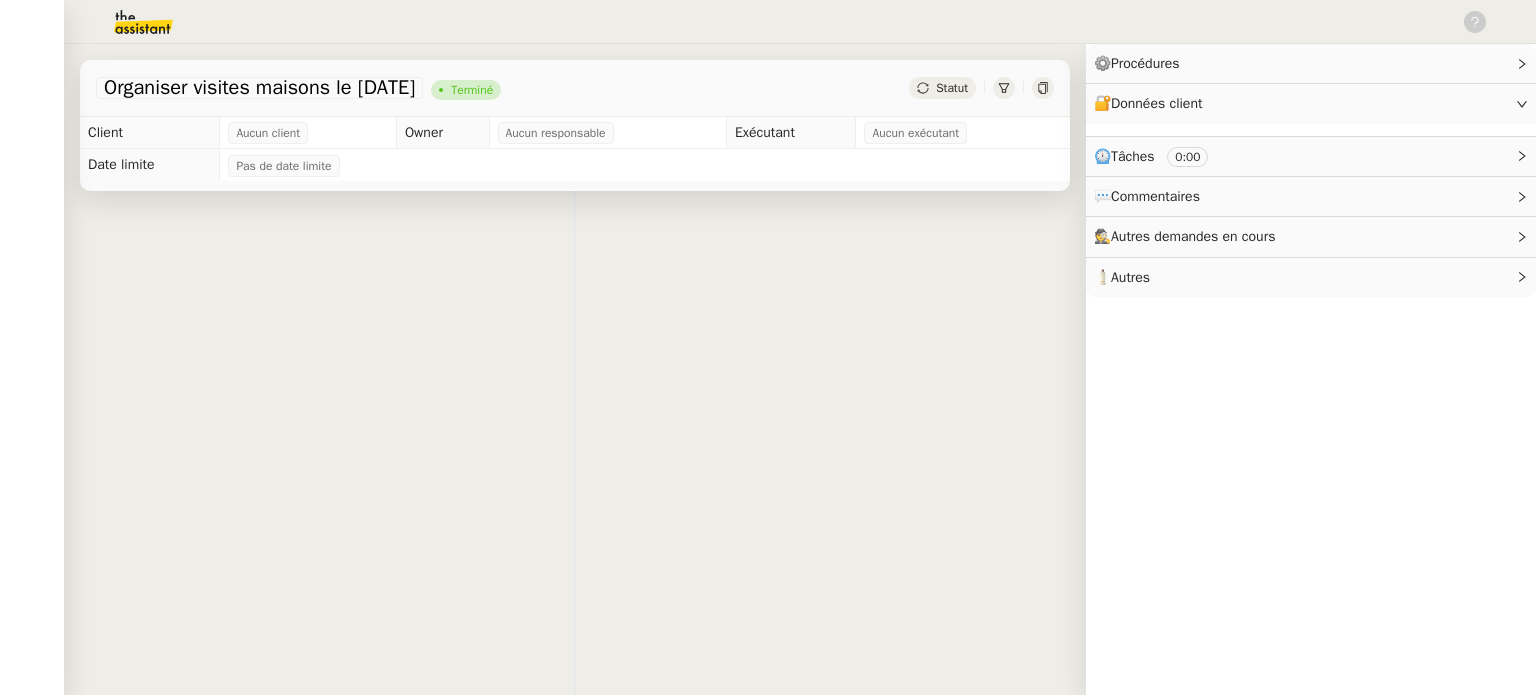 scroll, scrollTop: 0, scrollLeft: 0, axis: both 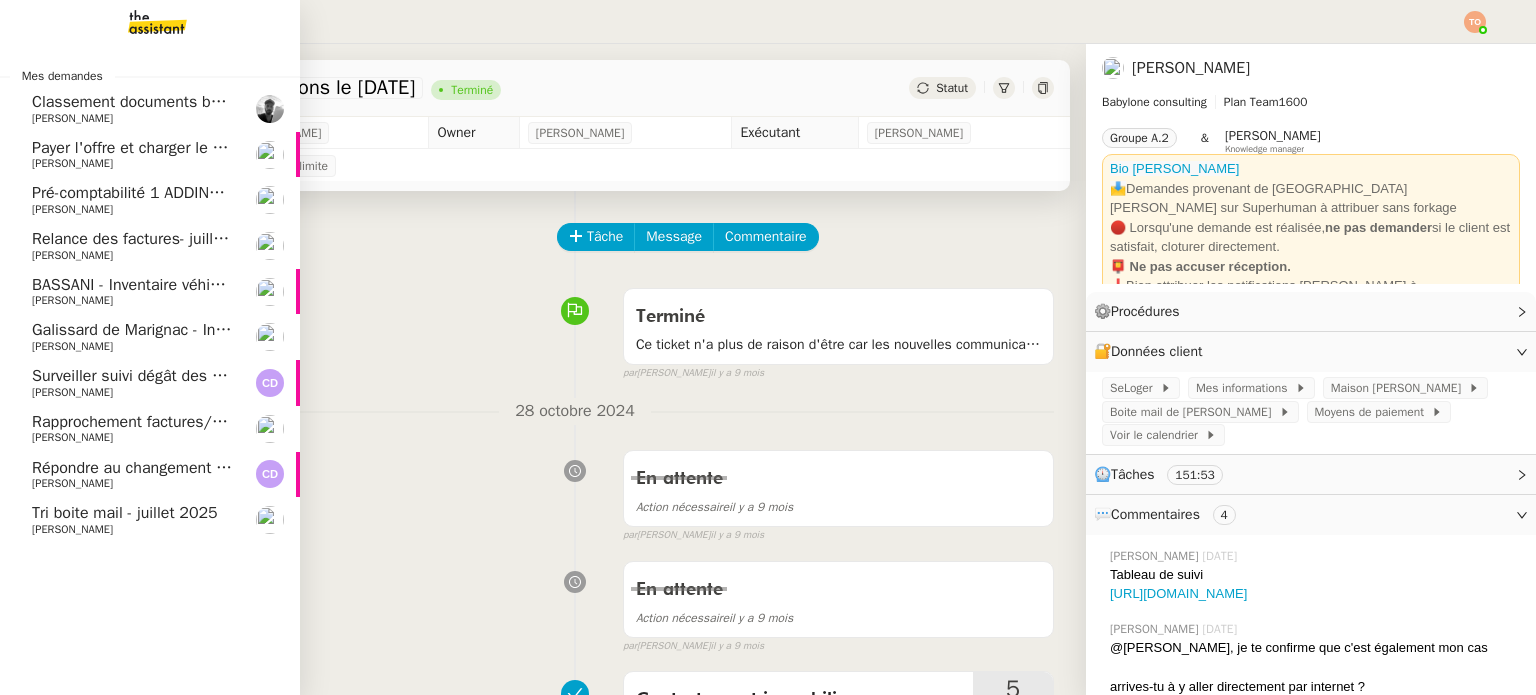 click on "[PERSON_NAME]" 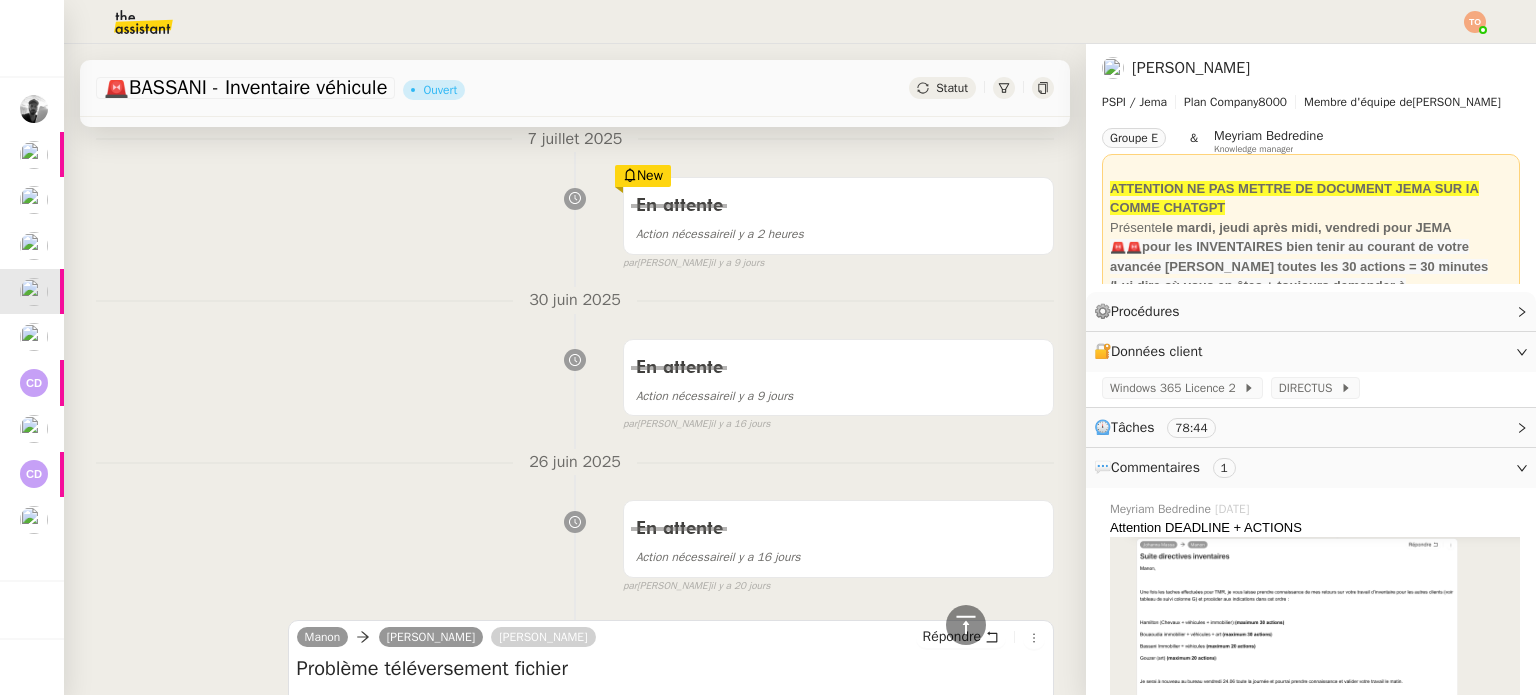 scroll, scrollTop: 0, scrollLeft: 0, axis: both 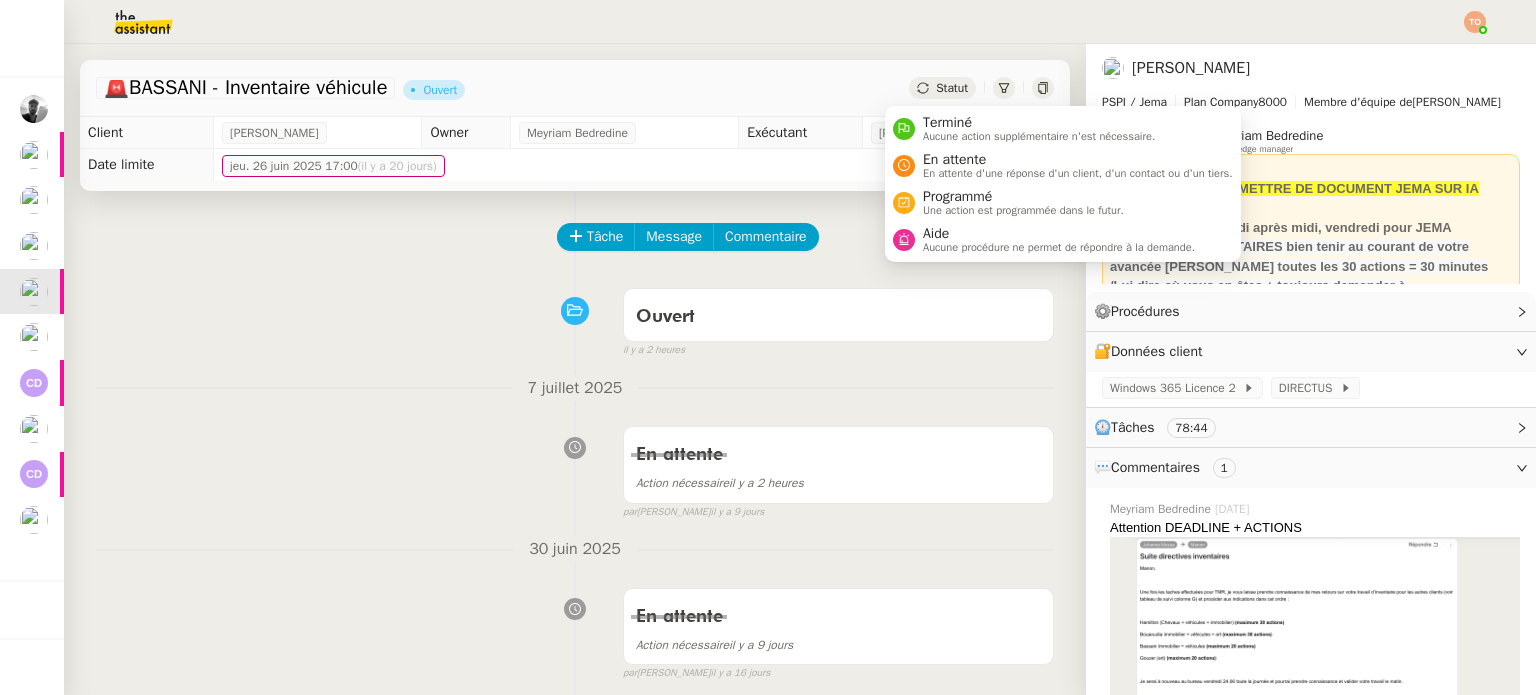 click on "Statut" 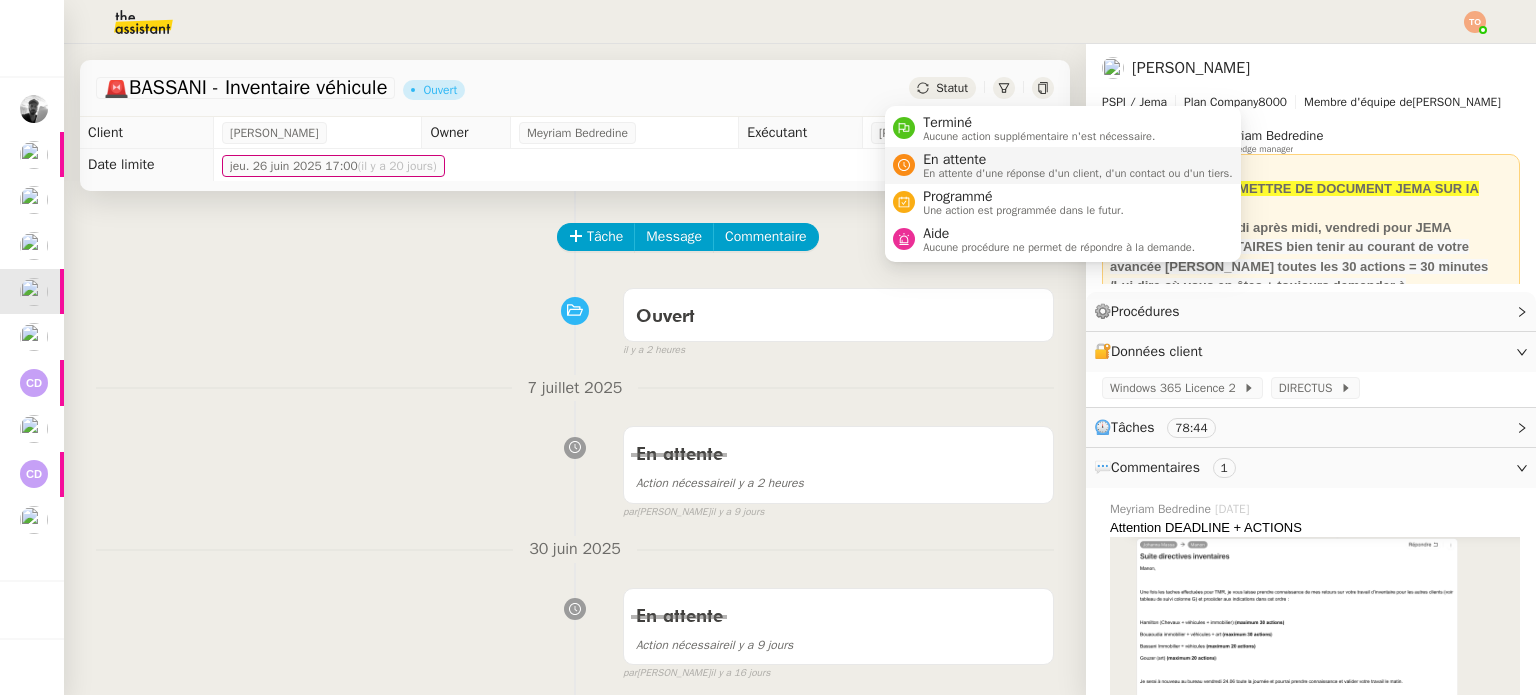 click on "En attente" at bounding box center [1078, 160] 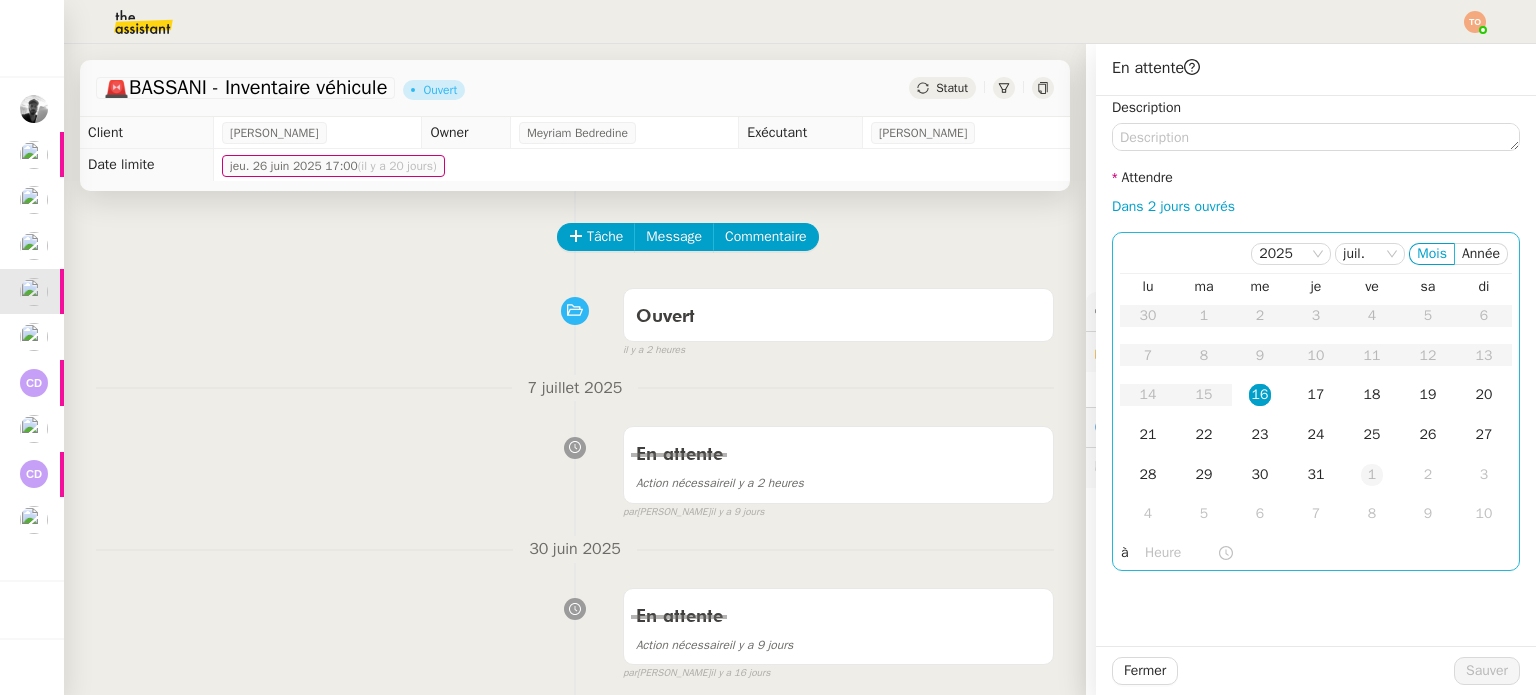 click on "1" 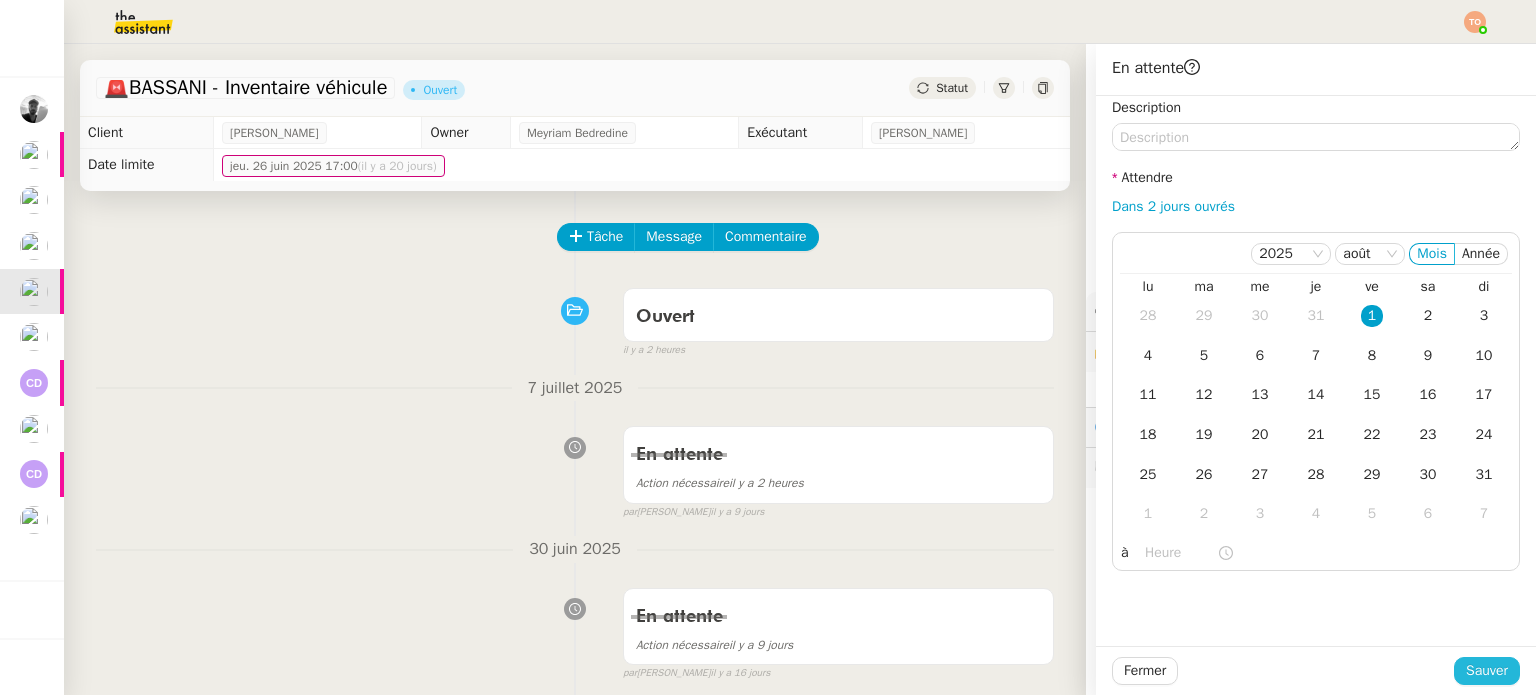 click on "Sauver" 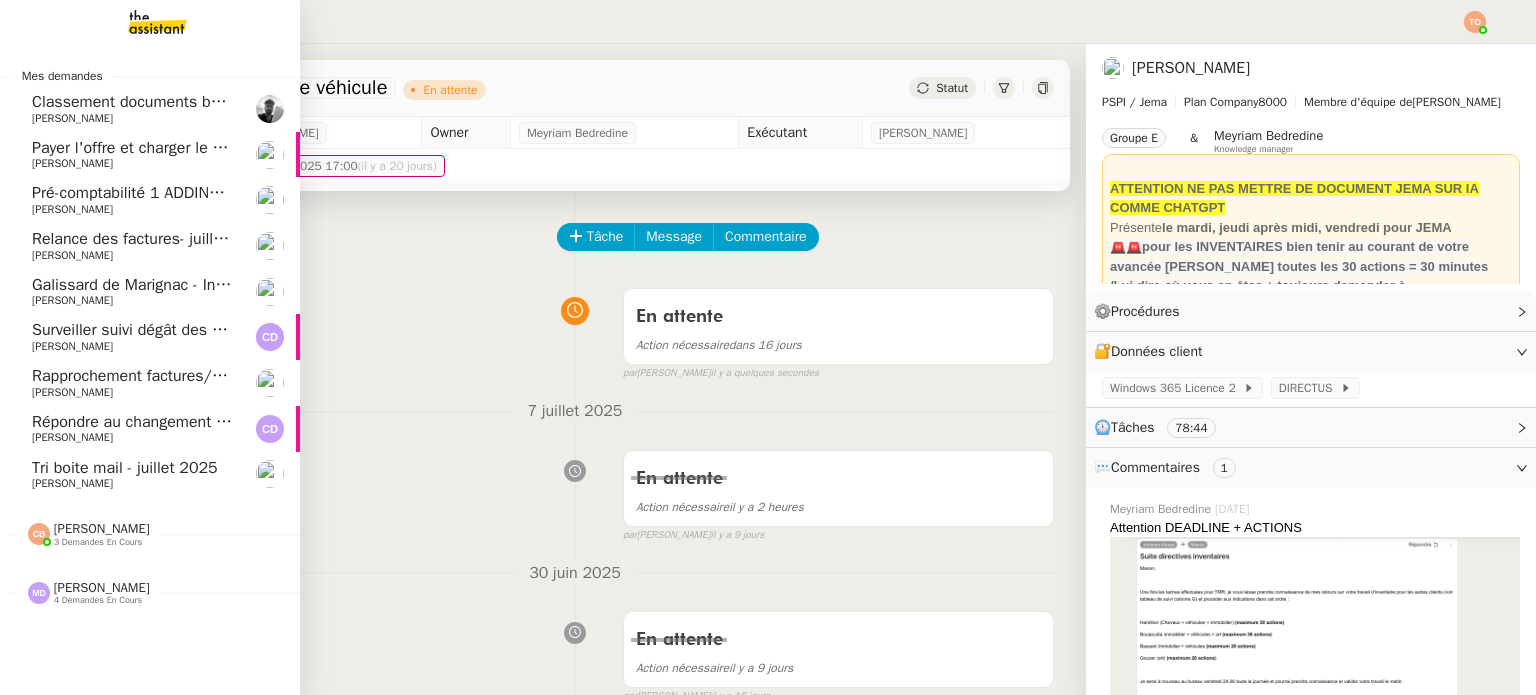 click on "[PERSON_NAME]" 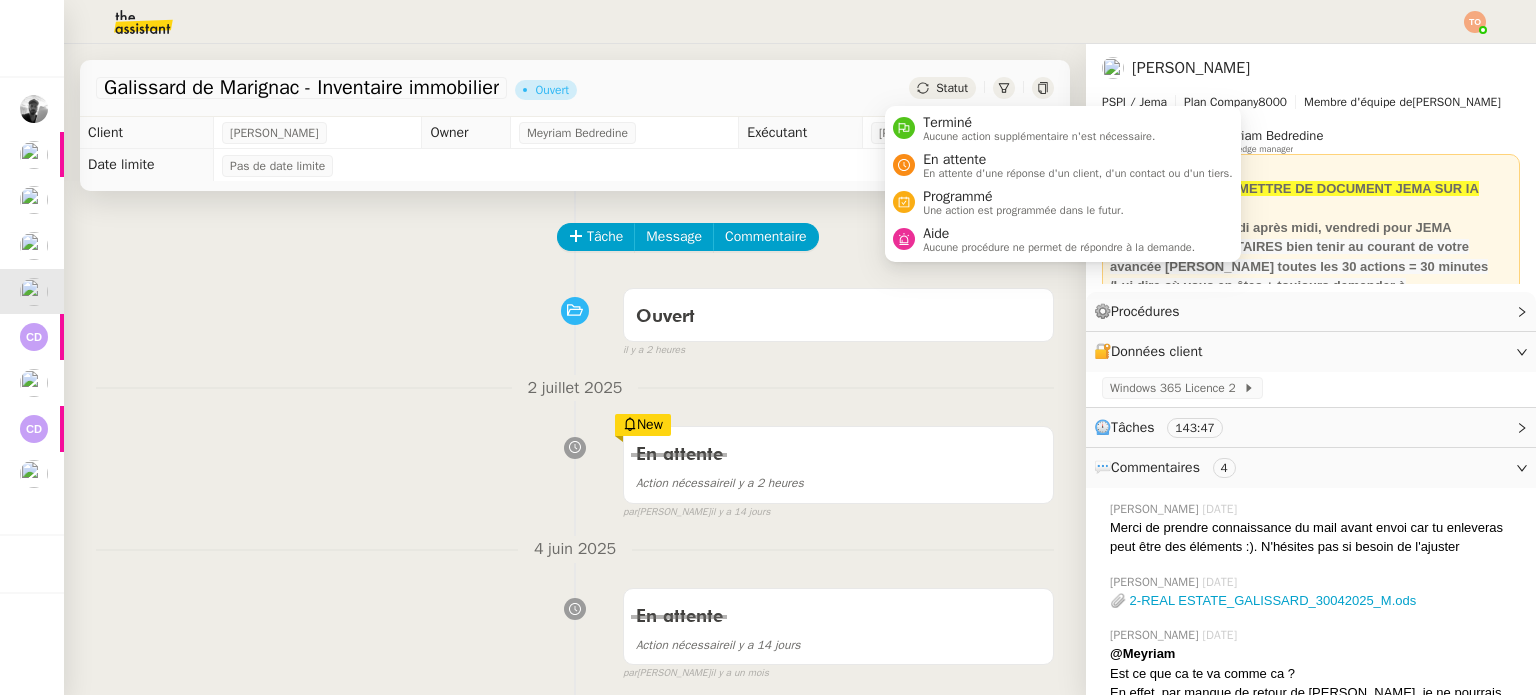 click on "Statut" 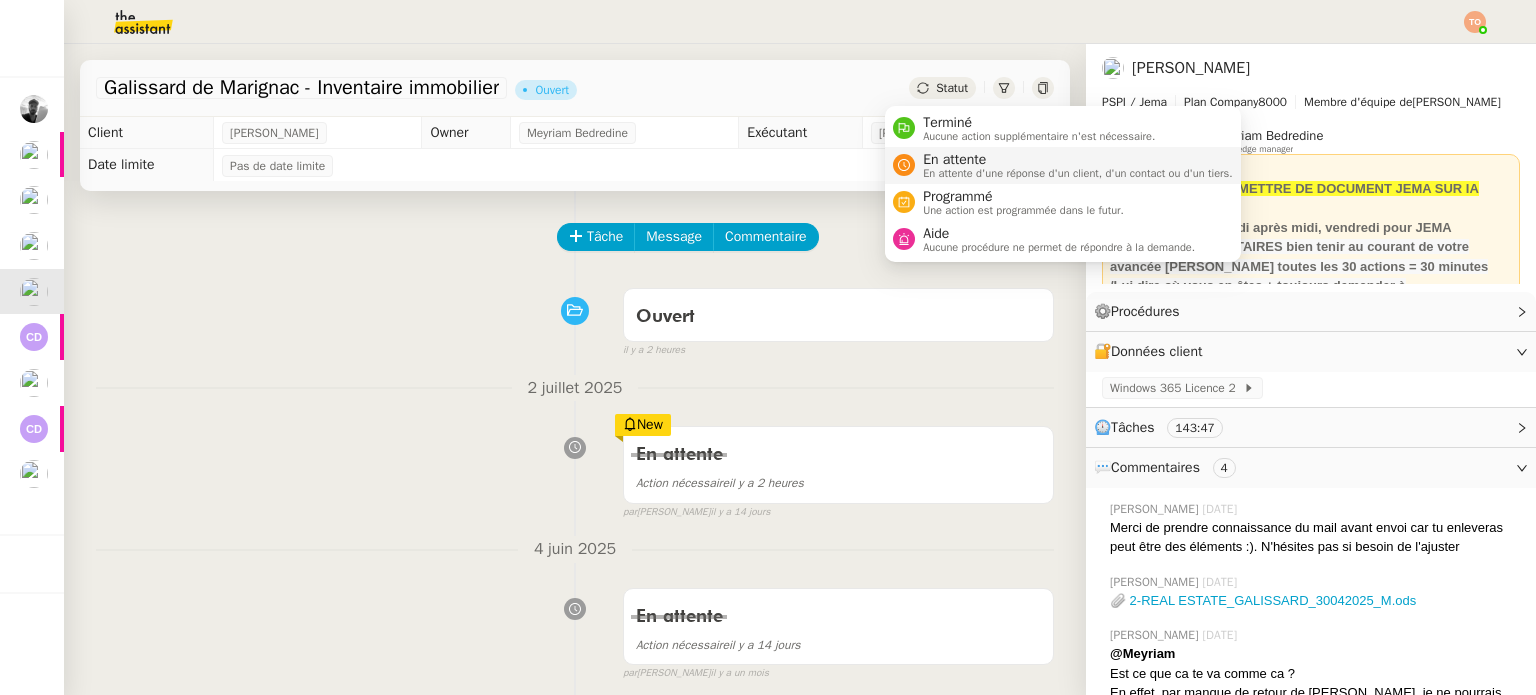 click on "En attente En attente d'une réponse d'un client, d'un contact ou d'un tiers." at bounding box center [1063, 165] 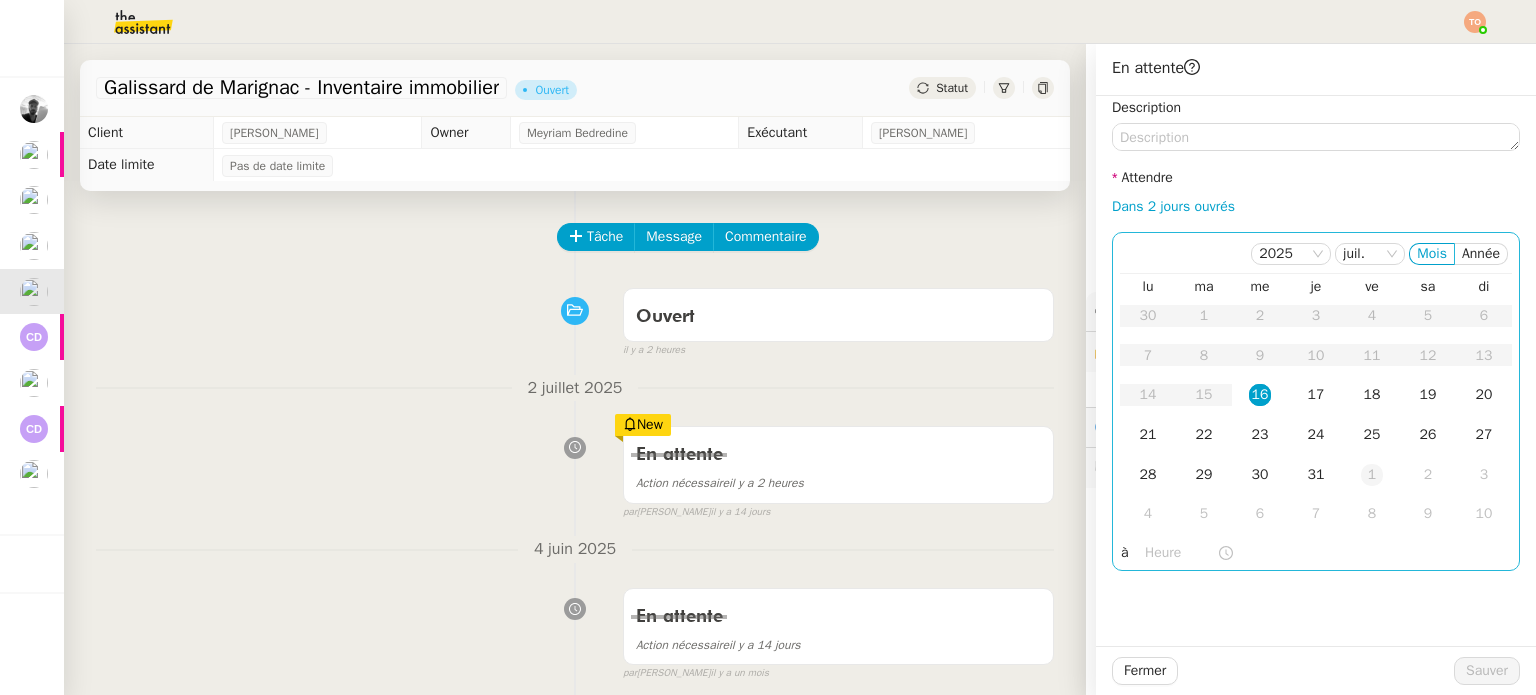click on "1" 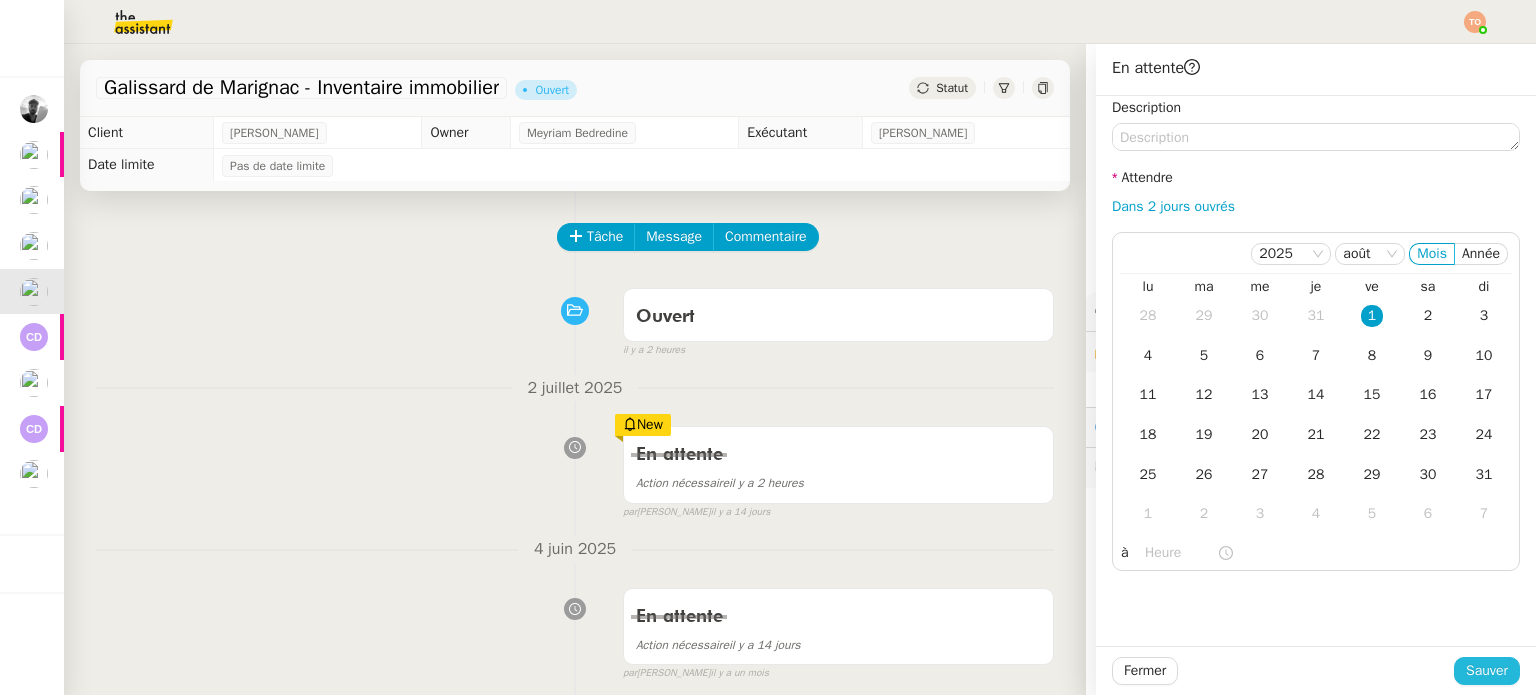 click on "Sauver" 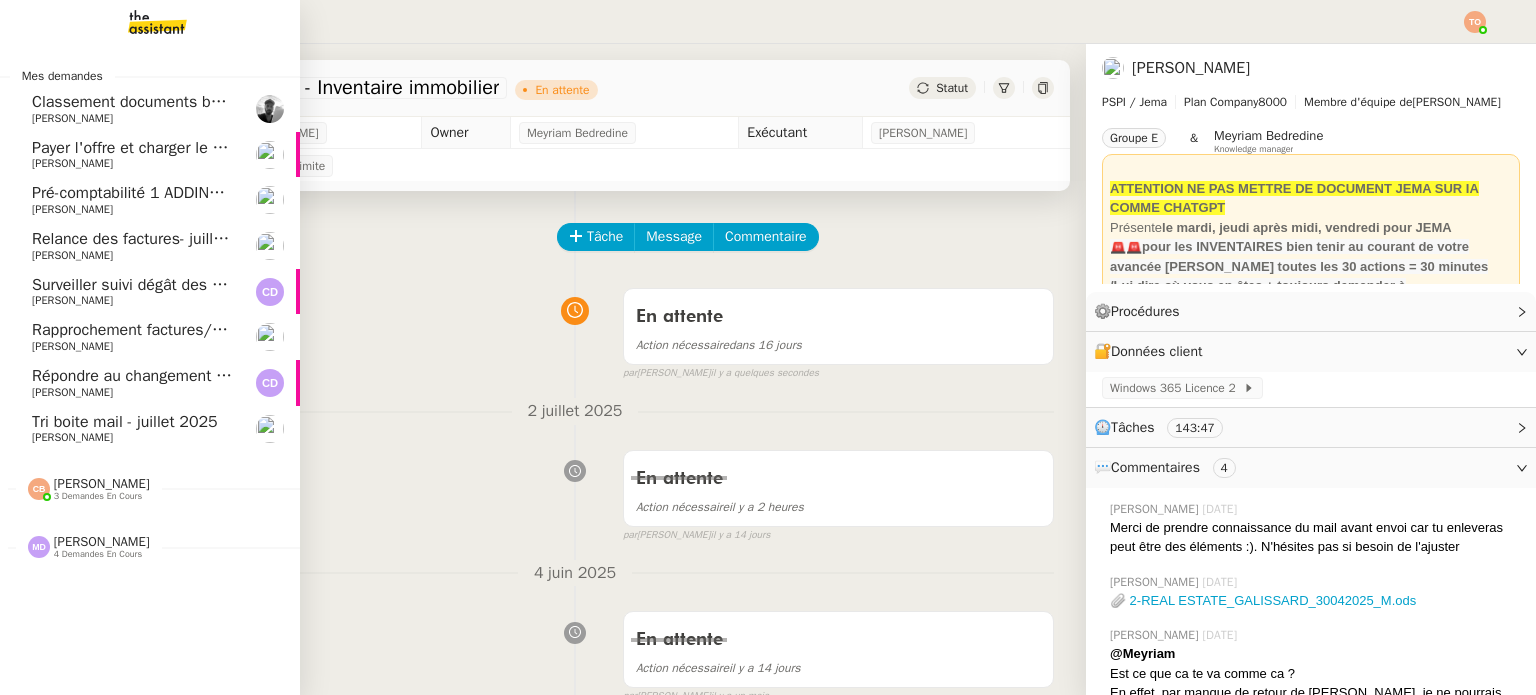 click on "Caroline Evans" 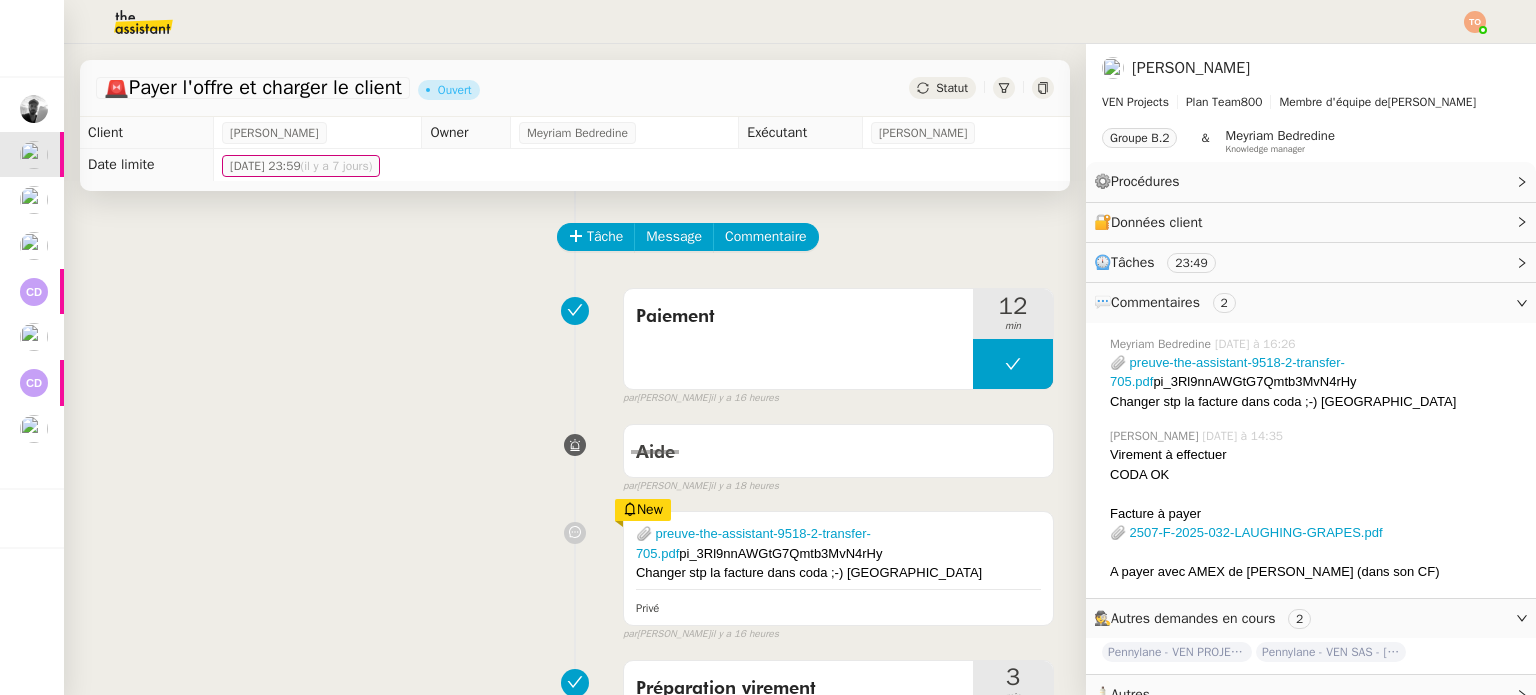 click on "📎 preuve-the-assistant-9518-2-transfer-705.pdf pi_3Rl9nnAWGtG7Qmtb3MvN4rHy Changer stp la facture dans coda ;-) Merci  Privé  New  par   Meyriam B.   il y a 16 heures" at bounding box center (575, 572) 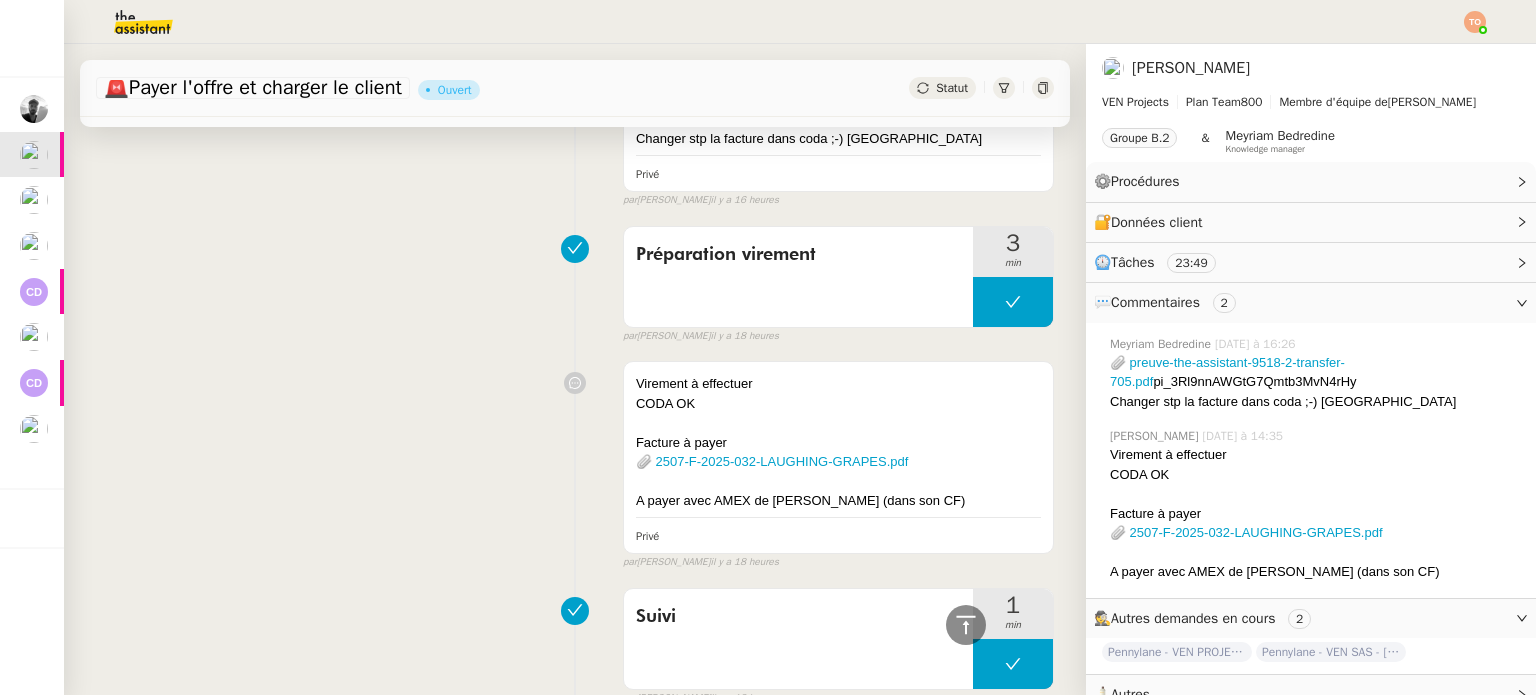 scroll, scrollTop: 400, scrollLeft: 0, axis: vertical 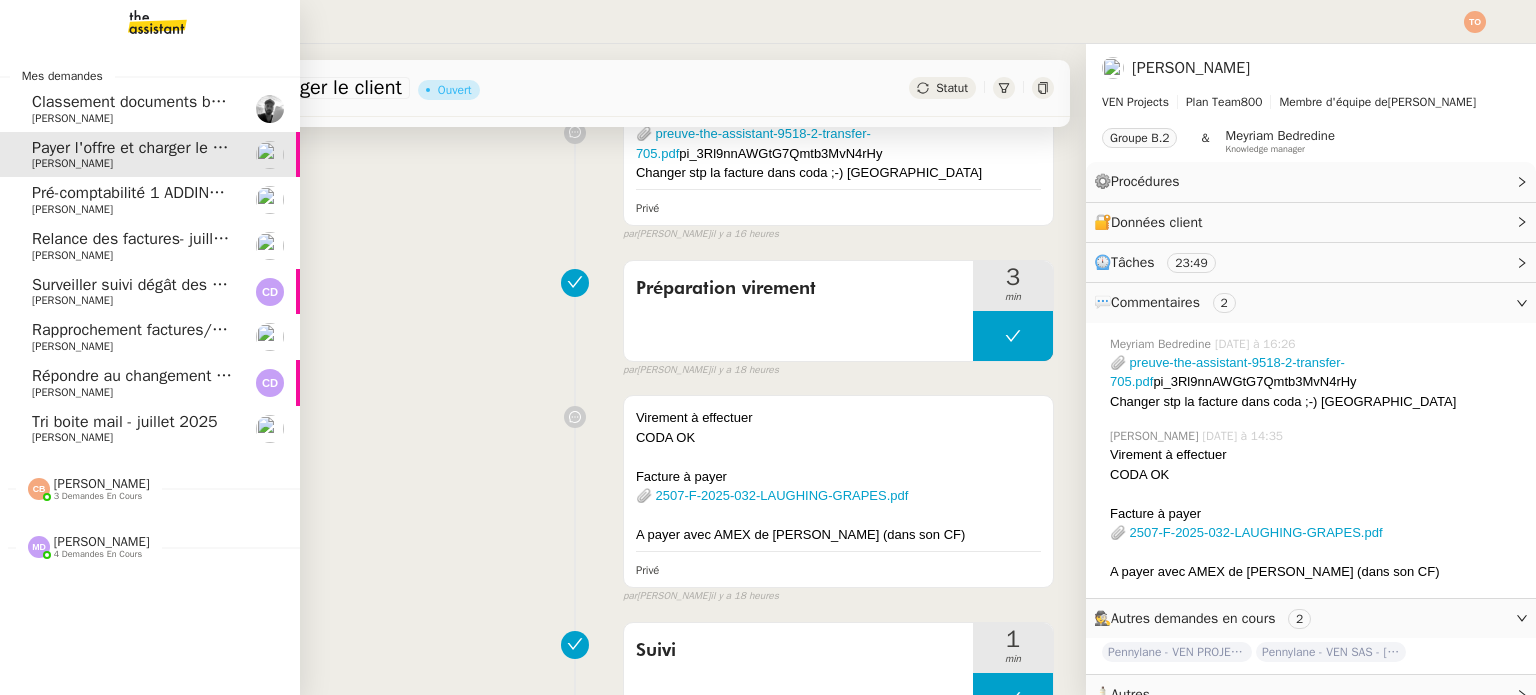 click on "[PERSON_NAME]" 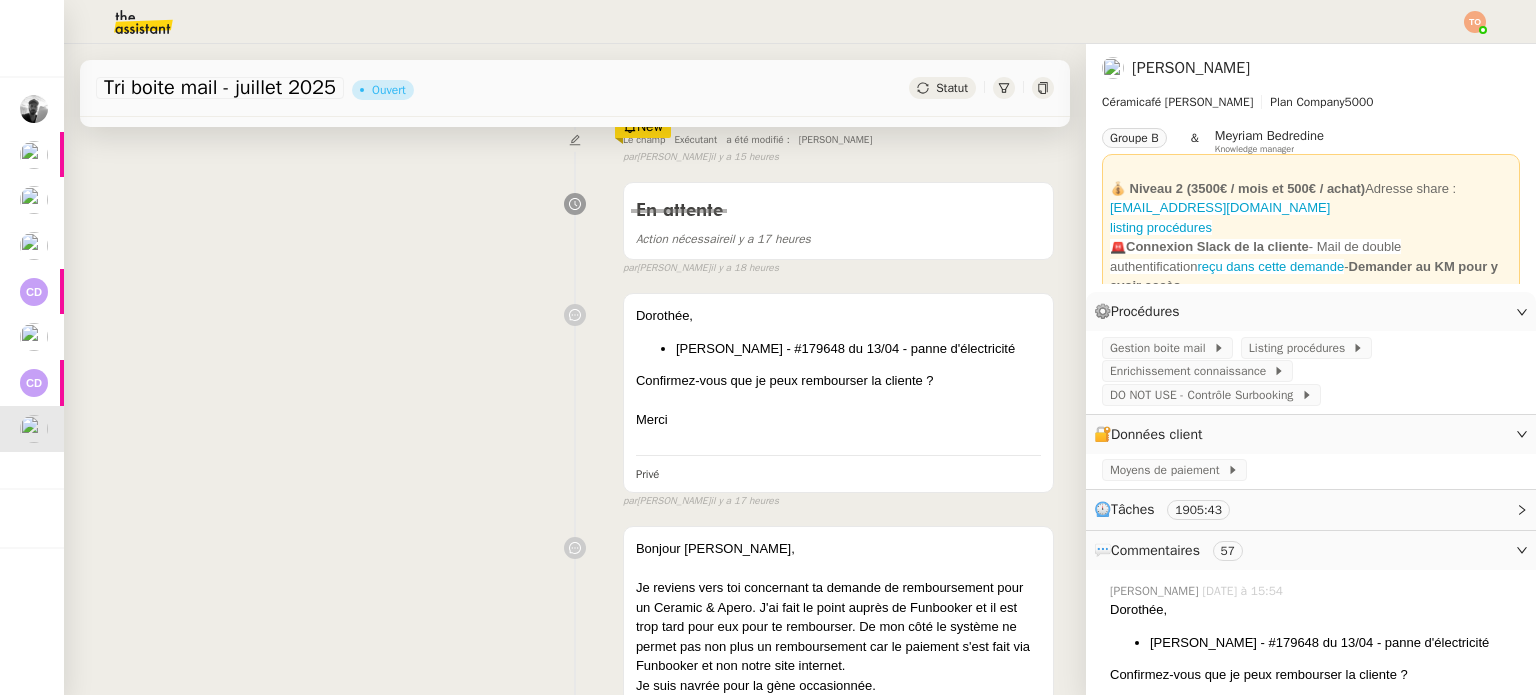scroll, scrollTop: 0, scrollLeft: 0, axis: both 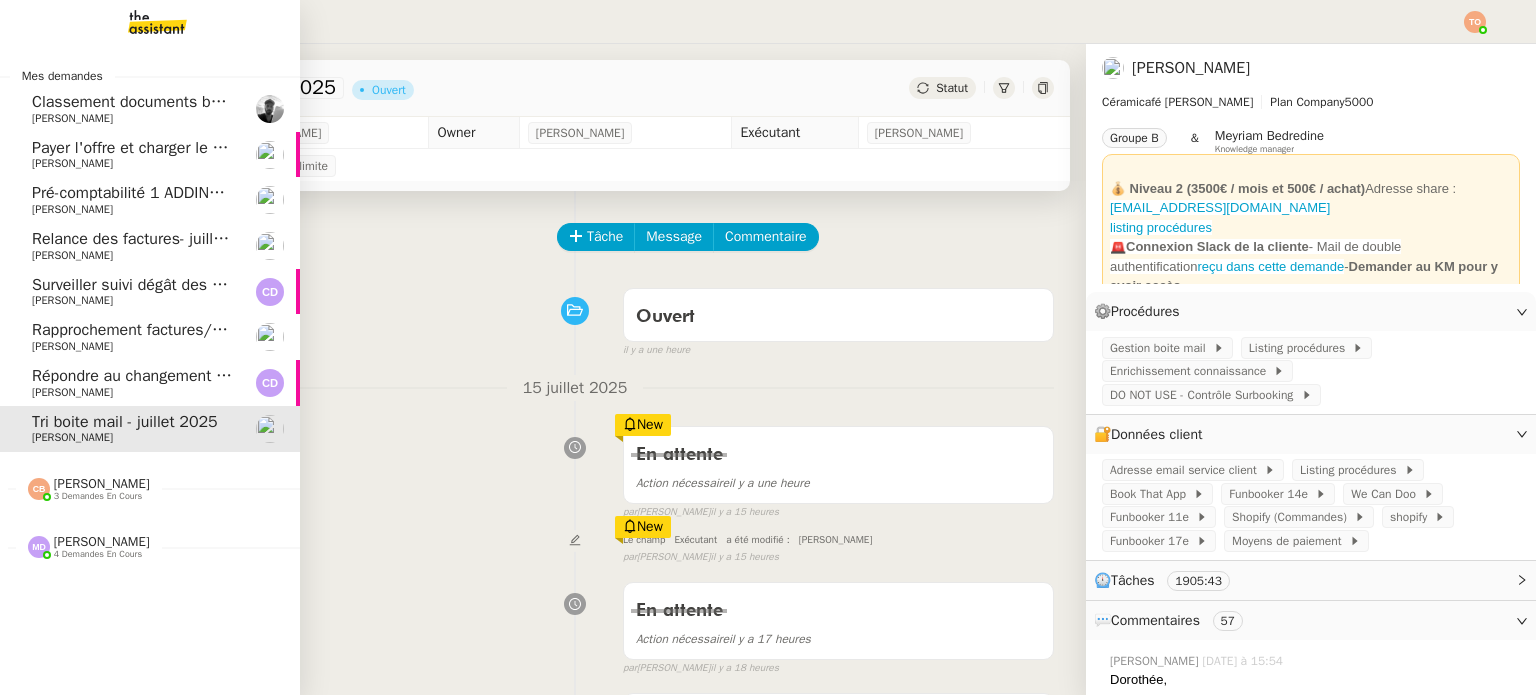 click on "Claire Delpech" 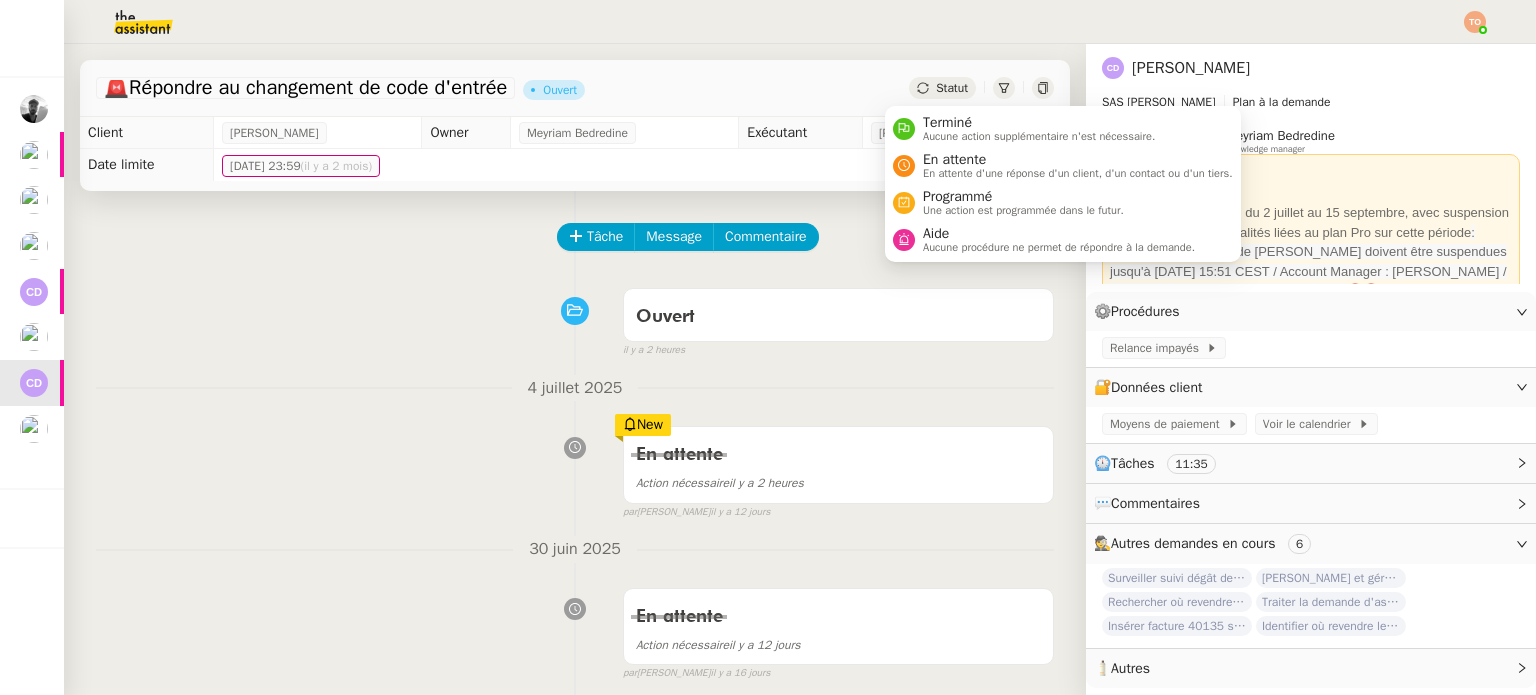 click on "Statut" 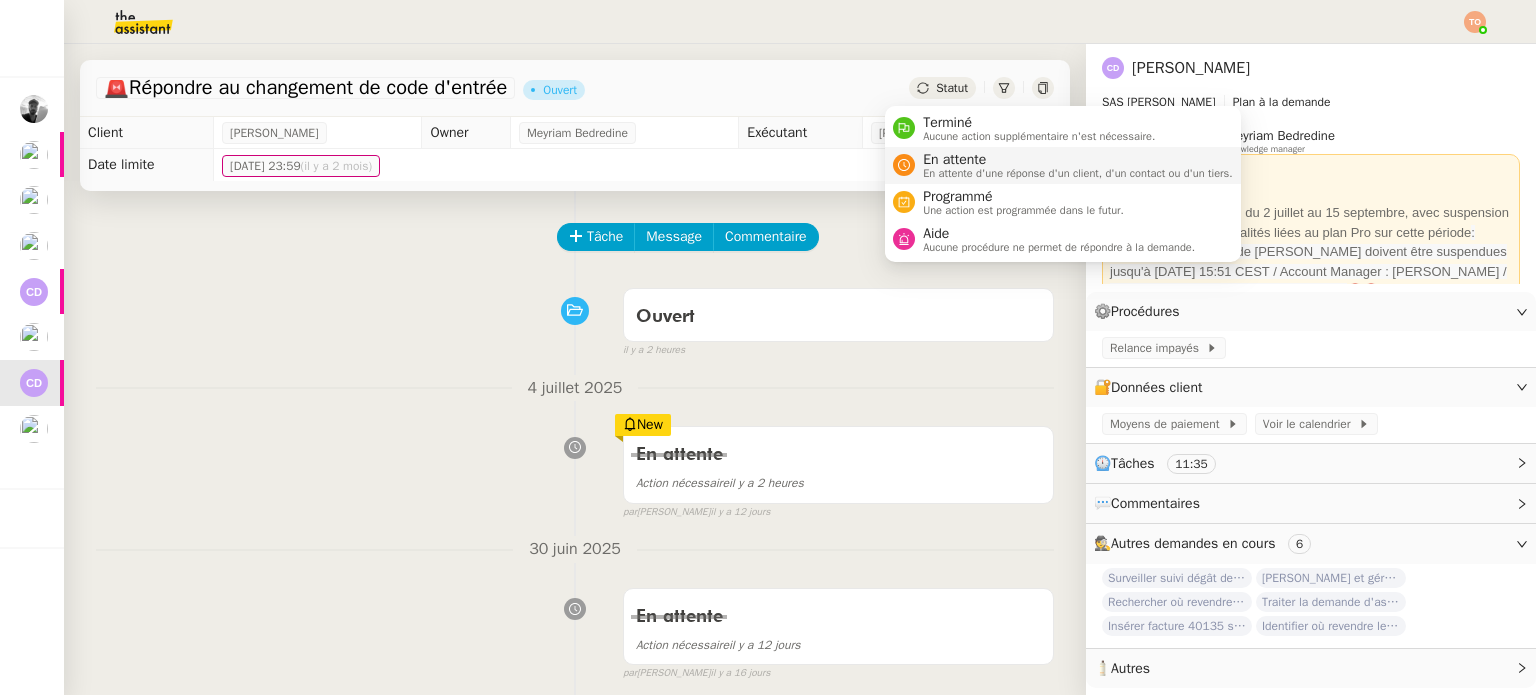 click on "En attente d'une réponse d'un client, d'un contact ou d'un tiers." at bounding box center [1078, 173] 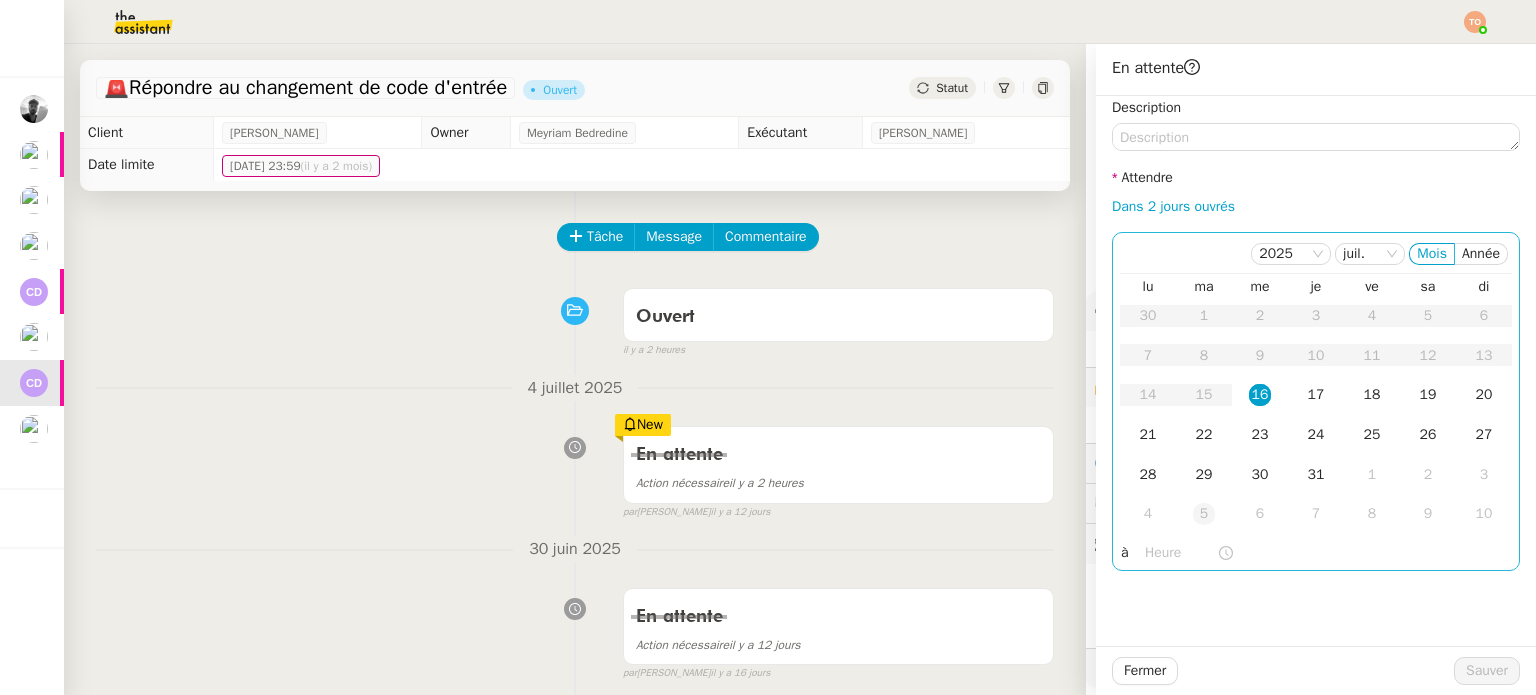 click on "5" 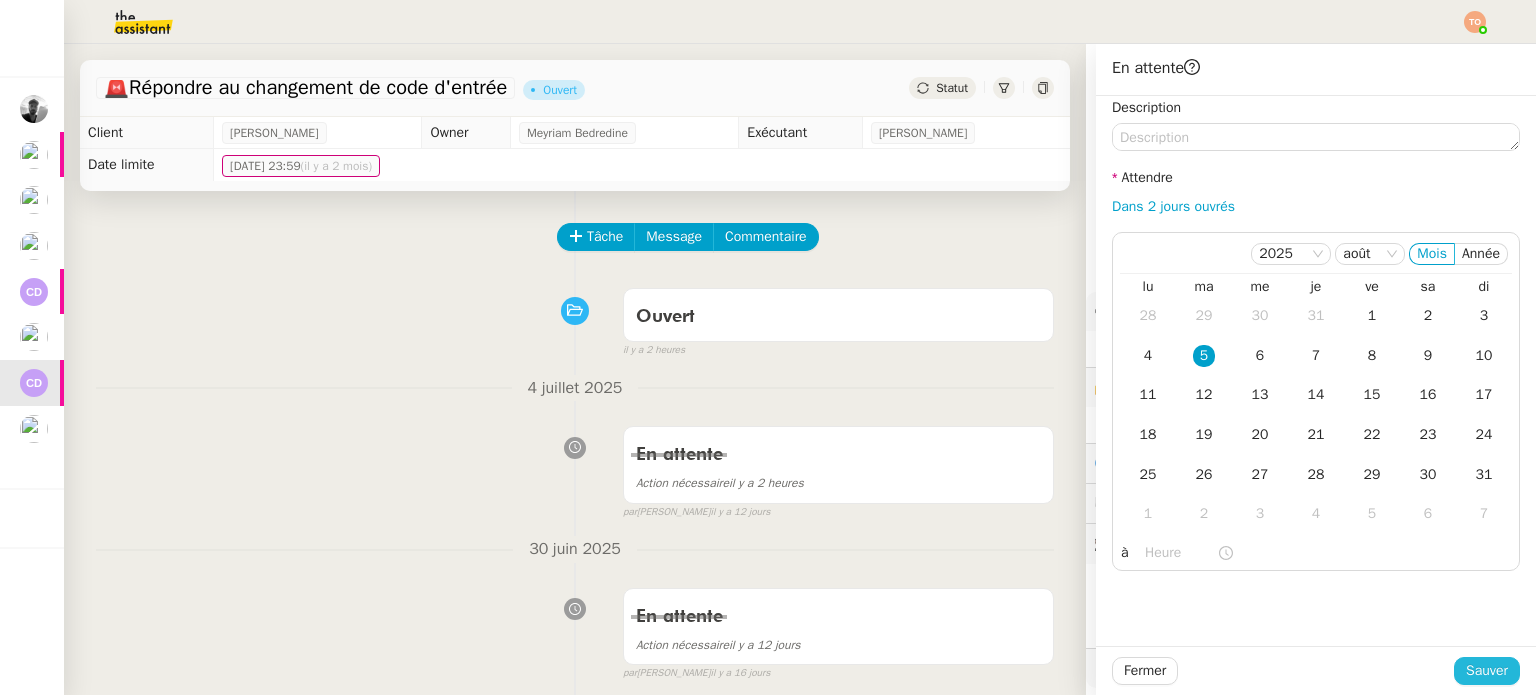 click on "Sauver" 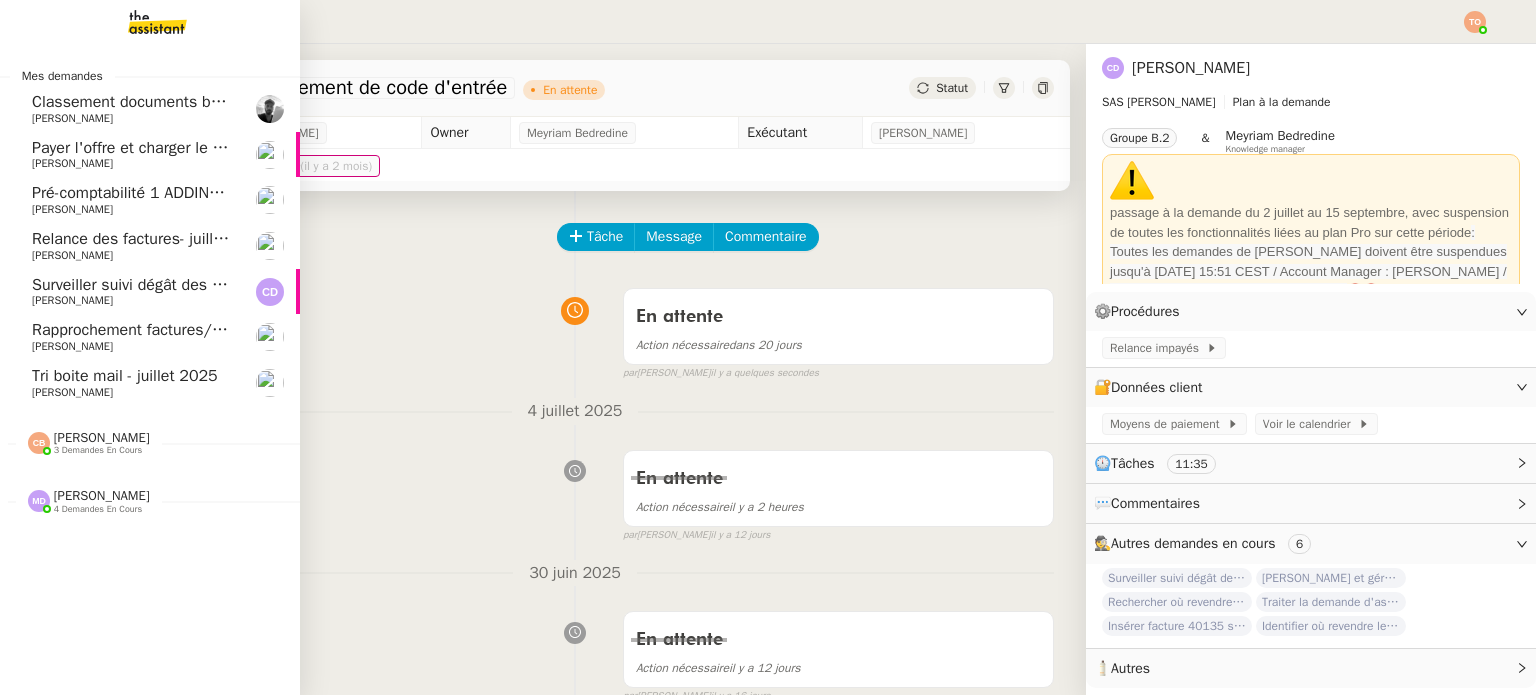 click on "Surveiller suivi dégât des eaux cabinet" 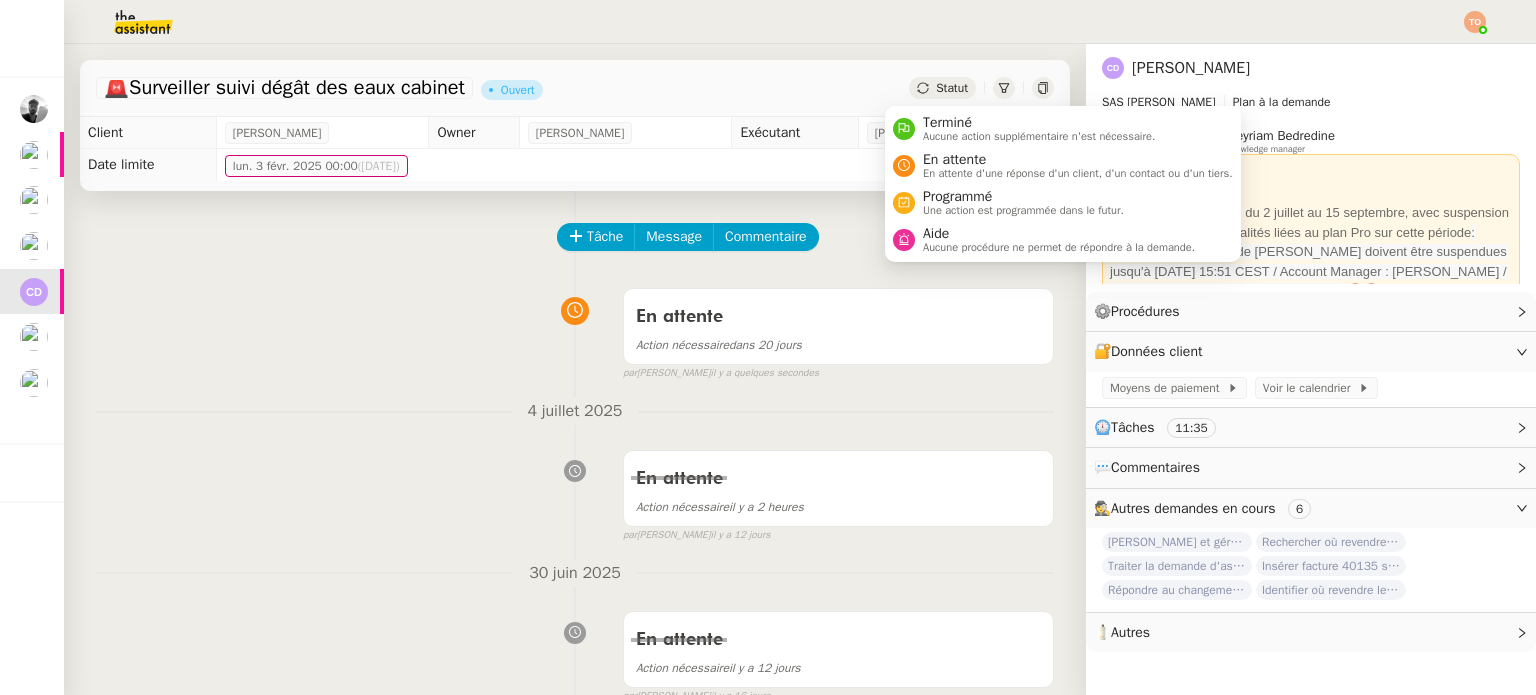 click on "Statut" 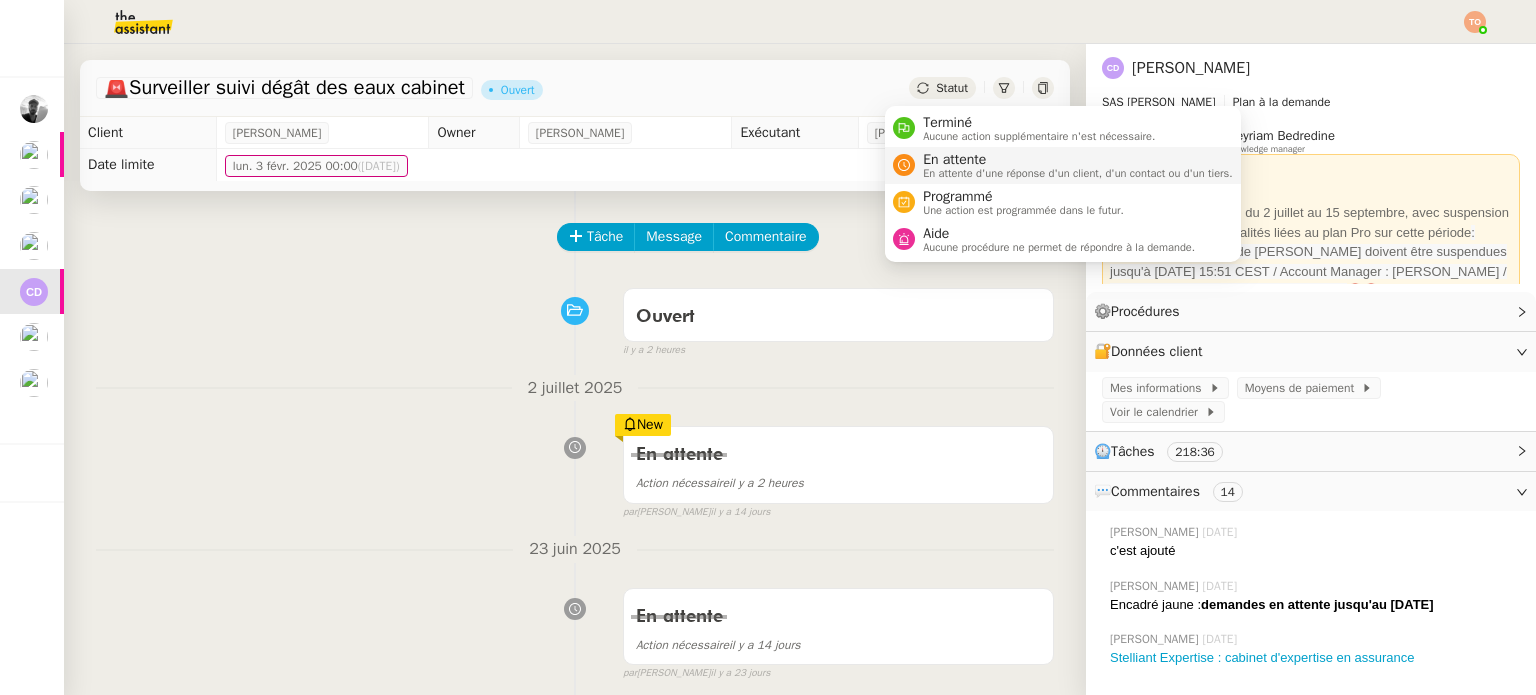 click on "En attente d'une réponse d'un client, d'un contact ou d'un tiers." at bounding box center (1078, 173) 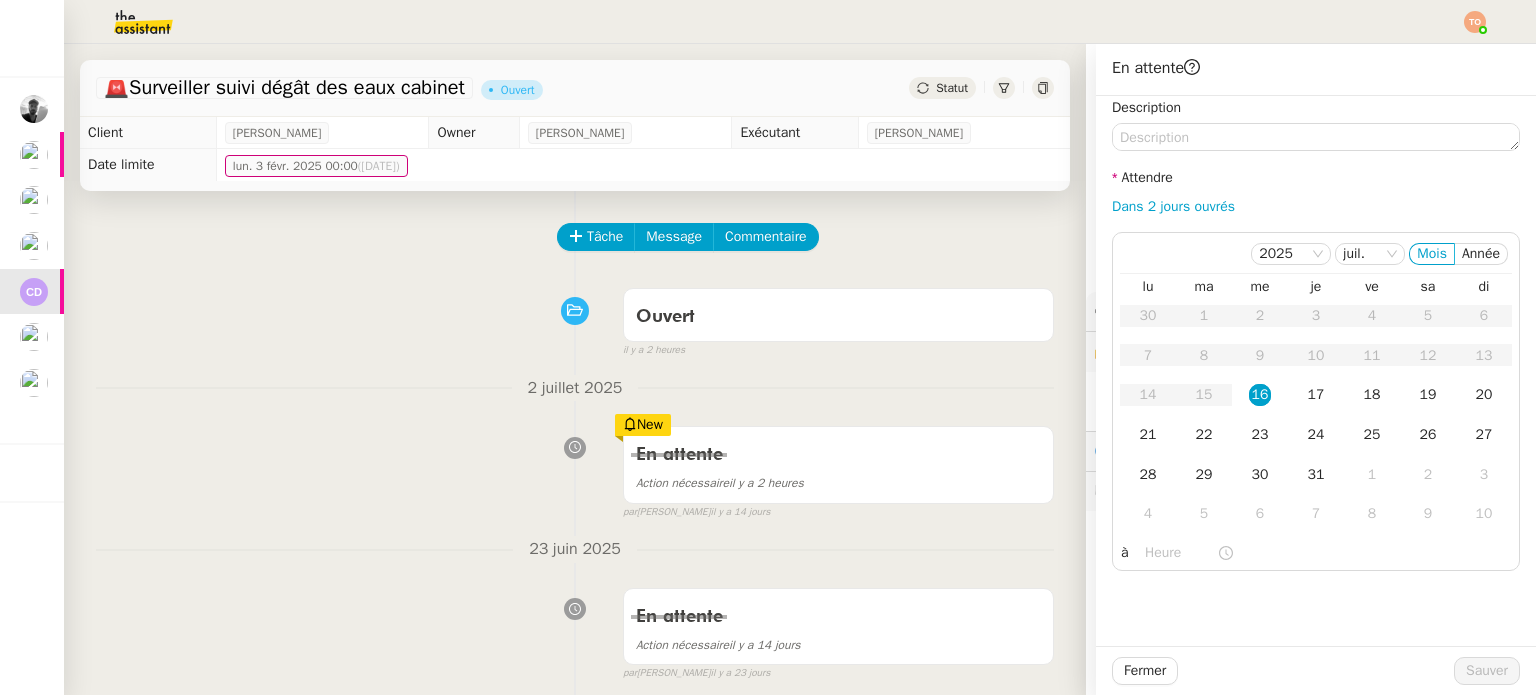 click on "31" 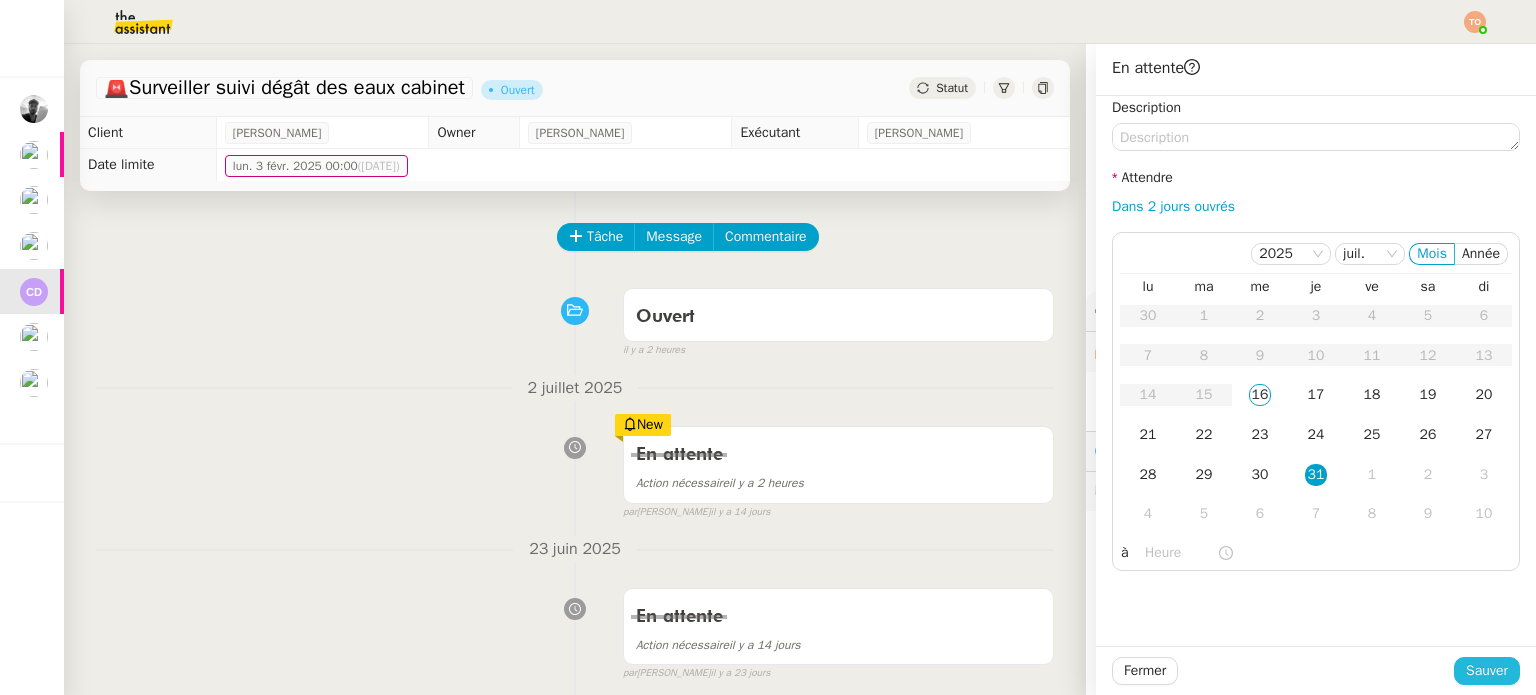 click on "Sauver" 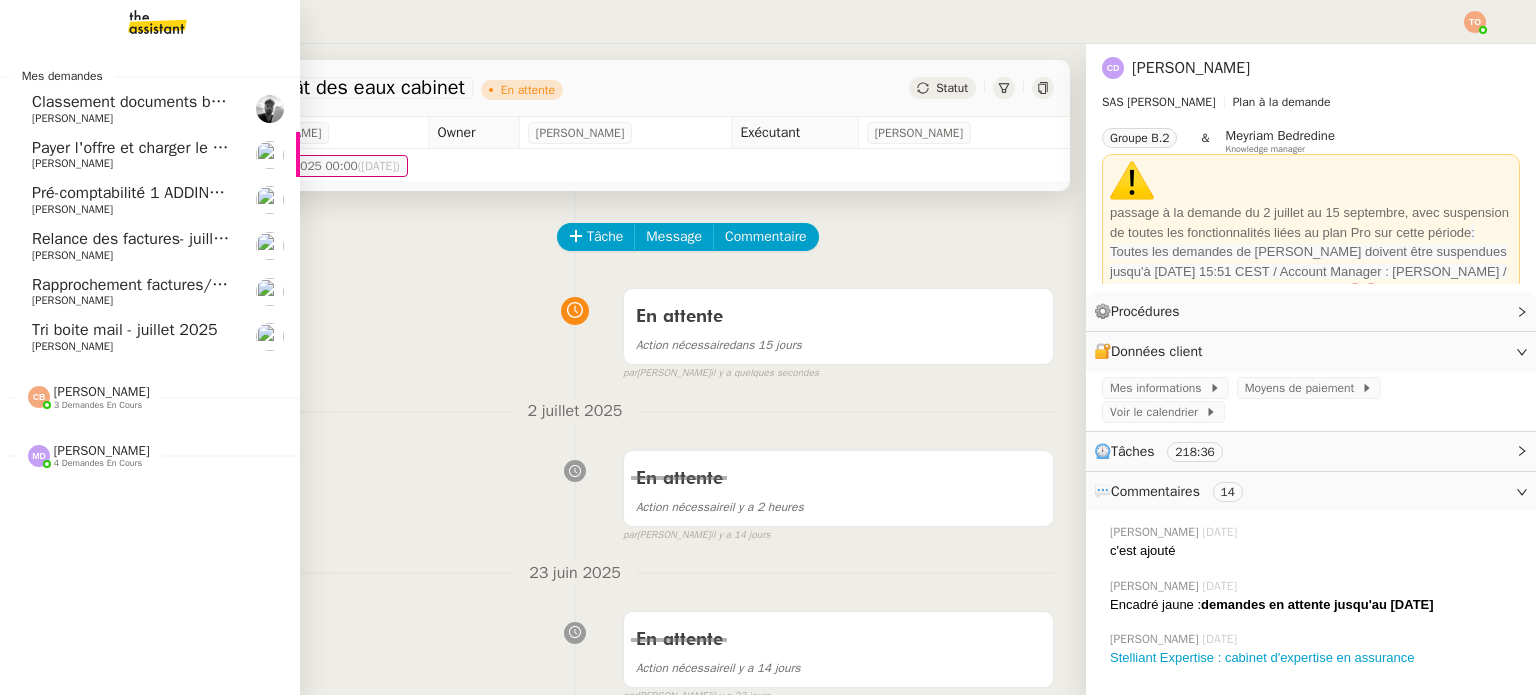 click on "Tri boite mail - juillet 2025" 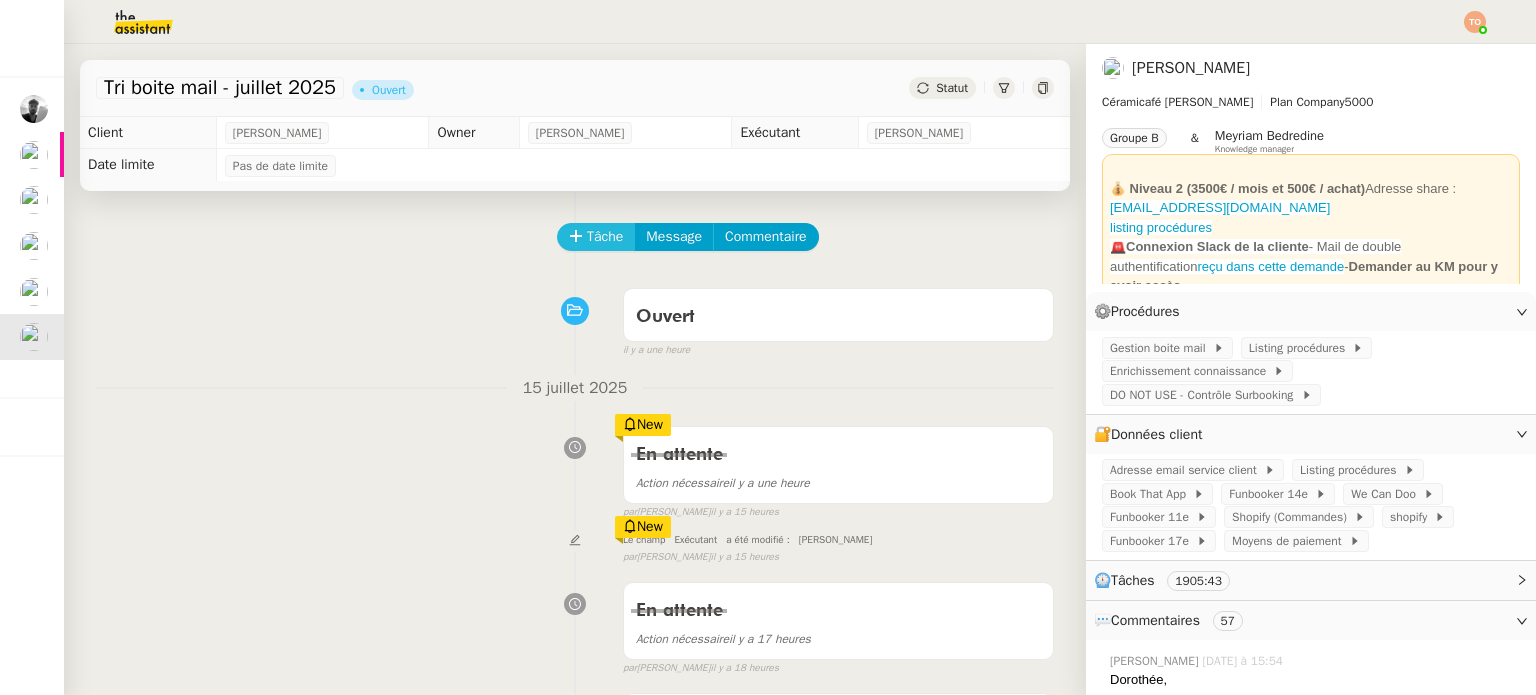 click on "Tâche" 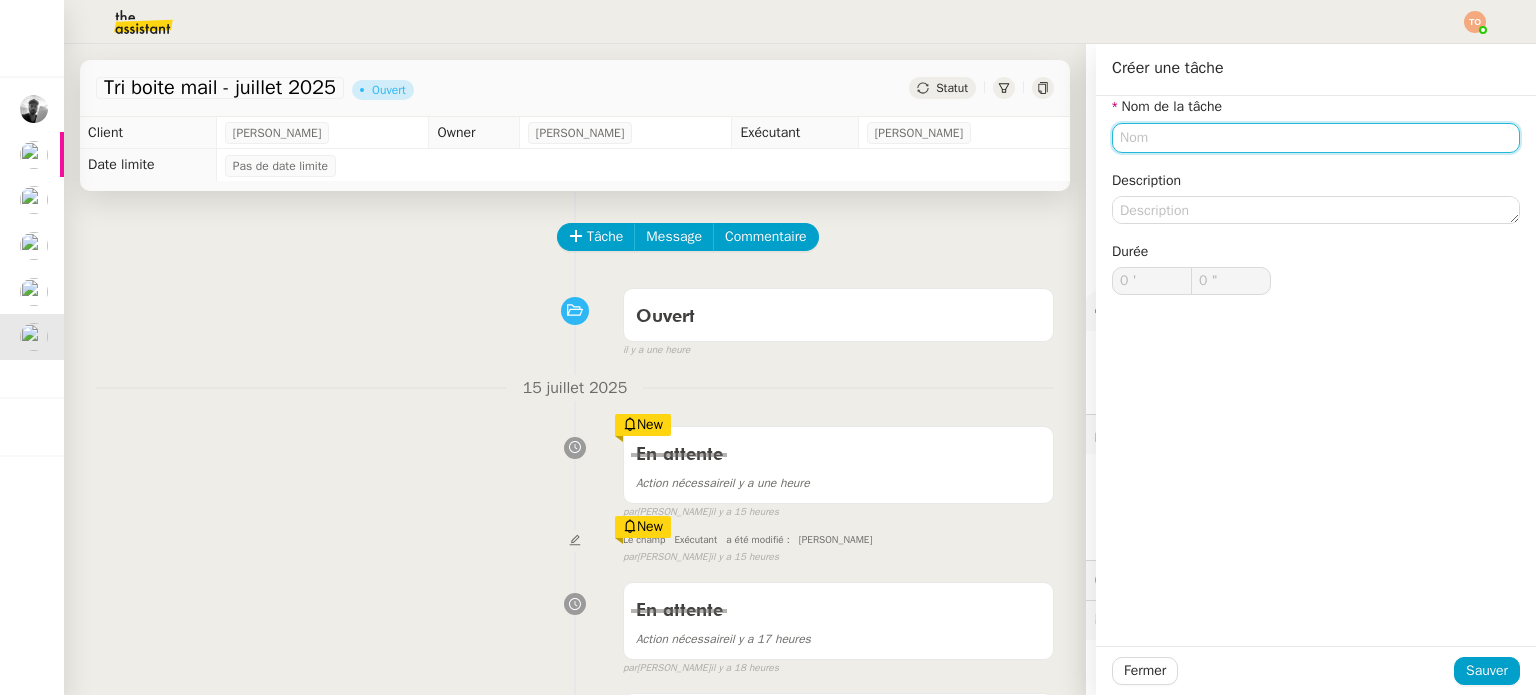 click 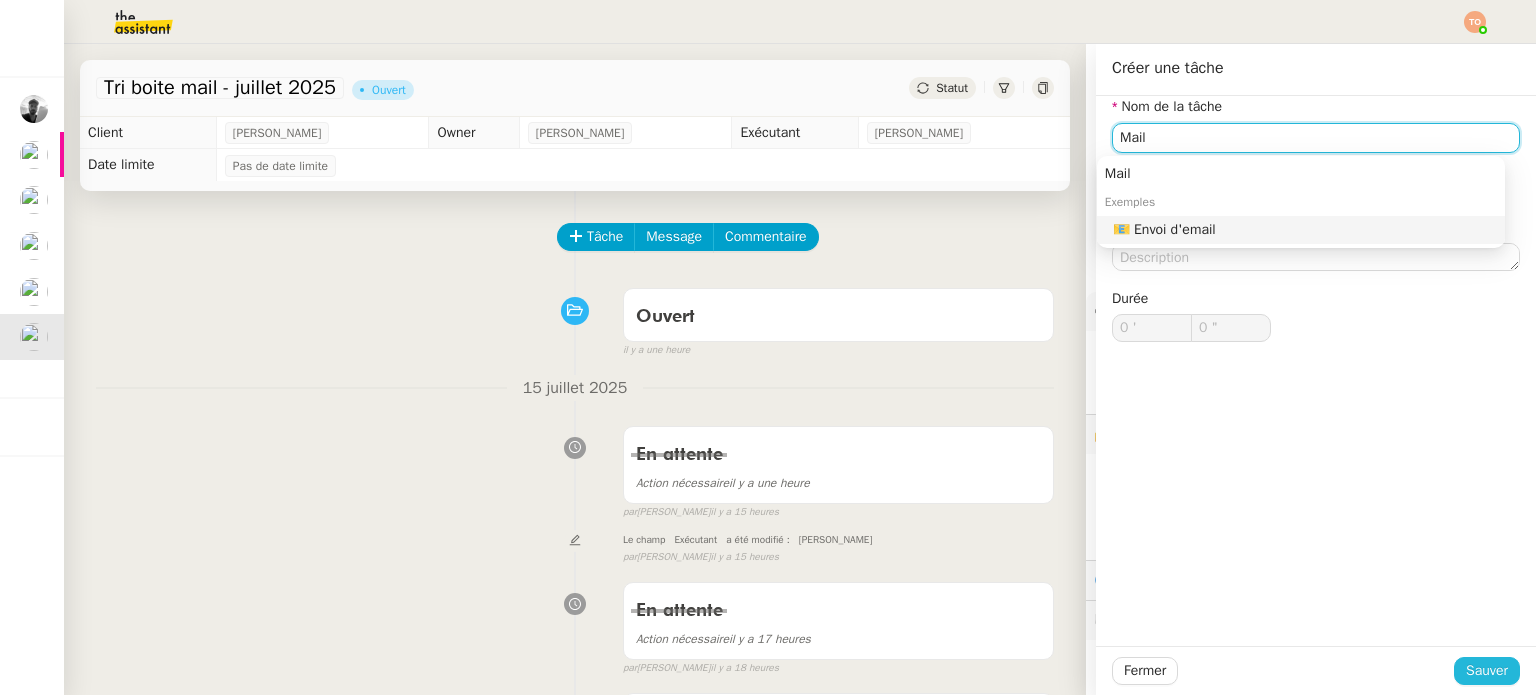type on "Mail" 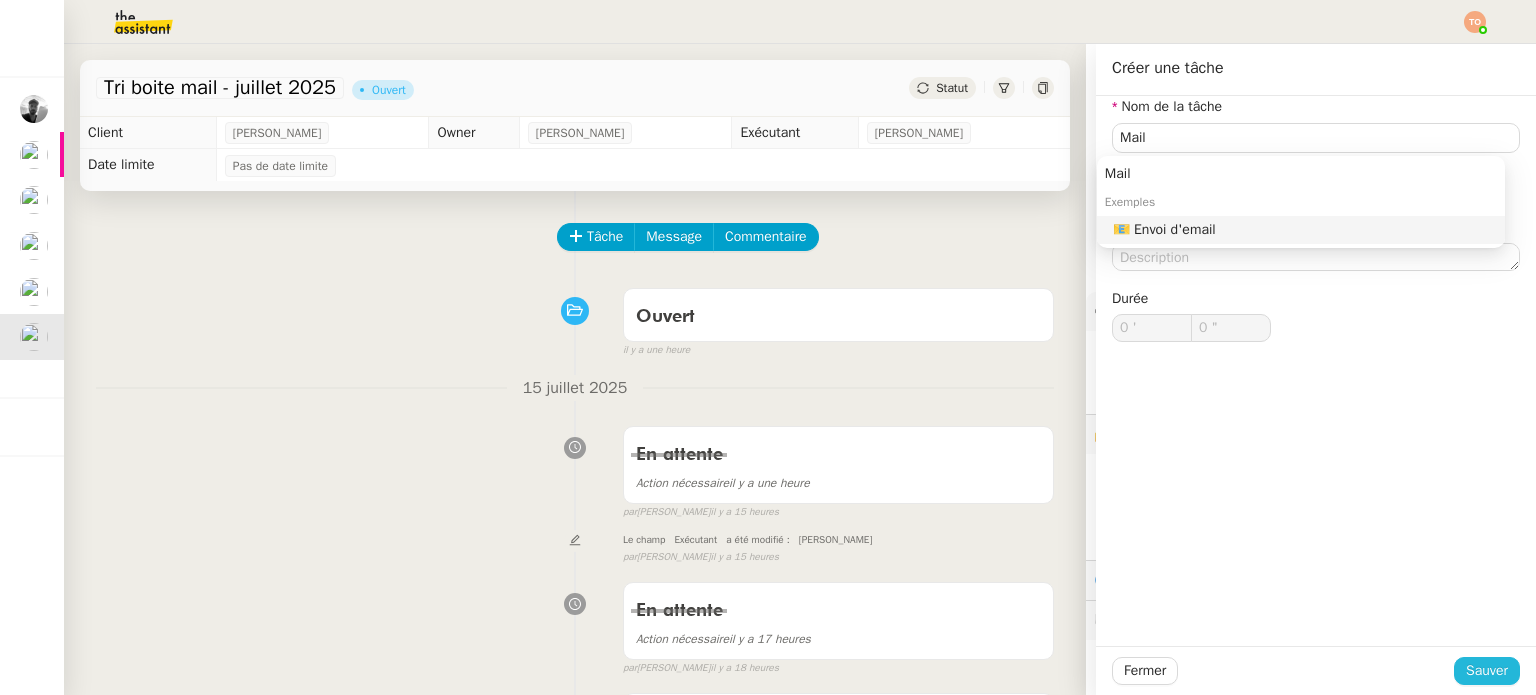 click on "Sauver" 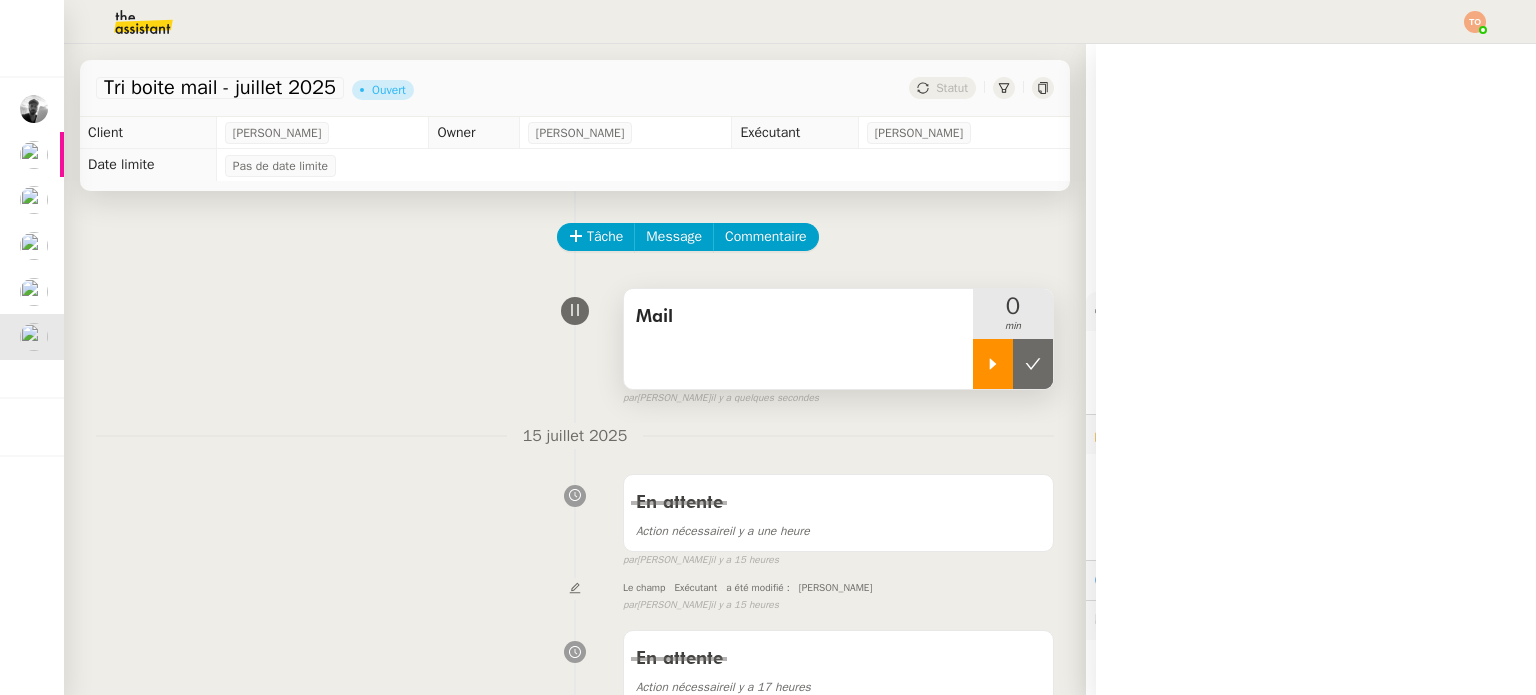 click at bounding box center [993, 364] 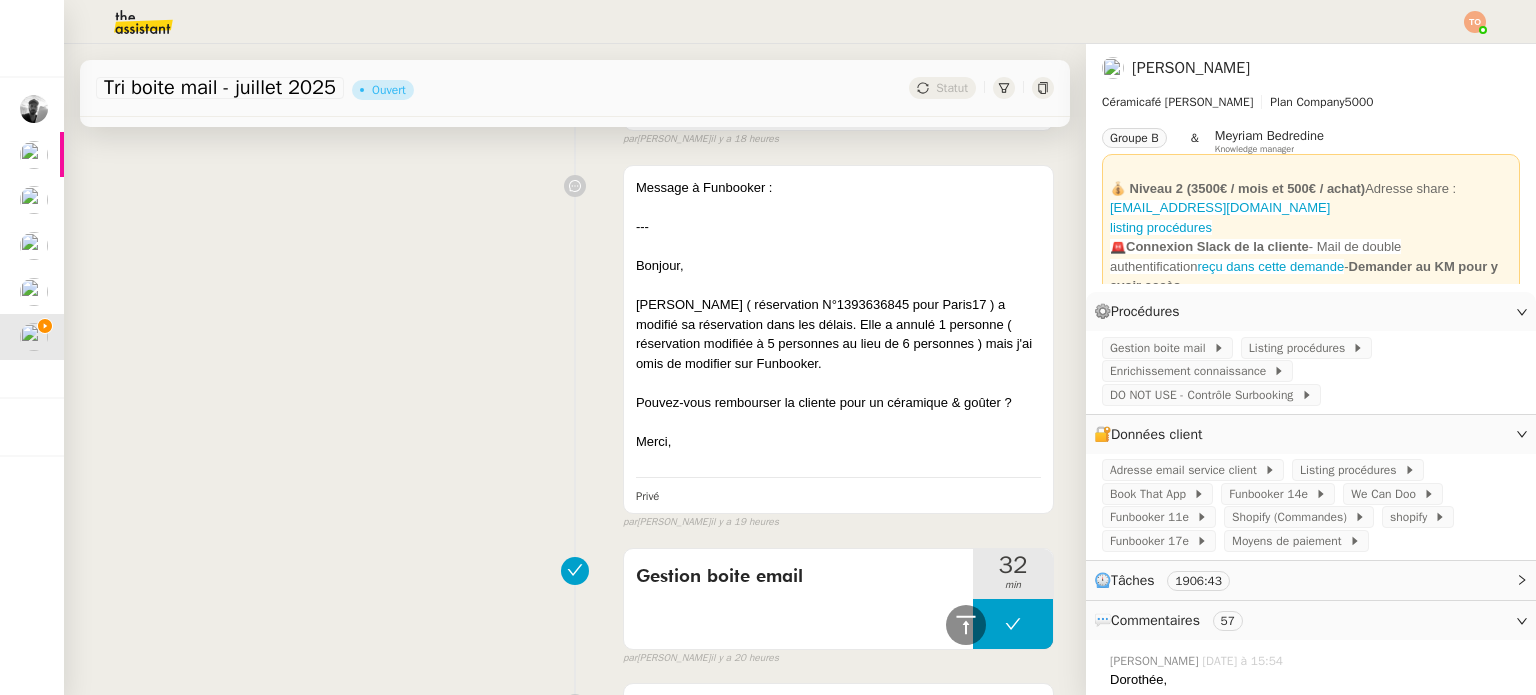 scroll, scrollTop: 2800, scrollLeft: 0, axis: vertical 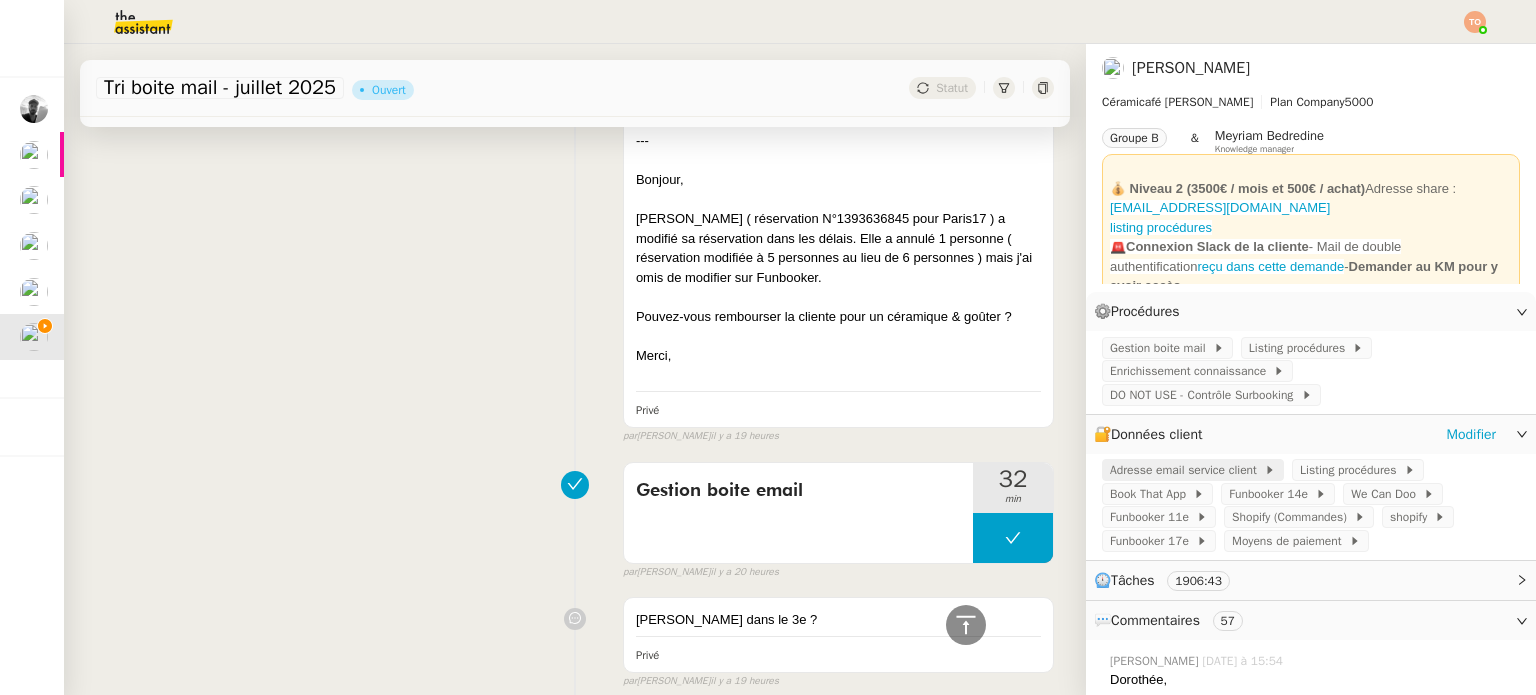 click on "Adresse email service client" 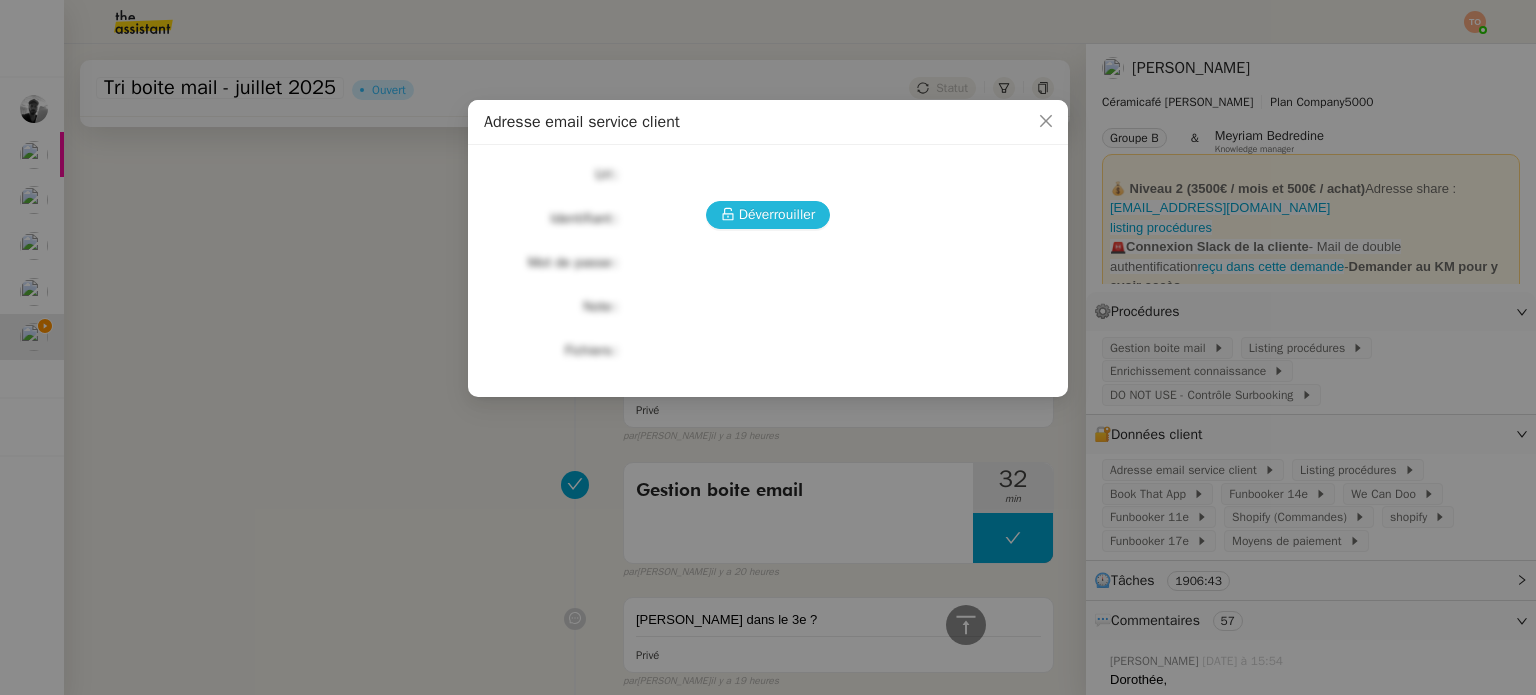 click on "Déverrouiller" at bounding box center (768, 215) 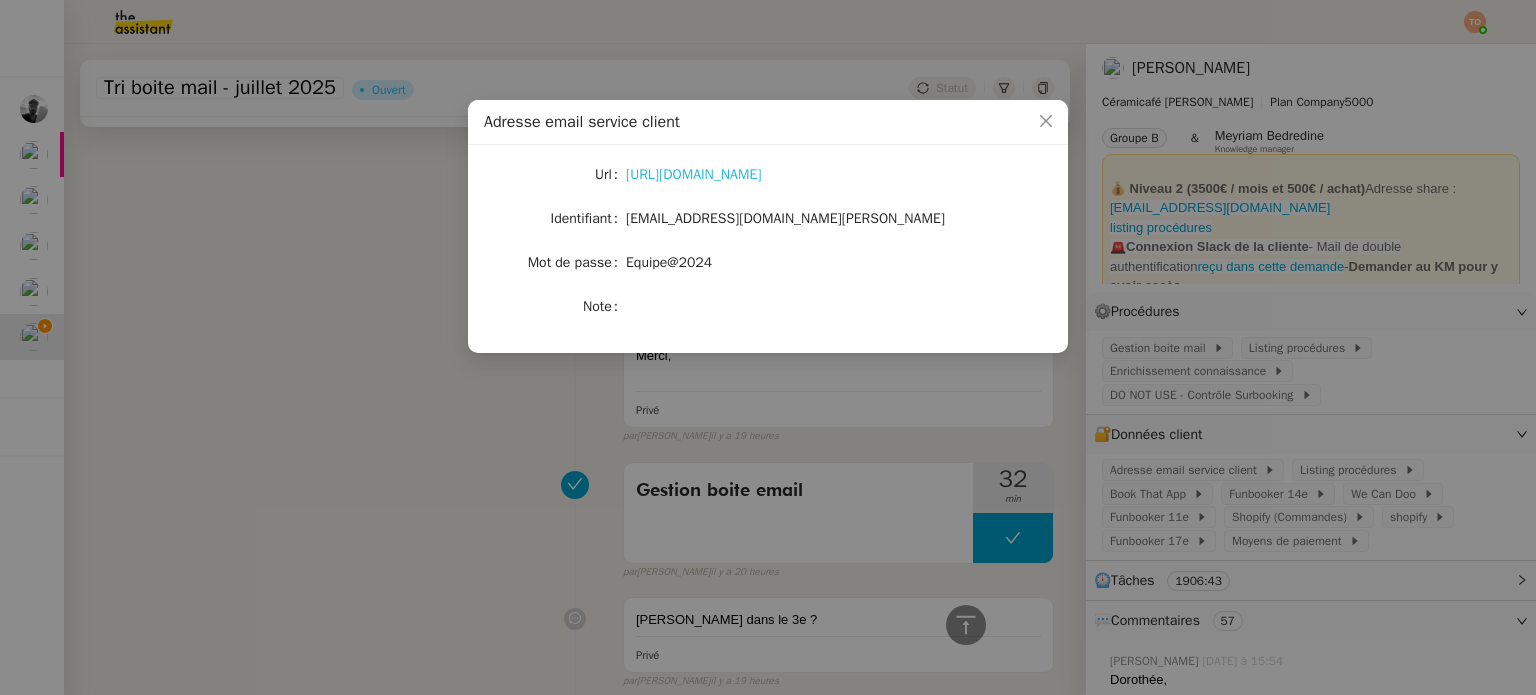 click on "https://ex4.mail.ovh.net/owa/#path=/mail" 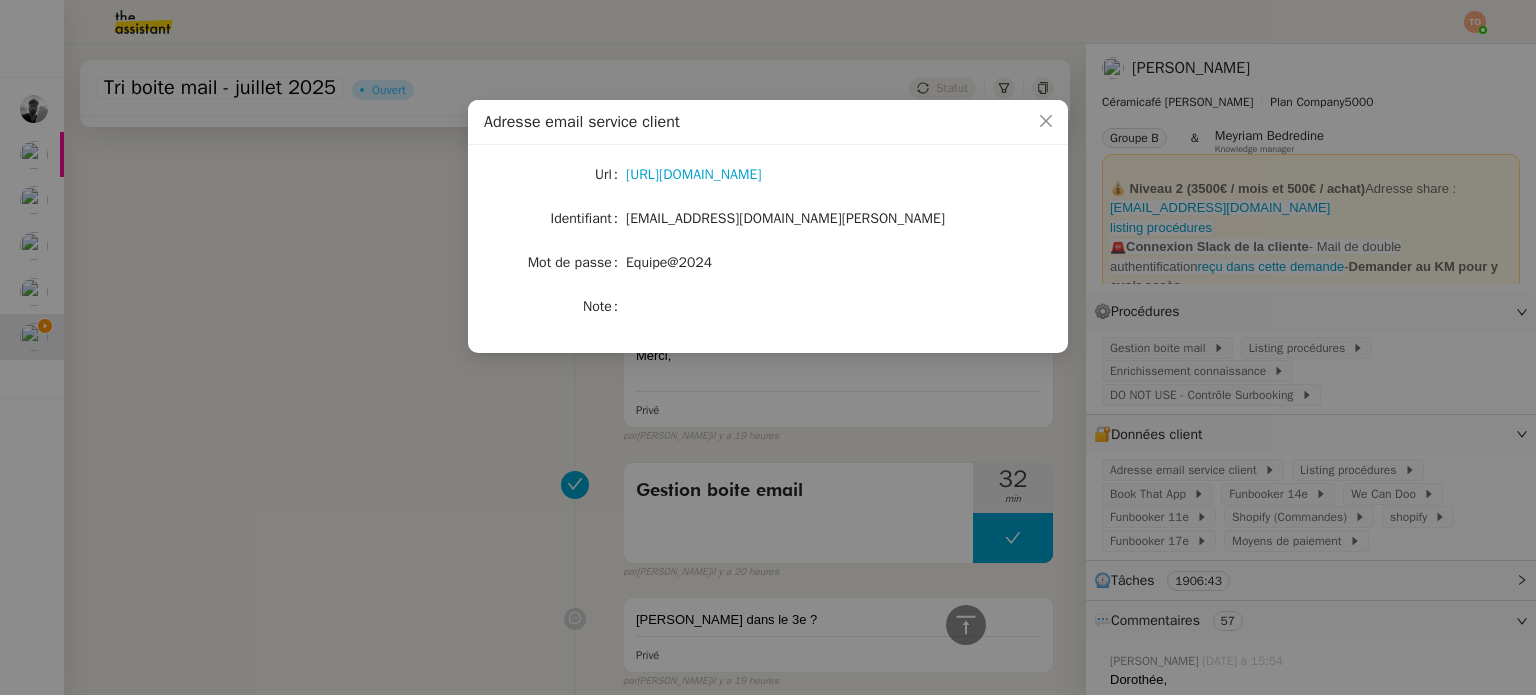 click on "bonjour@ceramicafe-genevieve.fr" 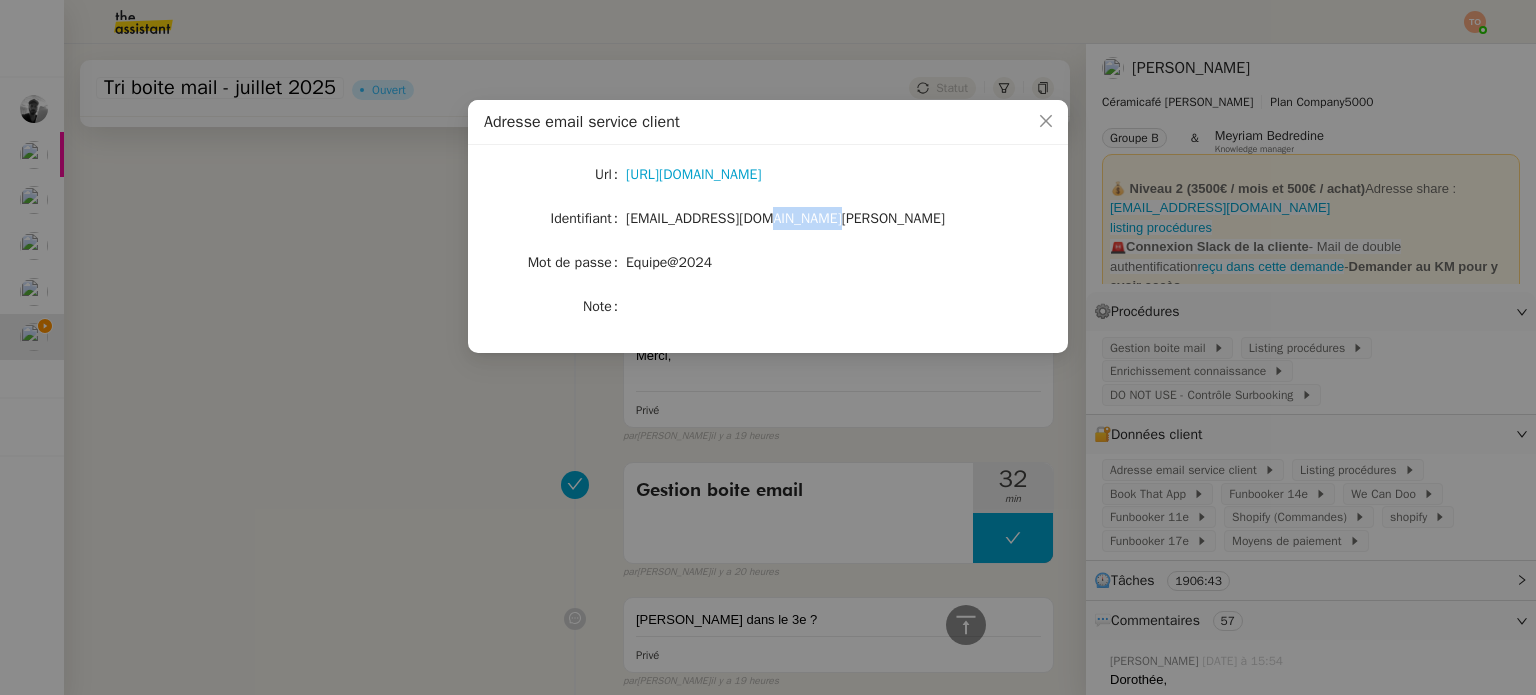click on "bonjour@ceramicafe-genevieve.fr" 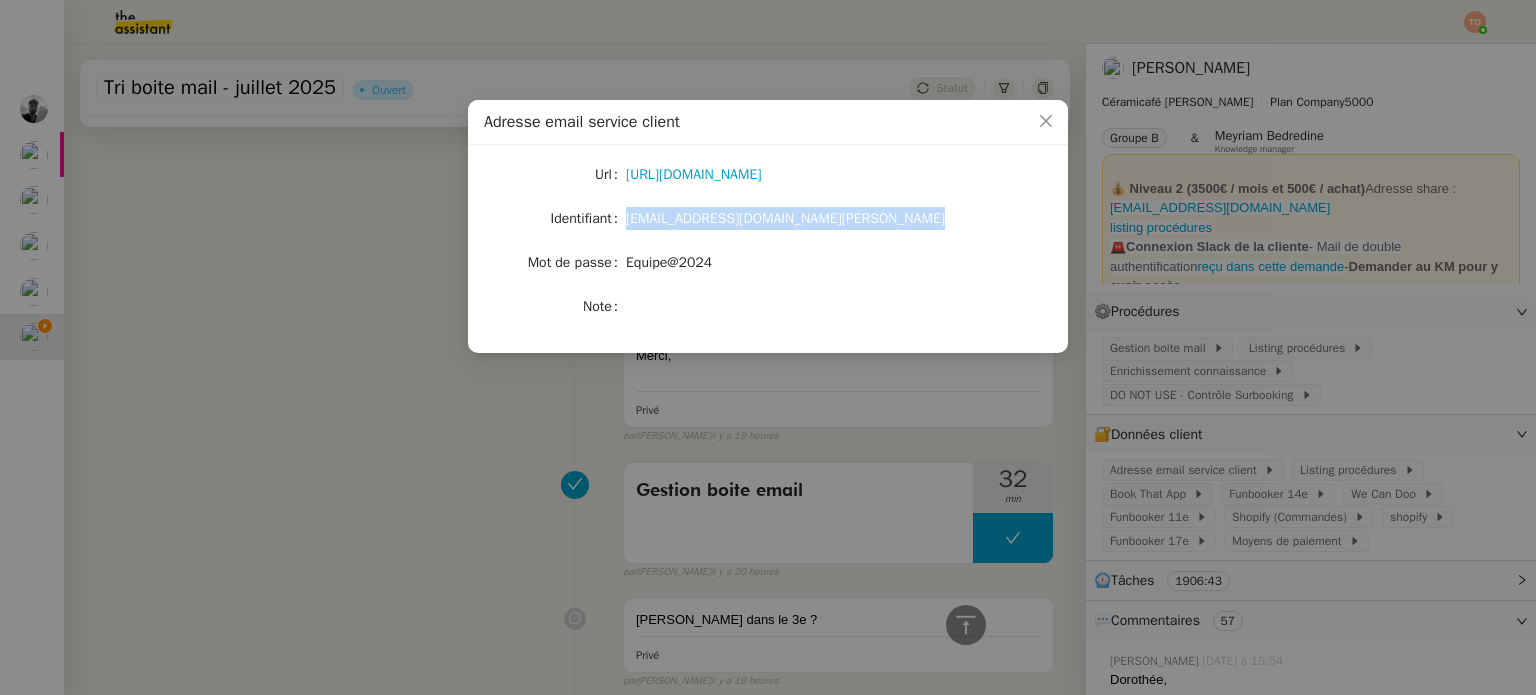 click on "bonjour@ceramicafe-genevieve.fr" 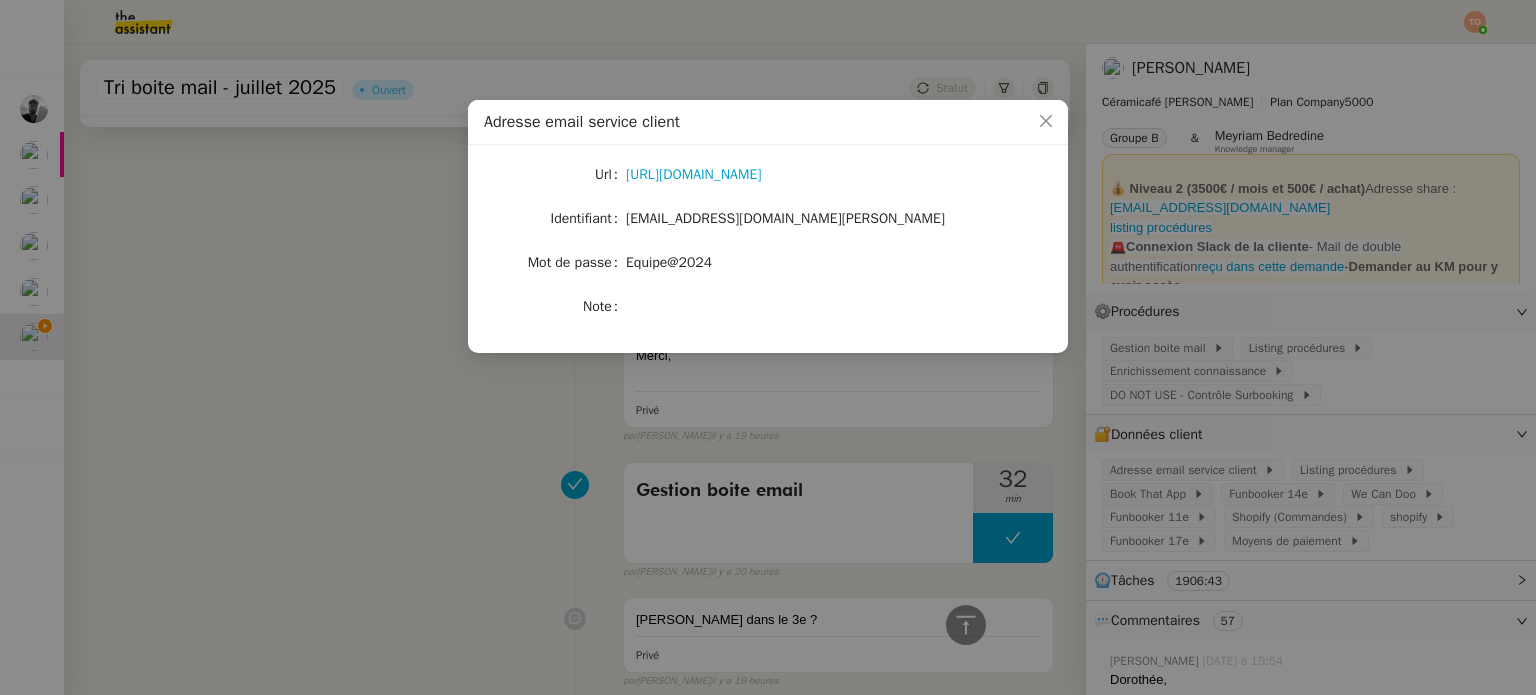 click on "Equipe@2024" 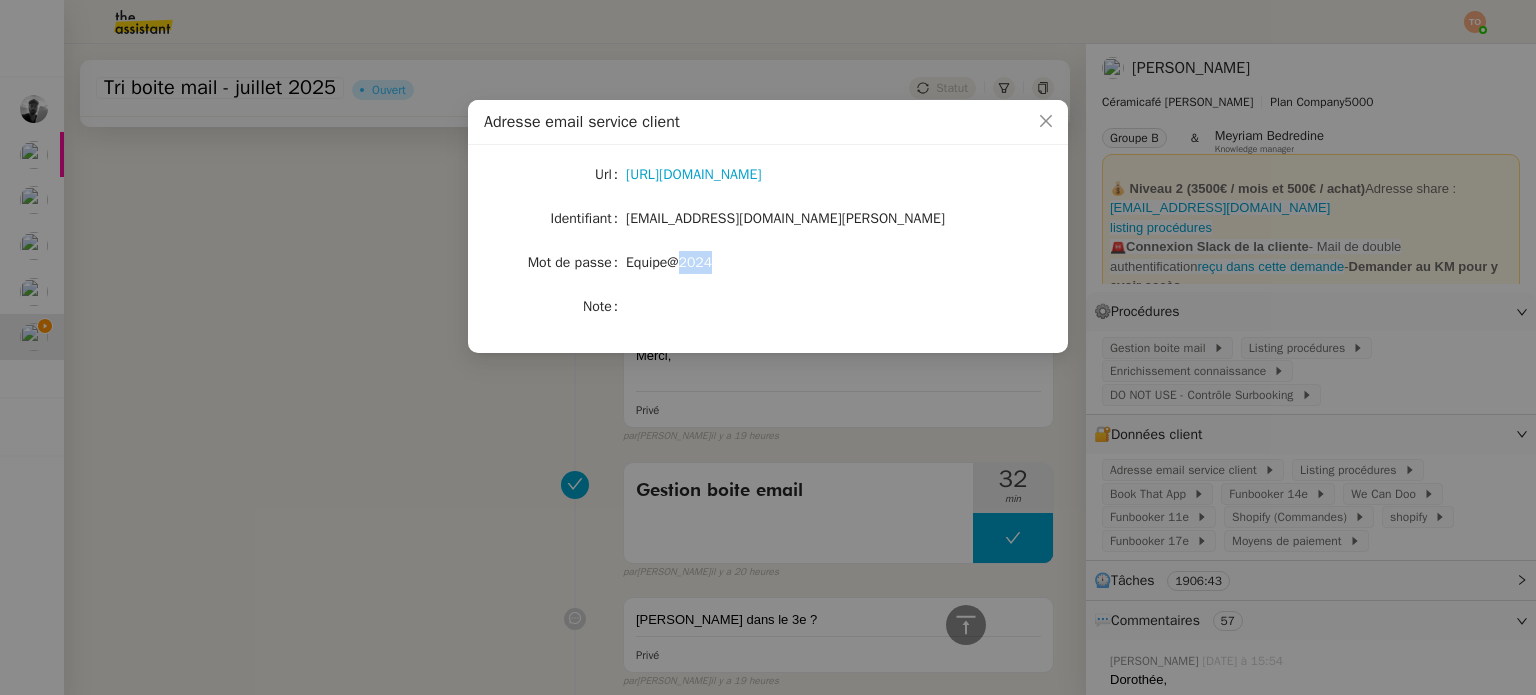 click on "Equipe@2024" 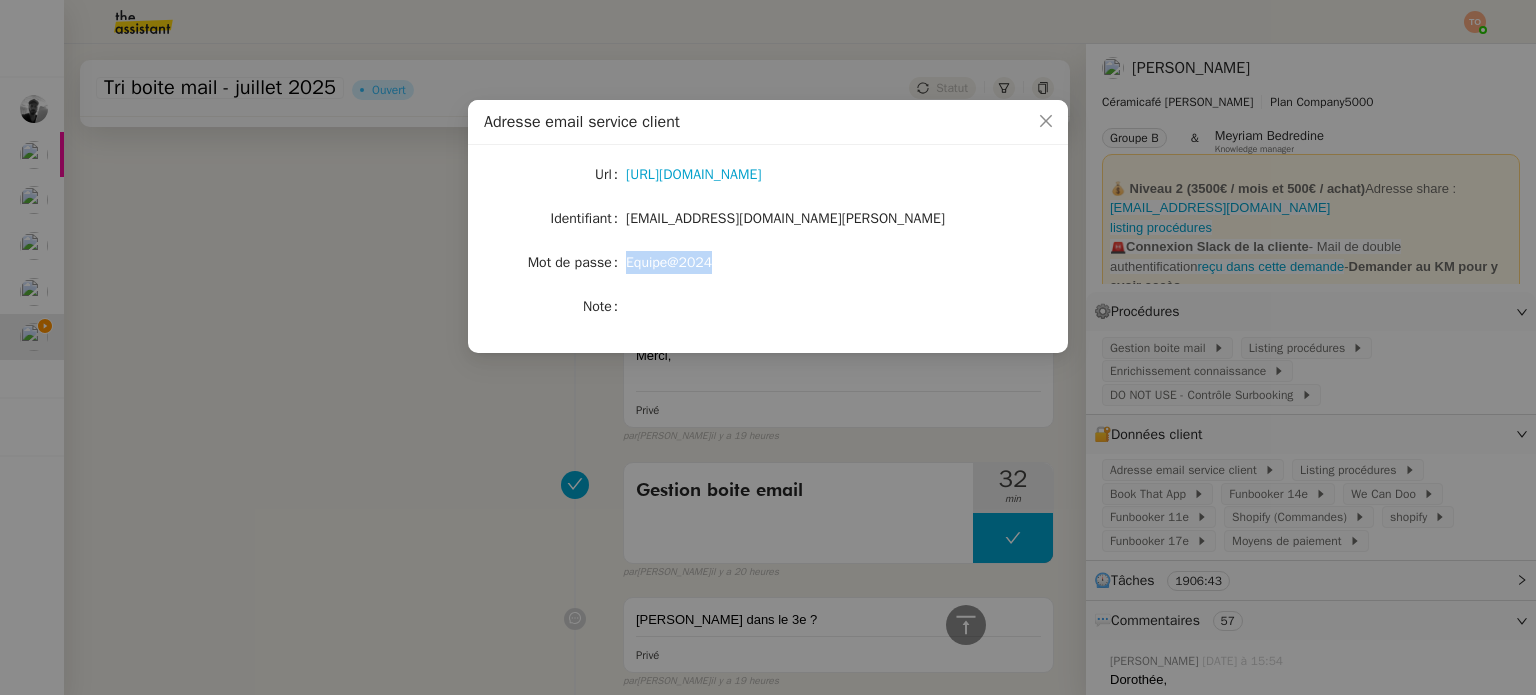 click on "Equipe@2024" 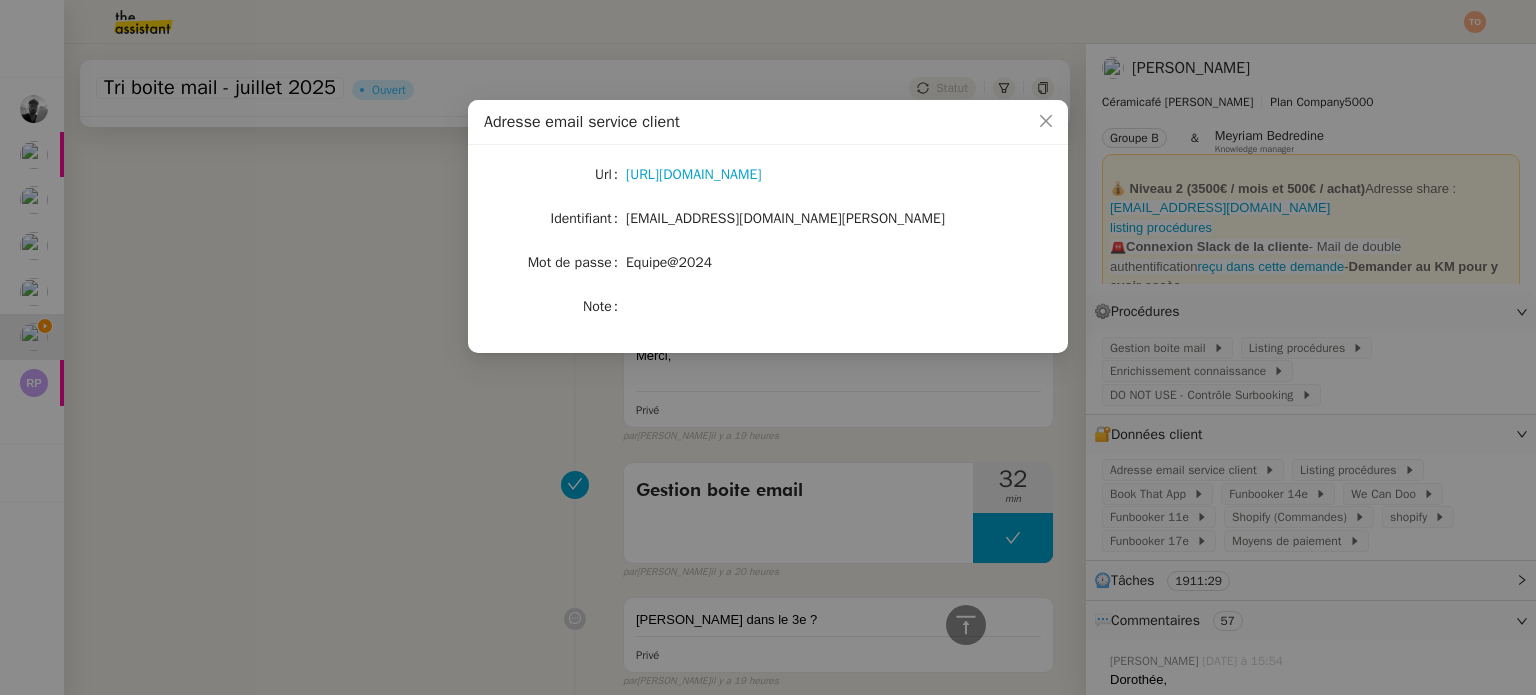 click on "Adresse email service client Url https://ex4.mail.ovh.net/owa/#path=/mail    Identifiant bonjour@ceramicafe-genevieve.fr Mot de passe Equipe@2024 Note" at bounding box center [768, 347] 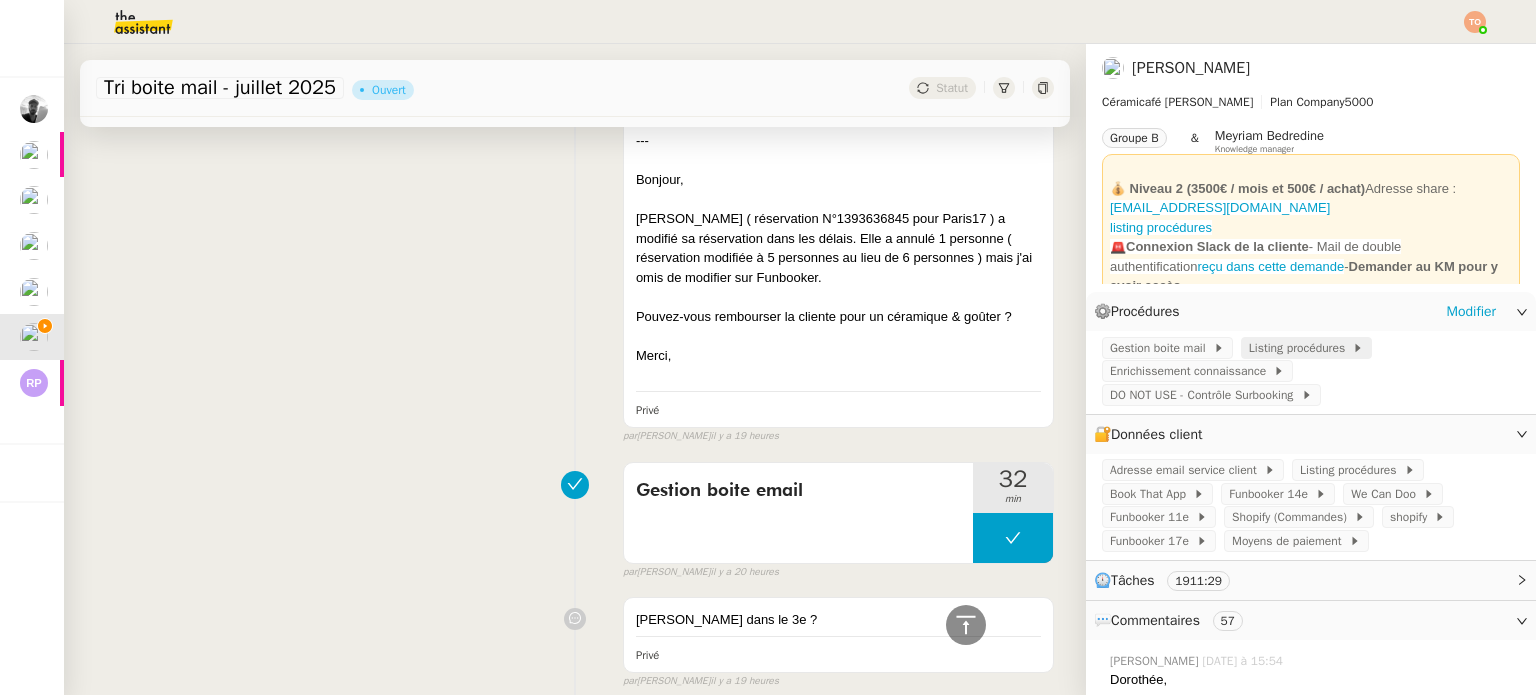 click on "Listing procédures" 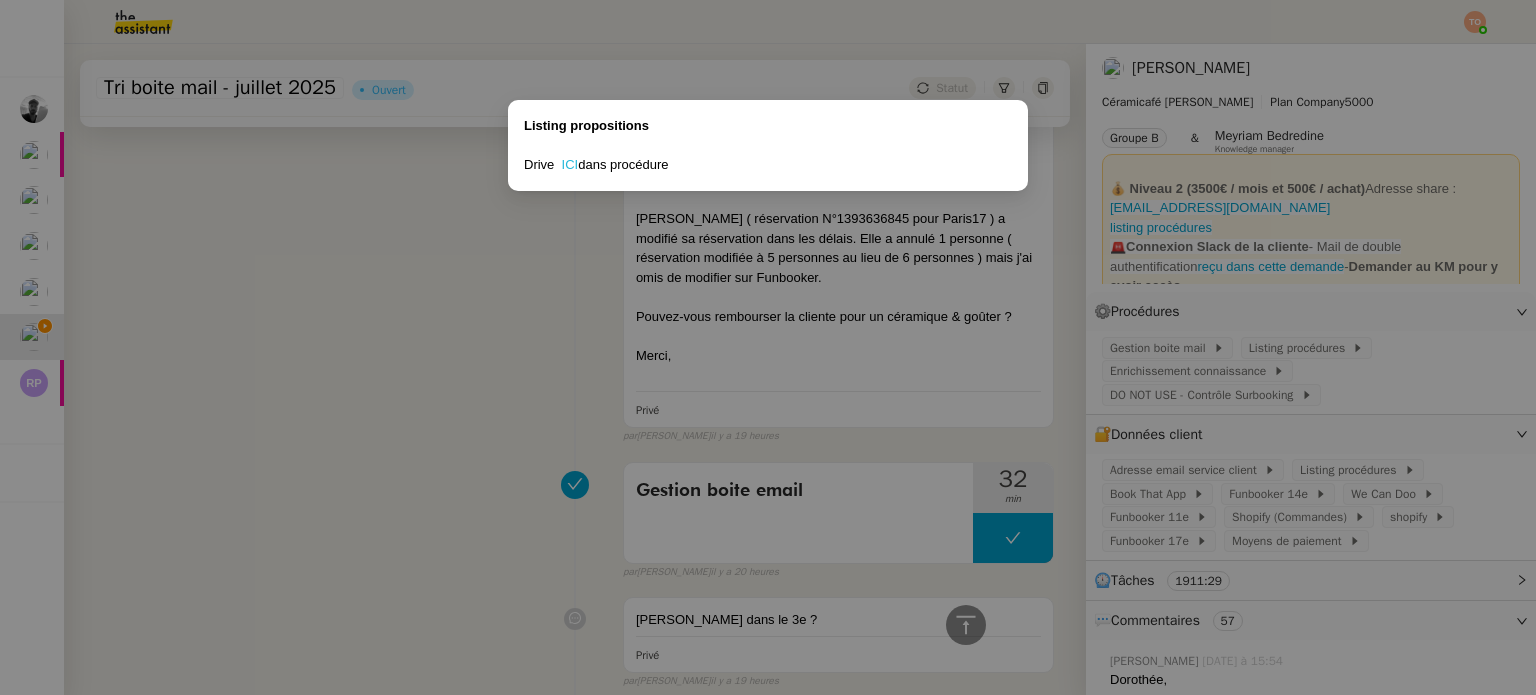 click on "ICI" at bounding box center [570, 164] 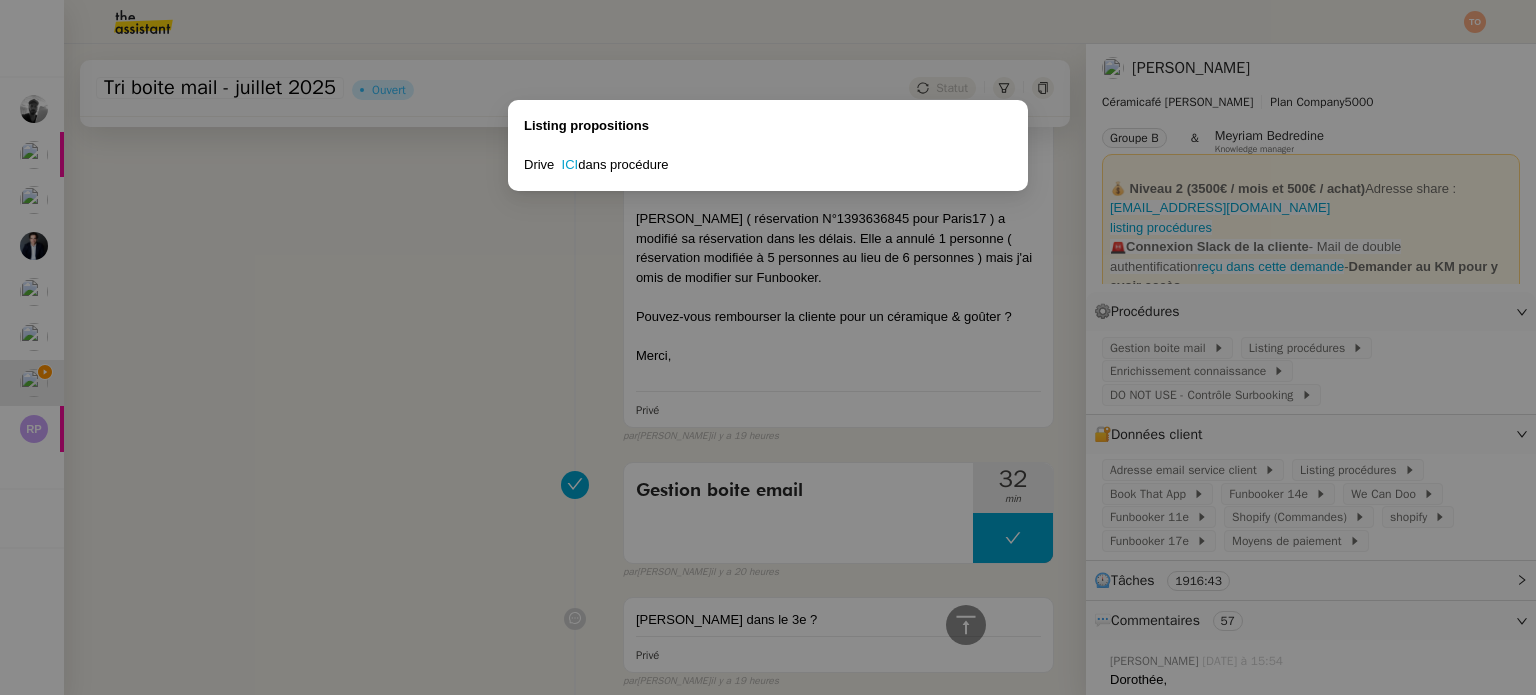 click on "Listing propositions Drive     ICI  dans procédure" at bounding box center (768, 347) 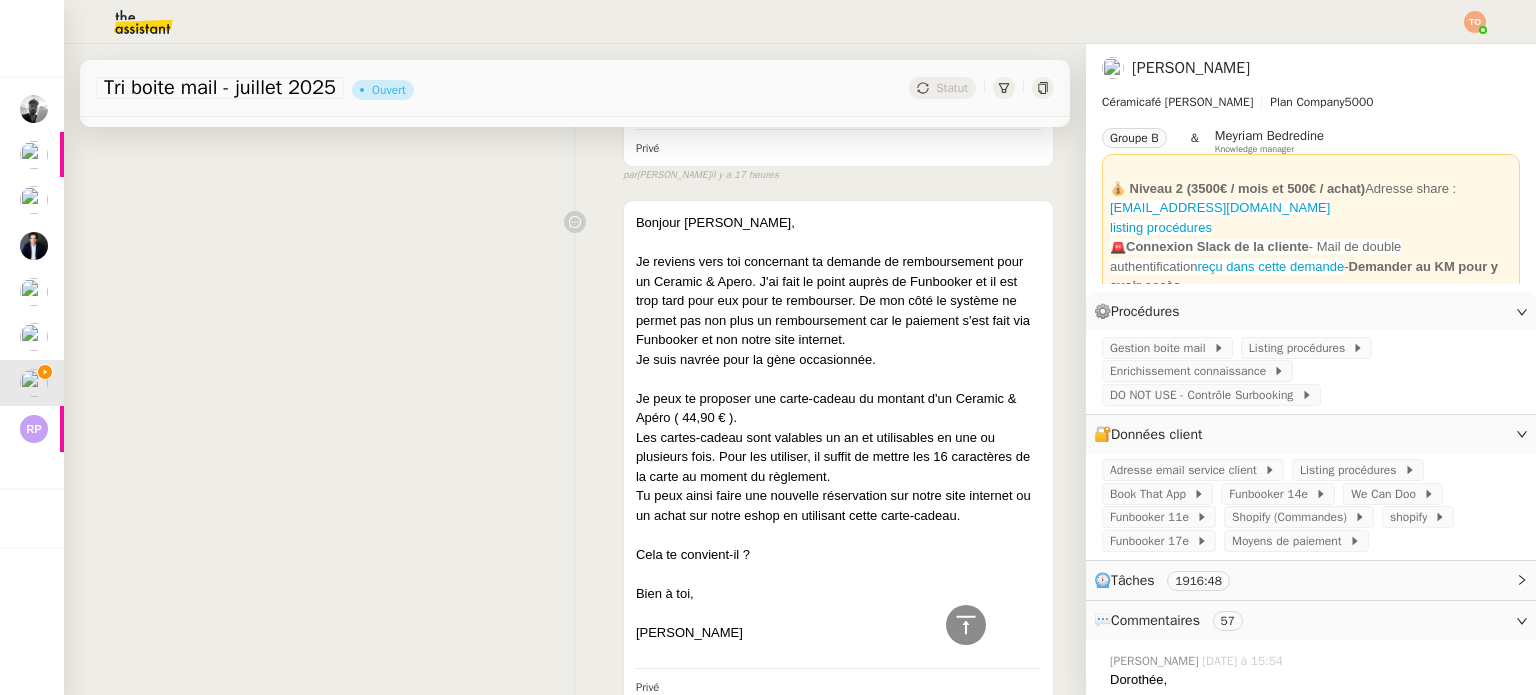 scroll, scrollTop: 0, scrollLeft: 0, axis: both 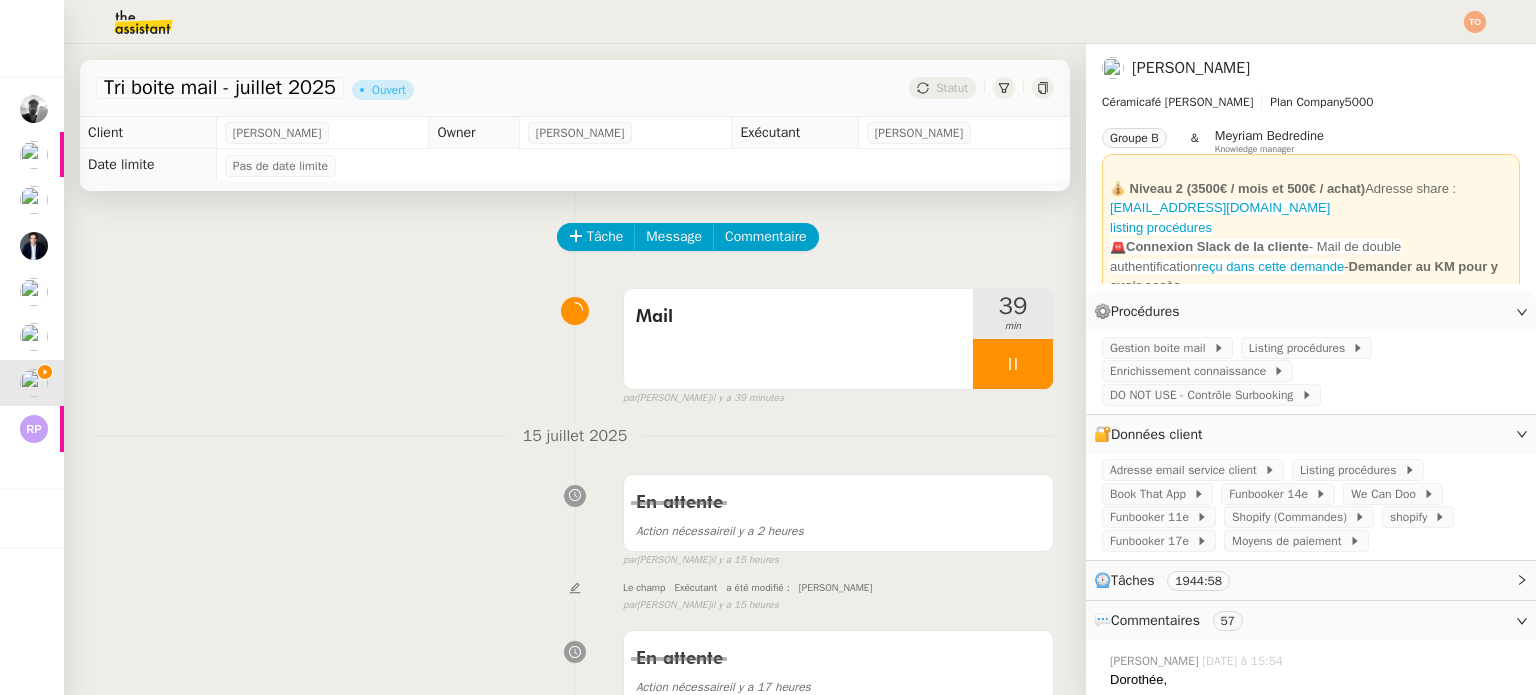 drag, startPoint x: 1016, startPoint y: 374, endPoint x: 0, endPoint y: 392, distance: 1016.1594 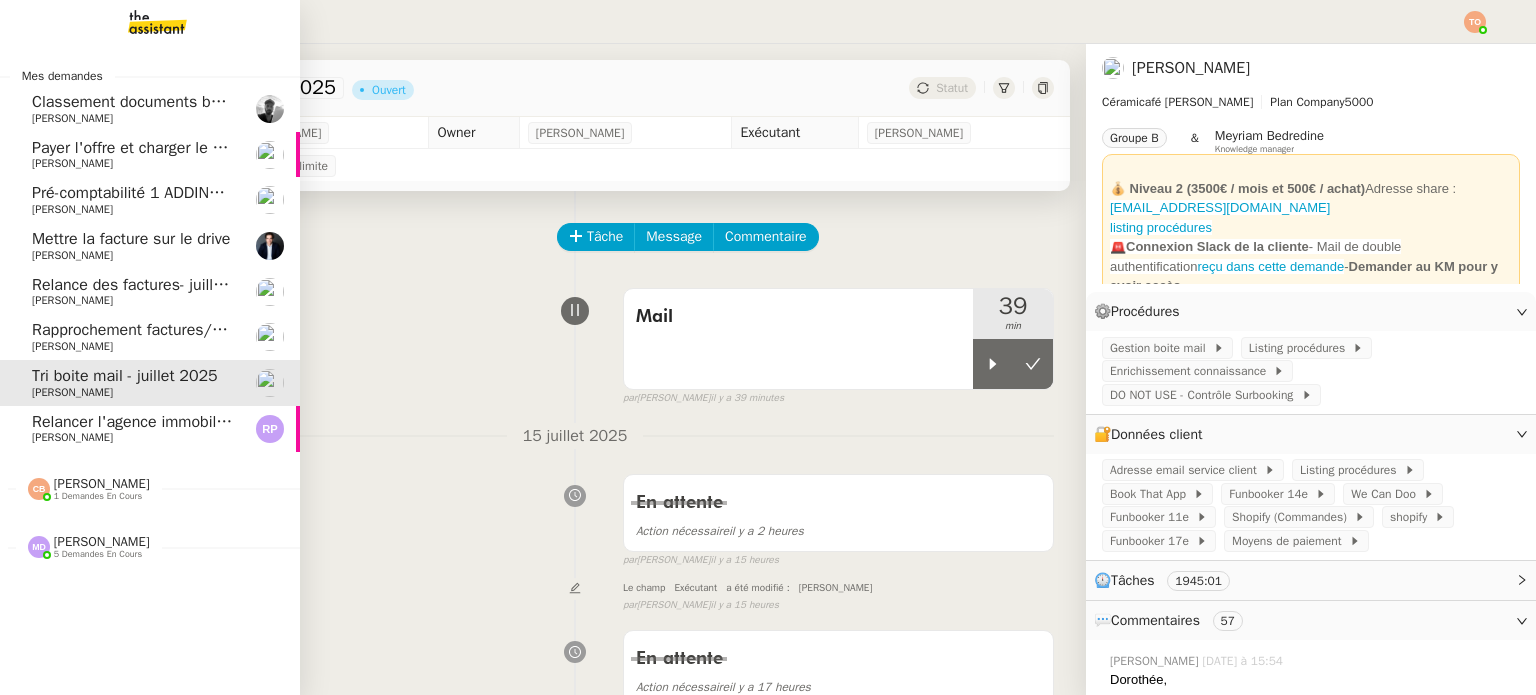 click on "[PERSON_NAME]" 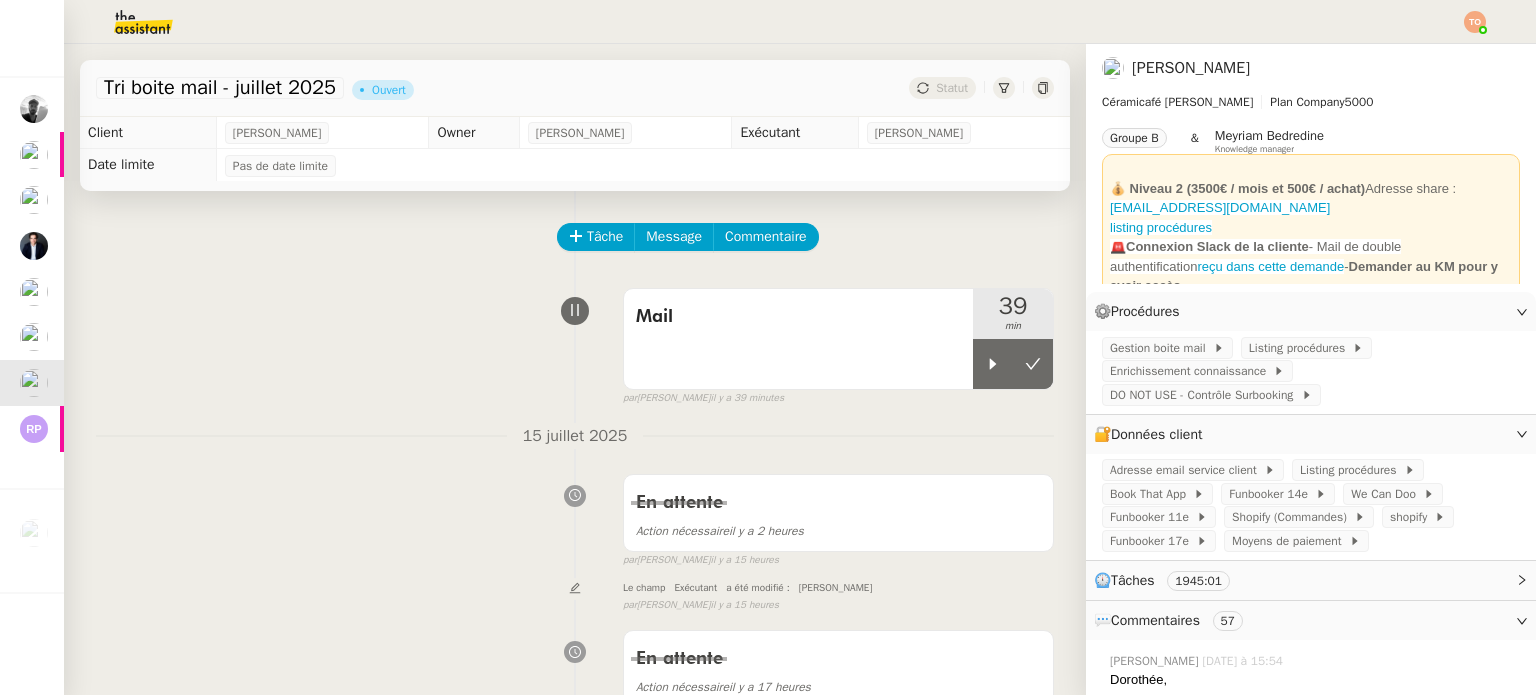 click 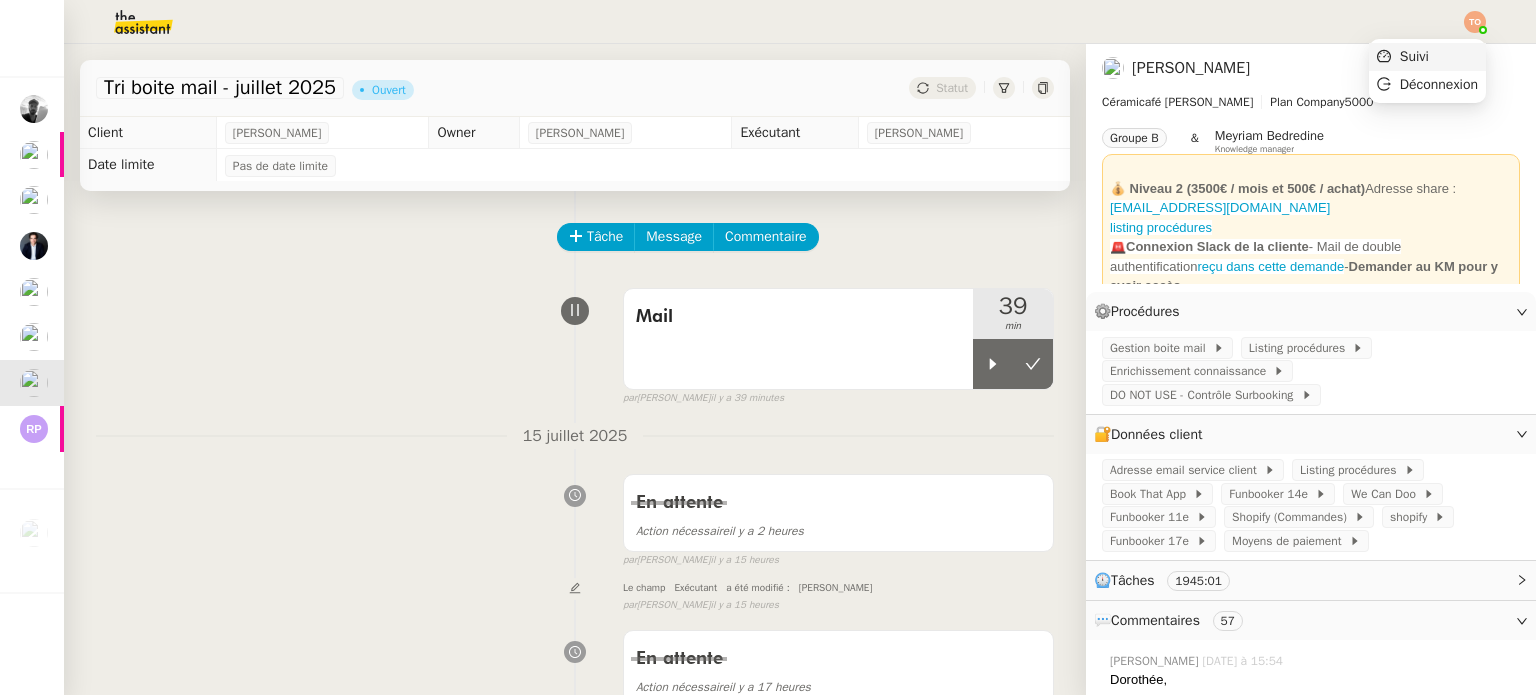click on "Suivi" at bounding box center [1414, 56] 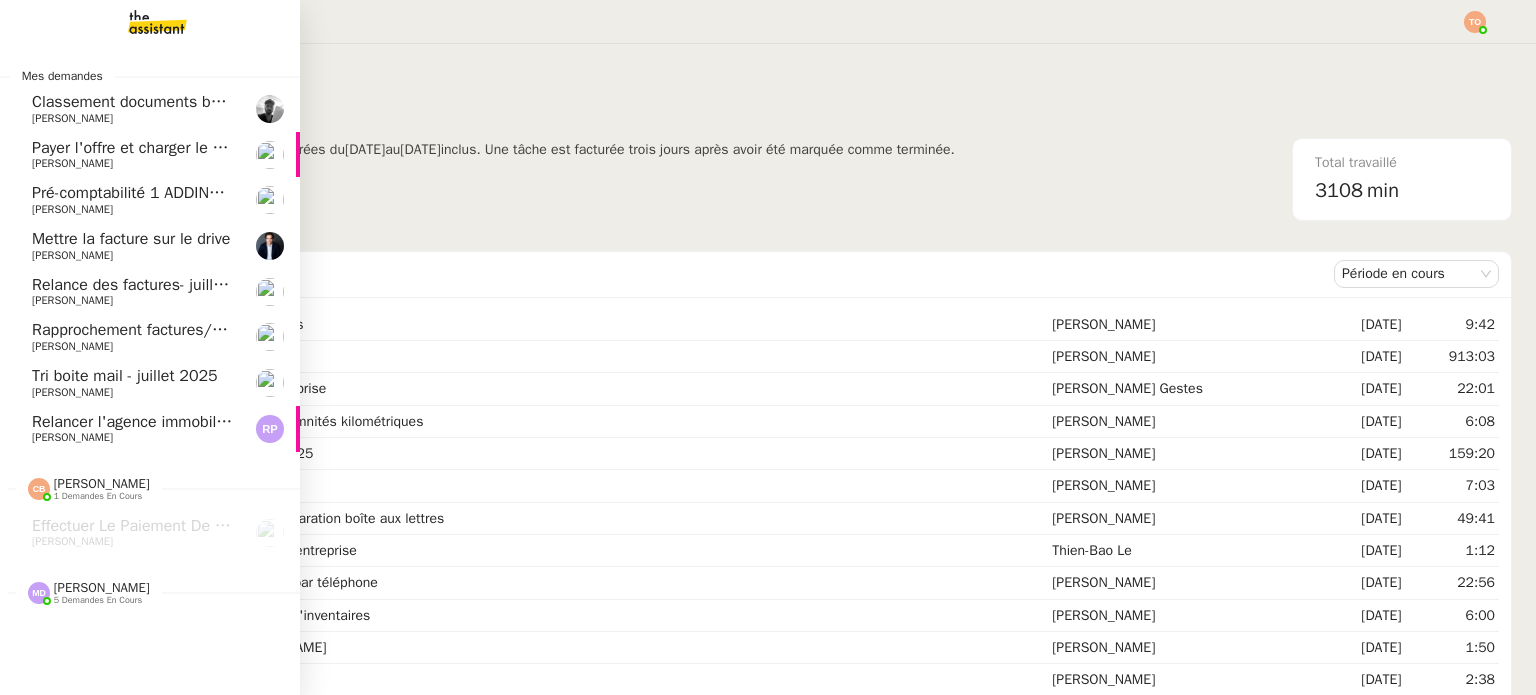 click on "[PERSON_NAME]" 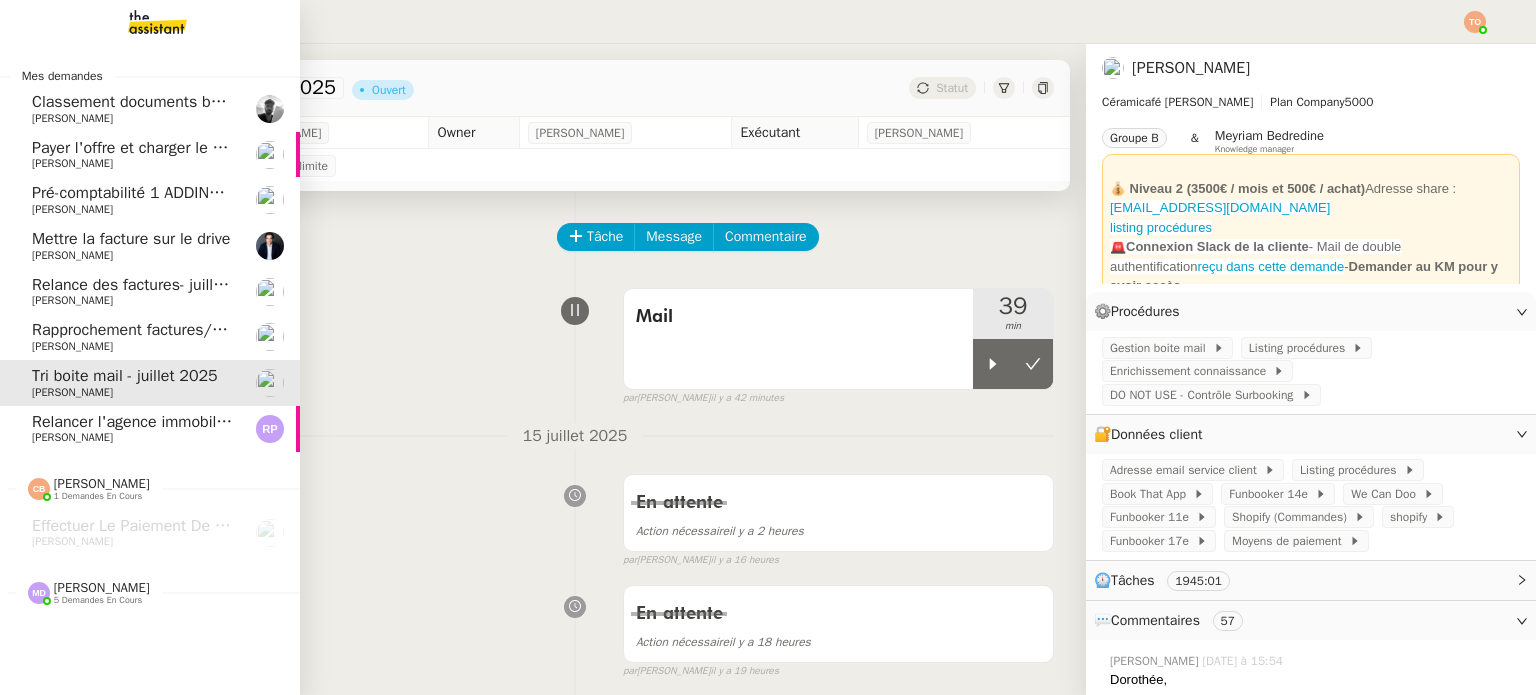 click on "5 demandes en cours" 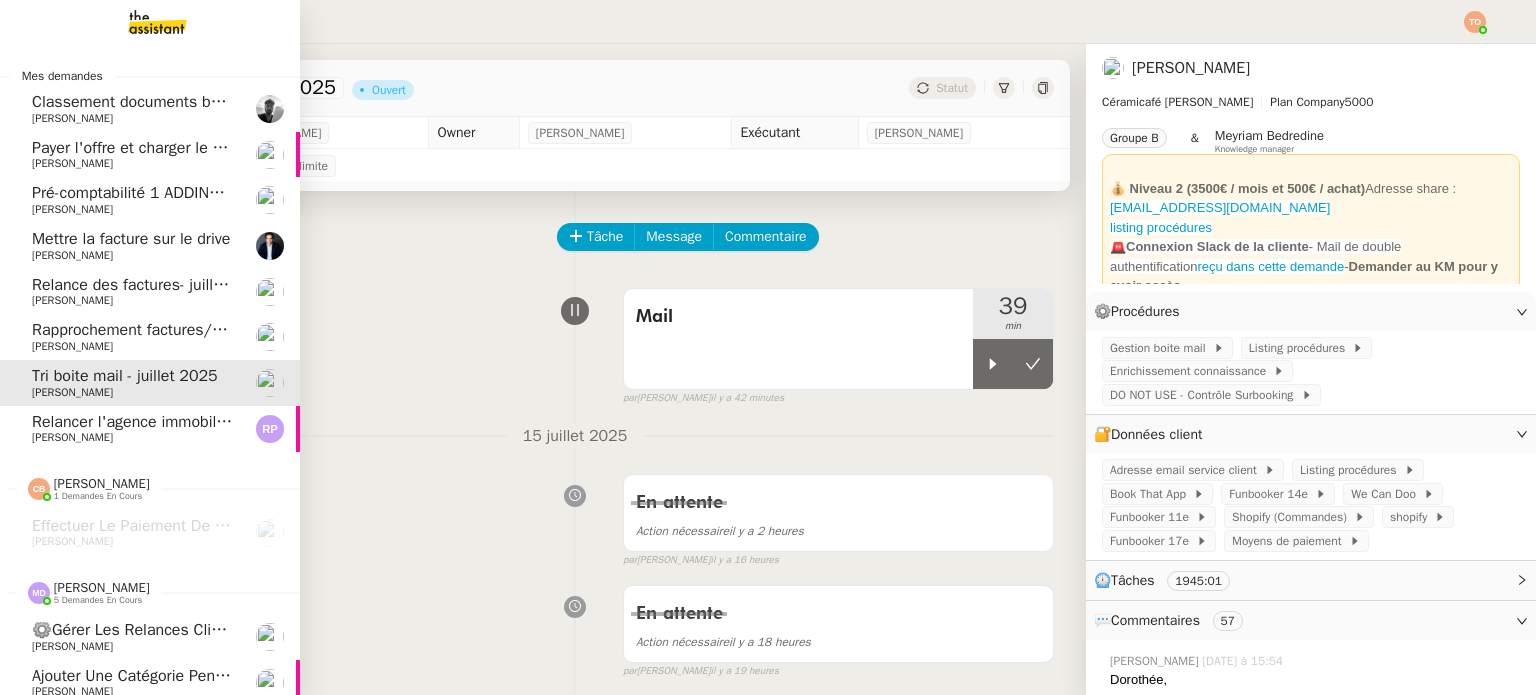 scroll, scrollTop: 157, scrollLeft: 0, axis: vertical 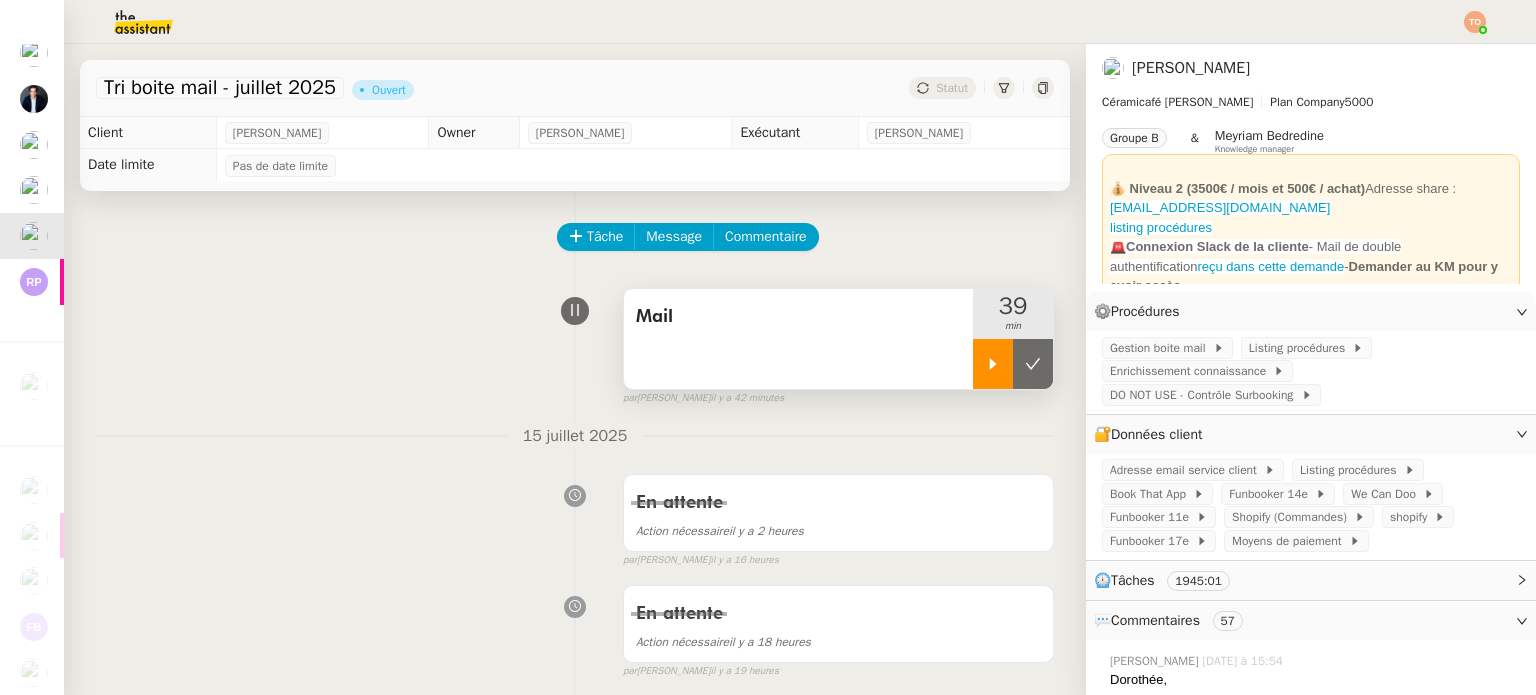 click 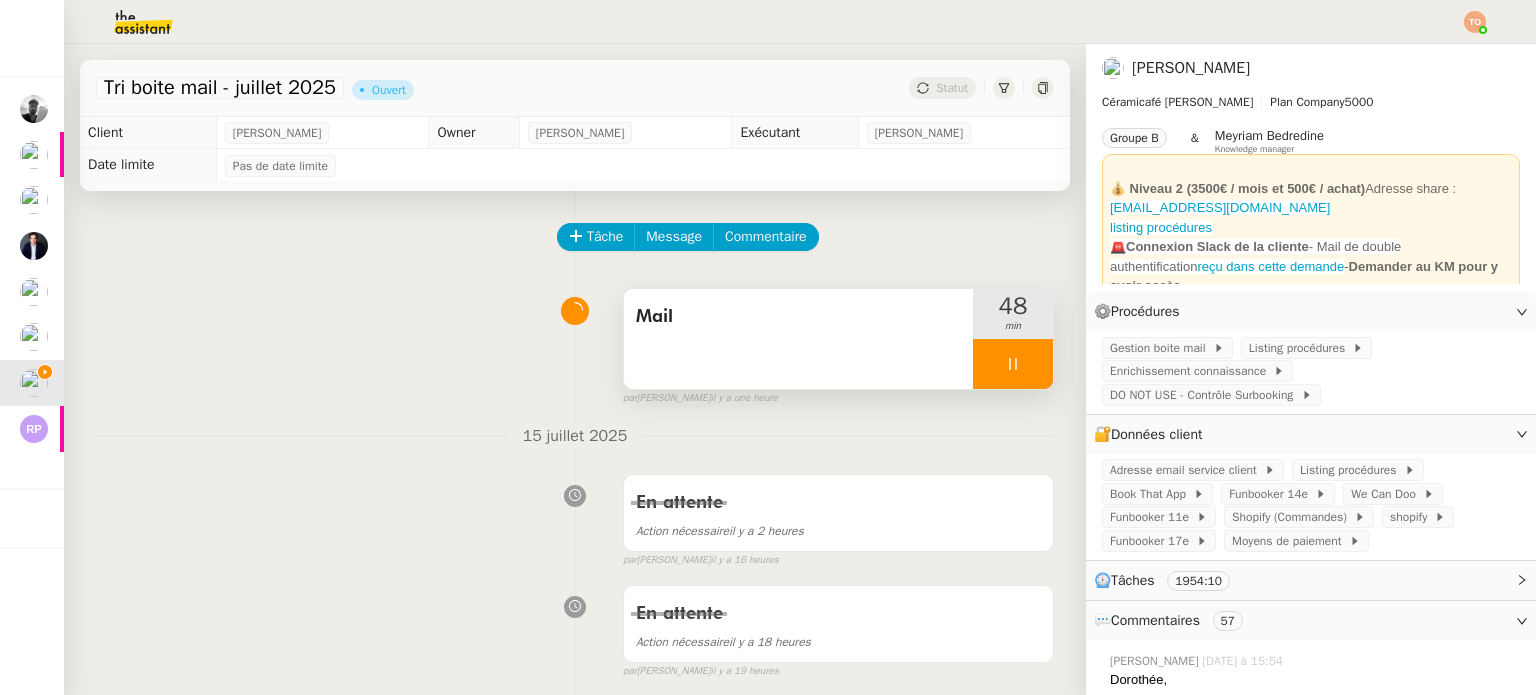 scroll, scrollTop: 0, scrollLeft: 0, axis: both 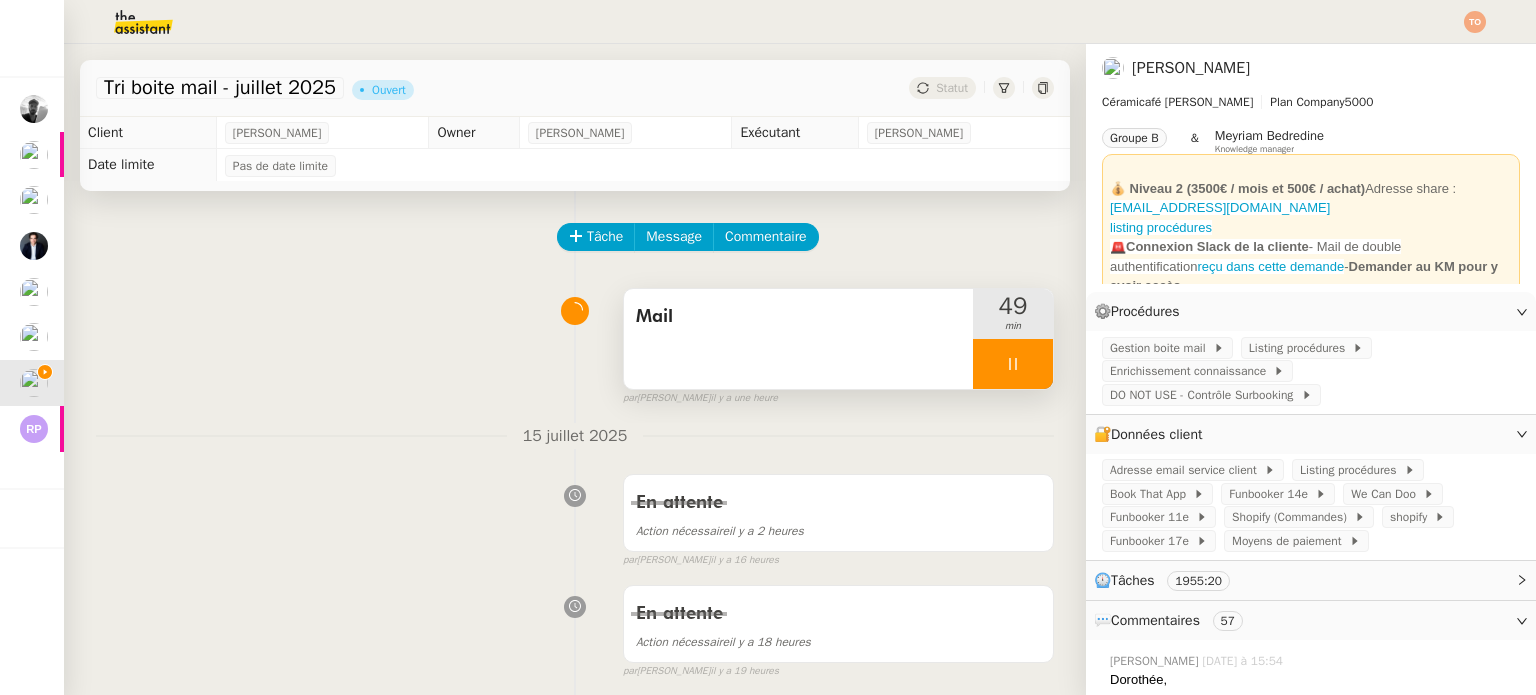 click at bounding box center (1013, 364) 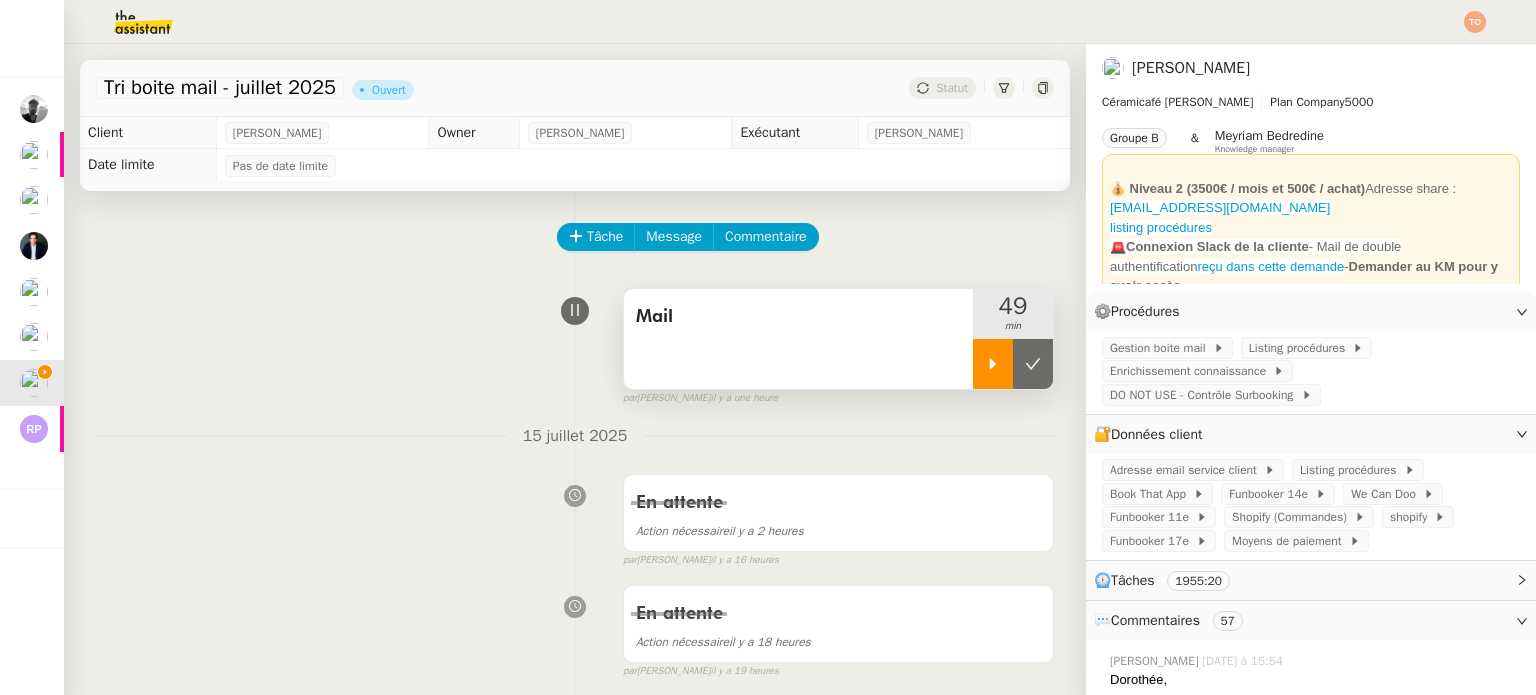 click 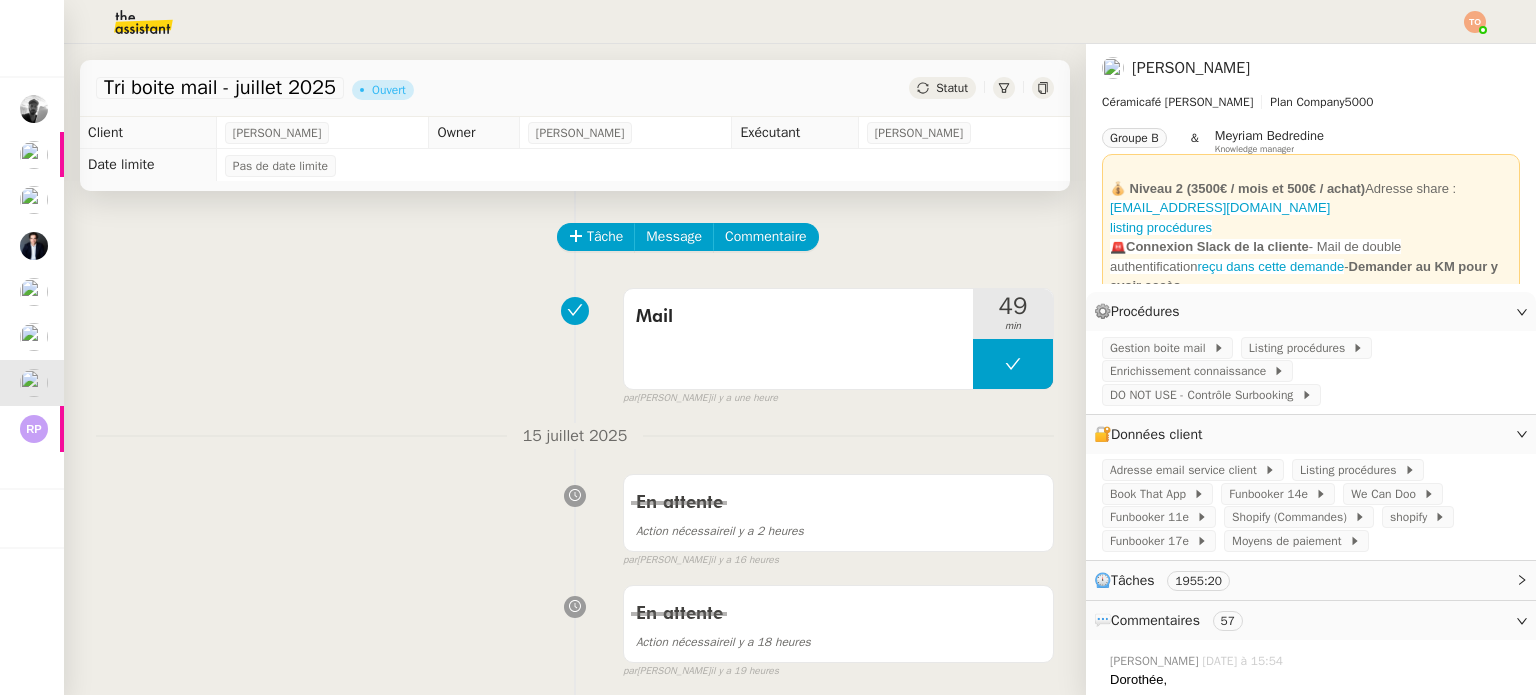 click on "Statut" 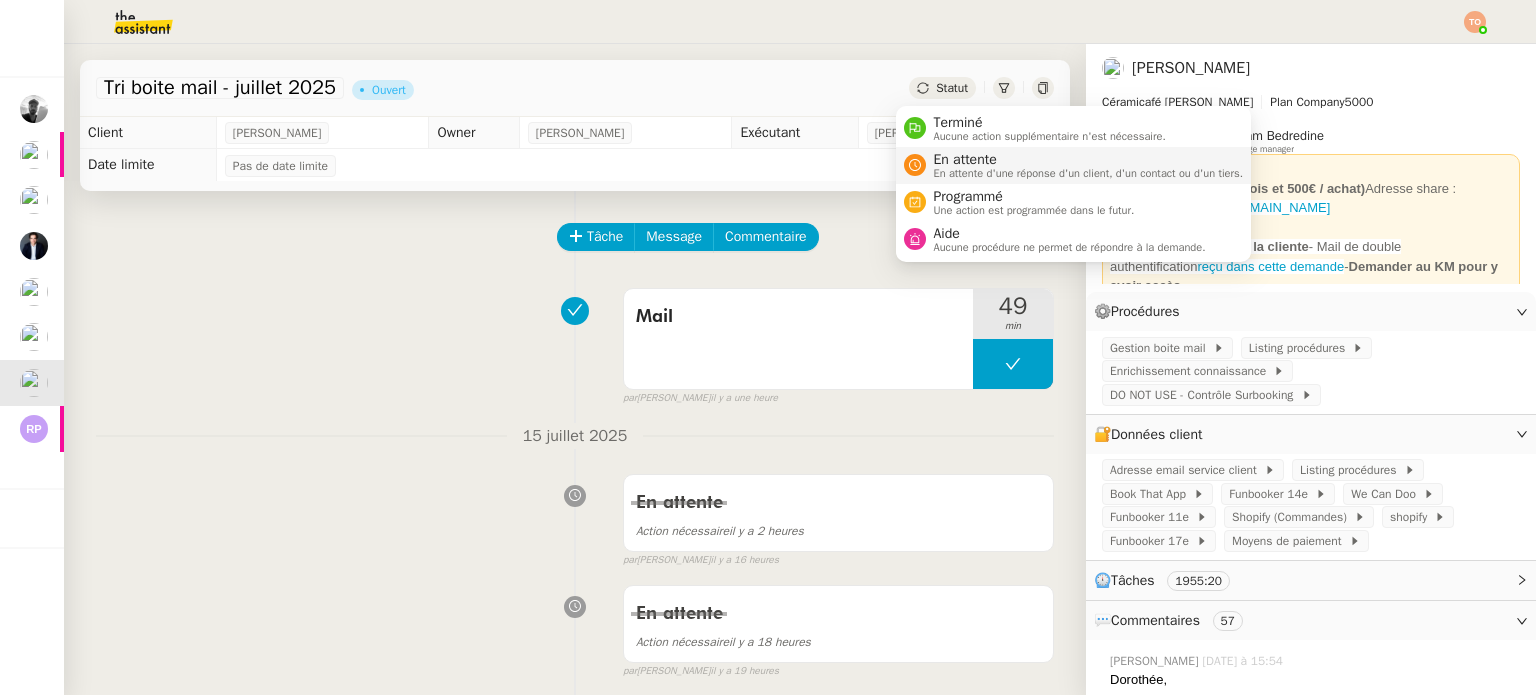click on "En attente" at bounding box center (1089, 160) 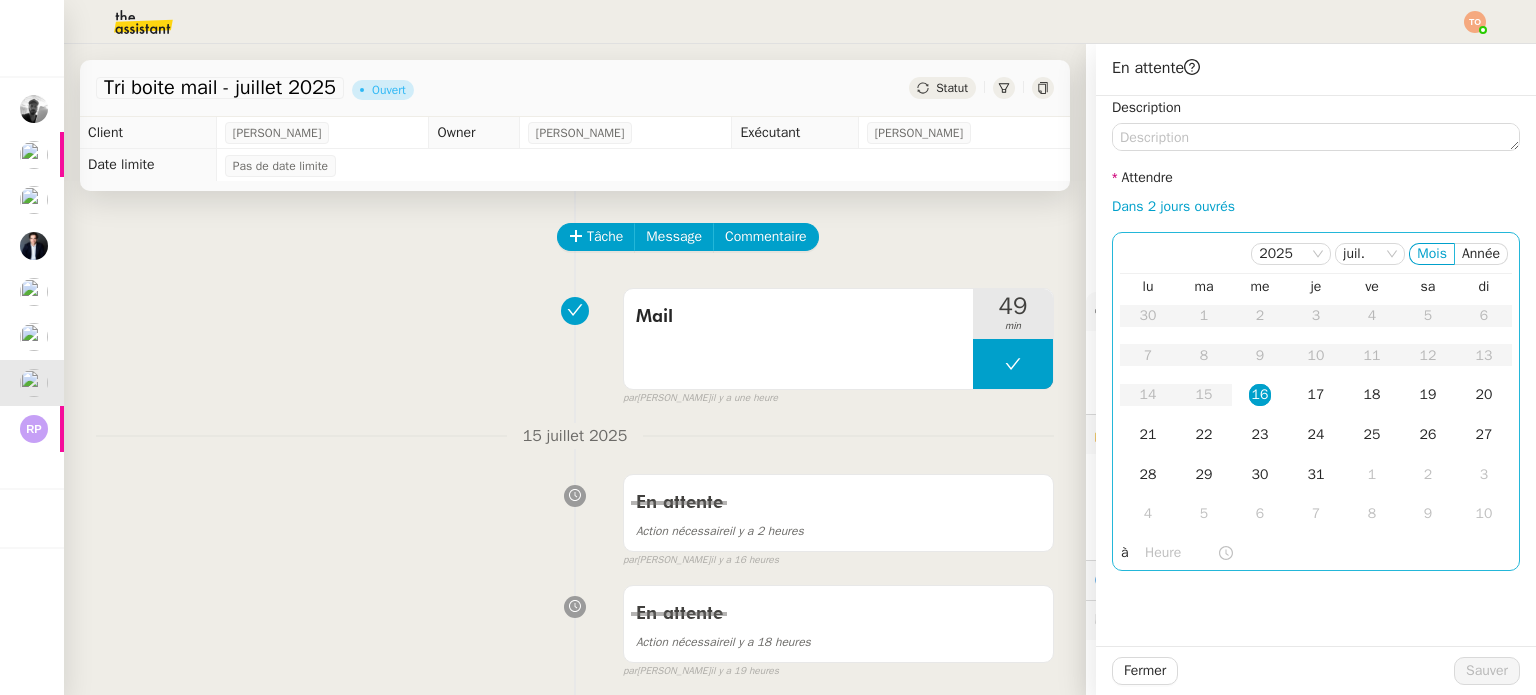 click on "16" 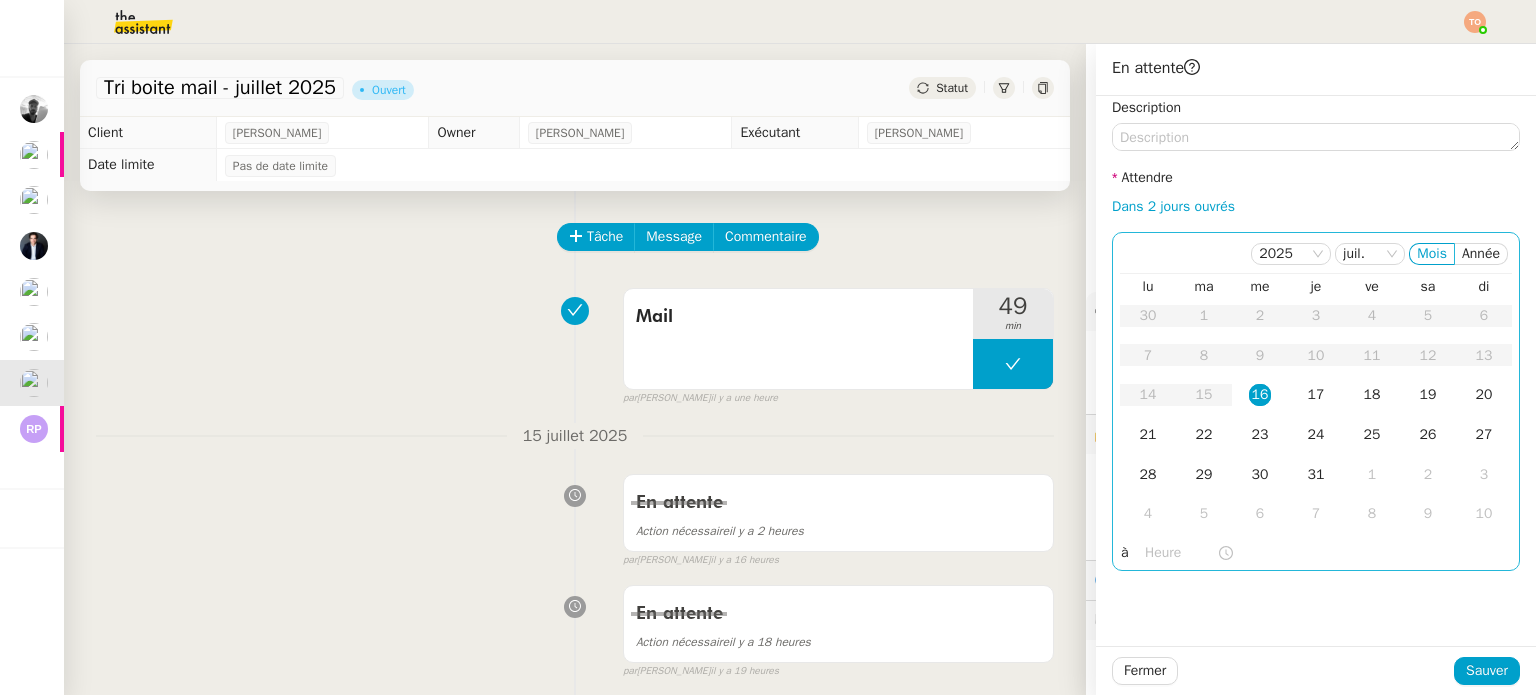 click 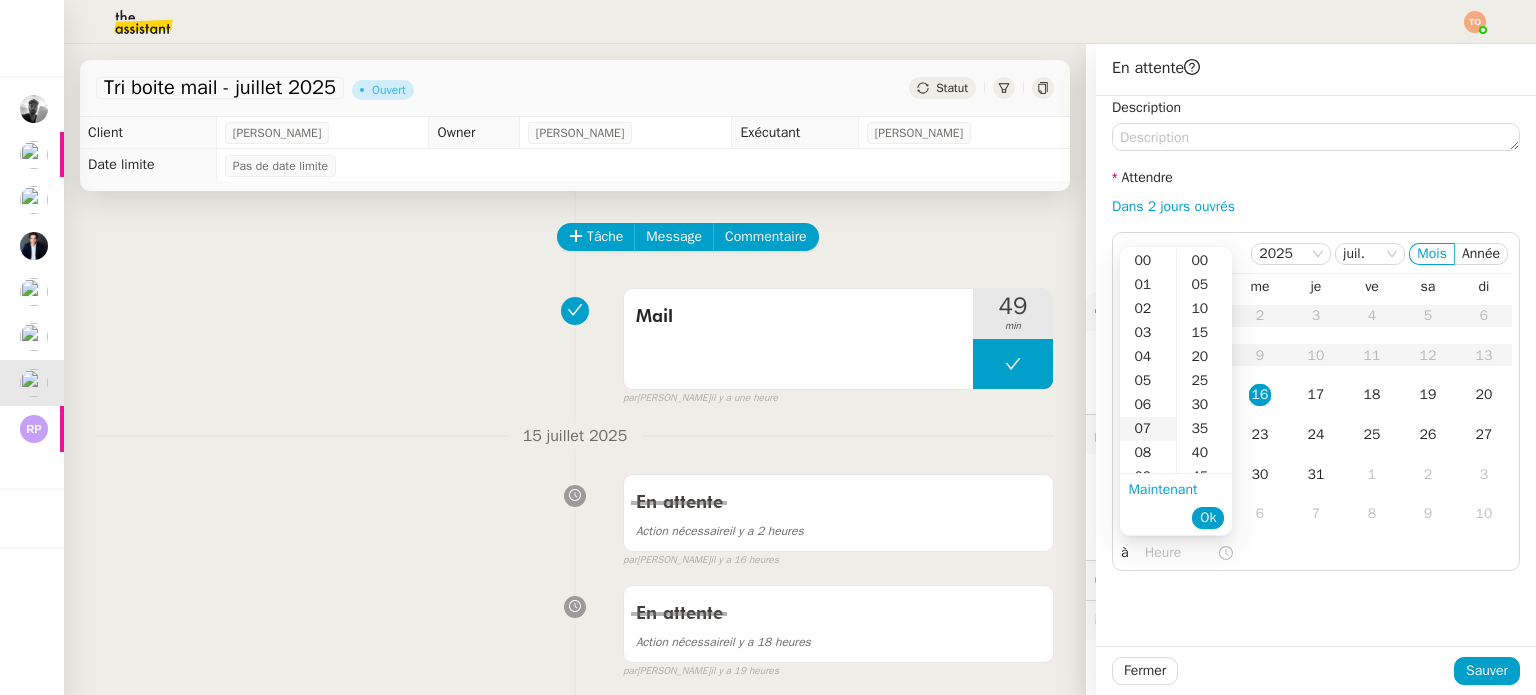 scroll, scrollTop: 200, scrollLeft: 0, axis: vertical 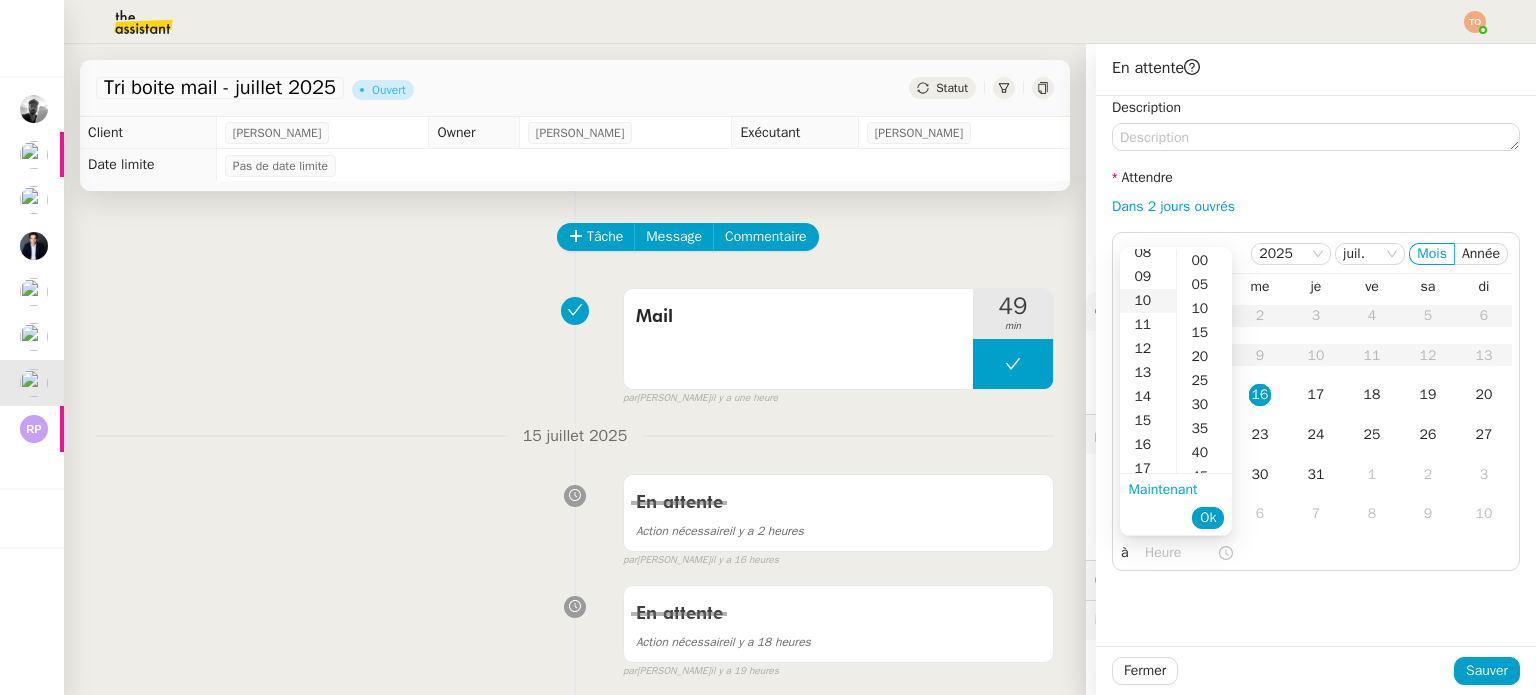 click on "10" at bounding box center (1148, 301) 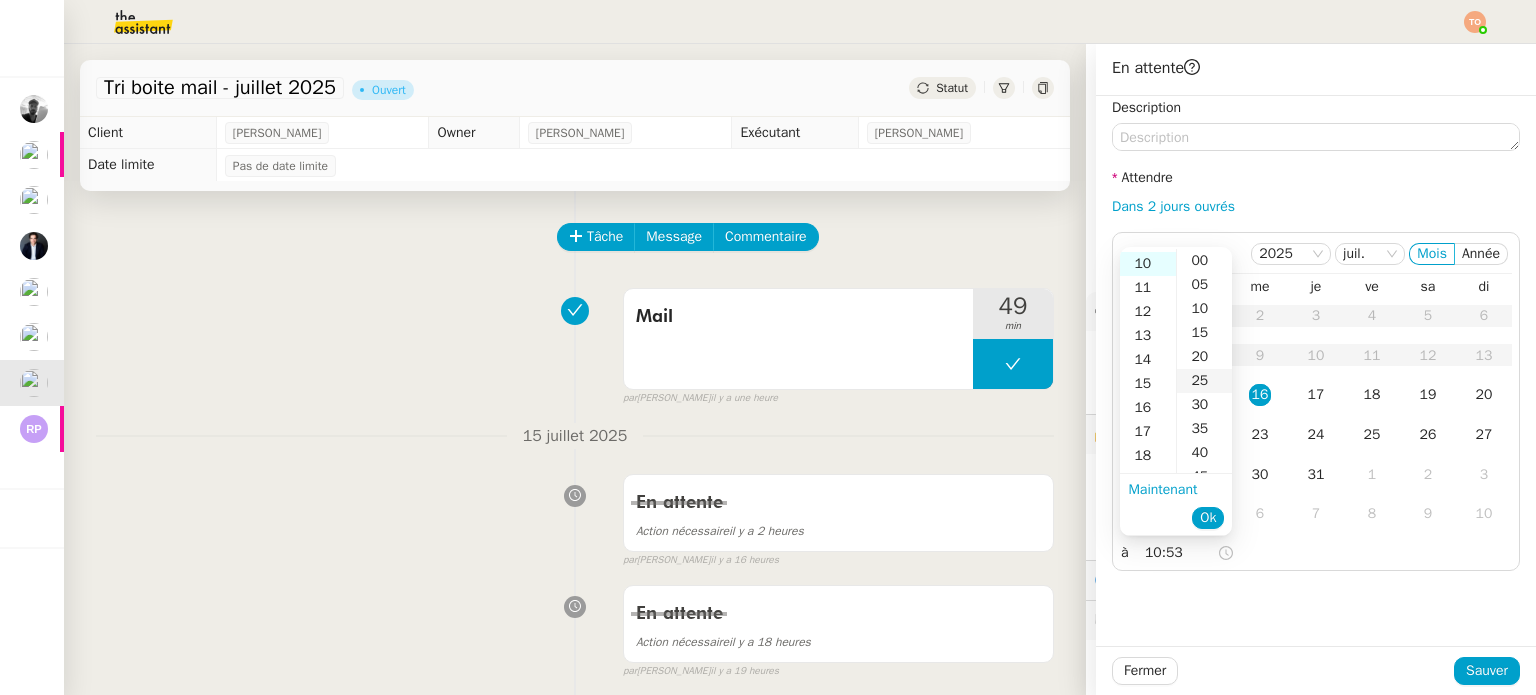 scroll, scrollTop: 240, scrollLeft: 0, axis: vertical 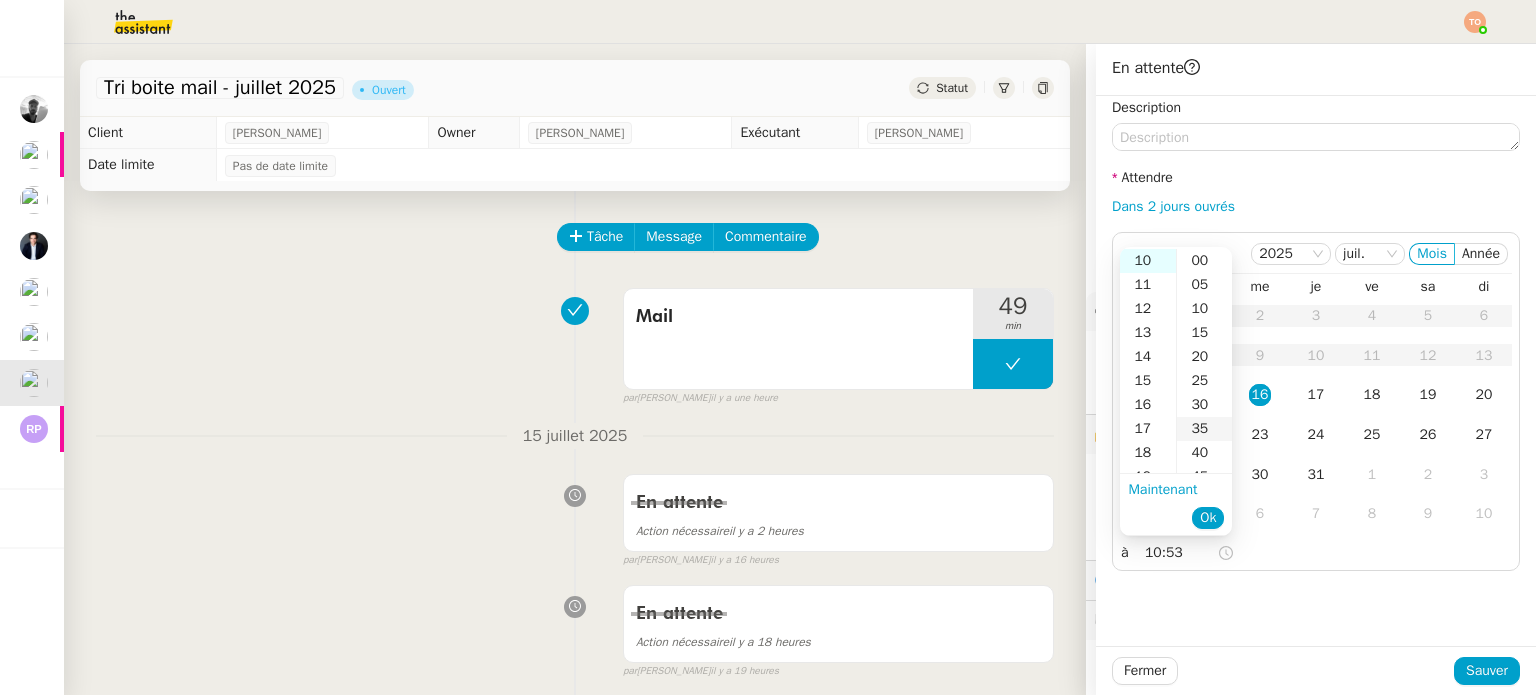 click on "35" at bounding box center (1204, 429) 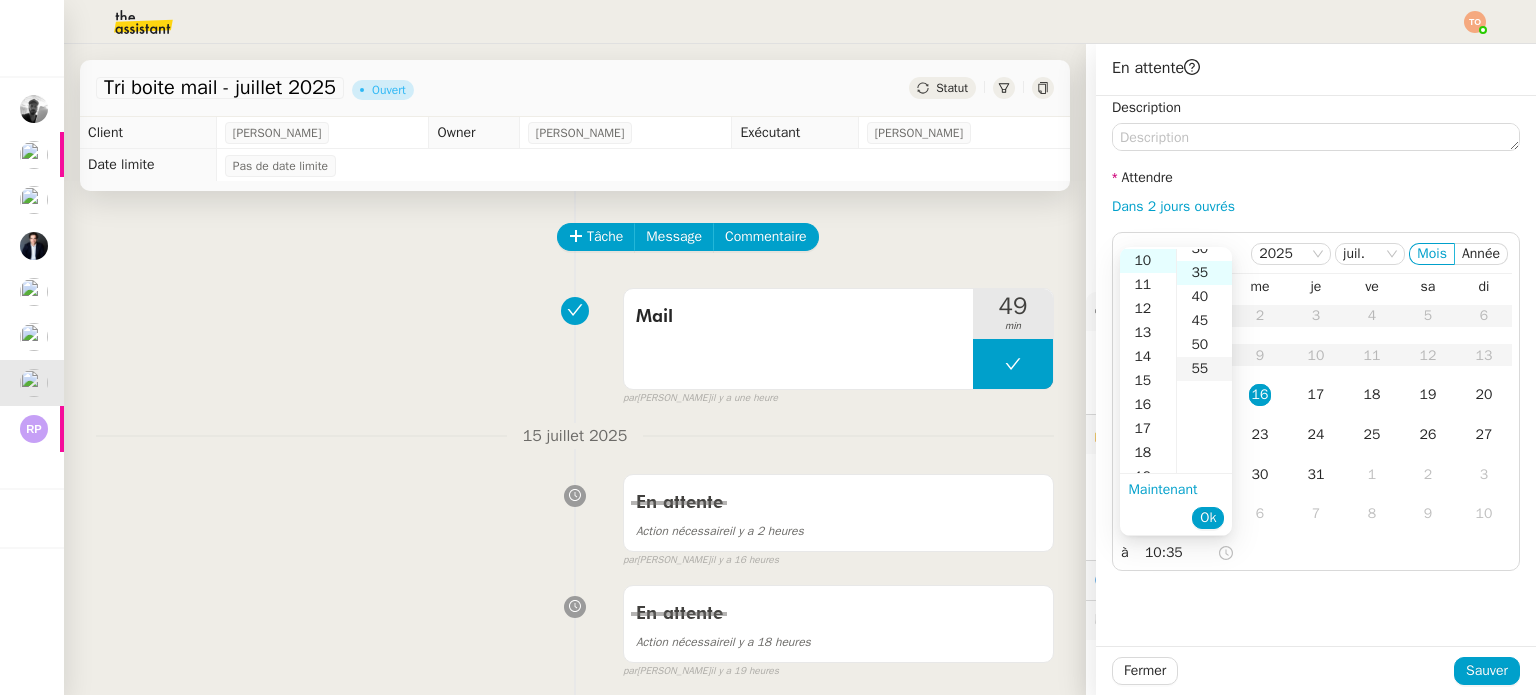 scroll, scrollTop: 168, scrollLeft: 0, axis: vertical 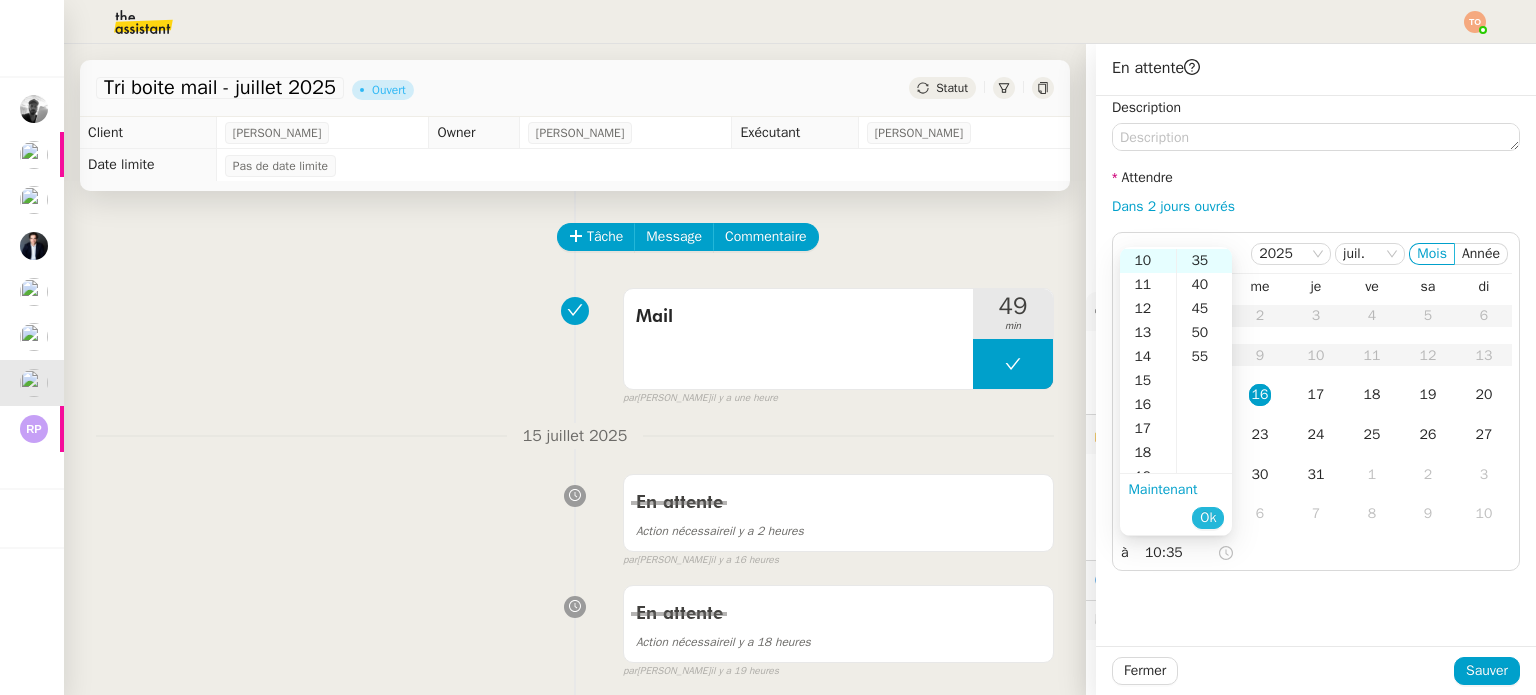 click on "Ok" at bounding box center [1208, 518] 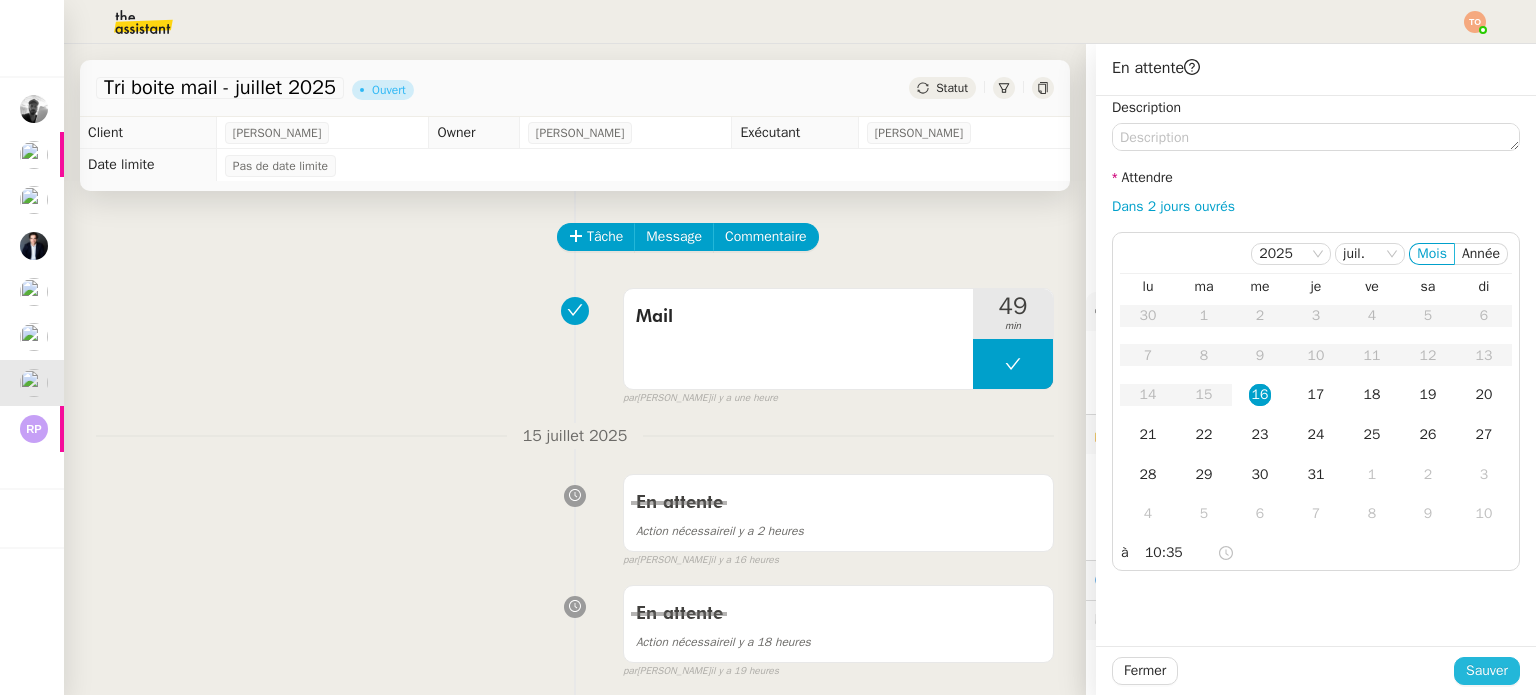 click on "Sauver" 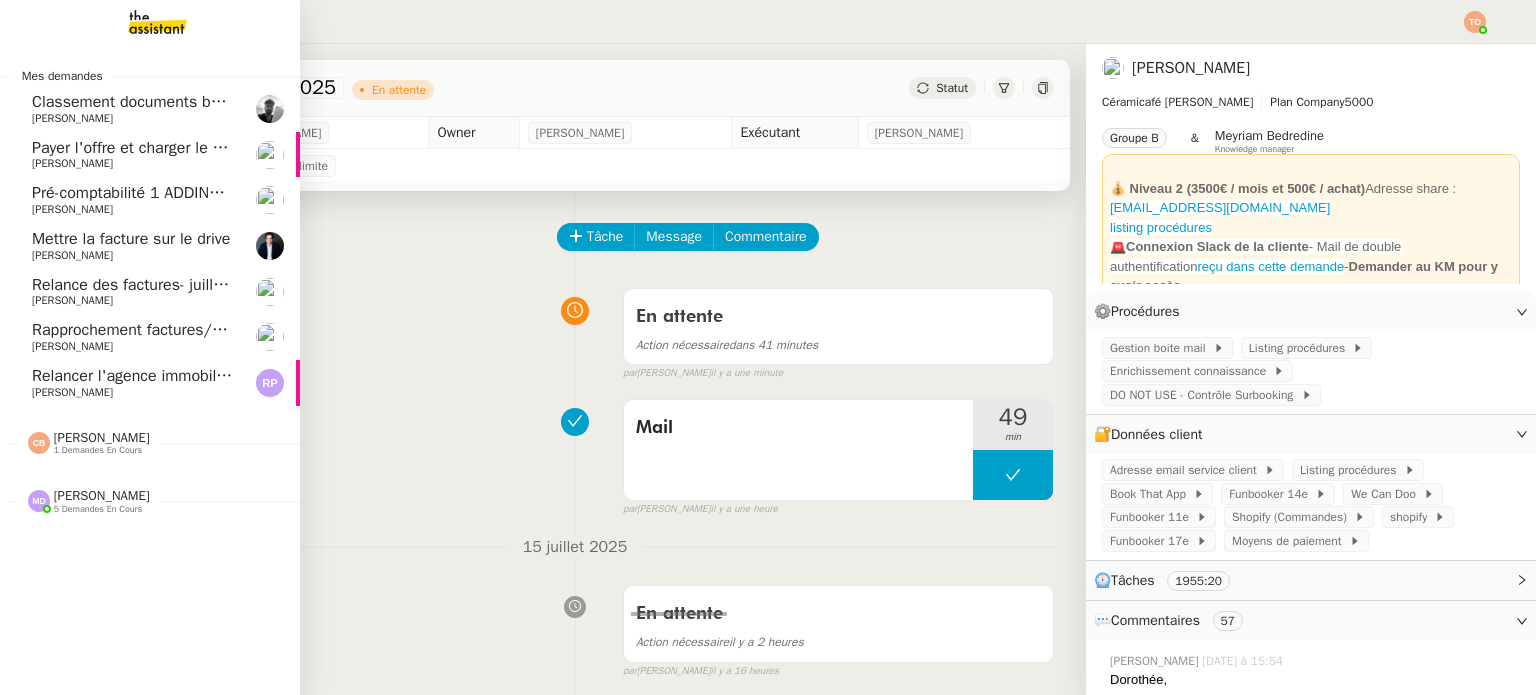click on "Payer l'offre et charger le client" 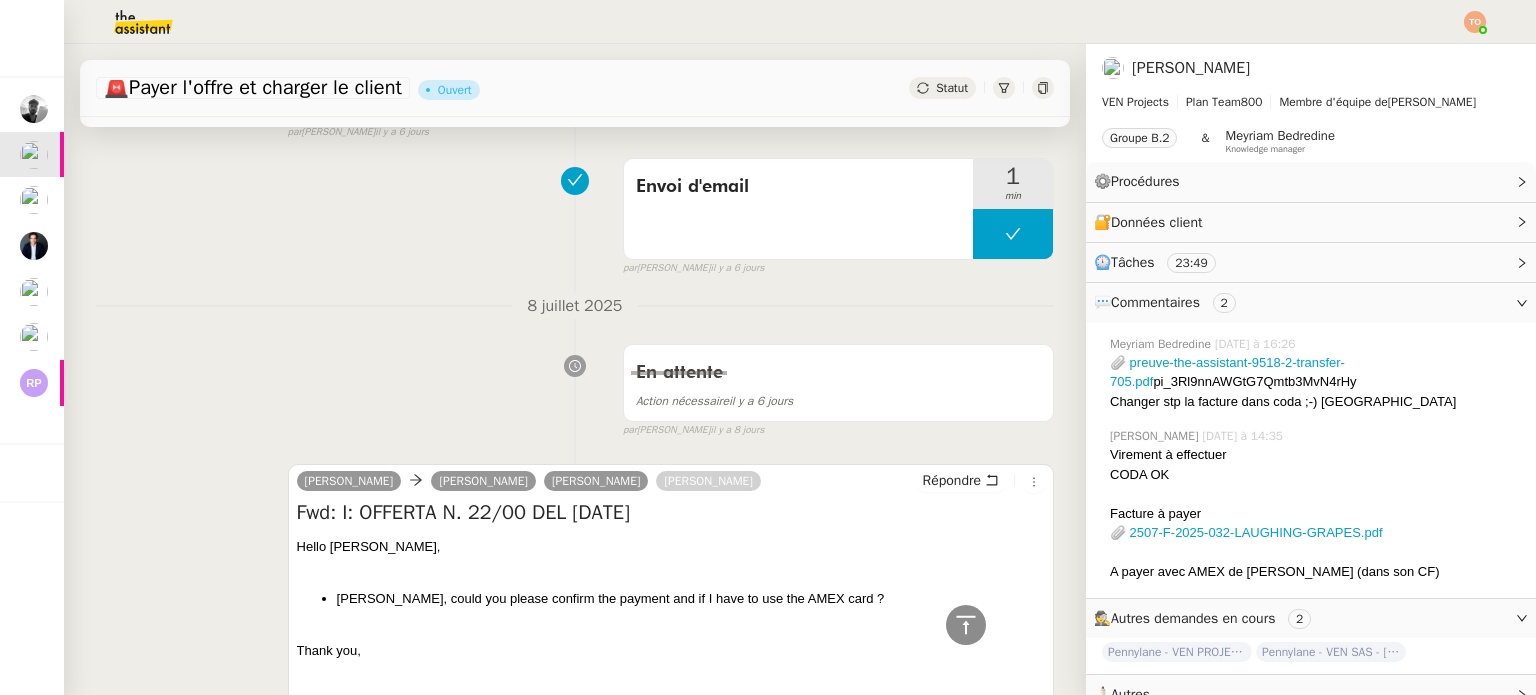 scroll, scrollTop: 4100, scrollLeft: 0, axis: vertical 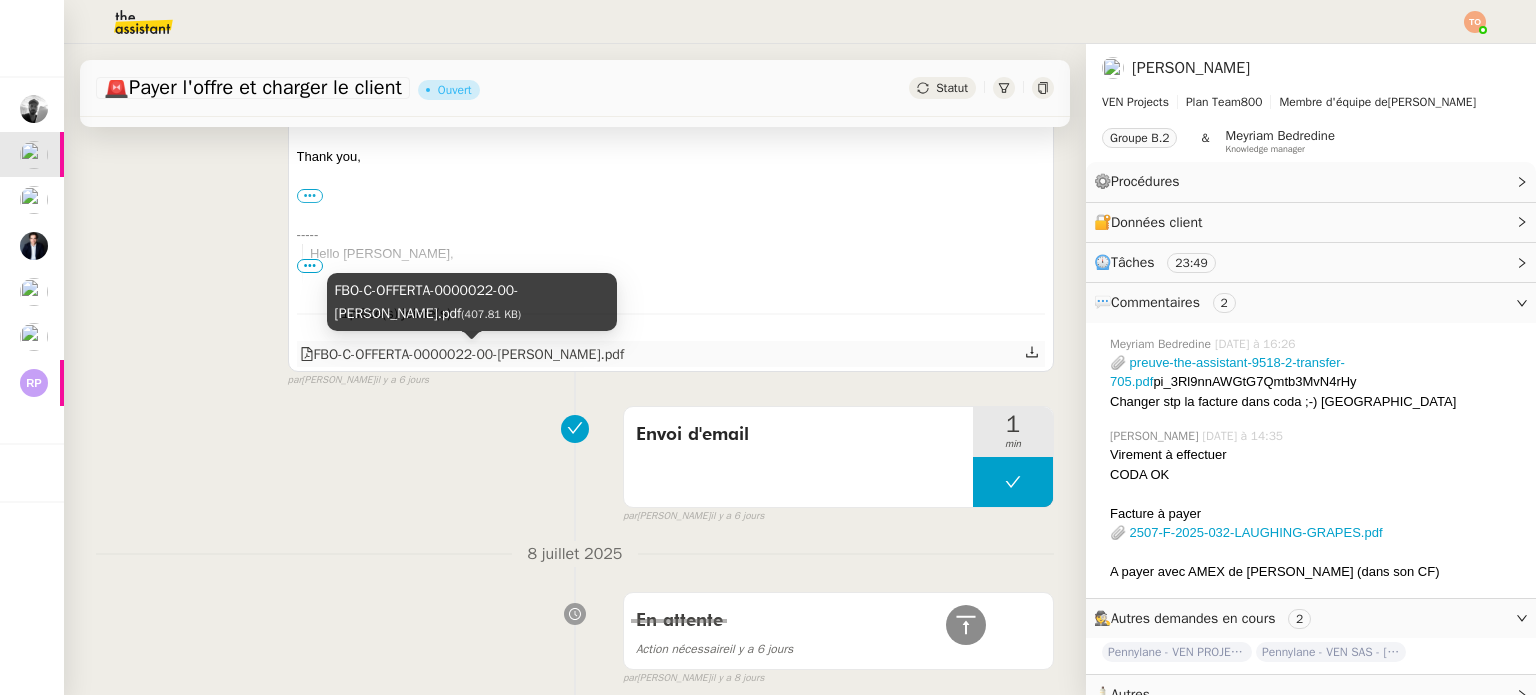 click on "FBO-C-OFFERTA-0000022-00-DOMINIC CATSARAS.pdf" 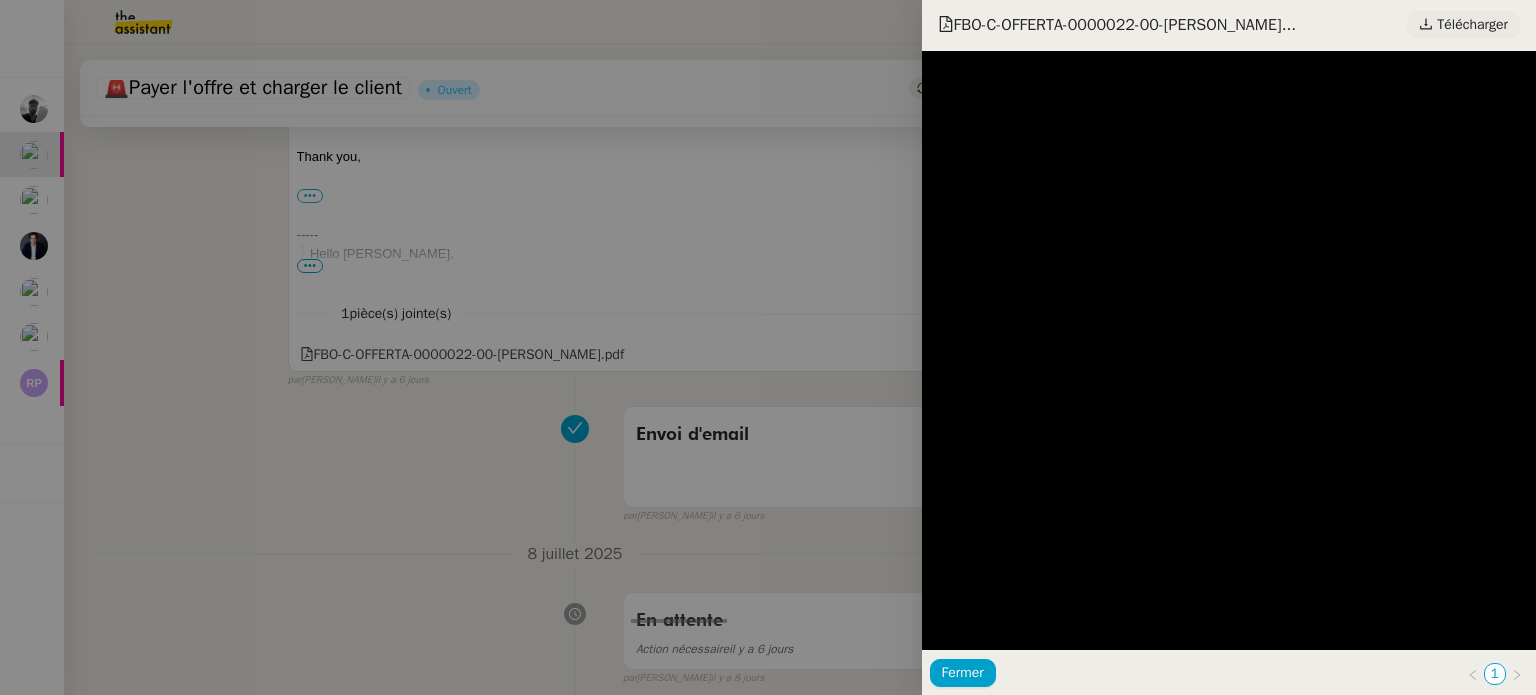 click on "Télécharger" at bounding box center (1472, 25) 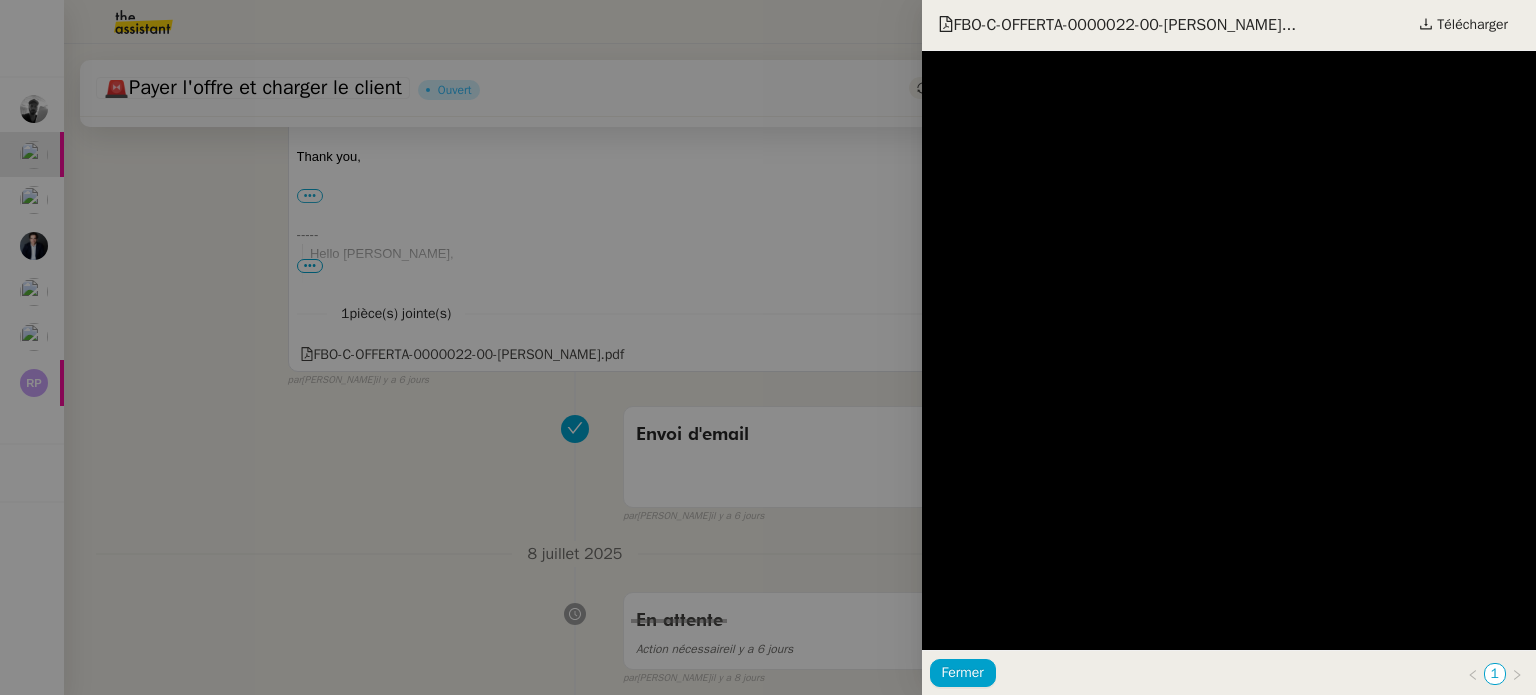 click at bounding box center [768, 347] 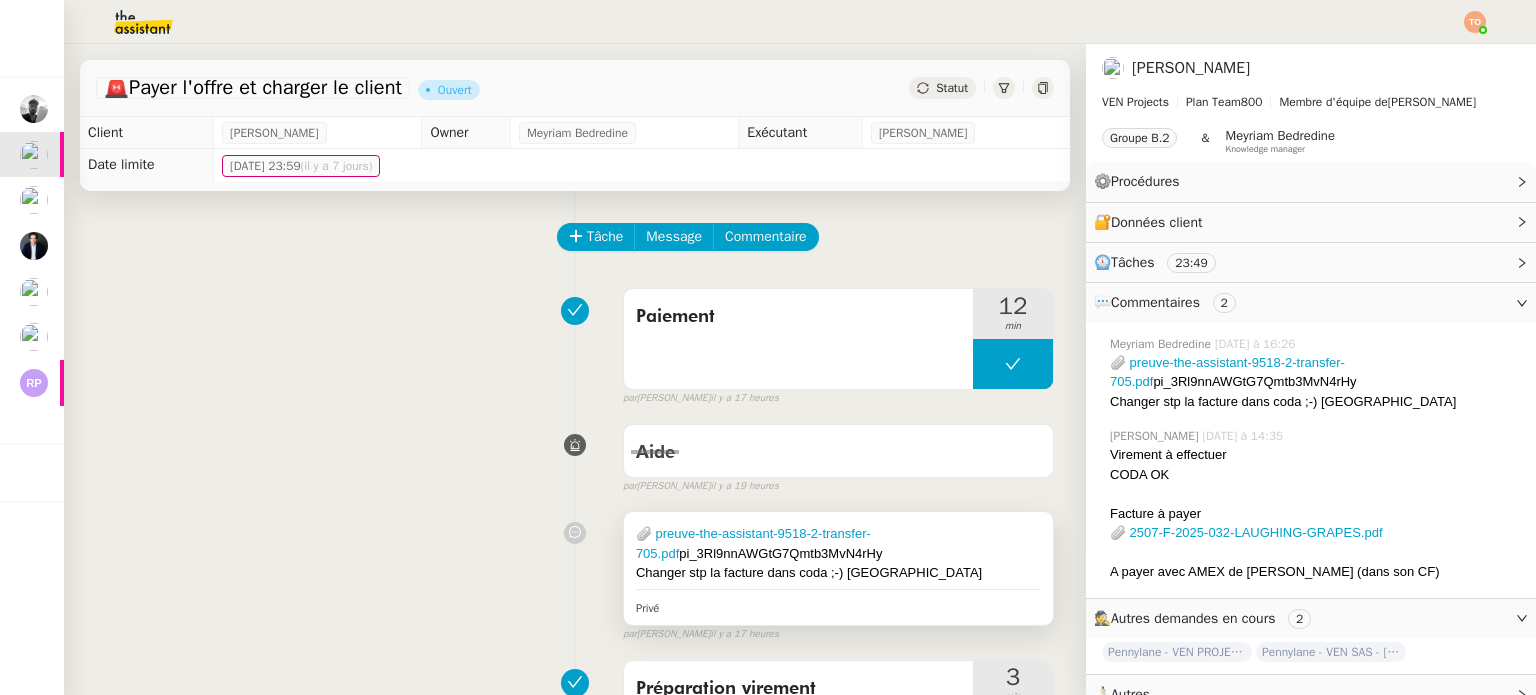 scroll, scrollTop: 400, scrollLeft: 0, axis: vertical 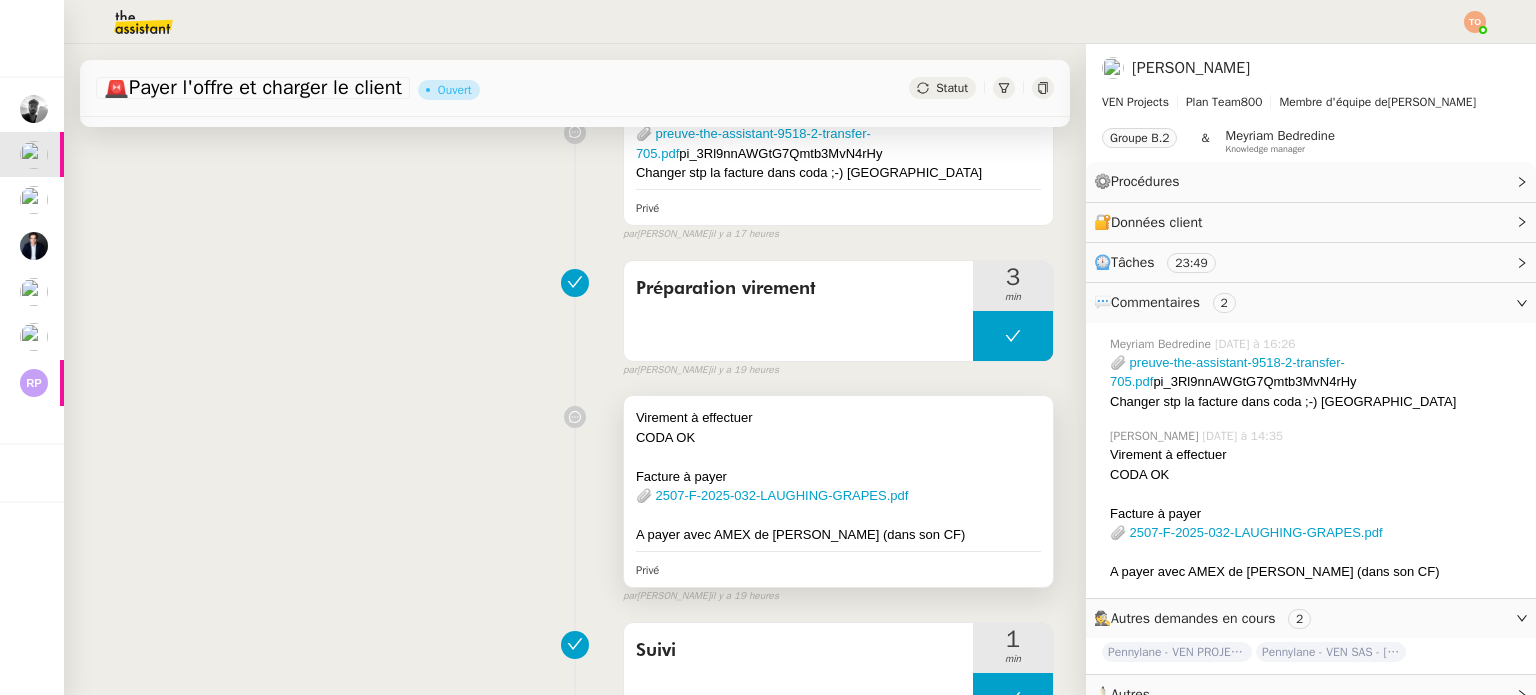 click on "Facture à payer" at bounding box center (838, 477) 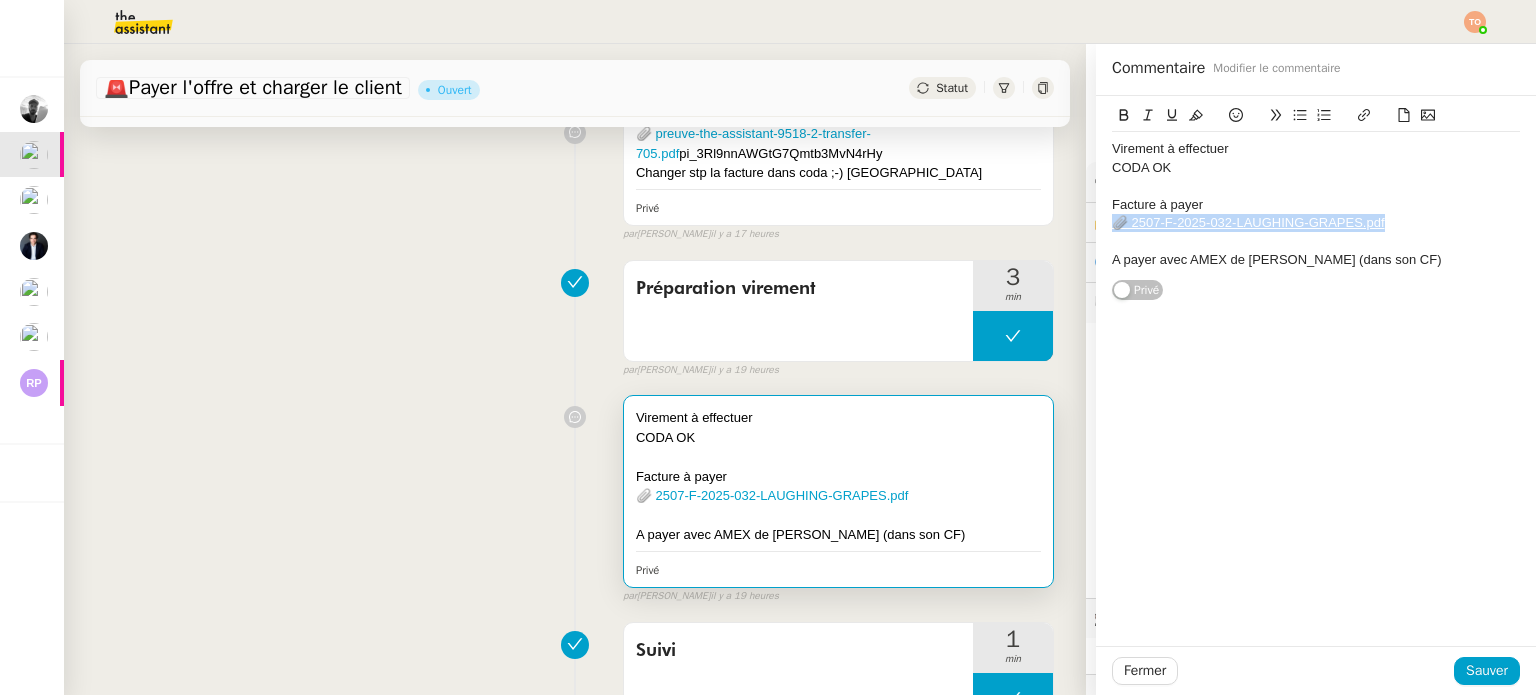 drag, startPoint x: 1384, startPoint y: 220, endPoint x: 1039, endPoint y: 223, distance: 345.01303 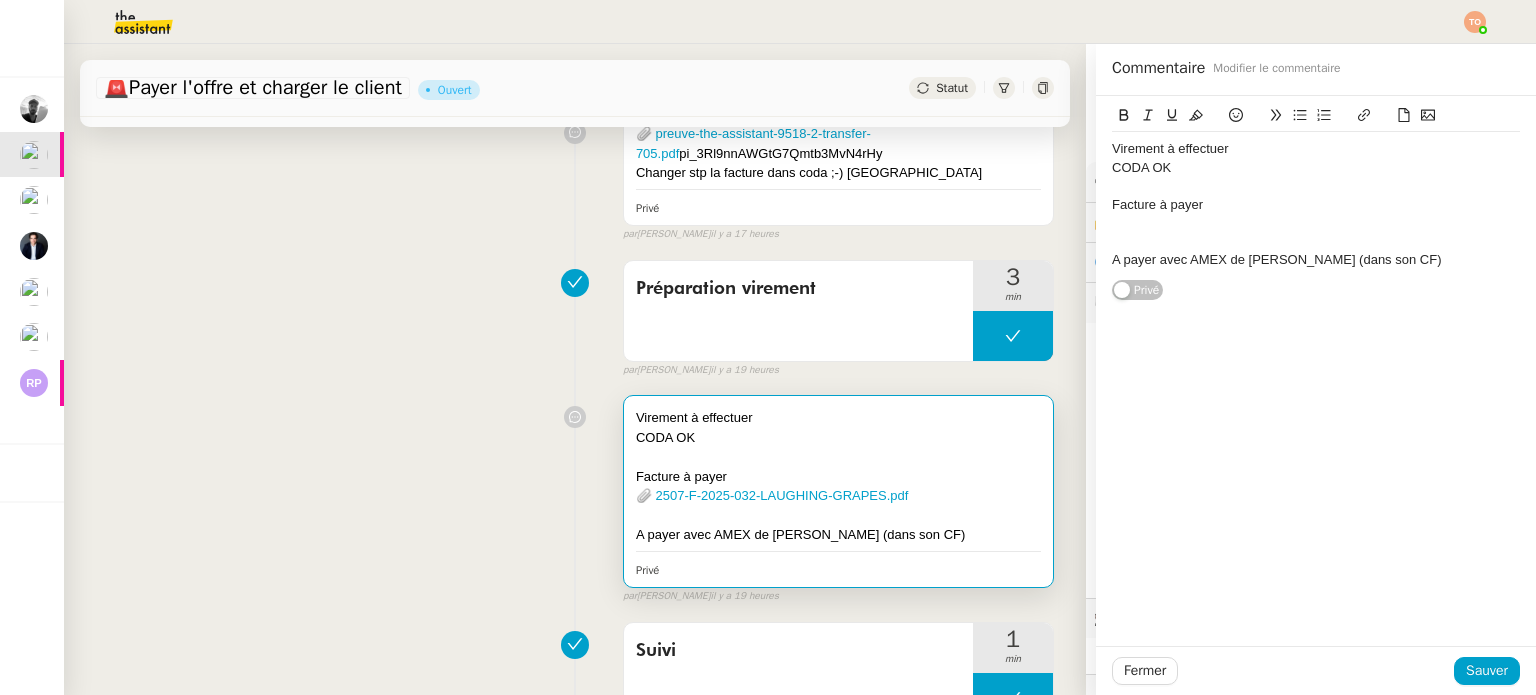 click 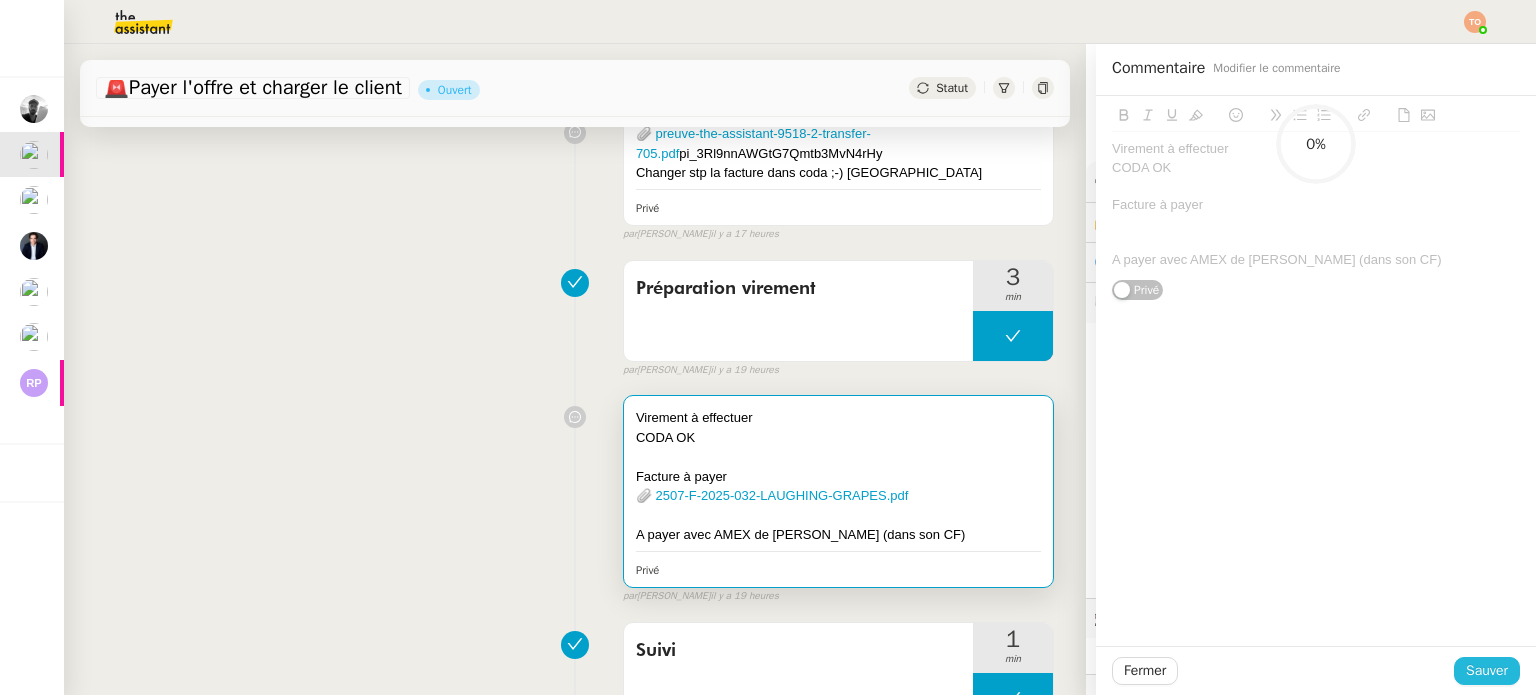 click on "Sauver" 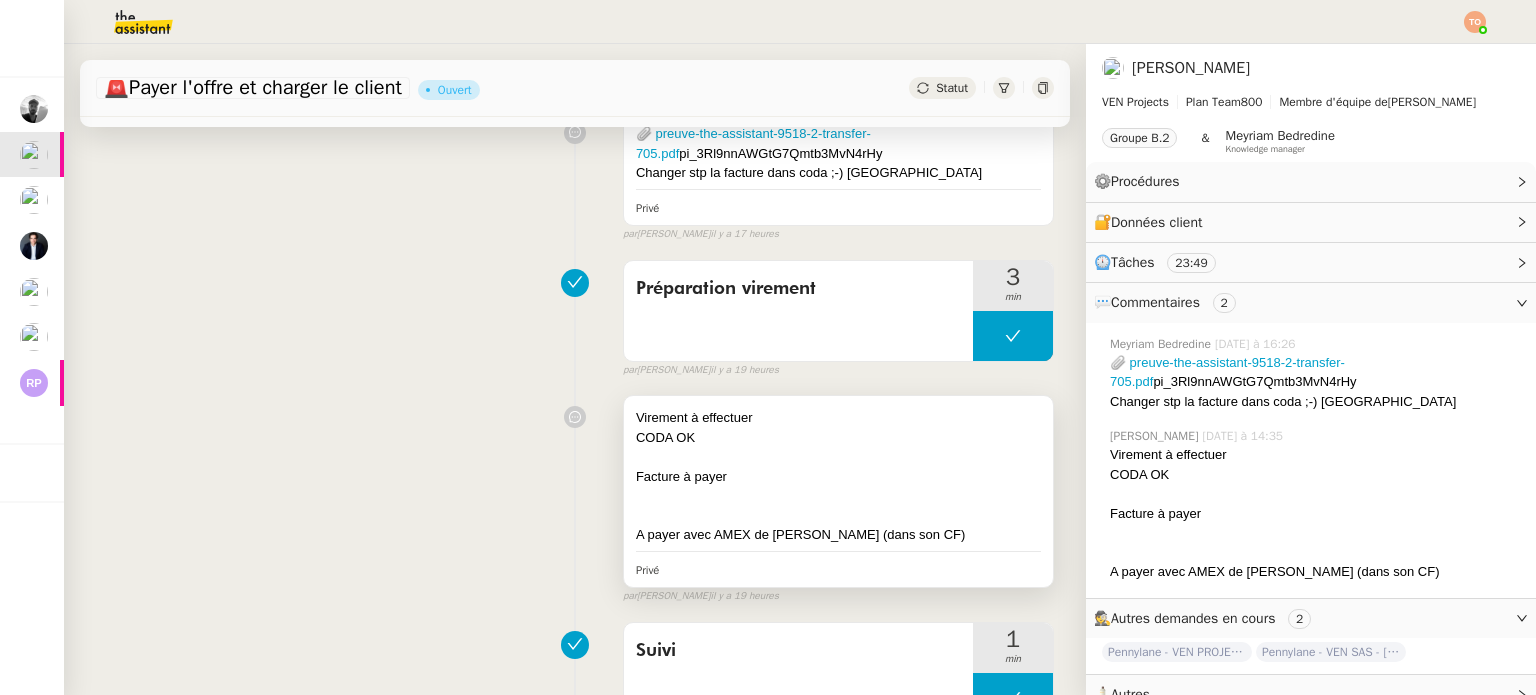click on "Virement à effectuer" at bounding box center [838, 418] 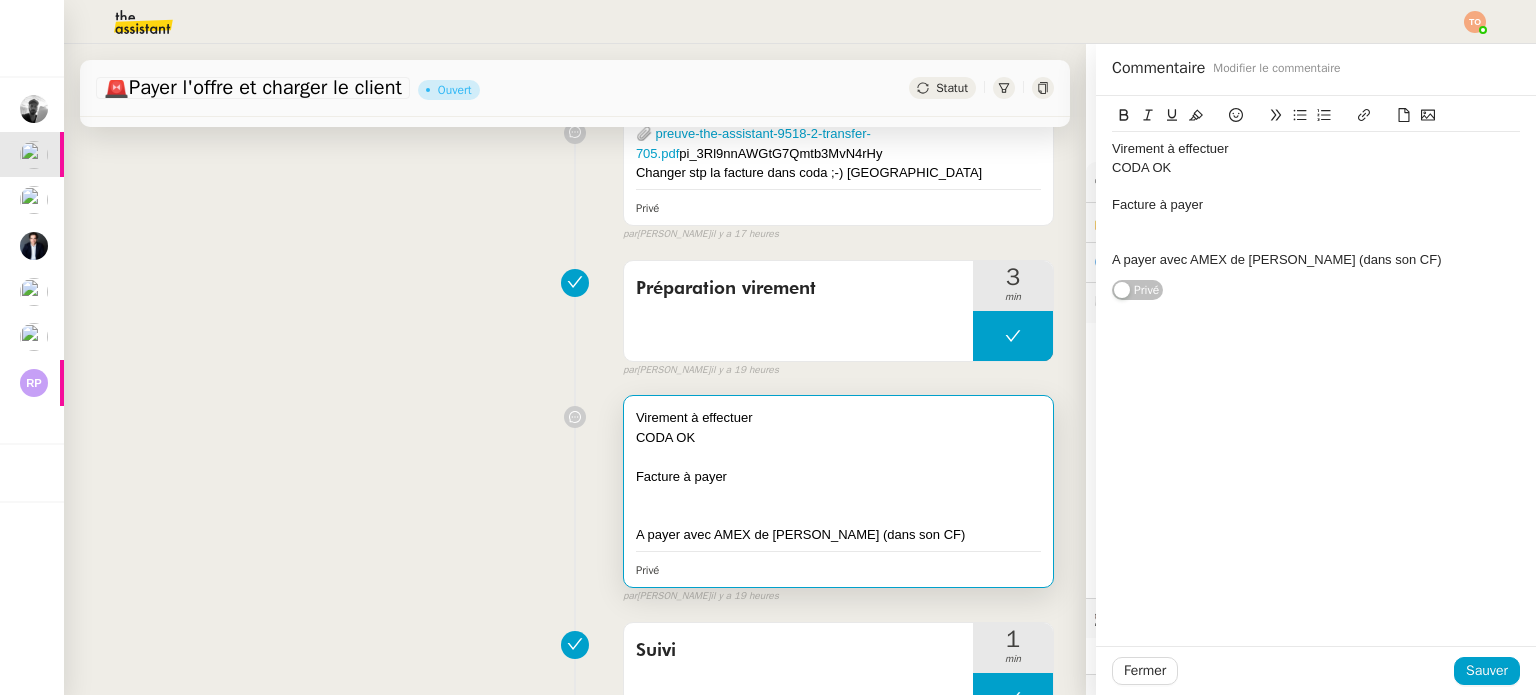 click 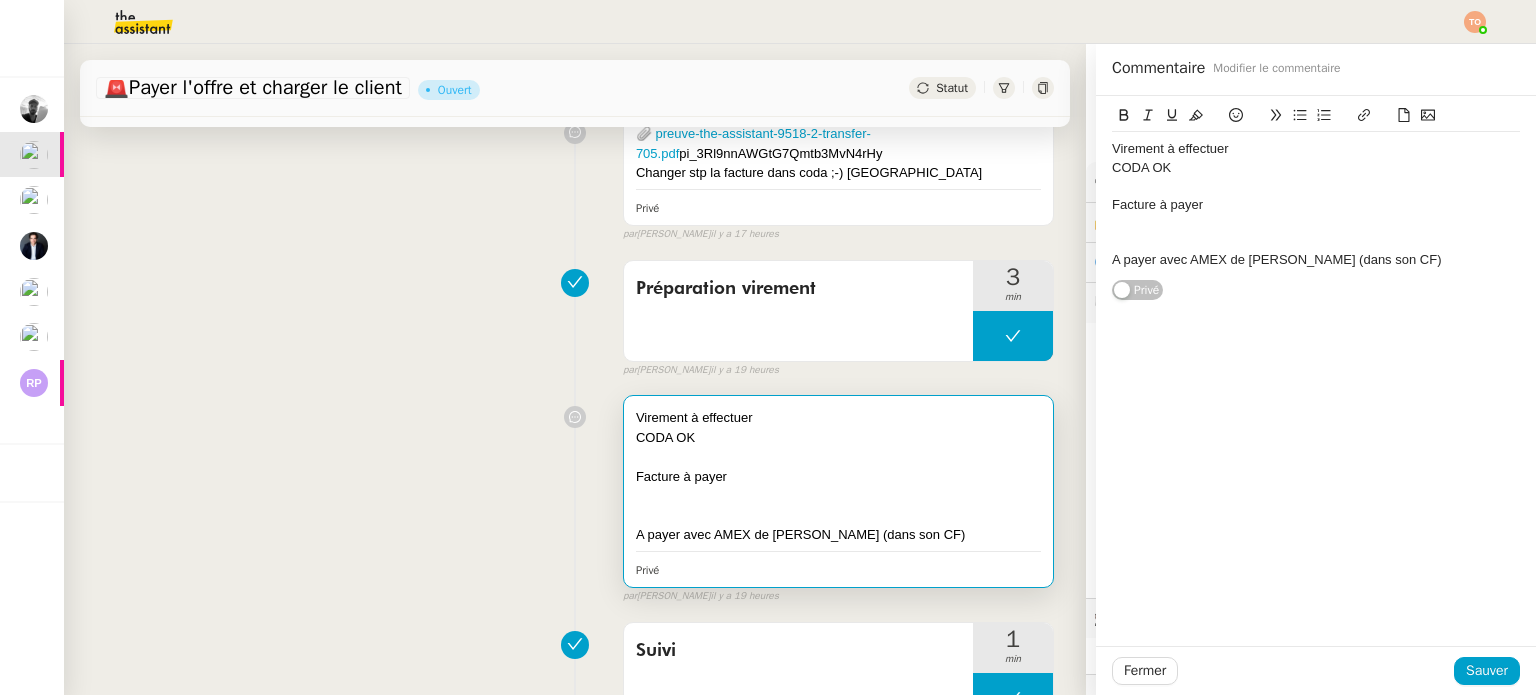 click 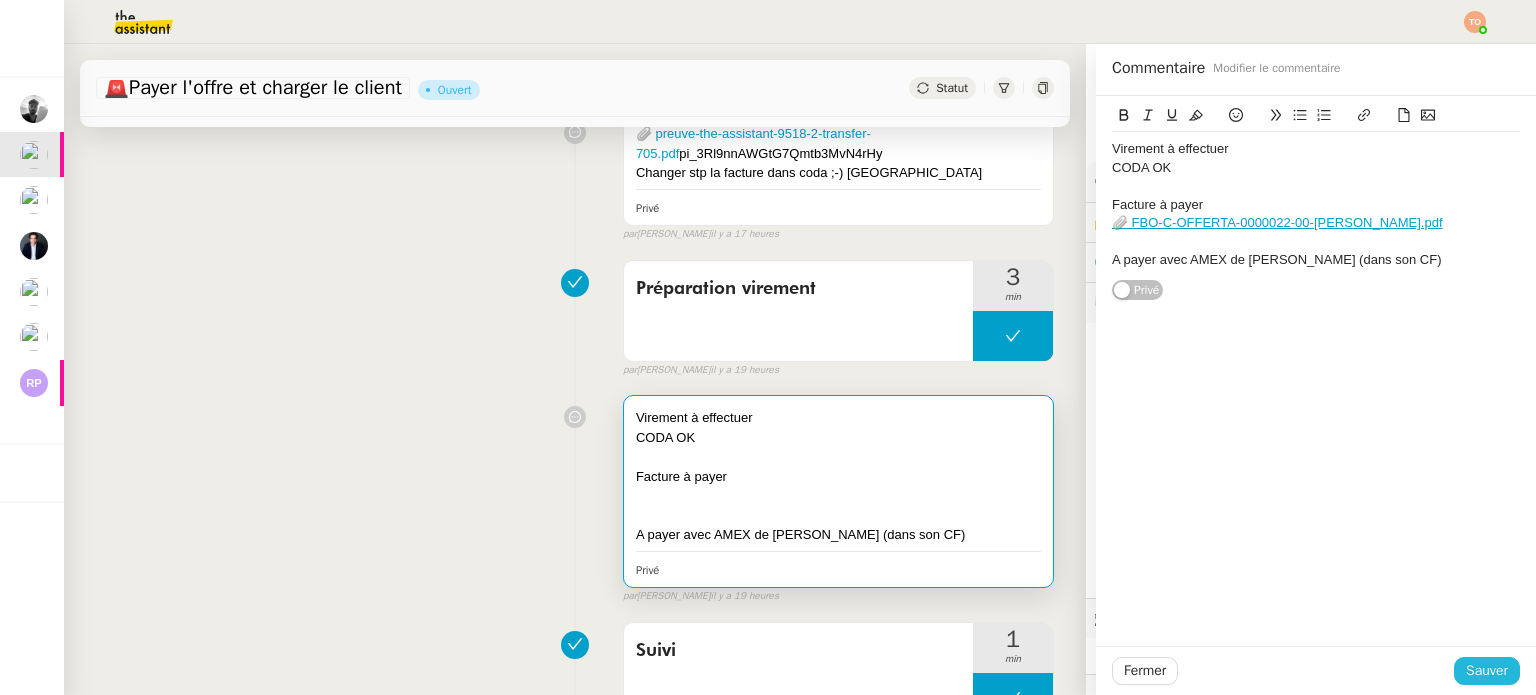click on "Sauver" 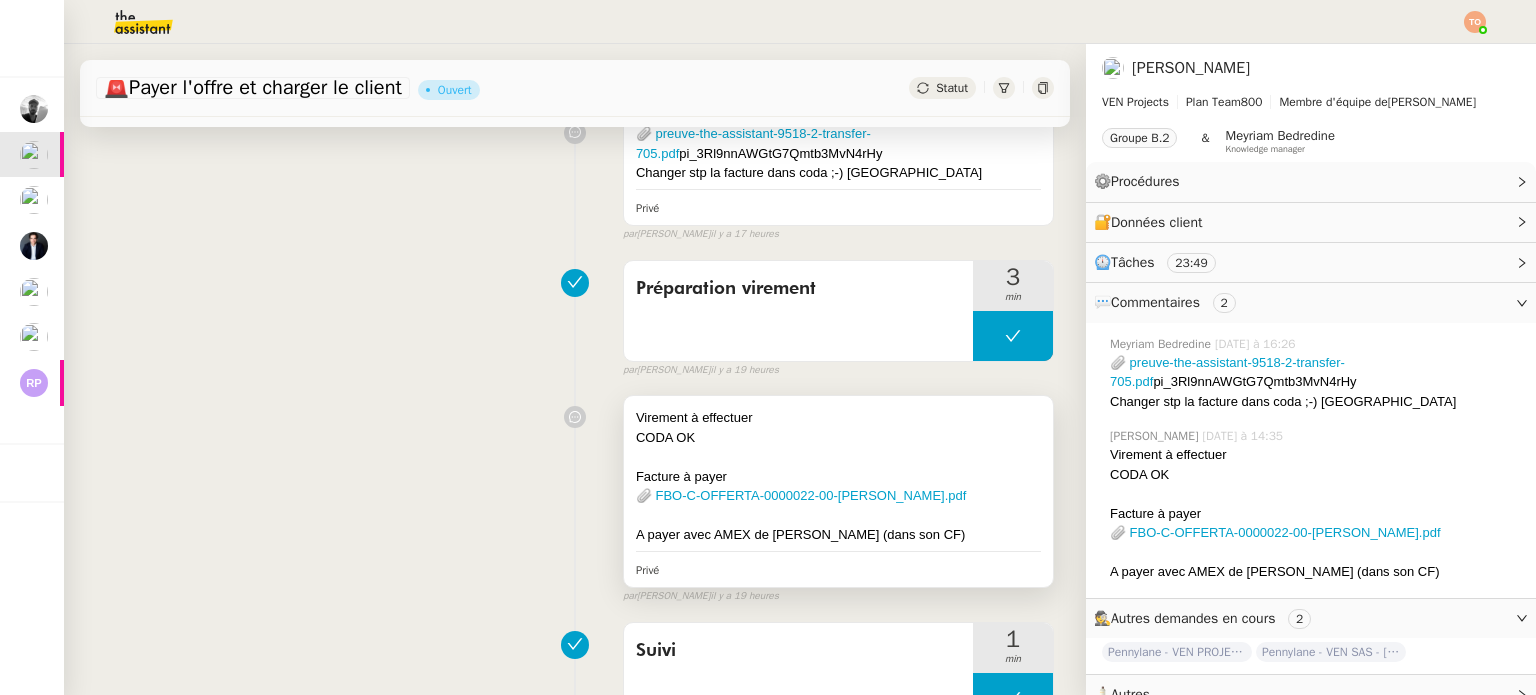 scroll, scrollTop: 0, scrollLeft: 0, axis: both 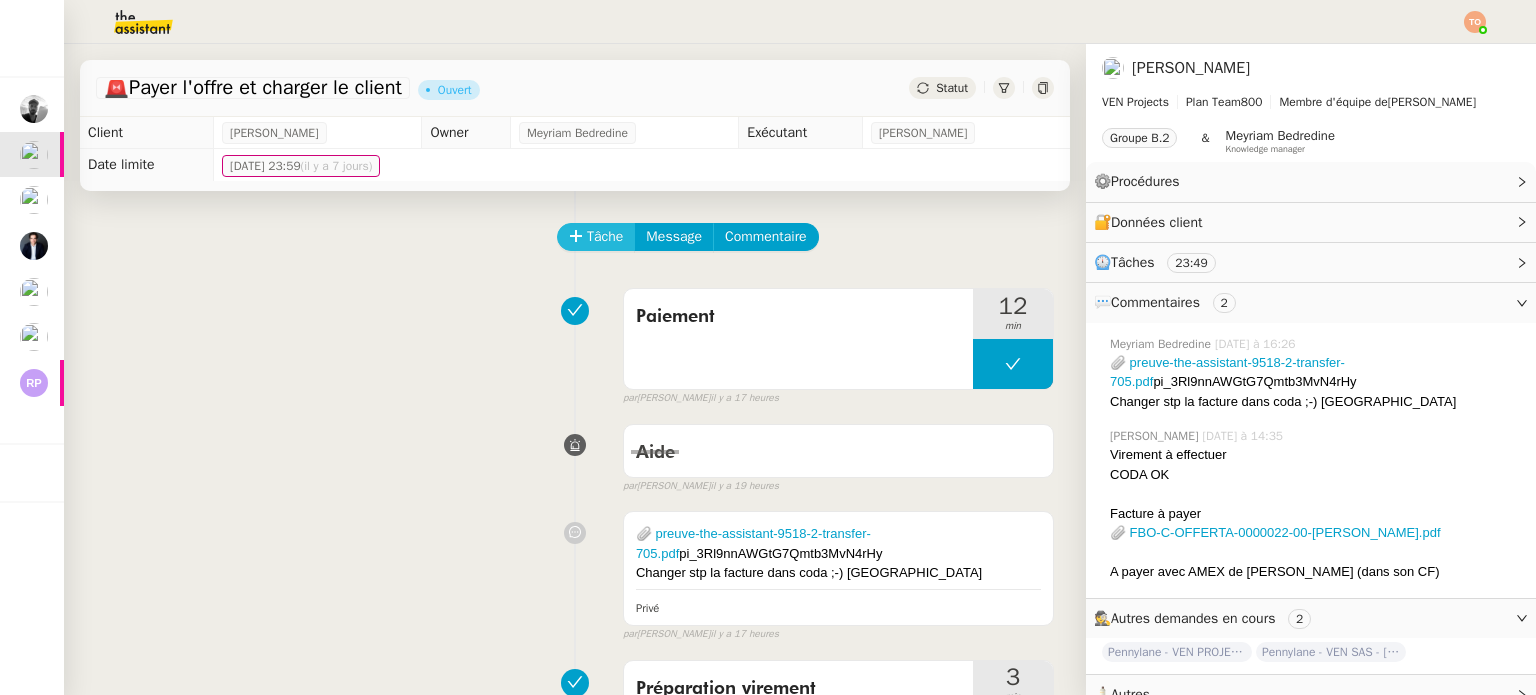 click on "Tâche" 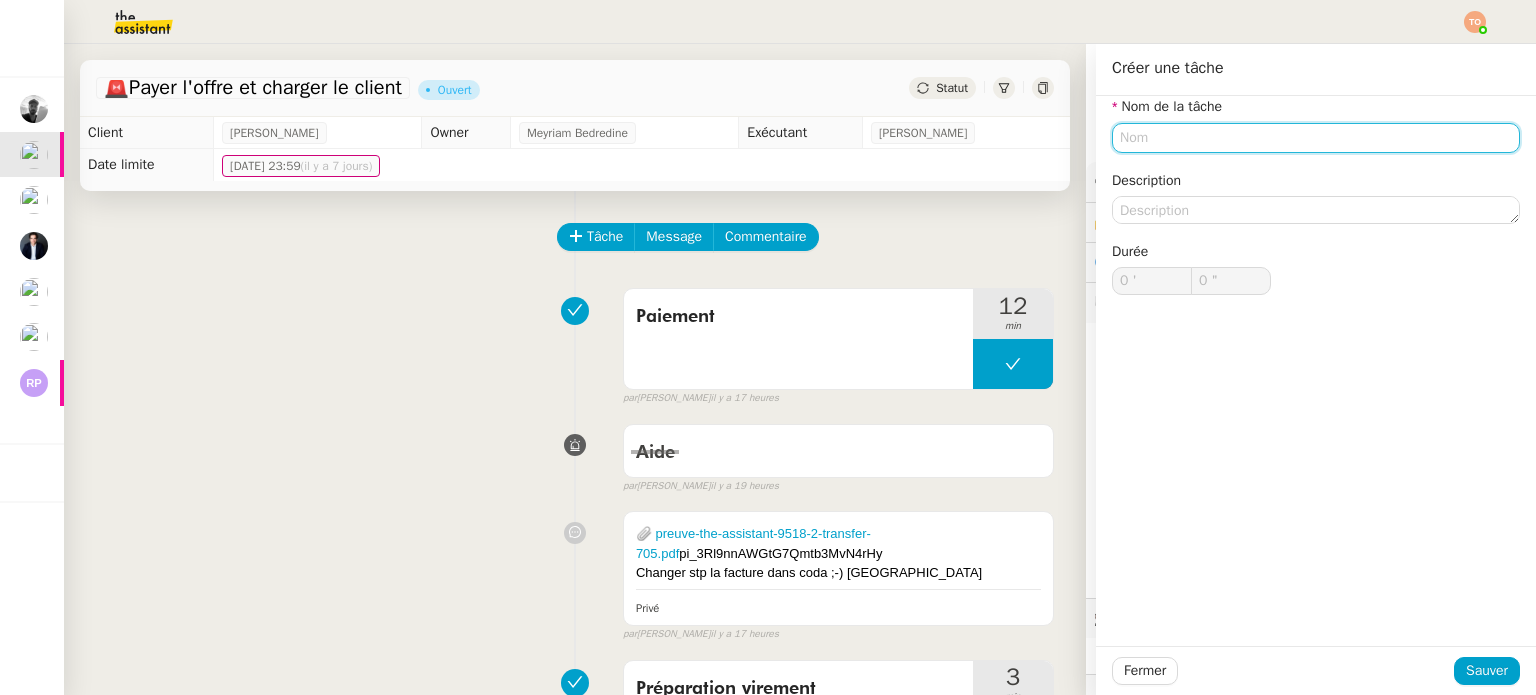 click on "Nom de la tâche" 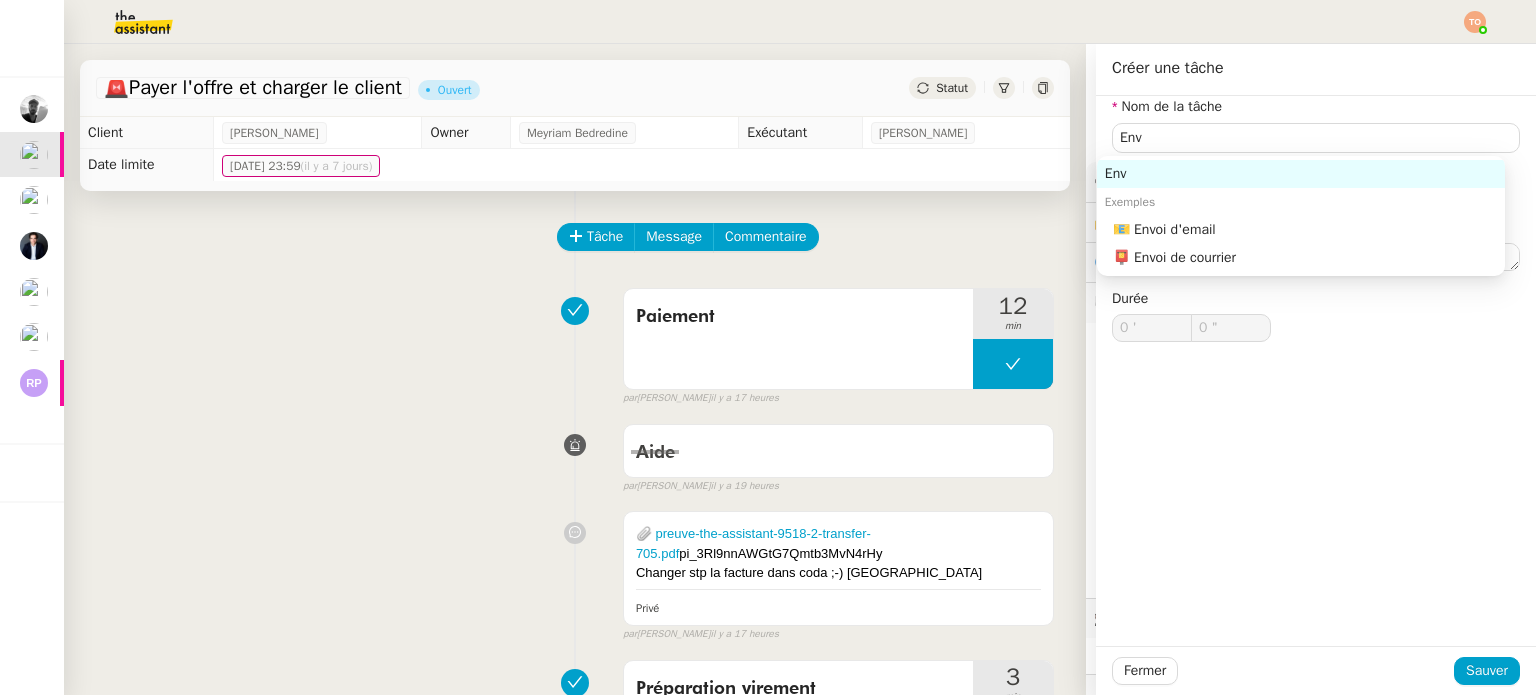 click on "Exemples" 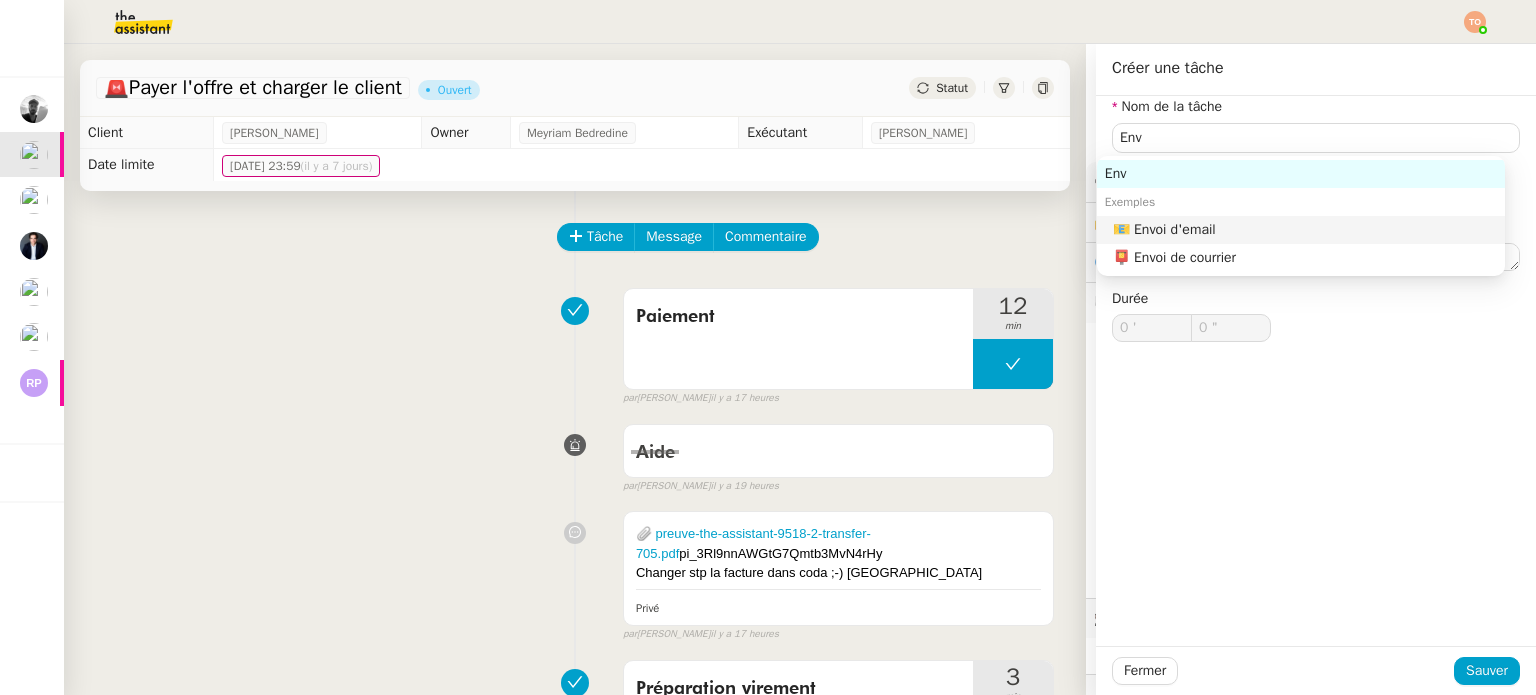click on "📧 Envoi d'email" 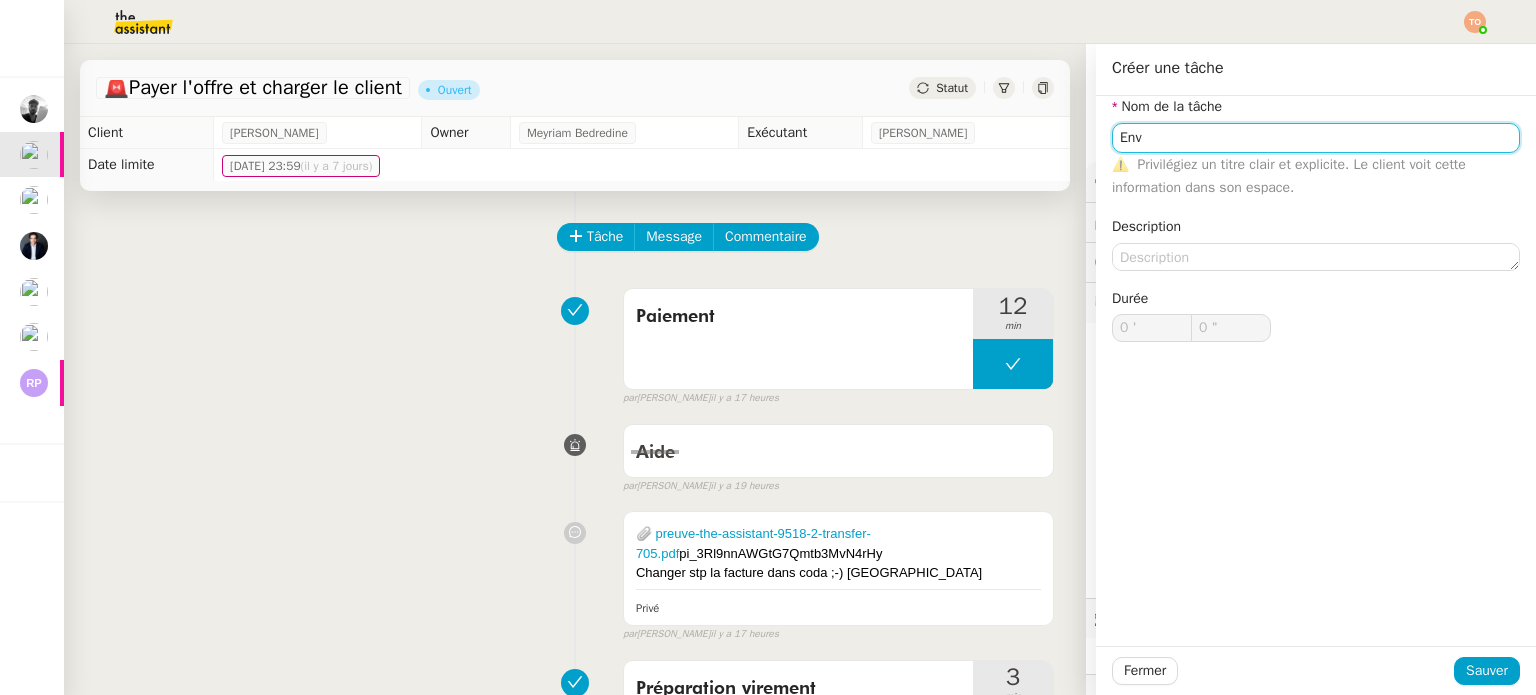 type on "Envoi d'email" 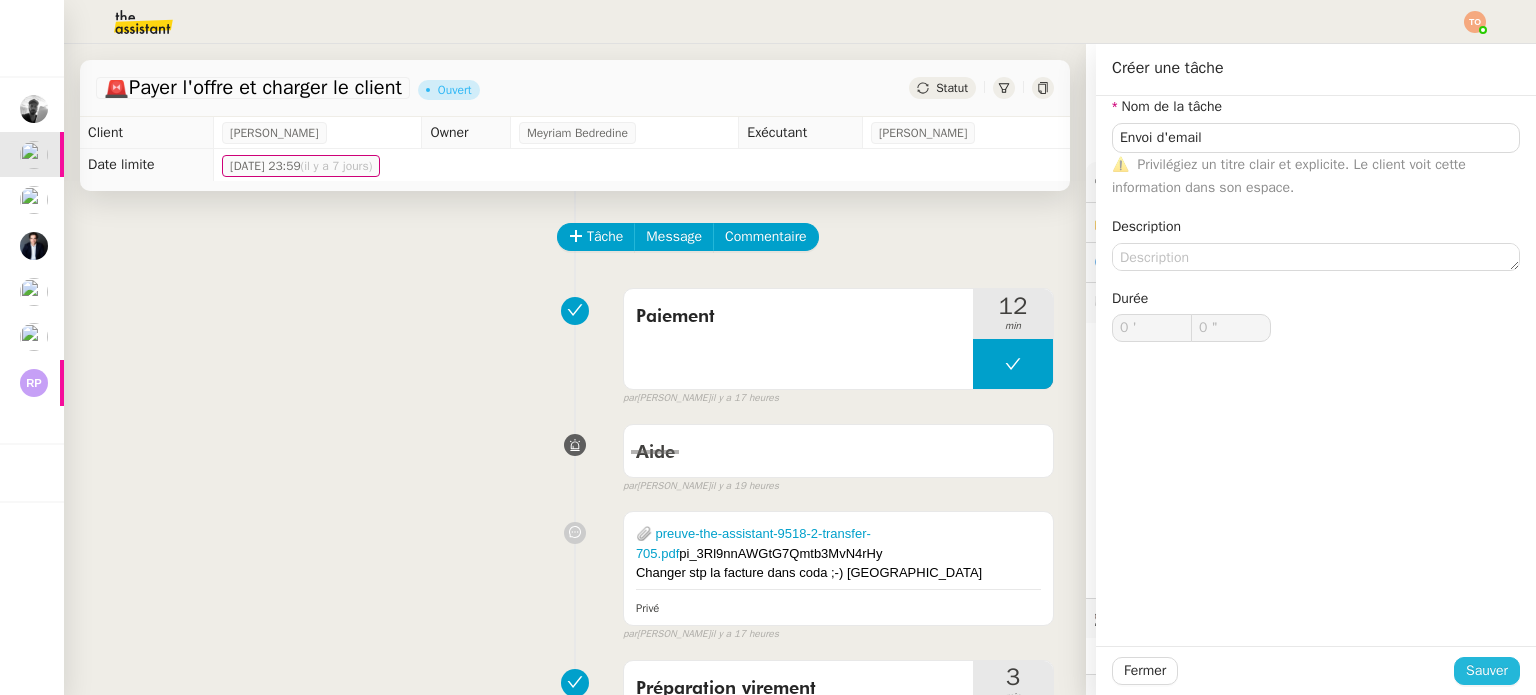click on "Sauver" 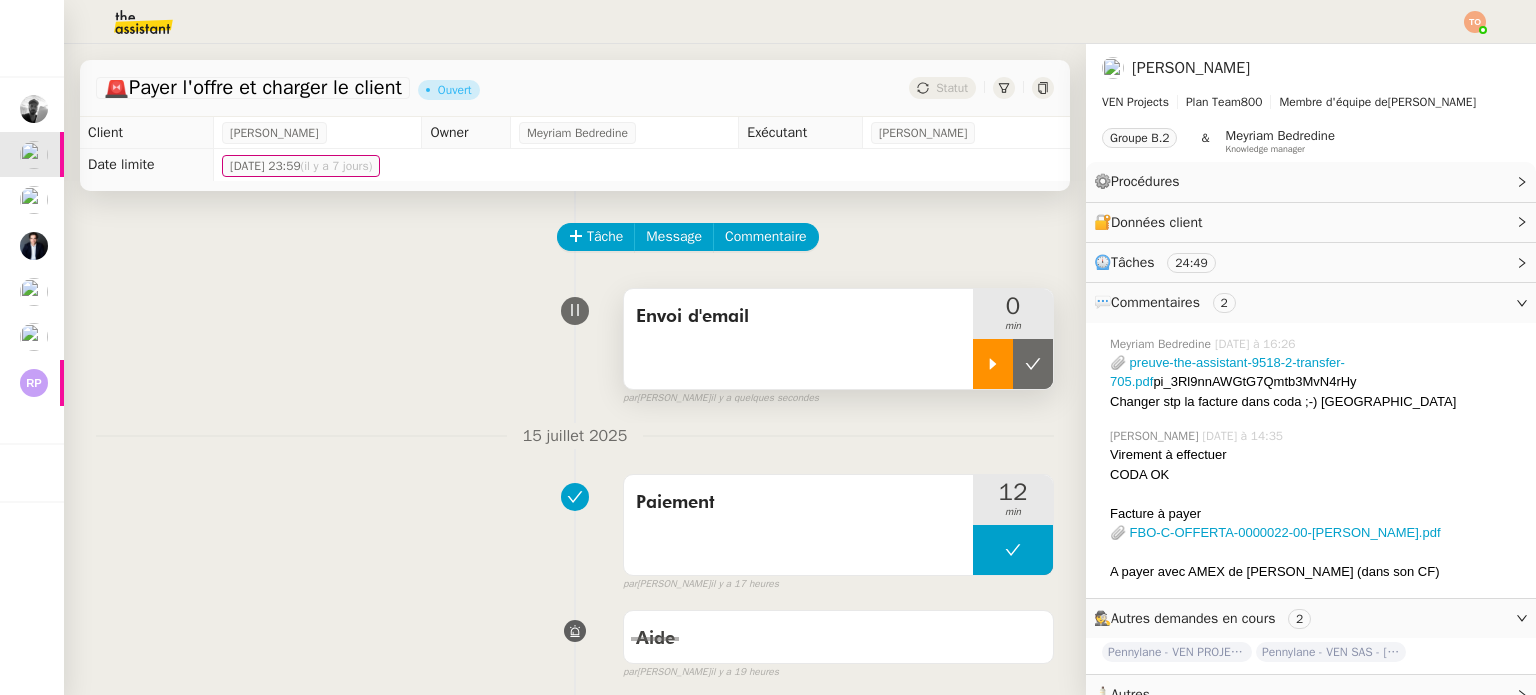 click 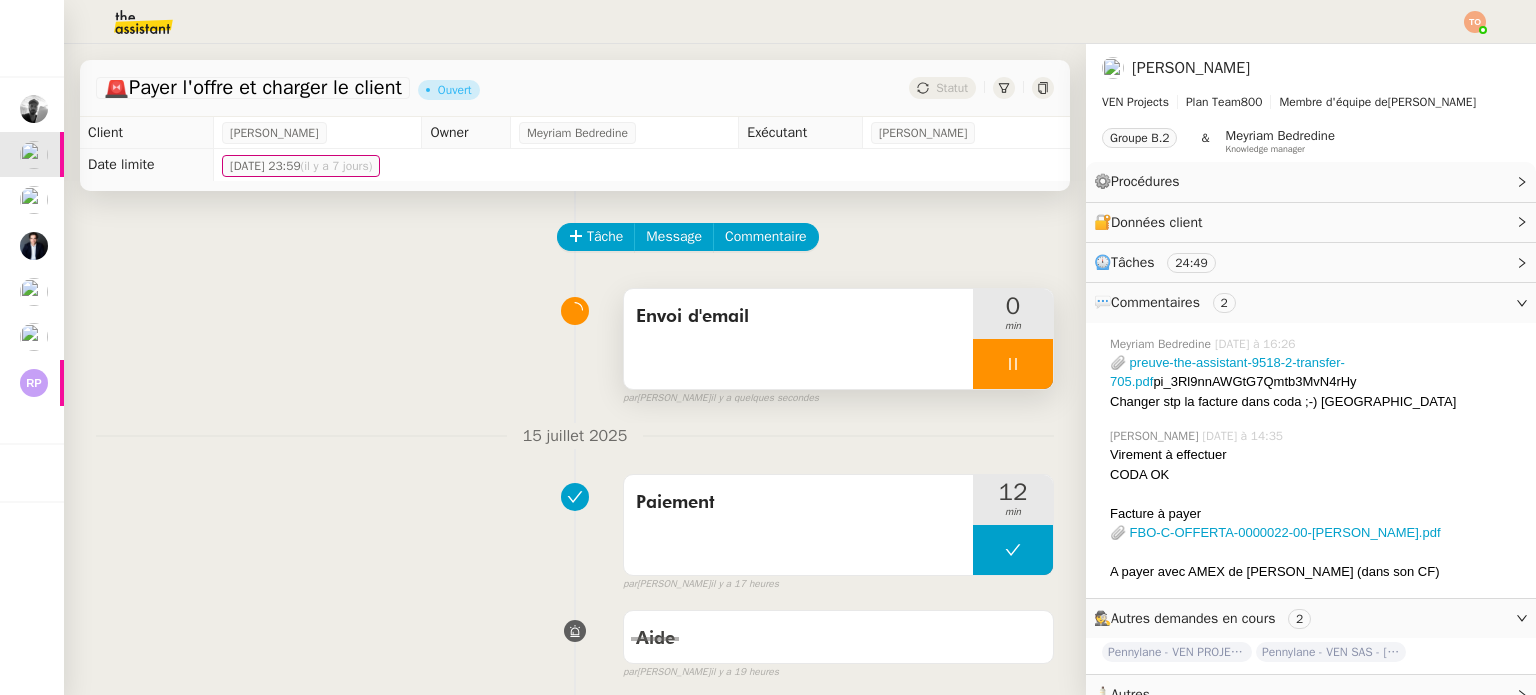 scroll, scrollTop: 600, scrollLeft: 0, axis: vertical 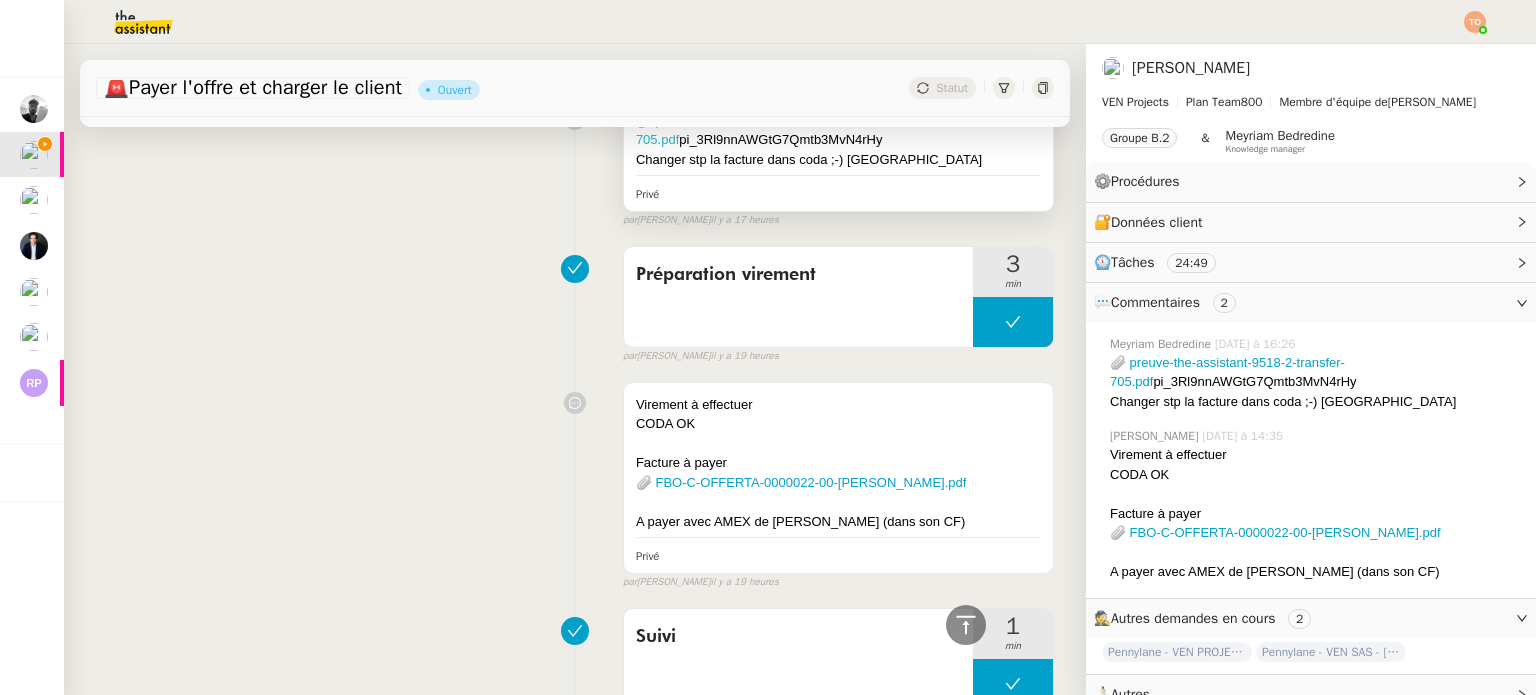 click on "📎 preuve-the-assistant-9518-2-transfer-705.pdf" at bounding box center (753, 130) 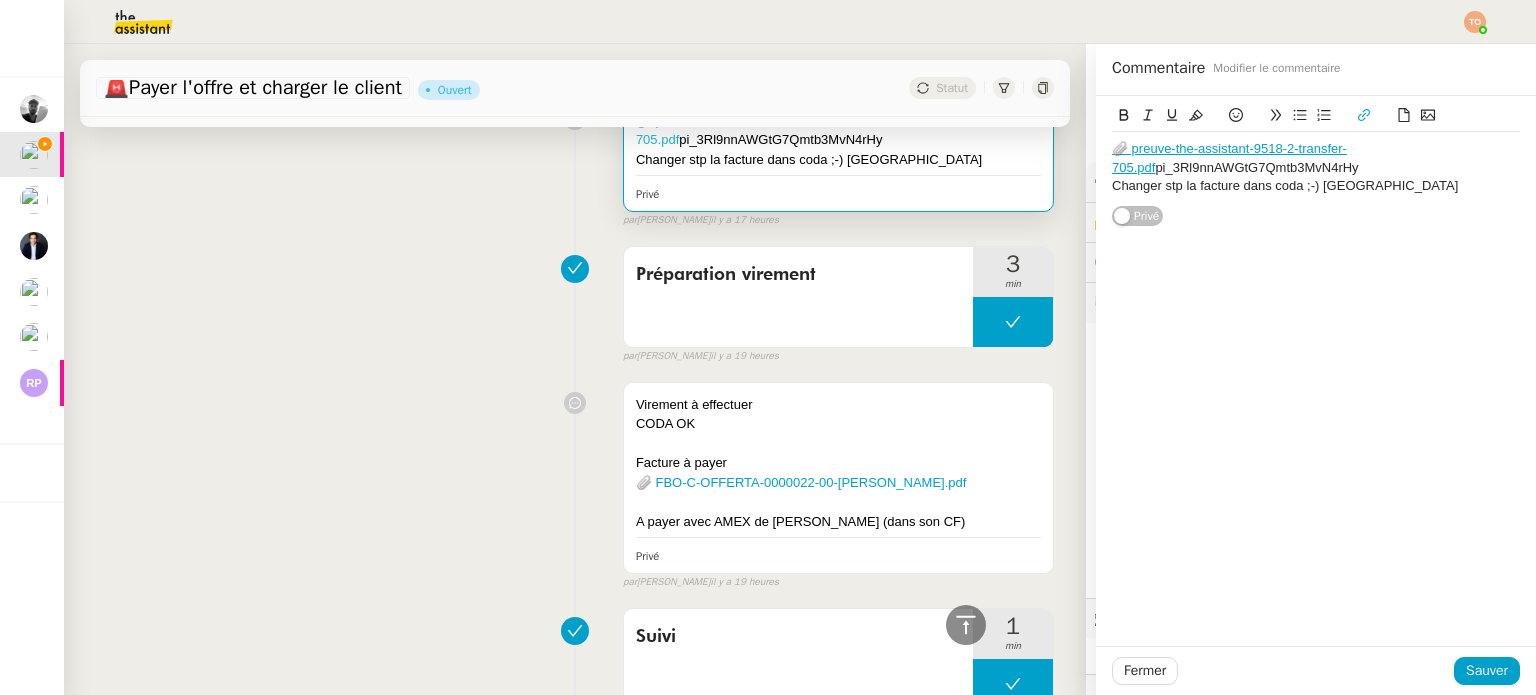 scroll, scrollTop: 0, scrollLeft: 0, axis: both 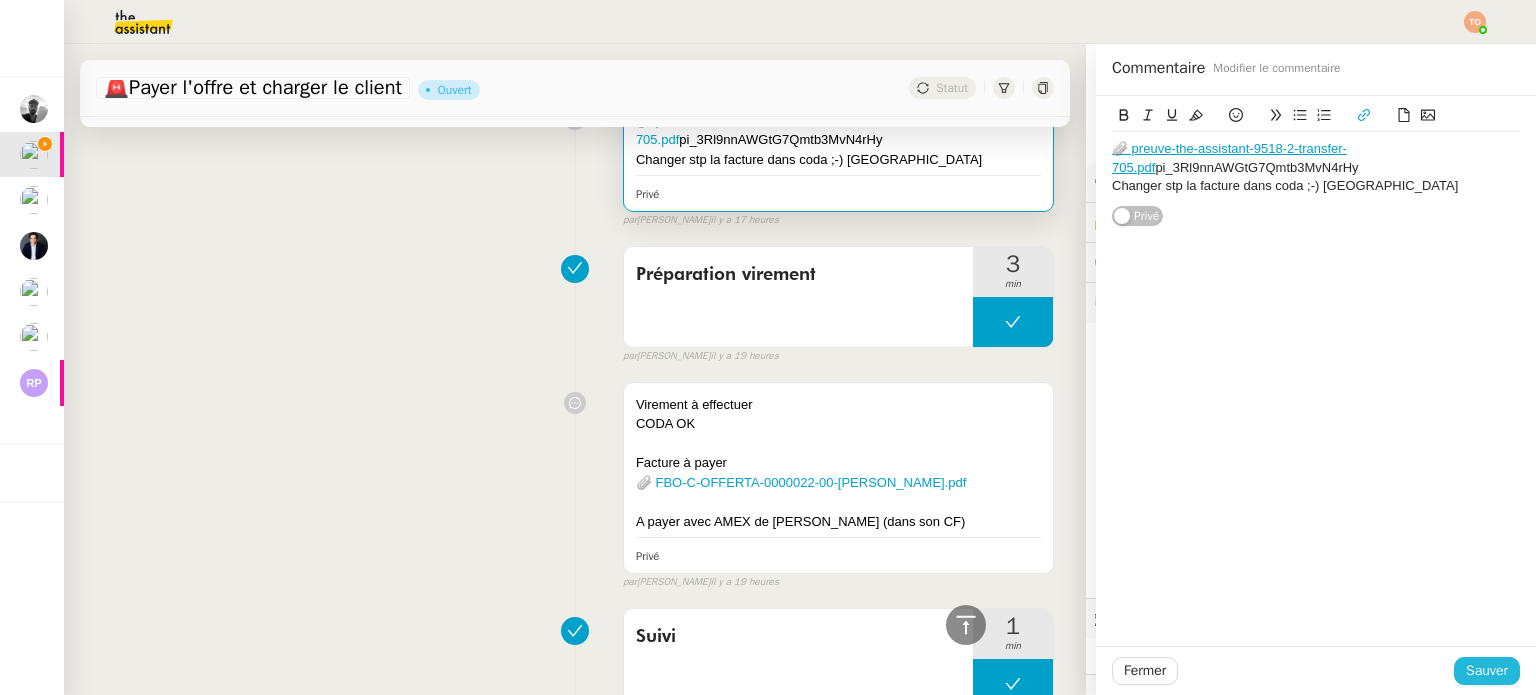 click on "Sauver" 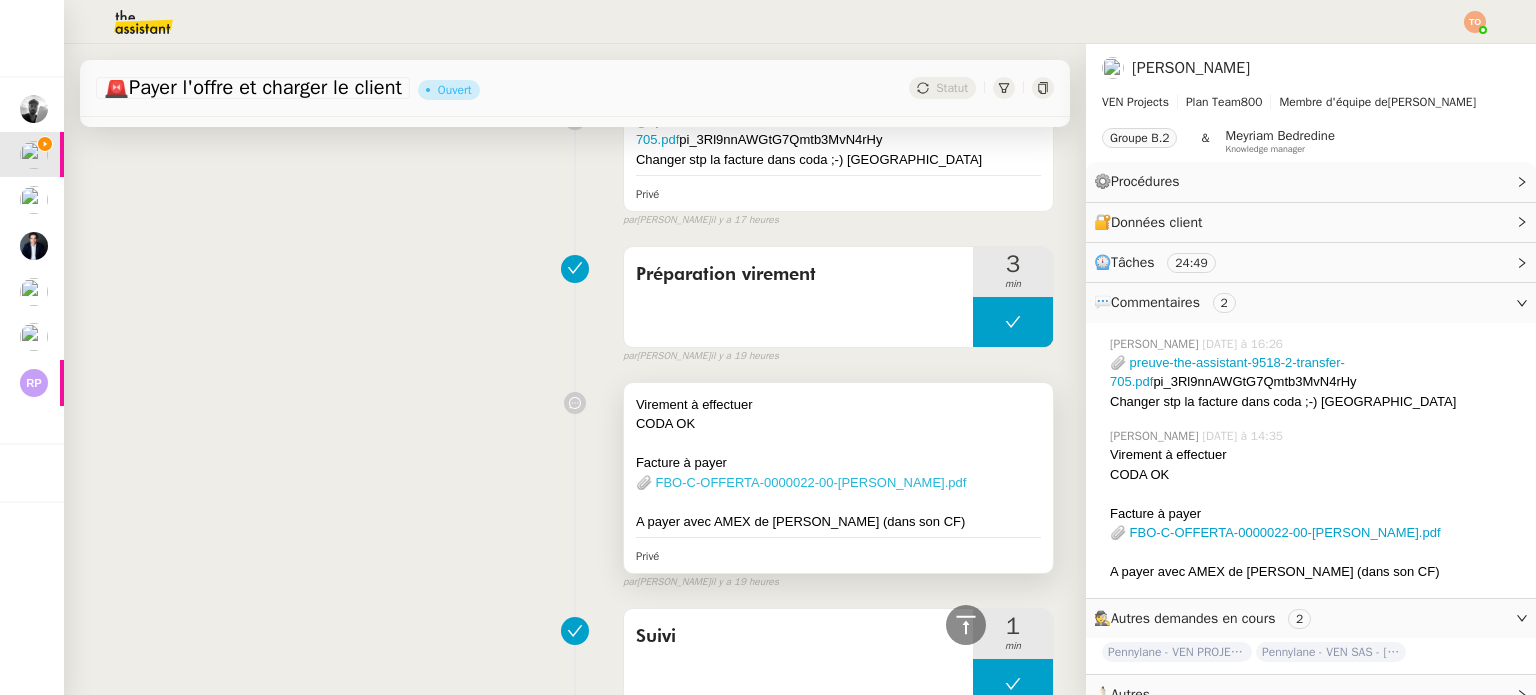 click on "📎 FBO-C-OFFERTA-0000022-00-DOMINIC CATSARAS.pdf" at bounding box center (801, 482) 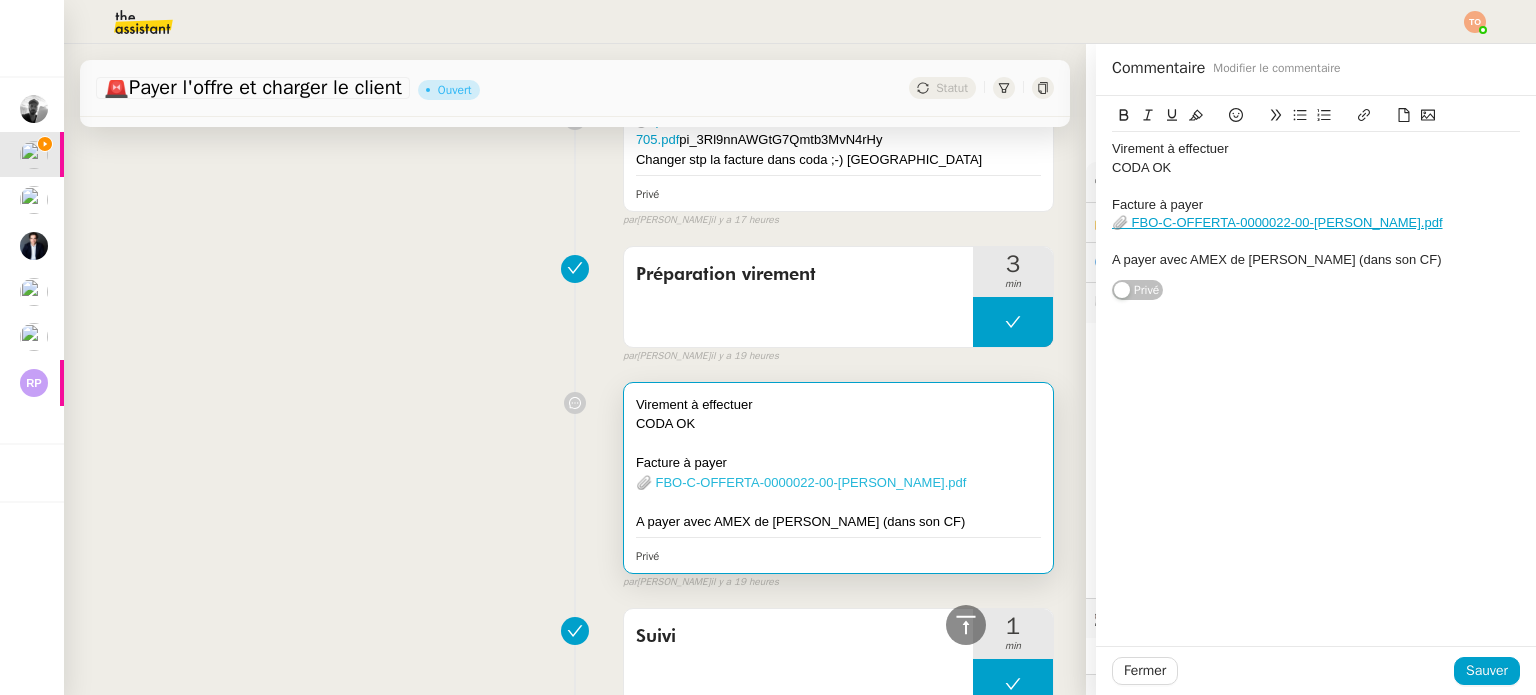 scroll, scrollTop: 0, scrollLeft: 0, axis: both 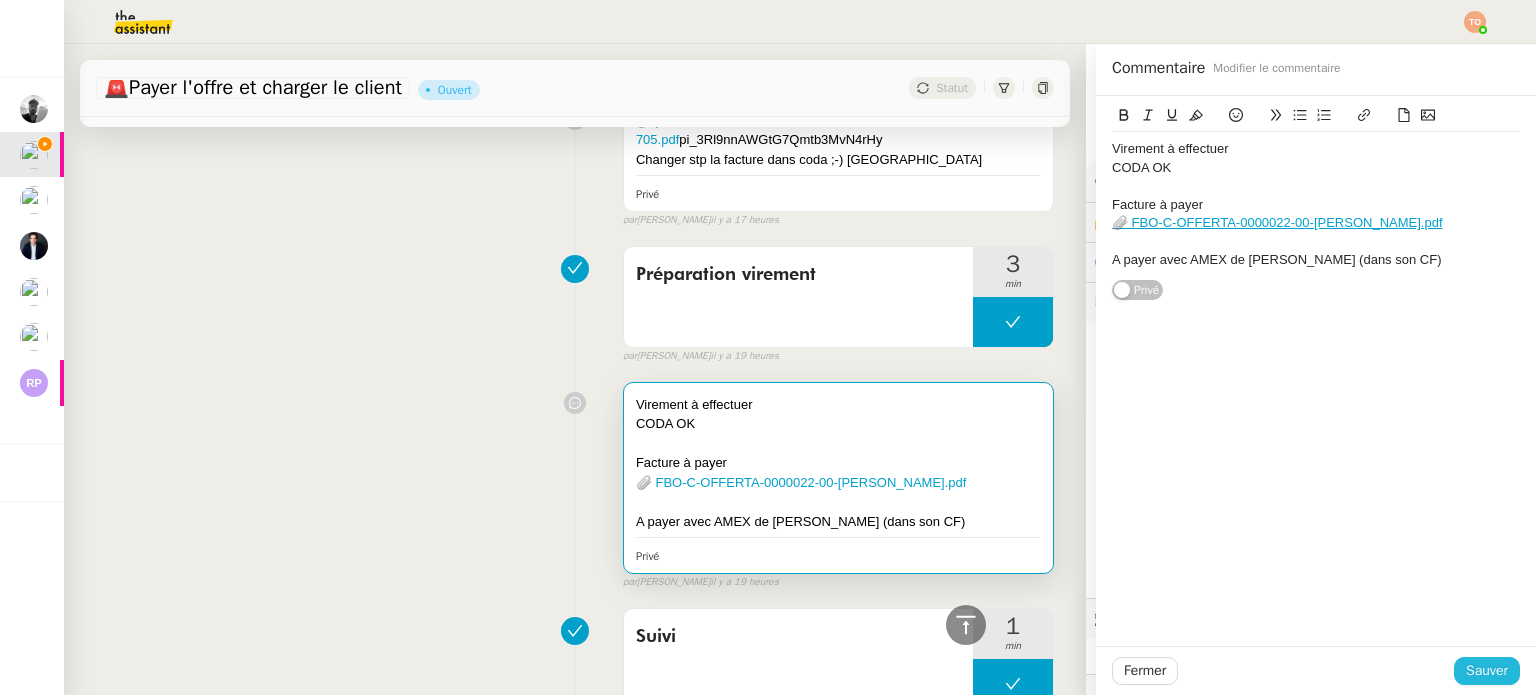 click on "Sauver" 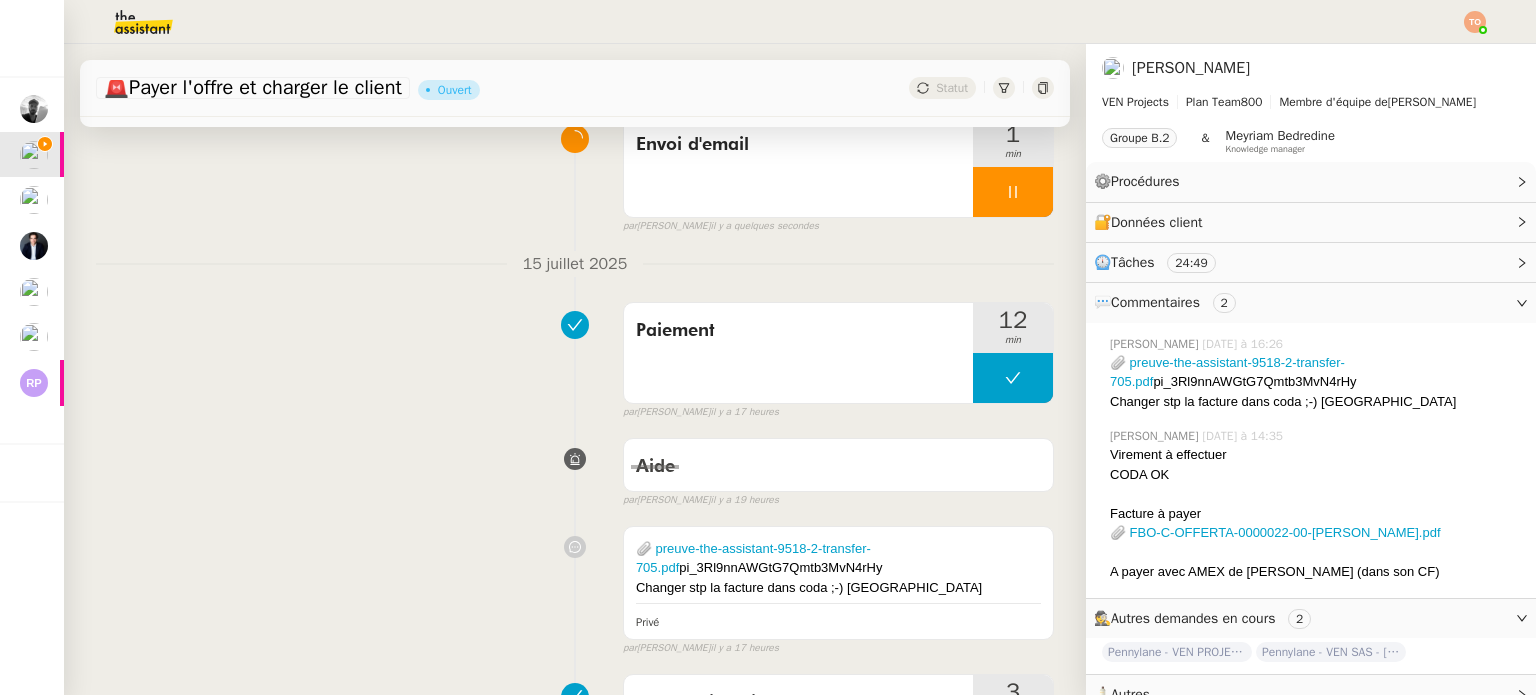 scroll, scrollTop: 300, scrollLeft: 0, axis: vertical 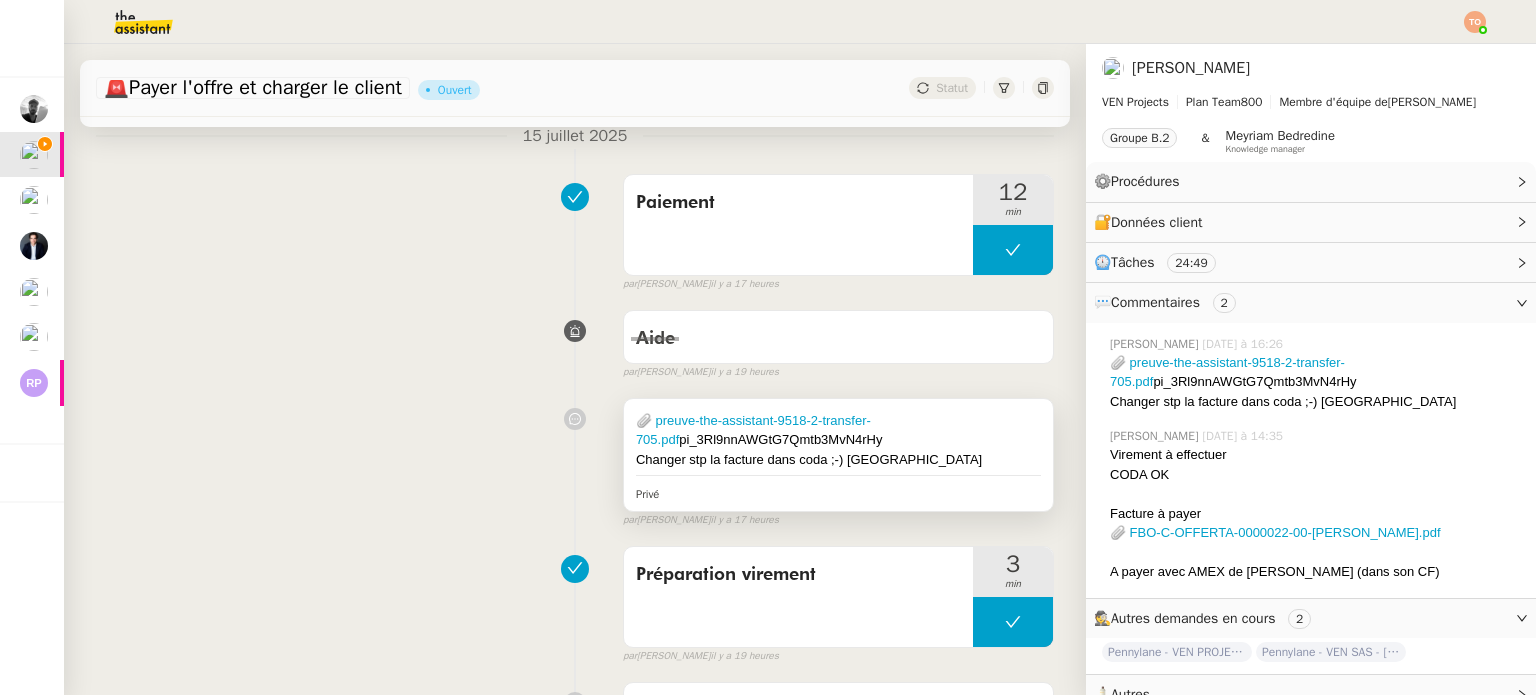 click on "📎 preuve-the-assistant-9518-2-transfer-705.pdf pi_3Rl9nnAWGtG7Qmtb3MvN4rHy" at bounding box center (838, 430) 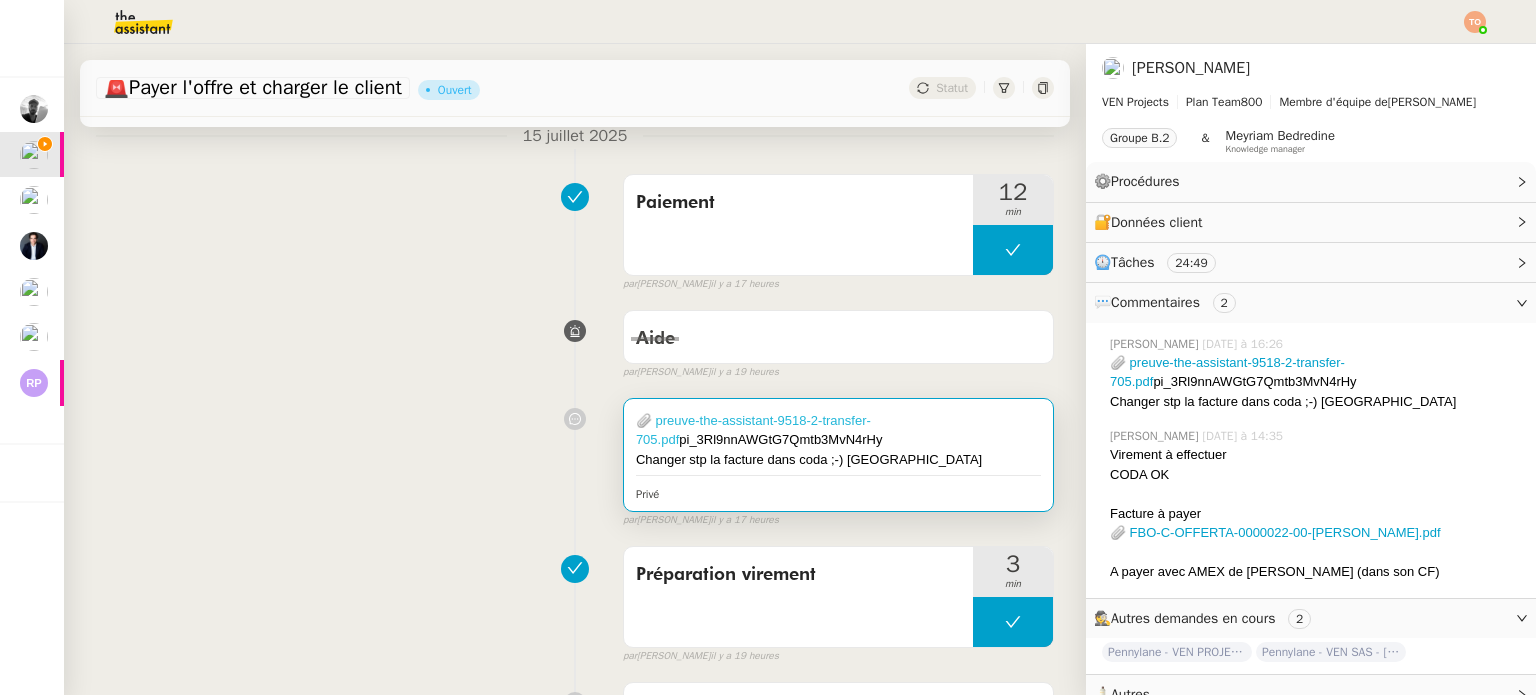 click on "📎 preuve-the-assistant-9518-2-transfer-705.pdf" at bounding box center [753, 430] 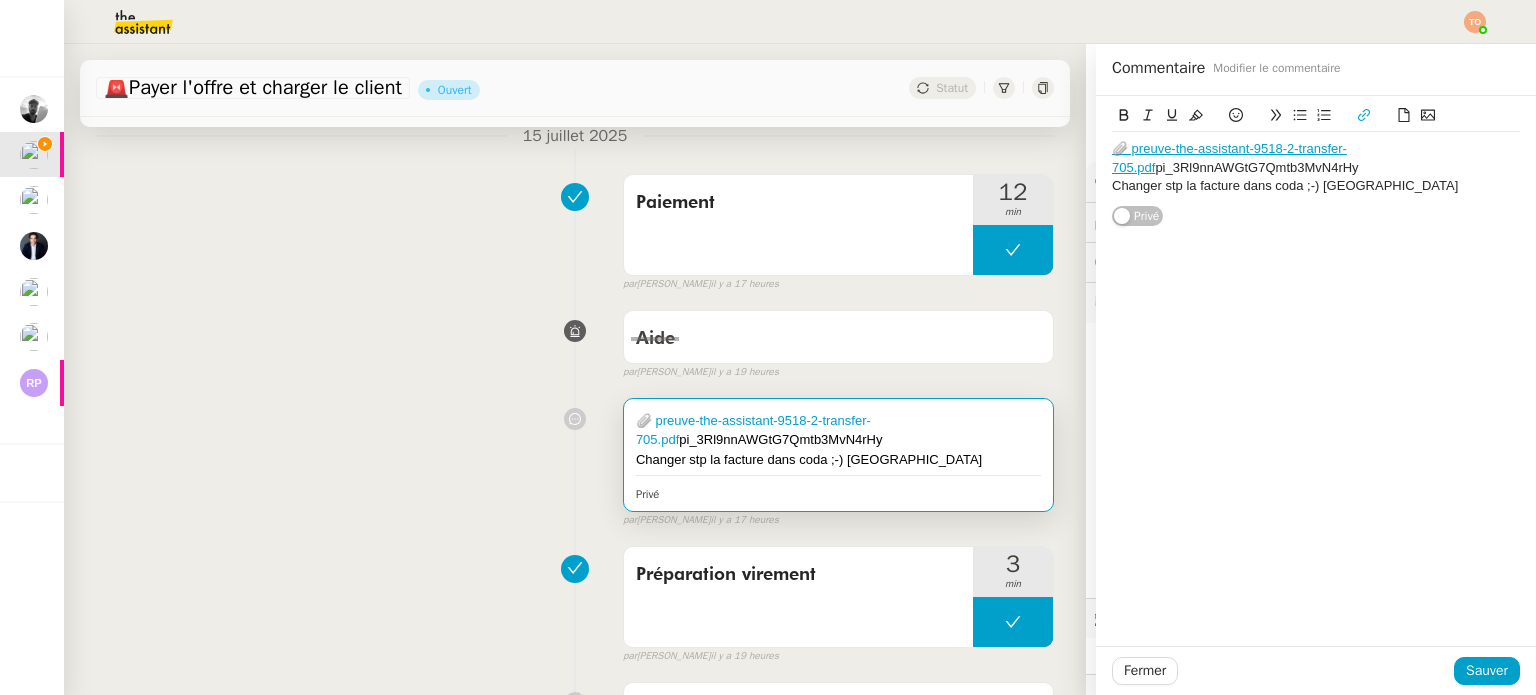 drag, startPoint x: 385, startPoint y: 431, endPoint x: 416, endPoint y: 407, distance: 39.20459 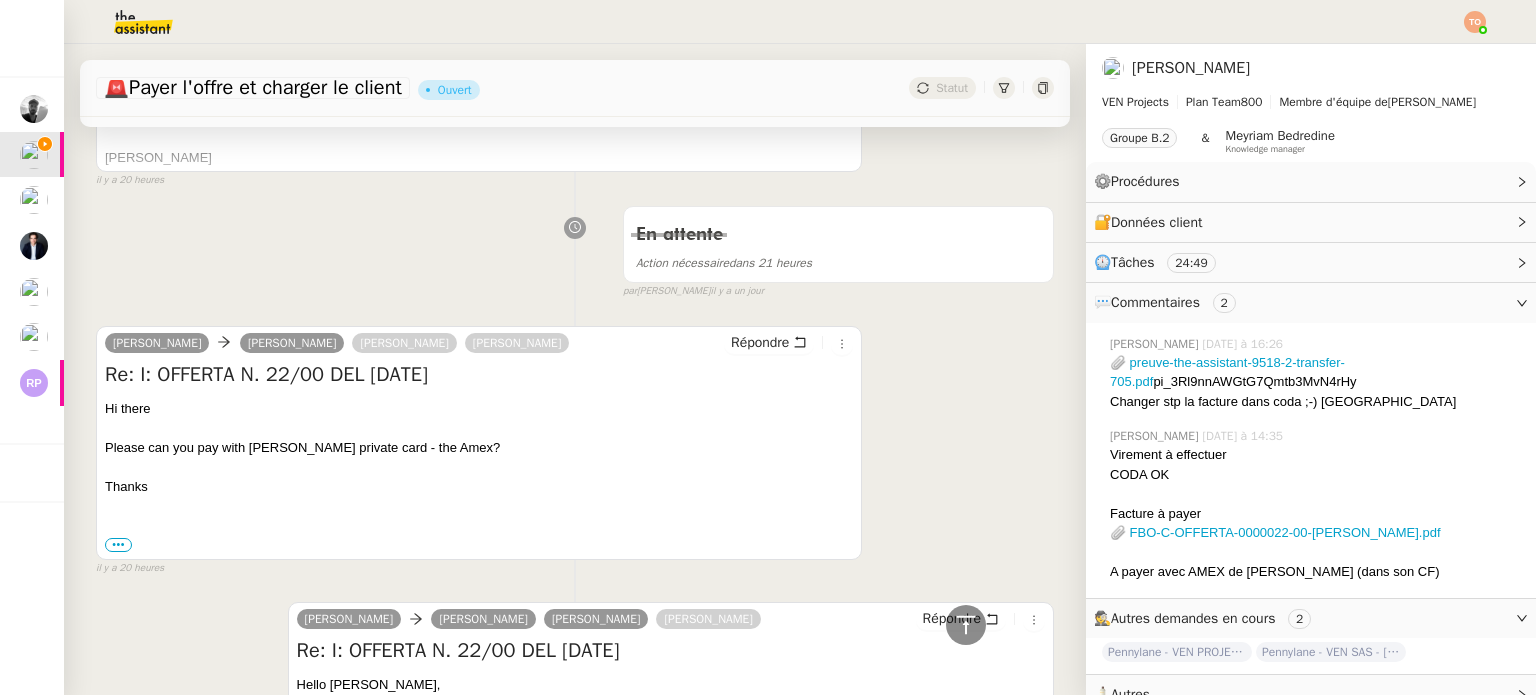 scroll, scrollTop: 1500, scrollLeft: 0, axis: vertical 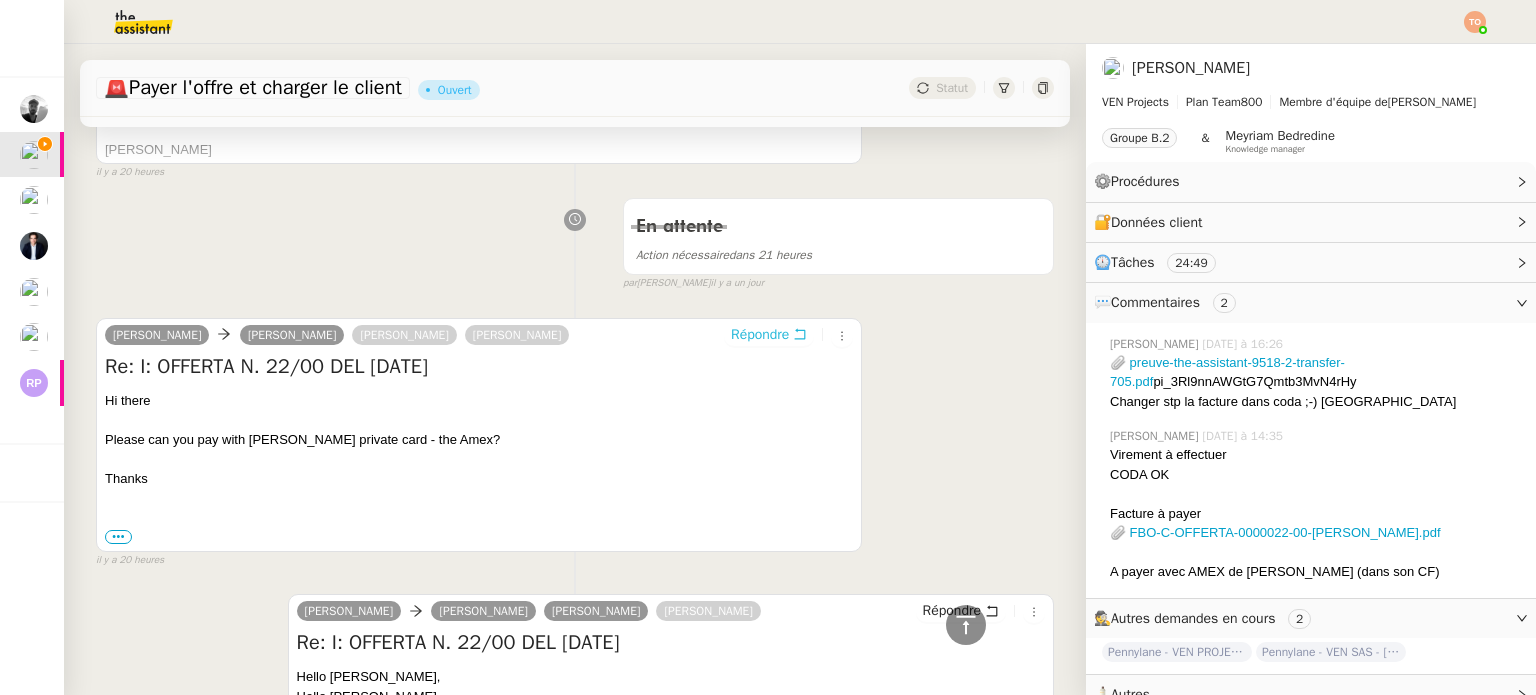 click on "Répondre" at bounding box center (760, 335) 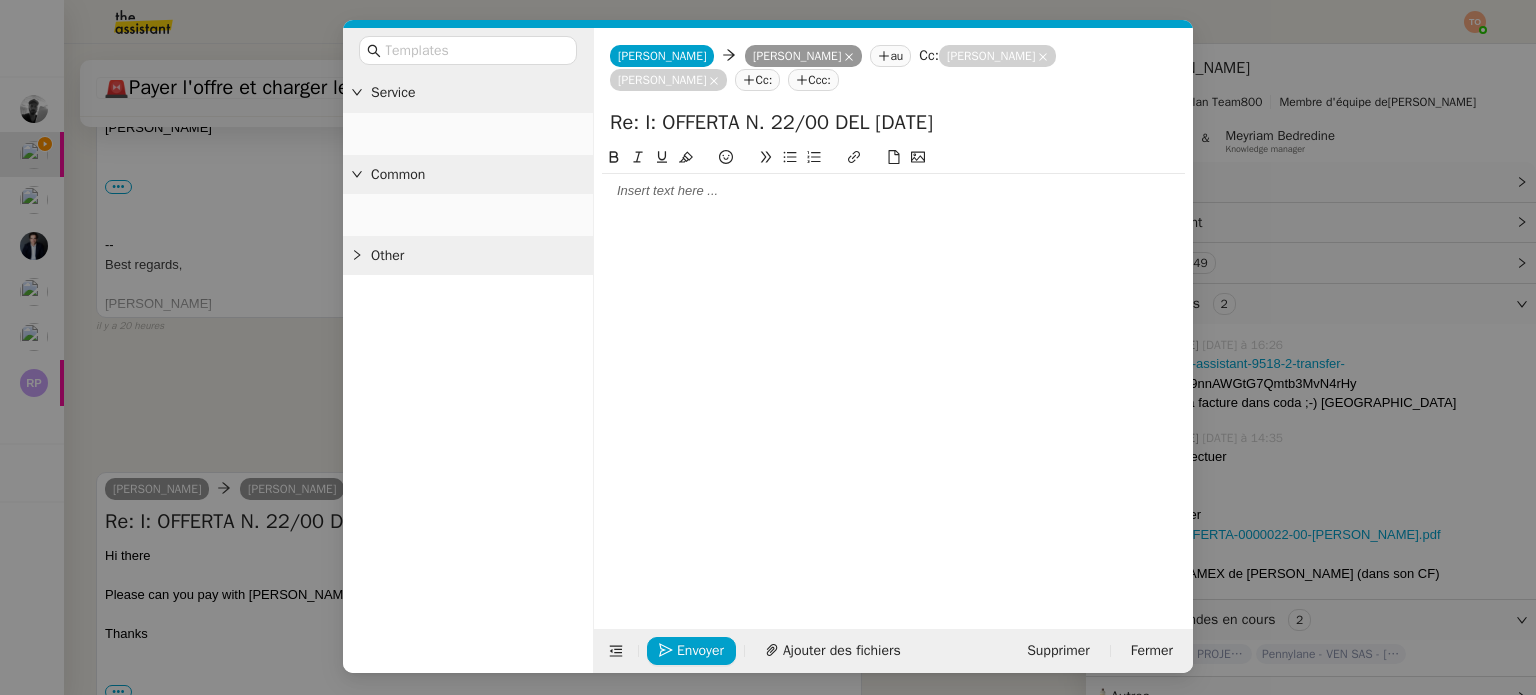 scroll, scrollTop: 1654, scrollLeft: 0, axis: vertical 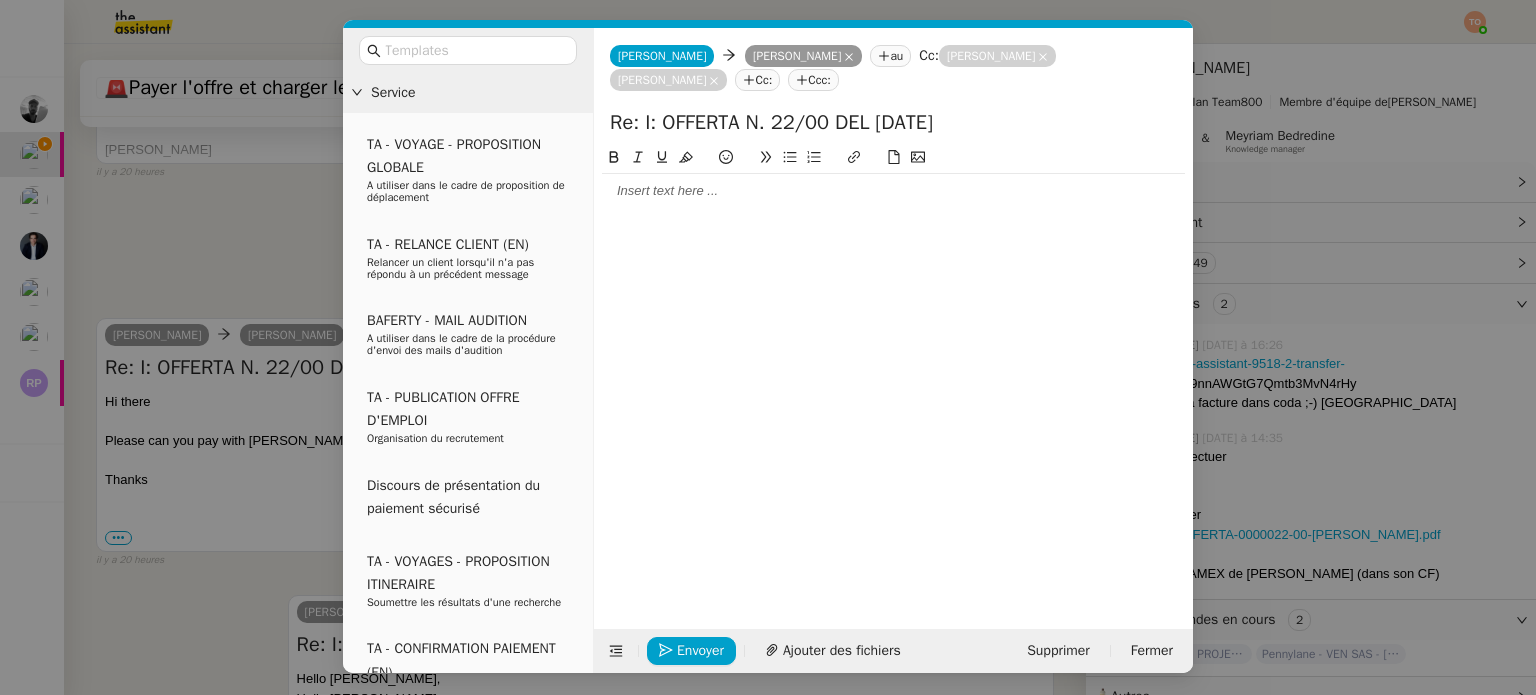 click 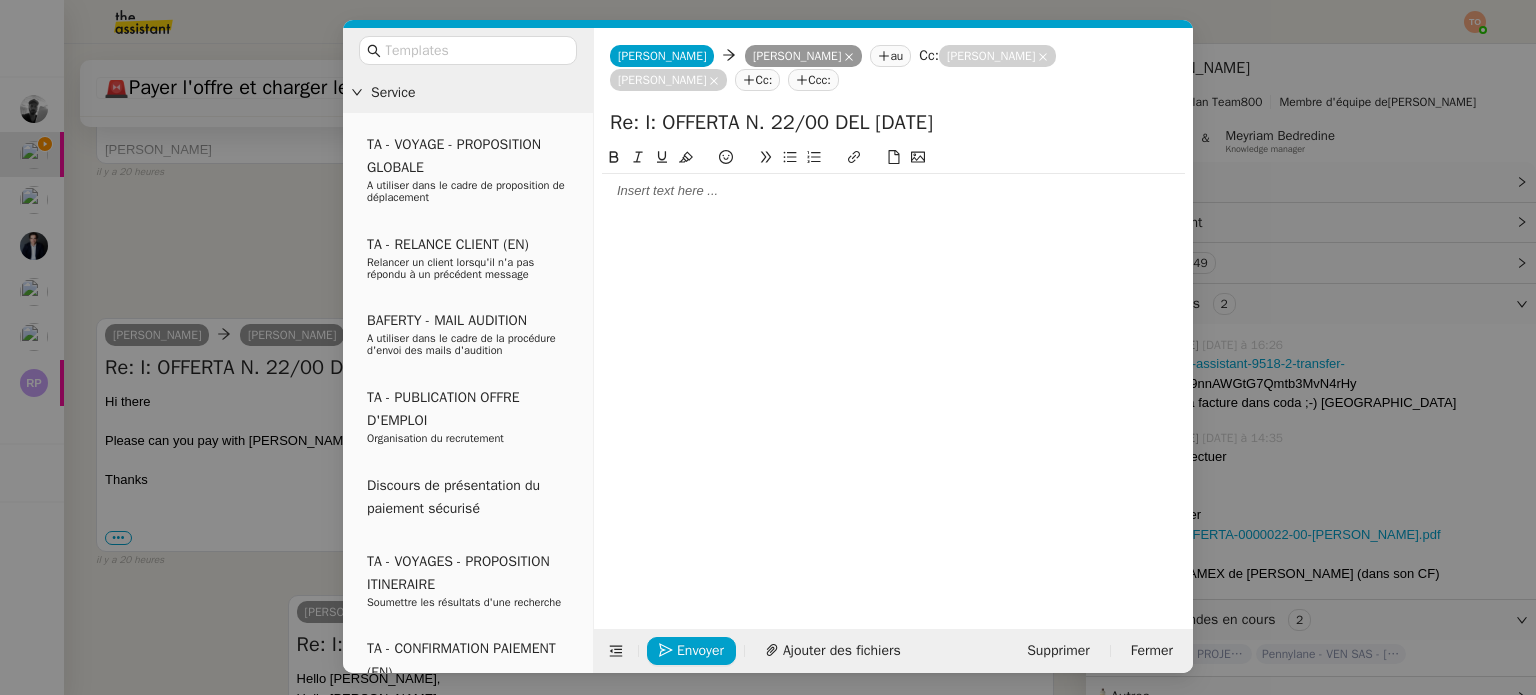 type 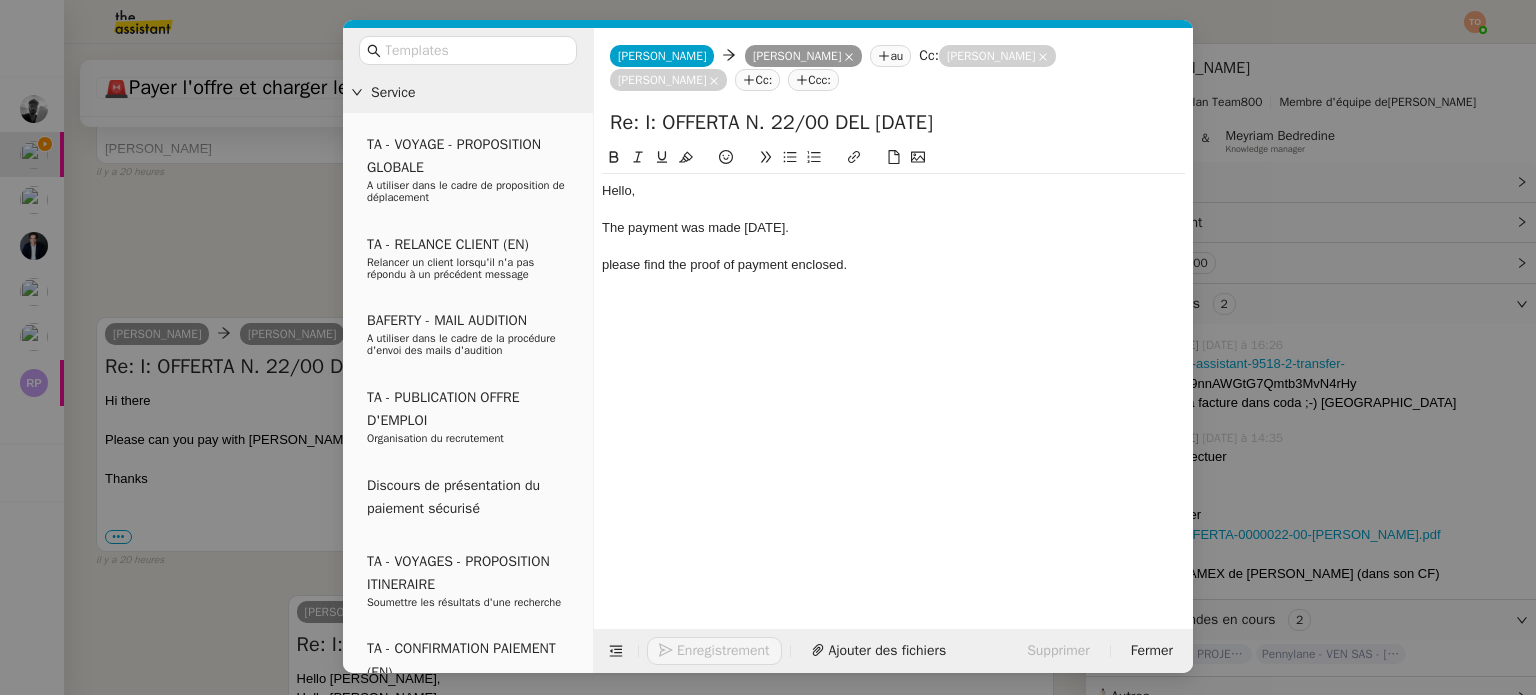 scroll, scrollTop: 1791, scrollLeft: 0, axis: vertical 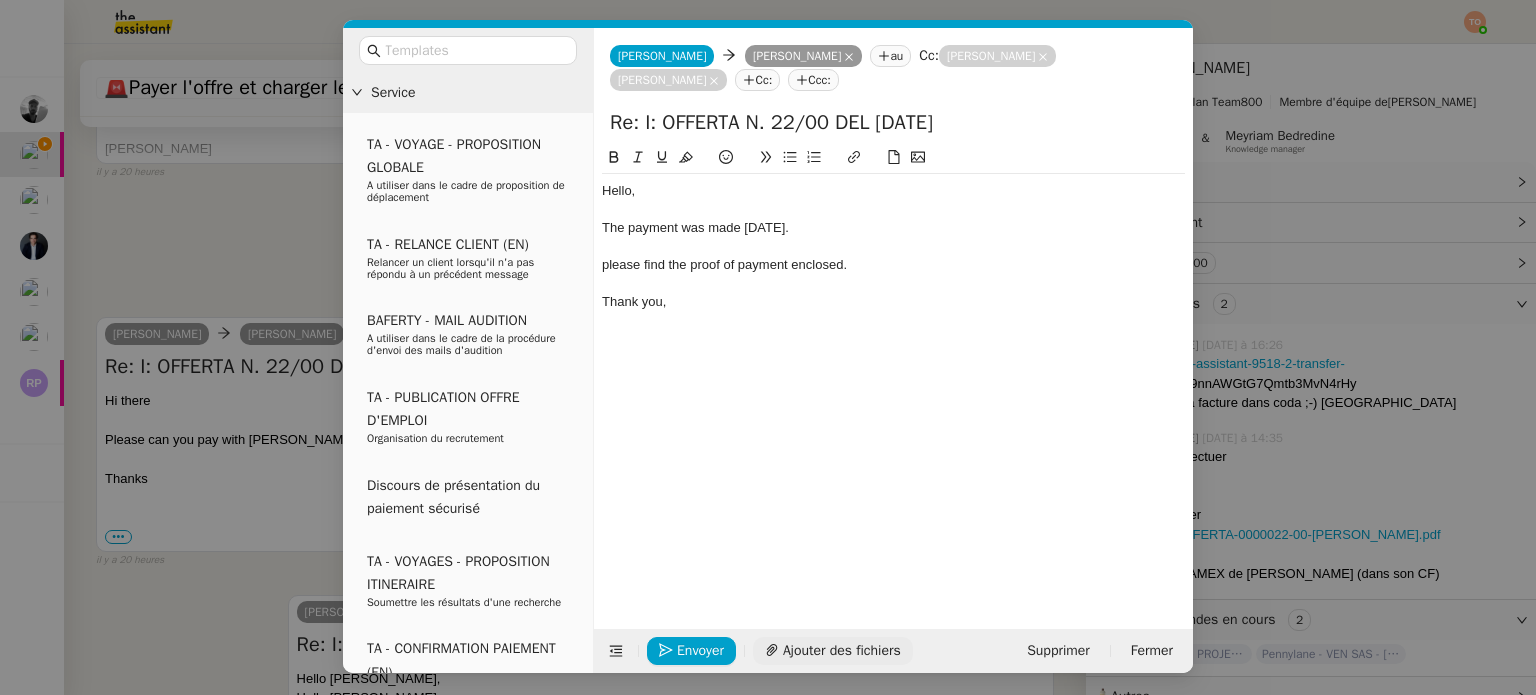 click on "Ajouter des fichiers" 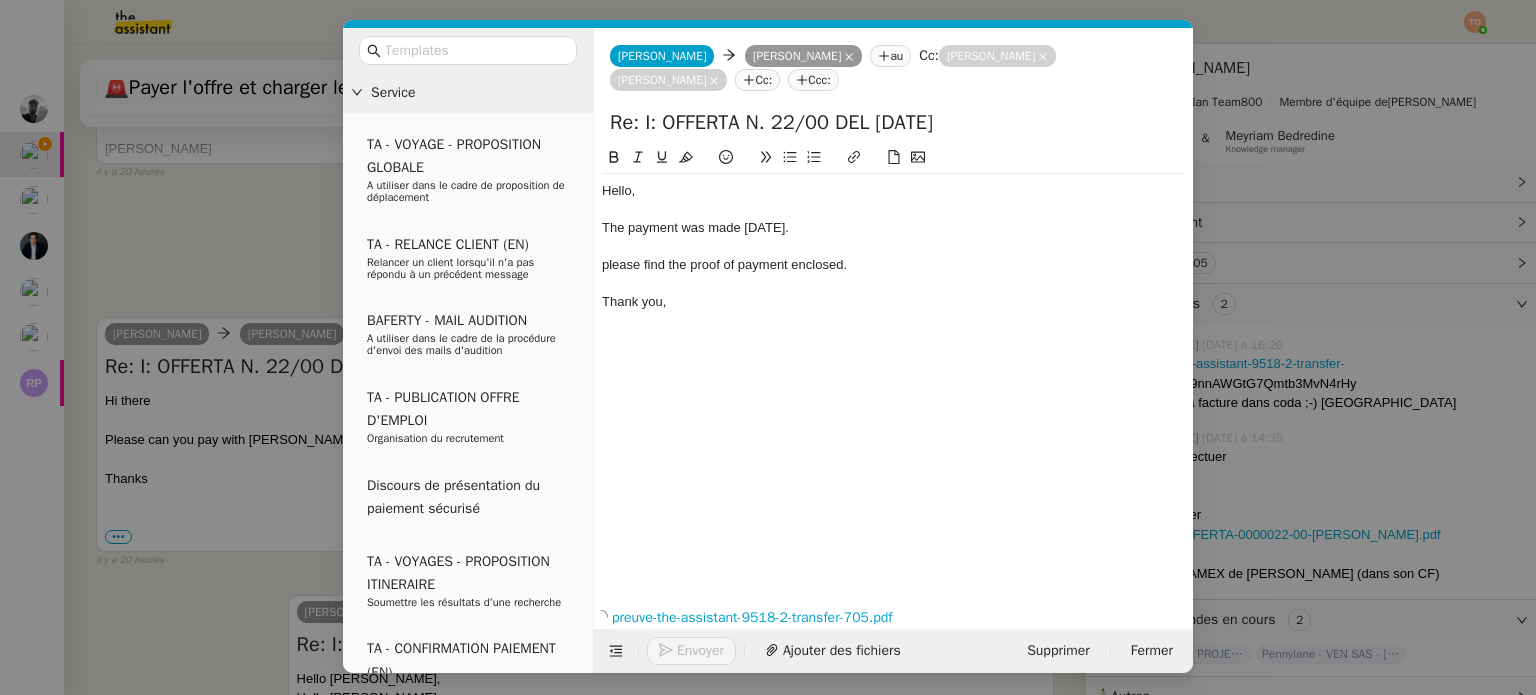 click on "please find the proof of payment enclosed." 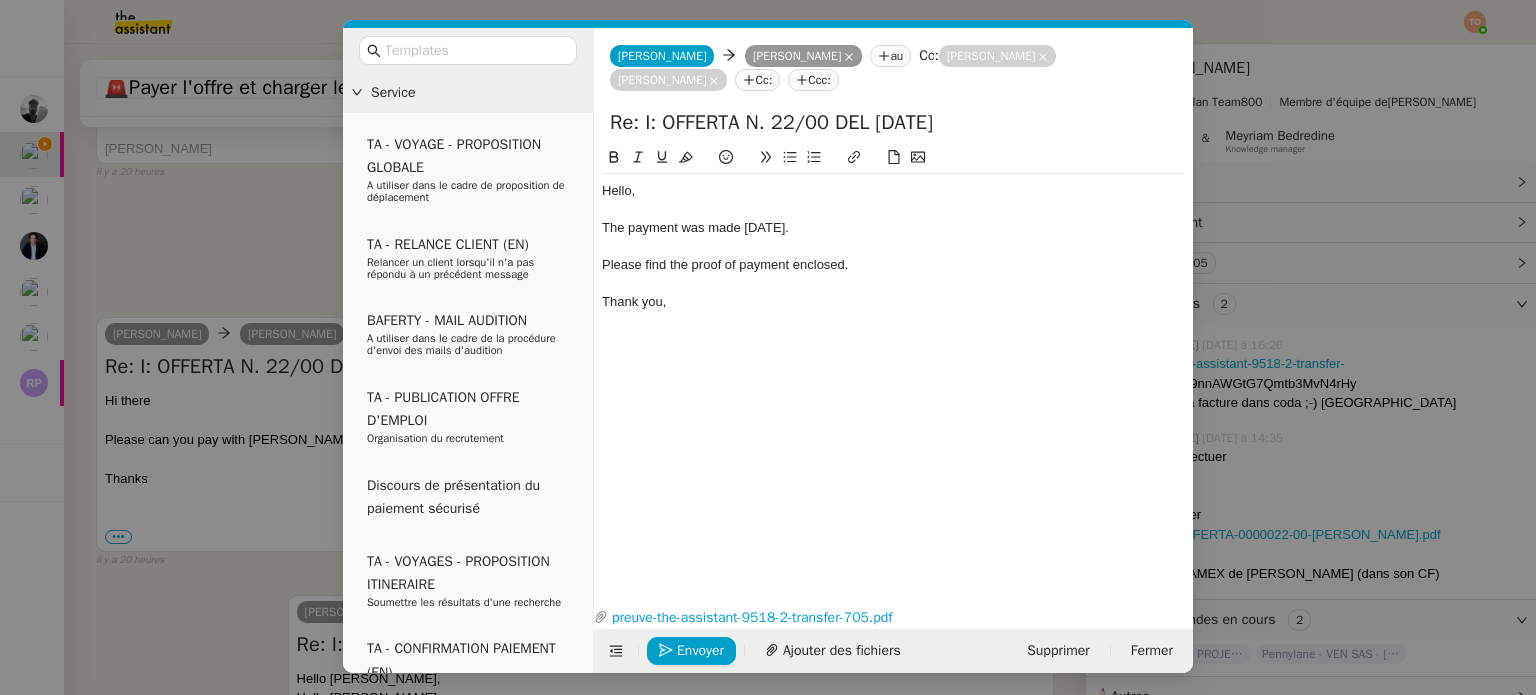 scroll, scrollTop: 1872, scrollLeft: 0, axis: vertical 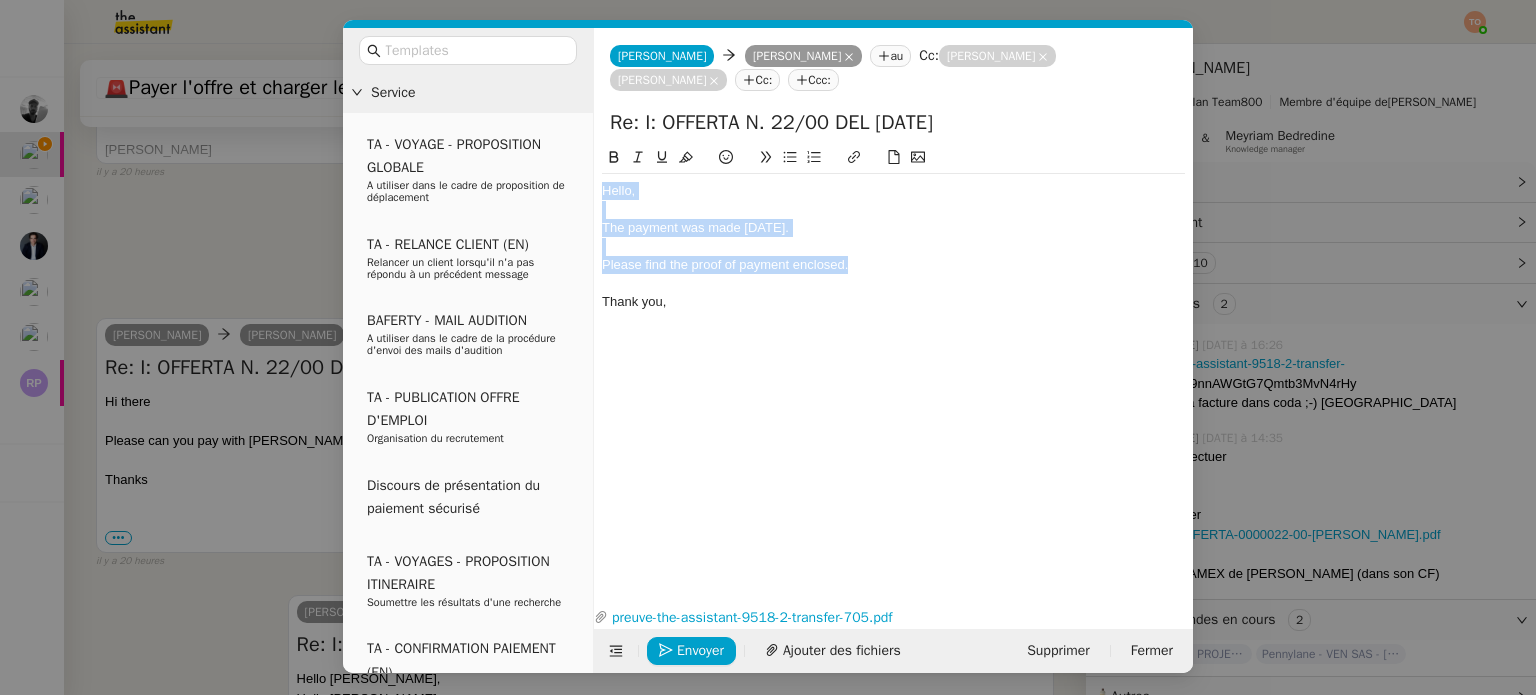 drag, startPoint x: 845, startPoint y: 264, endPoint x: 585, endPoint y: 183, distance: 272.32516 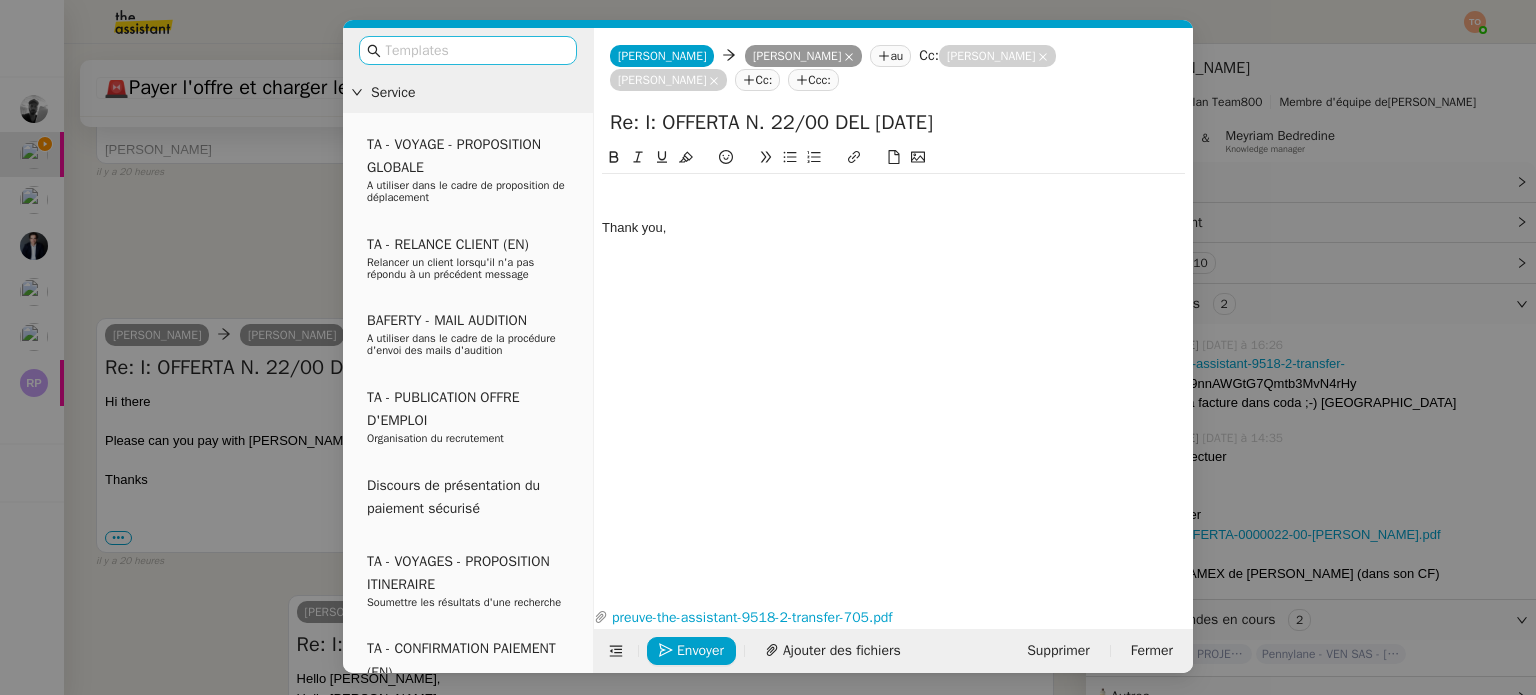 click at bounding box center [475, 50] 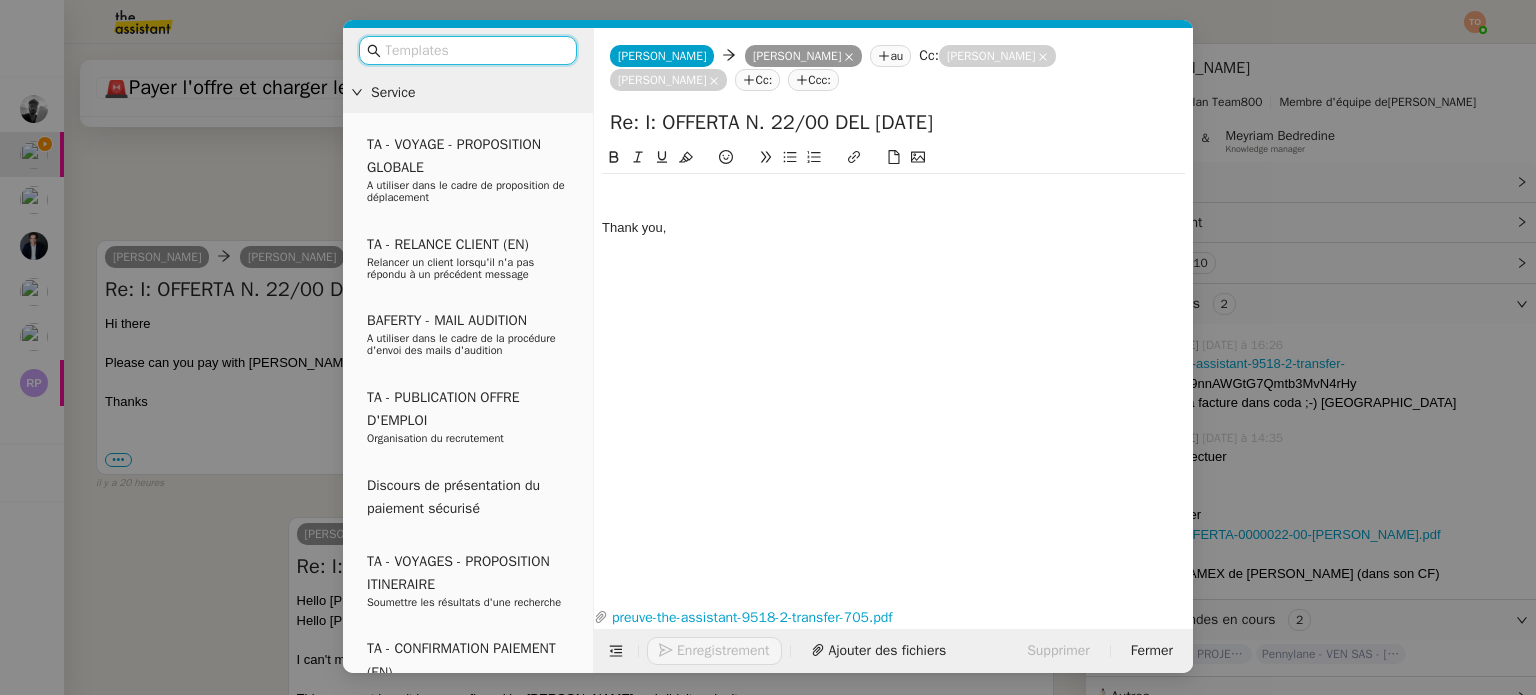scroll, scrollTop: 1795, scrollLeft: 0, axis: vertical 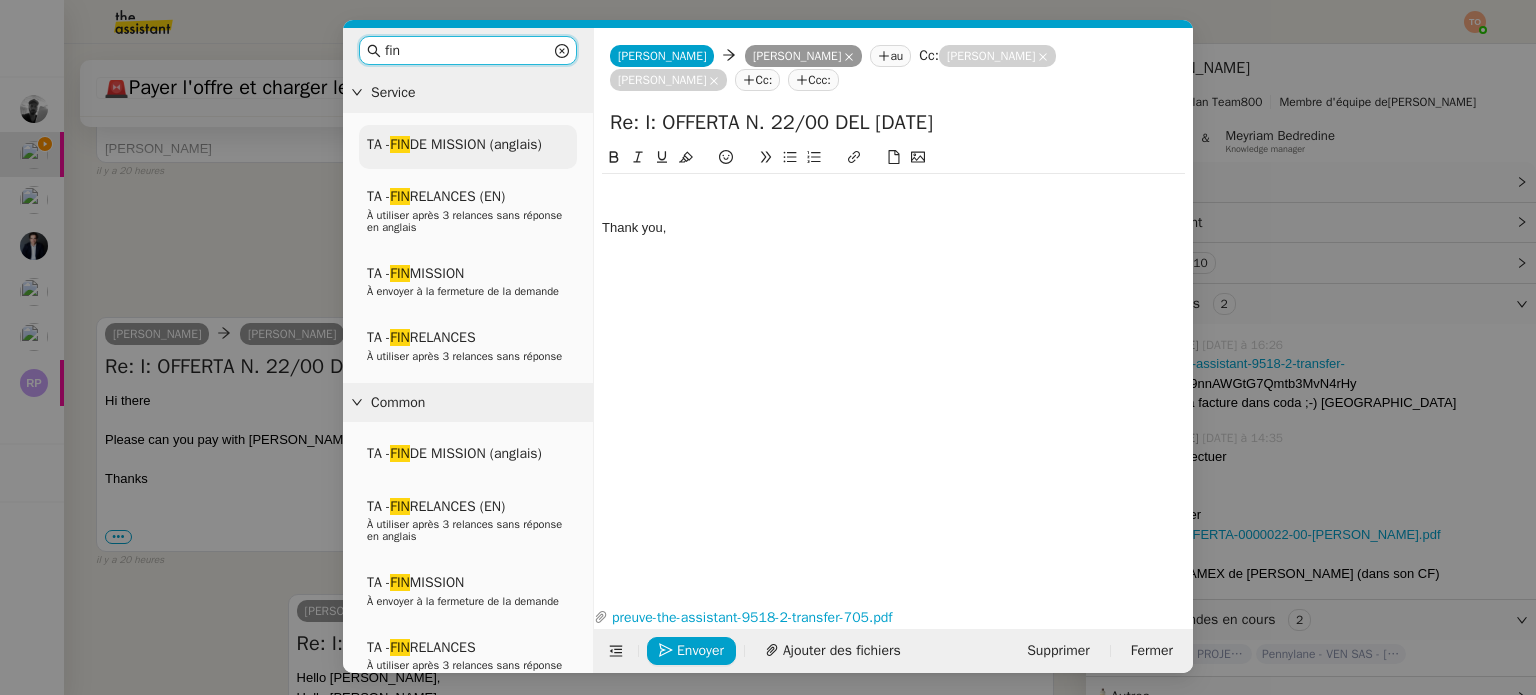 type on "fin" 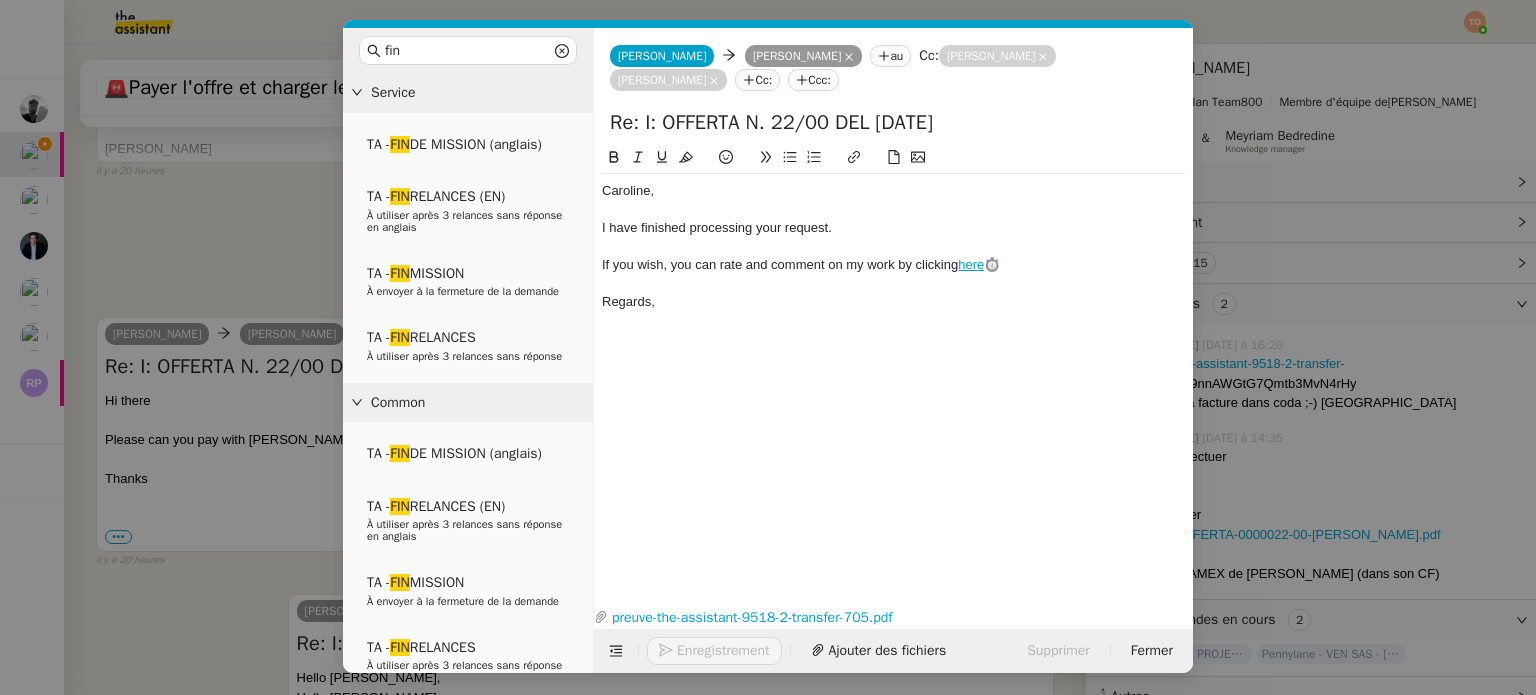 scroll, scrollTop: 1872, scrollLeft: 0, axis: vertical 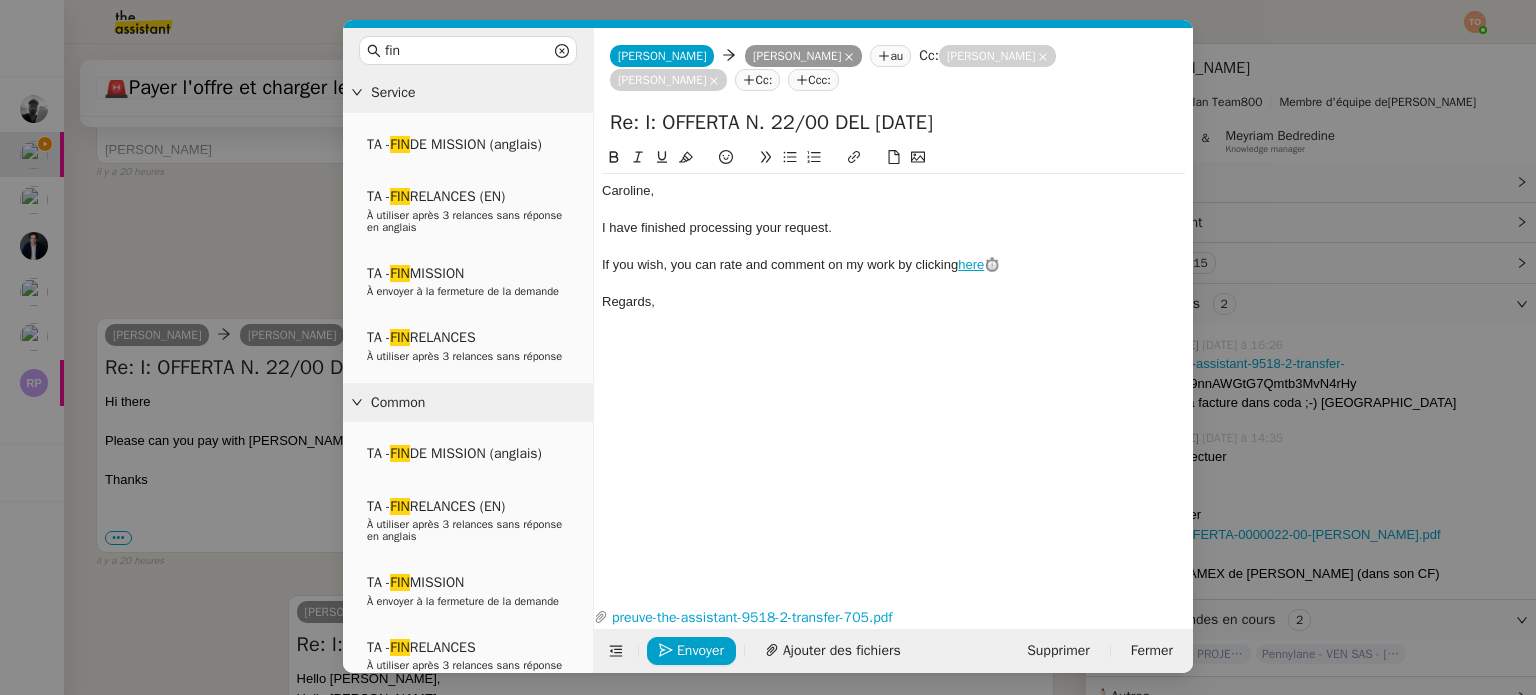 click on "﻿Caroline﻿," 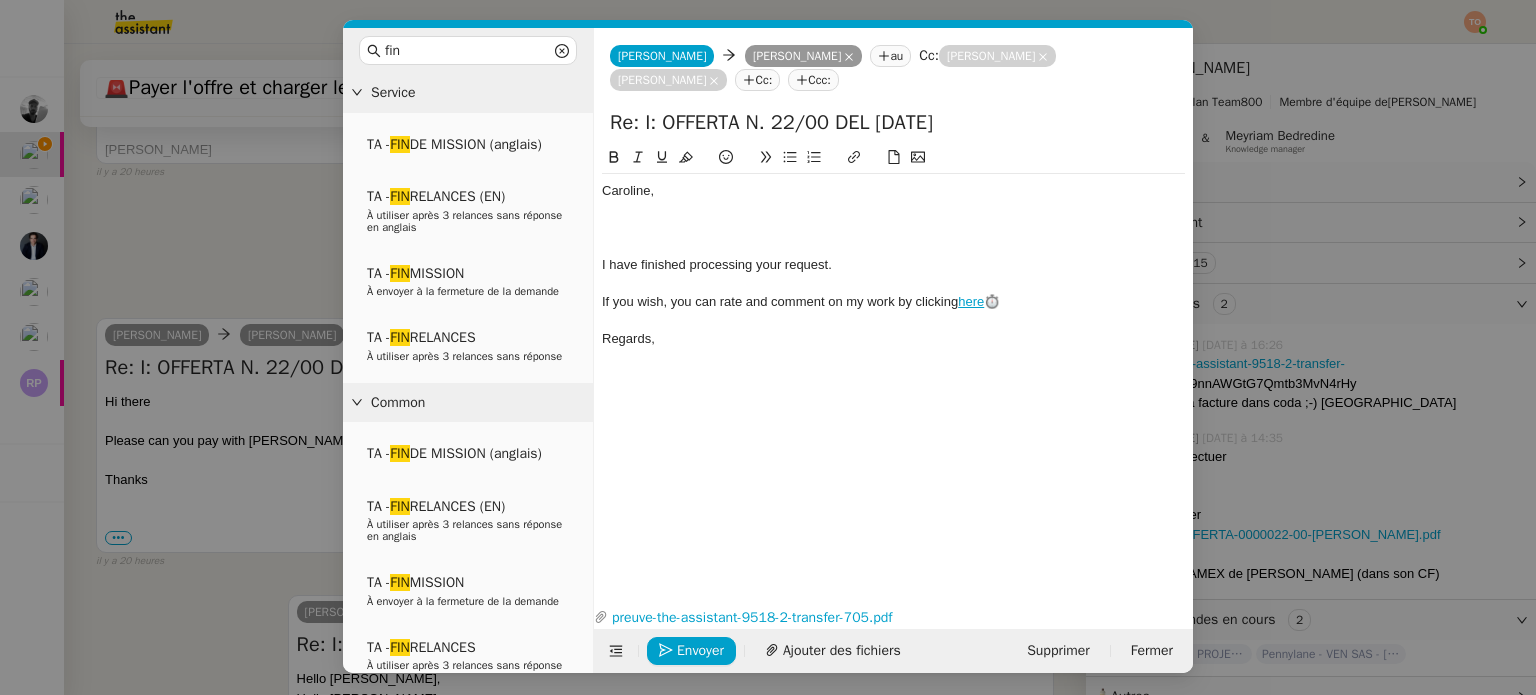 scroll, scrollTop: 0, scrollLeft: 0, axis: both 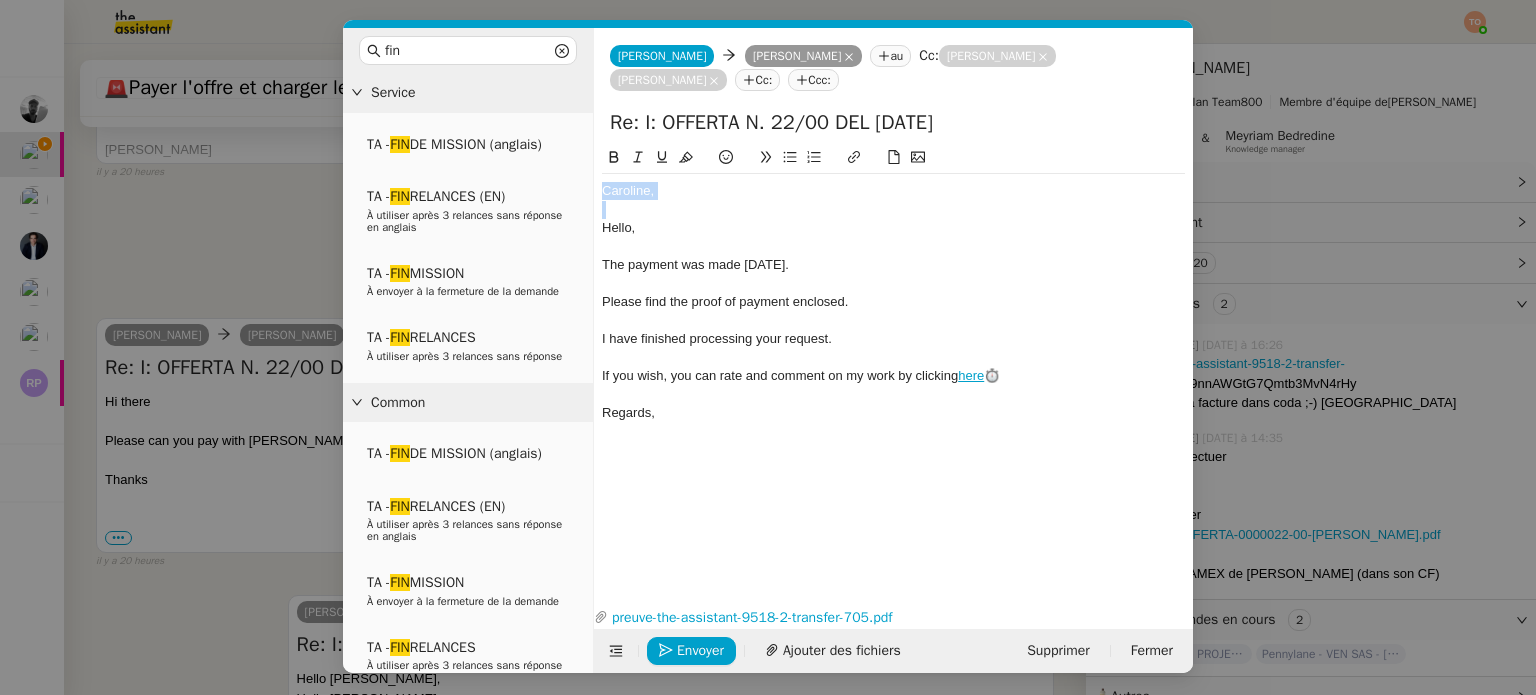 drag, startPoint x: 605, startPoint y: 234, endPoint x: 584, endPoint y: 185, distance: 53.310413 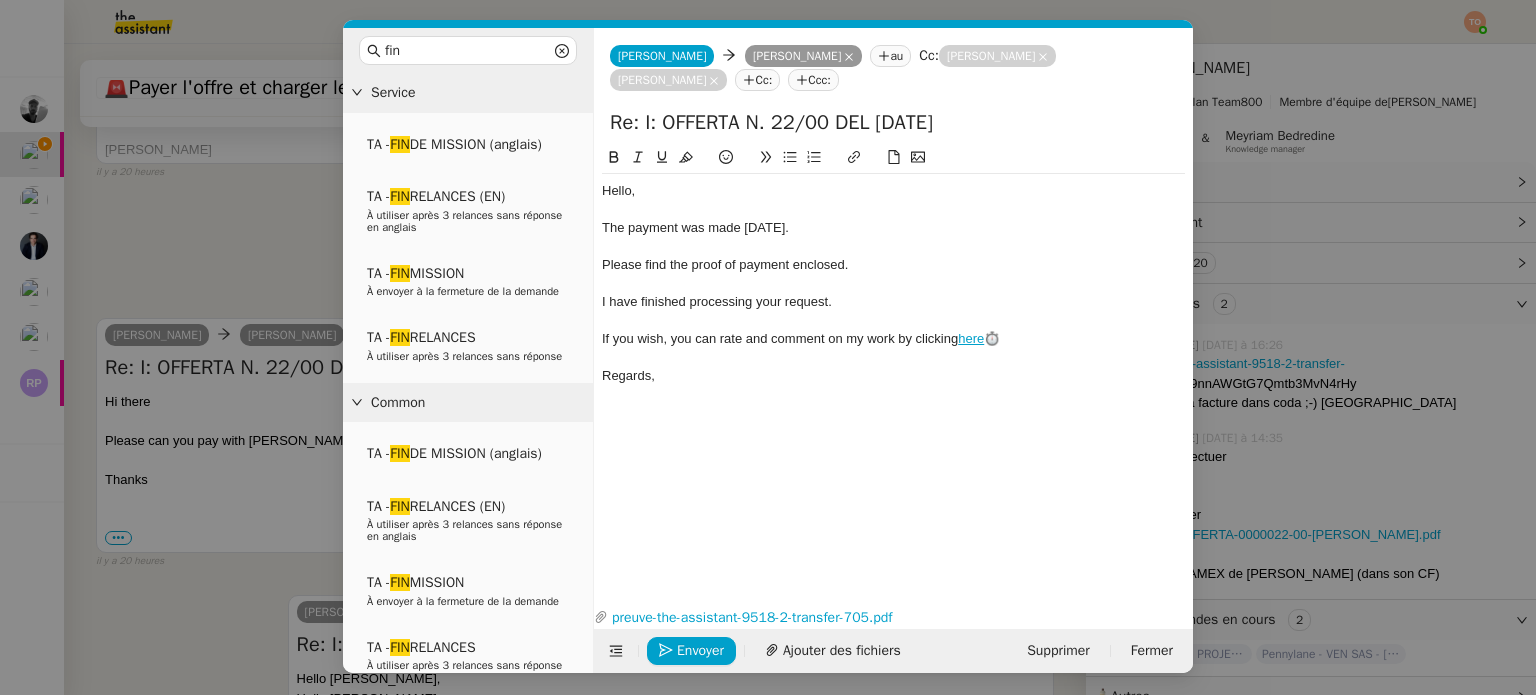 scroll, scrollTop: 1951, scrollLeft: 0, axis: vertical 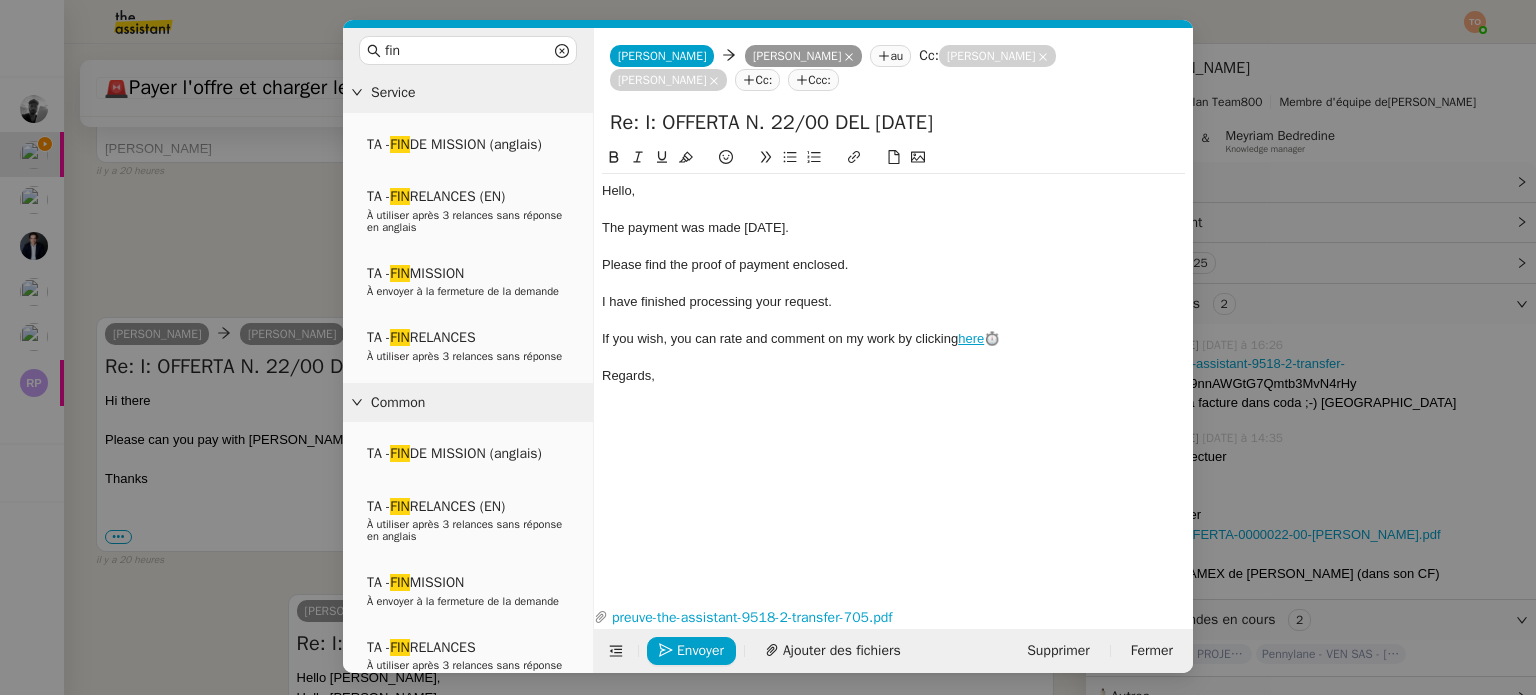 click on "The payment was made yesterday." 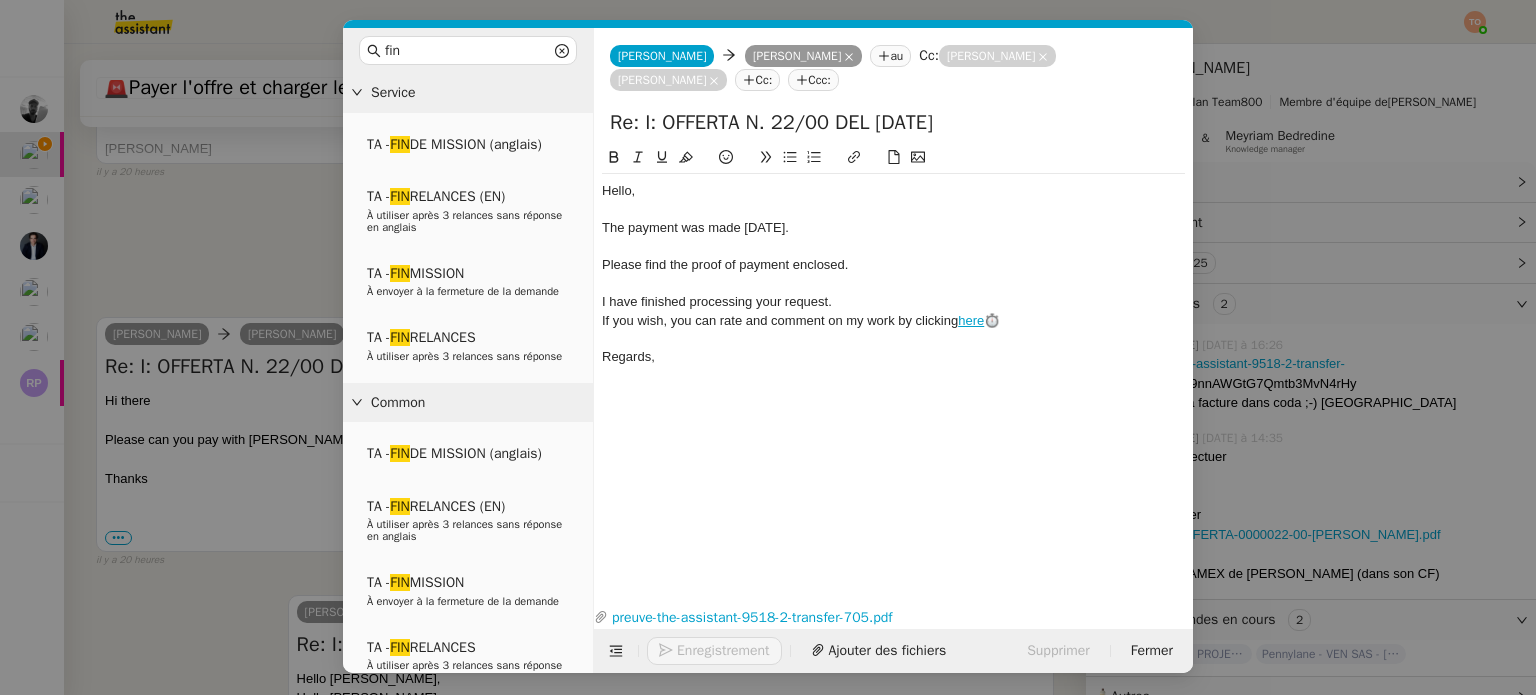click on "Enregistrement" 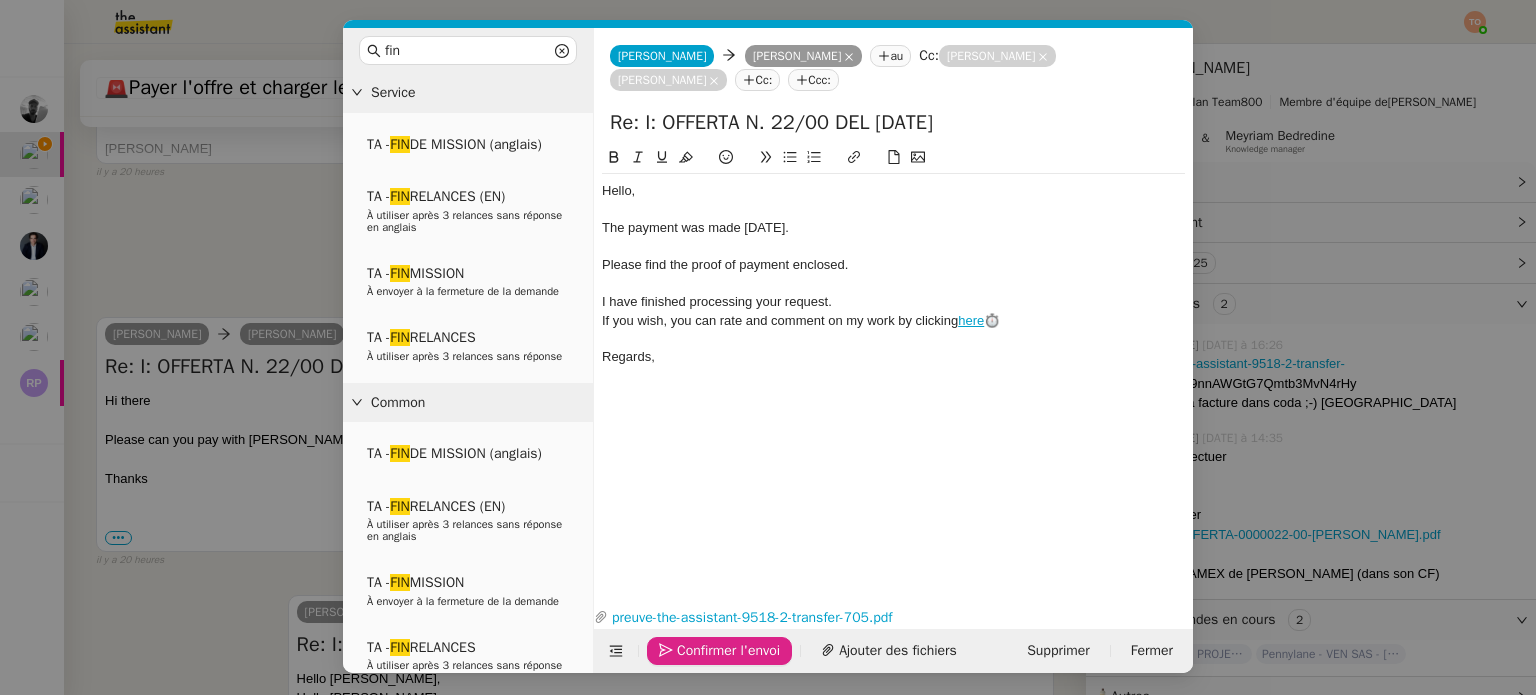click on "Confirmer l'envoi" 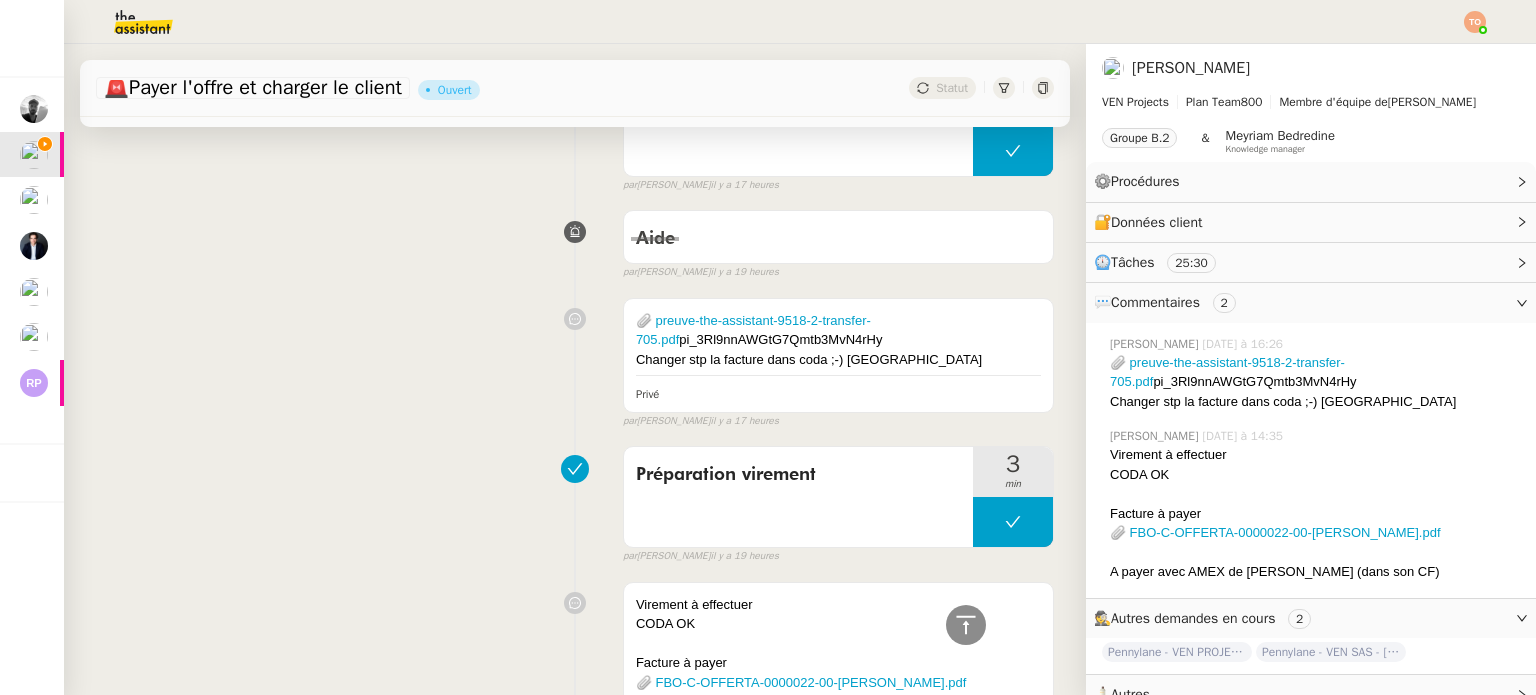 scroll, scrollTop: 490, scrollLeft: 0, axis: vertical 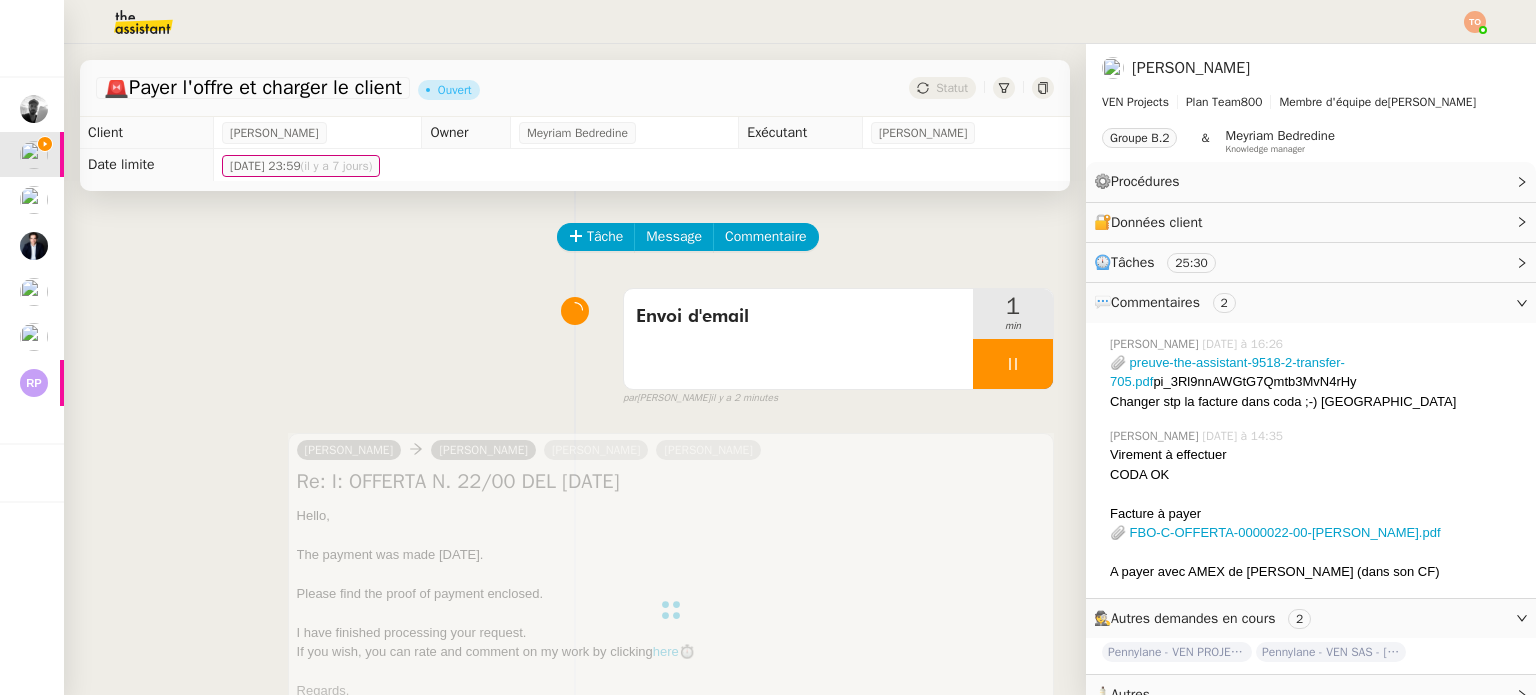 drag, startPoint x: 961, startPoint y: 394, endPoint x: 951, endPoint y: 397, distance: 10.440307 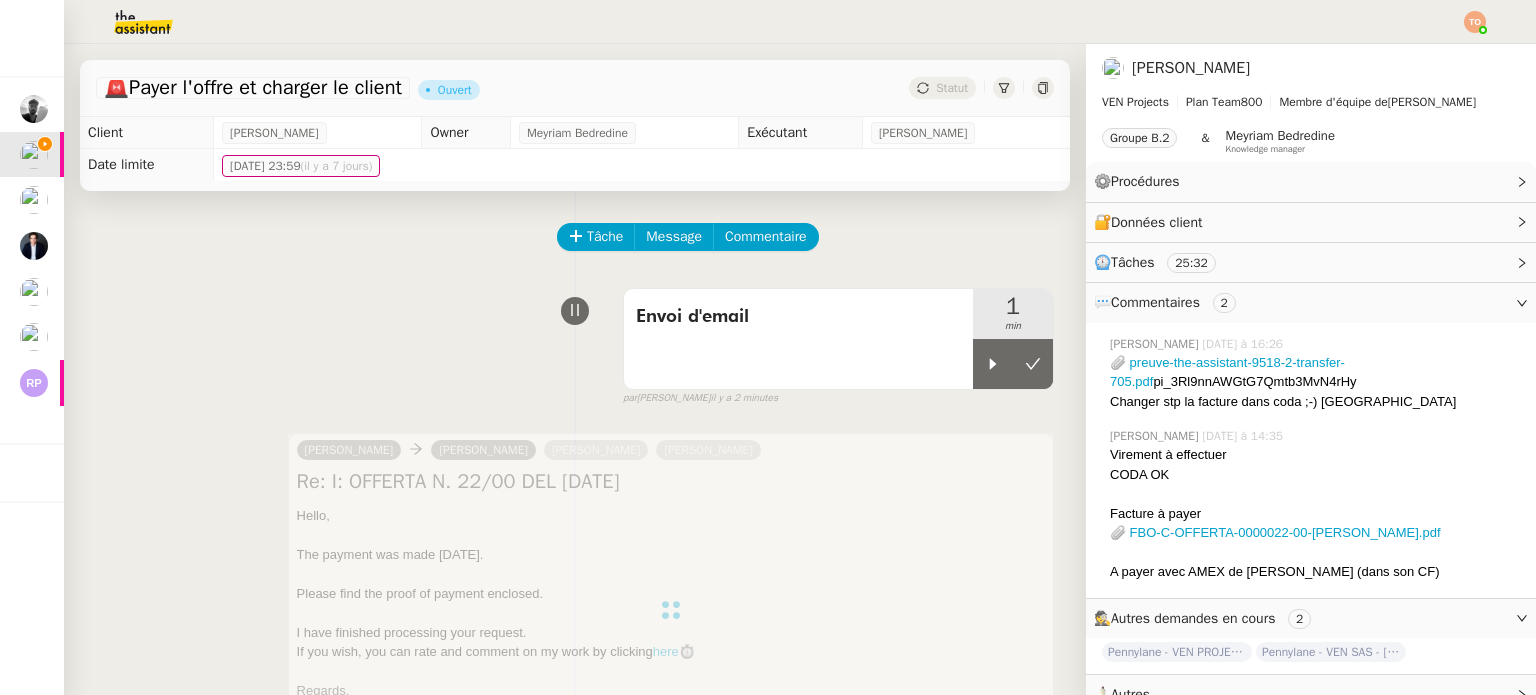 drag, startPoint x: 1022, startPoint y: 369, endPoint x: 984, endPoint y: 270, distance: 106.04244 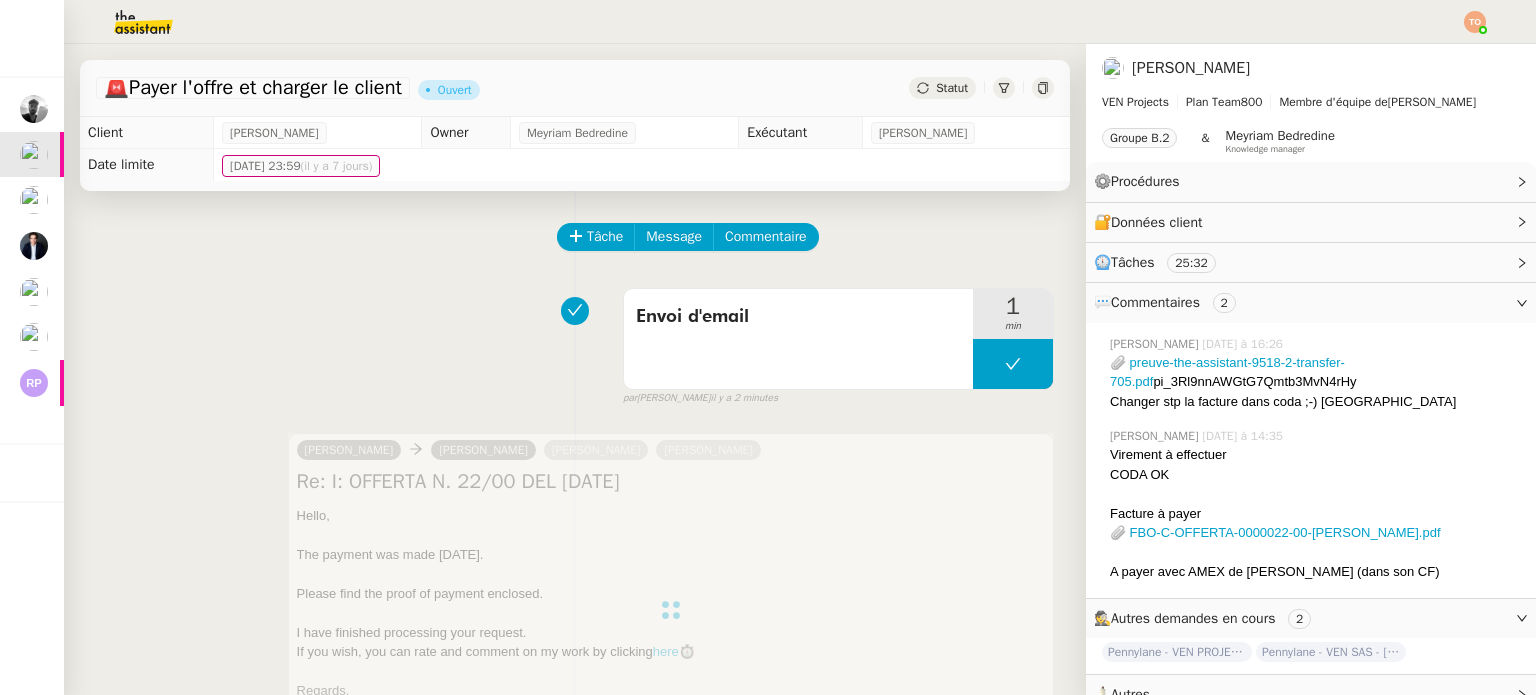 click on "Statut" 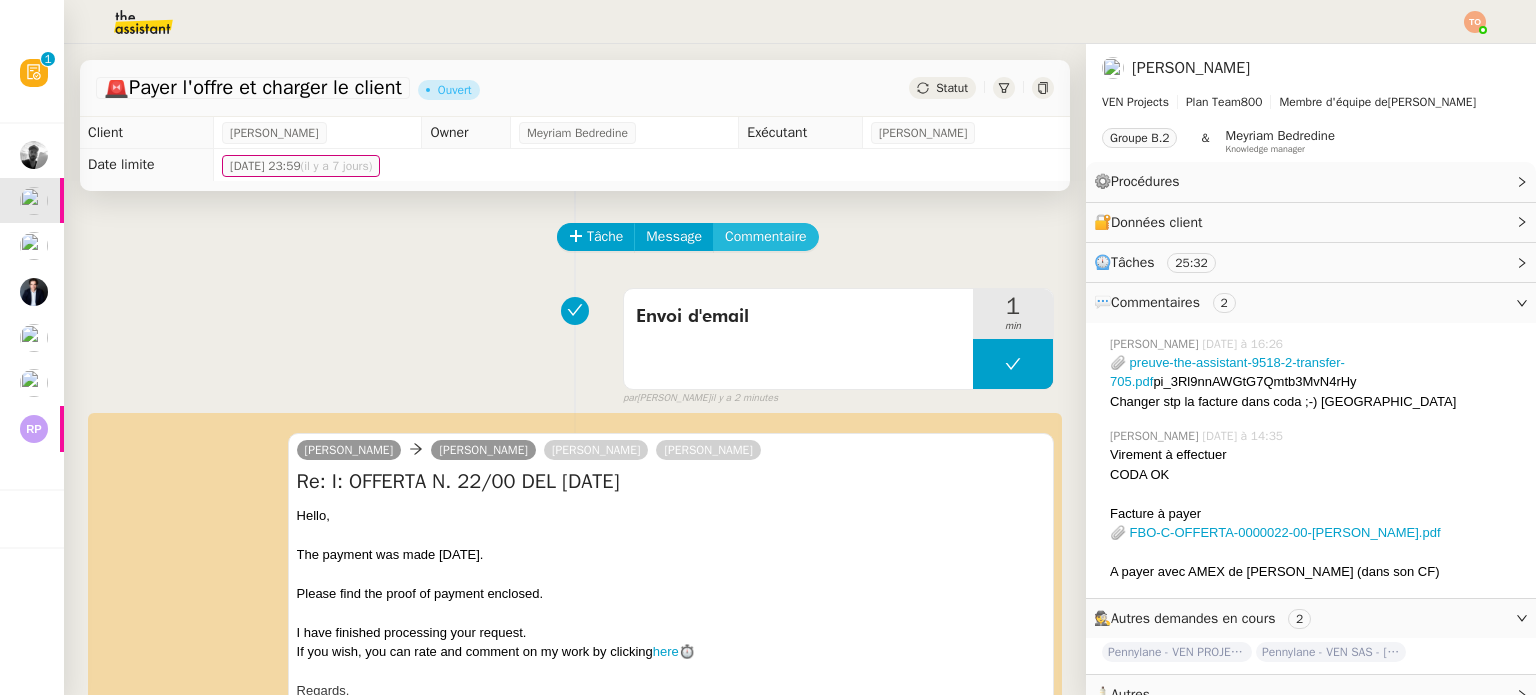 click on "Commentaire" 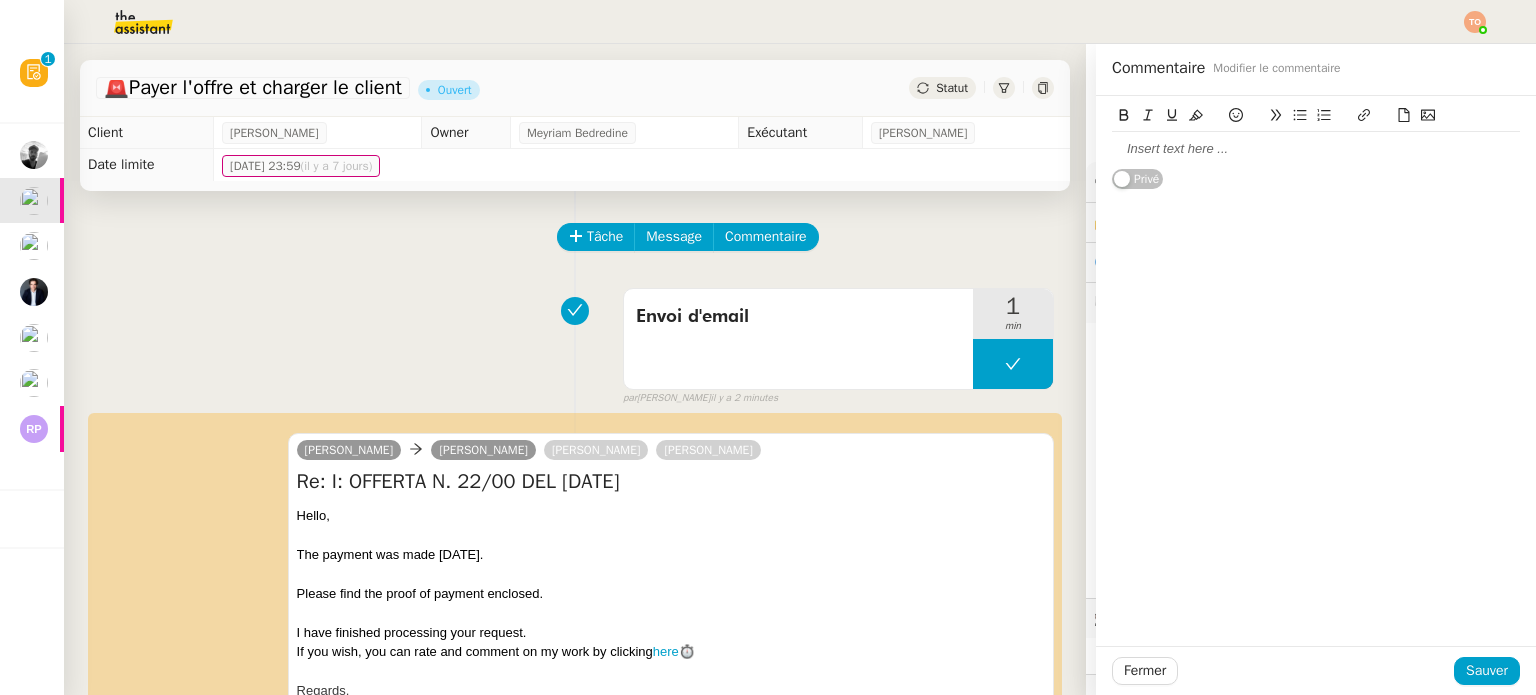 click 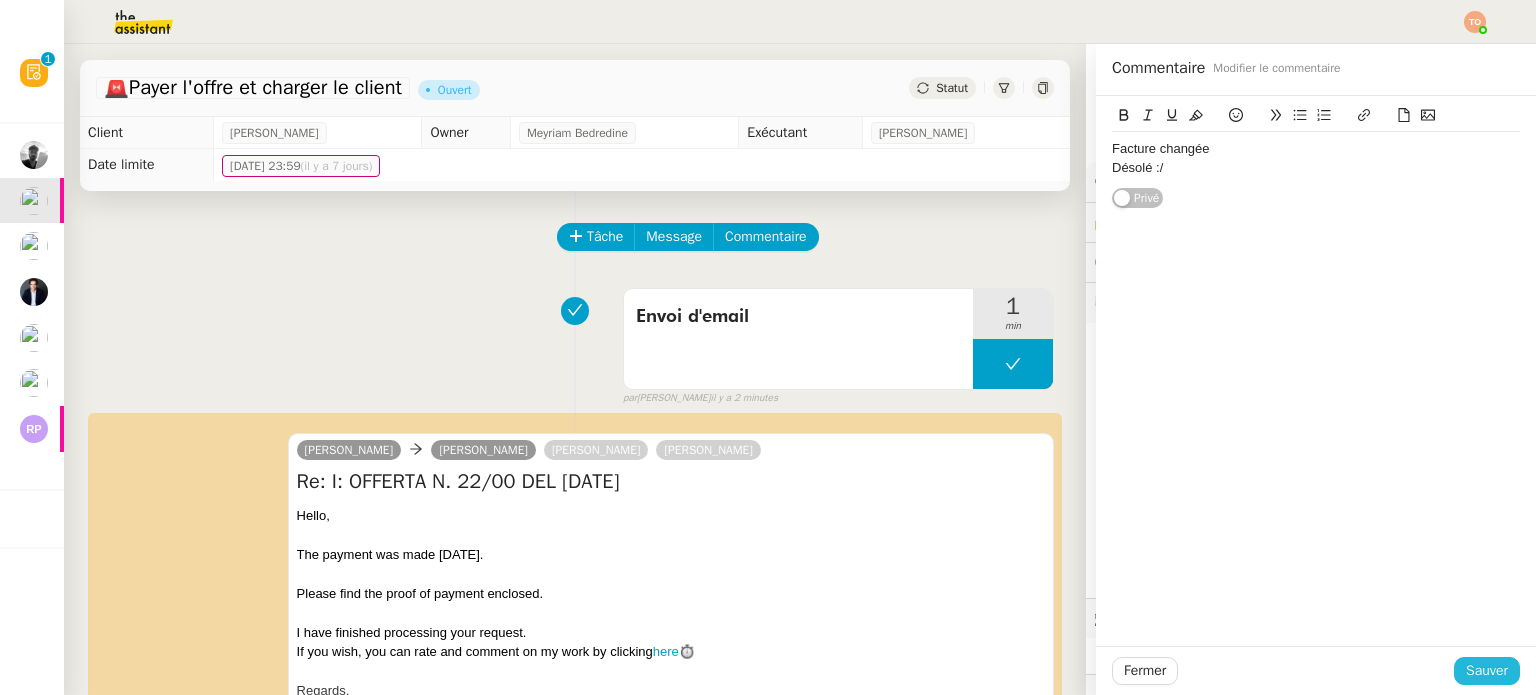 click on "Sauver" 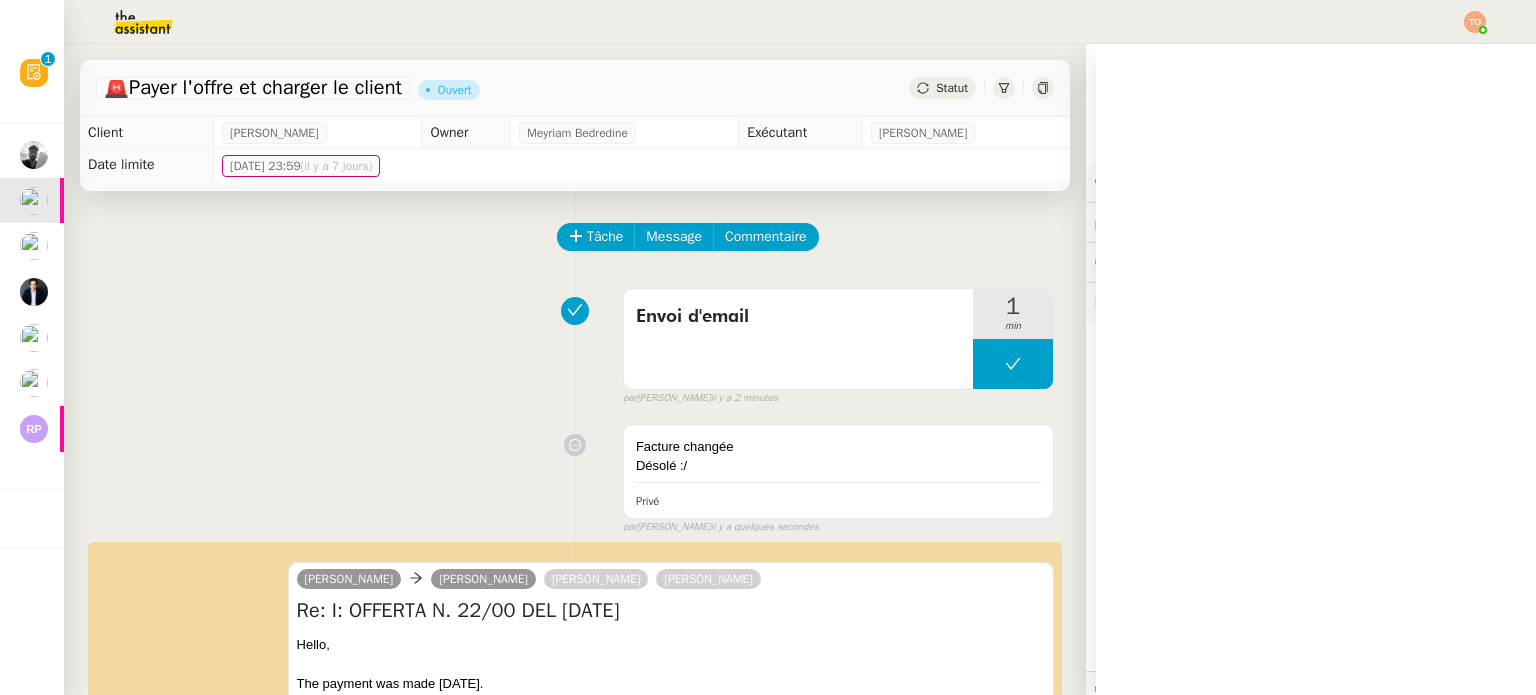 click on "Statut" 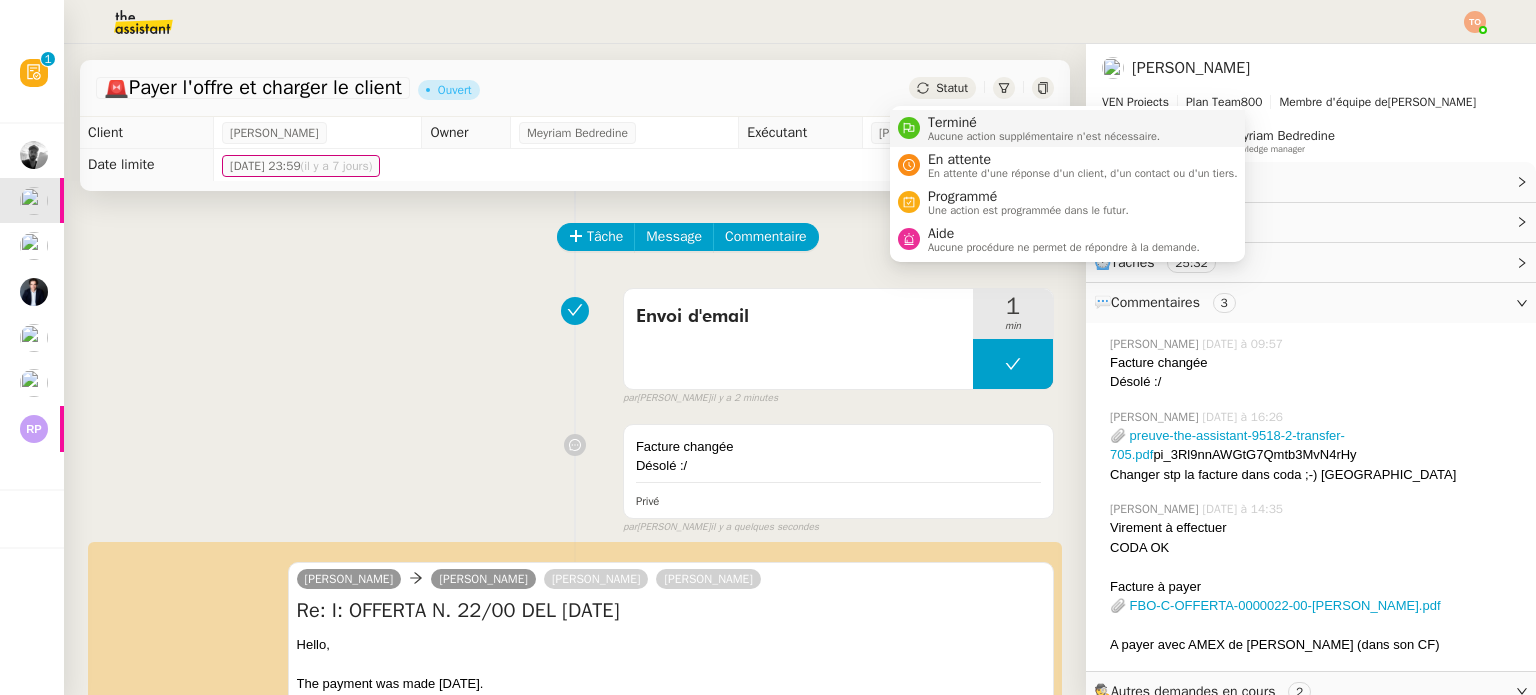 click on "Aucune action supplémentaire n'est nécessaire." at bounding box center (1044, 136) 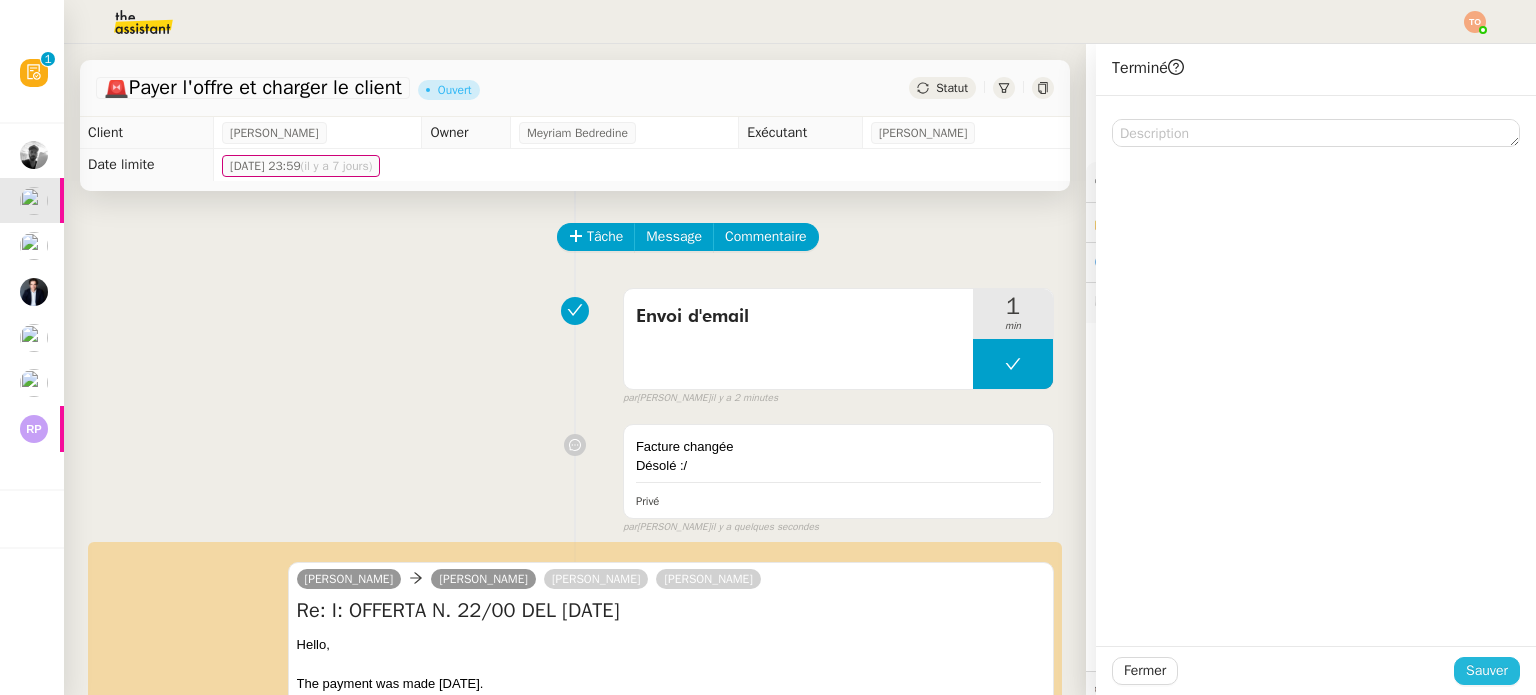 click on "Sauver" 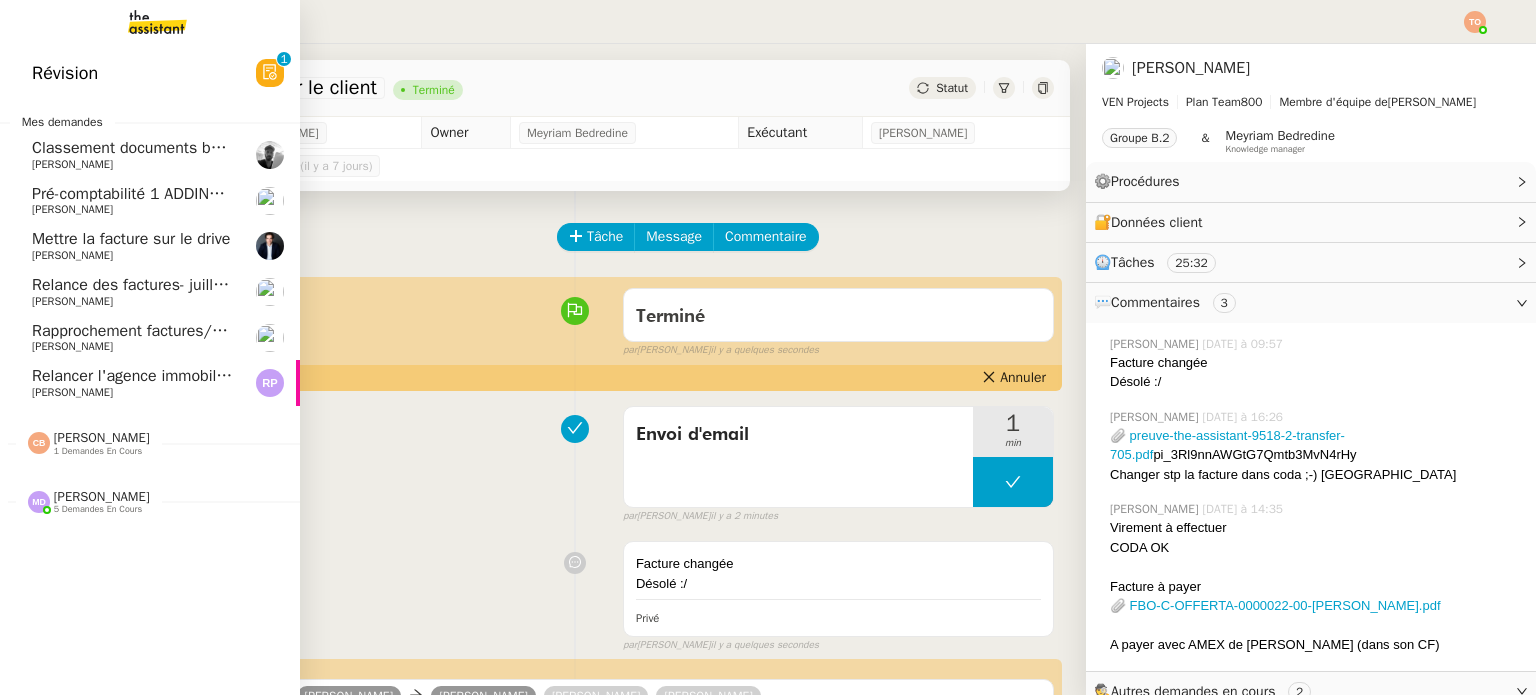 click on "[PERSON_NAME]" 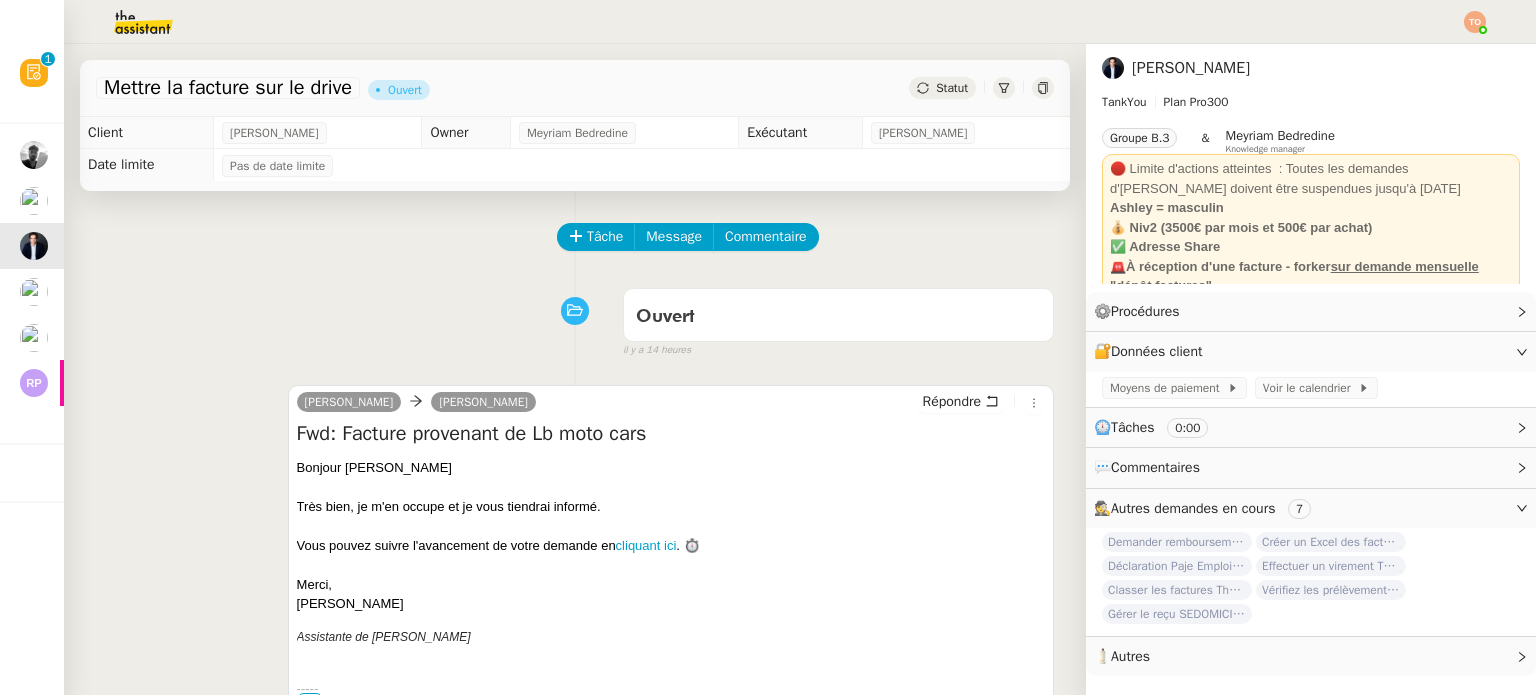 click on "Statut" 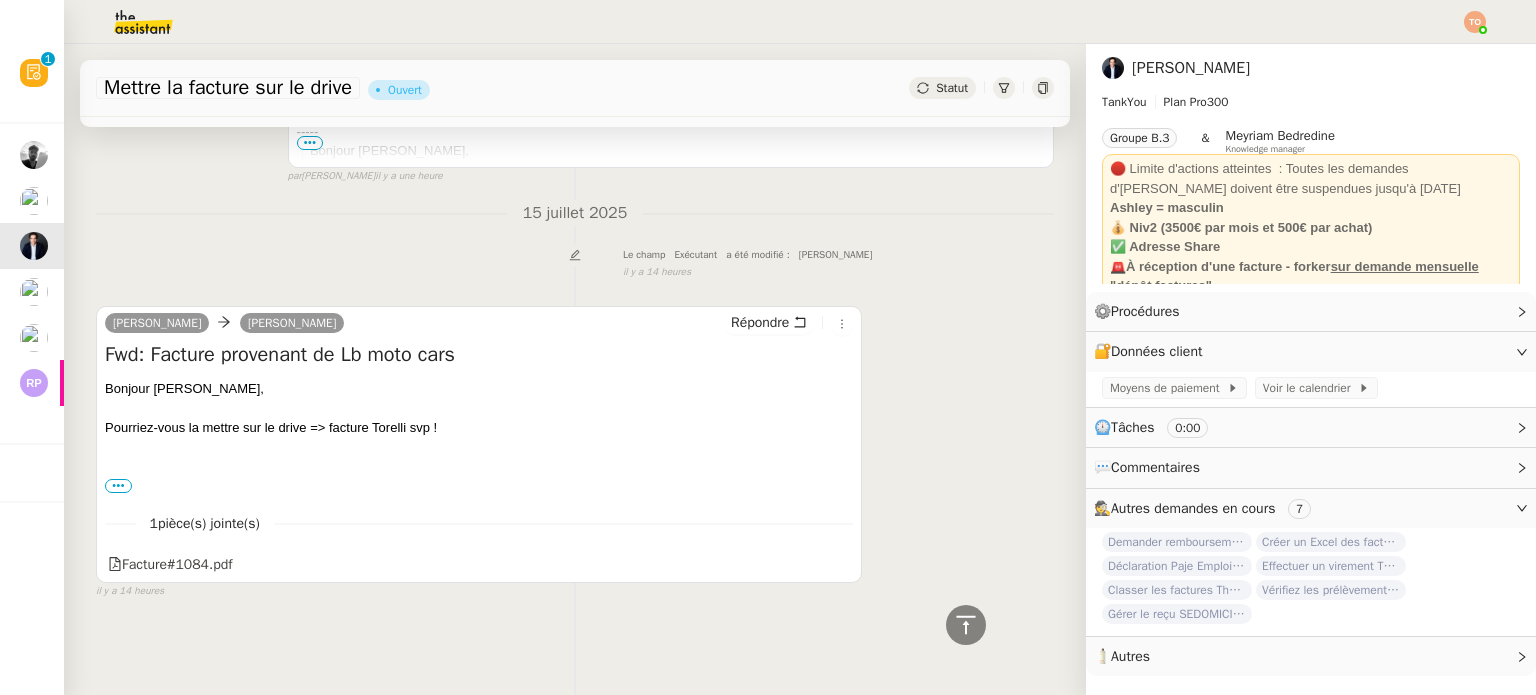 click on "Le champ     Exécutant     a été modifié :     Tatyana Orec false il y a 14 heures" at bounding box center (575, 261) 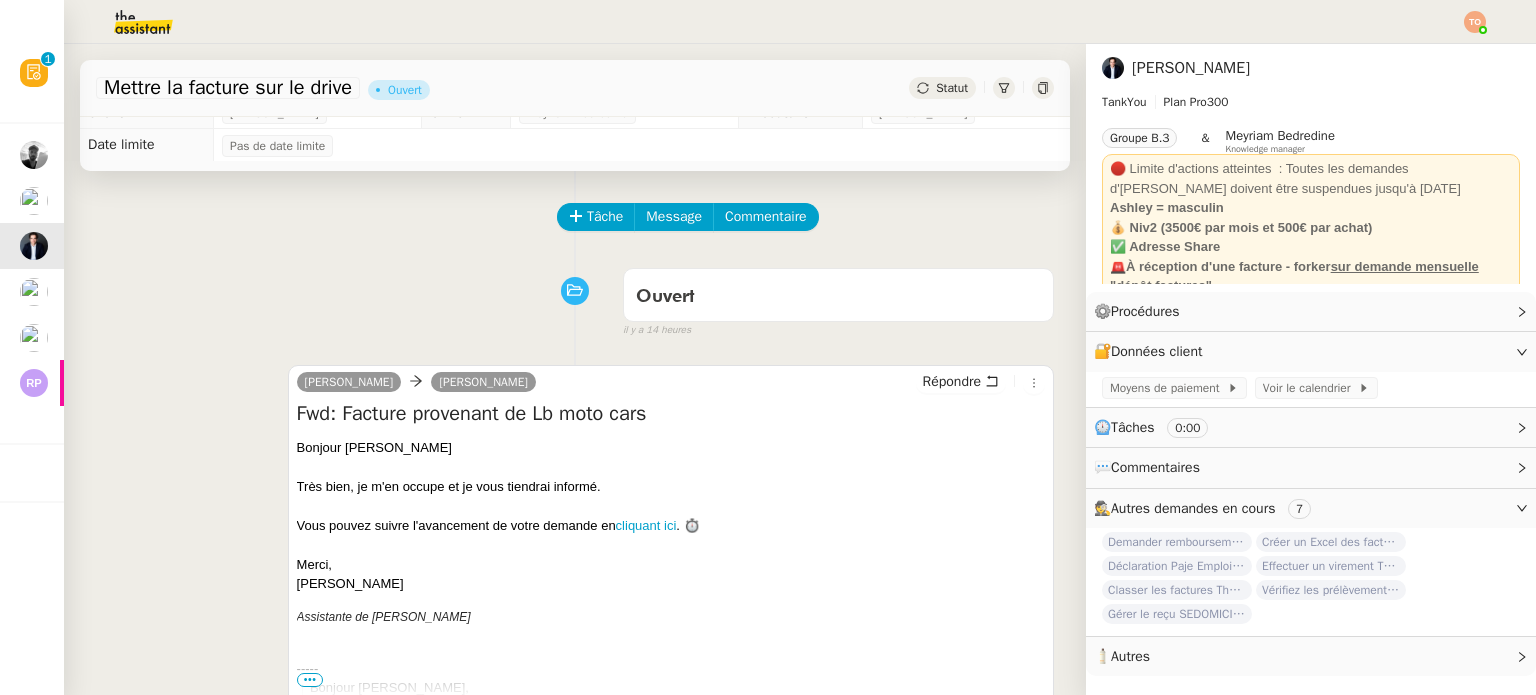 scroll, scrollTop: 0, scrollLeft: 0, axis: both 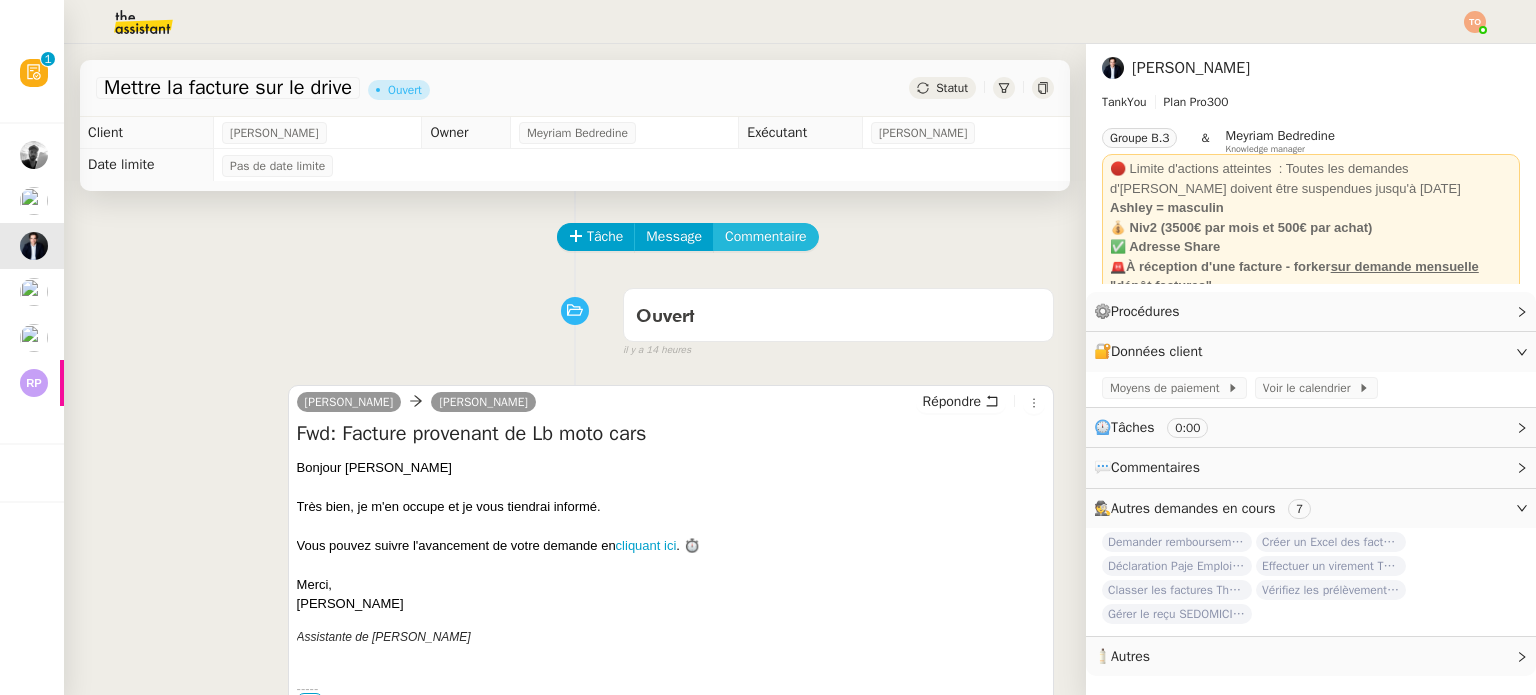 click on "Commentaire" 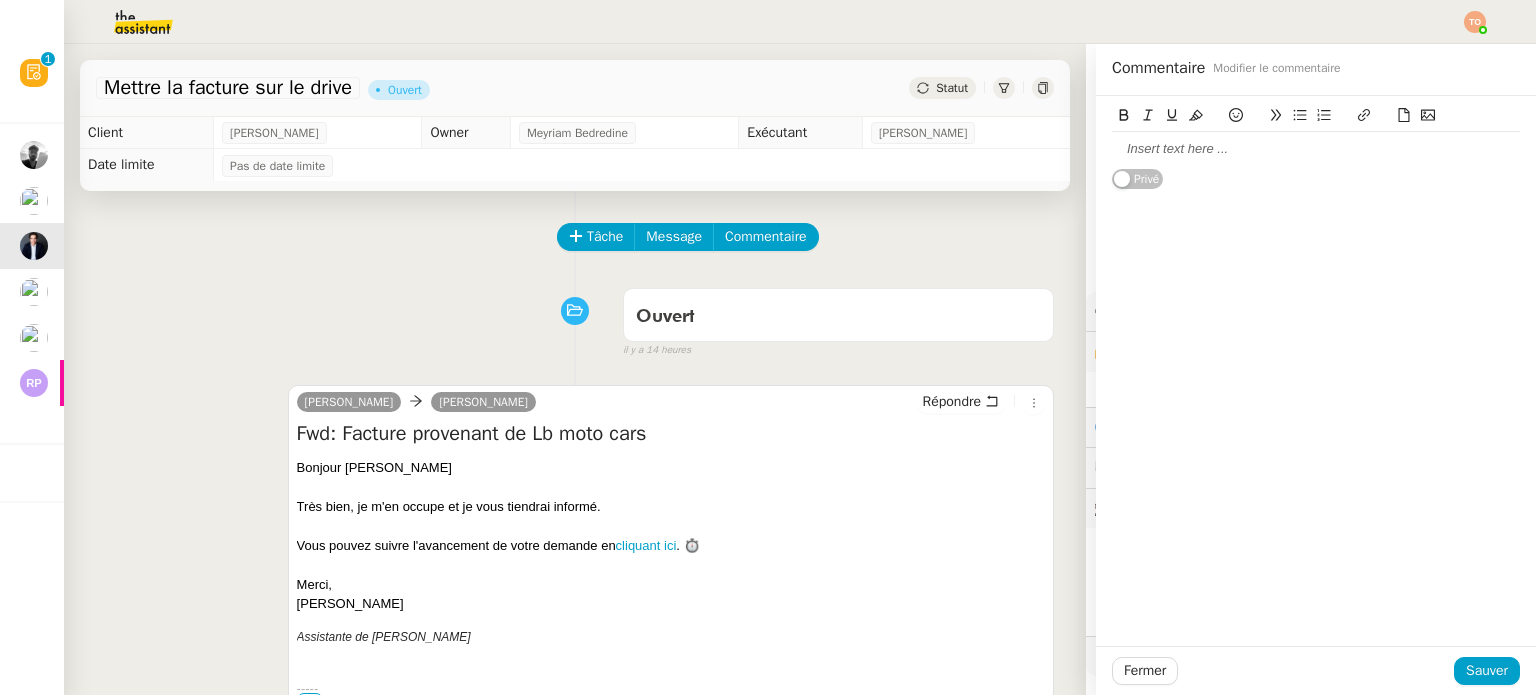 click 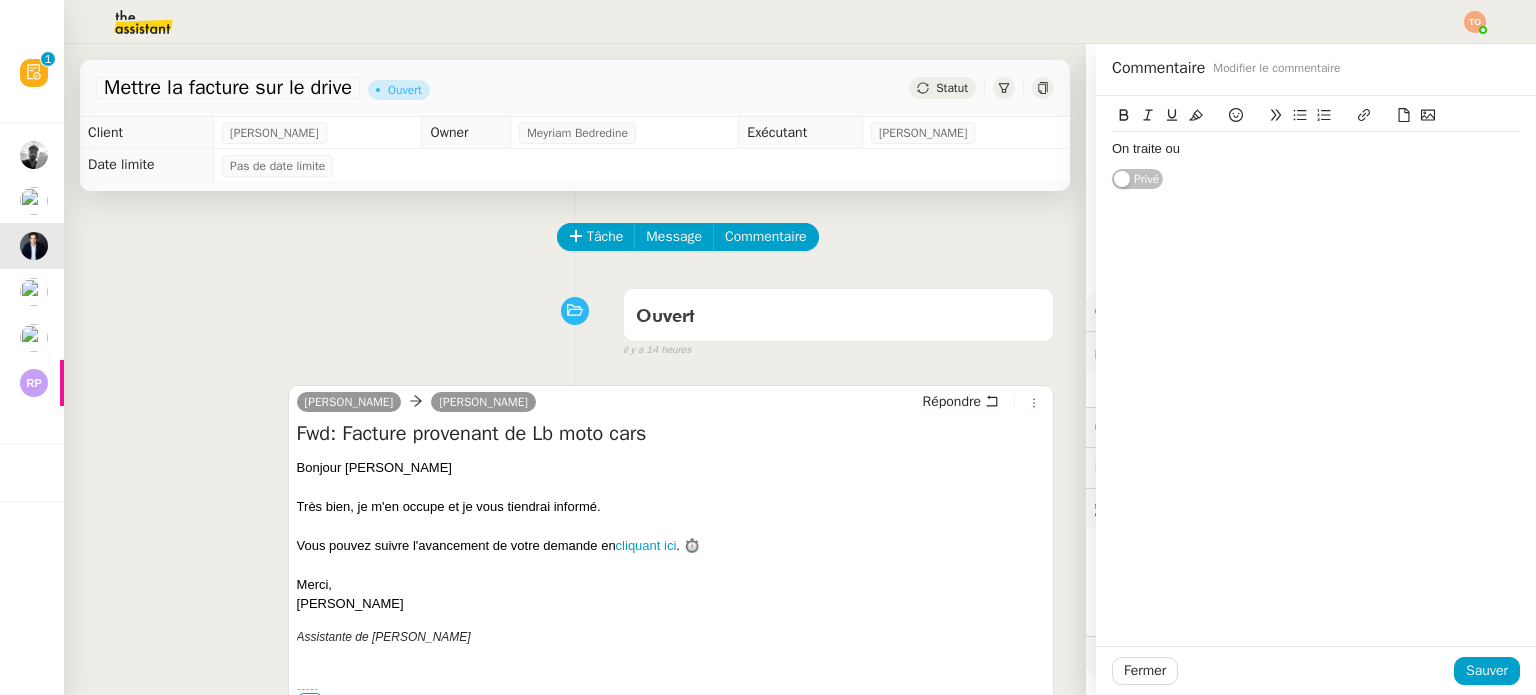 click on "Fermer Sauver" 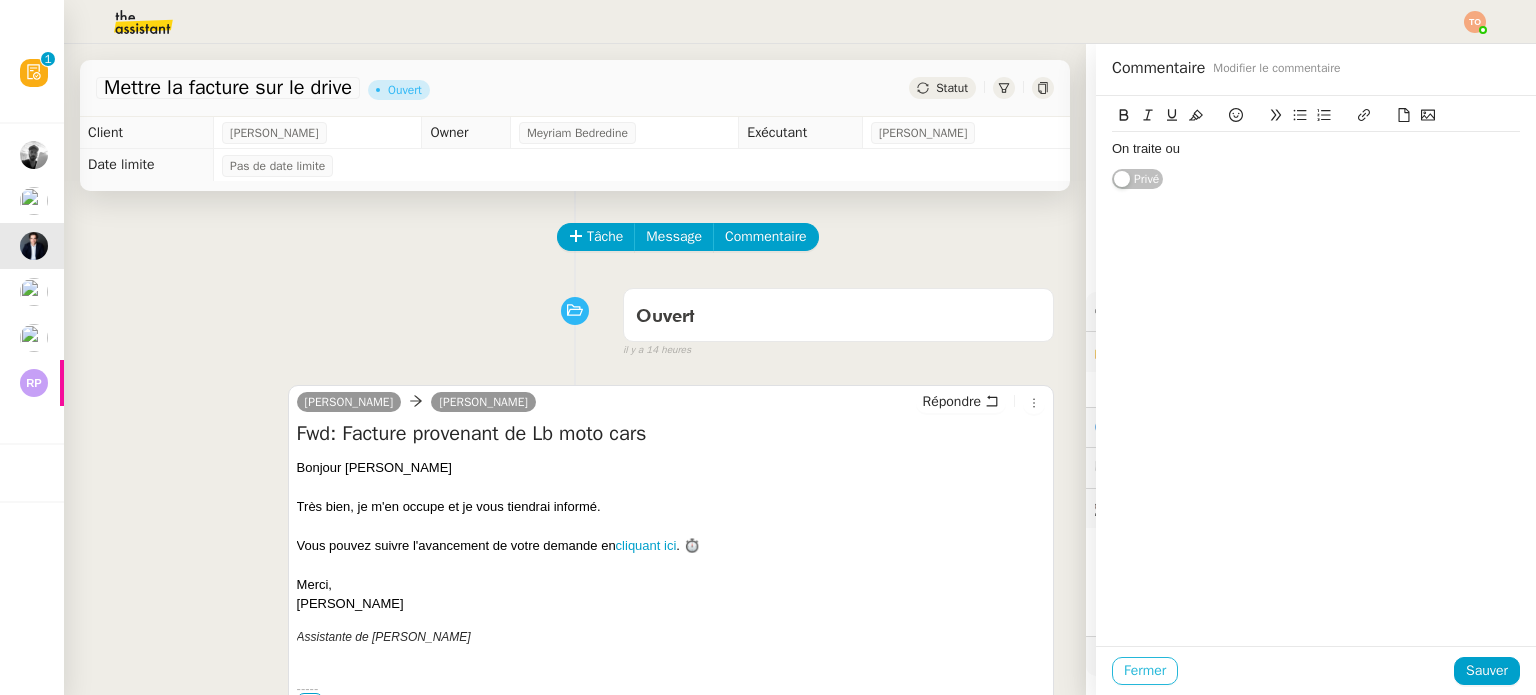 click on "Fermer Sauver" 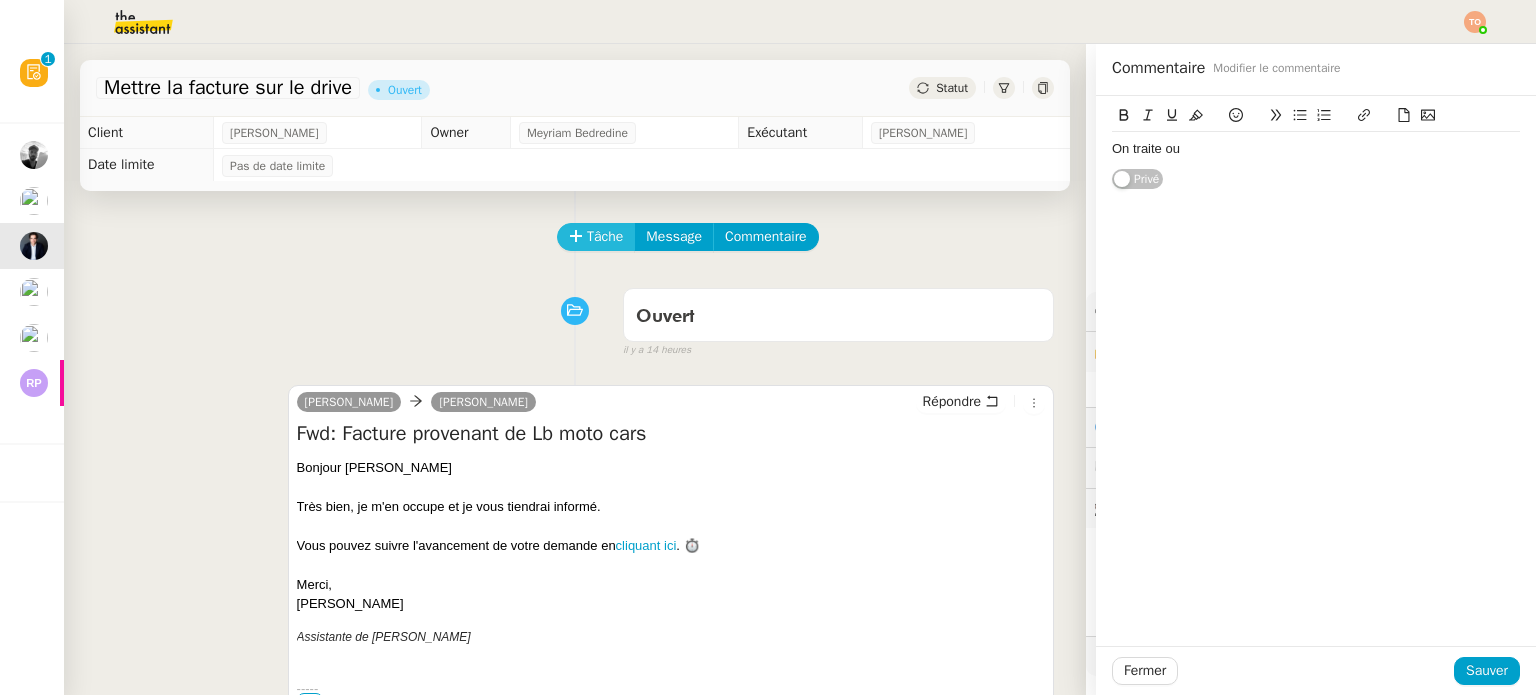 click on "Tâche" 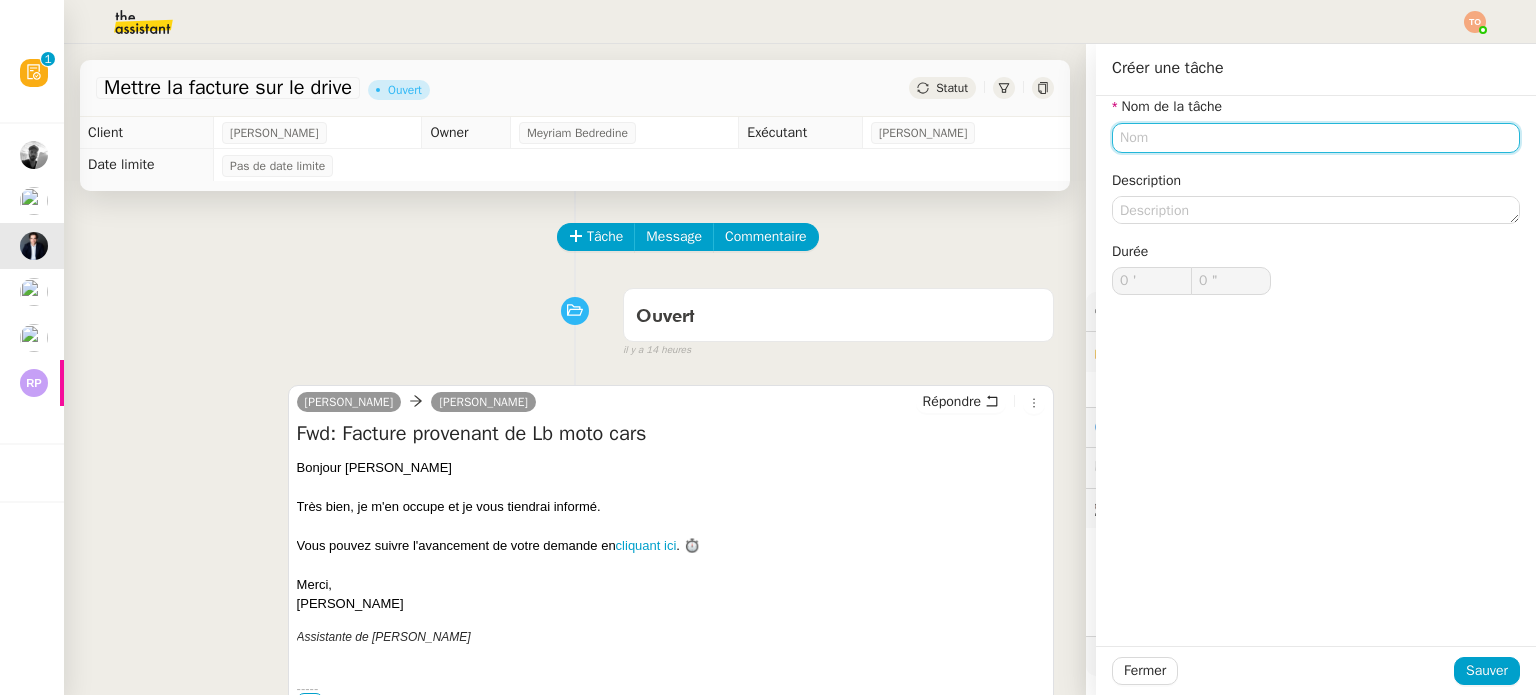 click 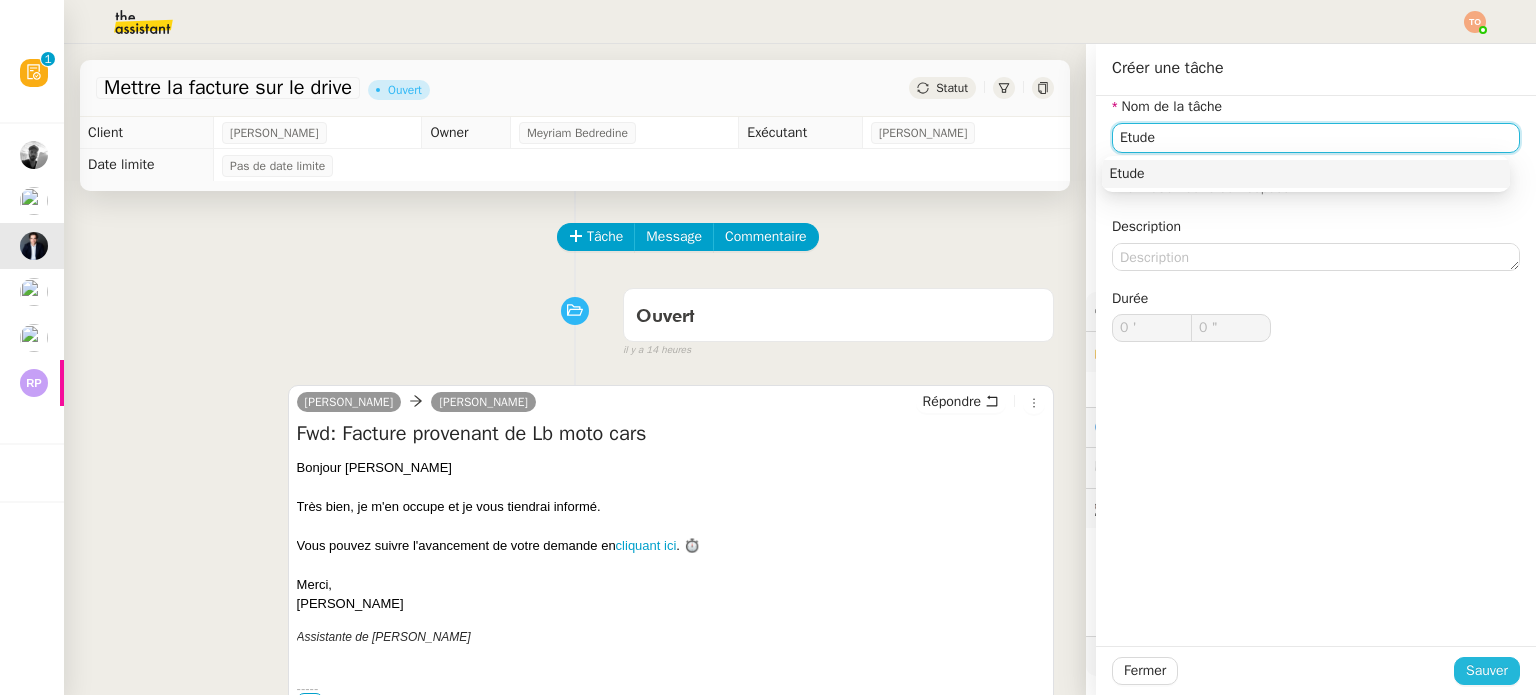type on "Etude" 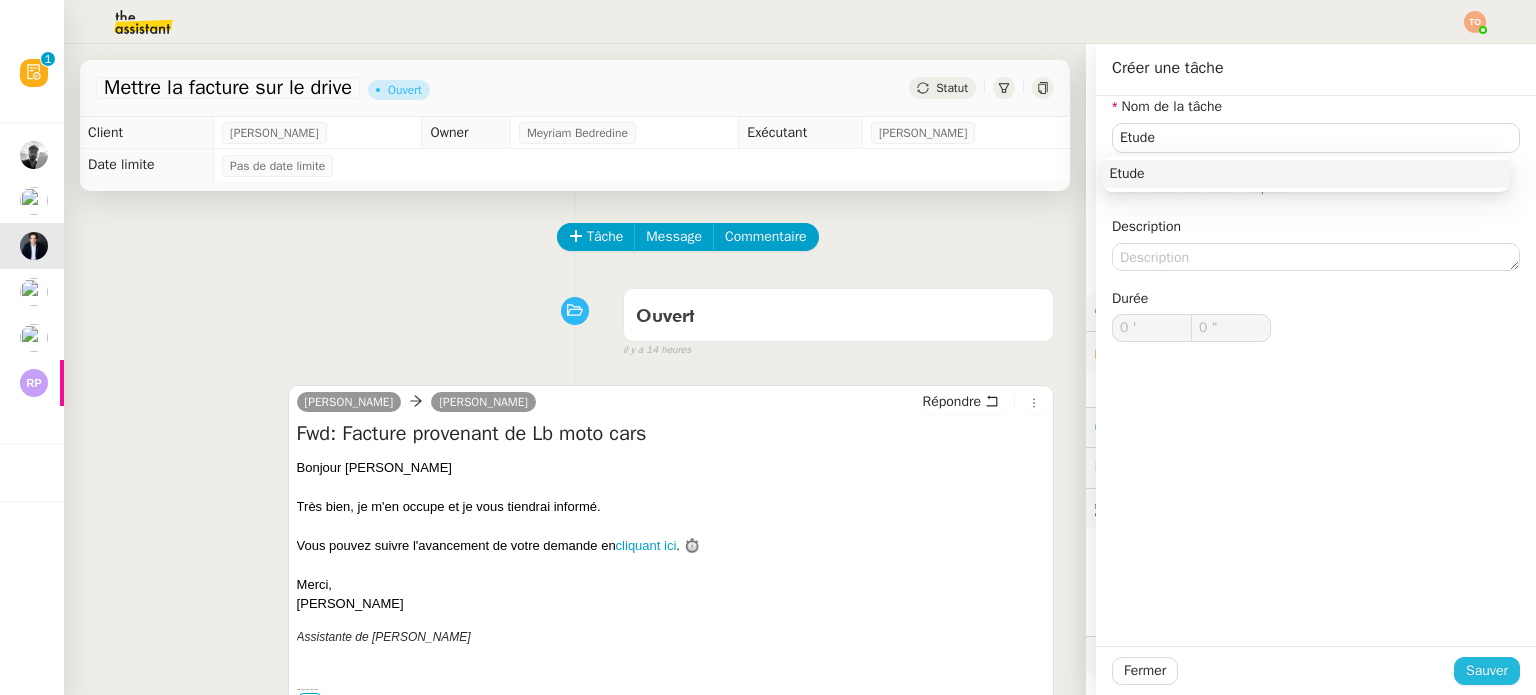 click on "Sauver" 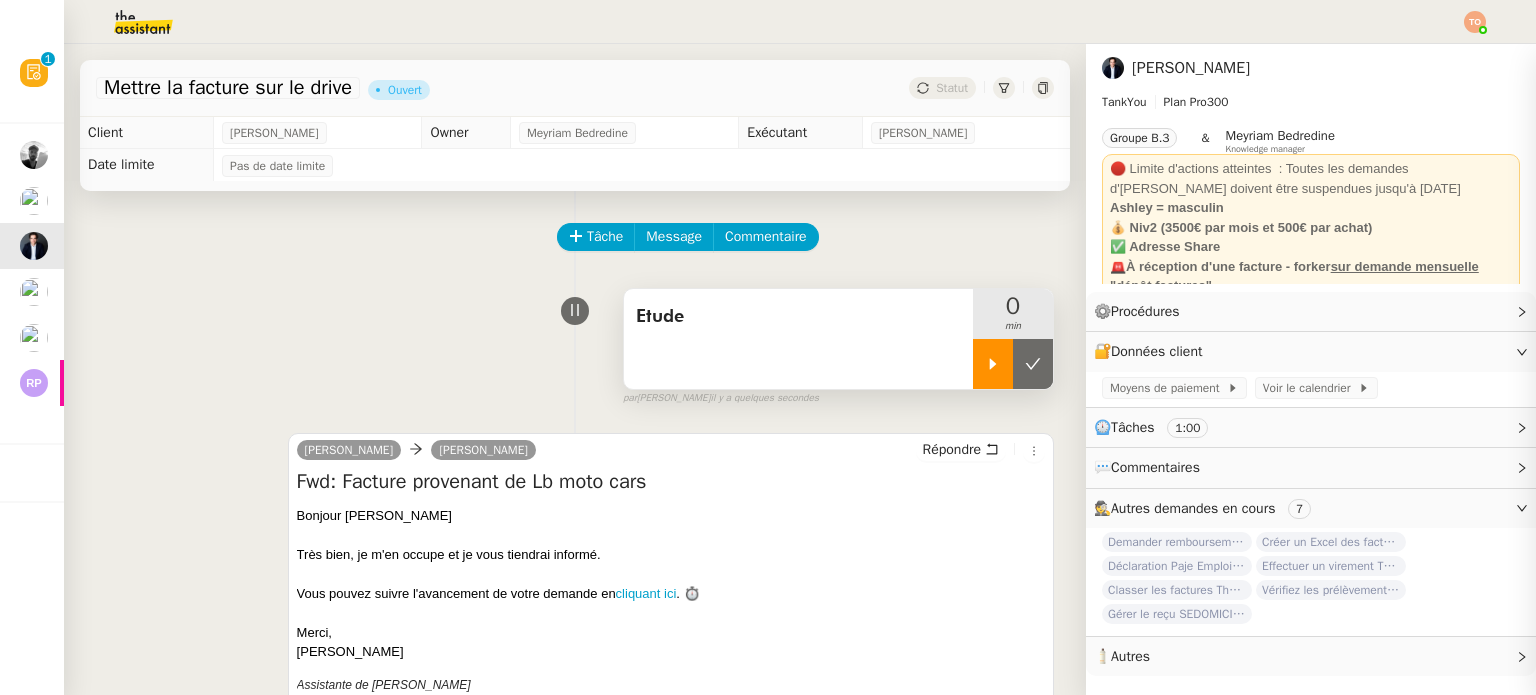 click at bounding box center (993, 364) 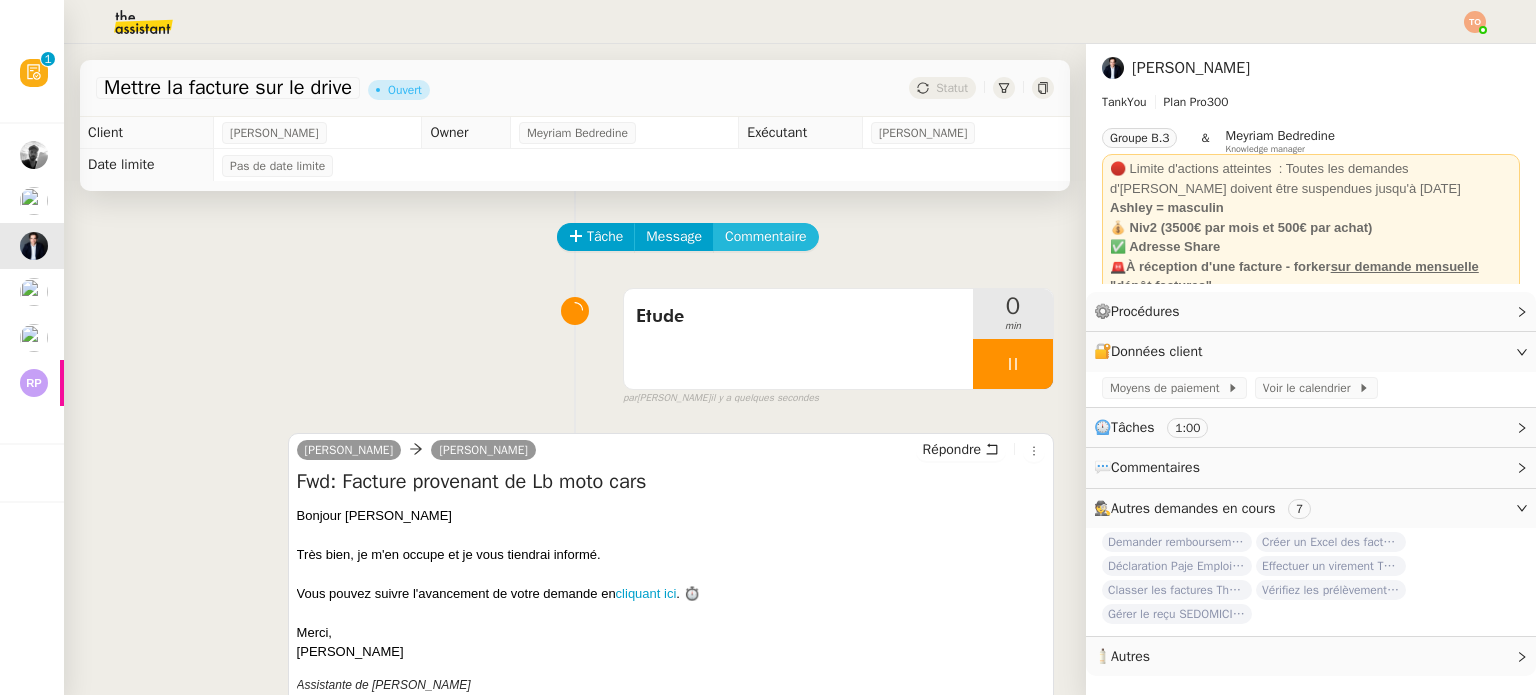 click on "Commentaire" 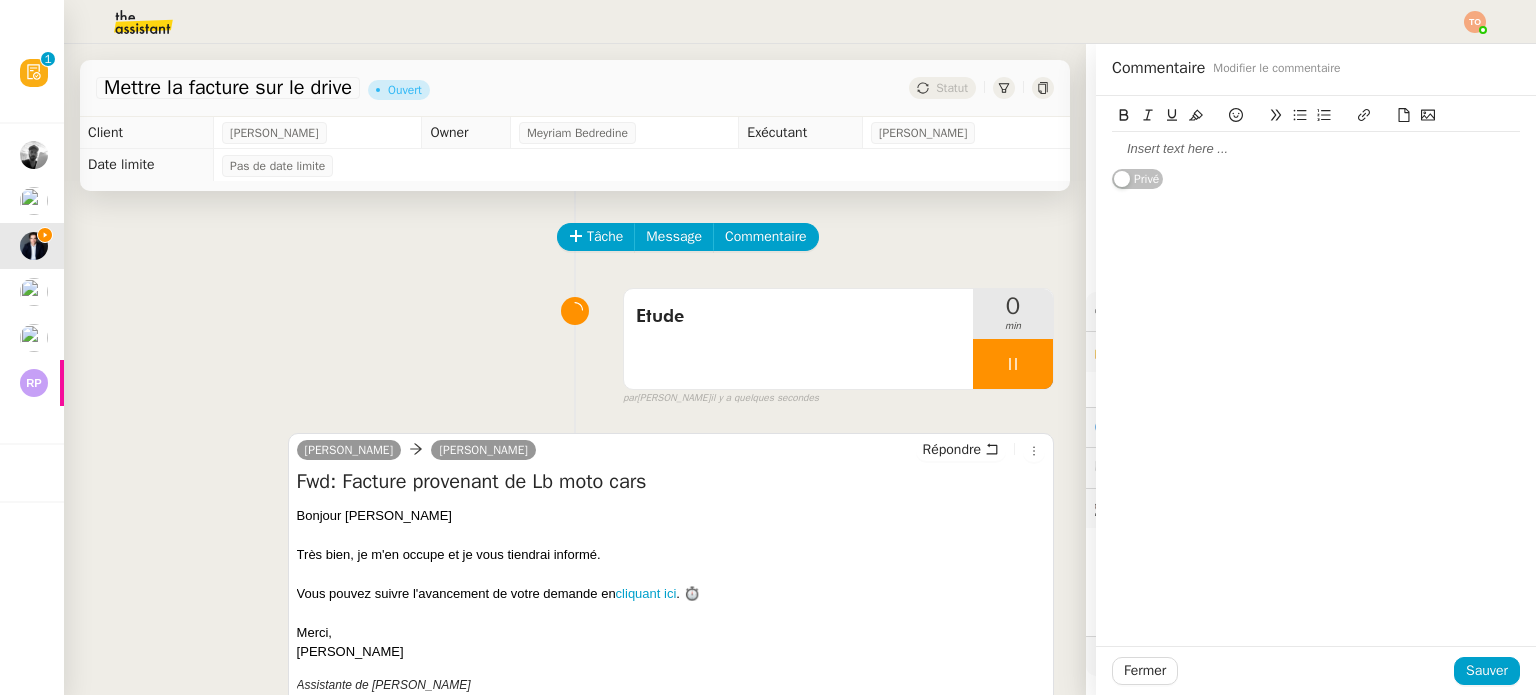click 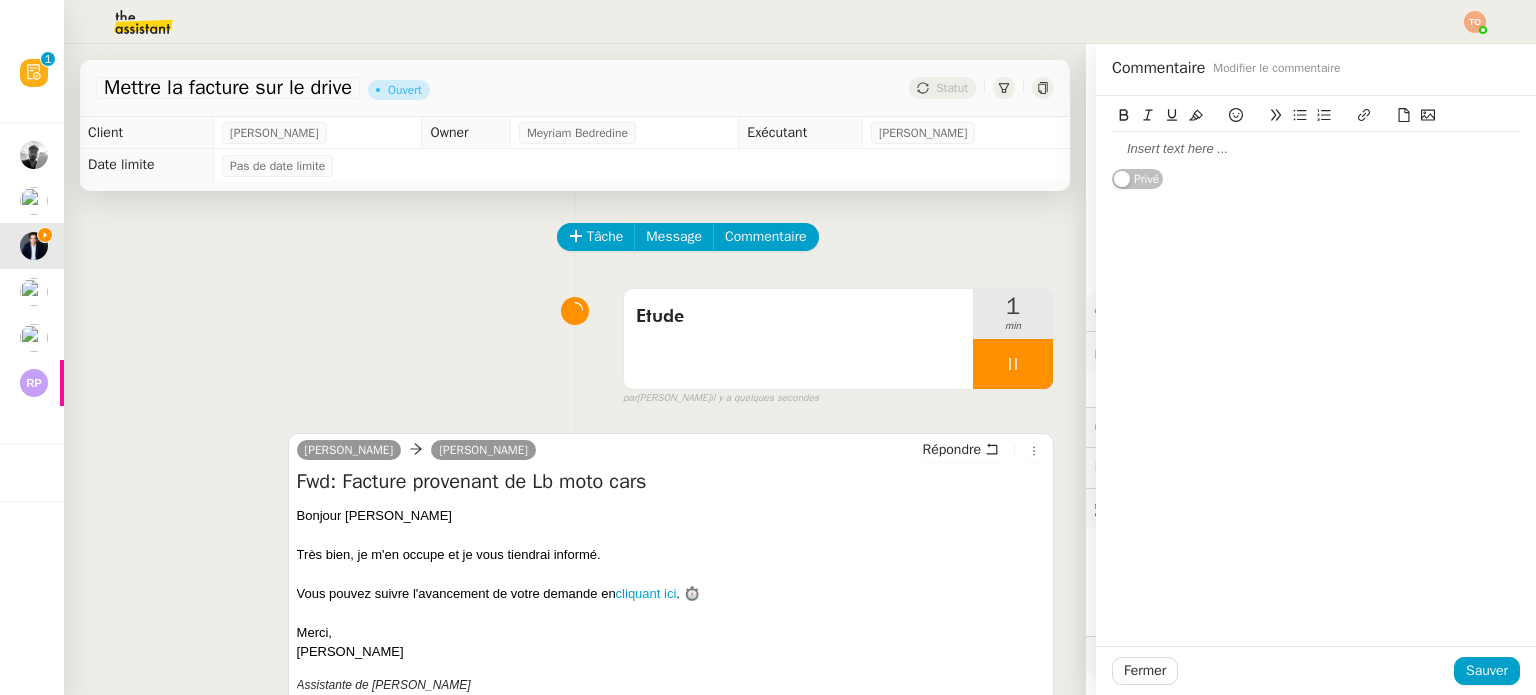 type 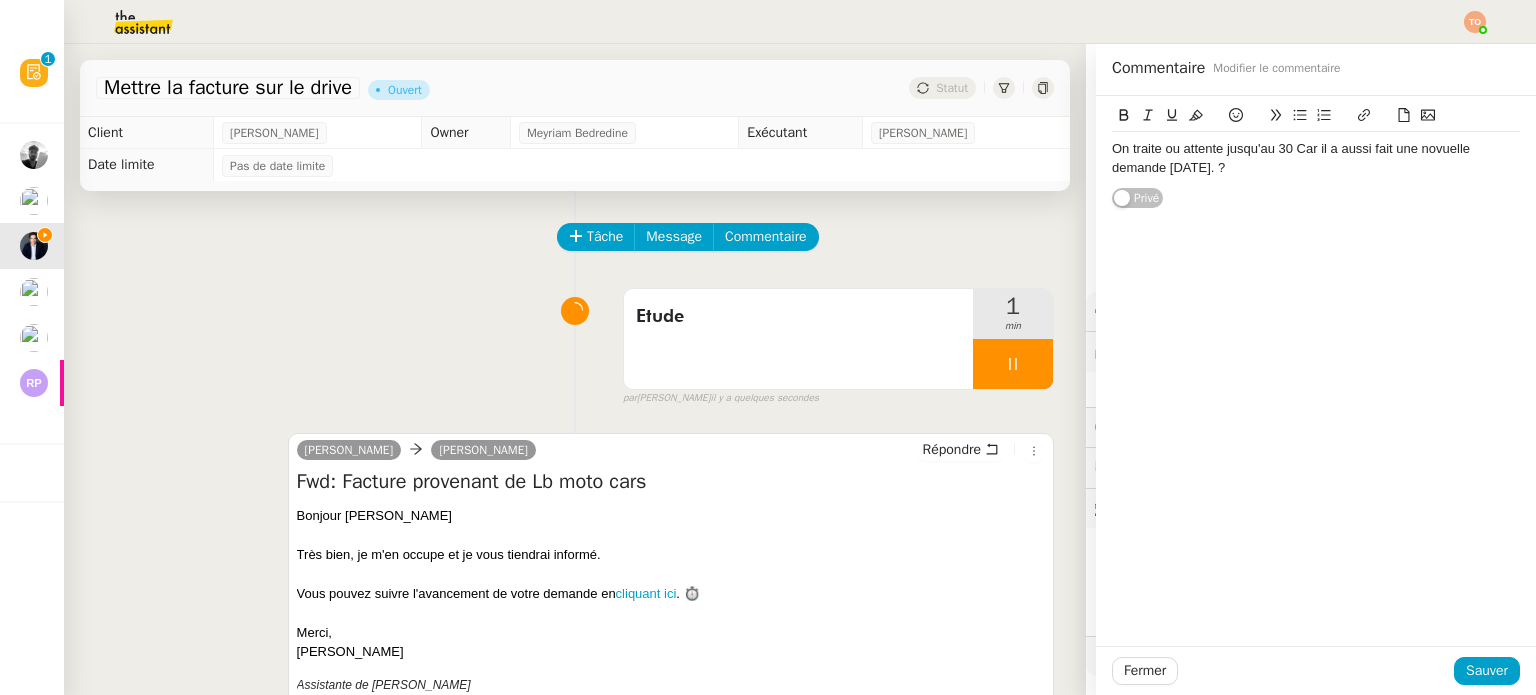 click on "On traite ou attente jusqu'au 30 Car il a aussi fait une novuelle demande hier. ?" 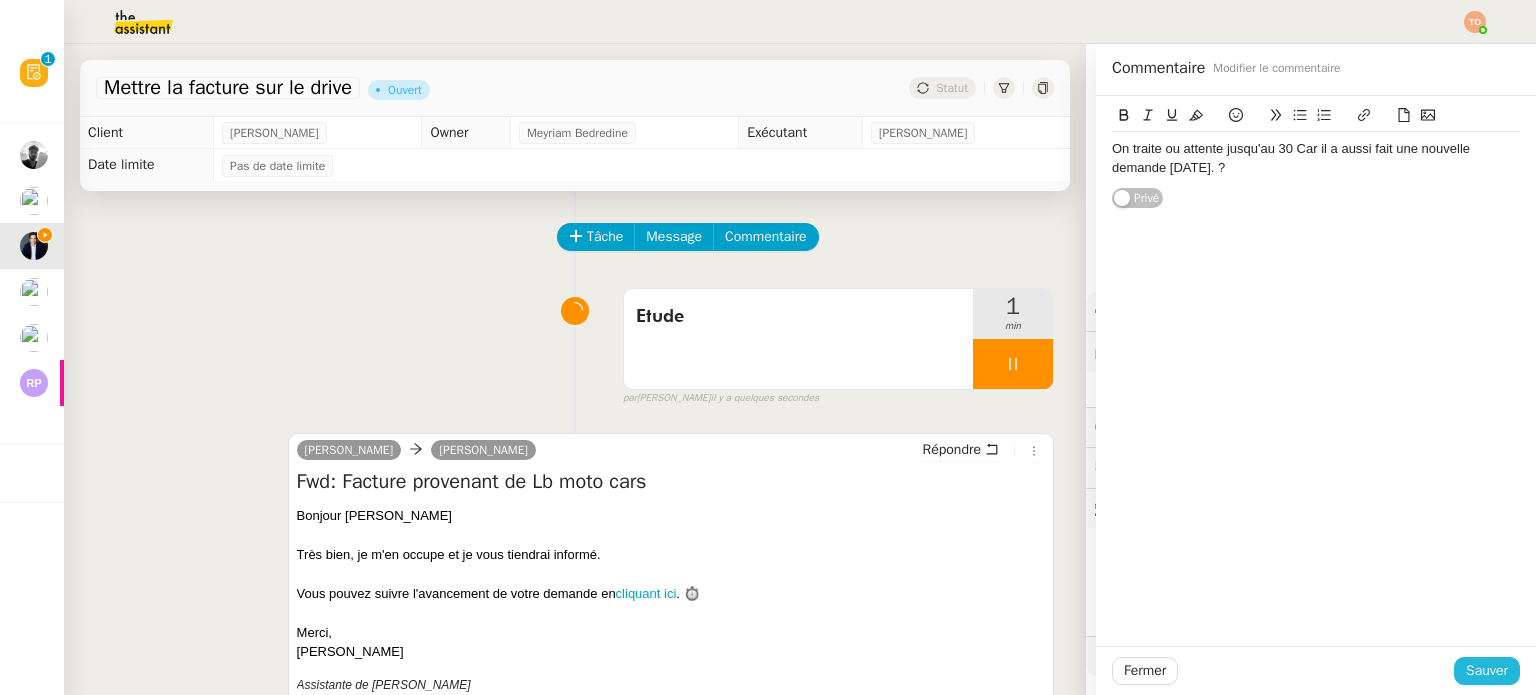 drag, startPoint x: 1444, startPoint y: 667, endPoint x: 1465, endPoint y: 667, distance: 21 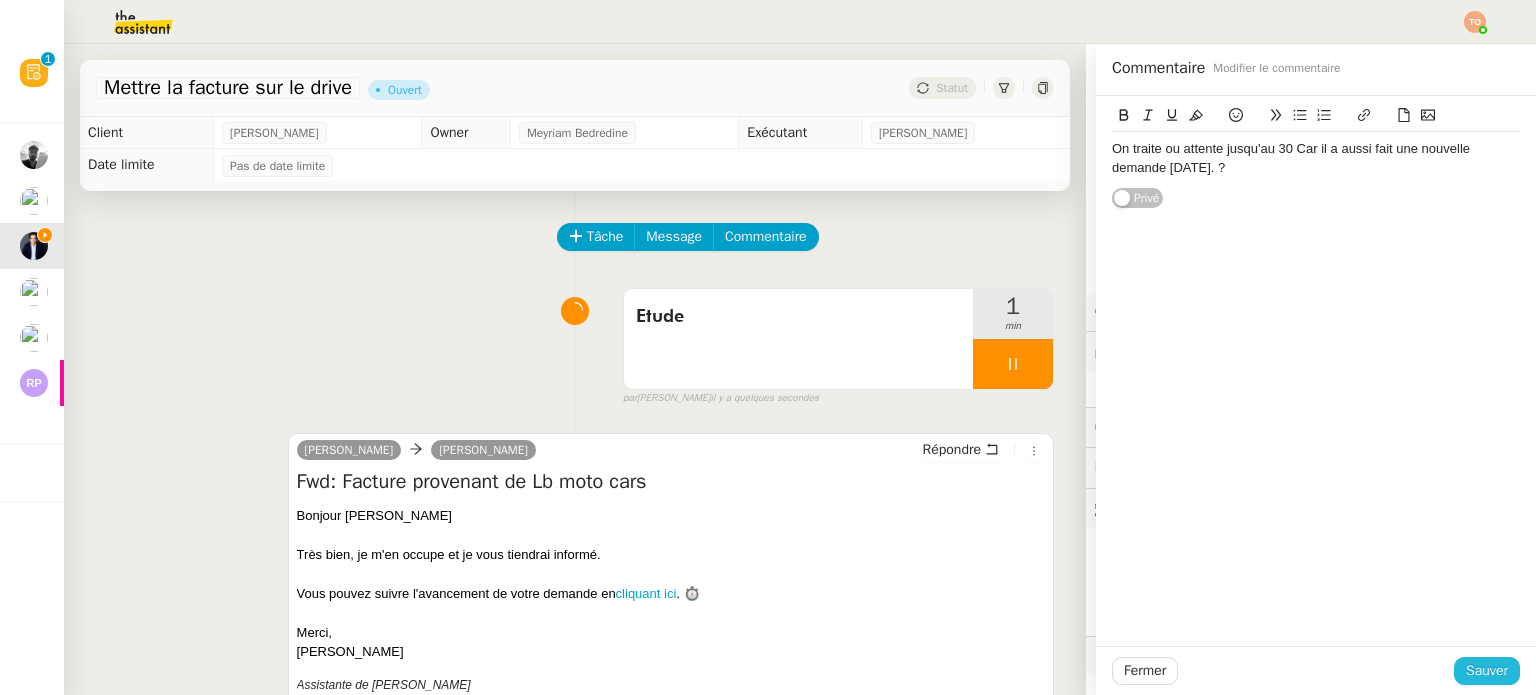 click on "Sauver" 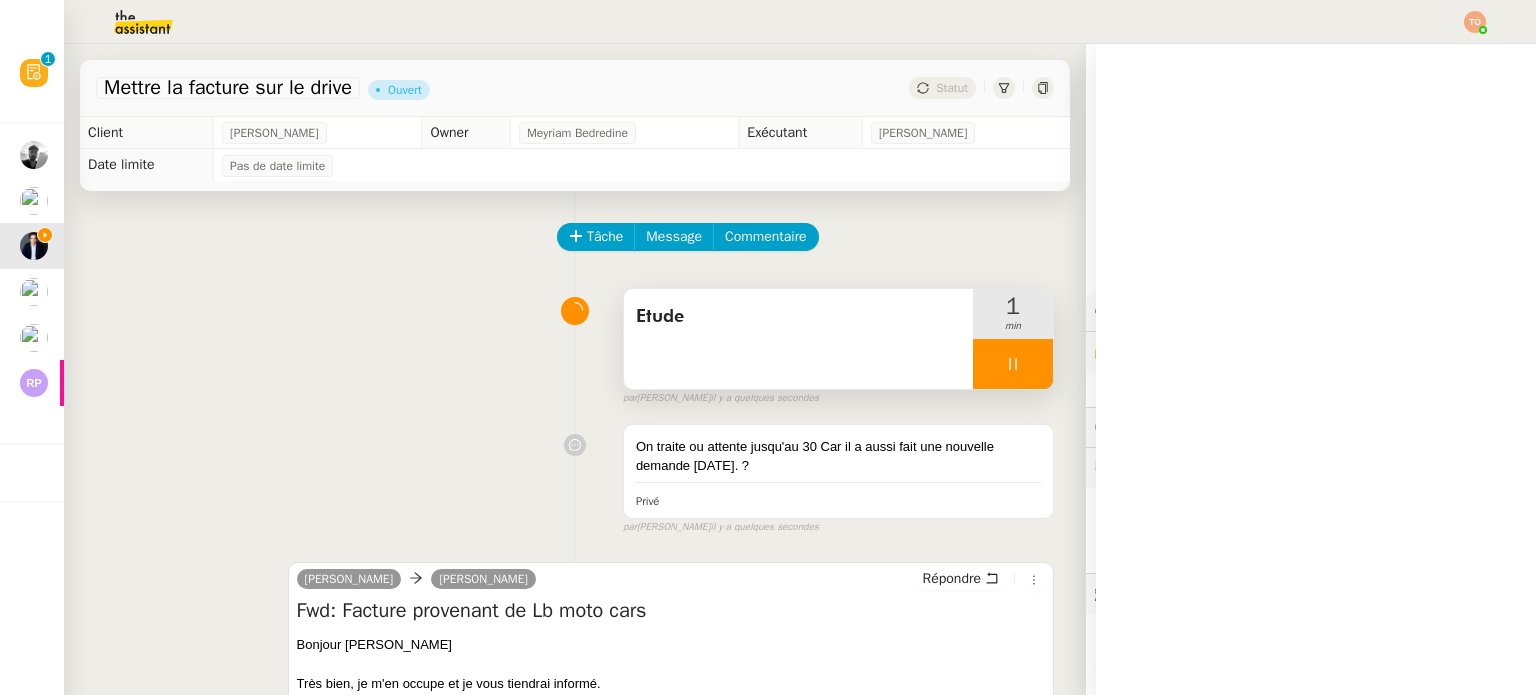 click at bounding box center [1013, 364] 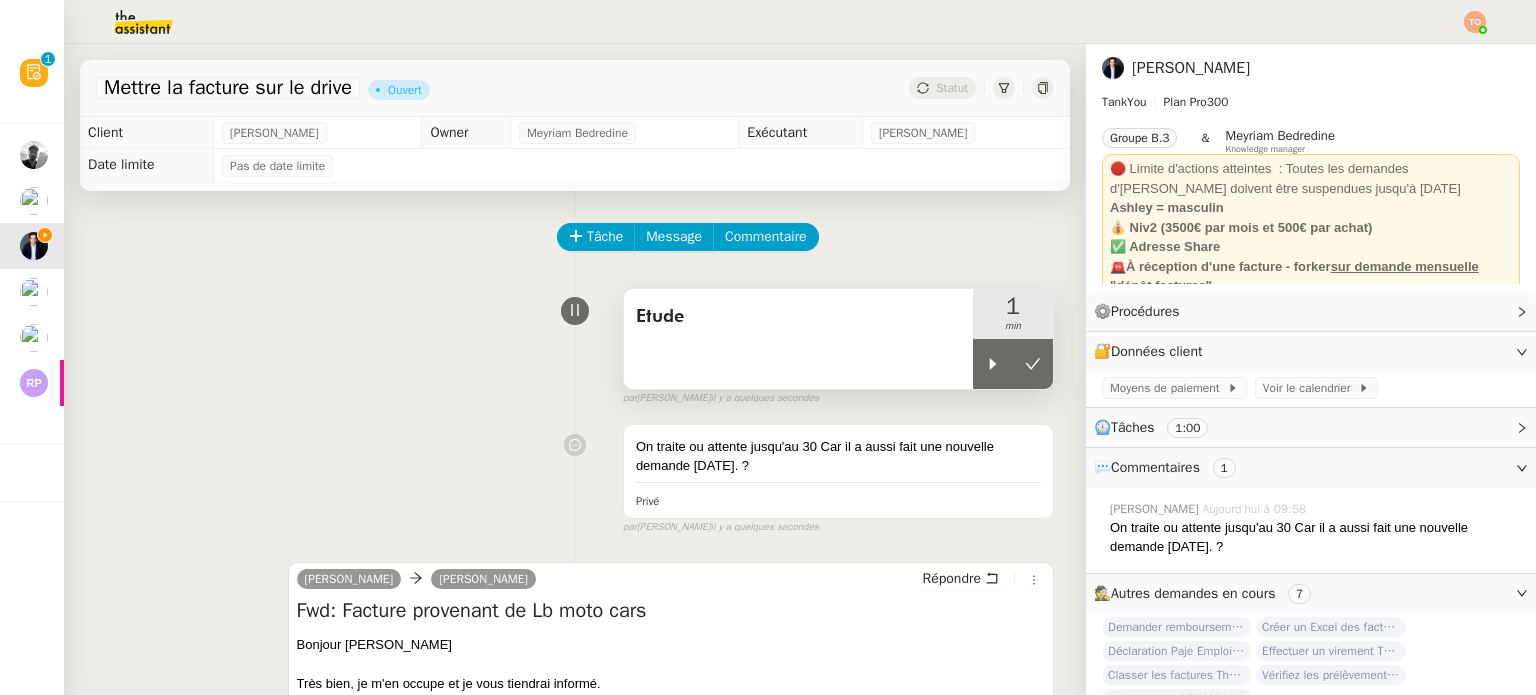 drag, startPoint x: 1015, startPoint y: 367, endPoint x: 978, endPoint y: 295, distance: 80.9506 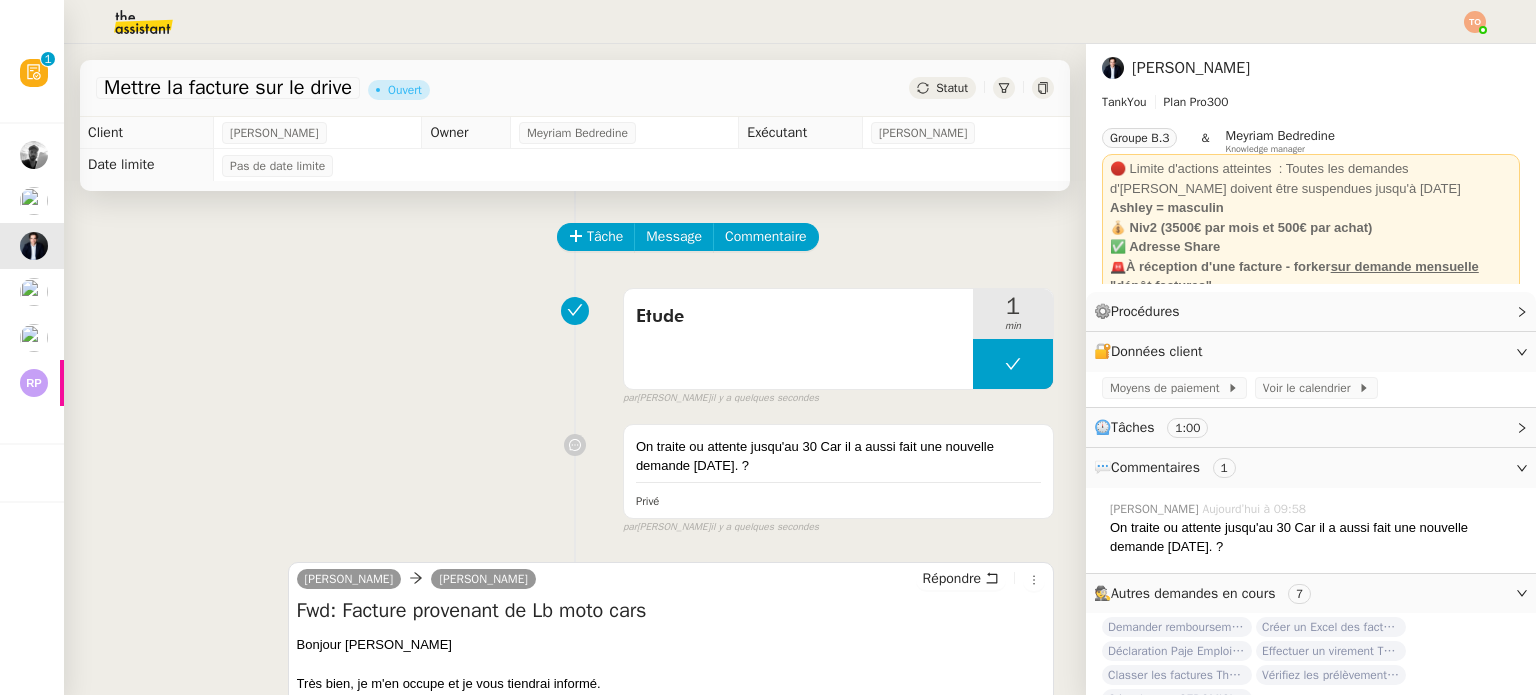 click 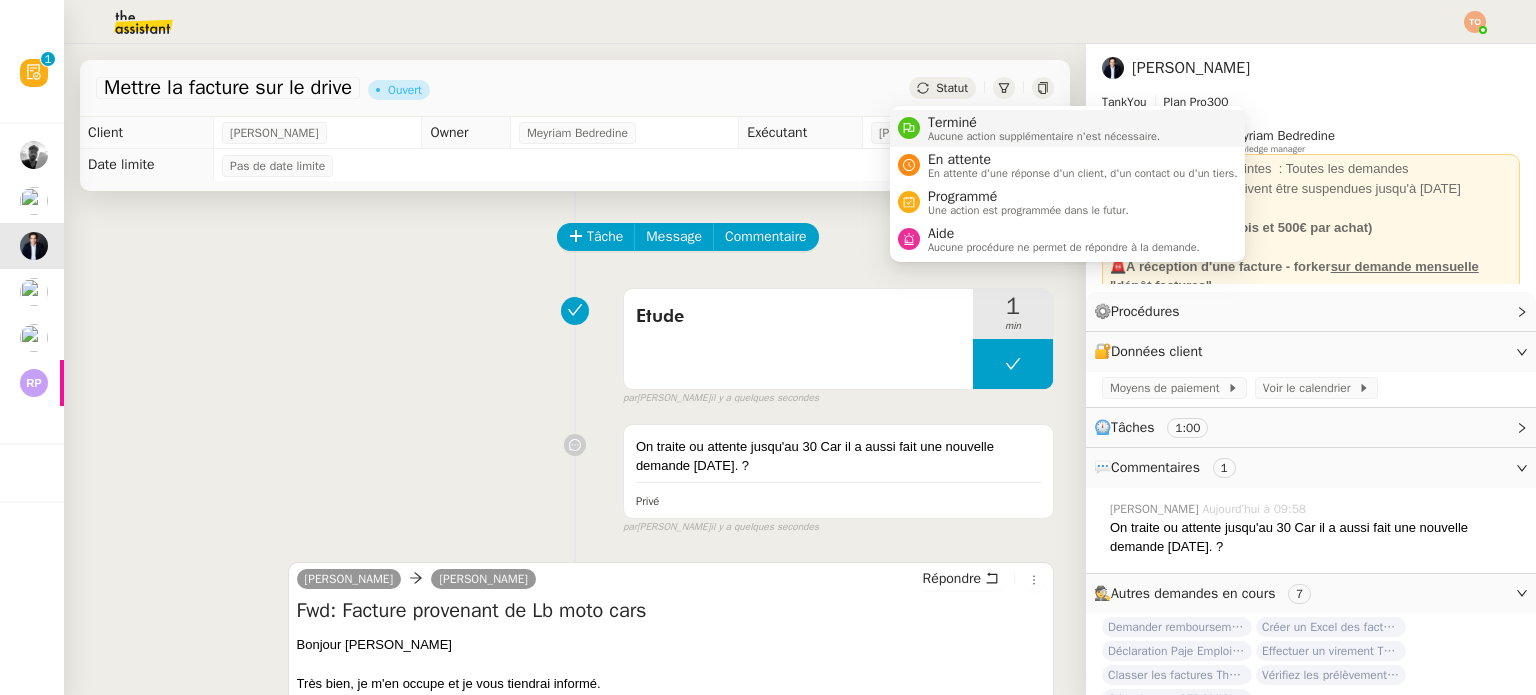 click on "Aucune action supplémentaire n'est nécessaire." at bounding box center (1044, 136) 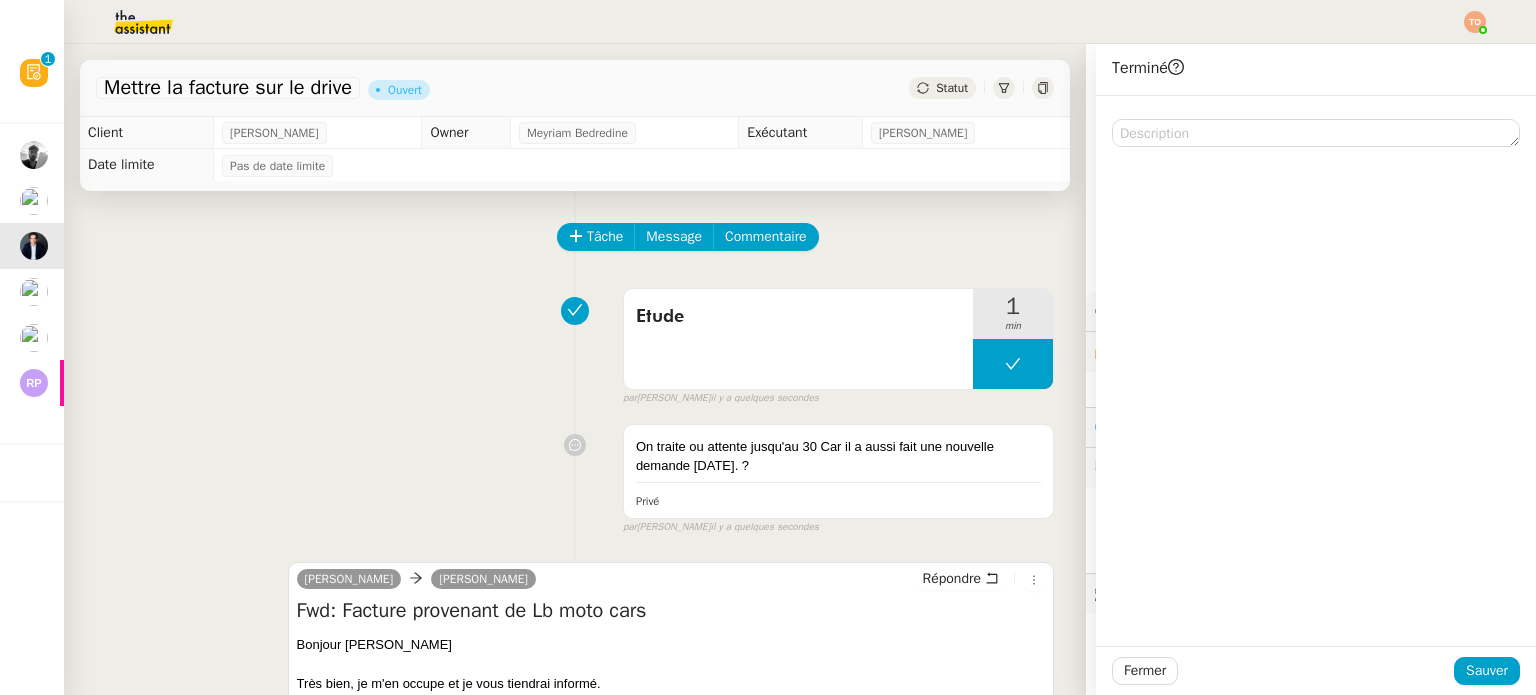 click on "Mettre la facture sur le drive      Ouvert     Statut" 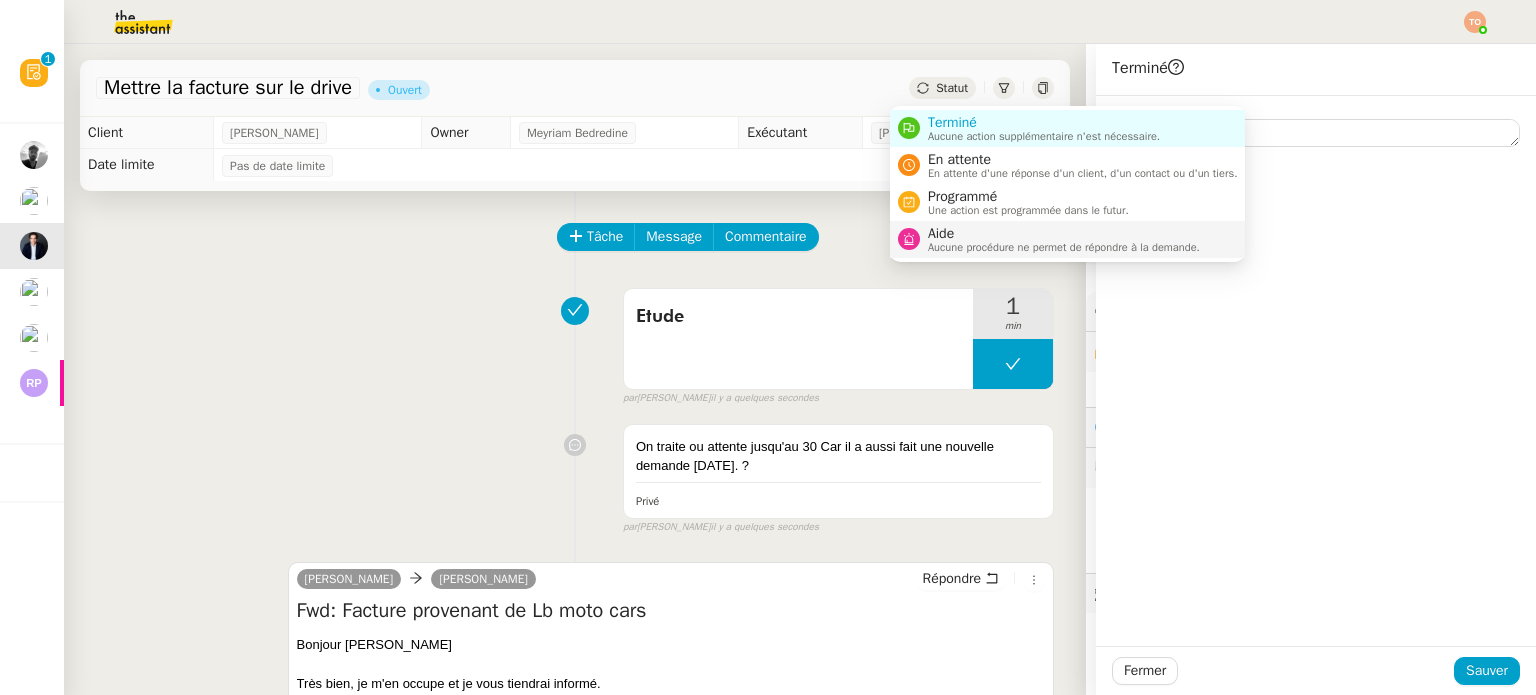 click on "Aucune procédure ne permet de répondre à la demande." at bounding box center (1064, 247) 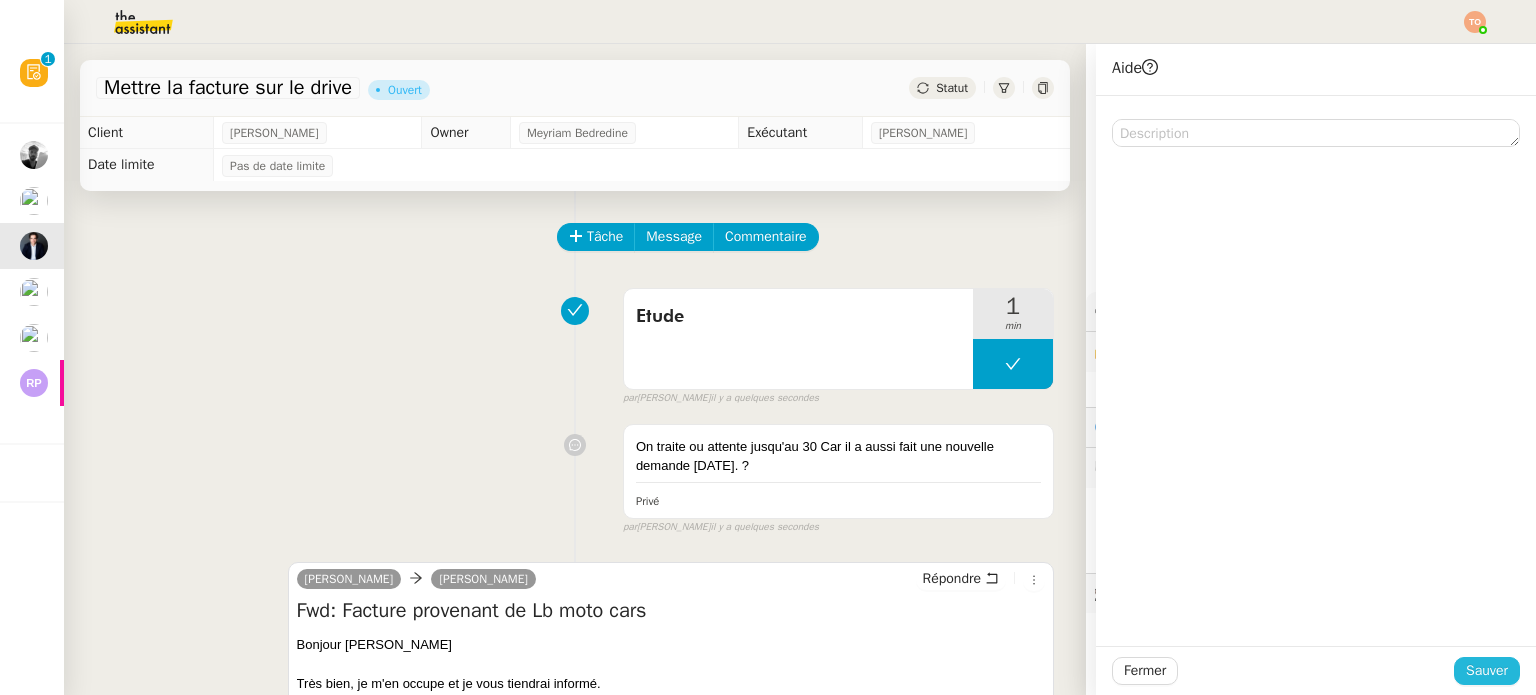 click on "Sauver" 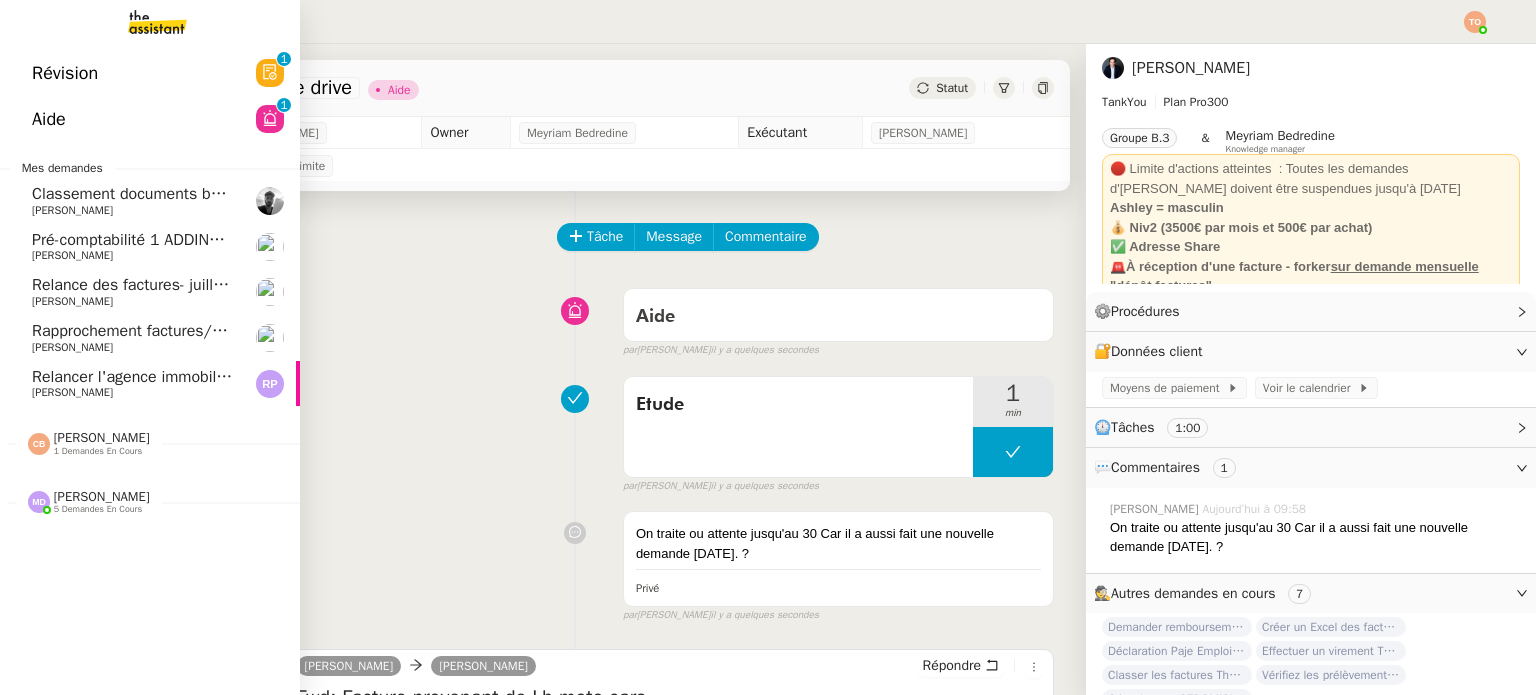 click on "Relancer l'agence immobilière par téléphone" 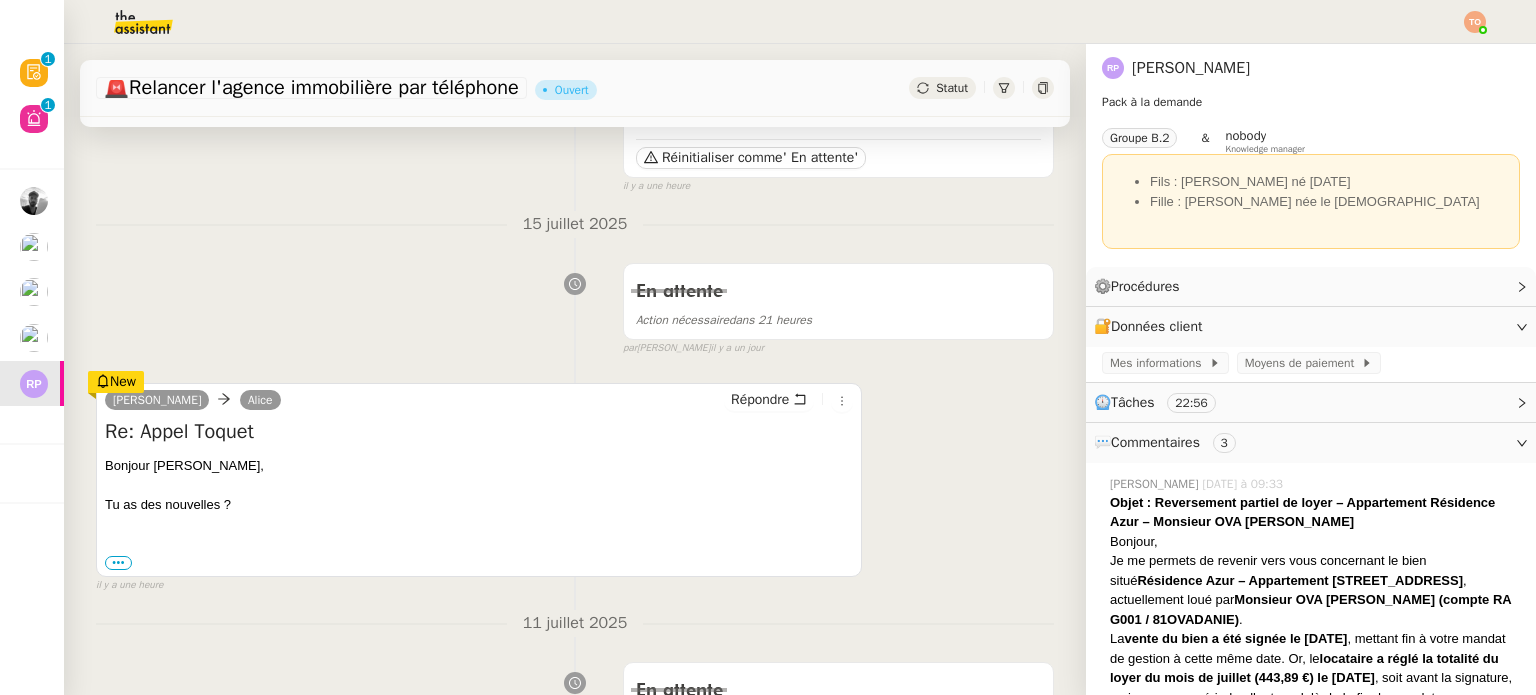 scroll, scrollTop: 0, scrollLeft: 0, axis: both 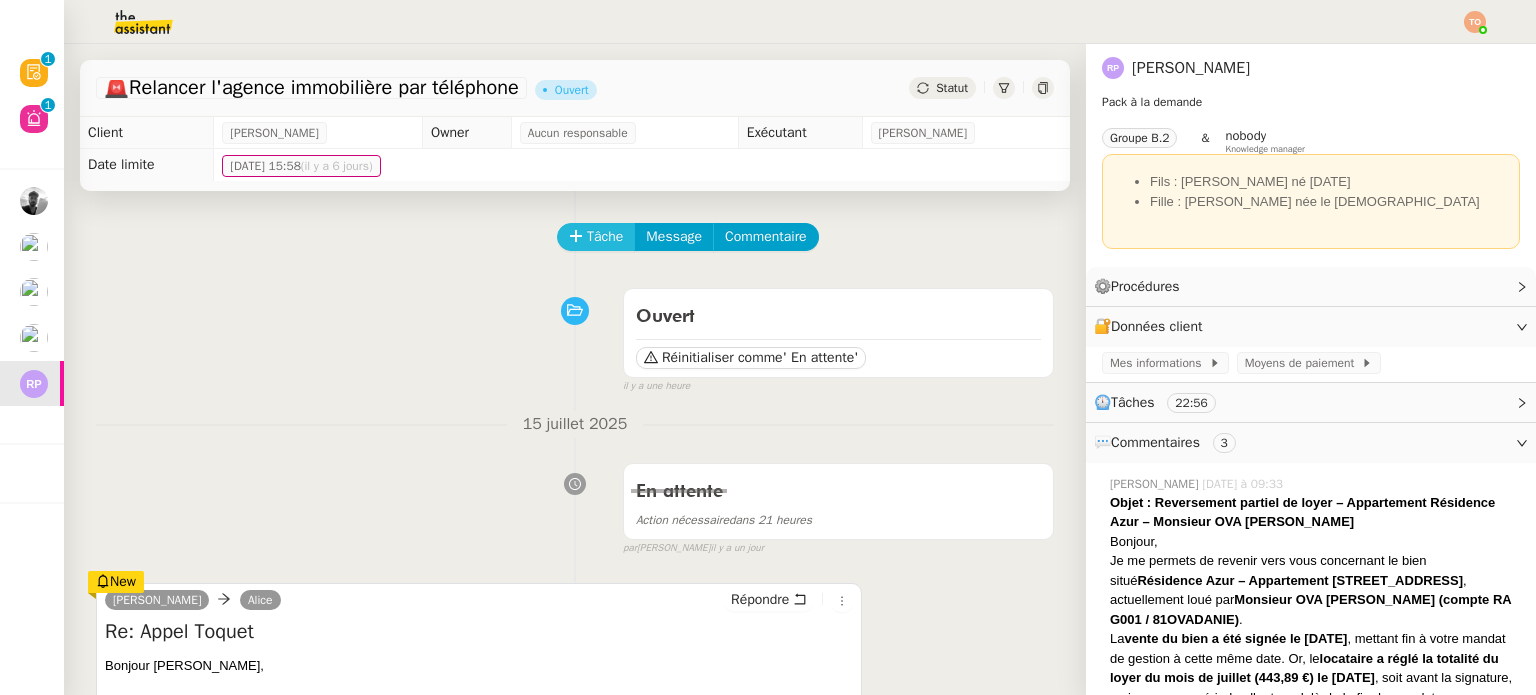 click on "Tâche" 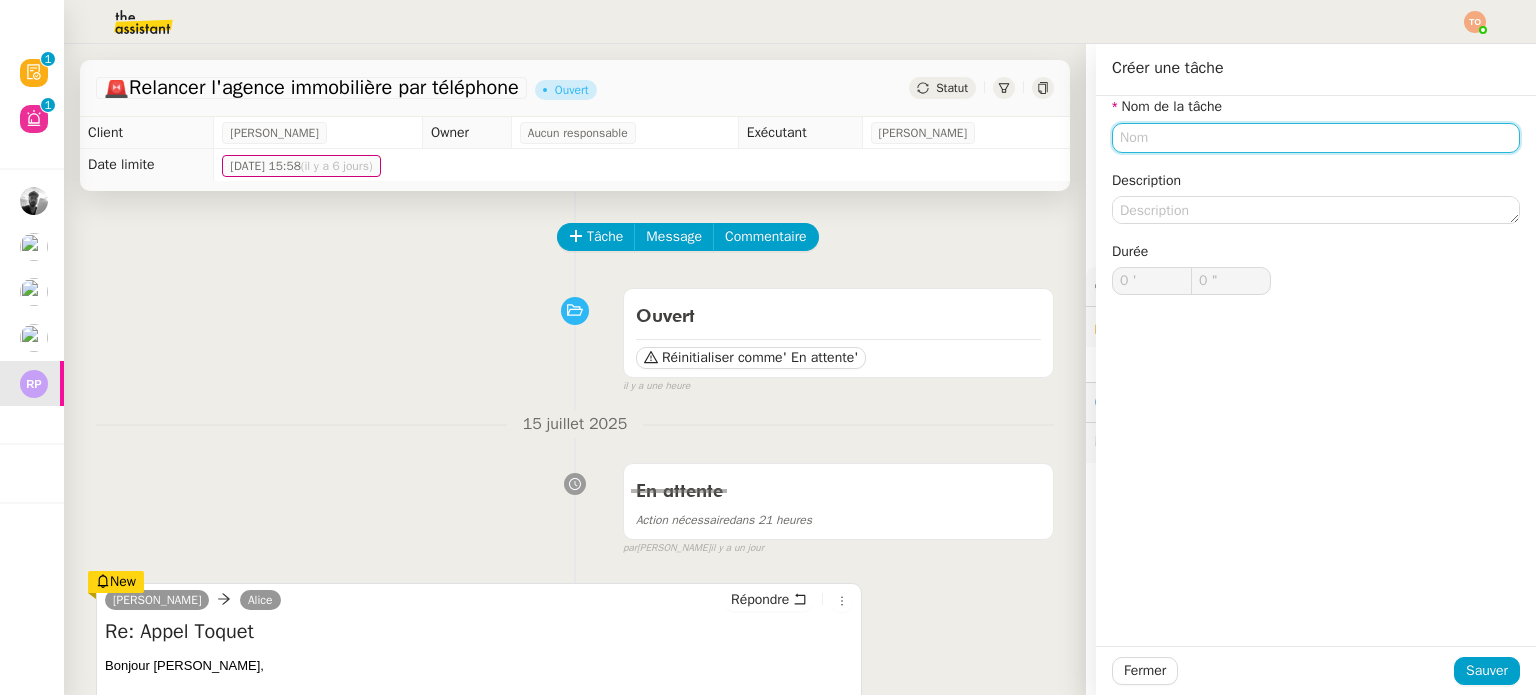 click 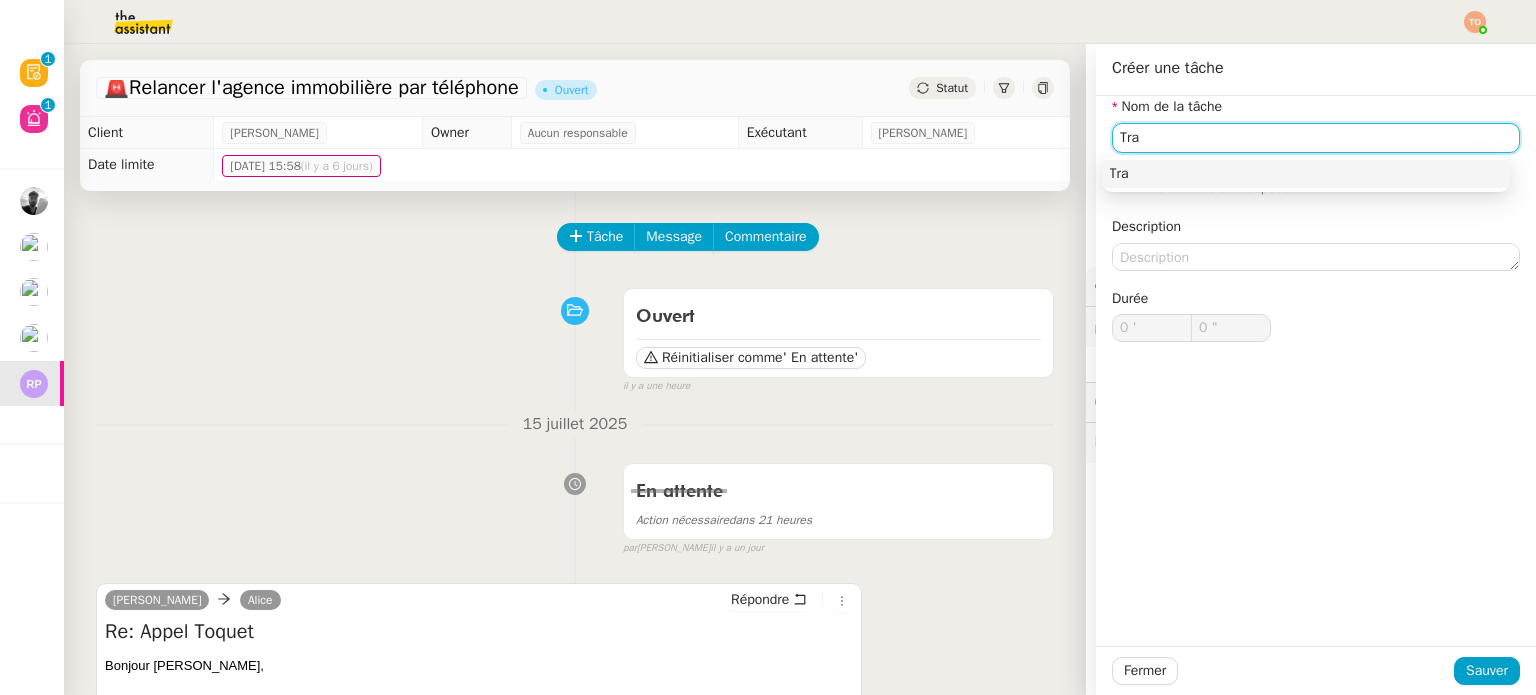 drag, startPoint x: 1191, startPoint y: 138, endPoint x: 1073, endPoint y: 139, distance: 118.004234 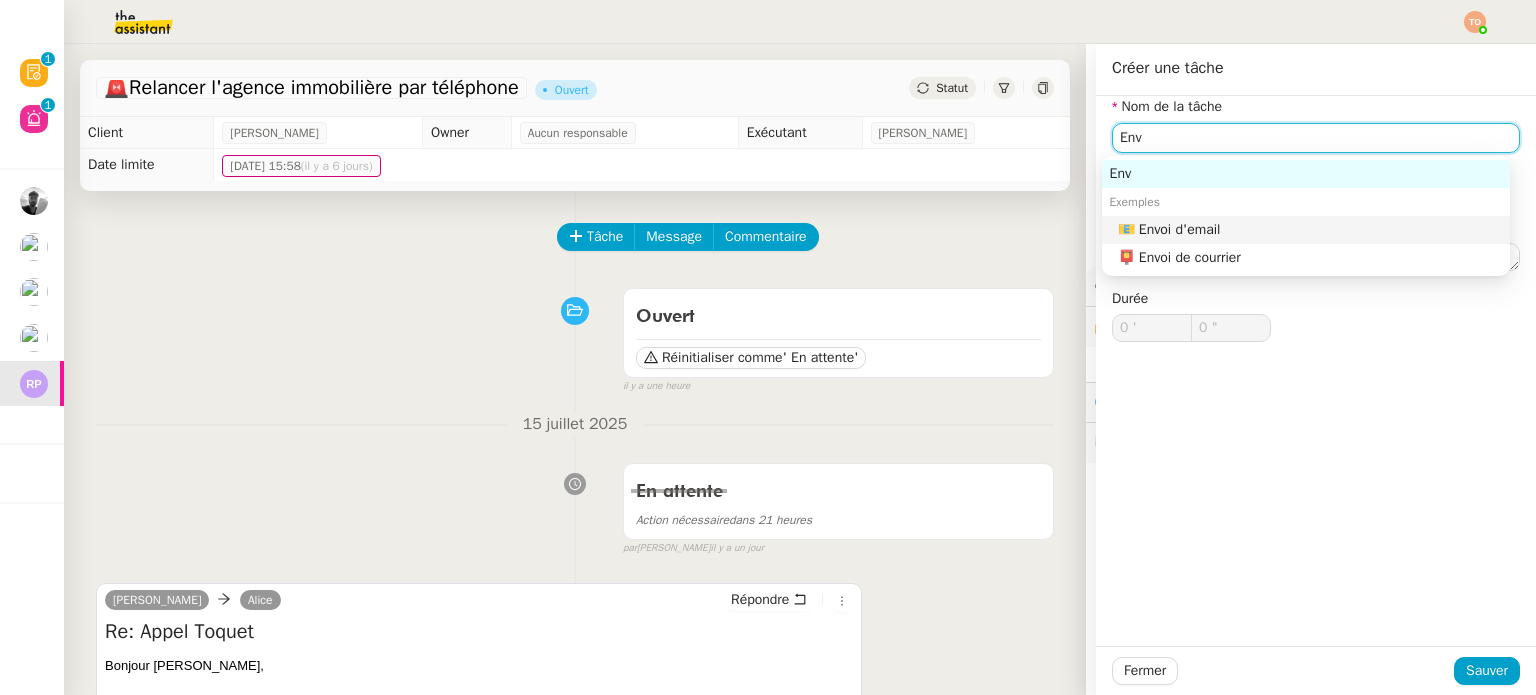 click on "📧 Envoi d'email" 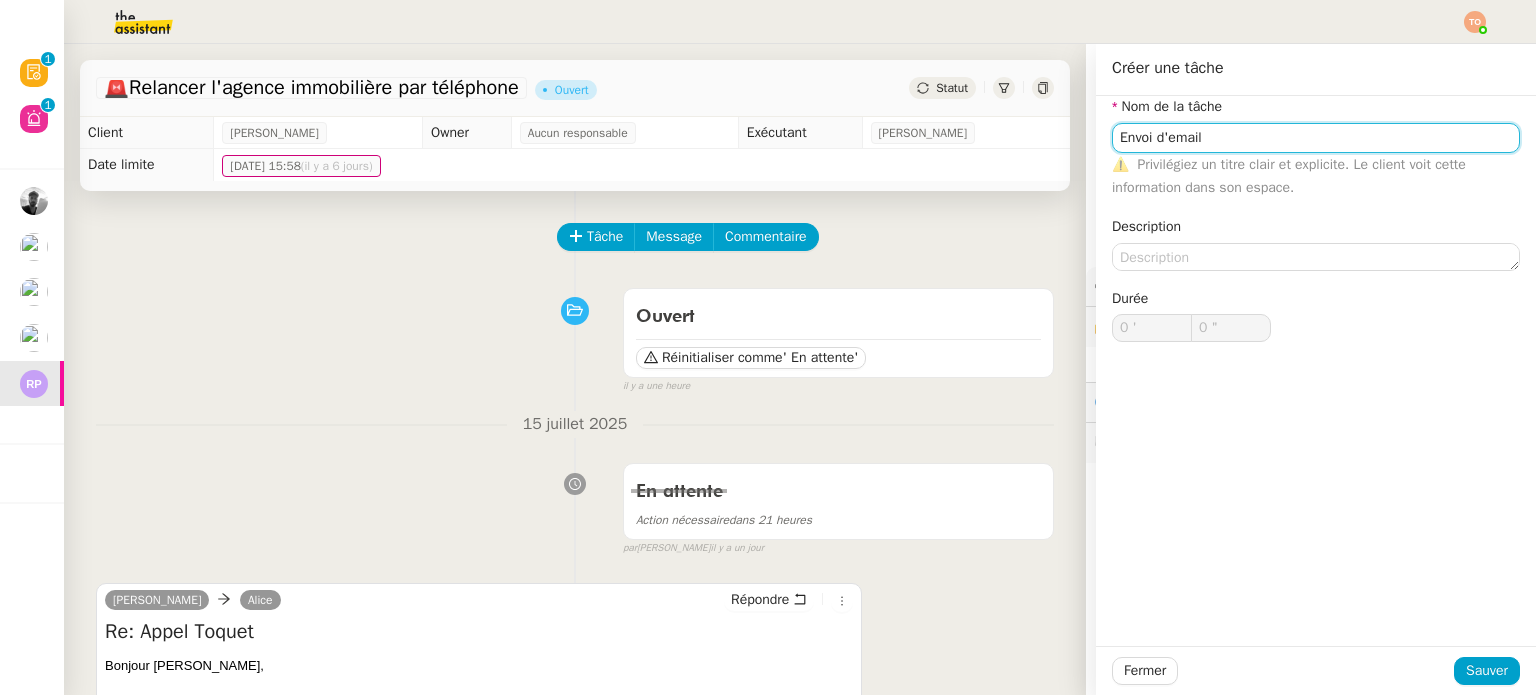 type on "Envoi d'email" 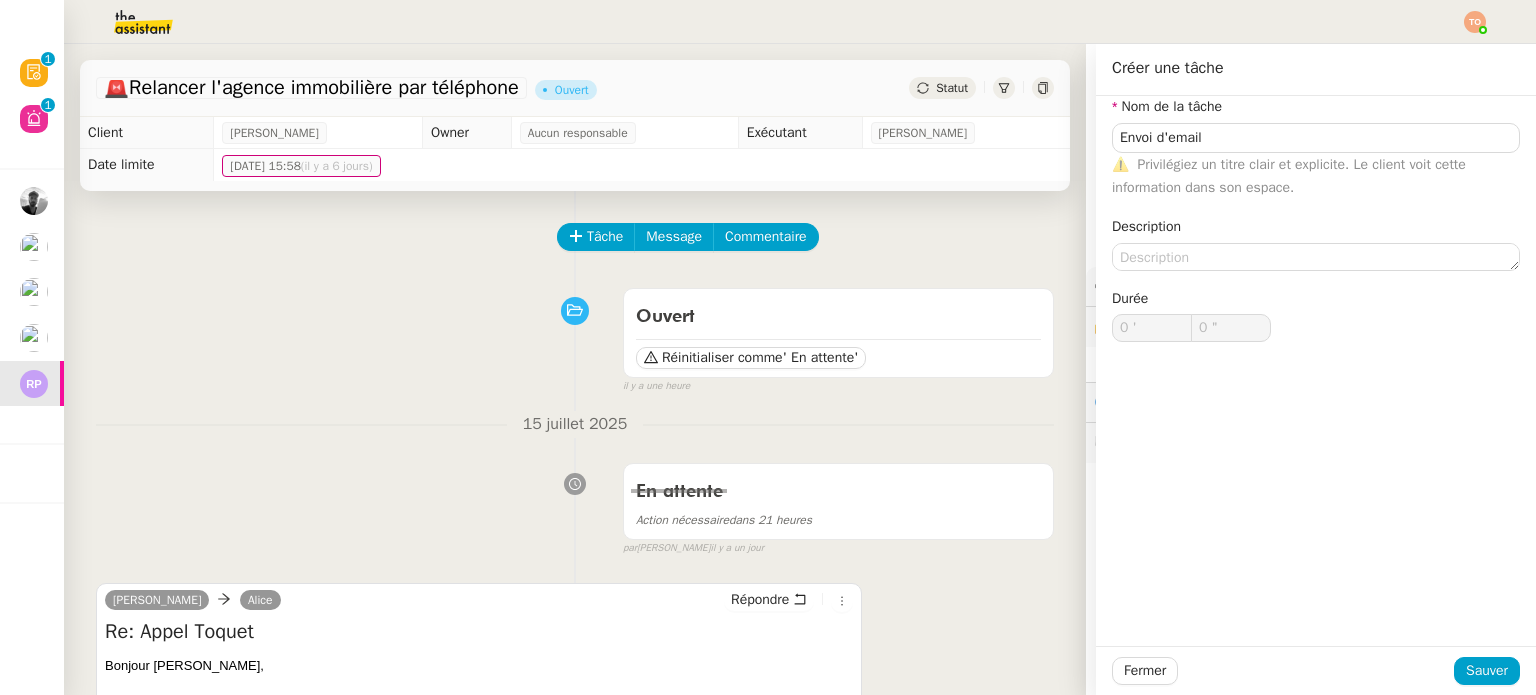 click on "Fermer Sauver" 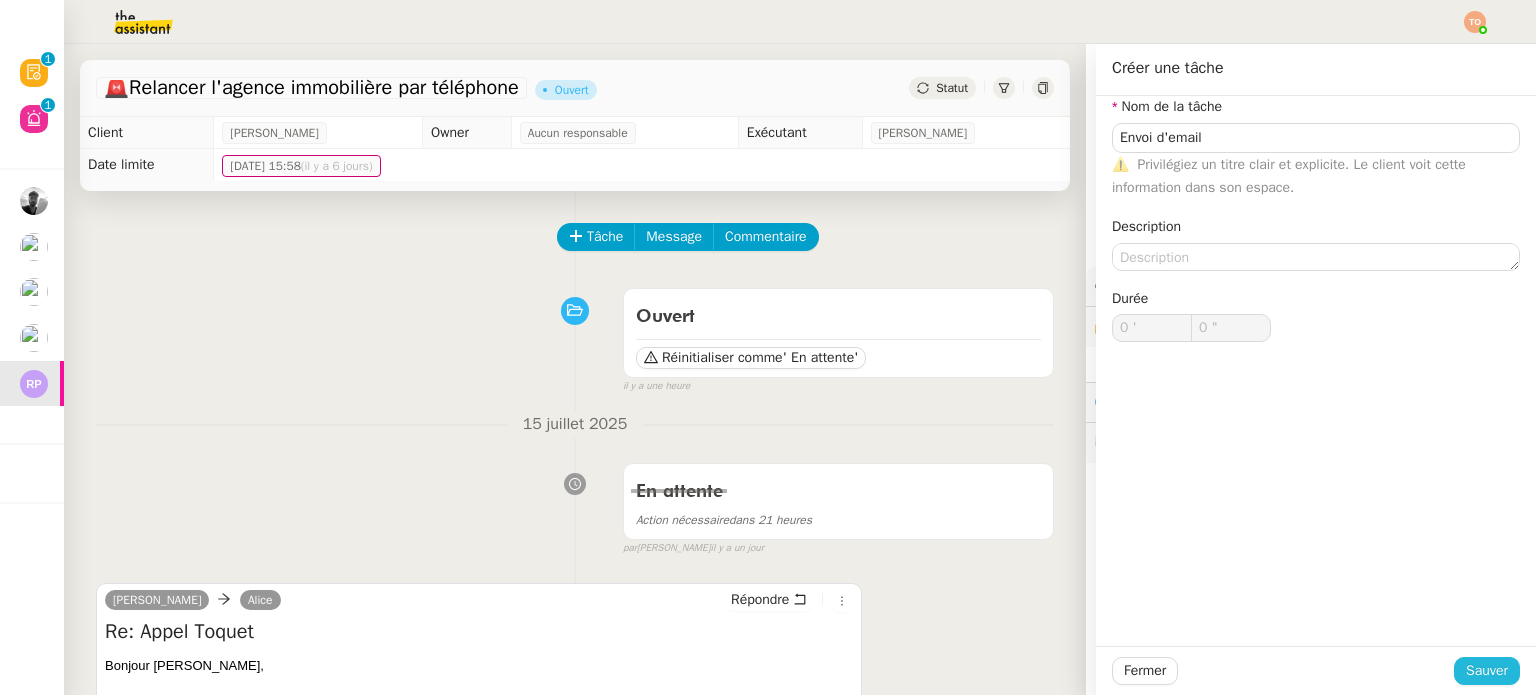 click on "Sauver" 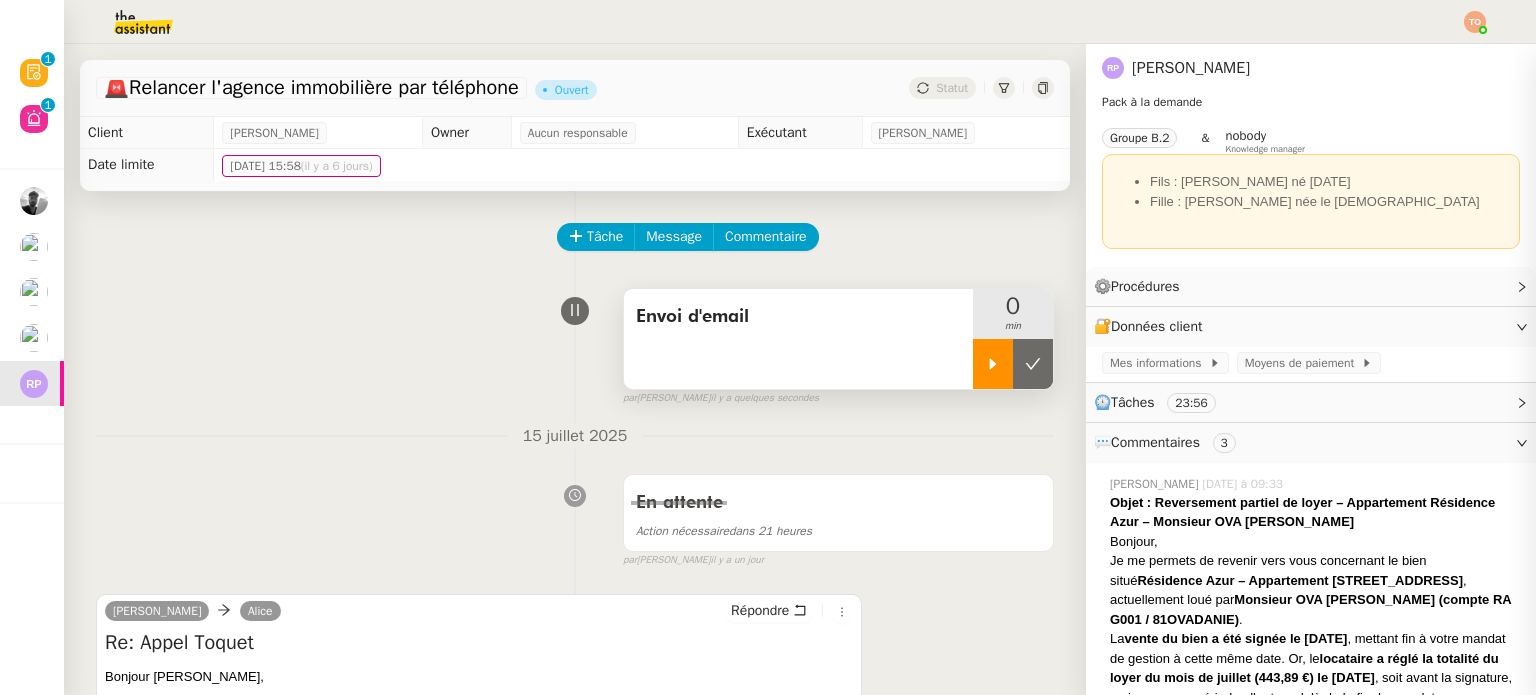 click at bounding box center (993, 364) 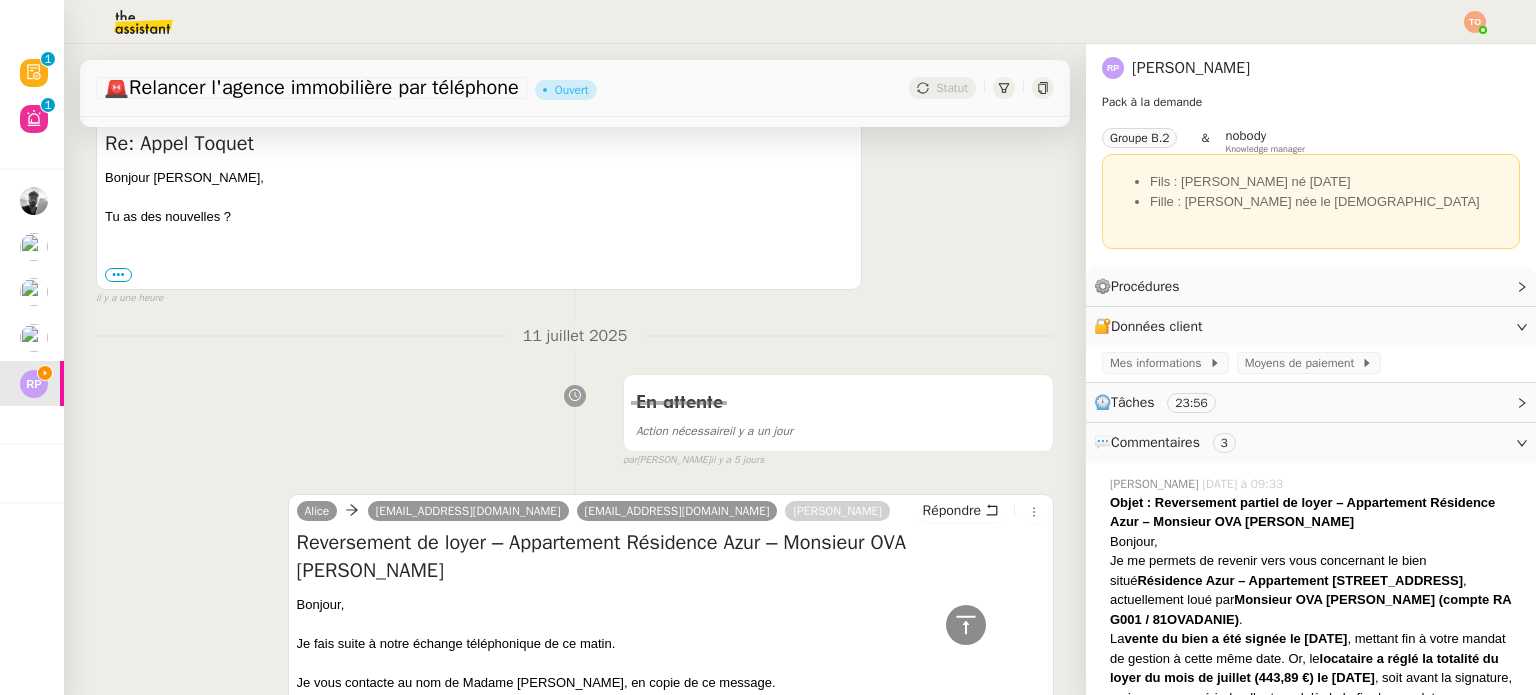 scroll, scrollTop: 300, scrollLeft: 0, axis: vertical 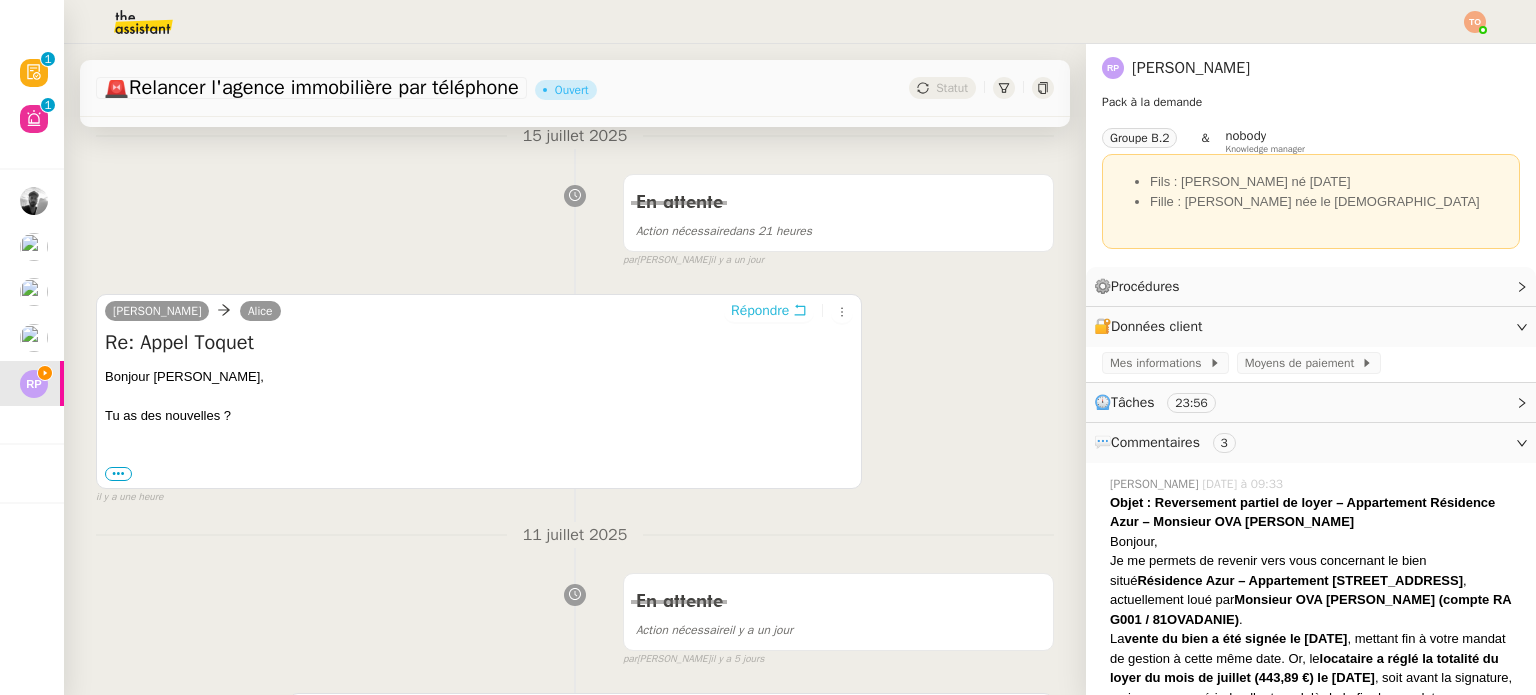 click on "Répondre" at bounding box center [760, 311] 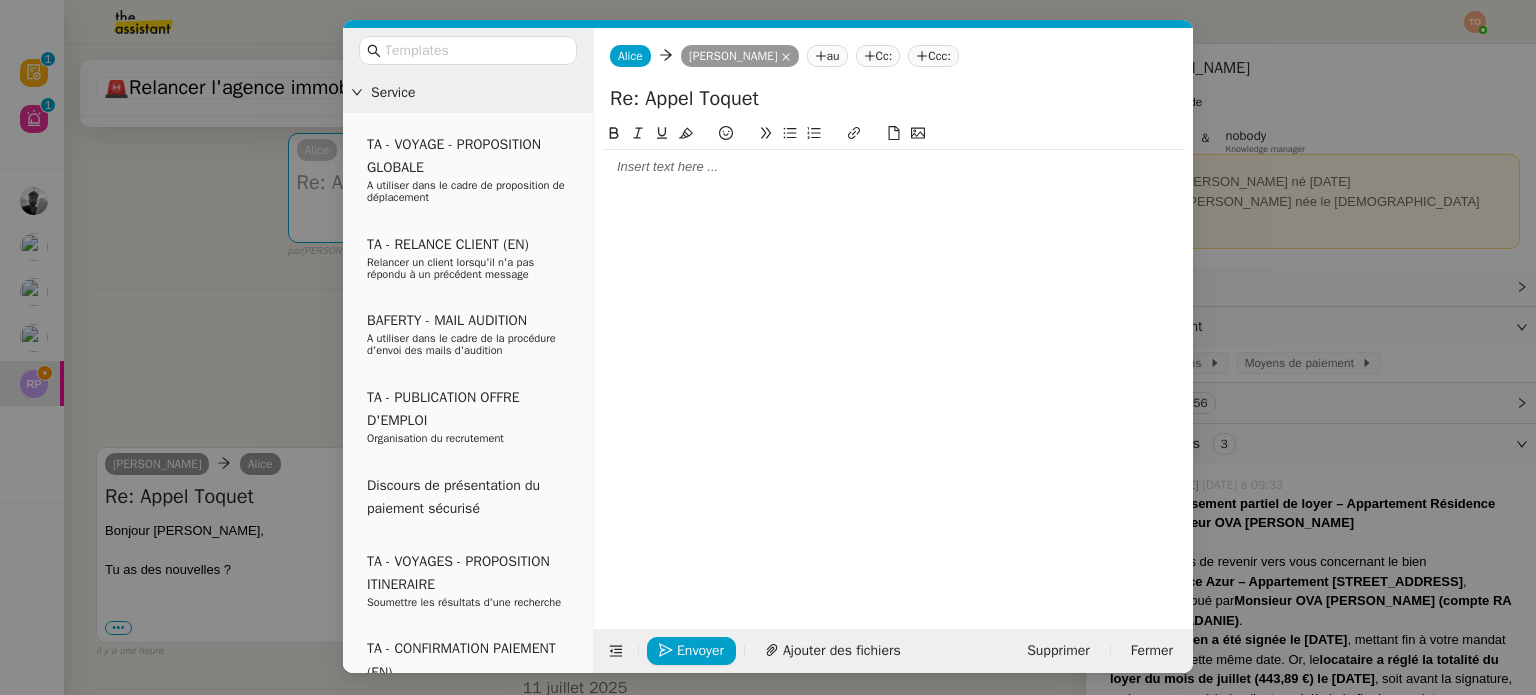 click 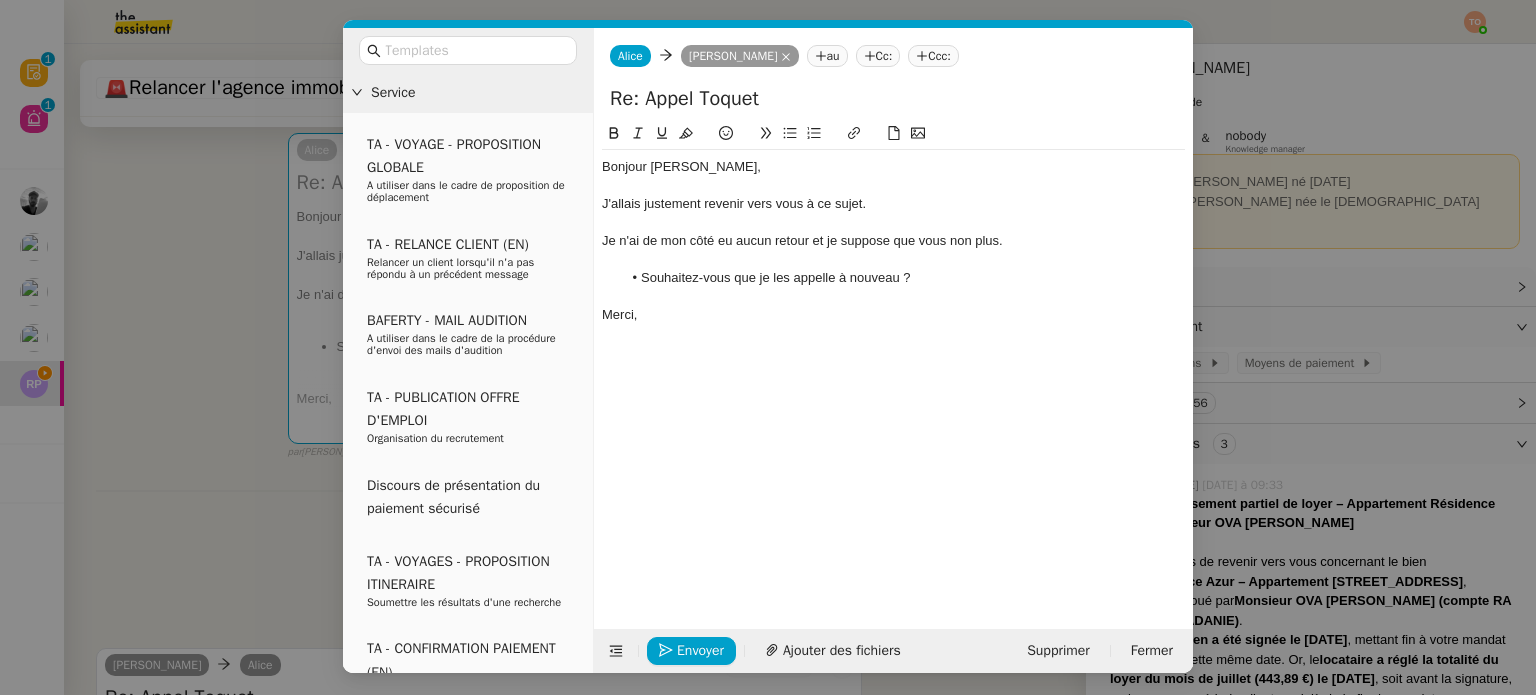 click 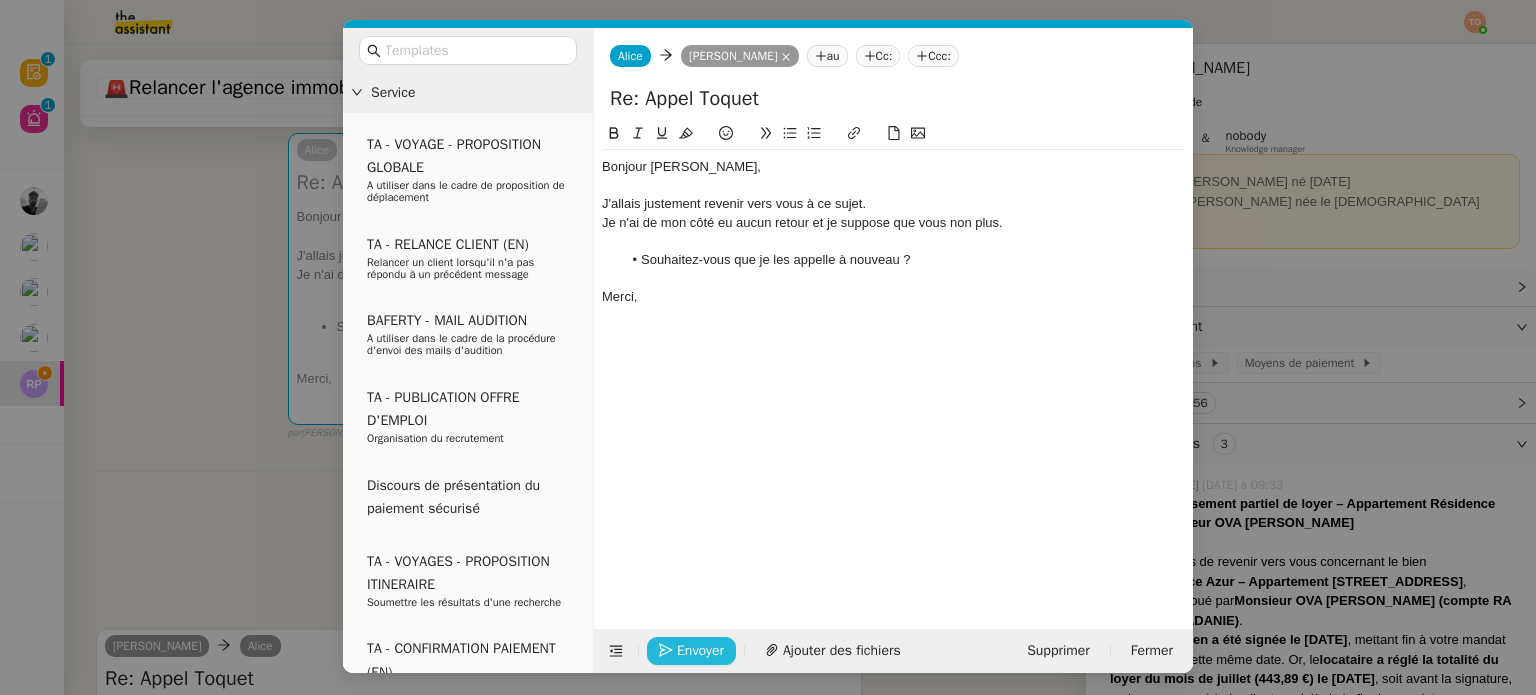 click on "Envoyer" 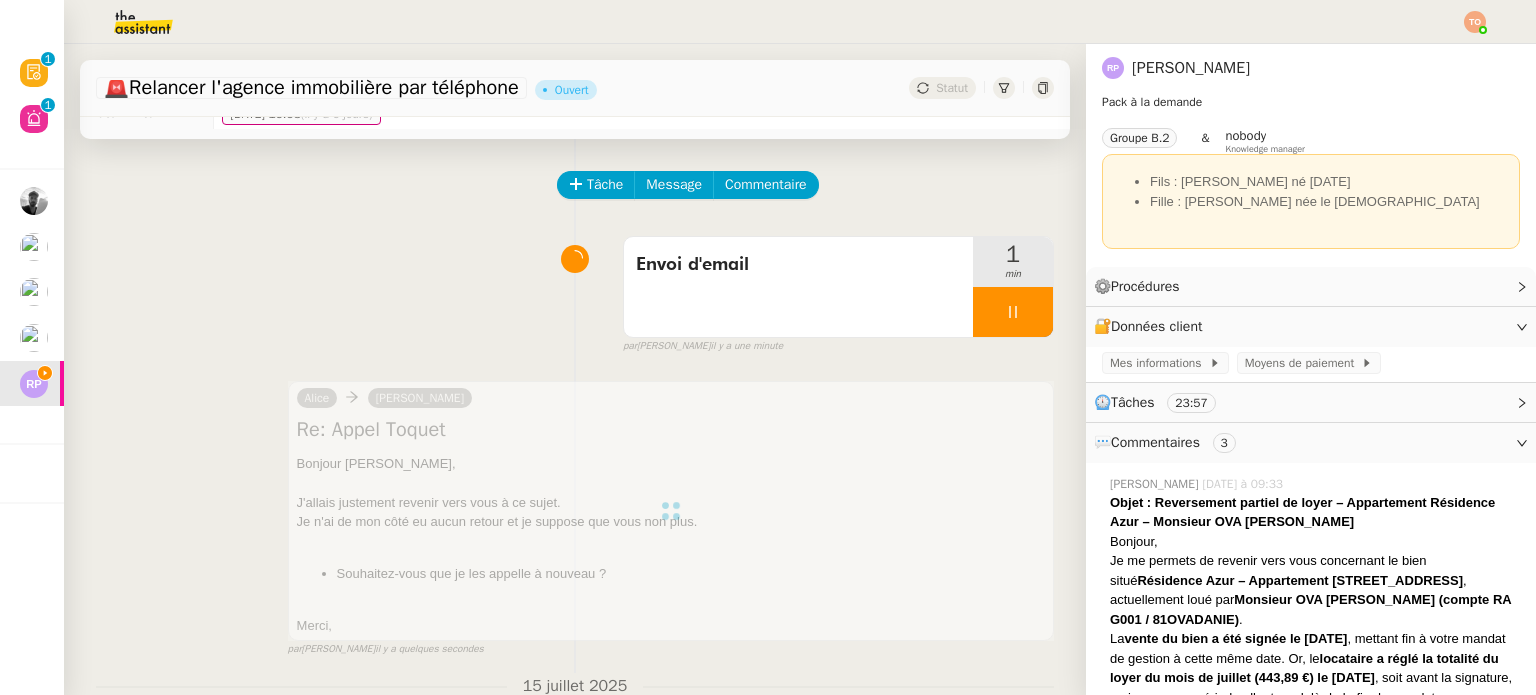 scroll, scrollTop: 0, scrollLeft: 0, axis: both 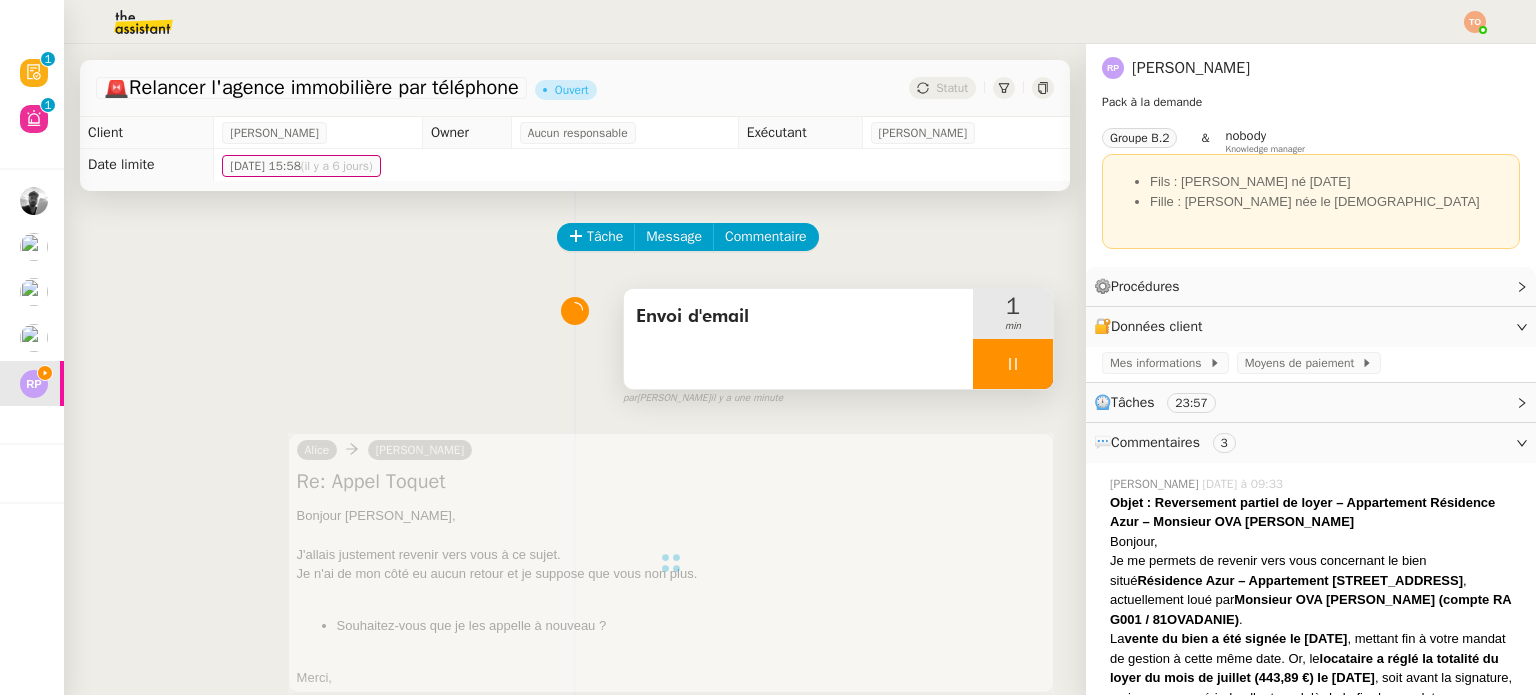 click at bounding box center [1013, 364] 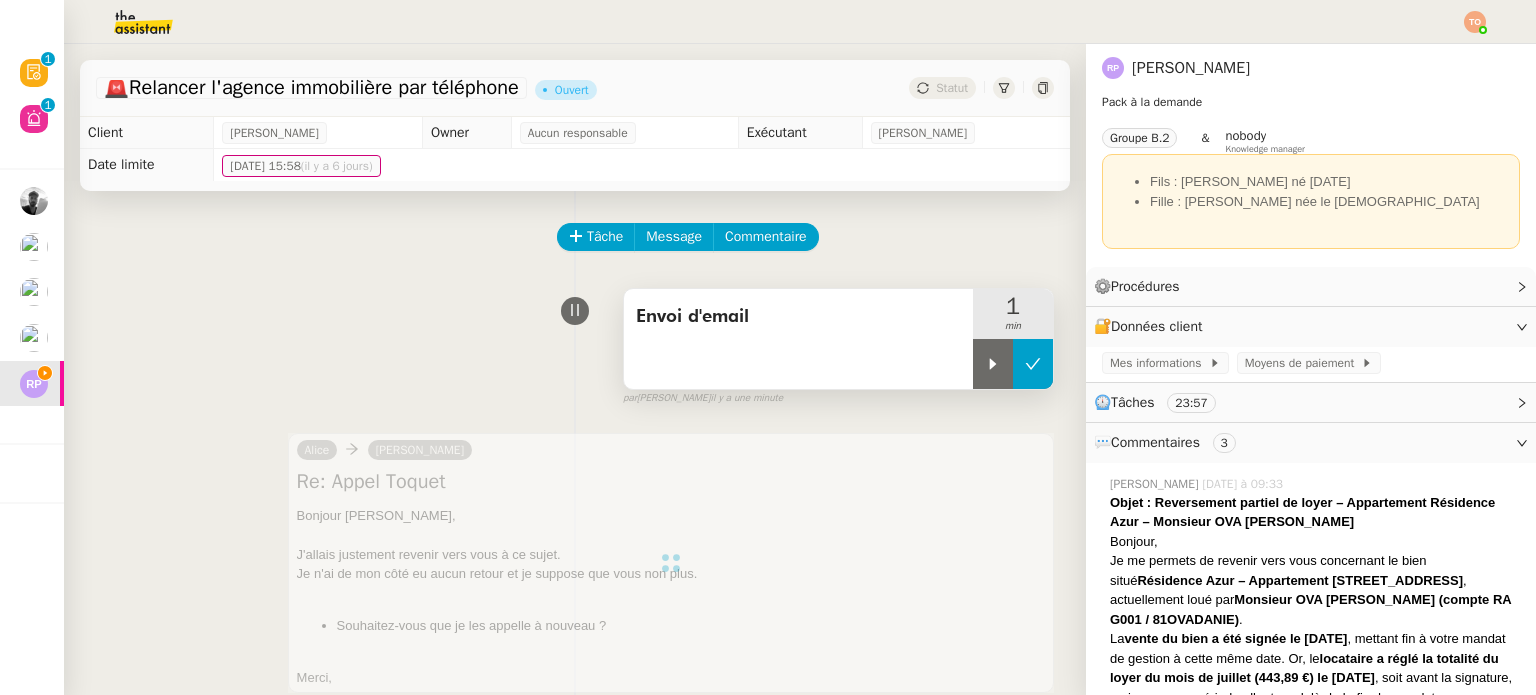 click at bounding box center [1033, 364] 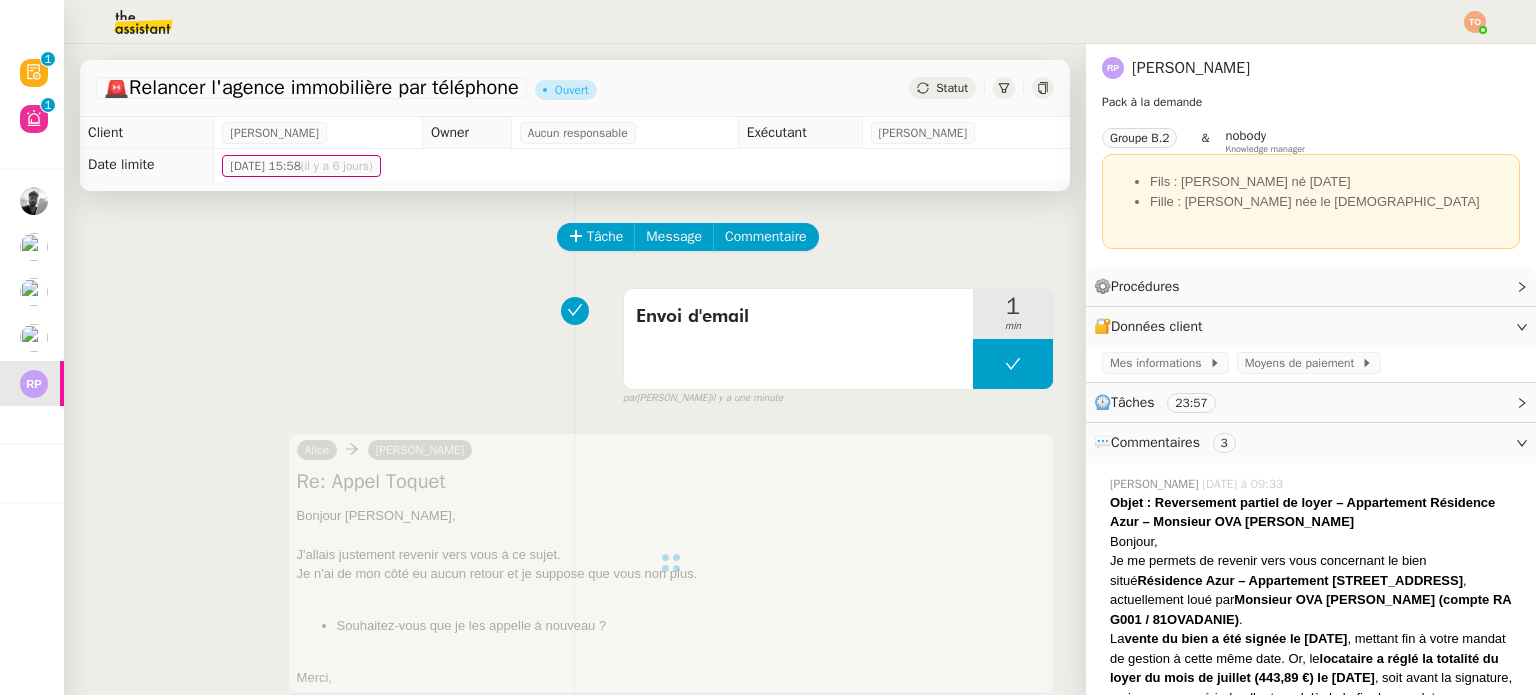 click on "Statut" 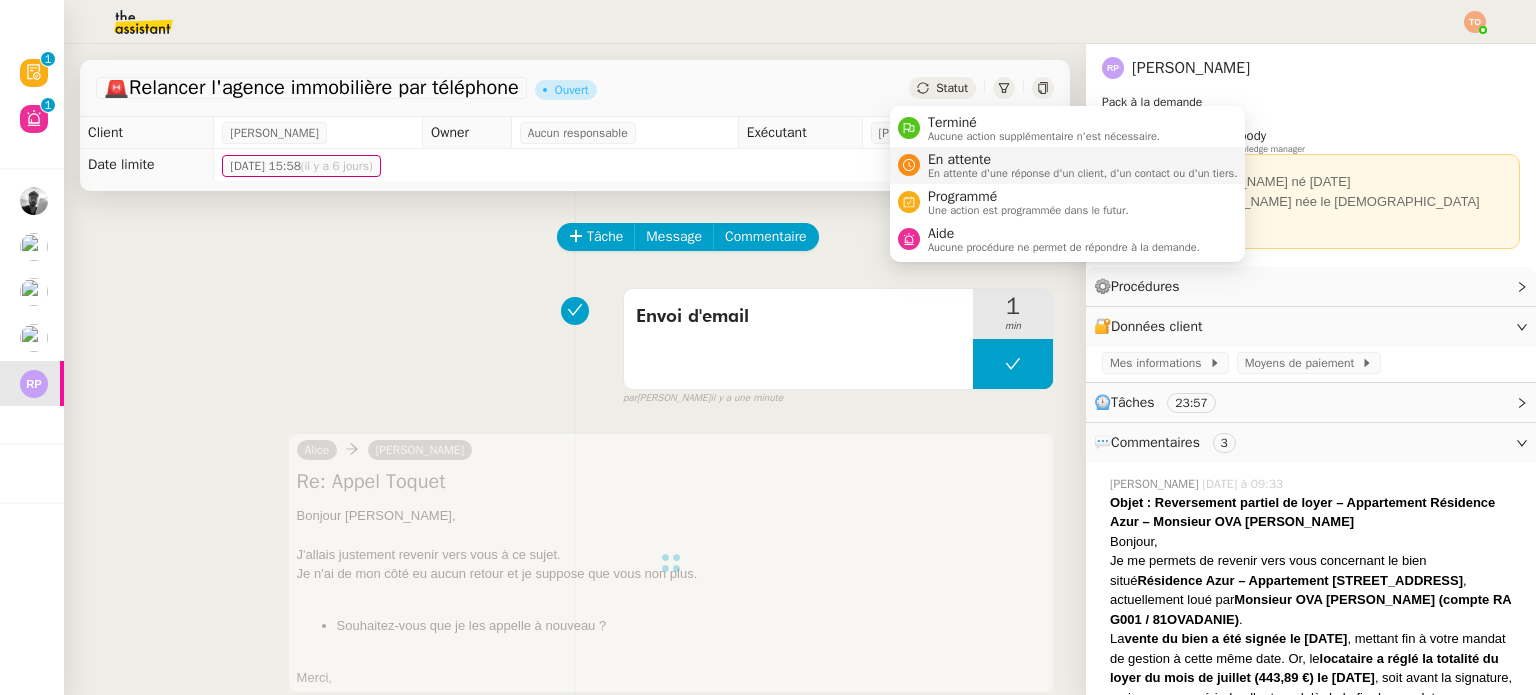click on "En attente" at bounding box center (1083, 160) 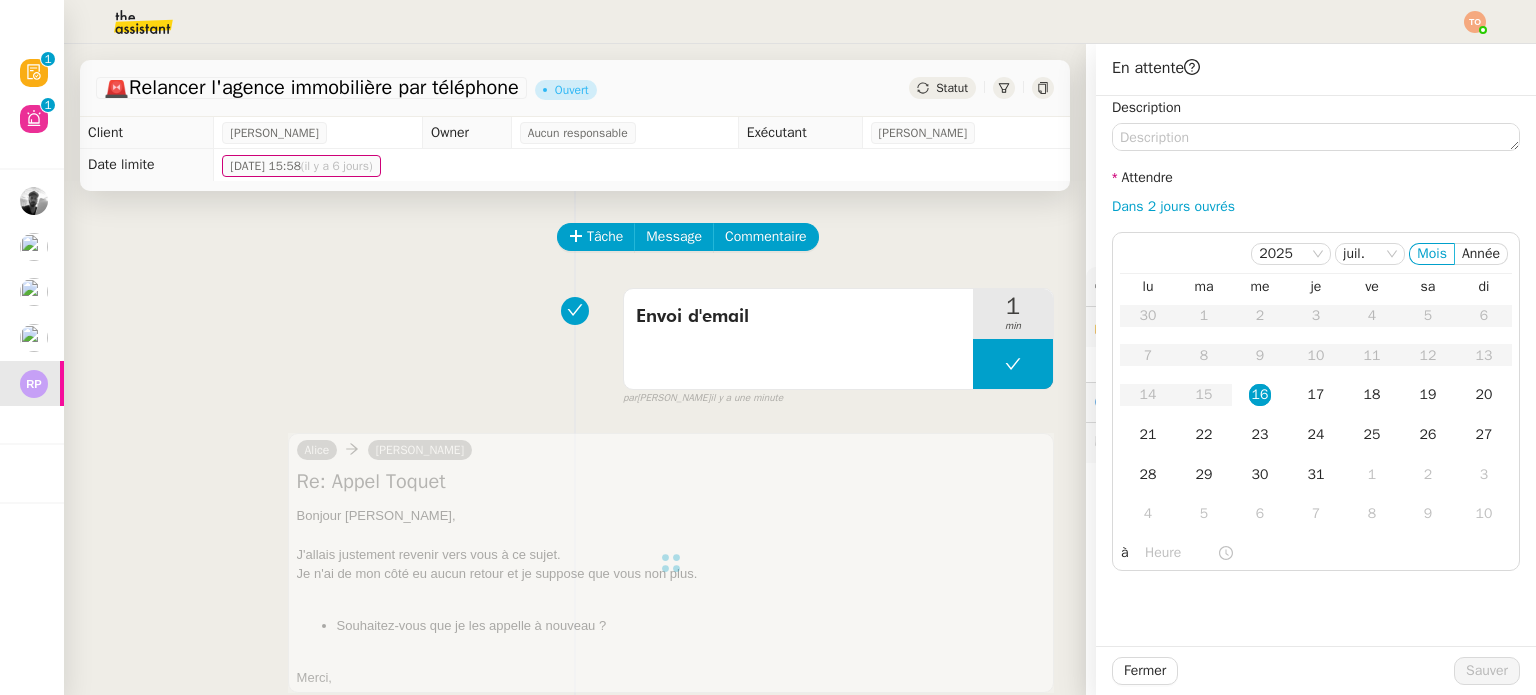 click on "Dans 2 jours ouvrés" 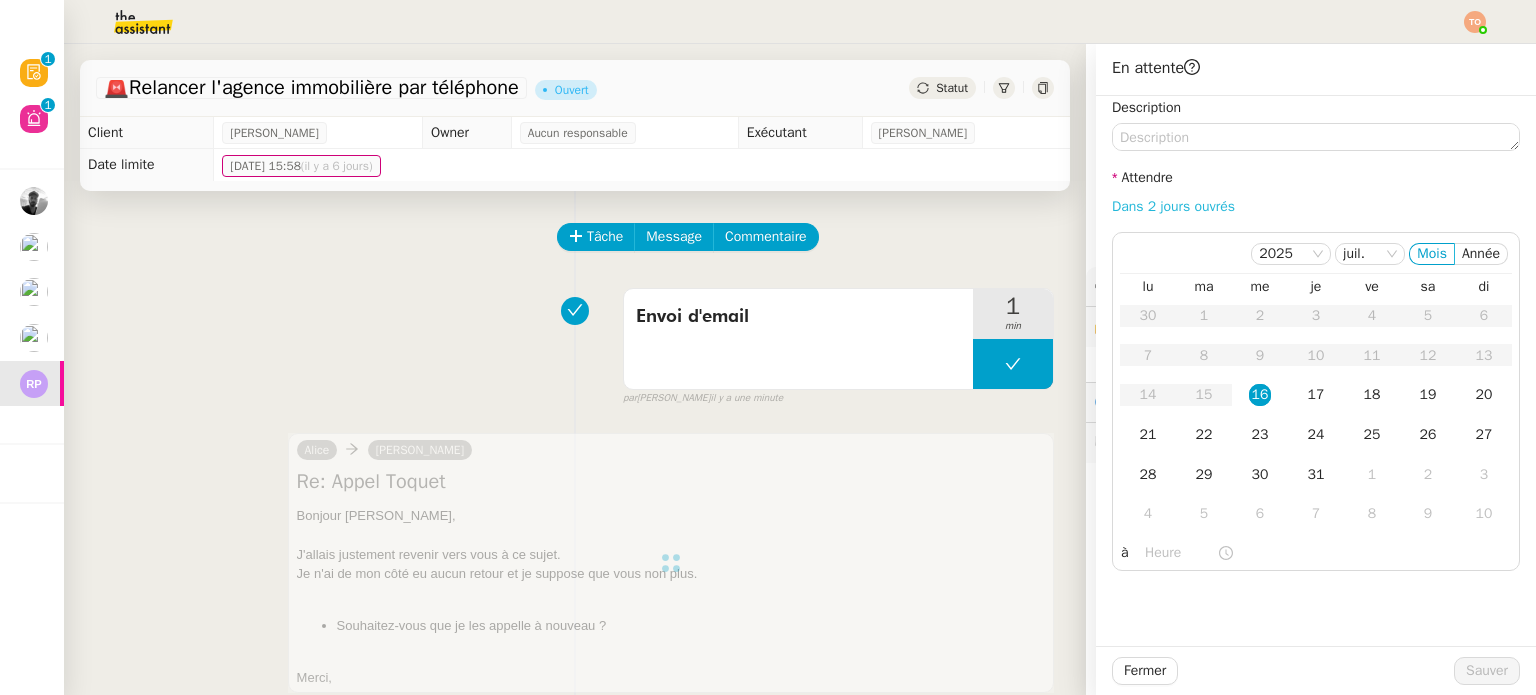 drag, startPoint x: 1120, startPoint y: 199, endPoint x: 1152, endPoint y: 214, distance: 35.341194 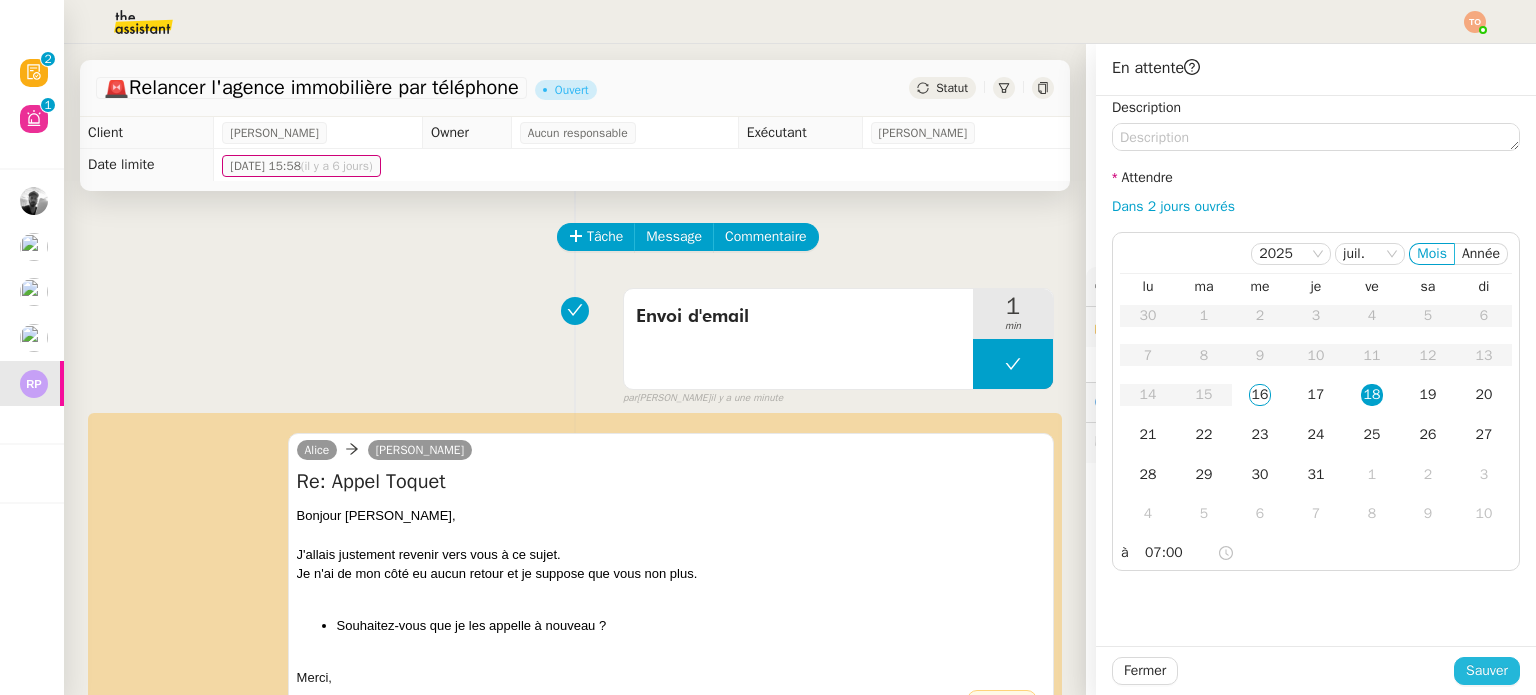 click on "Sauver" 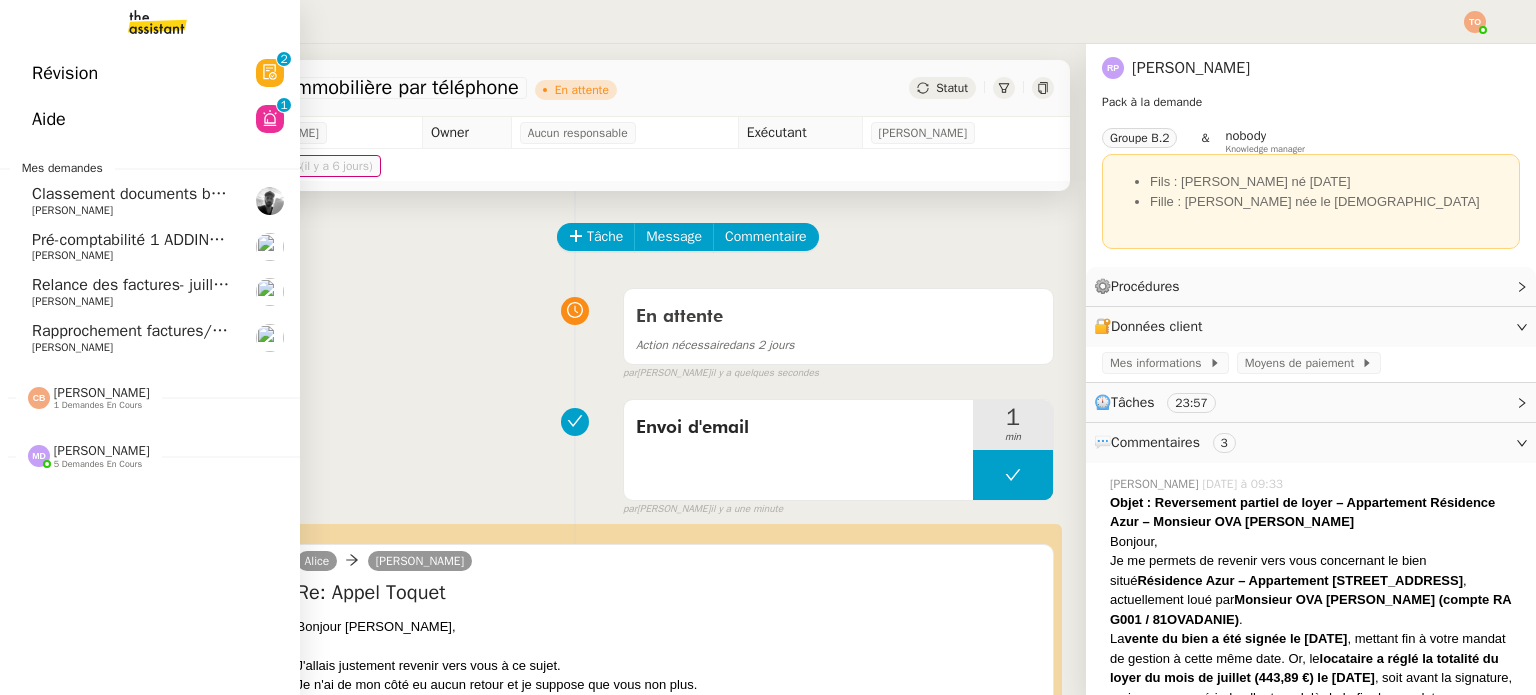 click on "Rapprochement factures/paiements clients - 1 juillet 2025" 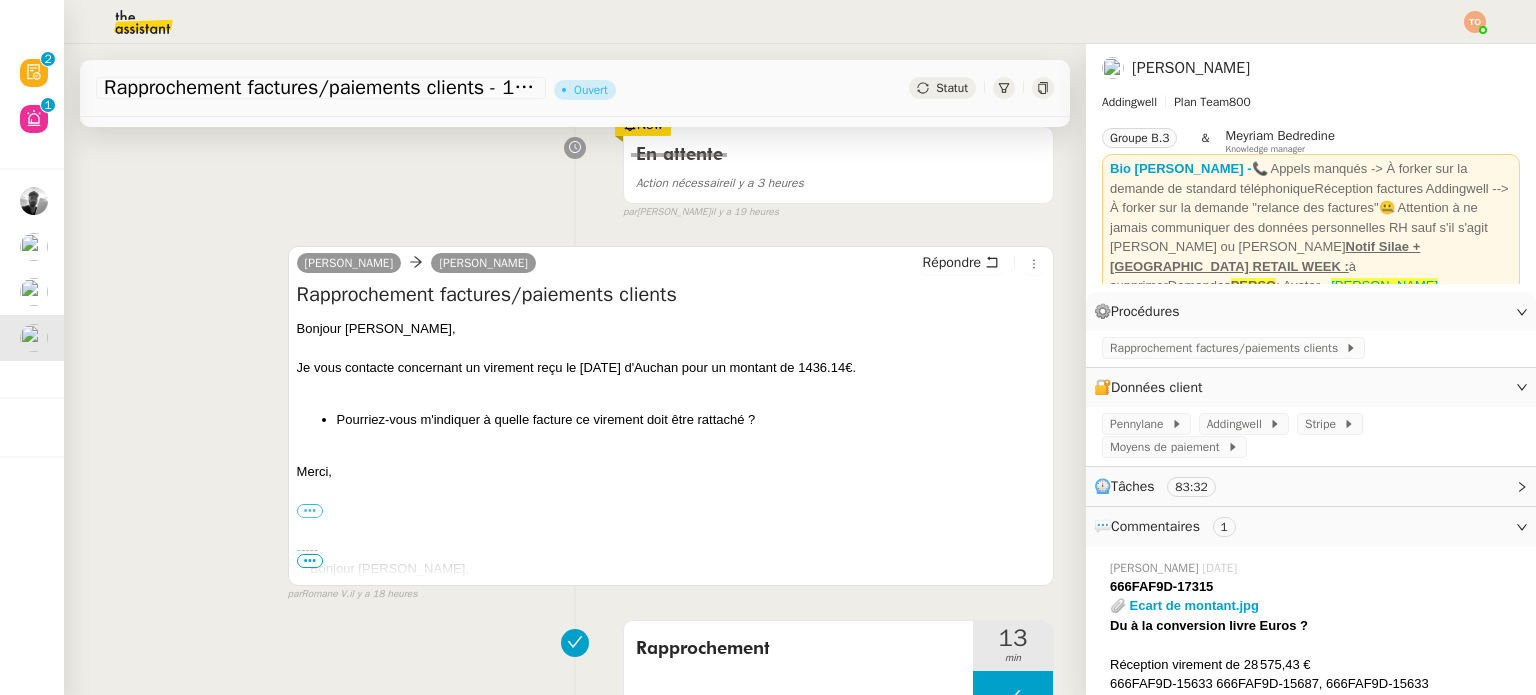 scroll, scrollTop: 0, scrollLeft: 0, axis: both 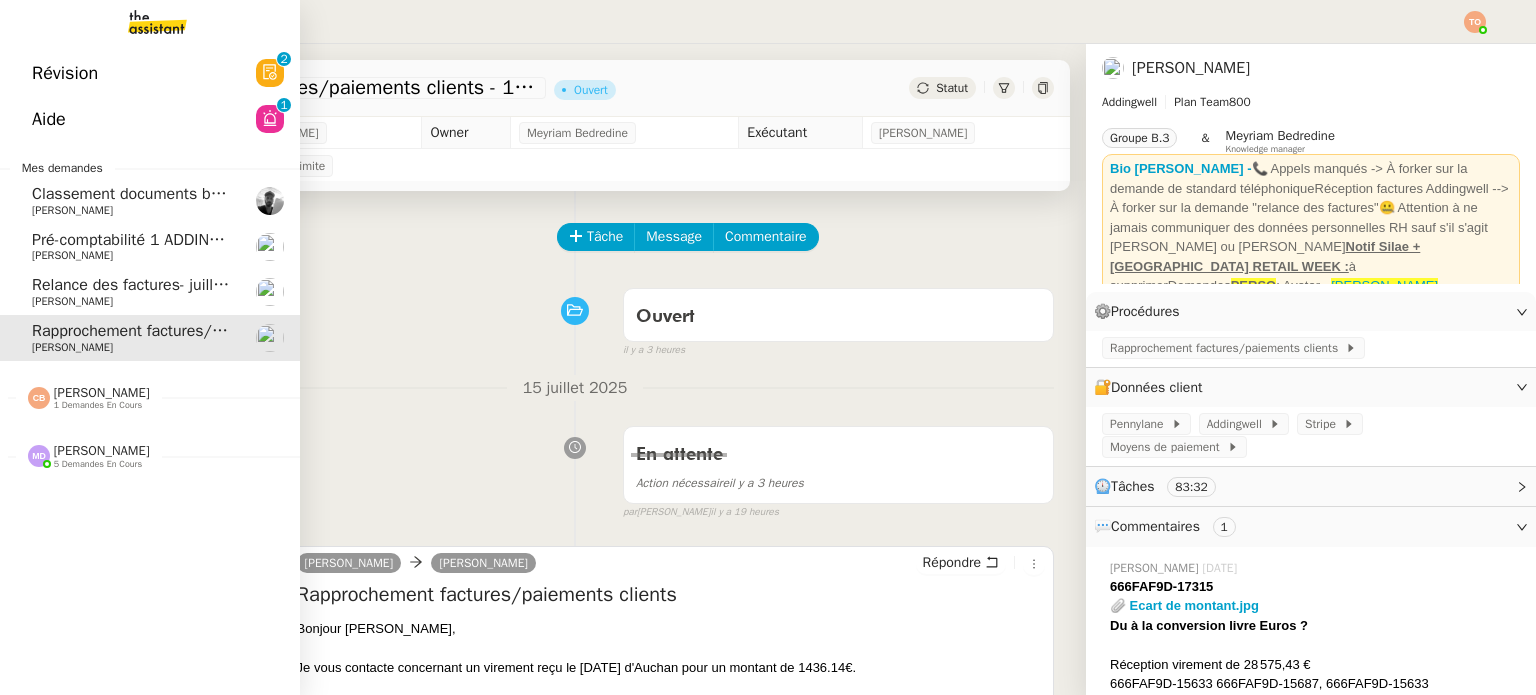 click on "Pré-comptabilité 1 ADDINGWELL - 1 juillet 2025" 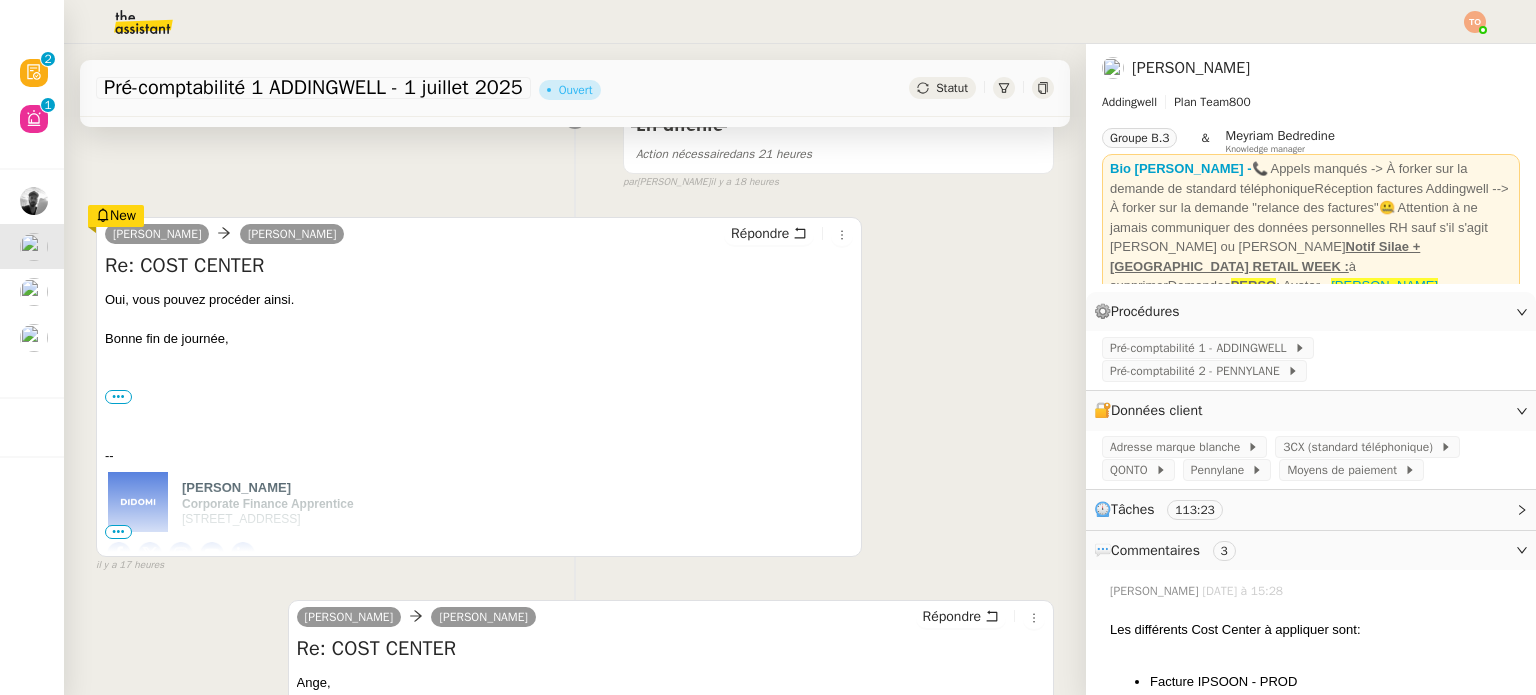 scroll, scrollTop: 100, scrollLeft: 0, axis: vertical 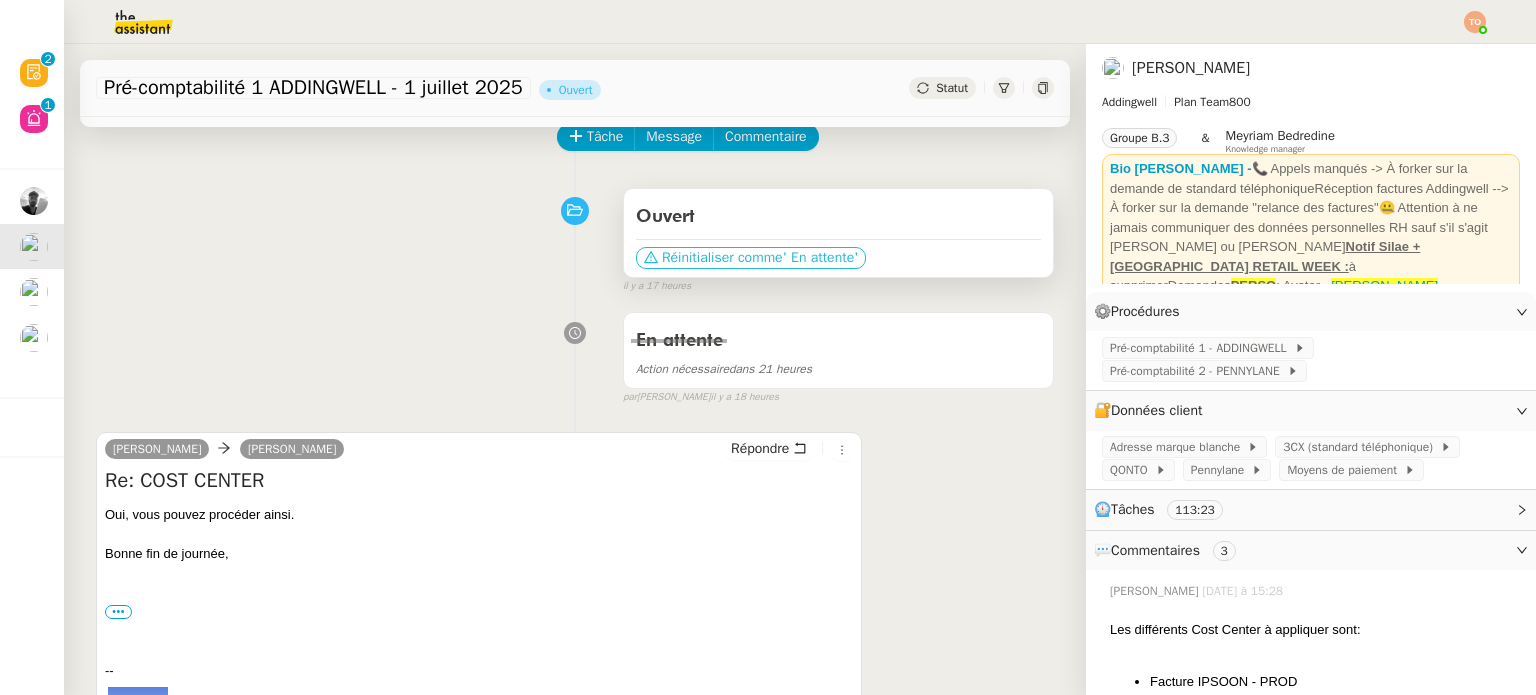 click on "' En attente'" at bounding box center (821, 258) 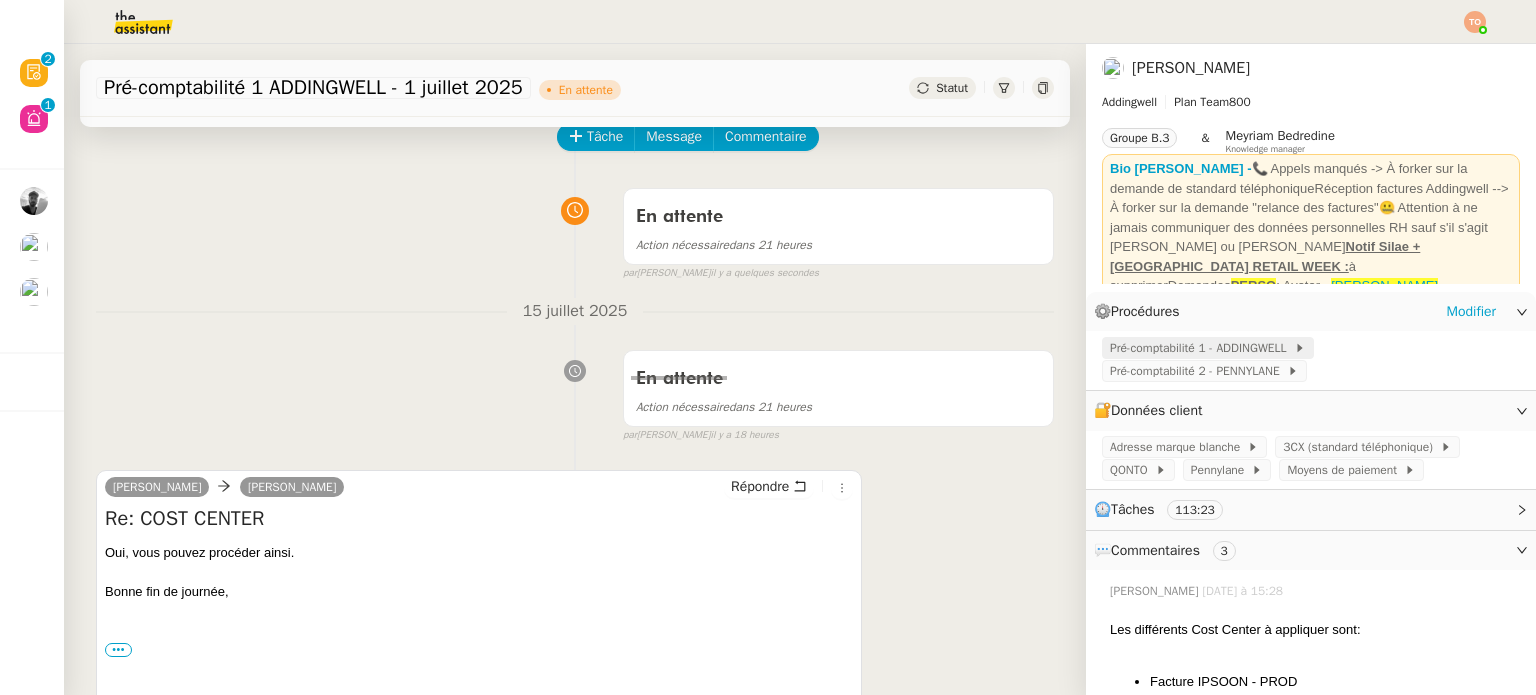 click on "Pré-comptabilité 1 - ADDINGWELL" 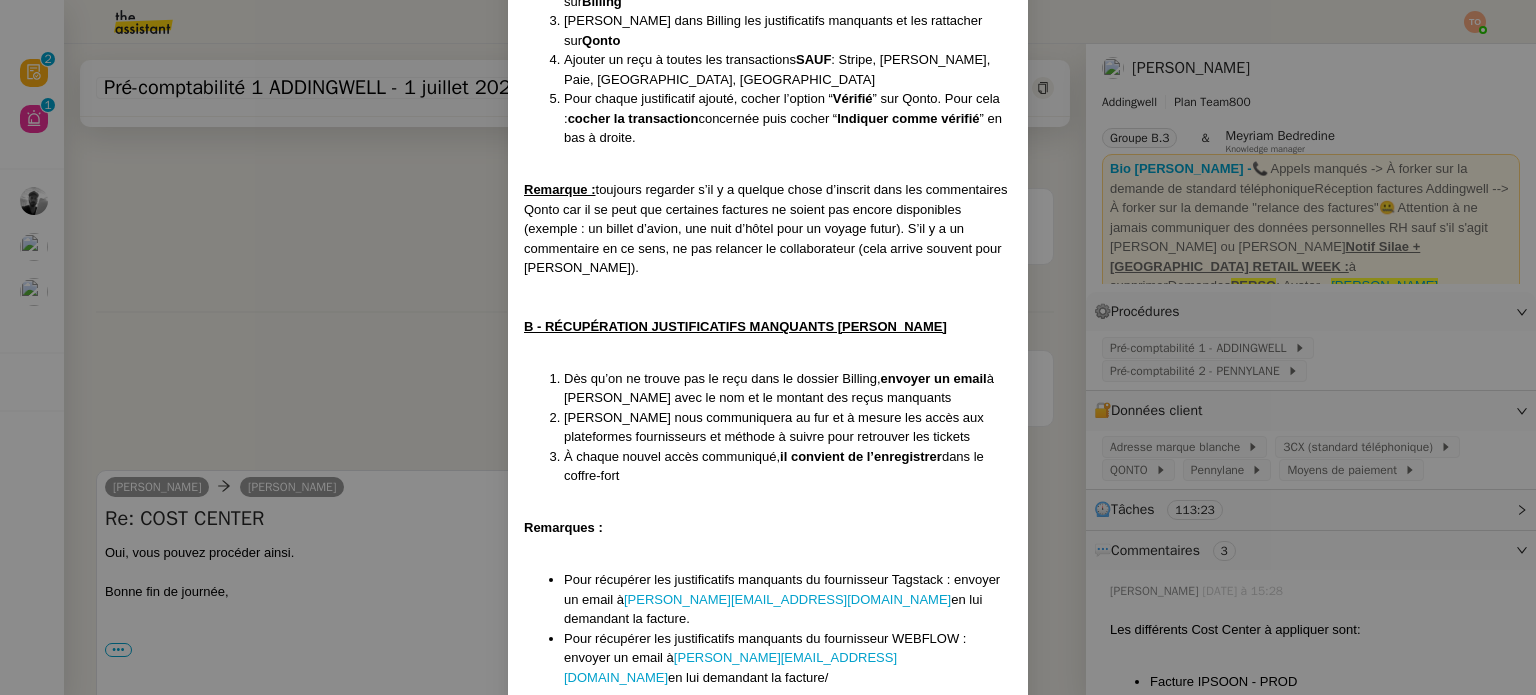 scroll, scrollTop: 100, scrollLeft: 0, axis: vertical 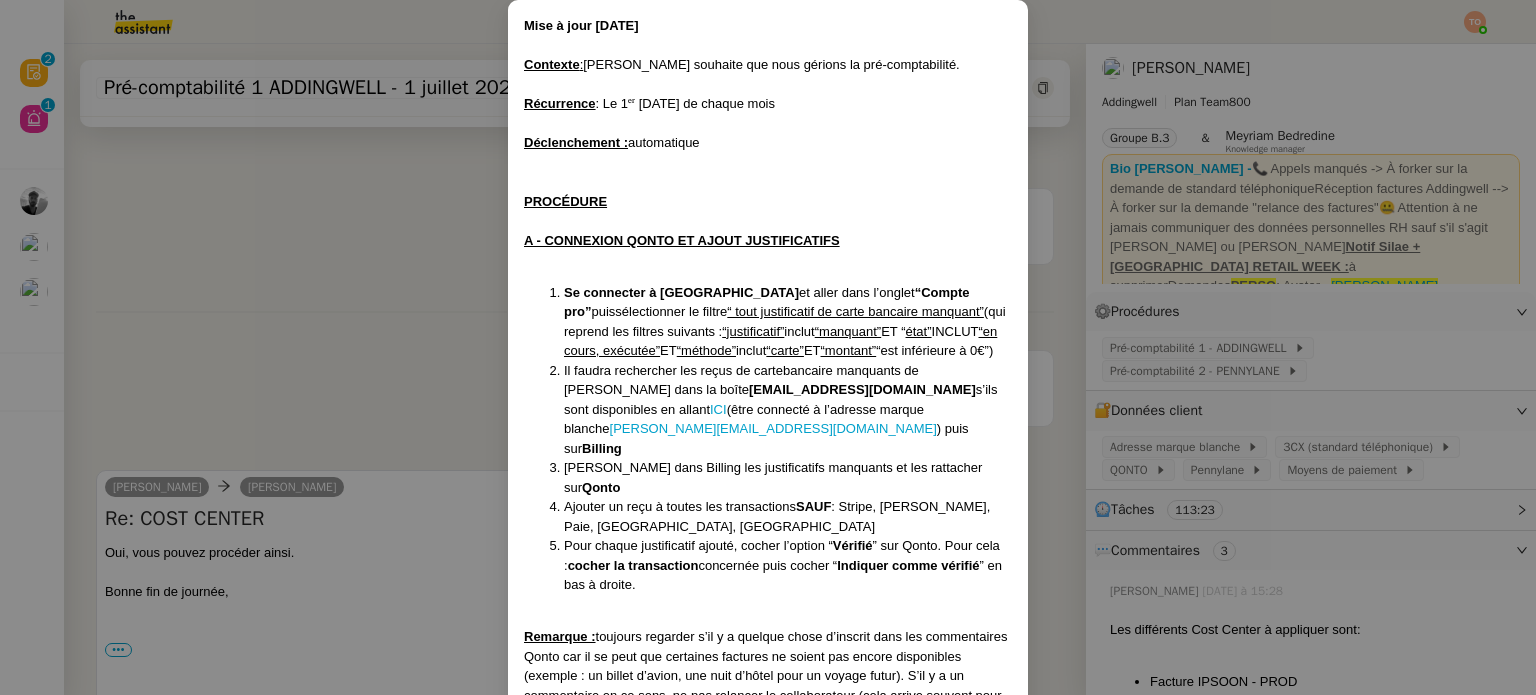 click on "Mise à jour 25/06/2025 Contexte  :  Julien souhaite que nous gérions la pré-comptabilité. Récurrence  : Le 1ᵉʳ mardi de chaque mois  Déclenchement :  automatique PROCÉDURE A - CONNEXION QONTO ET AJOUT JUSTIFICATIFS Se connecter à Qonto  et aller dans l’onglet  “Compte pro”  puis  sélectionner le filtre  “ tout justificatif de carte bancaire manquant”  (qui reprend les filtres suivants :  “justificatif”  inclut  “manquant”  ET “ état”  INCLUT  “en cours, exécutée”  ET  “méthode”  inclut  “carte”  ET  “montant”  “est inférieure à 0€”) Il faudra rechercher les reçus de carte  bancaire manquants de Julien dans la boîte  billing@addingwell.com  s’ils sont disponibles en allant  ICI  (être connecté à l’adresse marque blanche  camille@addingwell.com ) puis sur  Billing Chercher dans Billing les justificatifs manquants et les rattacher sur  Qonto Ajouter un reçu à toutes les transactions  SAUF  : Stripe, Alan, Paie, Malakoff, URSSAF Vérifié" at bounding box center (768, 347) 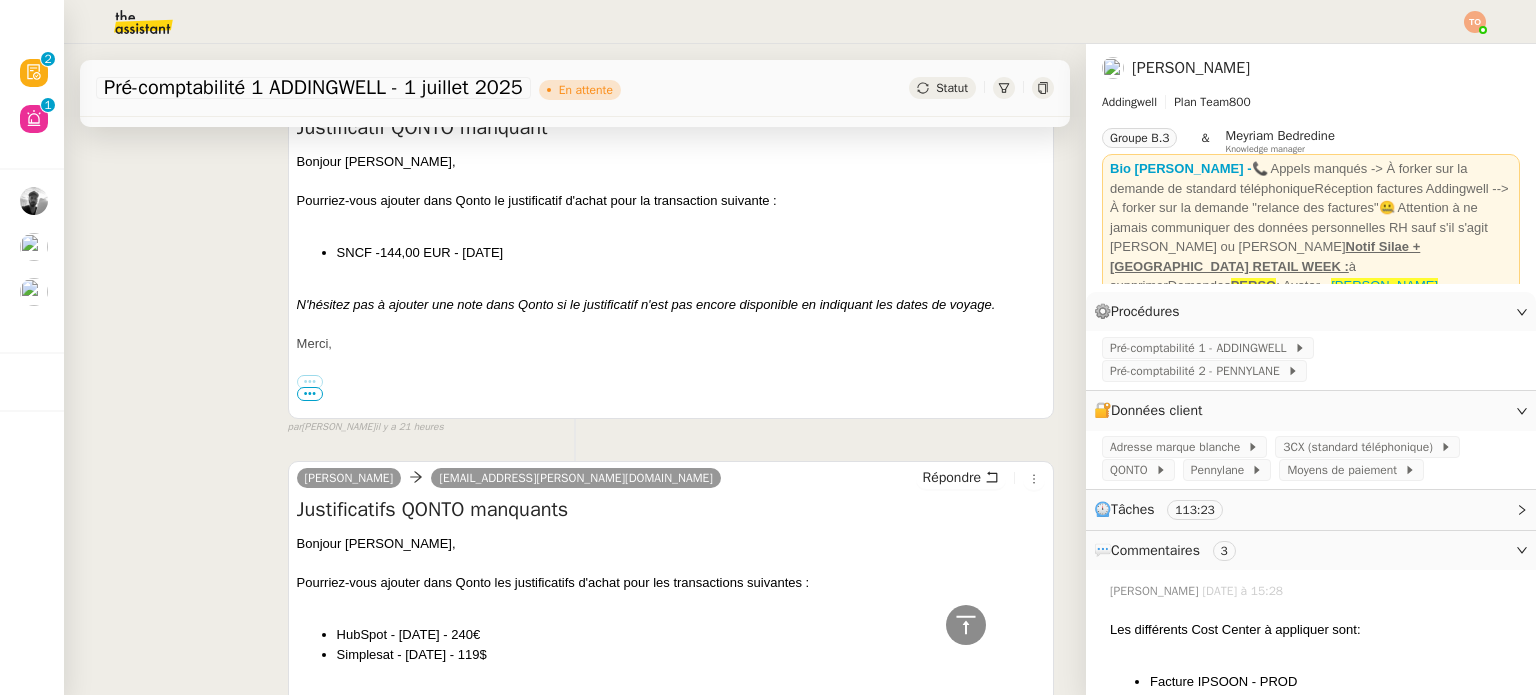 scroll, scrollTop: 3300, scrollLeft: 0, axis: vertical 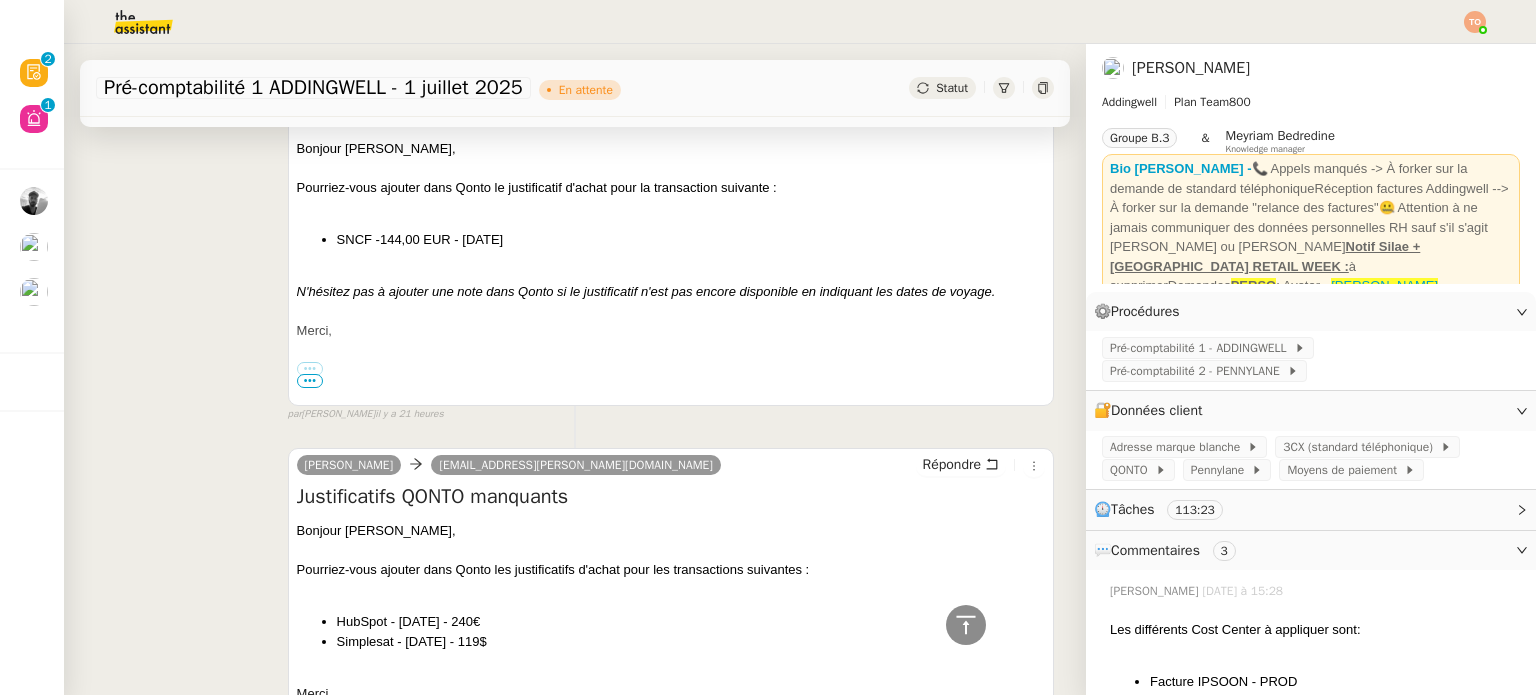 click on "Pré-comptabilité 1 ADDINGWELL - 1 juillet 2025      En attente     Statut" 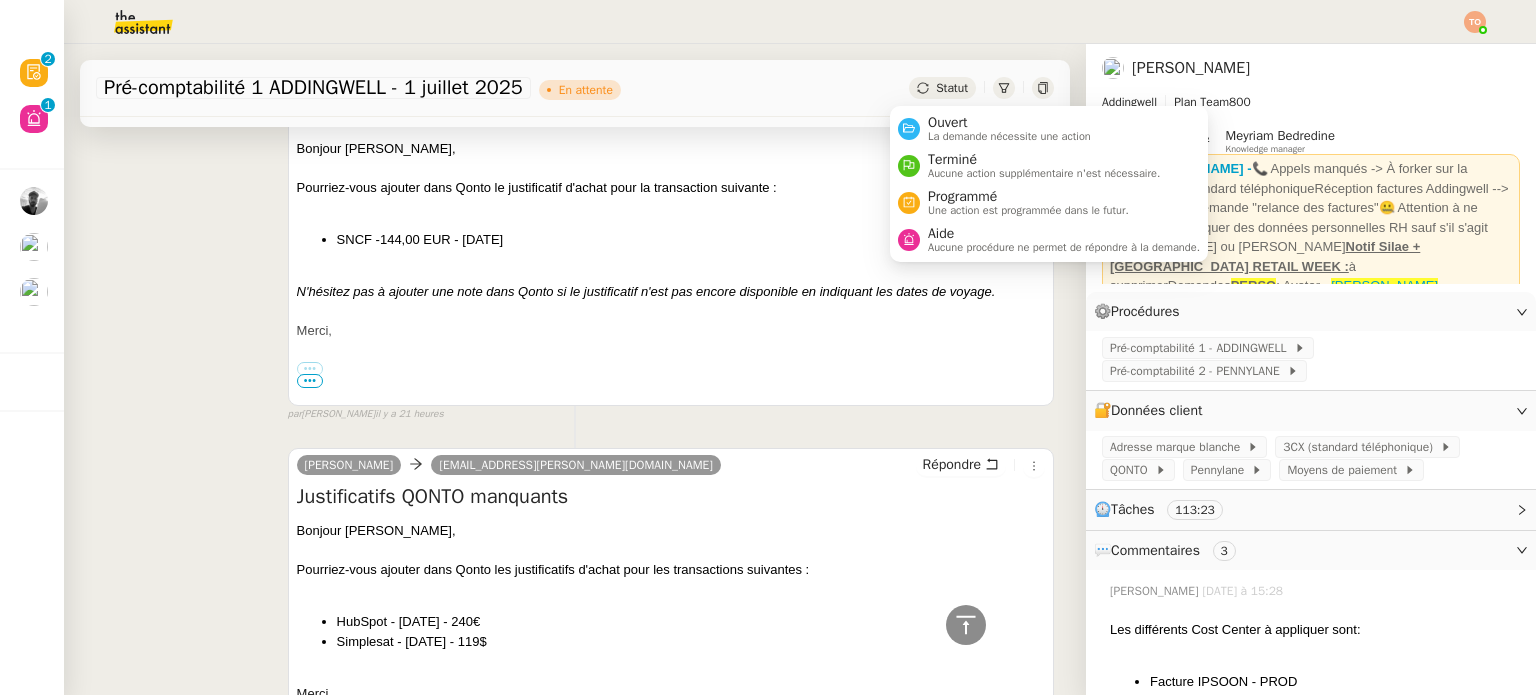 click on "Statut" 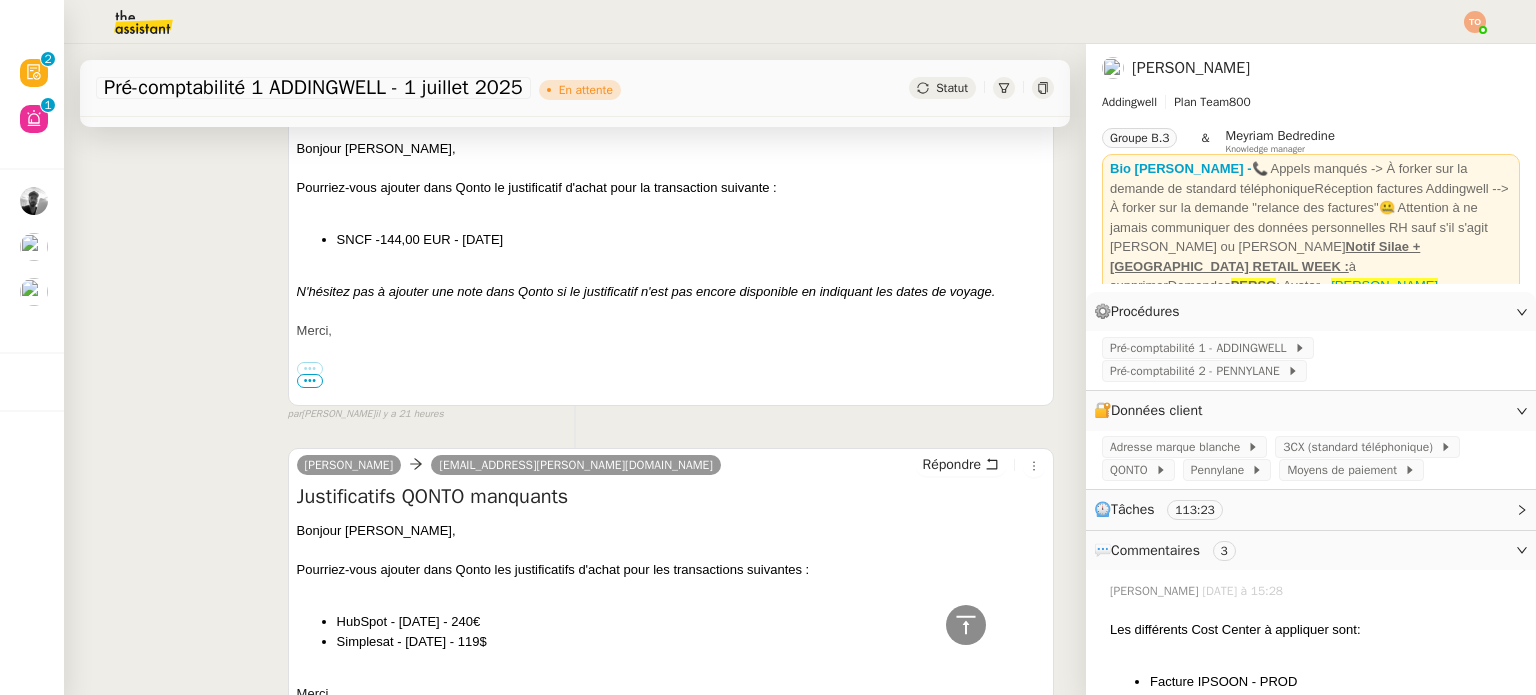 click on "Bonjour Maxime,  Pourriez-vous ajouter dans Qonto le justificatif d'achat pour la transaction suivante : SNCF -144,00 EUR - 01 juil. 2025 N'hésitez pas à ajouter une note dans Qonto si le justificatif n'est pas encore disponible en indiquant les dates de voyage. Merci,
•••
Camille
Assistant personnel  •  Addingwell
camille@addingwell.com
-----
Bonjour Maxime,  Pouvez-vous ajouter dans Qonto les reçus de carte bancaire des transactions suivantes : 12 juin 2025 - Navigo - 2,50€ 23 juin 2025 - RATP - 15€ 26 juin 2025 - Navigo - 13€ Merci,
•••
Camille
Assistant personnel  •  Addingwell" at bounding box center (671, 398) 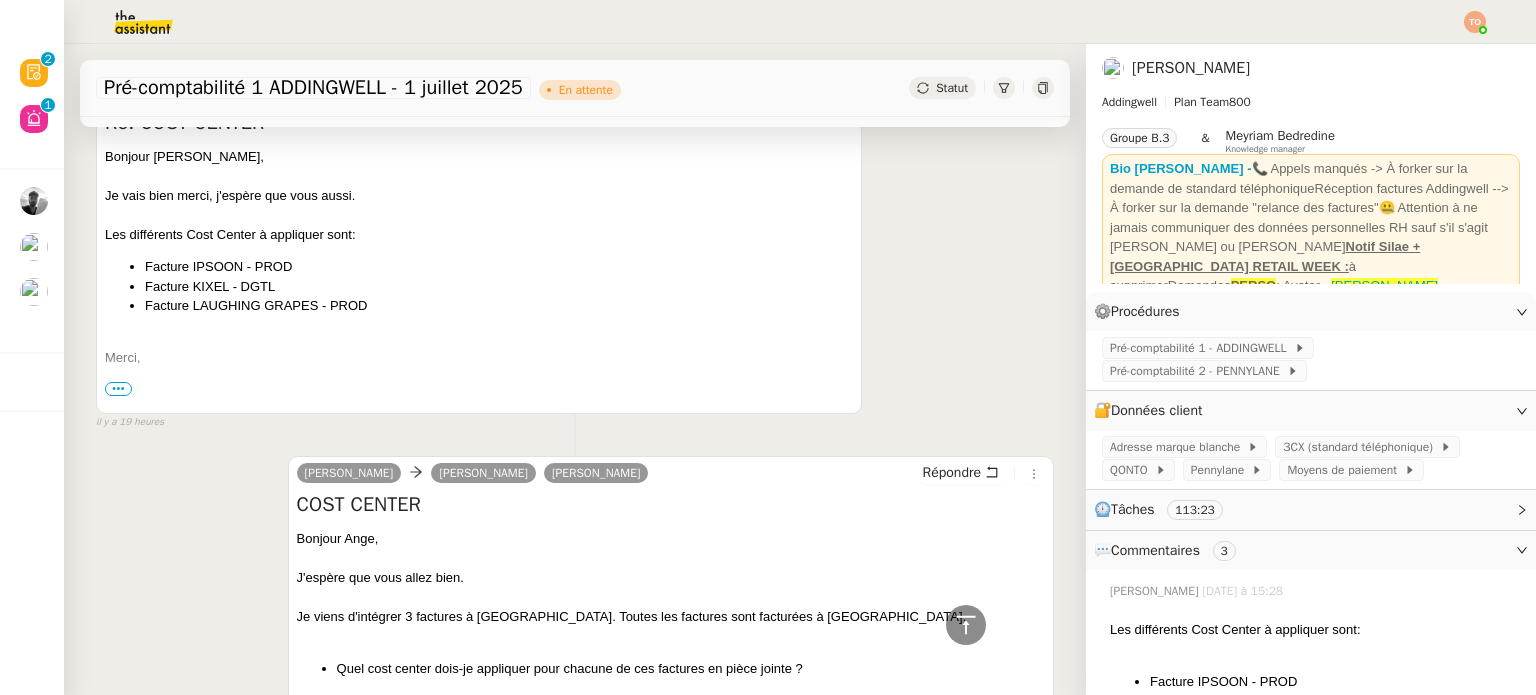 scroll, scrollTop: 0, scrollLeft: 0, axis: both 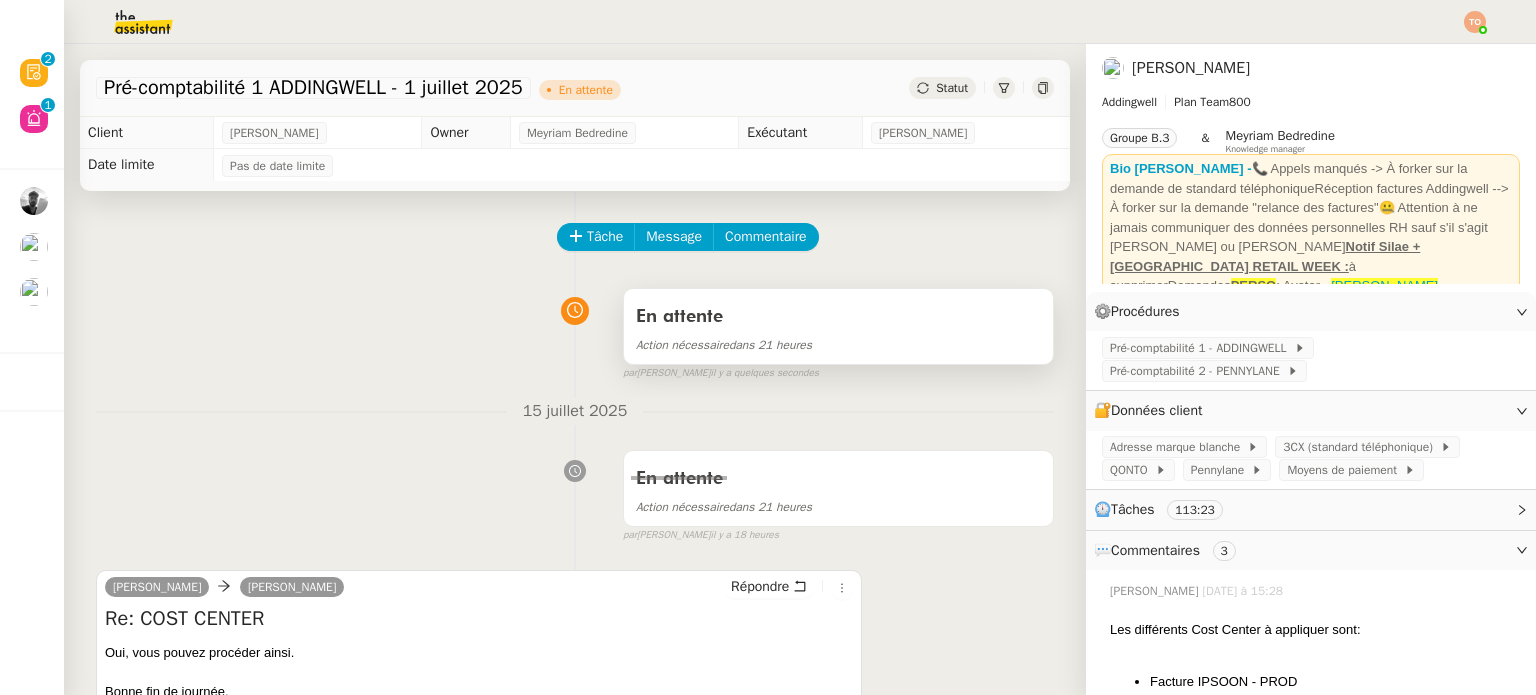 click on "En attente" at bounding box center (838, 317) 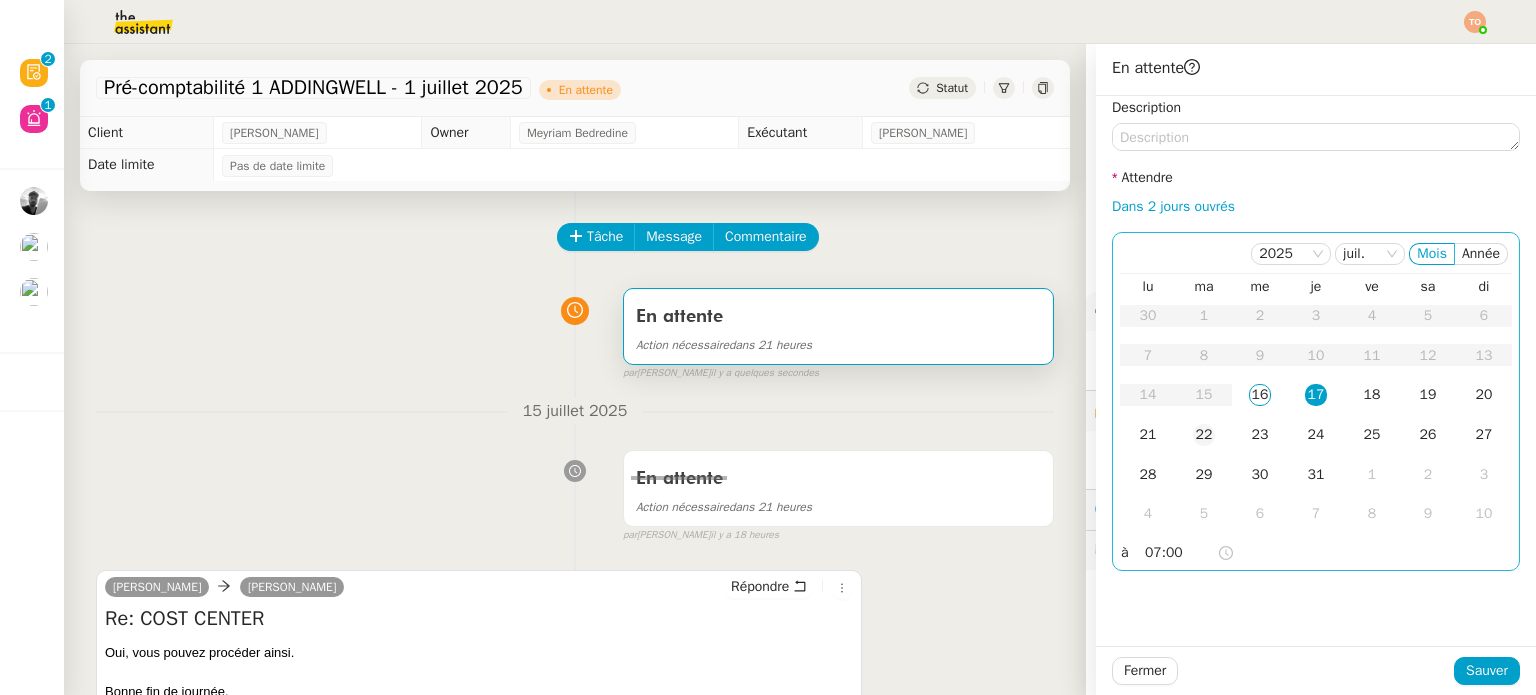 click on "22" 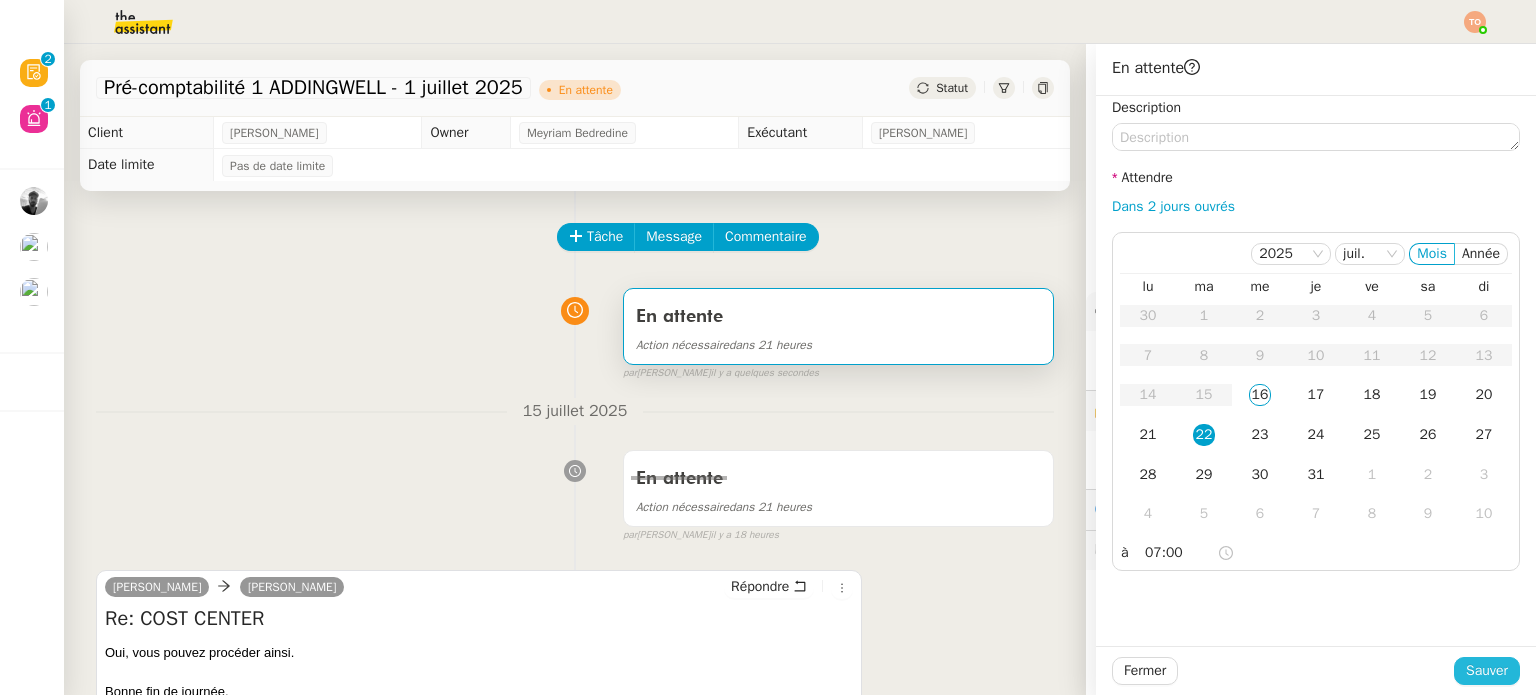 click on "Sauver" 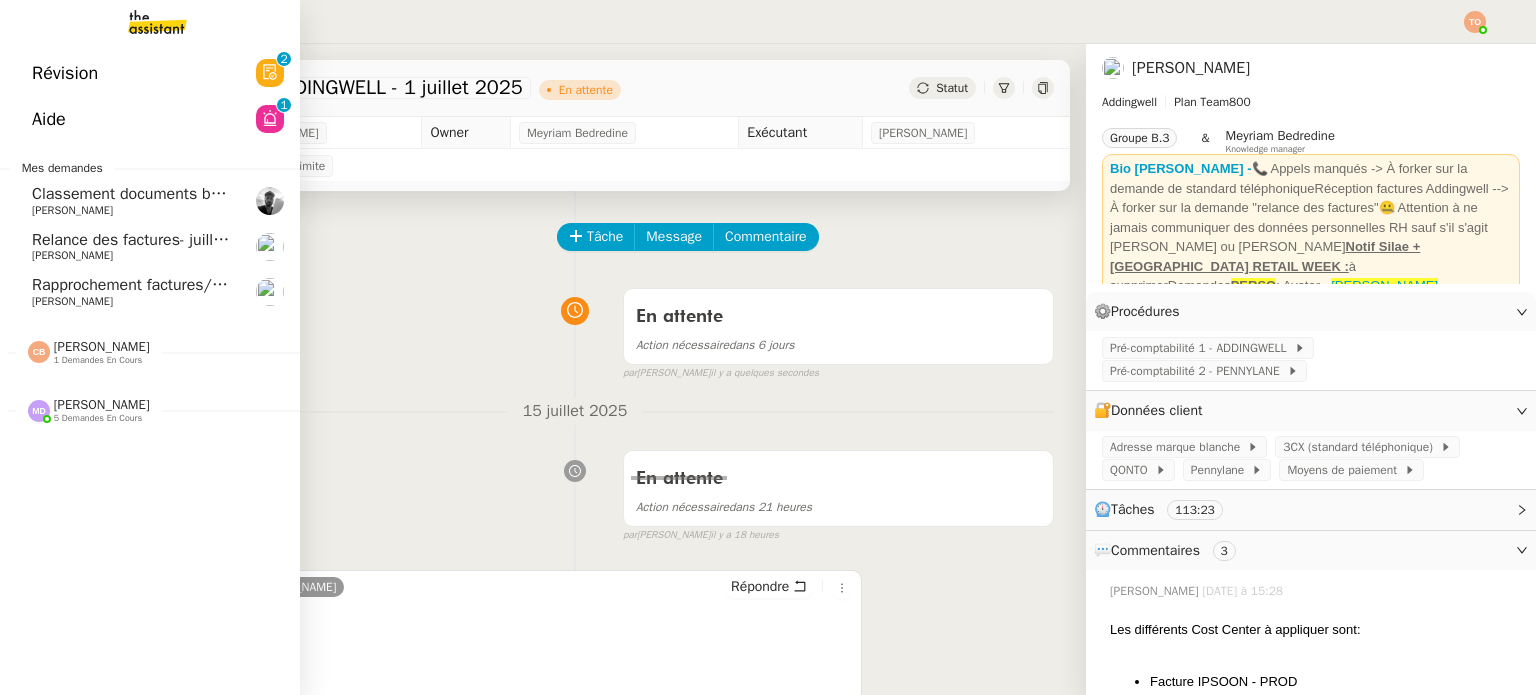 click on "Classement documents bancaires - [DATE]    [PERSON_NAME]" 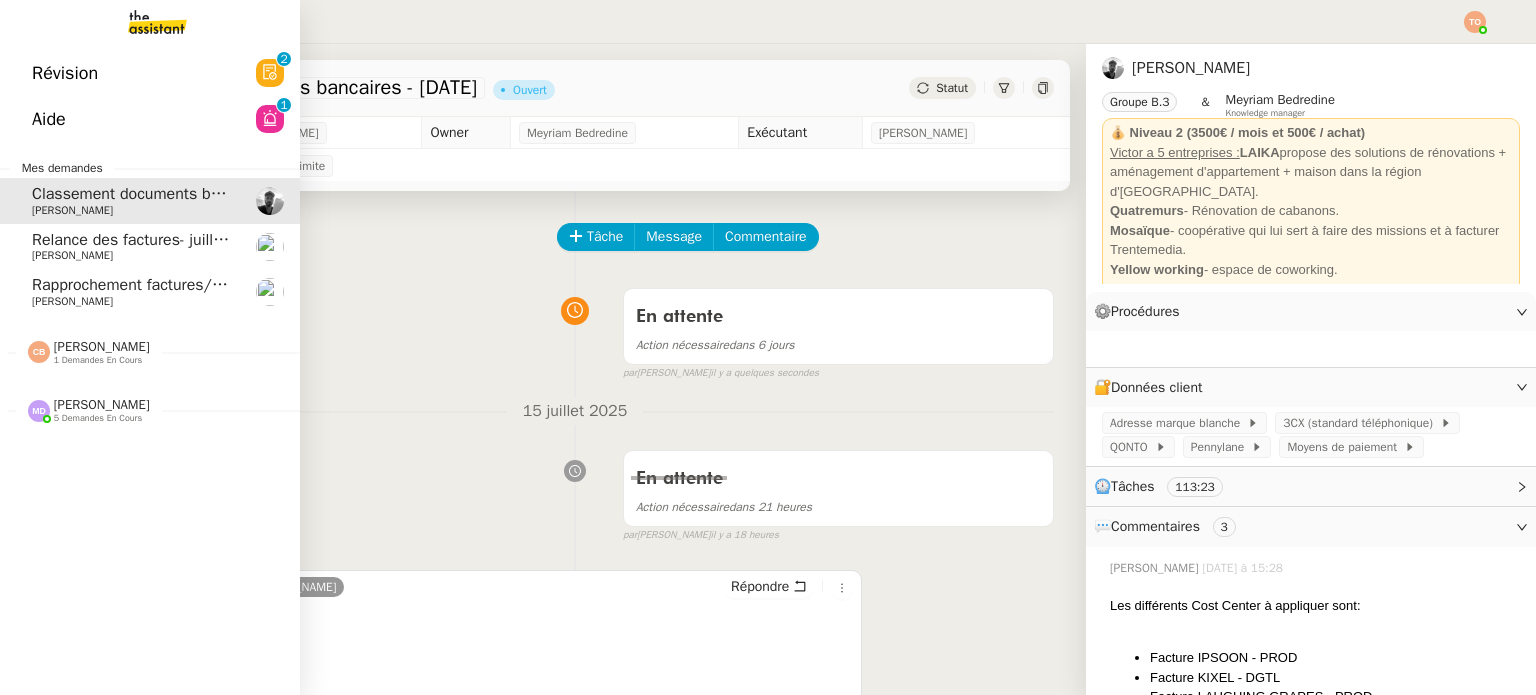 click on "Relance des factures- [DATE]     [PERSON_NAME]" 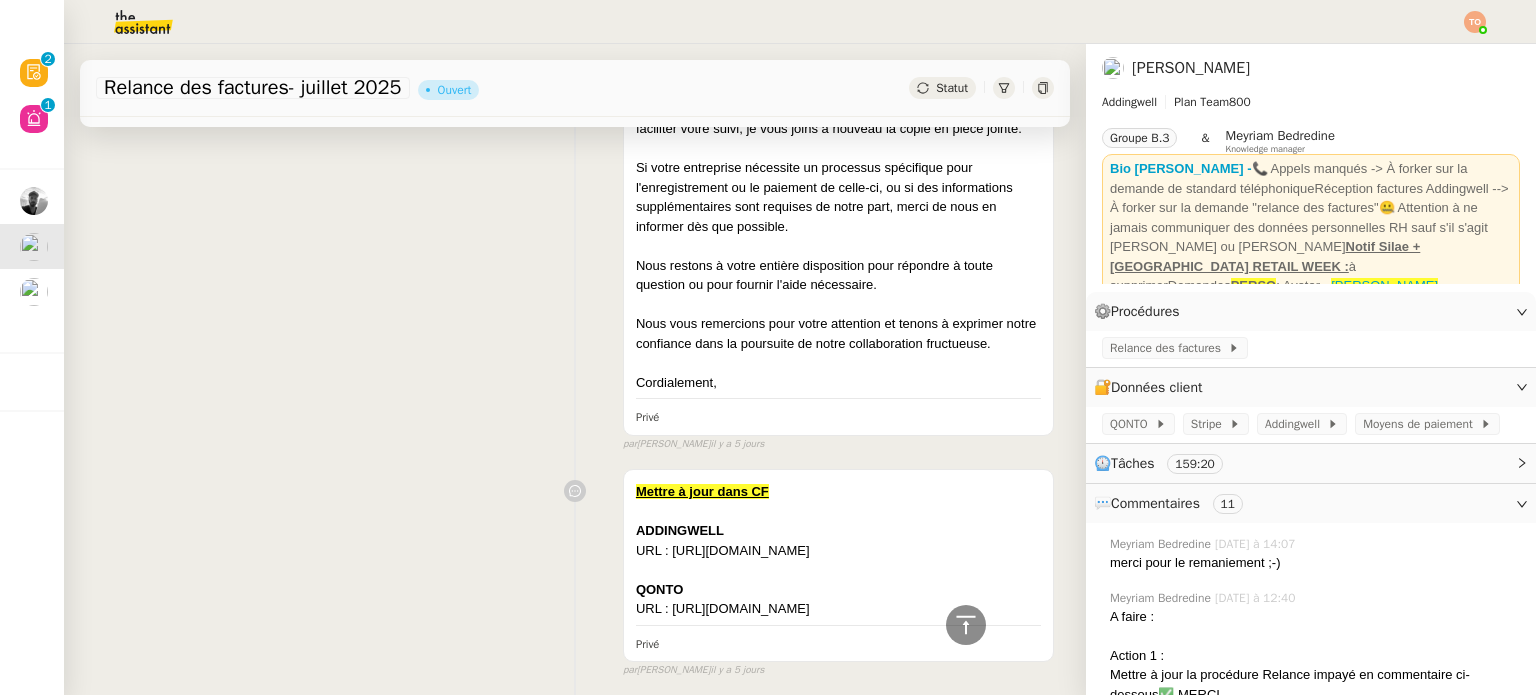 scroll, scrollTop: 4200, scrollLeft: 0, axis: vertical 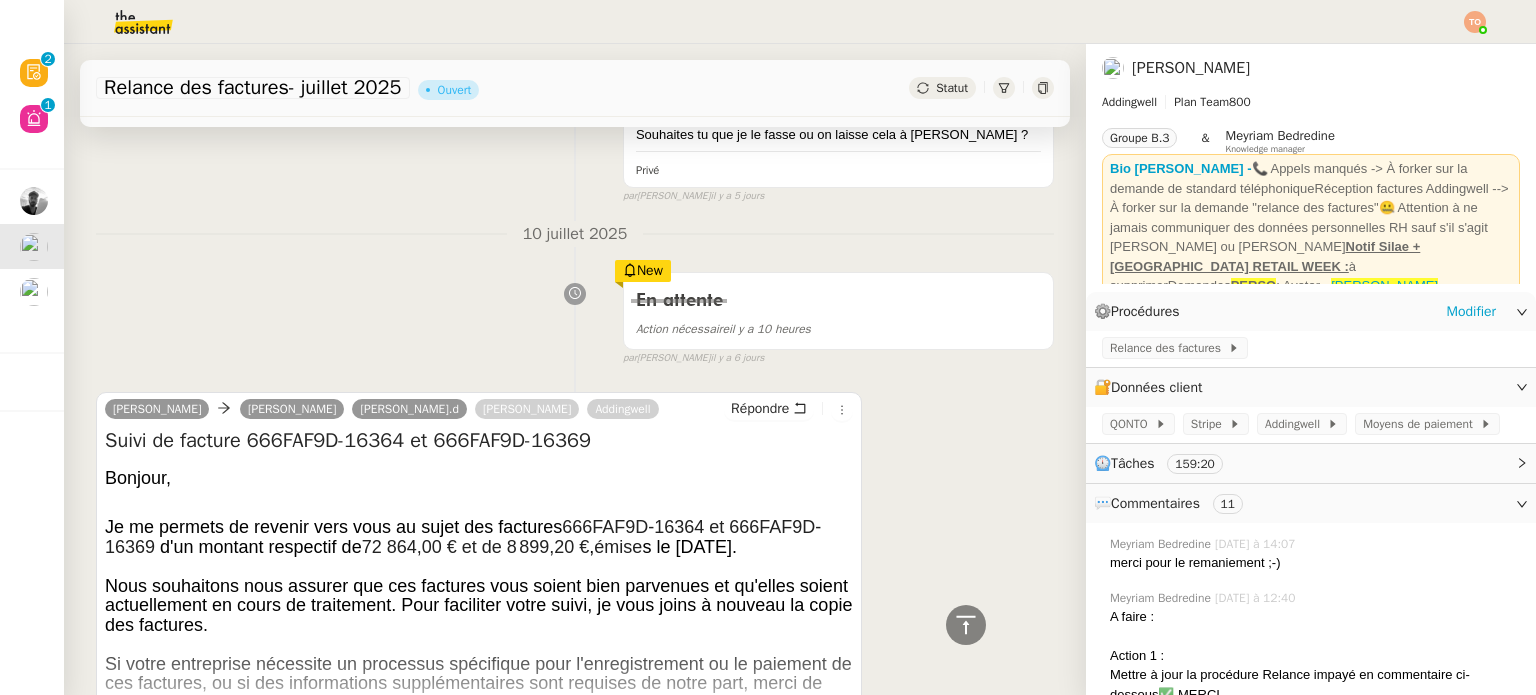 click on "Relance des factures" 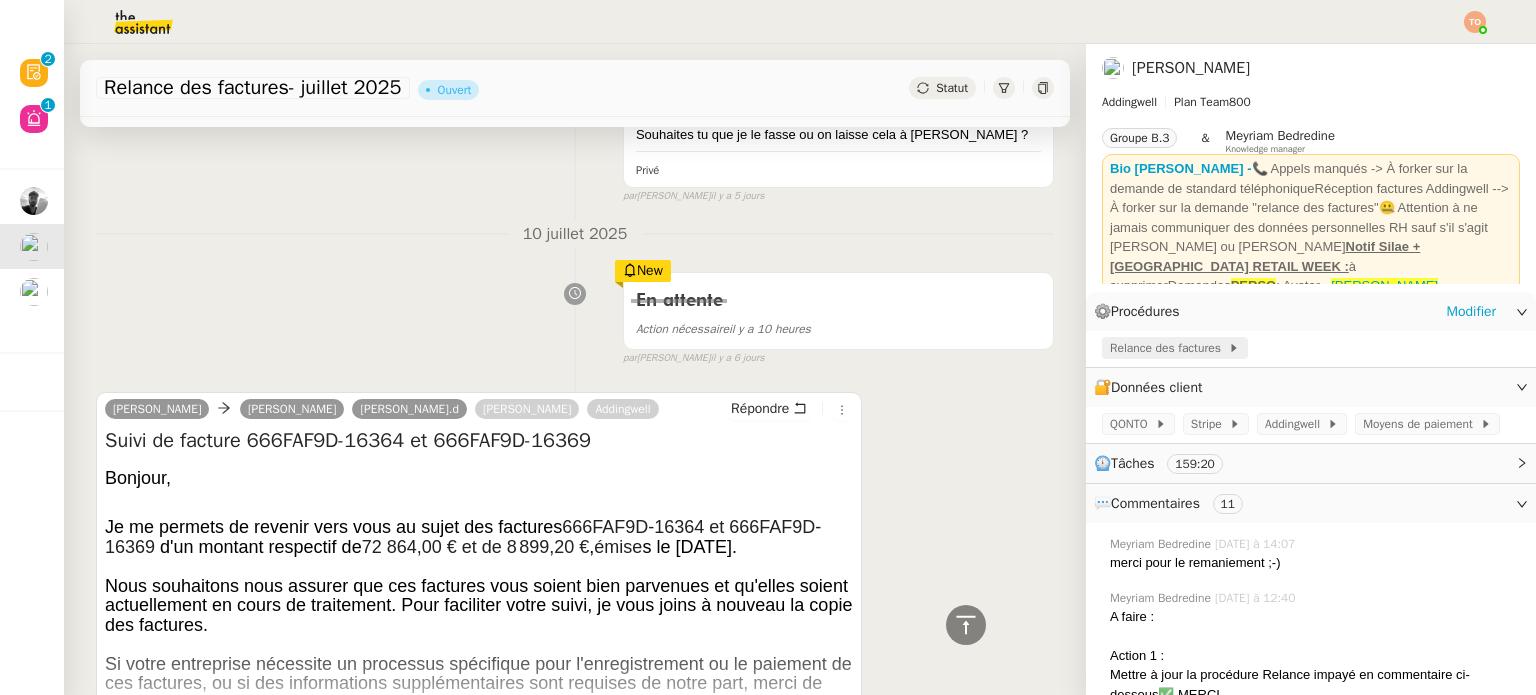 click on "Relance des factures" 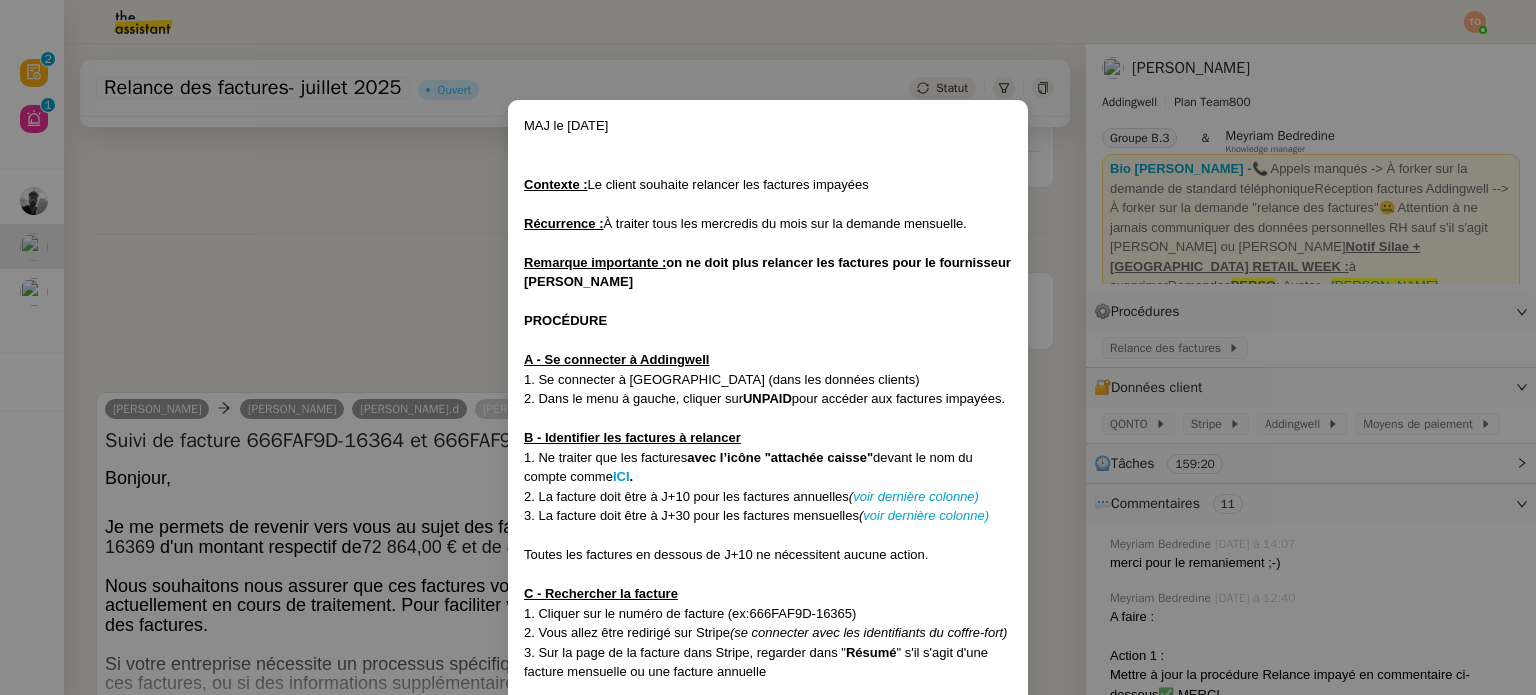 click on "MAJ le [DATE]  Contexte :  Le client souhaite relancer les factures impayées Récurrence :  À traiter tous les mercredis du mois sur la demande mensuelle. Remarque importante :  on ne doit plus relancer les factures pour le fournisseur Wethenew PROCÉDURE A - Se connecter à Addingwell 1. Se connecter à [GEOGRAPHIC_DATA] (dans les données clients) 2. Dans le menu à gauche, cliquer sur  UNPAID  pour accéder aux factures impayées. B - Identifier les factures à relancer 1. Ne traiter que les factures  avec l’icône "attachée caisse"  devant le nom du compte comme  ICI . 2. La facture doit être à J+10 pour les factures annuelles  ( voir dernière colonne) 3. La facture doit être à J+30 pour les factures mensuelles  ( voir dernière colonne) Toutes les factures en dessous de J+10 ne nécessitent aucune action. C - Rechercher la facture 1. Cliquer sur le numéro de facture (ex:666FAF9D-16365) 2. Vous allez être redirigé sur Stripe  (se connecter avec les identifiants du coffre-fort) Résumé ," at bounding box center [768, 347] 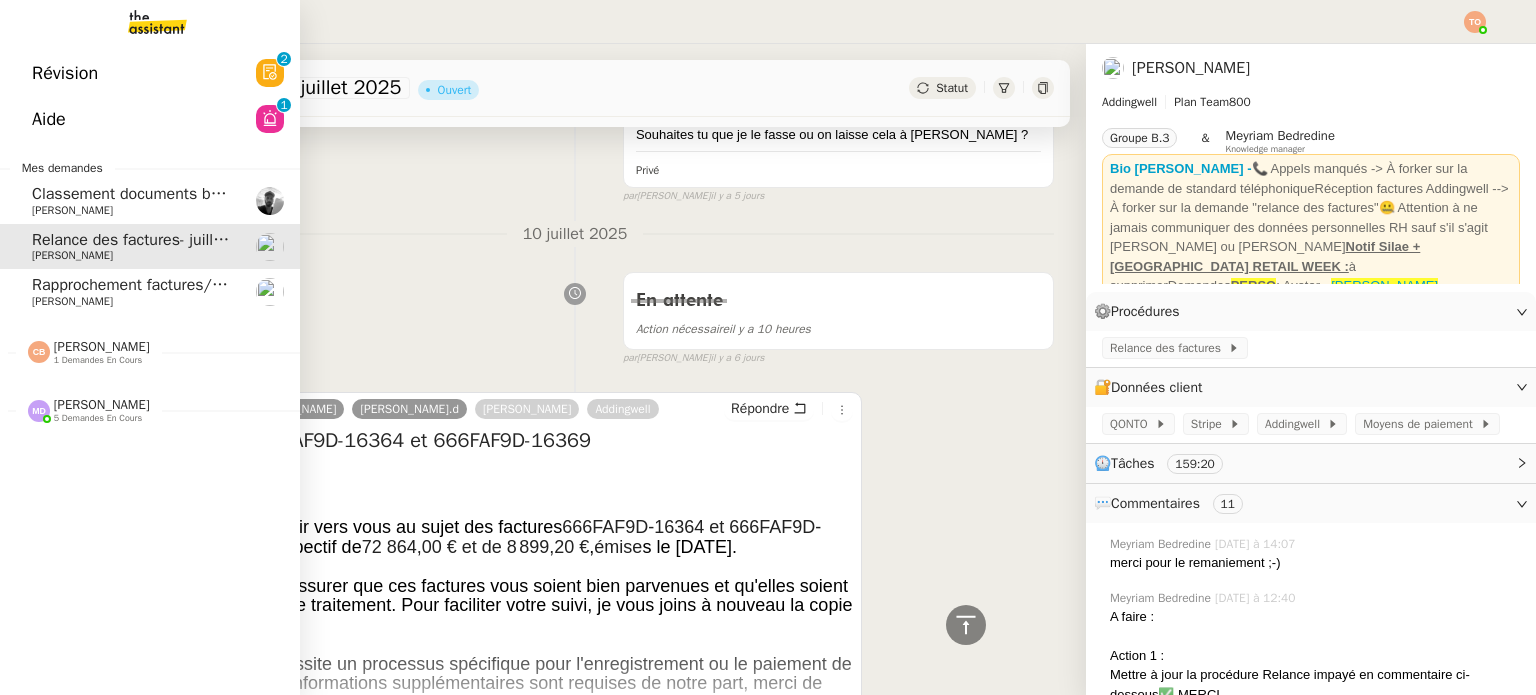 click on "Marylou Deybach    5 demandes en cours" 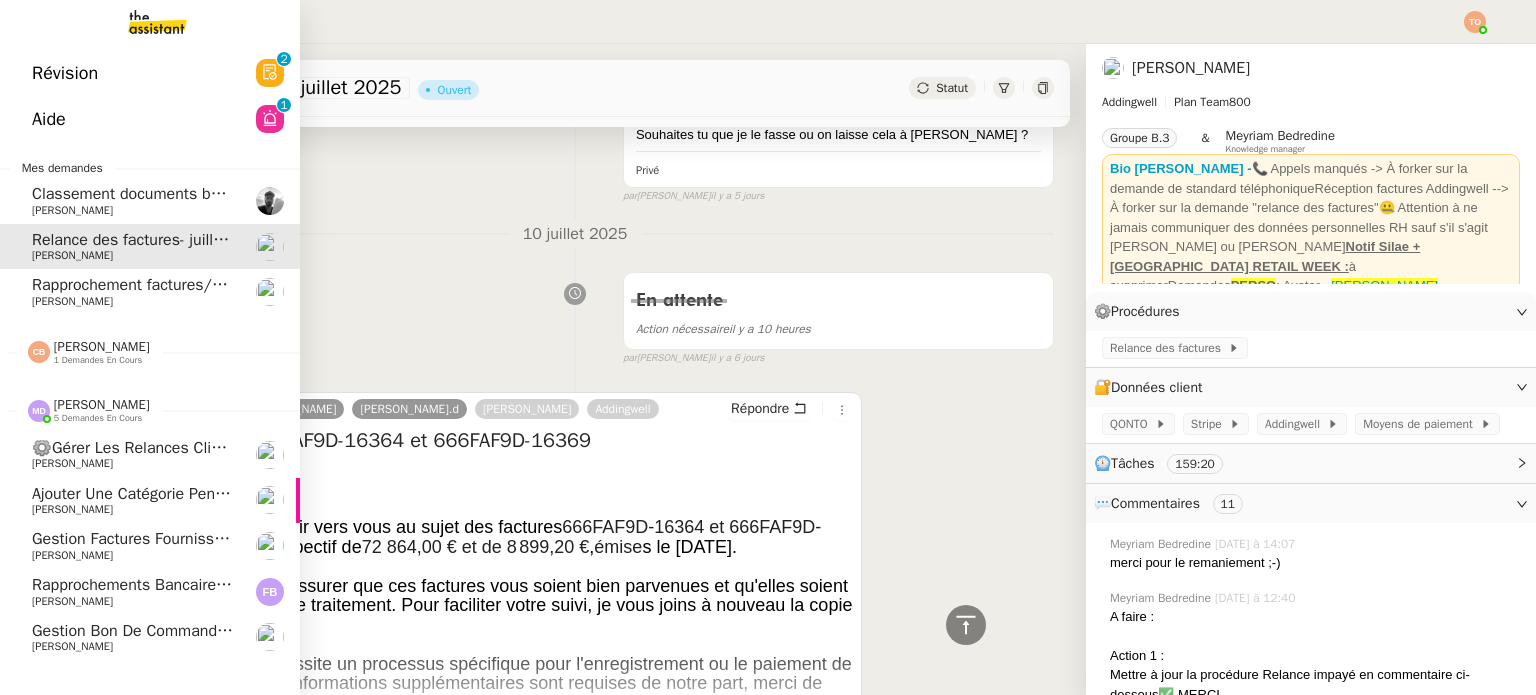 click on "[PERSON_NAME]" 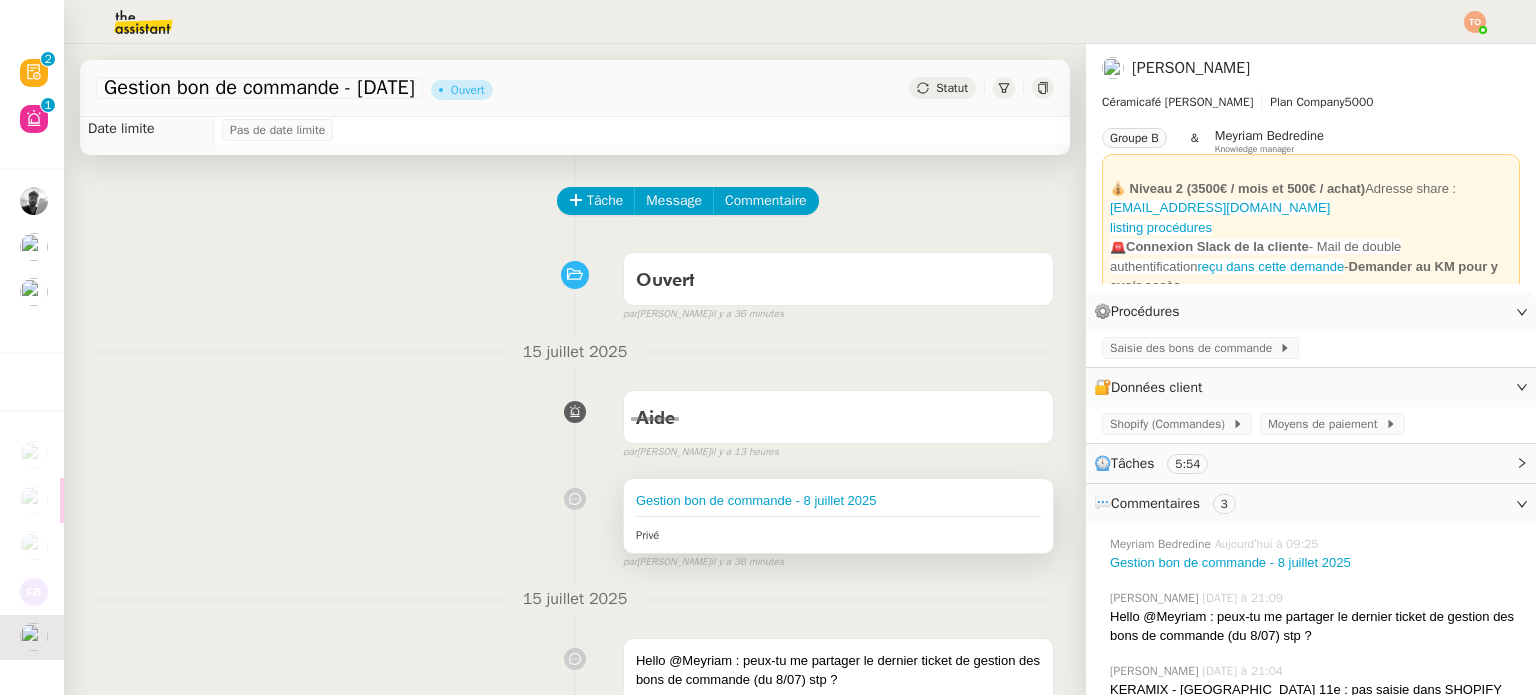 scroll, scrollTop: 0, scrollLeft: 0, axis: both 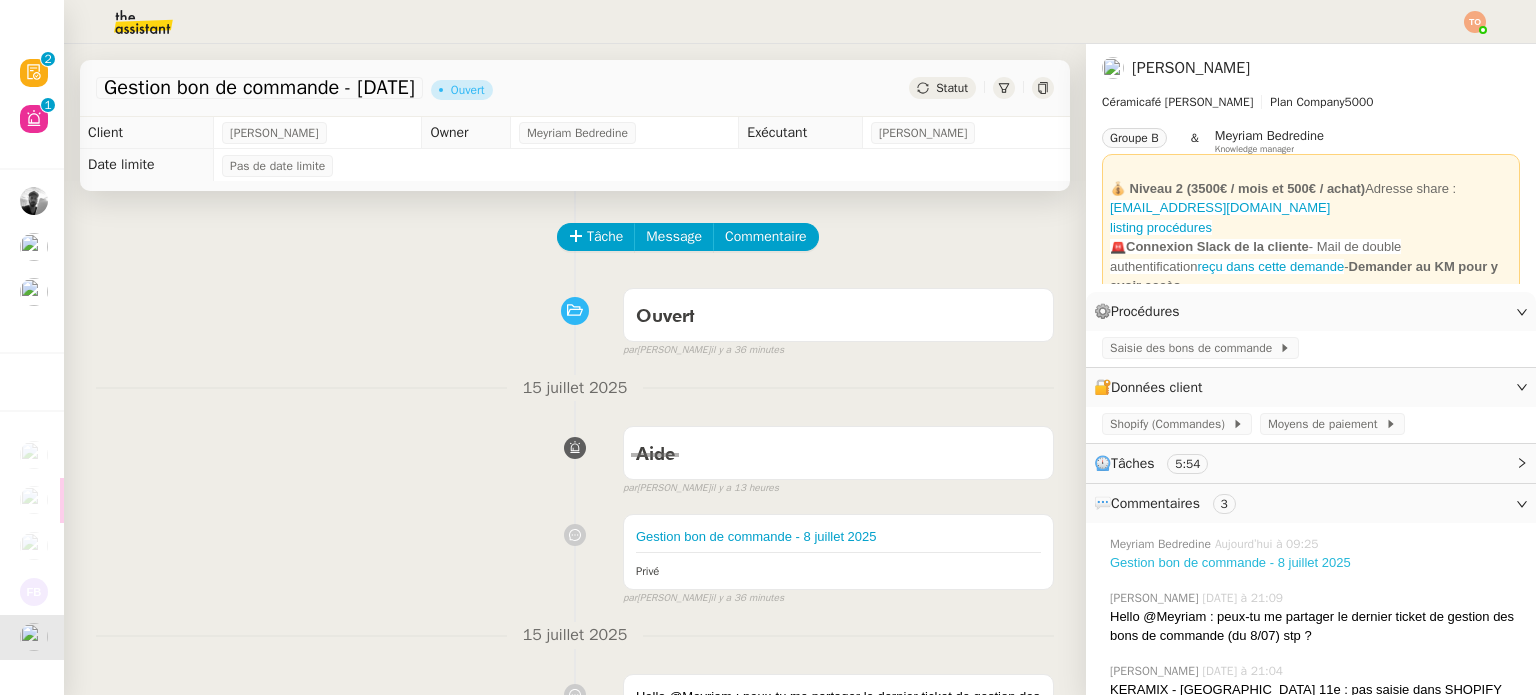click on "Gestion bon de commande - 8 juillet 2025" 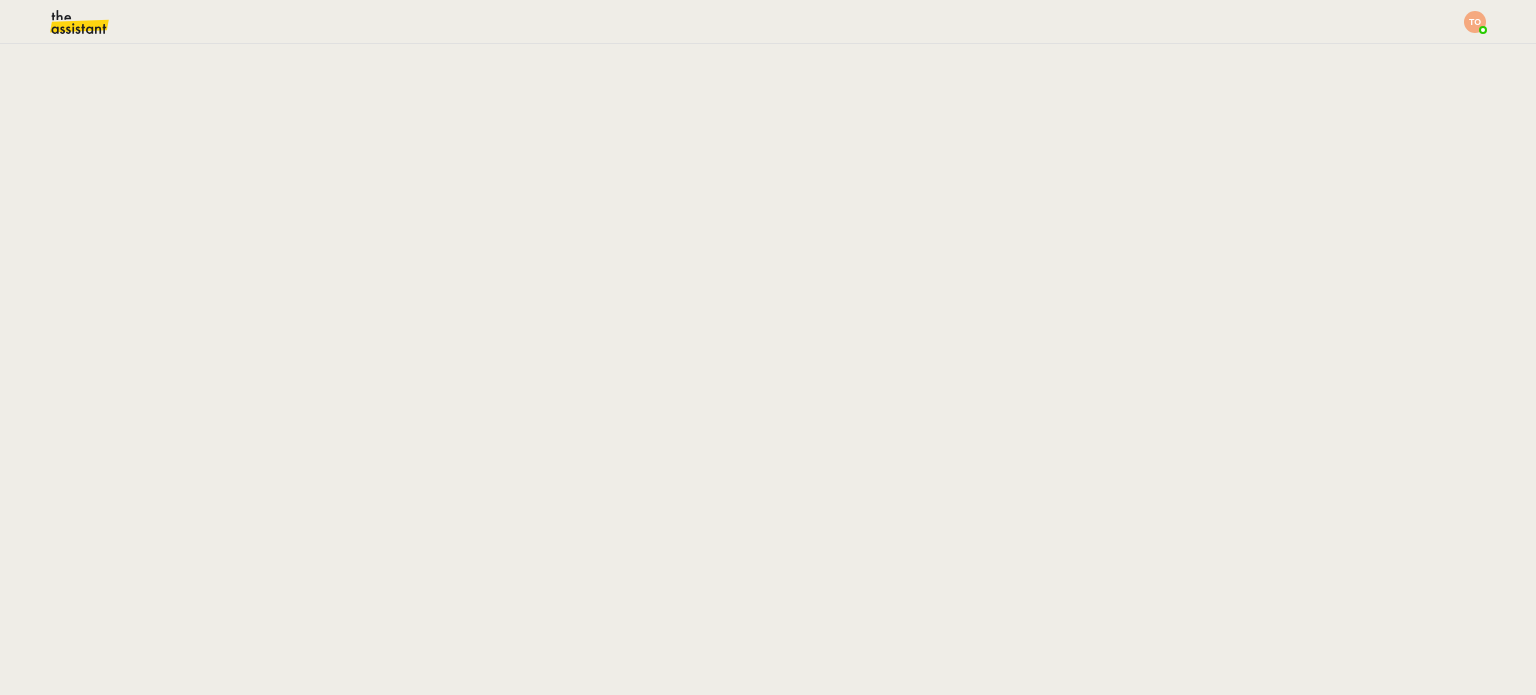 scroll, scrollTop: 0, scrollLeft: 0, axis: both 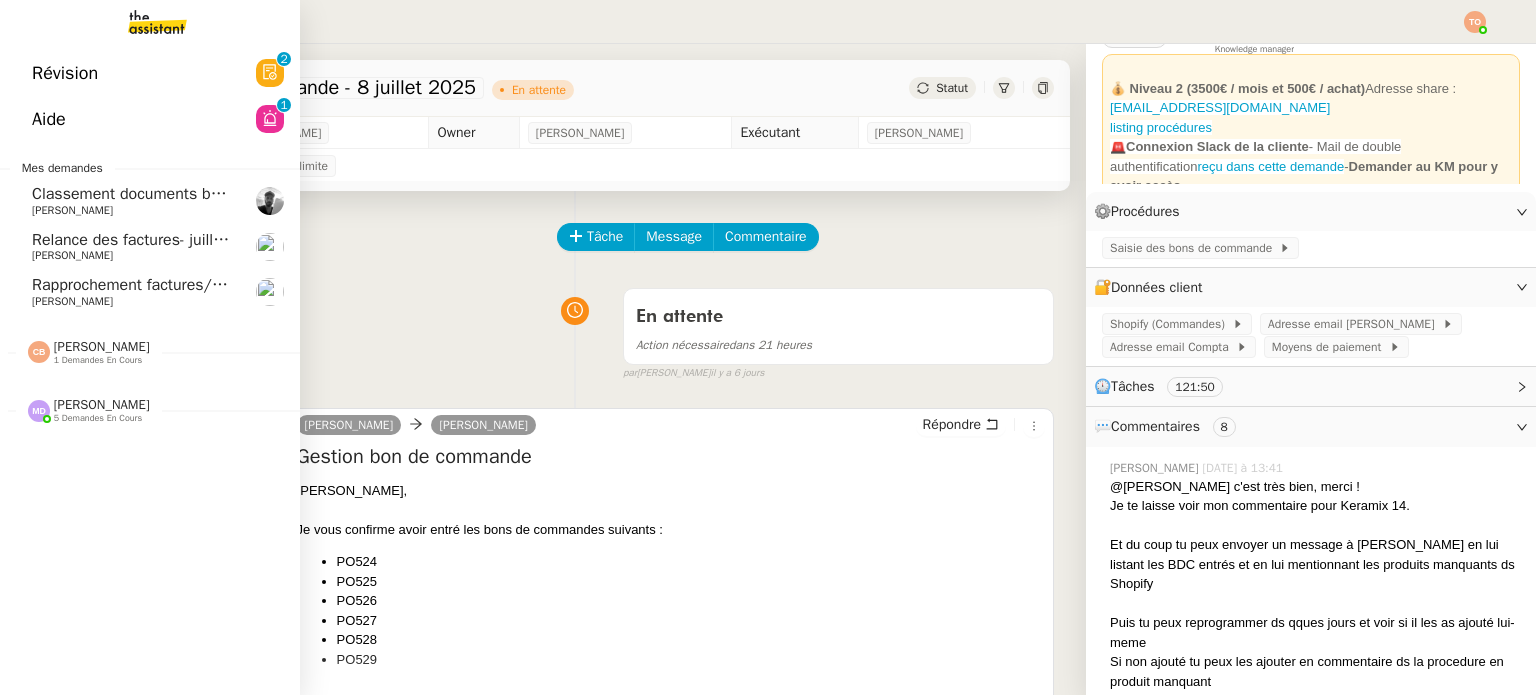 click on "Rapprochement factures/paiements clients - 1 juillet 2025" 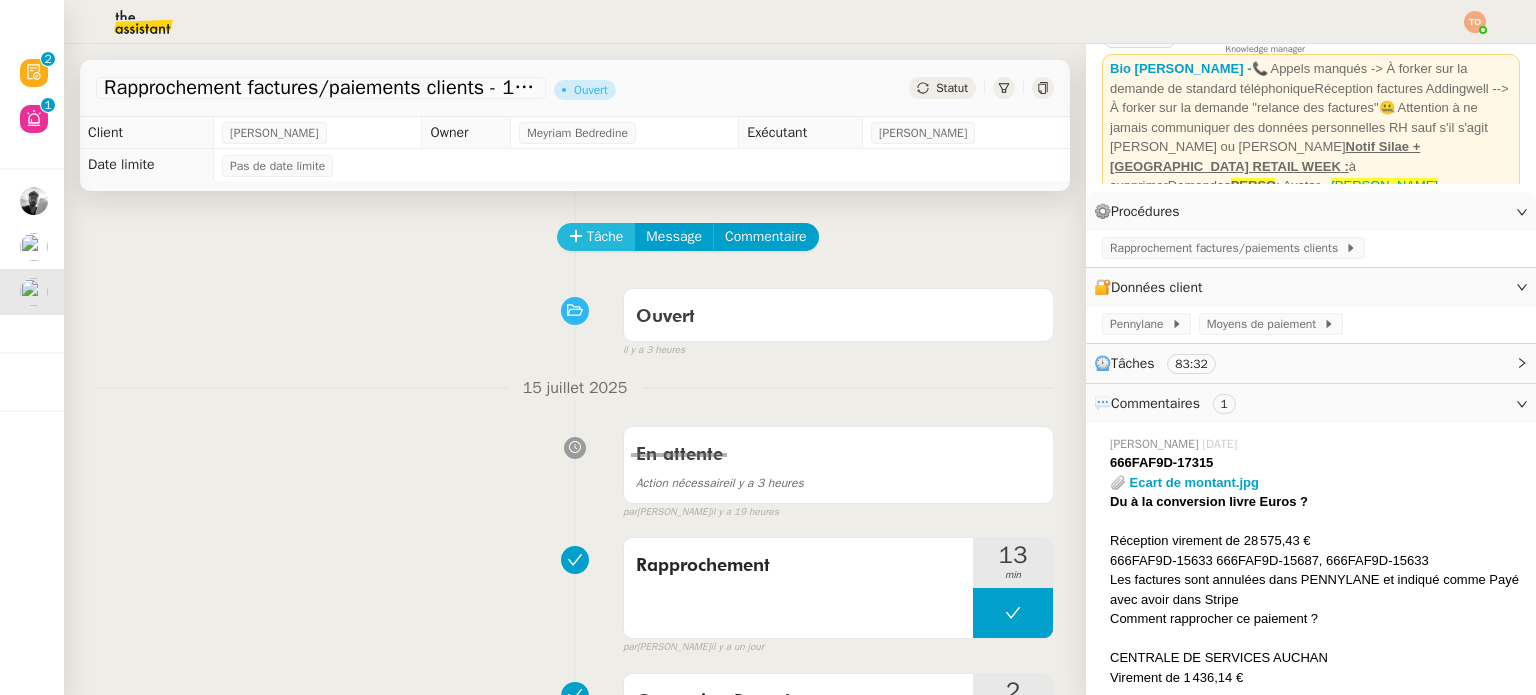 click on "Tâche" 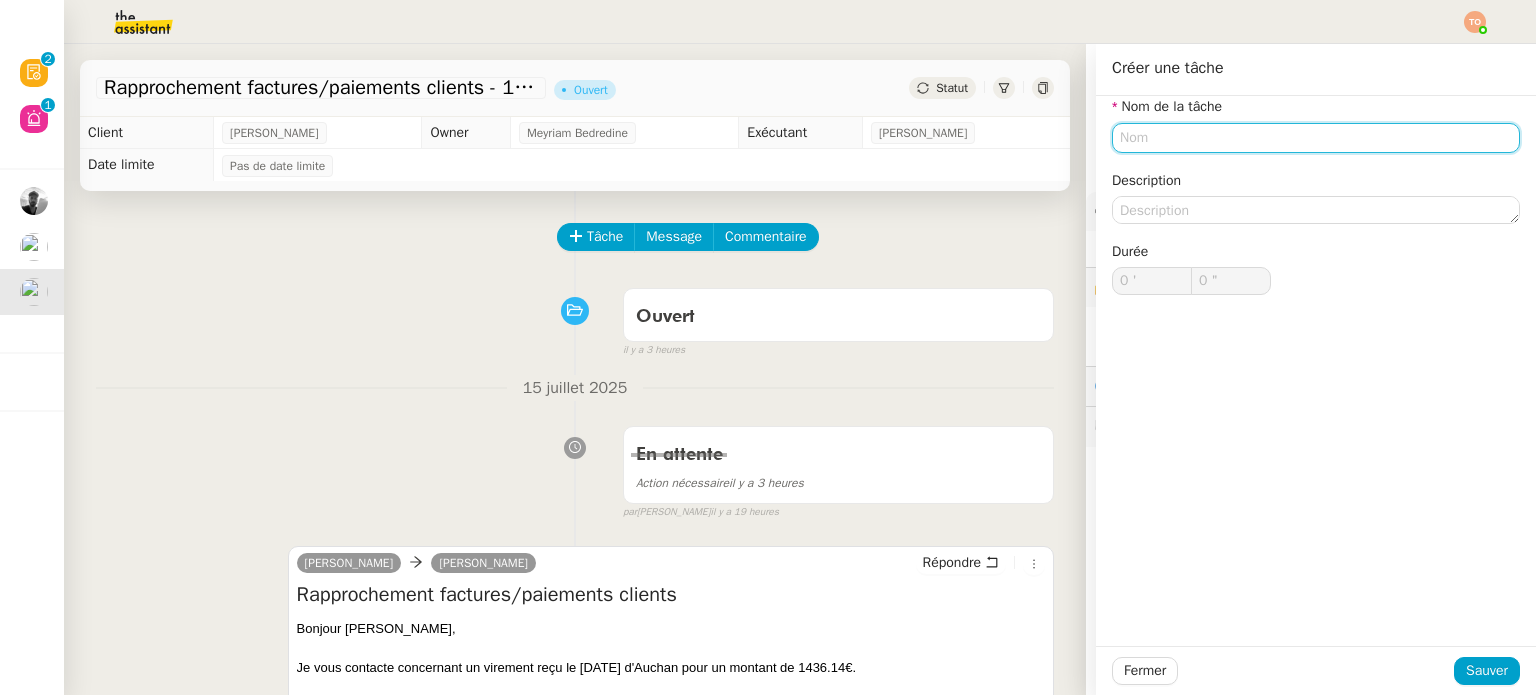 click 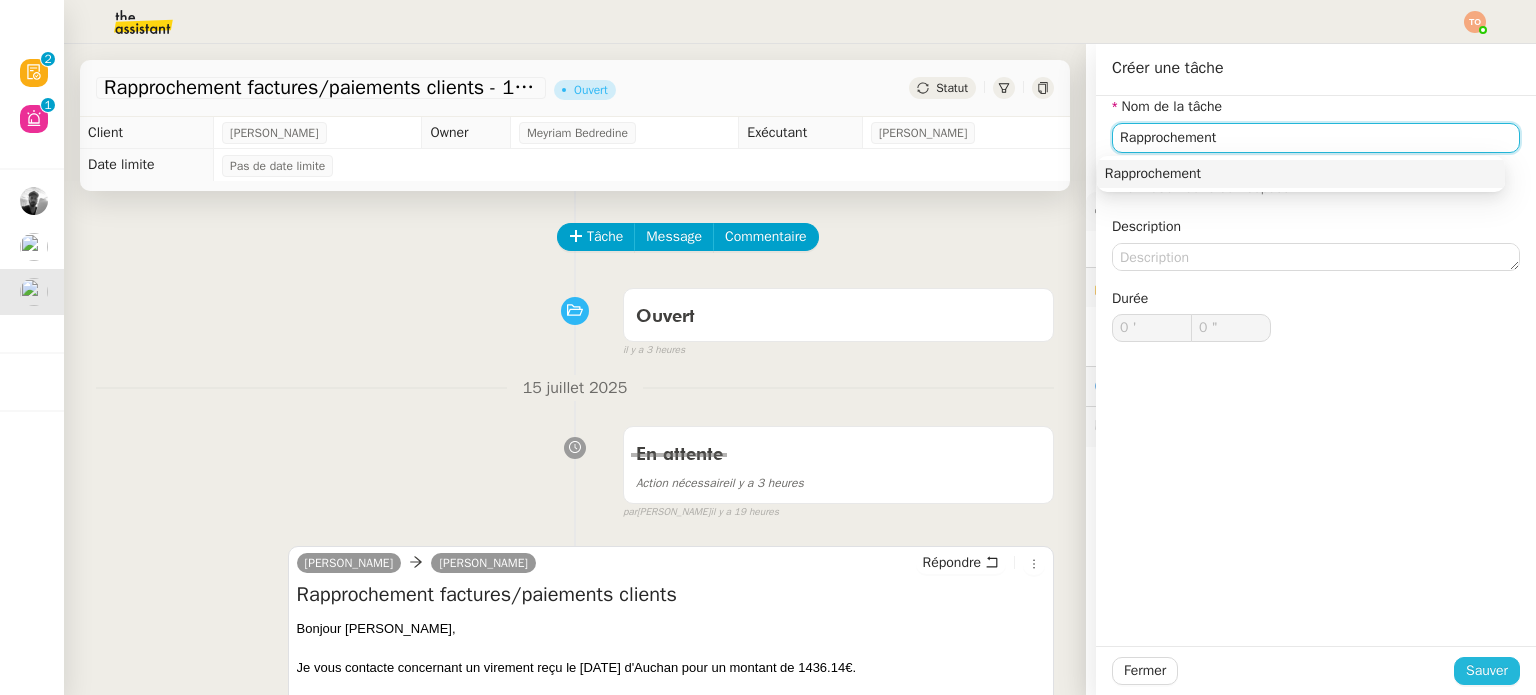type on "Rapprochement" 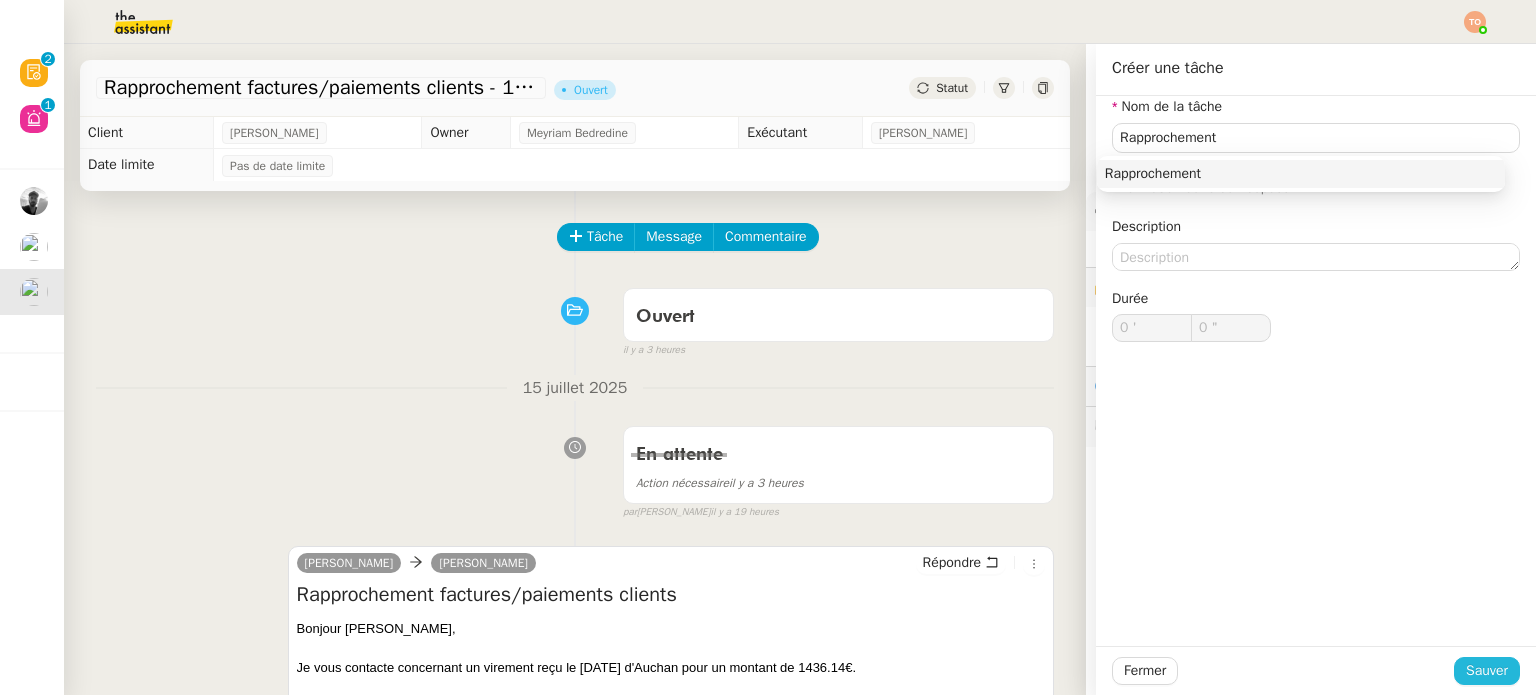 click on "Sauver" 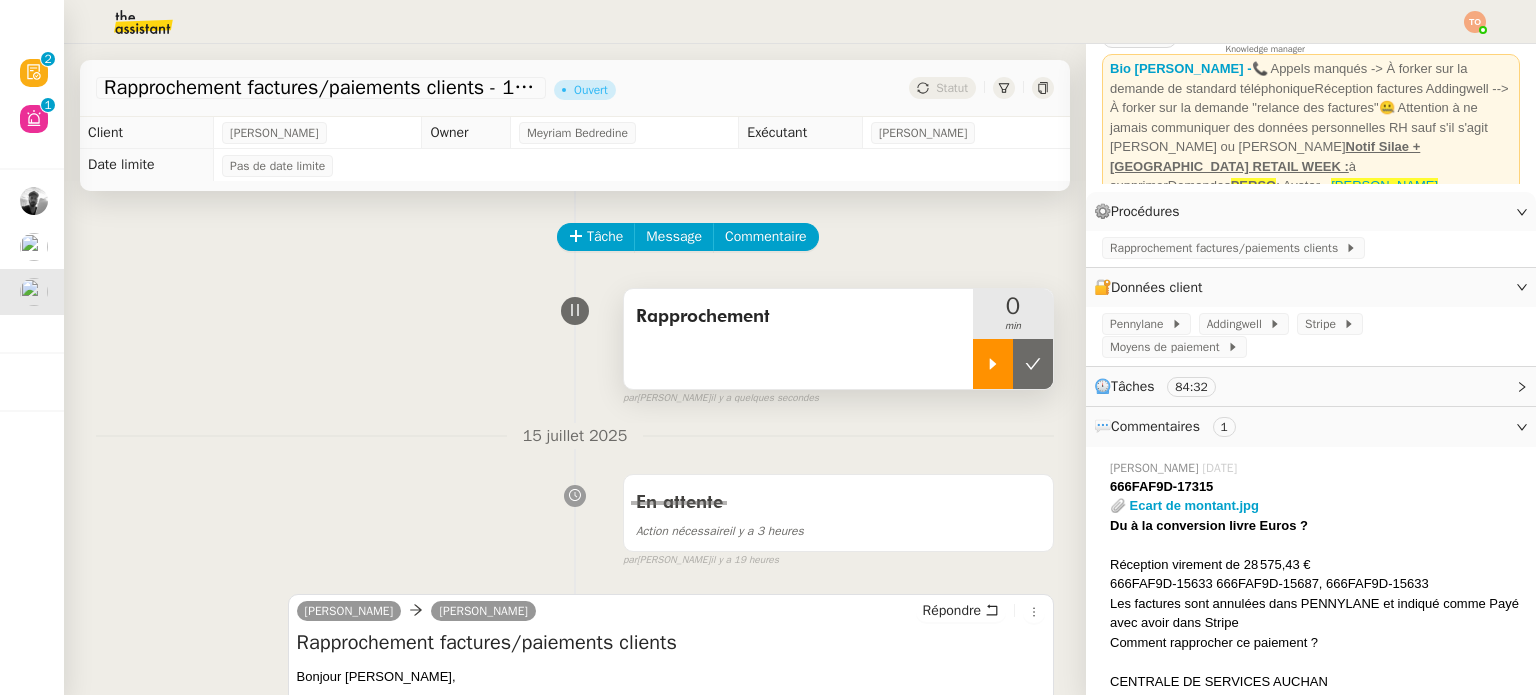 click at bounding box center [993, 364] 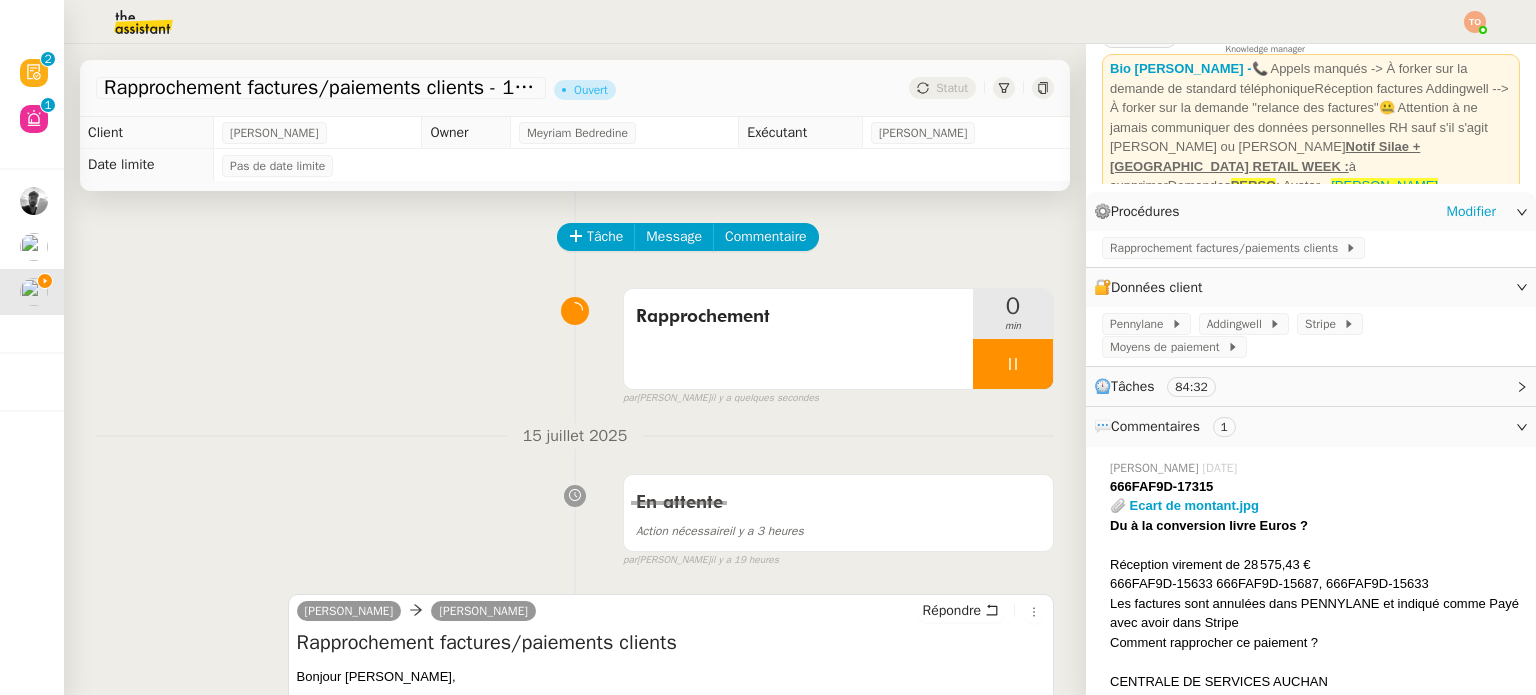 click on "Rapprochement factures/paiements clients" 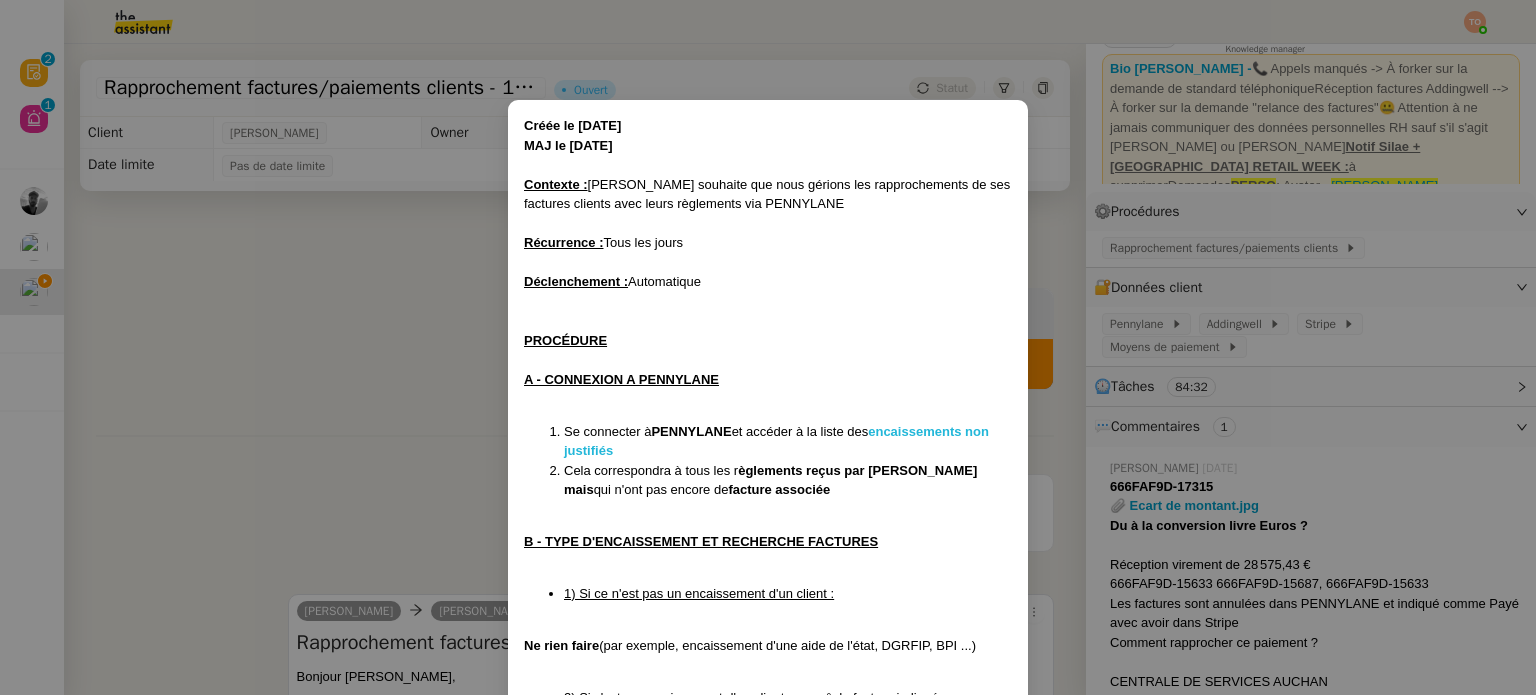 click on "encaissements non justifiés" at bounding box center [776, 441] 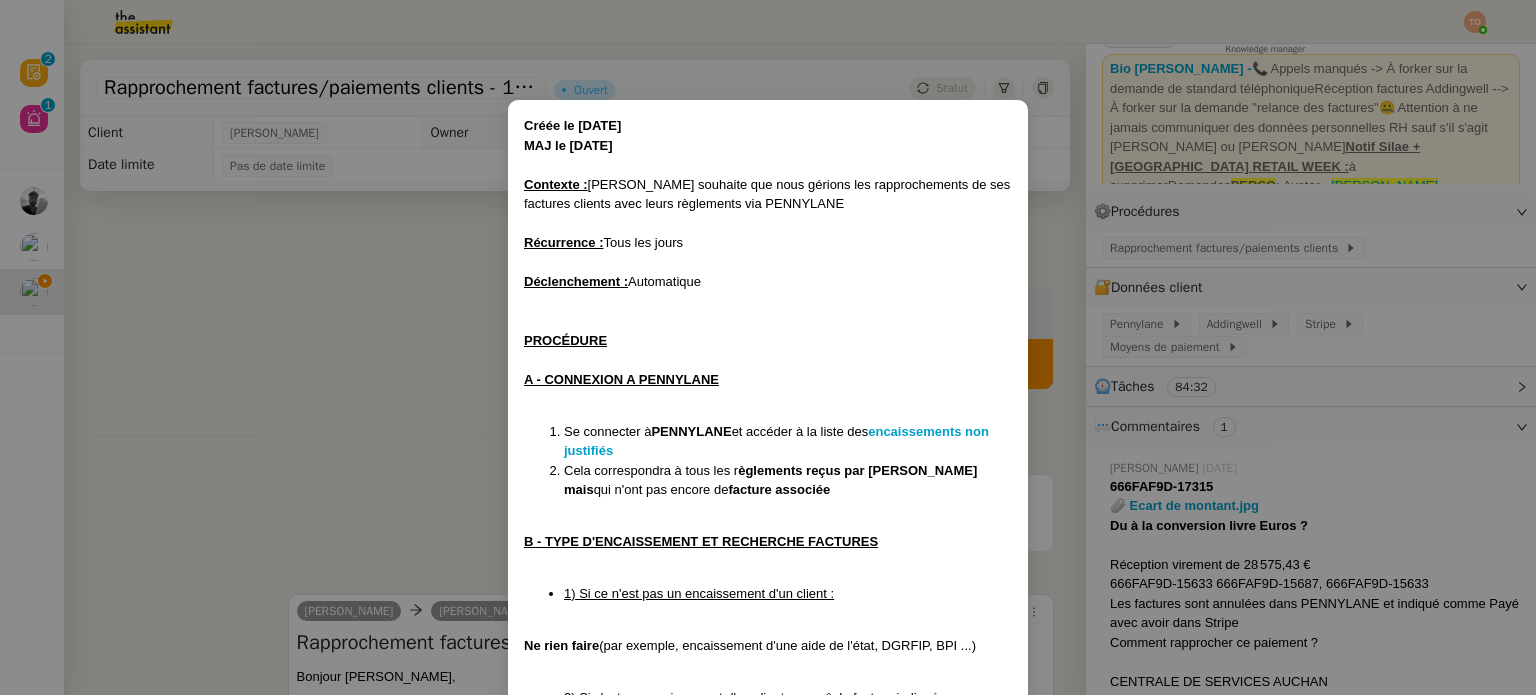 drag, startPoint x: 1144, startPoint y: 412, endPoint x: 1157, endPoint y: 335, distance: 78.08969 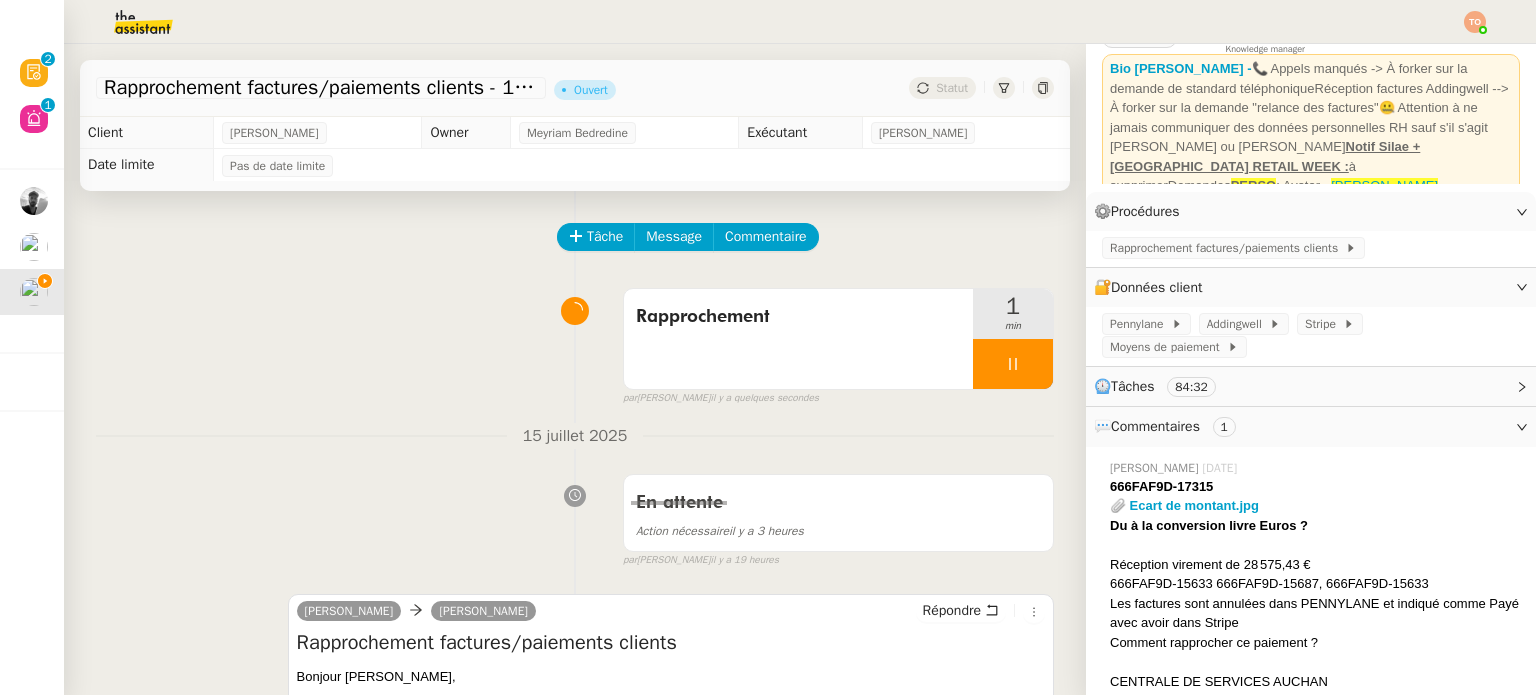 click 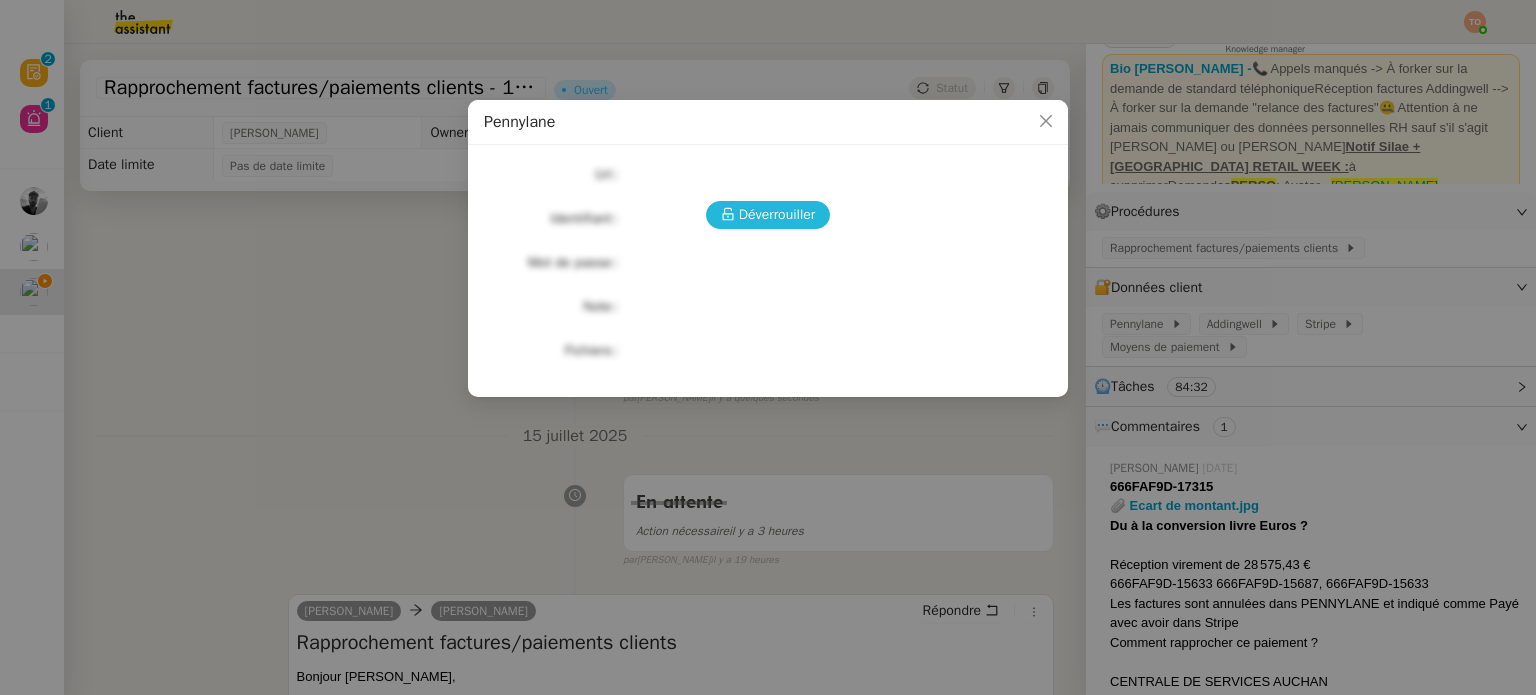 click on "Déverrouiller" at bounding box center (768, 215) 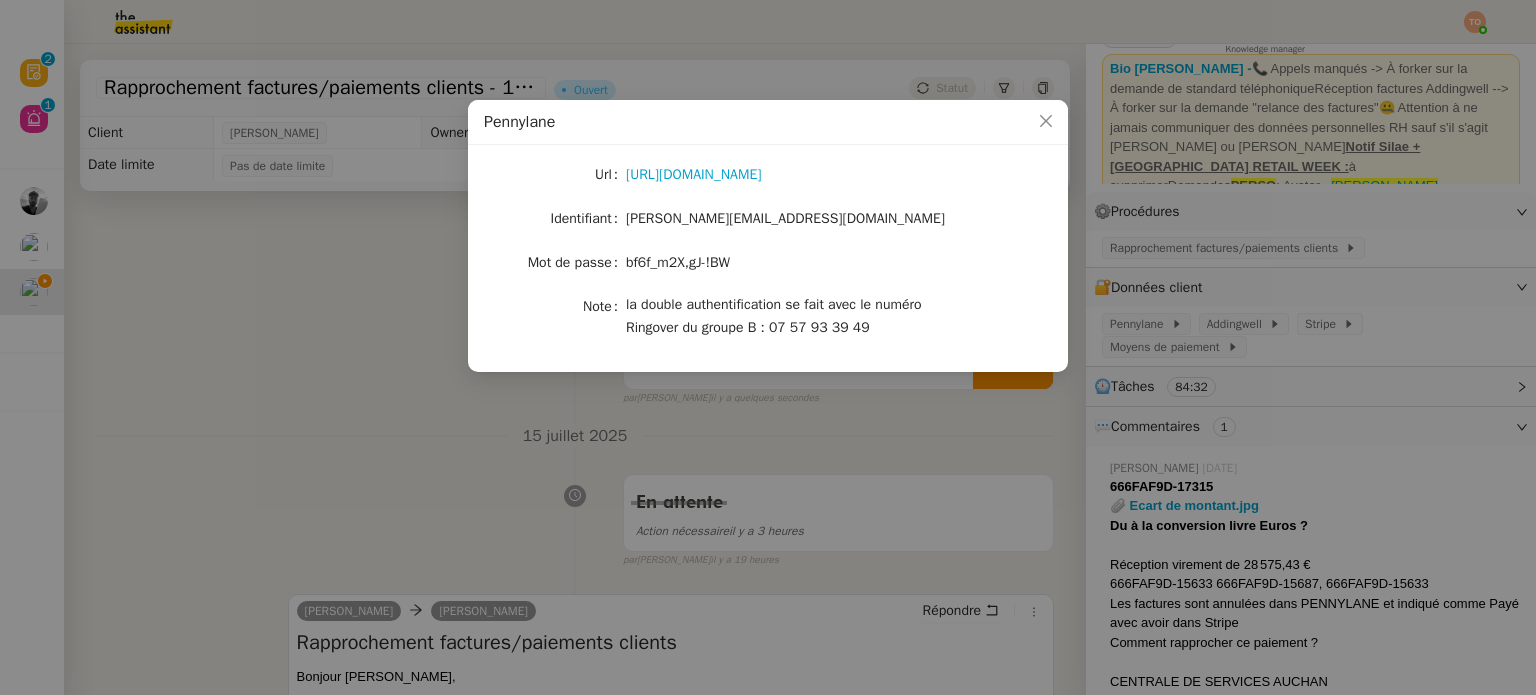 click on "bf6f_m2X,gJ-!BW" 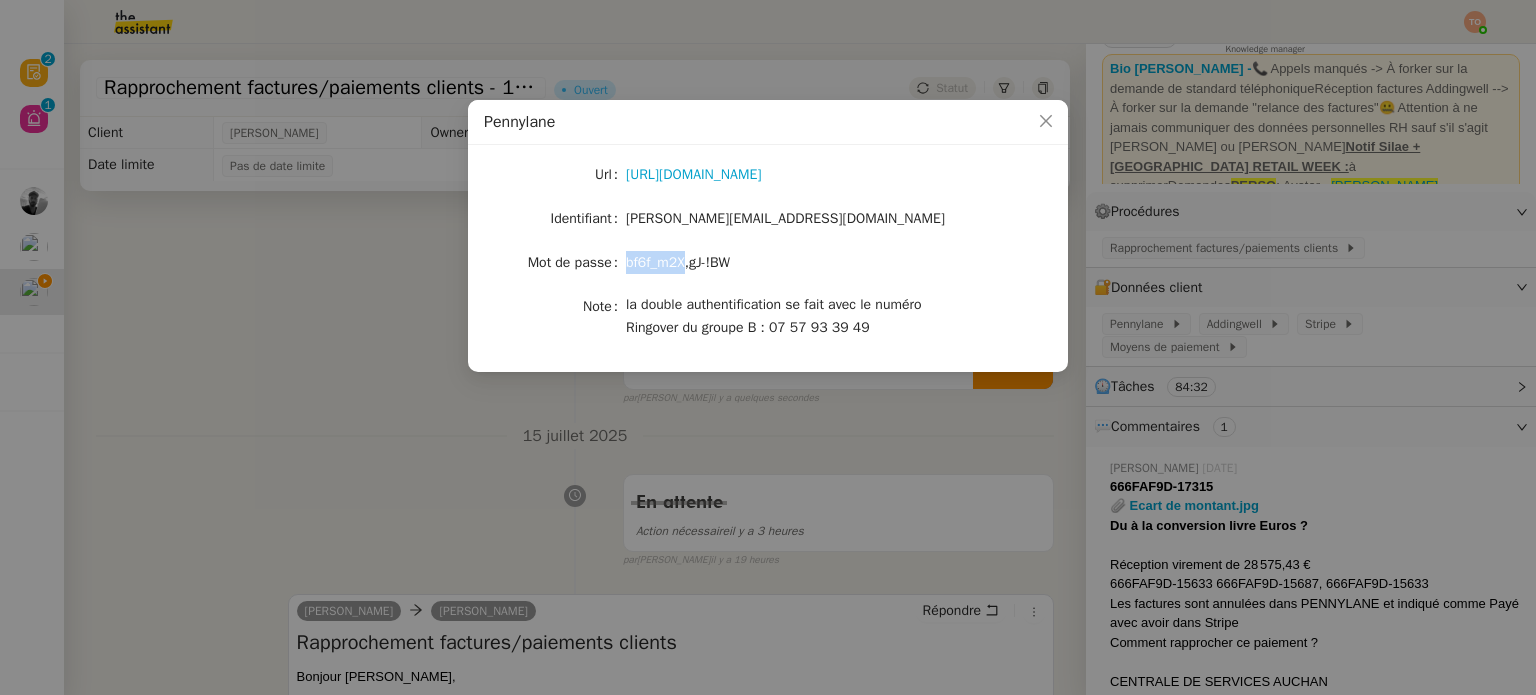 click on "bf6f_m2X,gJ-!BW" 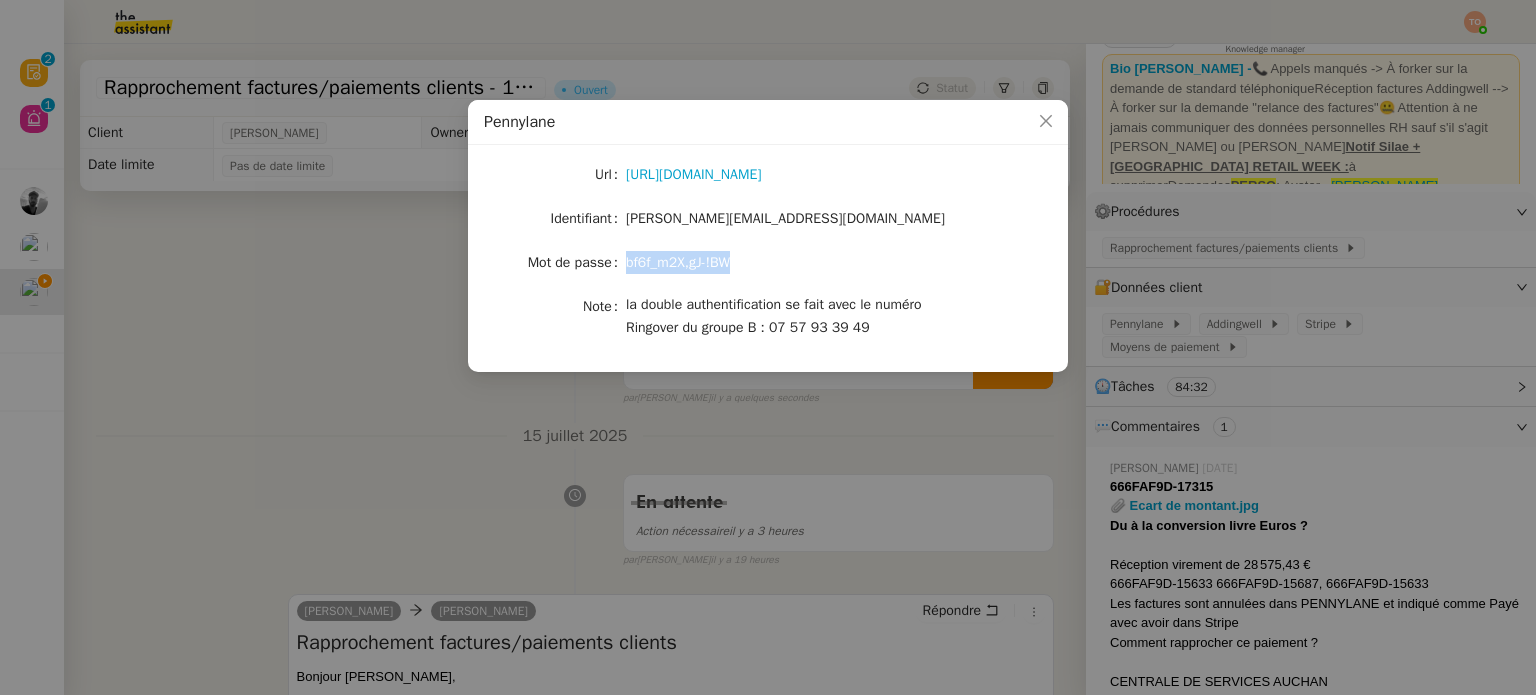 click on "bf6f_m2X,gJ-!BW" 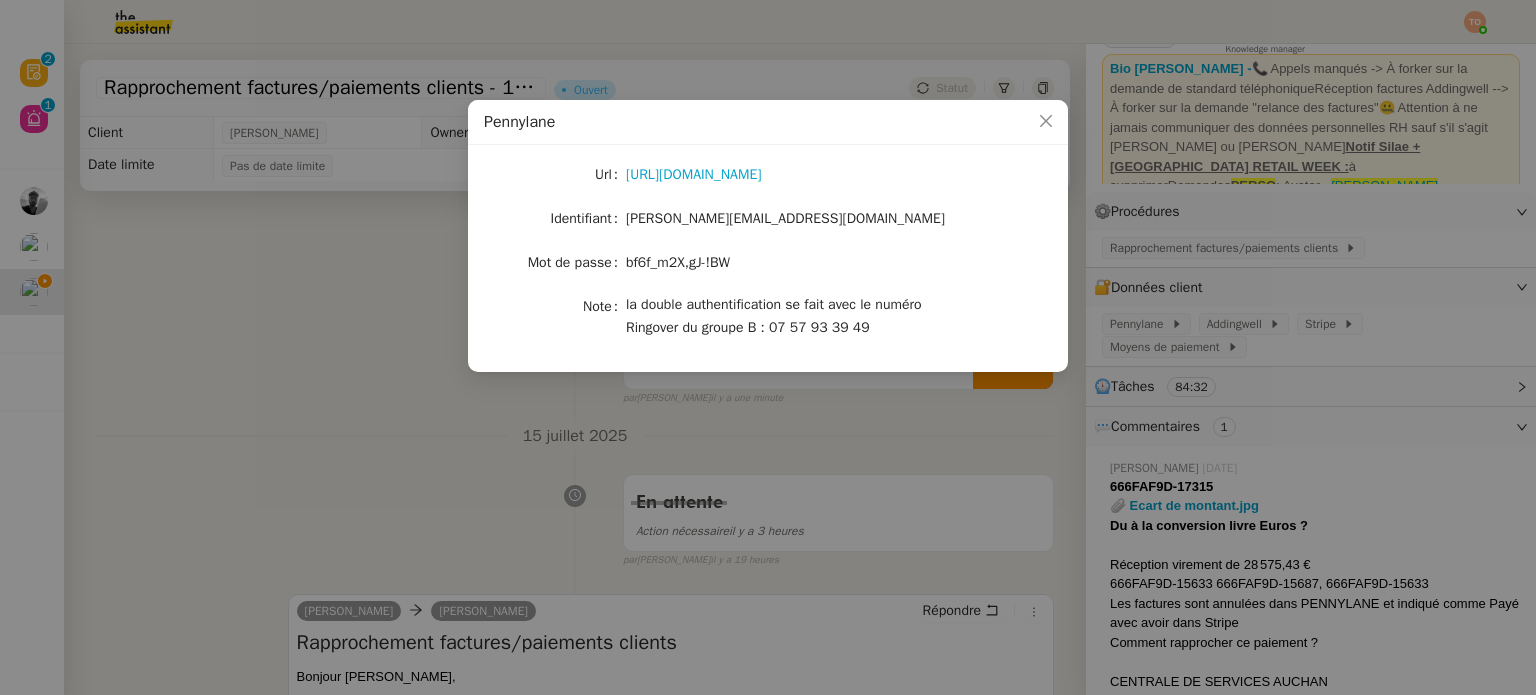 click on "Pennylane Url https://app.pennylane.com/users/invitation/accept?invitation_token=Q4Cbsys_cJ2sHxXQVsL9&user_id=178675    Identifiant camille@addingwell.com Mot de passe bf6f_m2X,gJ-!BW Note  la double authentification se fait avec le numéro Ringover du groupe B : 07 57 93 39 49" at bounding box center [768, 347] 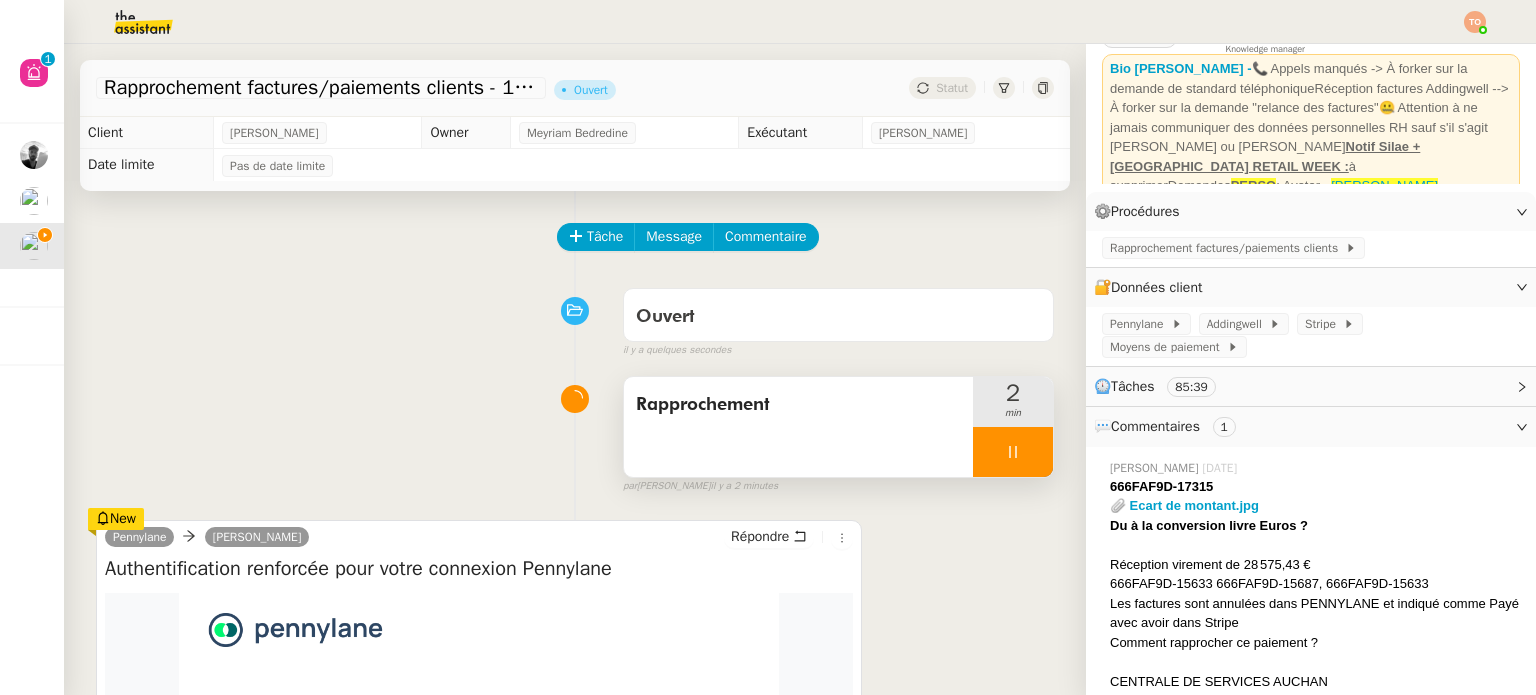 click at bounding box center (1013, 452) 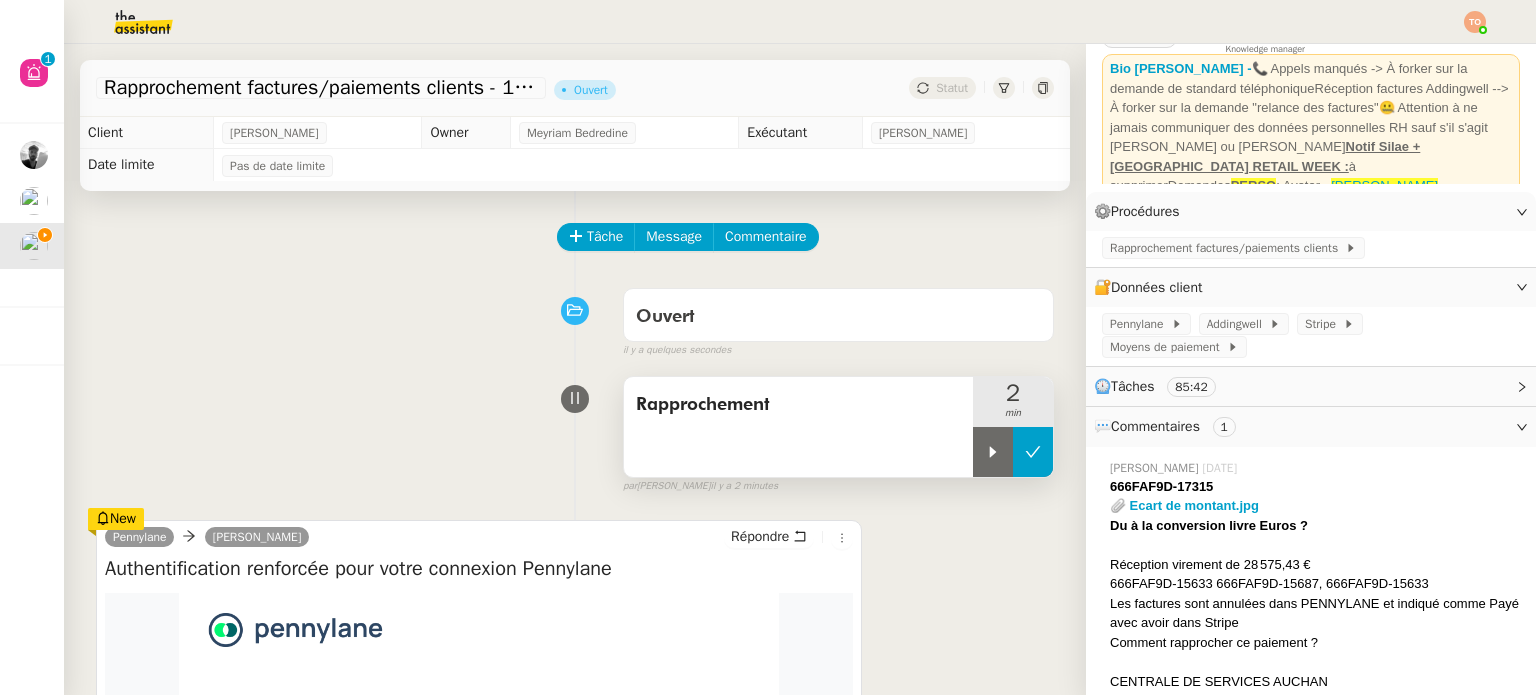 click at bounding box center [1033, 452] 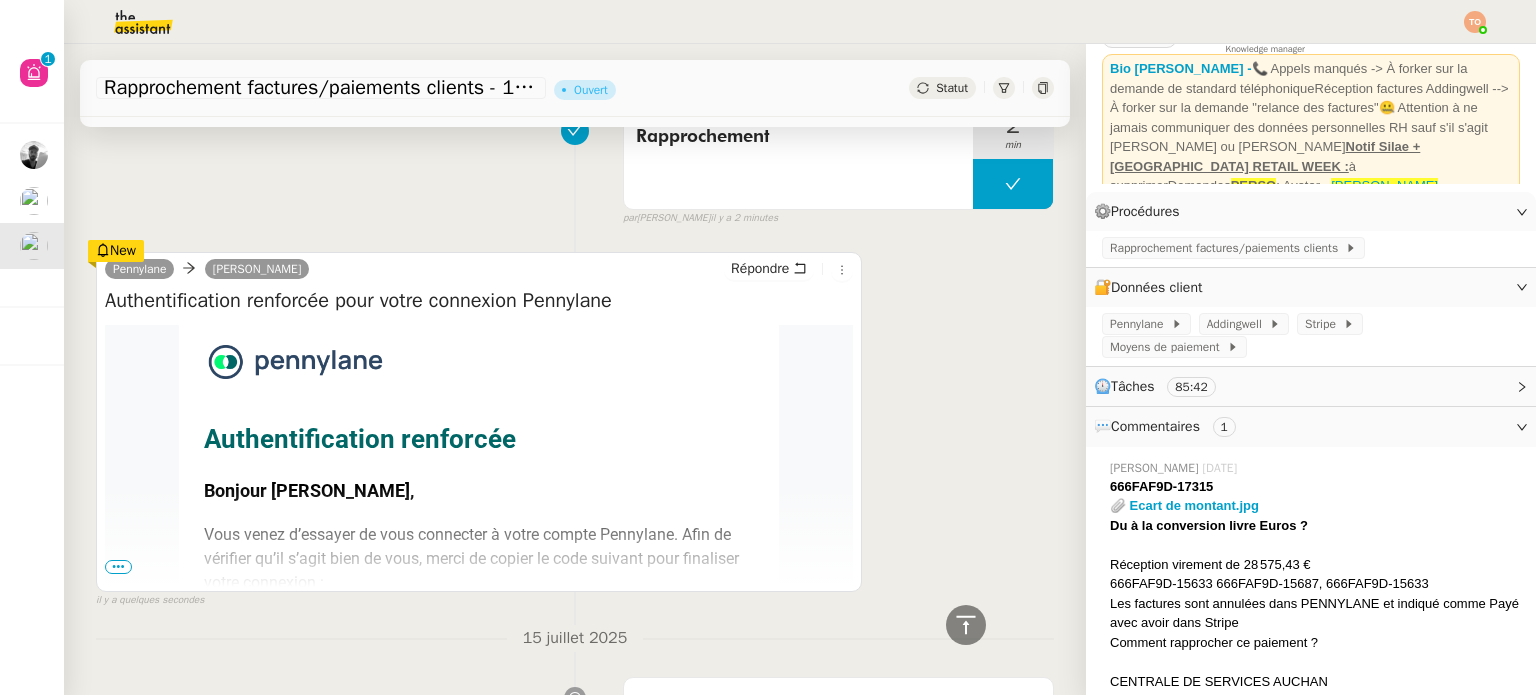 scroll, scrollTop: 0, scrollLeft: 0, axis: both 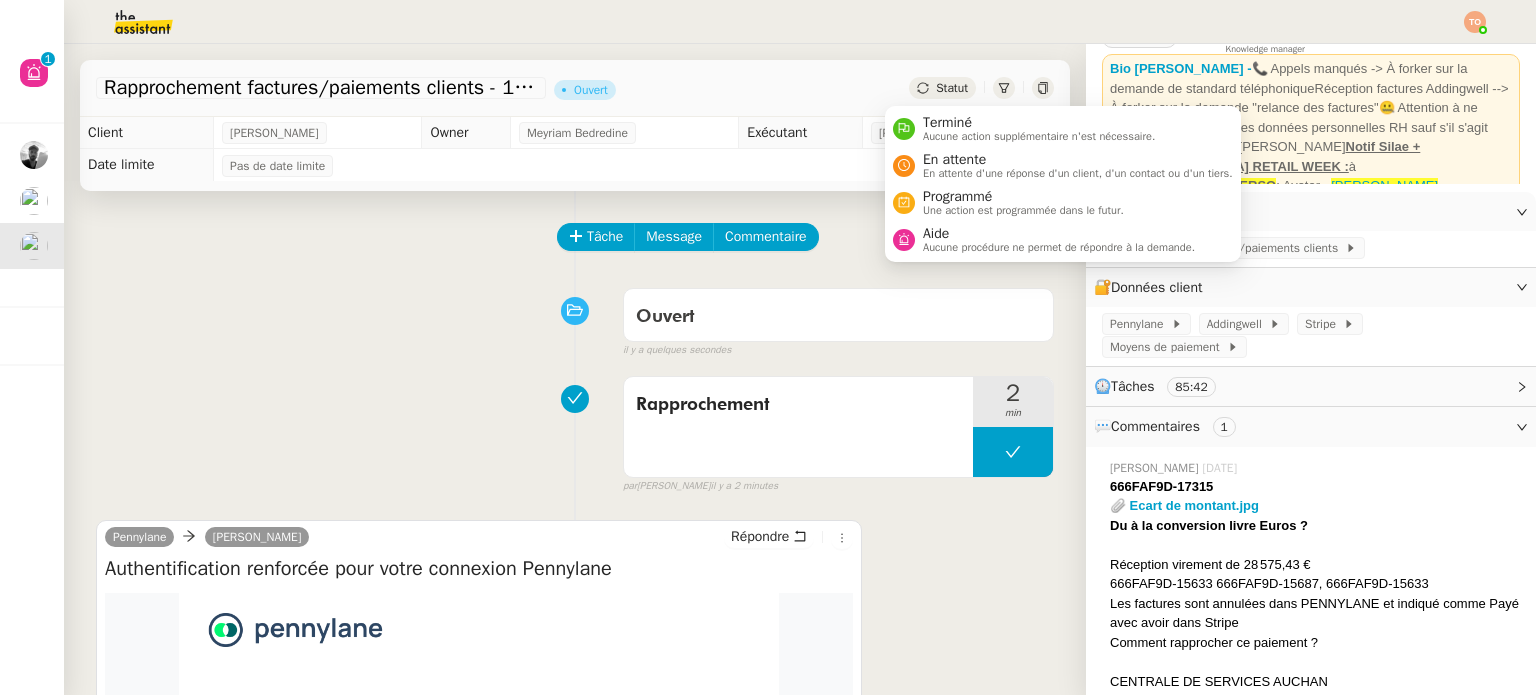 click on "Statut" 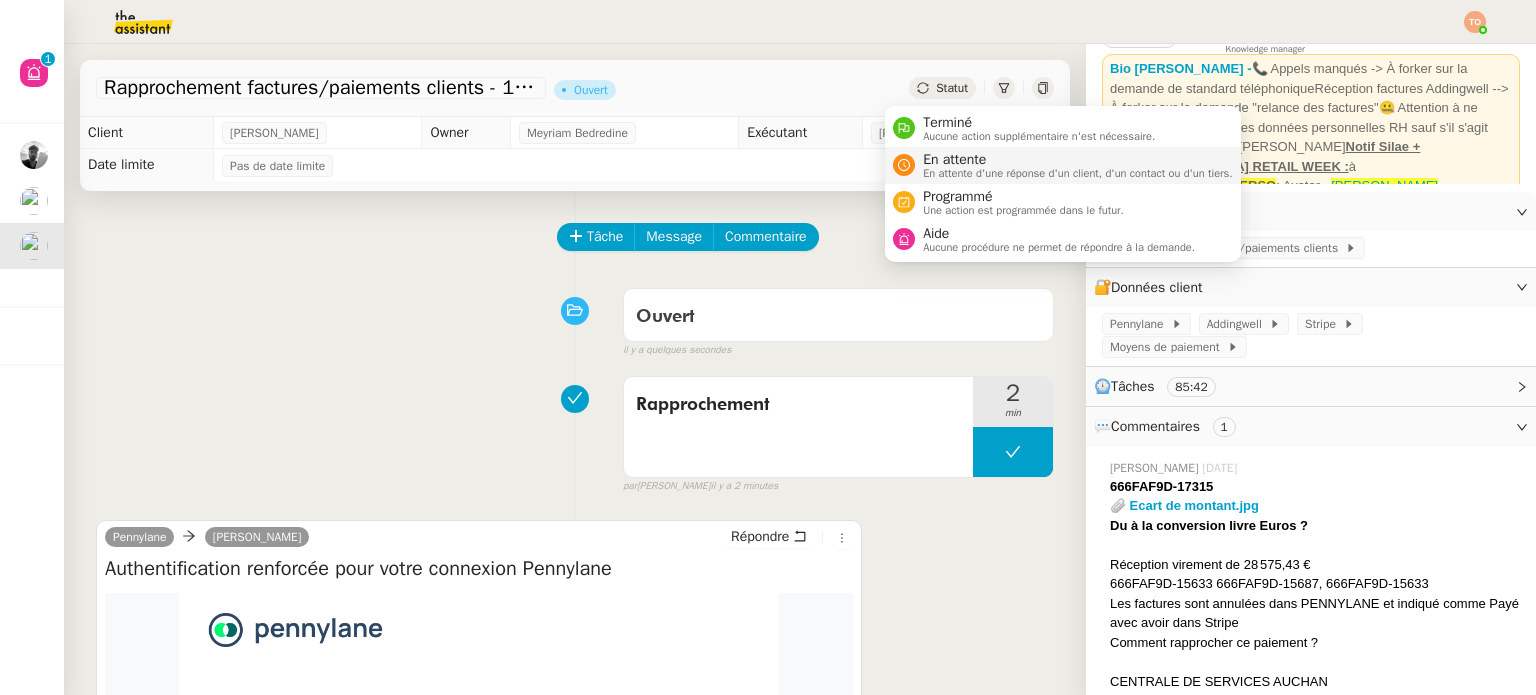 click on "En attente d'une réponse d'un client, d'un contact ou d'un tiers." at bounding box center (1078, 173) 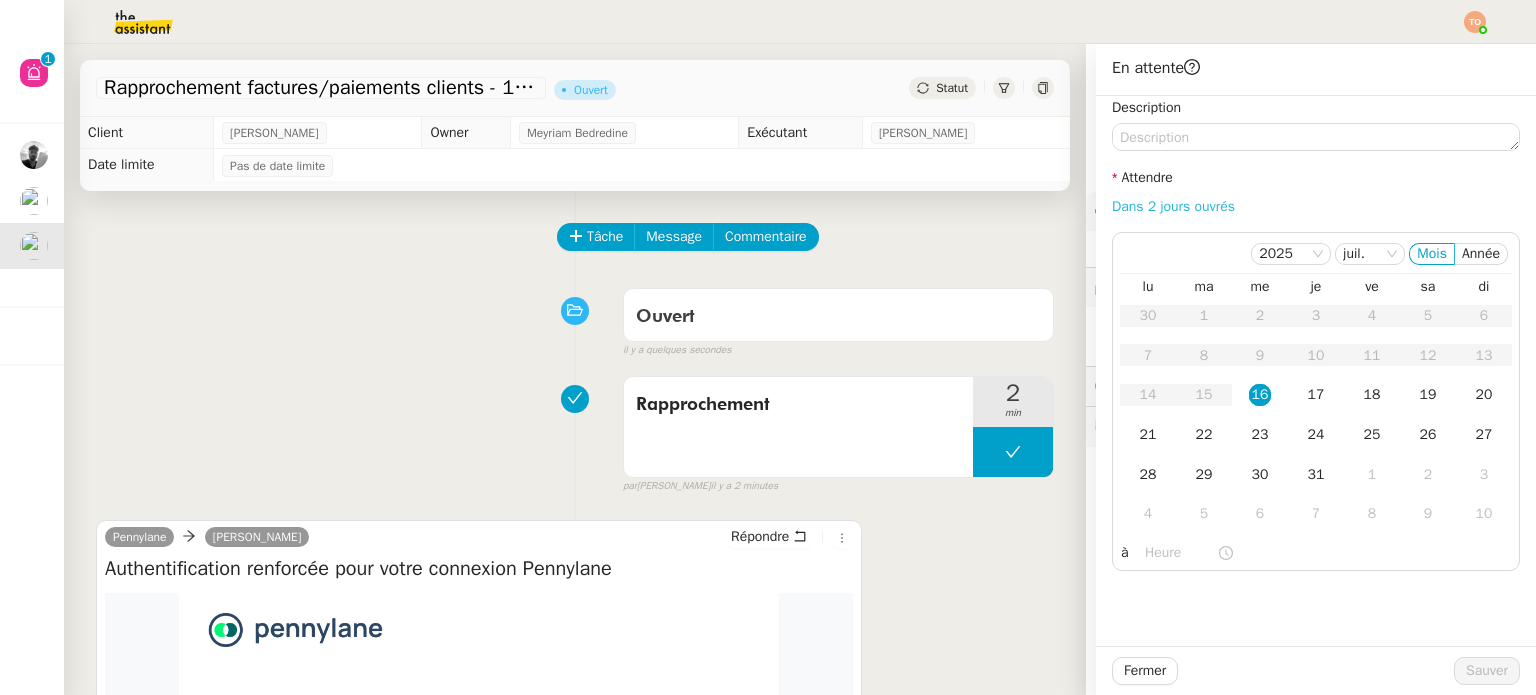 click on "Dans 2 jours ouvrés" 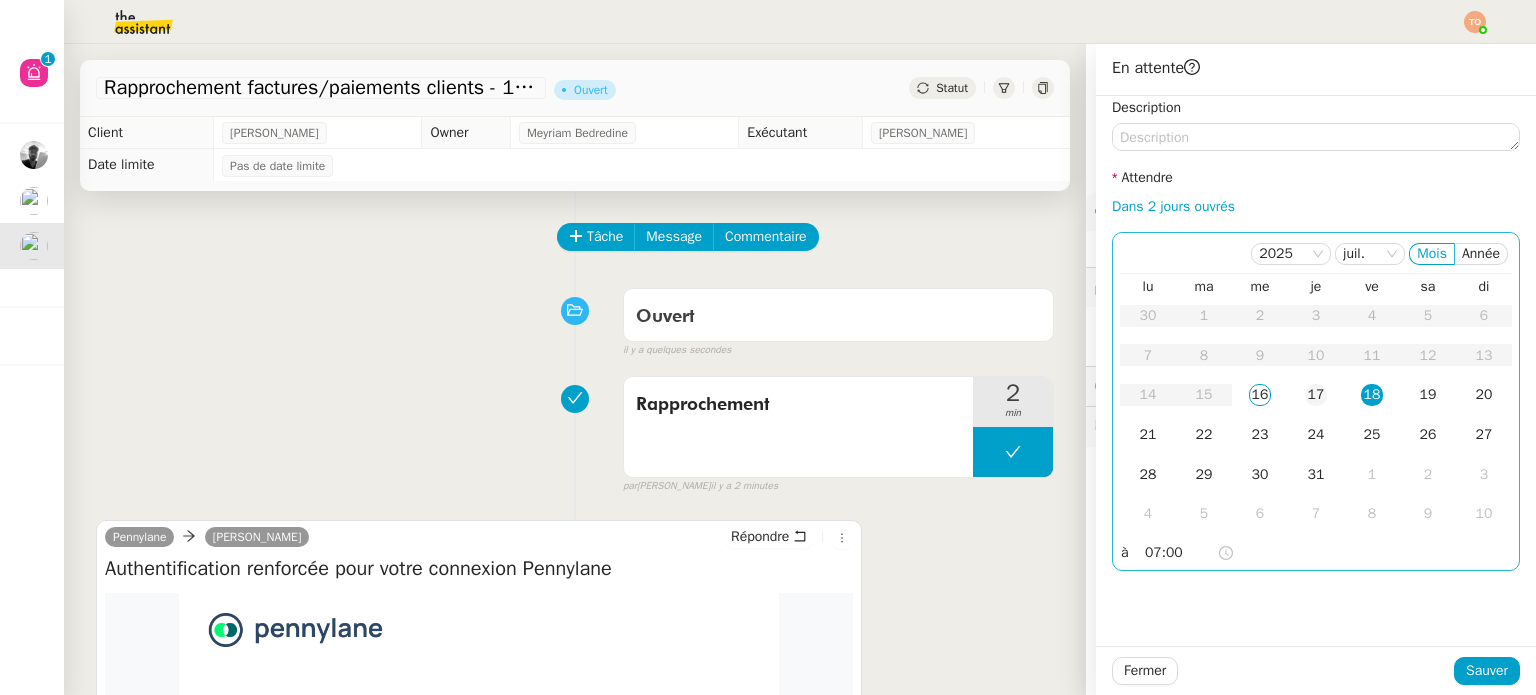 click on "17" 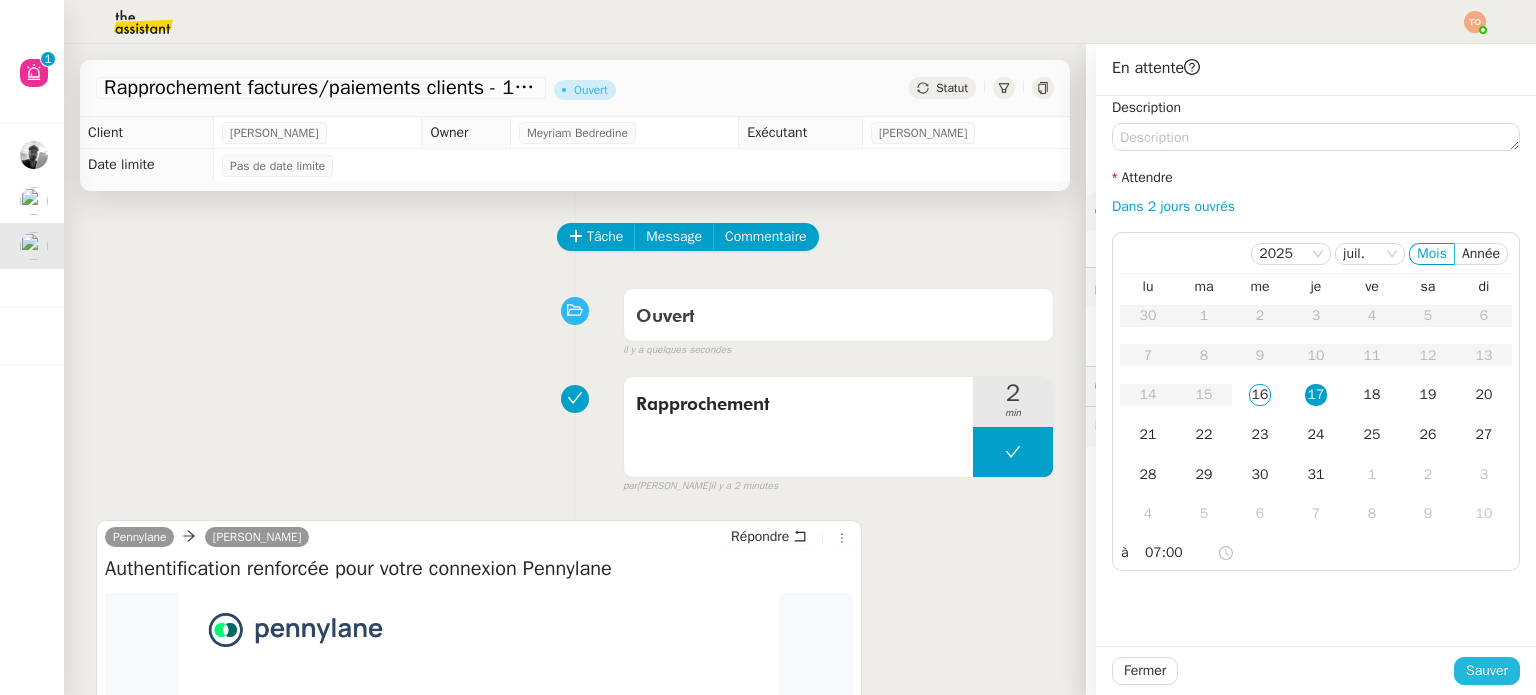 click on "Sauver" 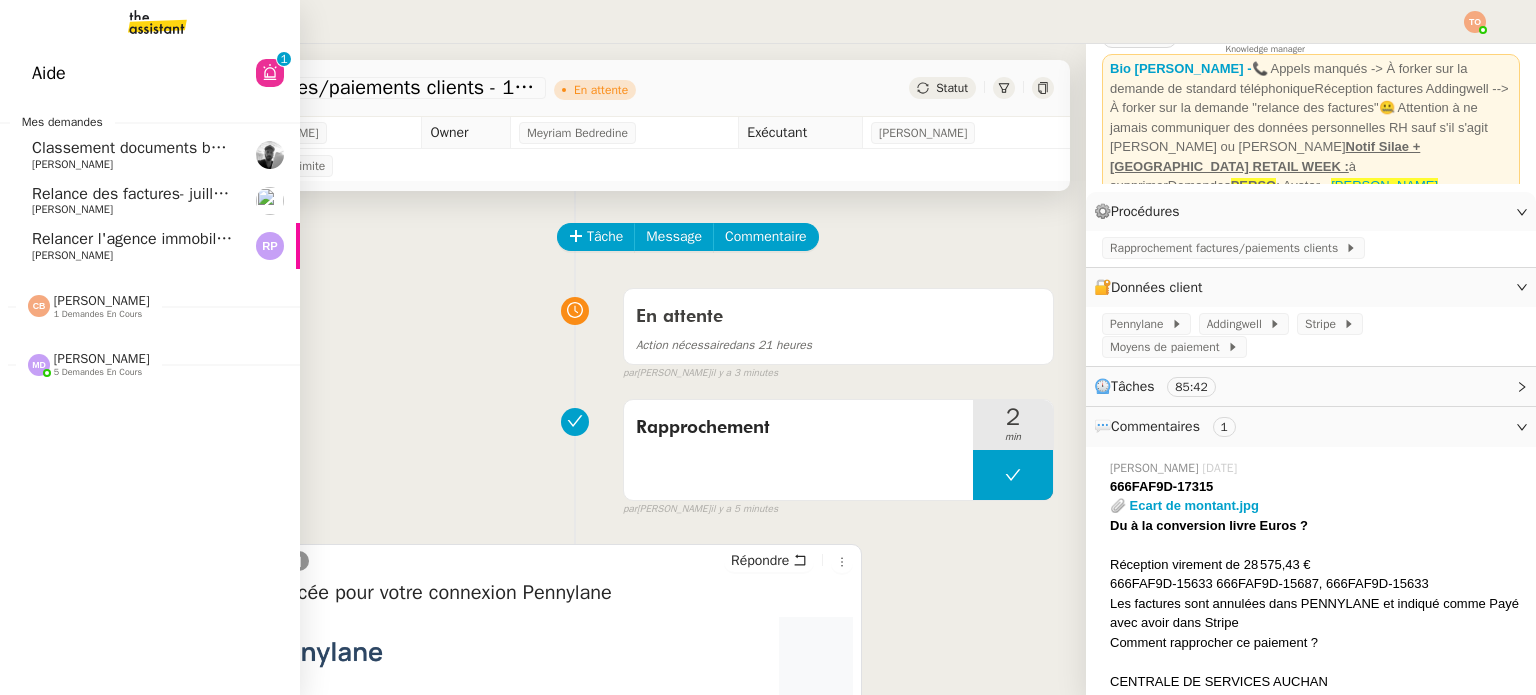 click on "Relancer l'agence immobilière par téléphone" 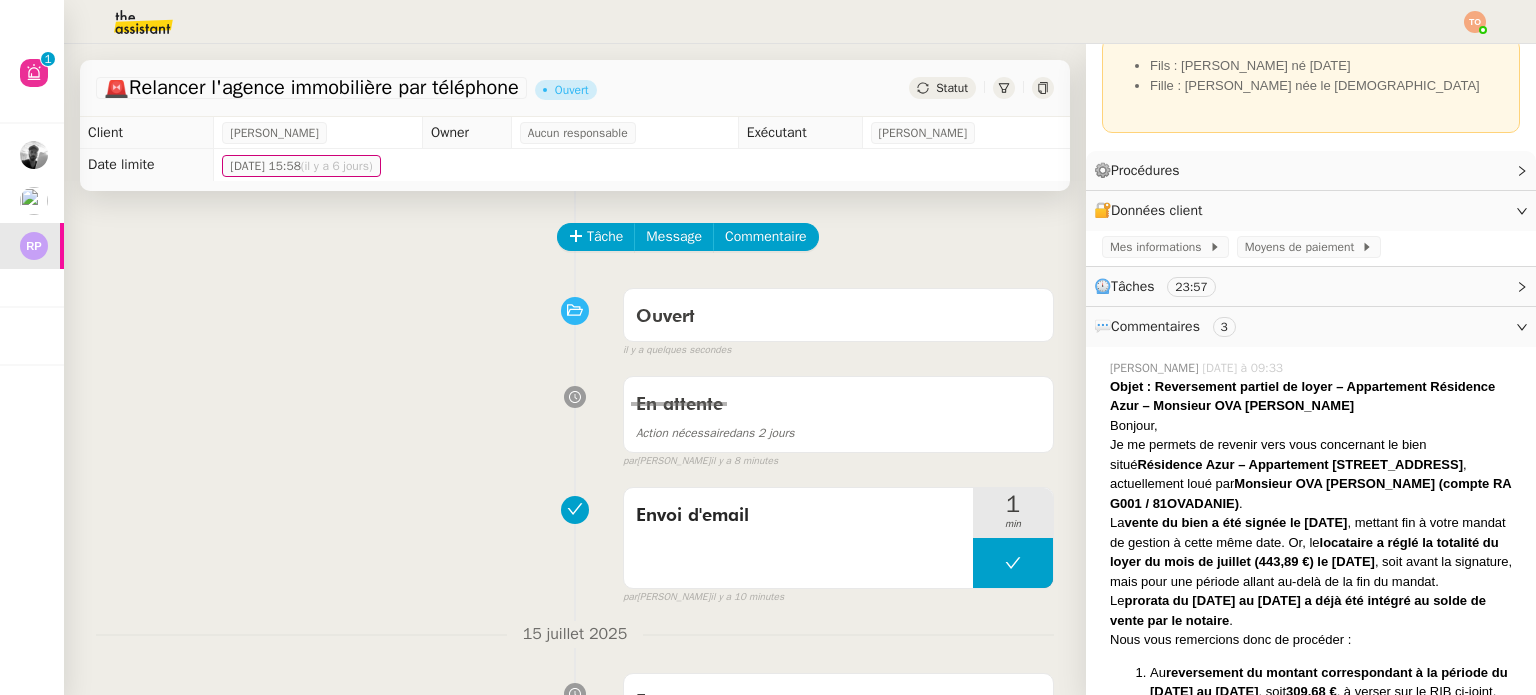 scroll, scrollTop: 116, scrollLeft: 0, axis: vertical 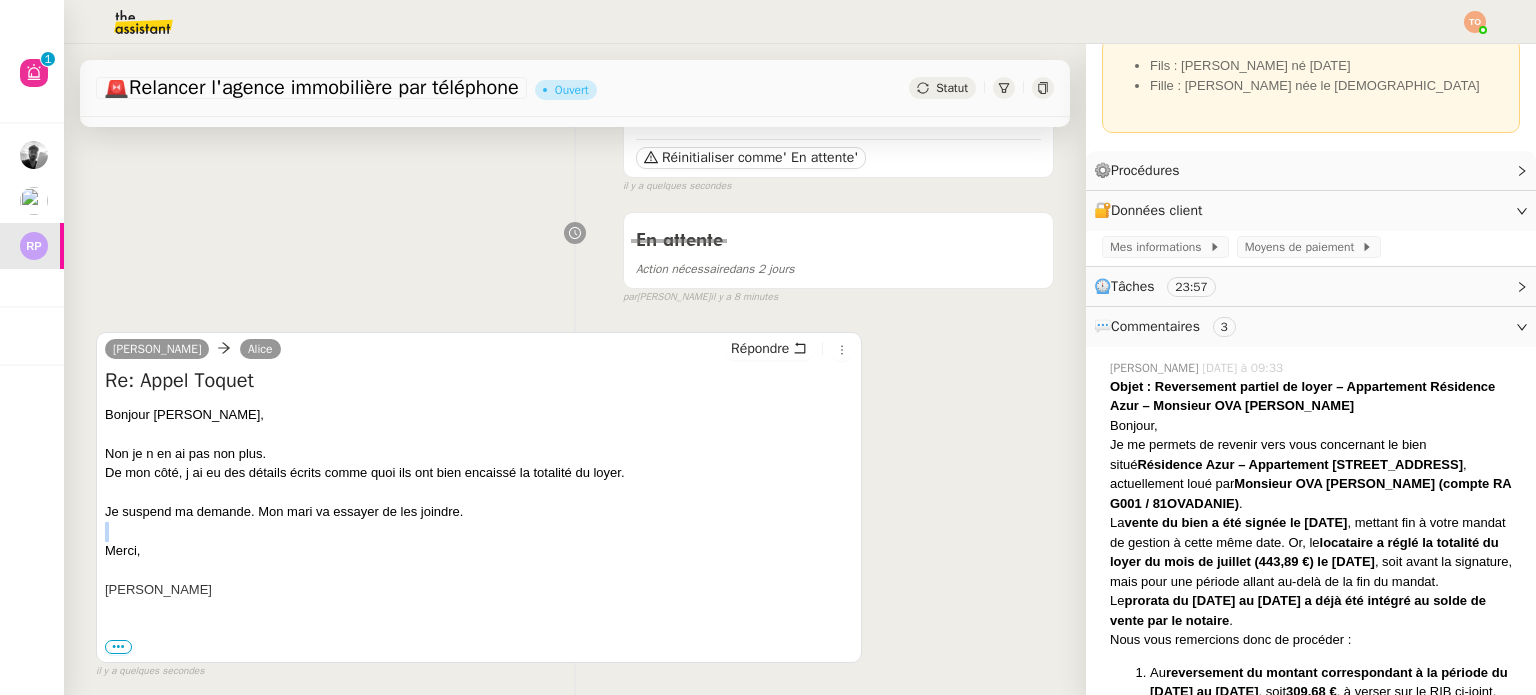 drag, startPoint x: 342, startPoint y: 529, endPoint x: 479, endPoint y: 511, distance: 138.17743 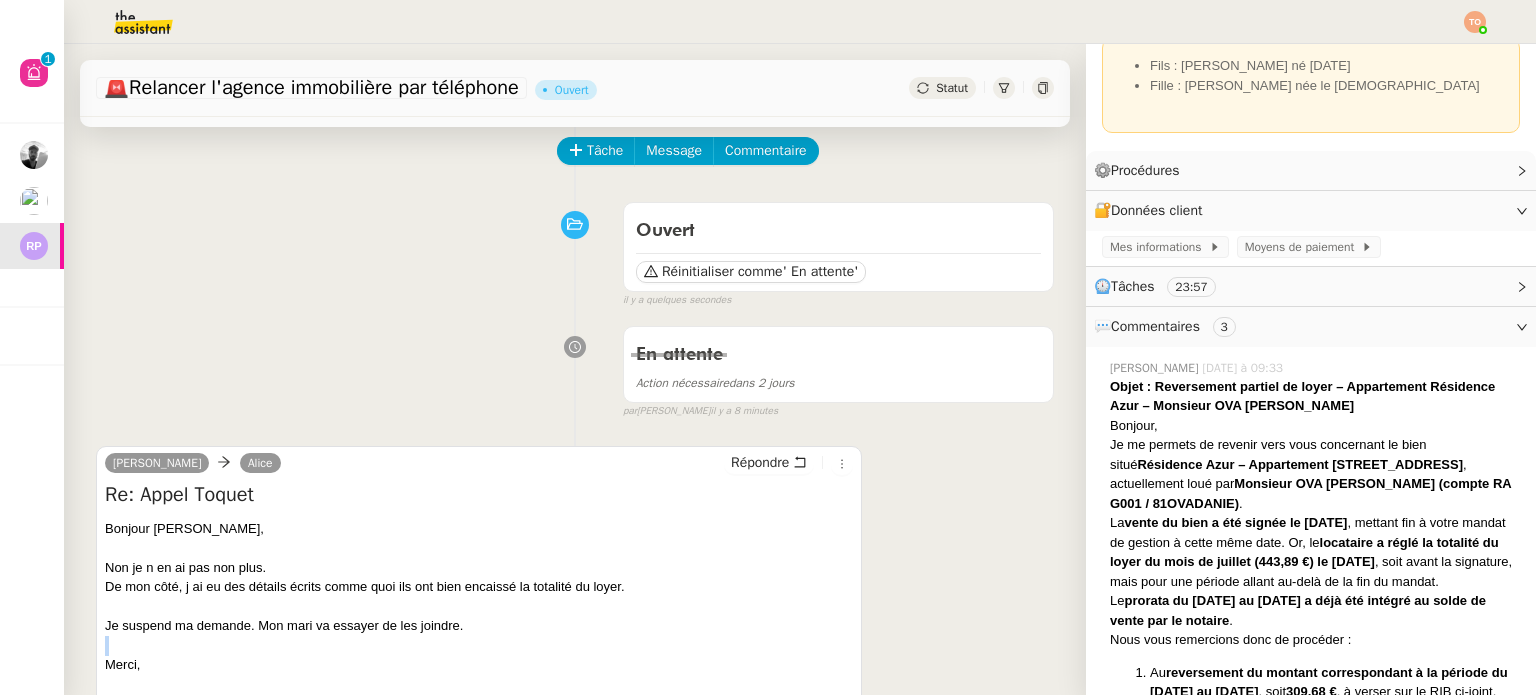 scroll, scrollTop: 0, scrollLeft: 0, axis: both 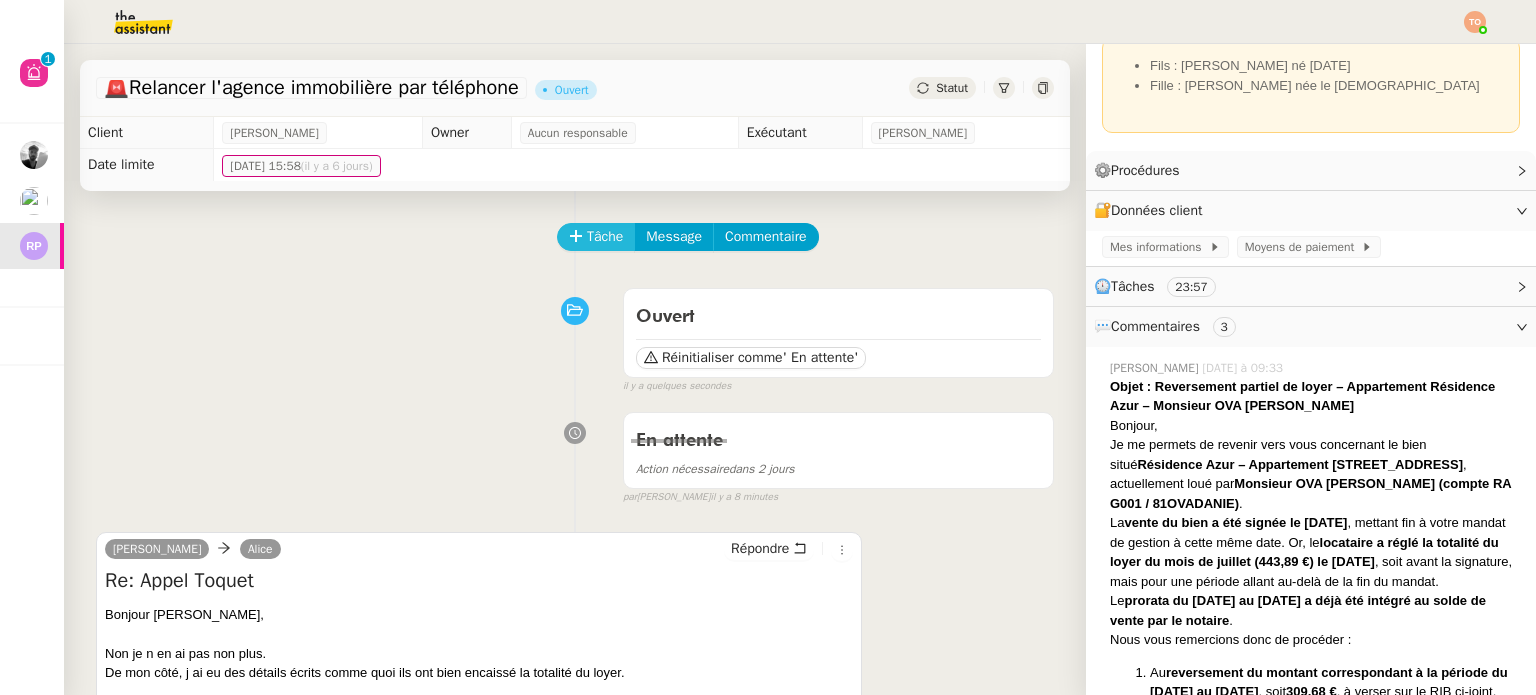 click on "Tâche" 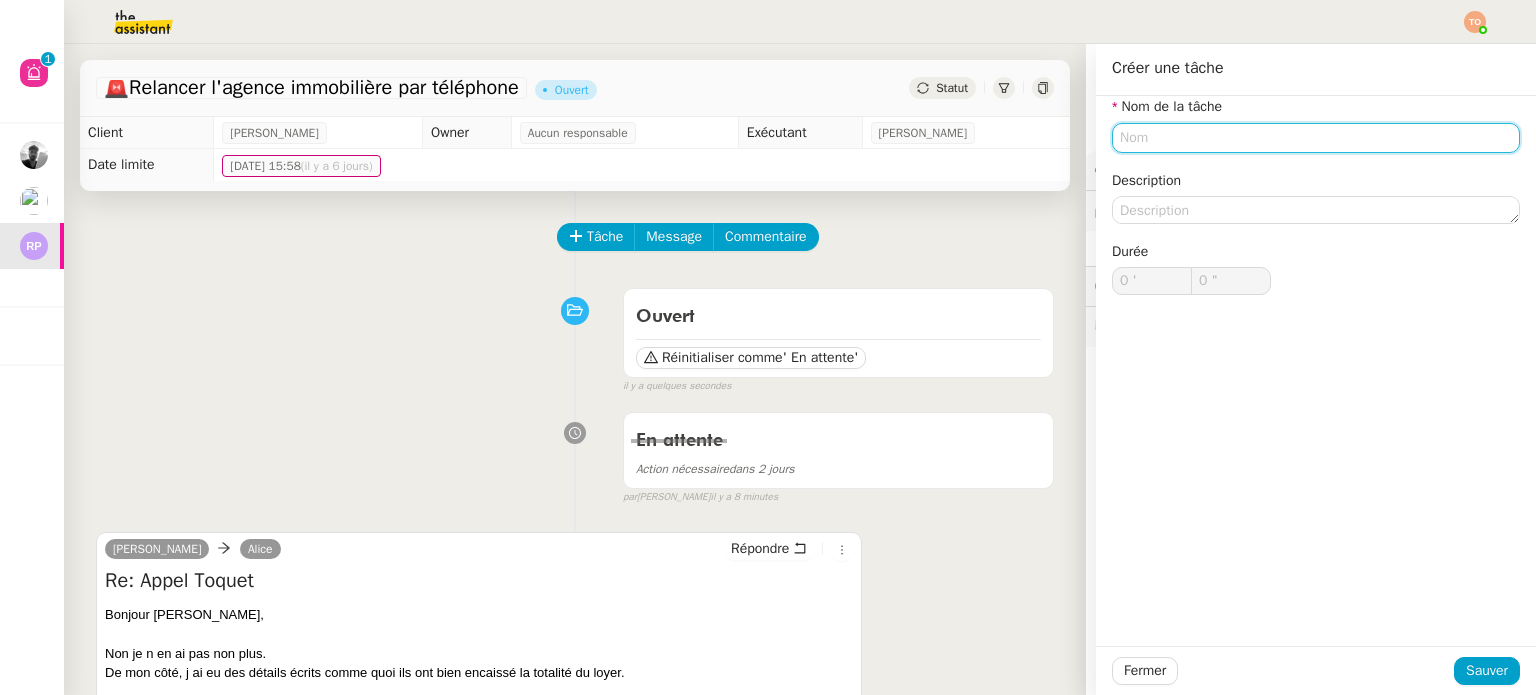 click 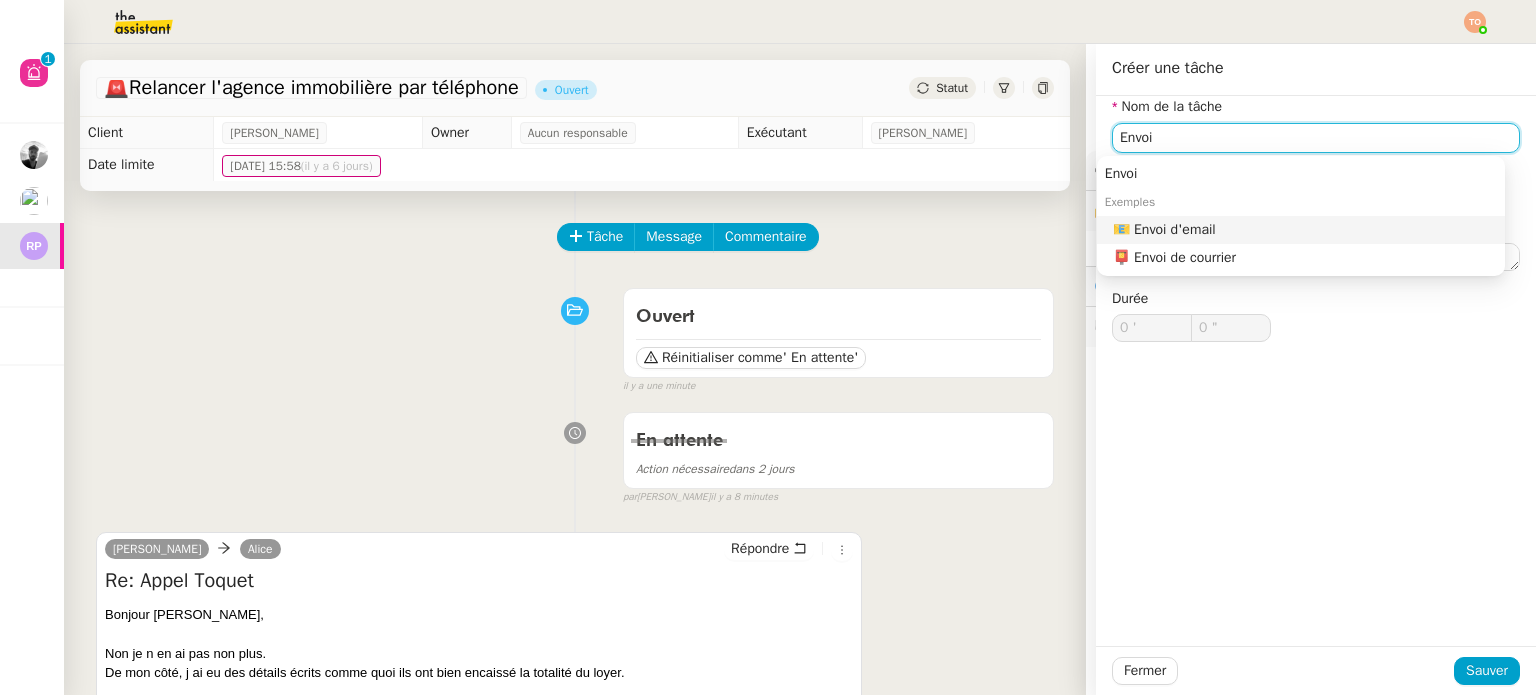 click on "📧 Envoi d'email" 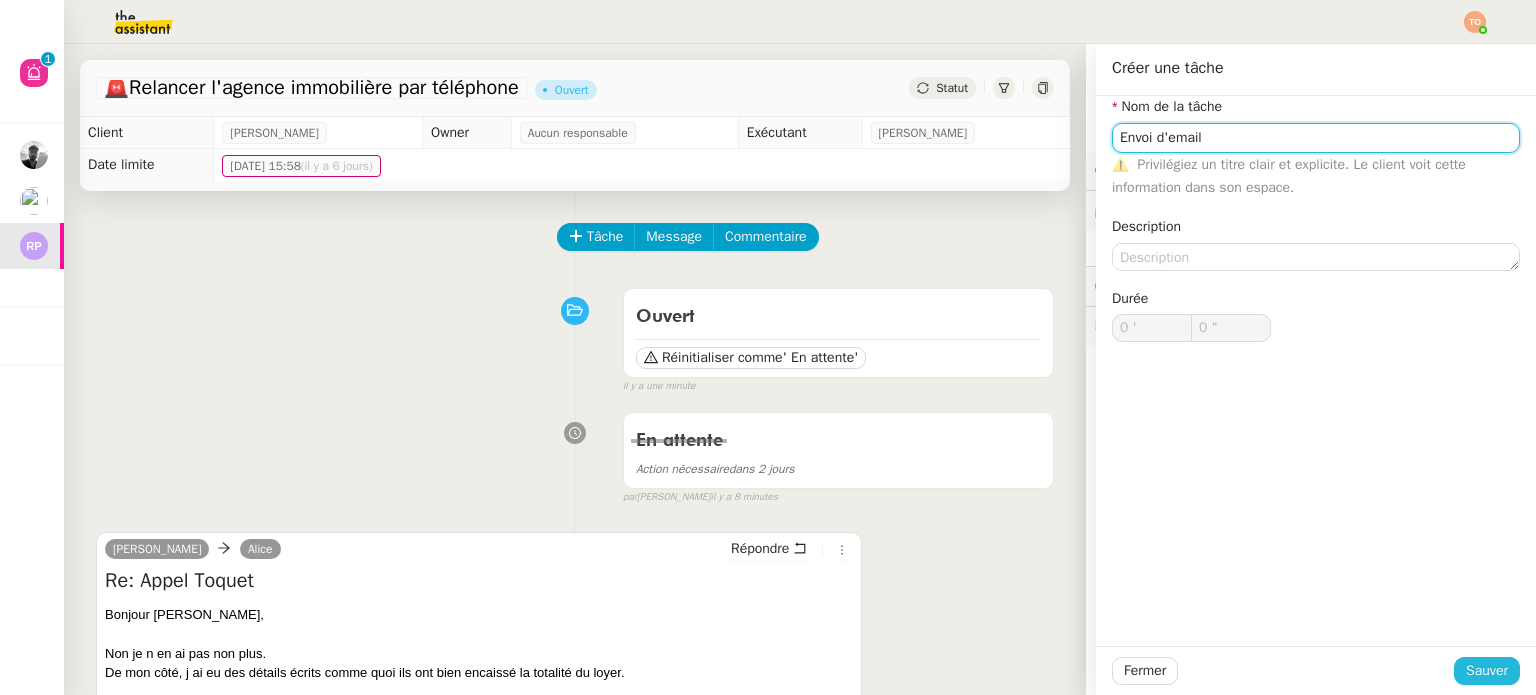 type on "Envoi d'email" 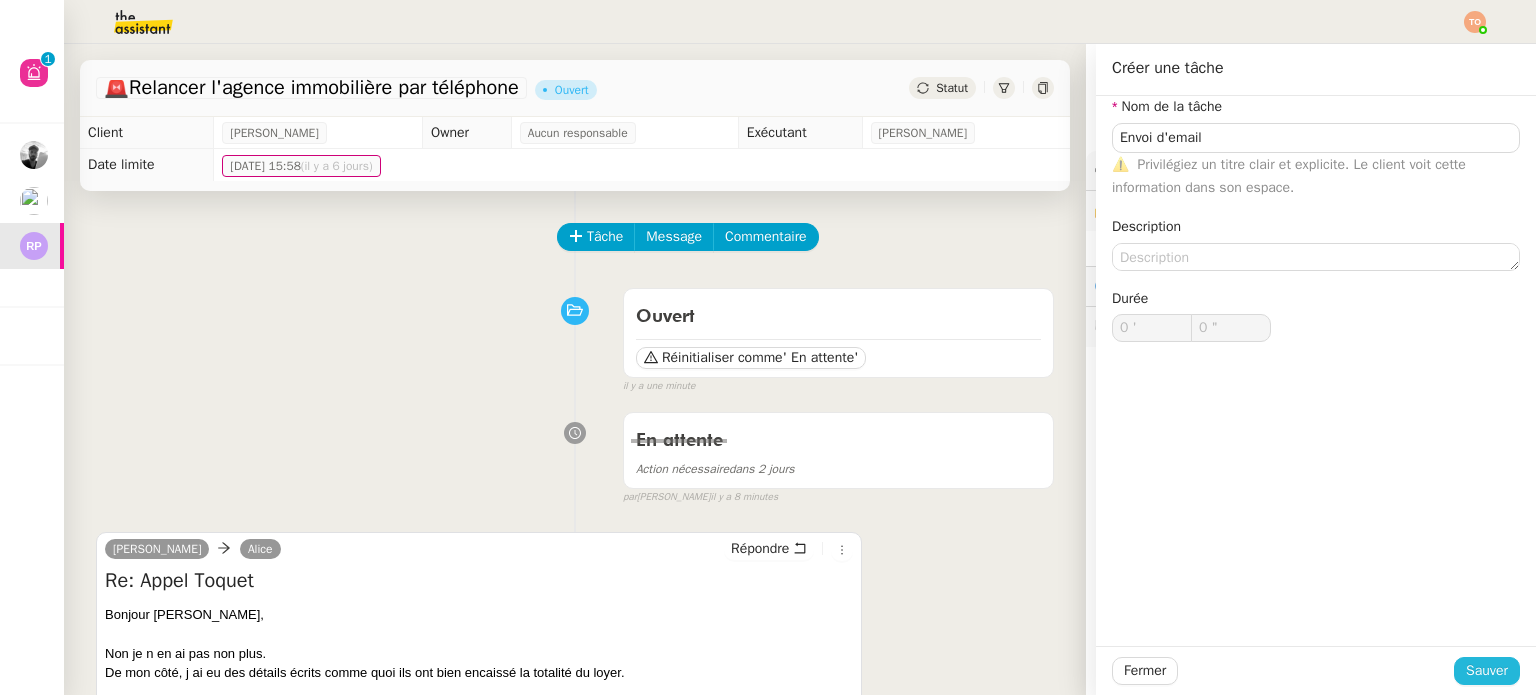 click on "Sauver" 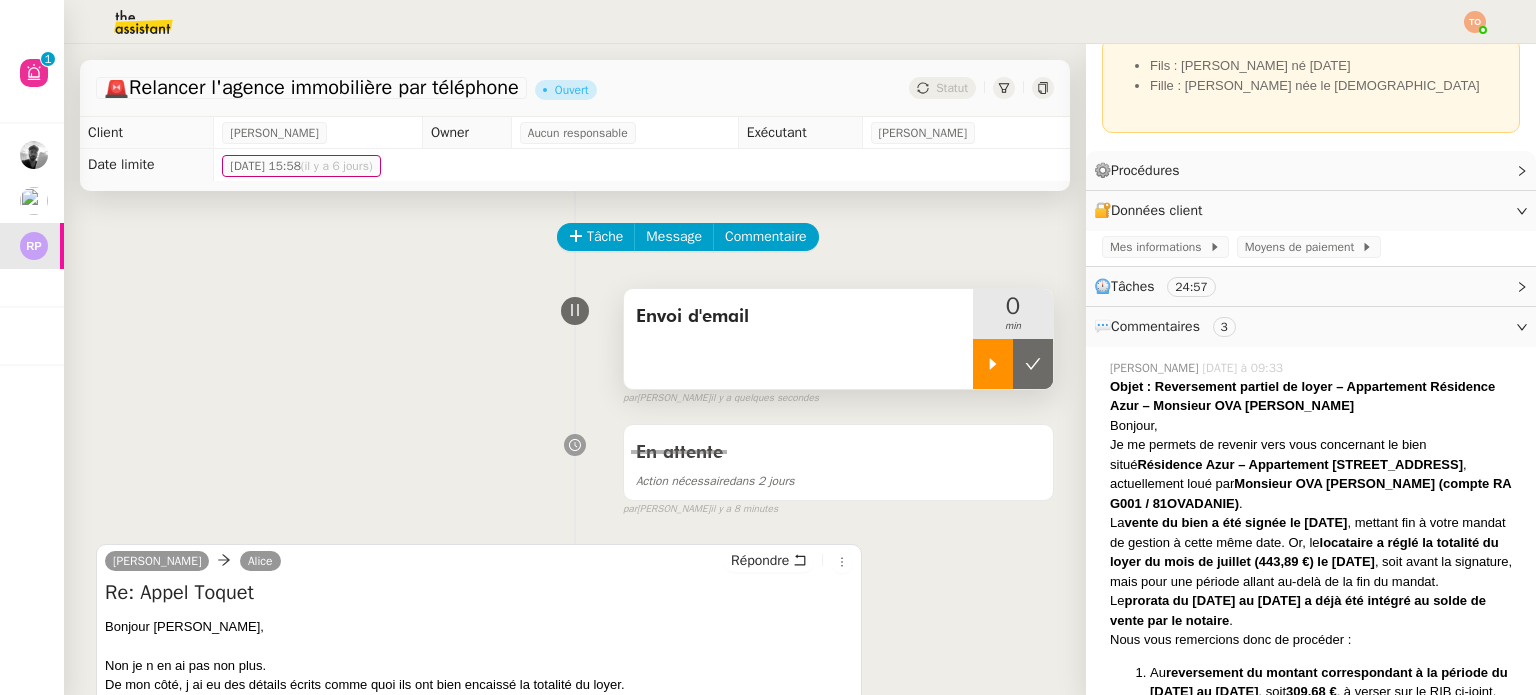 click at bounding box center (993, 364) 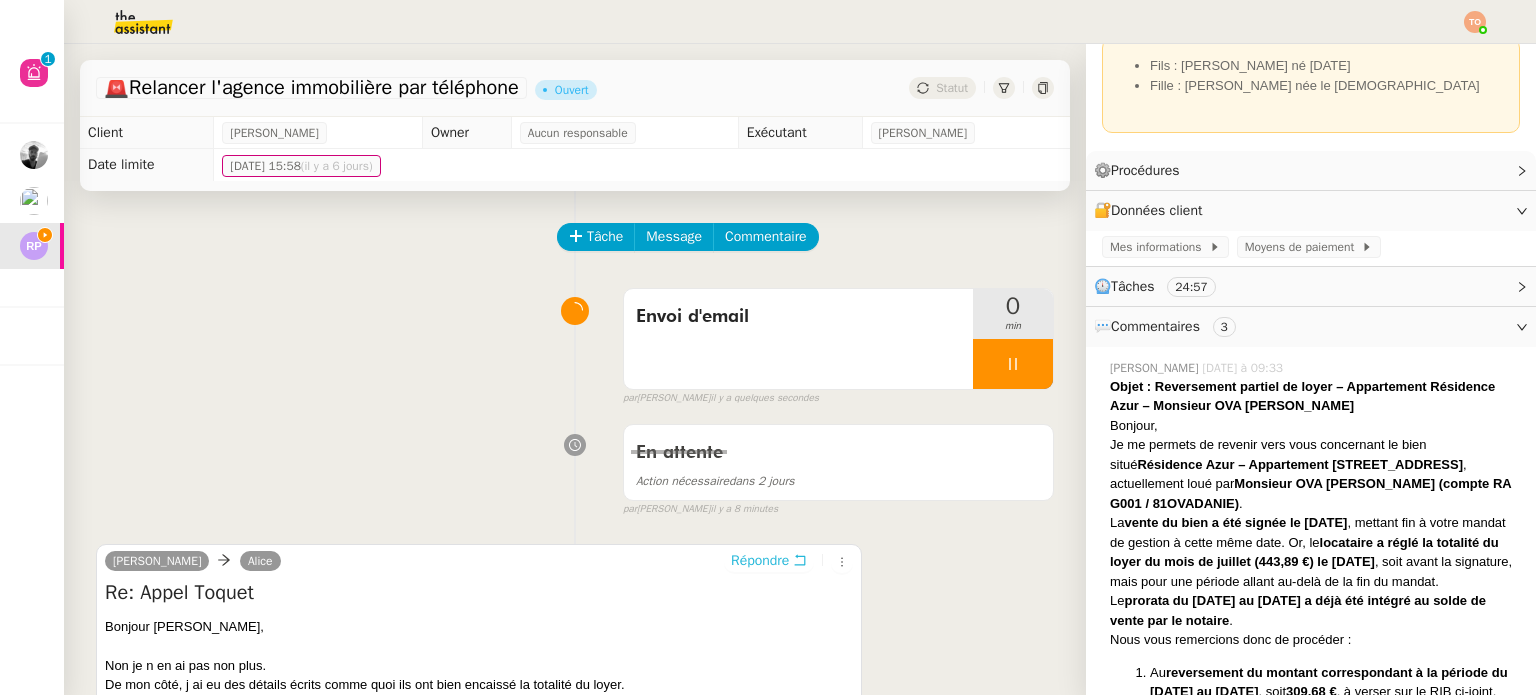 click on "Répondre" at bounding box center (760, 561) 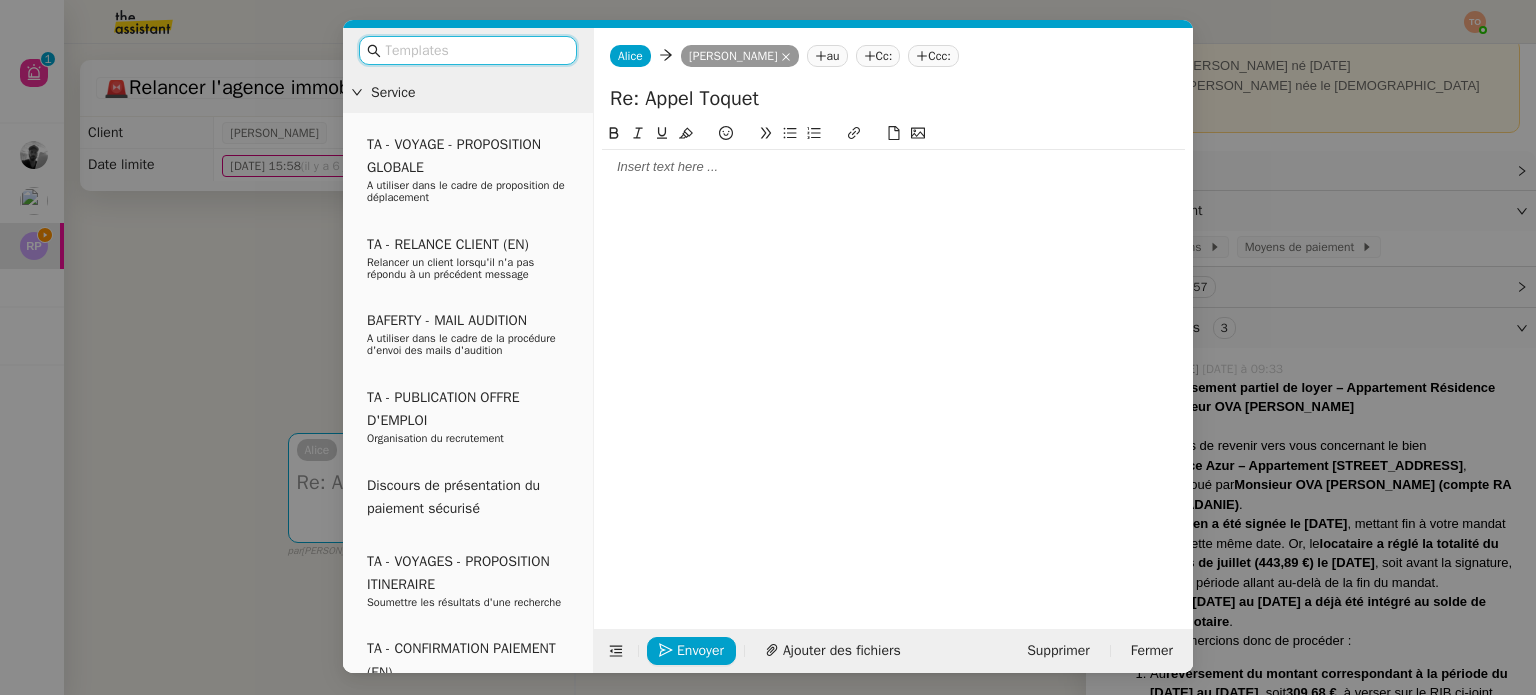 click 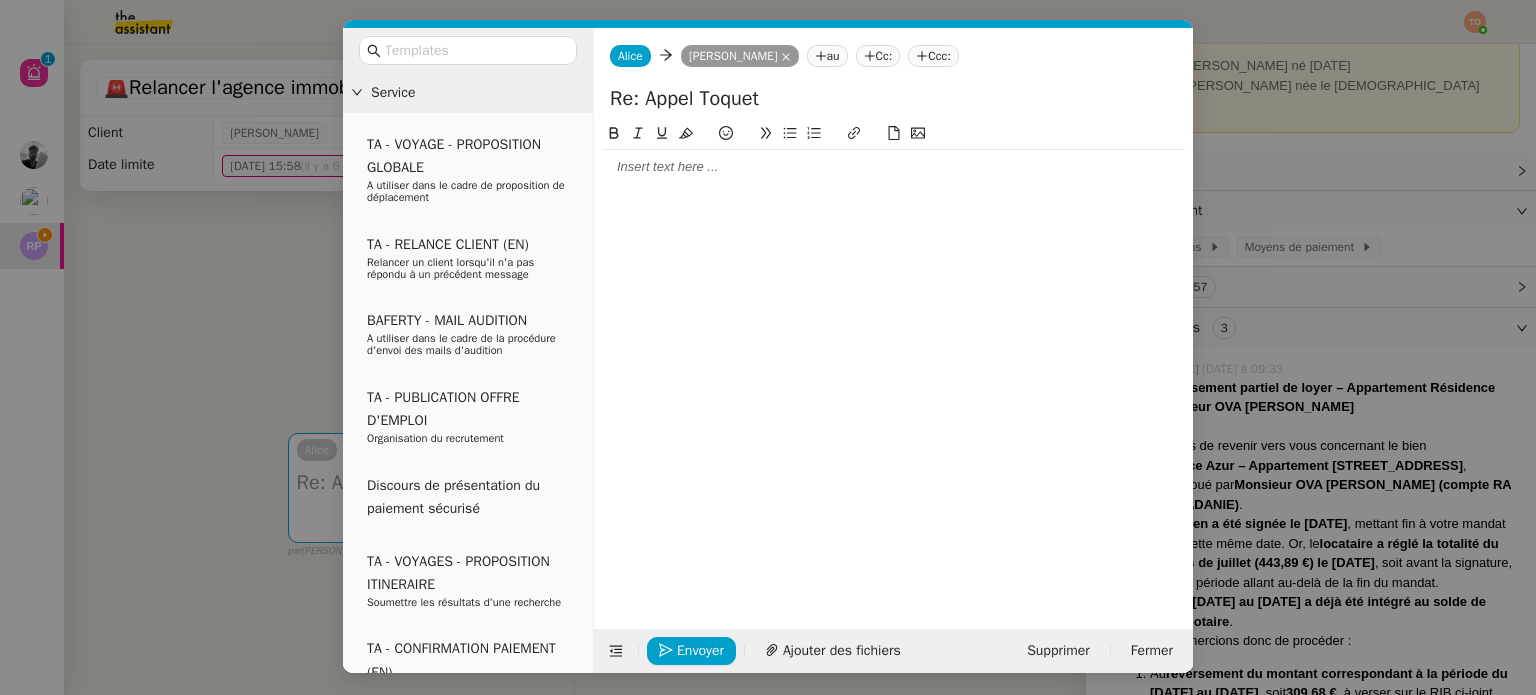 type 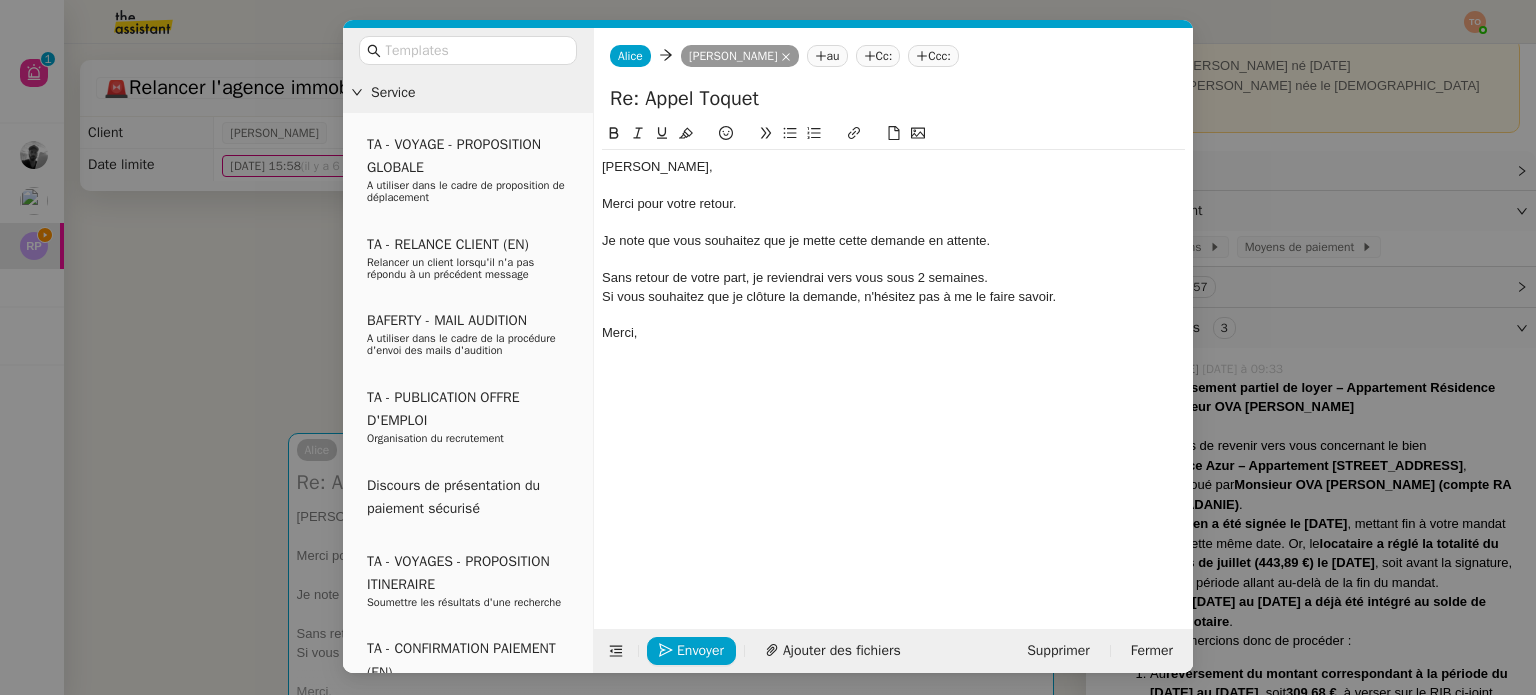 click on "Sans retour de votre part, je reviendrai vers vous sous 2 semaines." 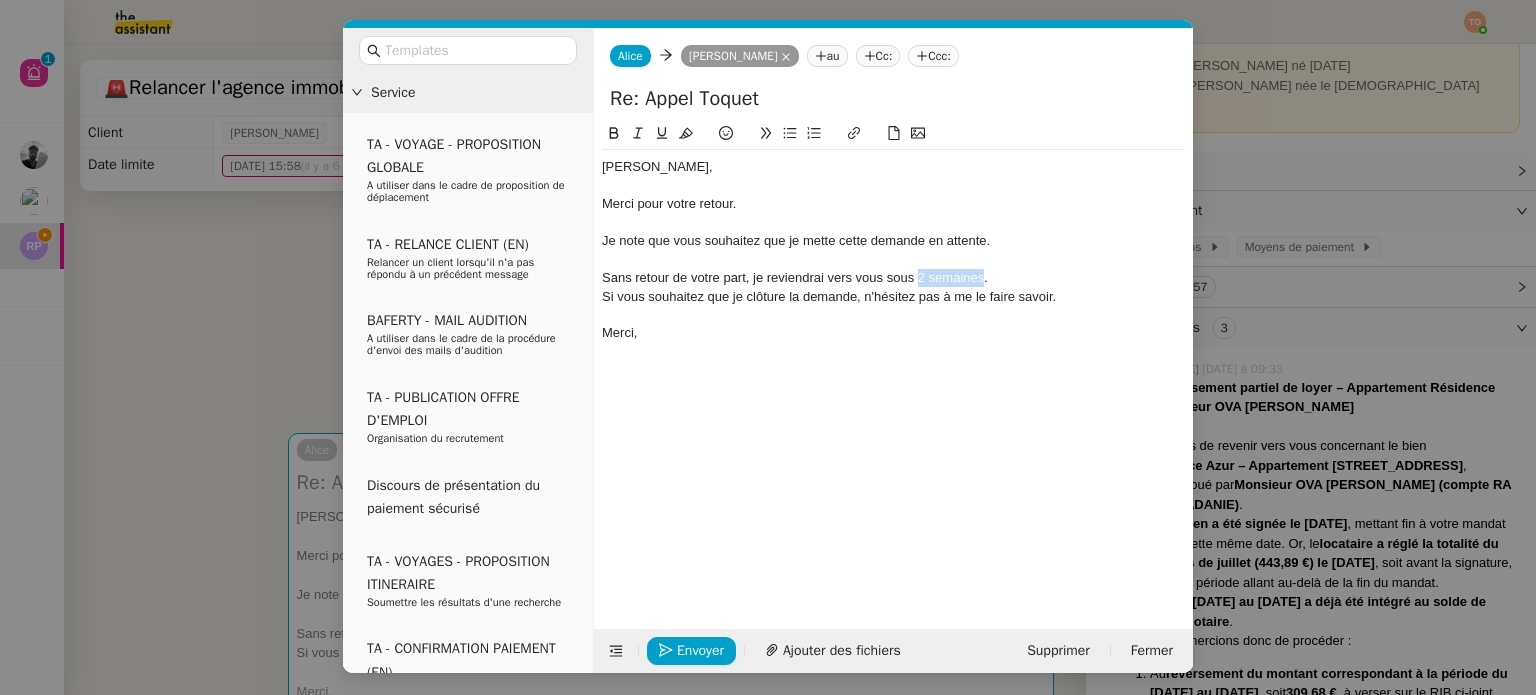 drag, startPoint x: 984, startPoint y: 280, endPoint x: 916, endPoint y: 275, distance: 68.18358 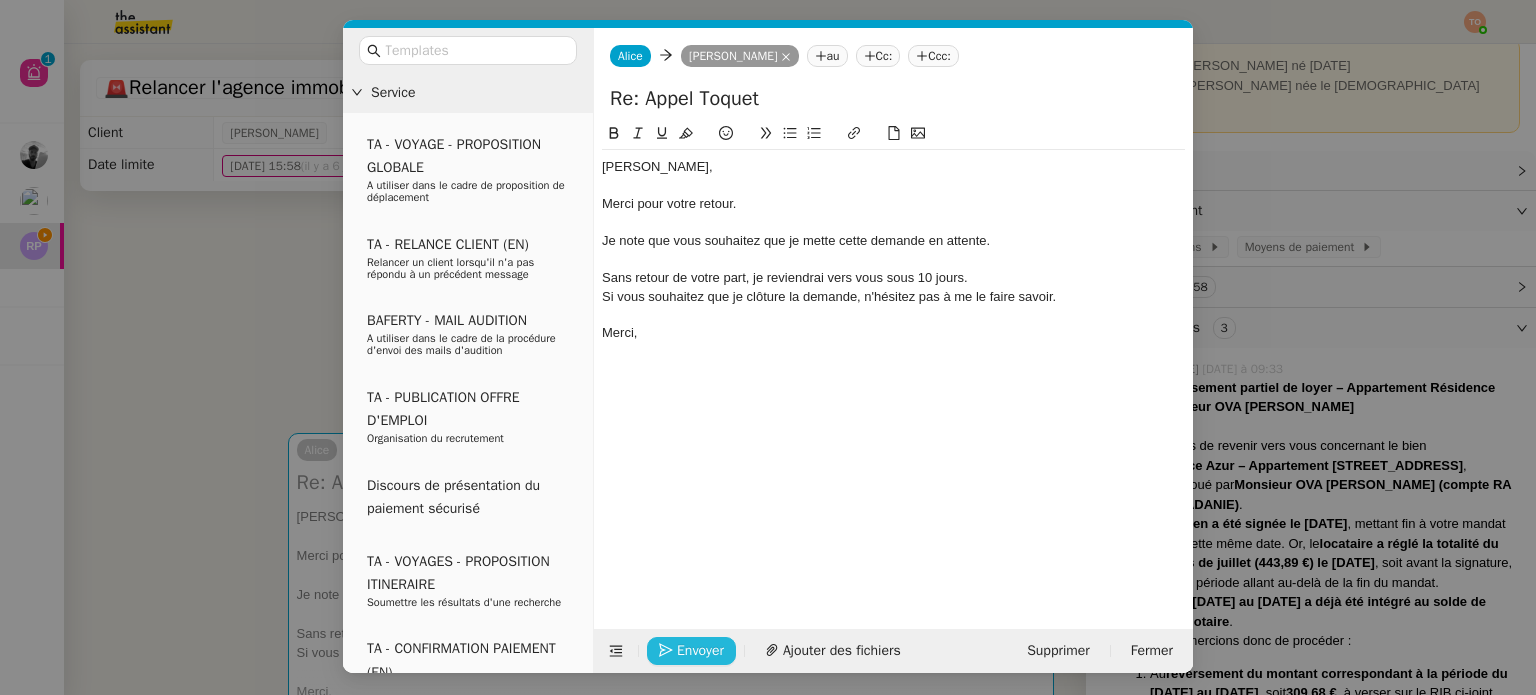click on "Envoyer" 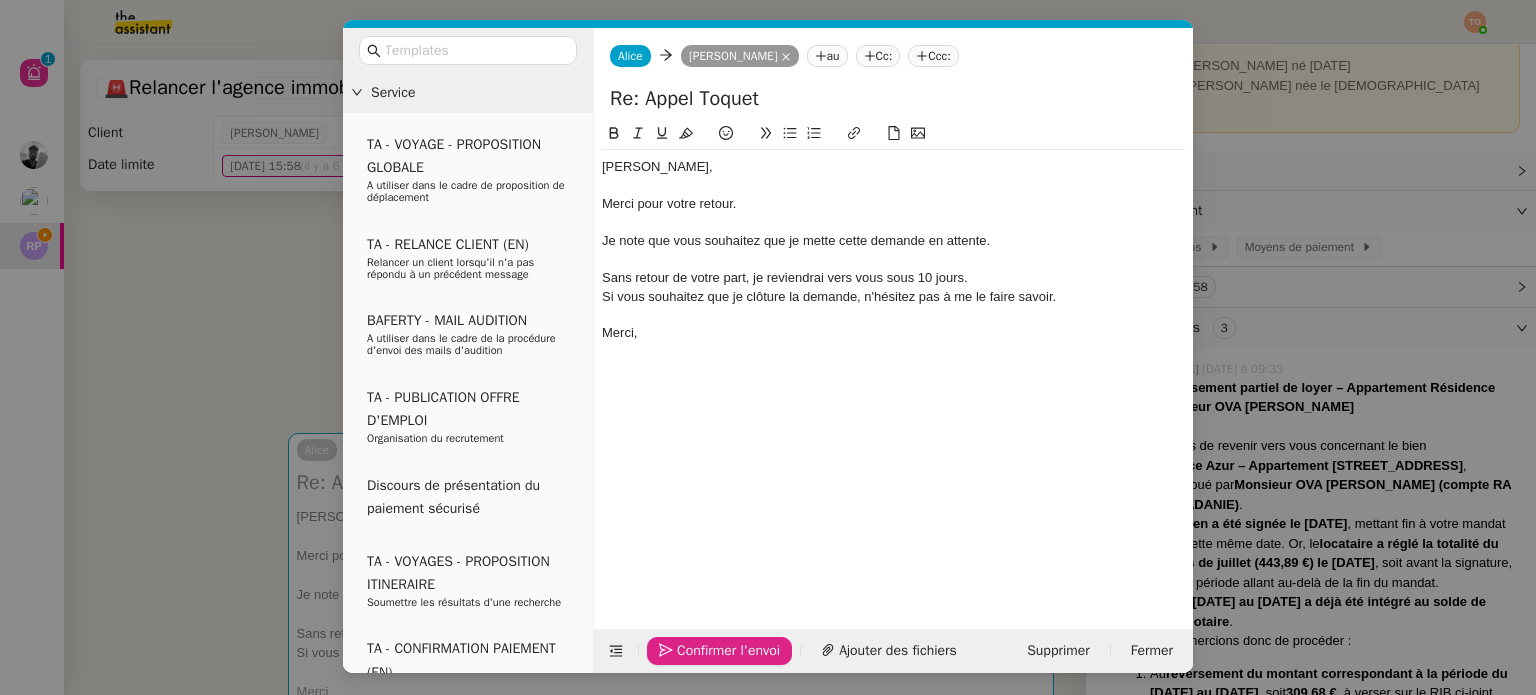 click on "Confirmer l'envoi" 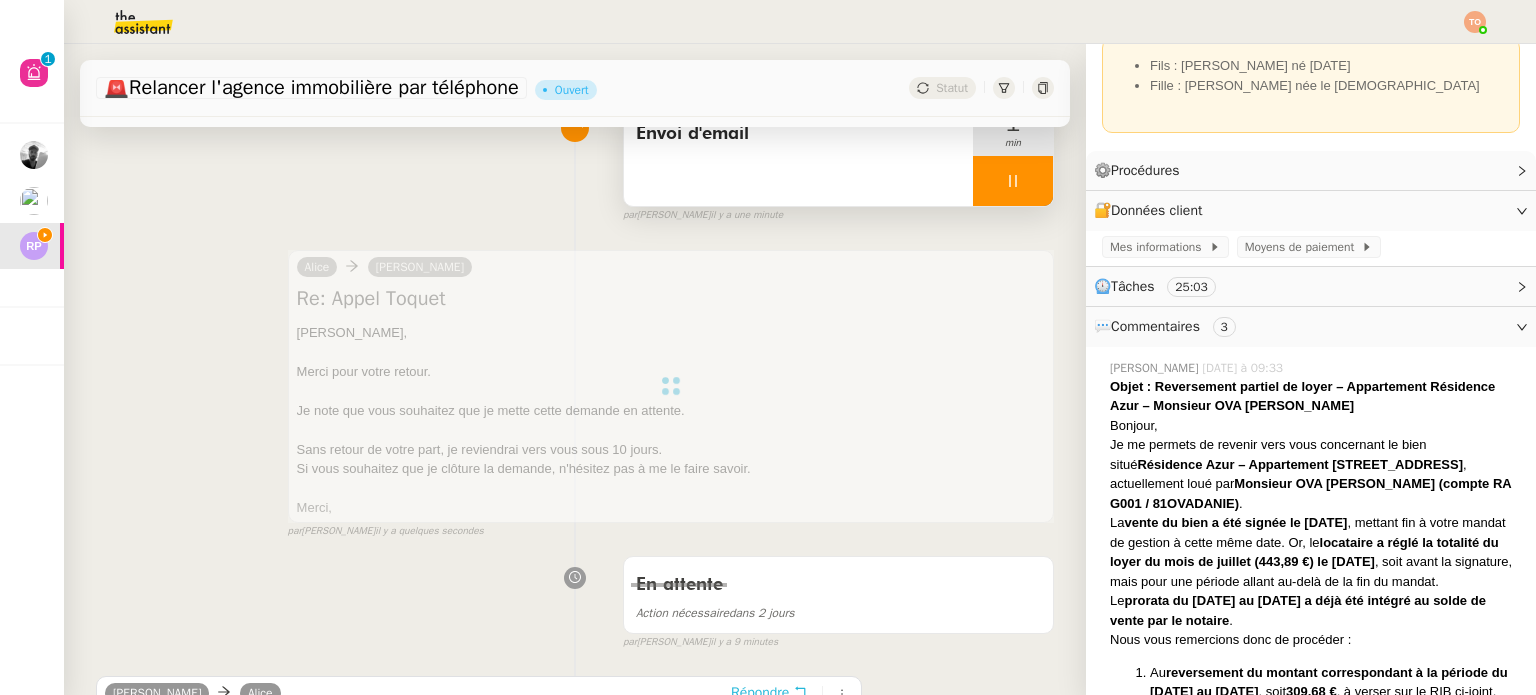 scroll, scrollTop: 45, scrollLeft: 0, axis: vertical 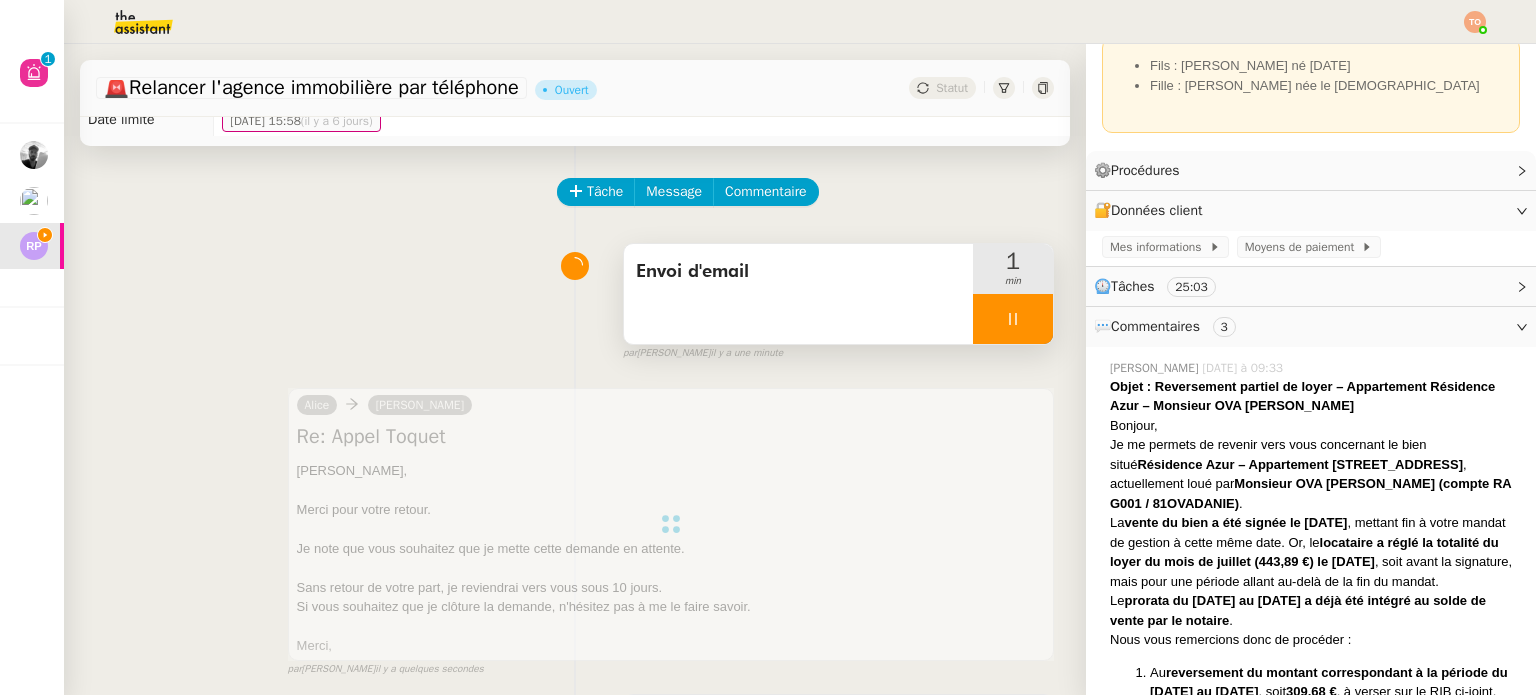 click at bounding box center [1013, 319] 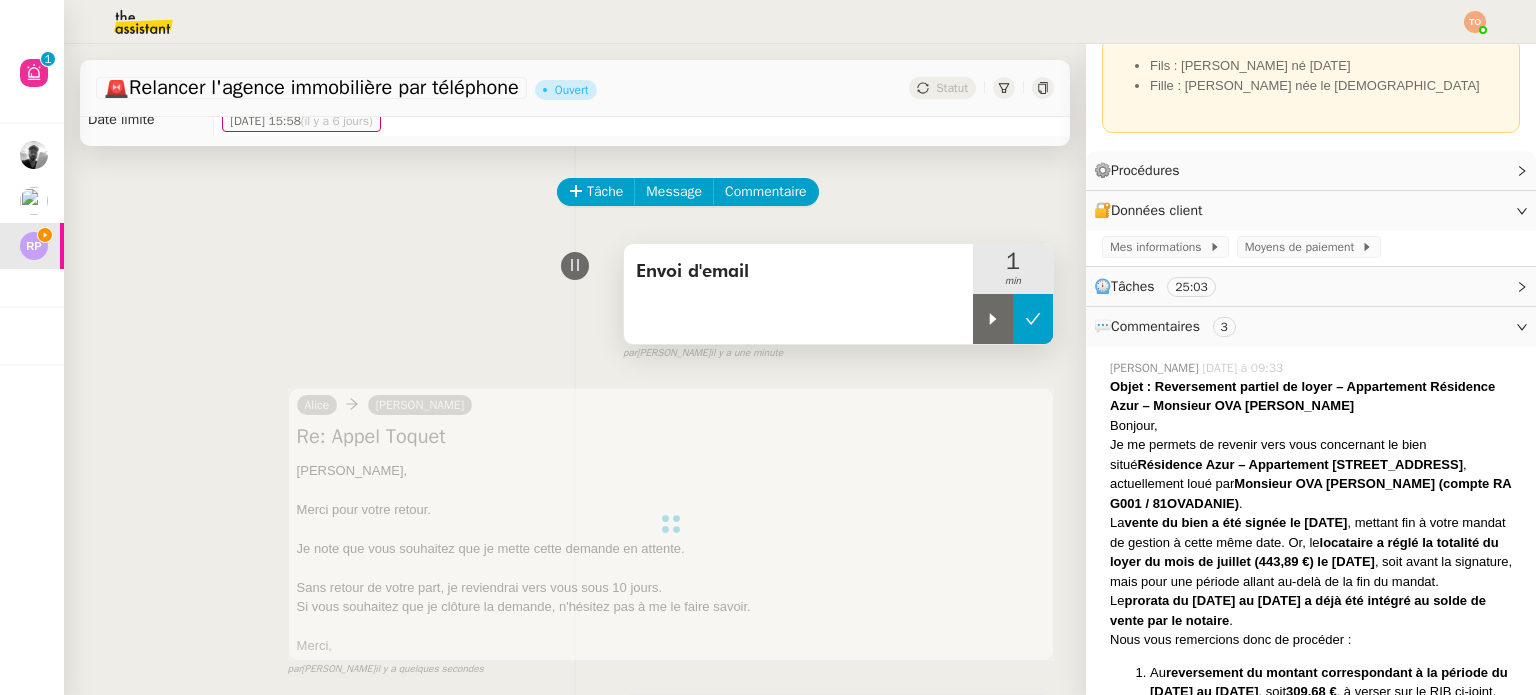 click 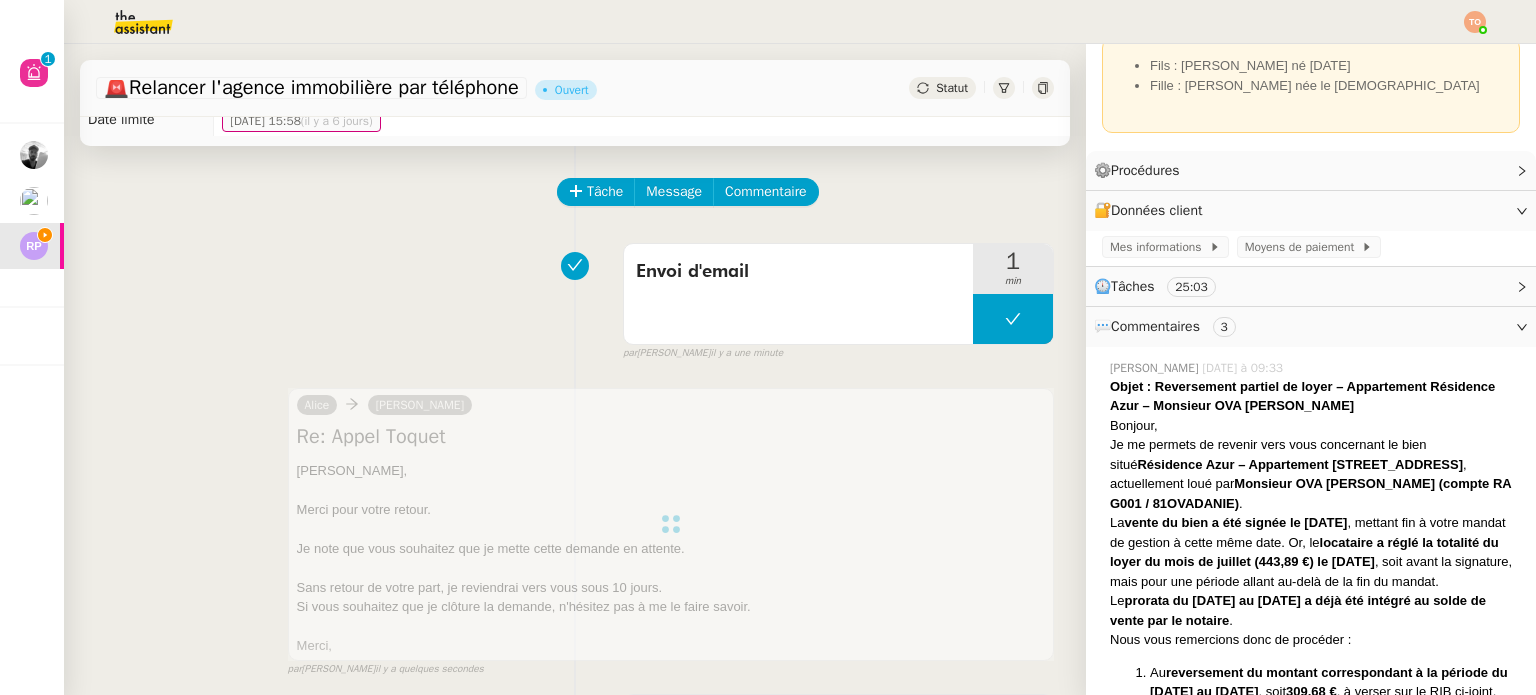 click on "🚨   Relancer l'agence immobilière par téléphone      Ouvert     Statut" 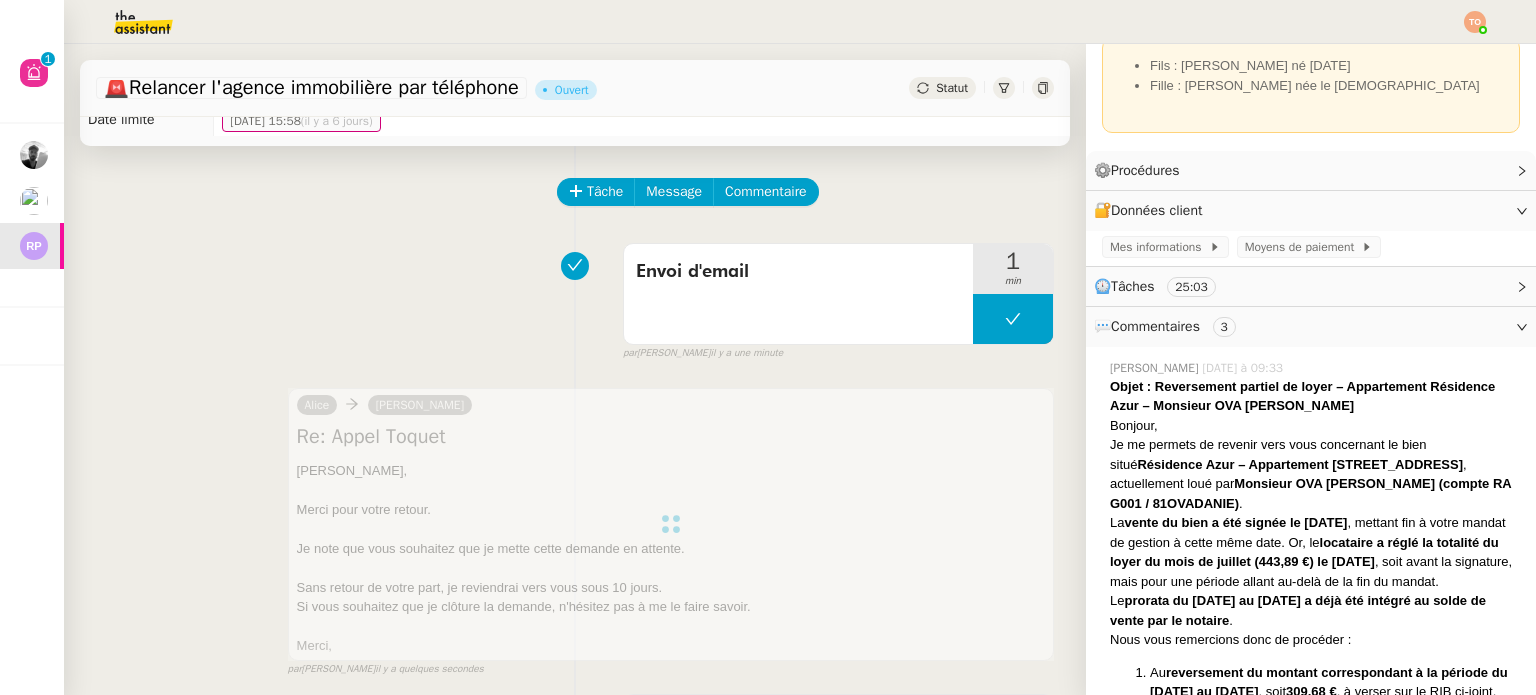 click on "Statut" 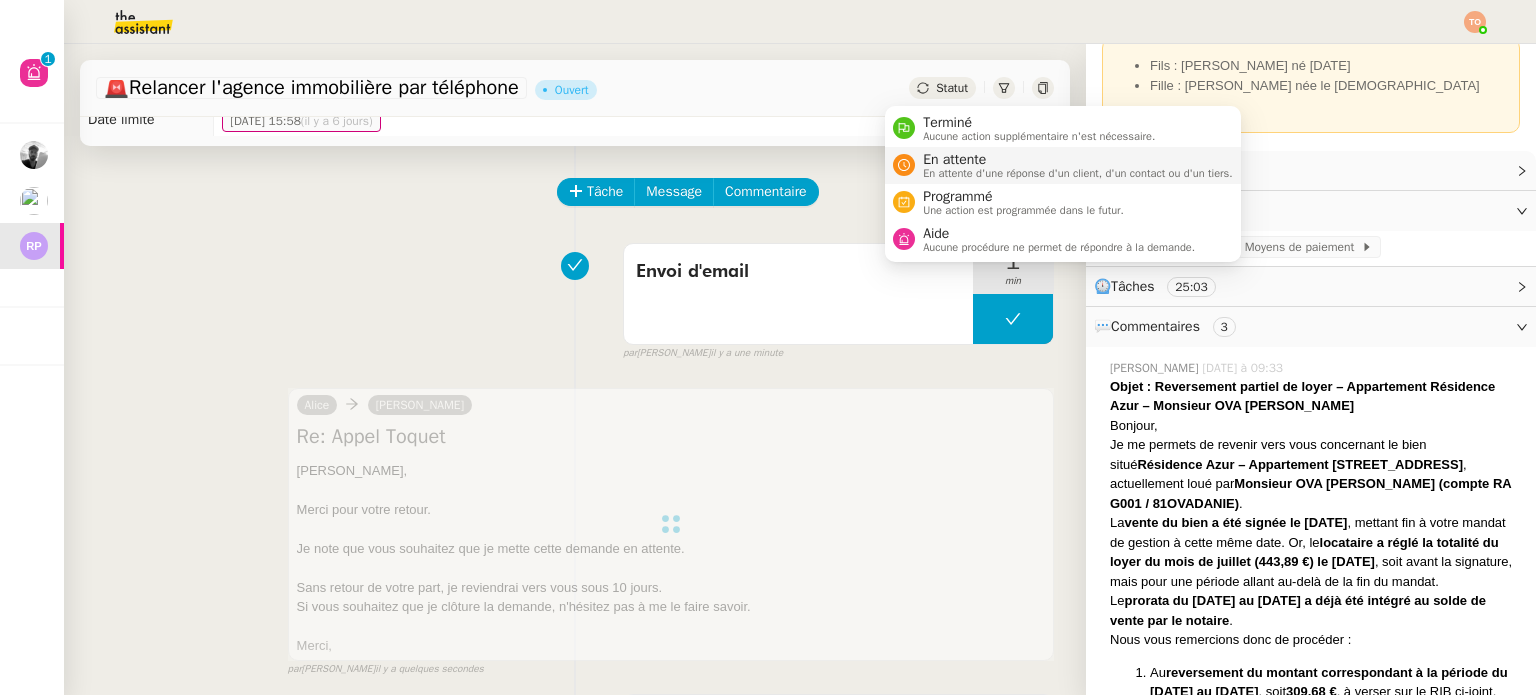 click on "En attente" at bounding box center [1078, 160] 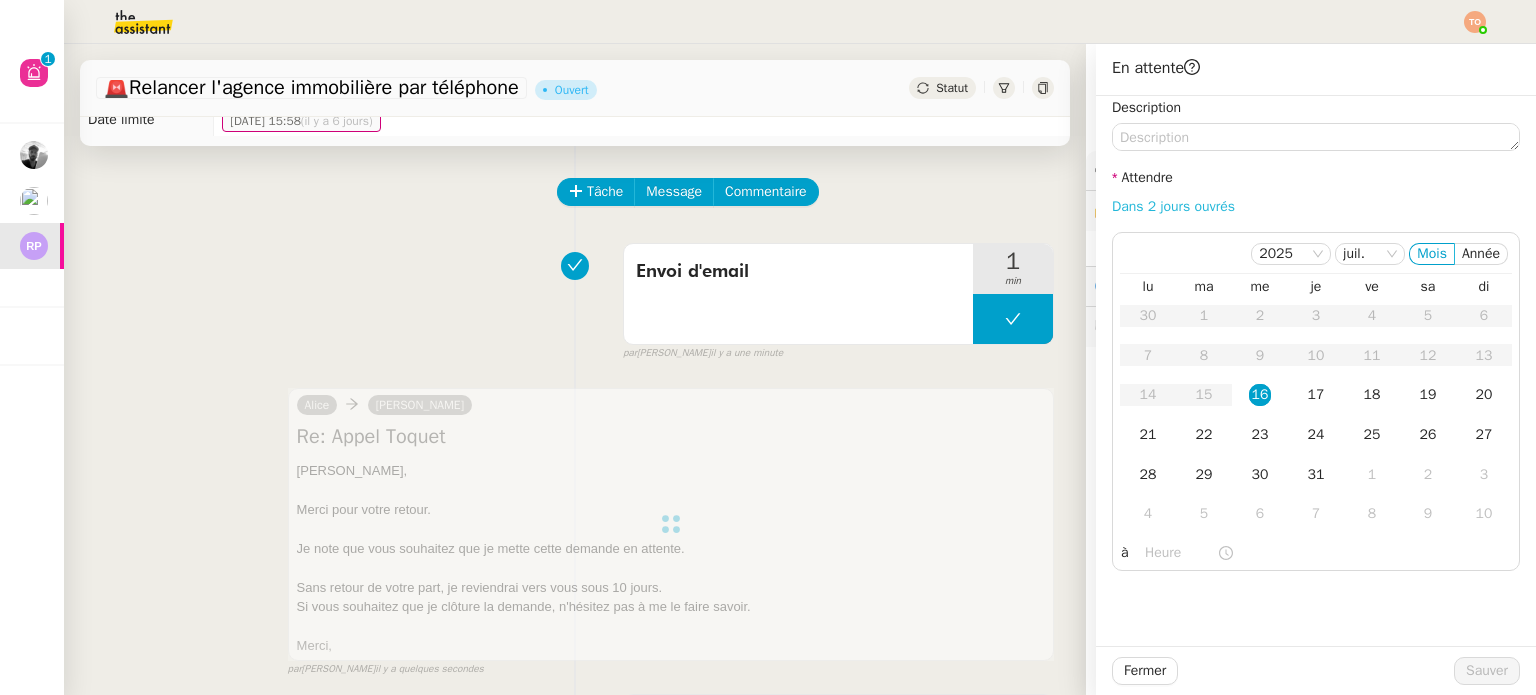 click on "Dans 2 jours ouvrés" 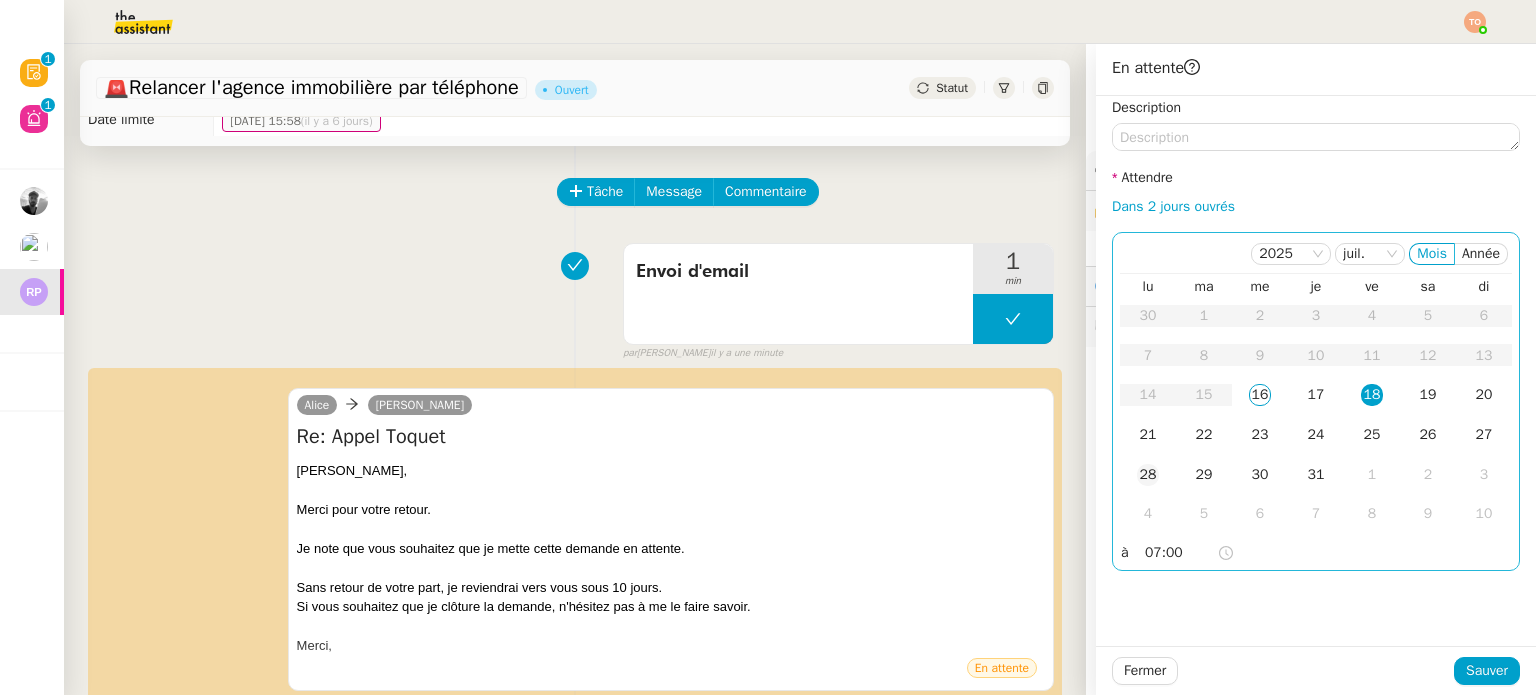 click on "28" 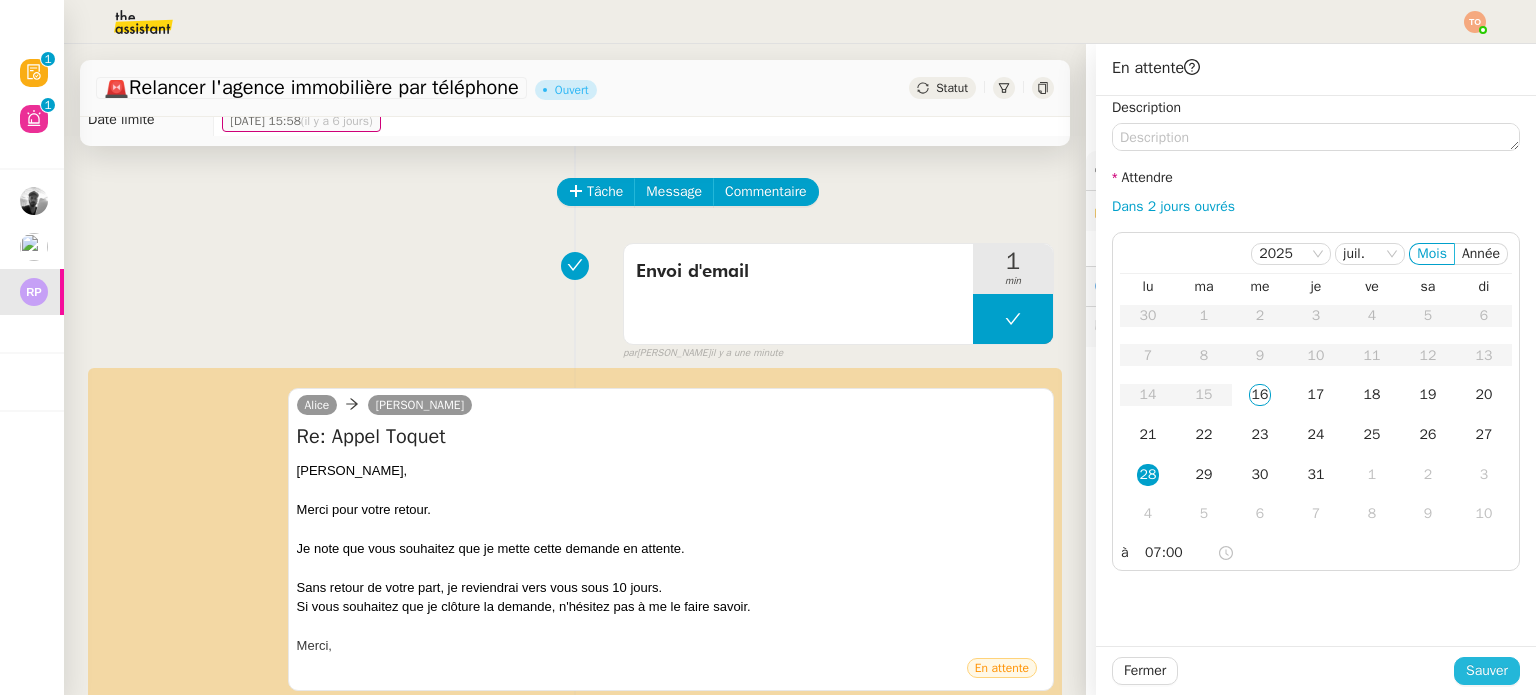 click on "Sauver" 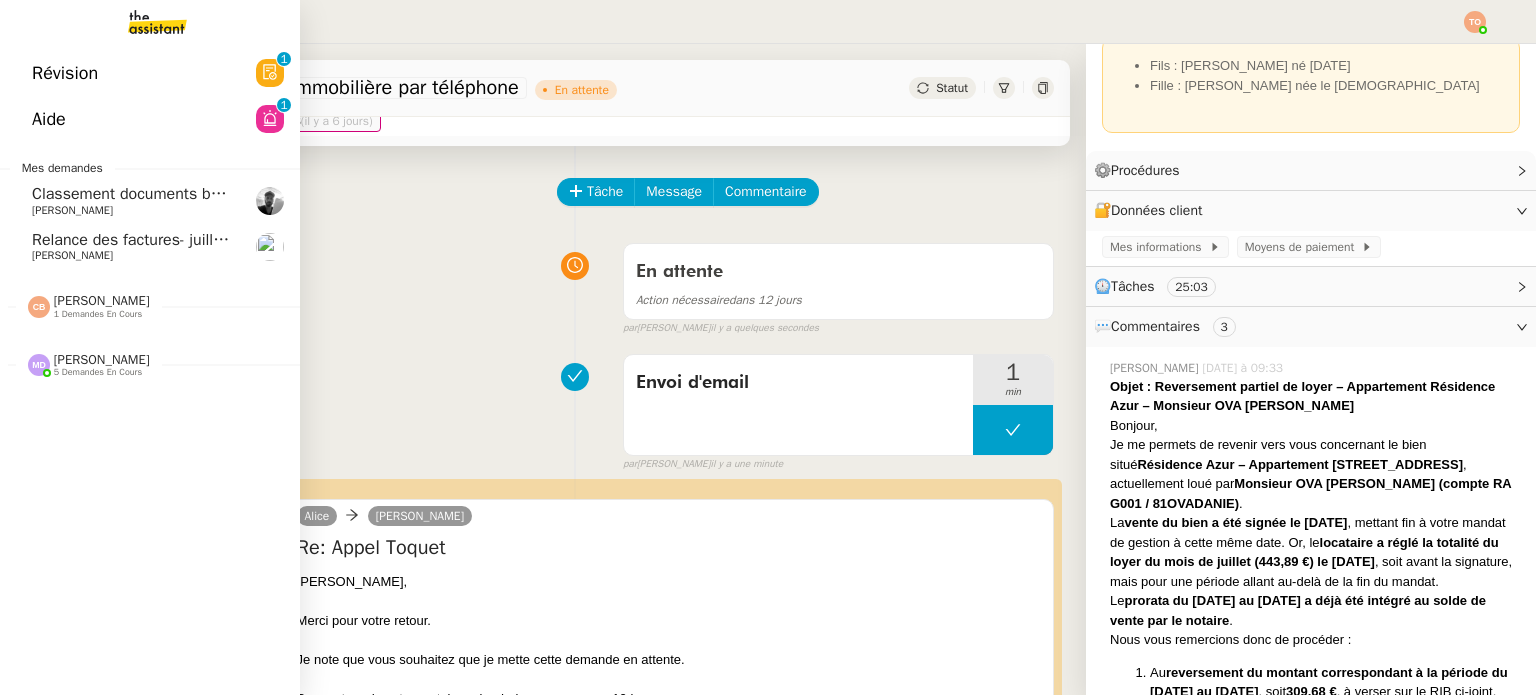 click on "Relance des factures- juillet 2025" 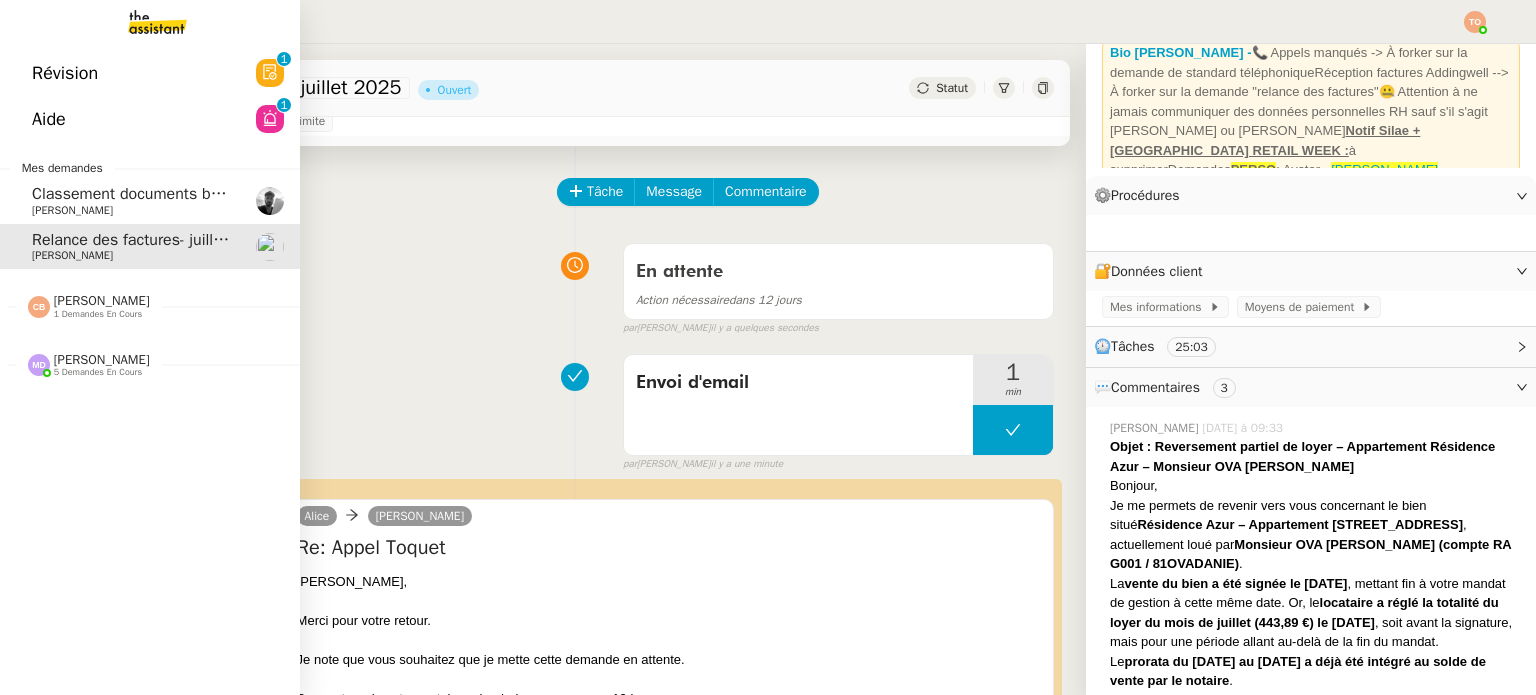 scroll, scrollTop: 103, scrollLeft: 0, axis: vertical 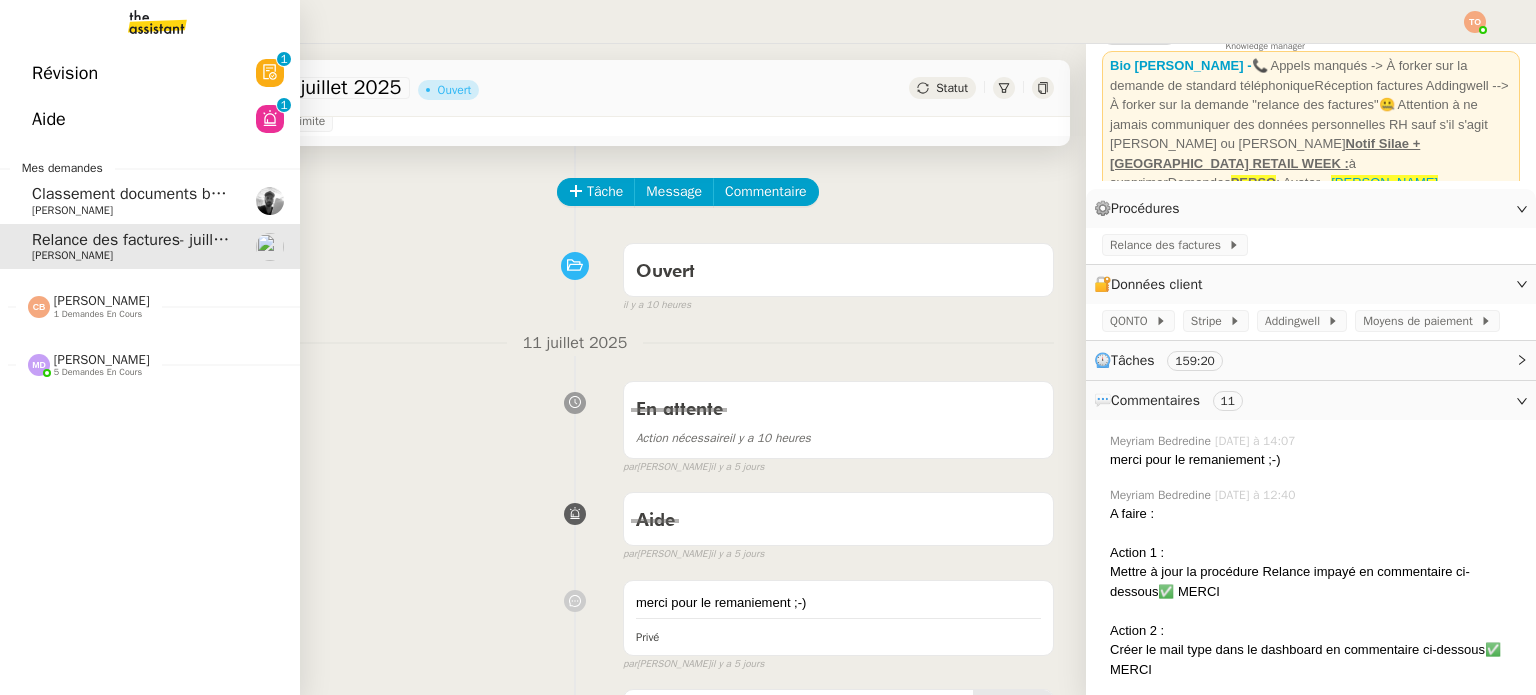 click on "[PERSON_NAME]" 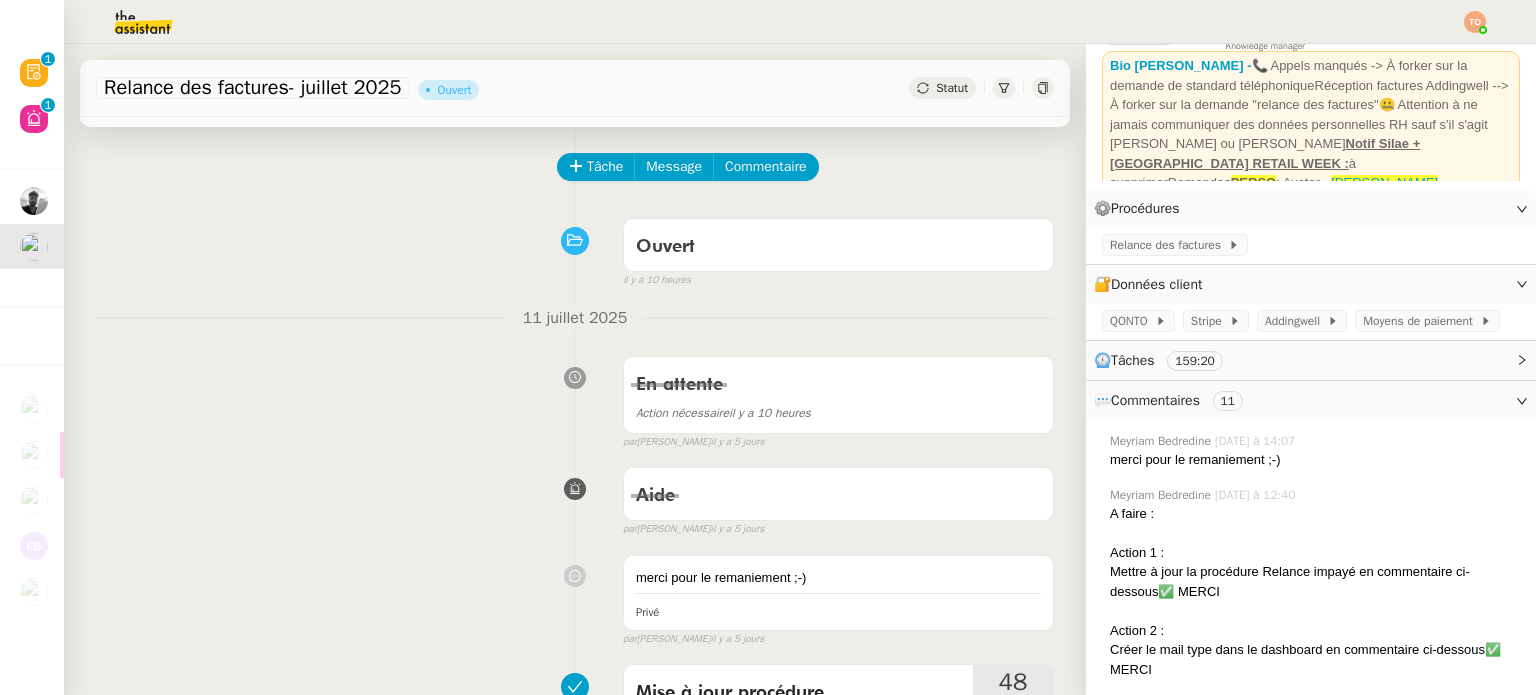 scroll, scrollTop: 0, scrollLeft: 0, axis: both 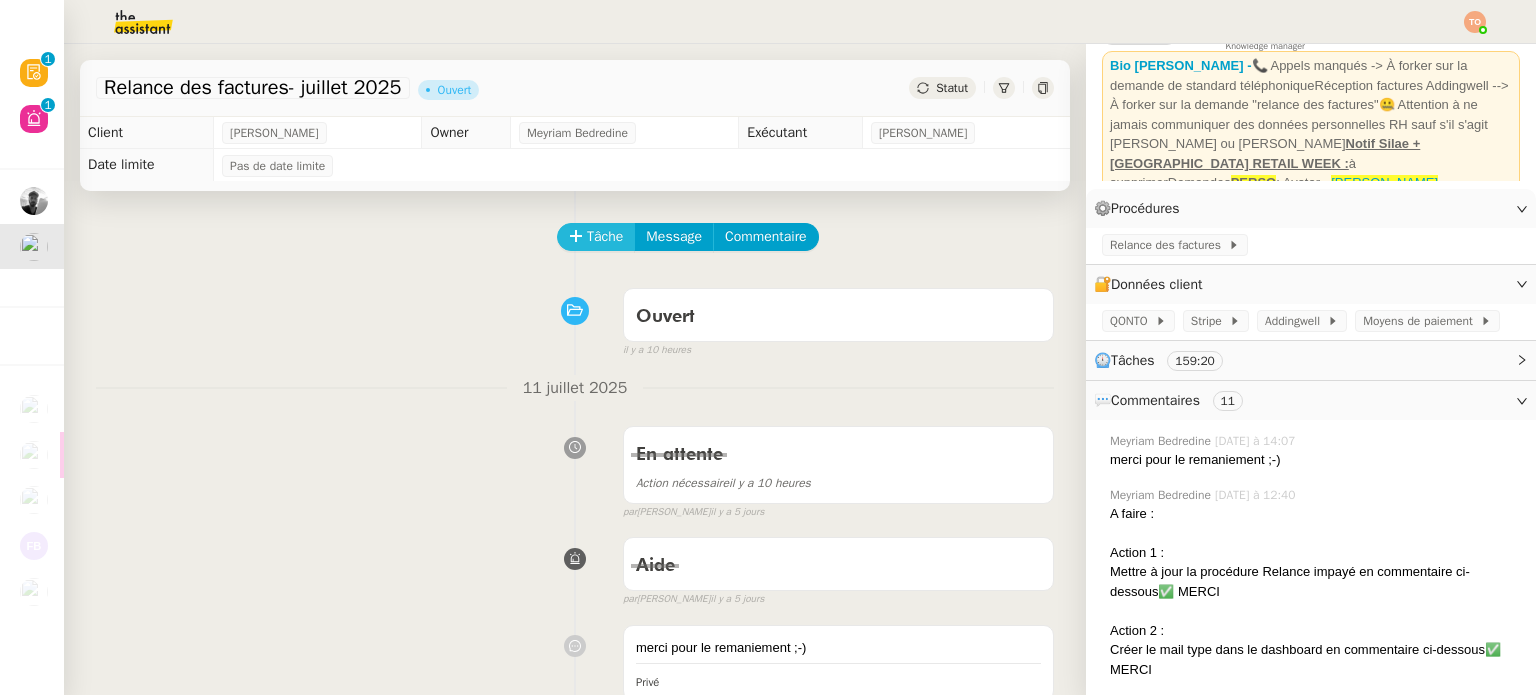 click on "Tâche" 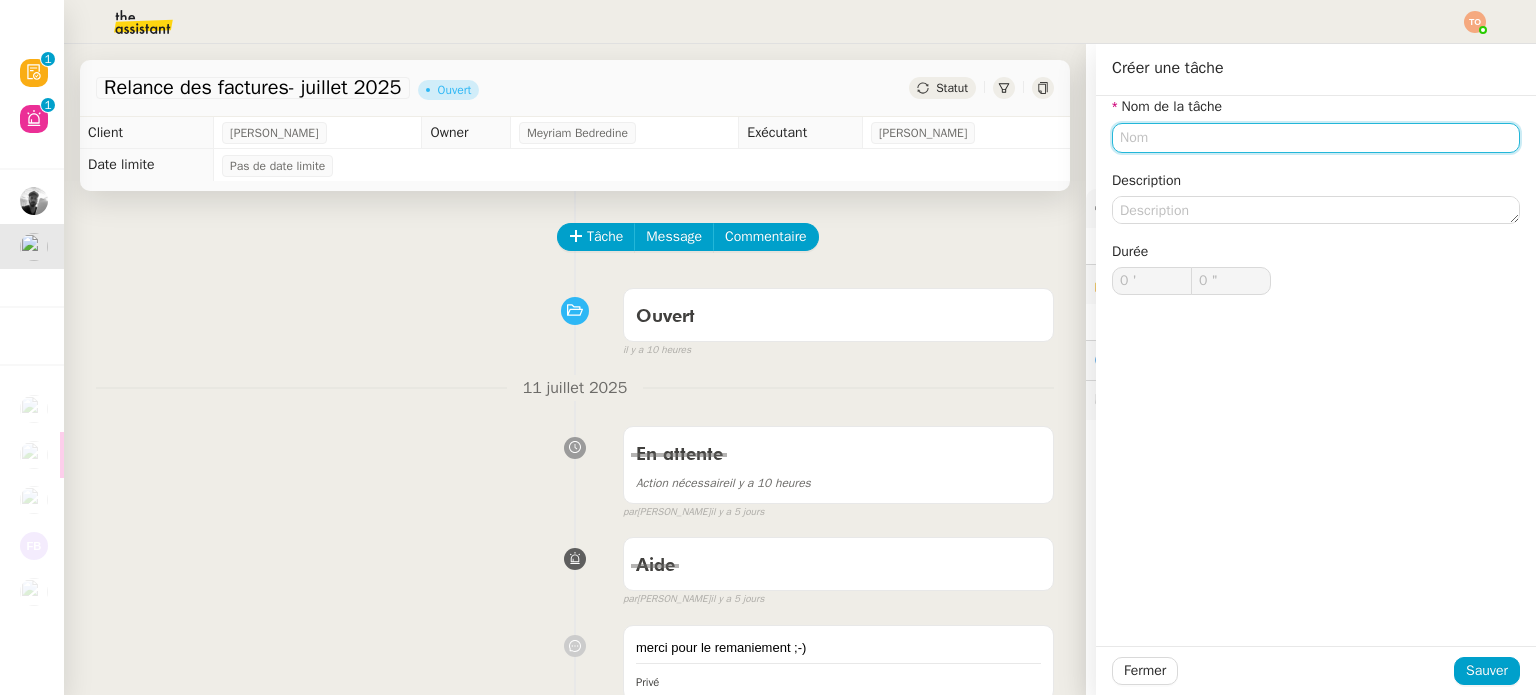 click 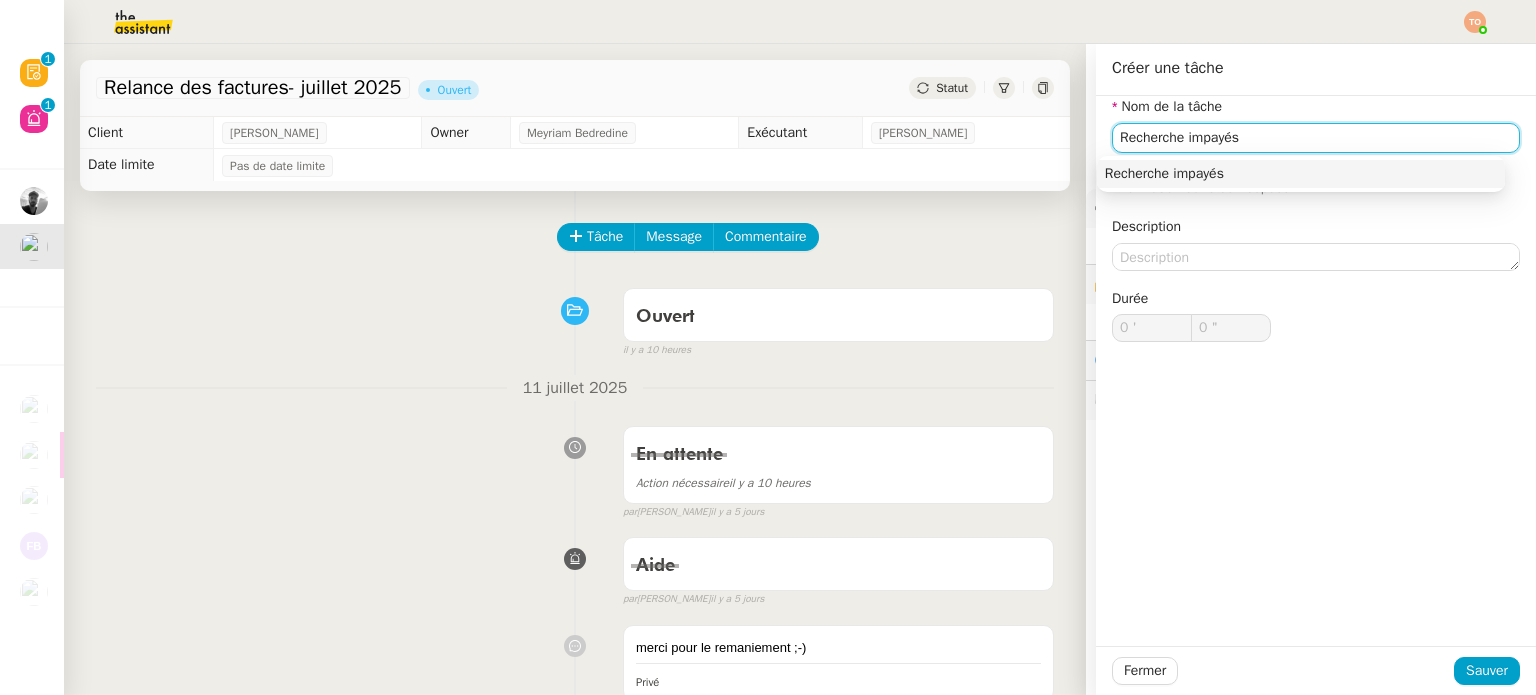 click on "Recherche impayés" at bounding box center [1301, 174] 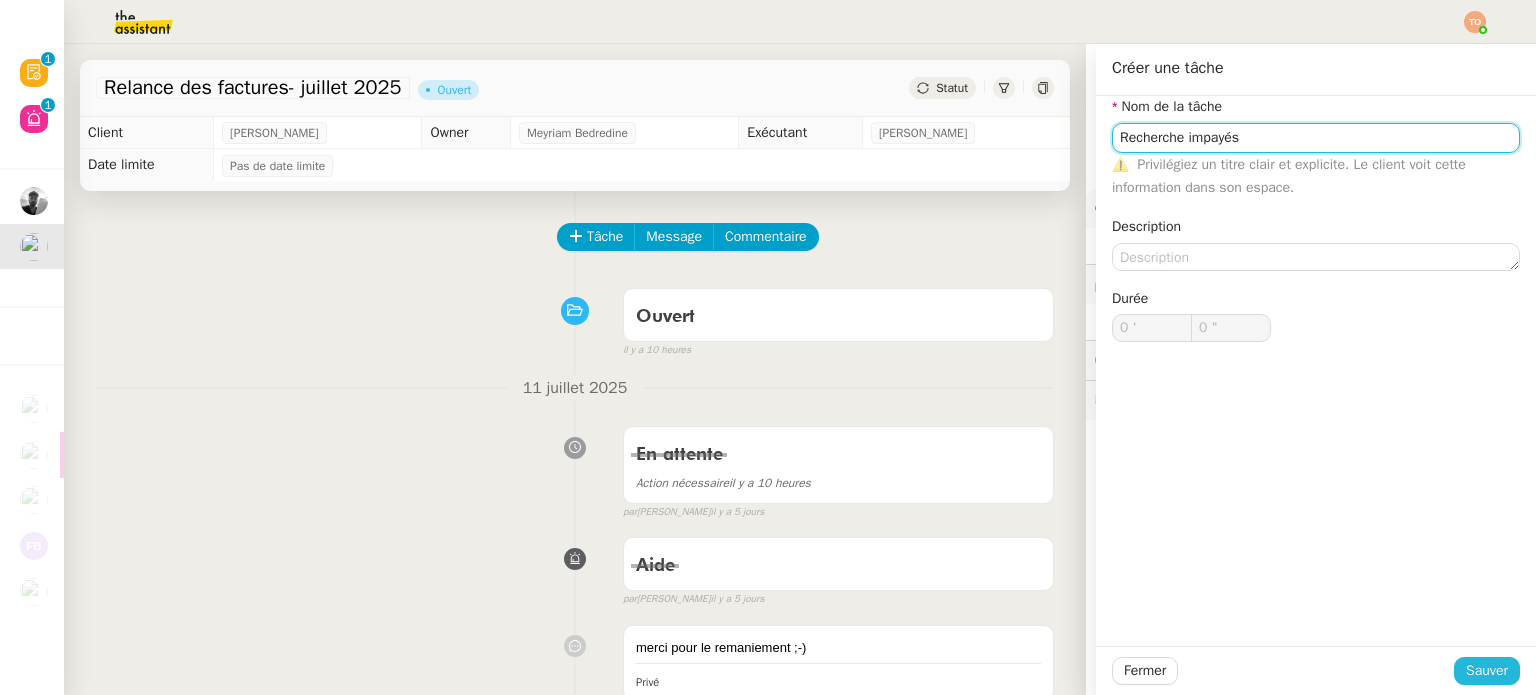 type on "Recherche impayés" 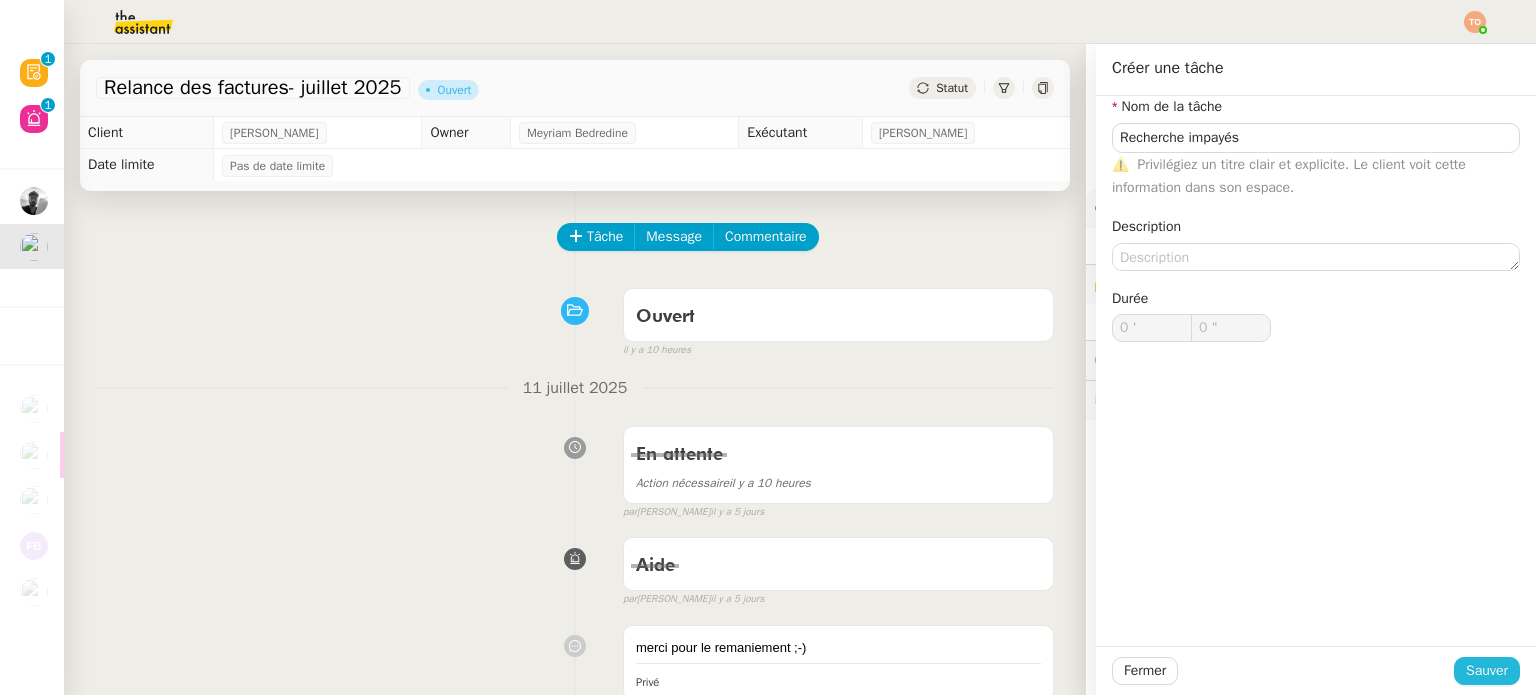 click on "Sauver" 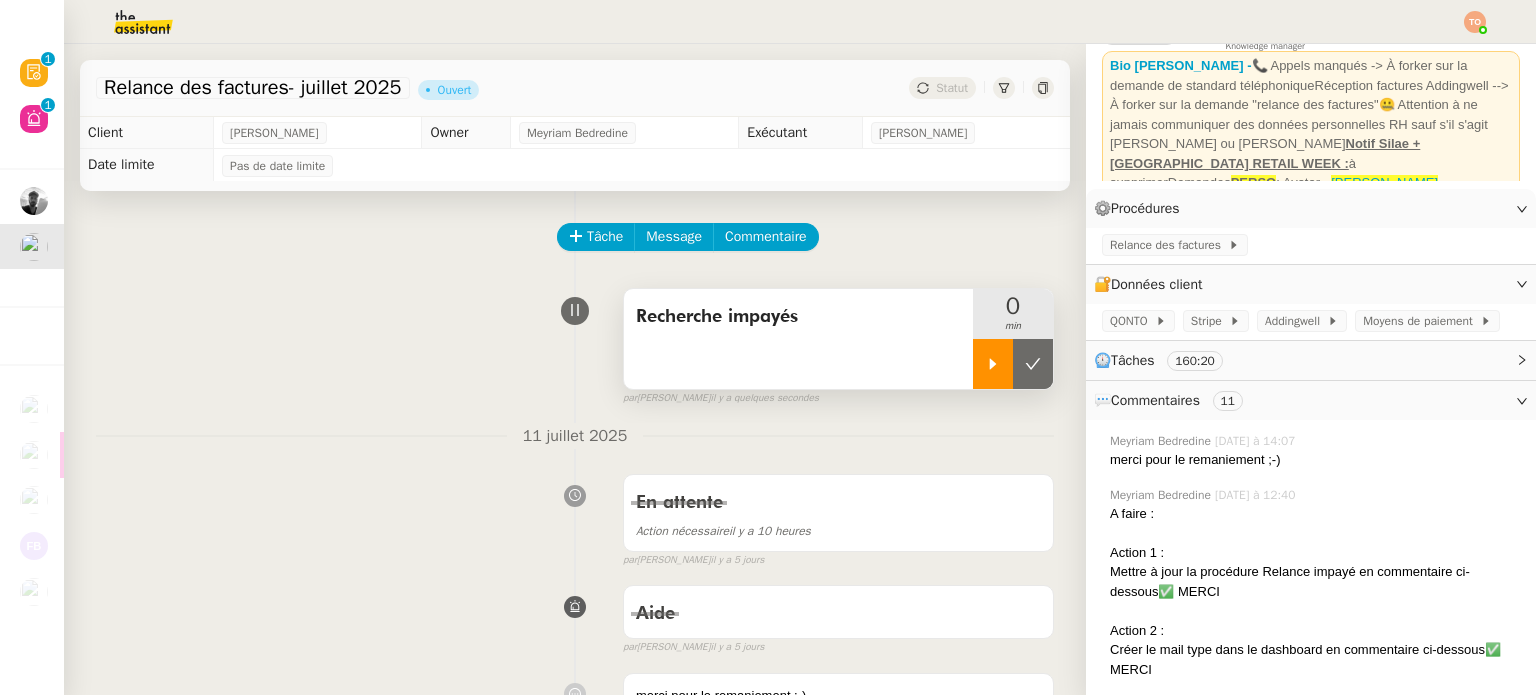 click 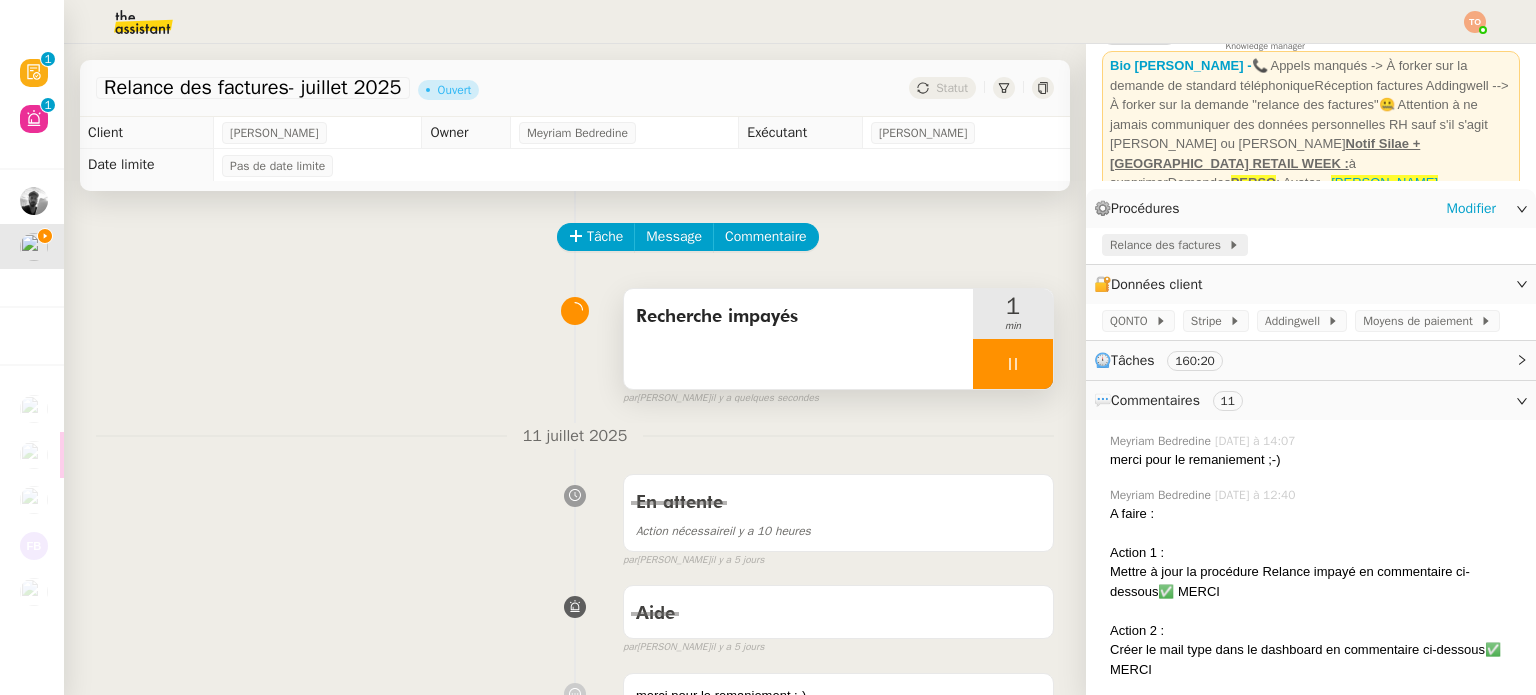click on "Relance des factures" 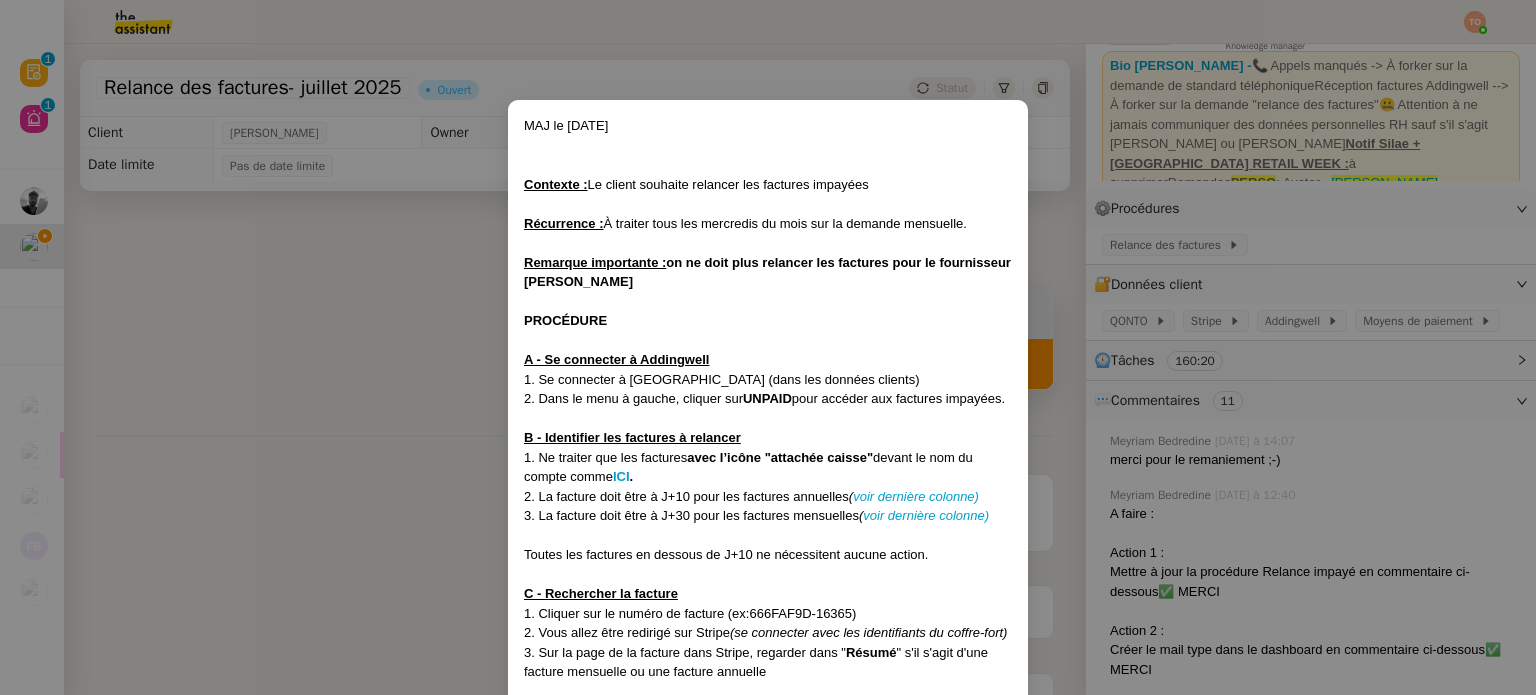 click on "MAJ le [DATE]  Contexte :  Le client souhaite relancer les factures impayées Récurrence :  À traiter tous les mercredis du mois sur la demande mensuelle. Remarque importante :  on ne doit plus relancer les factures pour le fournisseur Wethenew PROCÉDURE A - Se connecter à Addingwell 1. Se connecter à [GEOGRAPHIC_DATA] (dans les données clients) 2. Dans le menu à gauche, cliquer sur  UNPAID  pour accéder aux factures impayées. B - Identifier les factures à relancer 1. Ne traiter que les factures  avec l’icône "attachée caisse"  devant le nom du compte comme  ICI . 2. La facture doit être à J+10 pour les factures annuelles  ( voir dernière colonne) 3. La facture doit être à J+30 pour les factures mensuelles  ( voir dernière colonne) Toutes les factures en dessous de J+10 ne nécessitent aucune action. C - Rechercher la facture 1. Cliquer sur le numéro de facture (ex:666FAF9D-16365) 2. Vous allez être redirigé sur Stripe  (se connecter avec les identifiants du coffre-fort) Résumé ," at bounding box center (768, 347) 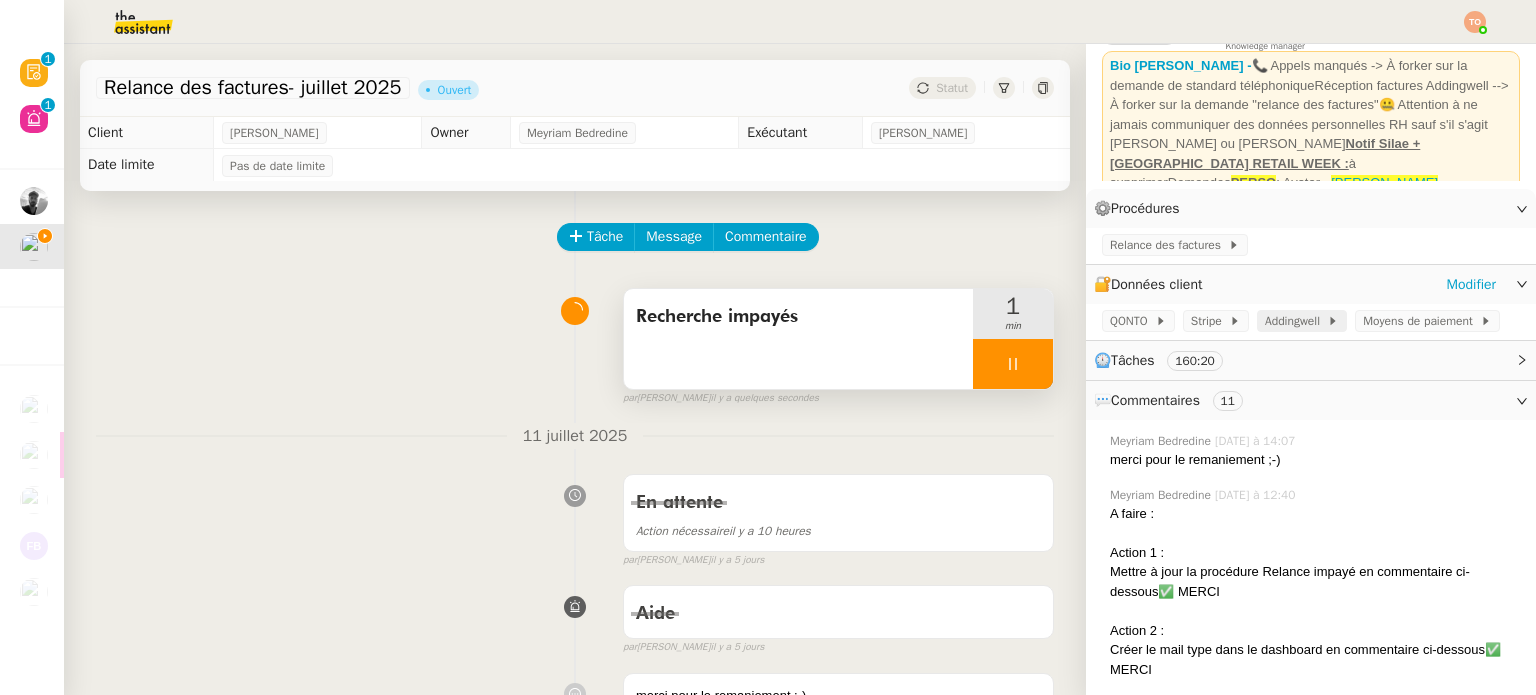 click on "Addingwell" 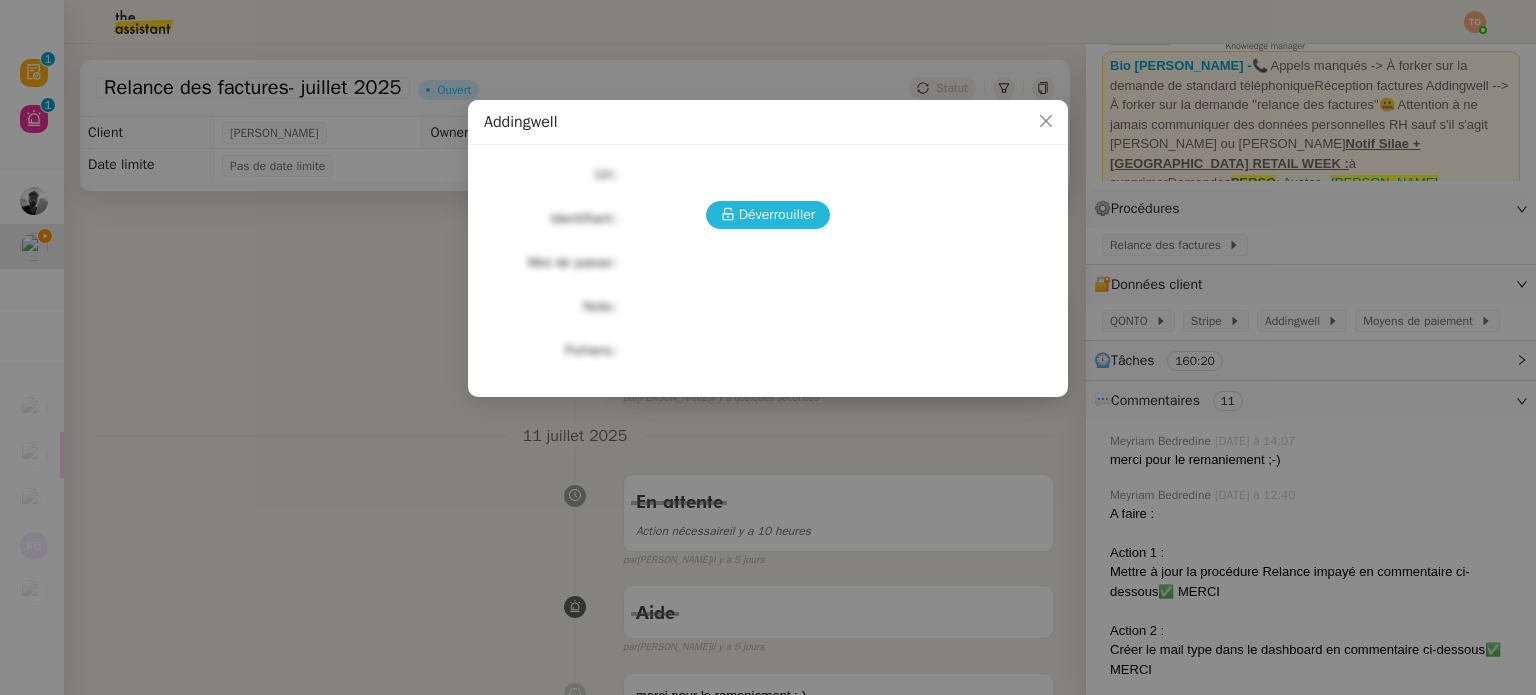 click on "Déverrouiller" at bounding box center (777, 214) 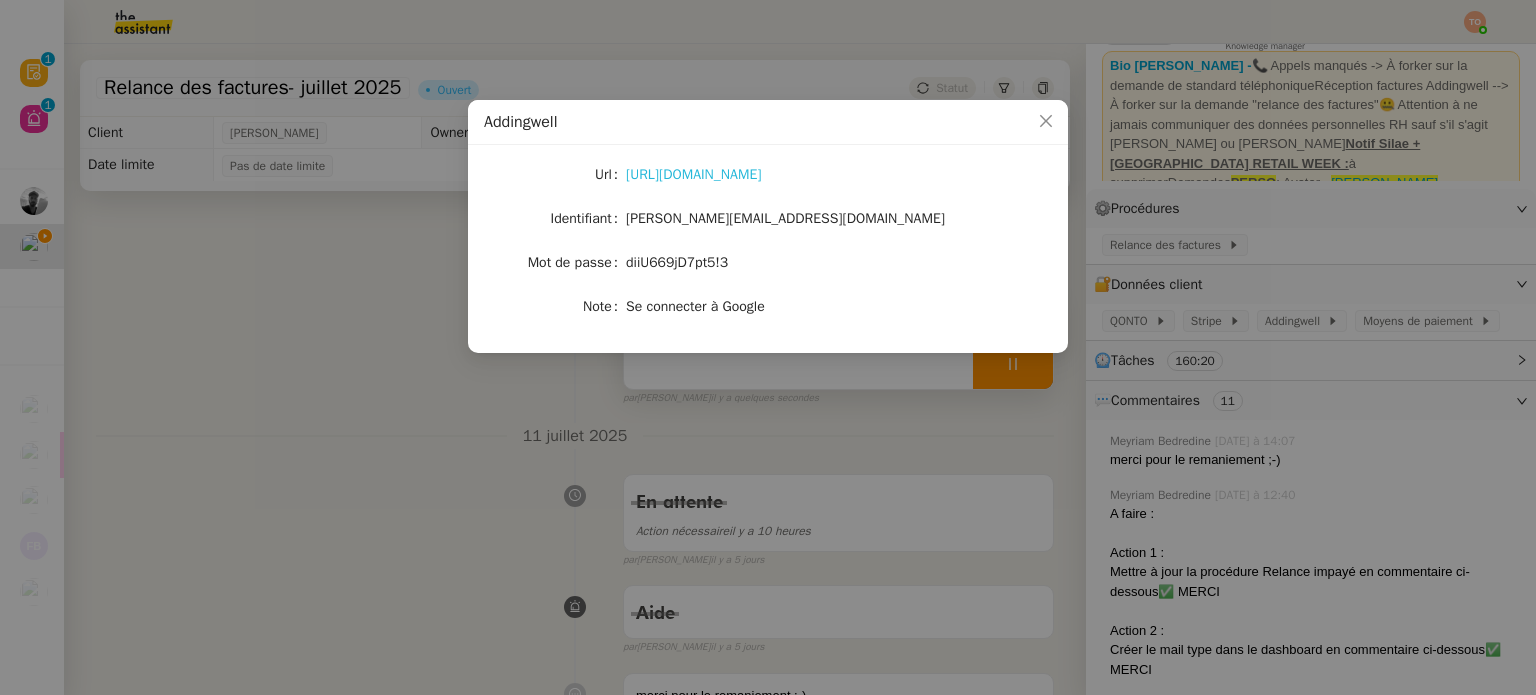click on "https://app.addingwell.com/admin/dashboard" 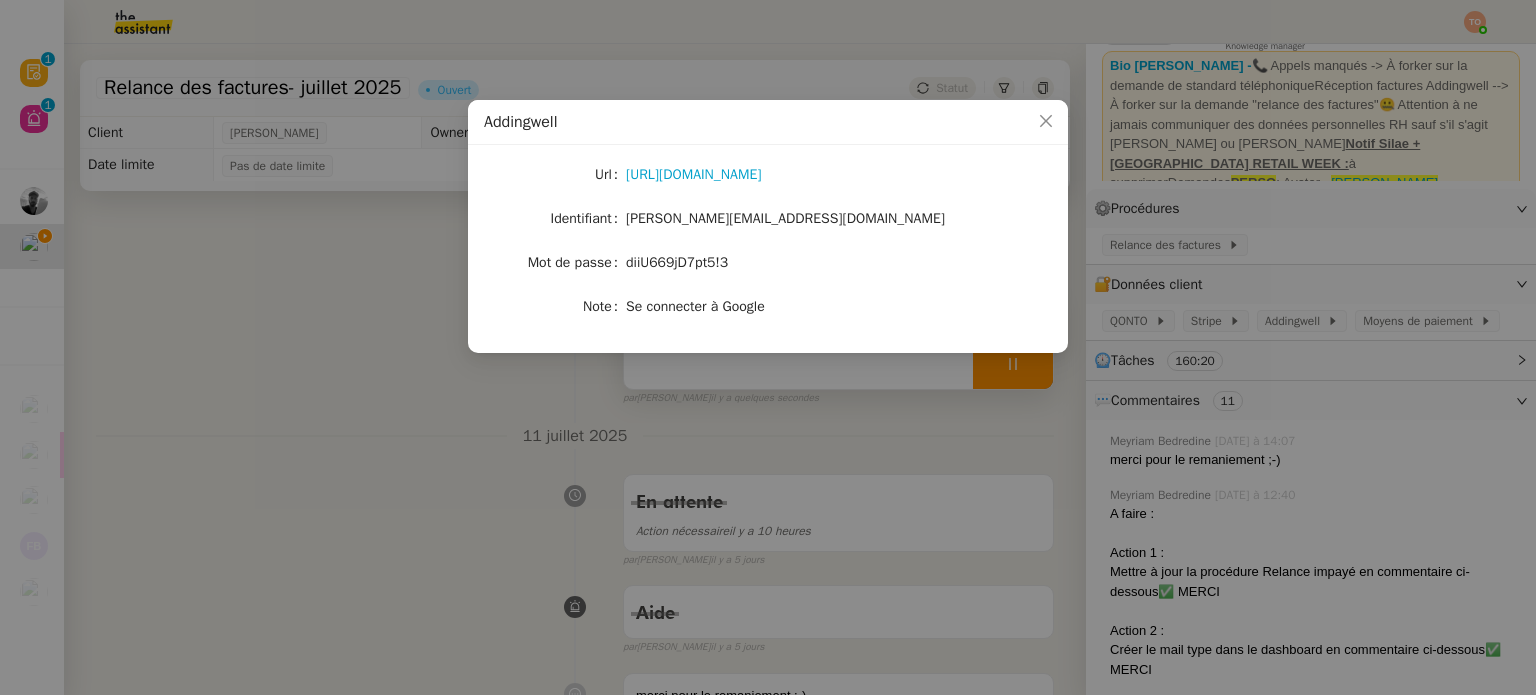 click on "Addingwell Url  https://app.addingwell.com/admin/dashboard    Identifiant camille@addingwell.com Mot de passe diiU669jD7pt5!3 Note Se connecter à Google" at bounding box center [768, 347] 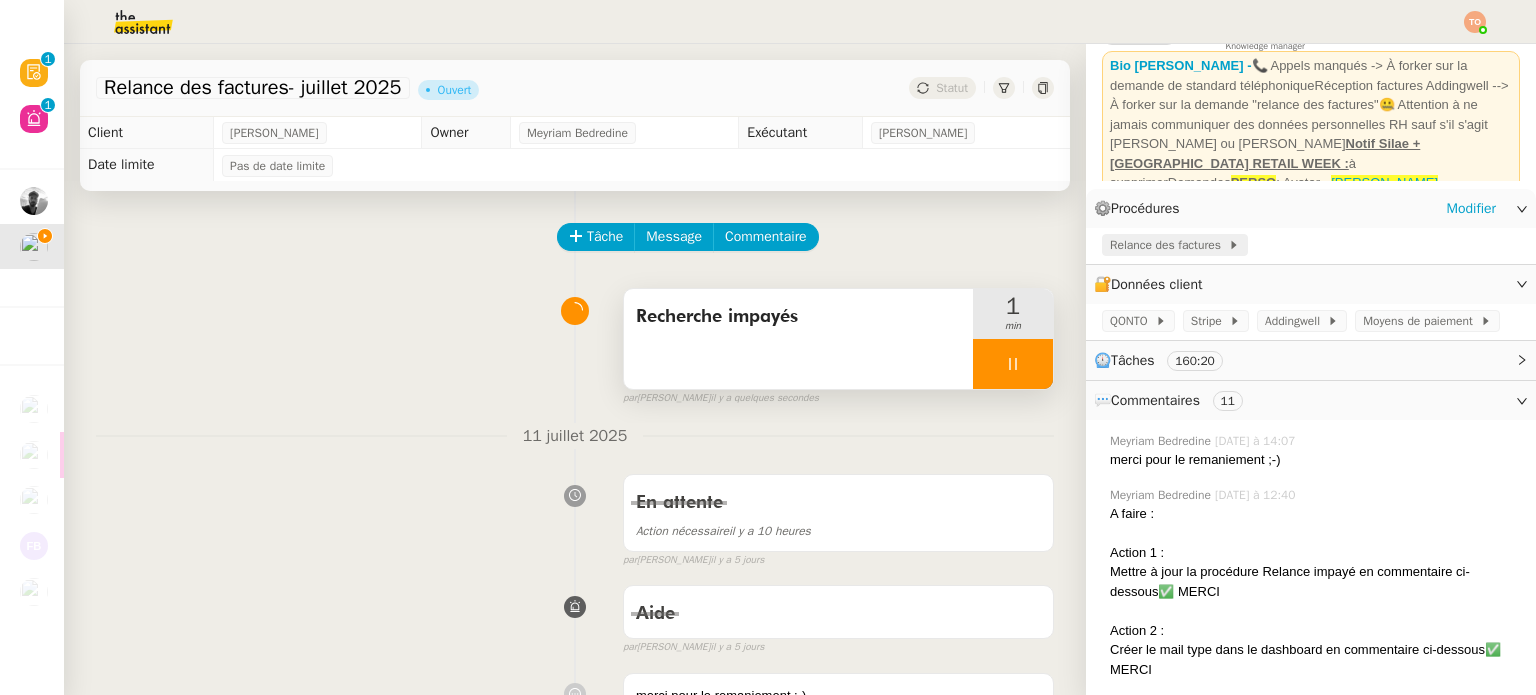 click on "Relance des factures" 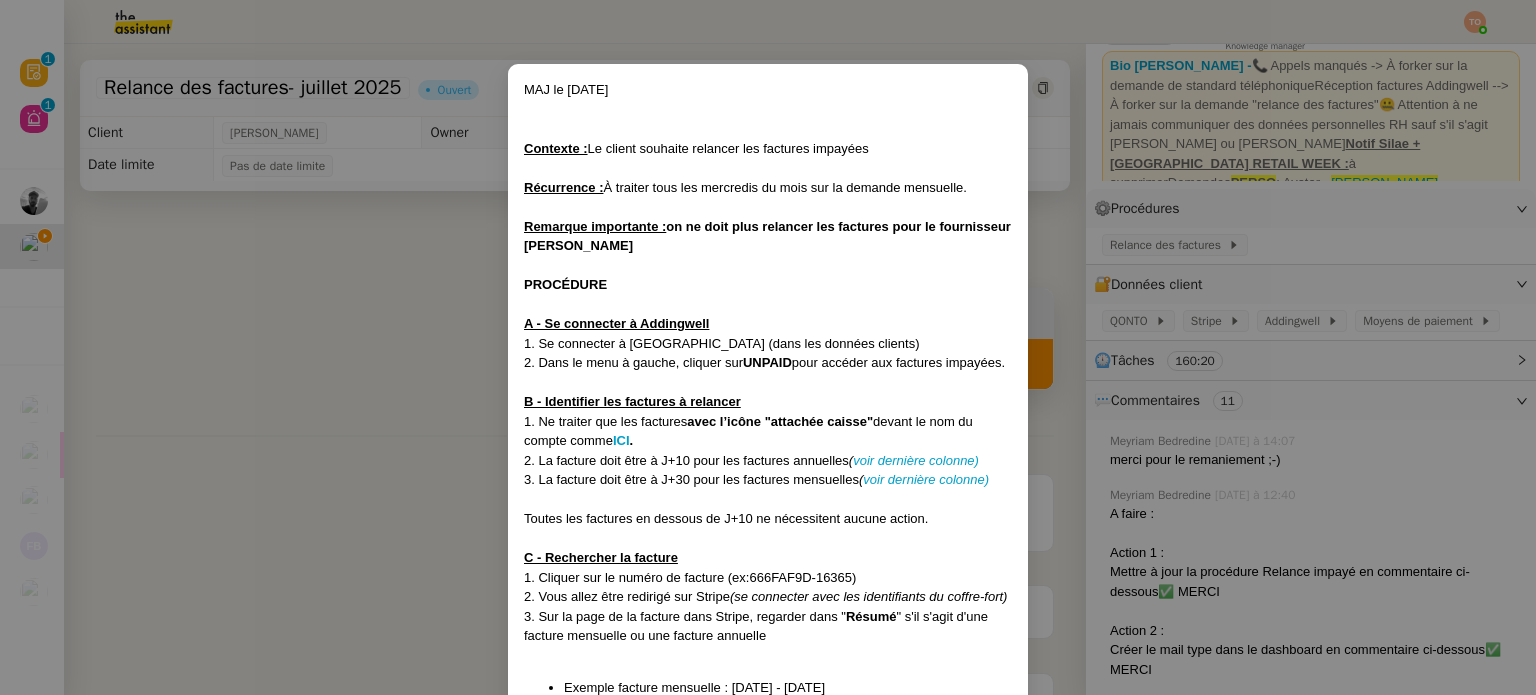 scroll, scrollTop: 100, scrollLeft: 0, axis: vertical 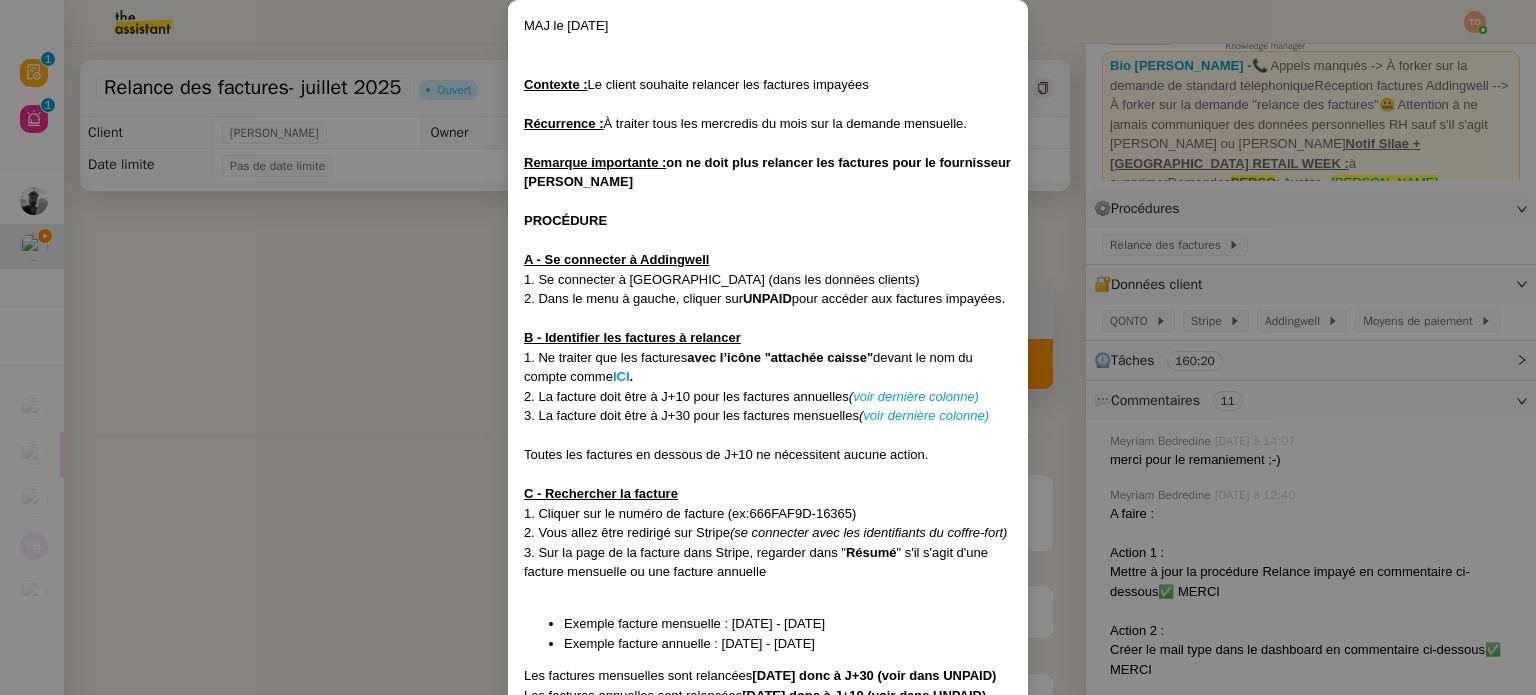 click on "." at bounding box center (632, 376) 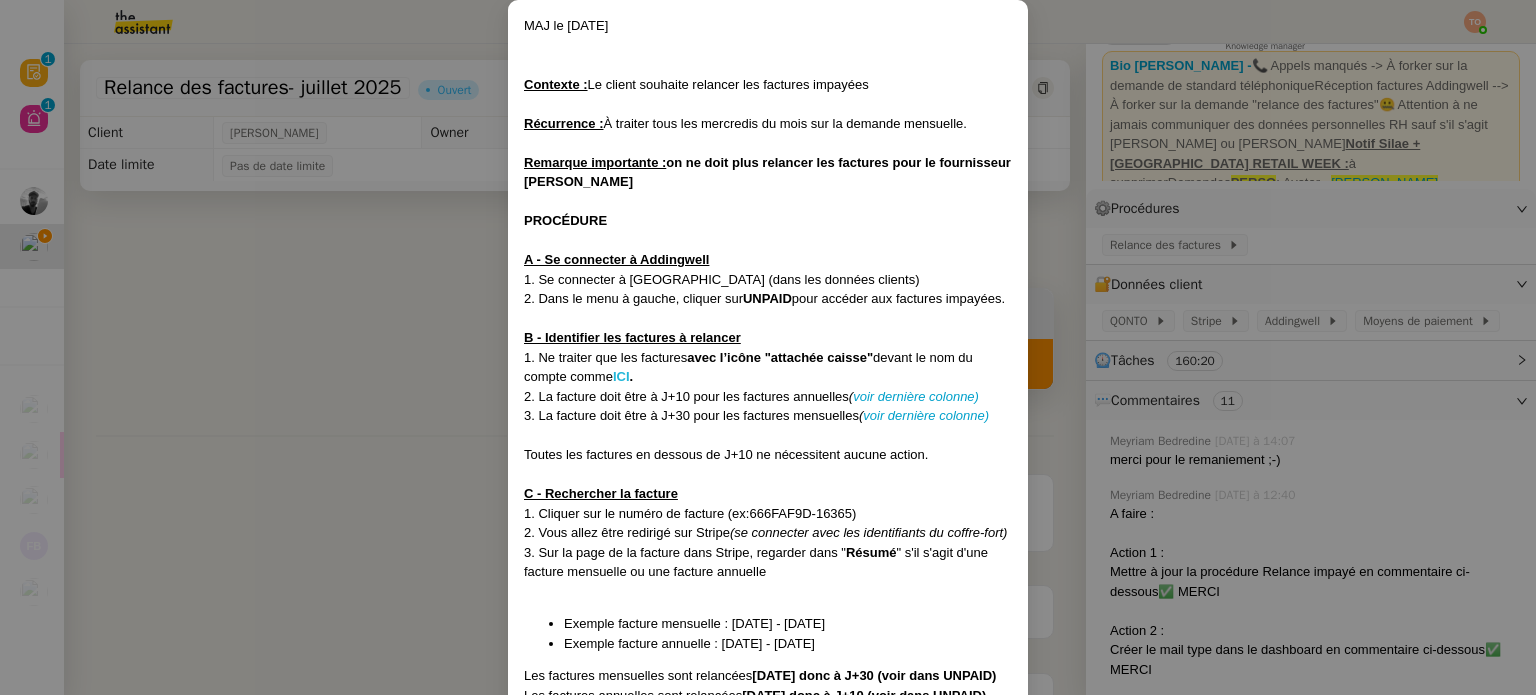 click on "ICI" at bounding box center (621, 376) 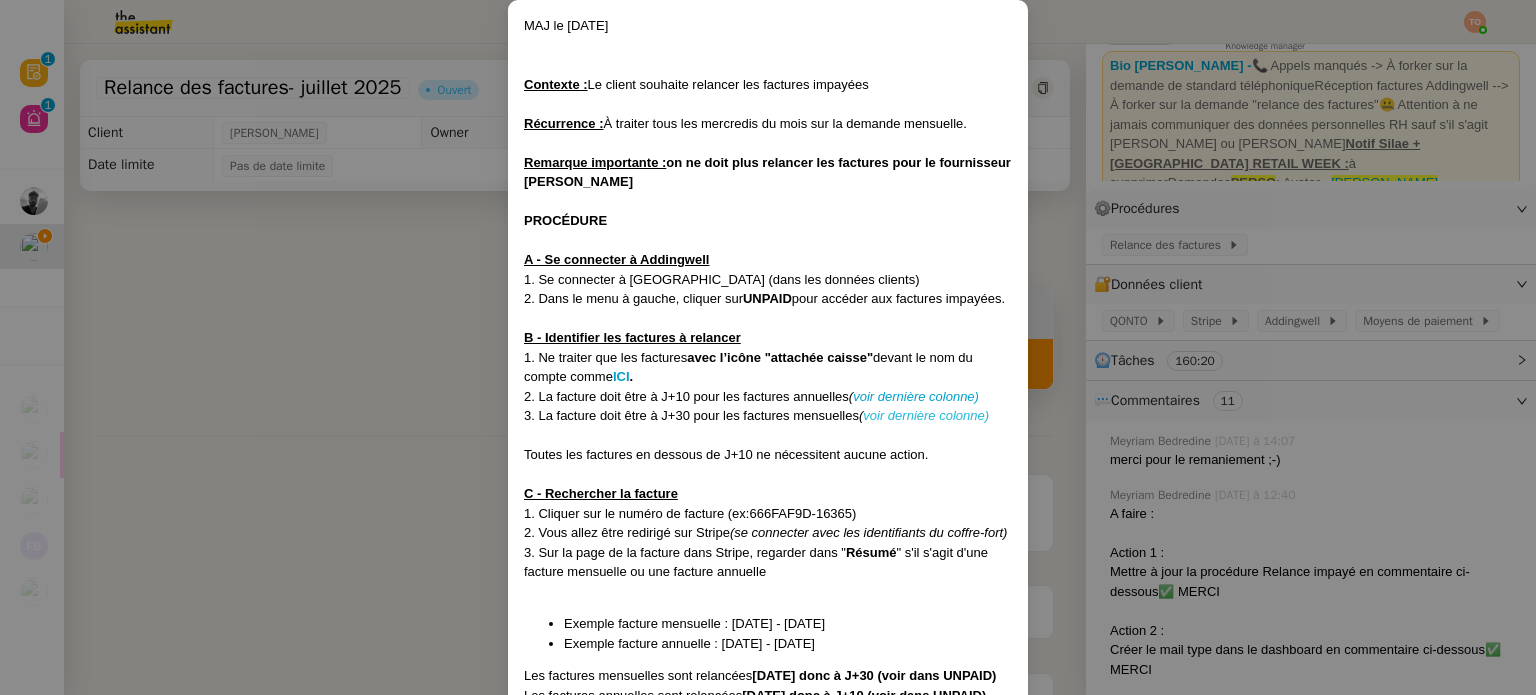 click on "voir dernière colonne)" at bounding box center (926, 415) 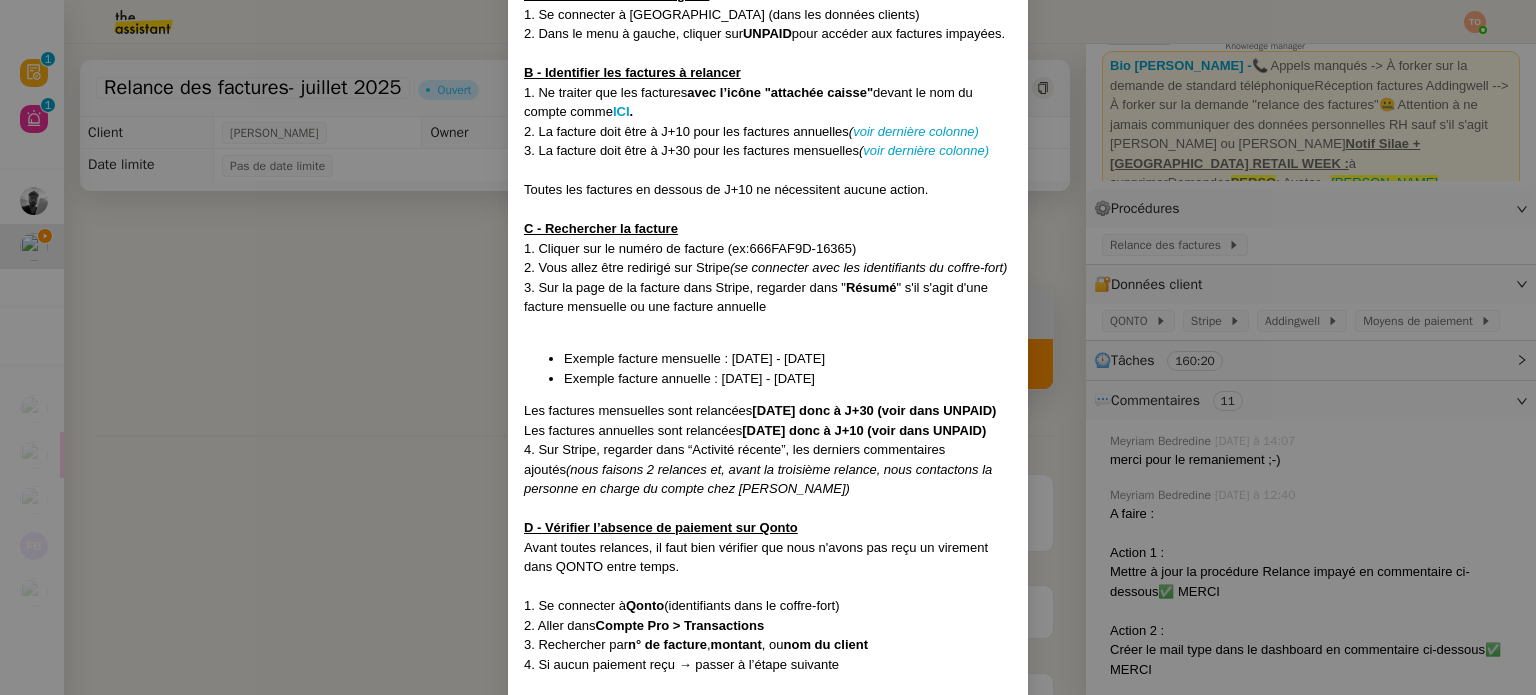 scroll, scrollTop: 400, scrollLeft: 0, axis: vertical 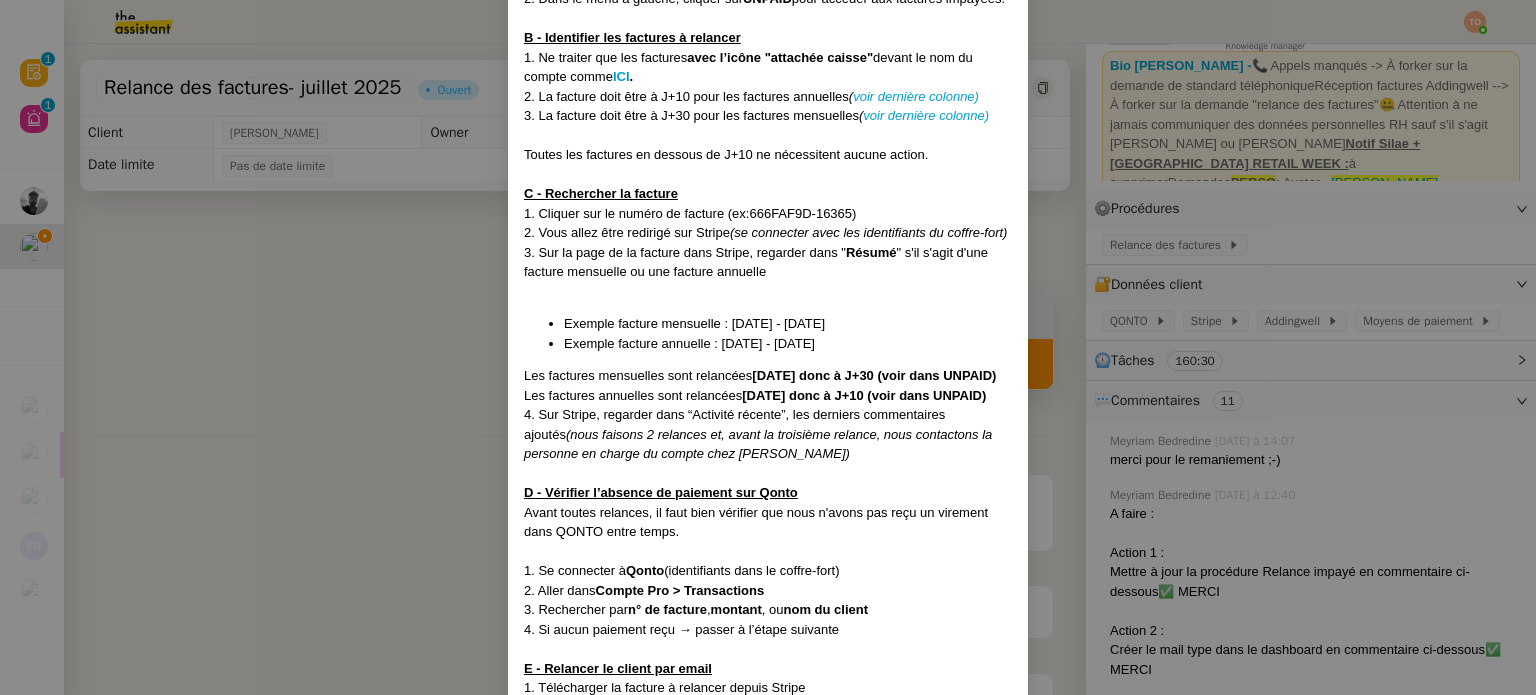 click on "MAJ le [DATE]  Contexte :  Le client souhaite relancer les factures impayées Récurrence :  À traiter tous les mercredis du mois sur la demande mensuelle. Remarque importante :  on ne doit plus relancer les factures pour le fournisseur Wethenew PROCÉDURE A - Se connecter à Addingwell 1. Se connecter à [GEOGRAPHIC_DATA] (dans les données clients) 2. Dans le menu à gauche, cliquer sur  UNPAID  pour accéder aux factures impayées. B - Identifier les factures à relancer 1. Ne traiter que les factures  avec l’icône "attachée caisse"  devant le nom du compte comme  ICI . 2. La facture doit être à J+10 pour les factures annuelles  ( voir dernière colonne) 3. La facture doit être à J+30 pour les factures mensuelles  ( voir dernière colonne) Toutes les factures en dessous de J+10 ne nécessitent aucune action. C - Rechercher la facture 1. Cliquer sur le numéro de facture (ex:666FAF9D-16365) 2. Vous allez être redirigé sur Stripe  (se connecter avec les identifiants du coffre-fort) Résumé ," at bounding box center (768, 347) 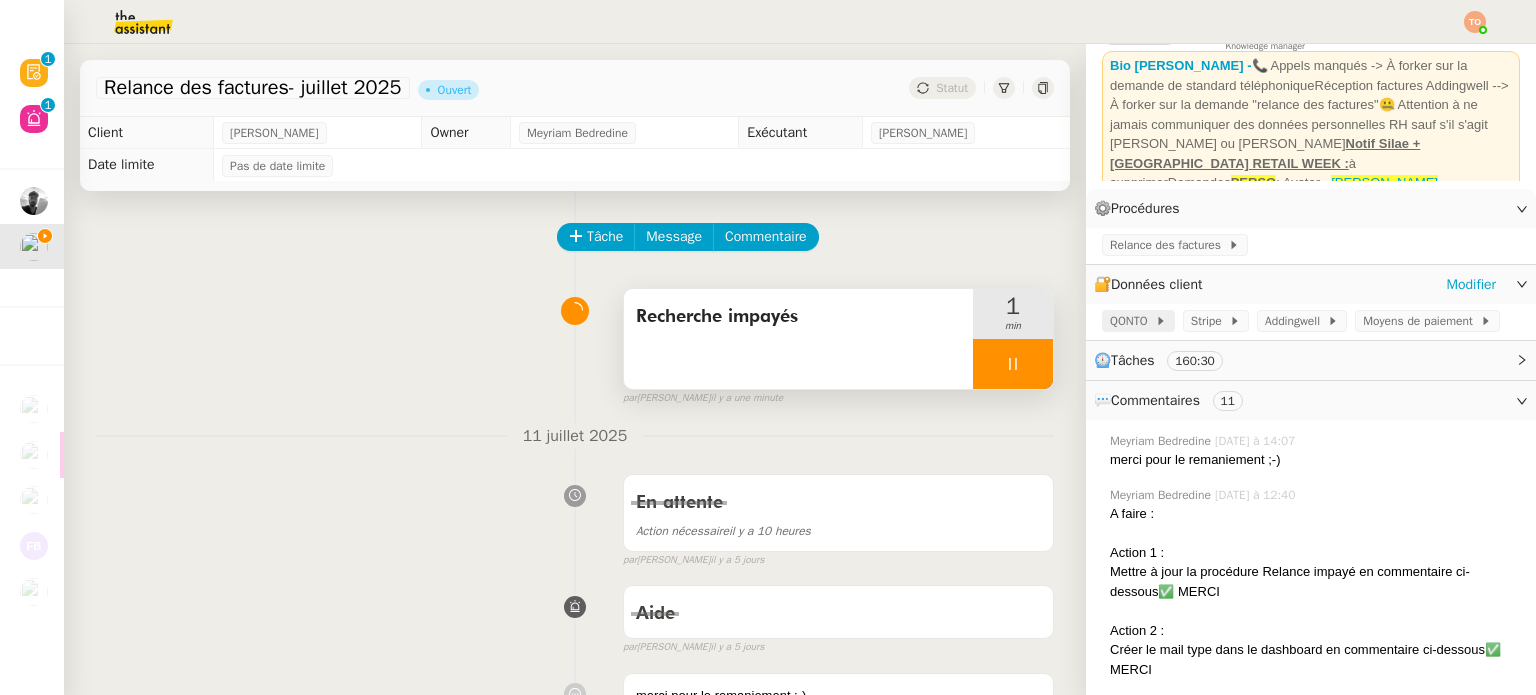 click on "QONTO" 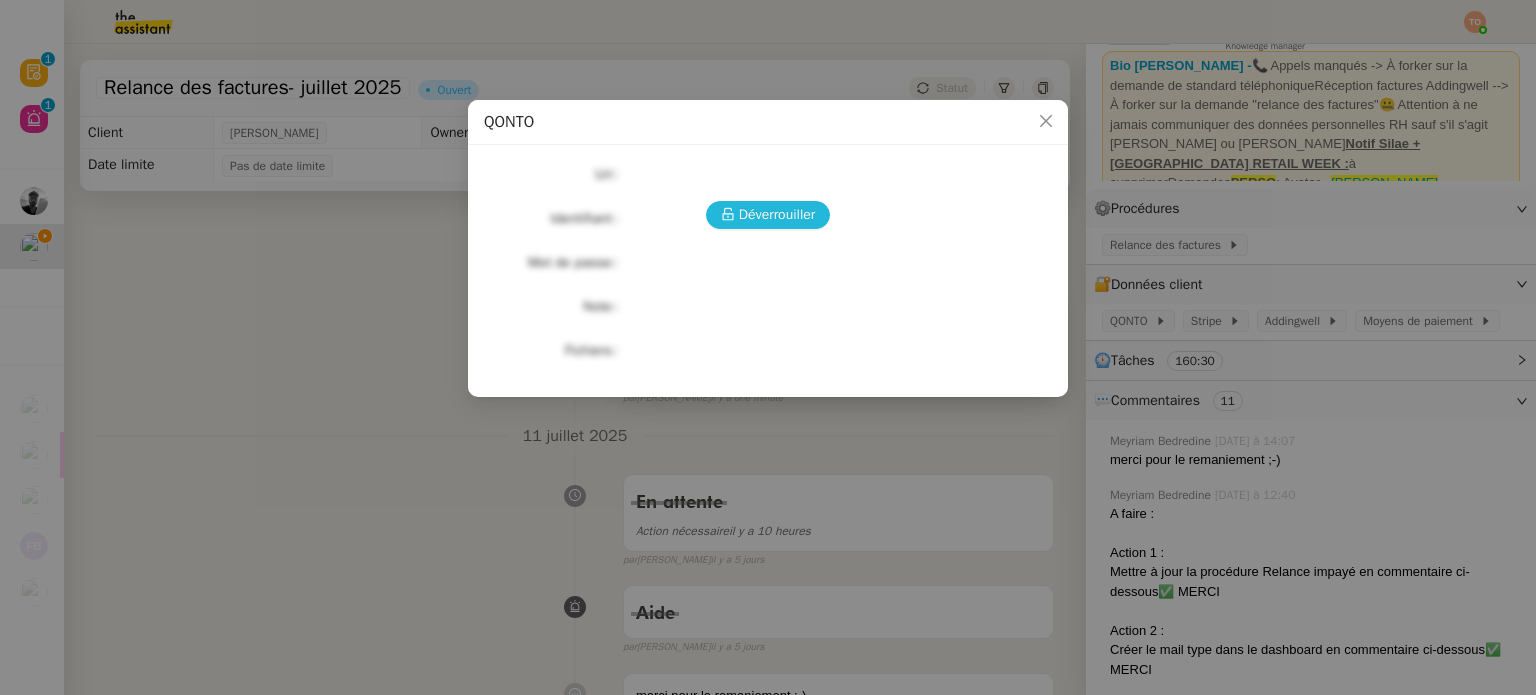 click on "Déverrouiller" at bounding box center [777, 214] 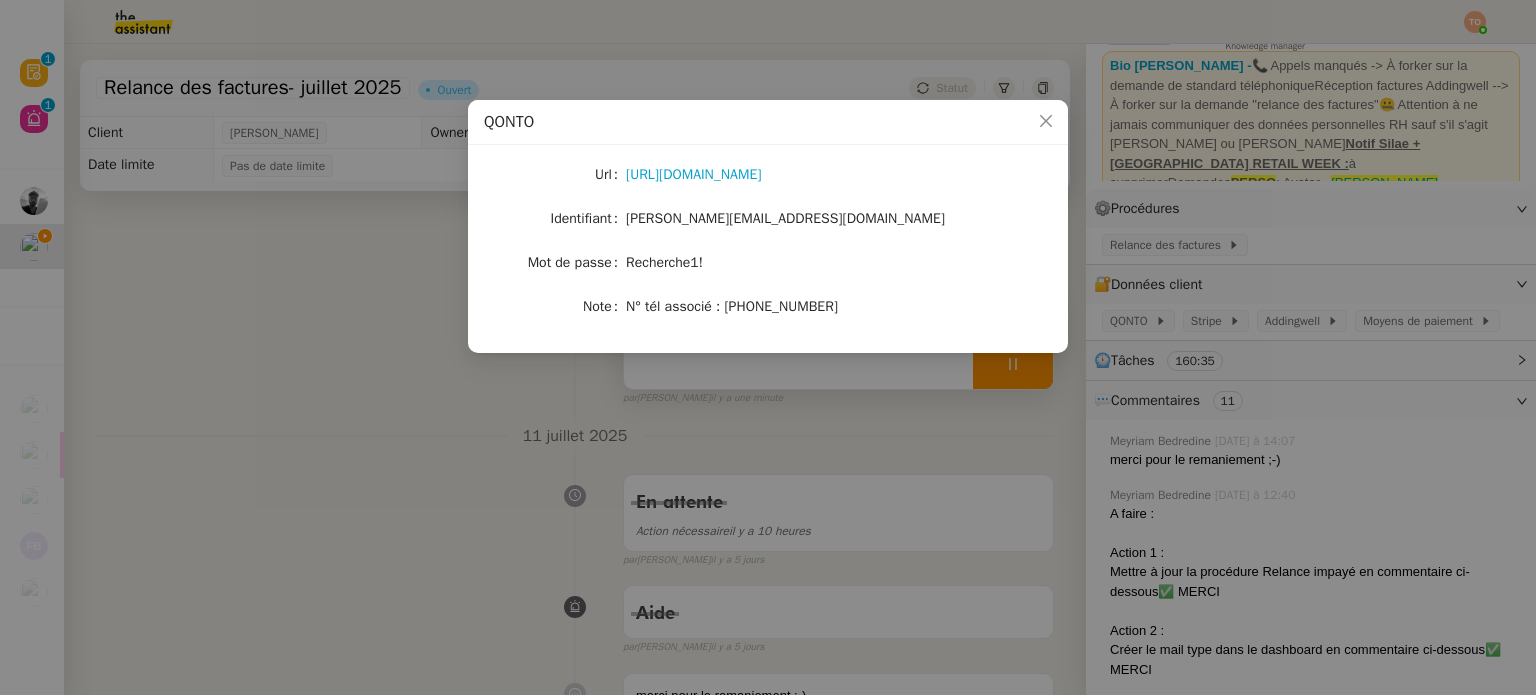 click on "[URL][DOMAIN_NAME]" 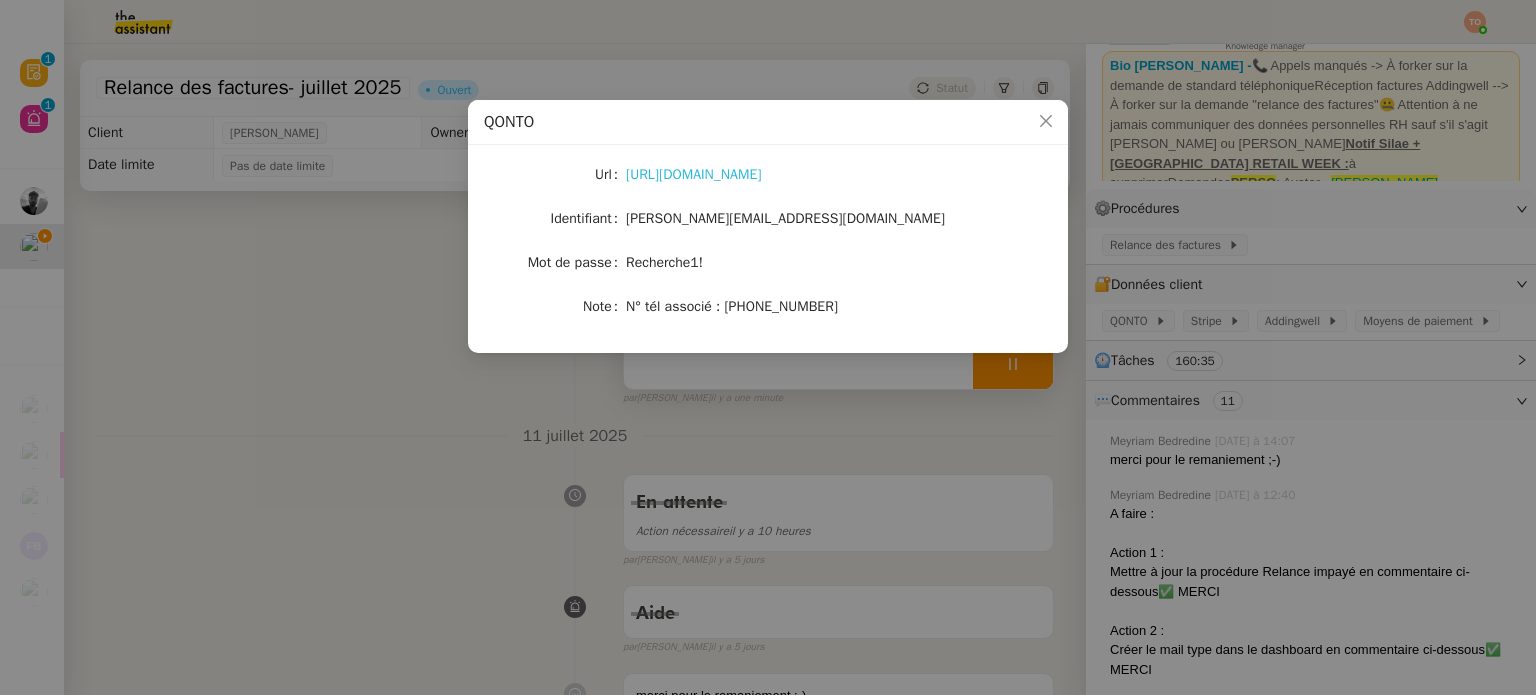 click on "[URL][DOMAIN_NAME]" 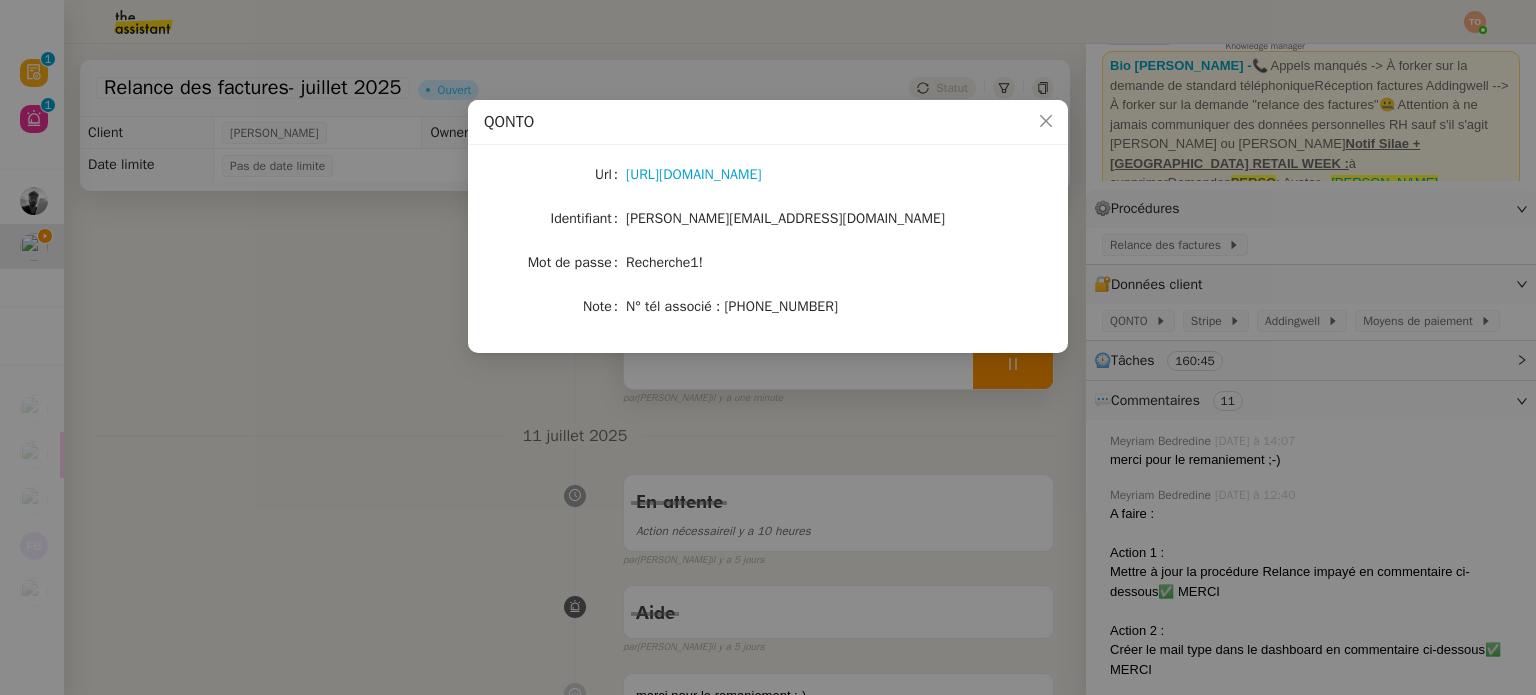 click on "[PERSON_NAME][EMAIL_ADDRESS][DOMAIN_NAME]" 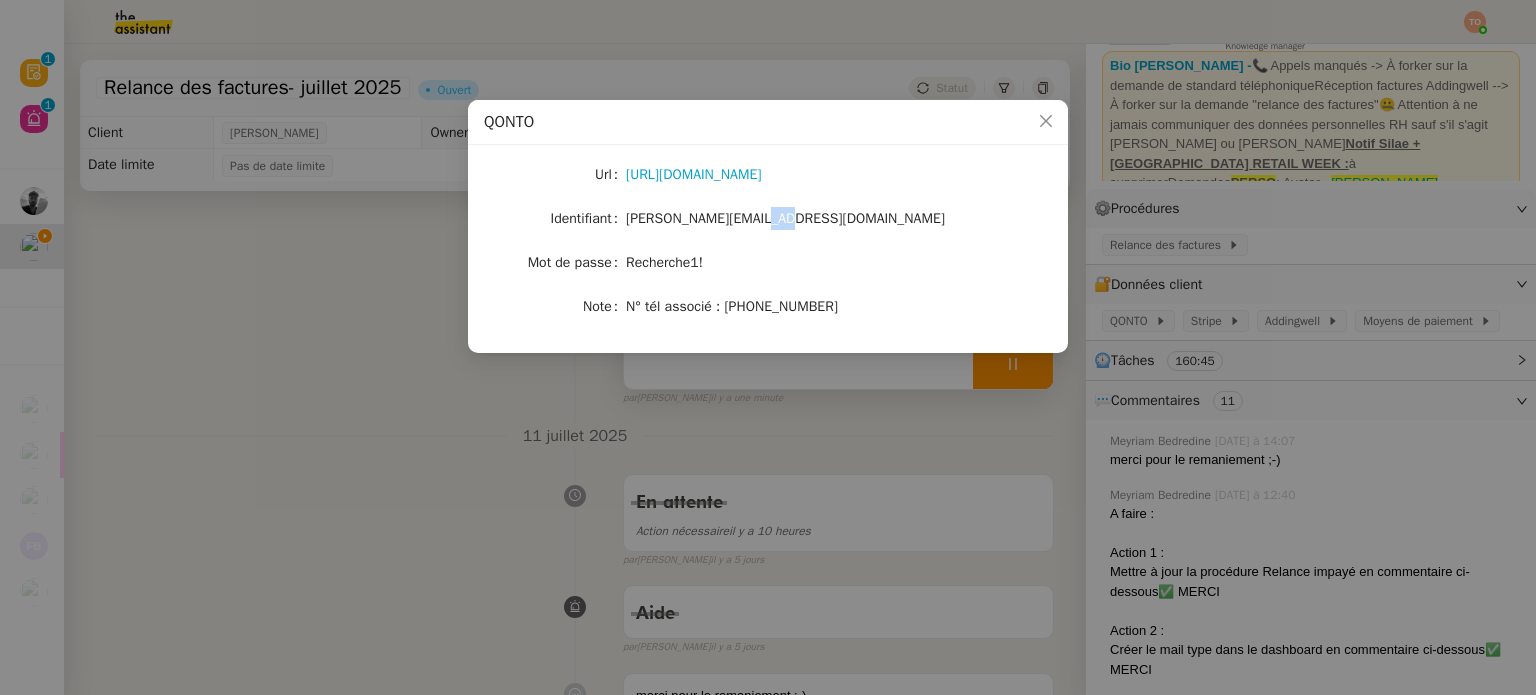 click on "[PERSON_NAME][EMAIL_ADDRESS][DOMAIN_NAME]" 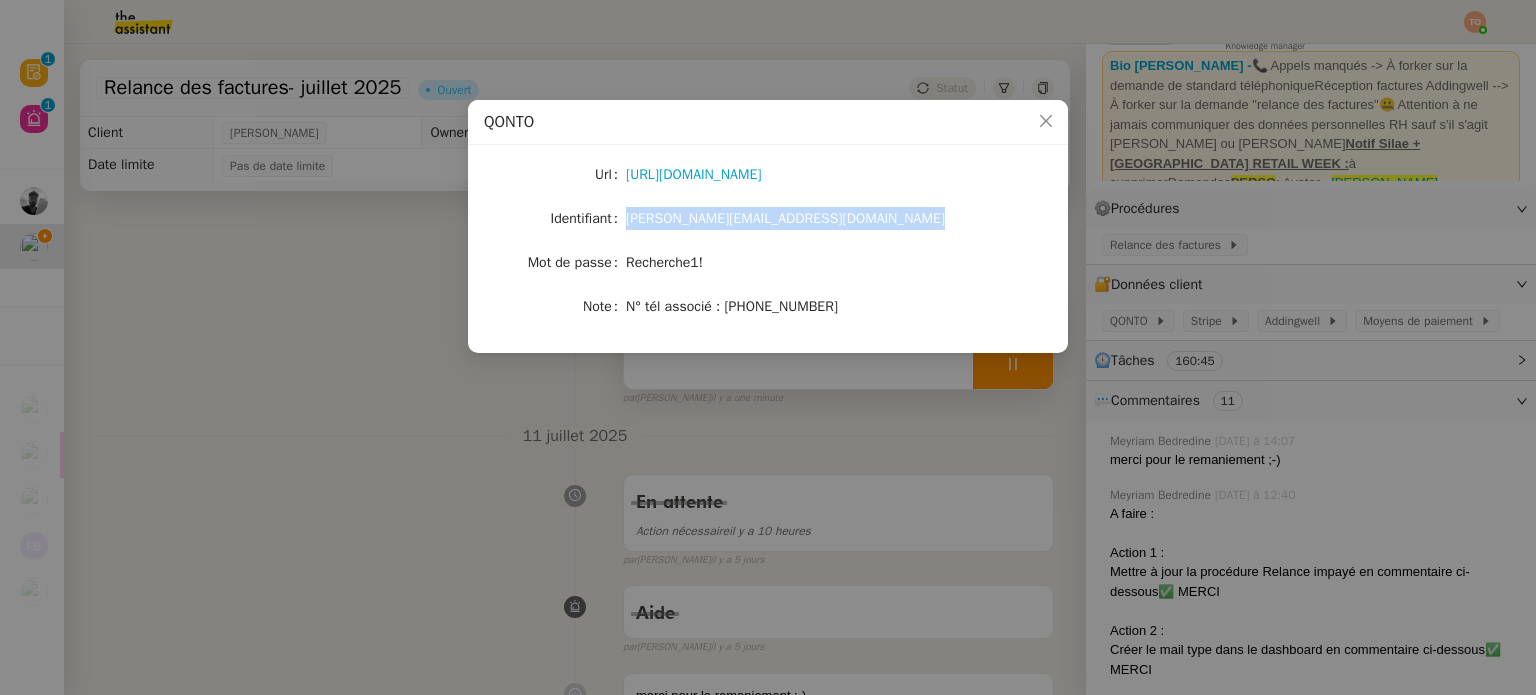 click on "[PERSON_NAME][EMAIL_ADDRESS][DOMAIN_NAME]" 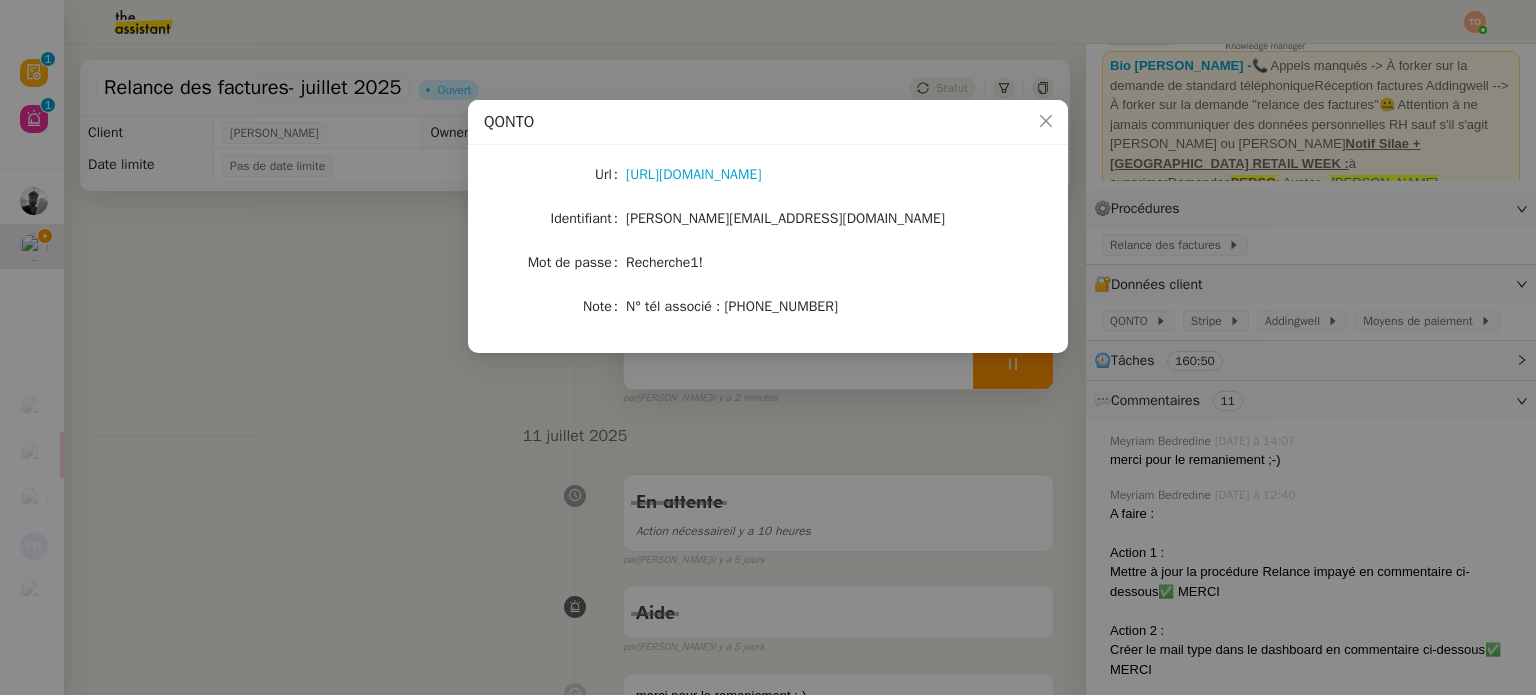 click on "Recherche1!" 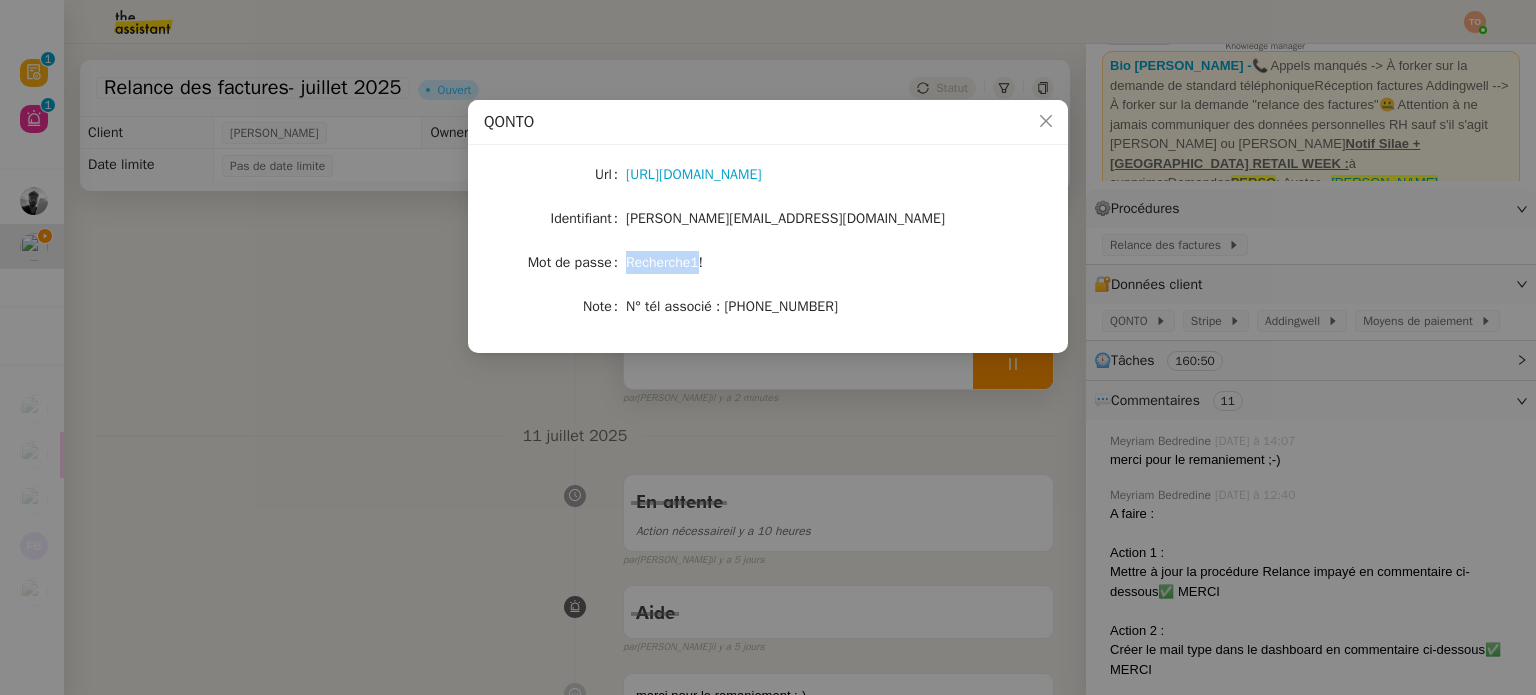 click on "Recherche1!" 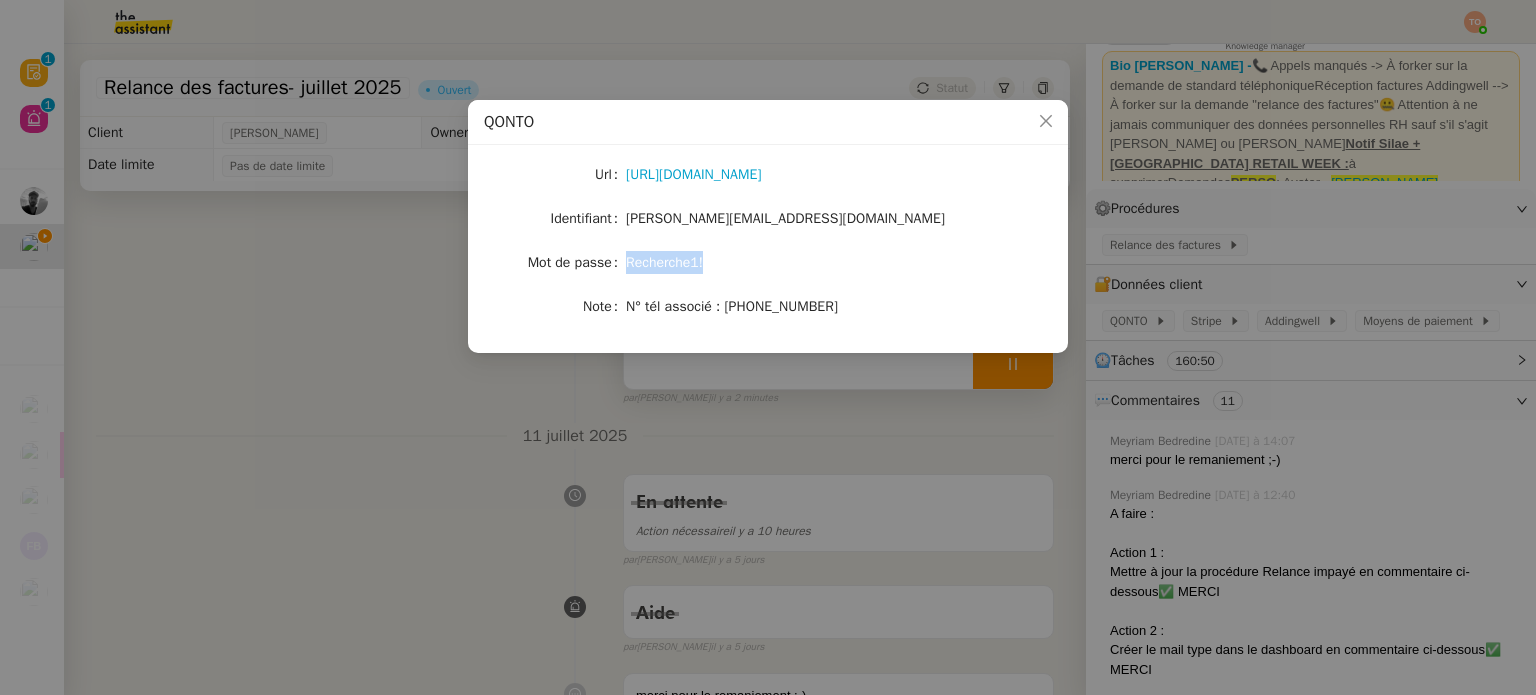 click on "Recherche1!" 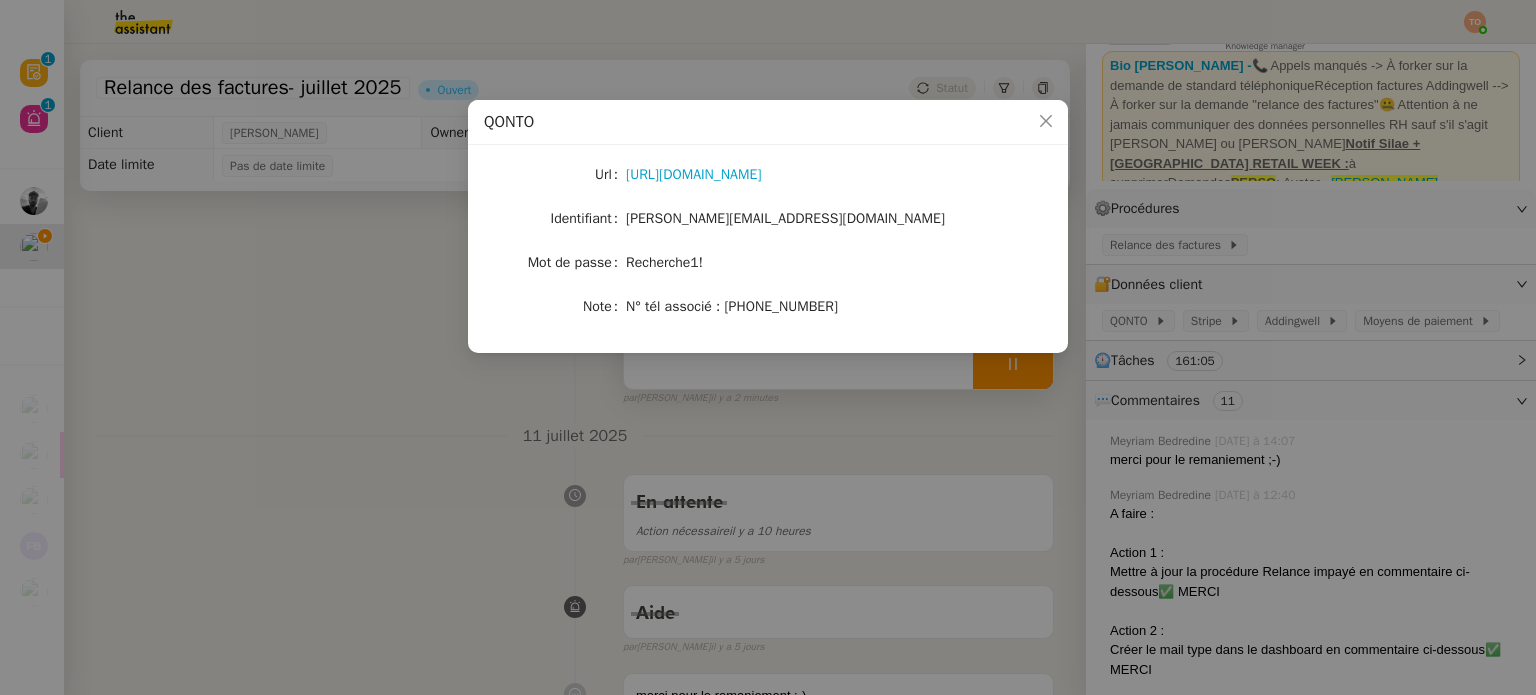 drag, startPoint x: 1299, startPoint y: 262, endPoint x: 1234, endPoint y: 241, distance: 68.30813 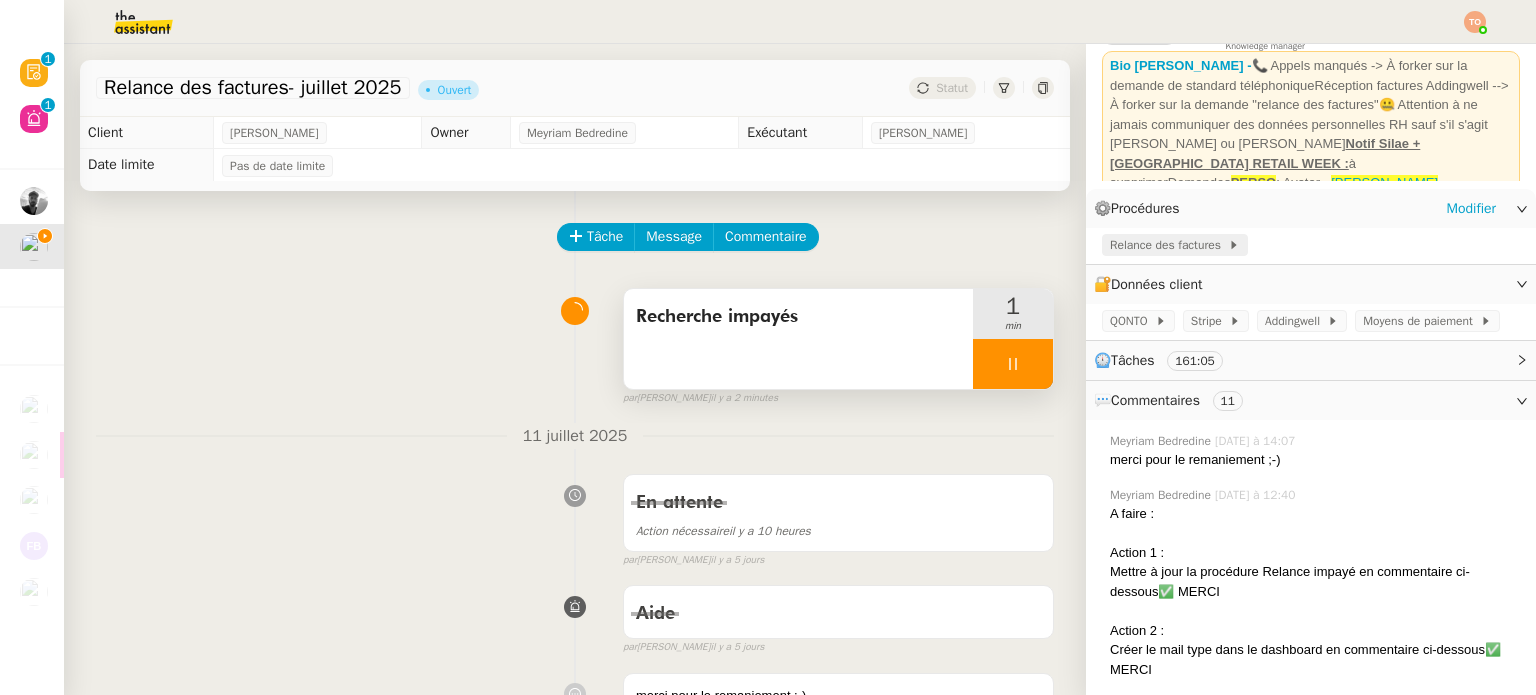 click on "Relance des factures" 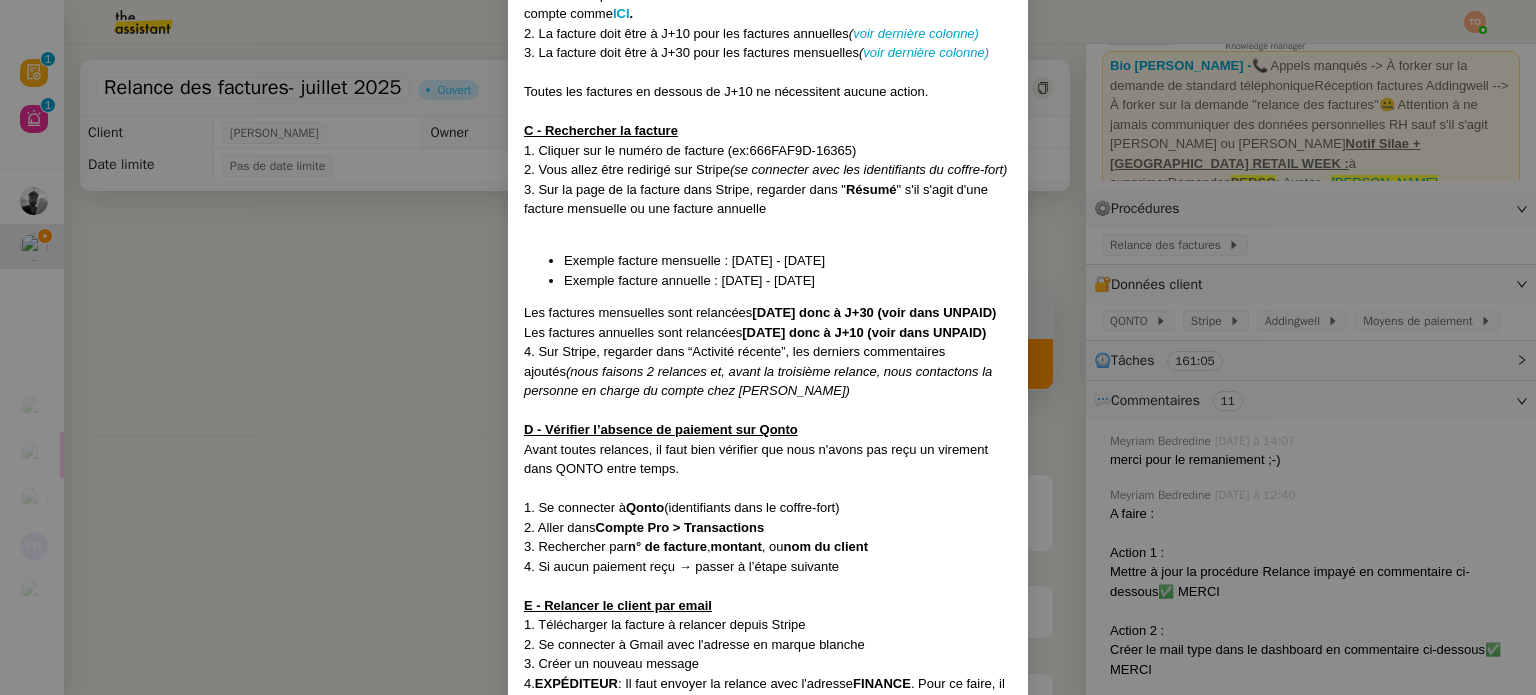 scroll, scrollTop: 500, scrollLeft: 0, axis: vertical 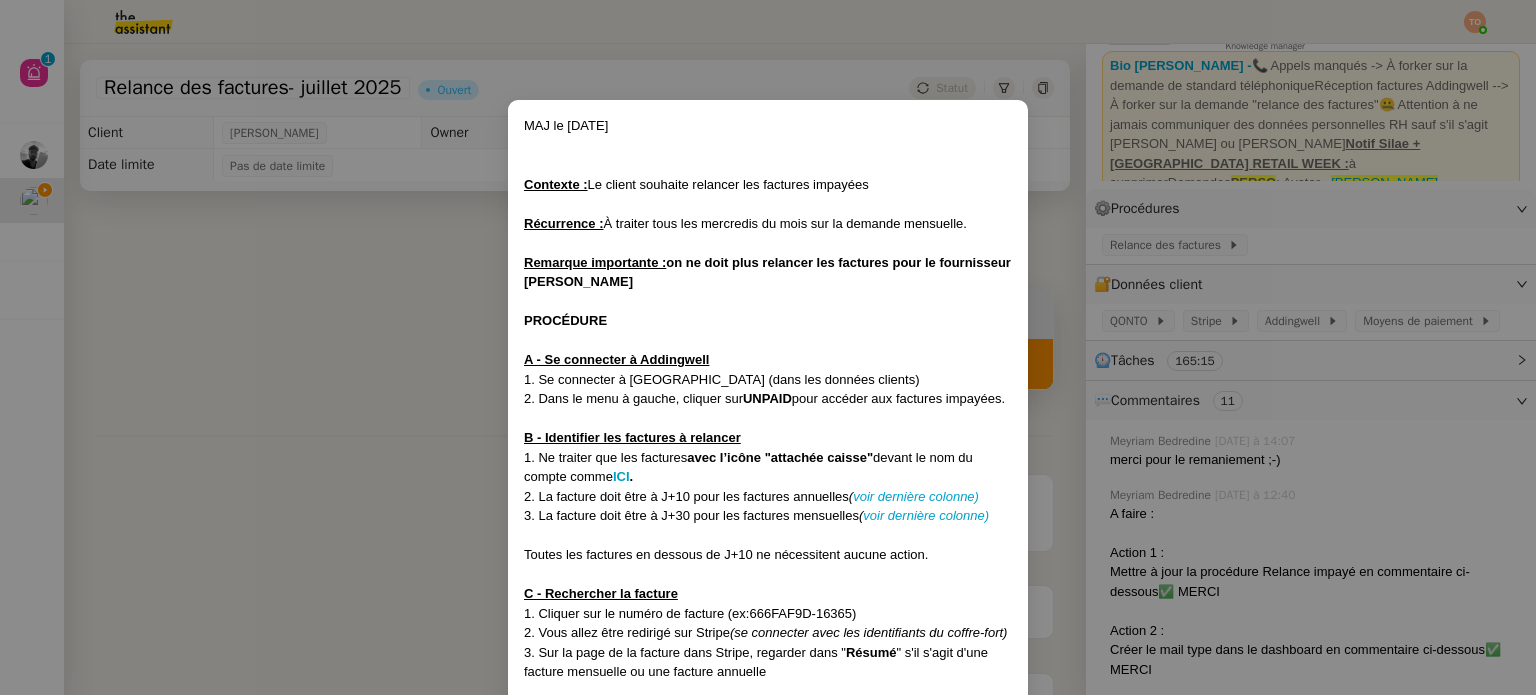 click on "MAJ le [DATE]  Contexte :  Le client souhaite relancer les factures impayées Récurrence :  À traiter tous les mercredis du mois sur la demande mensuelle. Remarque importante :  on ne doit plus relancer les factures pour le fournisseur Wethenew PROCÉDURE A - Se connecter à Addingwell 1. Se connecter à [GEOGRAPHIC_DATA] (dans les données clients) 2. Dans le menu à gauche, cliquer sur  UNPAID  pour accéder aux factures impayées. B - Identifier les factures à relancer 1. Ne traiter que les factures  avec l’icône "attachée caisse"  devant le nom du compte comme  ICI . 2. La facture doit être à J+10 pour les factures annuelles  ( voir dernière colonne) 3. La facture doit être à J+30 pour les factures mensuelles  ( voir dernière colonne) Toutes les factures en dessous de J+10 ne nécessitent aucune action. C - Rechercher la facture 1. Cliquer sur le numéro de facture (ex:666FAF9D-16365) 2. Vous allez être redirigé sur Stripe  (se connecter avec les identifiants du coffre-fort) Résumé ," at bounding box center [768, 347] 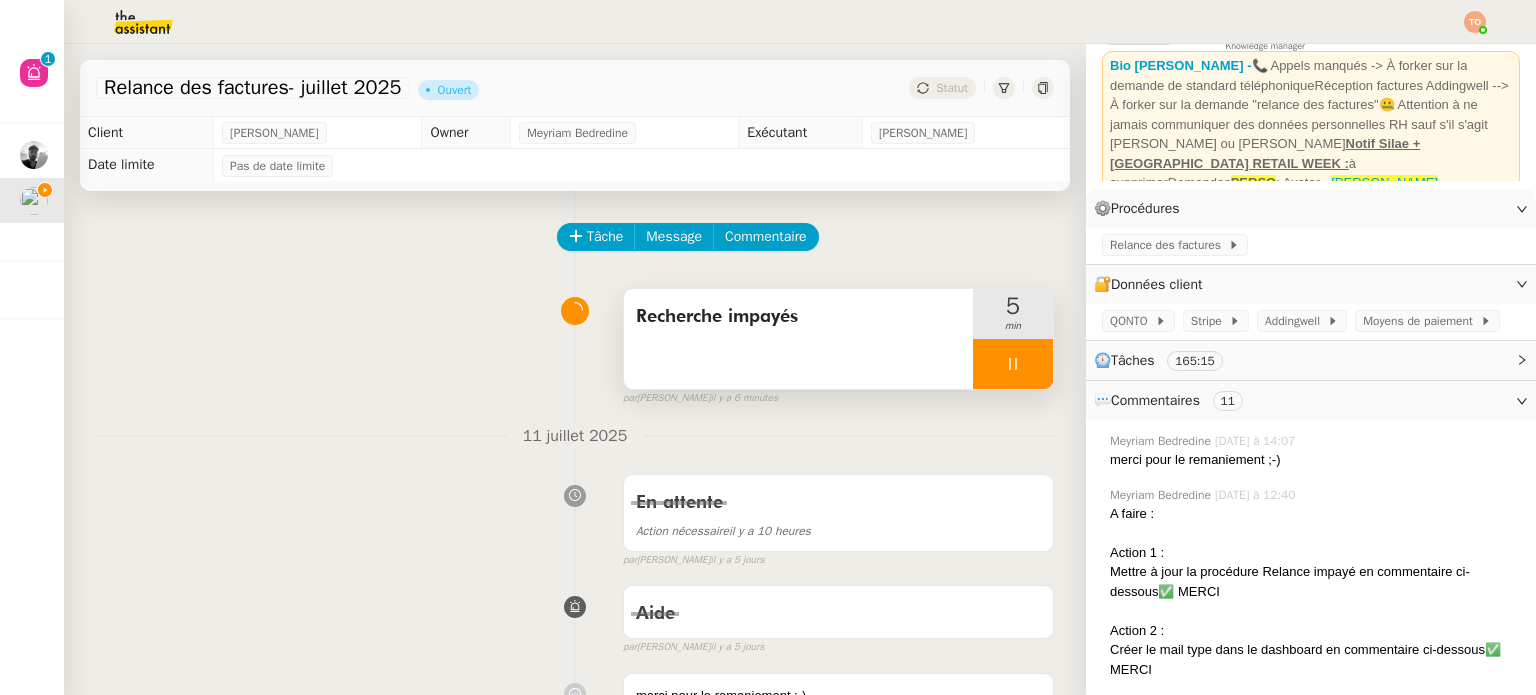 click 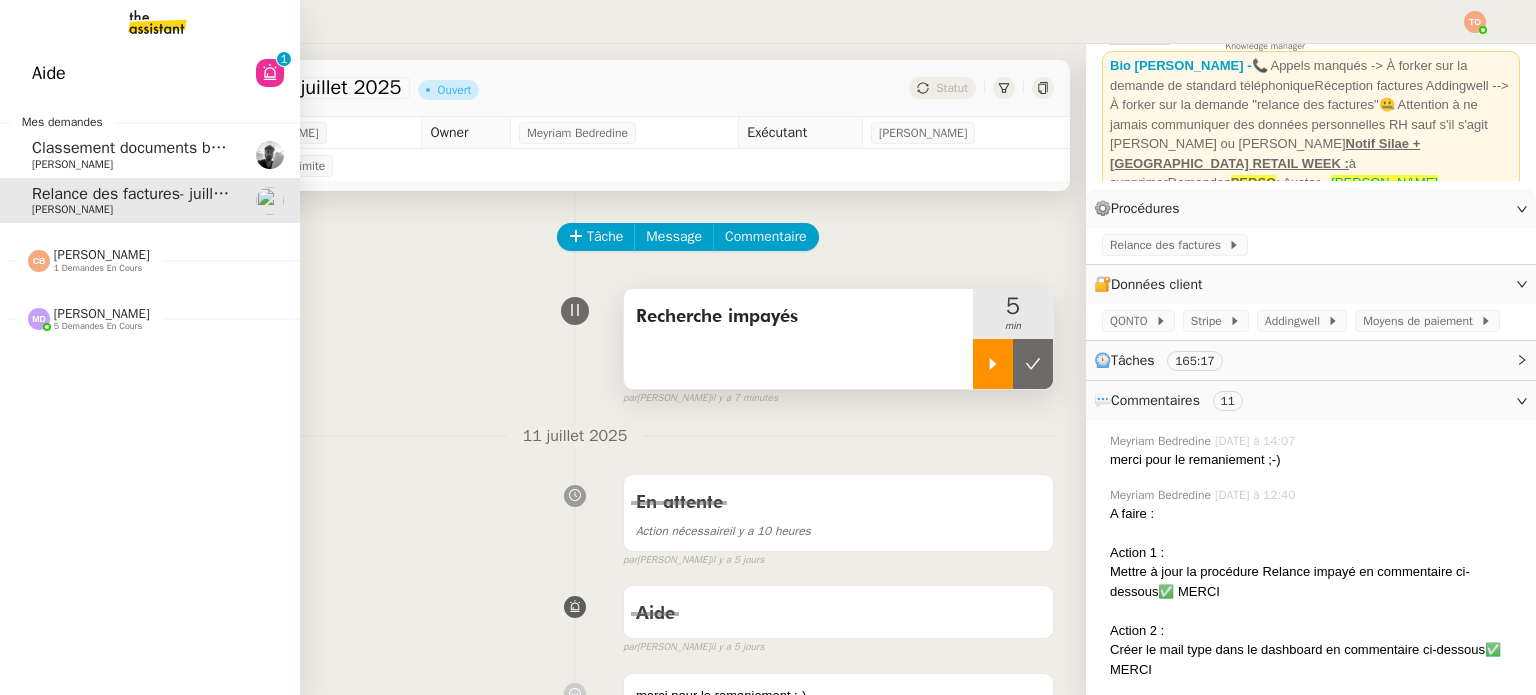 click on "Aide" 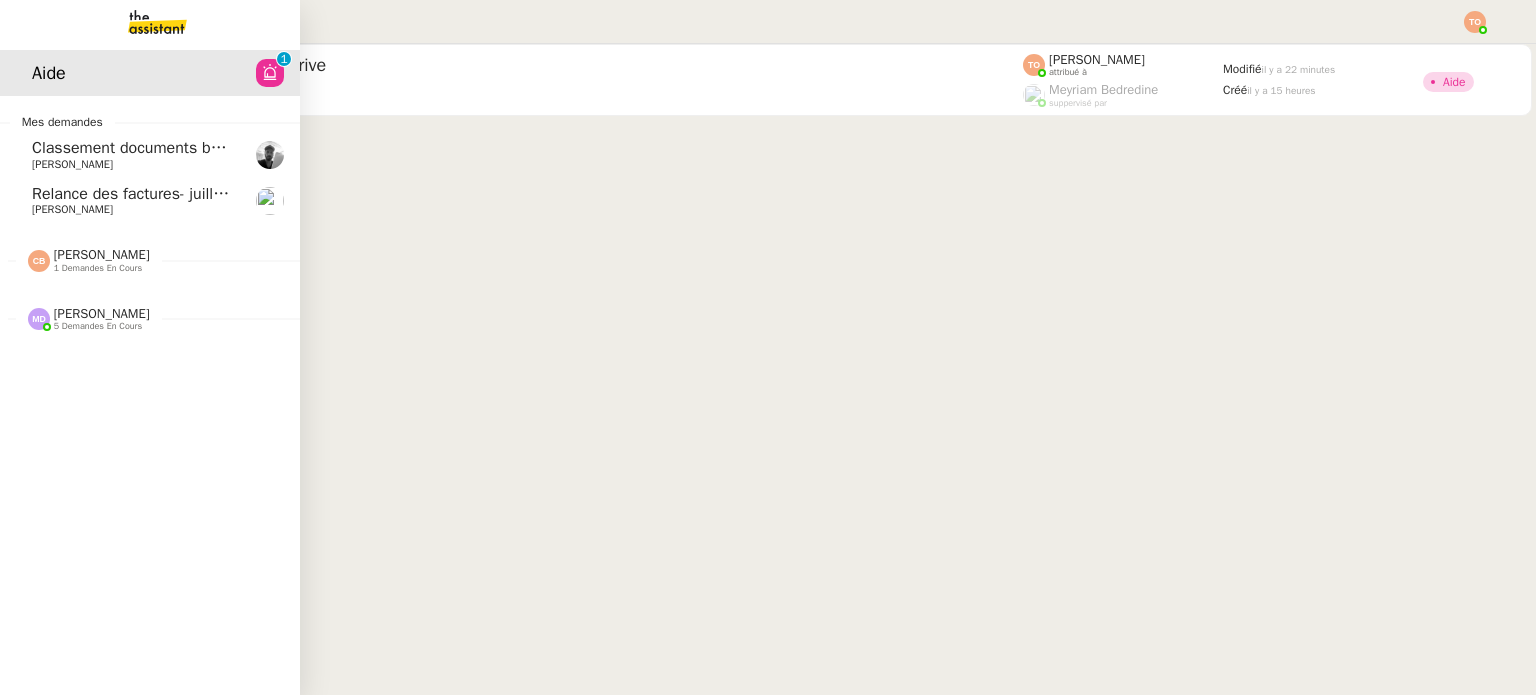 click on "[PERSON_NAME]" 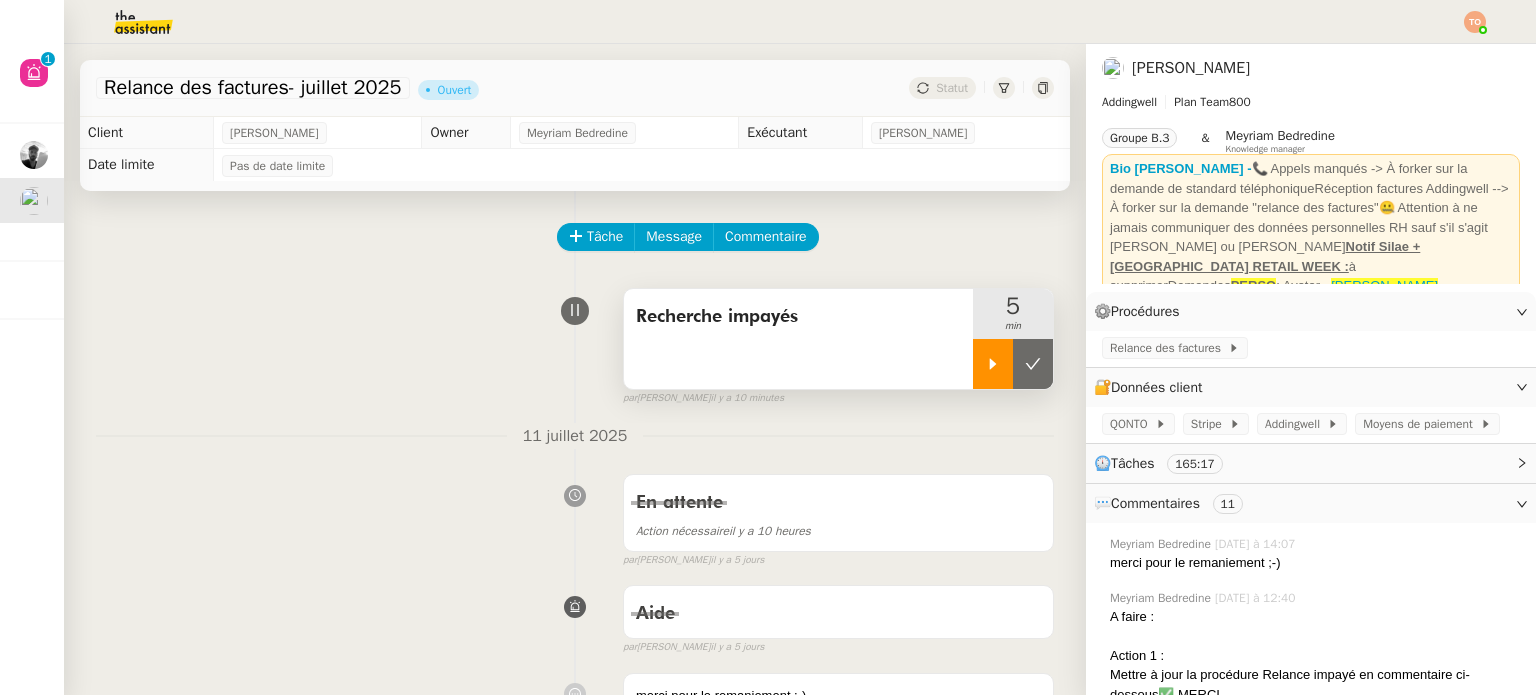 click at bounding box center (993, 364) 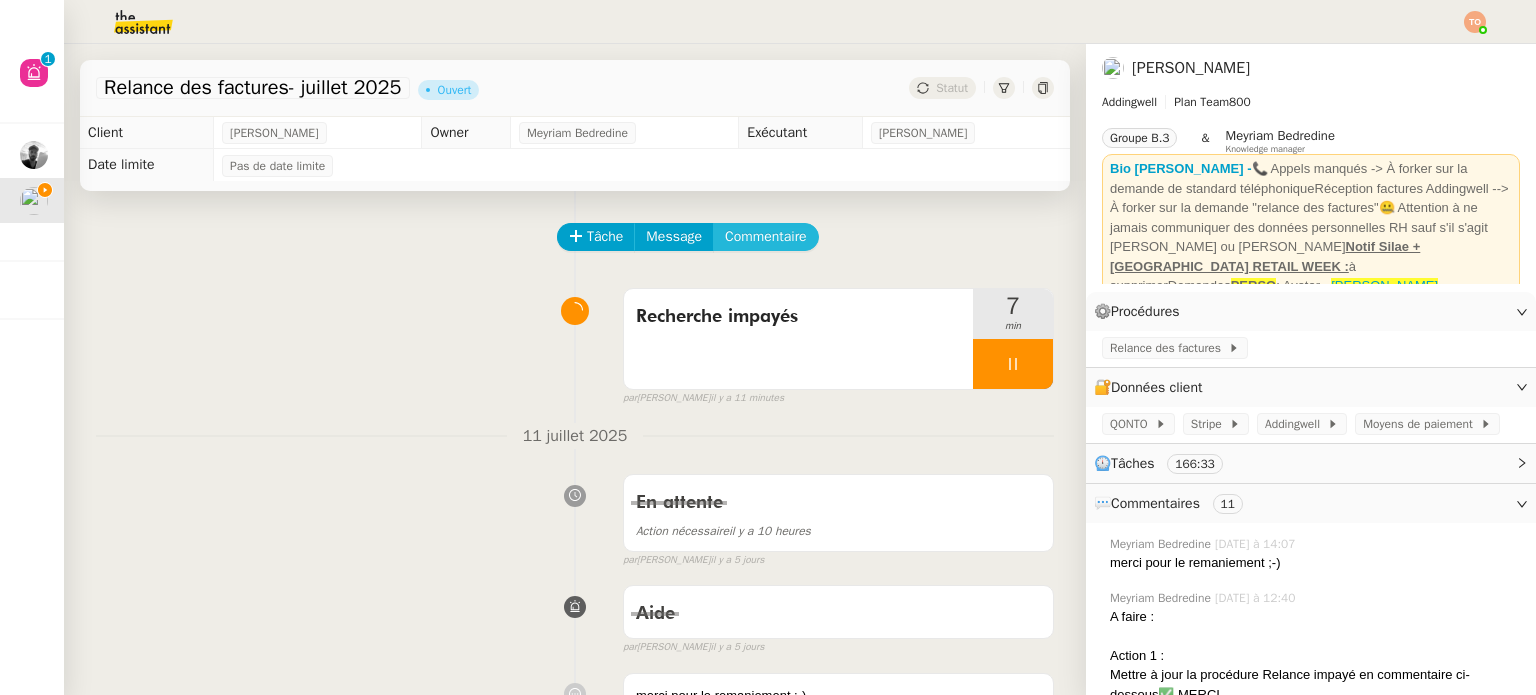 click on "Commentaire" 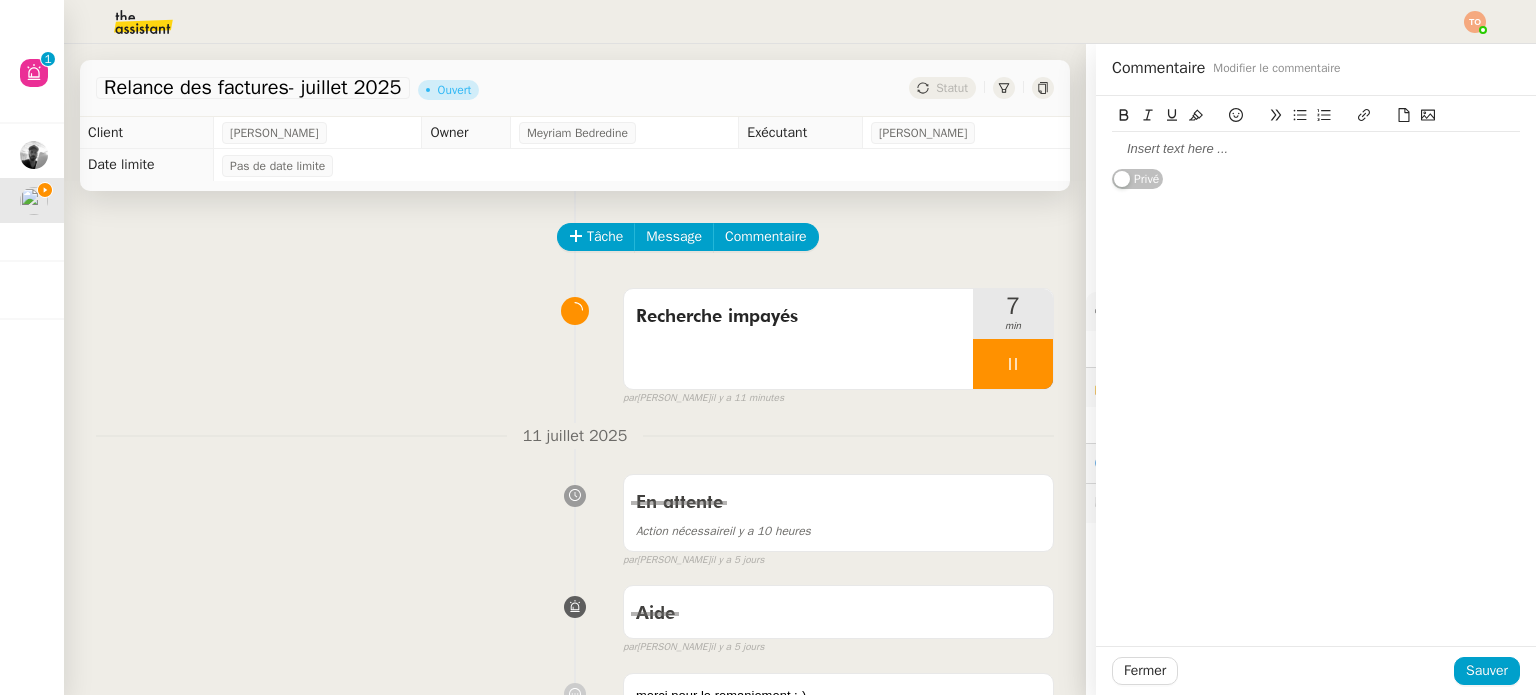 click 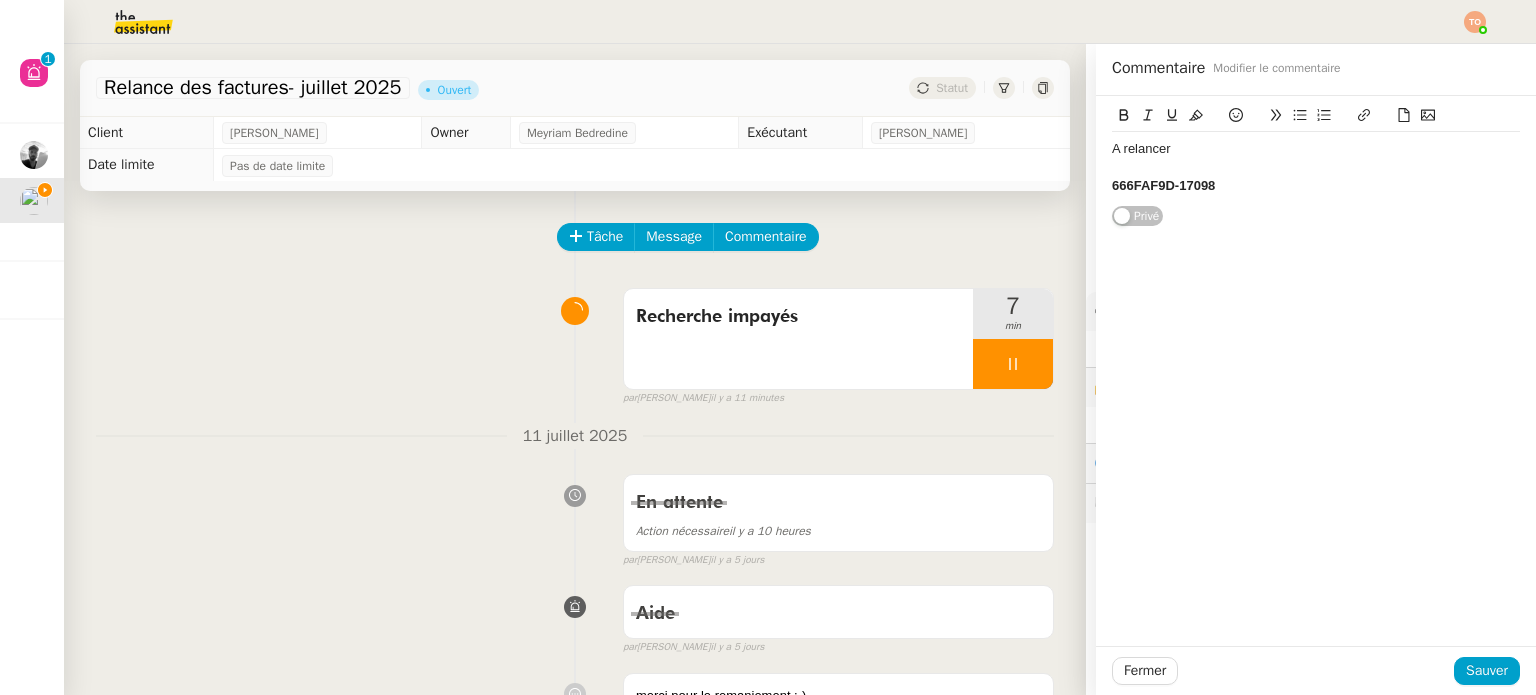 scroll, scrollTop: 0, scrollLeft: 0, axis: both 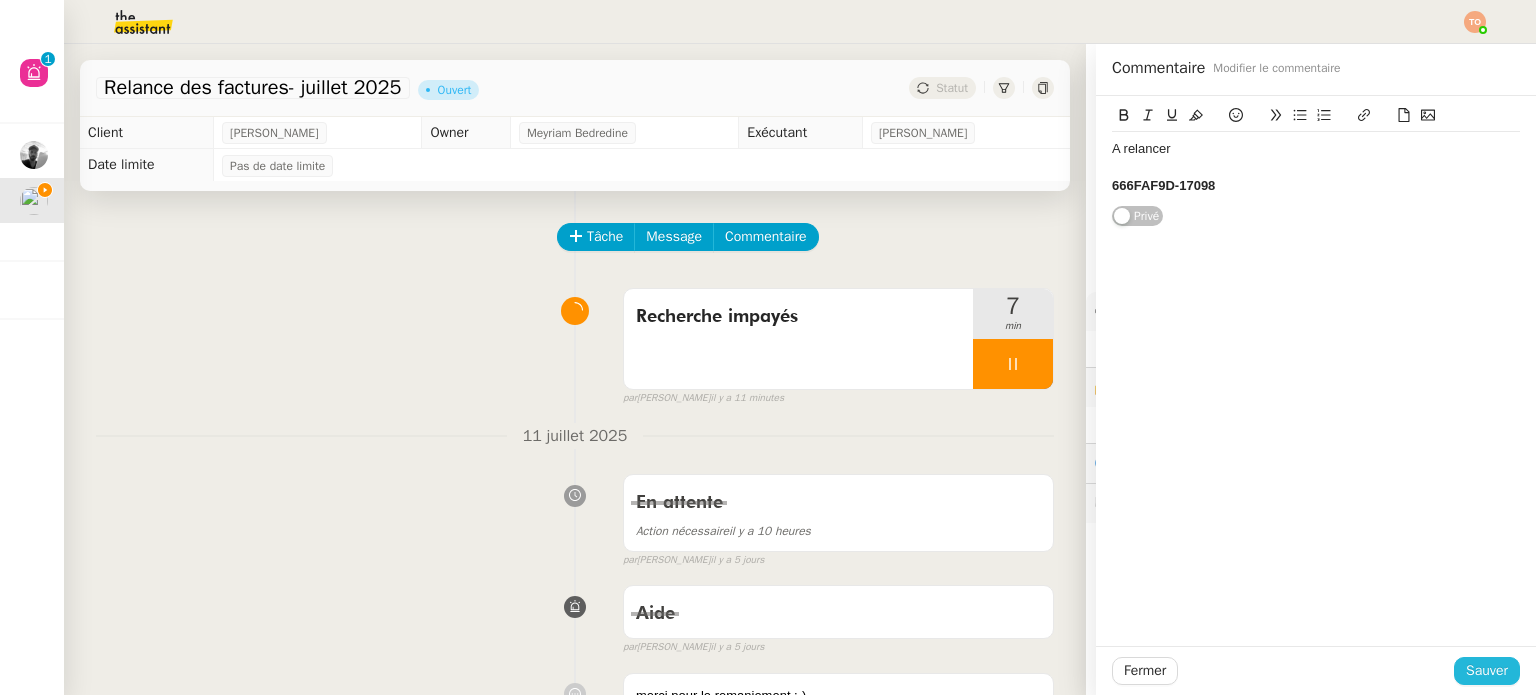 click on "Sauver" 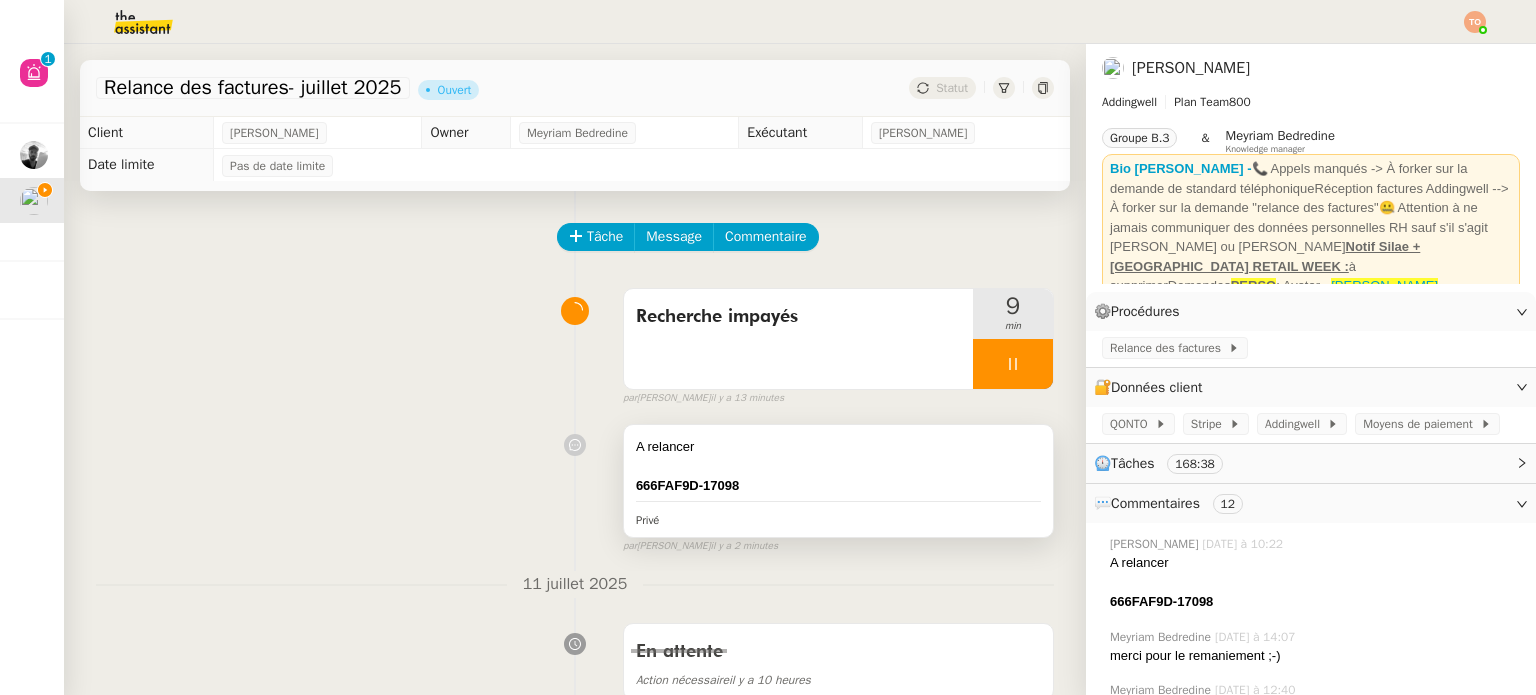 click on "A relancer" at bounding box center [838, 447] 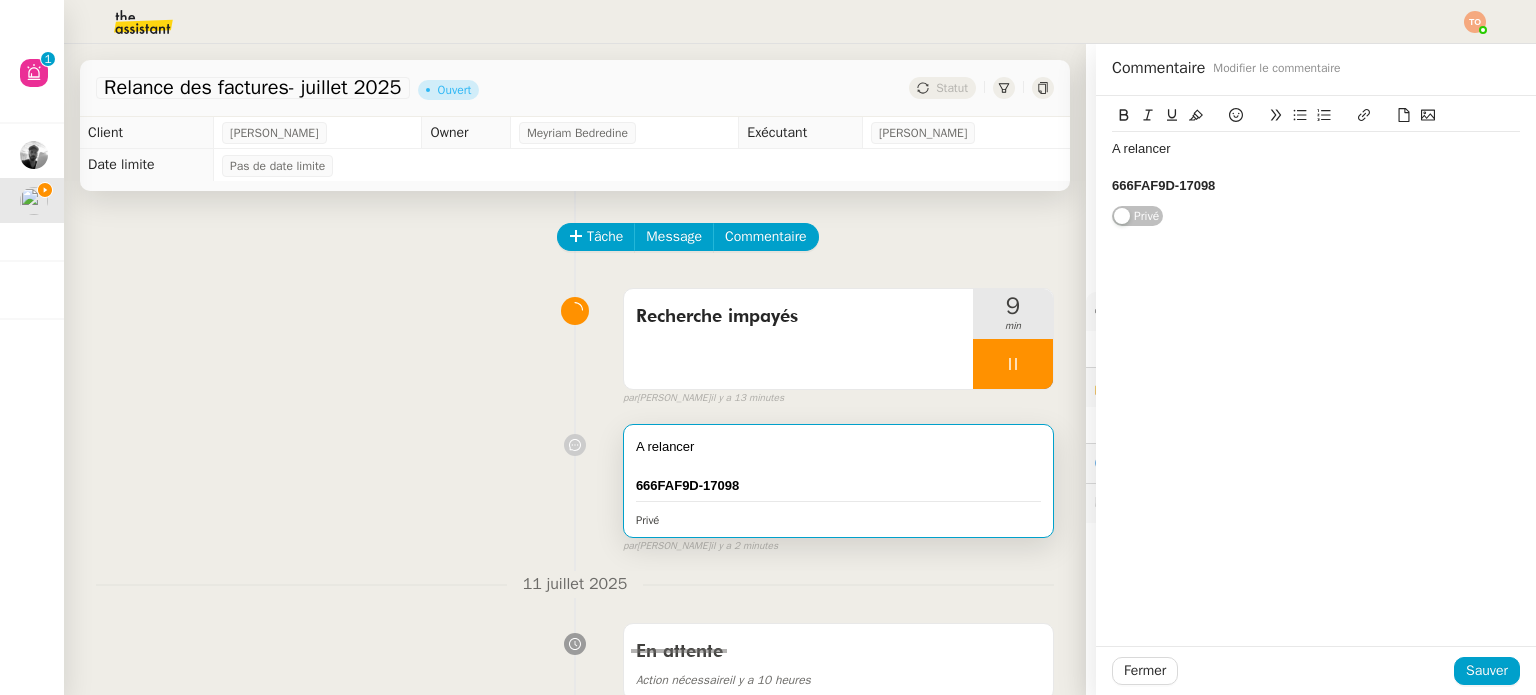 click on "666FAF9D-17098" 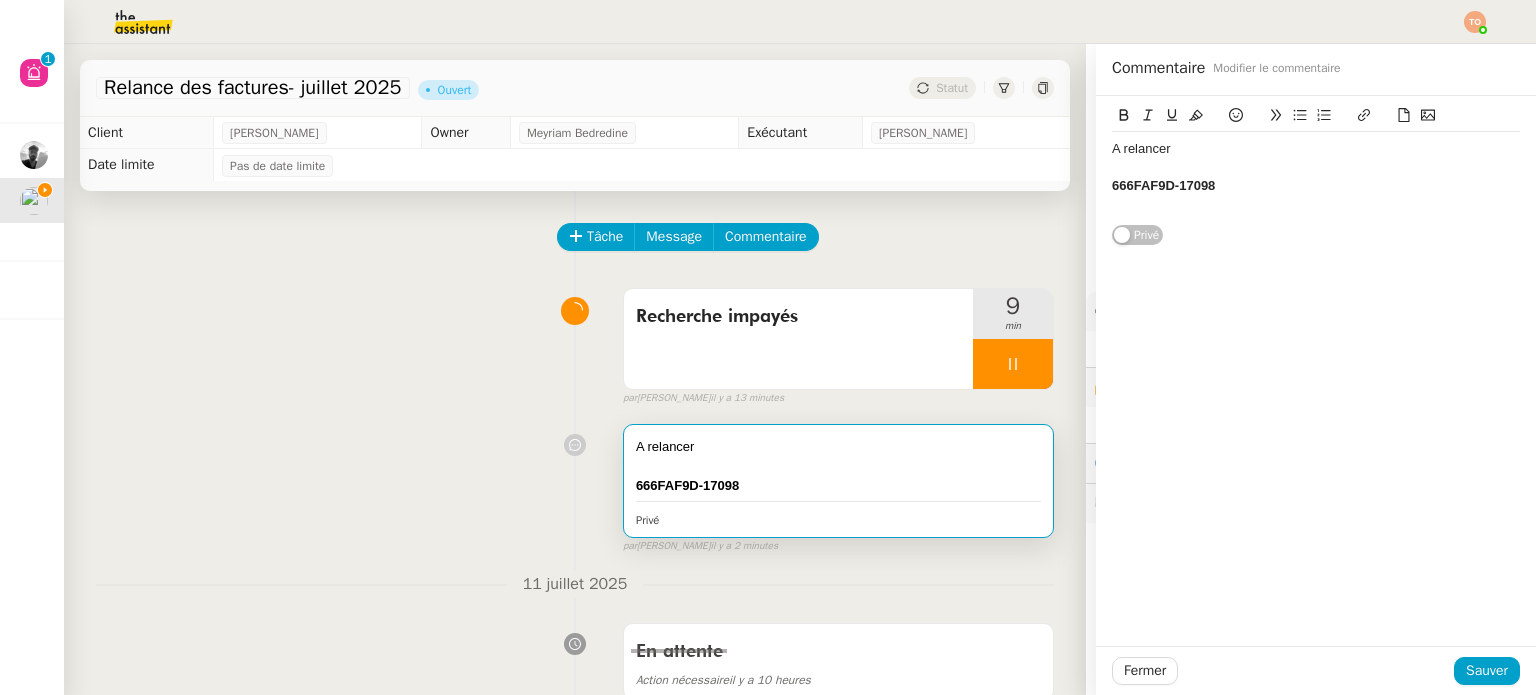 scroll, scrollTop: 0, scrollLeft: 0, axis: both 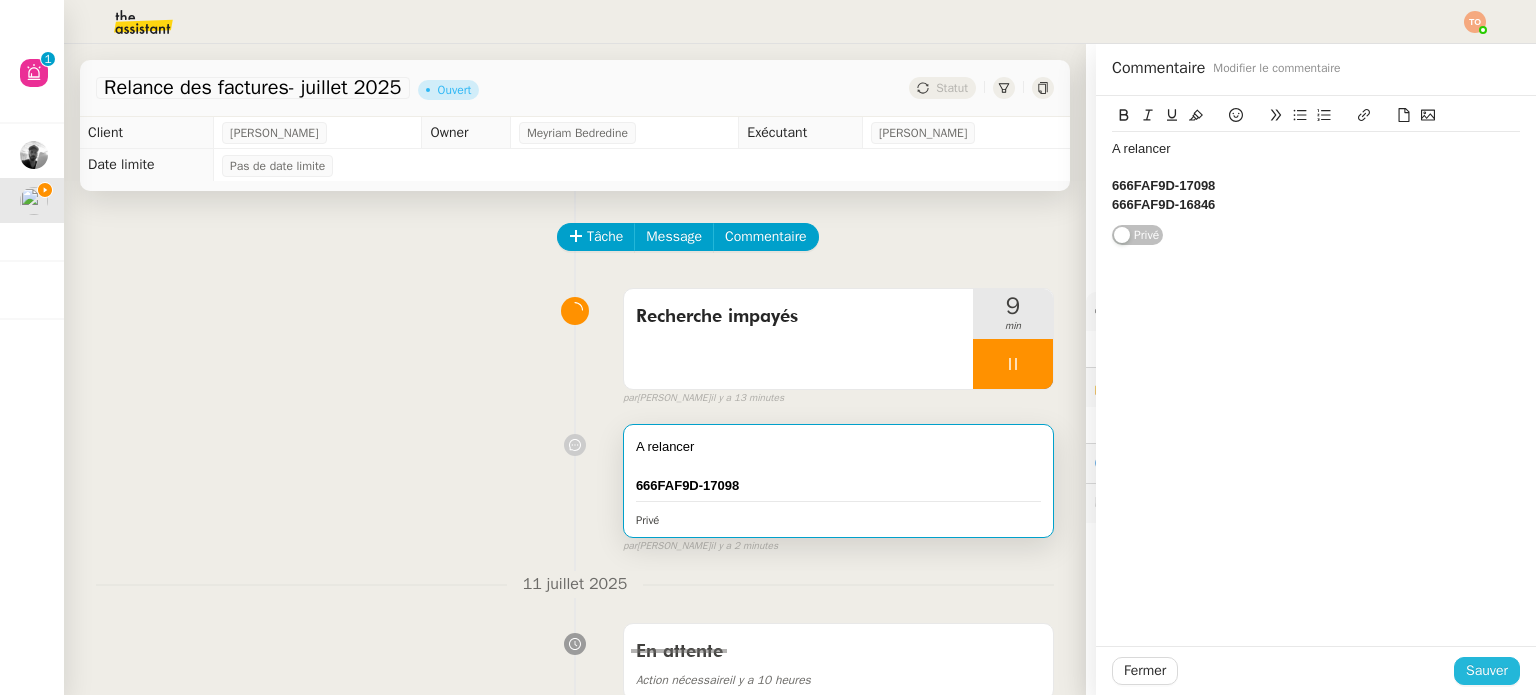 drag, startPoint x: 1488, startPoint y: 664, endPoint x: 1400, endPoint y: 532, distance: 158.64426 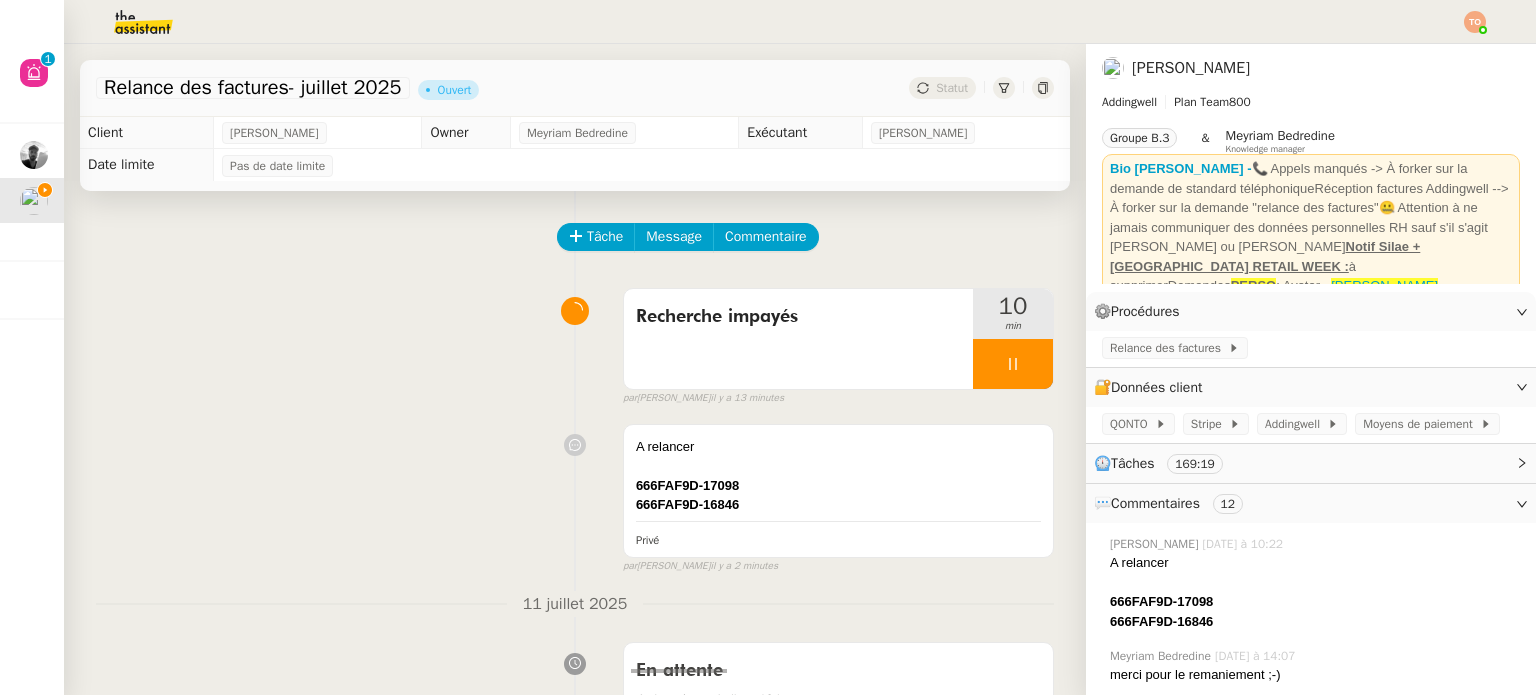 scroll, scrollTop: 0, scrollLeft: 0, axis: both 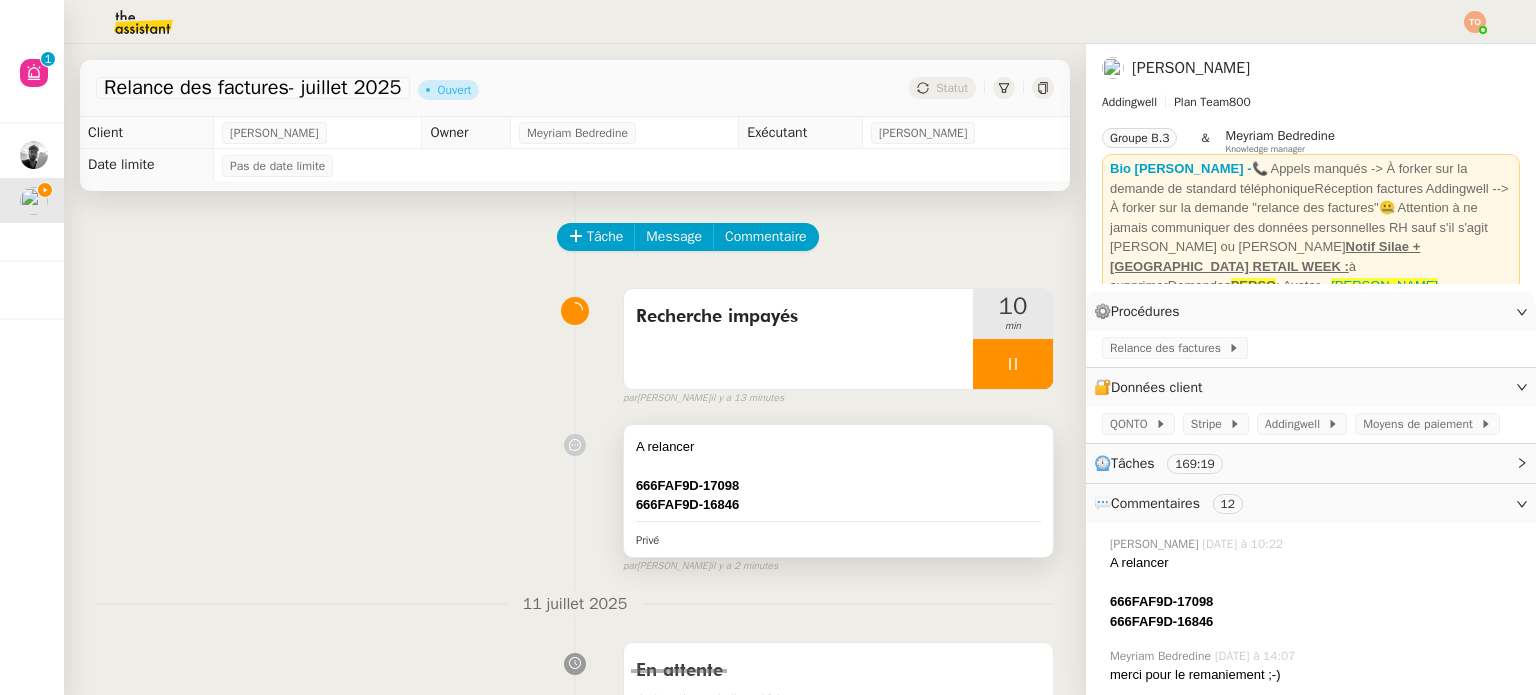click on "﻿ 666FAF9D-16846" at bounding box center [838, 505] 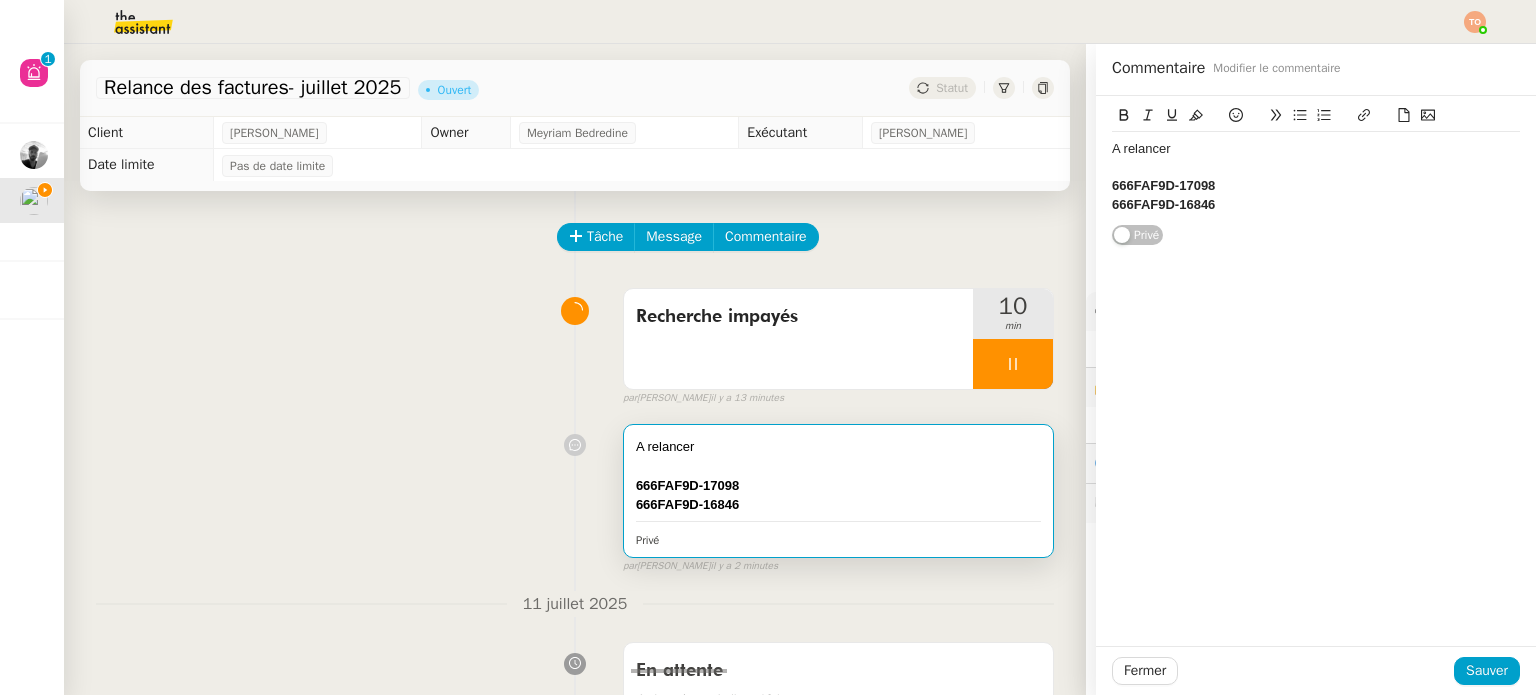click on "﻿666FAF9D-16846" 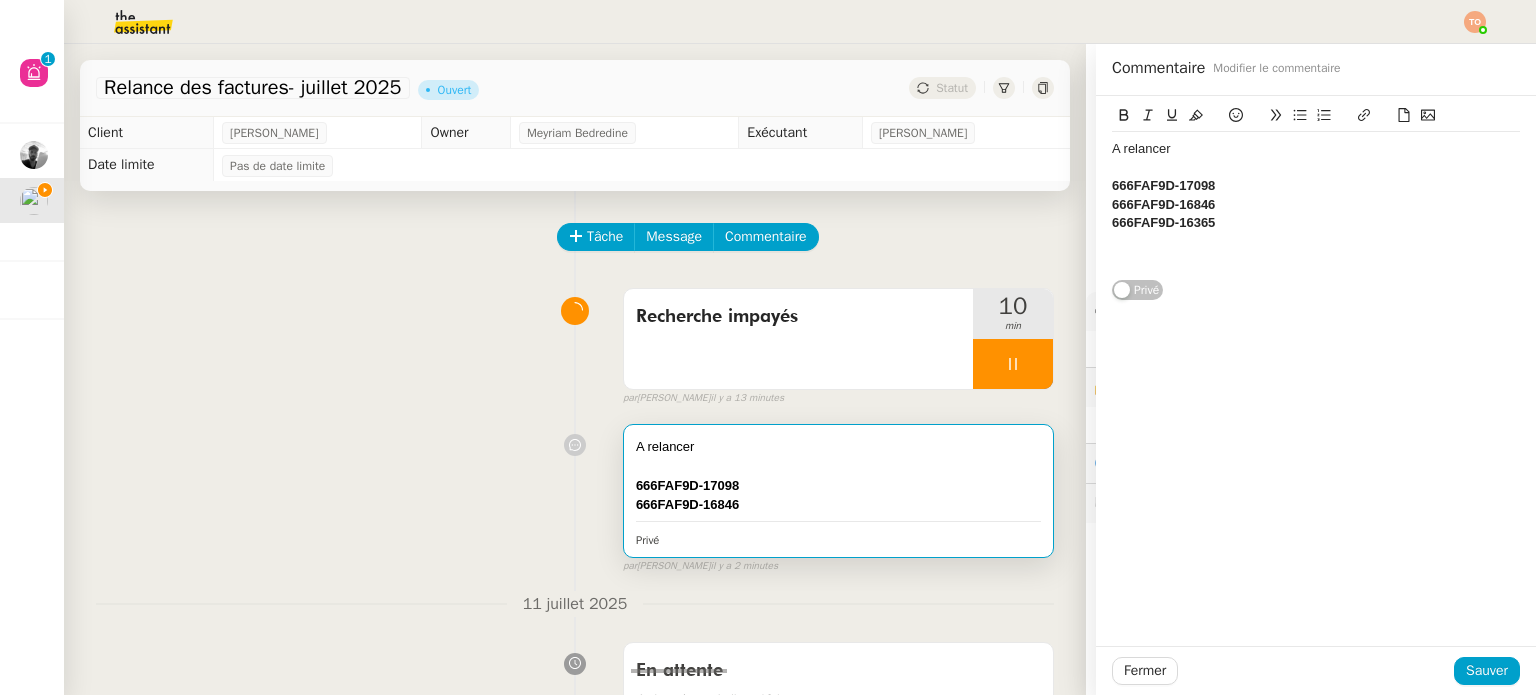 scroll, scrollTop: 0, scrollLeft: 0, axis: both 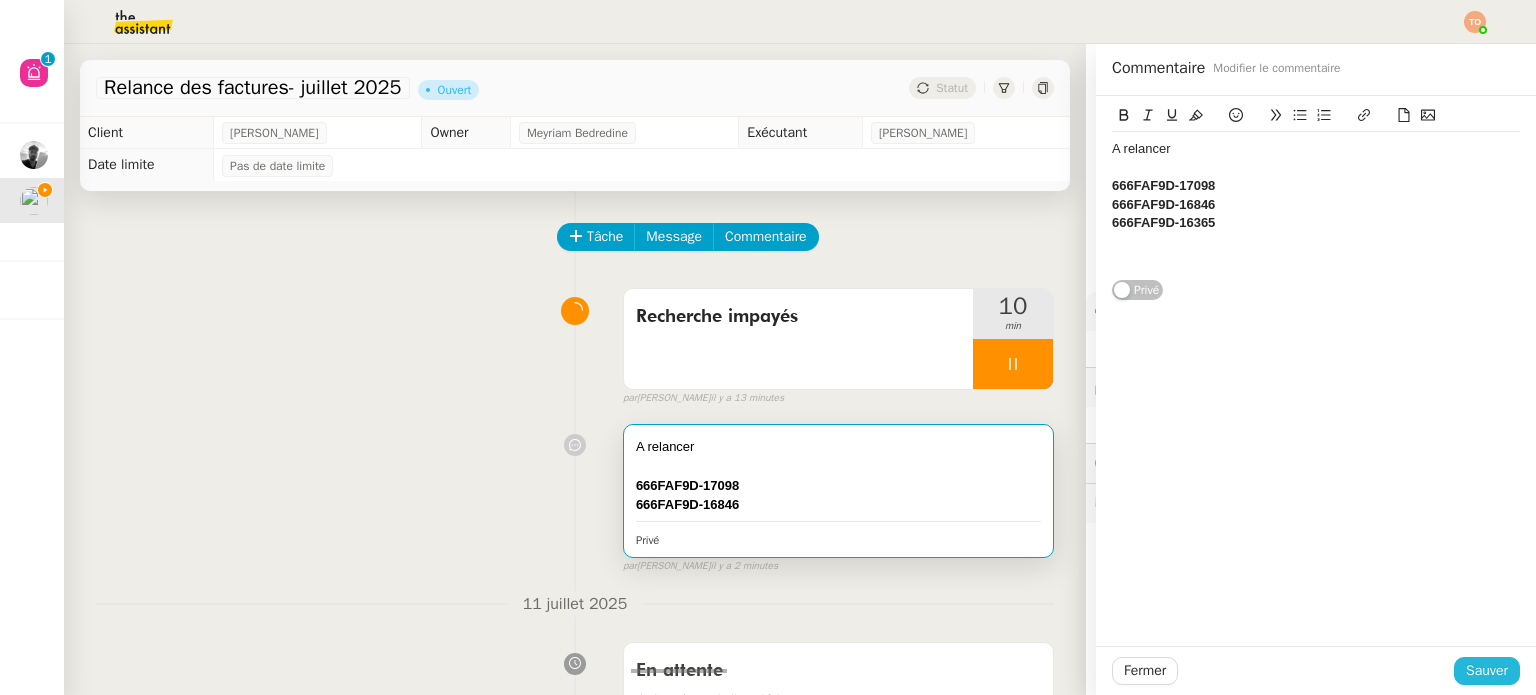 click on "Sauver" 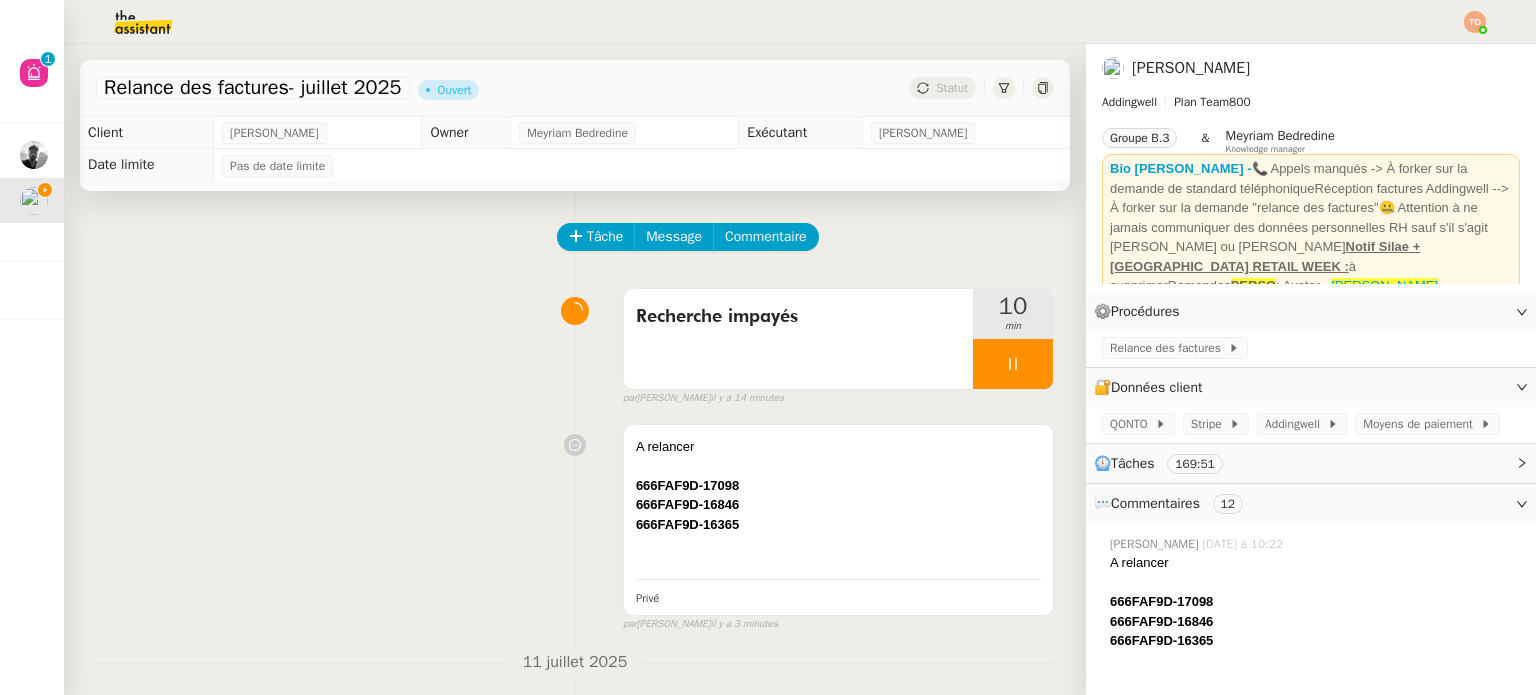 scroll, scrollTop: 0, scrollLeft: 0, axis: both 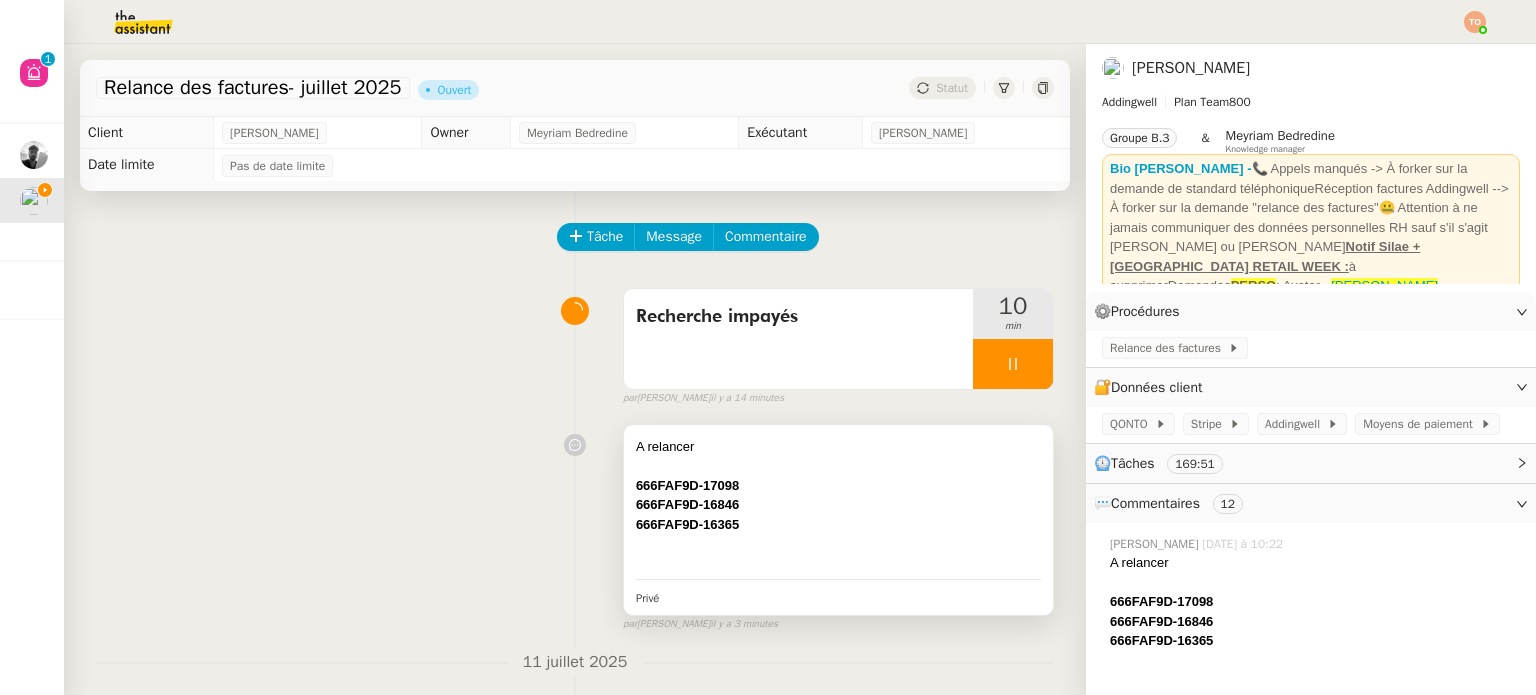 click on "666FAF9D-17098" at bounding box center (838, 486) 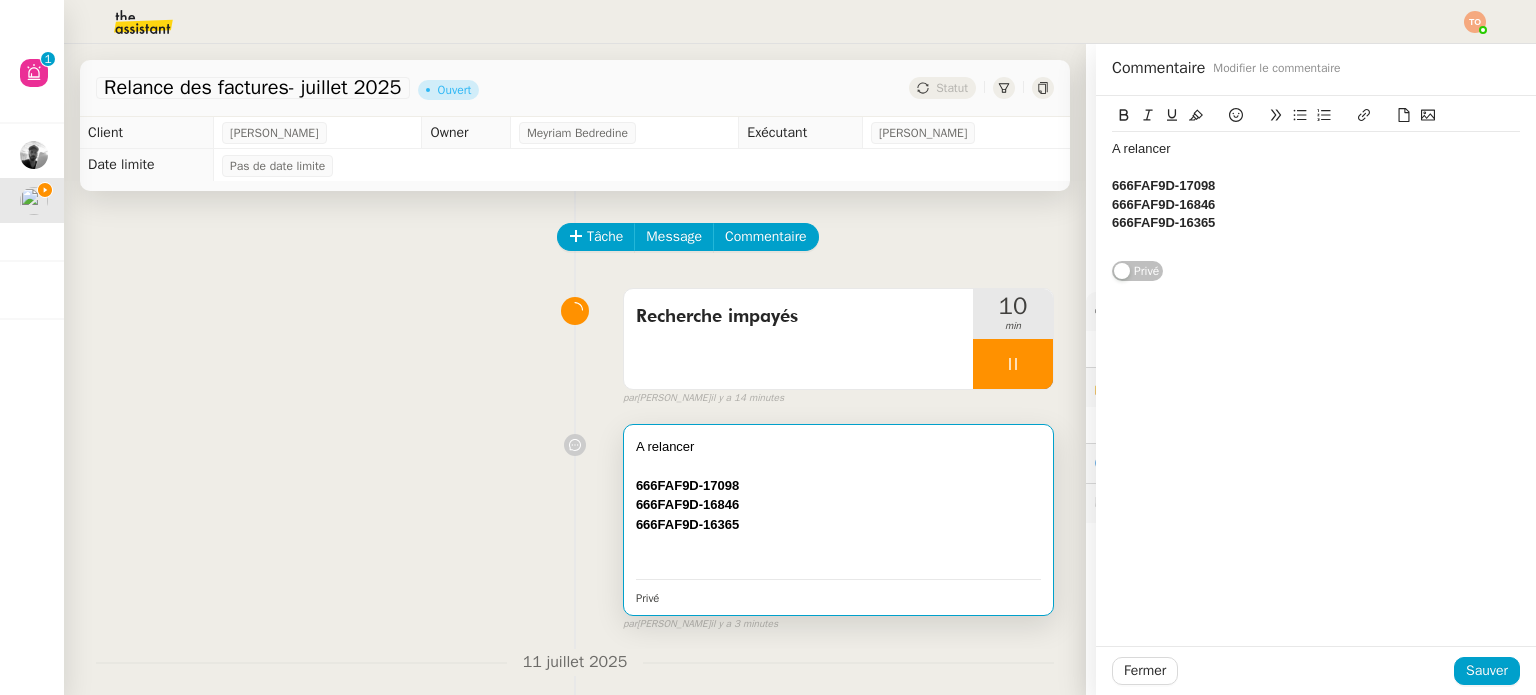 click on "﻿666FAF9D-16365" 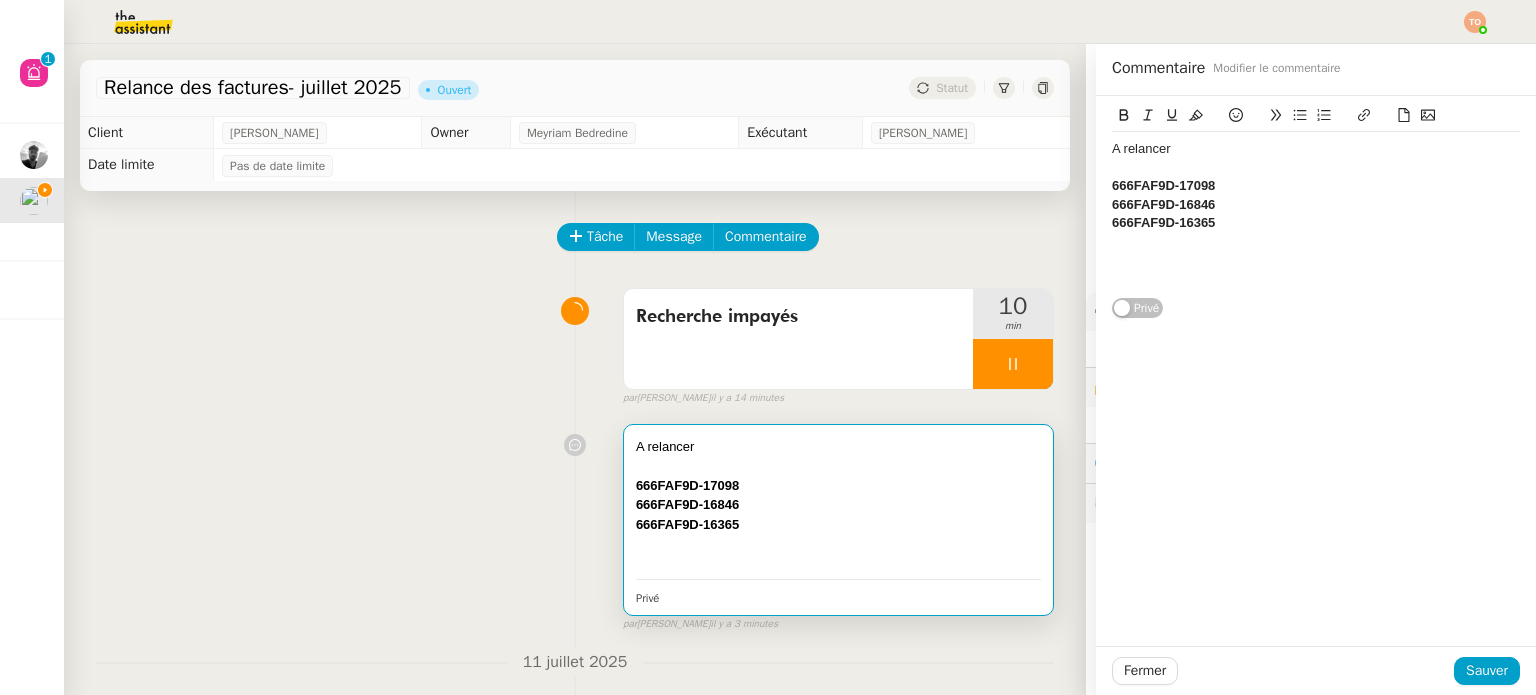type 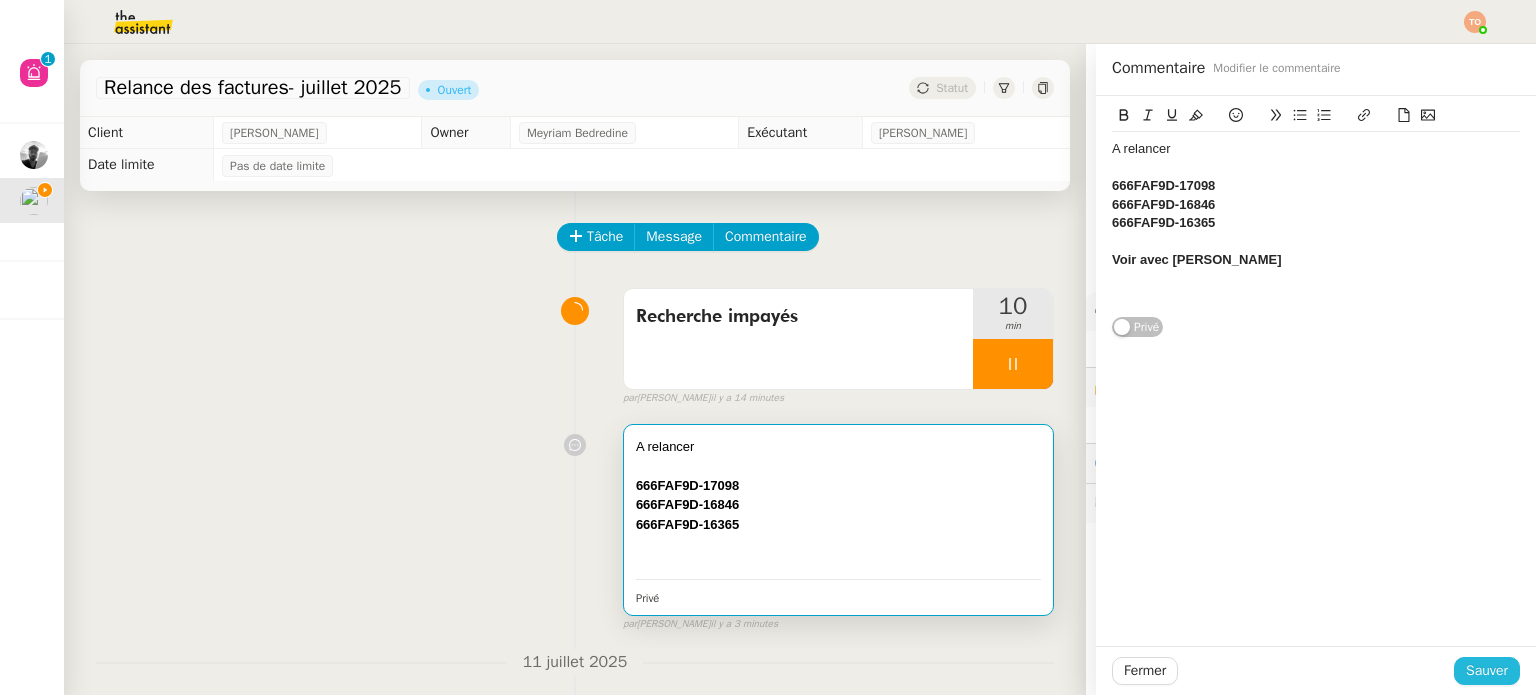 click on "Sauver" 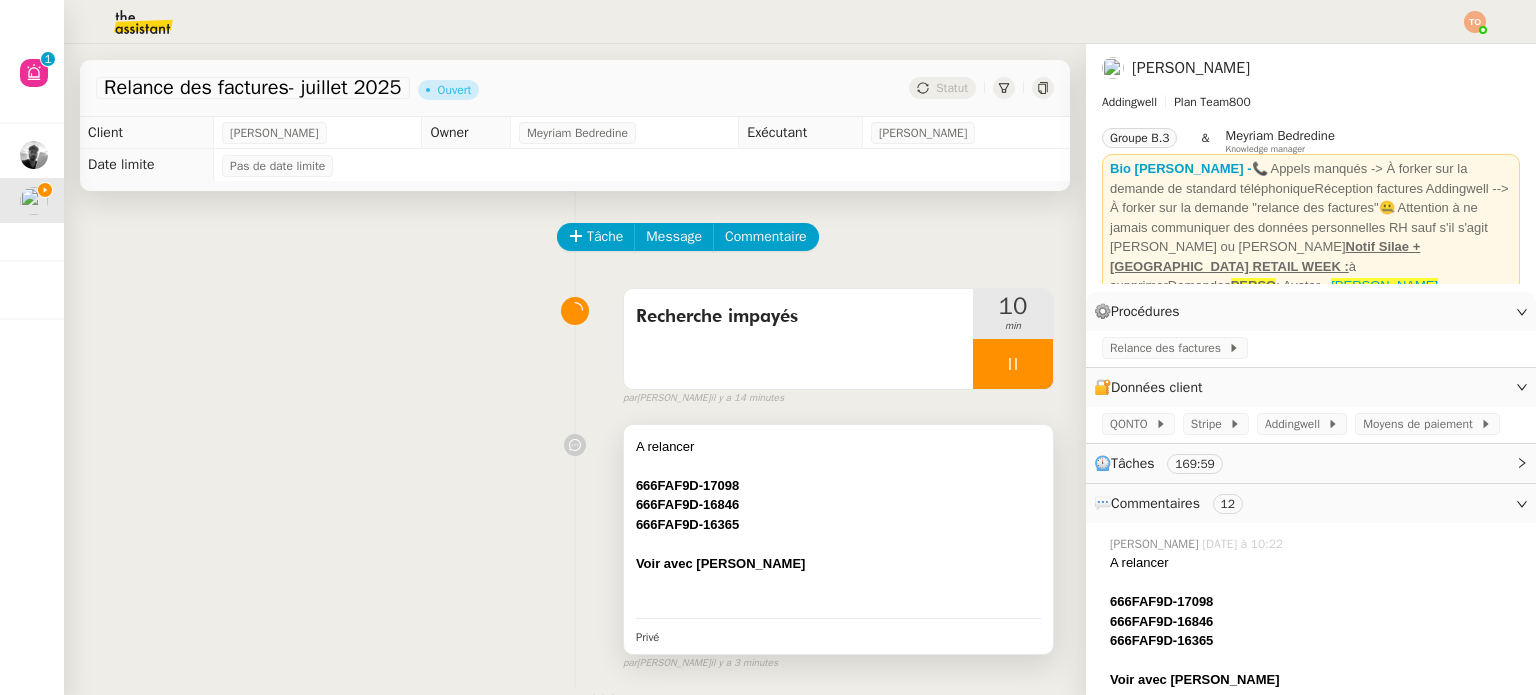 drag, startPoint x: 873, startPoint y: 474, endPoint x: 888, endPoint y: 469, distance: 15.811388 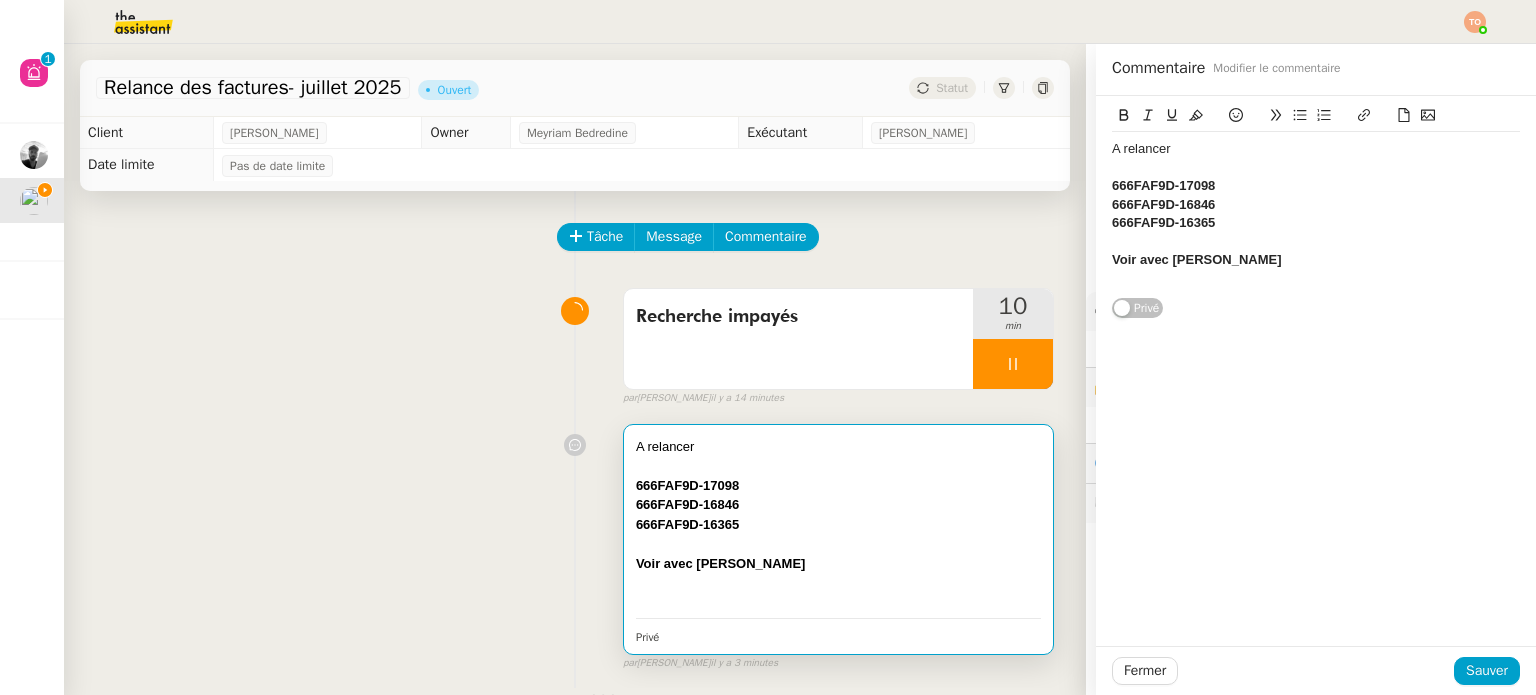 click on "Voir avec [PERSON_NAME]" 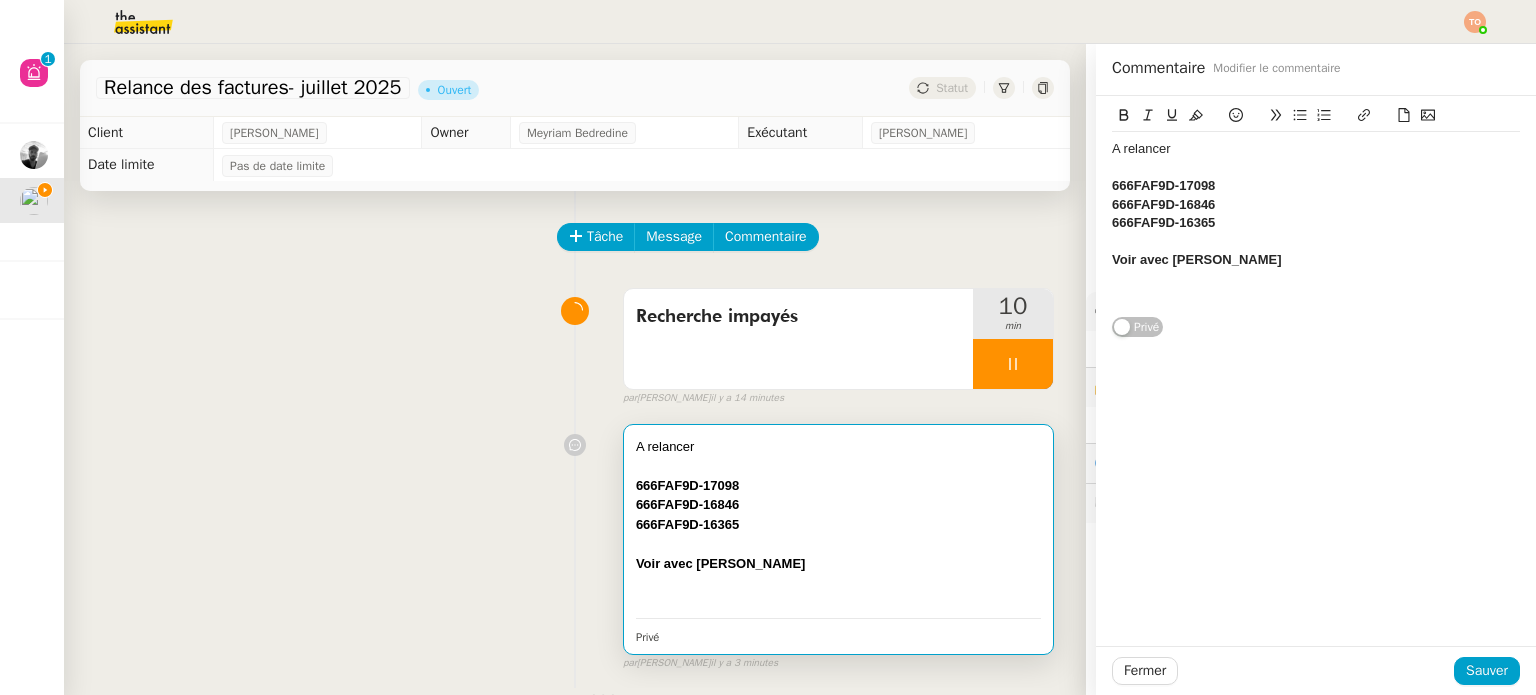 scroll, scrollTop: 0, scrollLeft: 0, axis: both 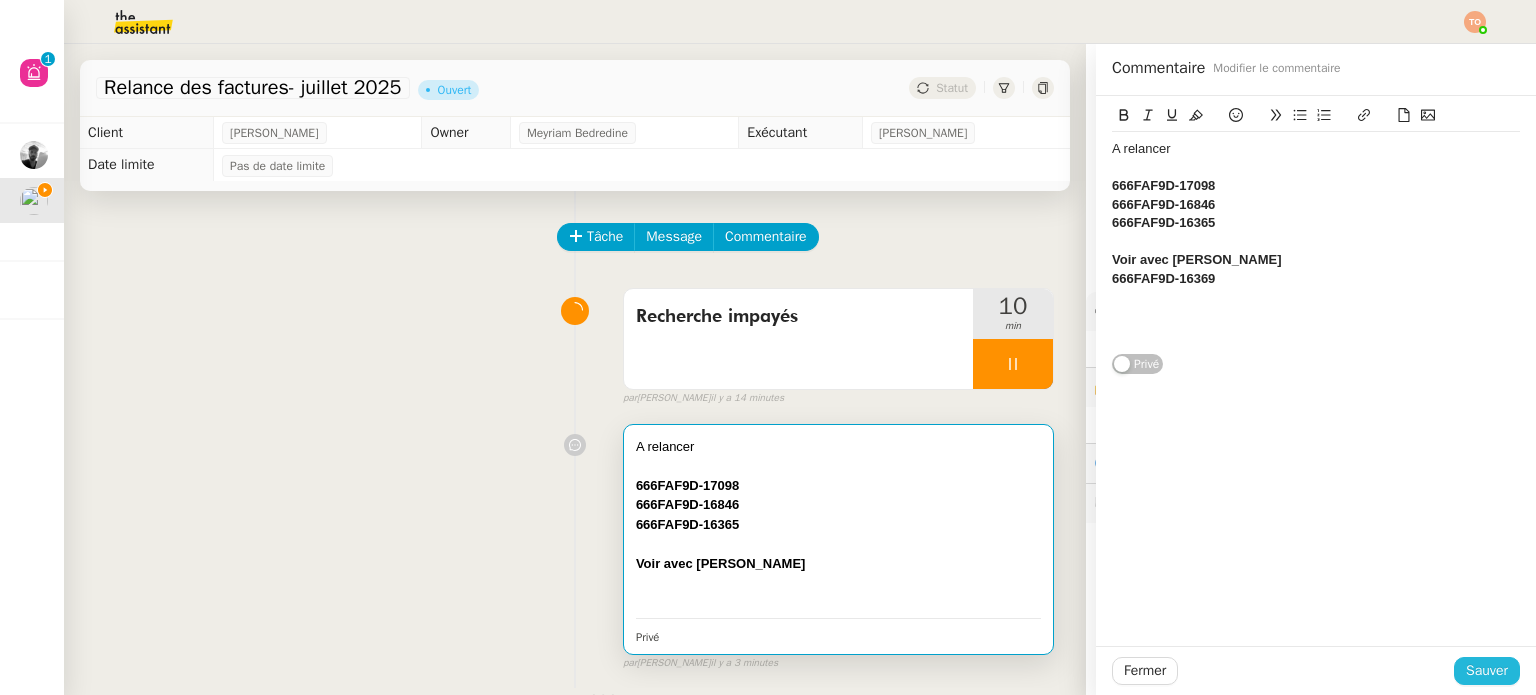 click on "Sauver" 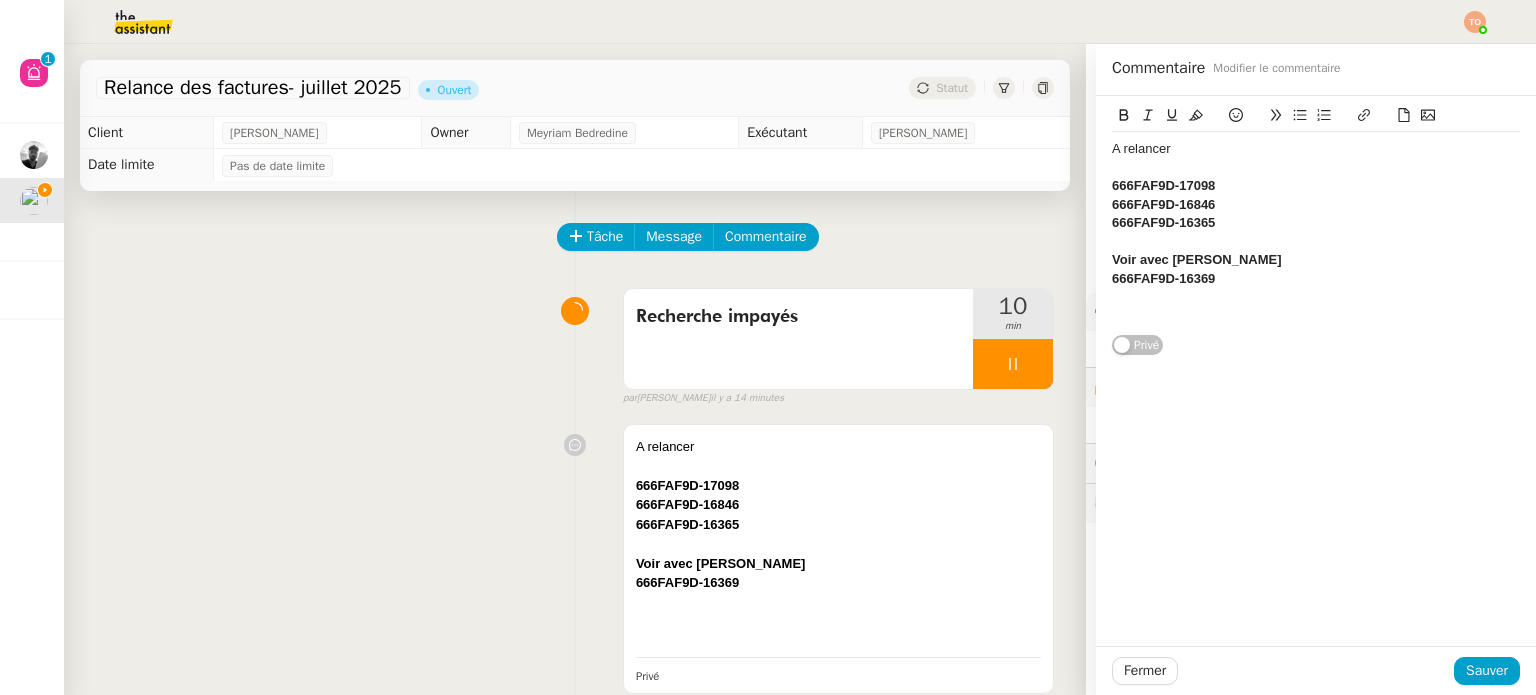 scroll, scrollTop: 0, scrollLeft: 0, axis: both 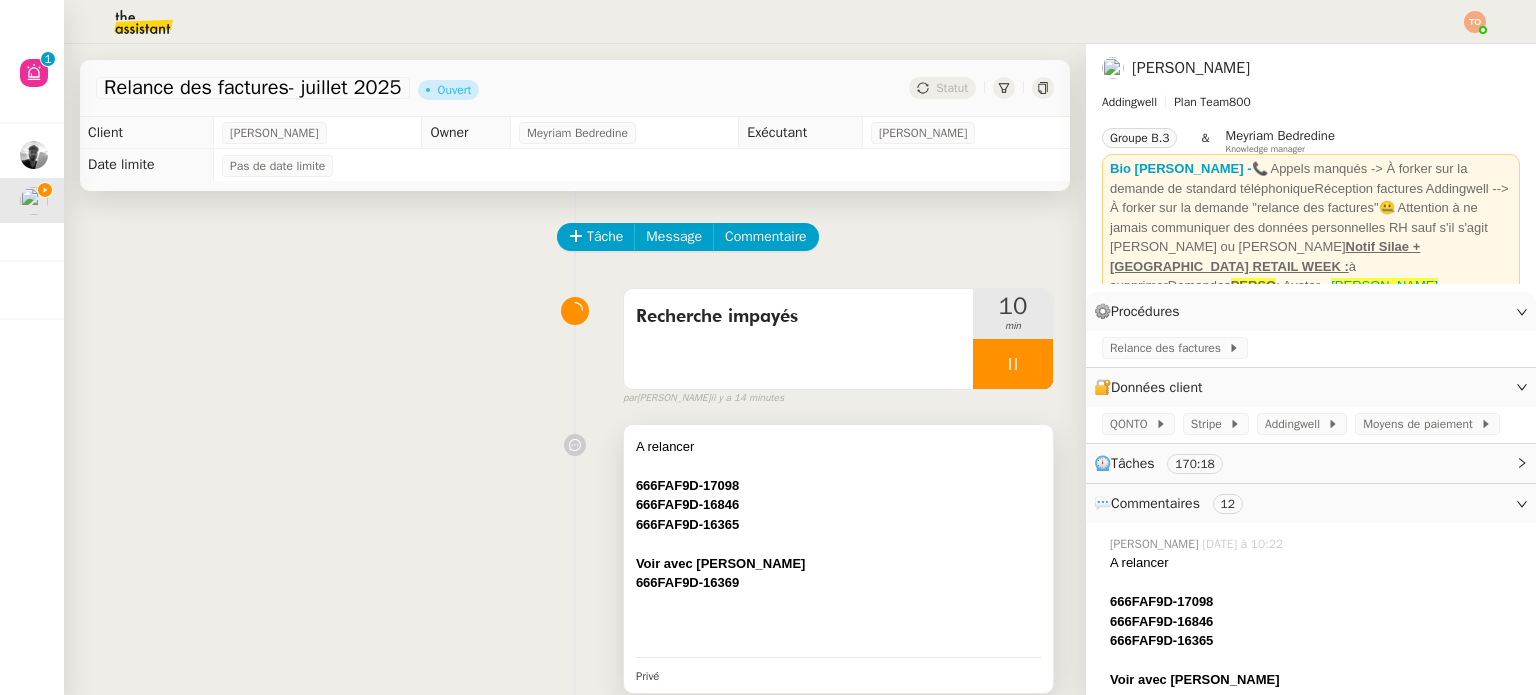 click on "﻿666FAF9D-16365" at bounding box center [838, 525] 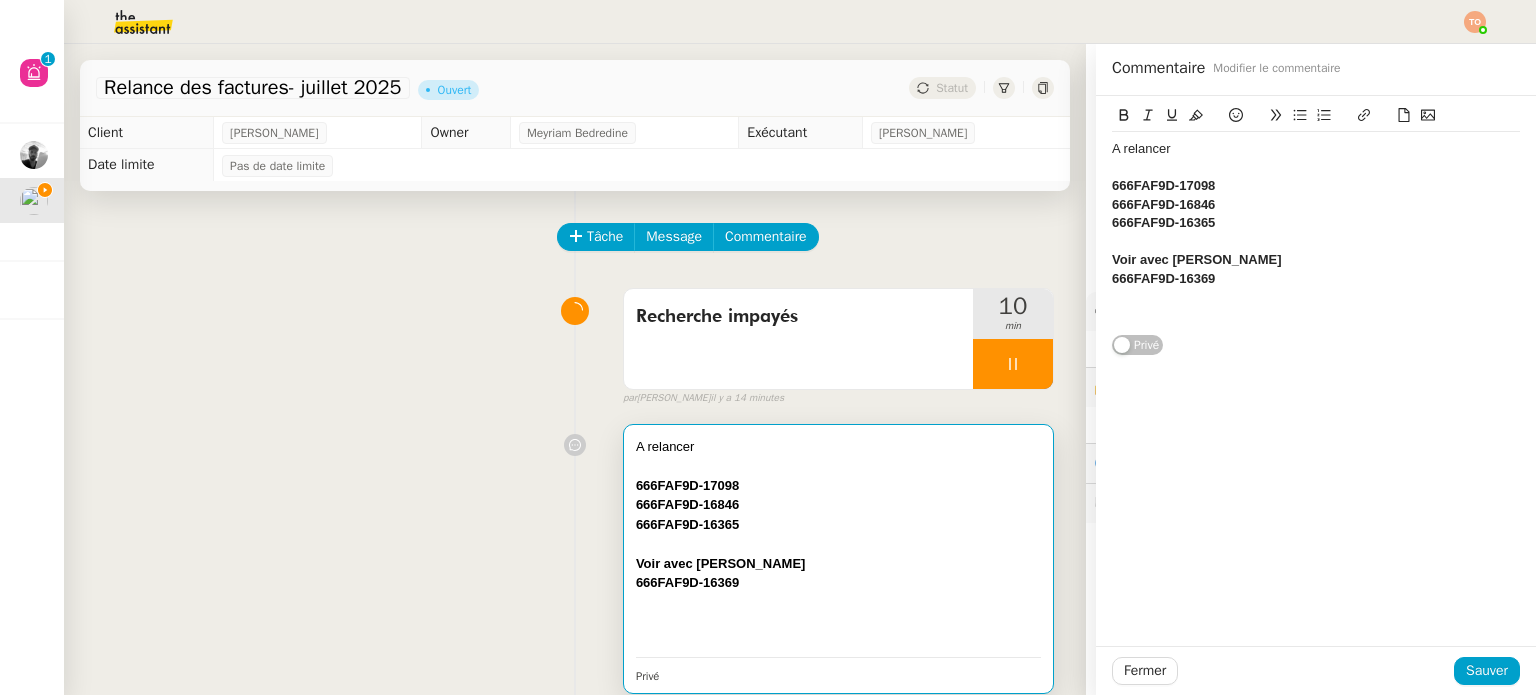 click on "﻿666FAF9D-16369" 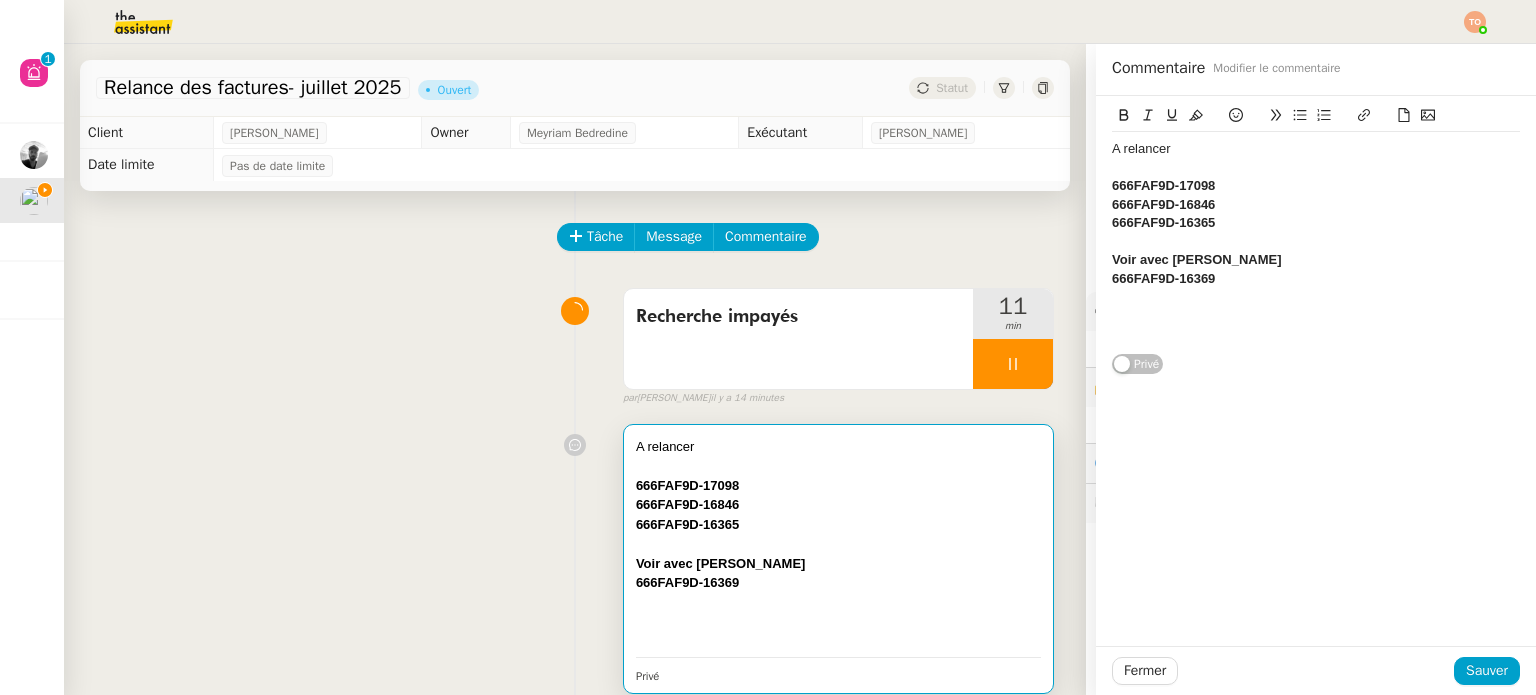 scroll, scrollTop: 0, scrollLeft: 0, axis: both 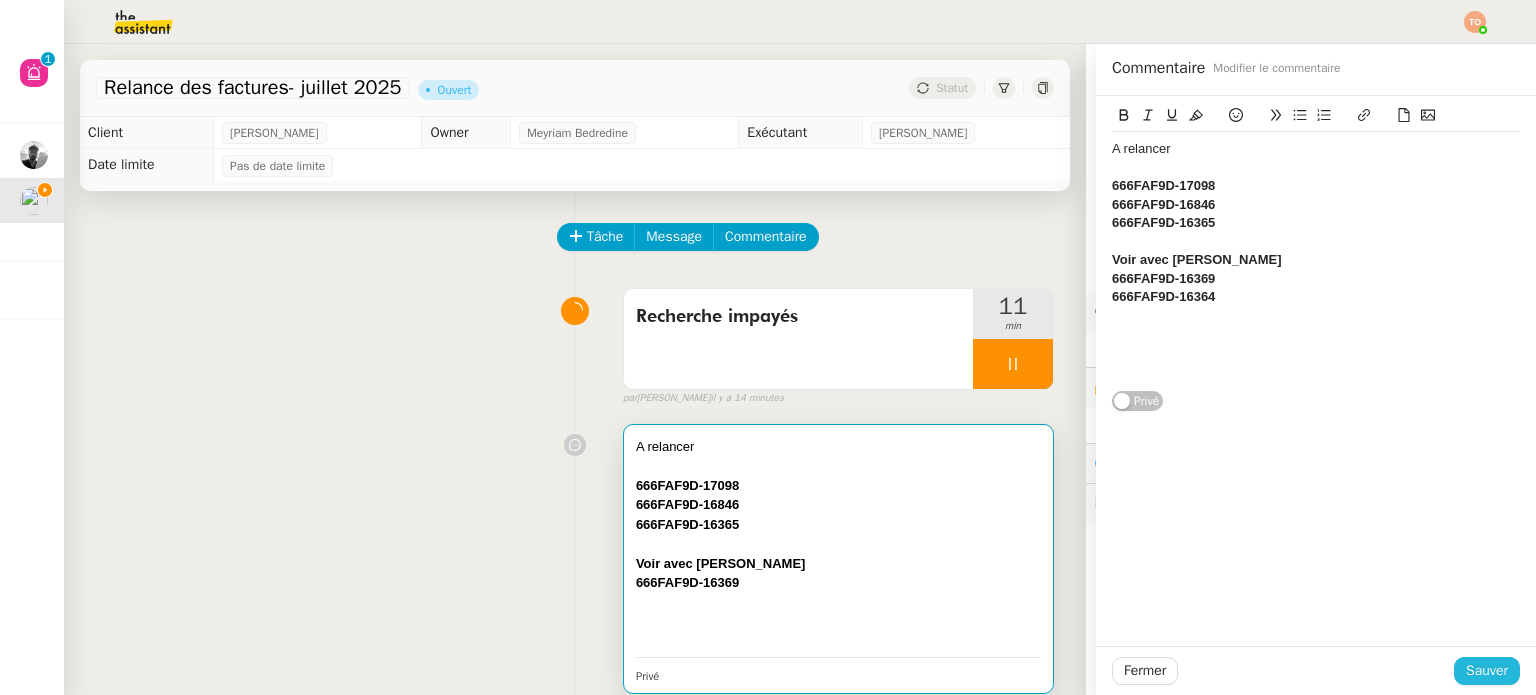 click on "Sauver" 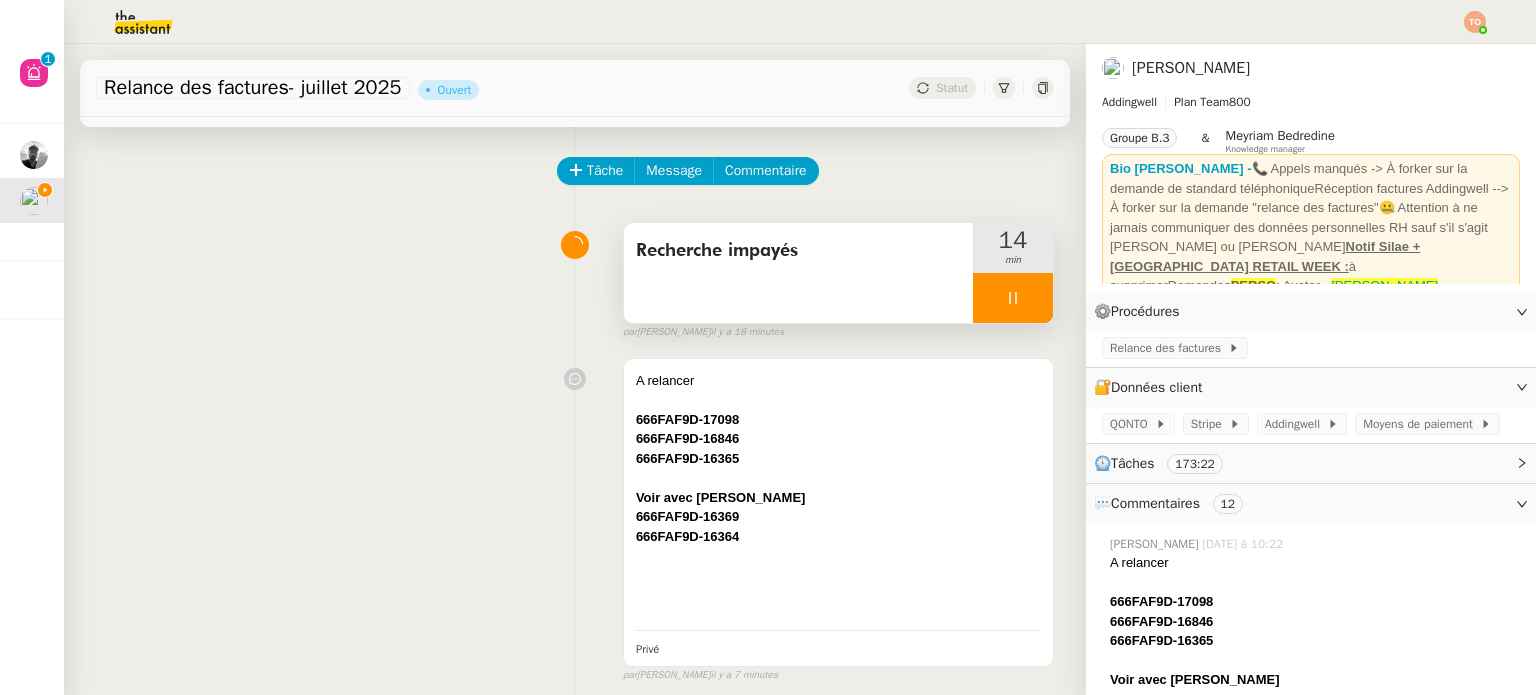 scroll, scrollTop: 0, scrollLeft: 0, axis: both 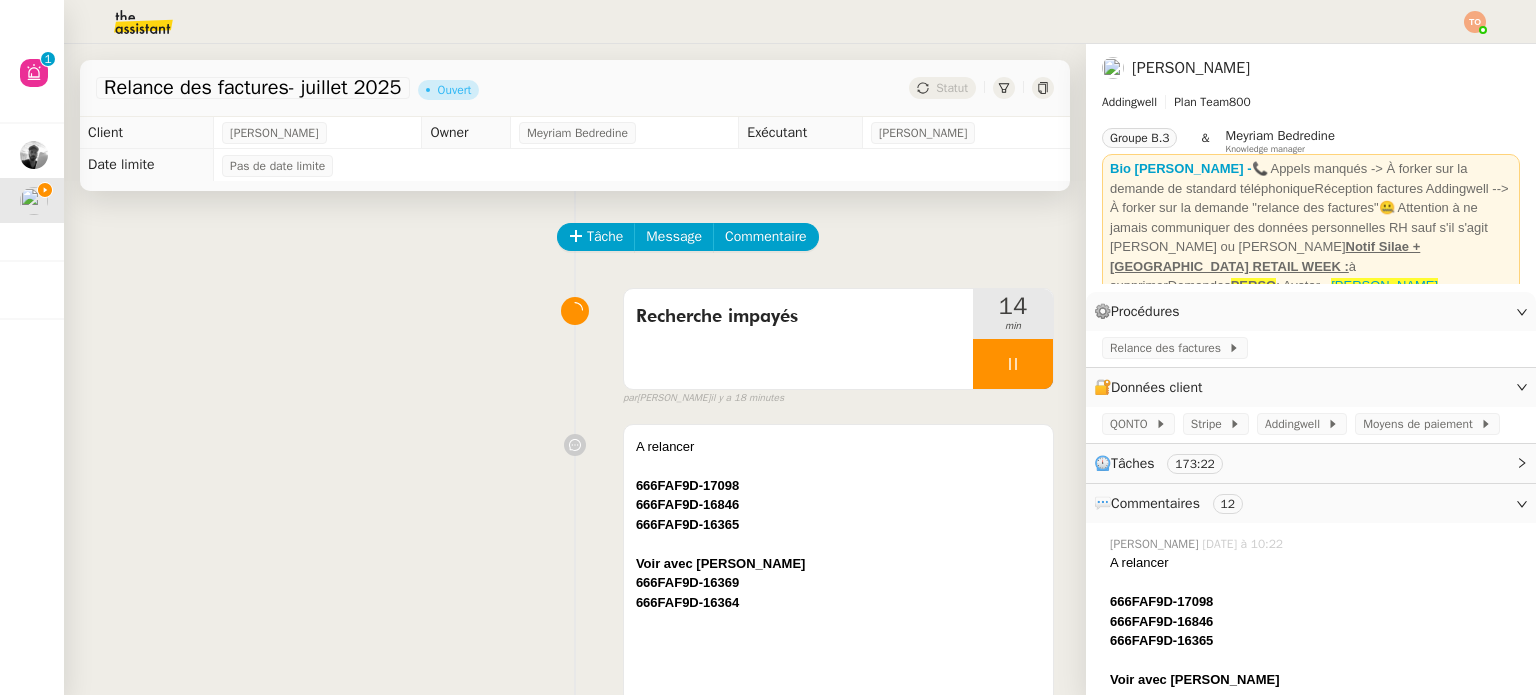click on "Tâche Message Commentaire Veuillez patienter une erreur s'est produite 👌👌👌 message envoyé ✌️✌️✌️ Veuillez d'abord attribuer un client Une erreur s'est produite, veuillez réessayer  Recherche impayés     14 min false par   Tatyana O.   il y a 18 minutes 👌👌👌 message envoyé ✌️✌️✌️ une erreur s'est produite 👌👌👌 message envoyé ✌️✌️✌️ Votre message va être revu ✌️✌️✌️ une erreur s'est produite La taille des fichiers doit être de 10Mb au maximum.
A relancer 666FAF9D-17098 ﻿666FAF9D-16846 ﻿666FAF9D-16365 Voir avec Josephine ﻿666FAF9D-16369 ﻿ 666FAF9D-16364 Privé false par   Tatyana O.   il y a 7 minutes 👌👌👌 message envoyé ✌️✌️✌️ une erreur s'est produite 👌👌👌 message envoyé ✌️✌️✌️ Votre message va être revu ✌️✌️✌️ une erreur s'est produite La taille des fichiers doit être de 10Mb au maximum. 11 juillet 2025 En attente Action nécessaire  il y a 10 heures  false" 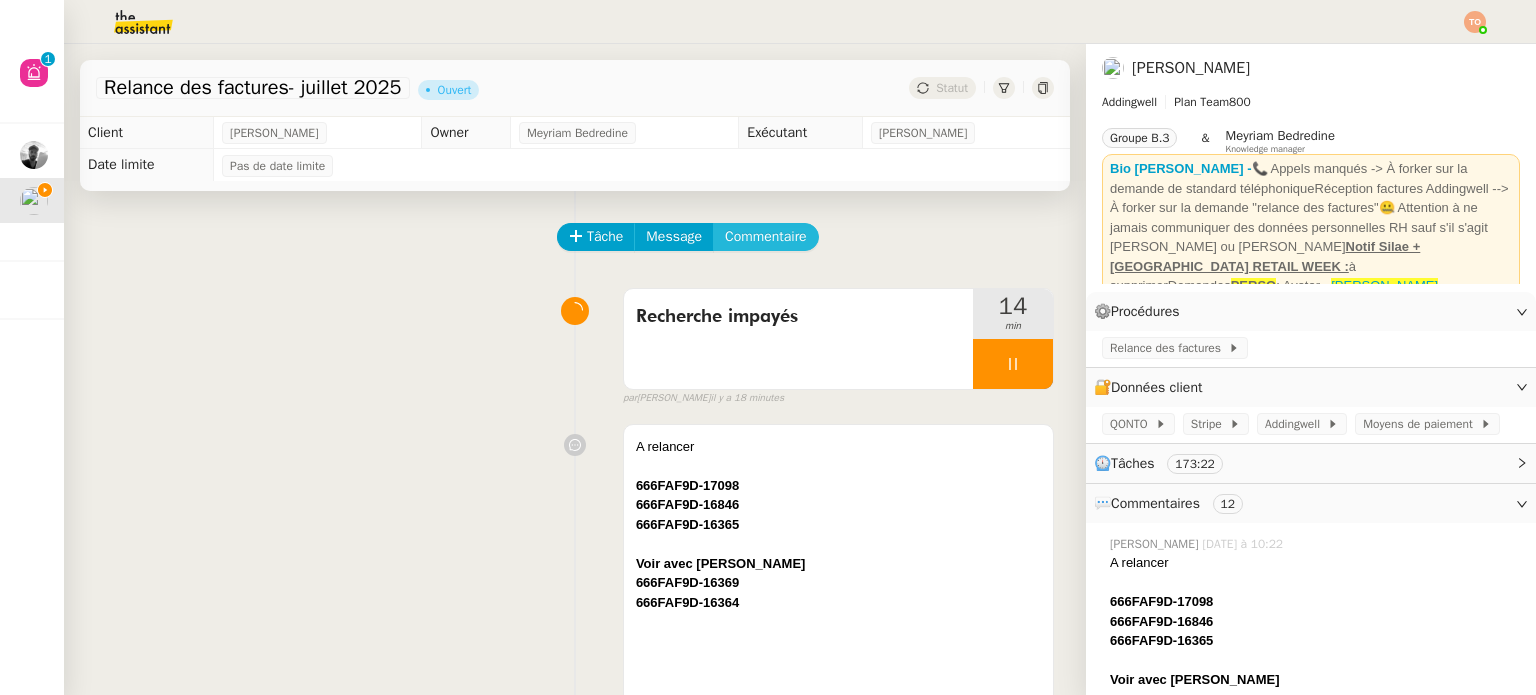 click on "Commentaire" 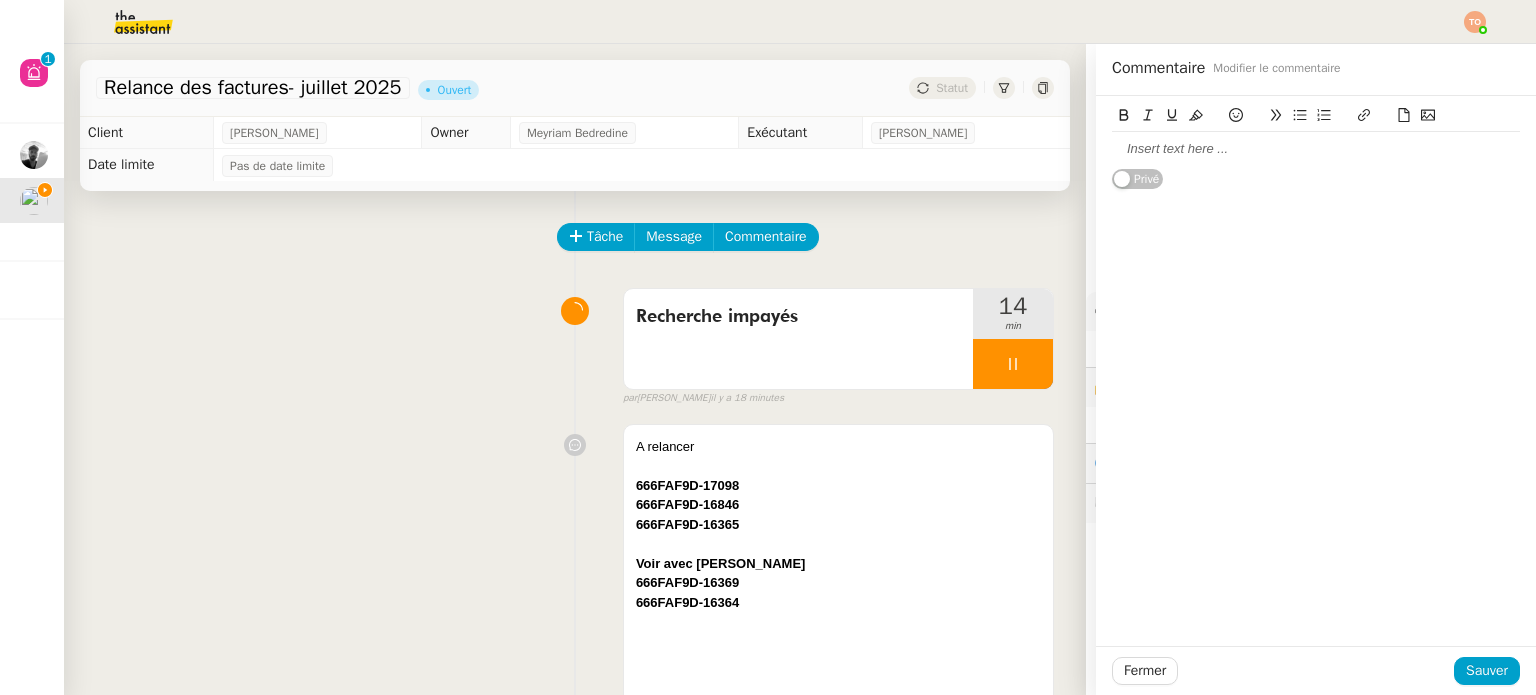 click 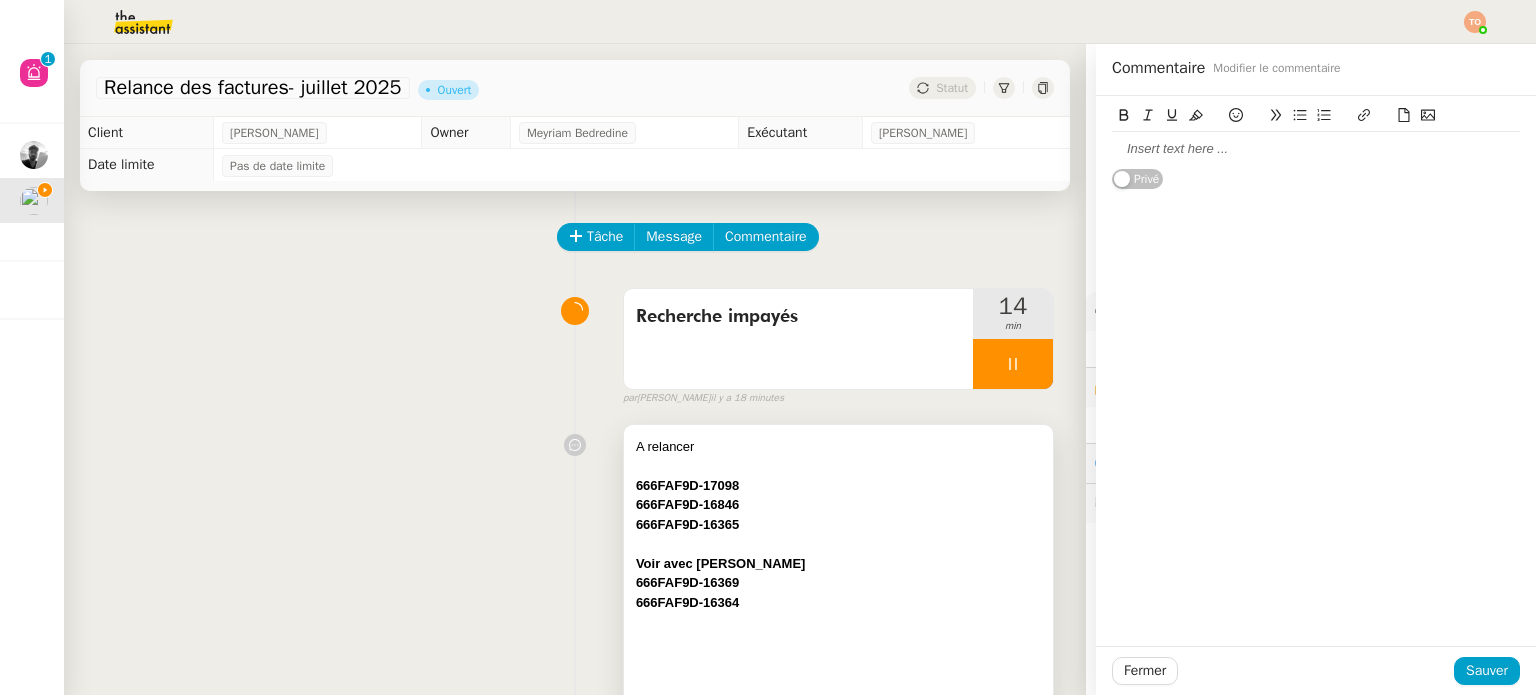 click on "A relancer" at bounding box center [838, 447] 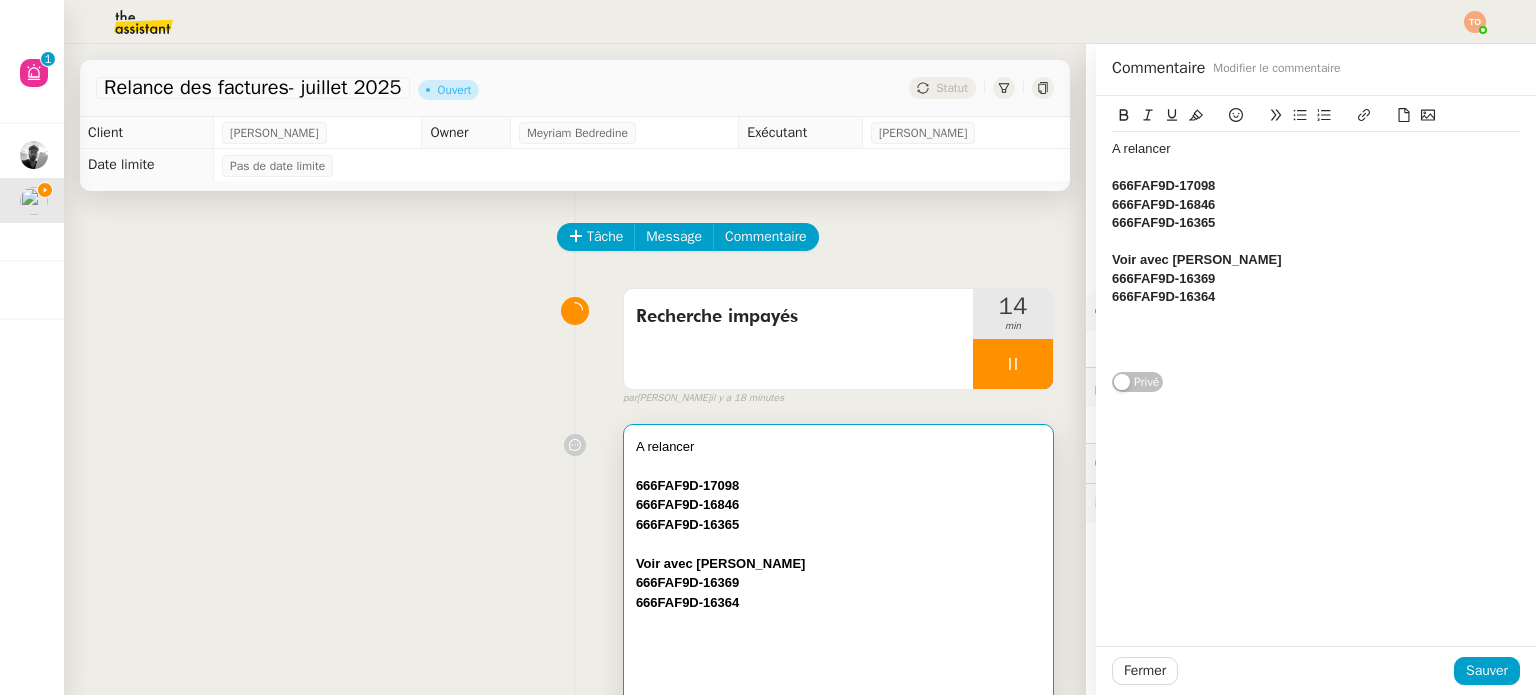 click on "﻿666FAF9D-16364" 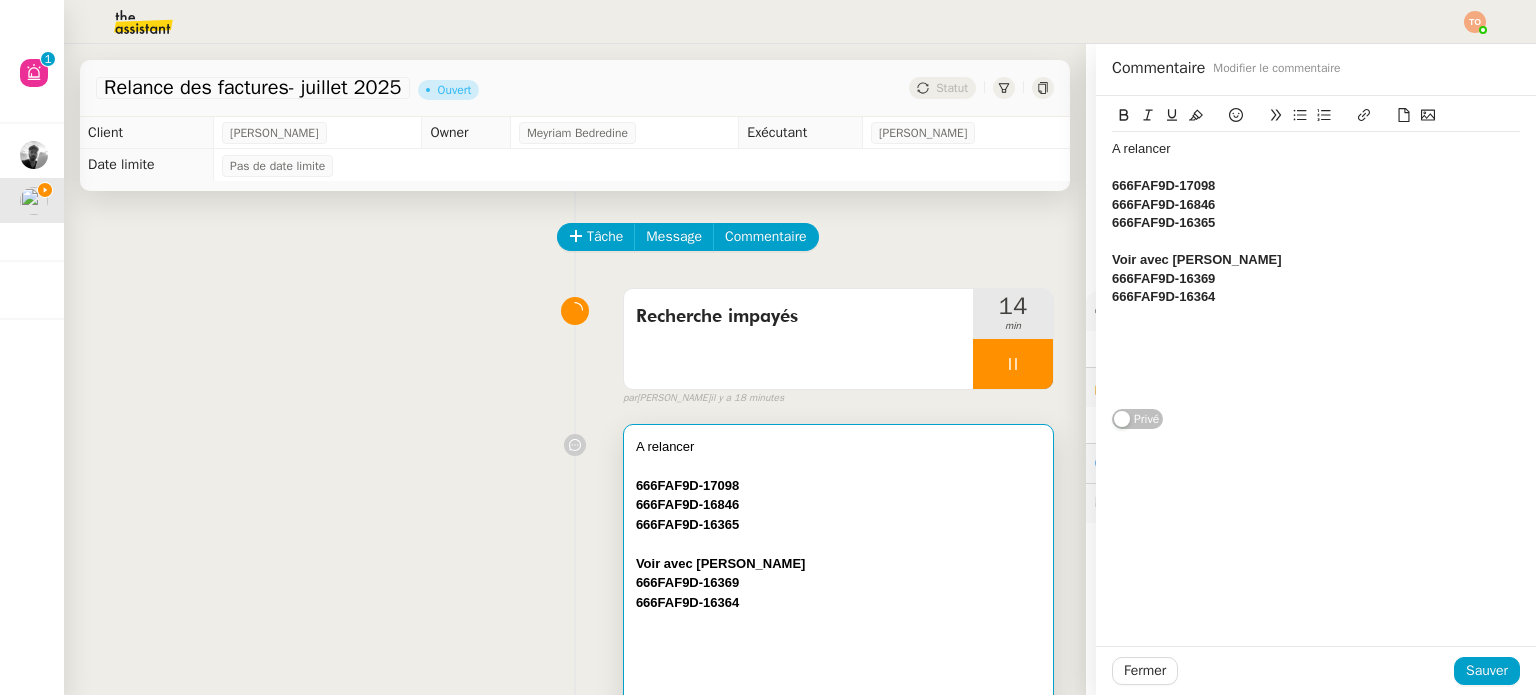 type 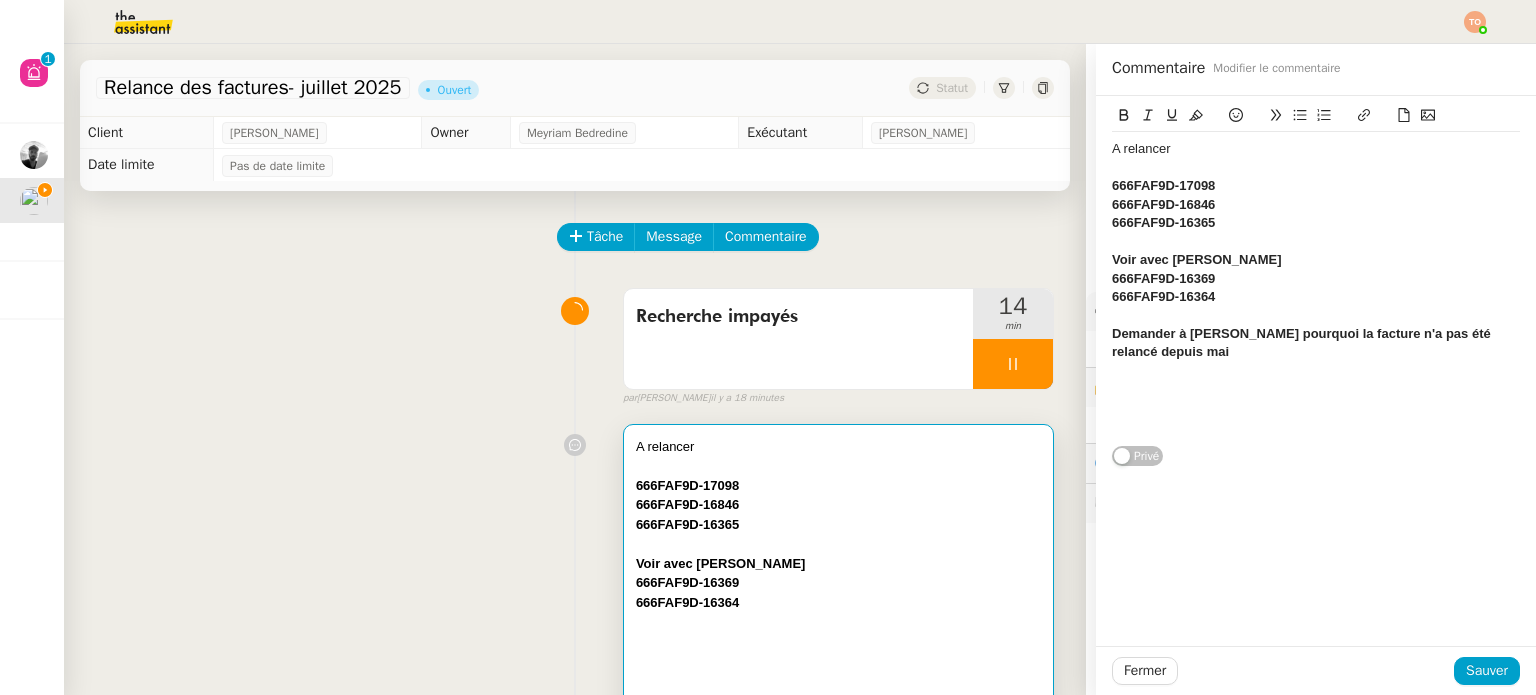 paste 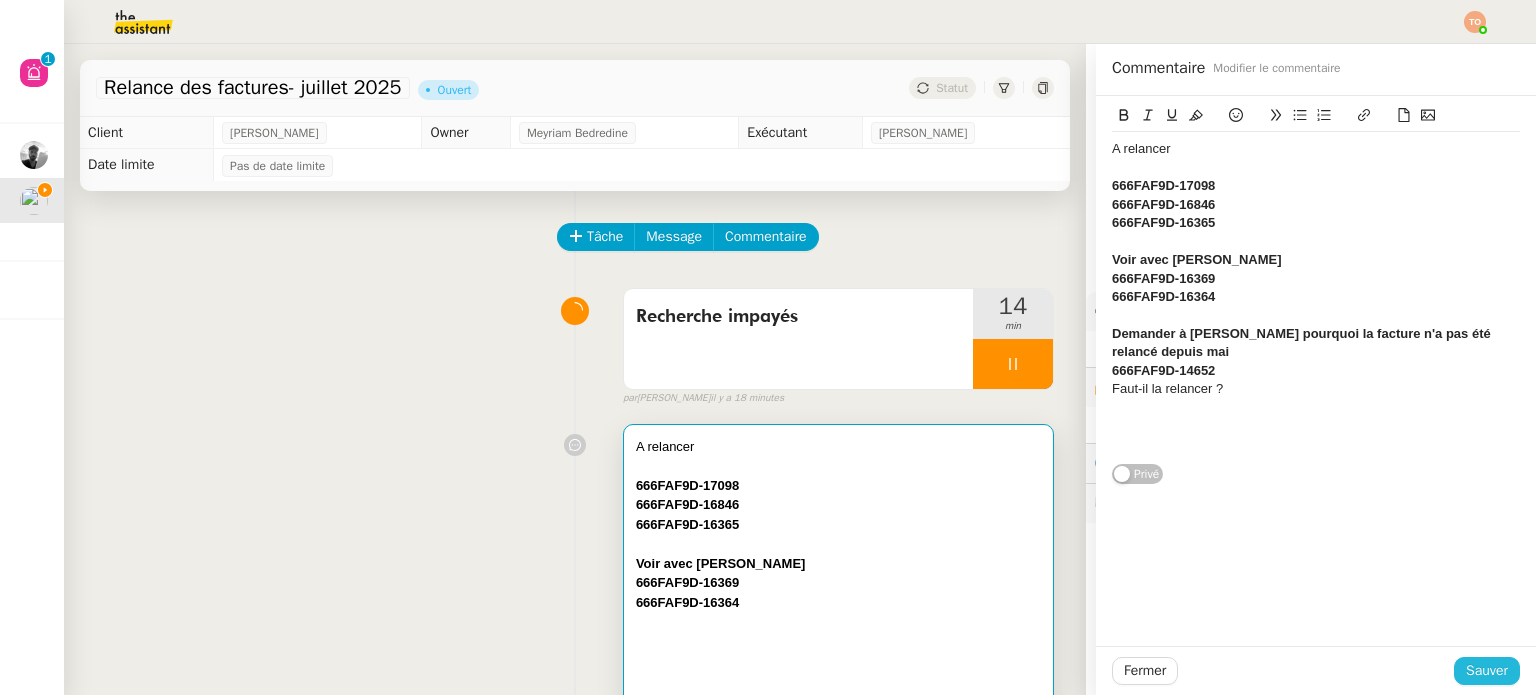 click on "Sauver" 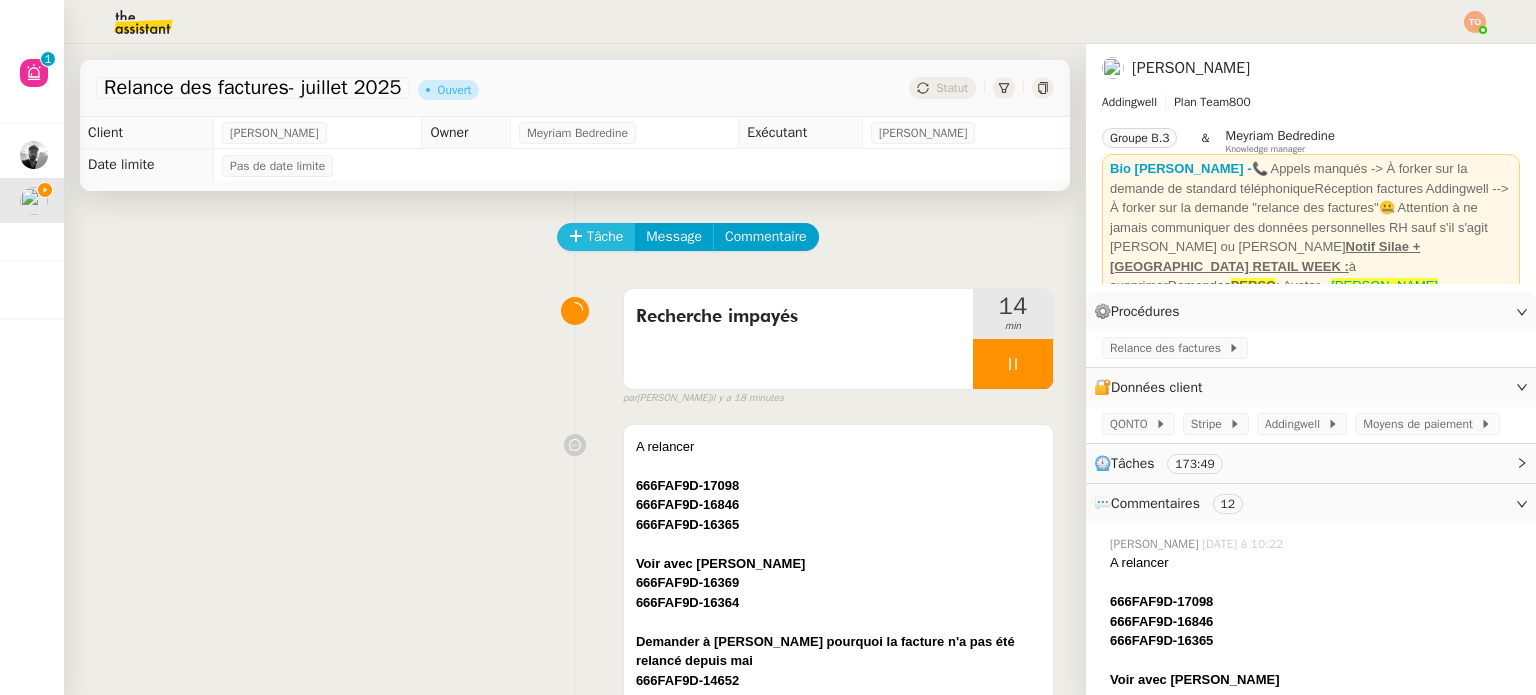 click on "Tâche" 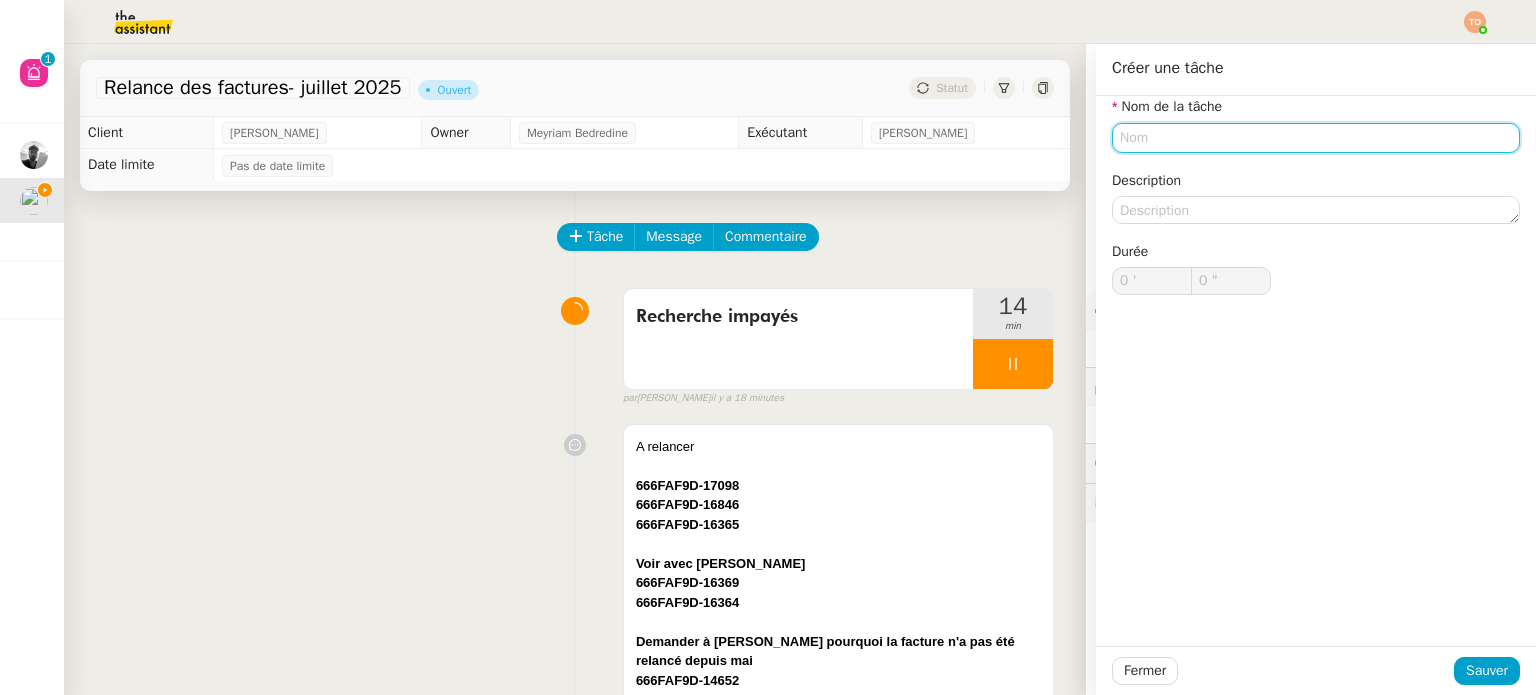 click 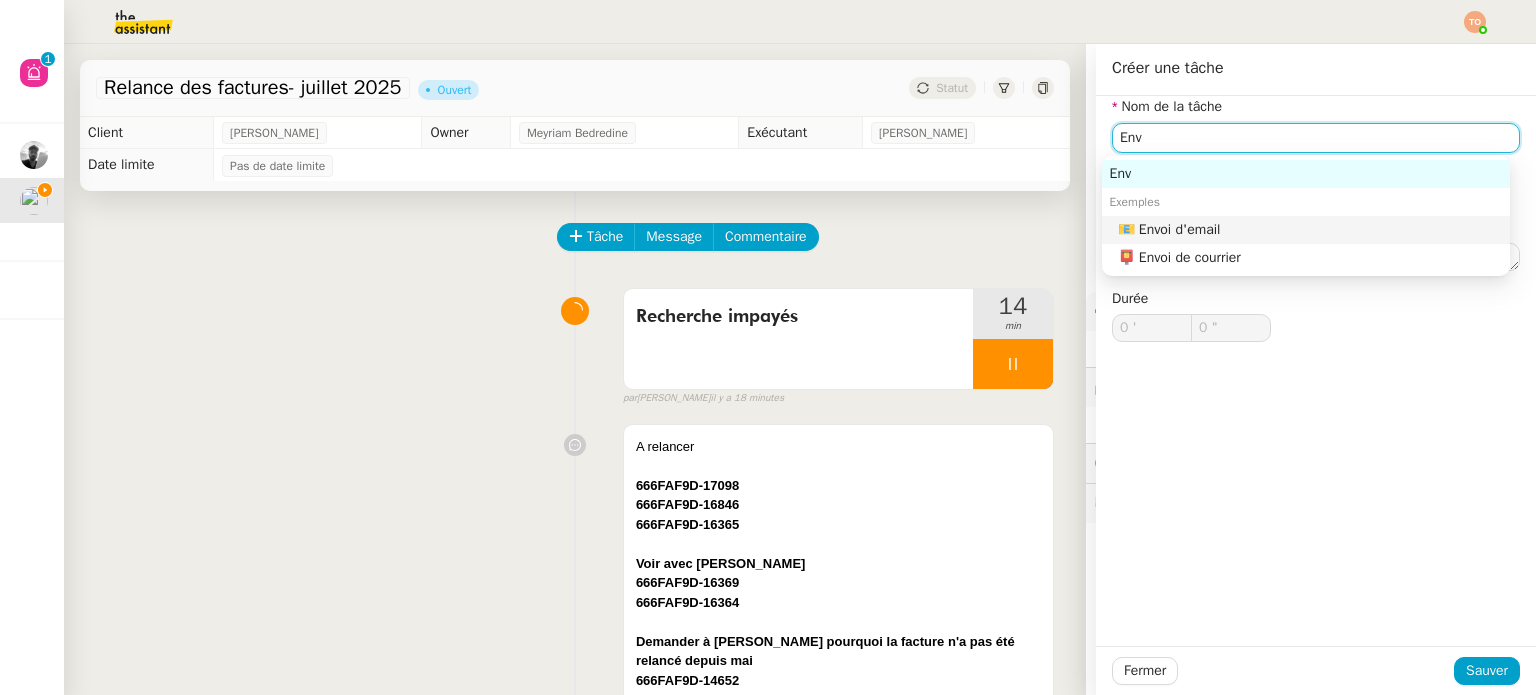 click on "📧 Envoi d'email" 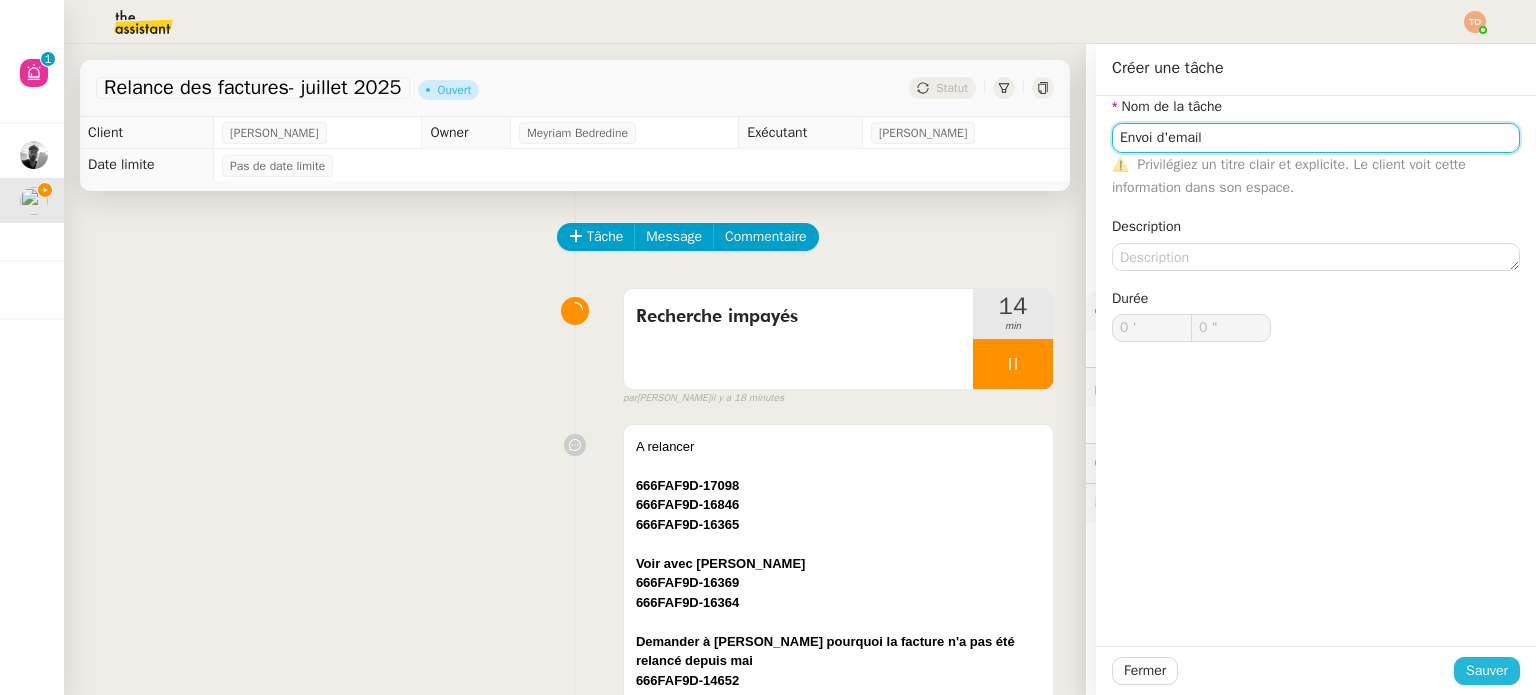 type on "Envoi d'email" 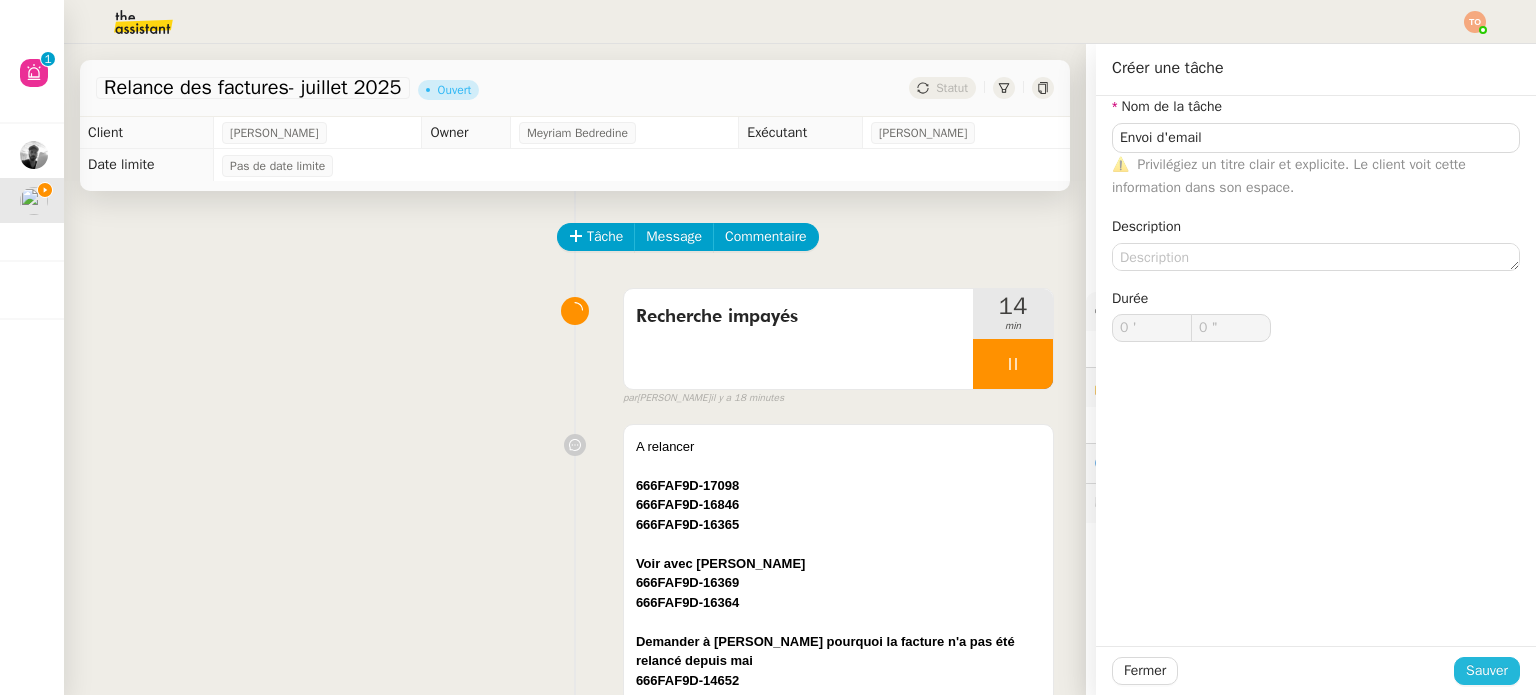 click on "Sauver" 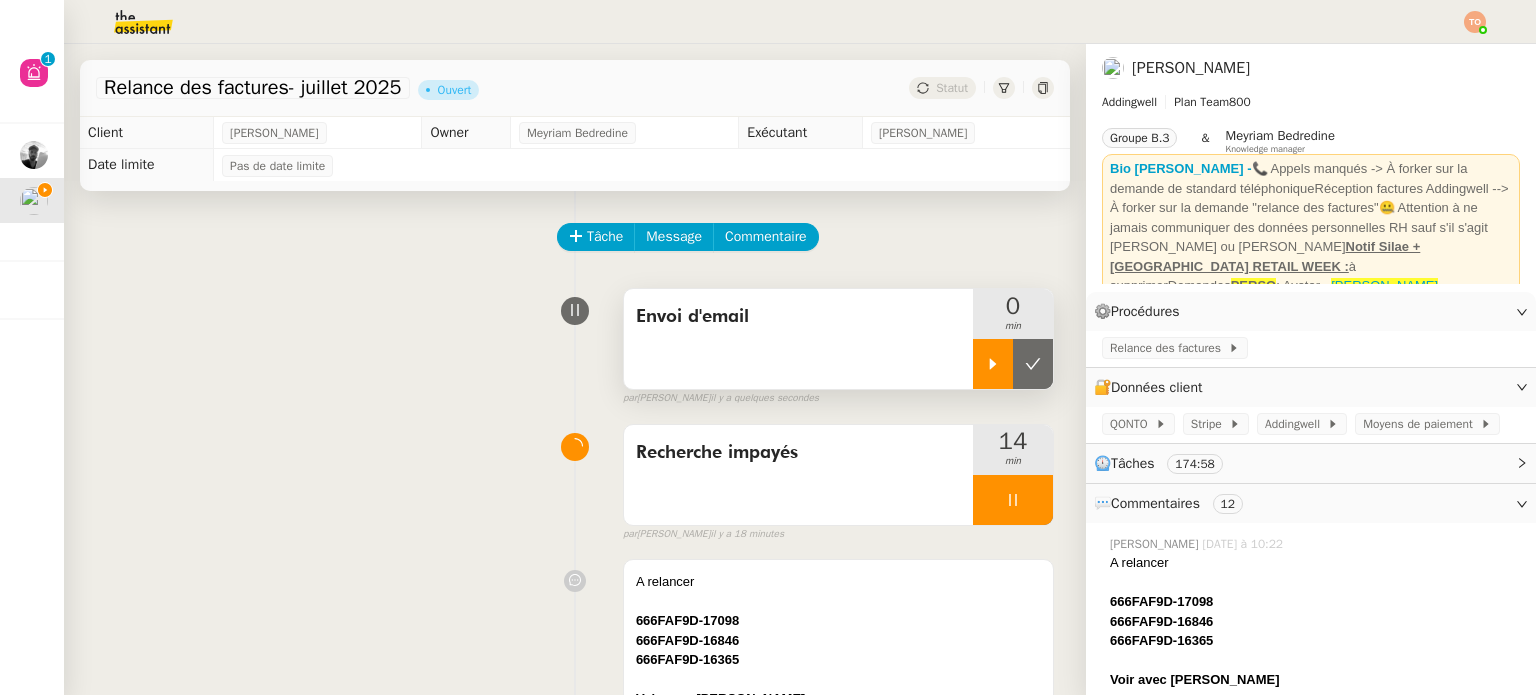click at bounding box center [993, 364] 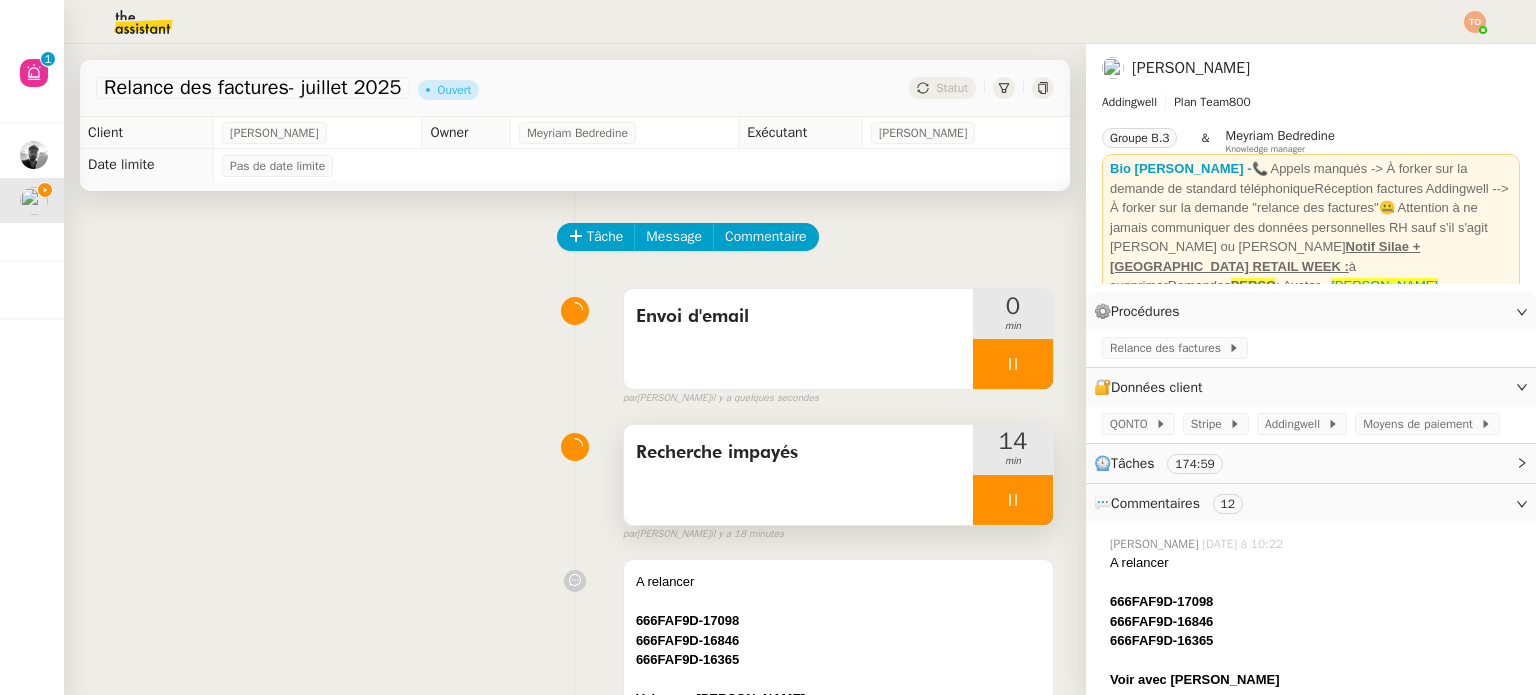 click at bounding box center [1013, 500] 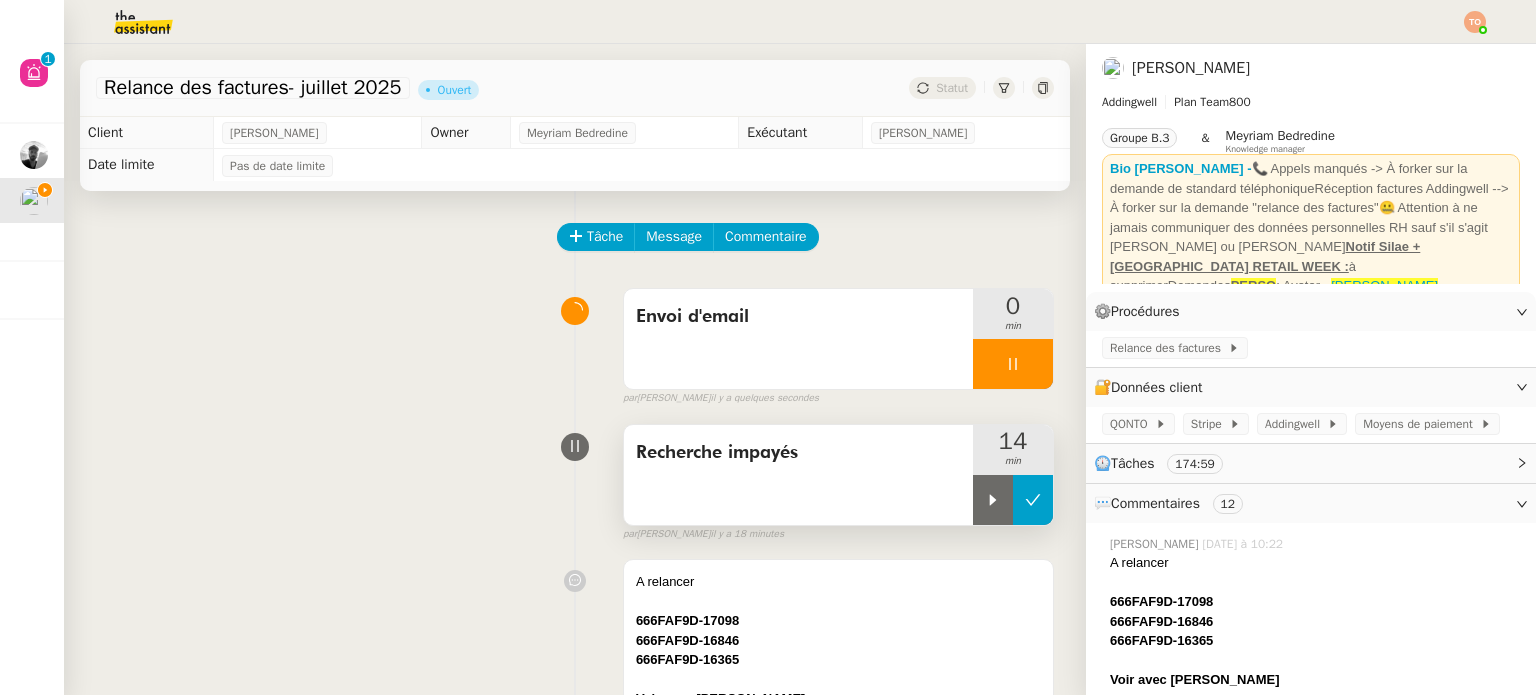 click 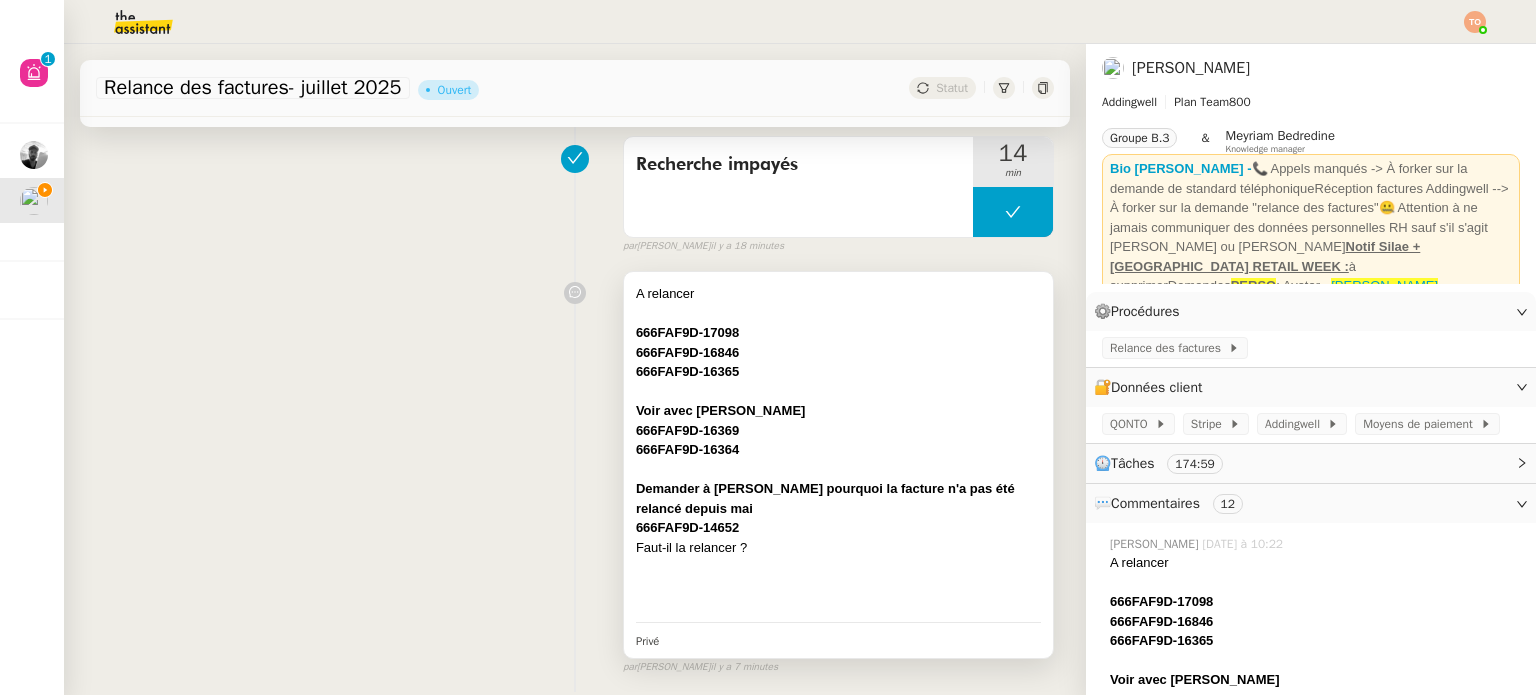 scroll, scrollTop: 300, scrollLeft: 0, axis: vertical 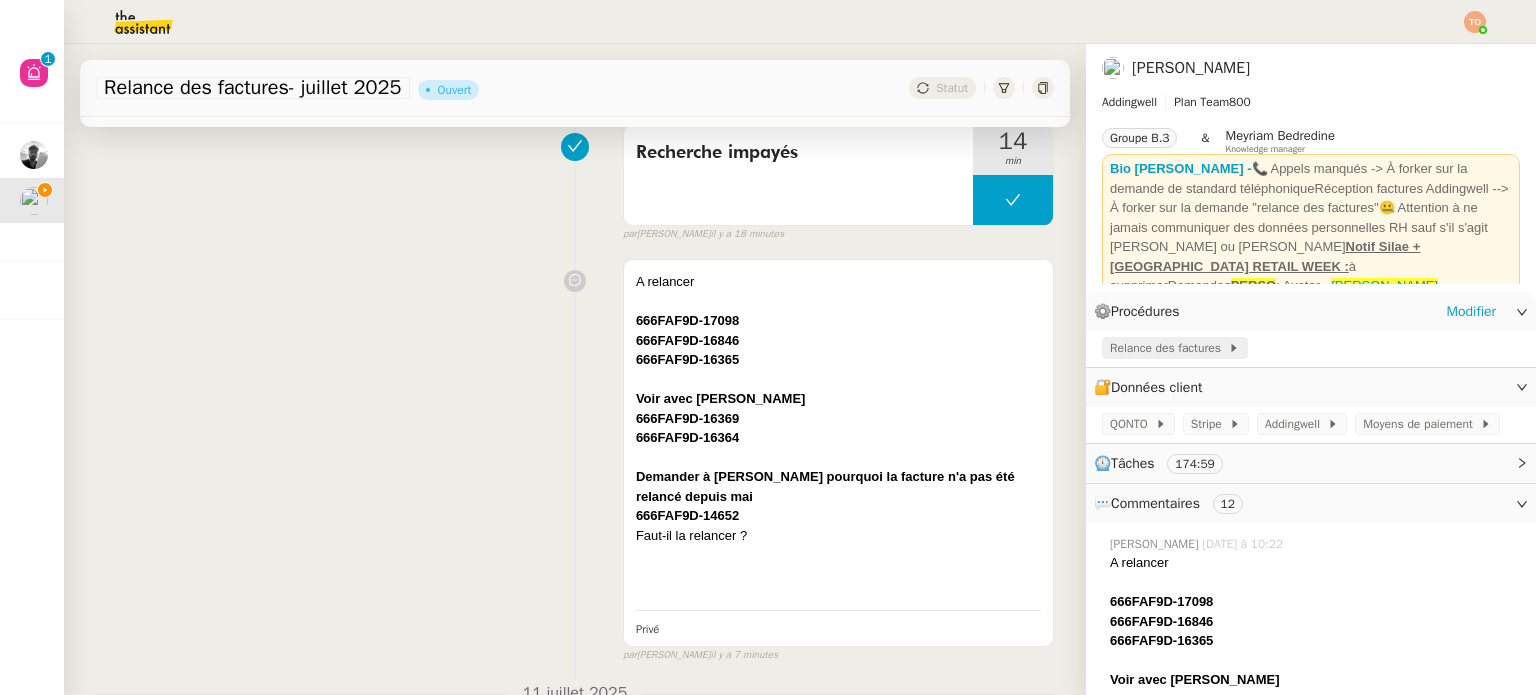 click on "Relance des factures" 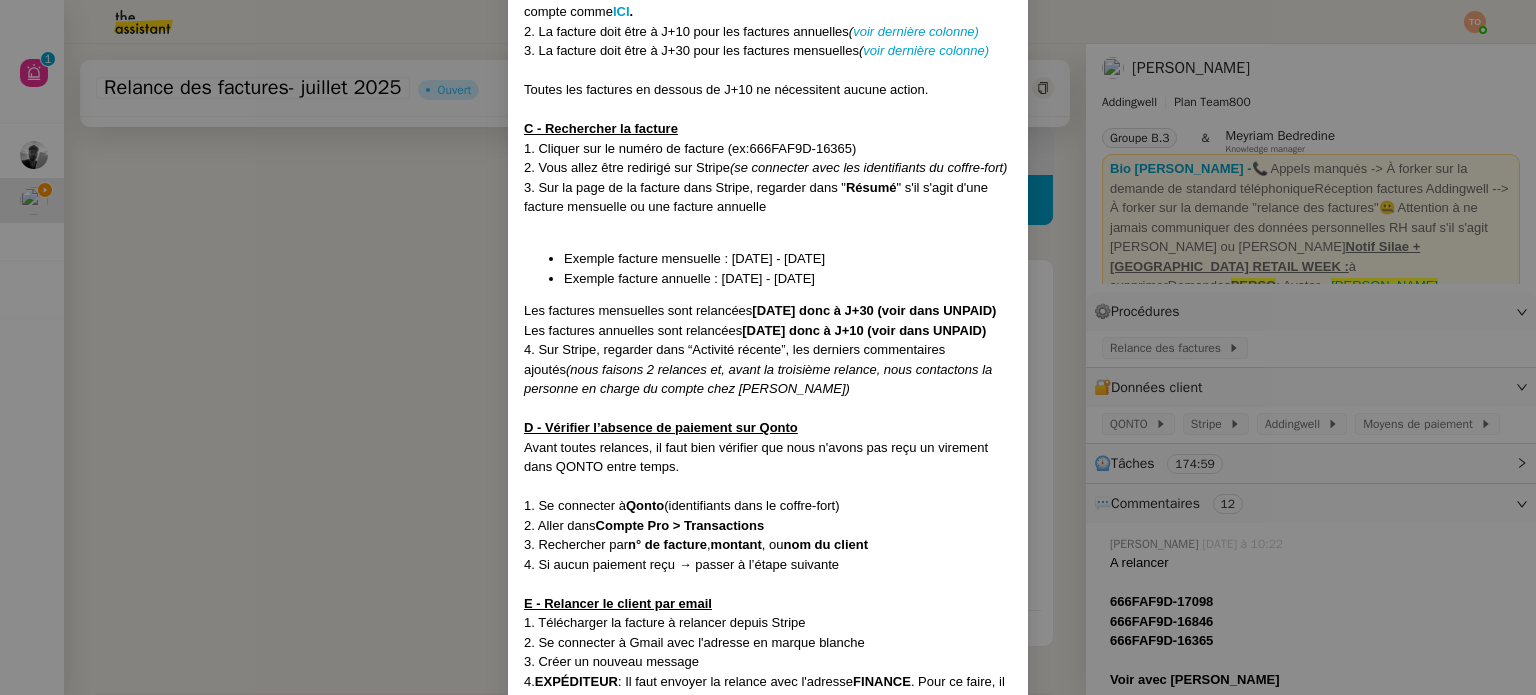 scroll, scrollTop: 500, scrollLeft: 0, axis: vertical 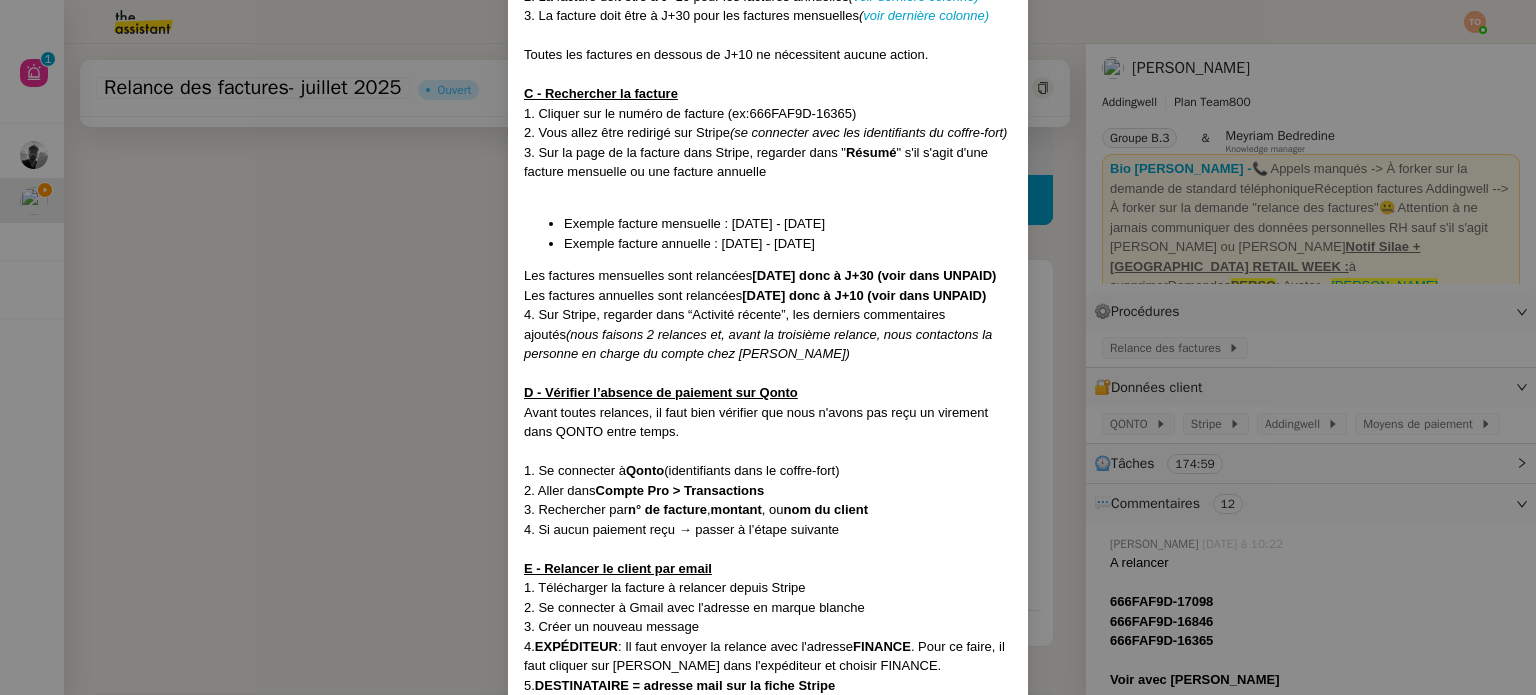 click on "MAJ le [DATE]  Contexte :  Le client souhaite relancer les factures impayées Récurrence :  À traiter tous les mercredis du mois sur la demande mensuelle. Remarque importante :  on ne doit plus relancer les factures pour le fournisseur Wethenew PROCÉDURE A - Se connecter à Addingwell 1. Se connecter à [GEOGRAPHIC_DATA] (dans les données clients) 2. Dans le menu à gauche, cliquer sur  UNPAID  pour accéder aux factures impayées. B - Identifier les factures à relancer 1. Ne traiter que les factures  avec l’icône "attachée caisse"  devant le nom du compte comme  ICI . 2. La facture doit être à J+10 pour les factures annuelles  ( voir dernière colonne) 3. La facture doit être à J+30 pour les factures mensuelles  ( voir dernière colonne) Toutes les factures en dessous de J+10 ne nécessitent aucune action. C - Rechercher la facture 1. Cliquer sur le numéro de facture (ex:666FAF9D-16365) 2. Vous allez être redirigé sur Stripe  (se connecter avec les identifiants du coffre-fort) Résumé ," at bounding box center (768, 347) 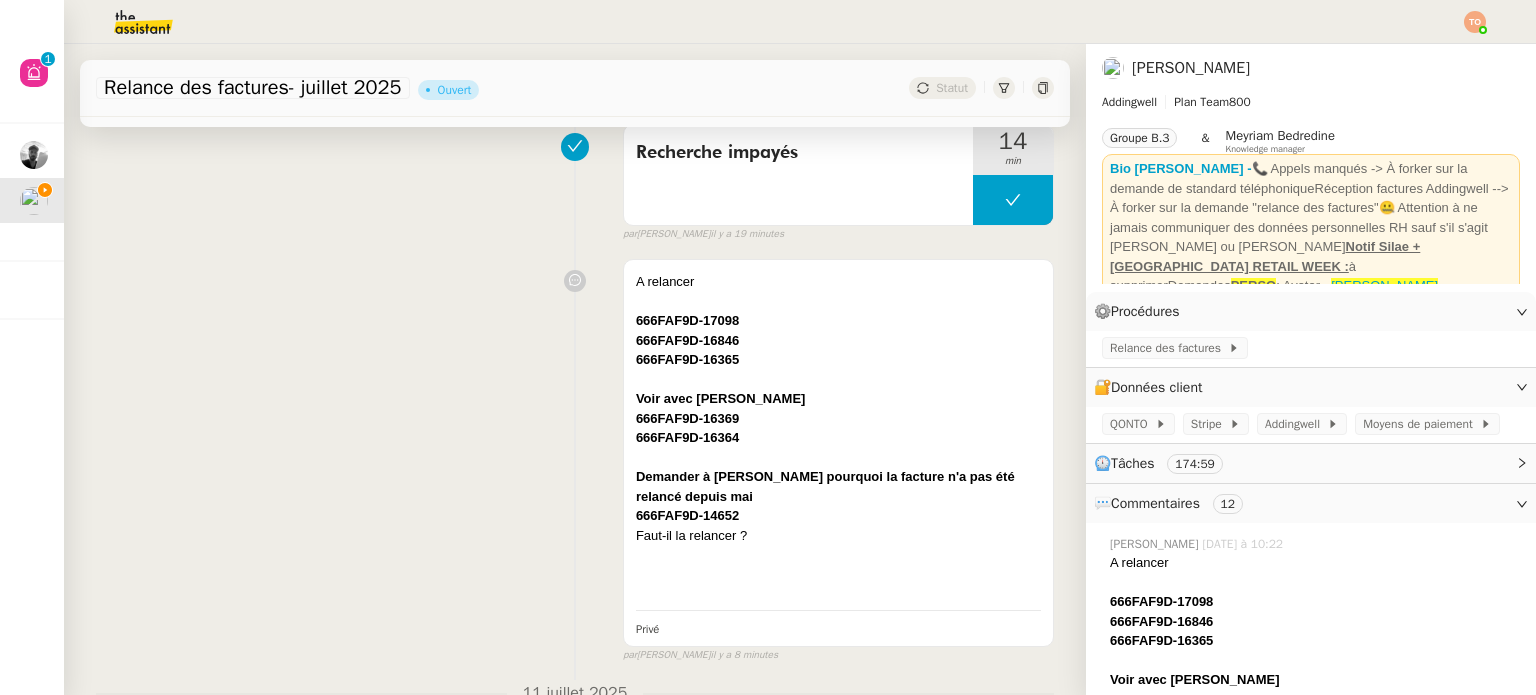 scroll, scrollTop: 0, scrollLeft: 0, axis: both 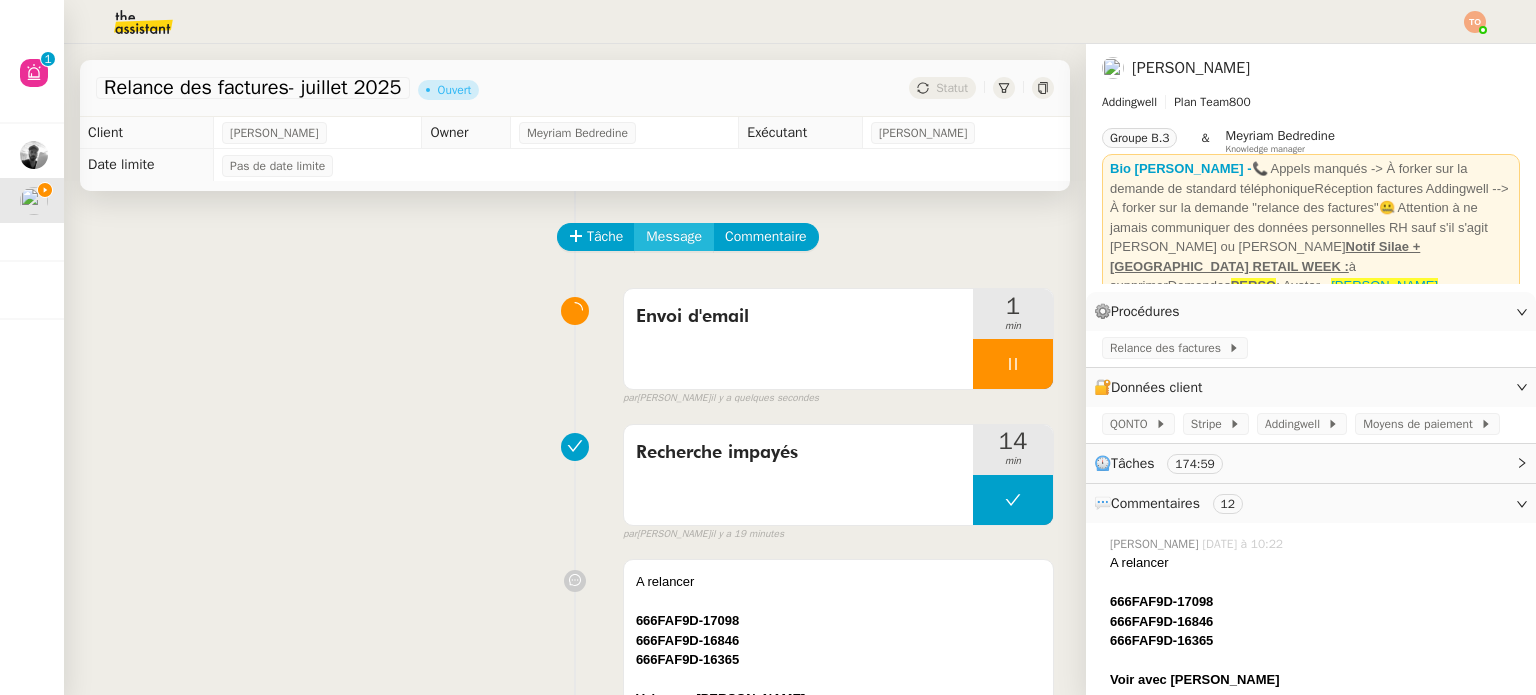 click on "Message" 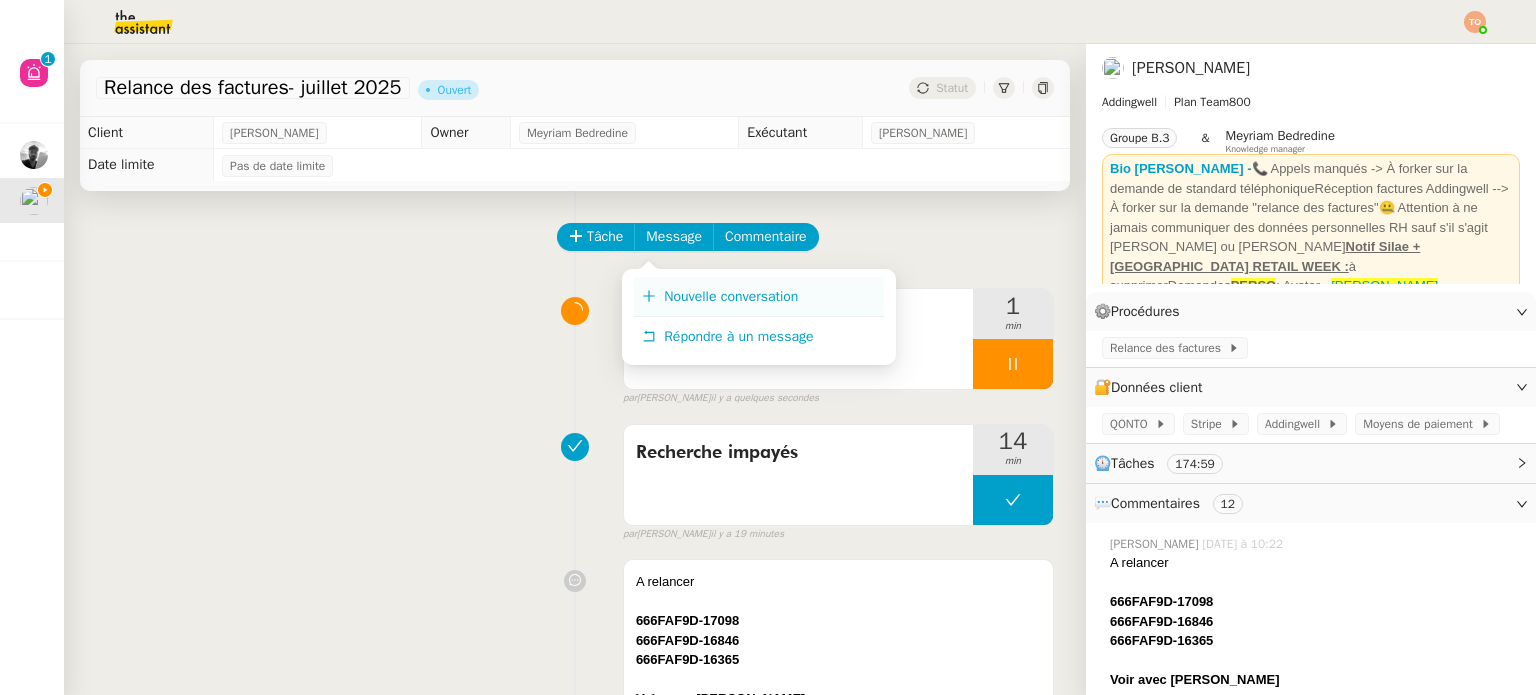 click on "Nouvelle conversation" at bounding box center [731, 296] 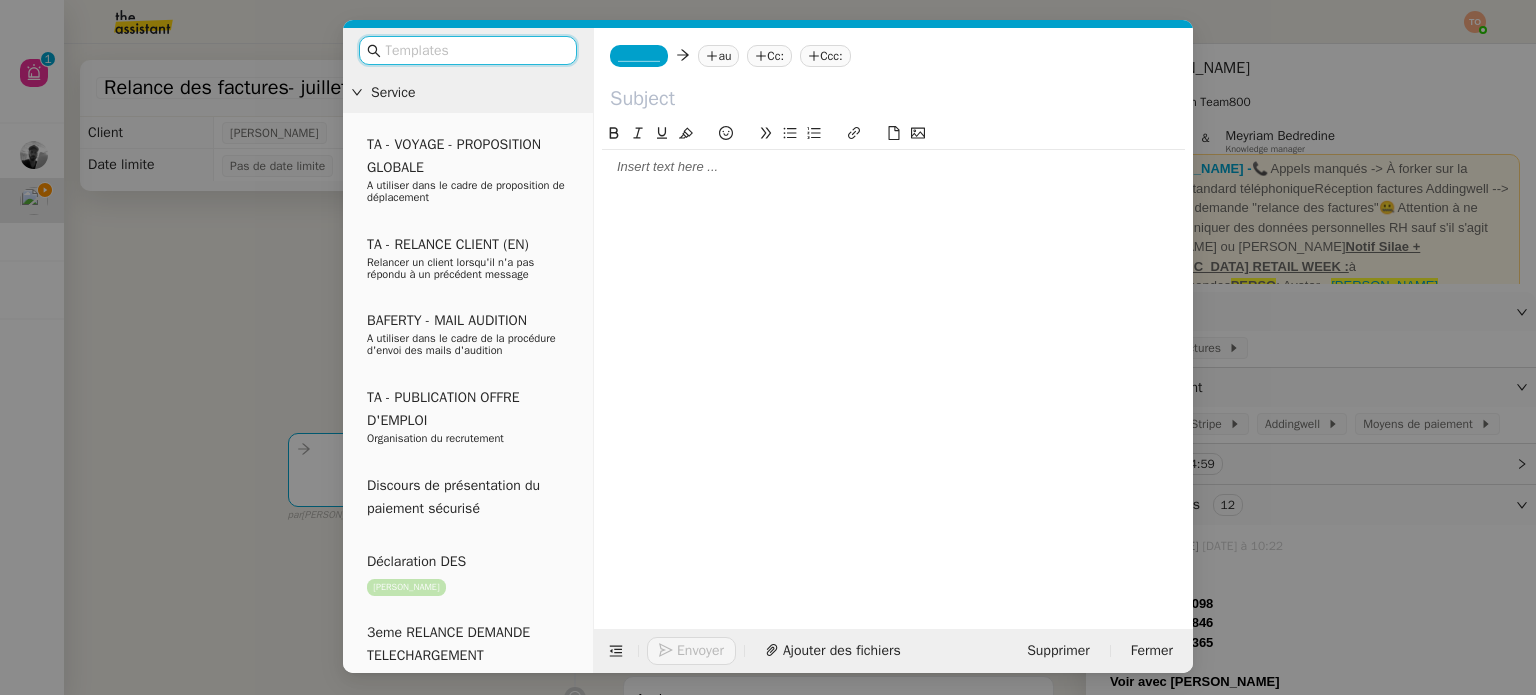 click 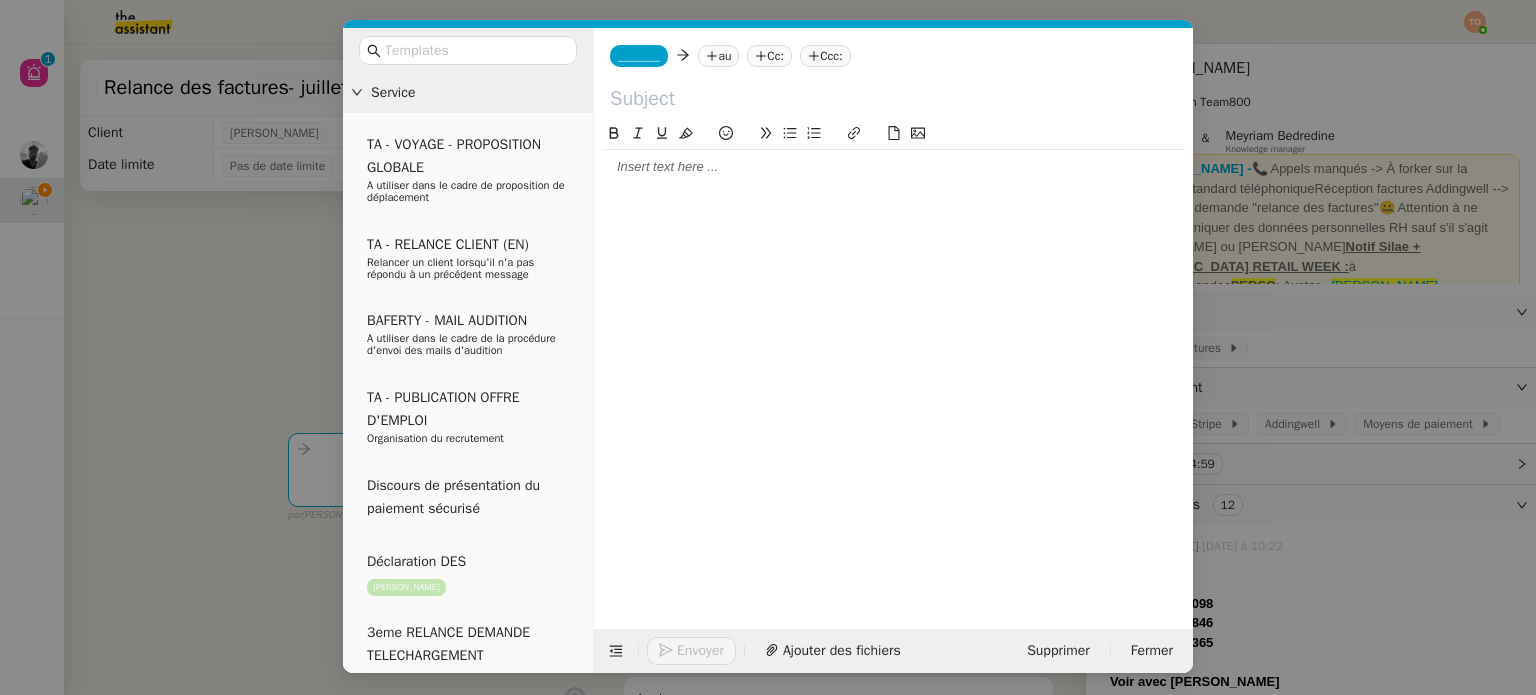 click on "_______" 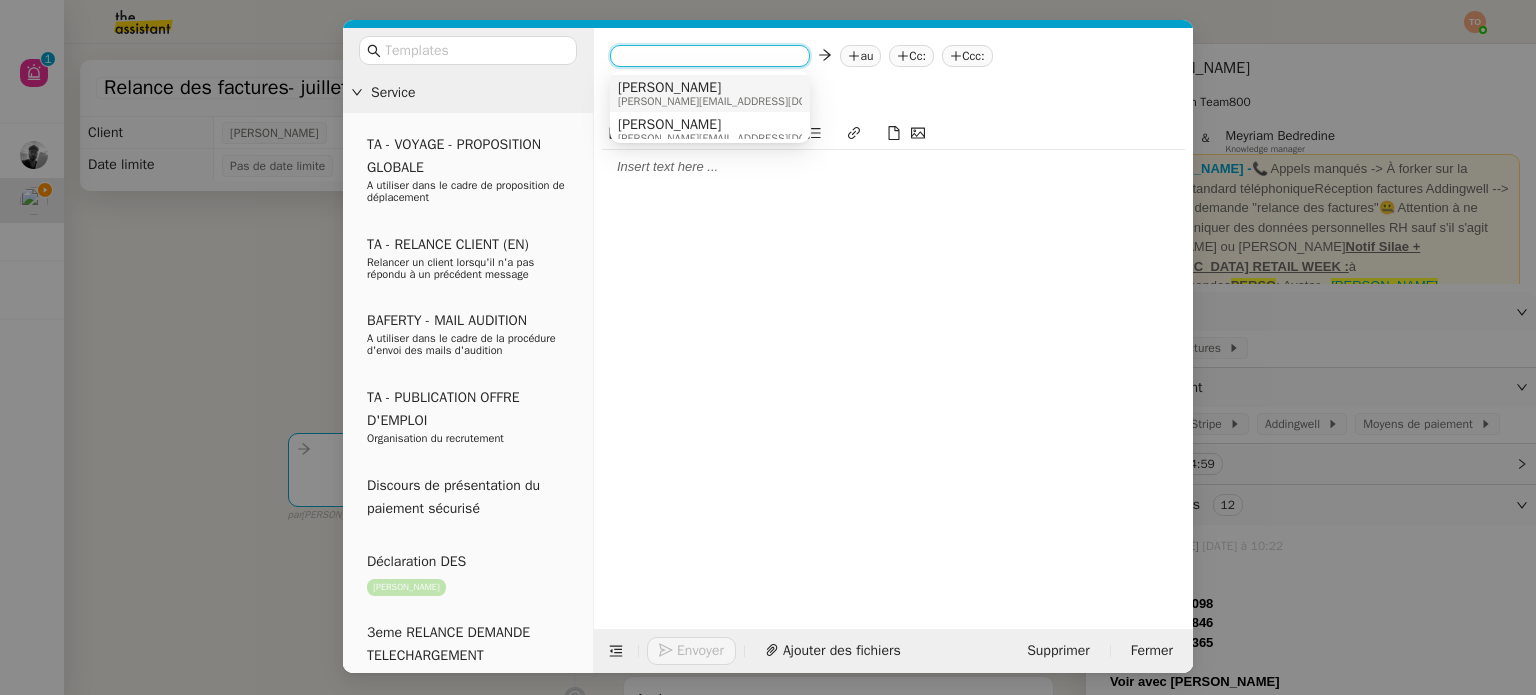 click on "[PERSON_NAME]" at bounding box center (743, 88) 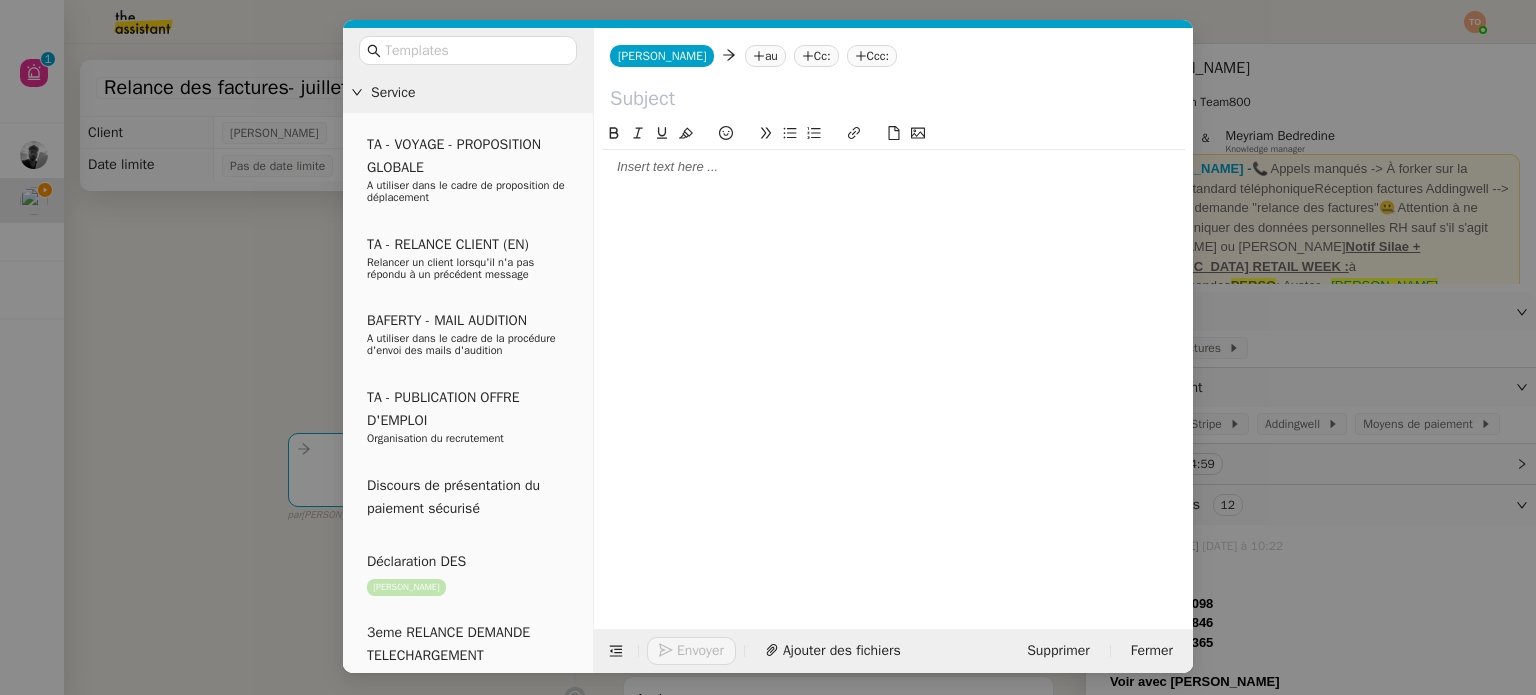 click on "au" 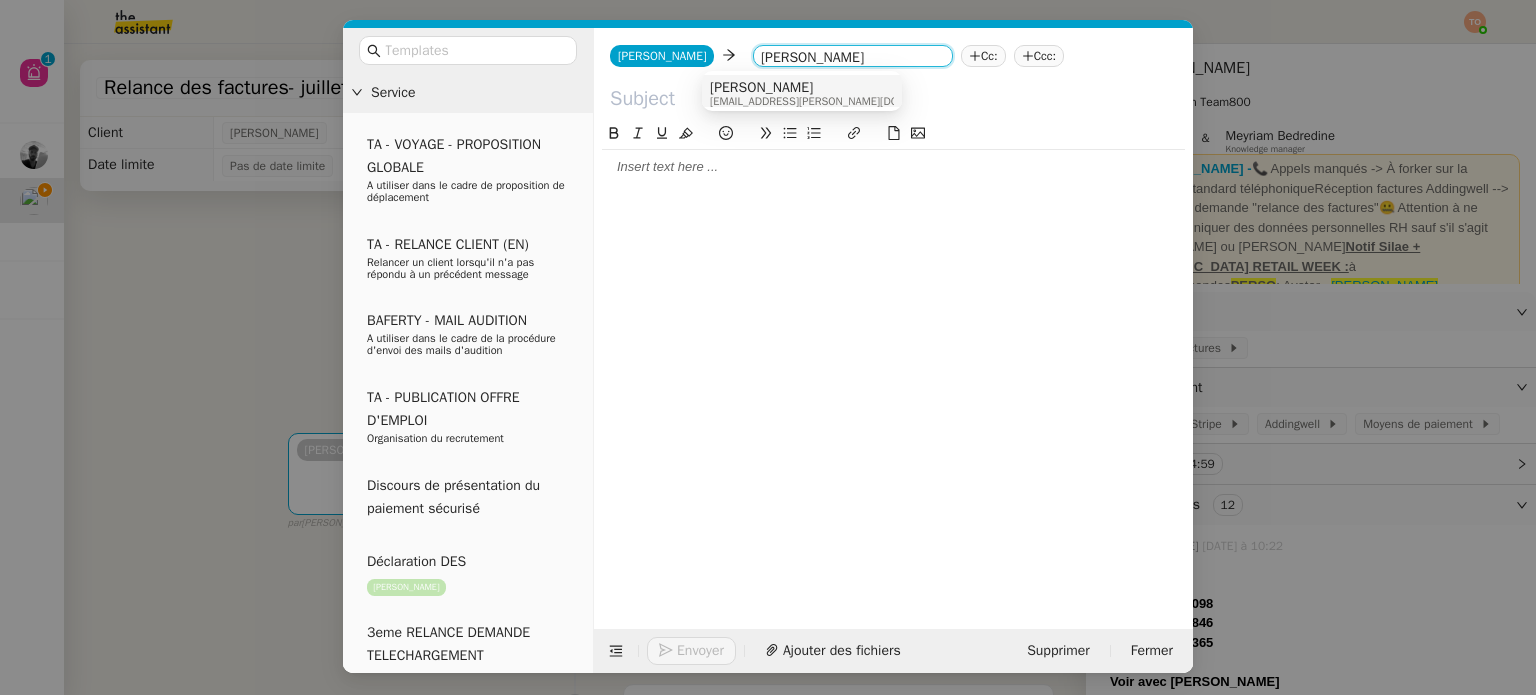 type on "josephine add" 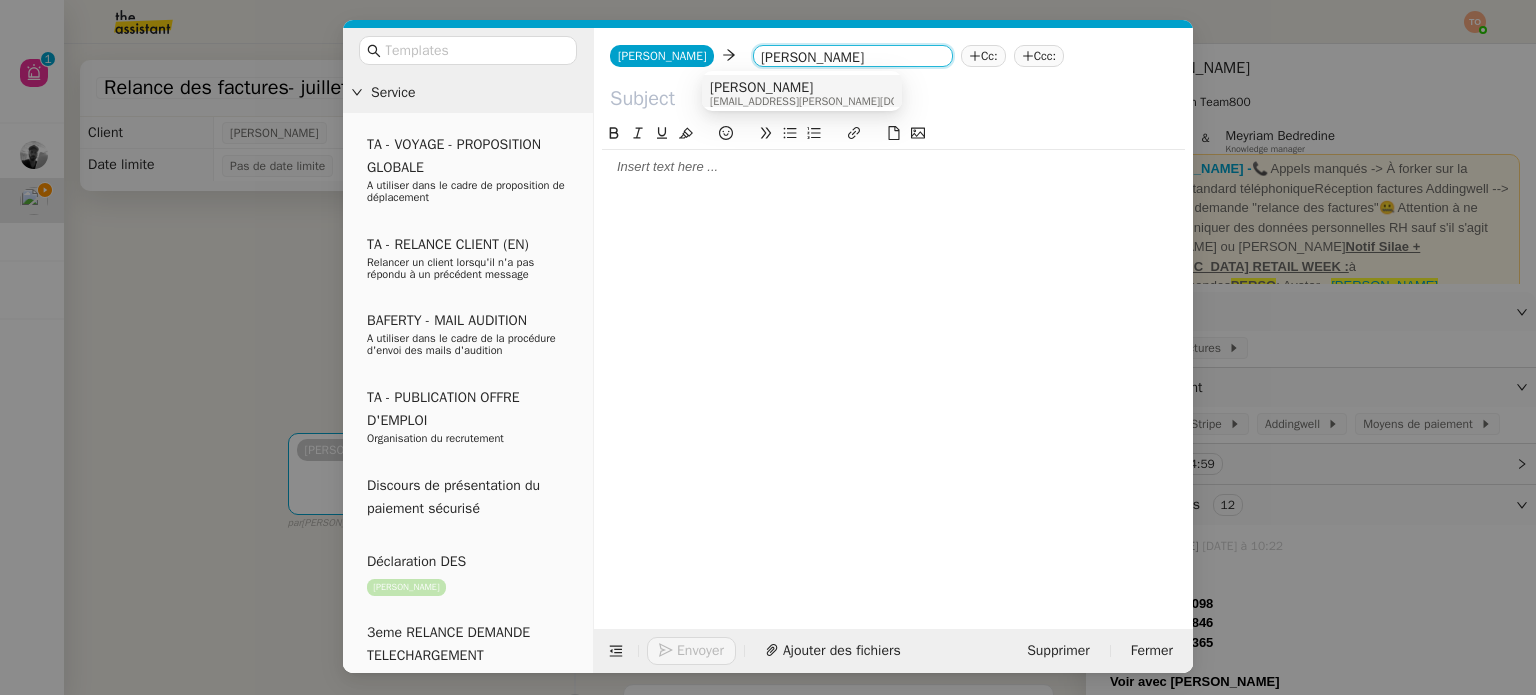 click on "[PERSON_NAME]" at bounding box center (835, 88) 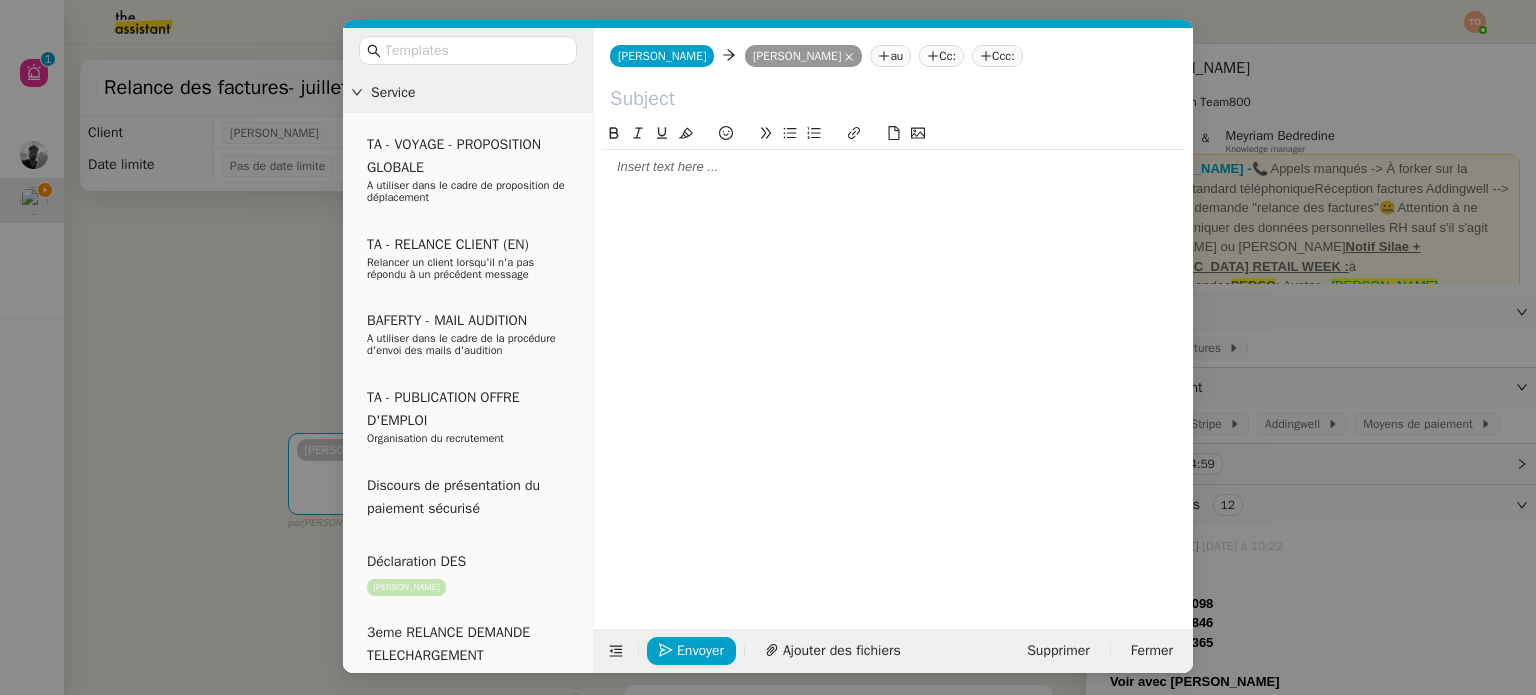 click 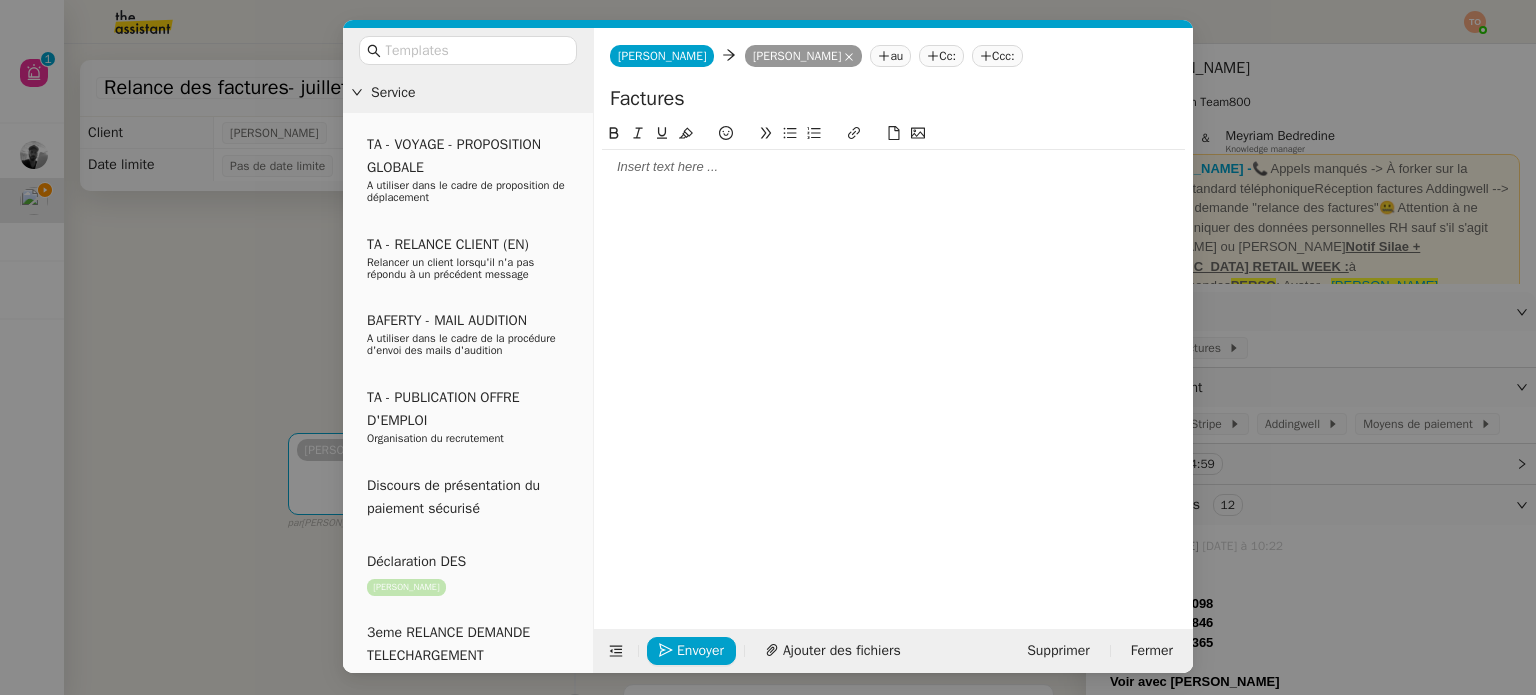 paste on "666FAF9D-16369" 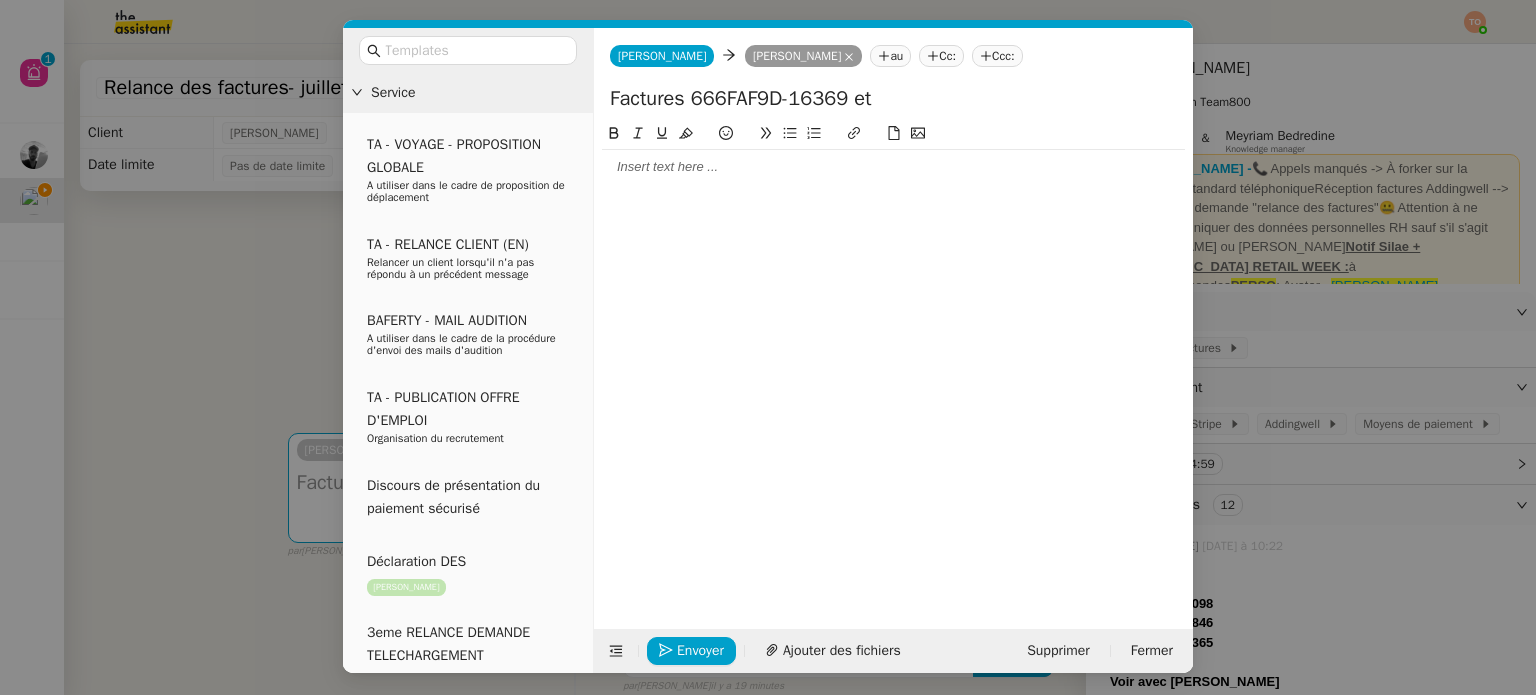 paste on "666FAF9D-16364" 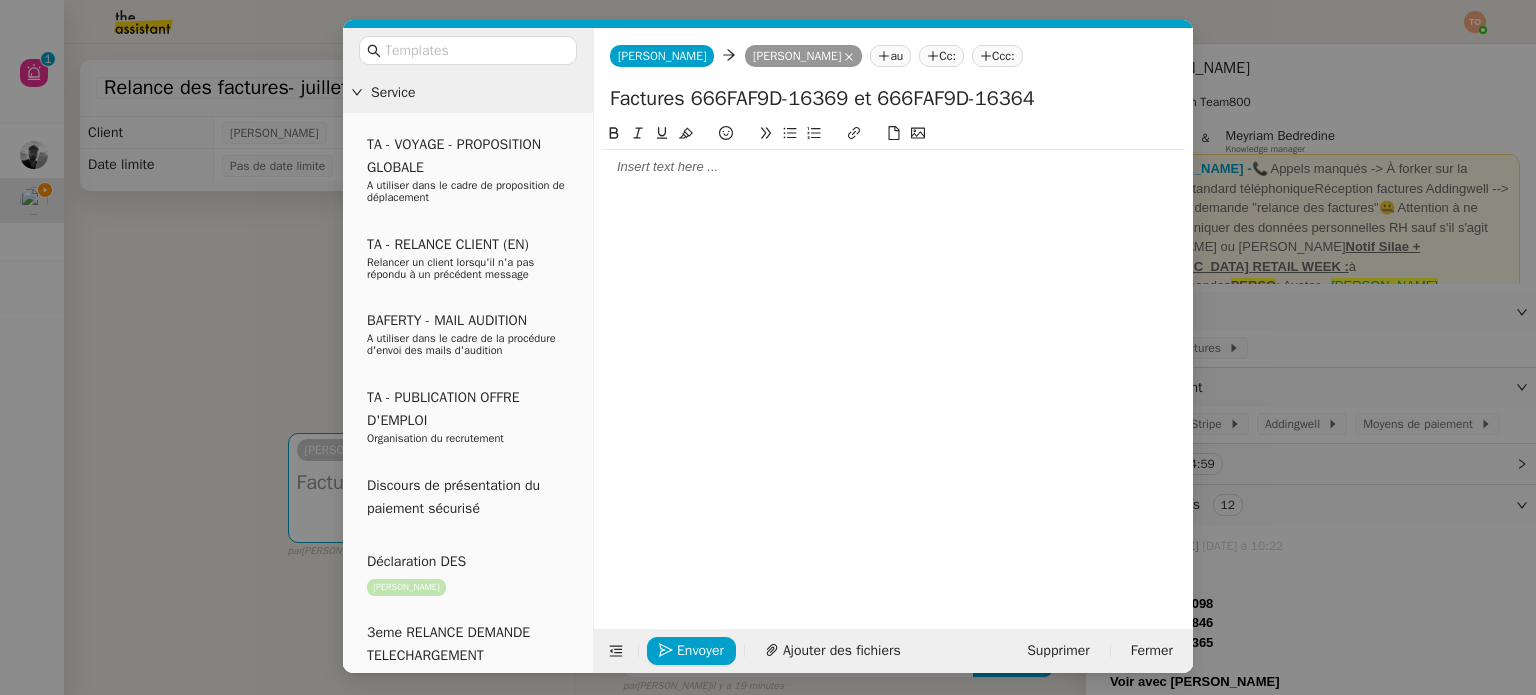 type on "Factures 666FAF9D-16369 et 666FAF9D-16364" 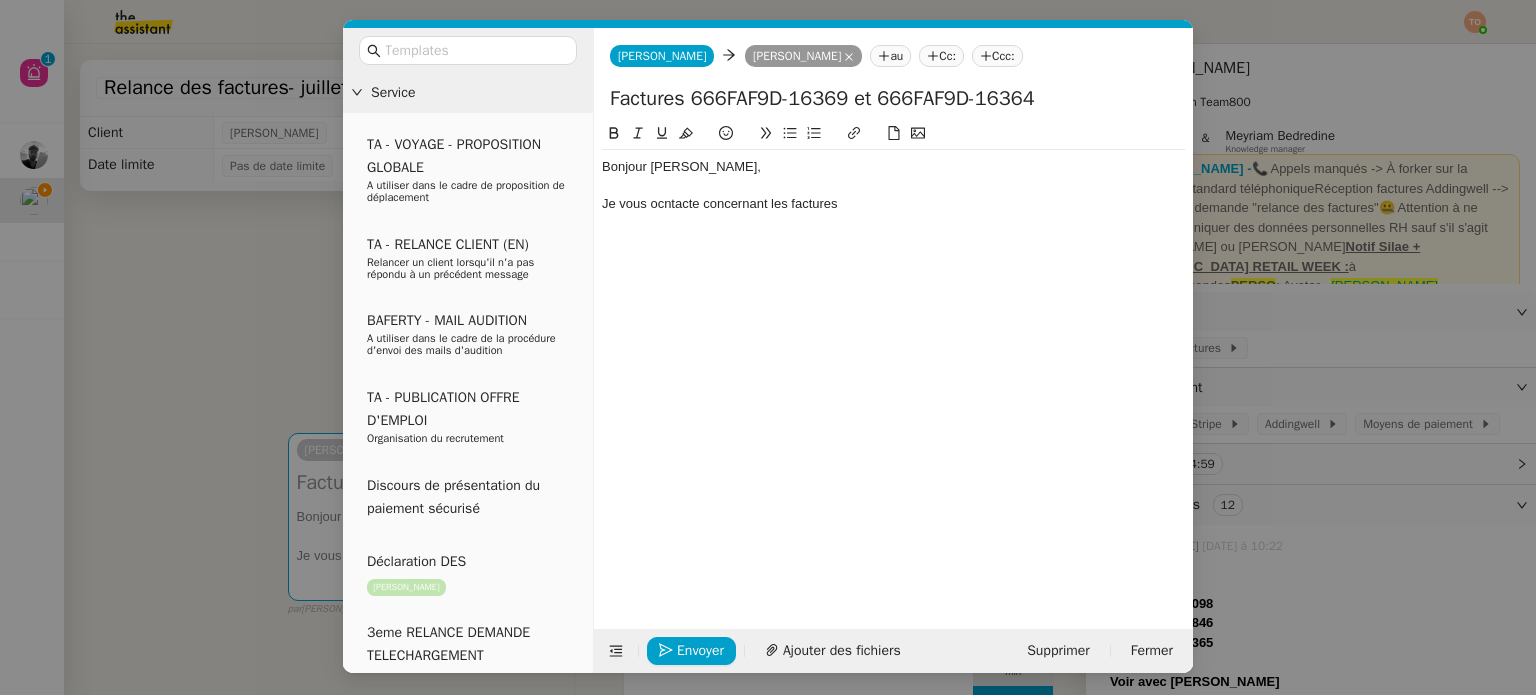 drag, startPoint x: 694, startPoint y: 102, endPoint x: 1076, endPoint y: 93, distance: 382.10602 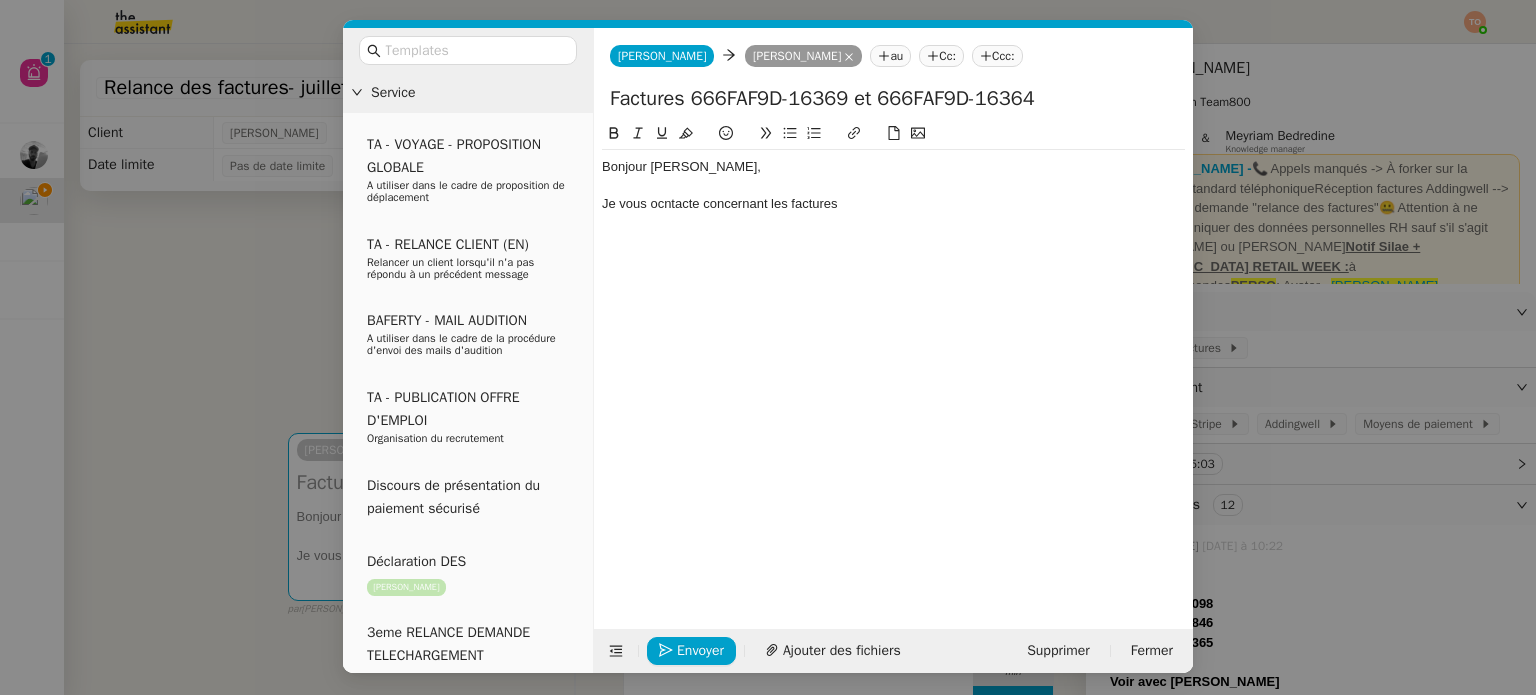 scroll, scrollTop: 0, scrollLeft: 0, axis: both 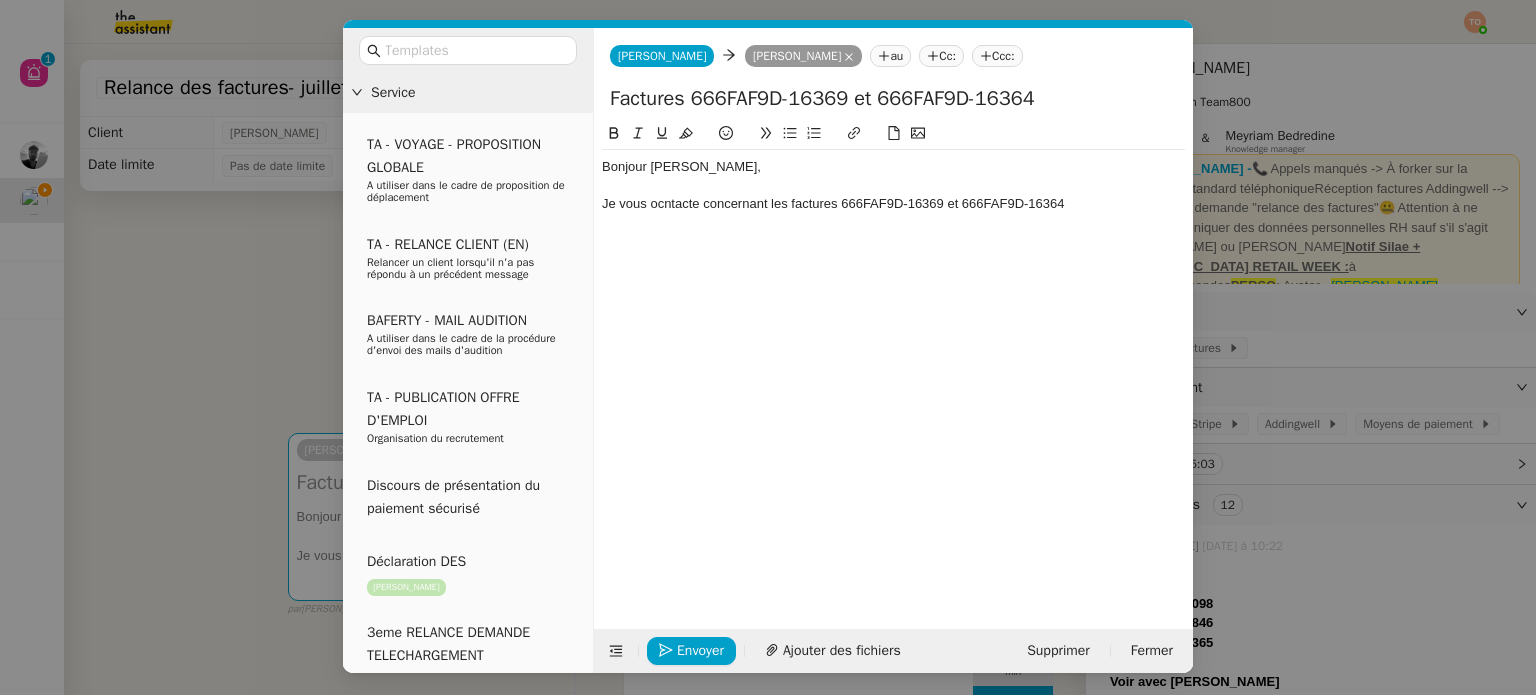 click on "Je vous ocntacte concernant les factures 666FAF9D-16369 et 666FAF9D-16364" 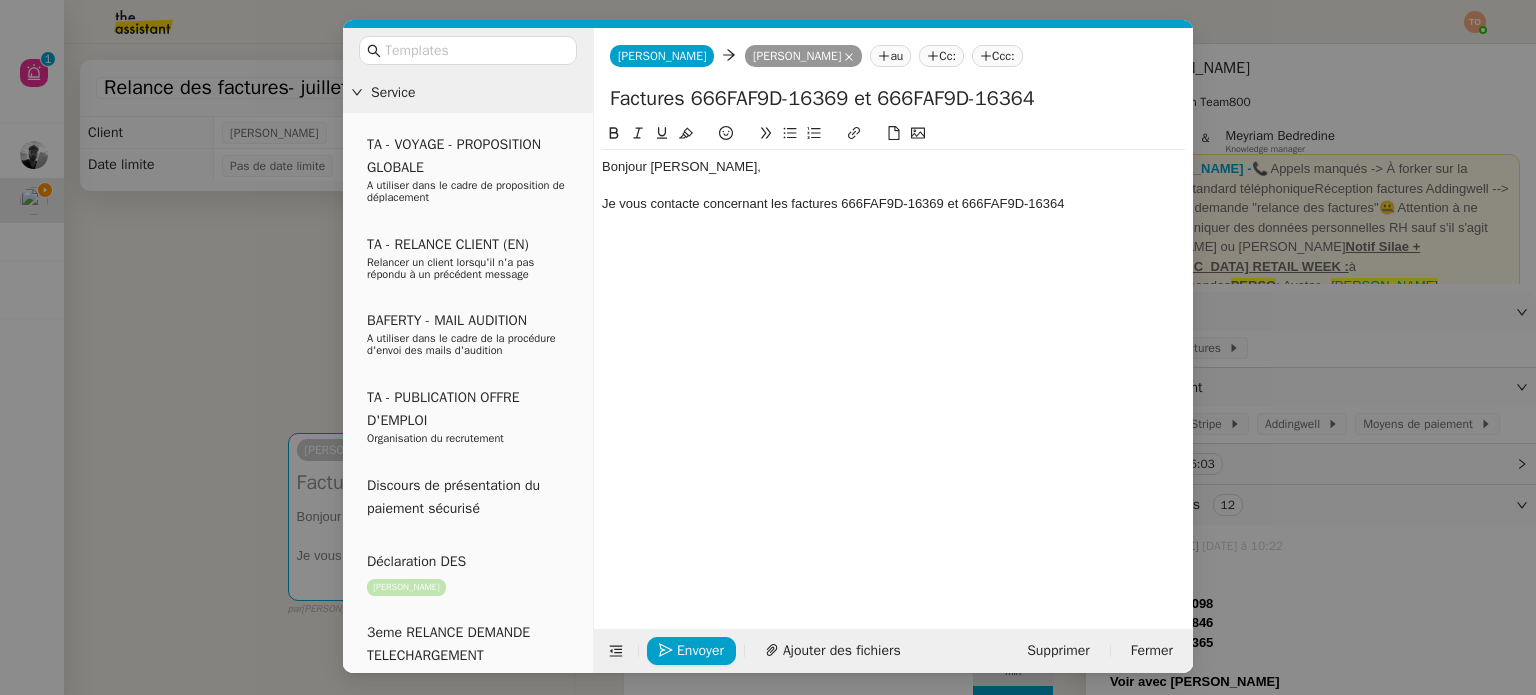 click on "Je vous contacte concernant les factures 666FAF9D-16369 et 666FAF9D-16364" 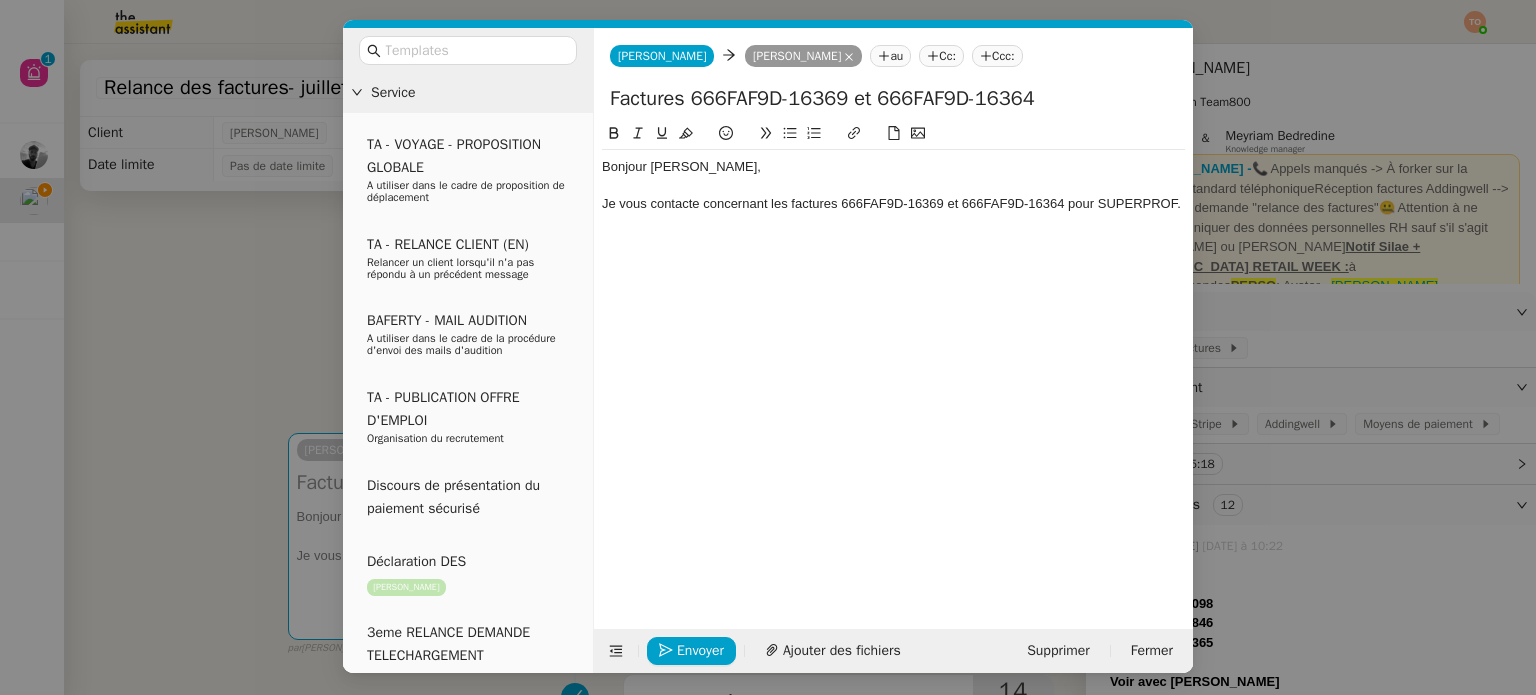 click on "Je vous contacte concernant les factures 666FAF9D-16369 et 666FAF9D-16364 pour SUPERPROF." 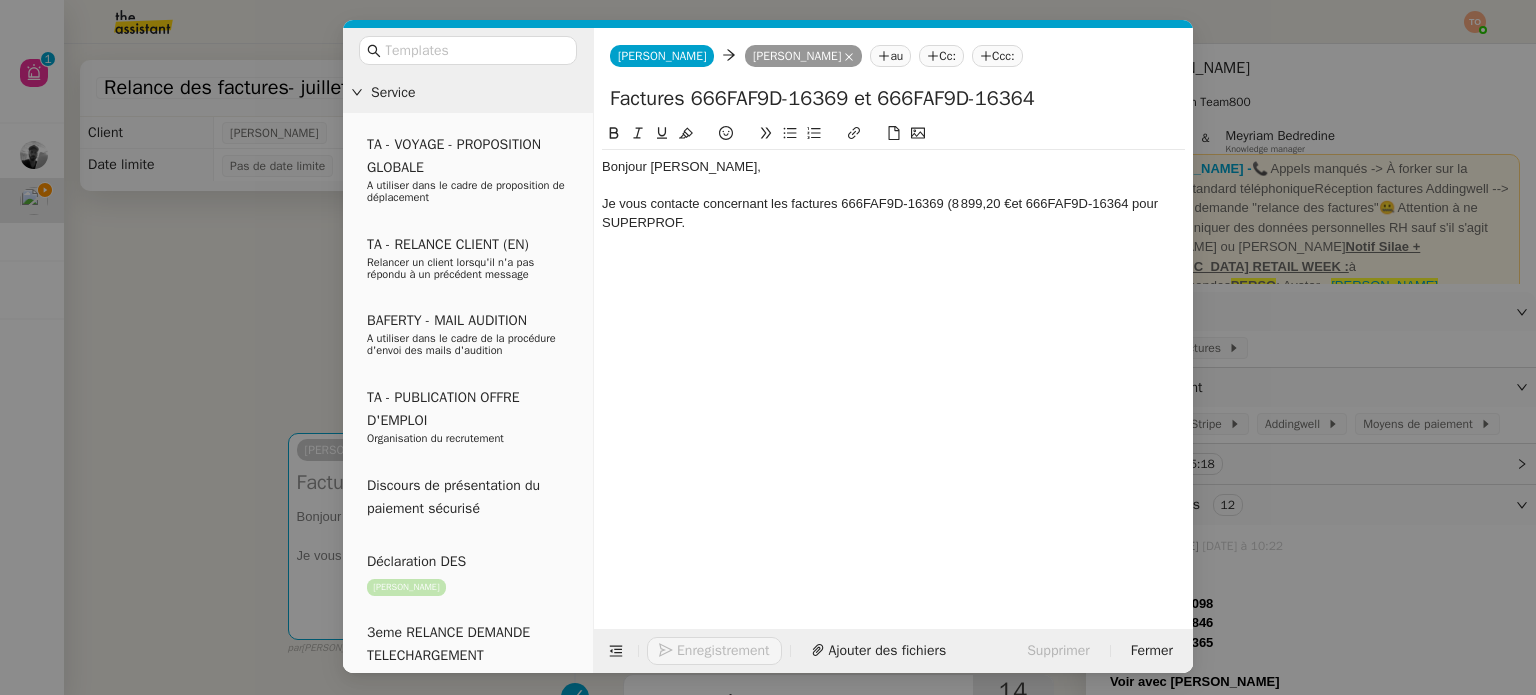 scroll, scrollTop: 0, scrollLeft: 0, axis: both 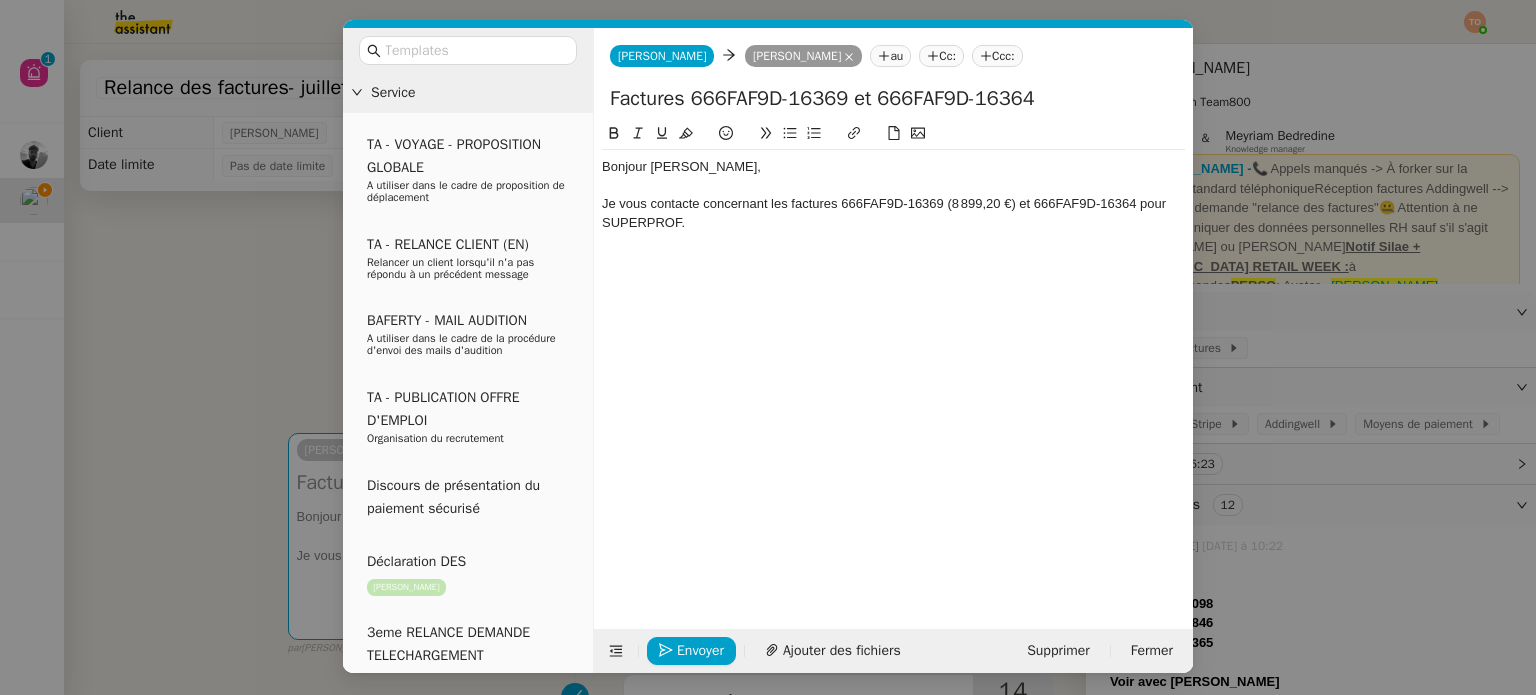 click on "Je vous contacte concernant les factures 666FAF9D-16369 (8 899,20 €) et 666FAF9D-16364 pour SUPERPROF." 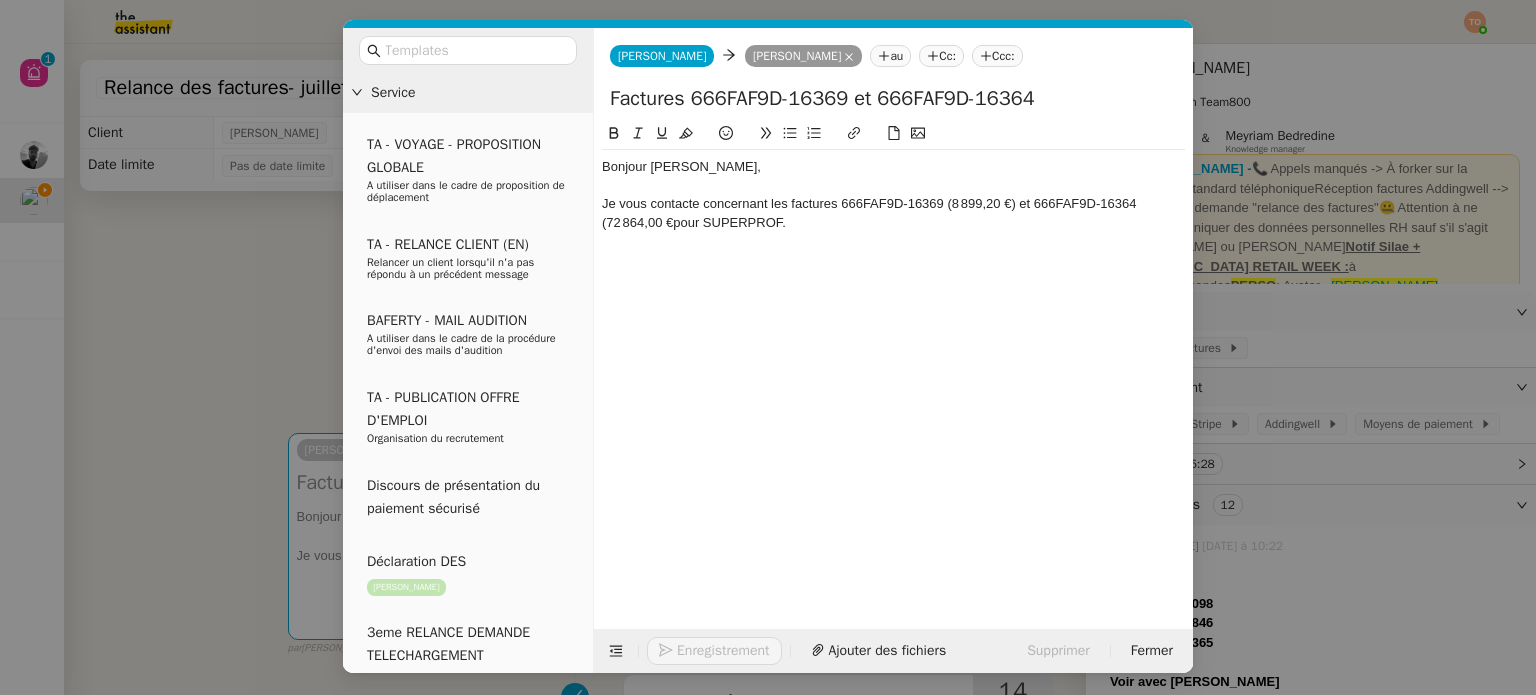 scroll, scrollTop: 0, scrollLeft: 0, axis: both 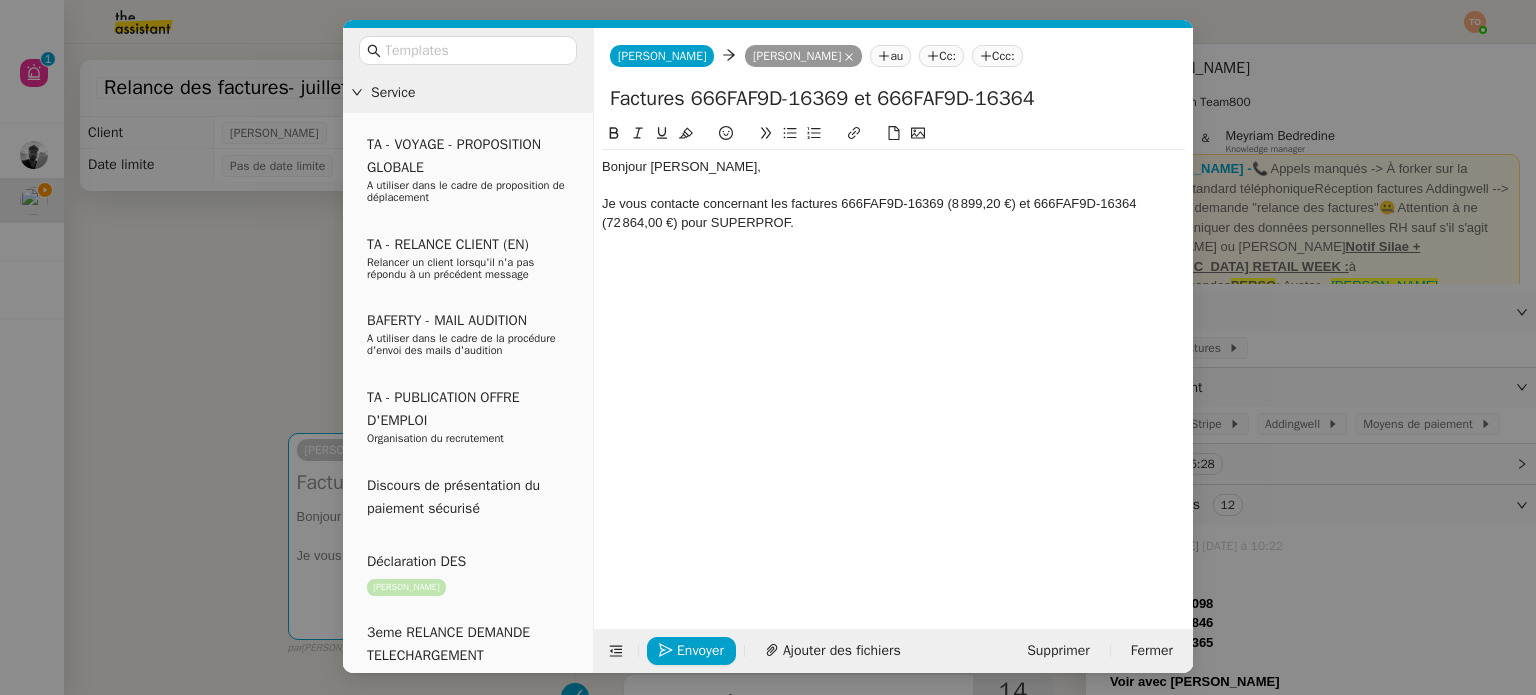 click 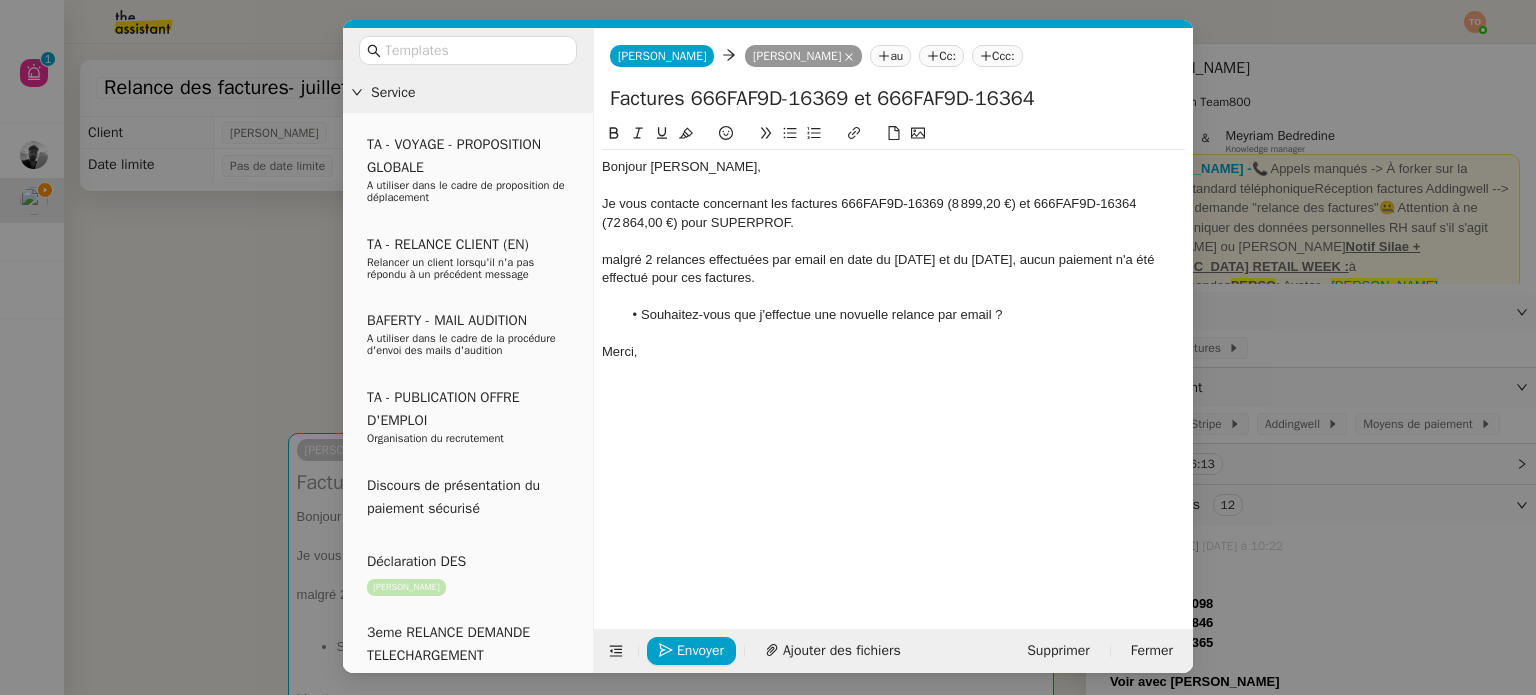 click on "malgré 2 relances effectuées par email en date du 3 juillet et du 9 juillet, aucun paiement n'a été effectué pour ces factures." 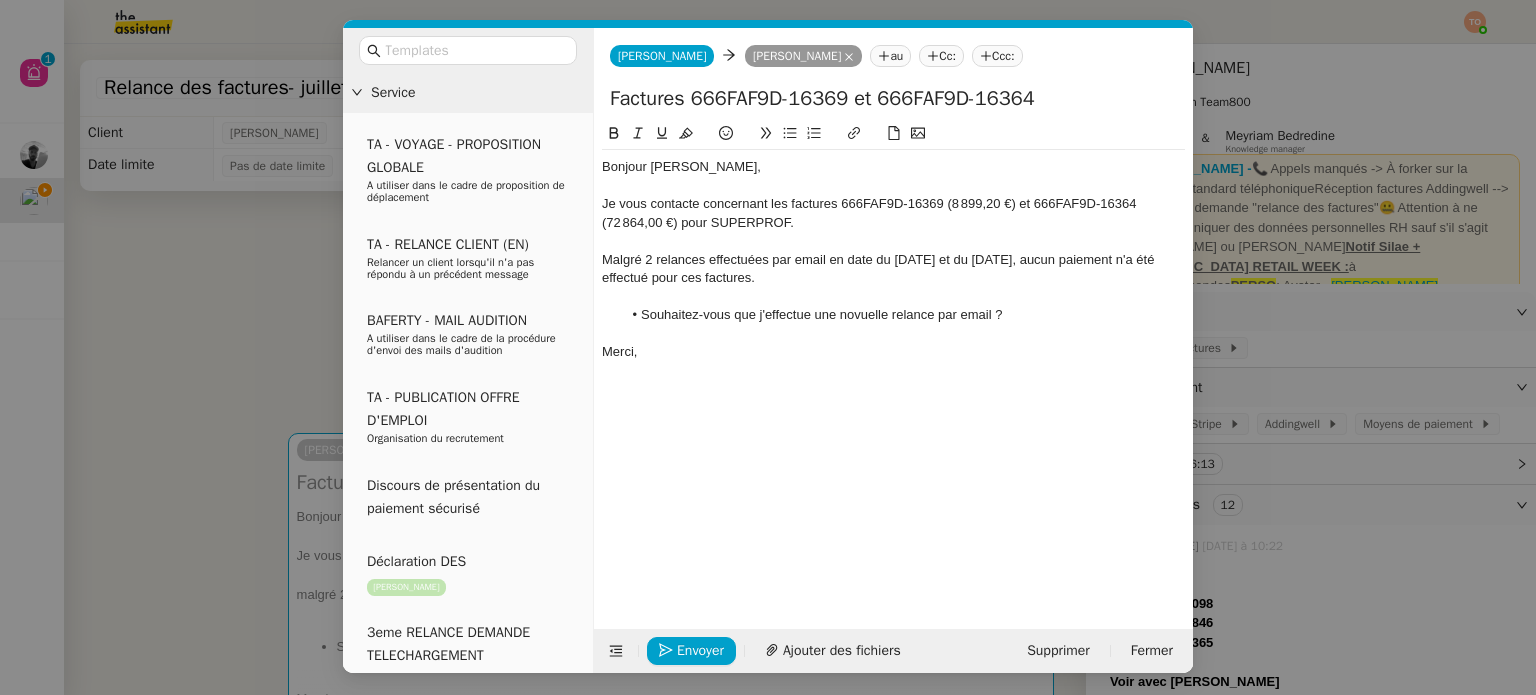 click on "Souhaitez-vous que j'effectue une novuelle relance par email ?" 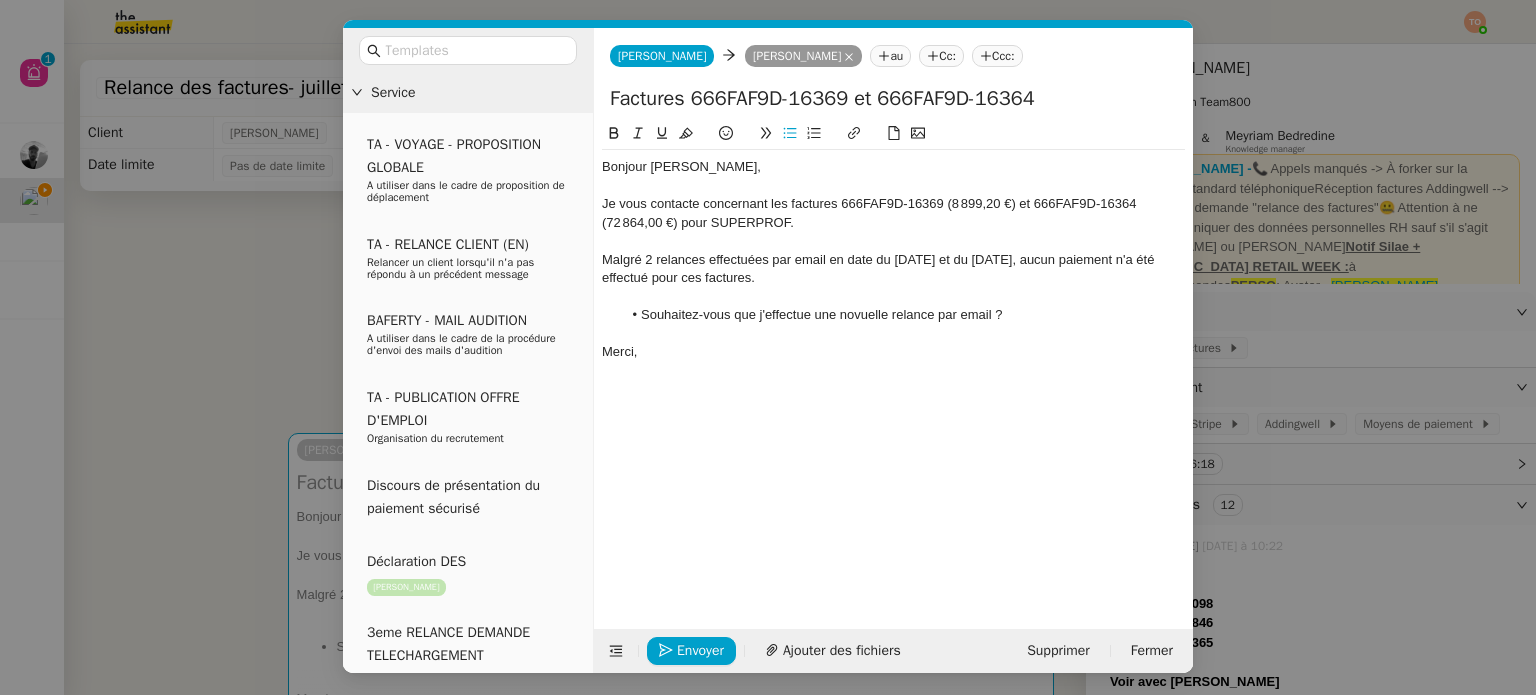 click on "uv" 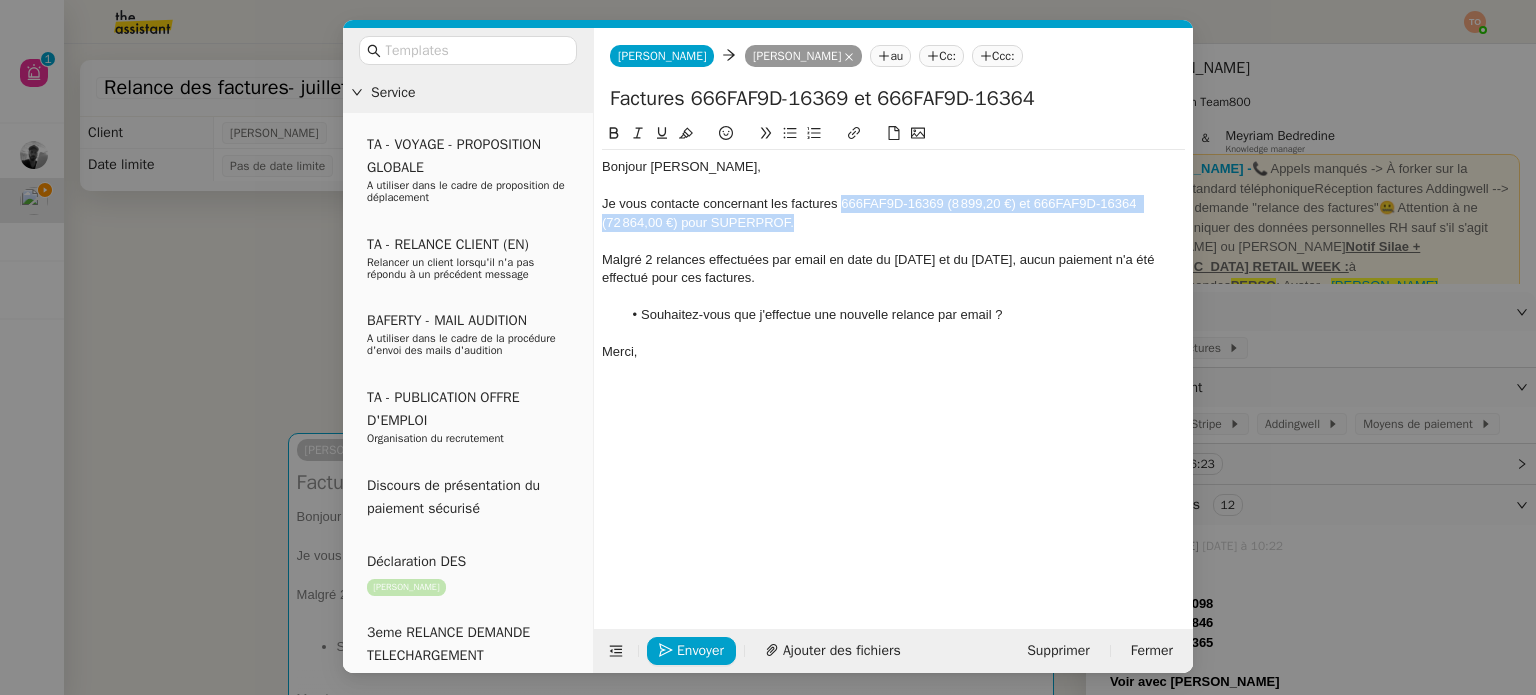 drag, startPoint x: 842, startPoint y: 203, endPoint x: 794, endPoint y: 231, distance: 55.569775 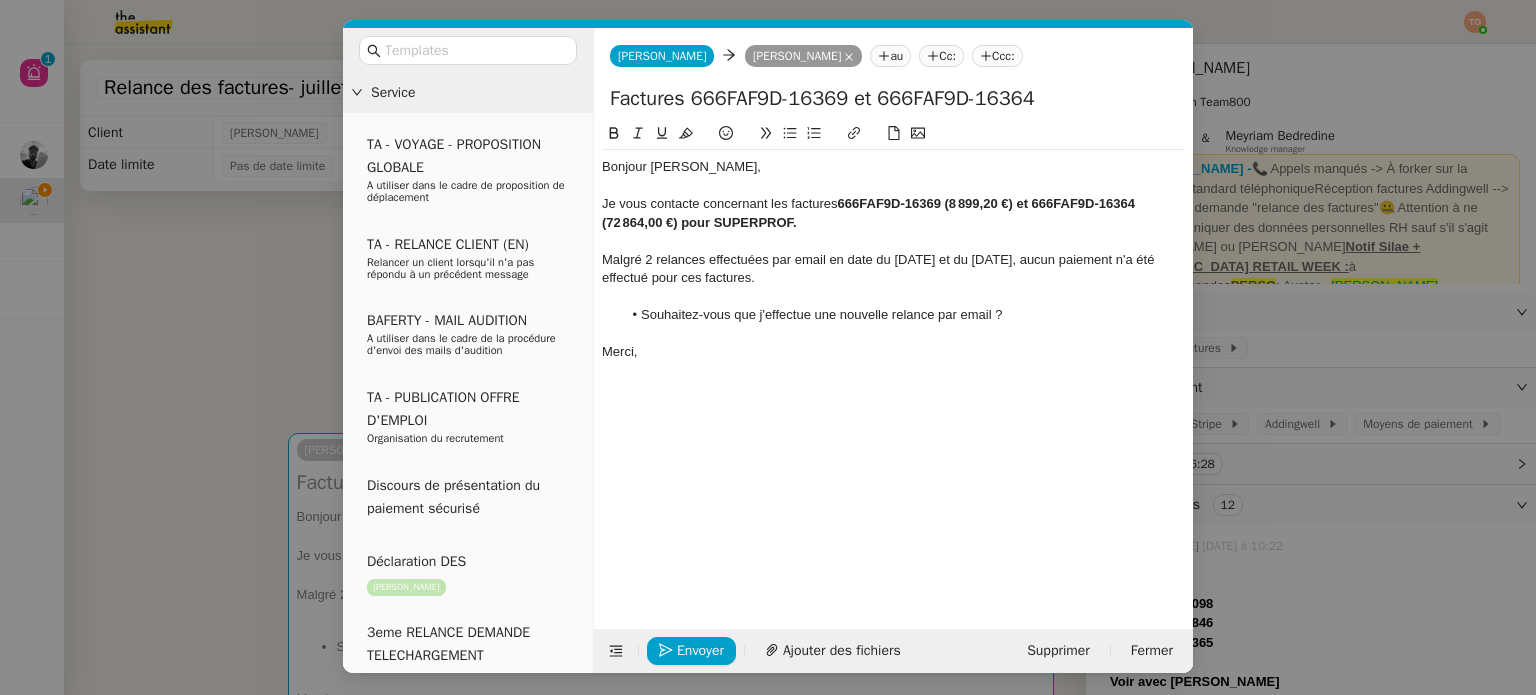 click on "666FAF9D-16369 (8 899,20 €) et 666FAF9D-16364 (72 864,00 €) pour SUPERPROF." 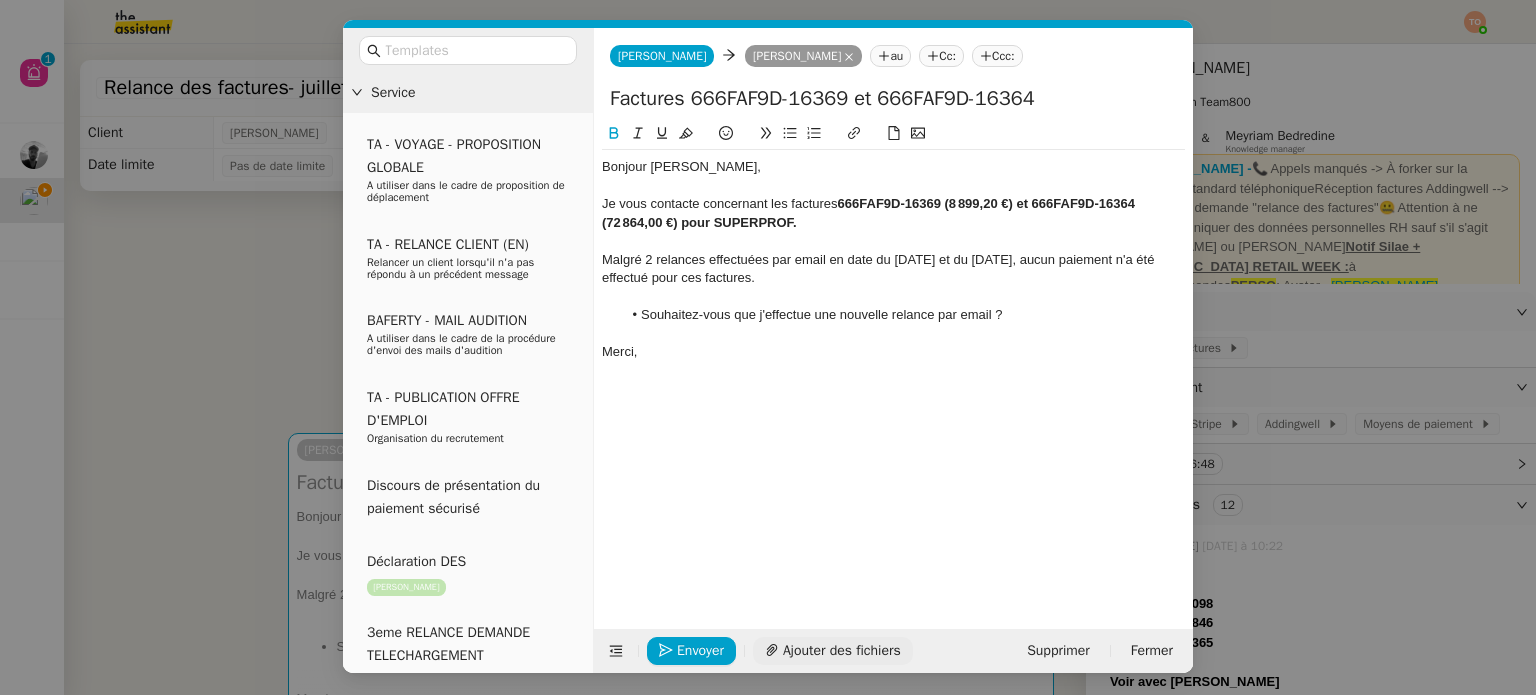 click on "Ajouter des fichiers" 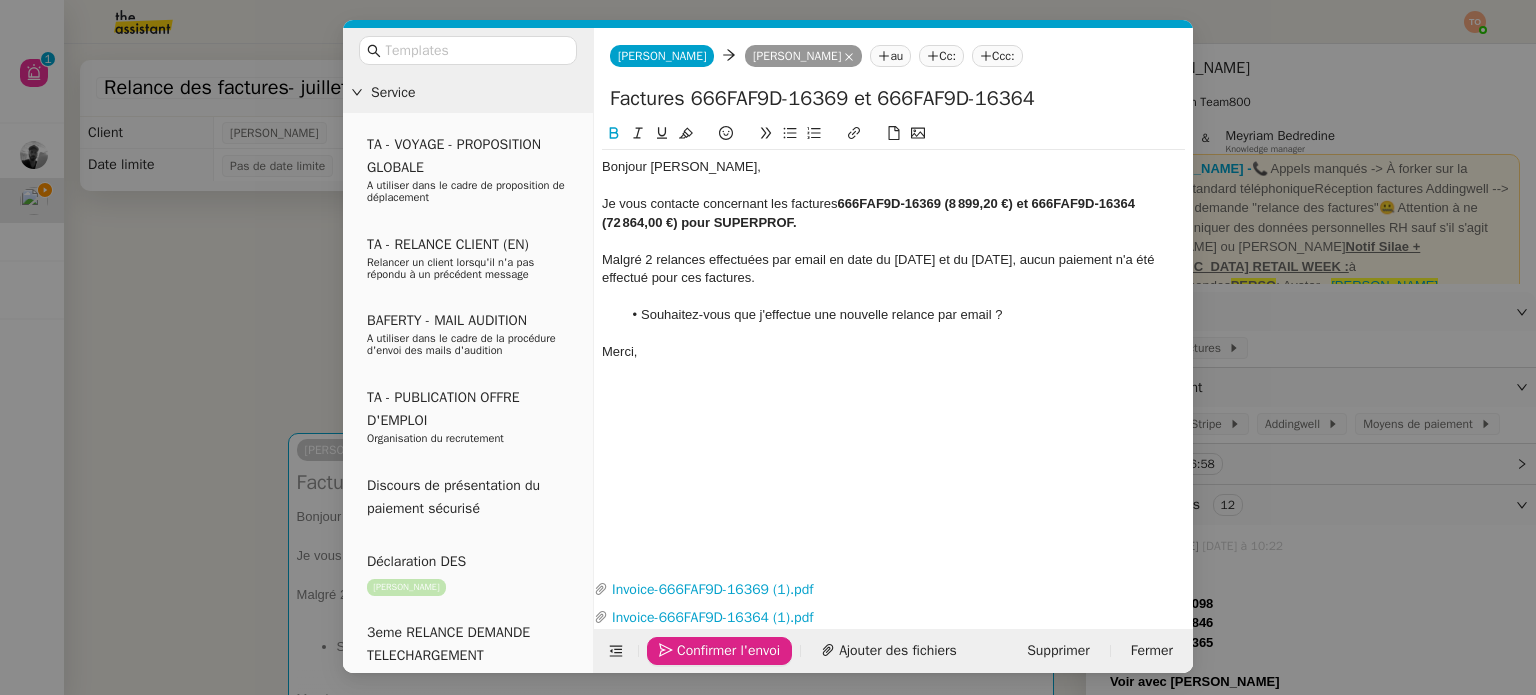 click on "Confirmer l'envoi" 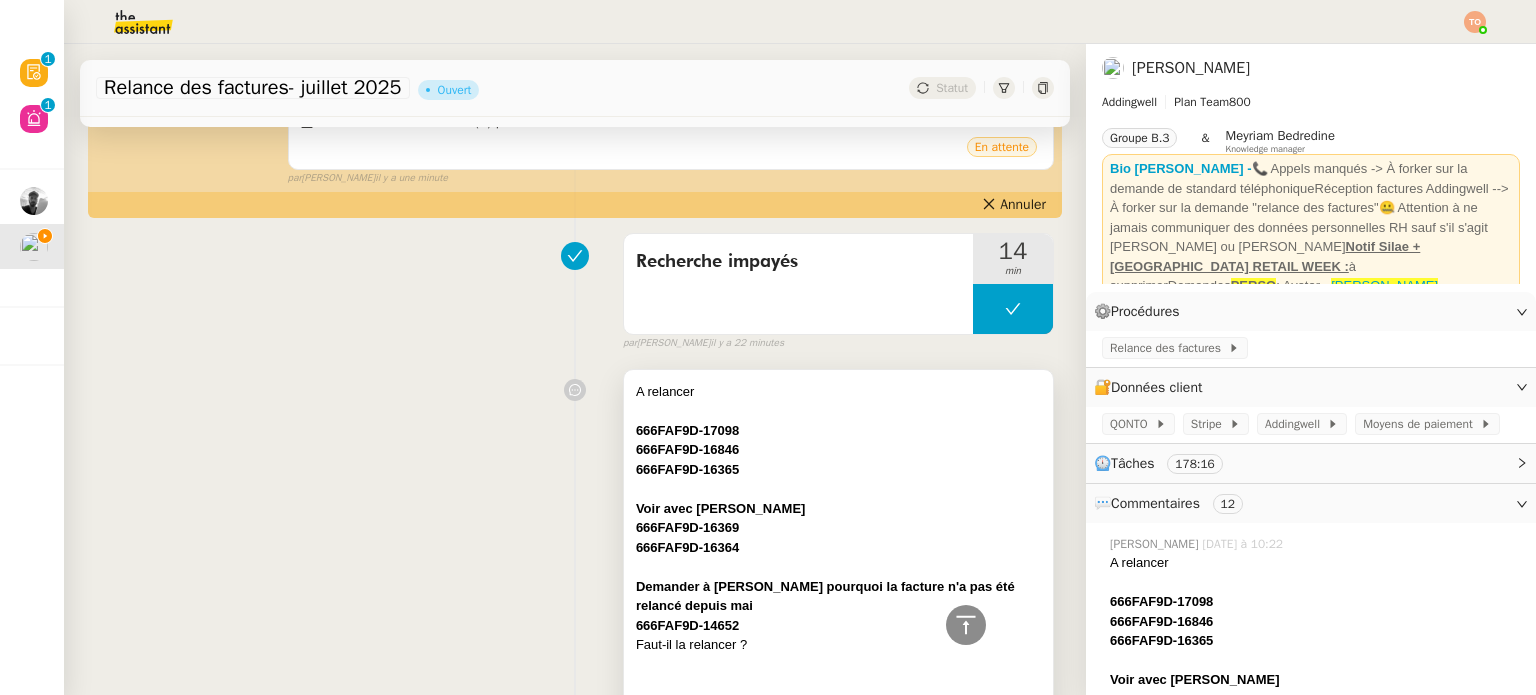 scroll, scrollTop: 900, scrollLeft: 0, axis: vertical 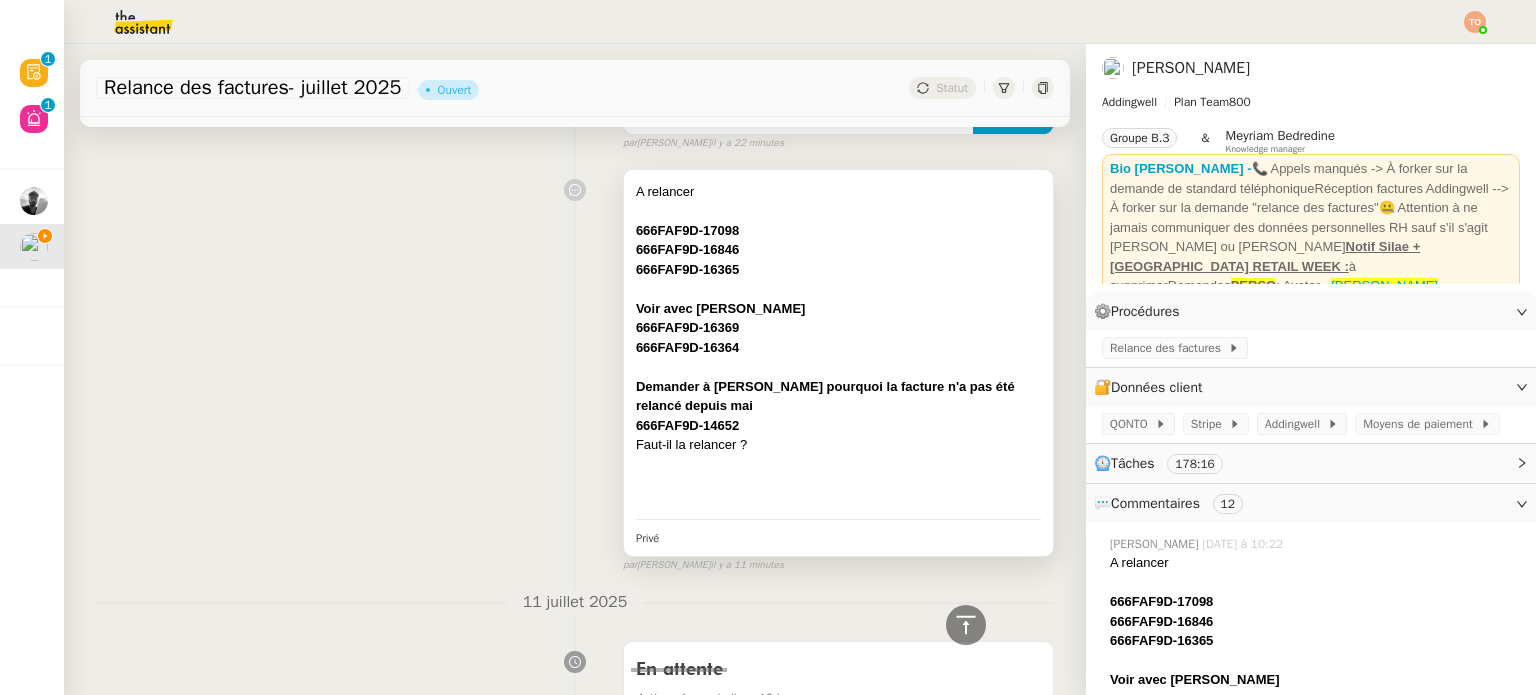click at bounding box center (838, 367) 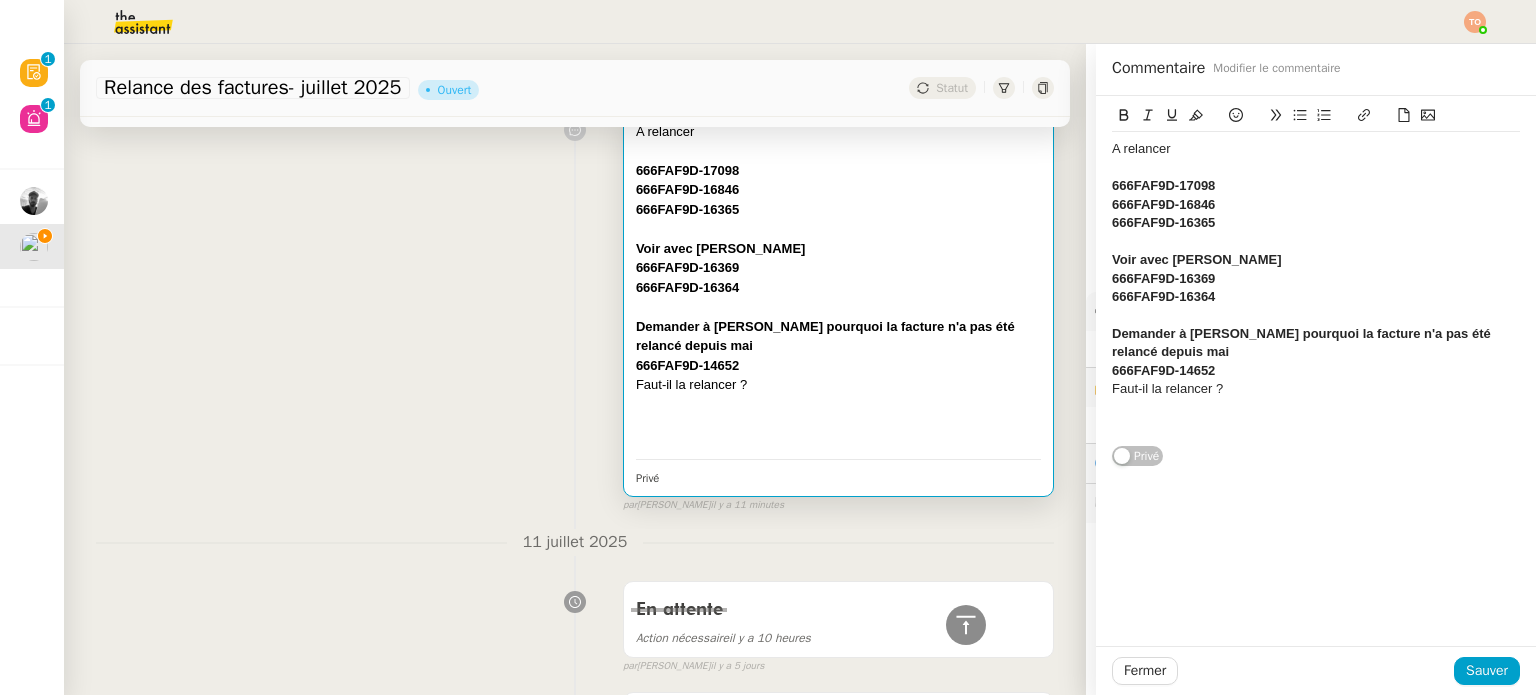 scroll, scrollTop: 839, scrollLeft: 0, axis: vertical 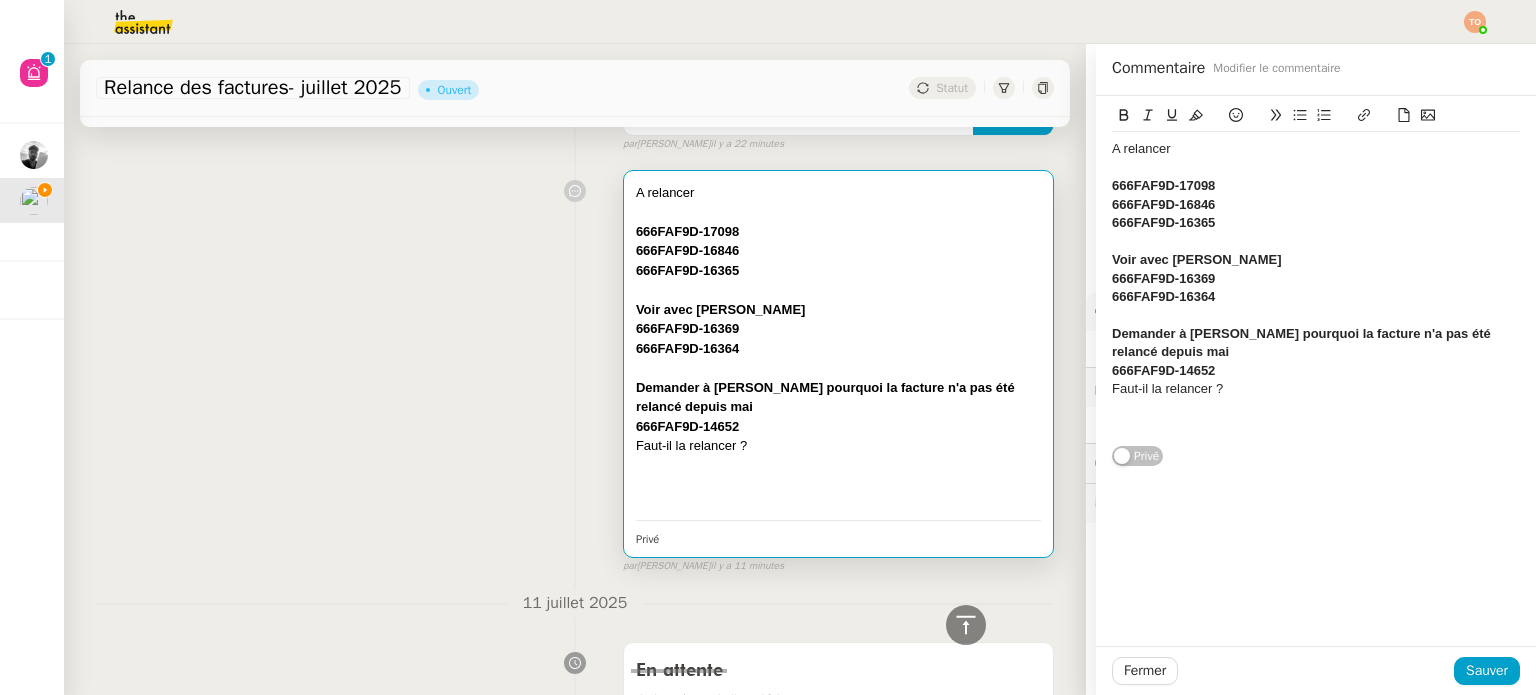 drag, startPoint x: 1222, startPoint y: 295, endPoint x: 1086, endPoint y: 252, distance: 142.6359 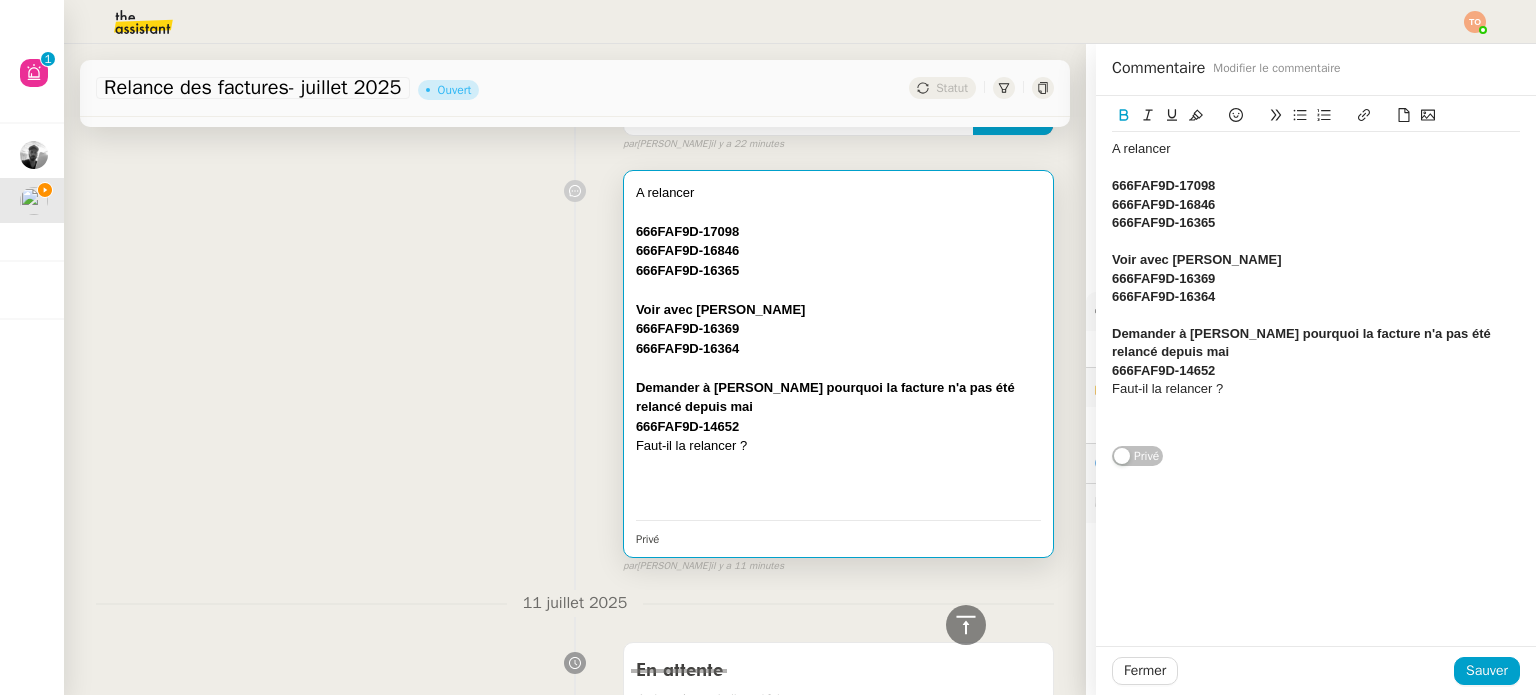 click on "Voir avec [PERSON_NAME]" 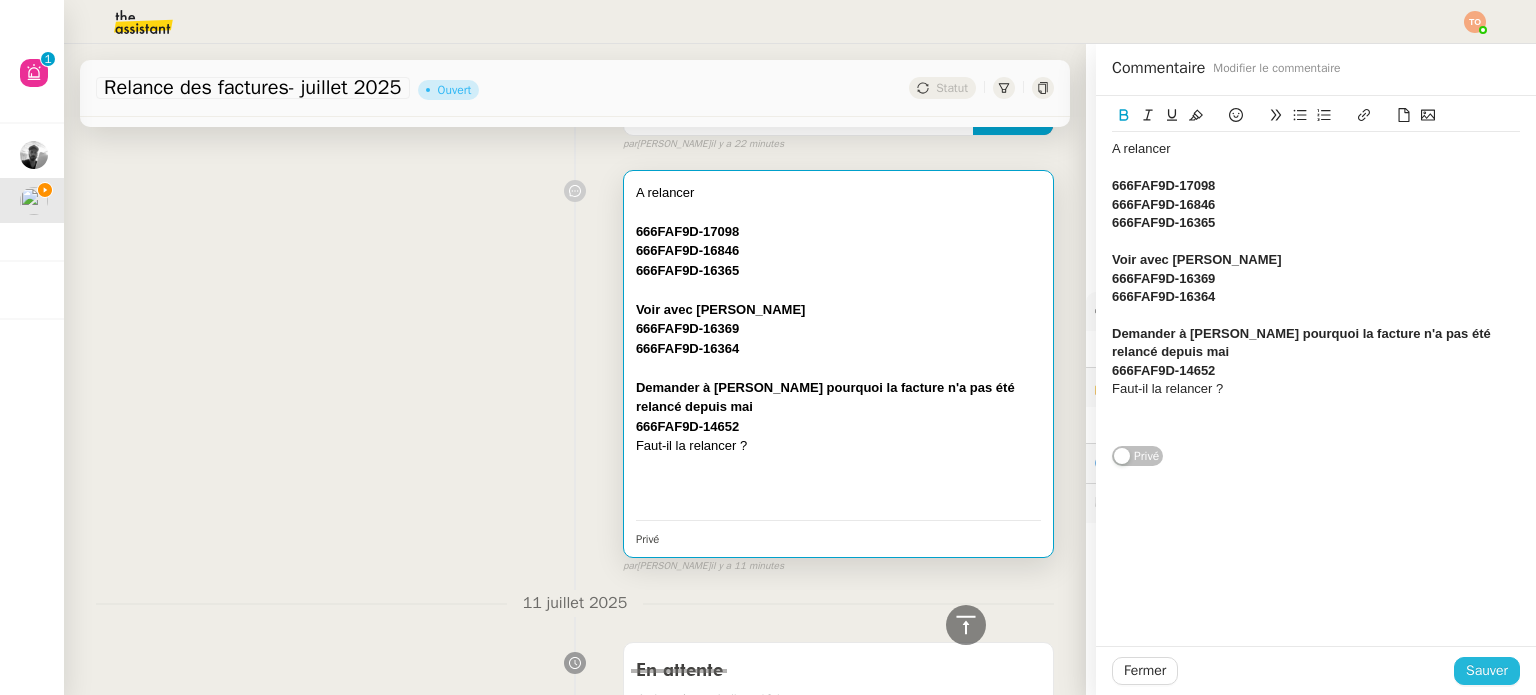 click on "Sauver" 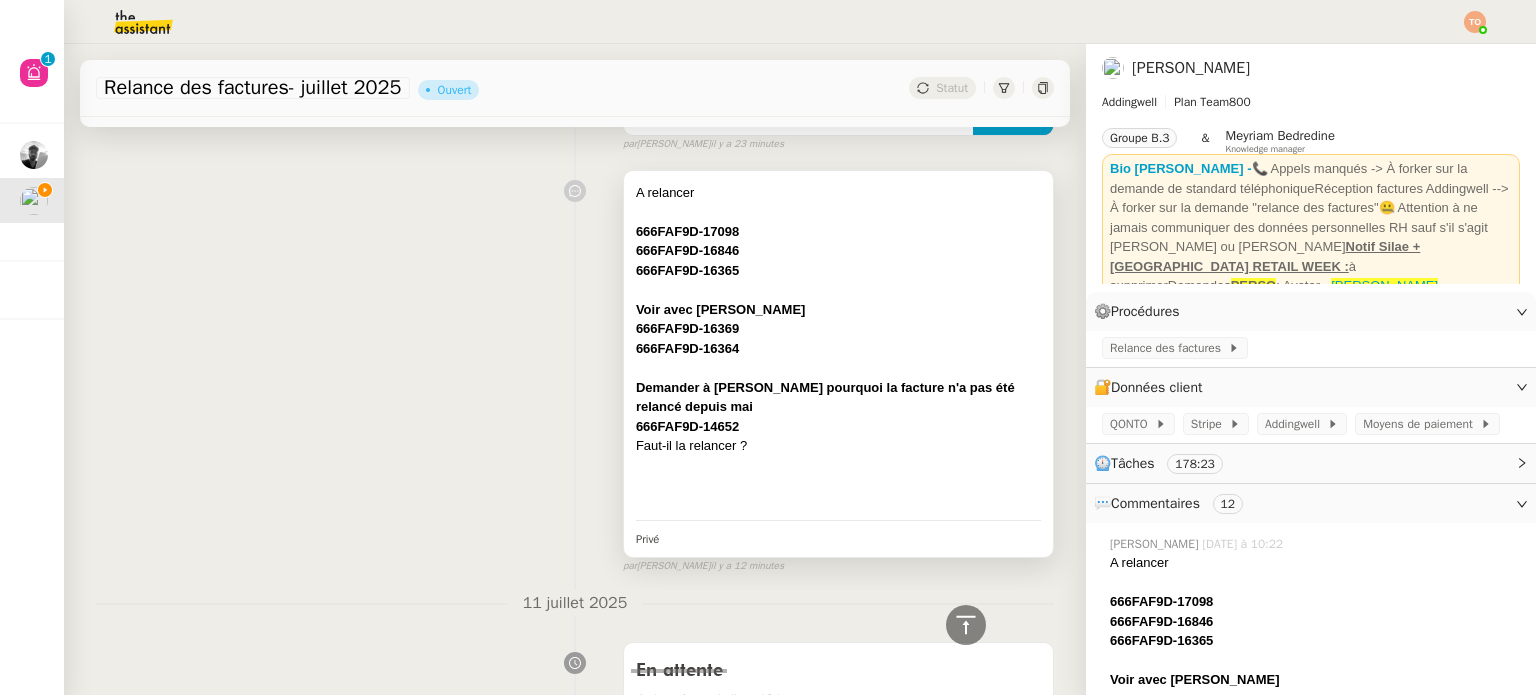 click on "﻿666FAF9D-16369" at bounding box center (838, 329) 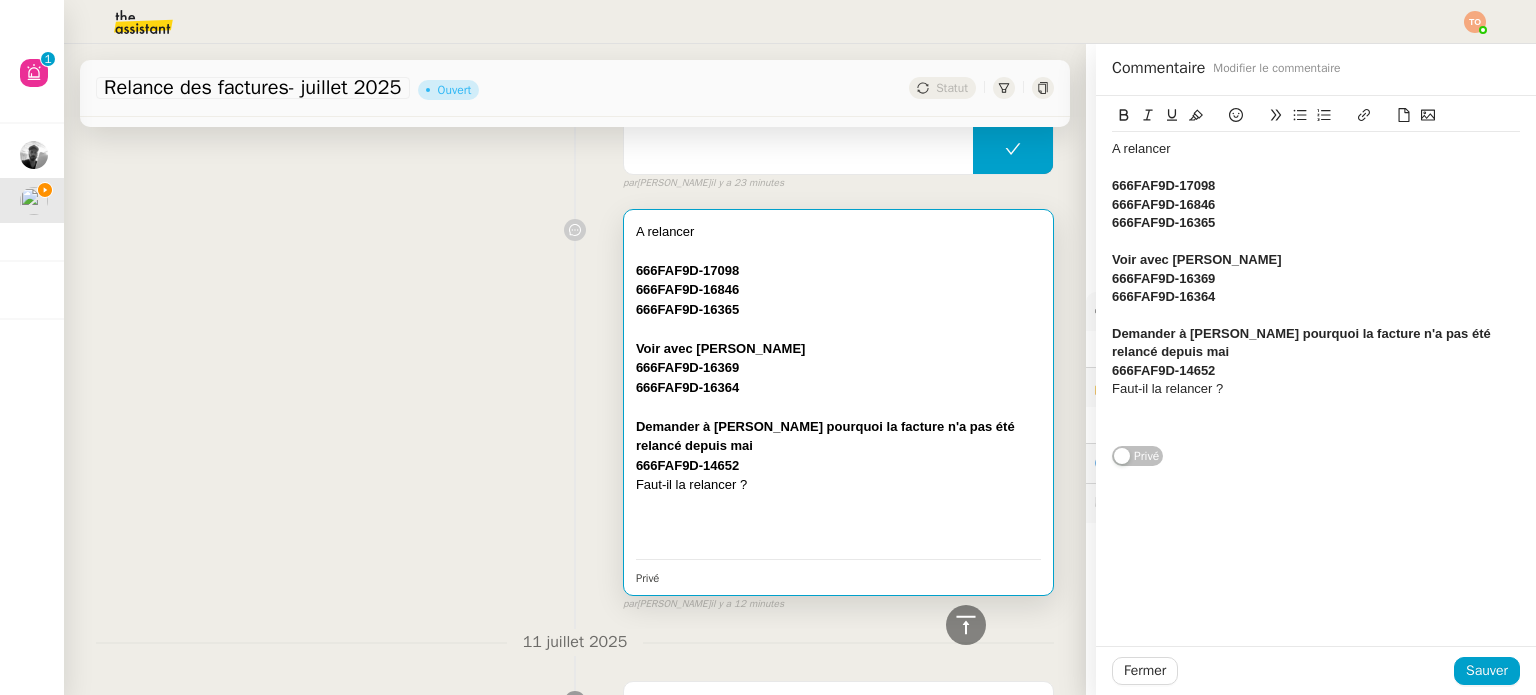 scroll, scrollTop: 860, scrollLeft: 0, axis: vertical 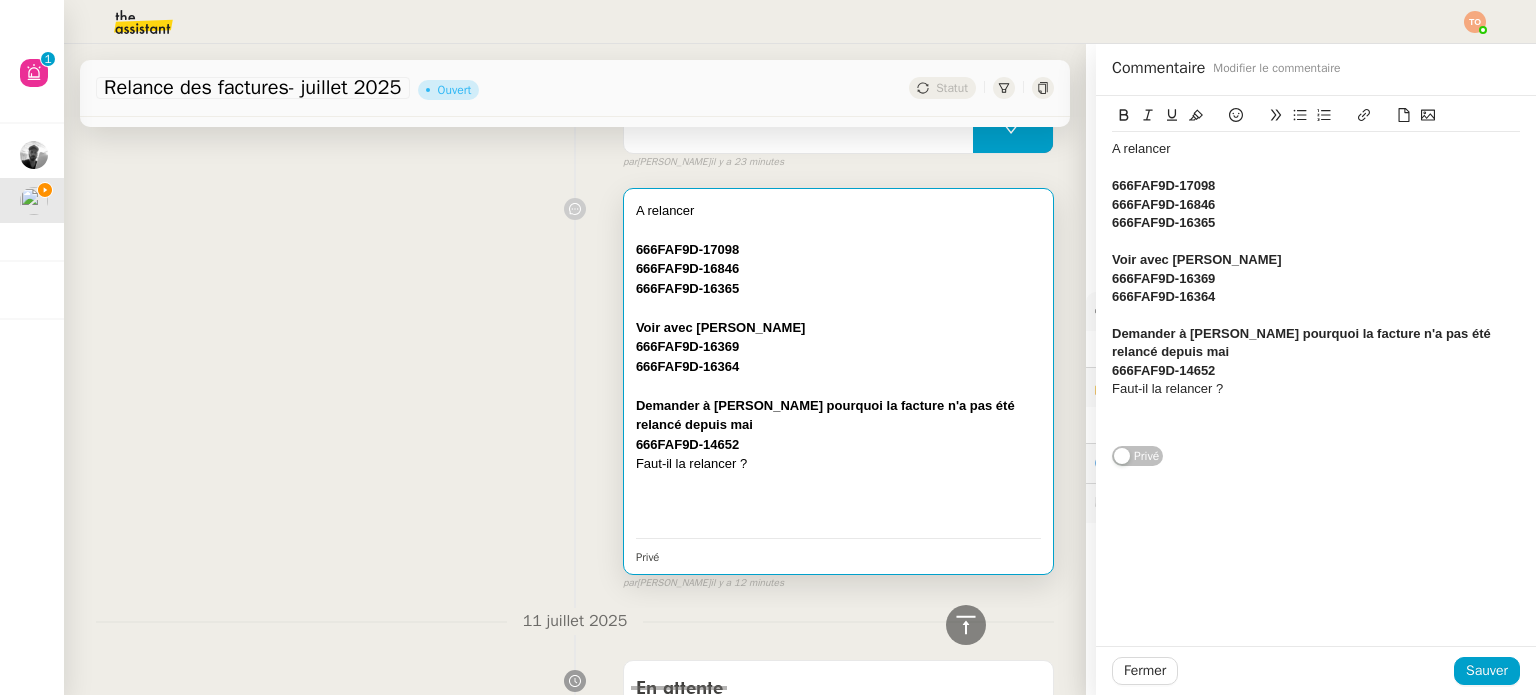drag, startPoint x: 1106, startPoint y: 275, endPoint x: 1087, endPoint y: 260, distance: 24.207438 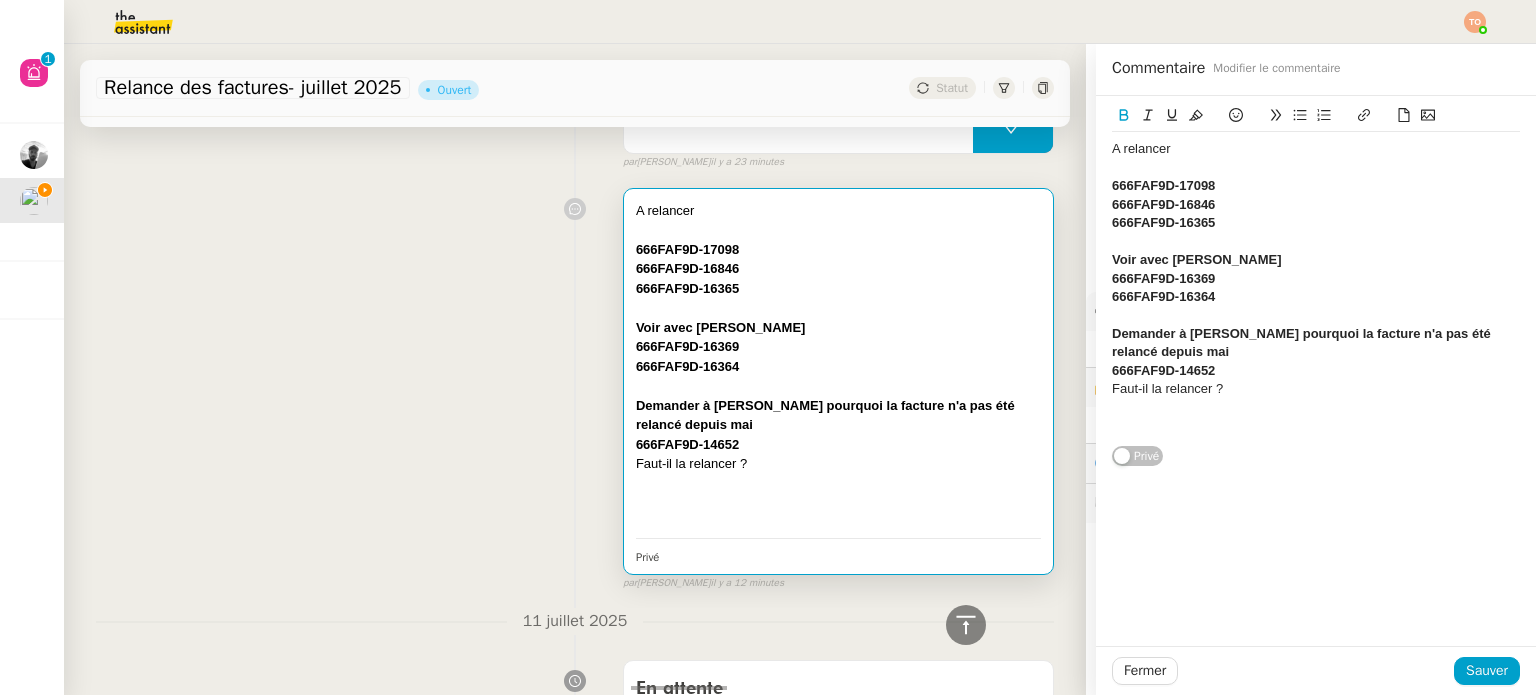 click 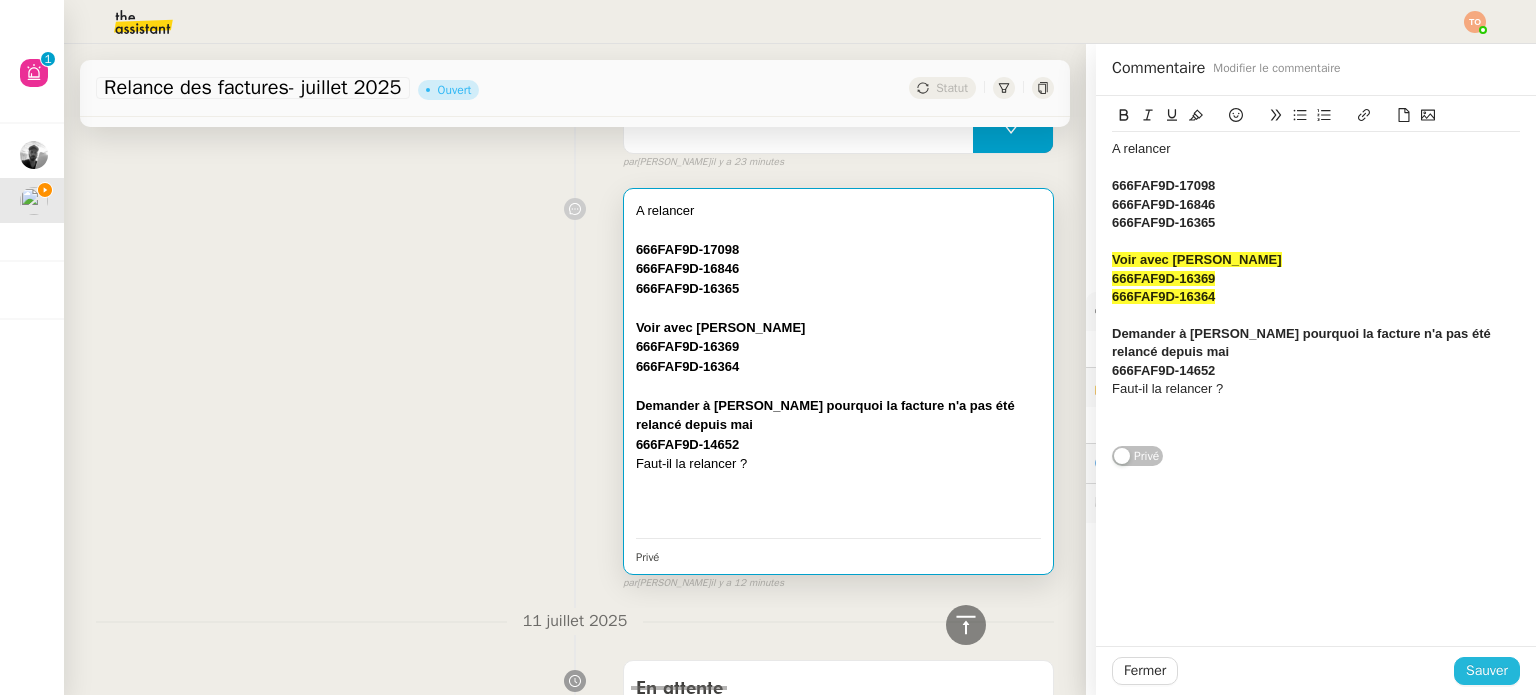 click on "Sauver" 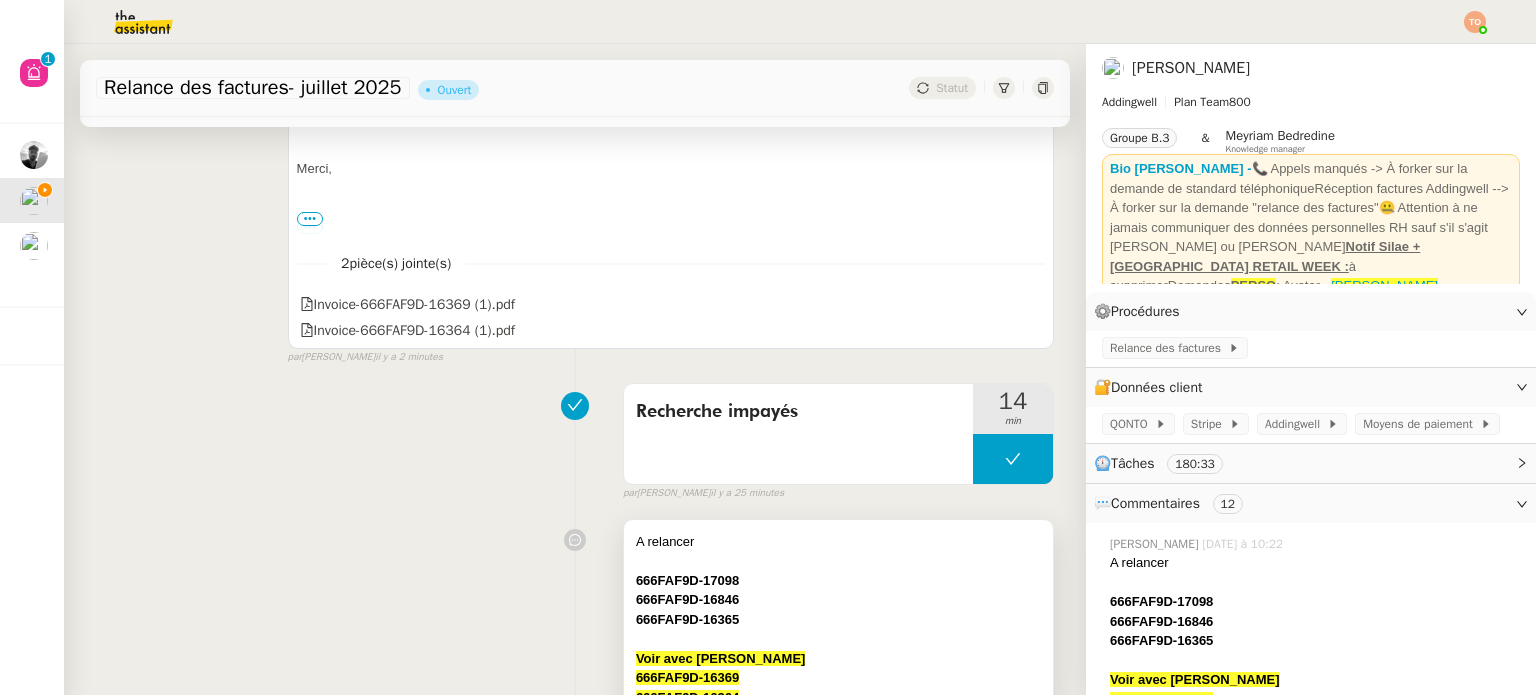 scroll, scrollTop: 860, scrollLeft: 0, axis: vertical 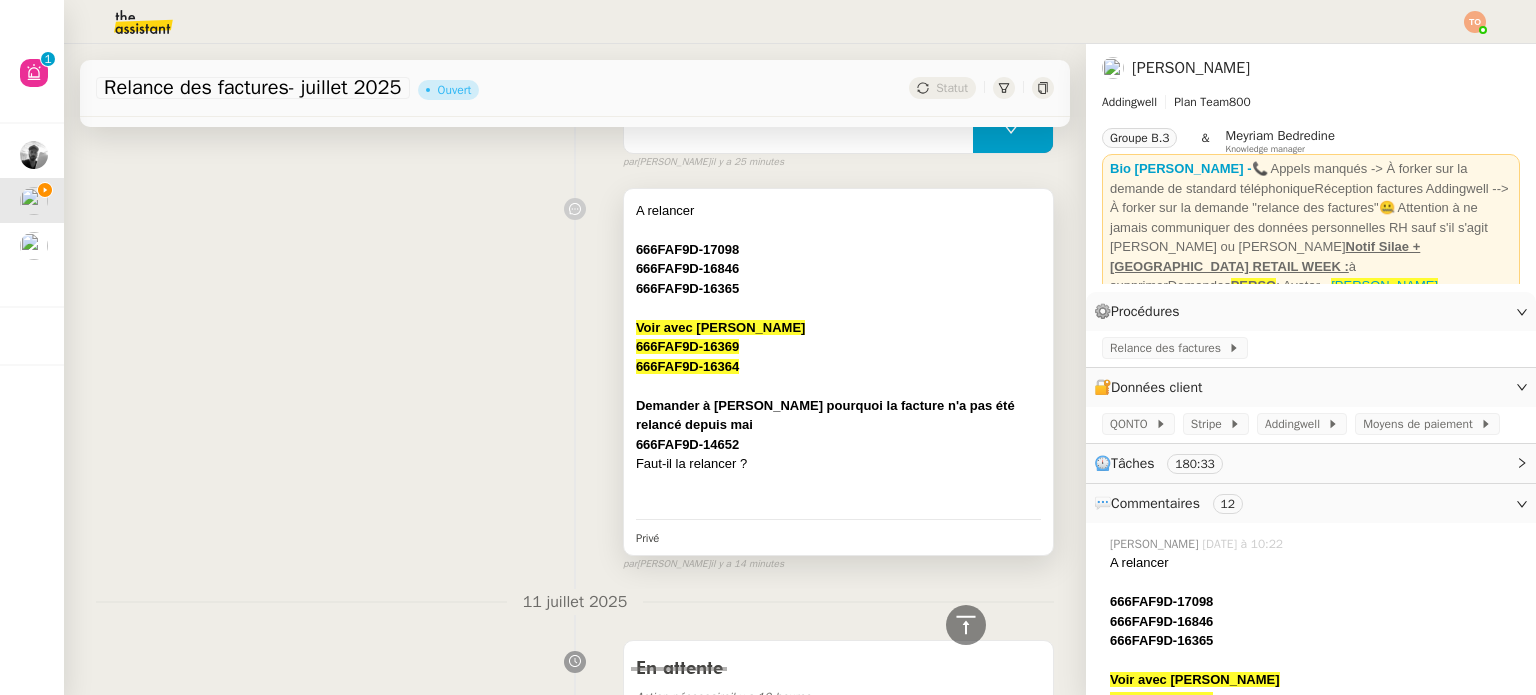 click on "Demander à [PERSON_NAME] pourquoi la facture n'a pas été relancé depuis mai" at bounding box center [825, 415] 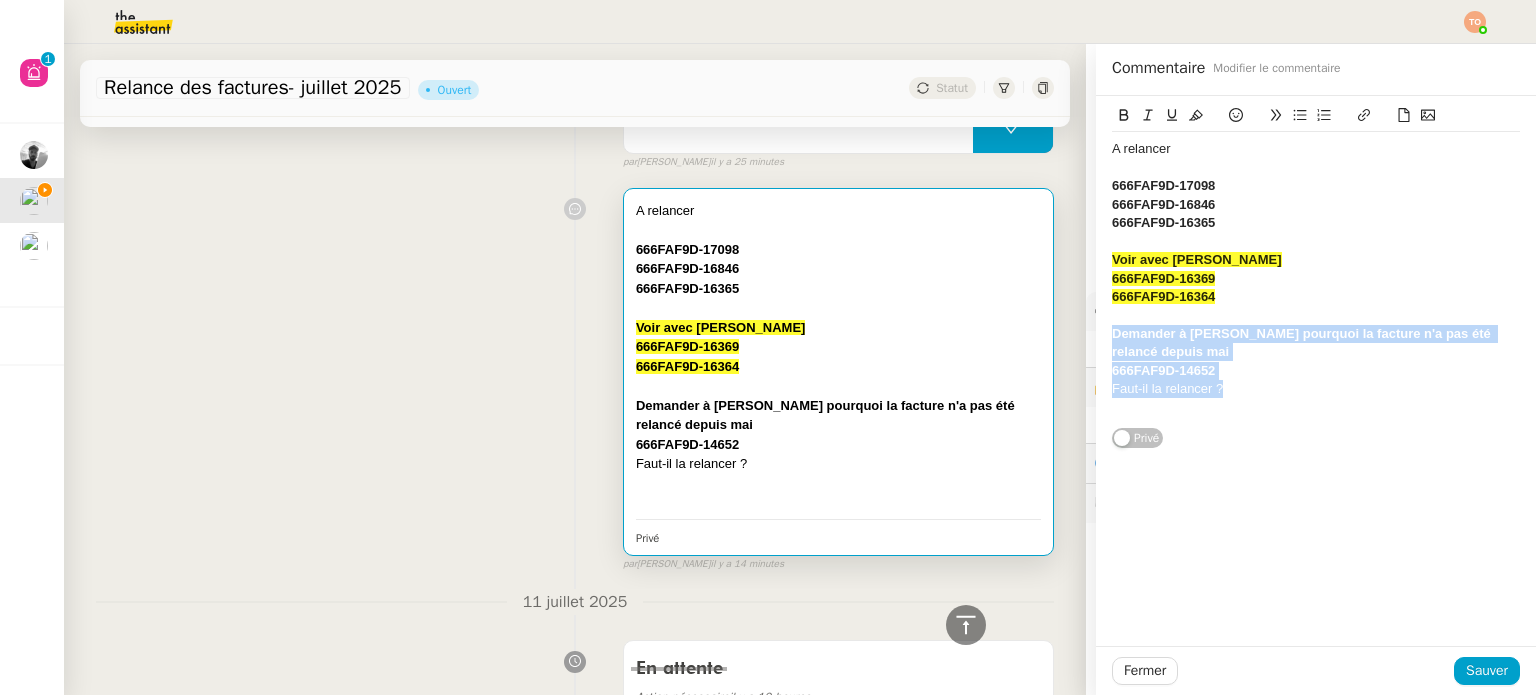 drag, startPoint x: 1243, startPoint y: 388, endPoint x: 1094, endPoint y: 332, distance: 159.17601 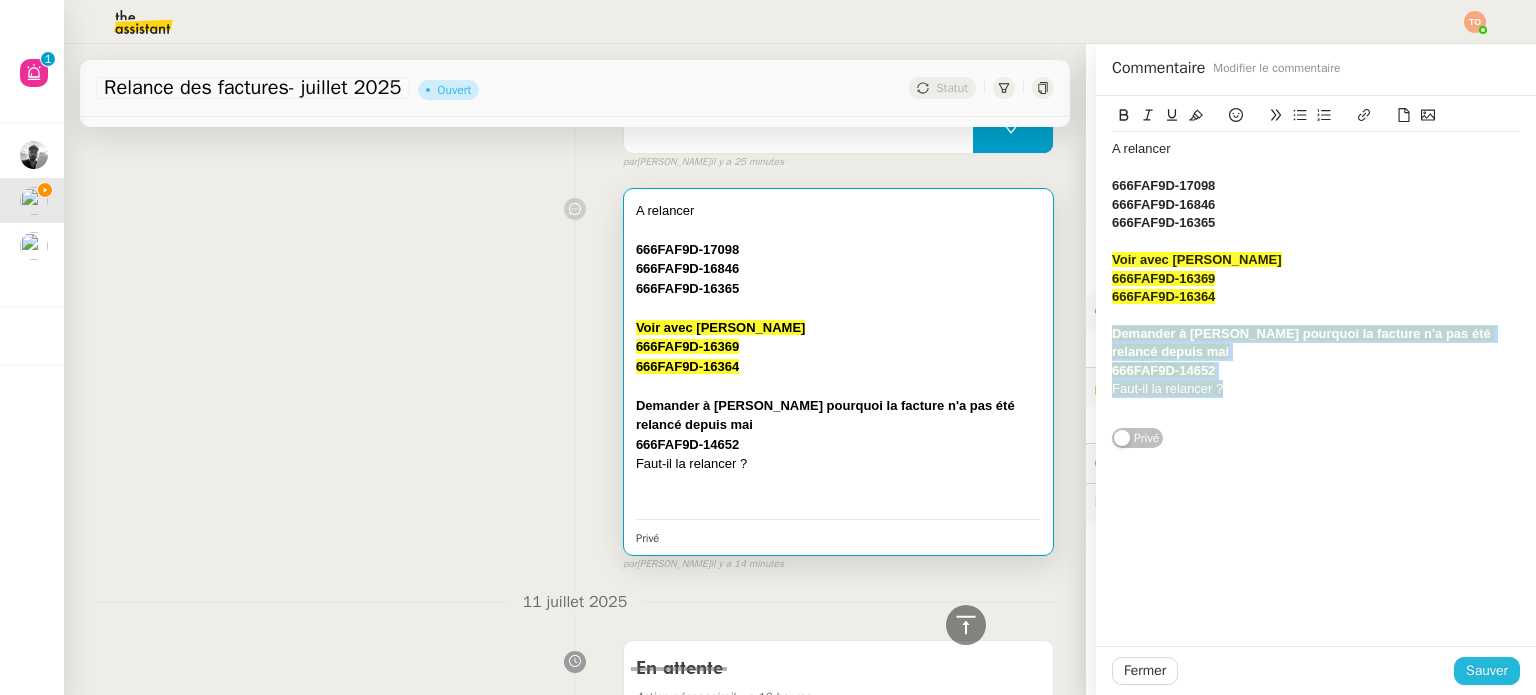 click on "Sauver" 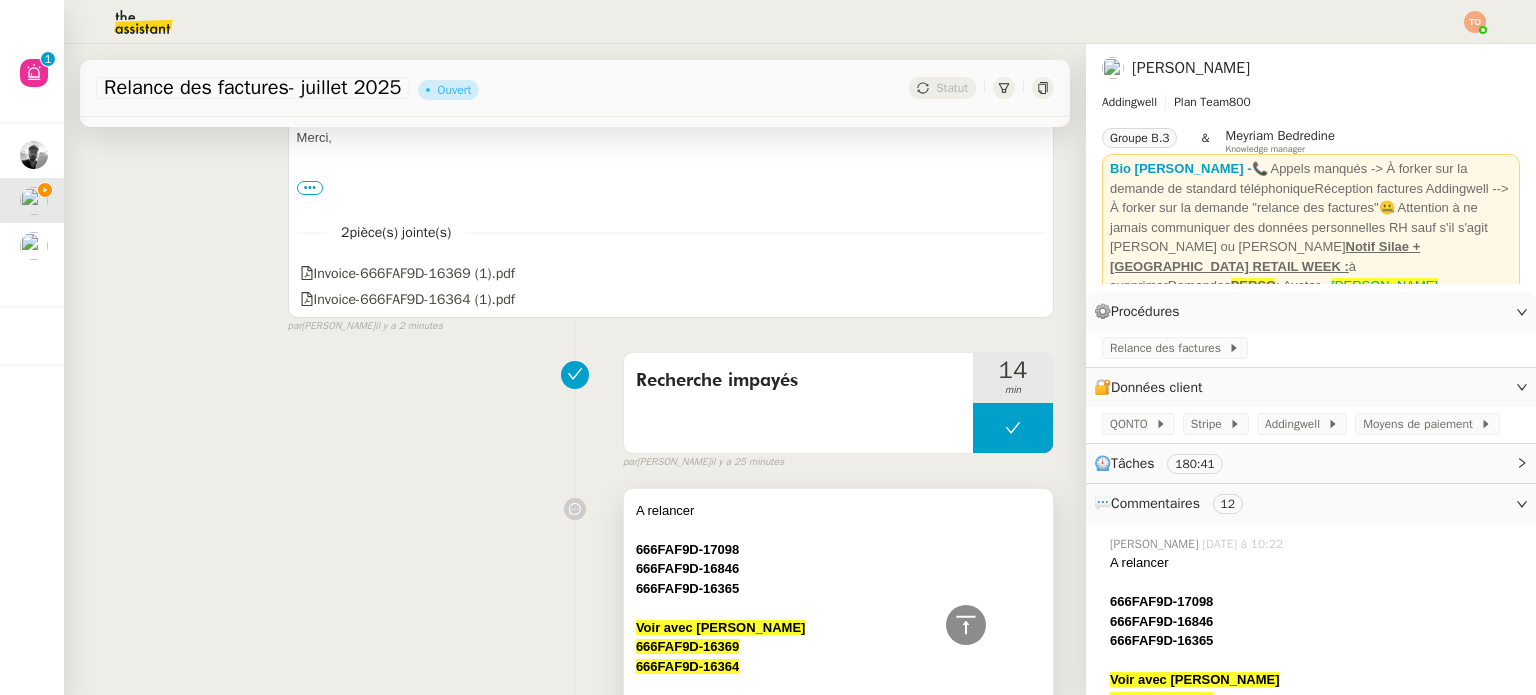 scroll, scrollTop: 0, scrollLeft: 0, axis: both 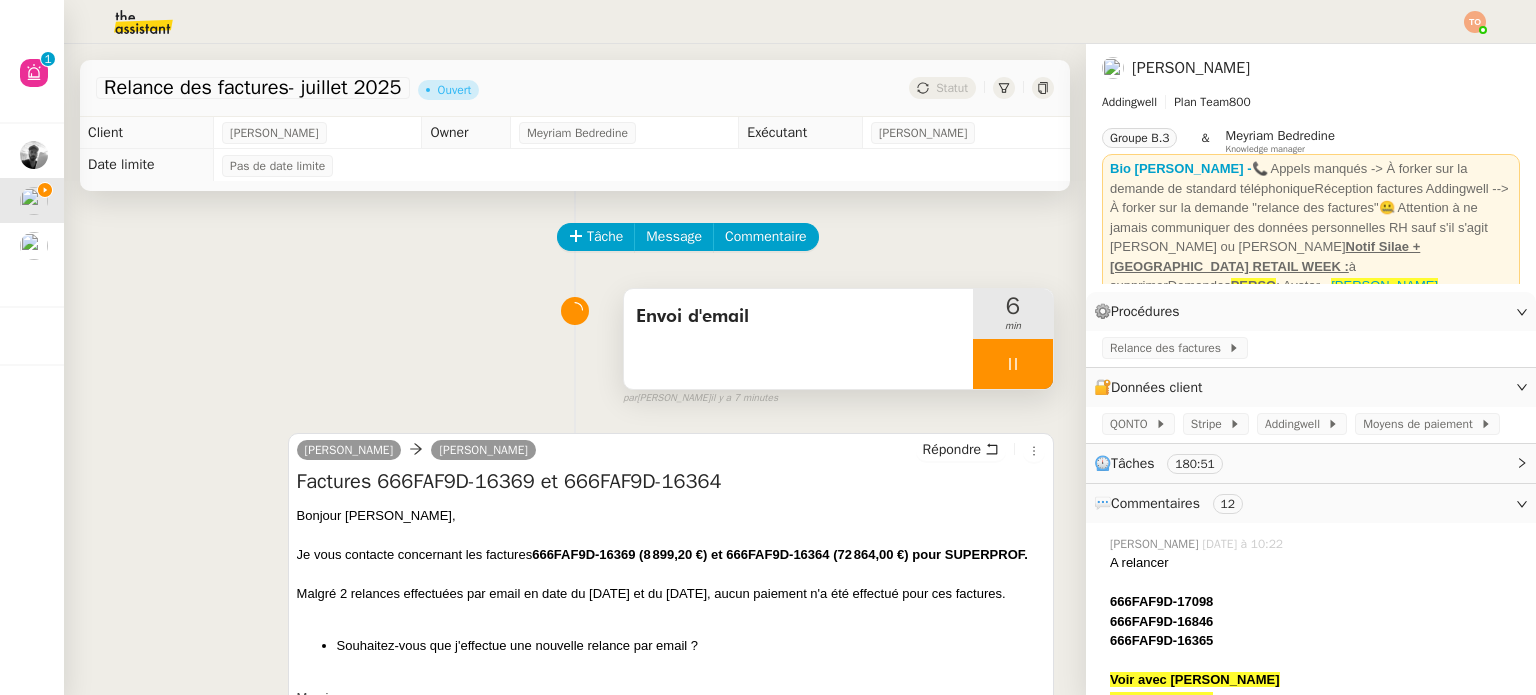 click at bounding box center [1013, 364] 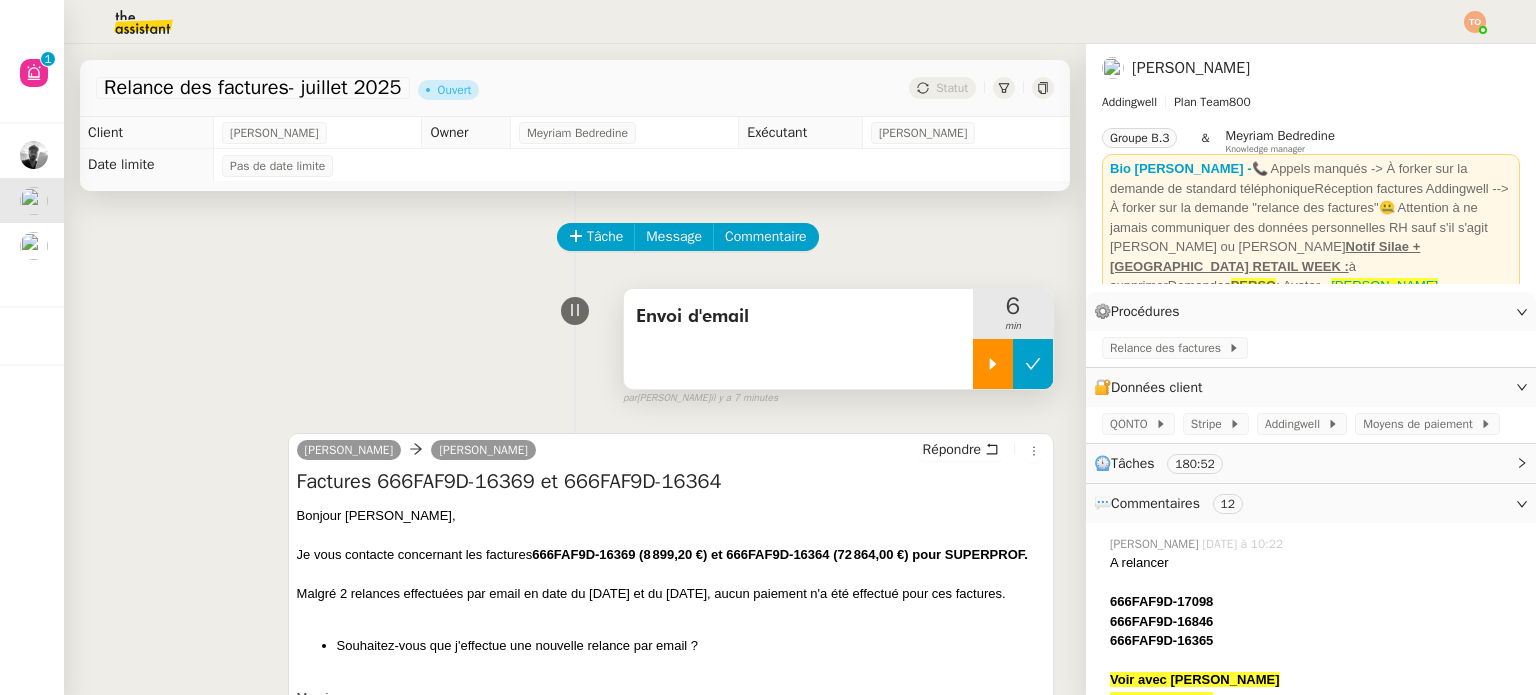 click 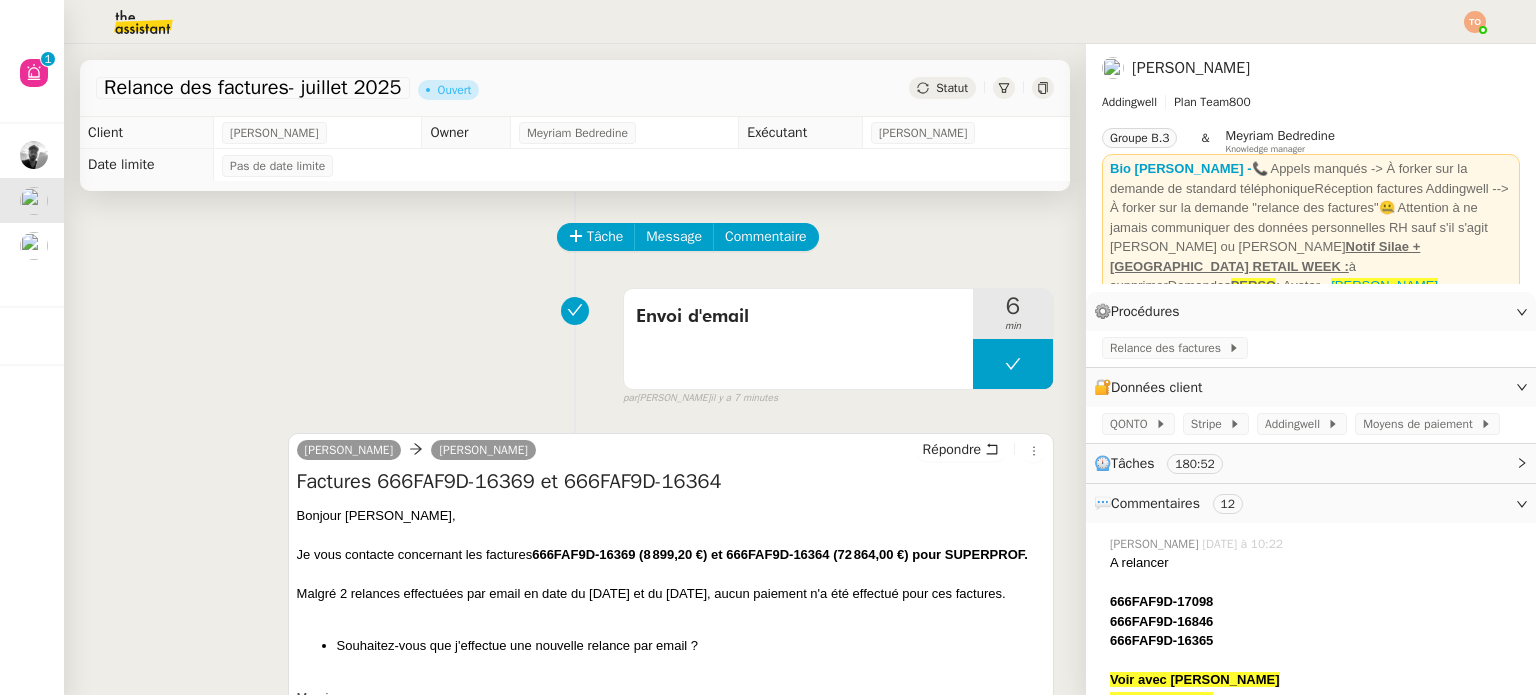 type 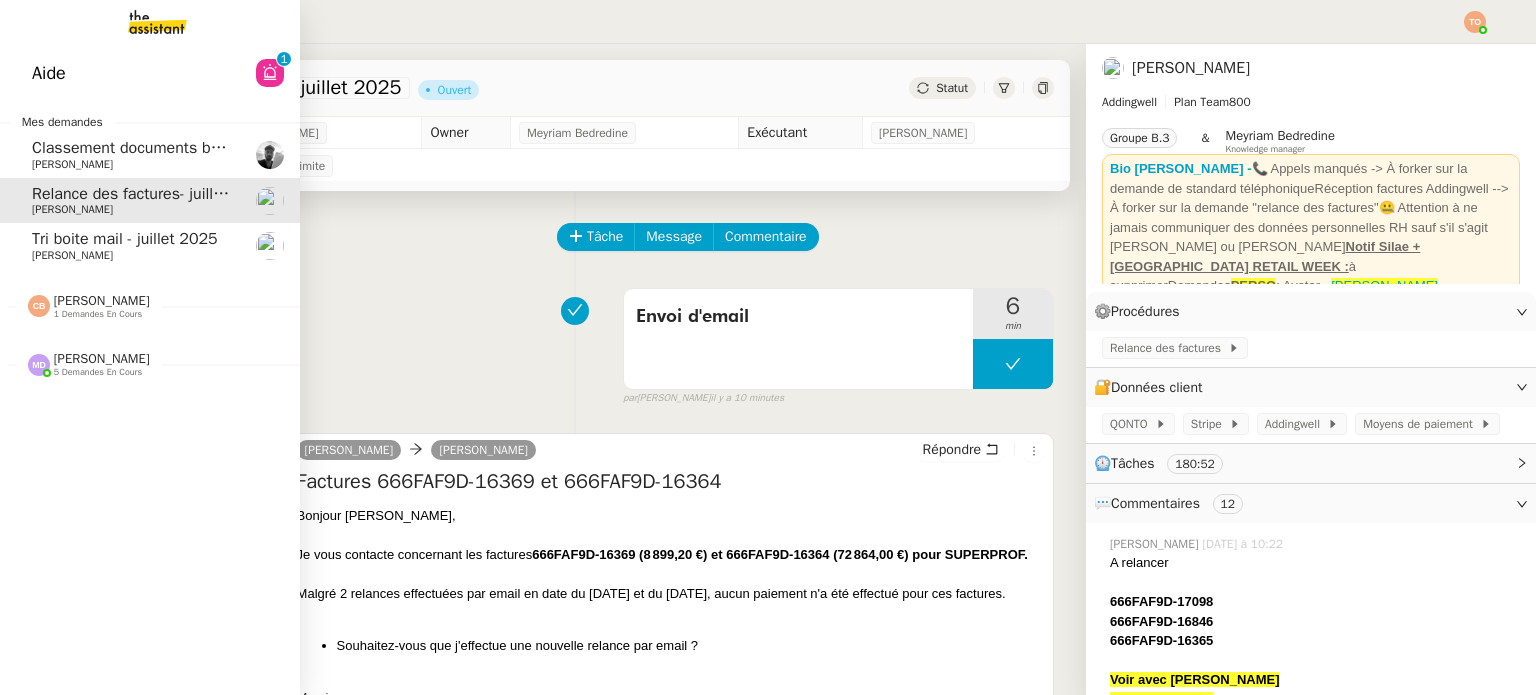 click on "[PERSON_NAME]" 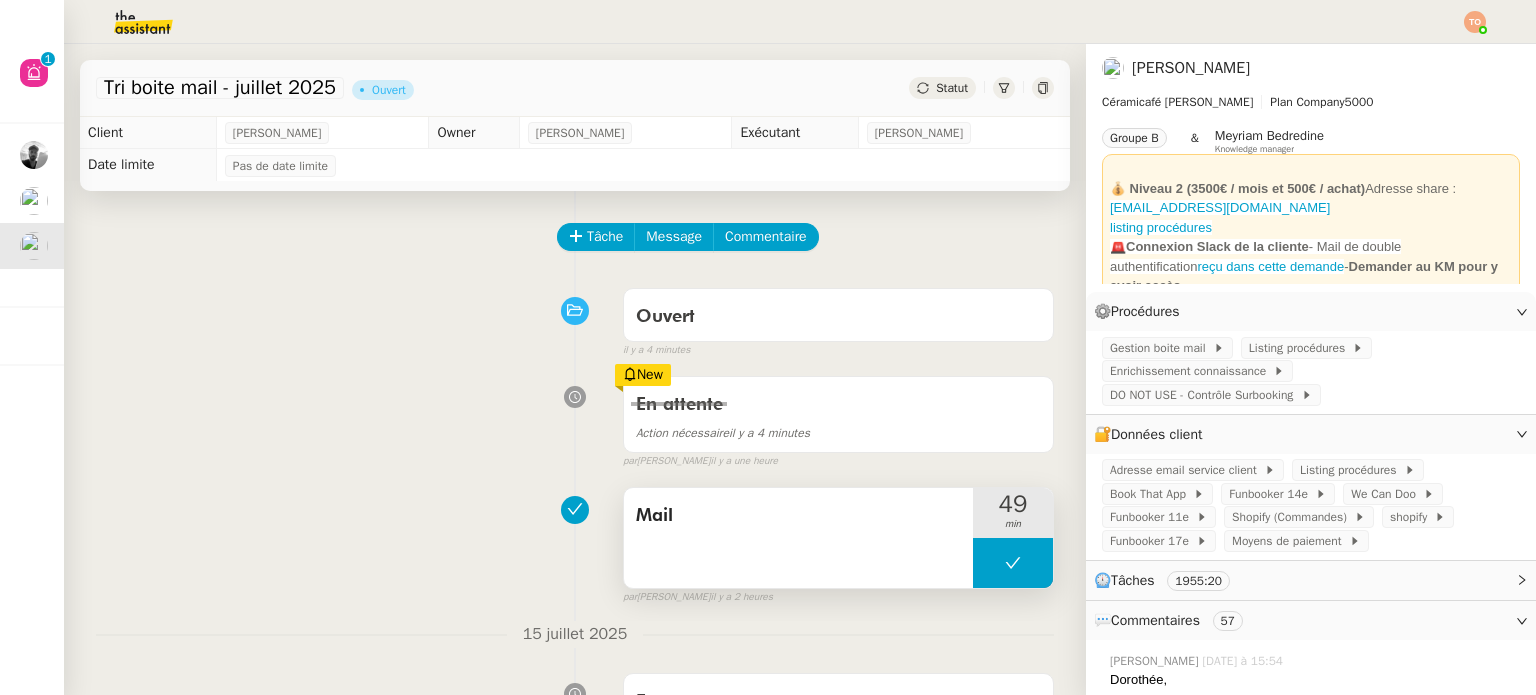 click at bounding box center [1013, 563] 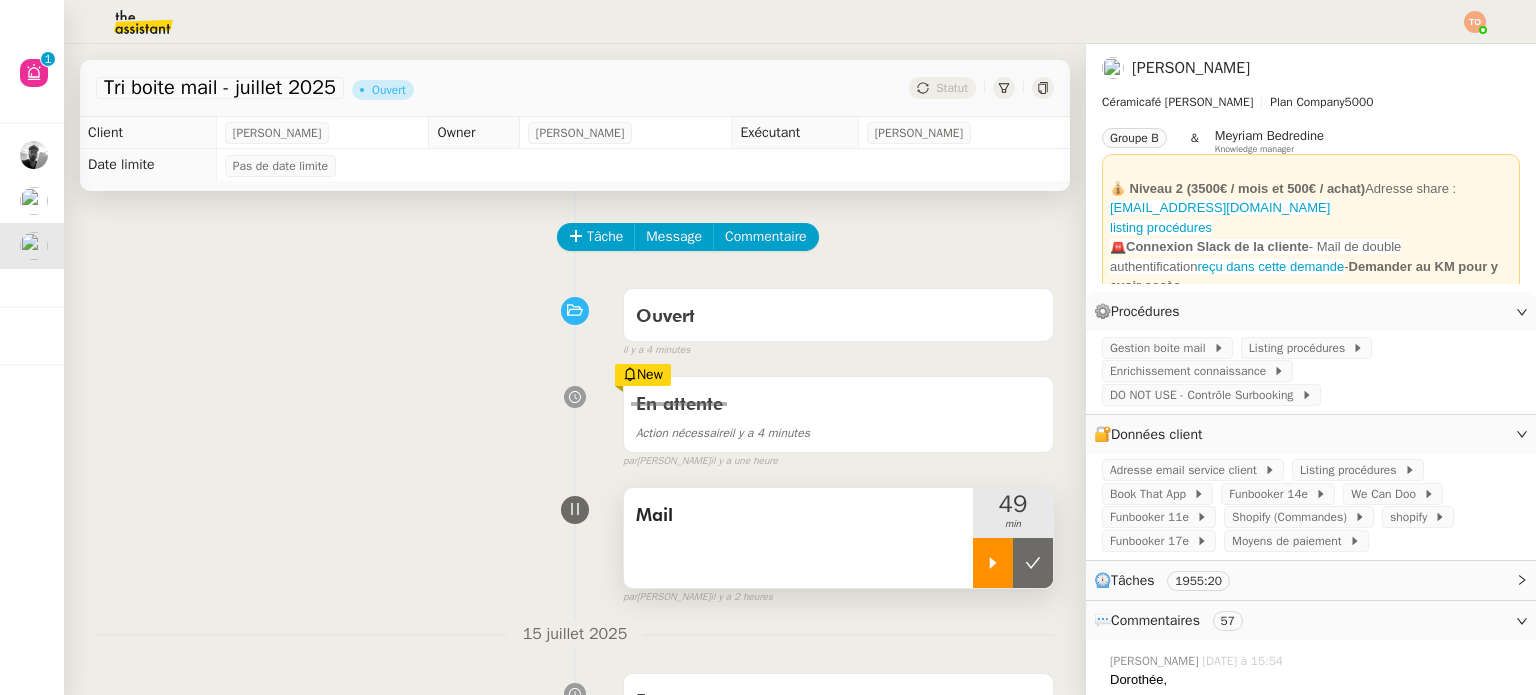 click 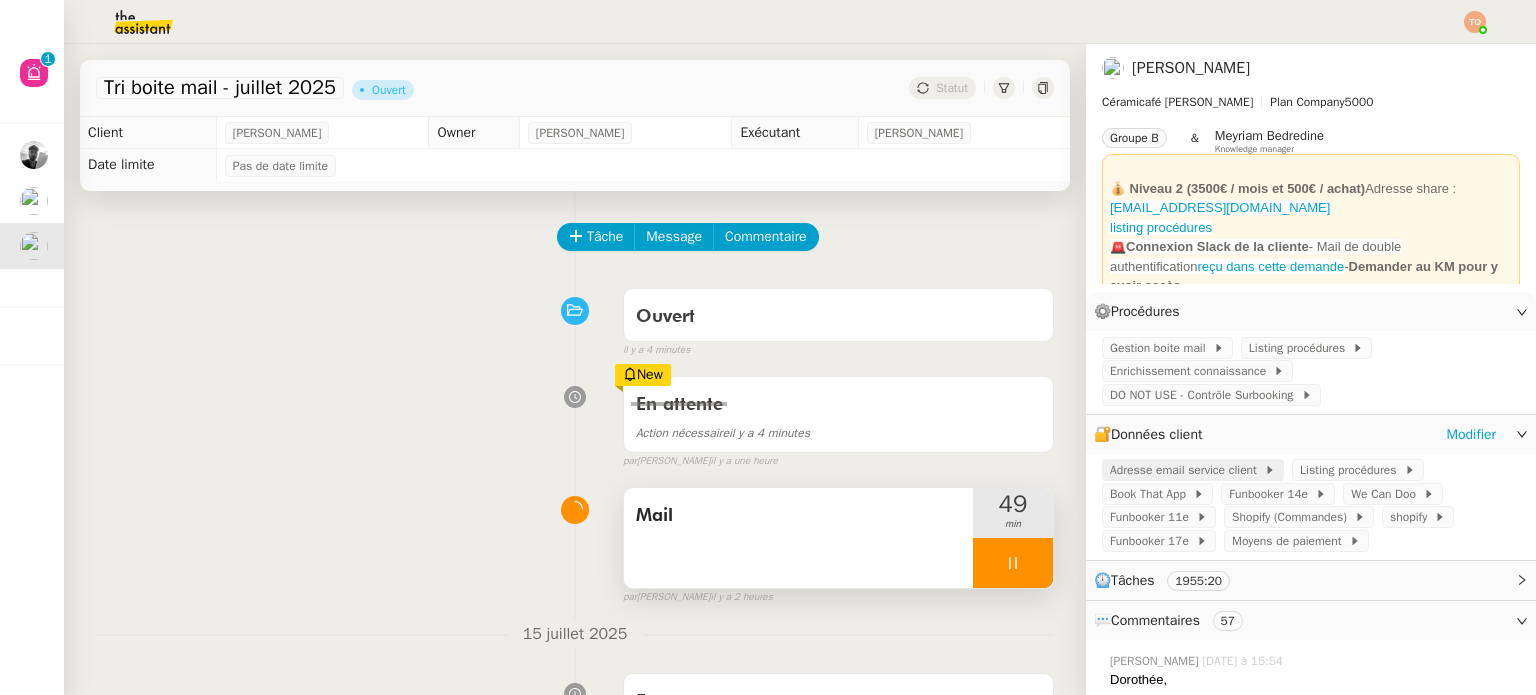 click on "Adresse email service client" 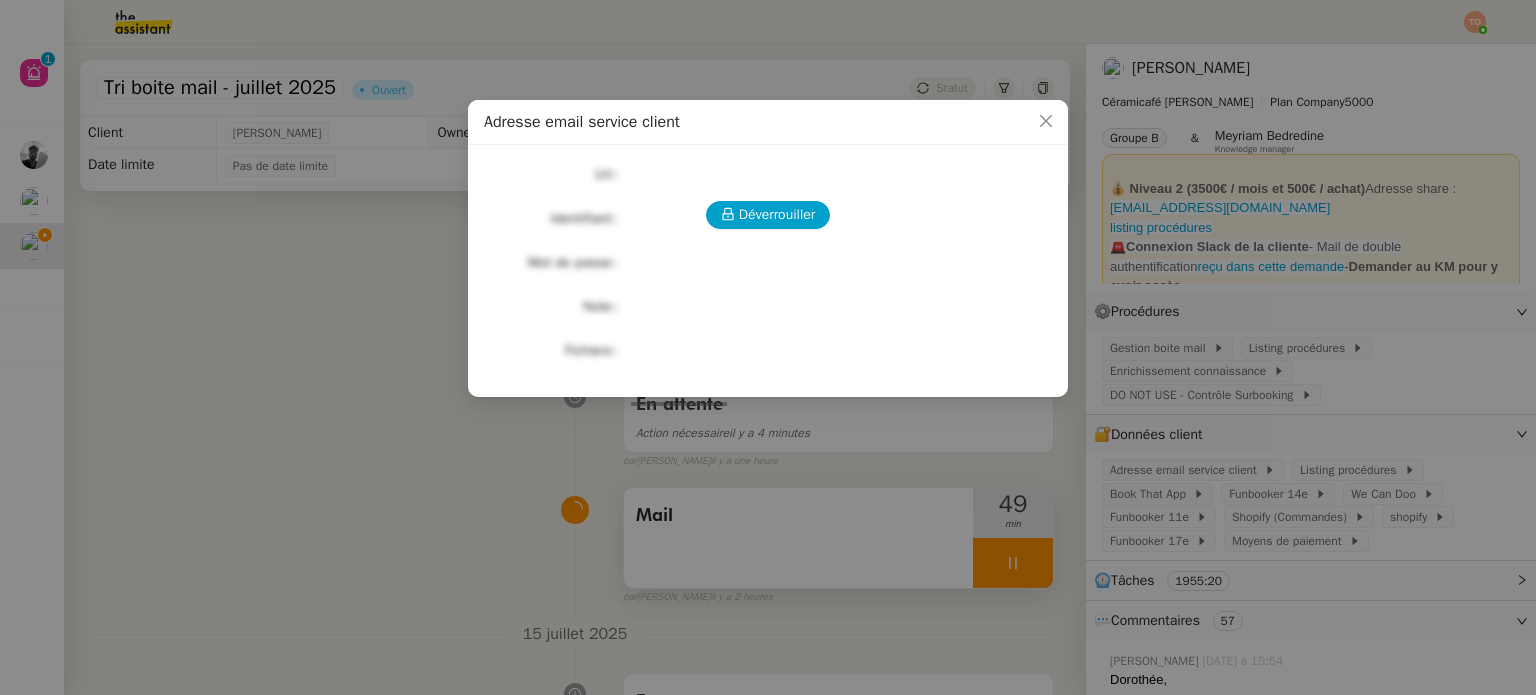 click on "Déverrouiller Url    Identifiant Mot de passe Note Fichiers Upload" at bounding box center [768, 263] 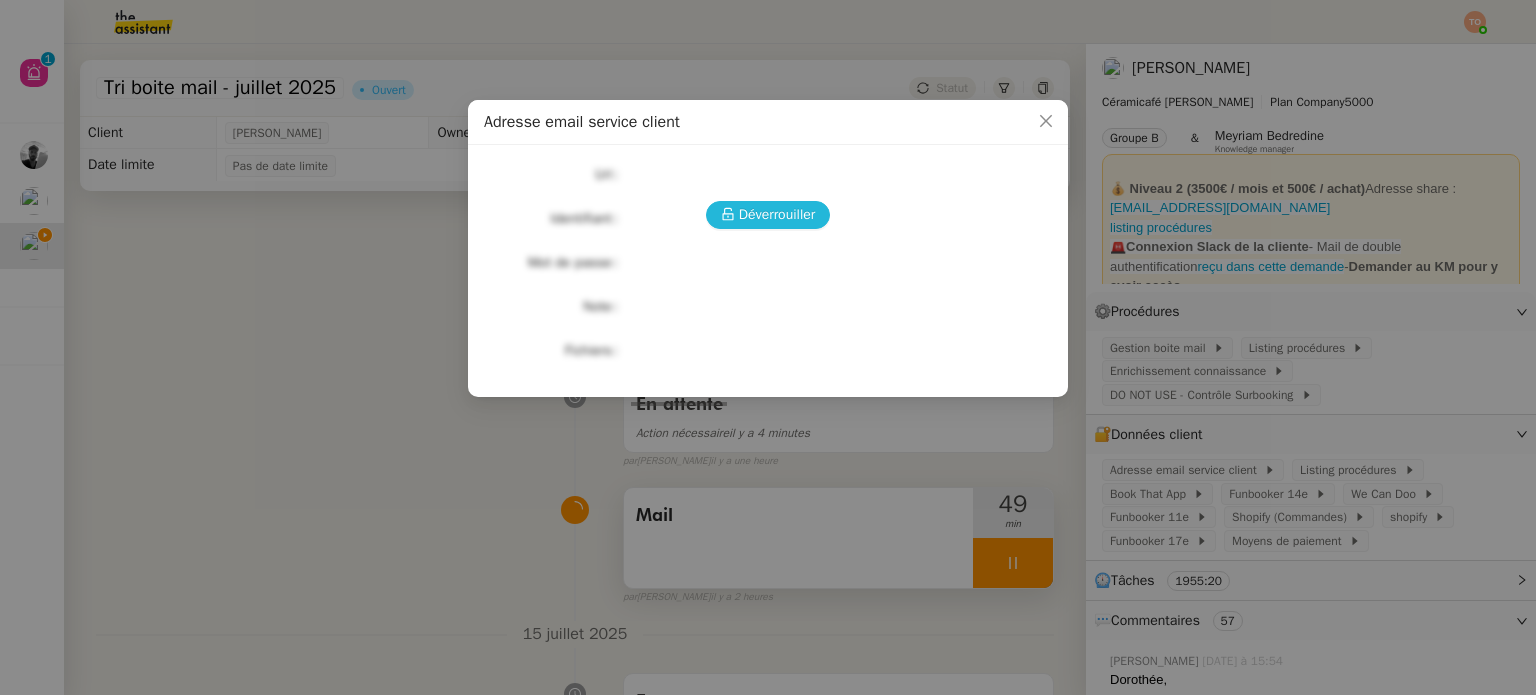 click on "Déverrouiller" at bounding box center [777, 214] 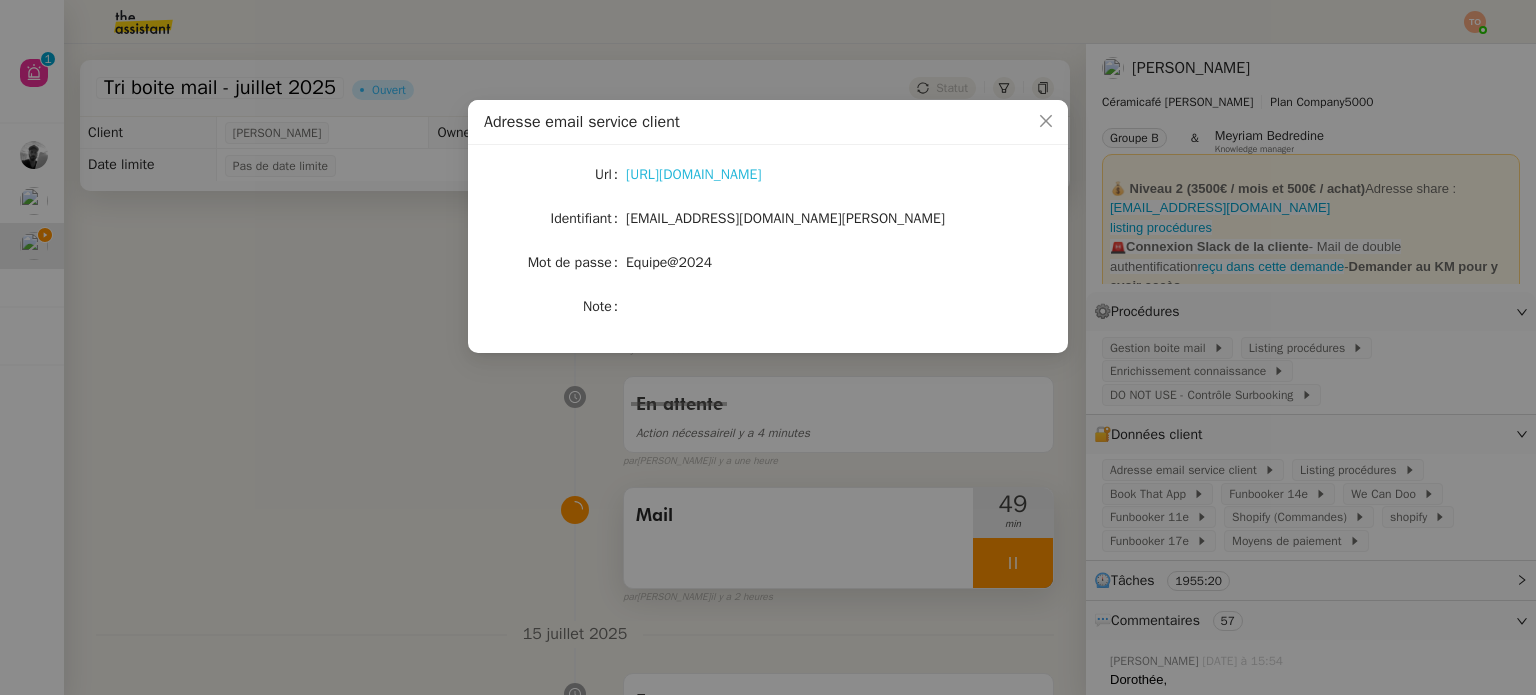 click on "https://ex4.mail.ovh.net/owa/#path=/mail" 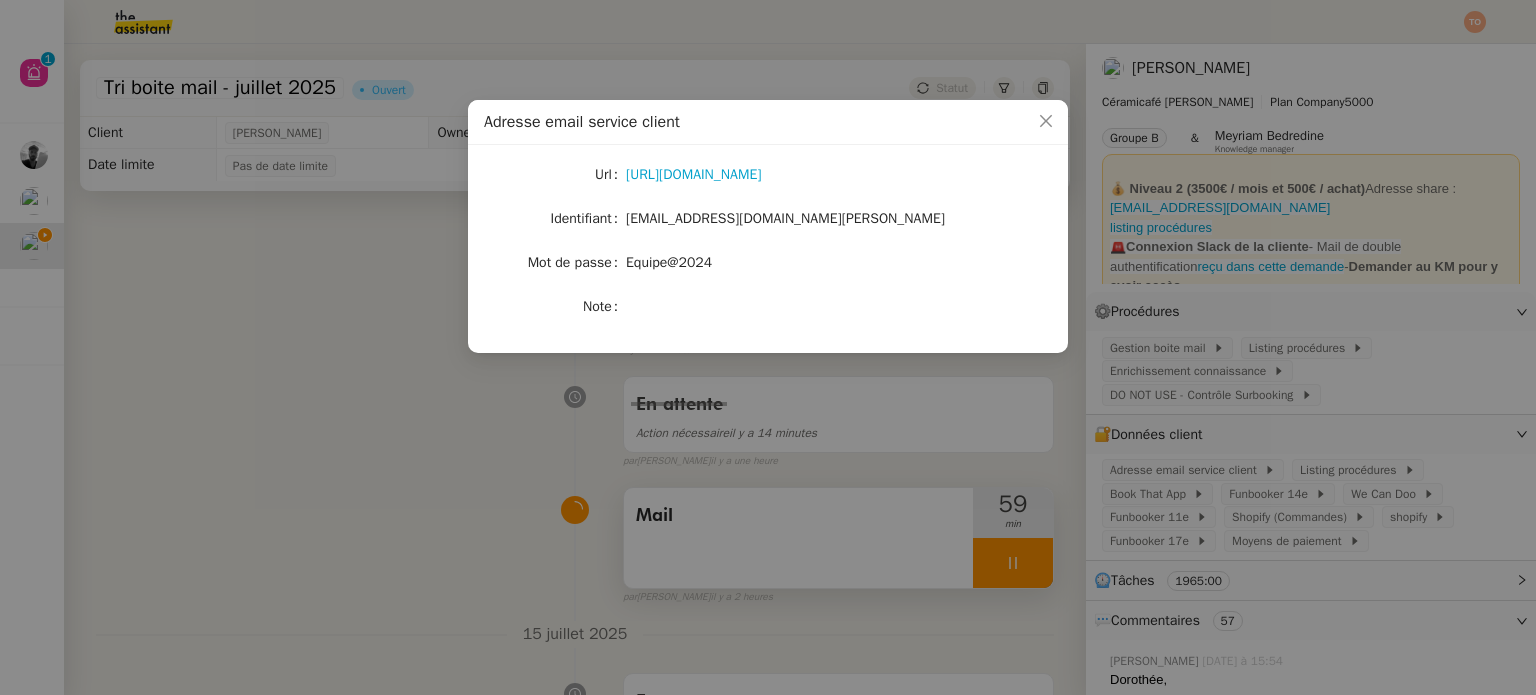 click on "Adresse email service client Url https://ex4.mail.ovh.net/owa/#path=/mail    Identifiant bonjour@ceramicafe-genevieve.fr Mot de passe Equipe@2024 Note" at bounding box center [768, 347] 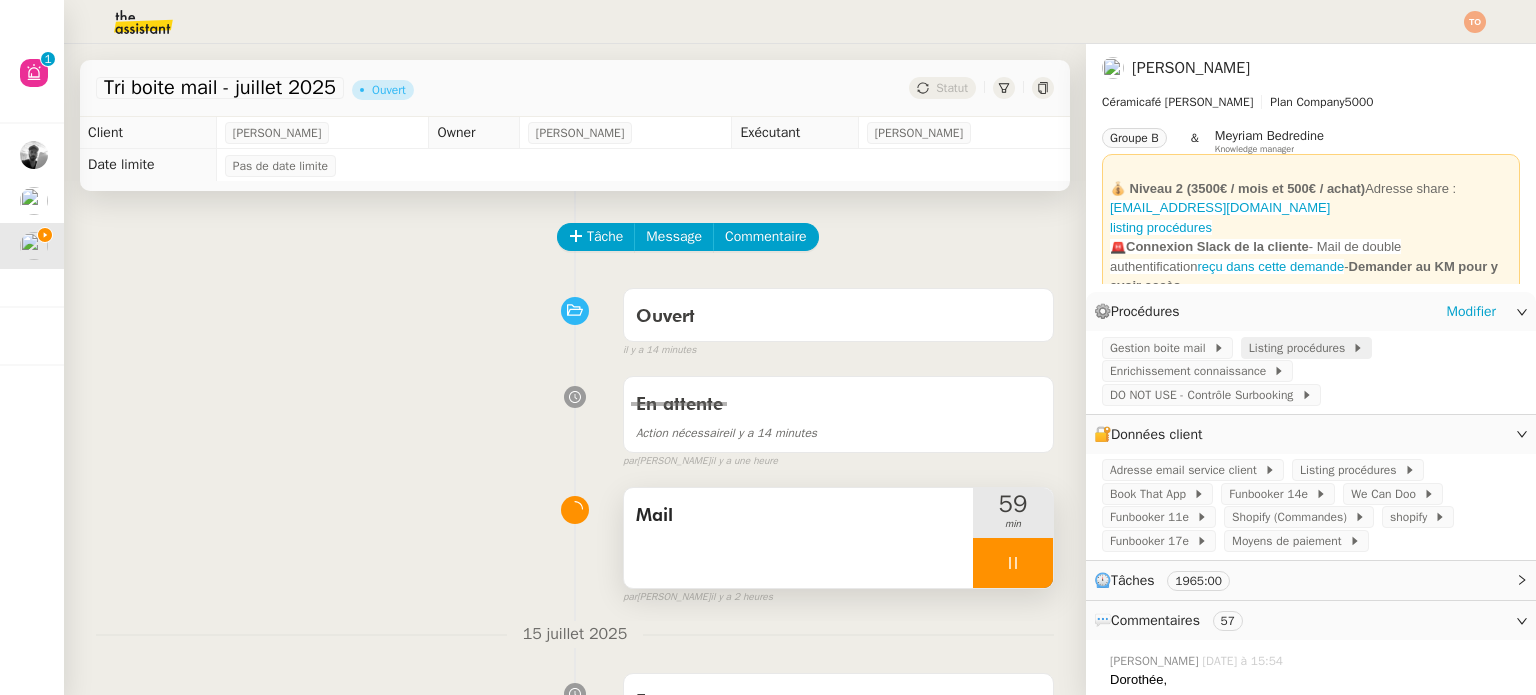 click on "Listing procédures" 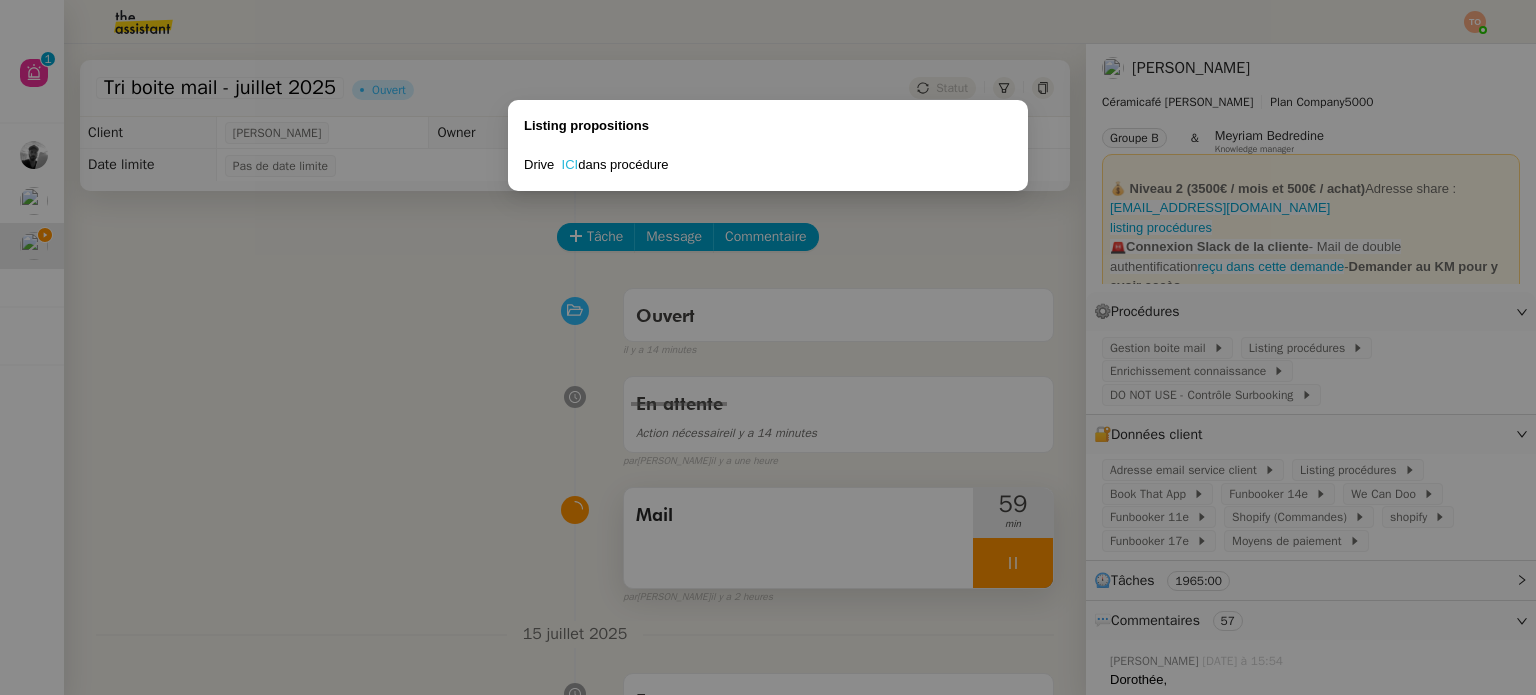 click on "ICI" at bounding box center [570, 164] 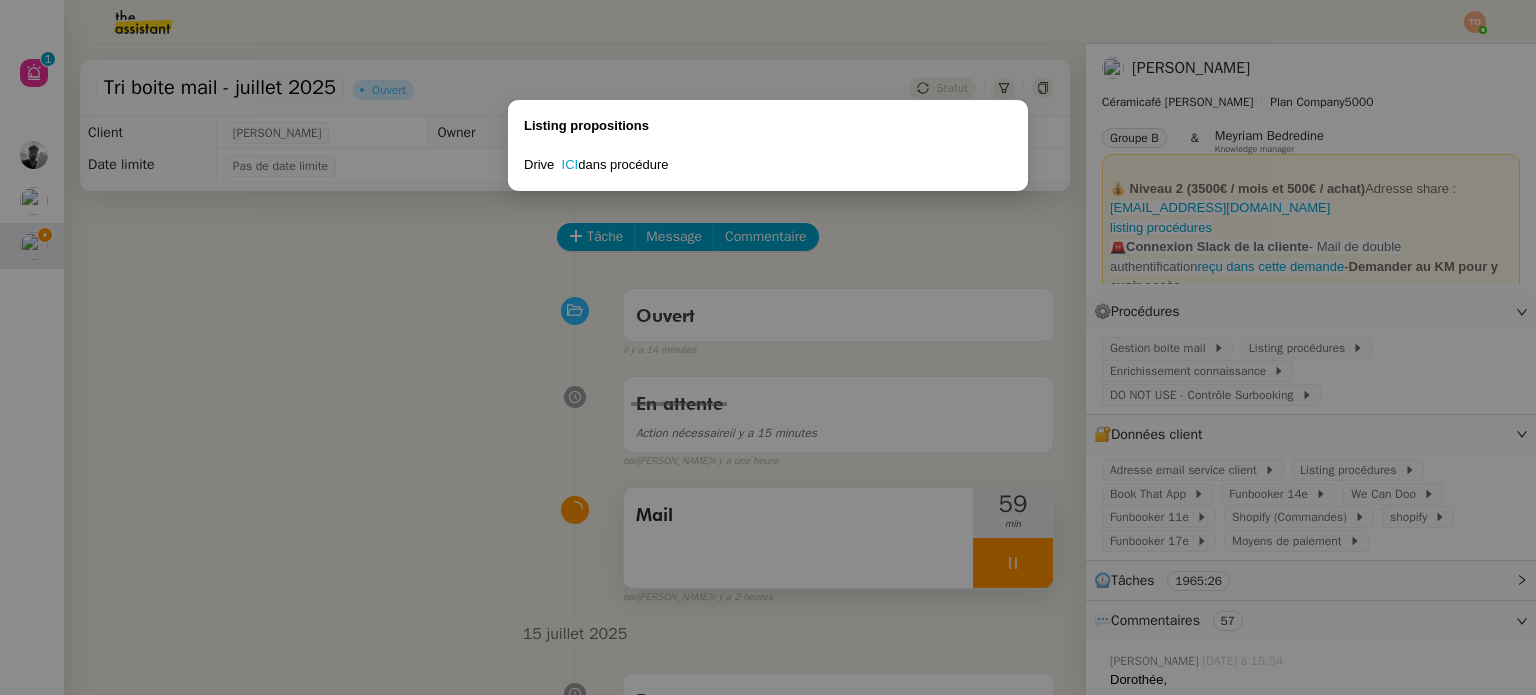 click on "Listing propositions Drive     ICI  dans procédure" at bounding box center (768, 347) 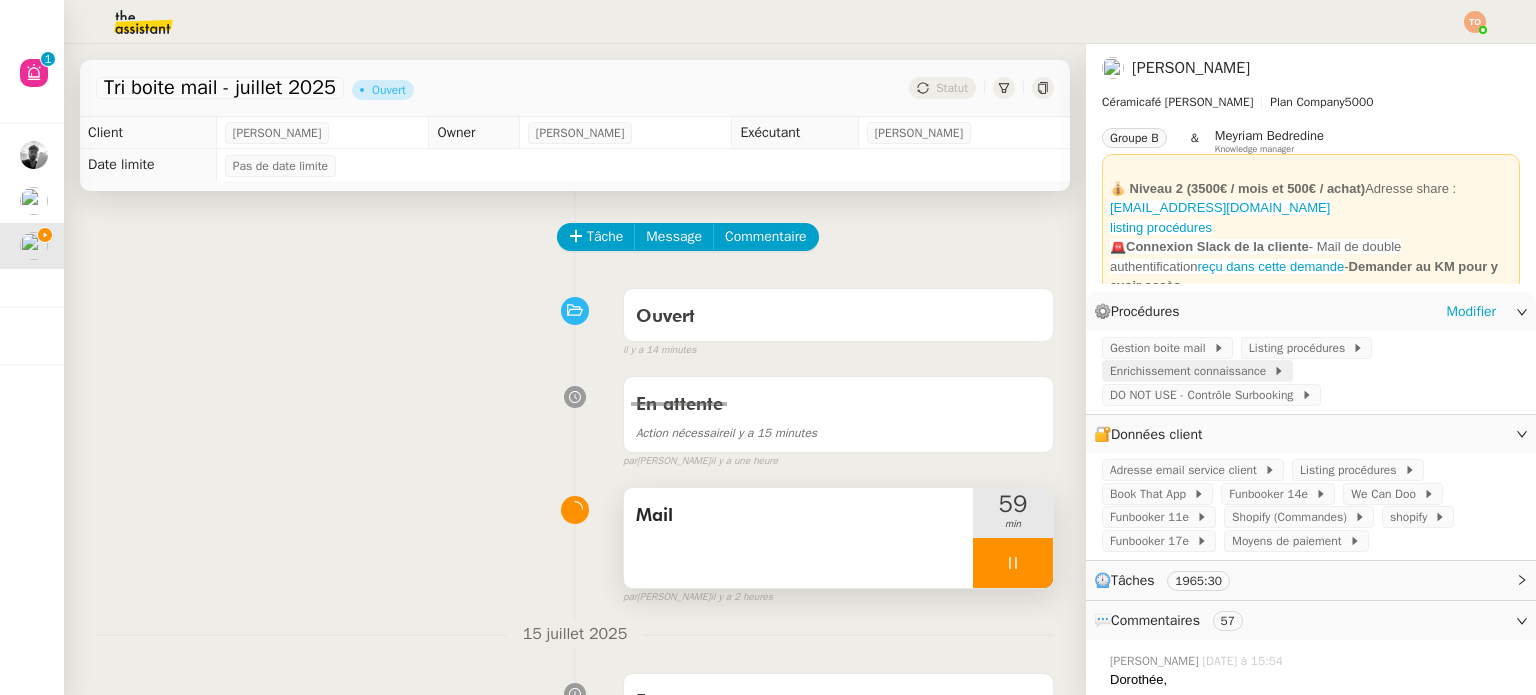 click on "Enrichissement connaissance" 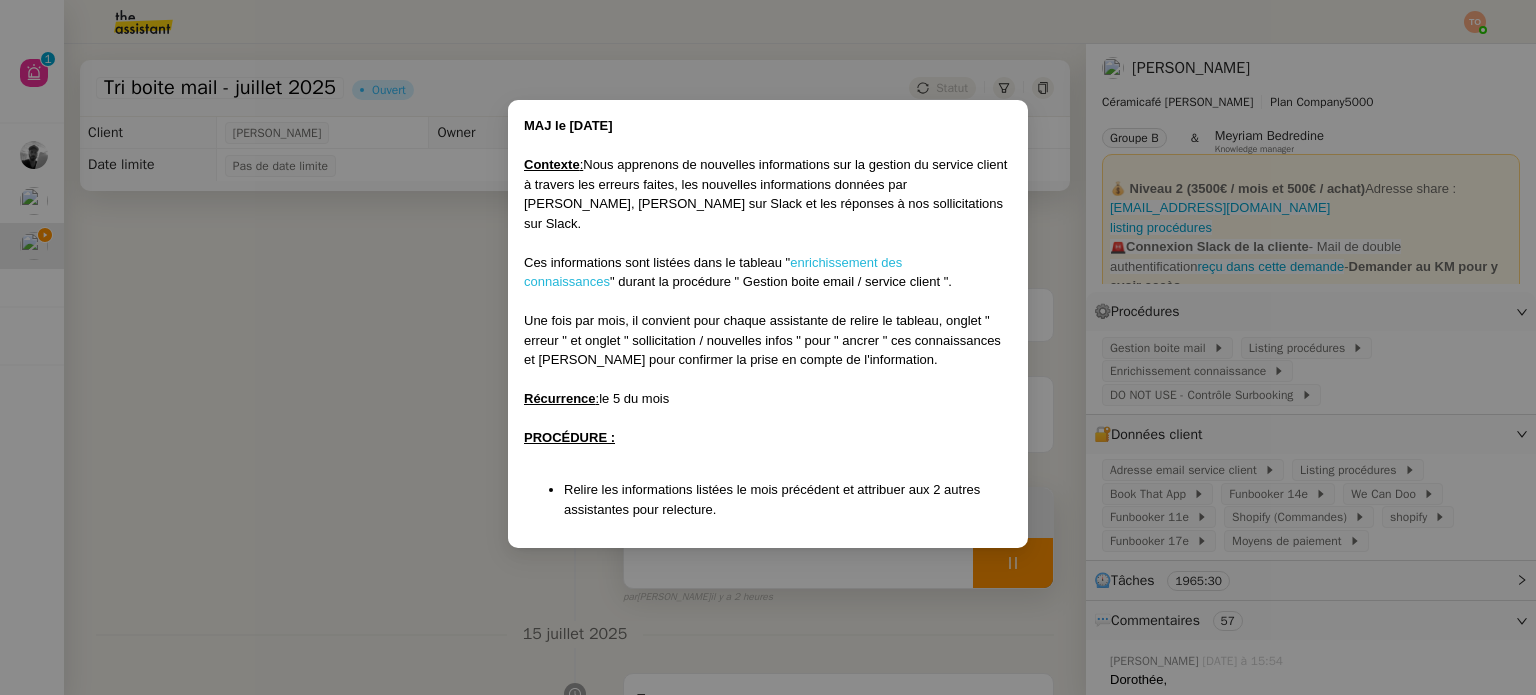 click on "enrichissement des connaissances" at bounding box center (713, 272) 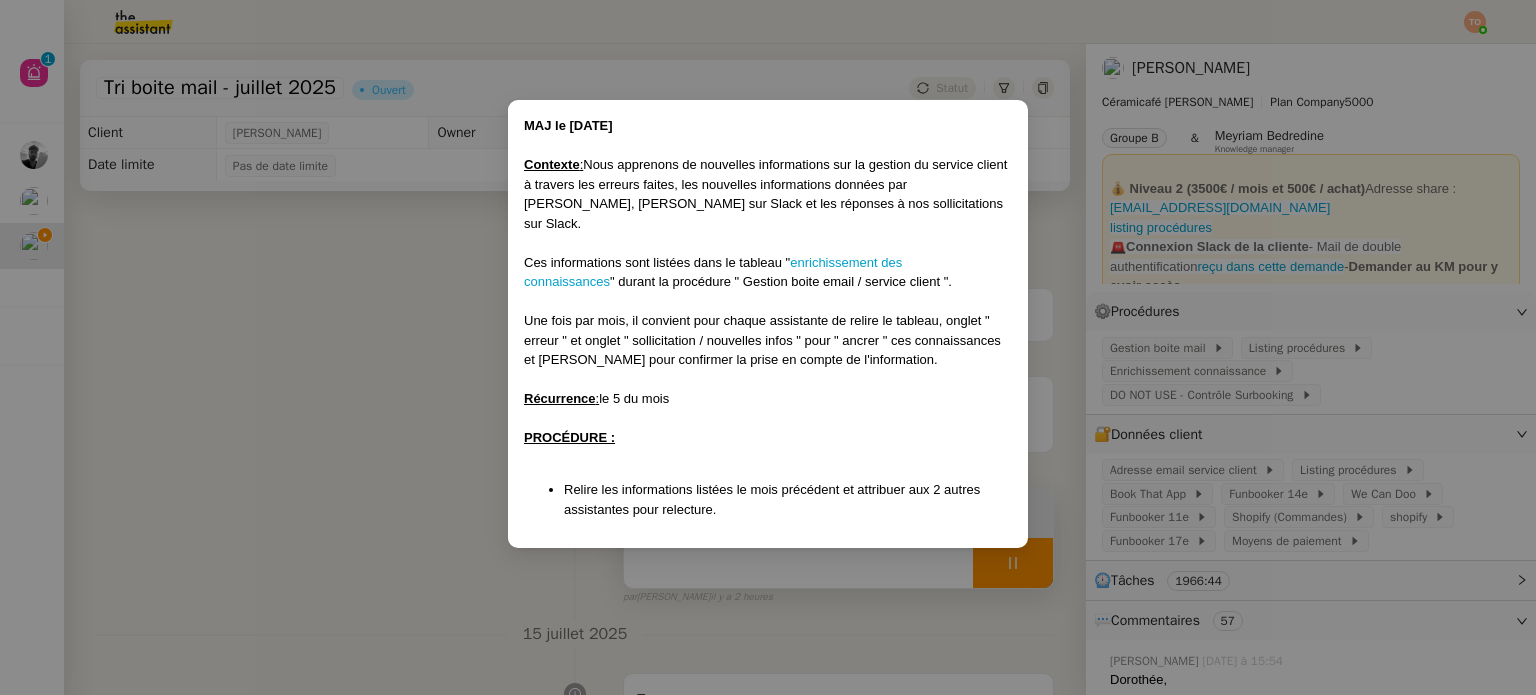 click on "MAJ le 26/06/2025 Contexte  :  Nous apprenons de nouvelles informations sur la gestion du service client à travers les erreurs faites, les nouvelles informations données par Geneviève, Dorothée, Axelle sur Slack et les réponses à nos sollicitations sur Slack. Ces informations sont listées dans le tableau " enrichissement des connaissances  " durant la procédure " Gestion boite email / service client ". Une  fois par mois, il convient pour chaque assistante de relire le tableau, onglet " erreur " et onglet " sollicitation / nouvelles infos " pour " ancrer " ces connaissances et ticker pour confirmer la prise en compte de l'information. Récurrence  :  le 5 du mois PROCÉDURE : Relire les informations listées le mois précédent et attribuer aux 2 autres assistantes pour relecture." at bounding box center [768, 347] 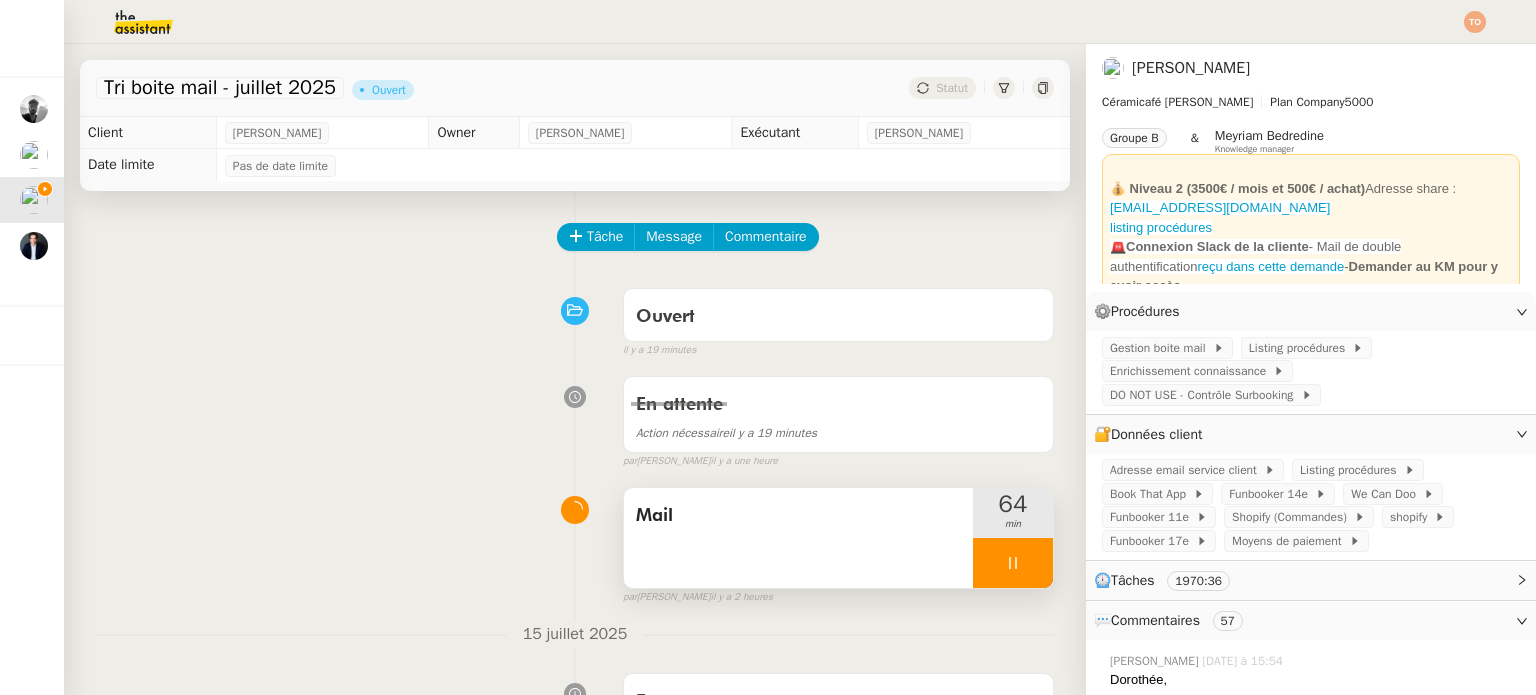 click at bounding box center (1013, 563) 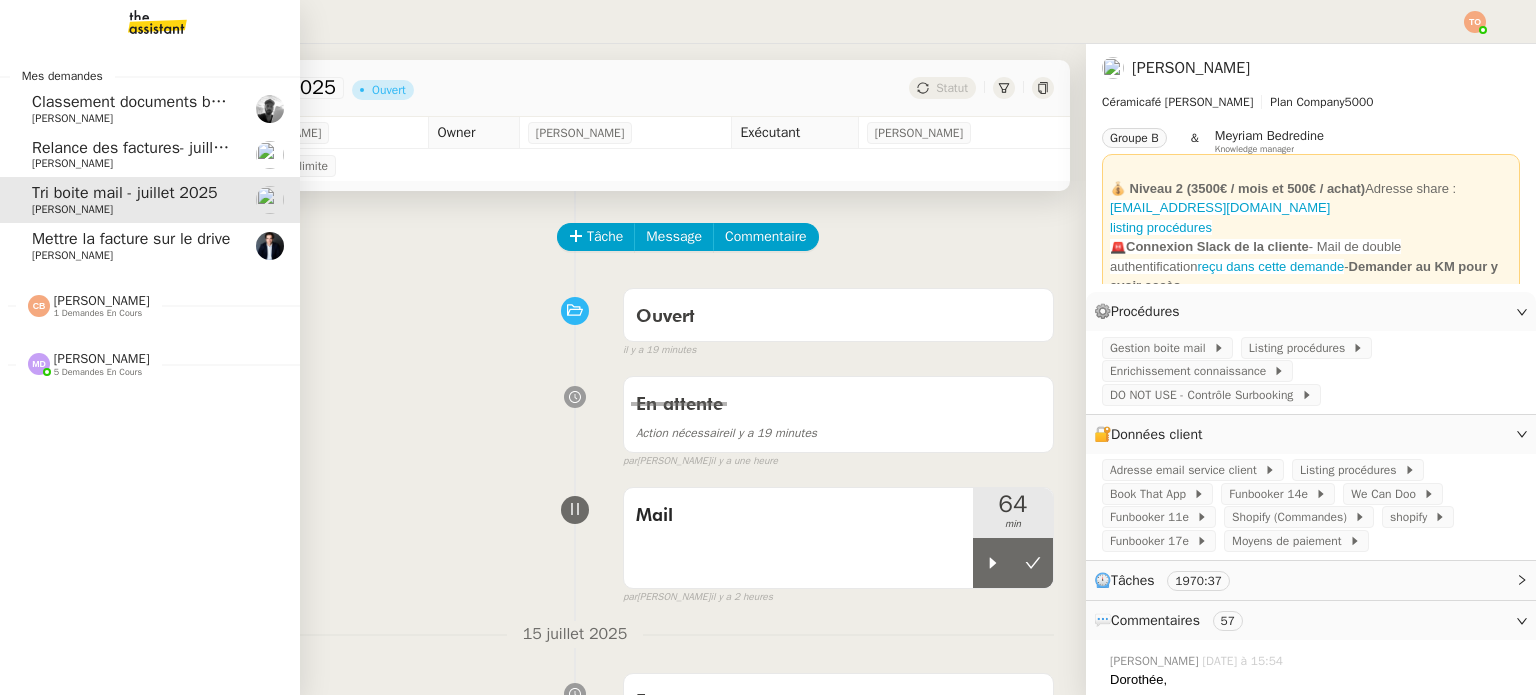 click on "[PERSON_NAME]" 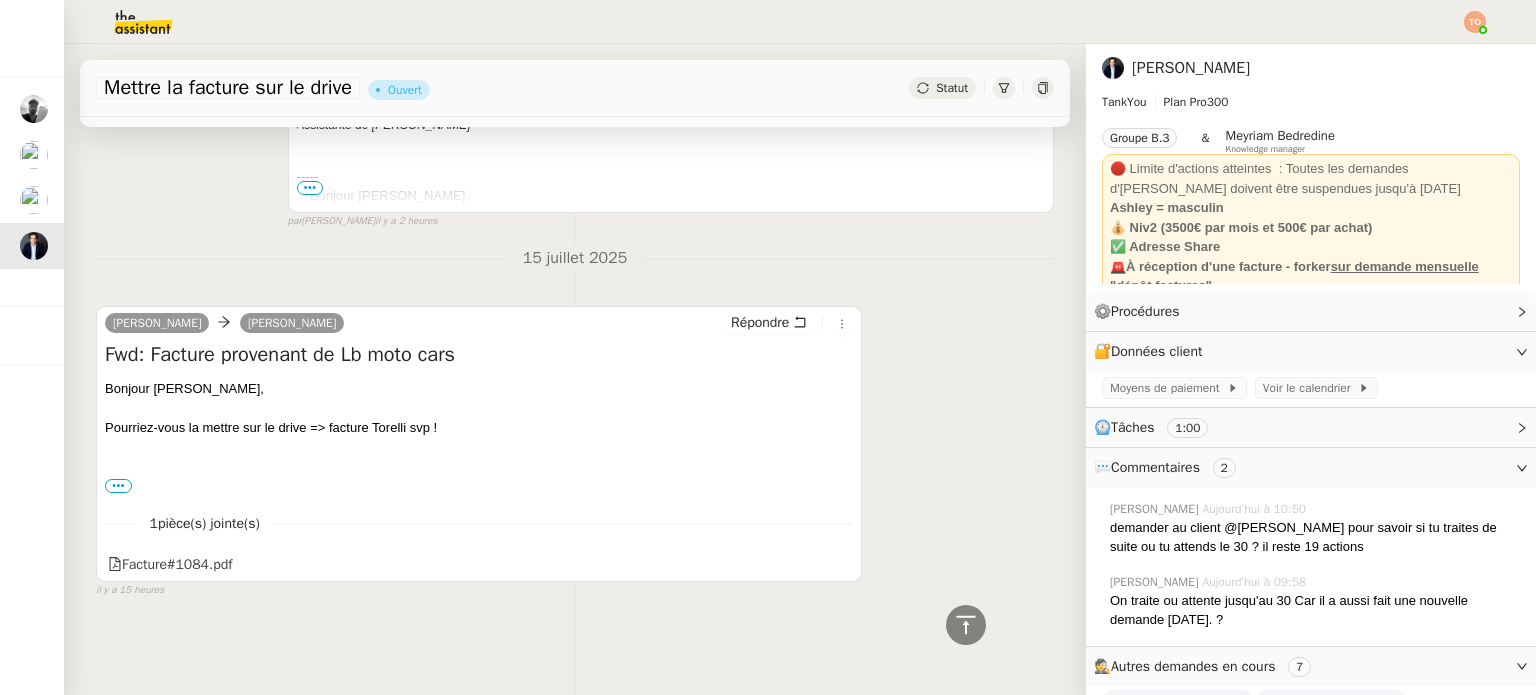 scroll, scrollTop: 0, scrollLeft: 0, axis: both 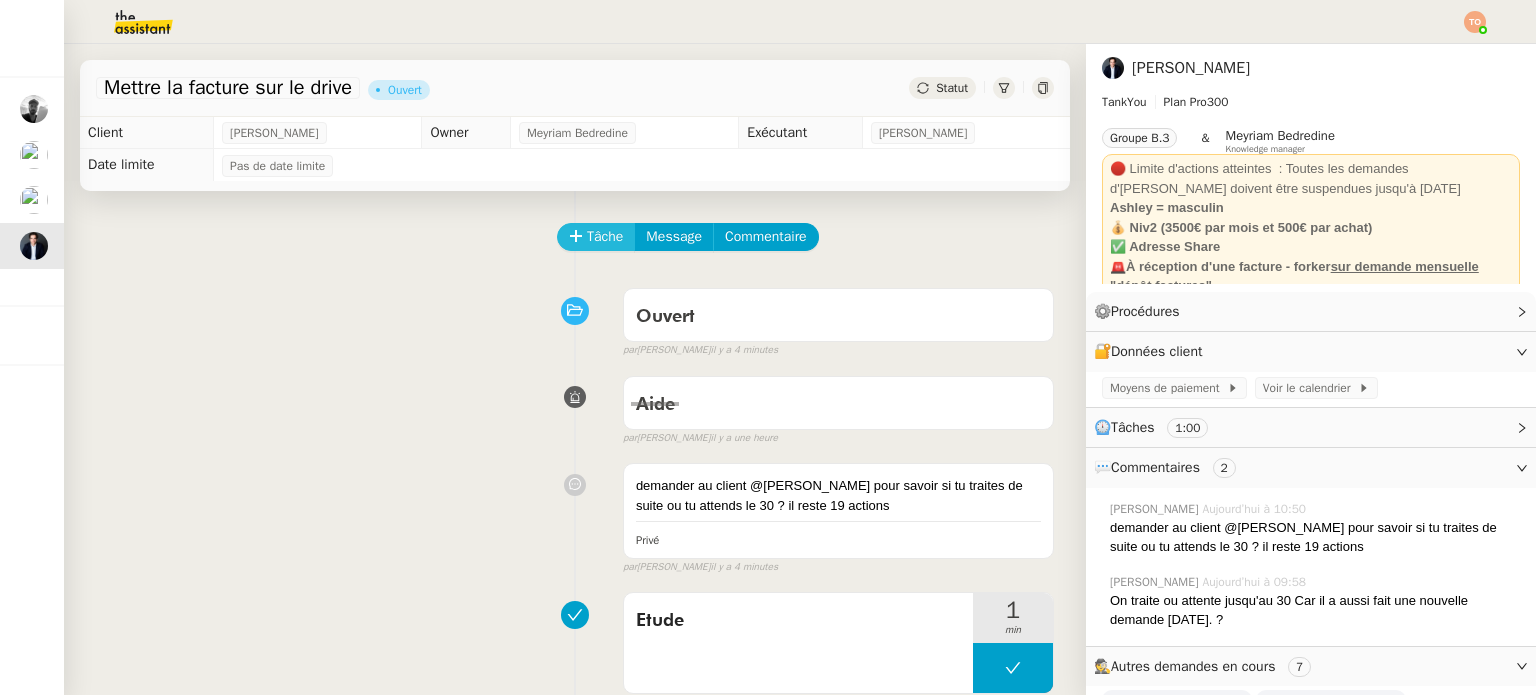 click 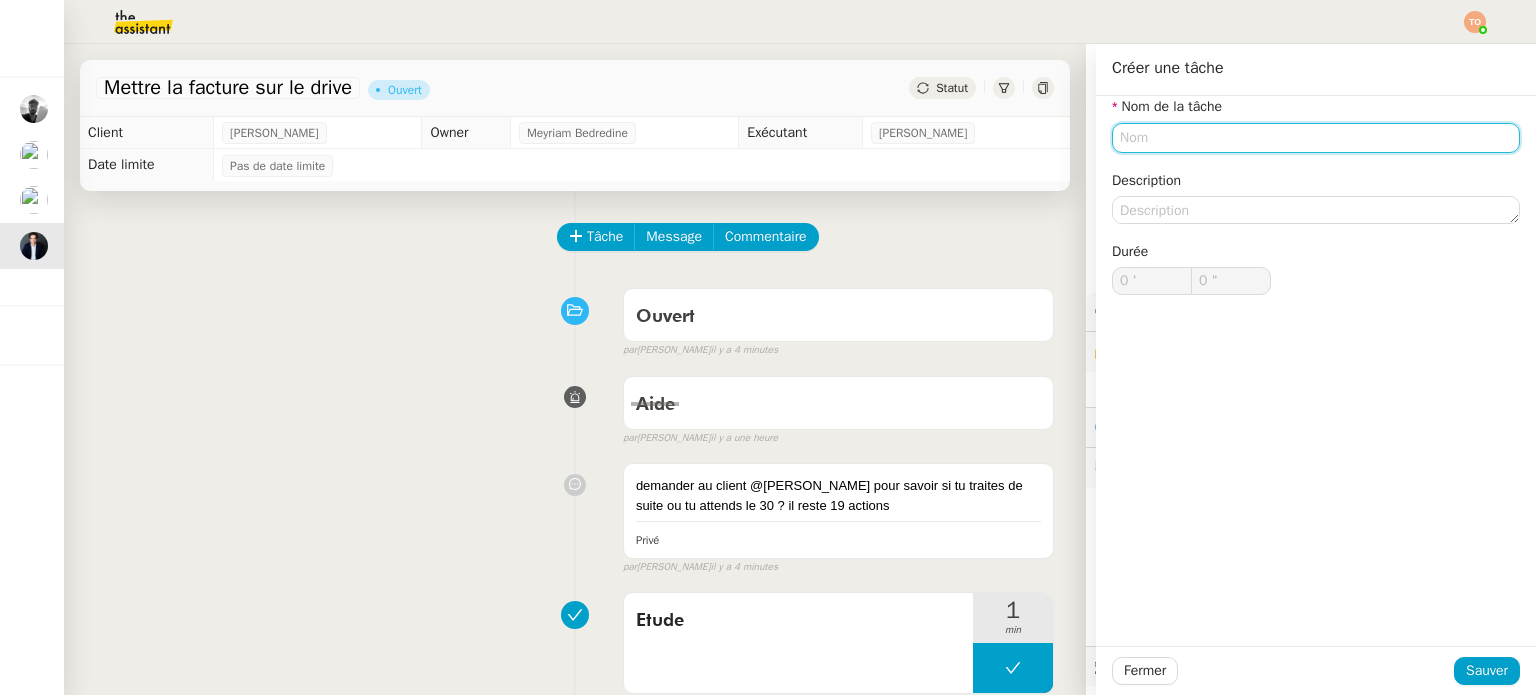 click 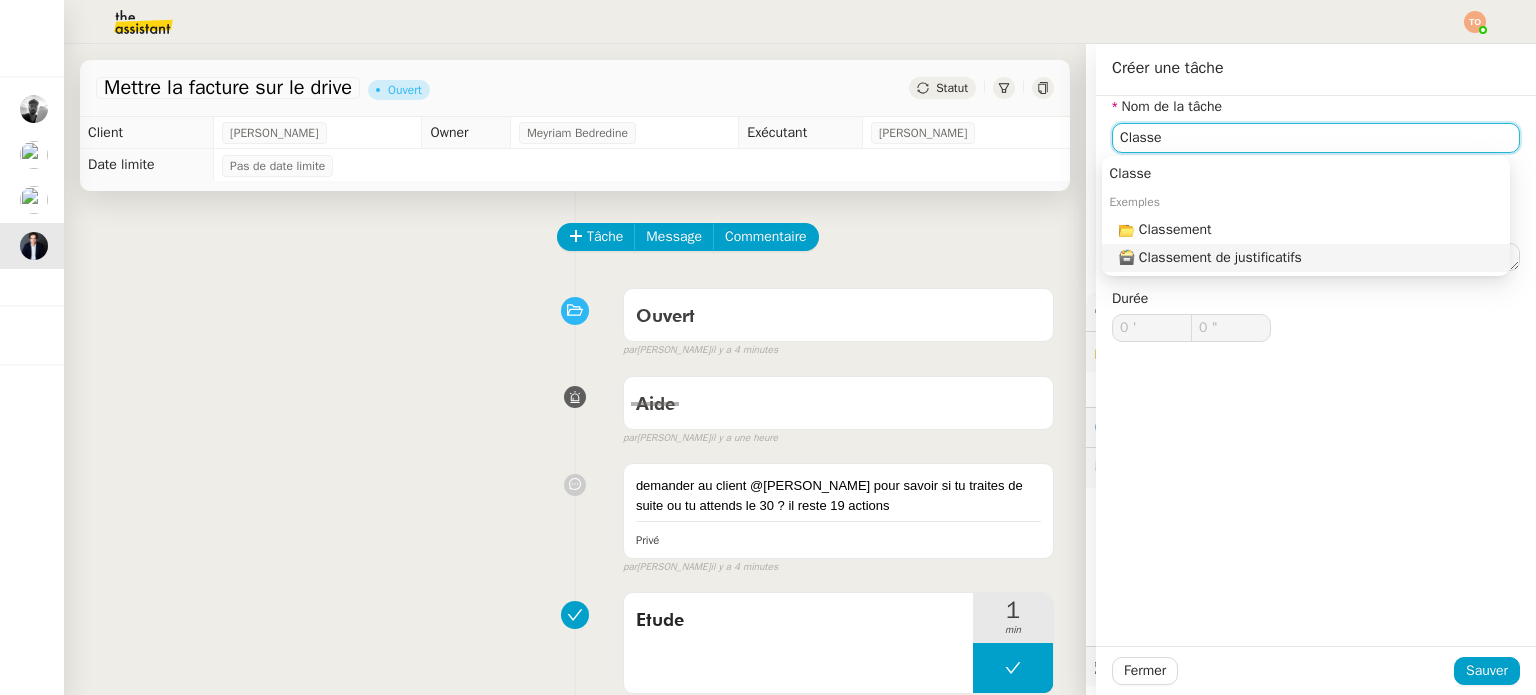 click on "🗃️ Classement de justificatifs" 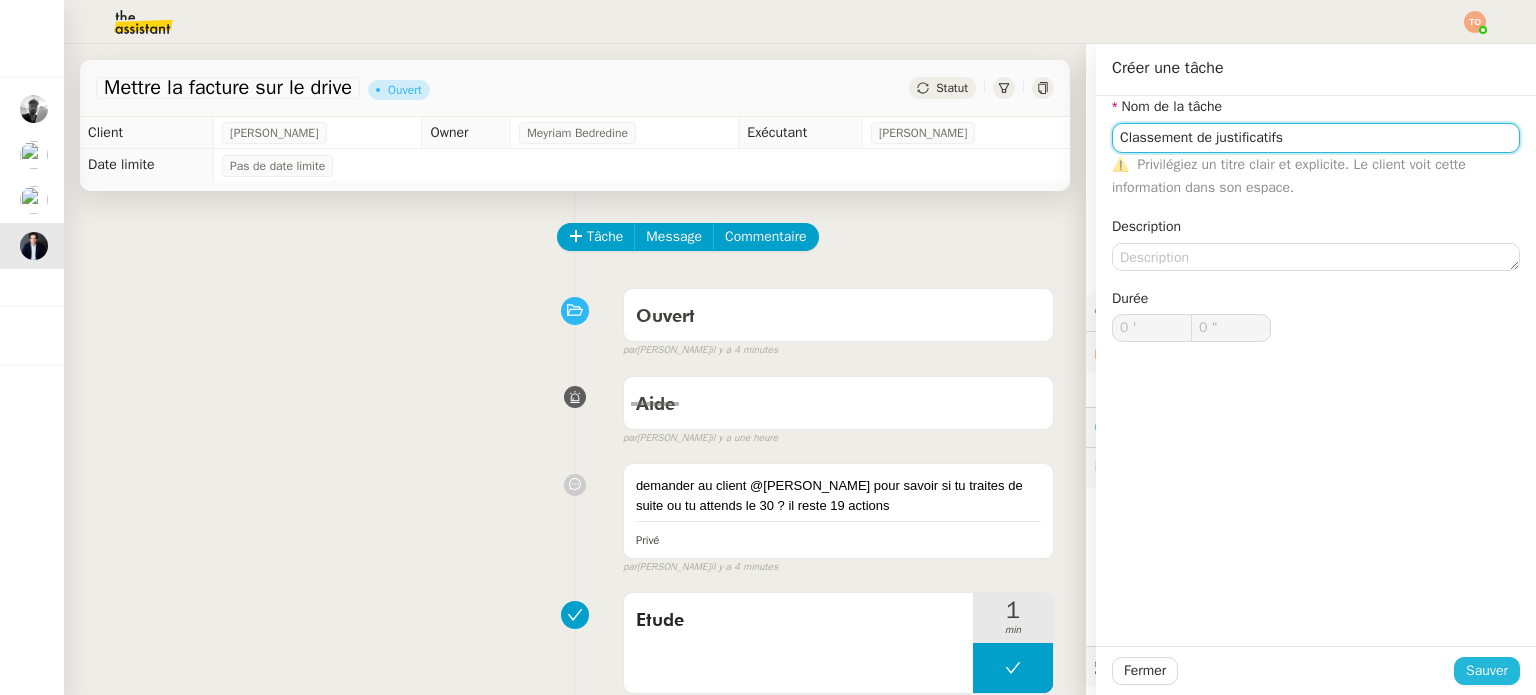 type on "Classement de justificatifs" 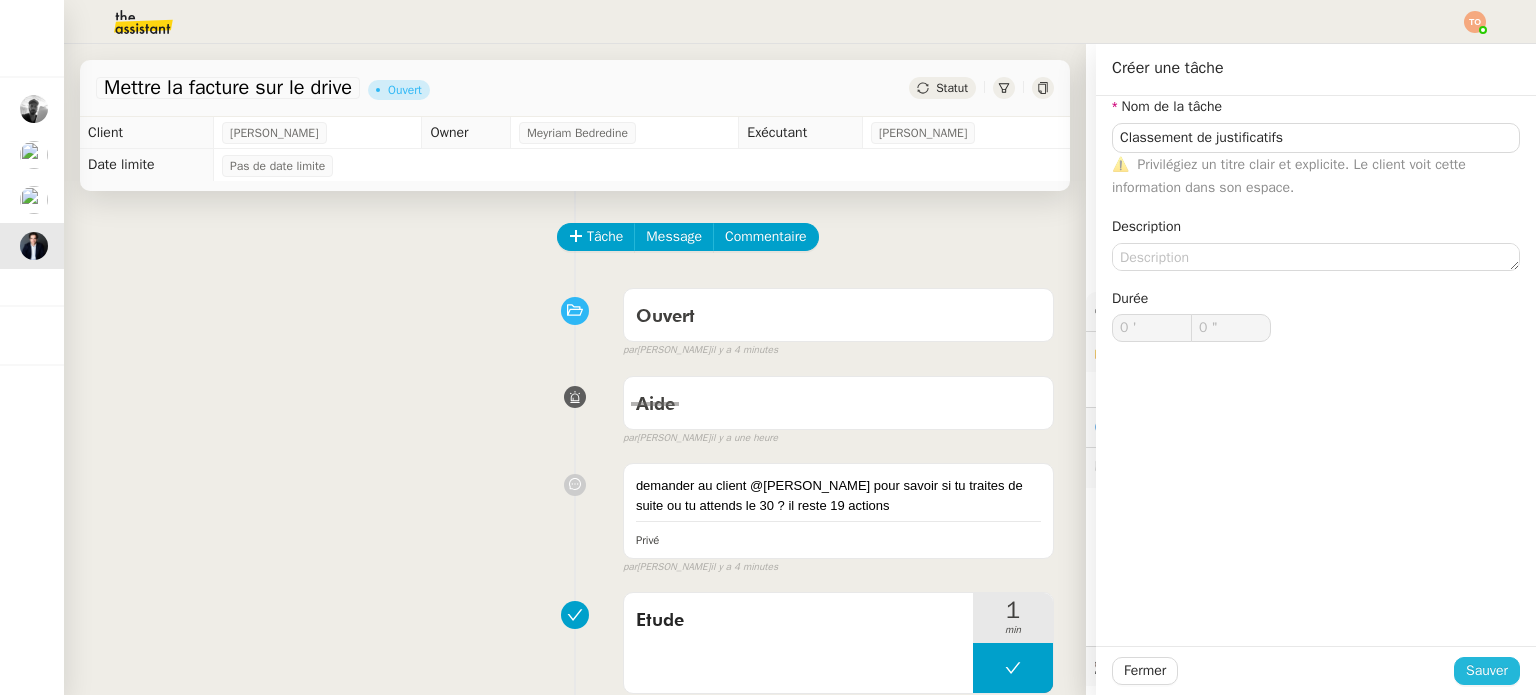 click on "Sauver" 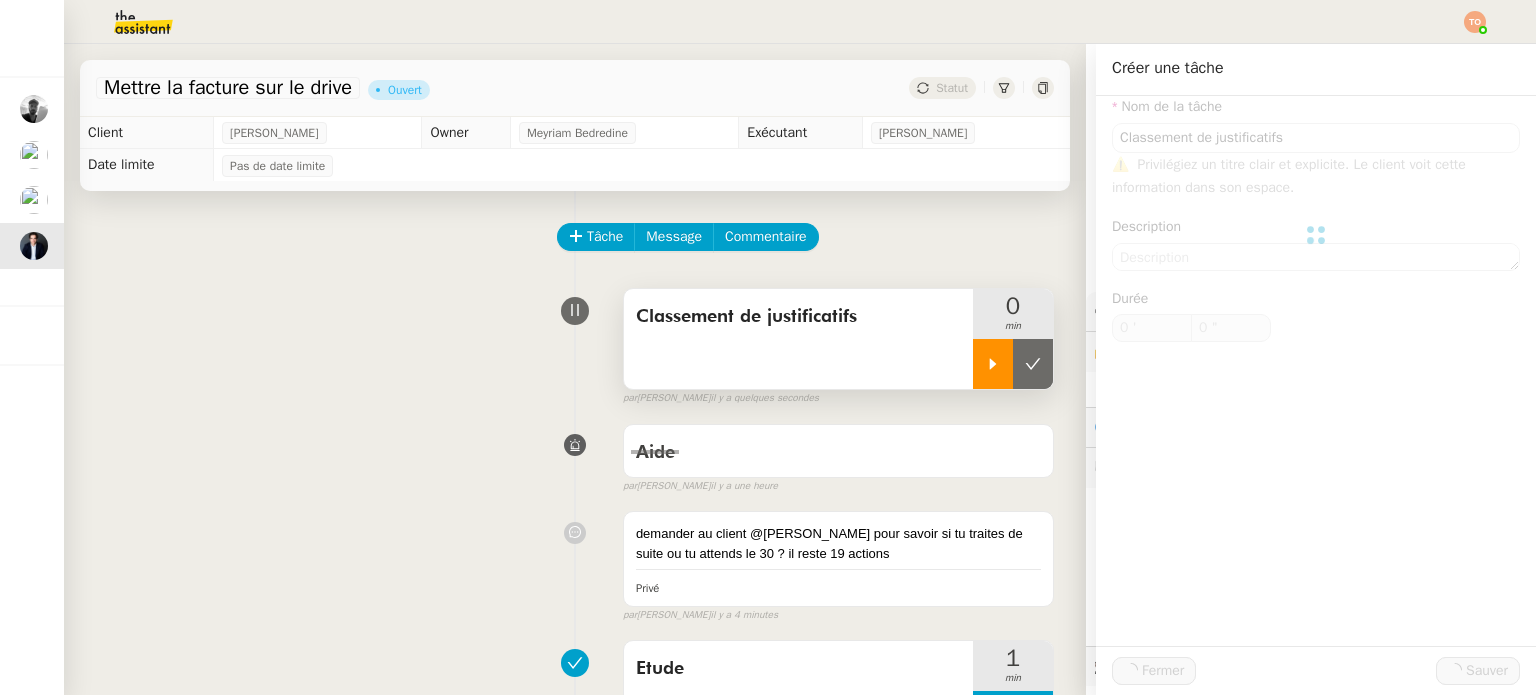 click at bounding box center [993, 364] 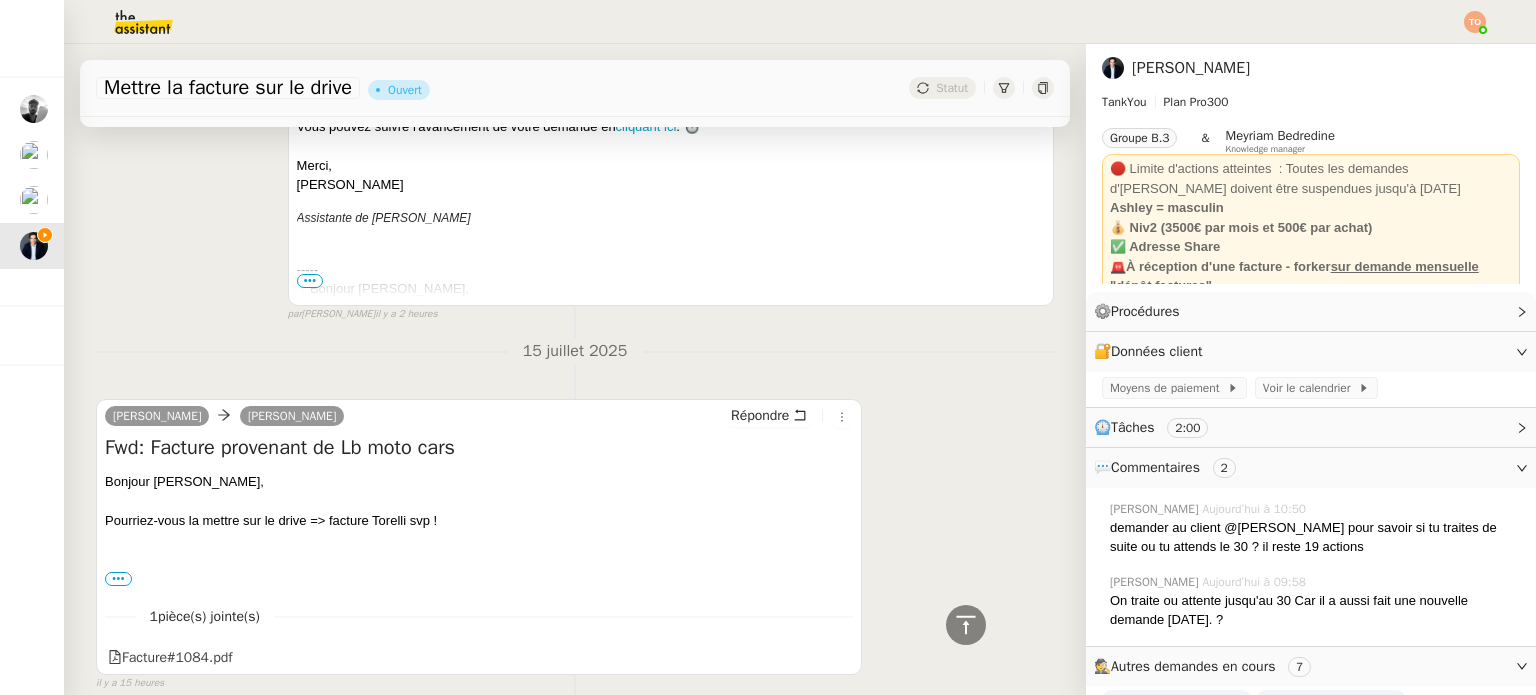scroll, scrollTop: 1052, scrollLeft: 0, axis: vertical 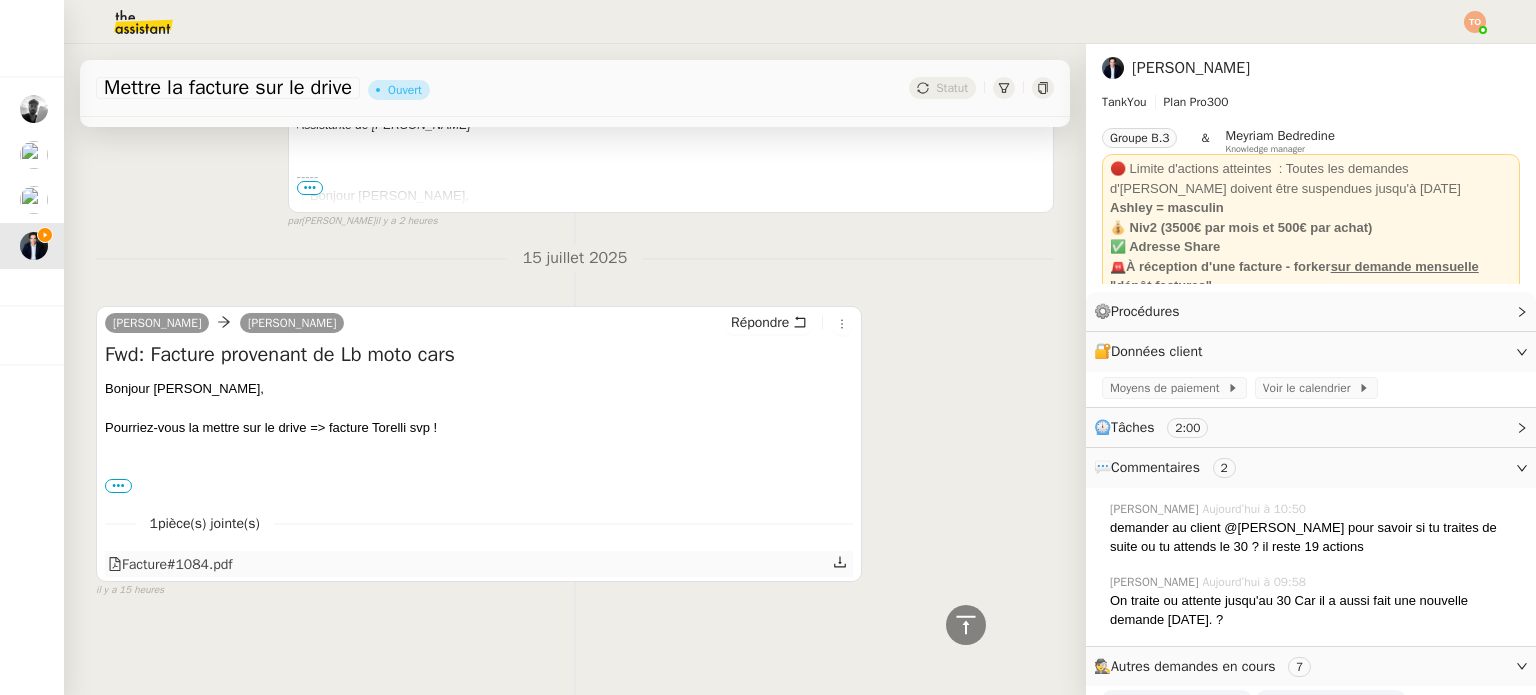 click on "Facture#1084.pdf" 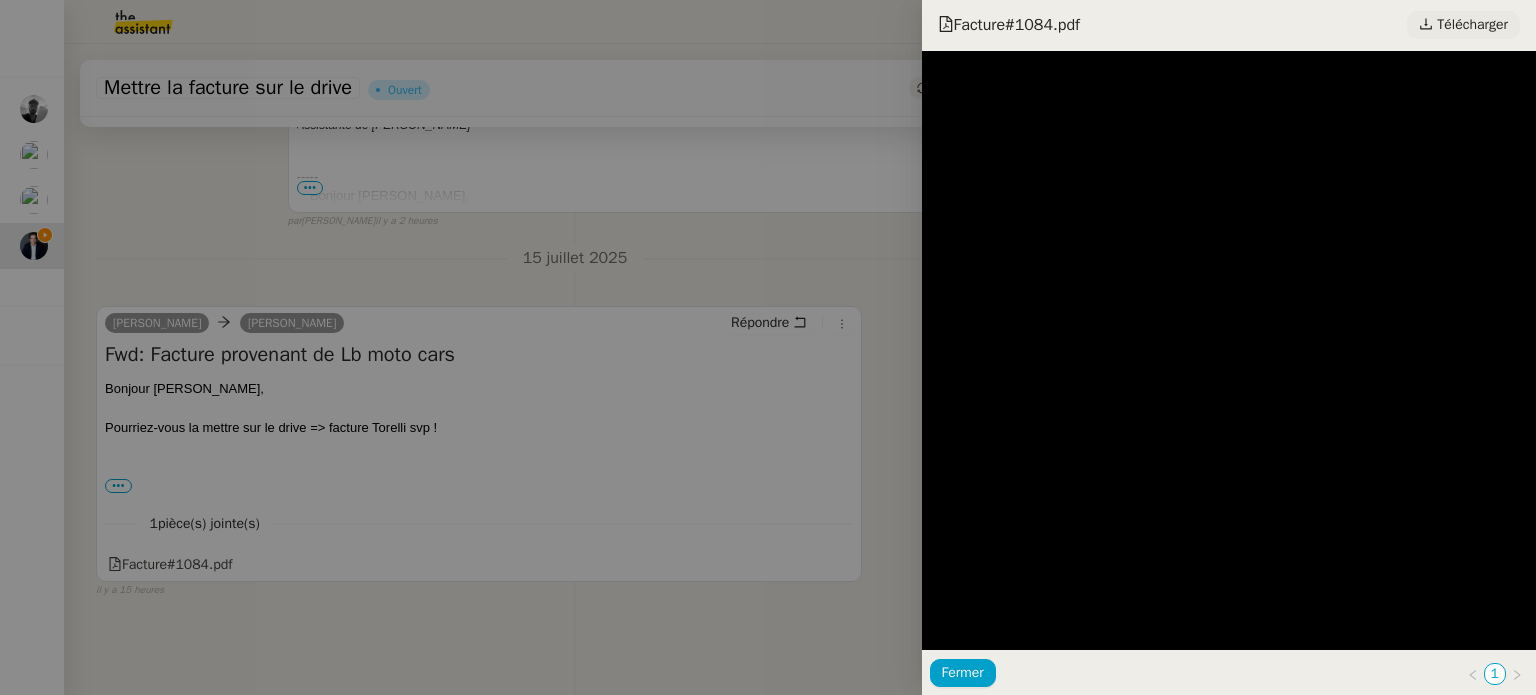 click on "Télécharger" at bounding box center [1472, 25] 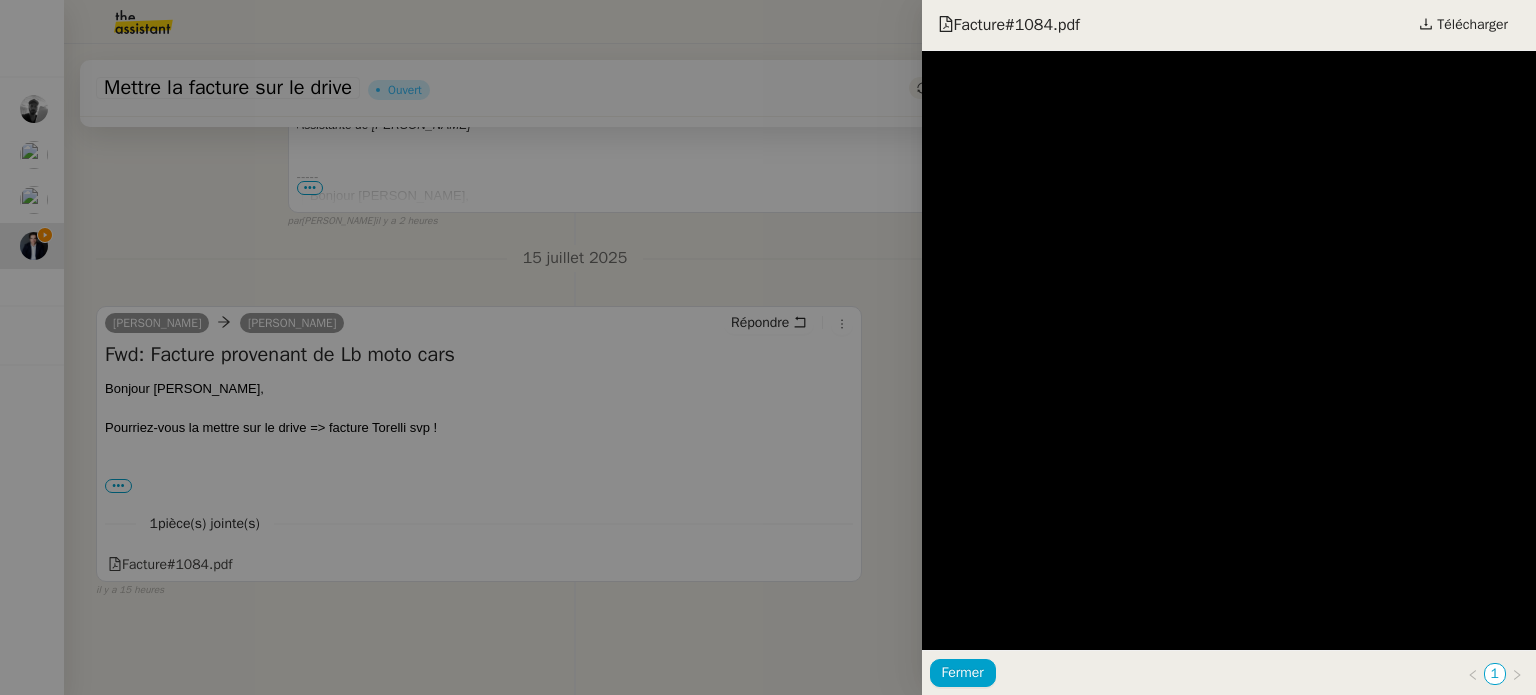 click at bounding box center (768, 347) 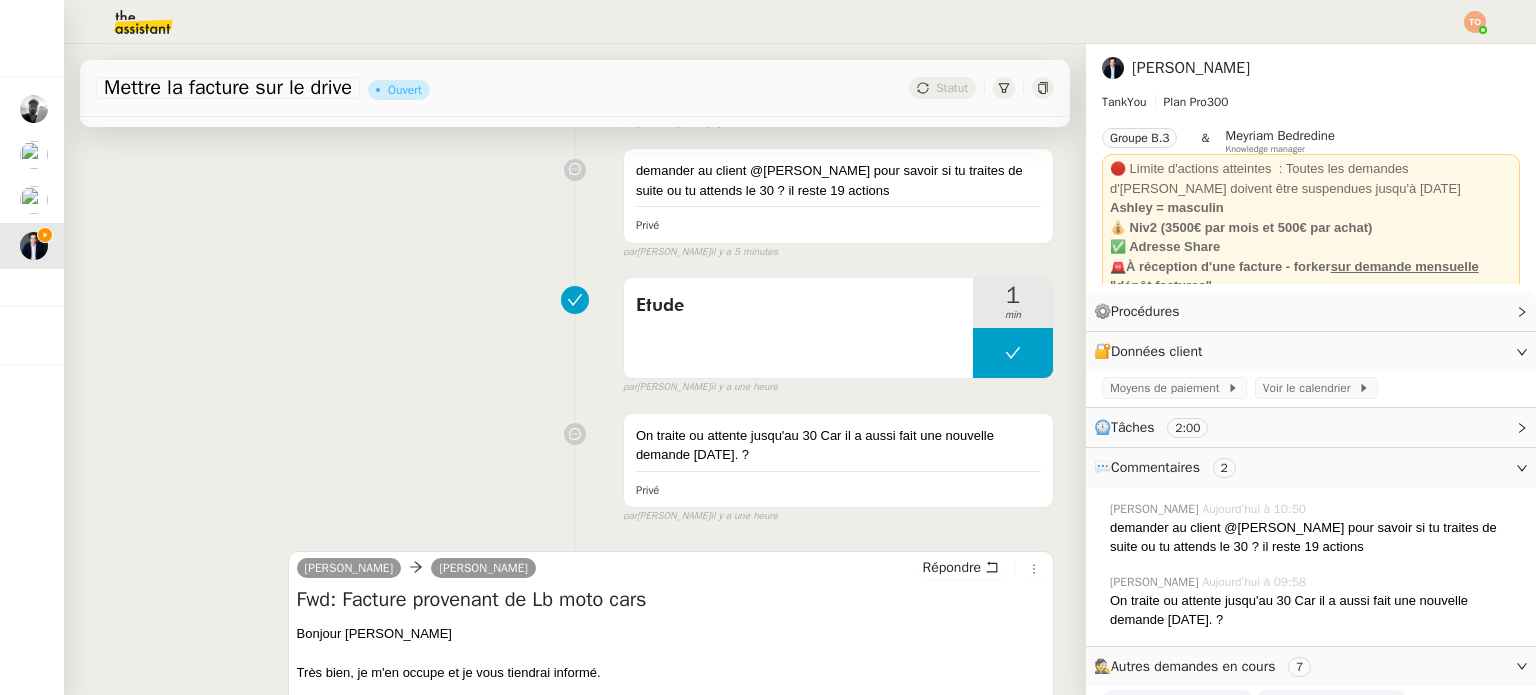 scroll, scrollTop: 352, scrollLeft: 0, axis: vertical 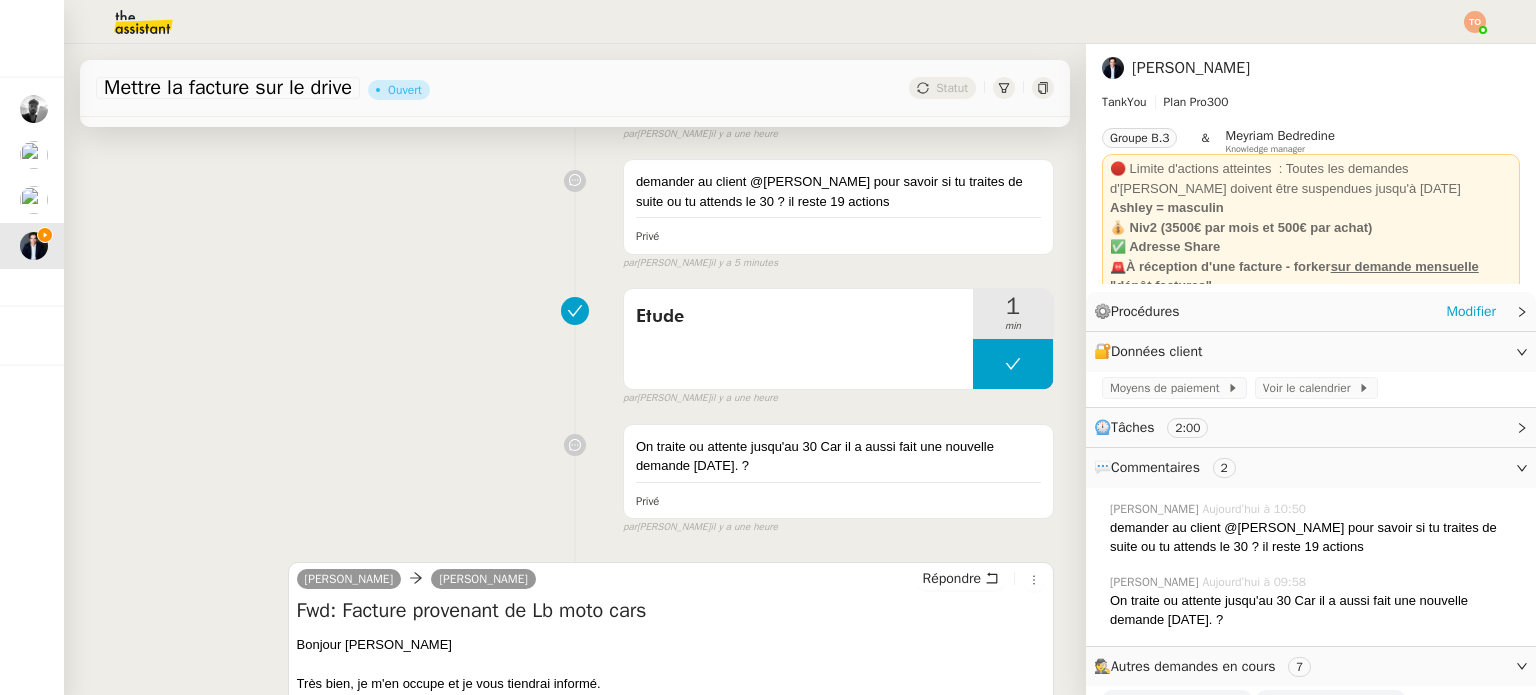 click on "⚙️  Procédures" 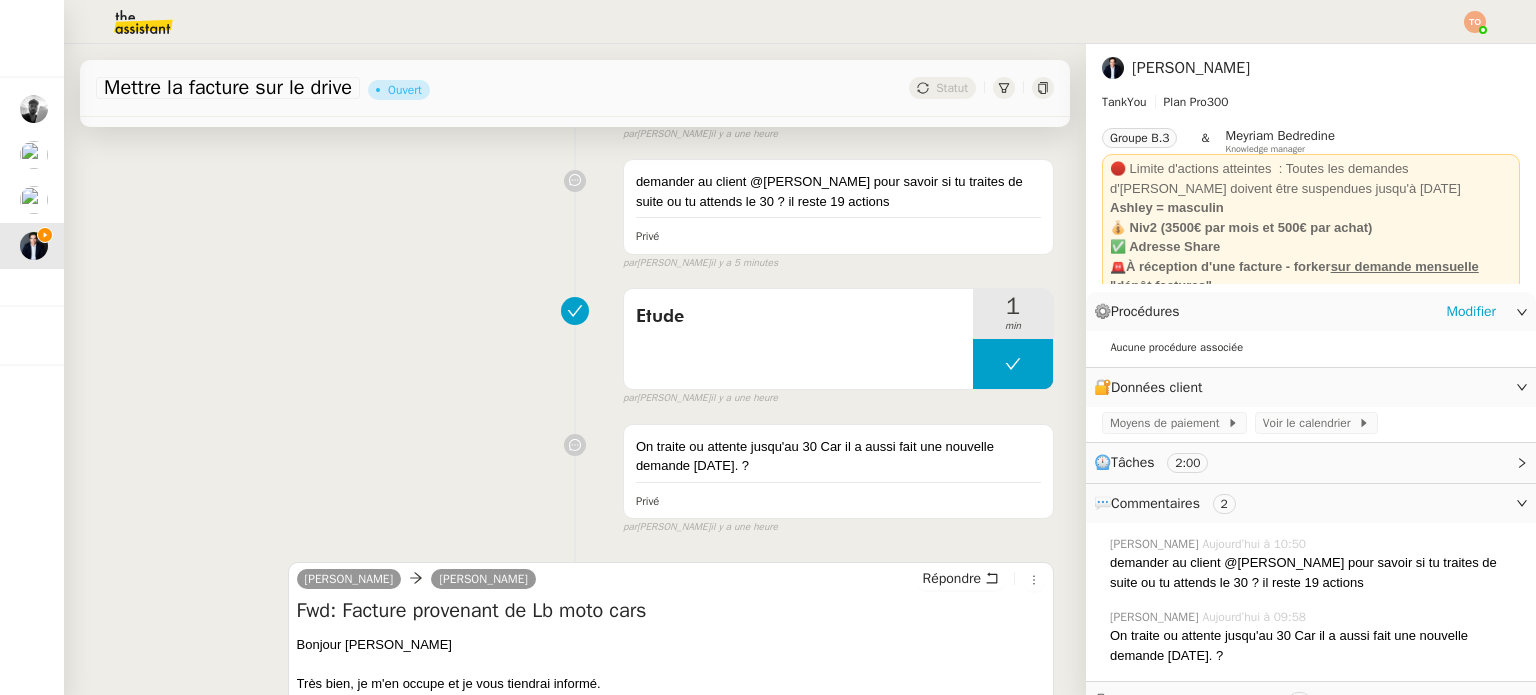 click on "⚙️  Procédures     Modifier" 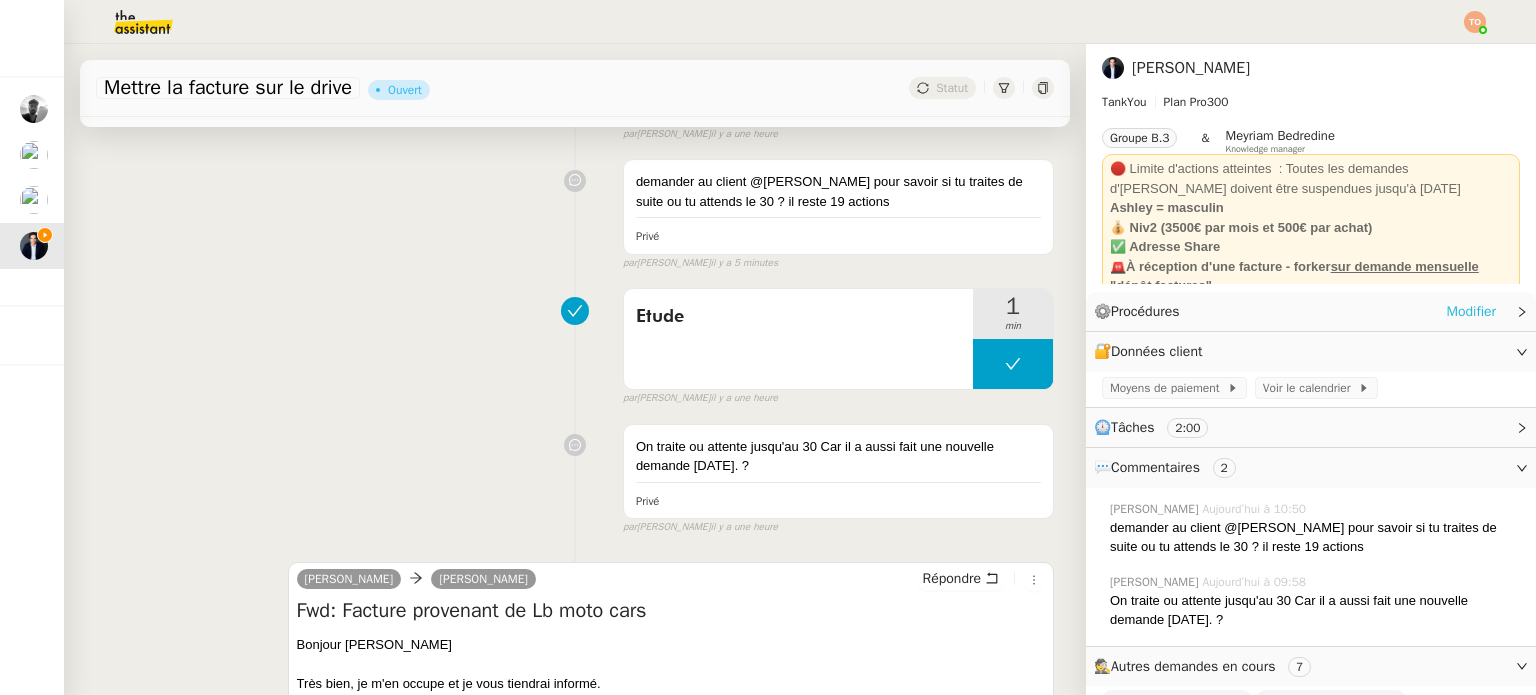 click on "Modifier" 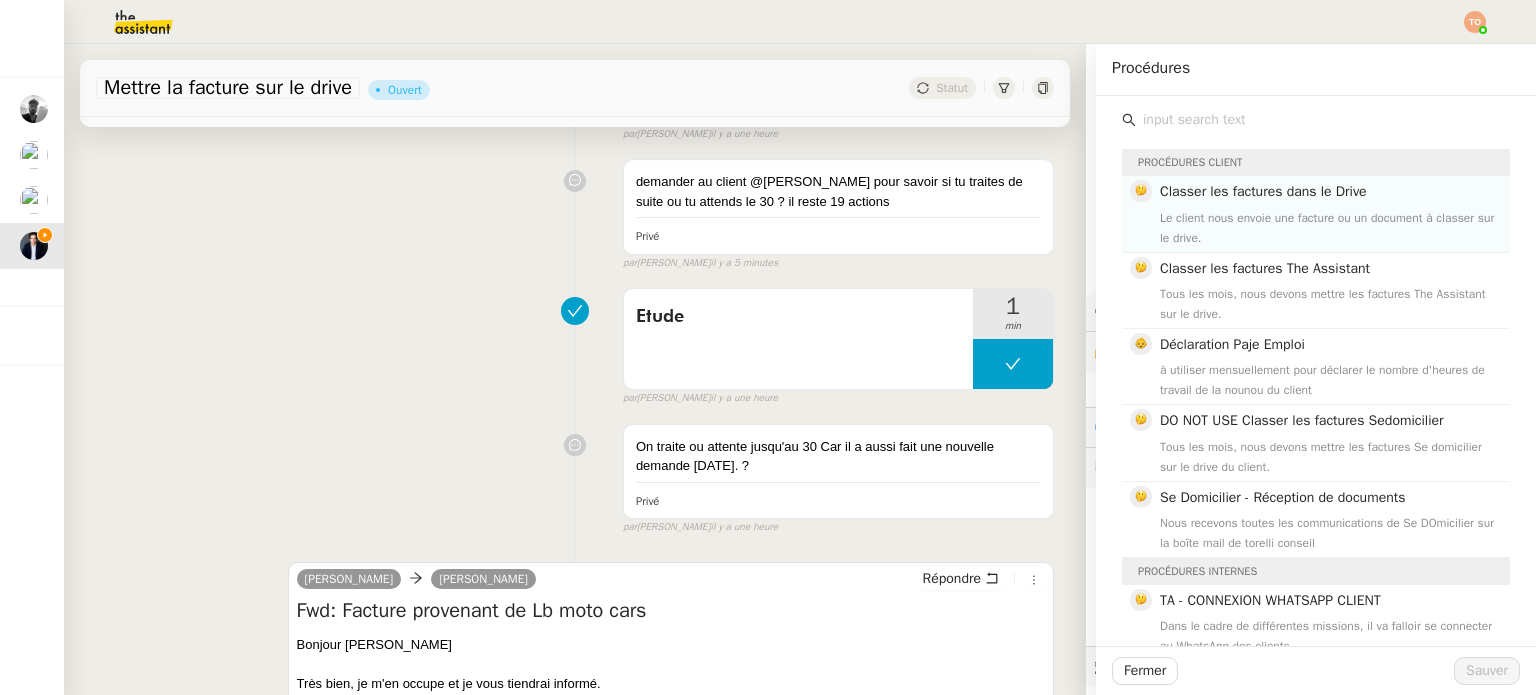 click on "Le client nous envoie une facture ou un document à classer sur le drive." 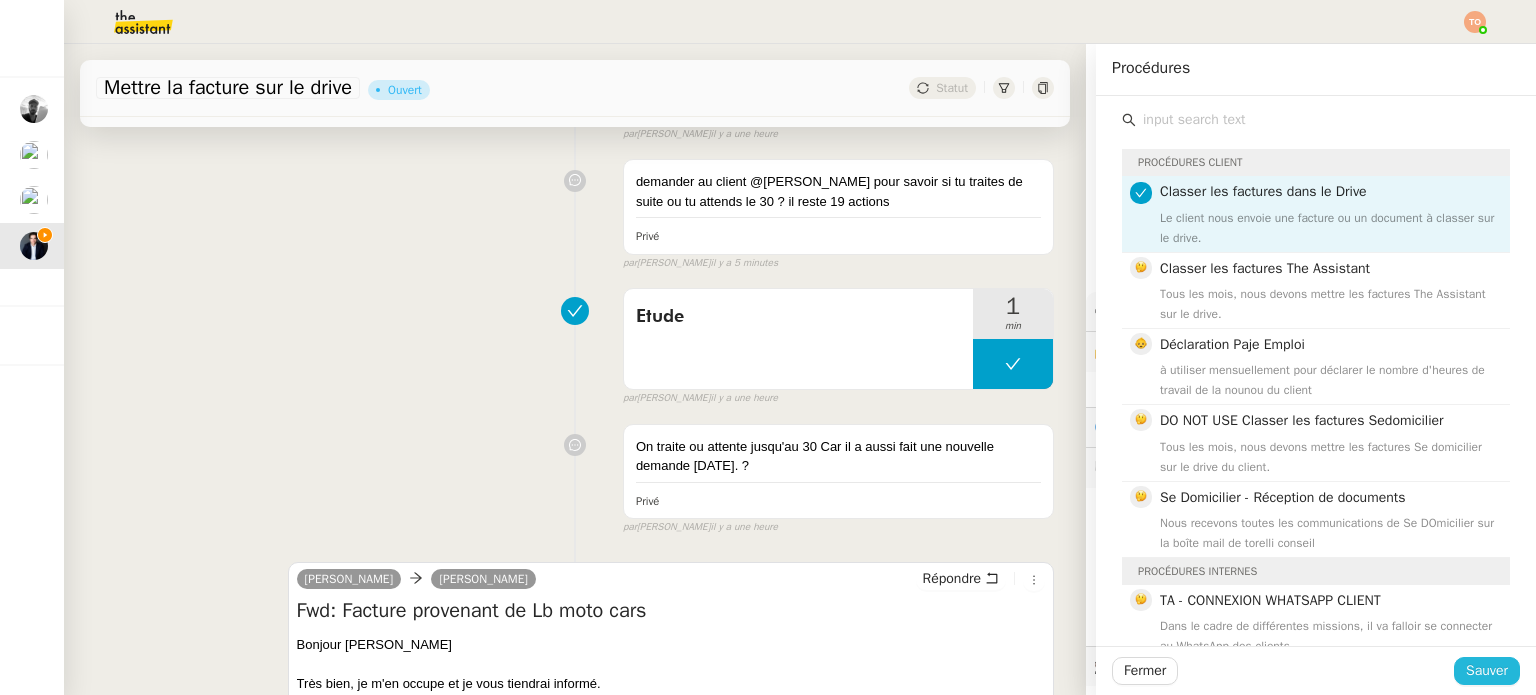 click on "Sauver" 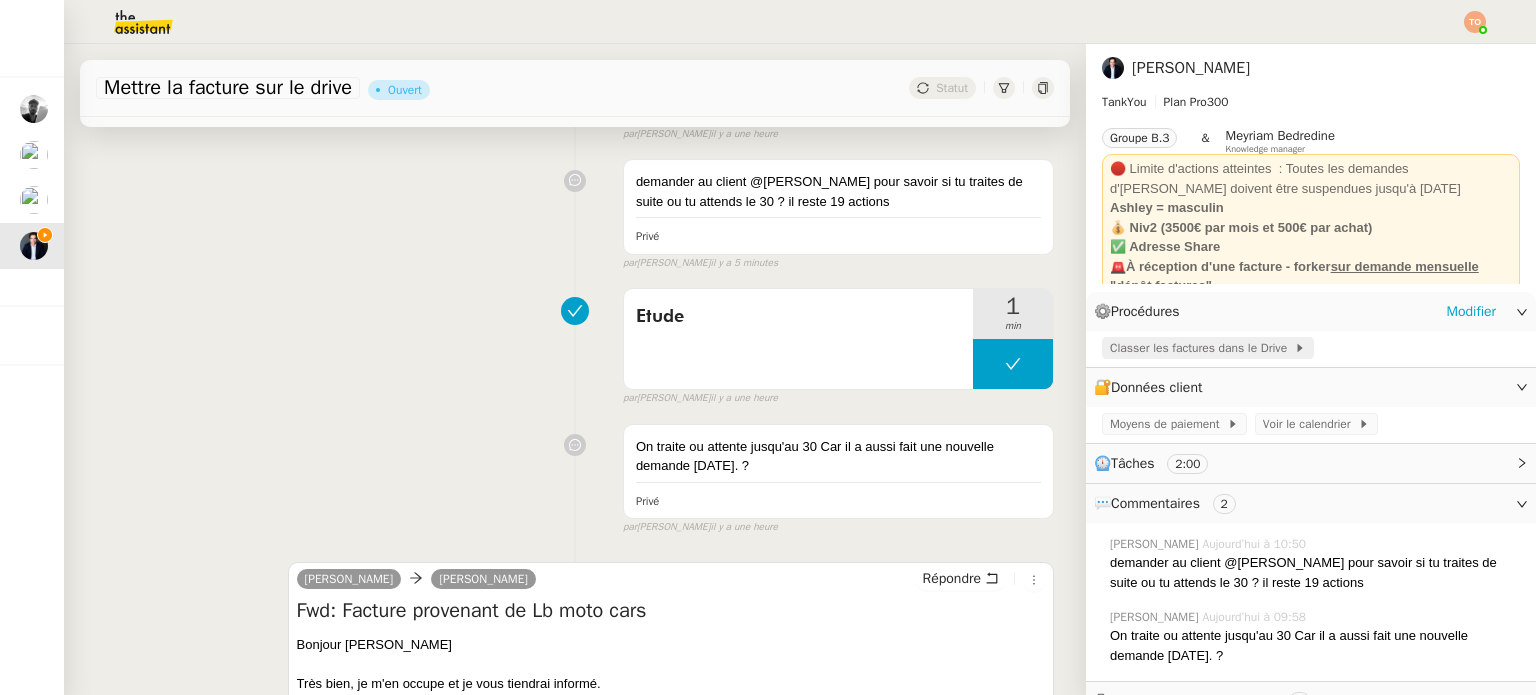 click on "Classer les factures dans le Drive" 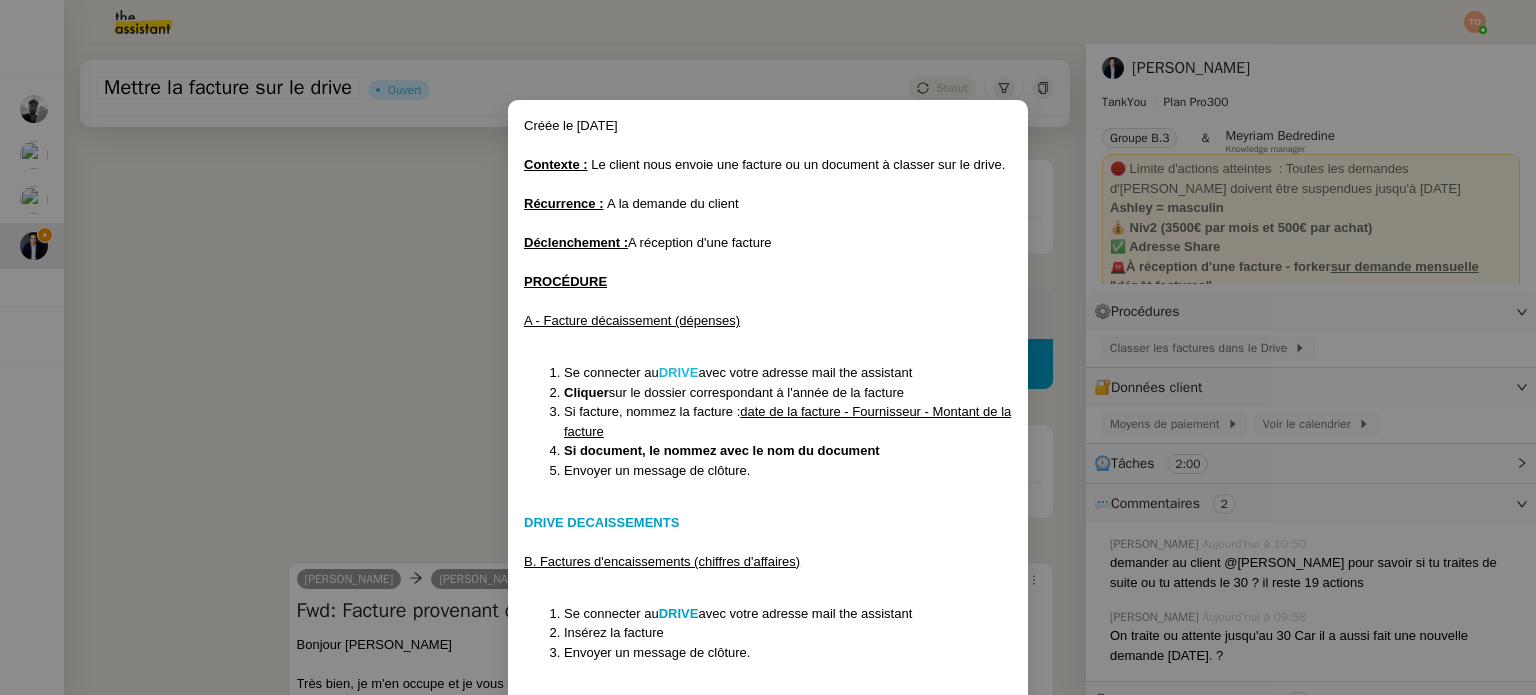 click on "DRIVE" at bounding box center (679, 372) 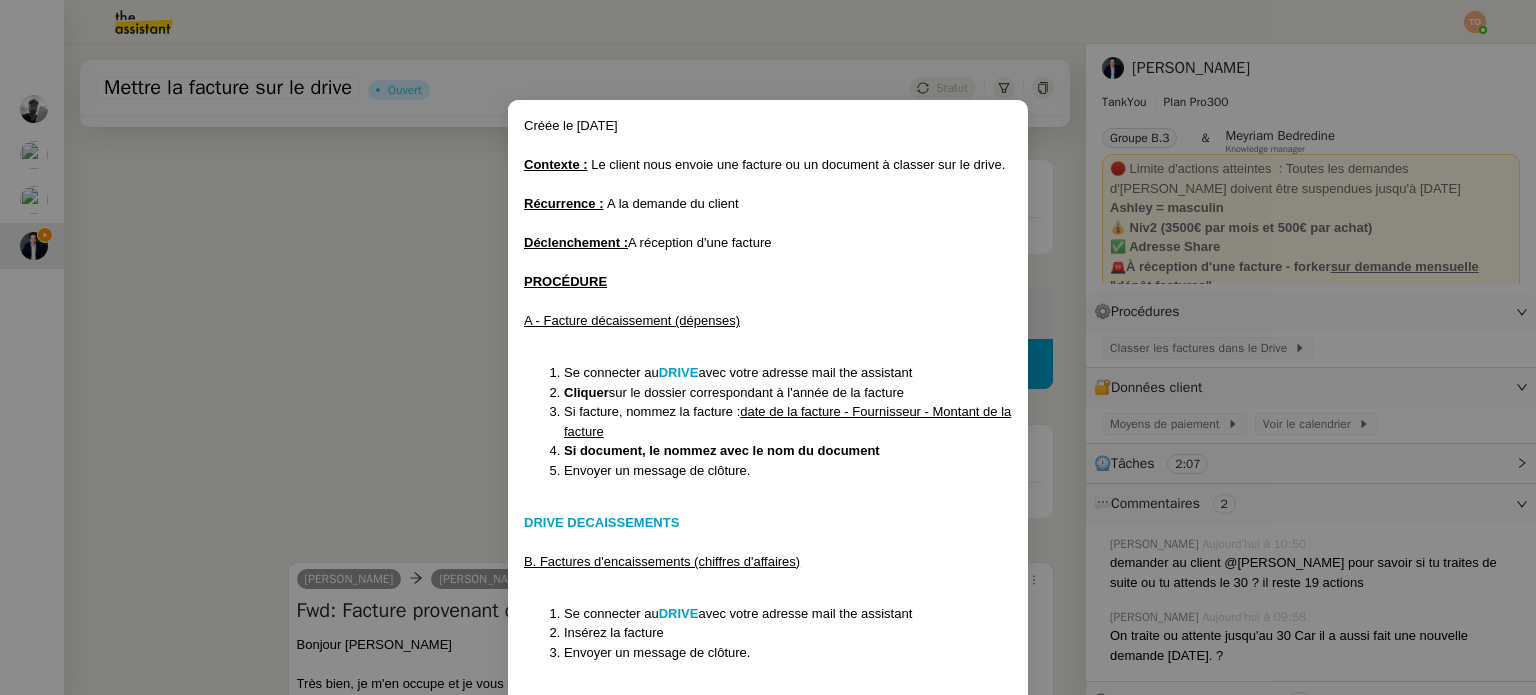 click on "Créée le 14/05/25  Contexte :   Le client nous envoie une facture ou un document à classer sur le drive. Récurrence :   A la demande du client Déclenchement :  A réception d'une facture PROCÉDURE A - Facture décaissement (dépenses) Se connecter au  DRIVE  avec votre adresse mail the assistant Cliquer  sur le dossier correspondant à l'année de la facture Si facture, nommez la facture :  date de la facture - Fournisseur - Montant de la facture Si document, le nommez avec le nom du document Envoyer un message de clôture. DRIVE DECAISSEMENTS B. Factures d'encaissements (chiffres d'affaires)  Se connecter au  DRIVE  avec votre adresse mail the assistant Insérez la facture Envoyer un message de clôture. DRIVE ENCAISSEMENTS" at bounding box center [768, 347] 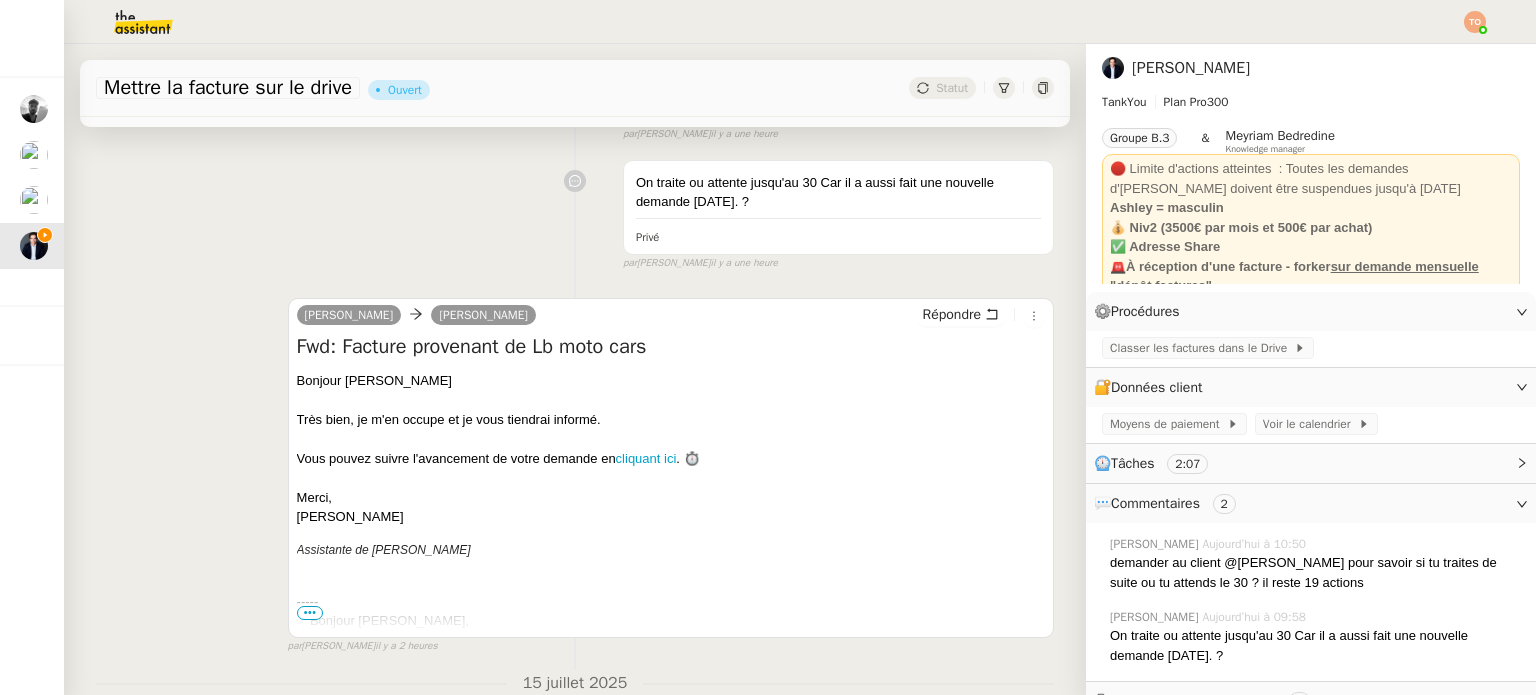 scroll, scrollTop: 1052, scrollLeft: 0, axis: vertical 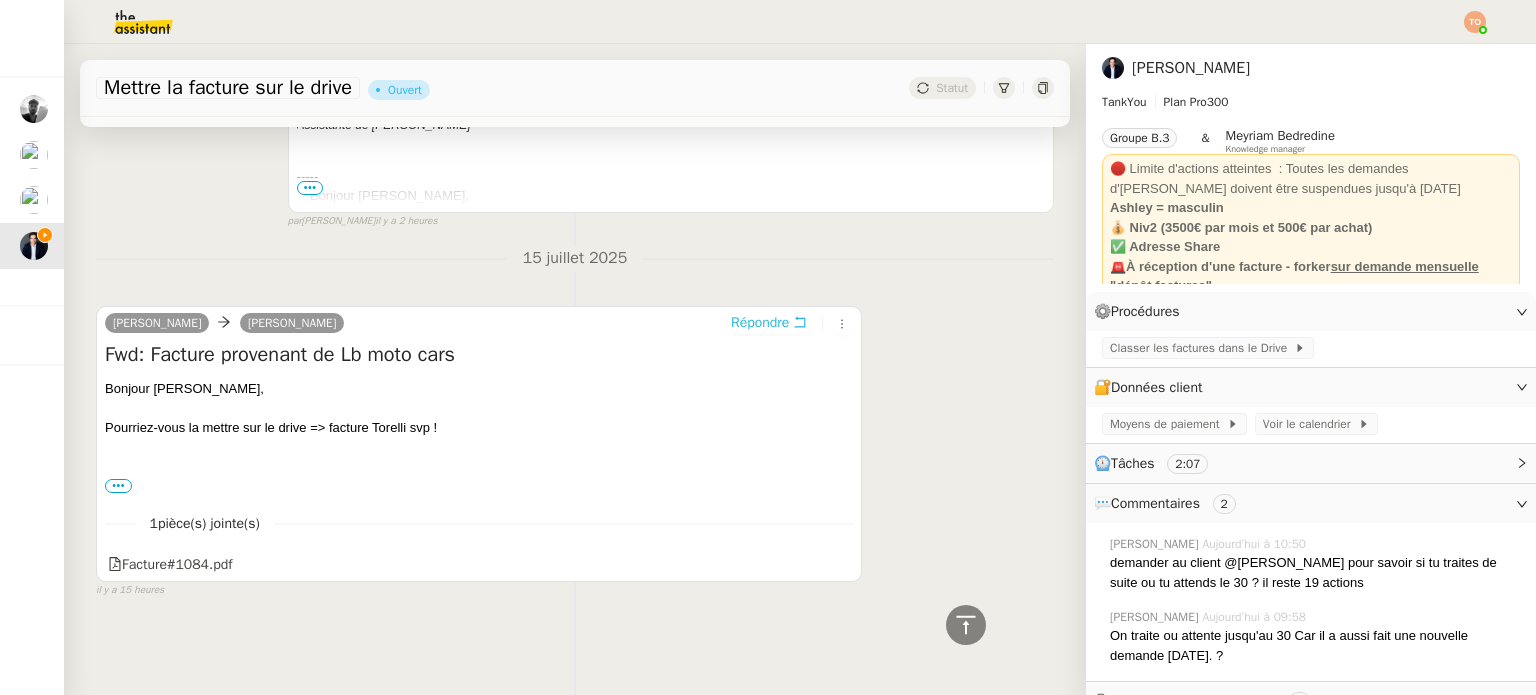 click on "Répondre" at bounding box center (760, 323) 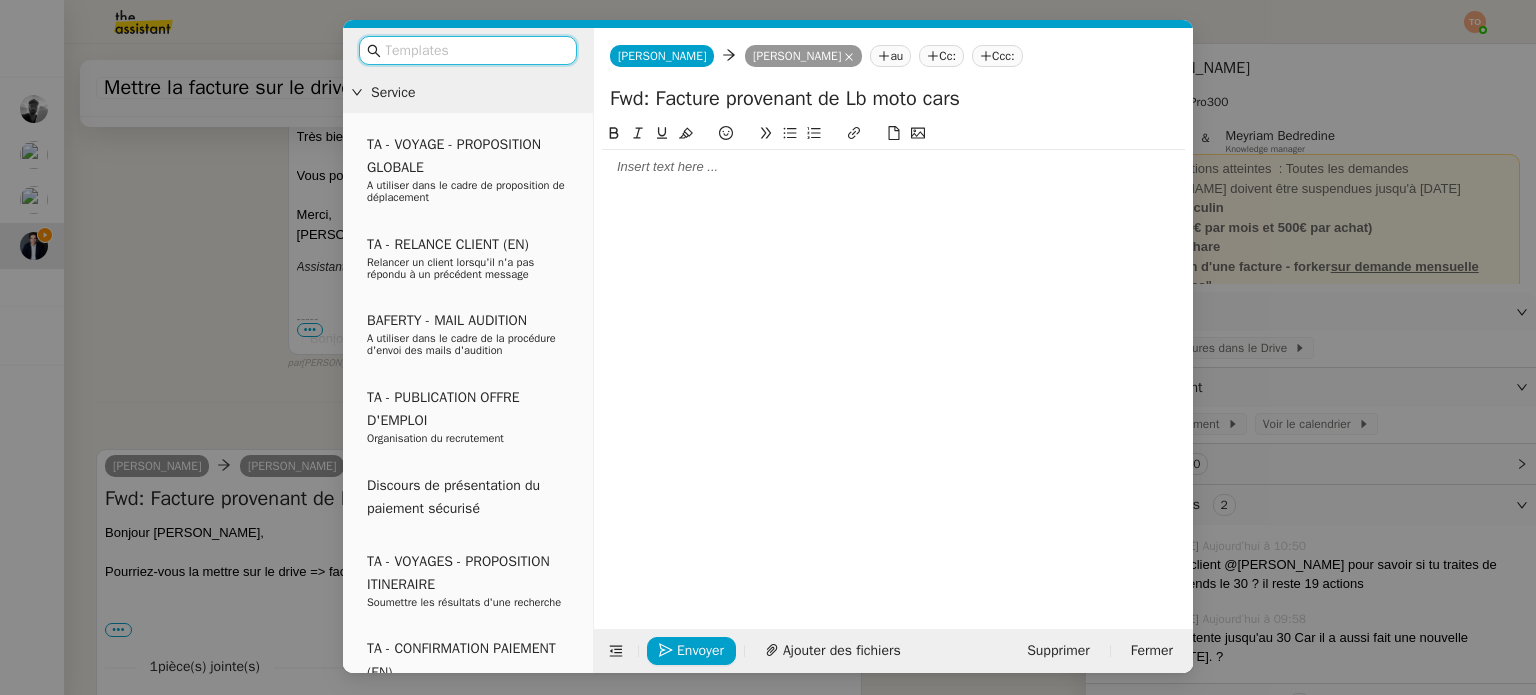 scroll, scrollTop: 1208, scrollLeft: 0, axis: vertical 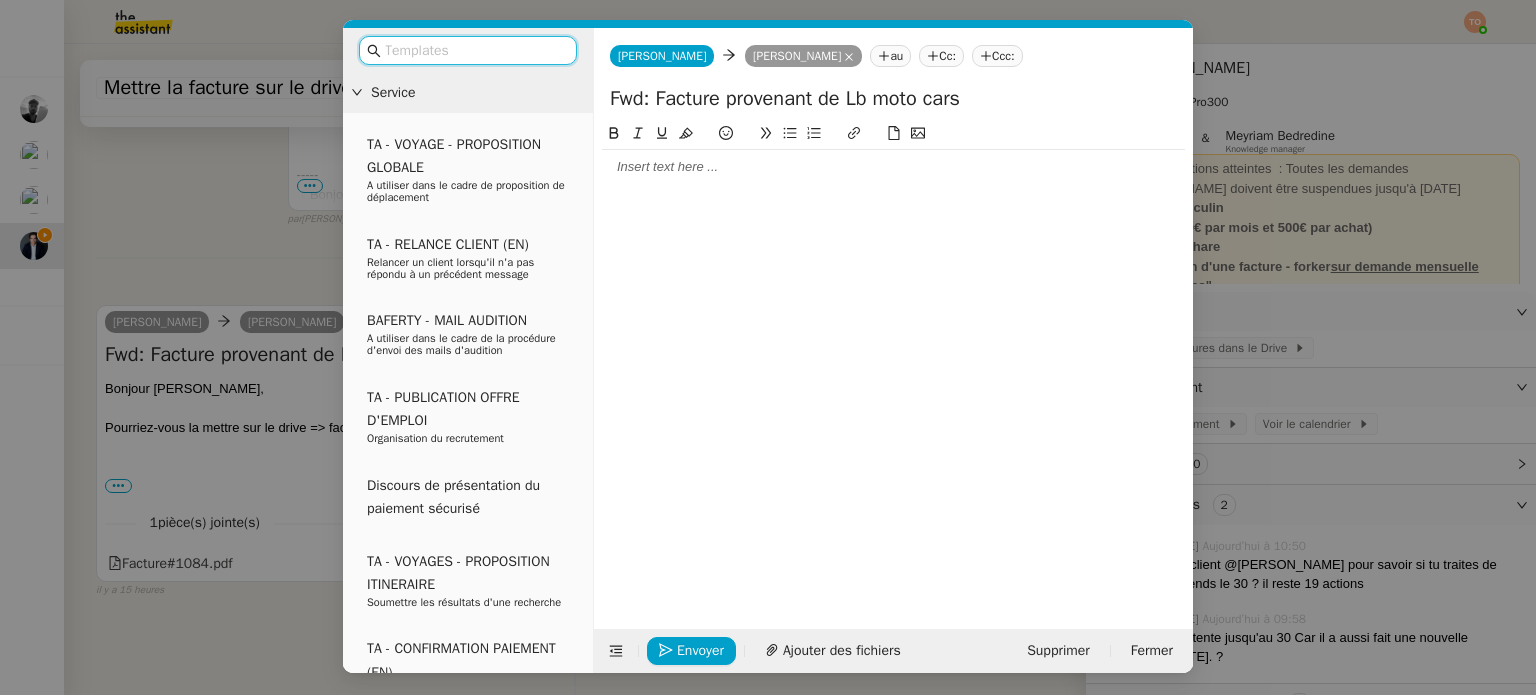 click at bounding box center [475, 50] 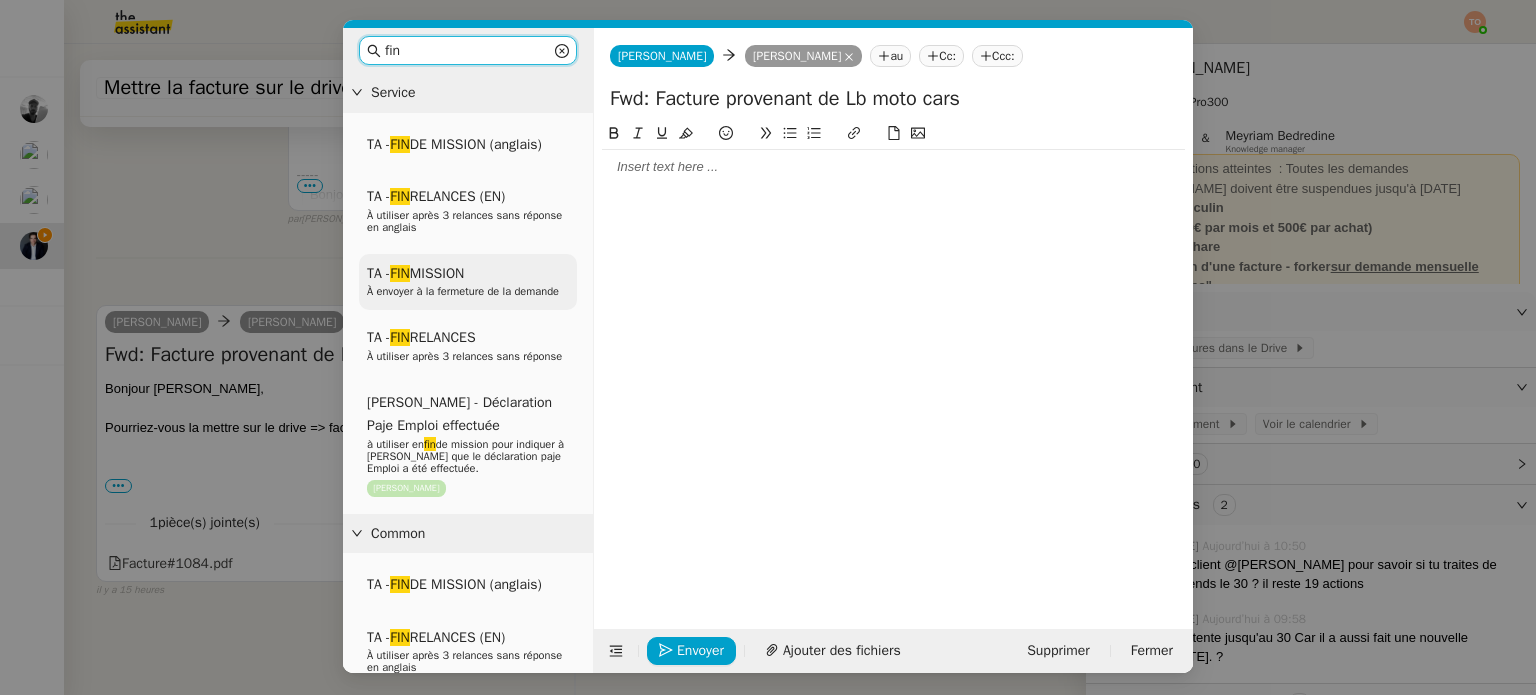 type on "fin" 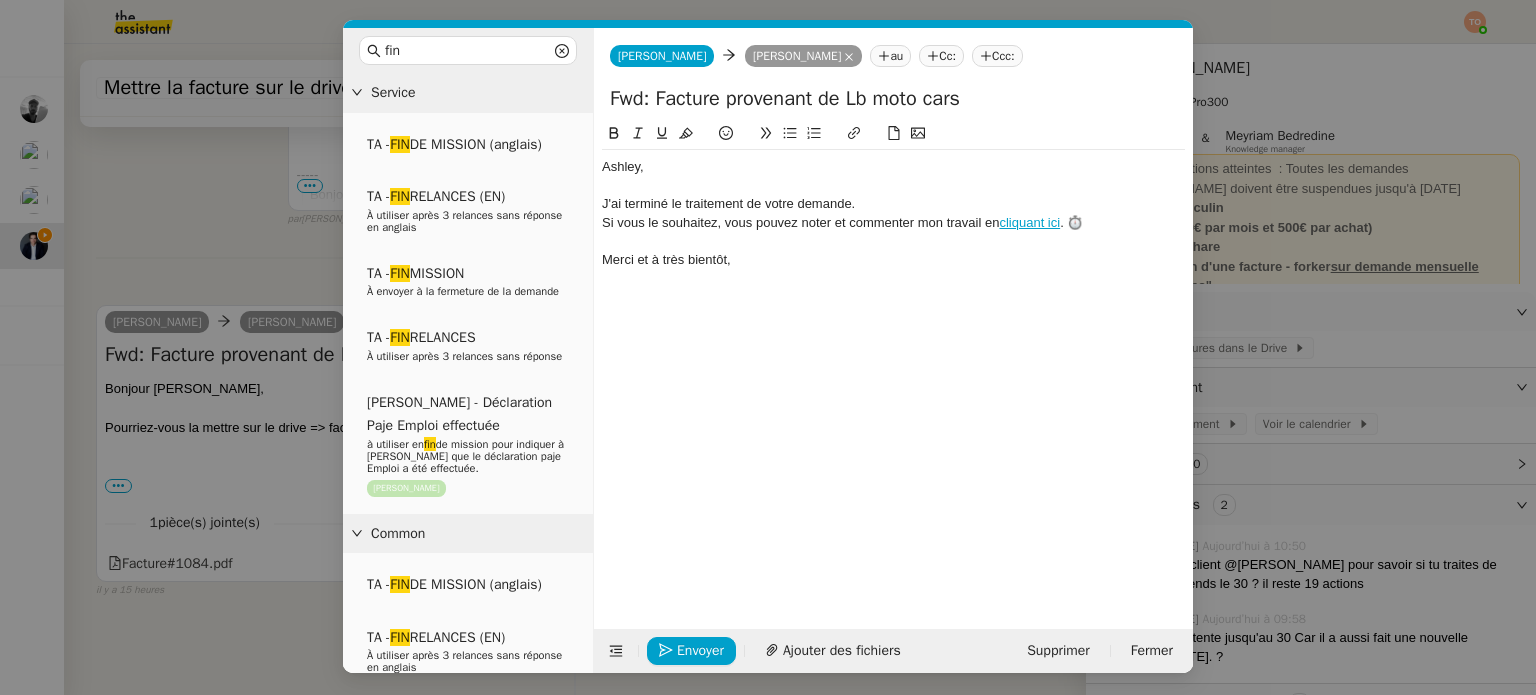 click on "﻿Ashley﻿," 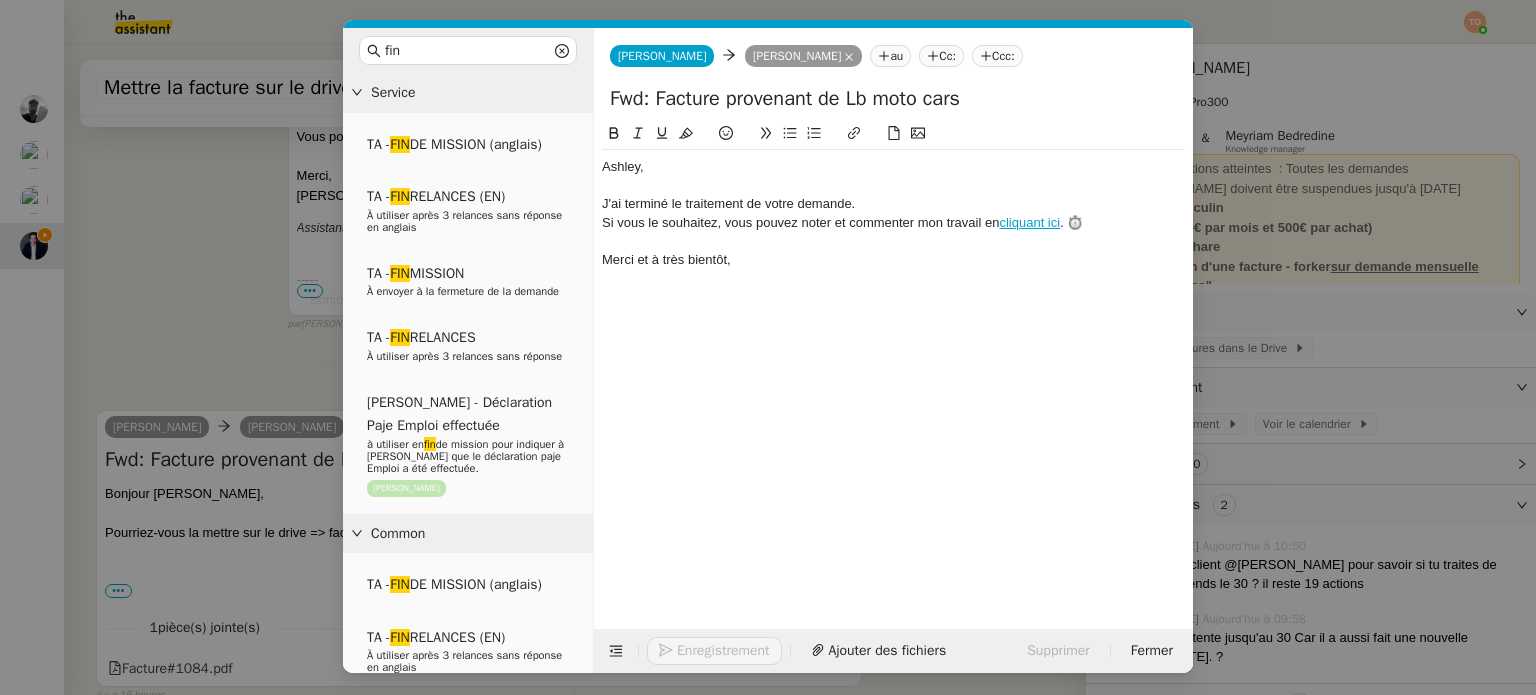 scroll, scrollTop: 1324, scrollLeft: 0, axis: vertical 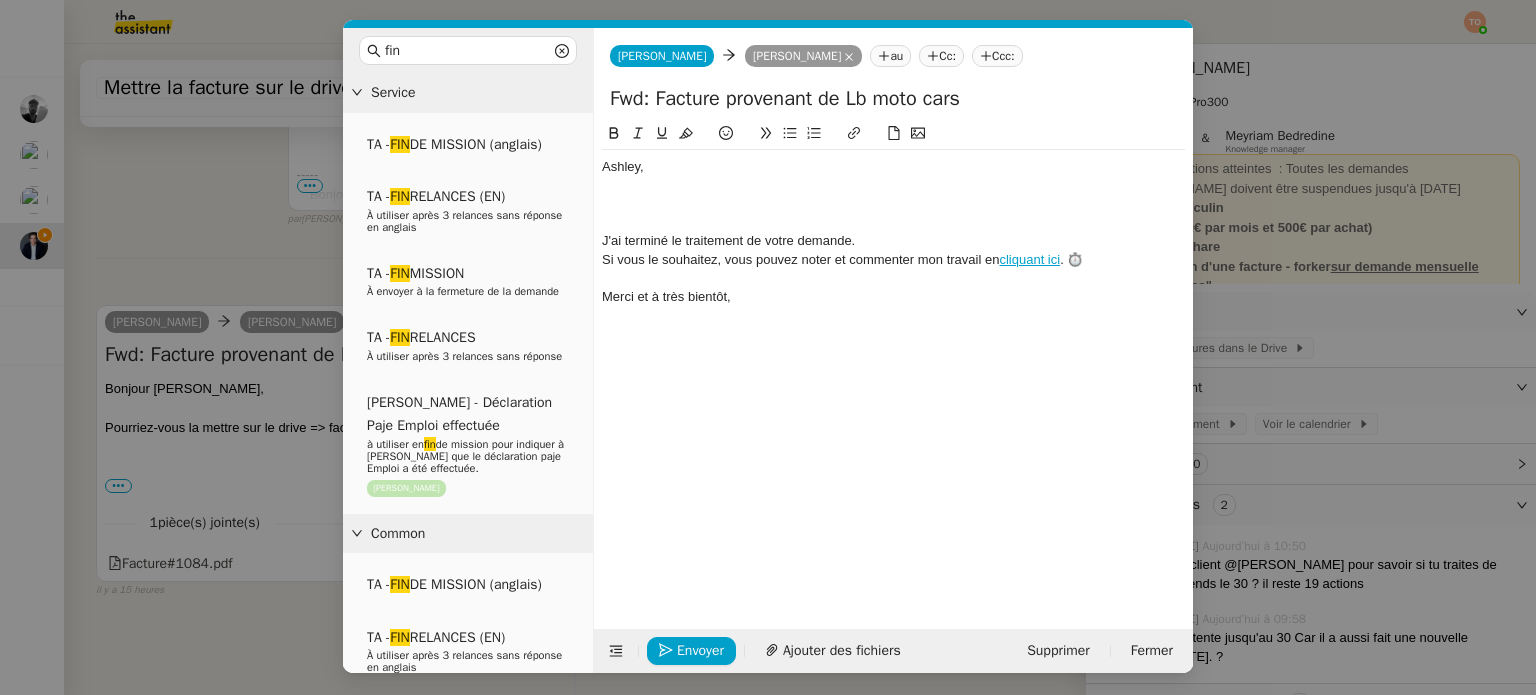 type 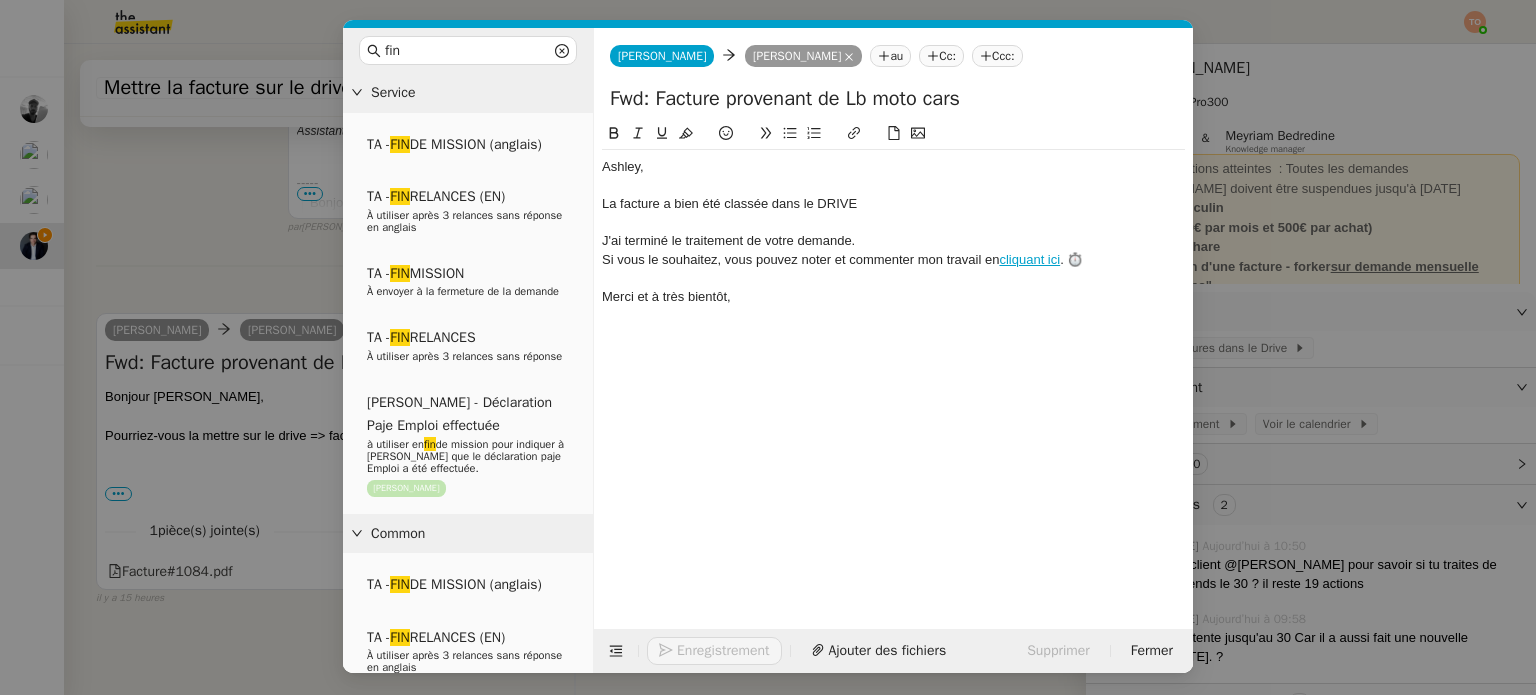 scroll, scrollTop: 1364, scrollLeft: 0, axis: vertical 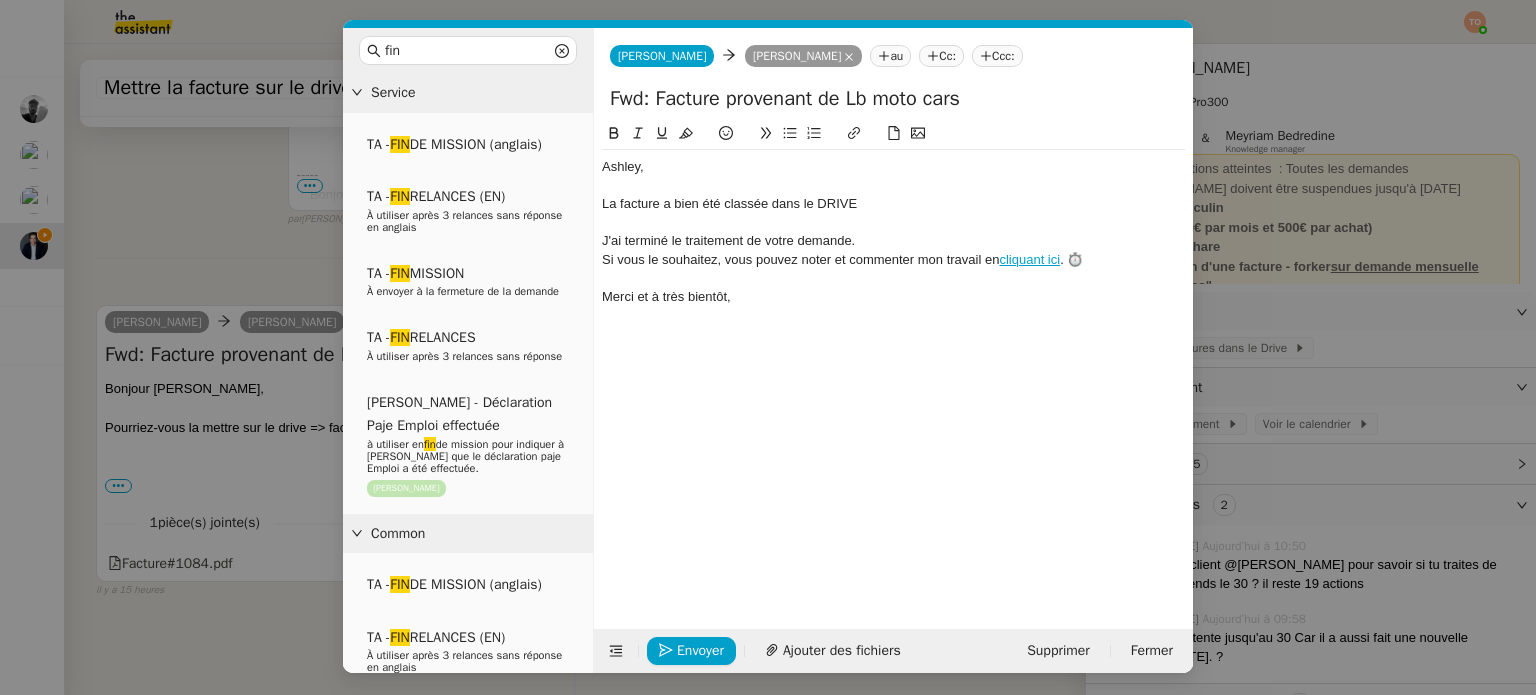 click on "La facture a bien été classée dans le DRIVE" 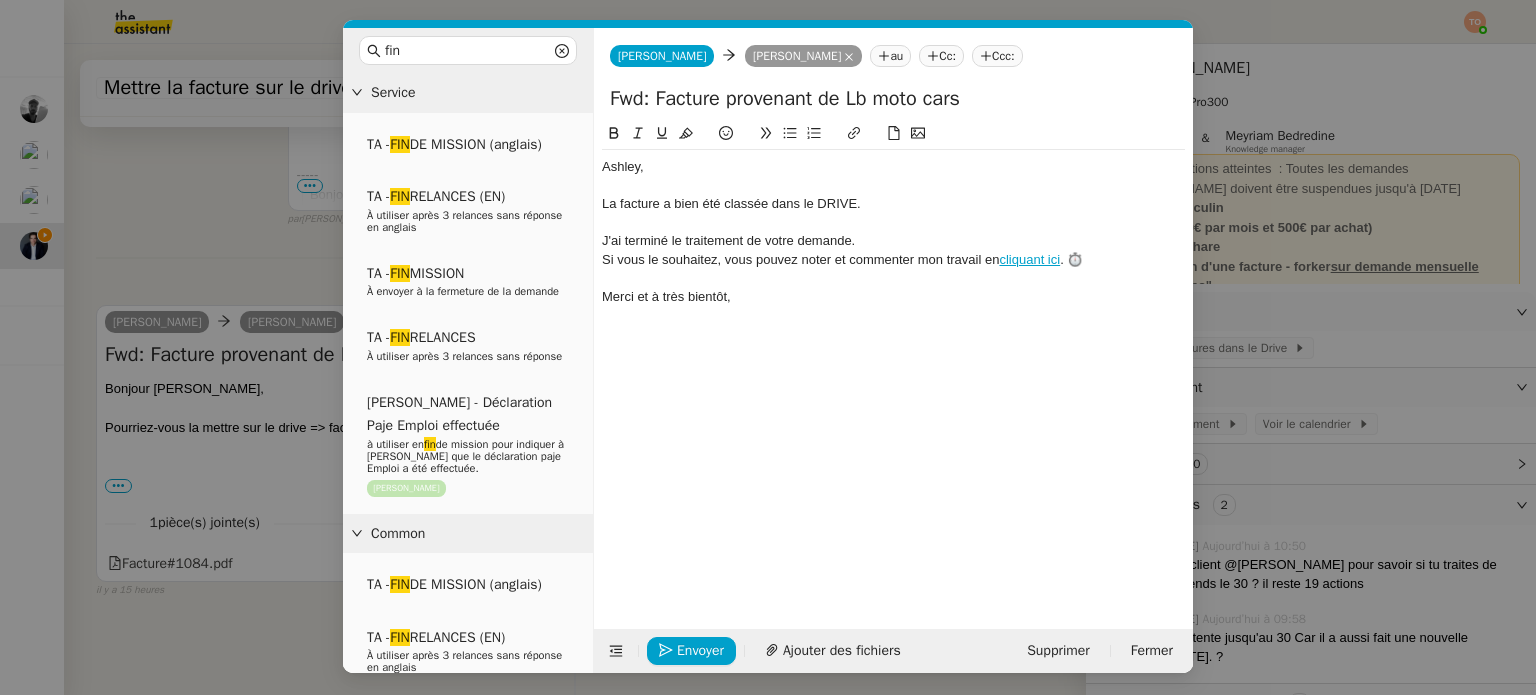 click on "La facture a bien été classée dans le DRIVE." 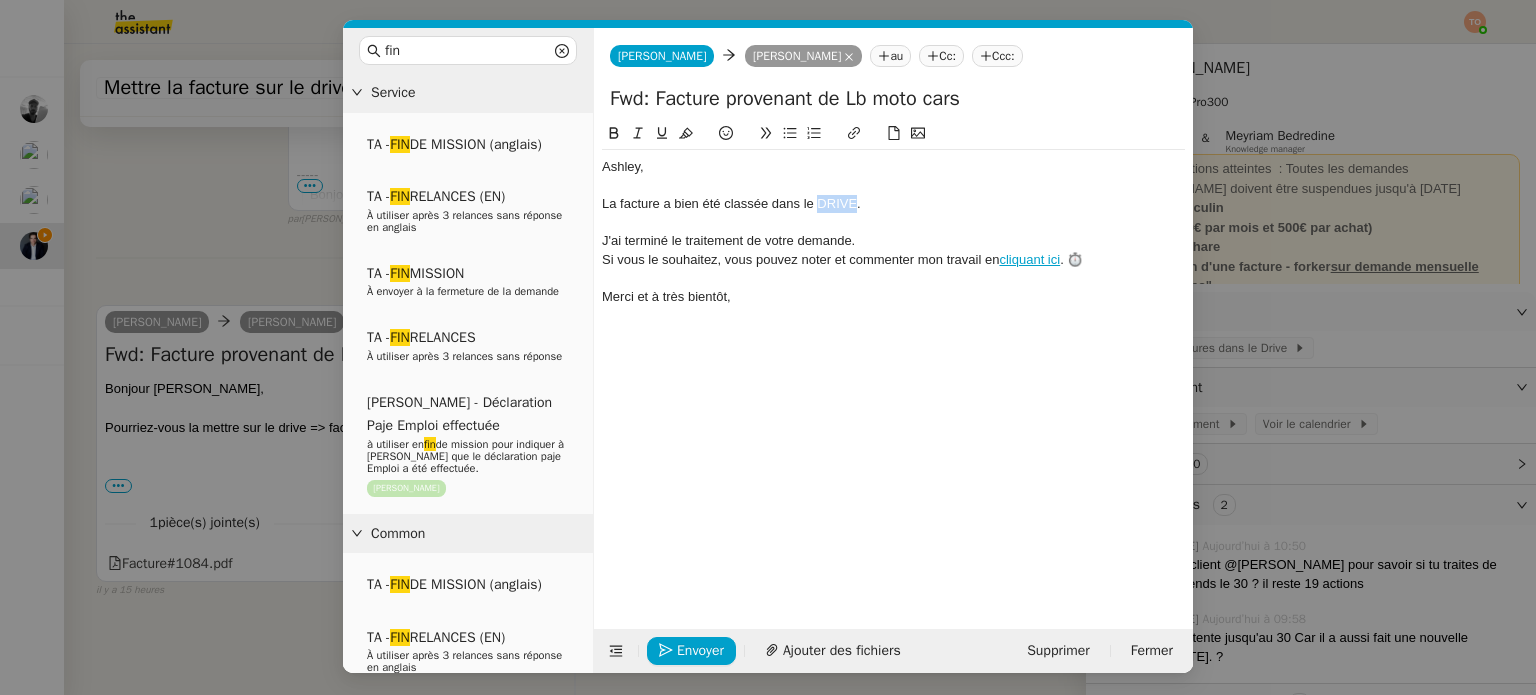 click on "La facture a bien été classée dans le DRIVE." 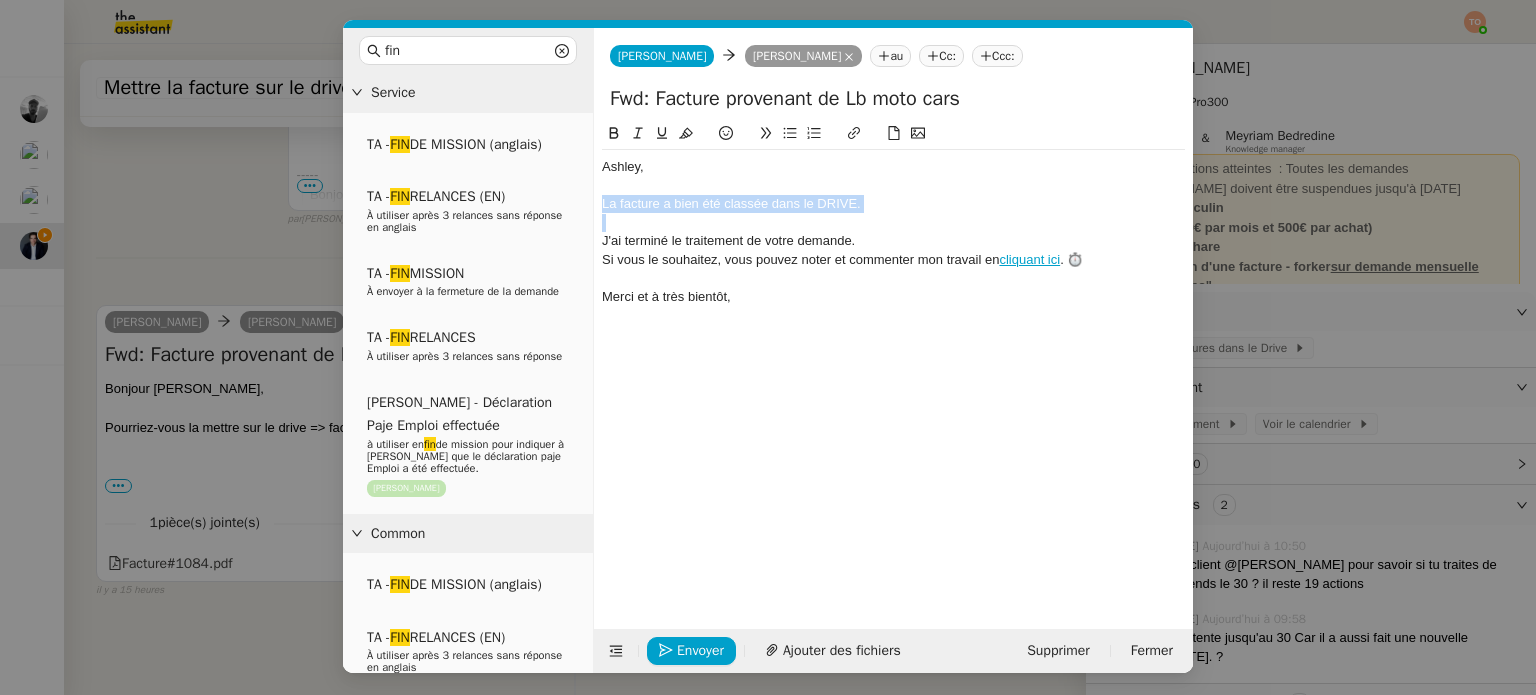 click on "La facture a bien été classée dans le DRIVE." 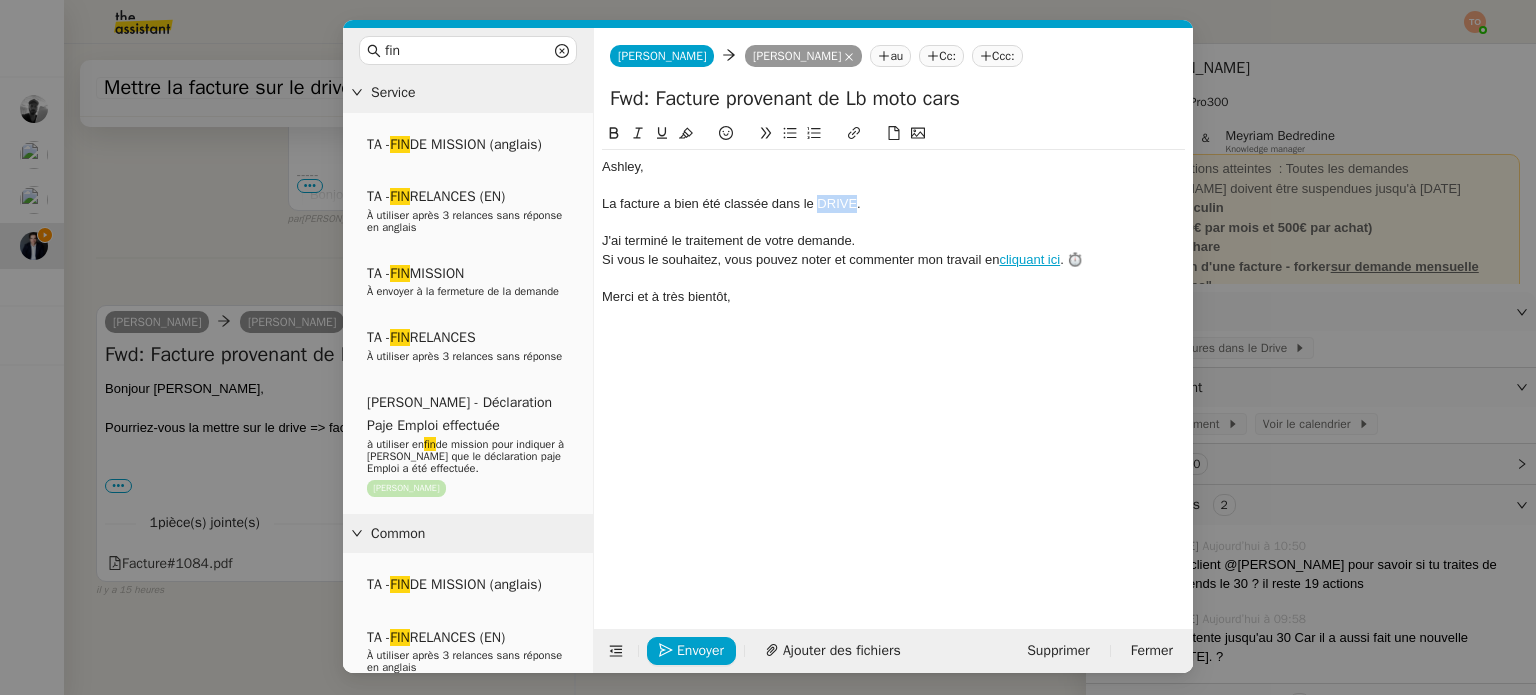 click on "La facture a bien été classée dans le DRIVE." 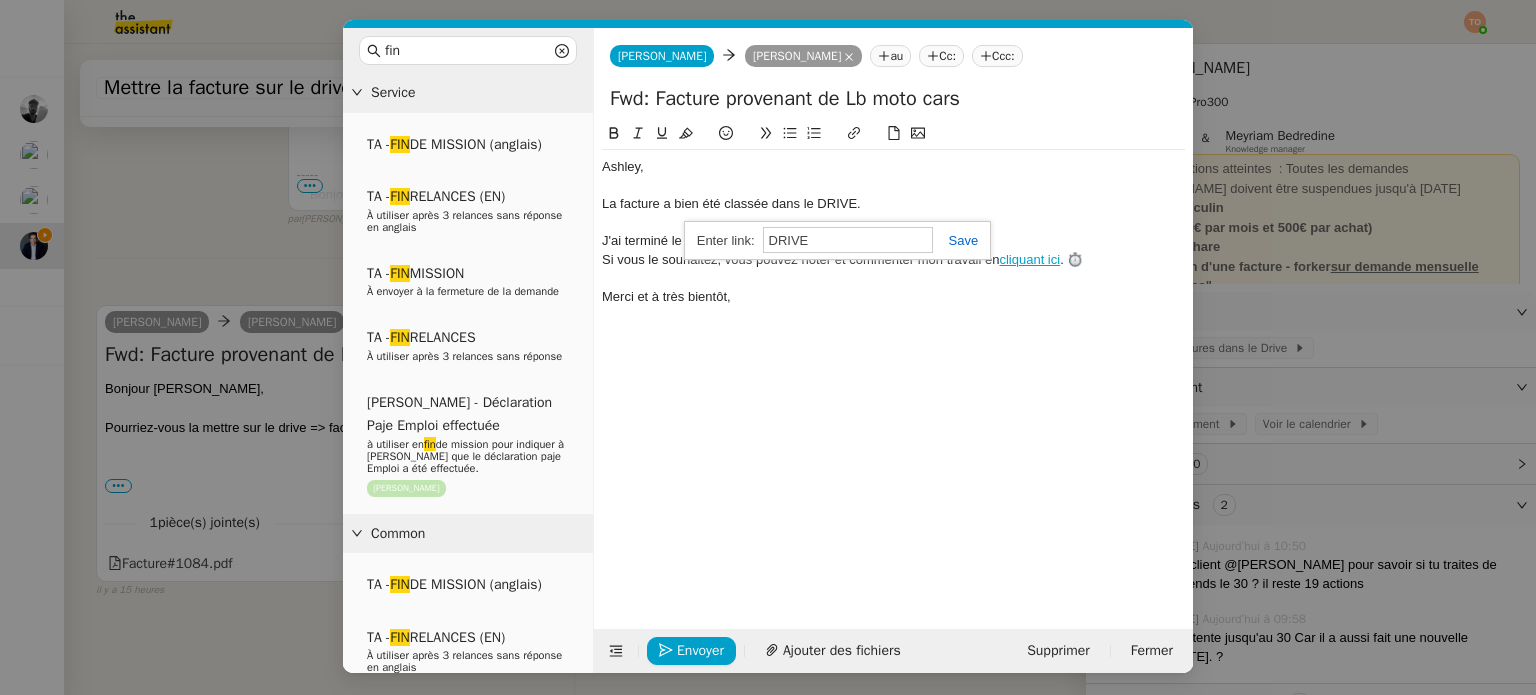paste on "https://drive.google.com/drive/u/3/folders/1FvZeFdguet_4O0V-Zpk1MrXw-621axIB" 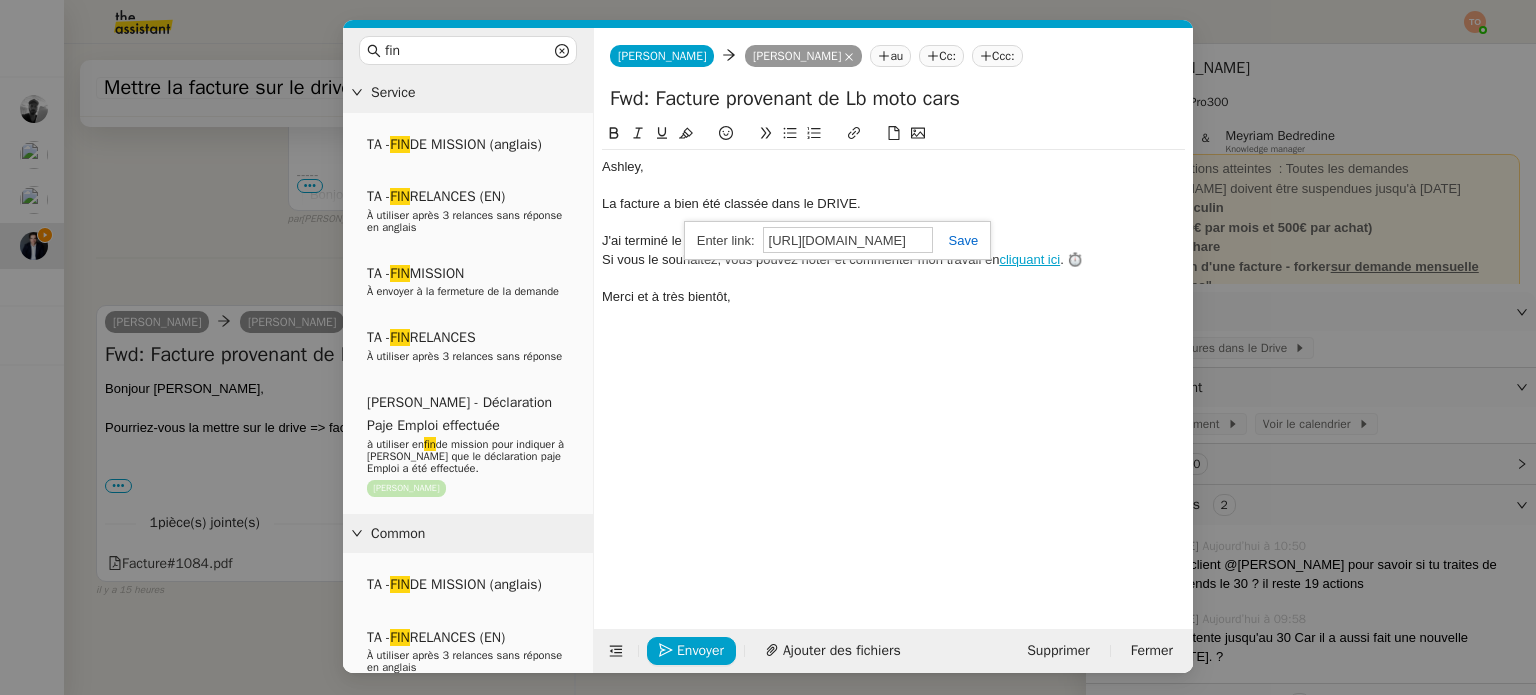 scroll, scrollTop: 0, scrollLeft: 315, axis: horizontal 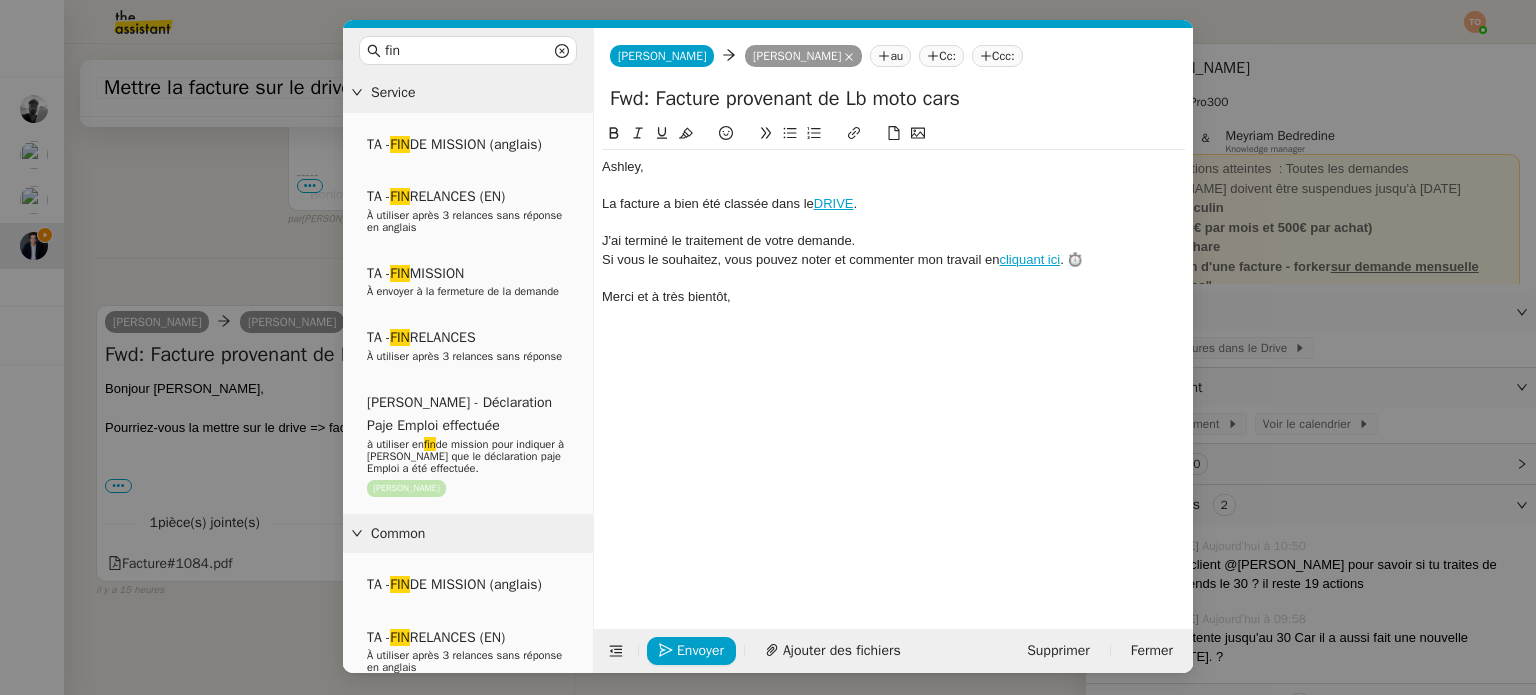 click 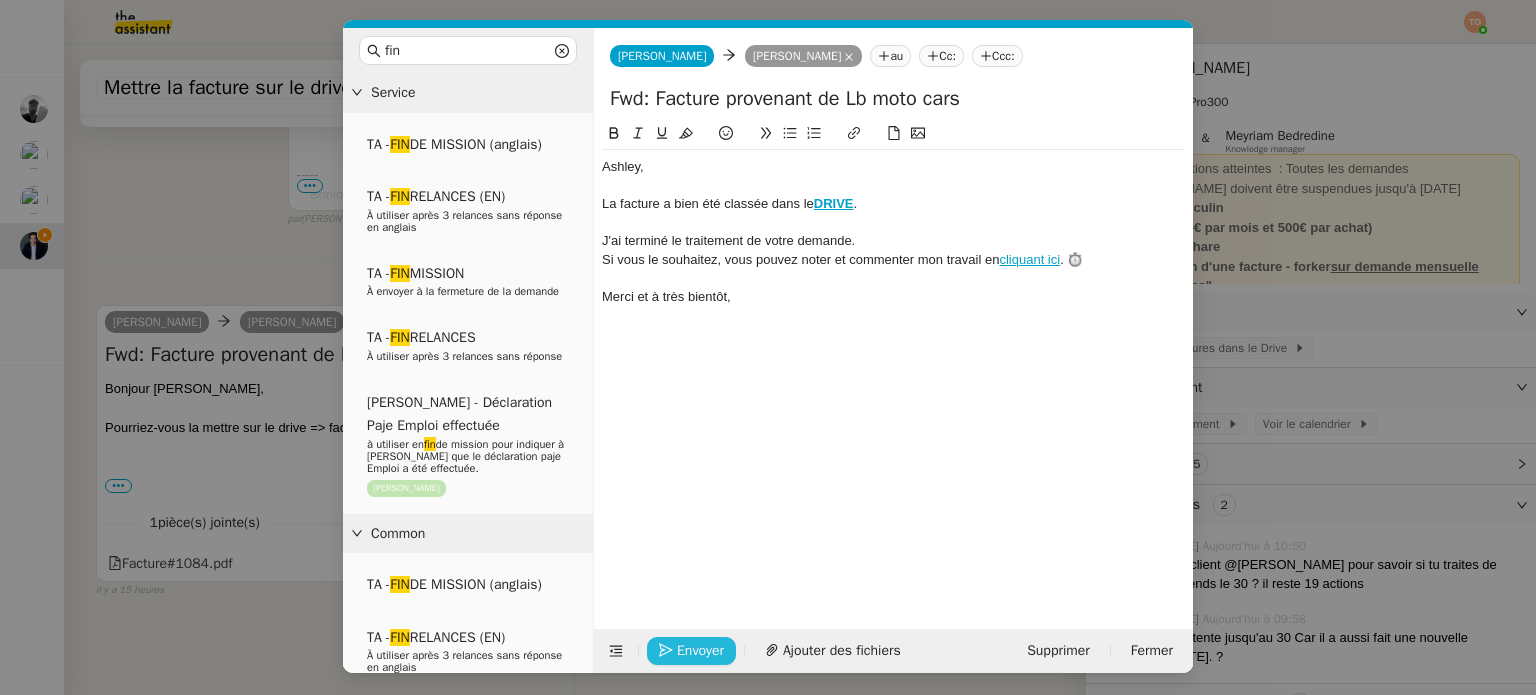 click on "Envoyer" 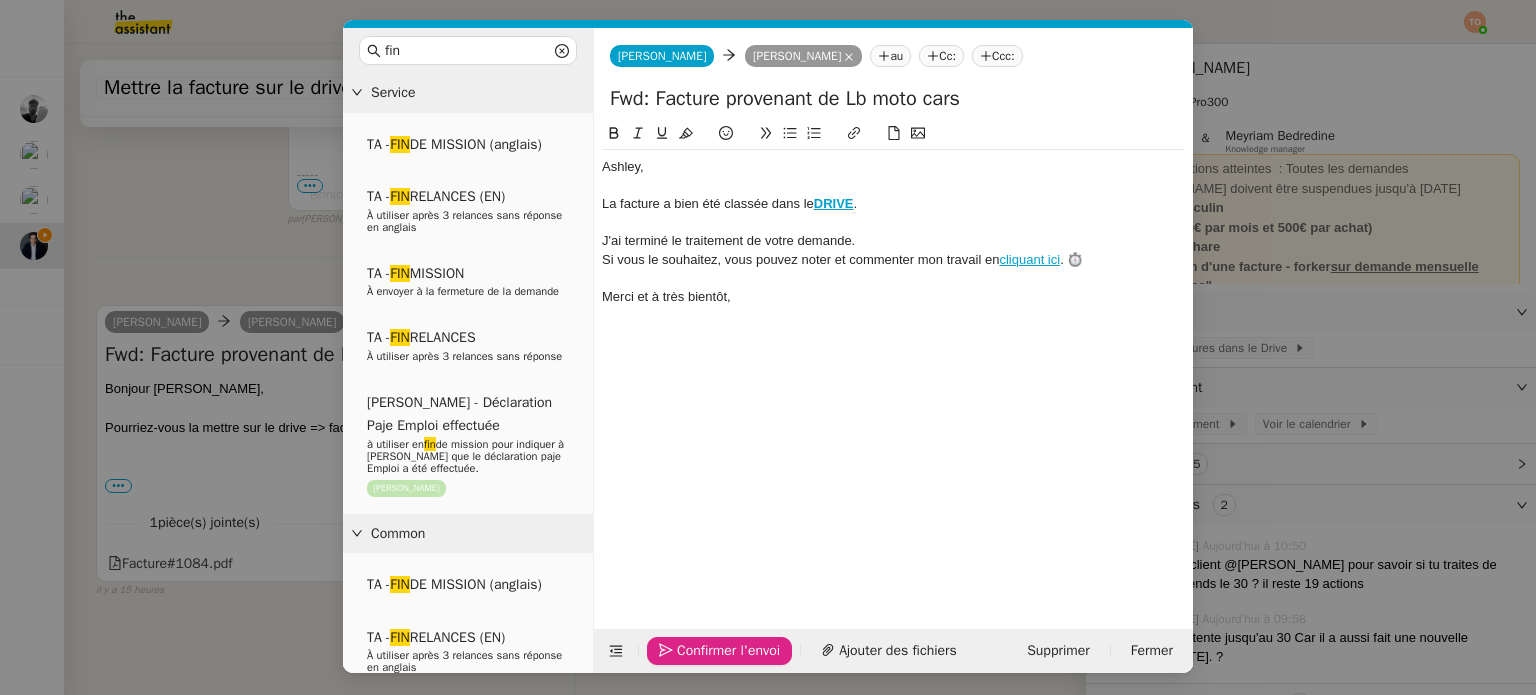 click on "Confirmer l'envoi" 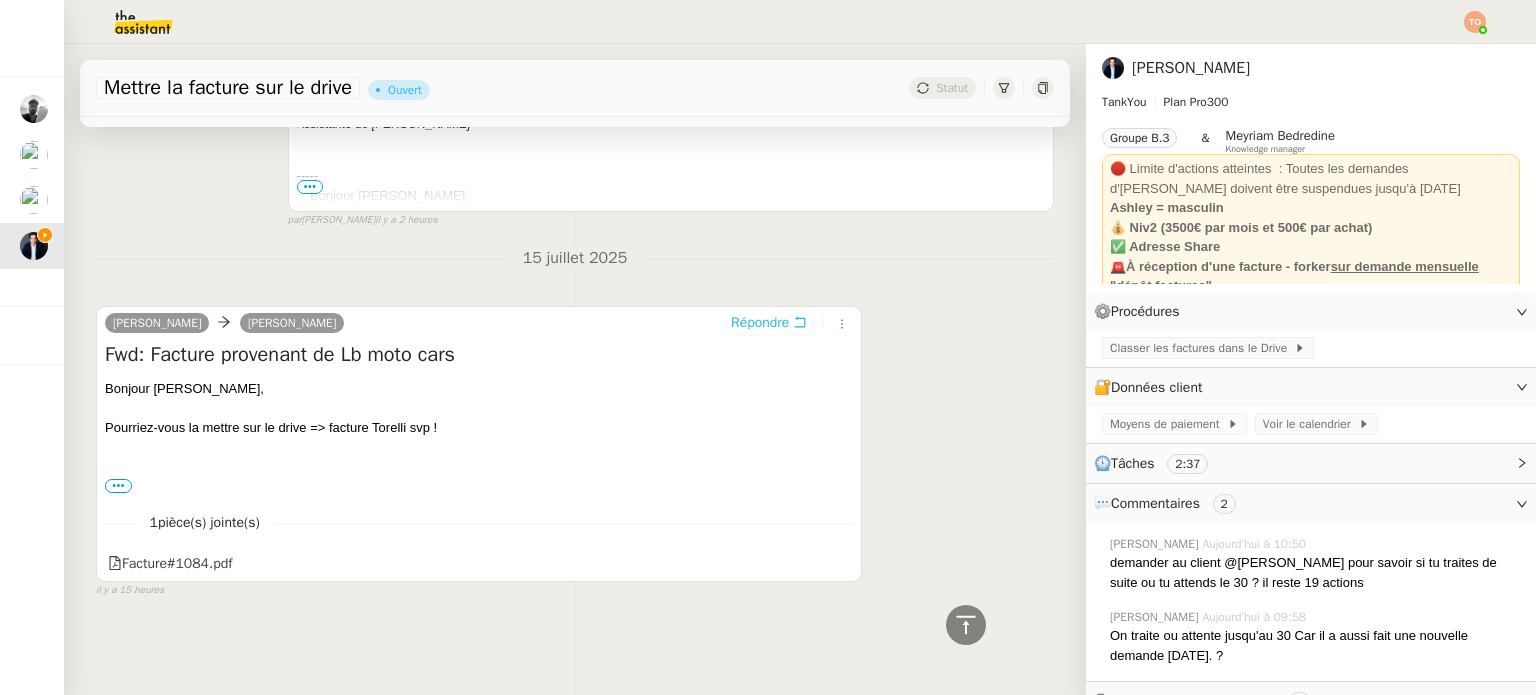 scroll, scrollTop: 0, scrollLeft: 0, axis: both 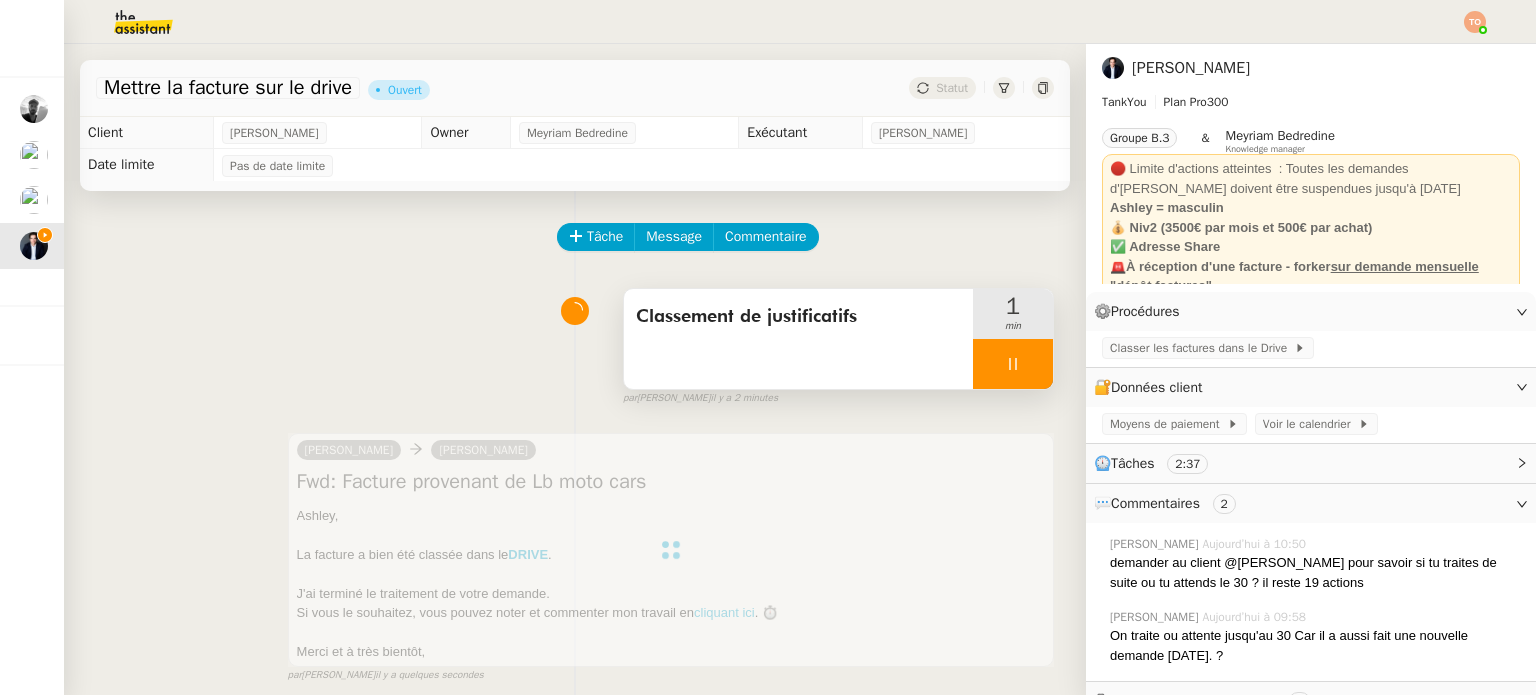 click at bounding box center (1013, 364) 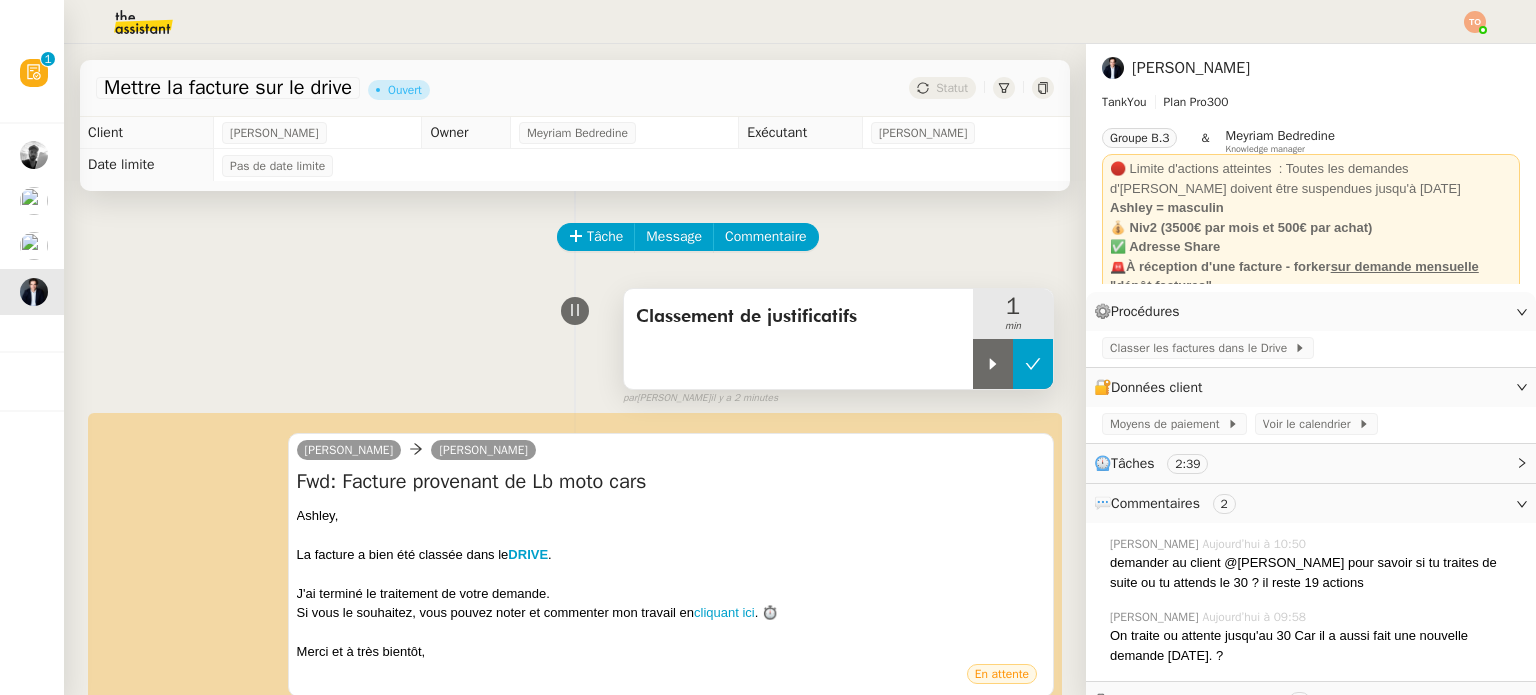 click at bounding box center [1033, 364] 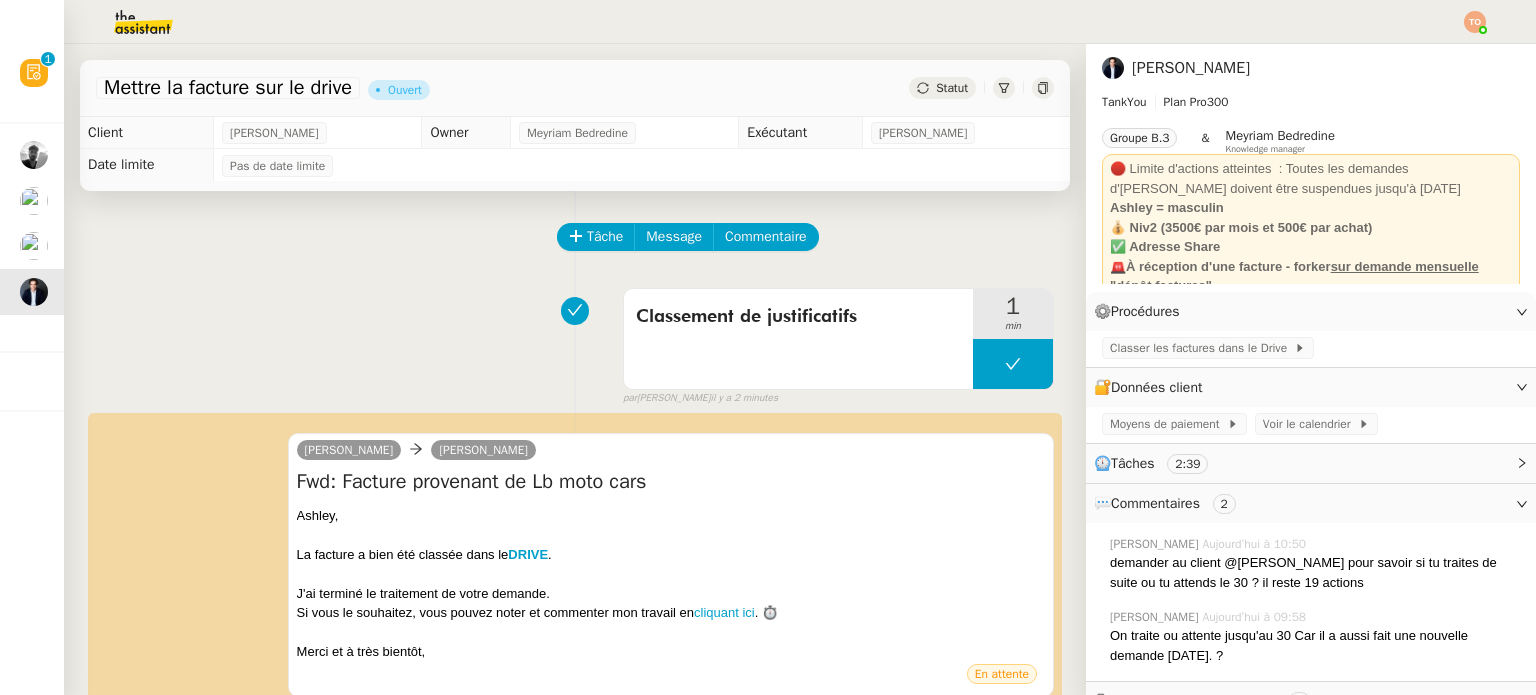 click on "Statut" 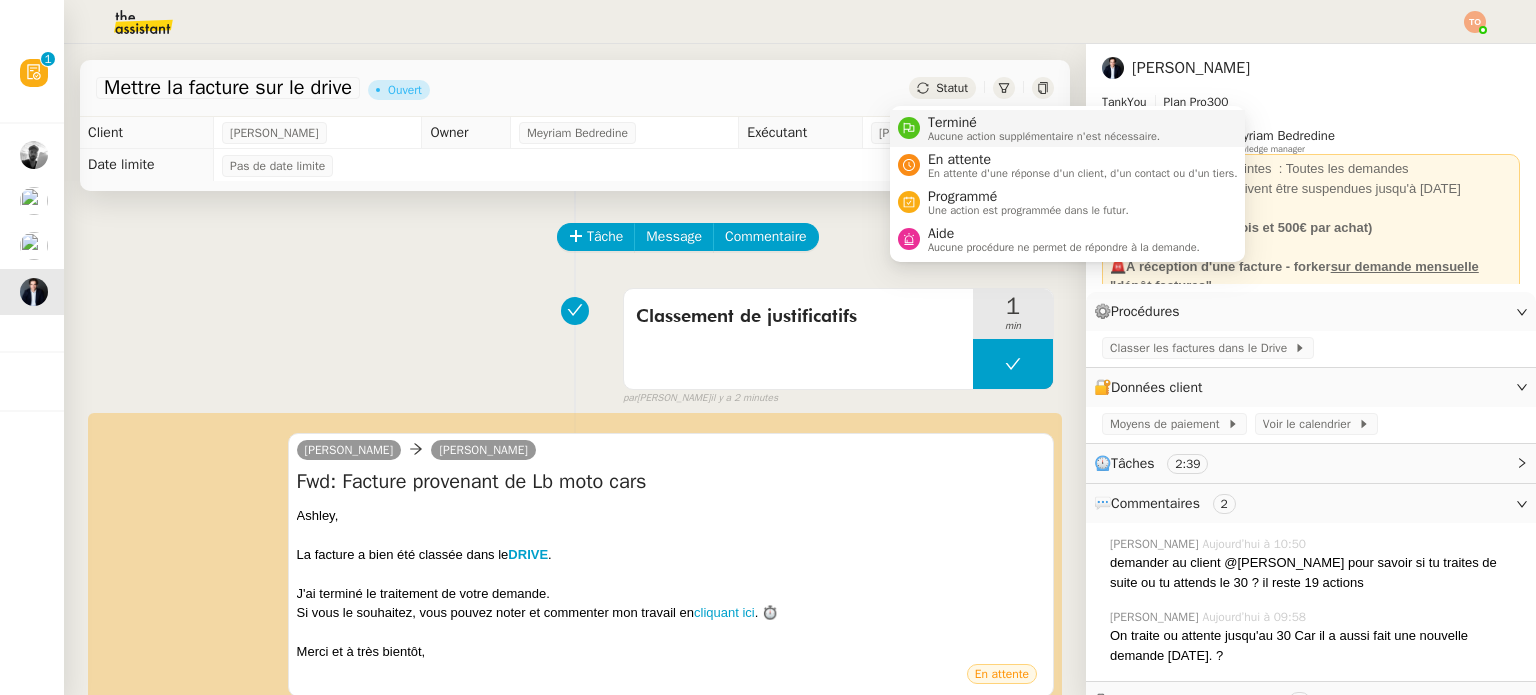 click on "Terminé" at bounding box center [1044, 123] 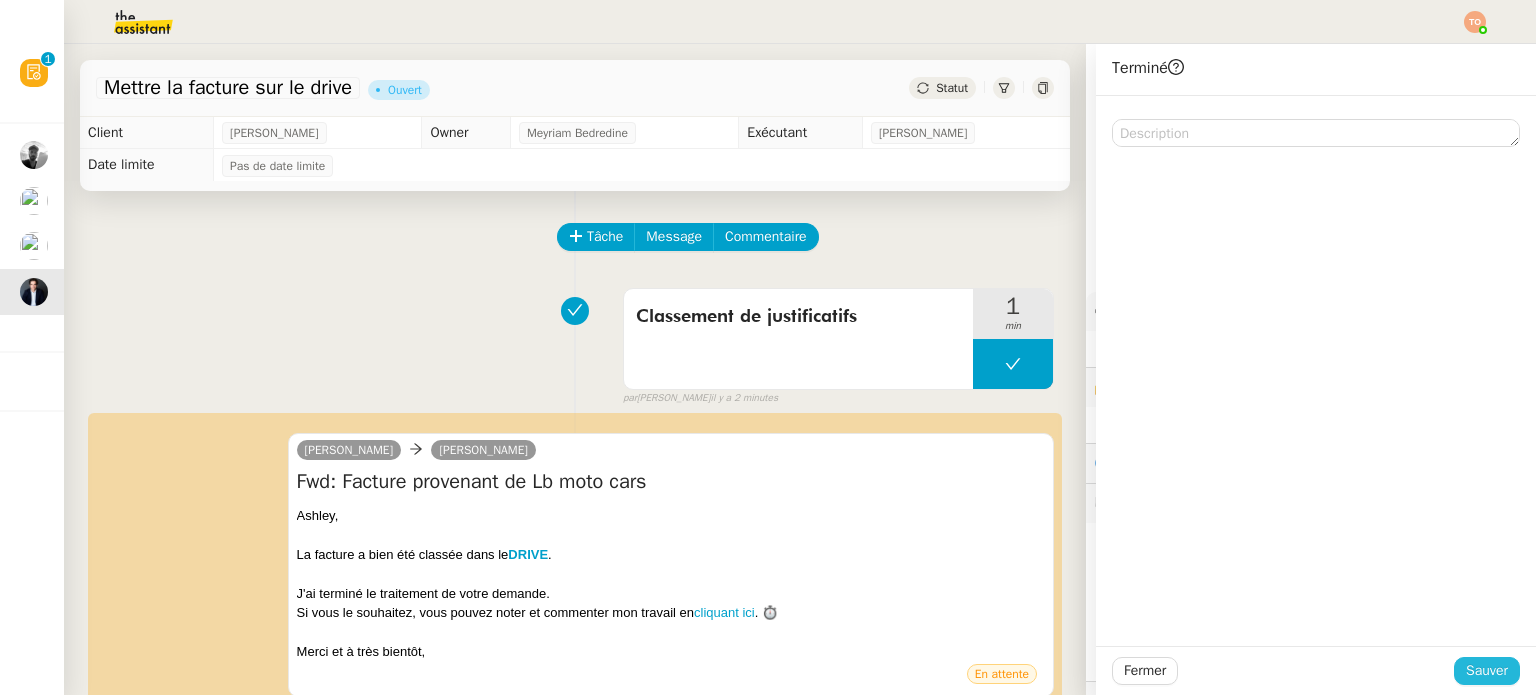 click on "Sauver" 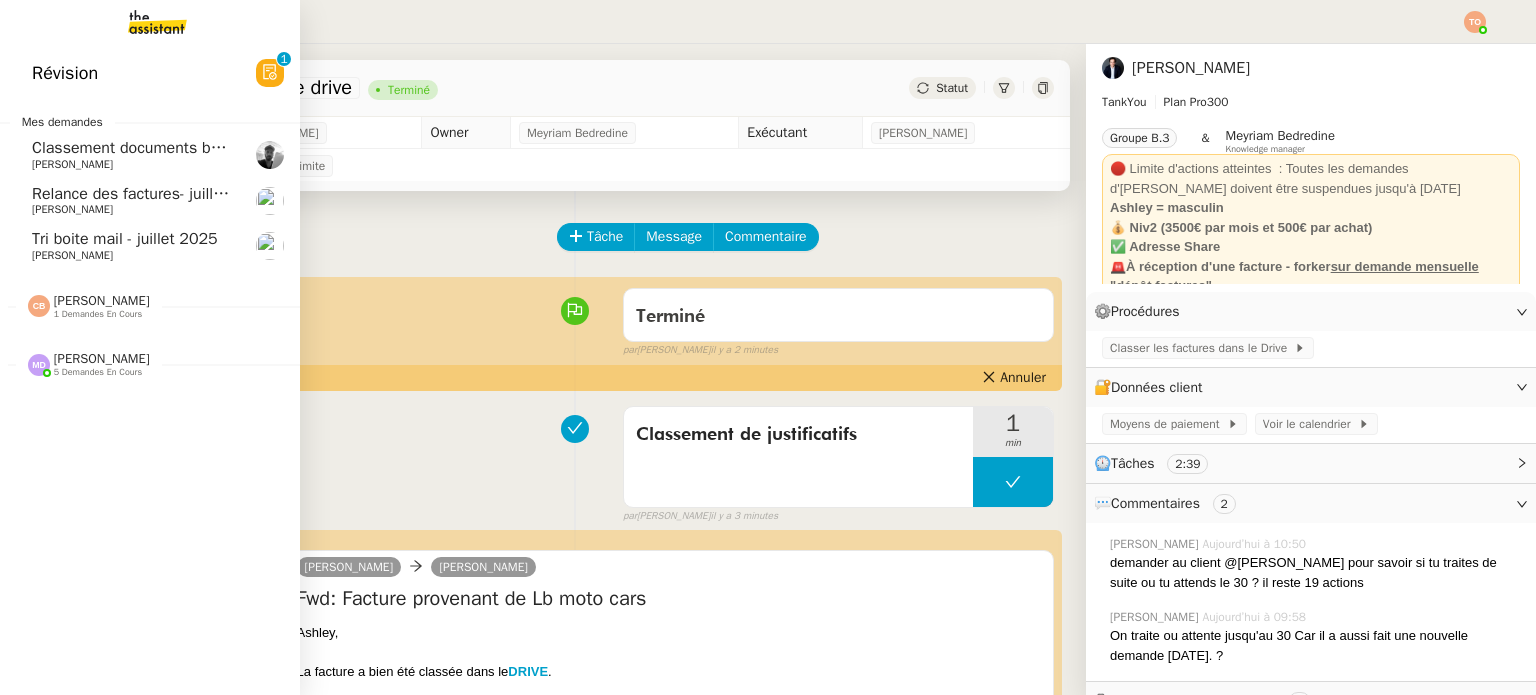 click on "Tri boite mail - juillet 2025" 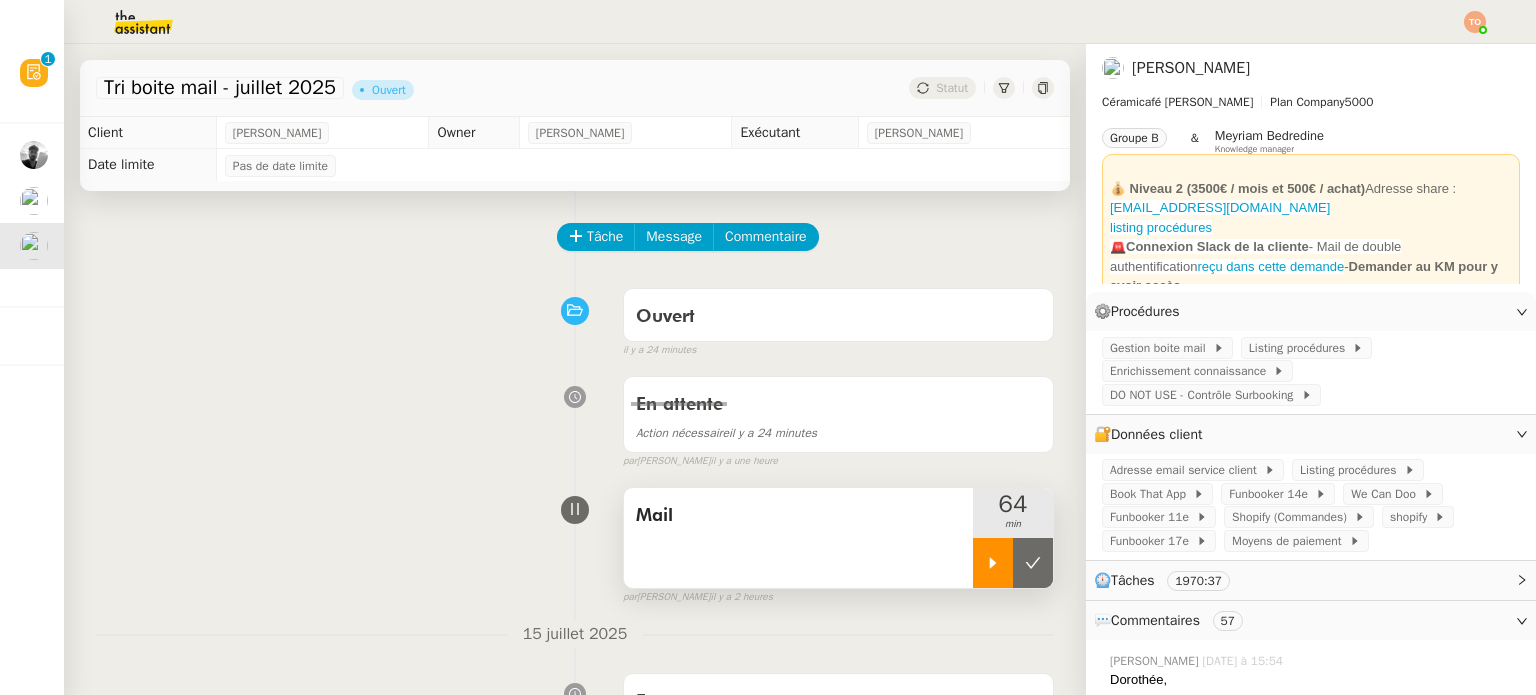 click at bounding box center (993, 563) 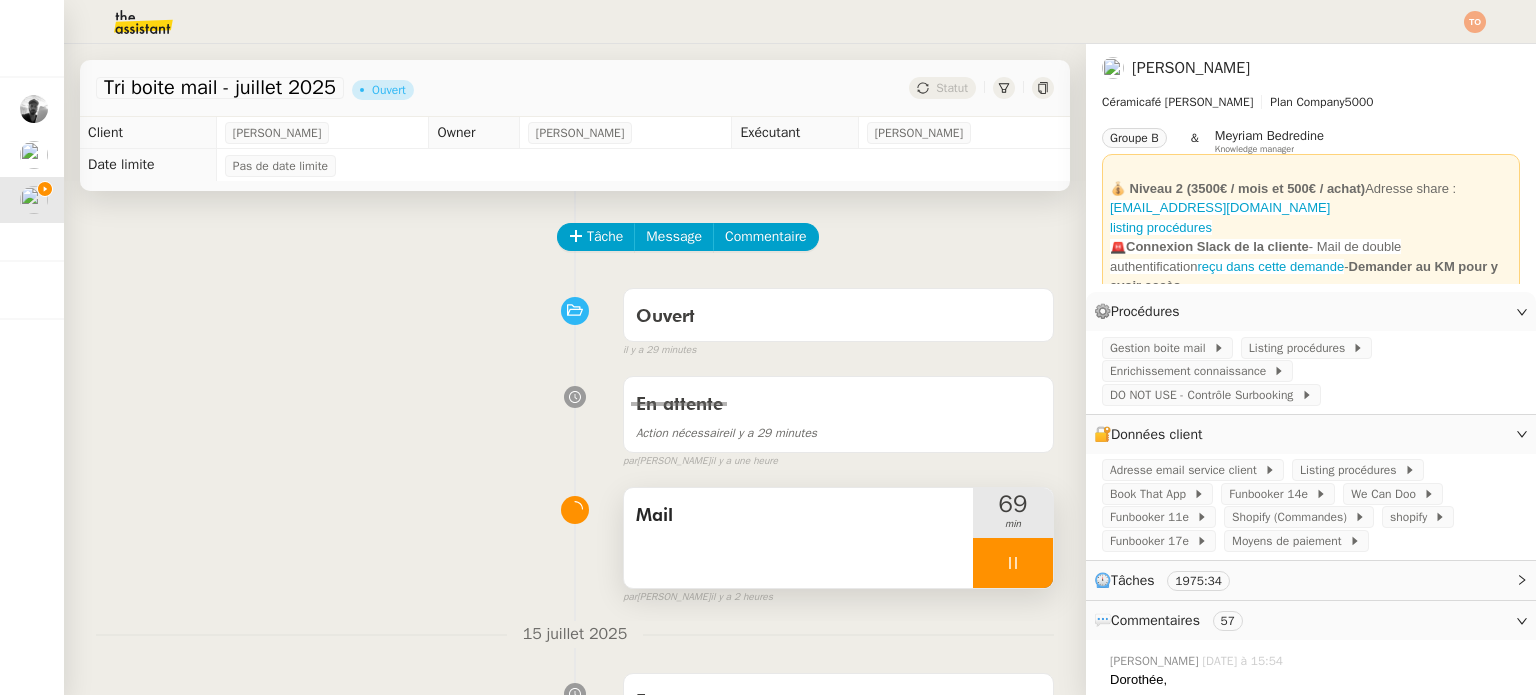 click at bounding box center [1013, 563] 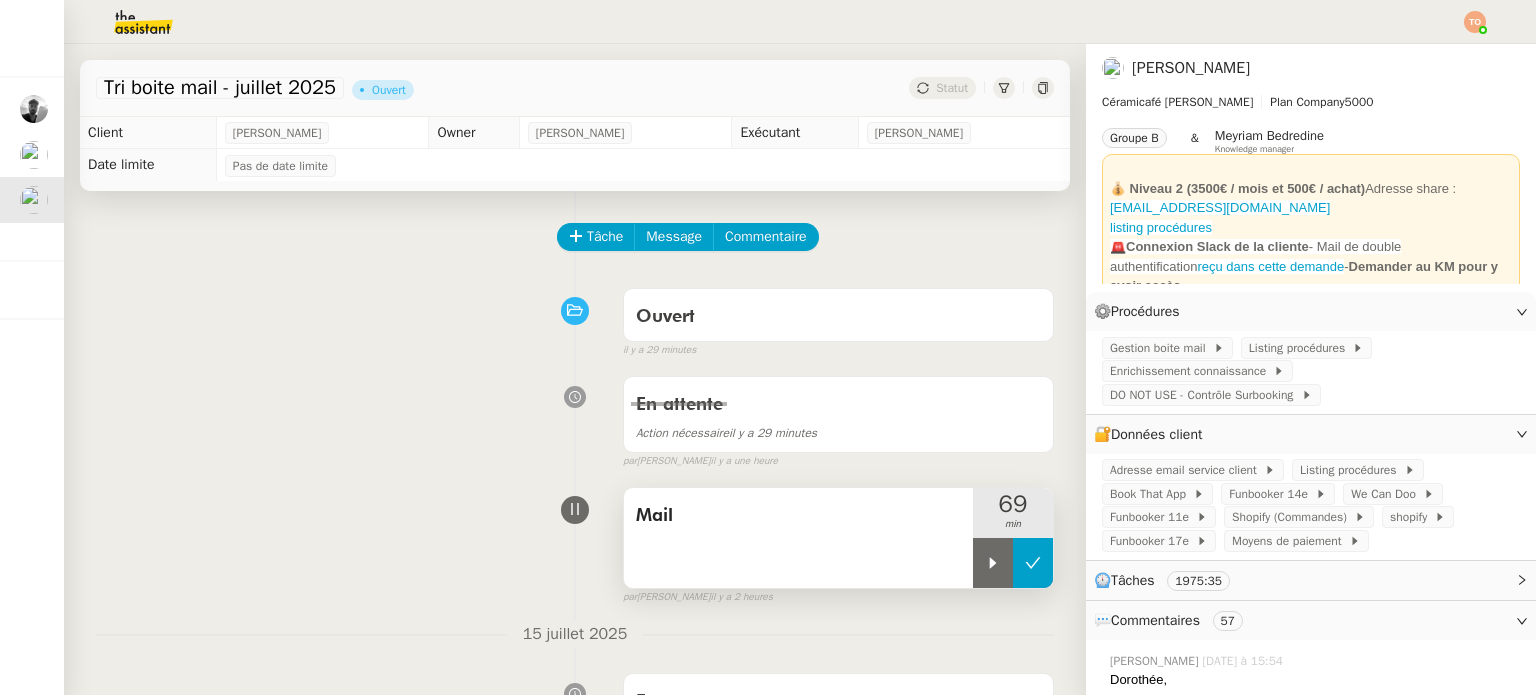 click 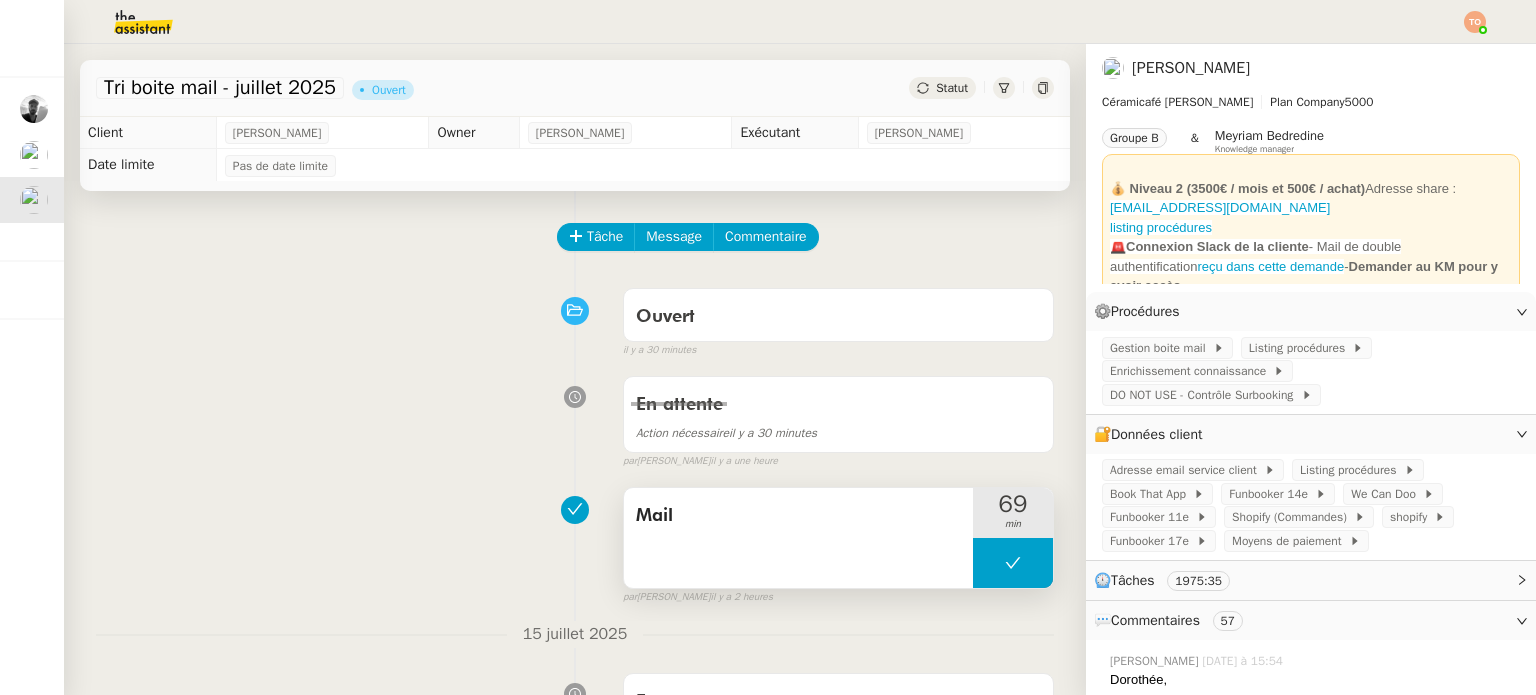 click at bounding box center [1013, 563] 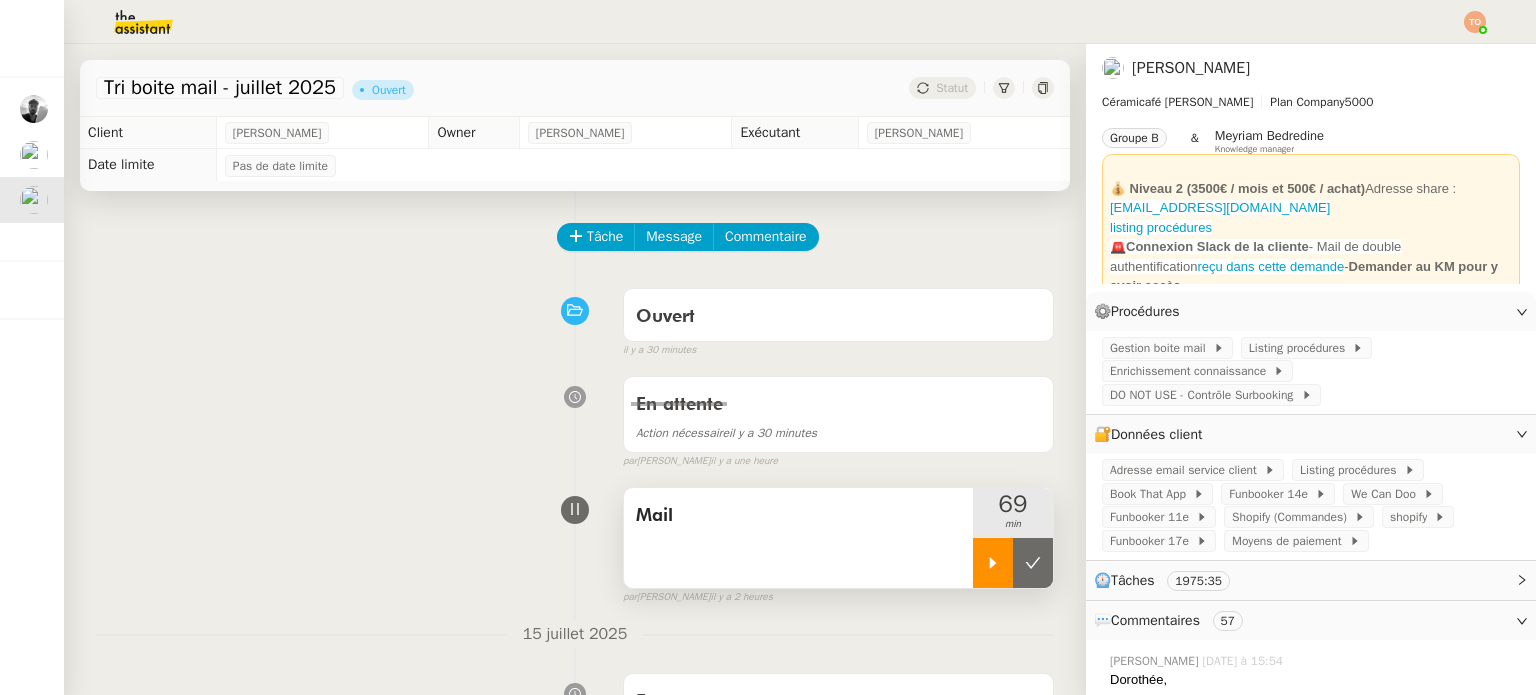 click at bounding box center (993, 563) 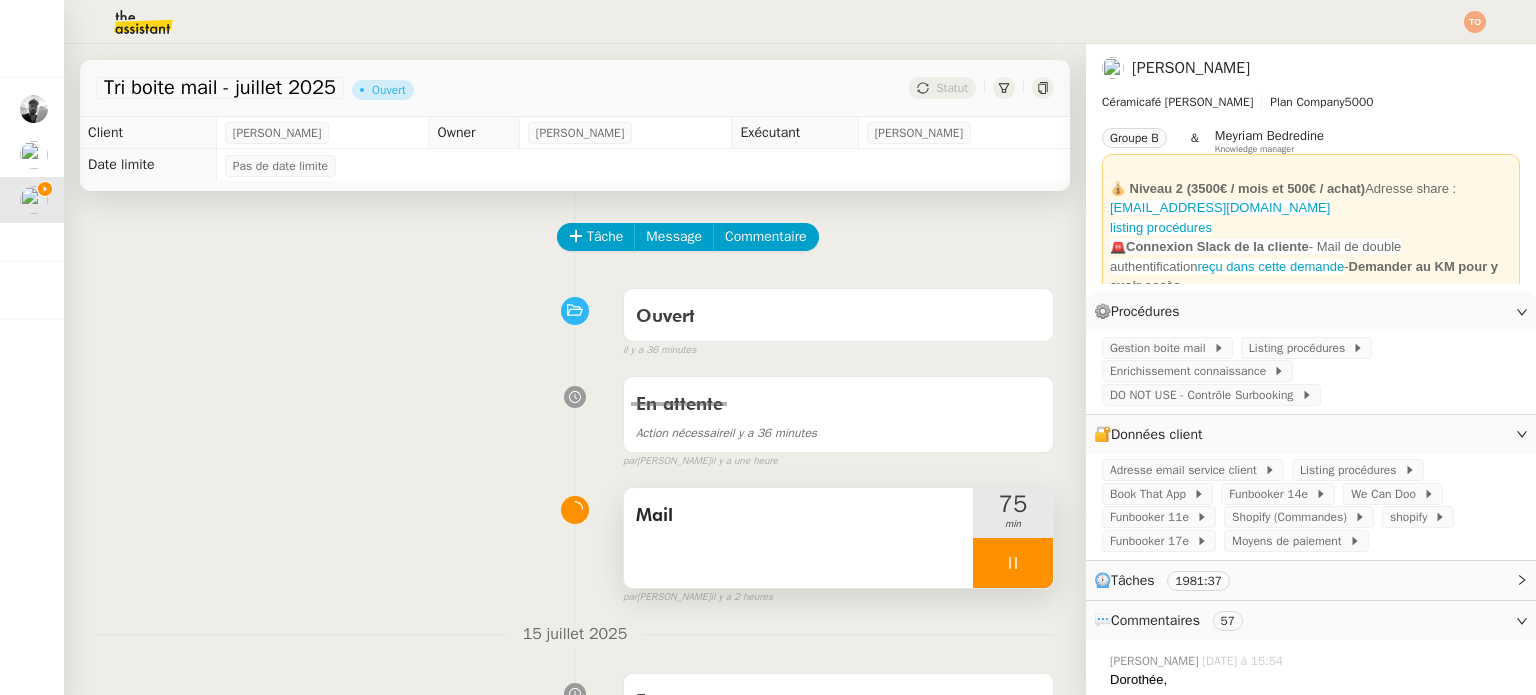 click at bounding box center (1013, 563) 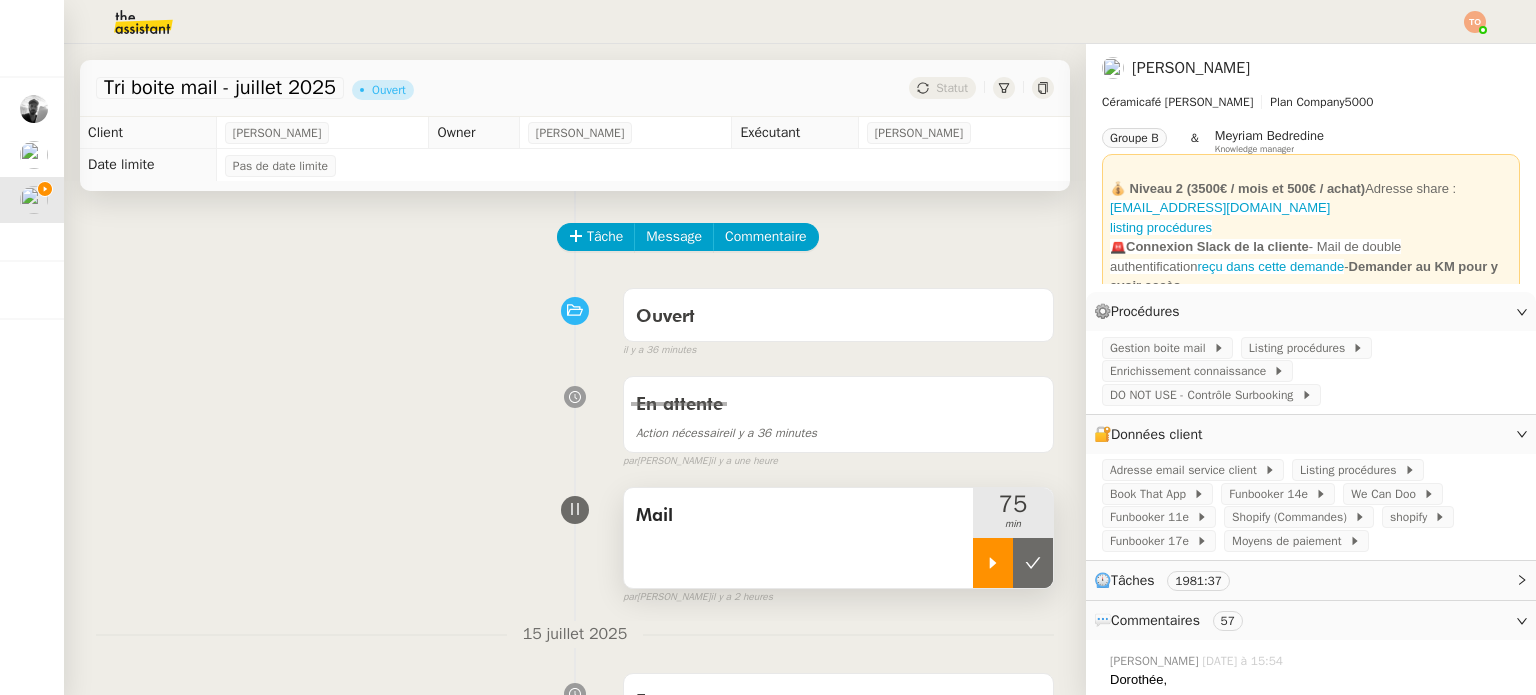 click 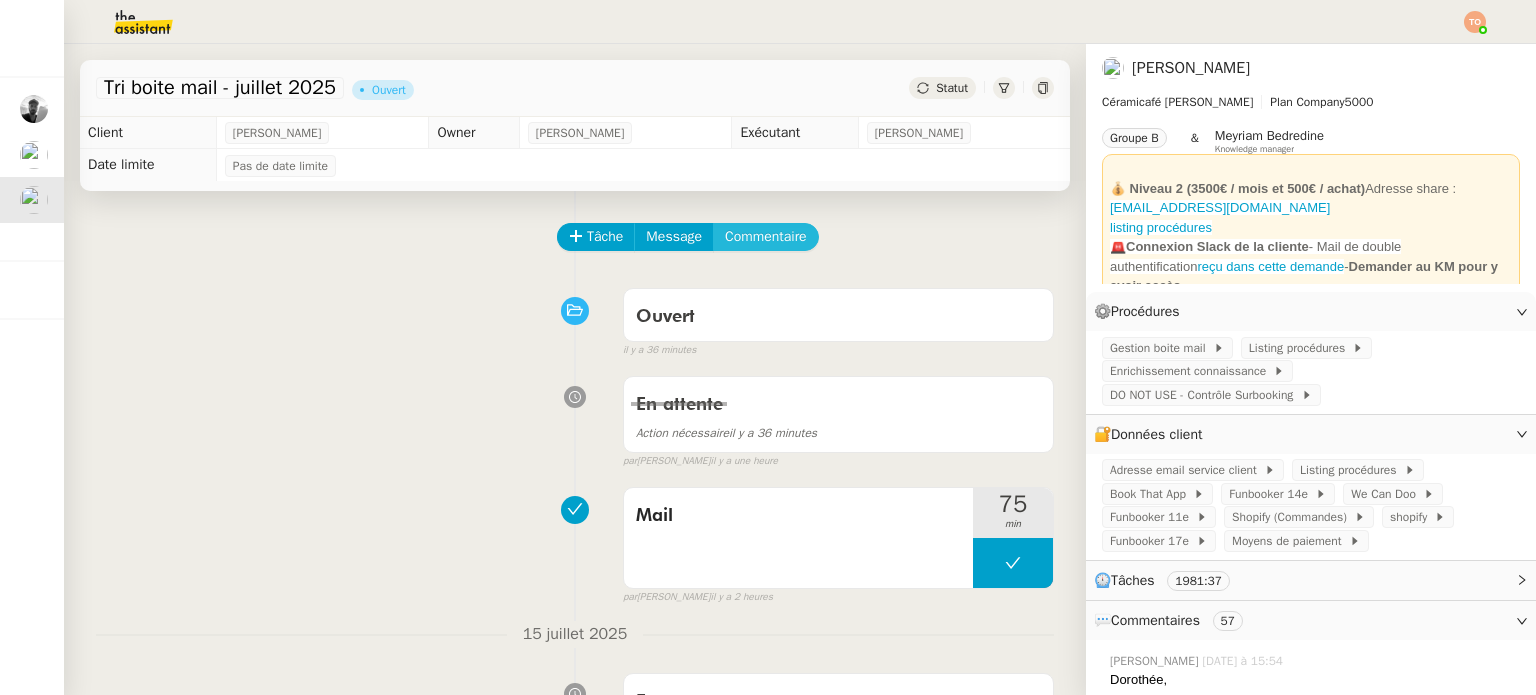 click on "Commentaire" 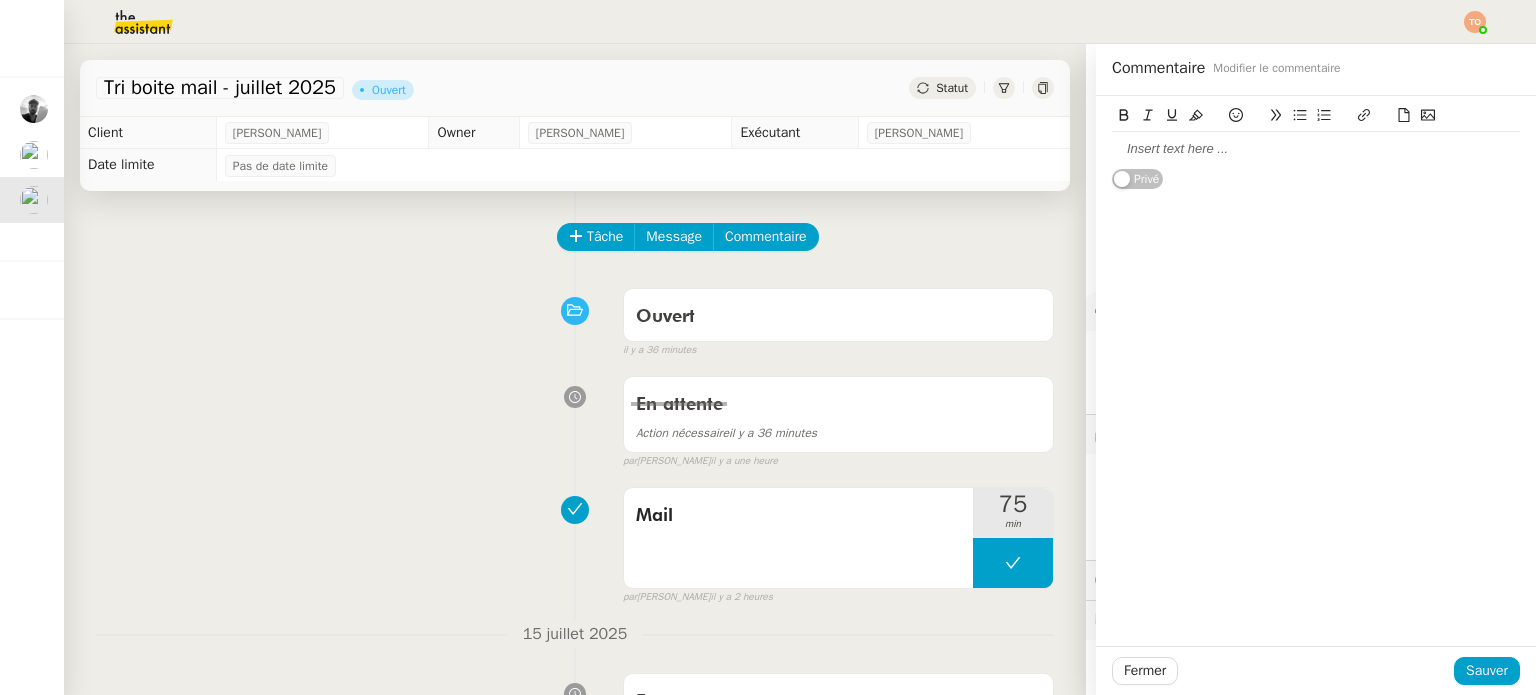 click 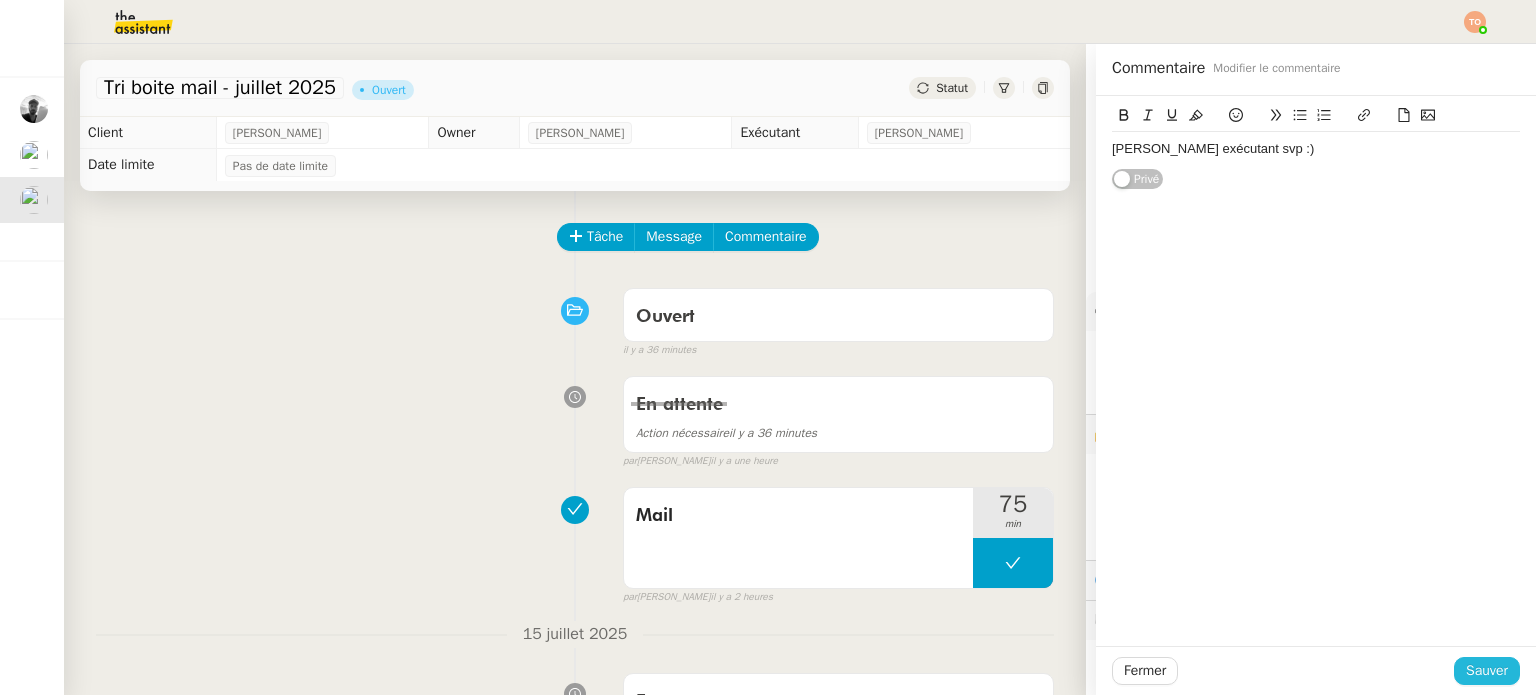 click on "Sauver" 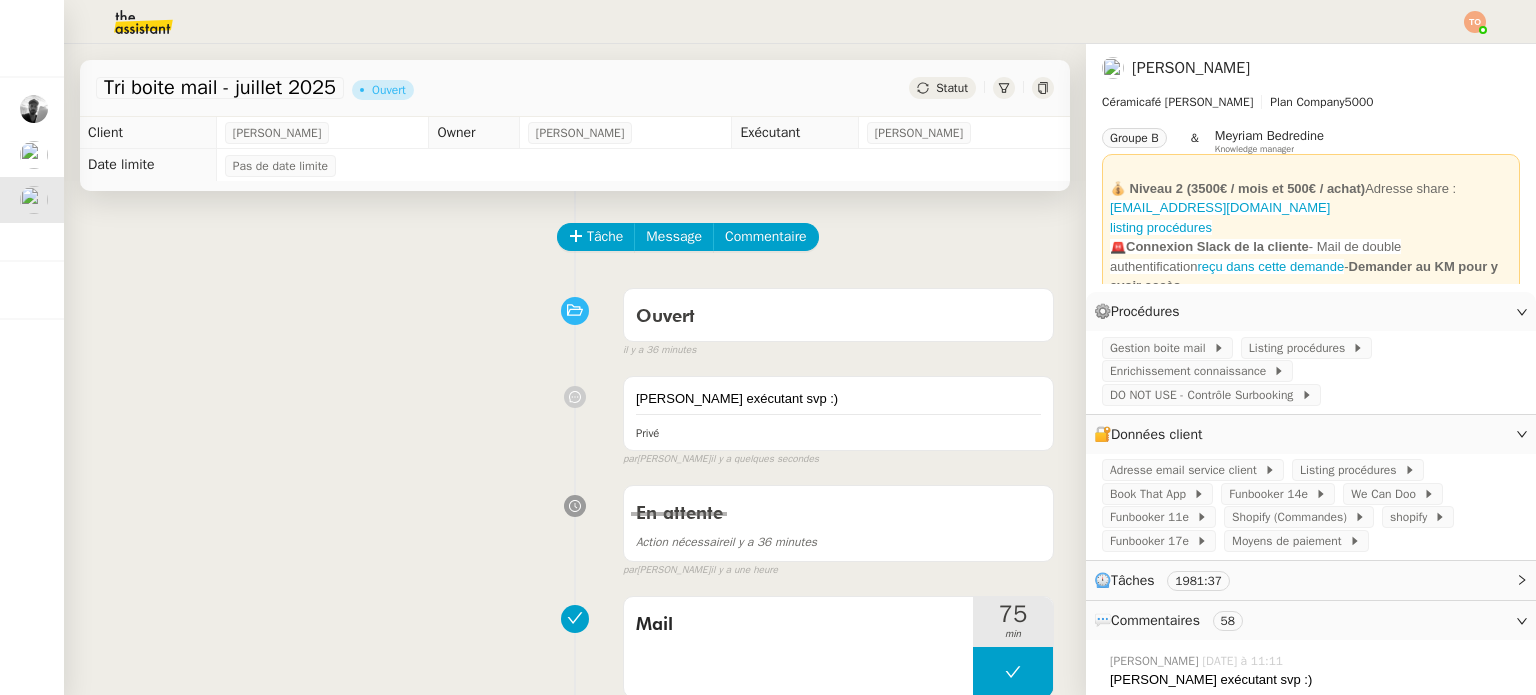 click on "Statut" 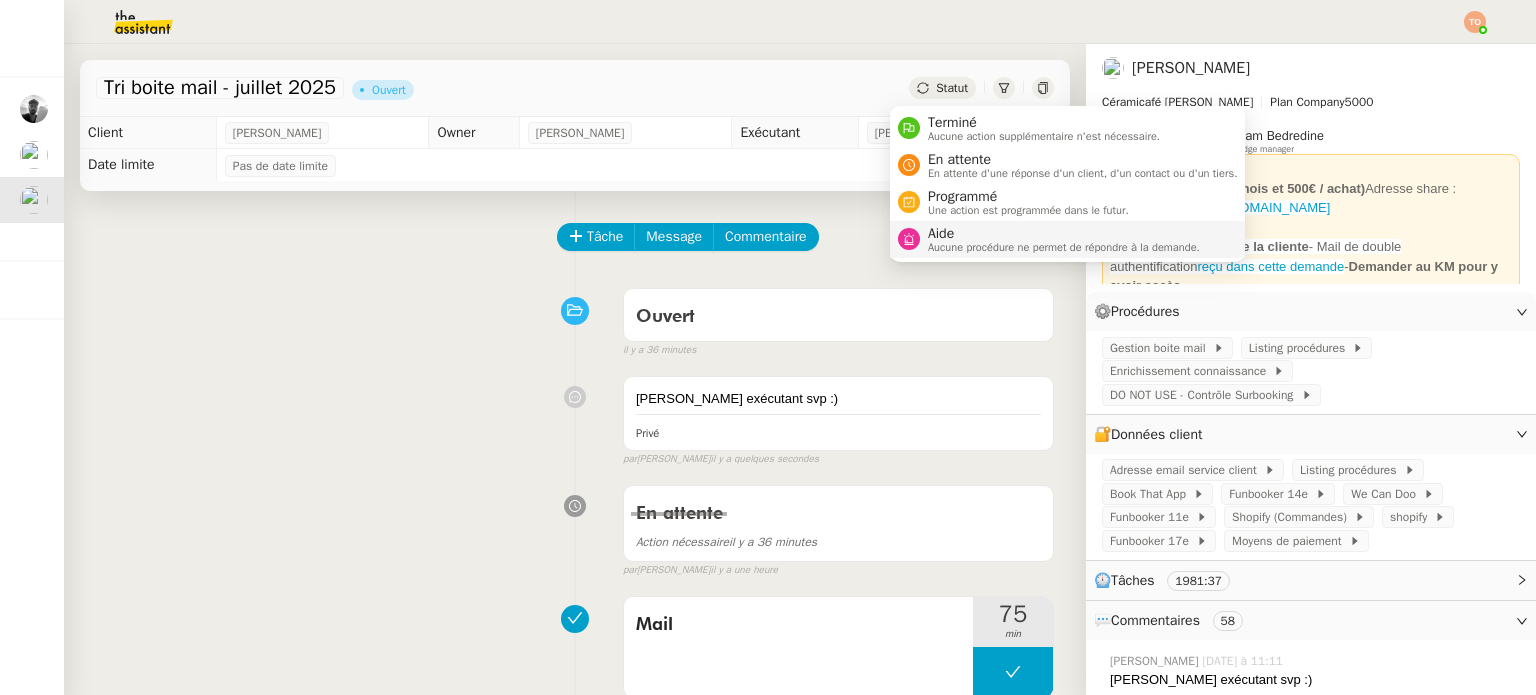 click on "Aide" at bounding box center (1064, 234) 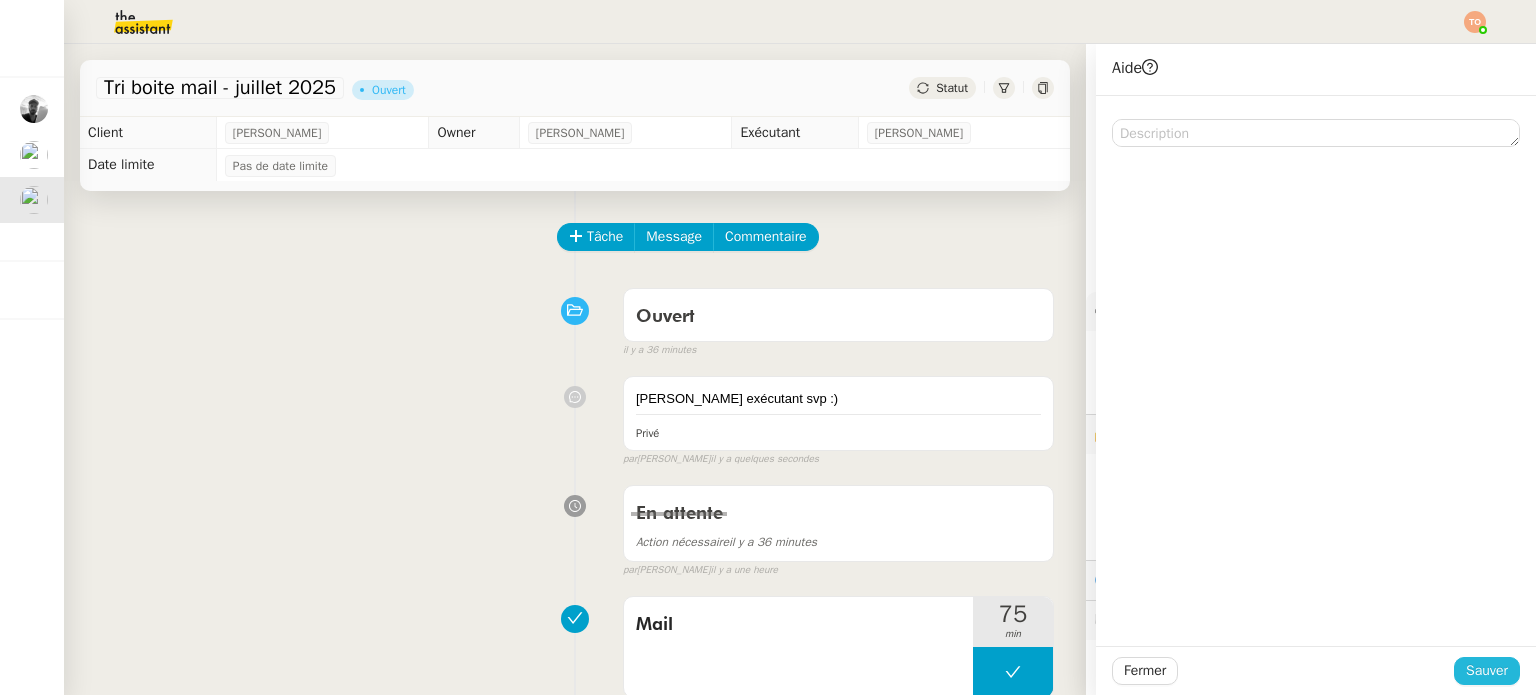 click on "Sauver" 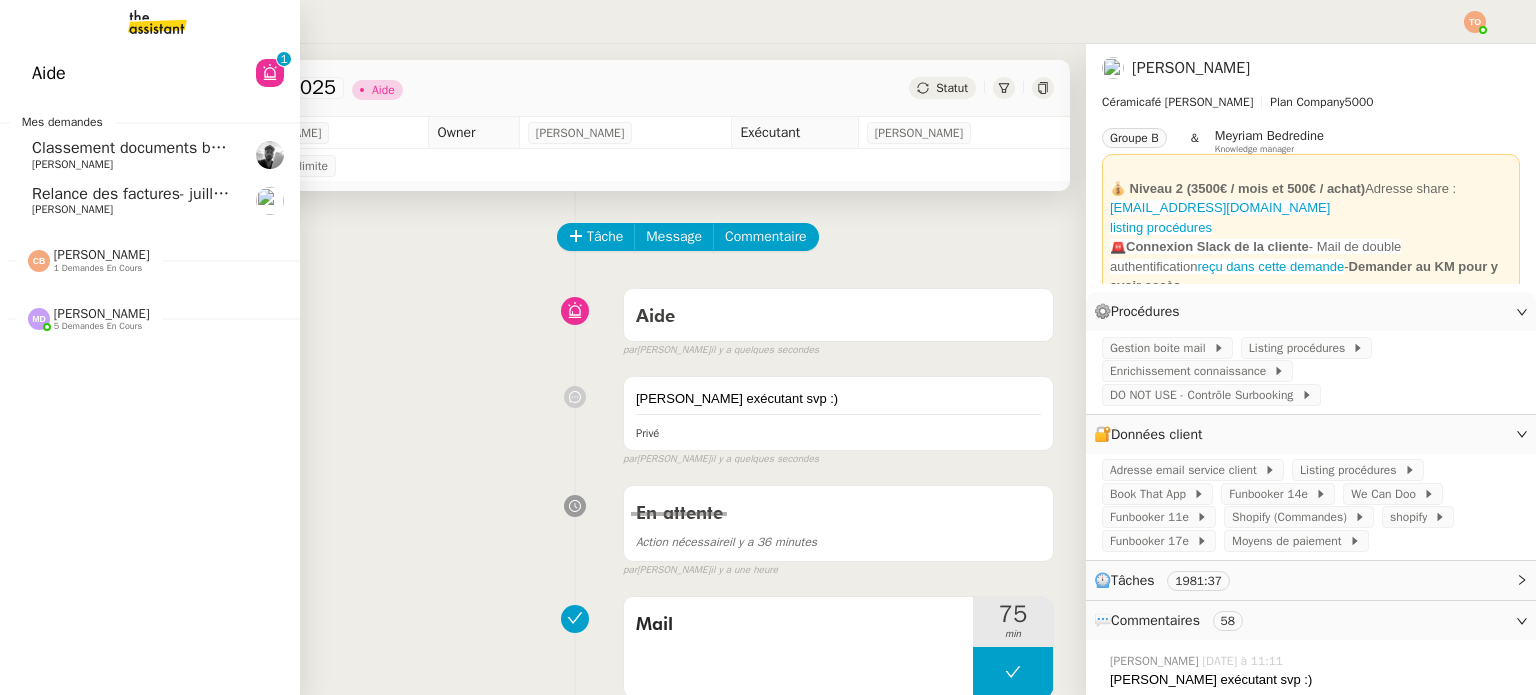 click on "5 demandes en cours" 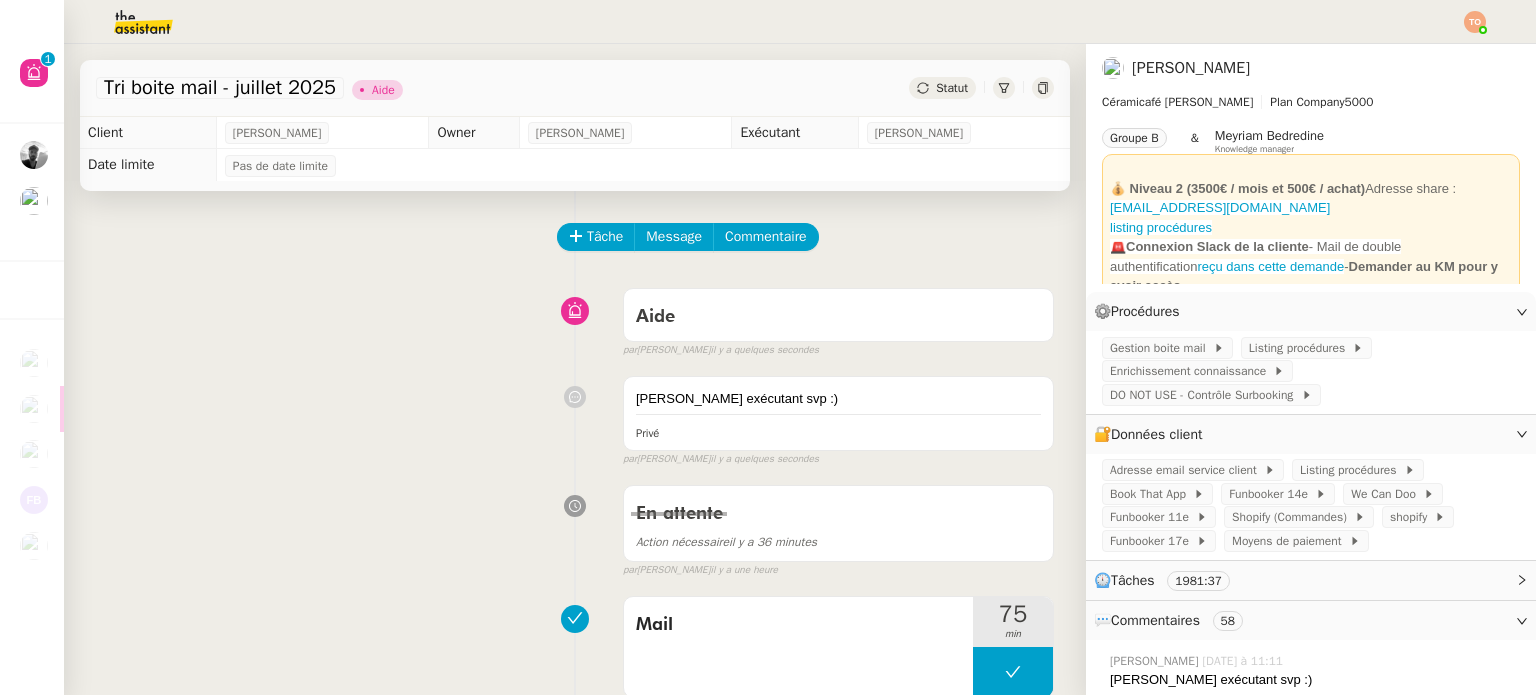 click on "Tâche Message Commentaire" 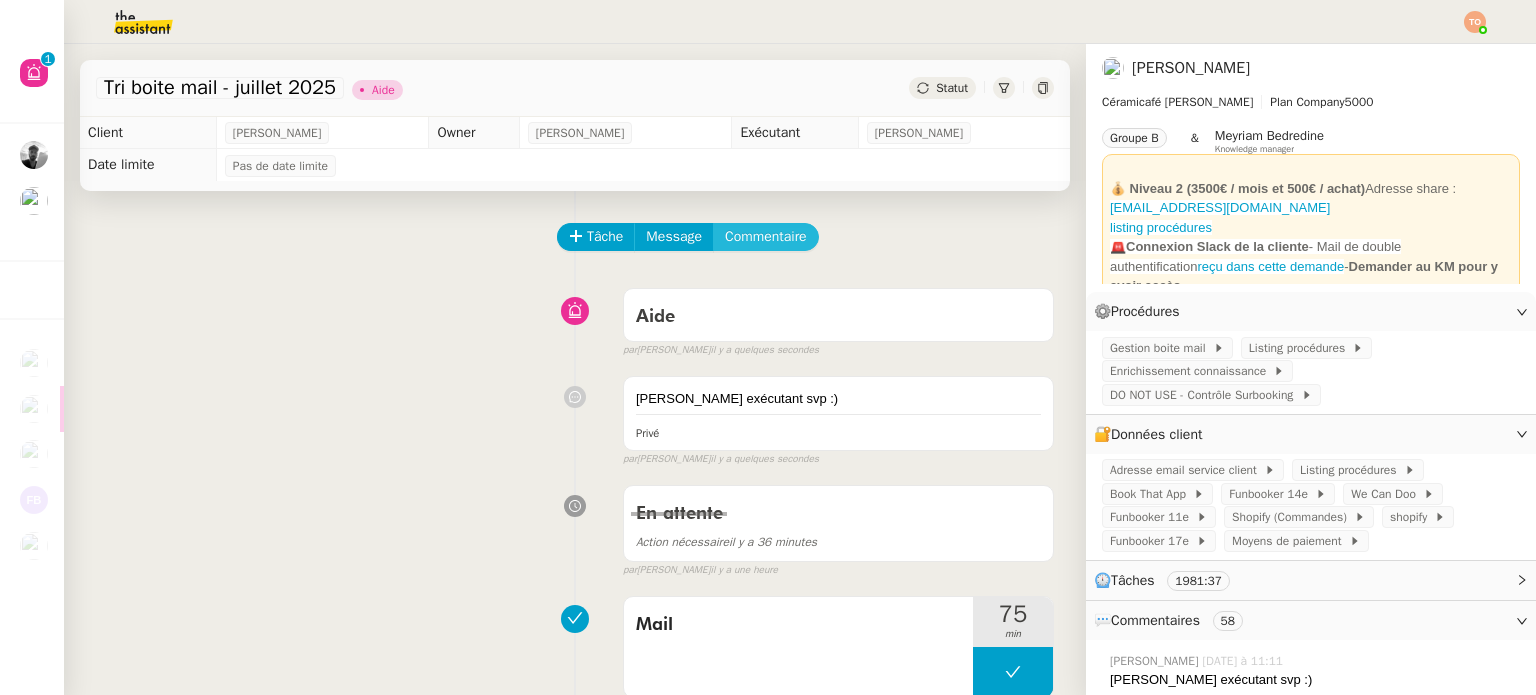 click on "Tâche Message Commentaire" 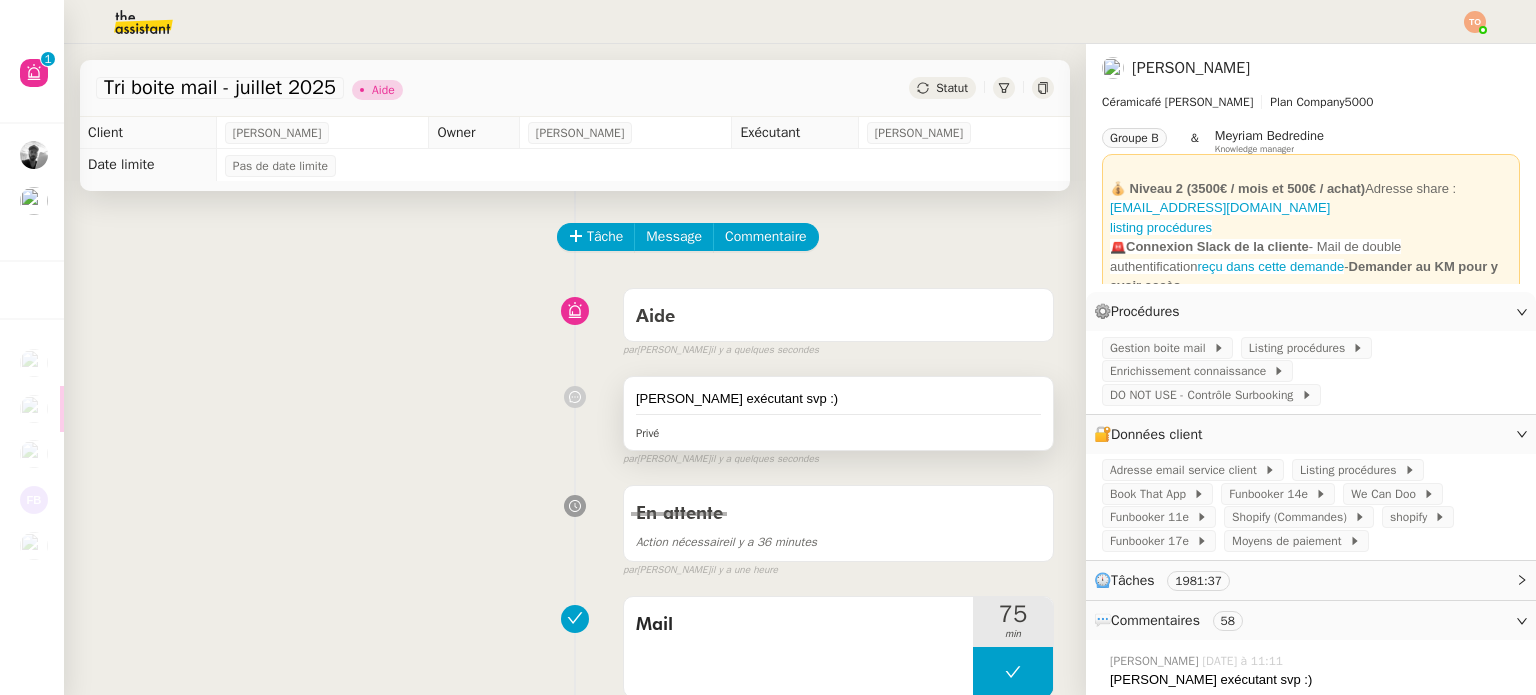 click on "[PERSON_NAME] exécutant svp :)" at bounding box center (838, 399) 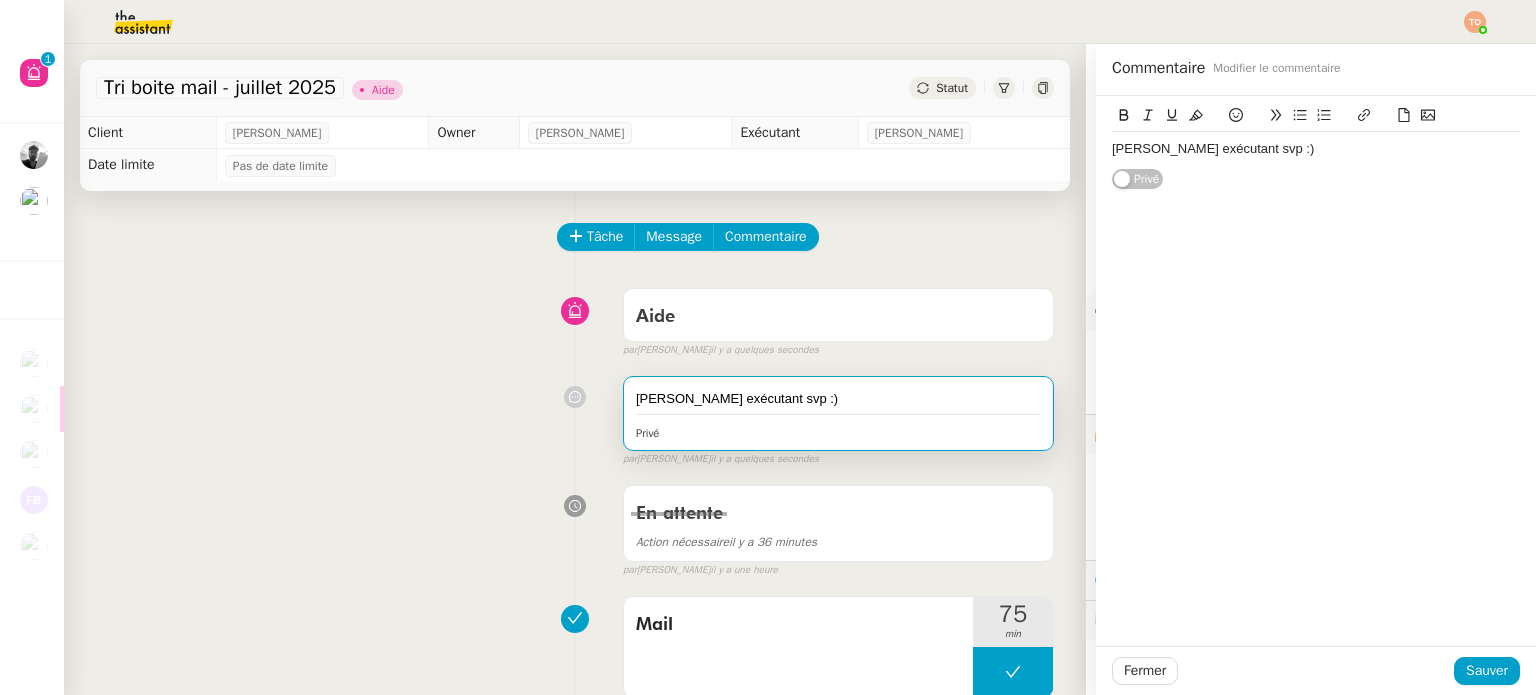 click on "[PERSON_NAME] exécutant svp :)" 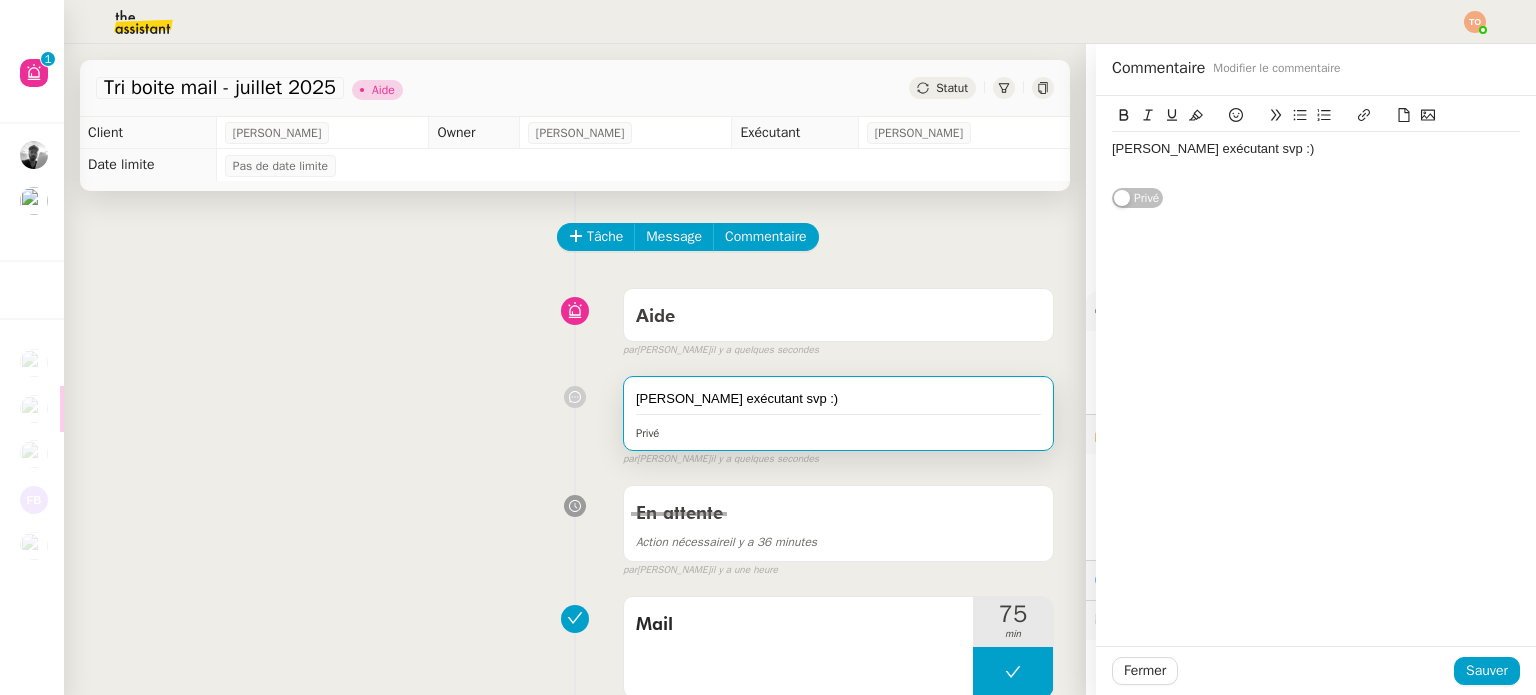 type 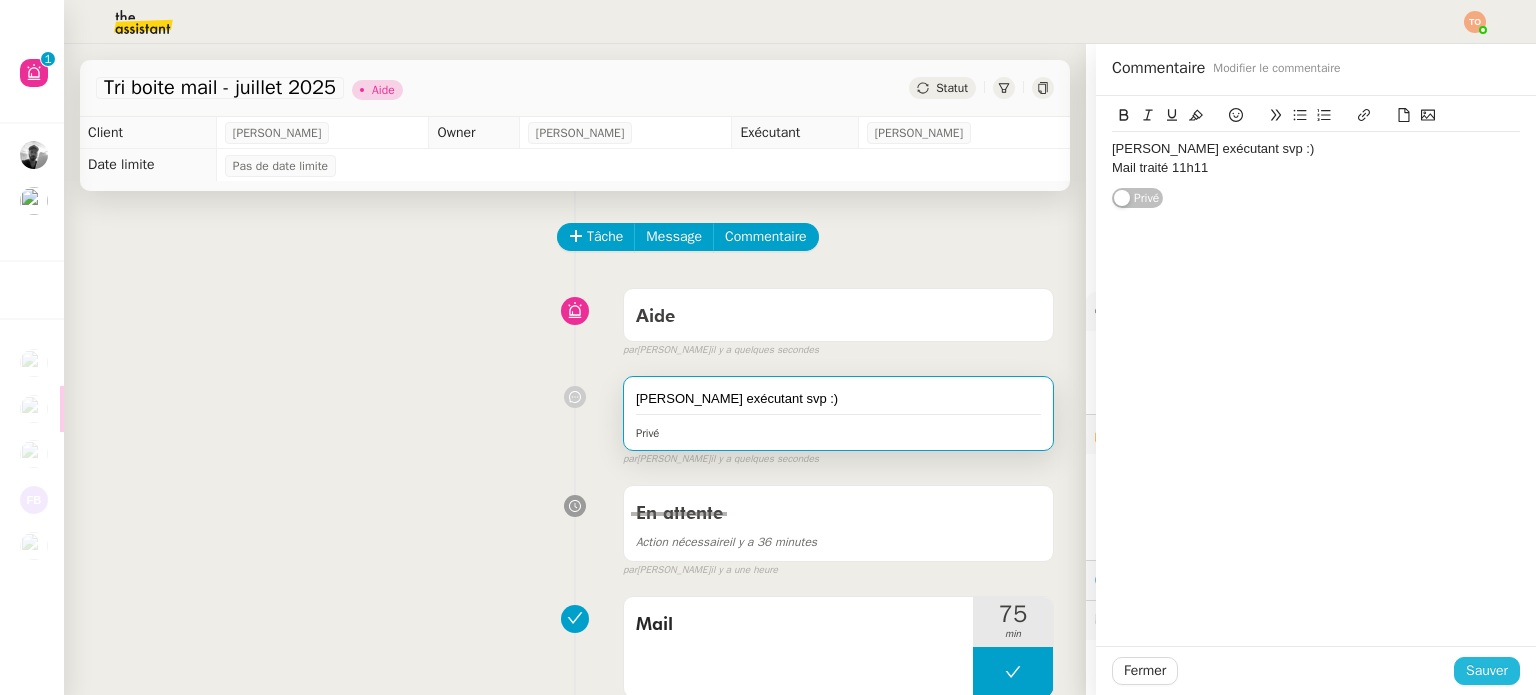click on "Sauver" 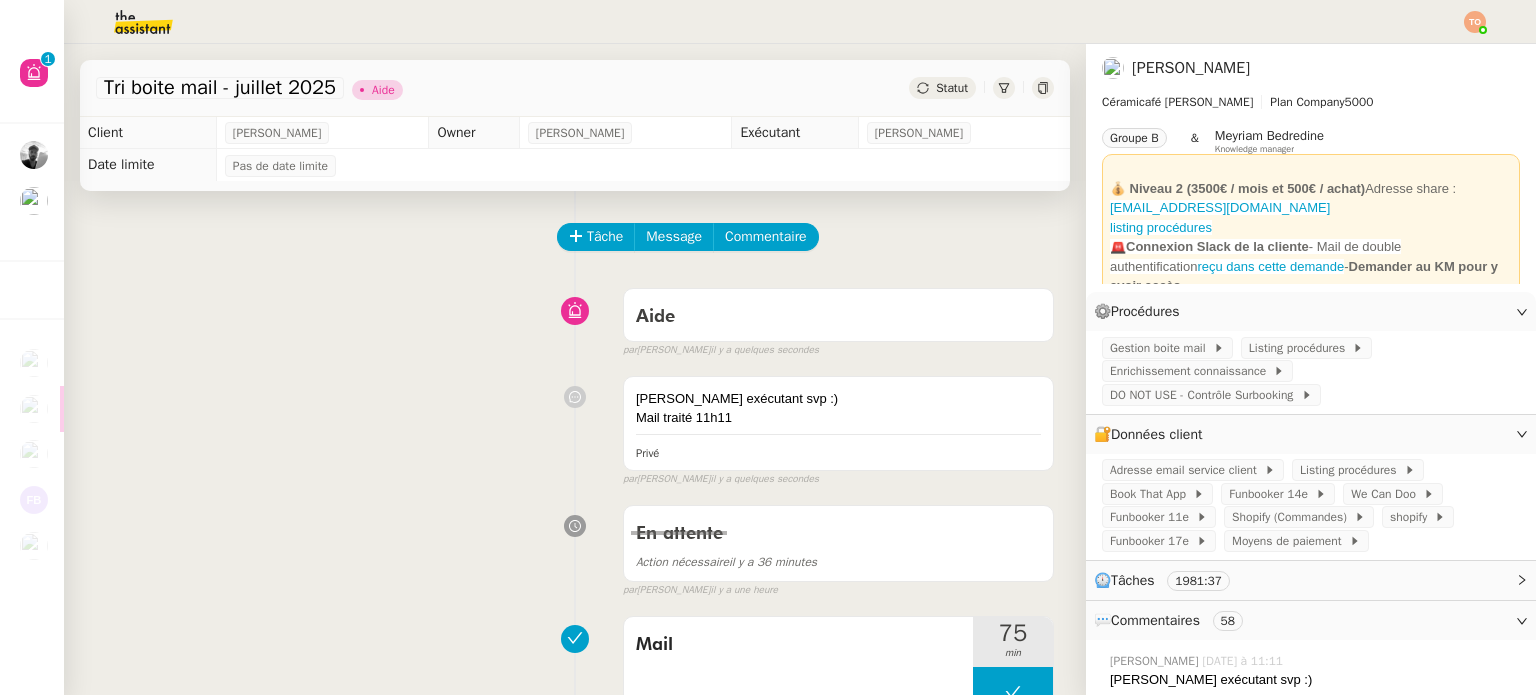 scroll, scrollTop: 0, scrollLeft: 0, axis: both 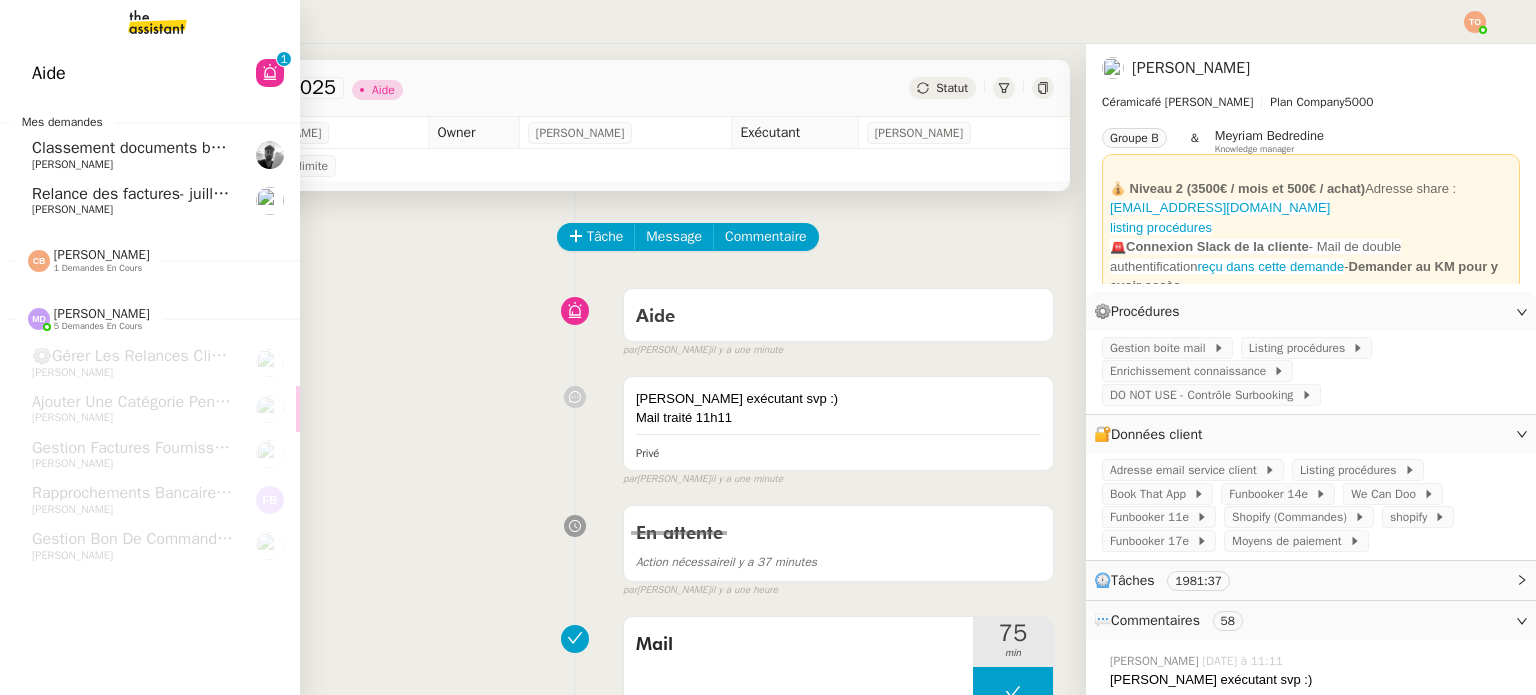 click on "Relance des factures- [DATE]     [PERSON_NAME]" 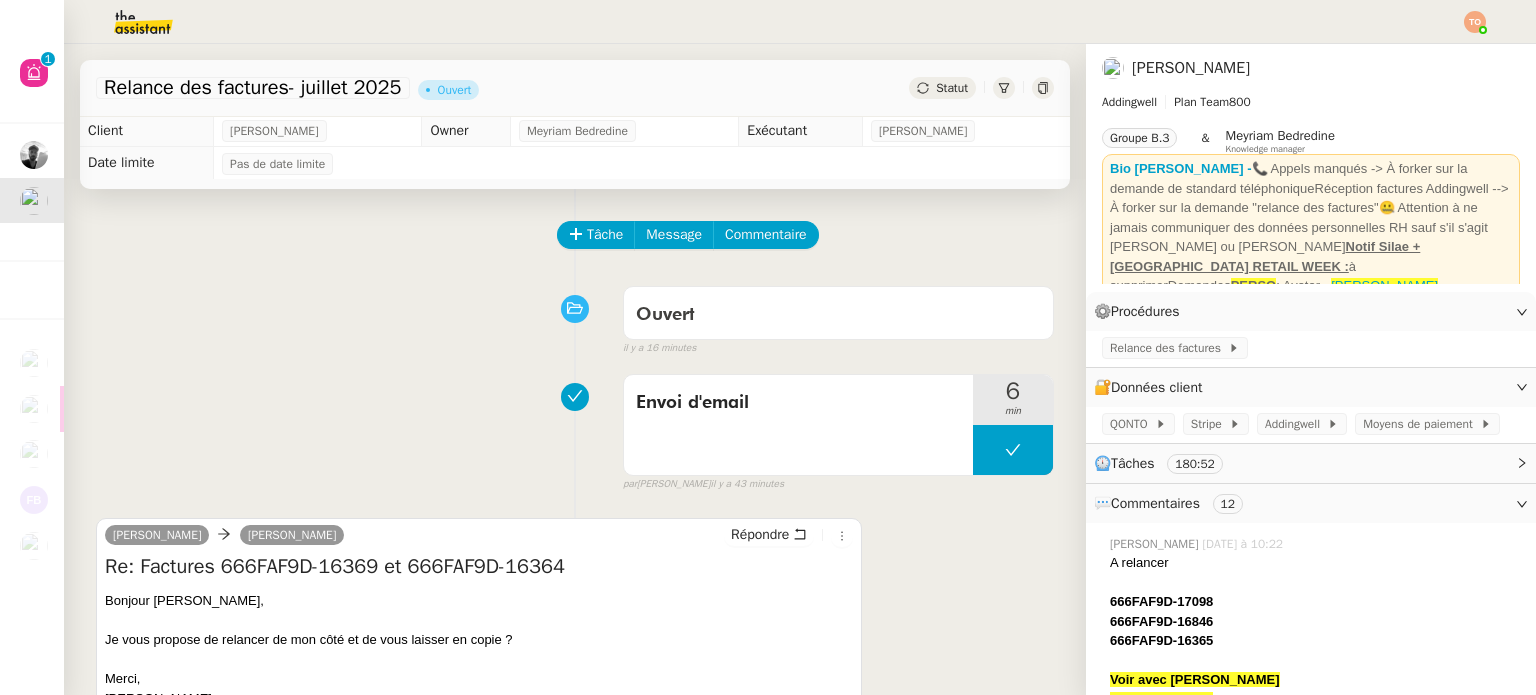 scroll, scrollTop: 0, scrollLeft: 0, axis: both 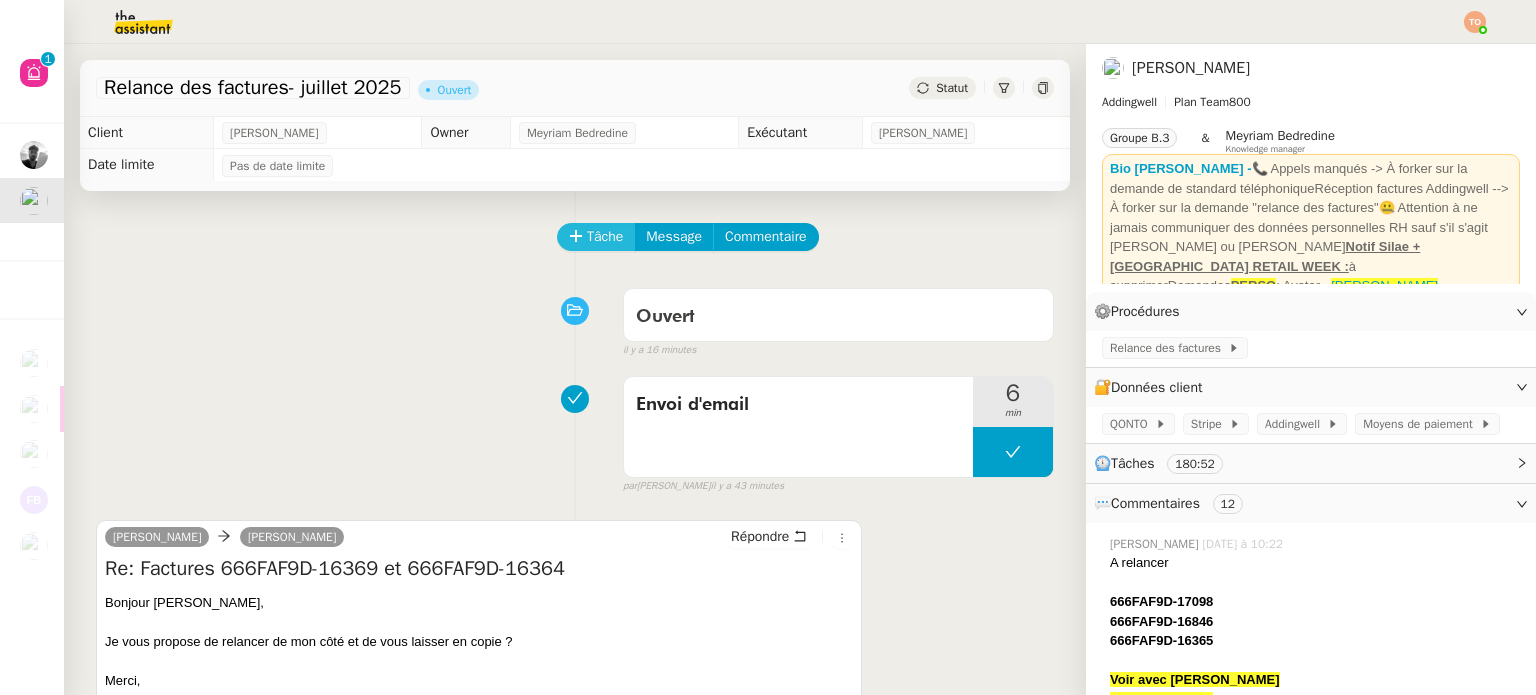 click on "Tâche" 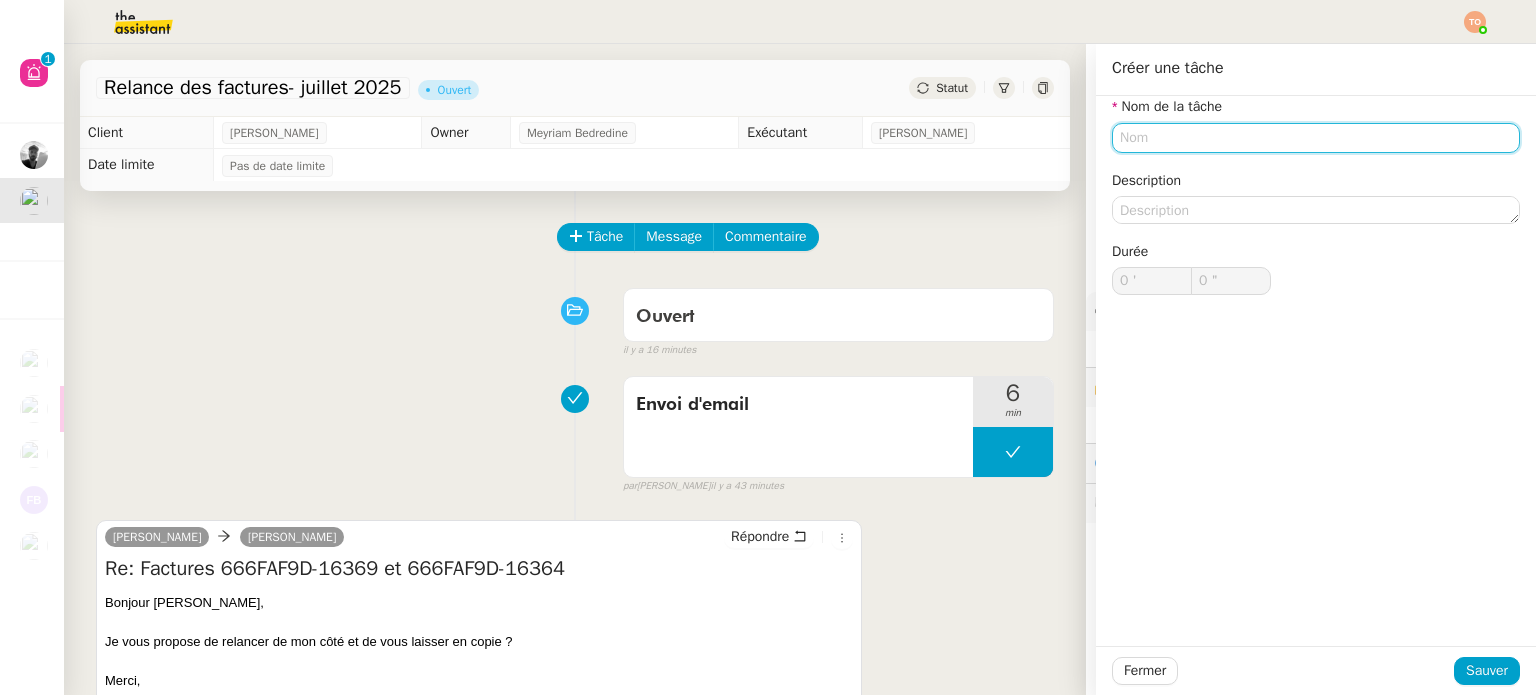 click 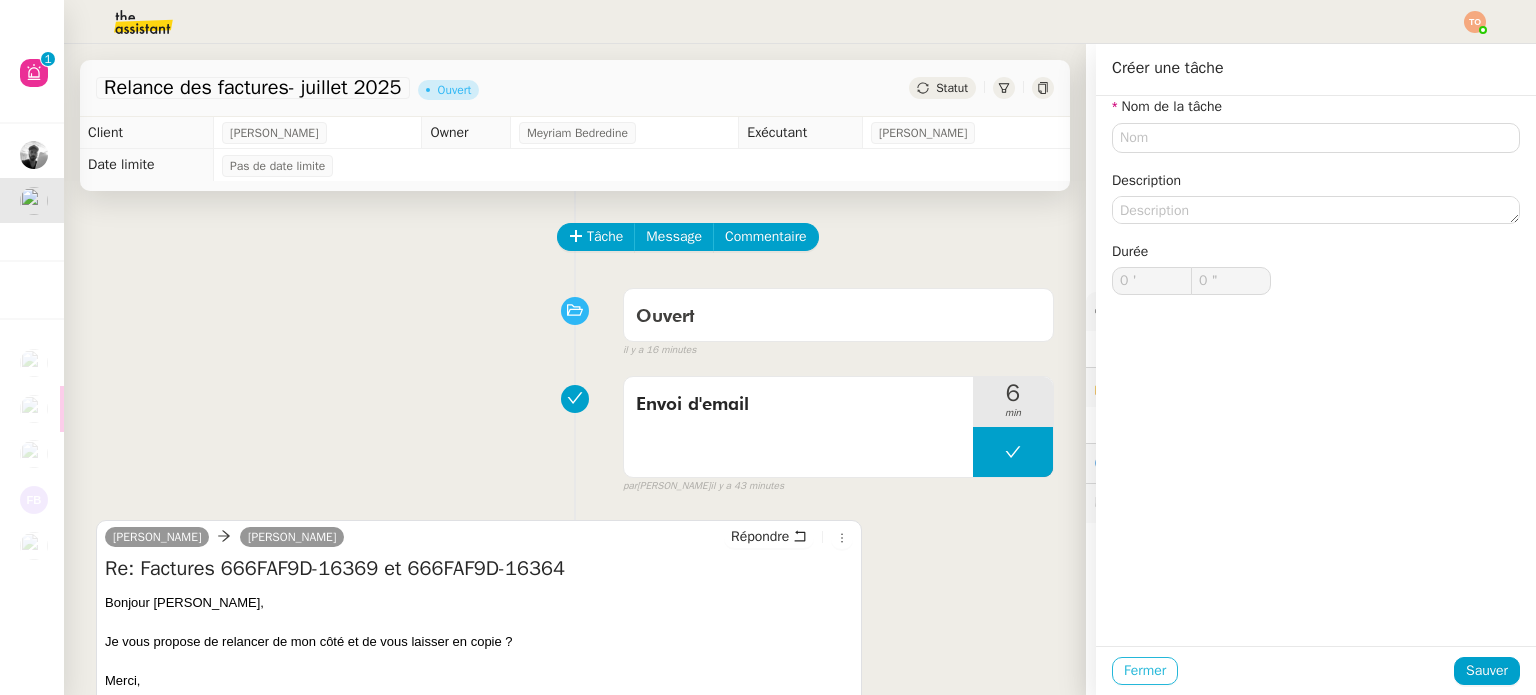 click on "Fermer" 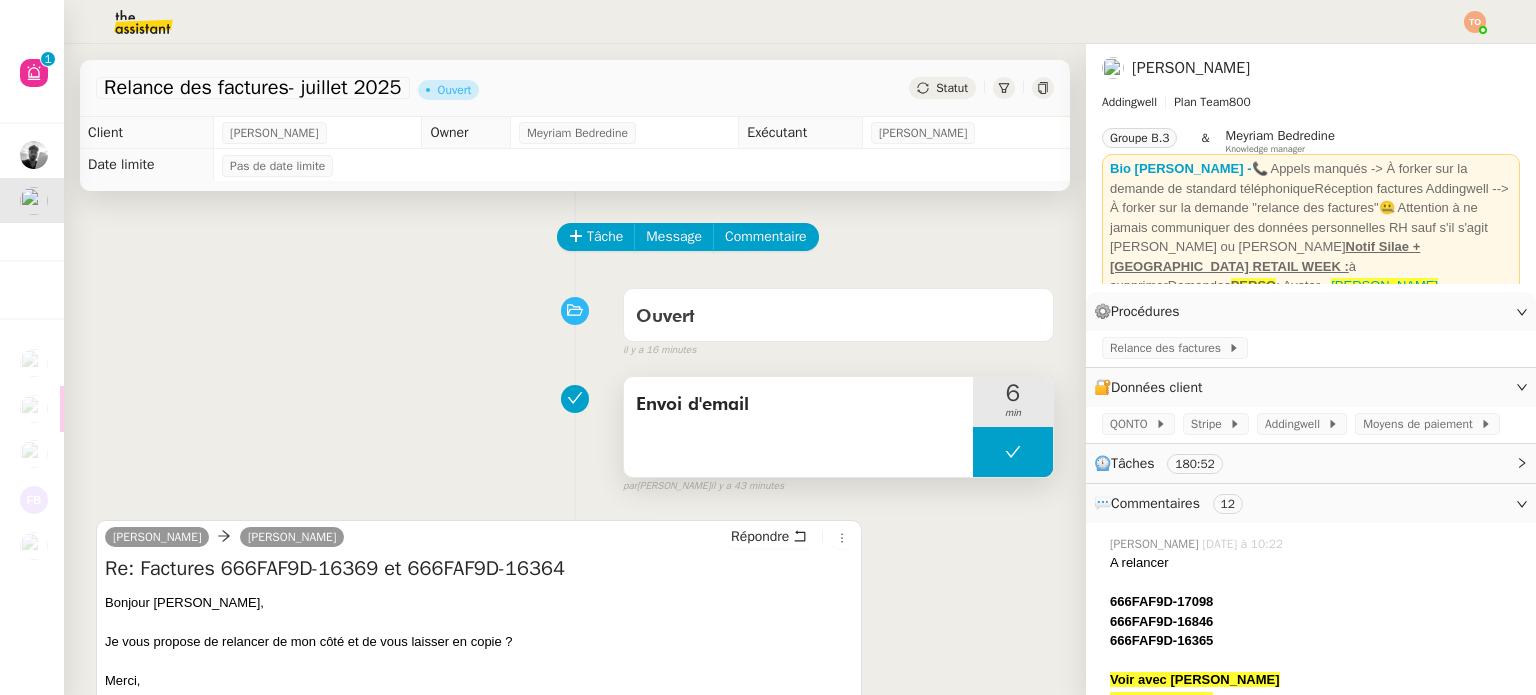 click at bounding box center (1013, 452) 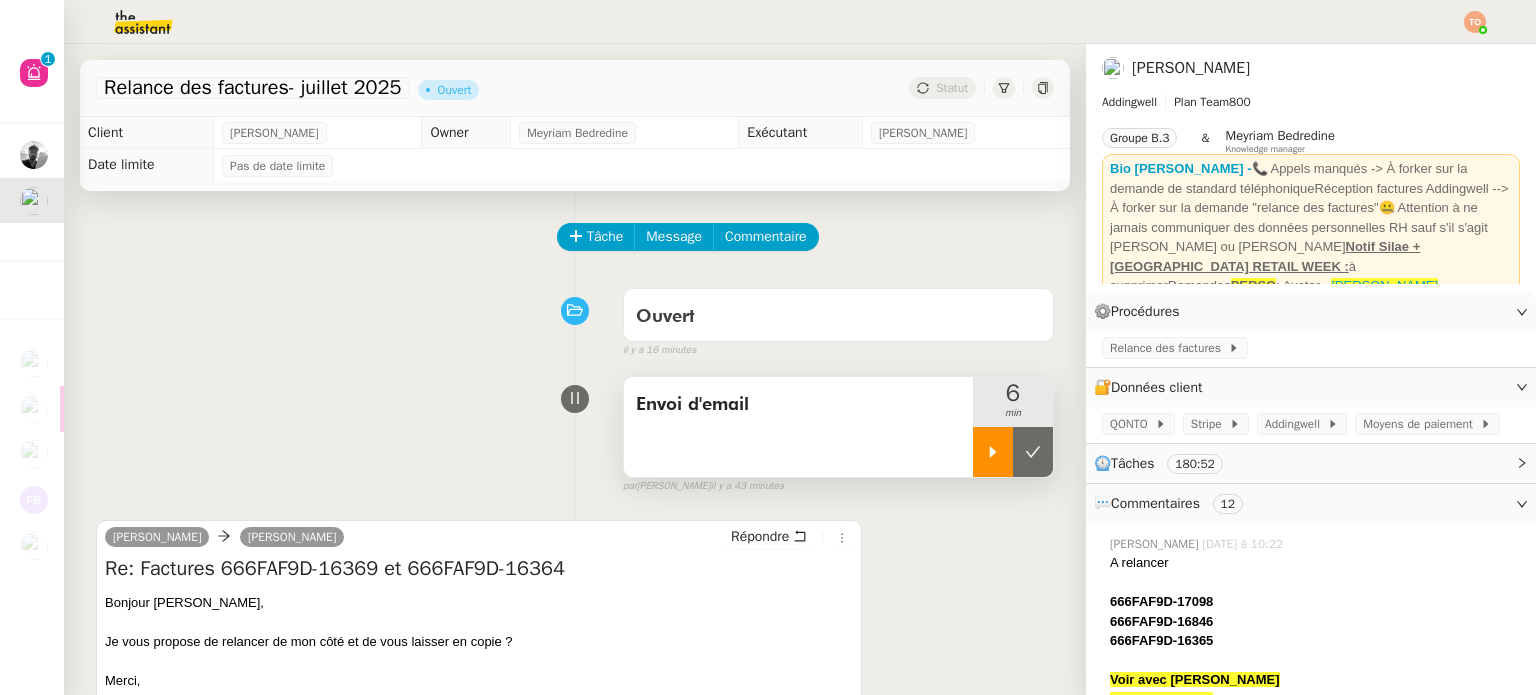 click 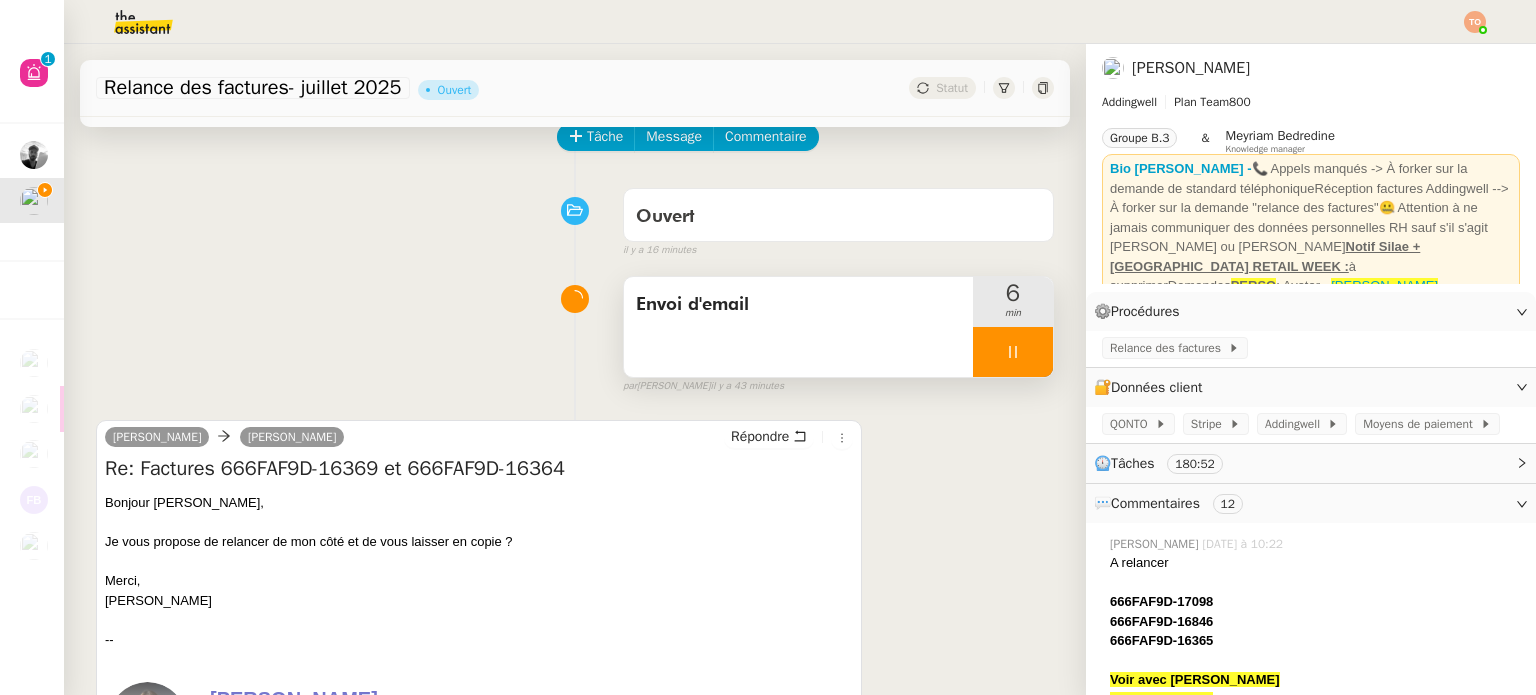 scroll, scrollTop: 100, scrollLeft: 0, axis: vertical 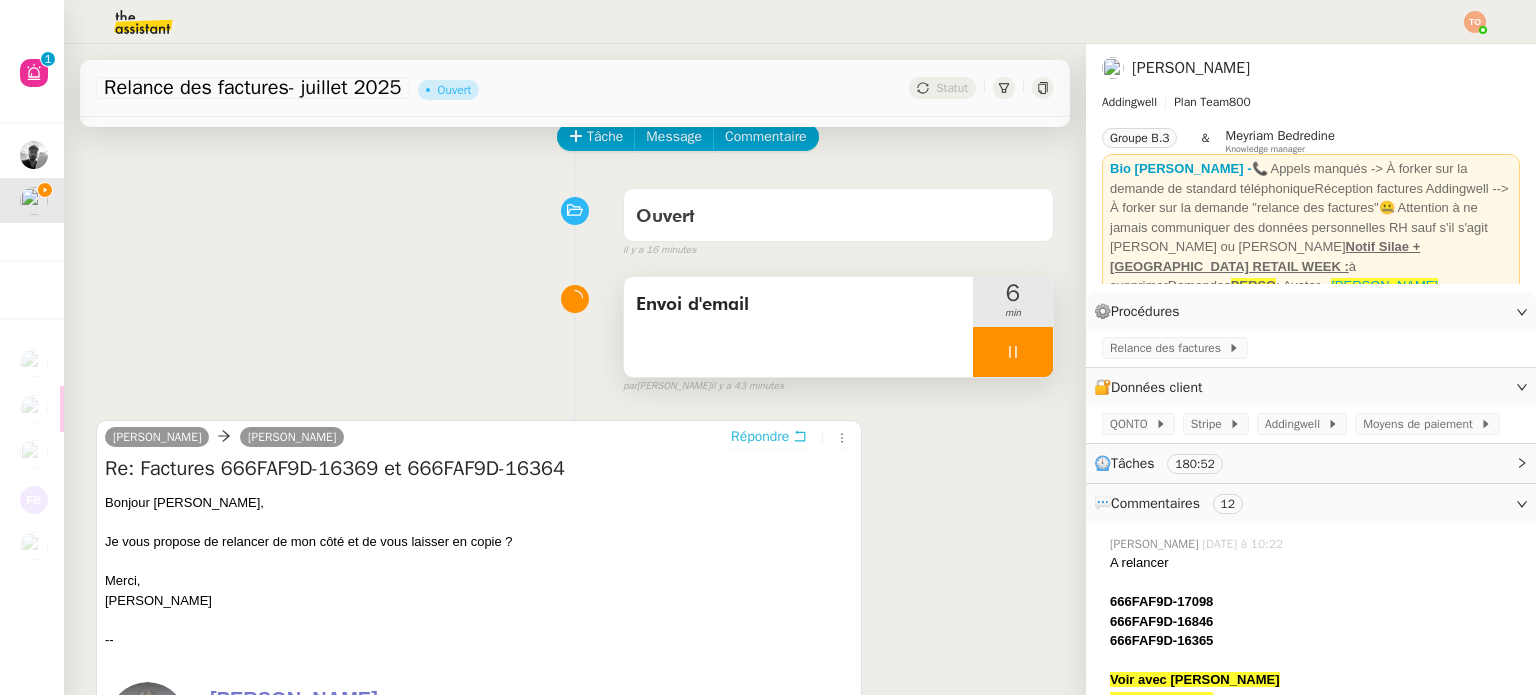click on "Répondre" at bounding box center (760, 437) 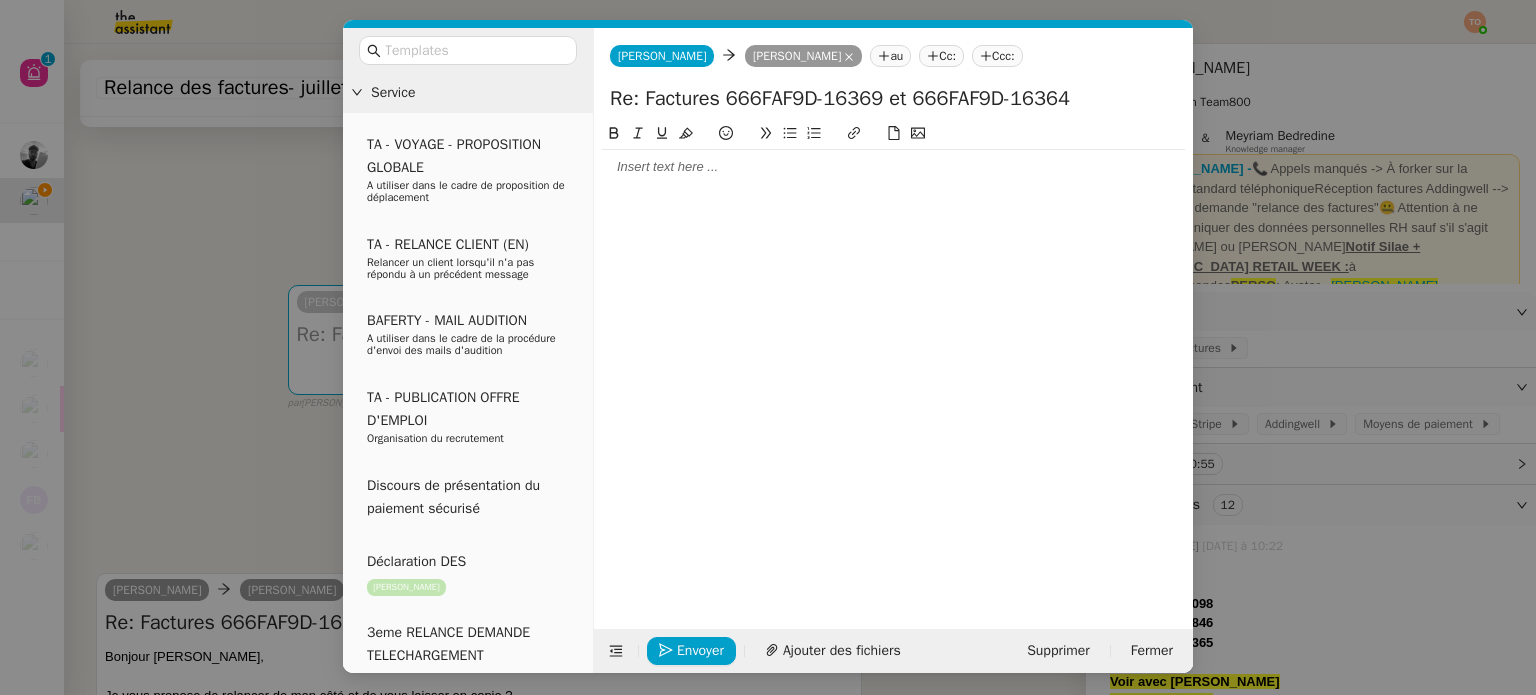 click 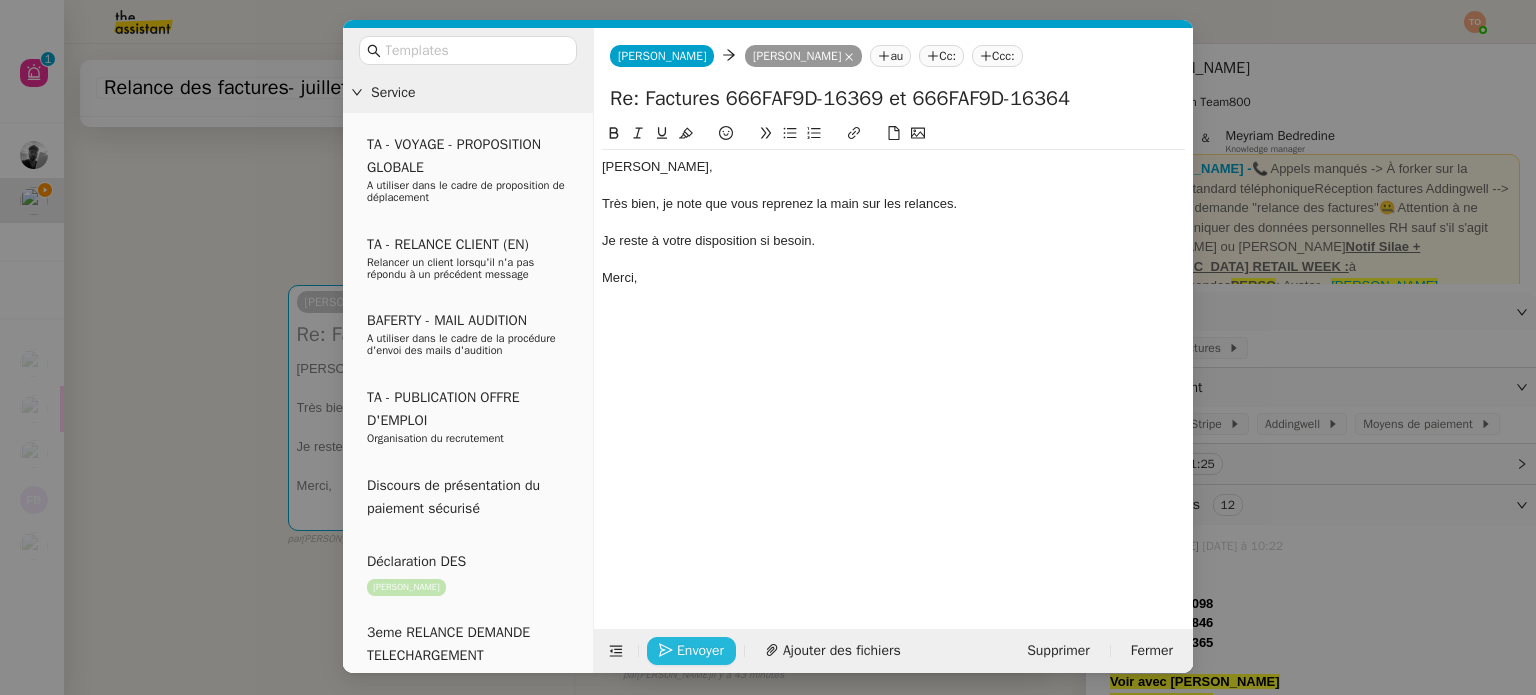 click on "Envoyer" 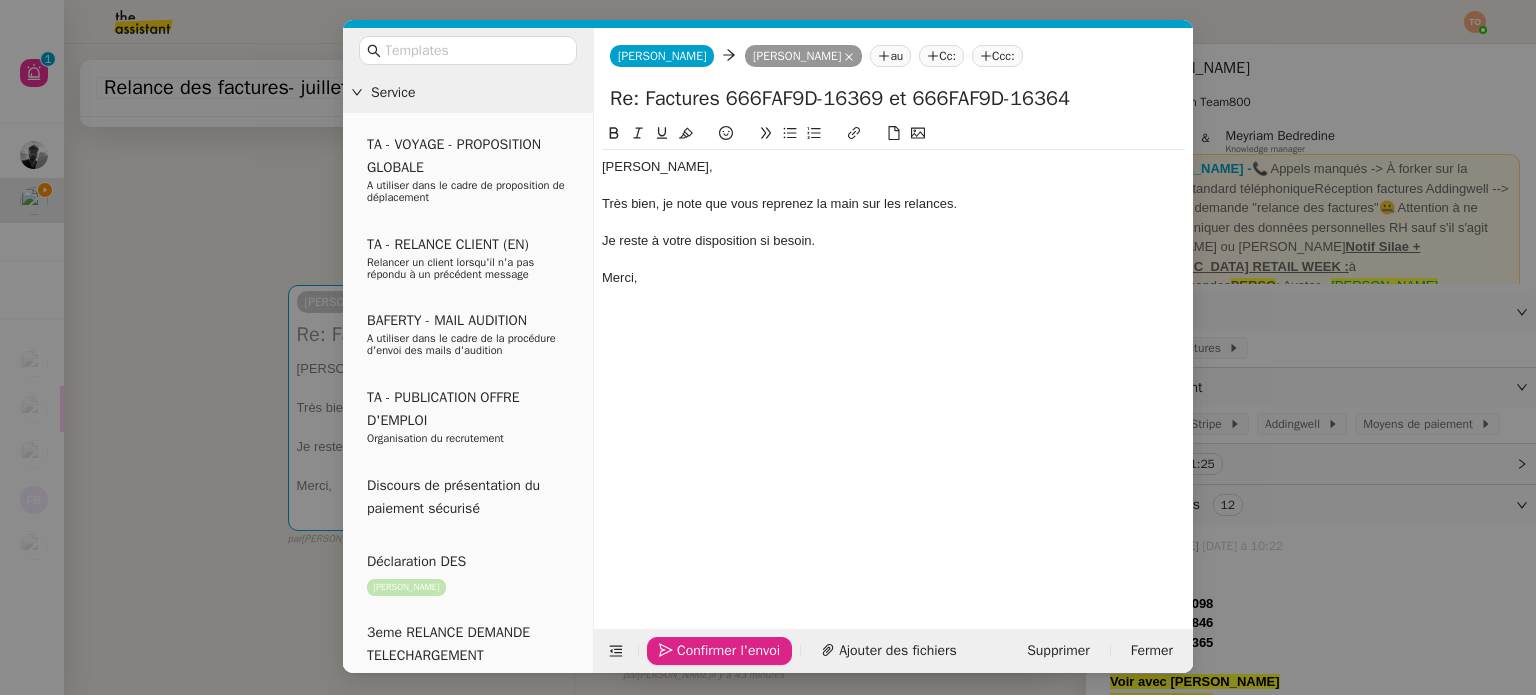 click on "Confirmer l'envoi" 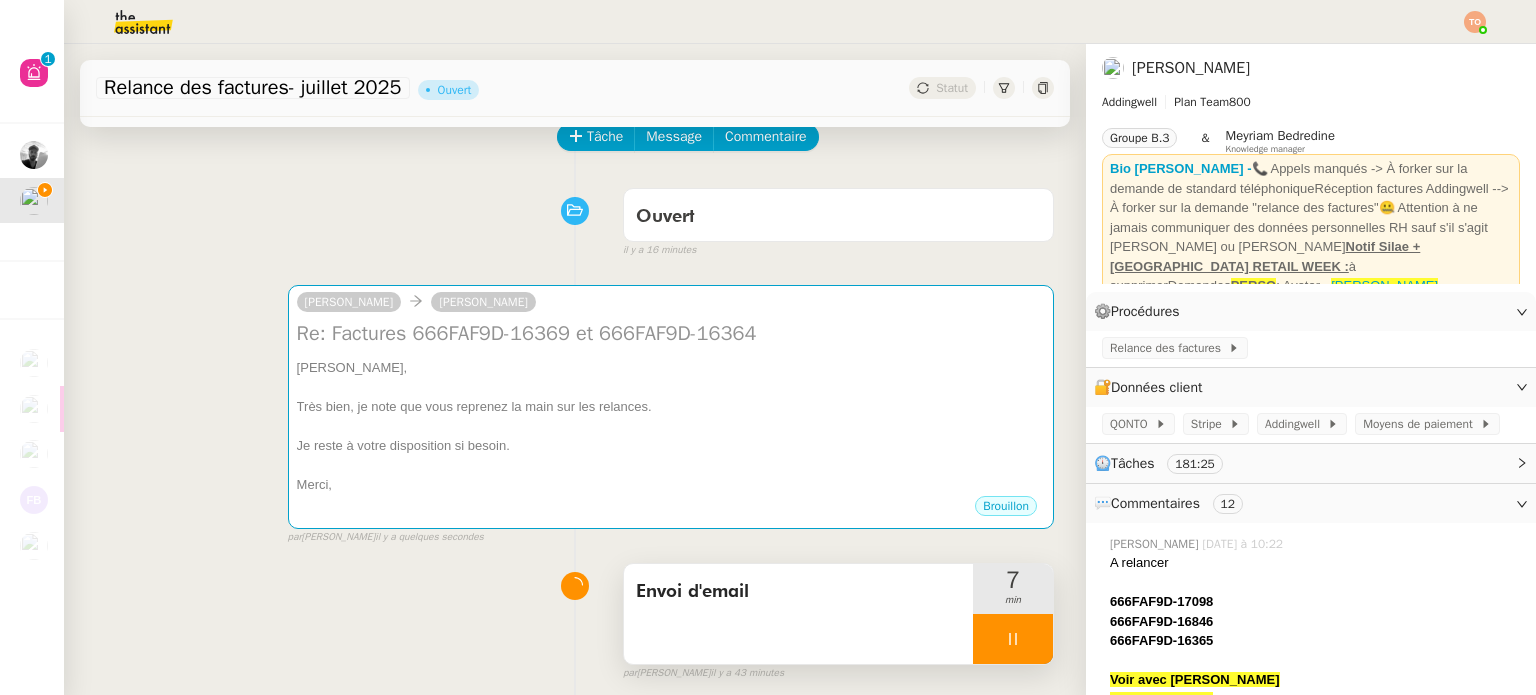 scroll, scrollTop: 463, scrollLeft: 0, axis: vertical 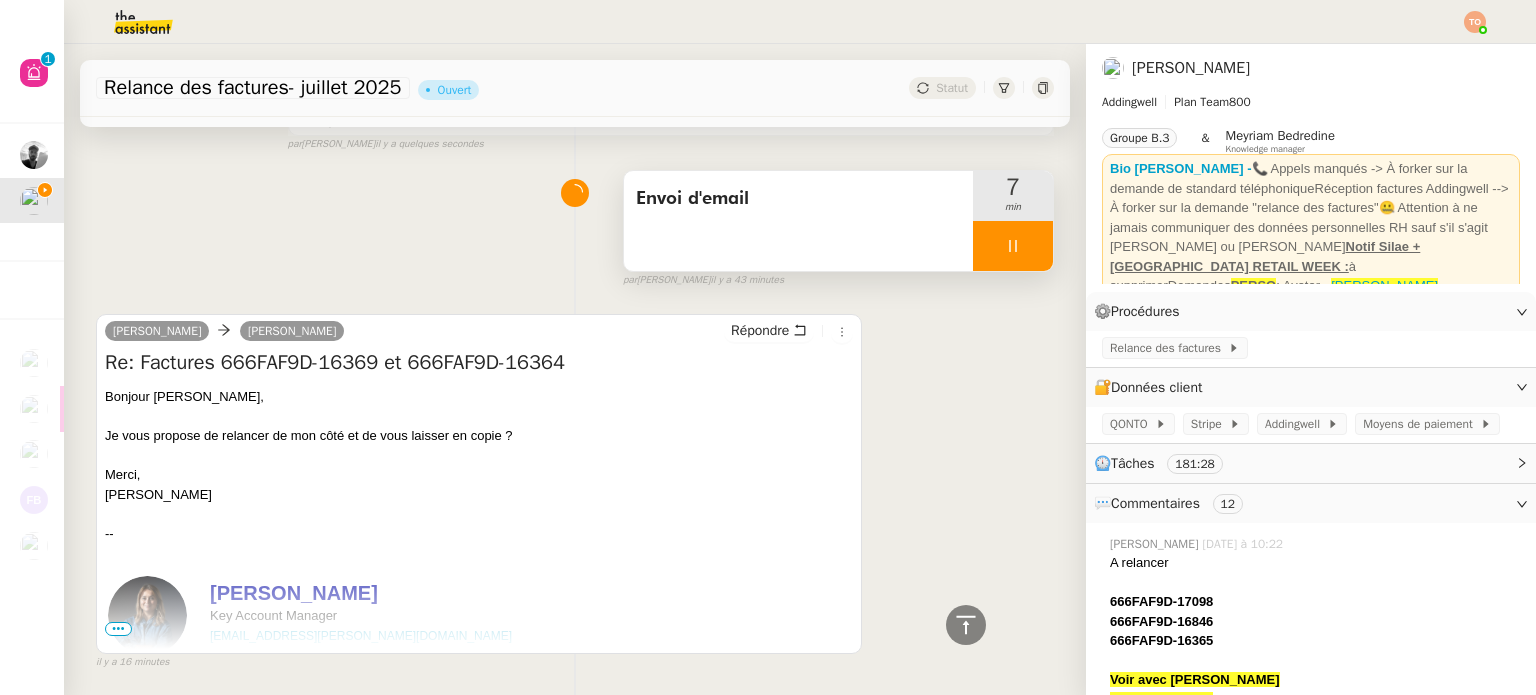 click 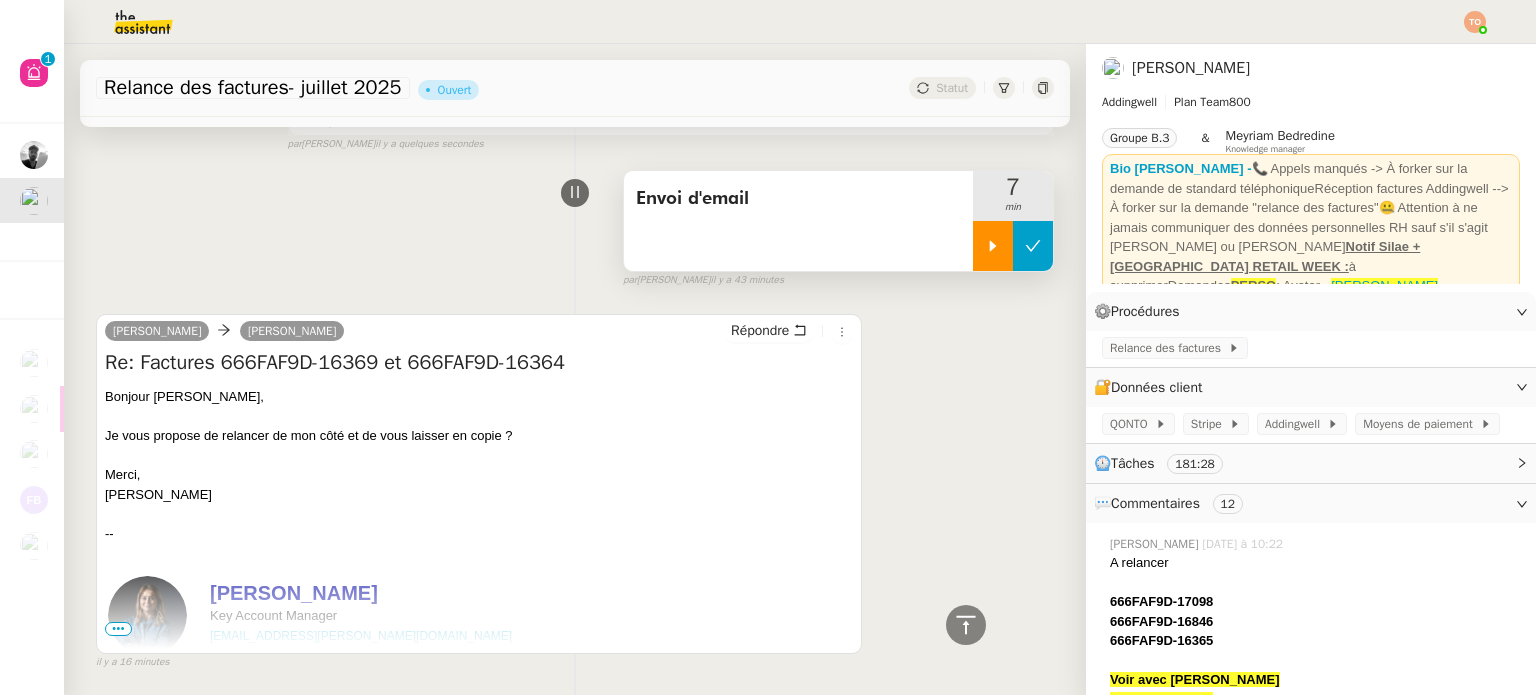 click 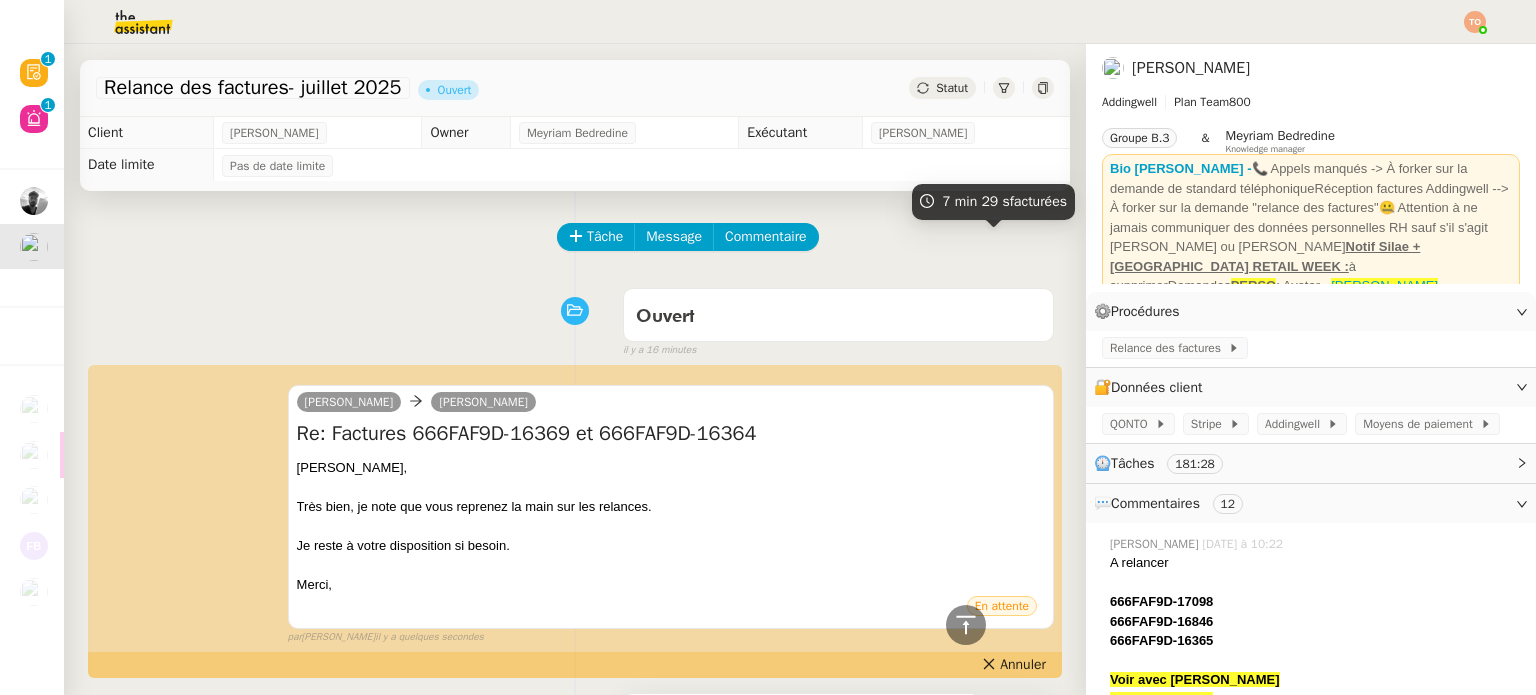 scroll, scrollTop: 0, scrollLeft: 0, axis: both 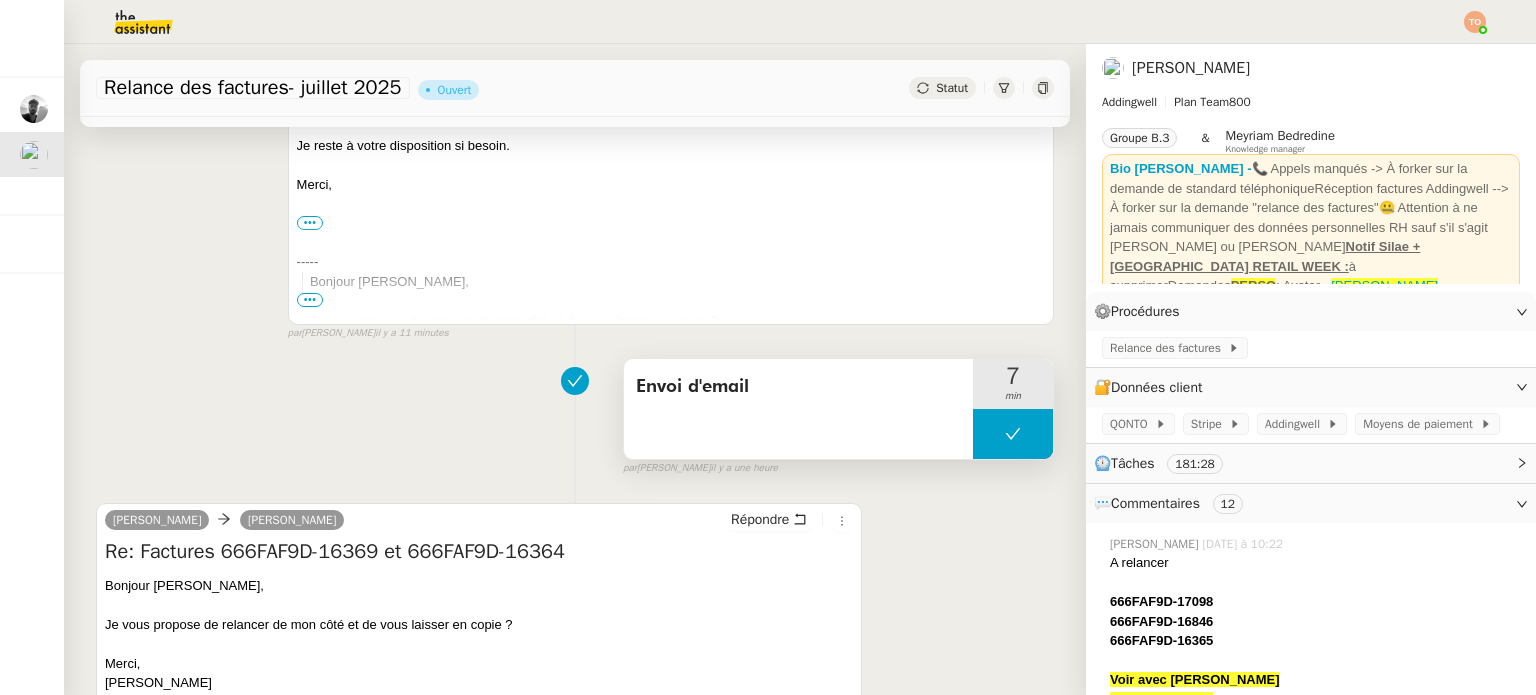click at bounding box center [1013, 434] 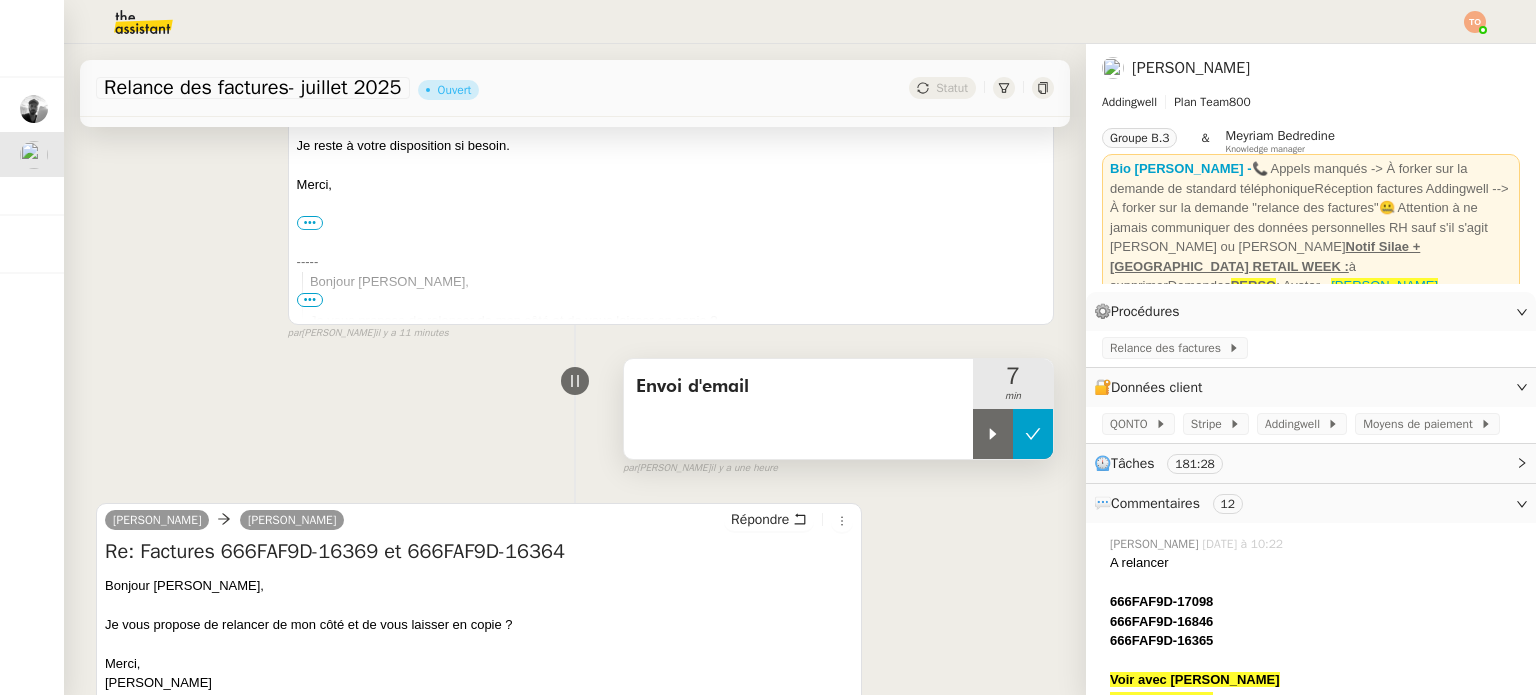 click at bounding box center [993, 434] 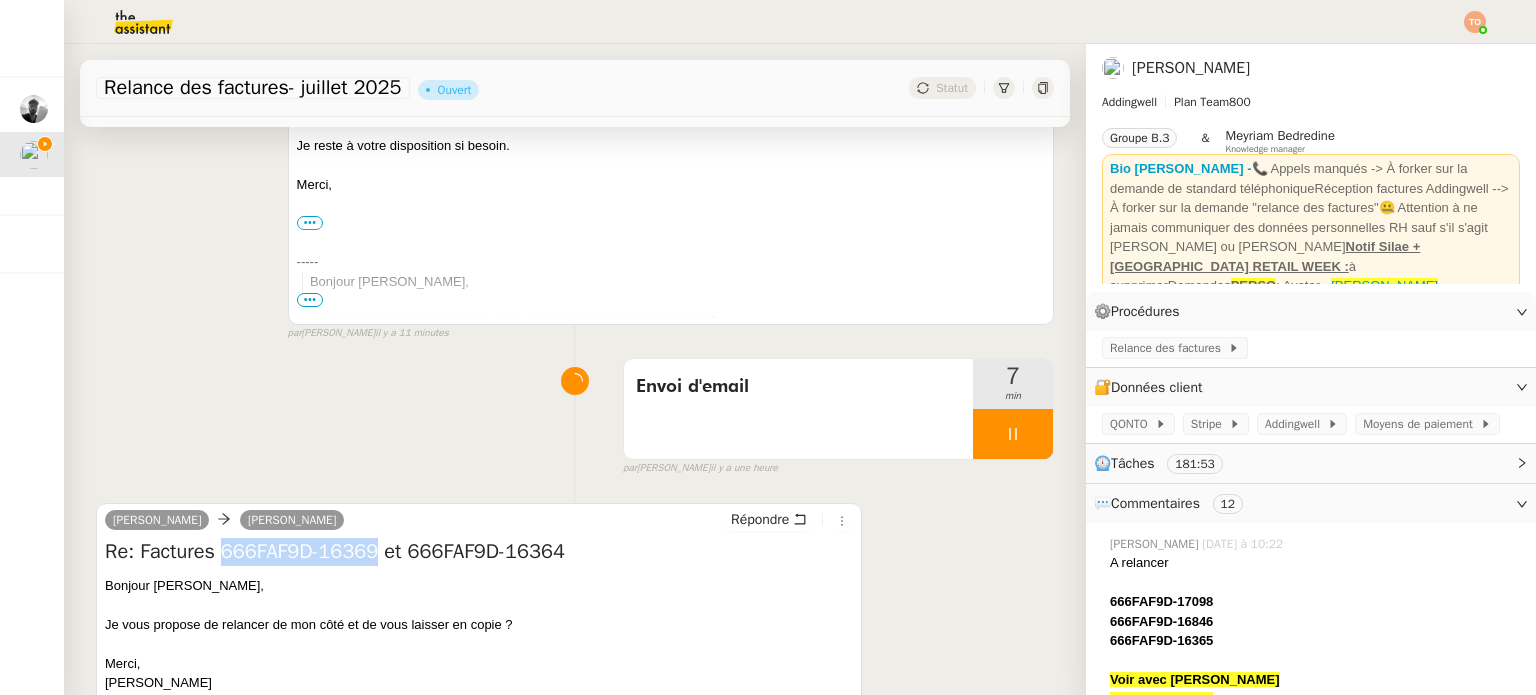 copy on "666FAF9D-16369" 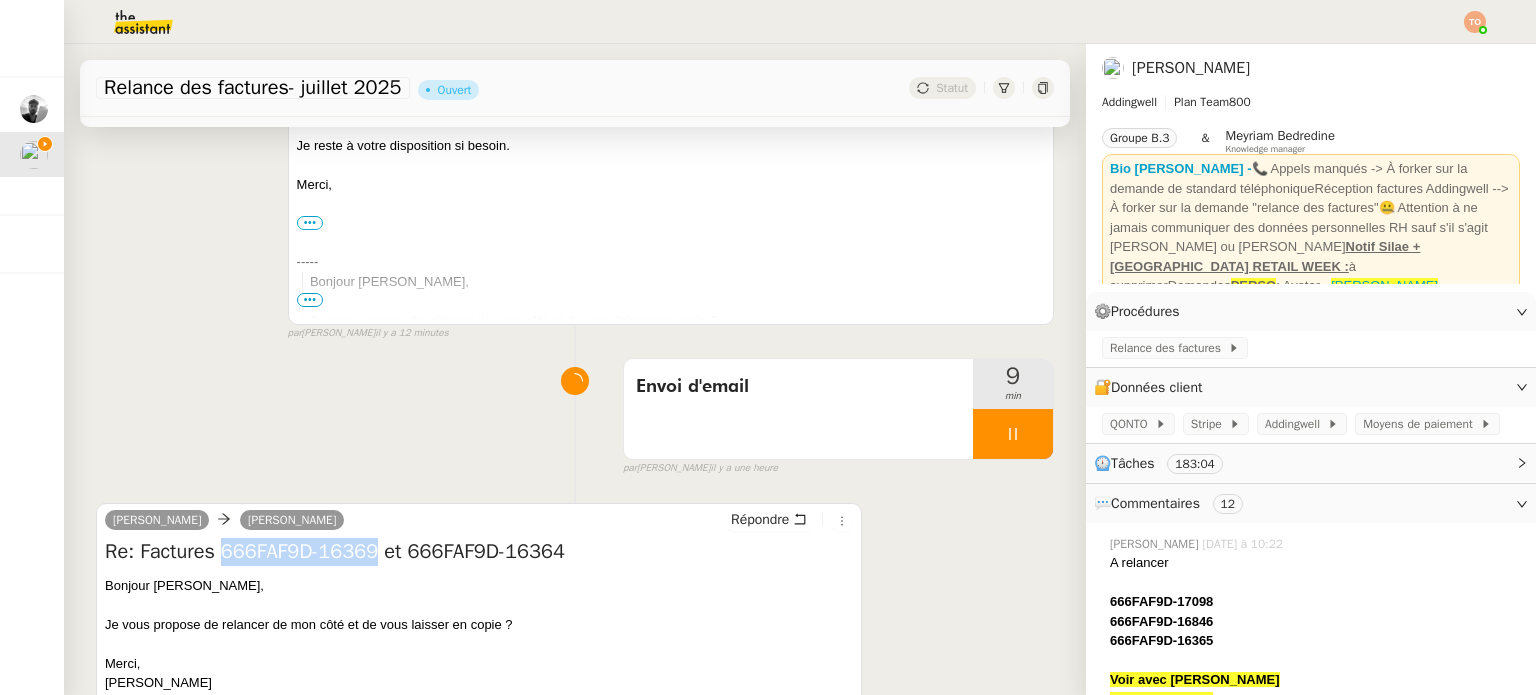 scroll, scrollTop: 200, scrollLeft: 0, axis: vertical 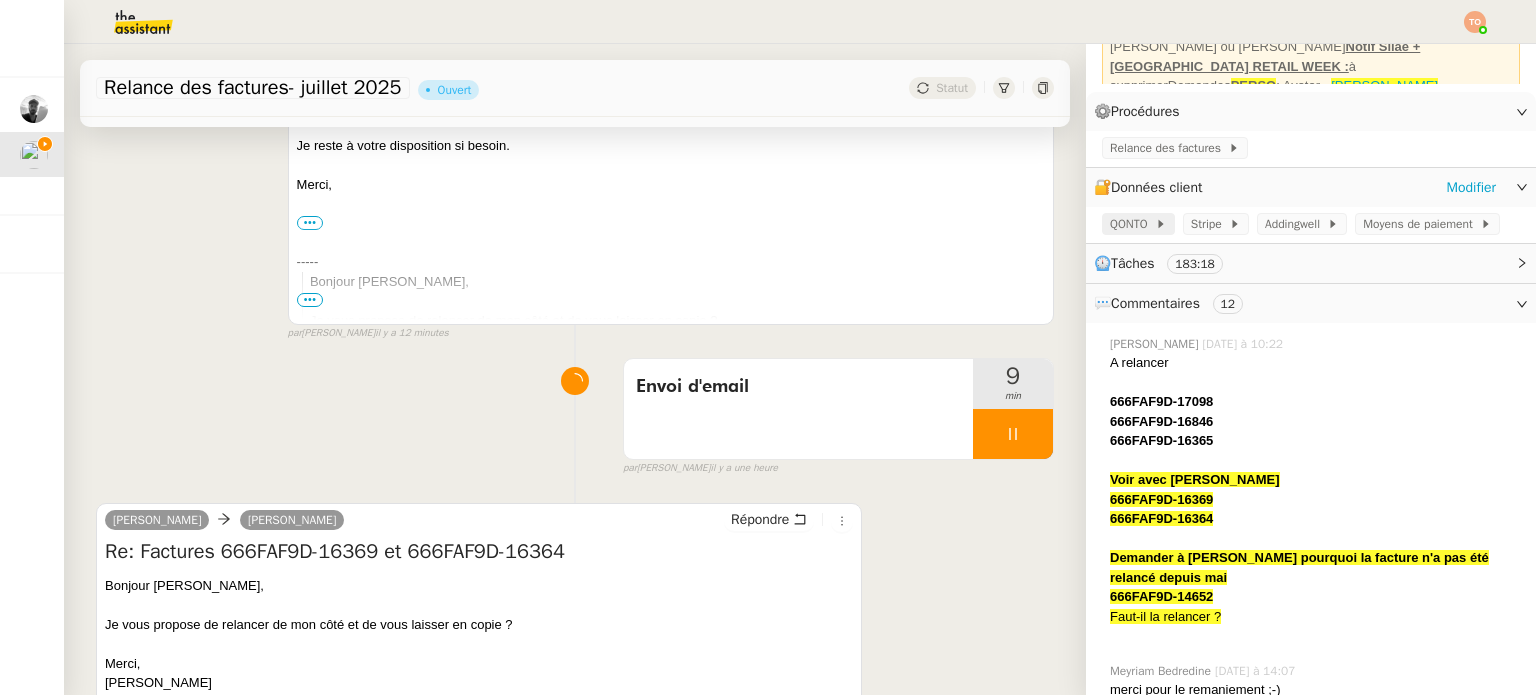 click on "QONTO" 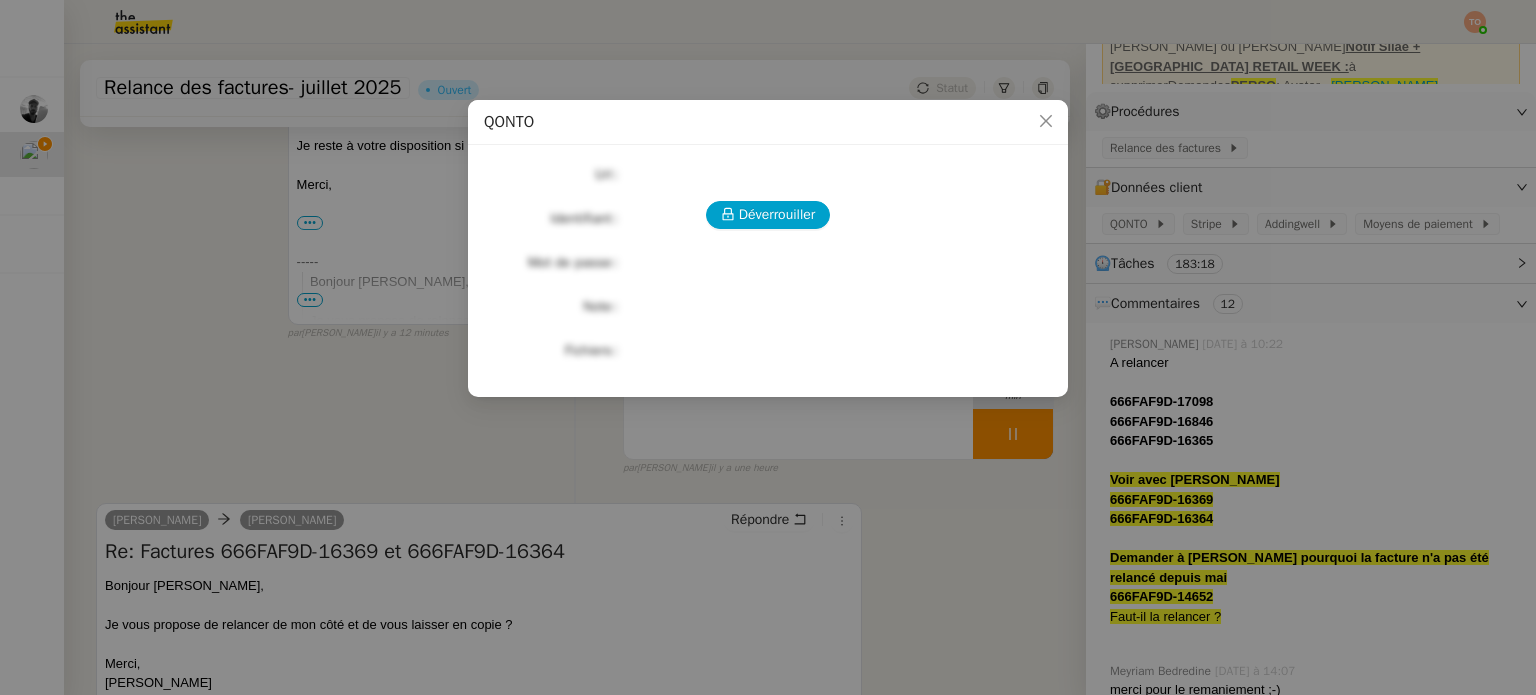 click on "Déverrouiller Url    Identifiant Mot de passe Note Fichiers Upload" at bounding box center [768, 263] 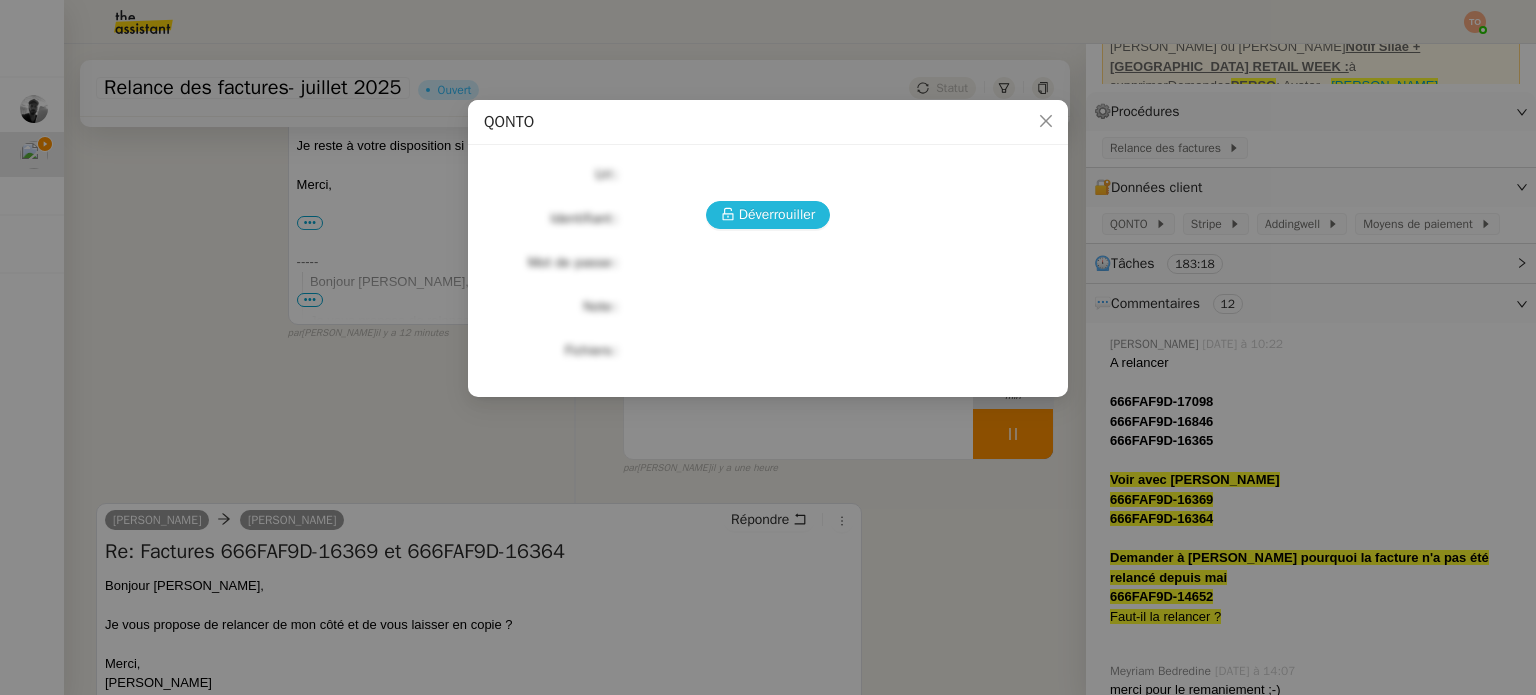 click on "Déverrouiller" at bounding box center [777, 214] 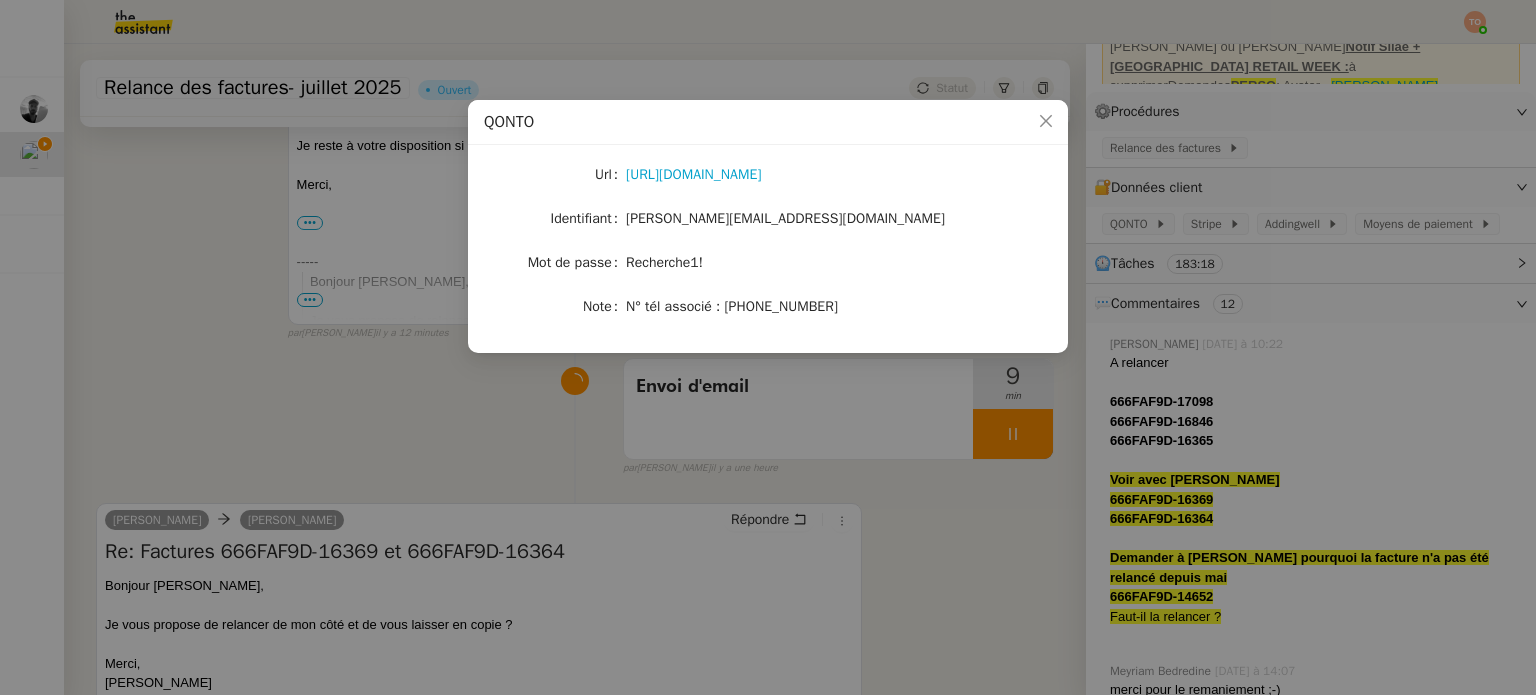 click on "[PERSON_NAME][EMAIL_ADDRESS][DOMAIN_NAME]" 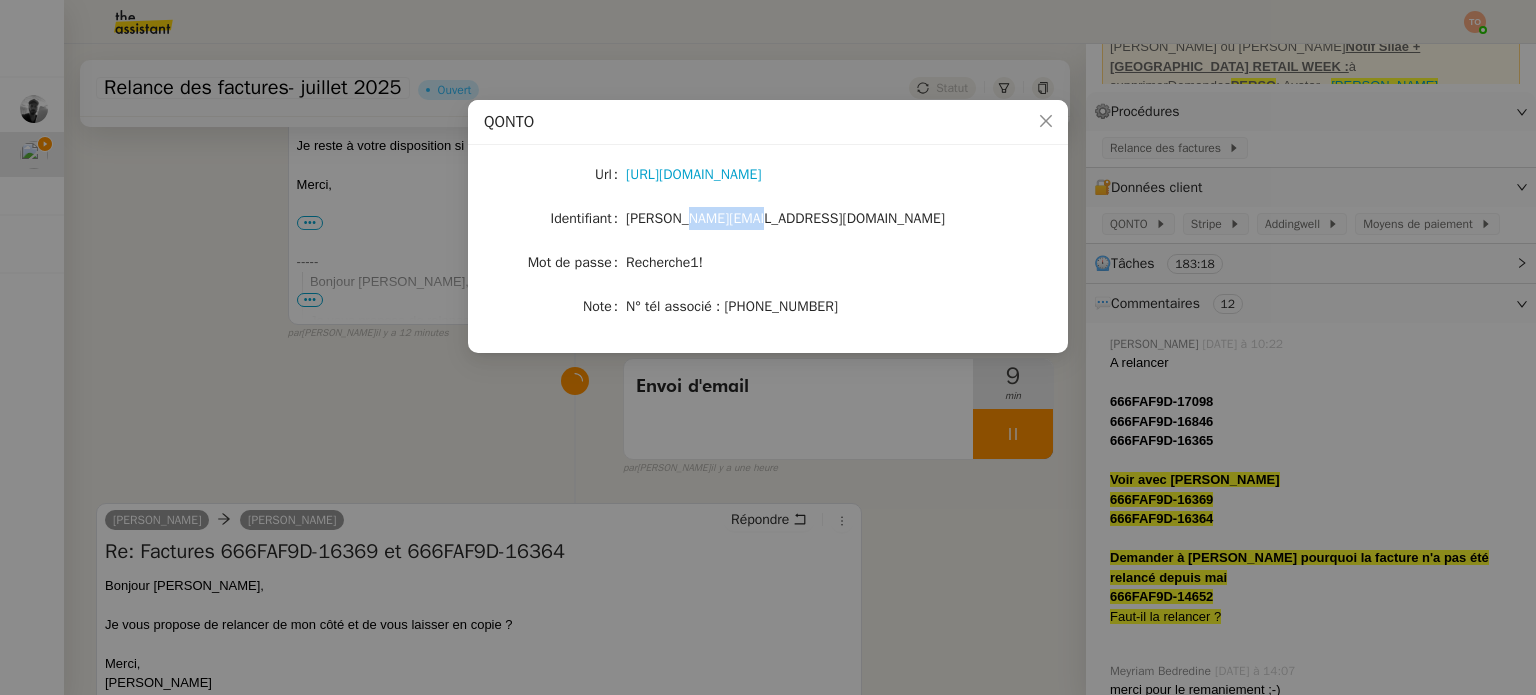 click on "[PERSON_NAME][EMAIL_ADDRESS][DOMAIN_NAME]" 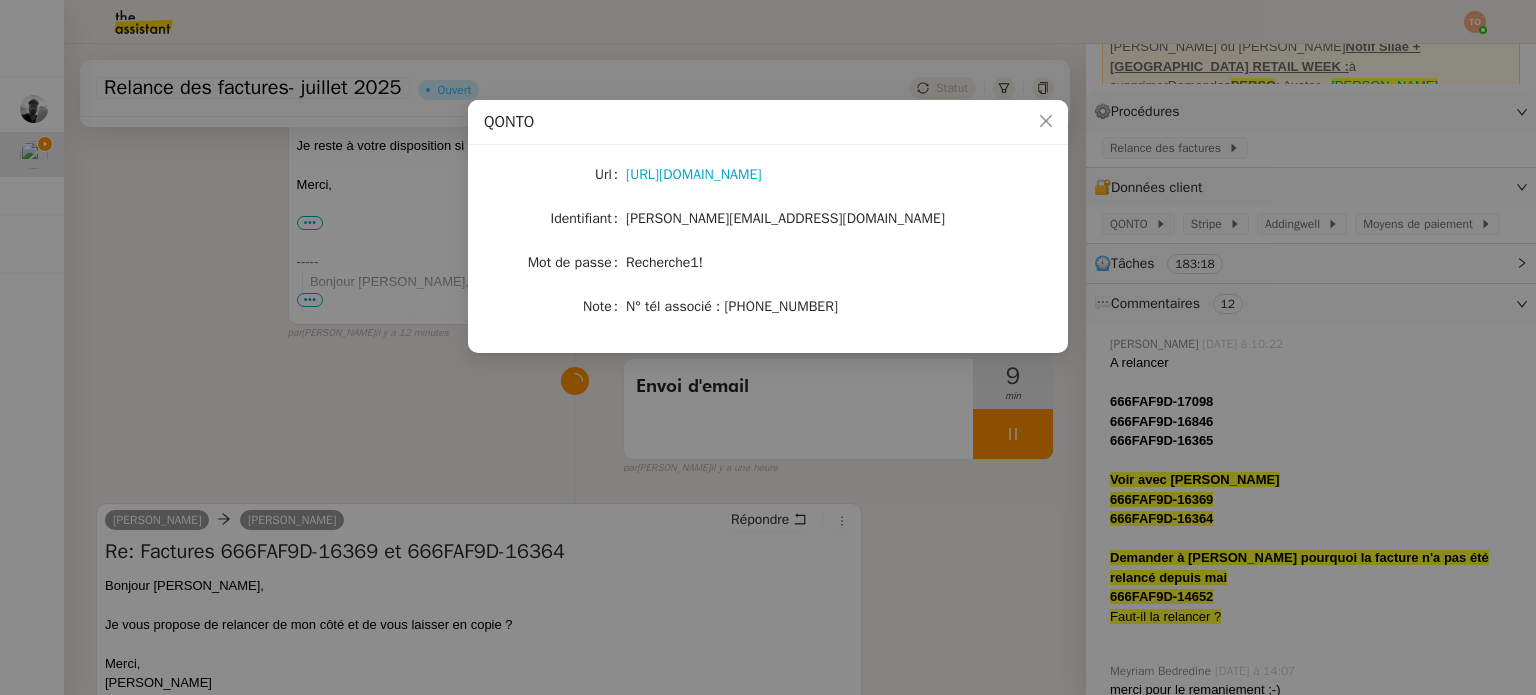click on "Recherche1!" 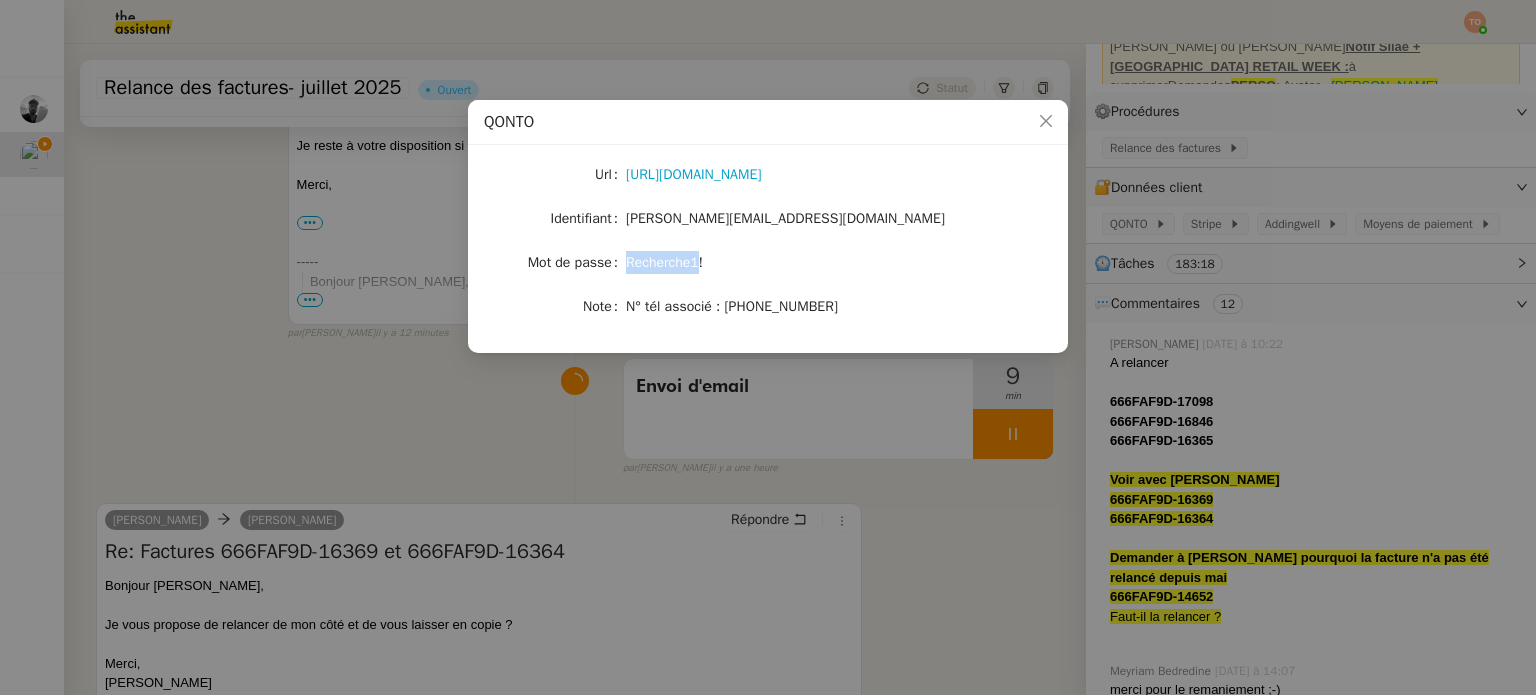 click on "Recherche1!" 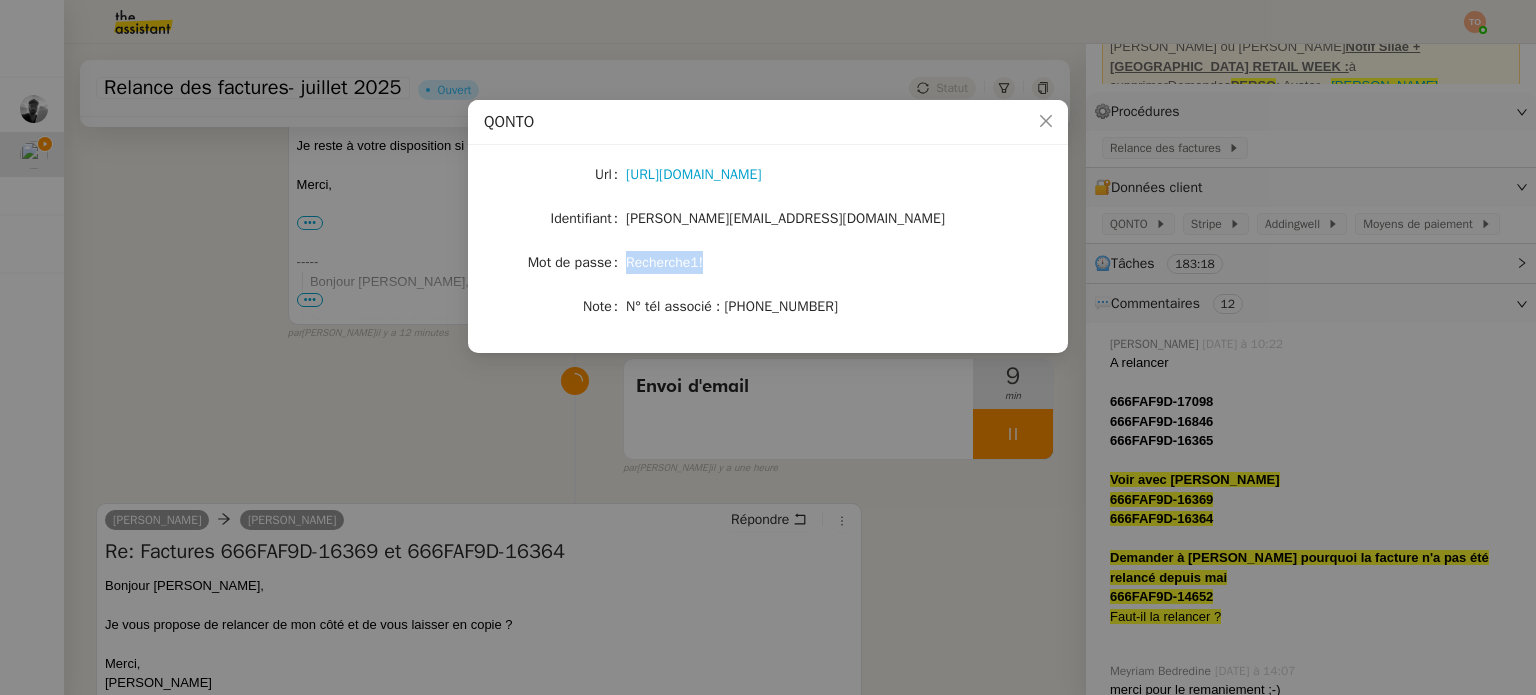 click on "Recherche1!" 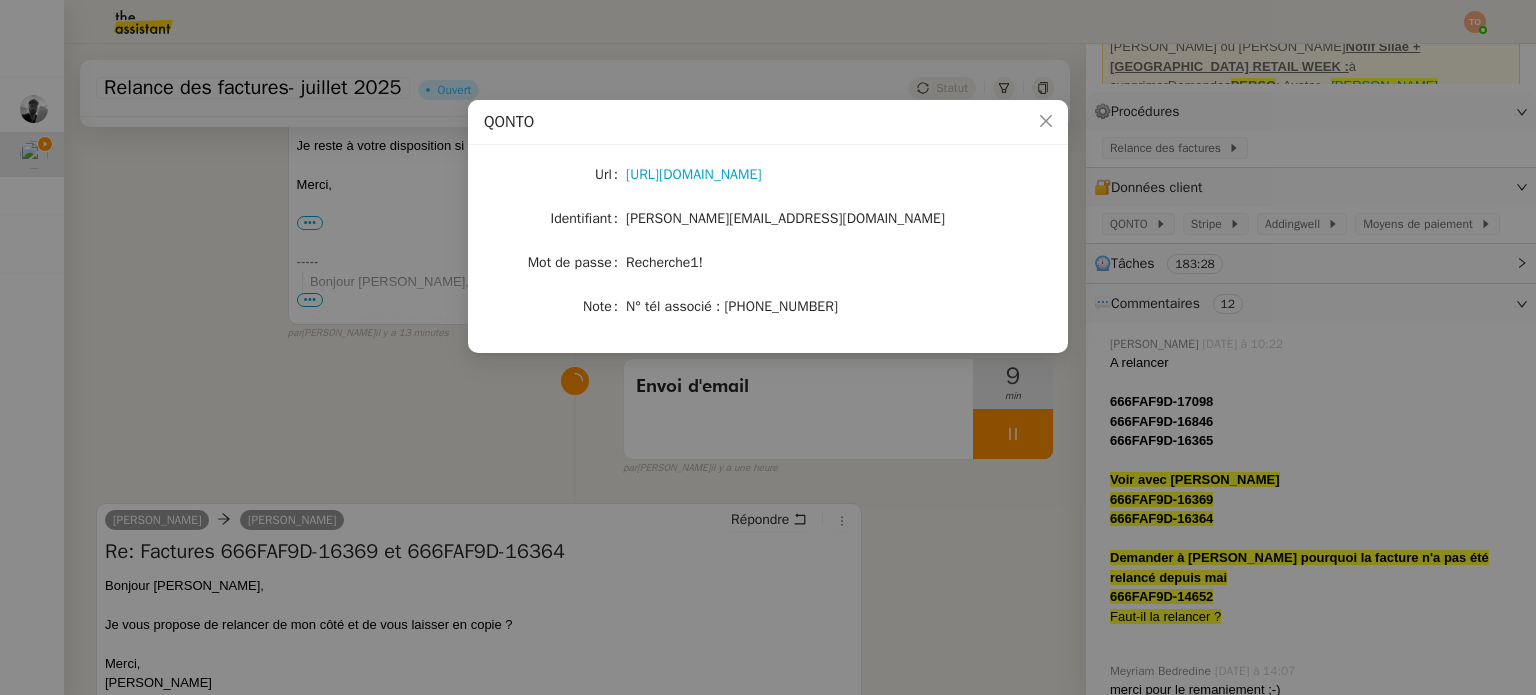 click on "[PERSON_NAME][EMAIL_ADDRESS][DOMAIN_NAME]" 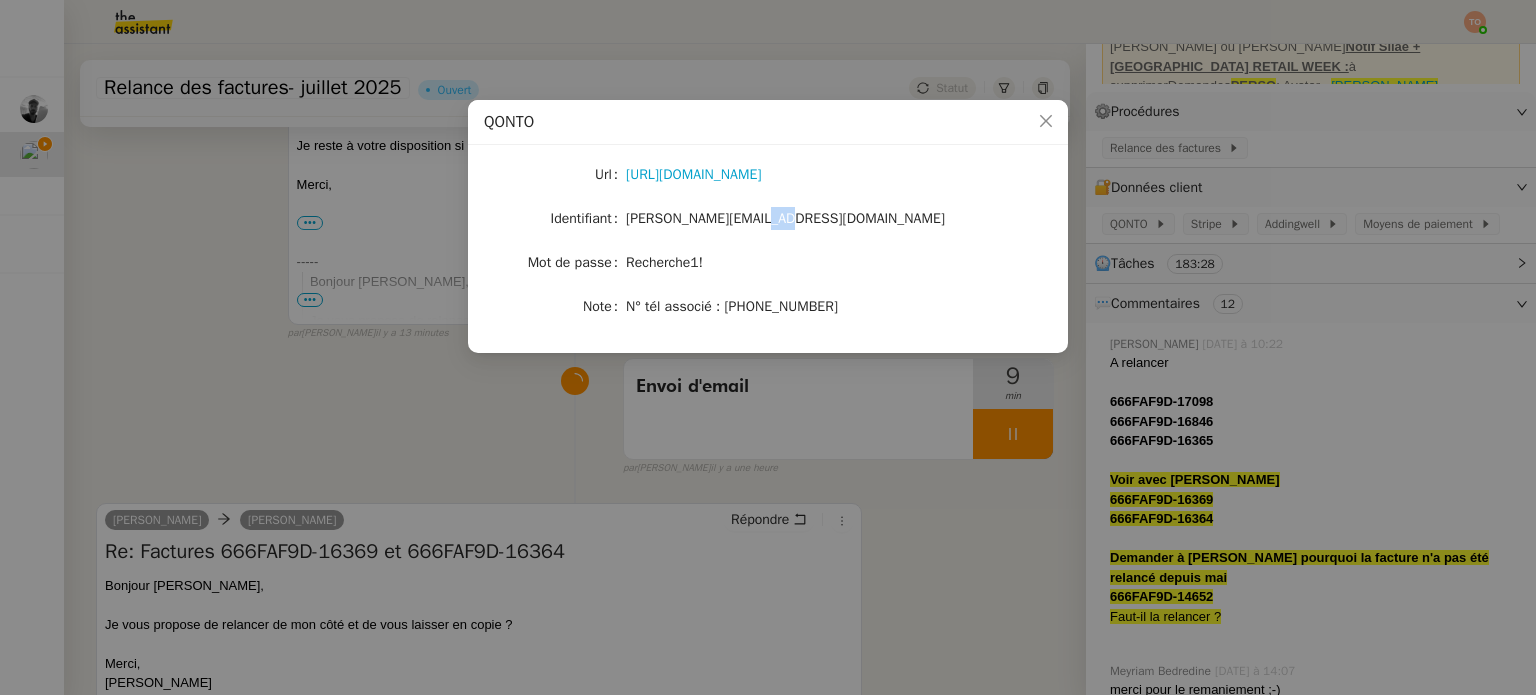 click on "[PERSON_NAME][EMAIL_ADDRESS][DOMAIN_NAME]" 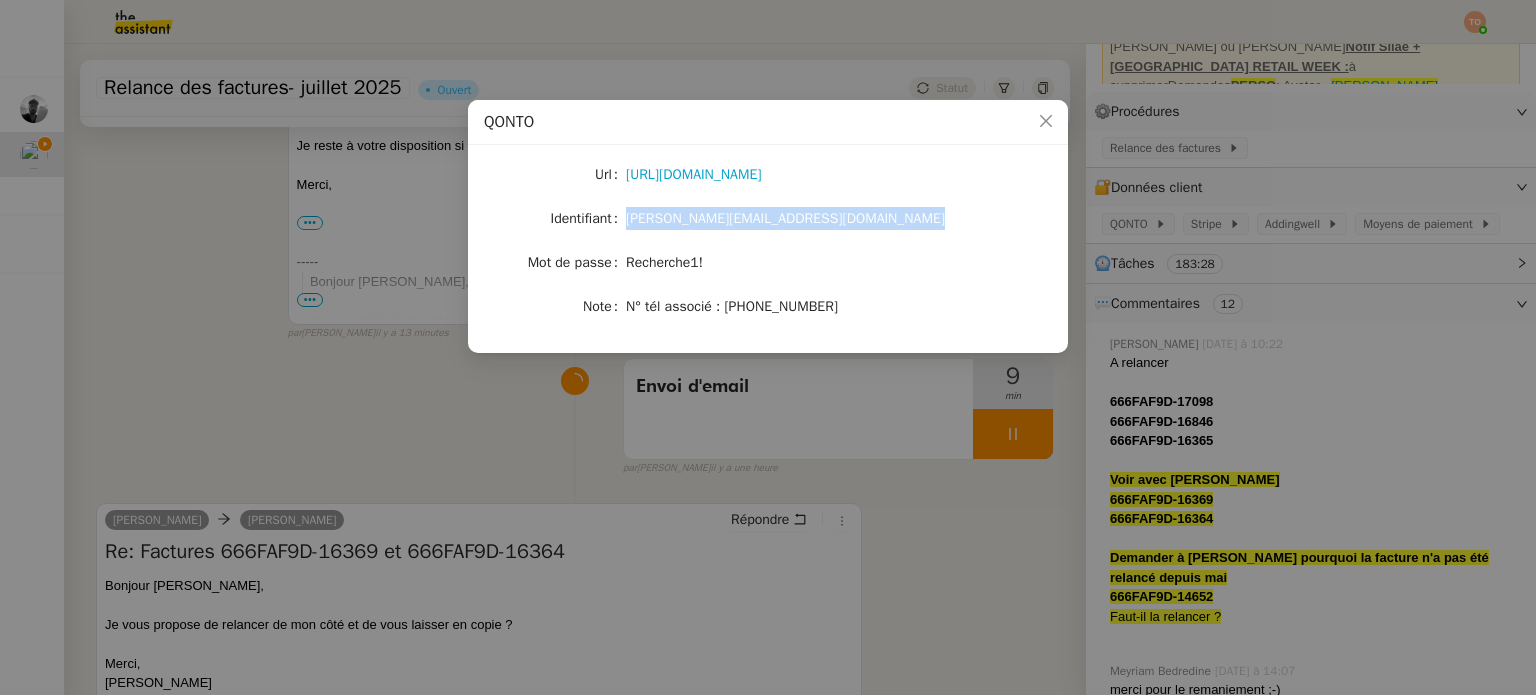 click on "[PERSON_NAME][EMAIL_ADDRESS][DOMAIN_NAME]" 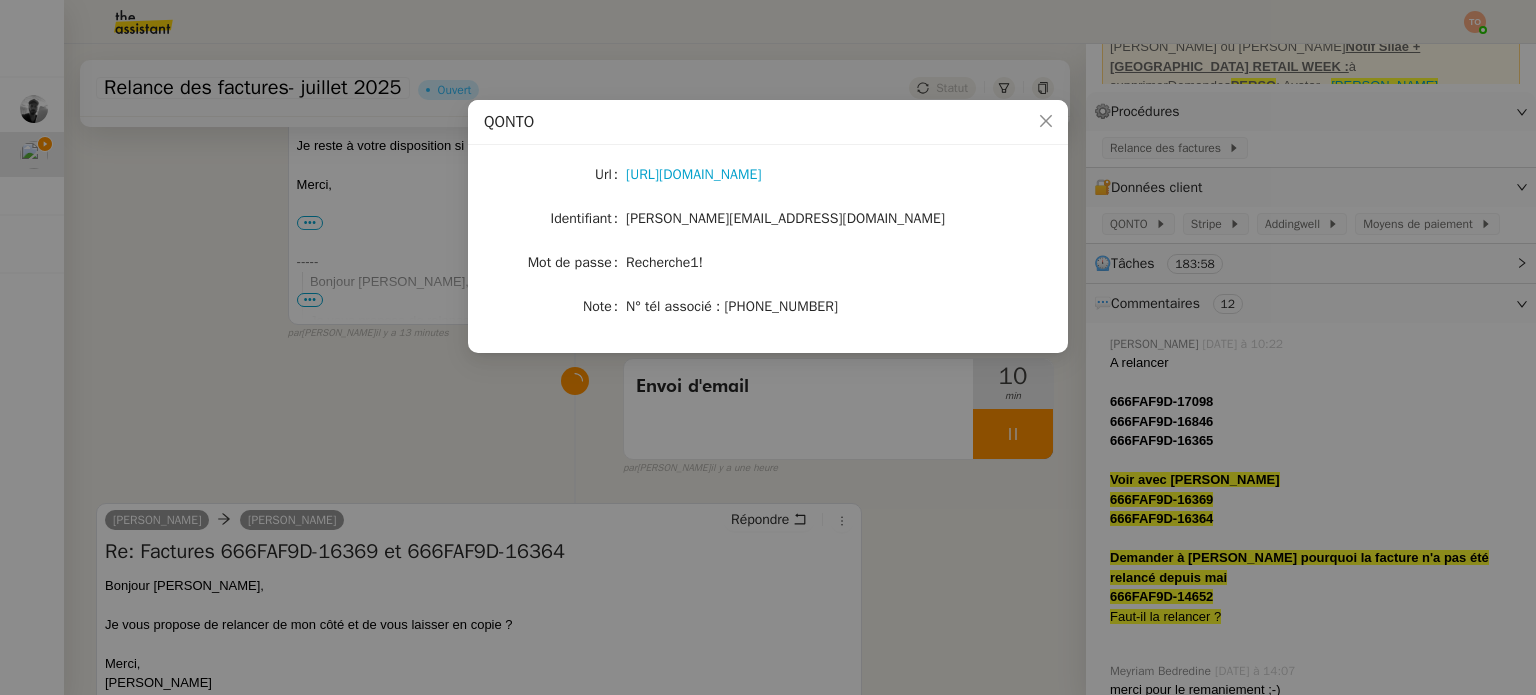 click on "QONTO Url  [URL][DOMAIN_NAME]    Identifiant [PERSON_NAME][EMAIL_ADDRESS][DOMAIN_NAME] Mot de passe [SECURITY_DATA] Note N° tél associé : [PHONE_NUMBER]" at bounding box center (768, 347) 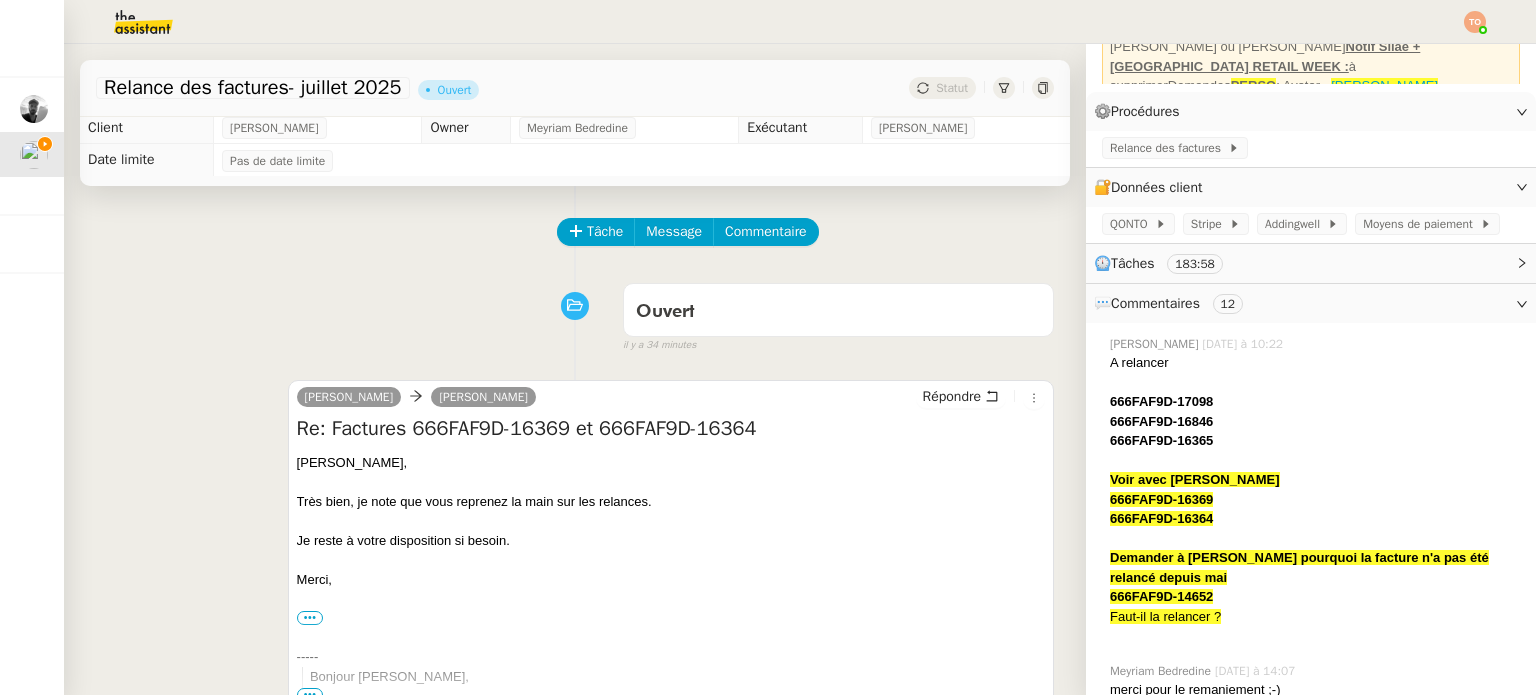 scroll, scrollTop: 0, scrollLeft: 0, axis: both 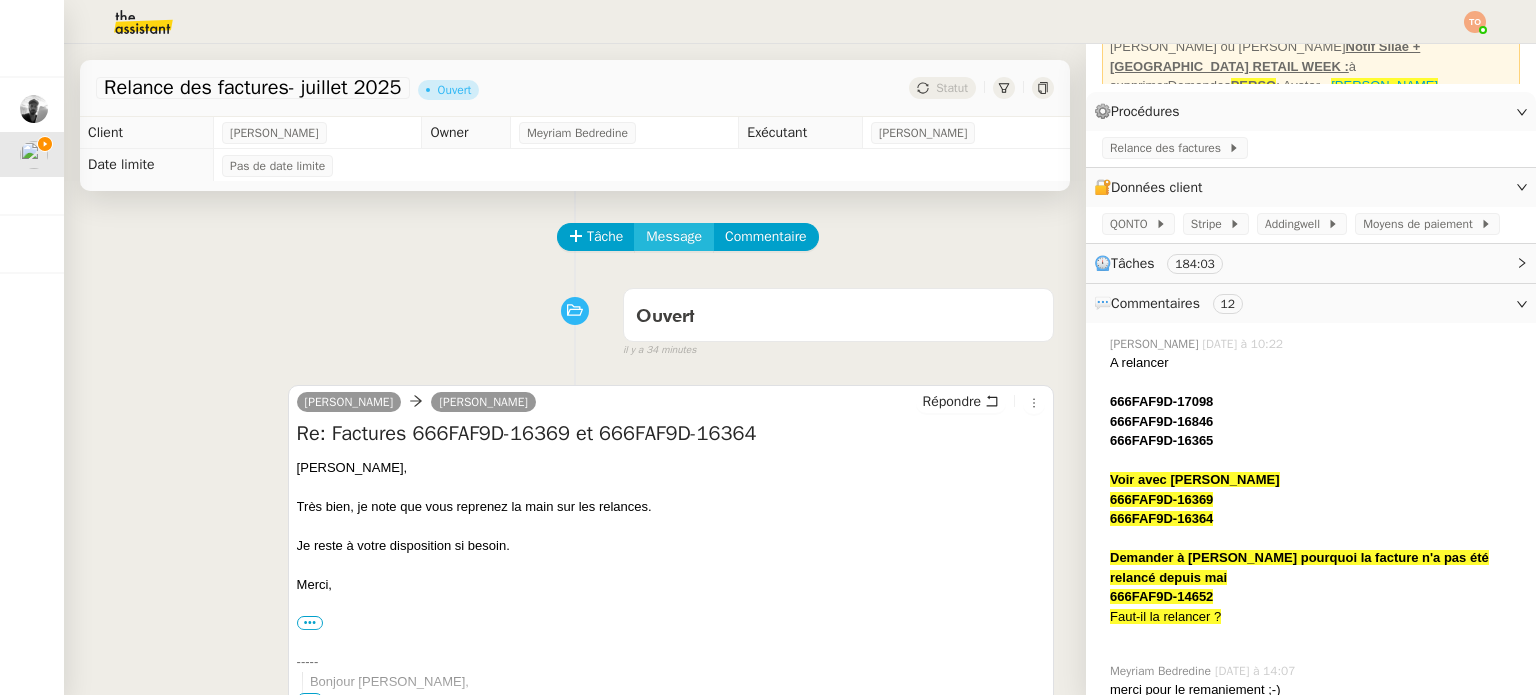 click on "Message" 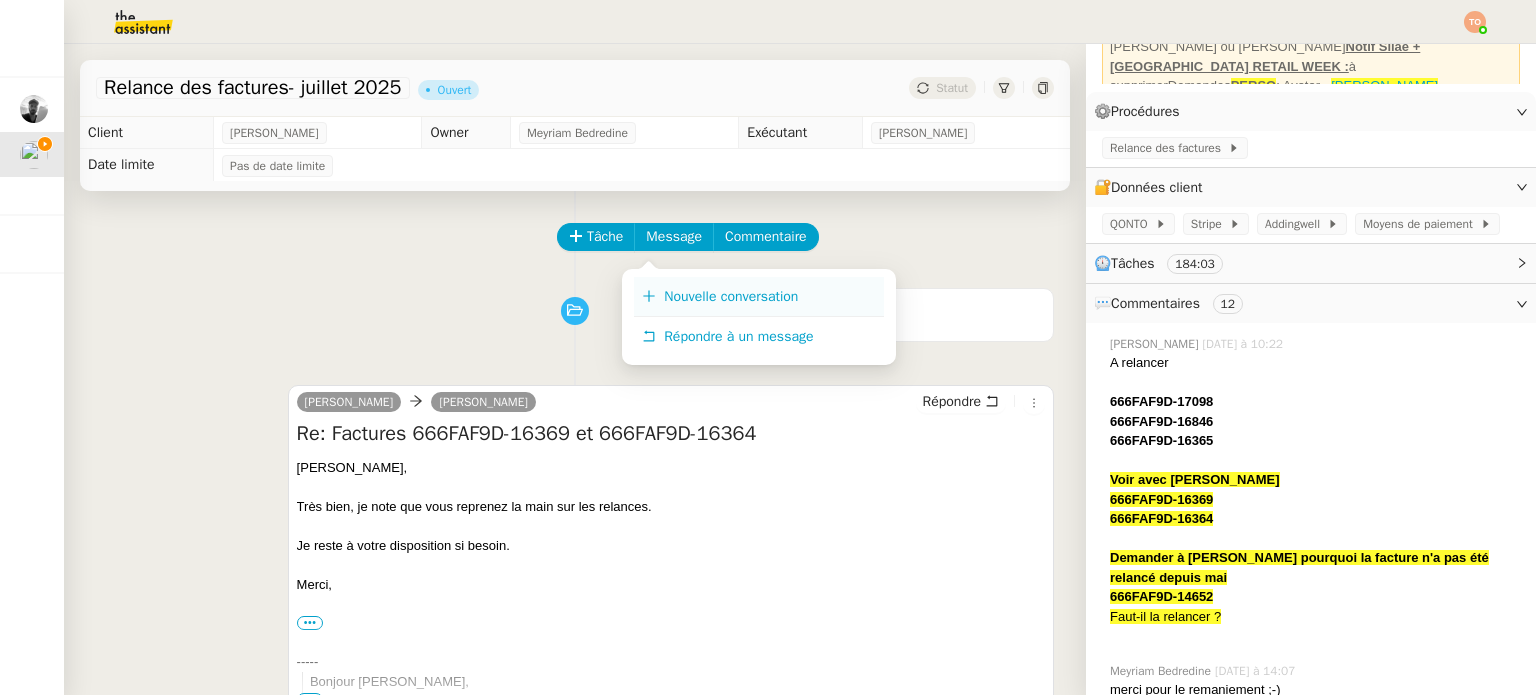click on "Nouvelle conversation" at bounding box center (731, 296) 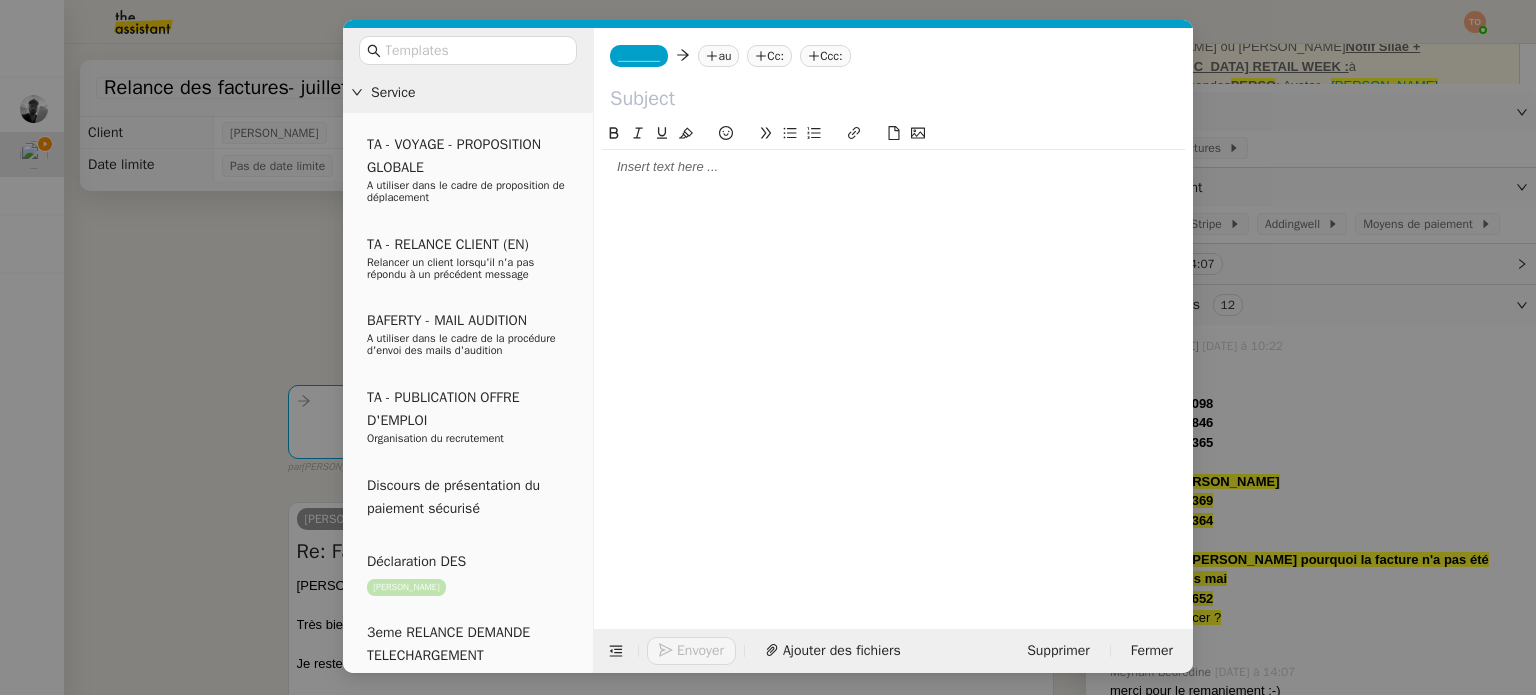 click 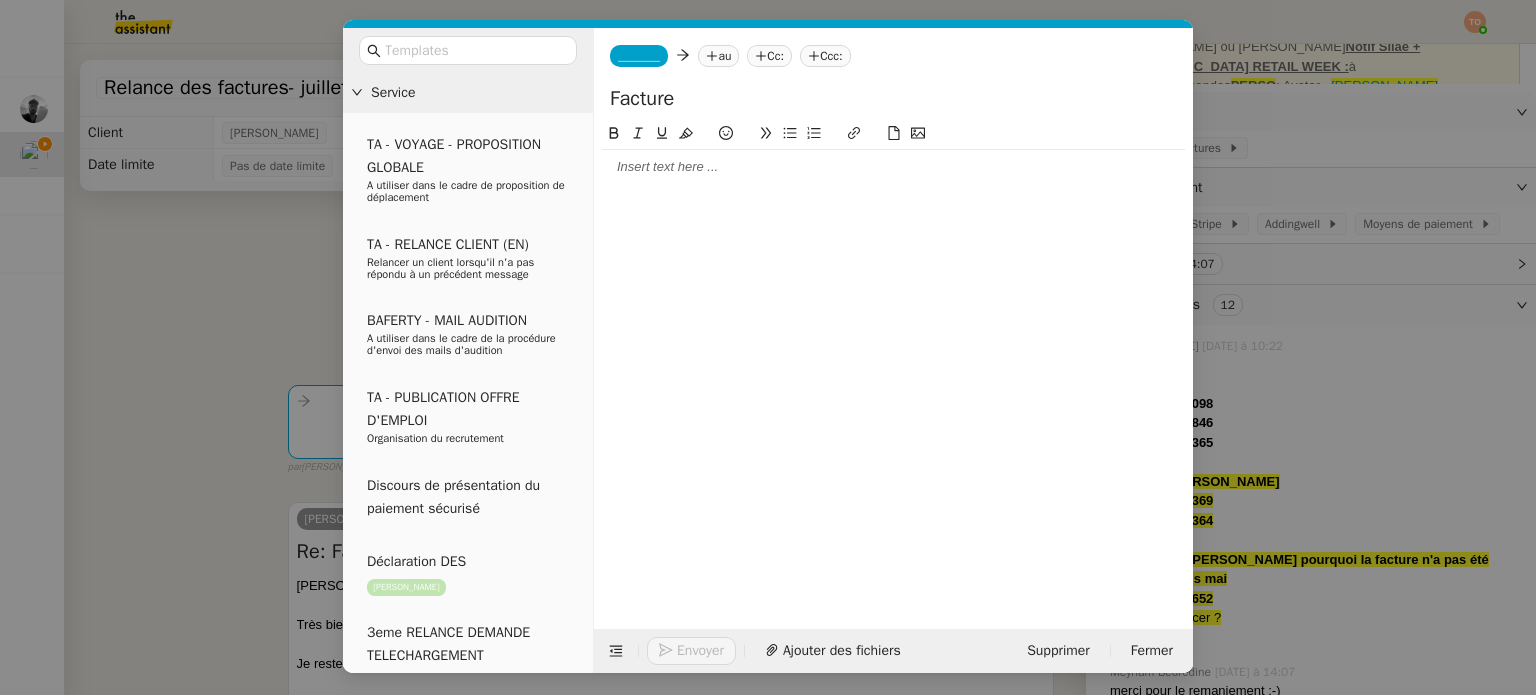 paste on "666FAF9D-15007" 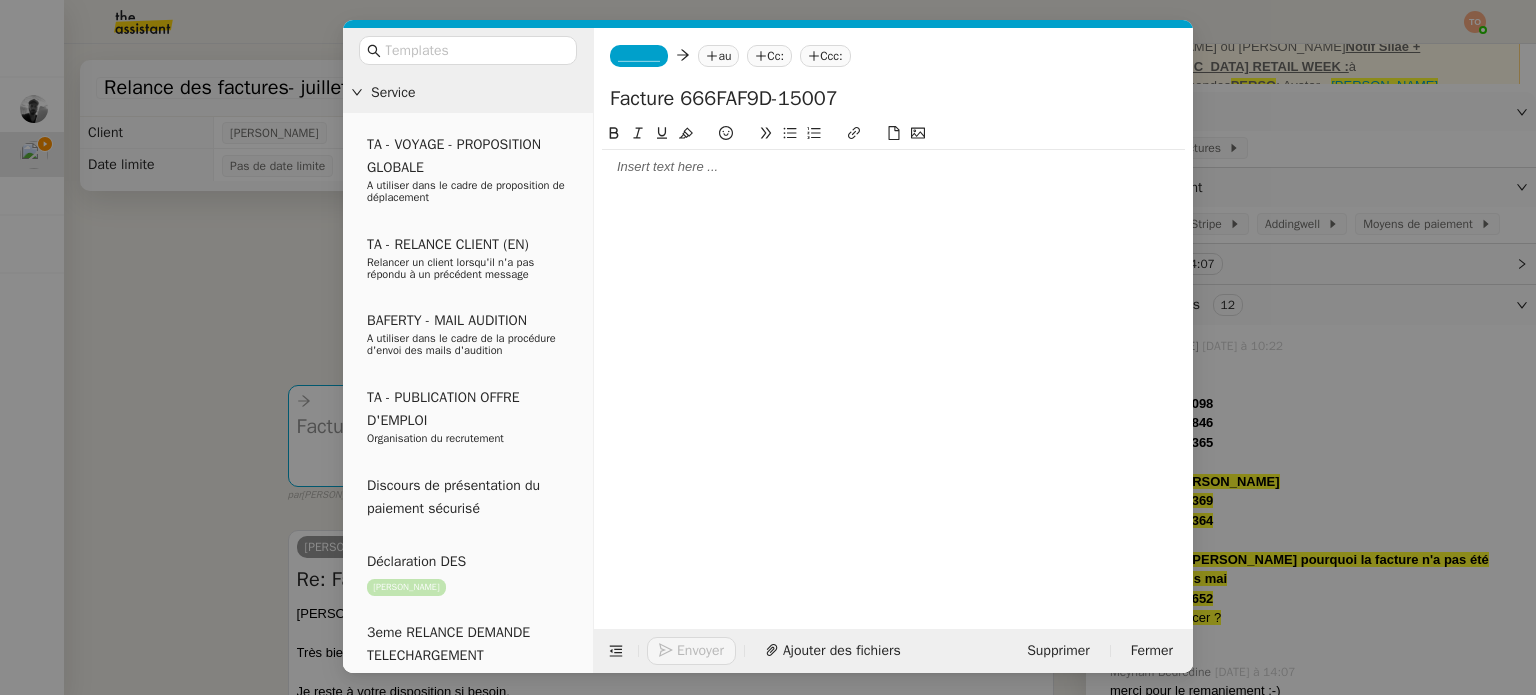 type on "Facture 666FAF9D-15007" 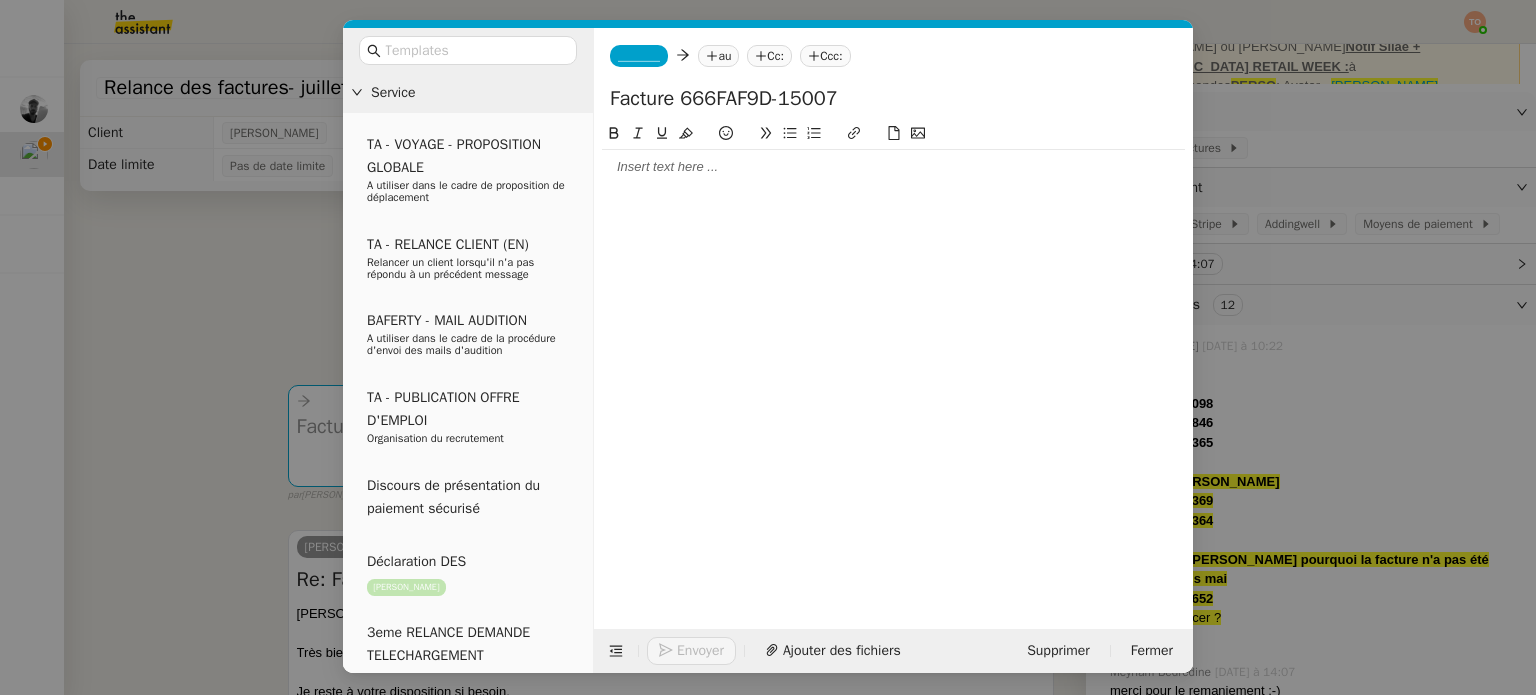 click on "_______" 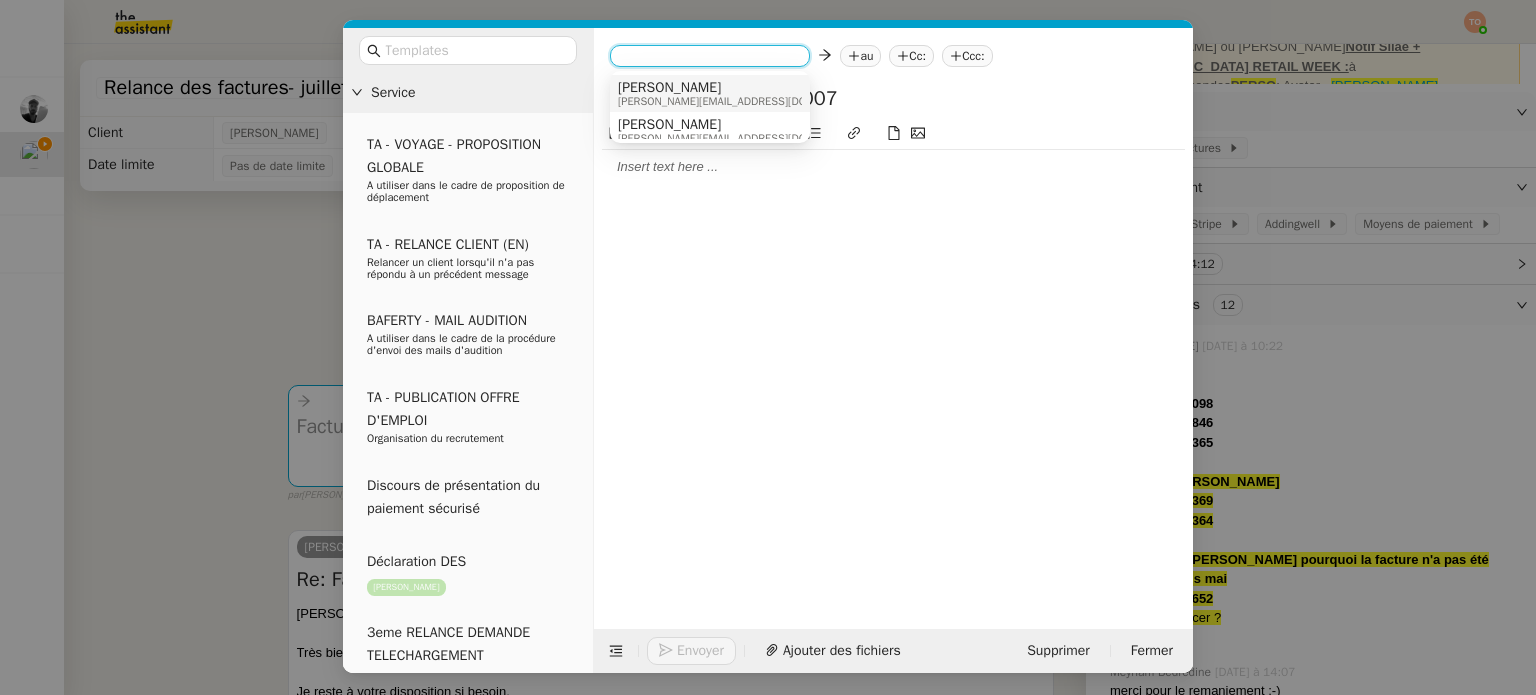 click on "[PERSON_NAME][EMAIL_ADDRESS][DOMAIN_NAME]" at bounding box center [743, 101] 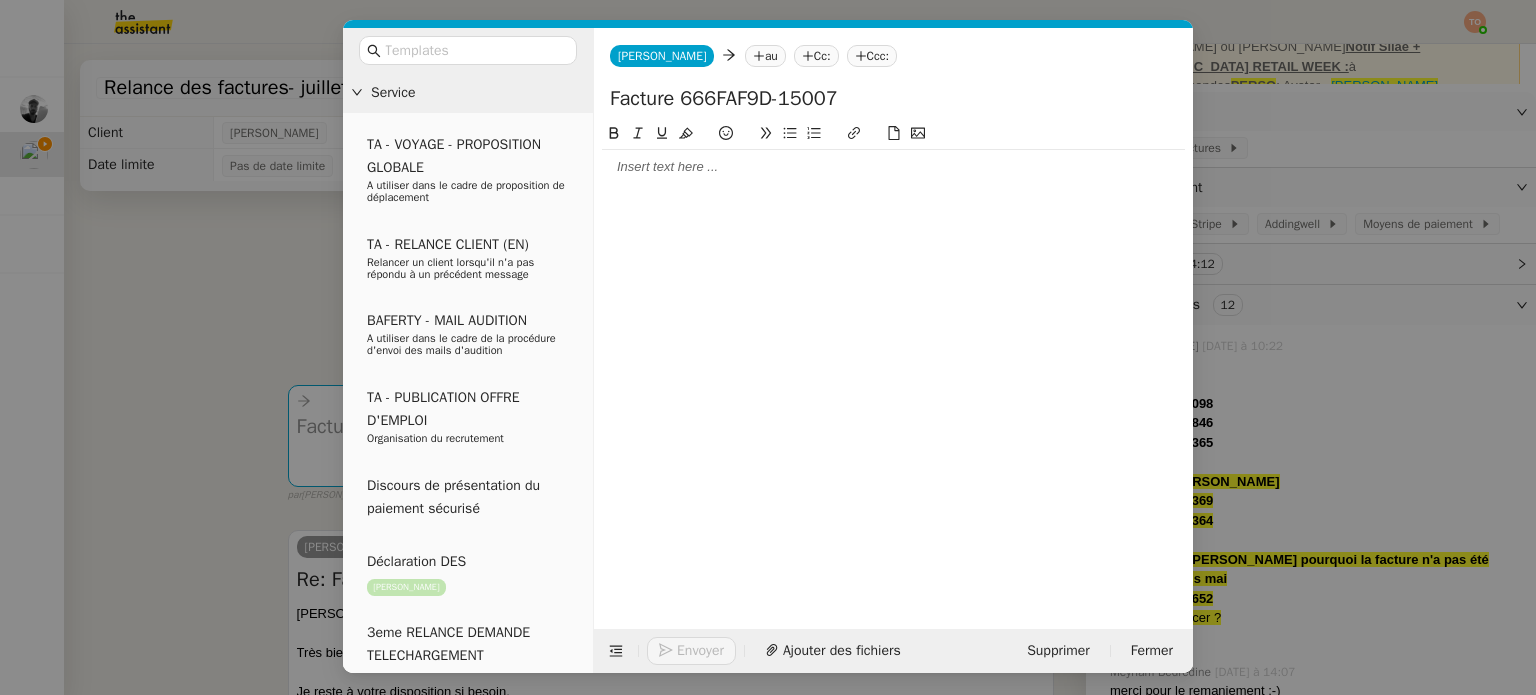 click 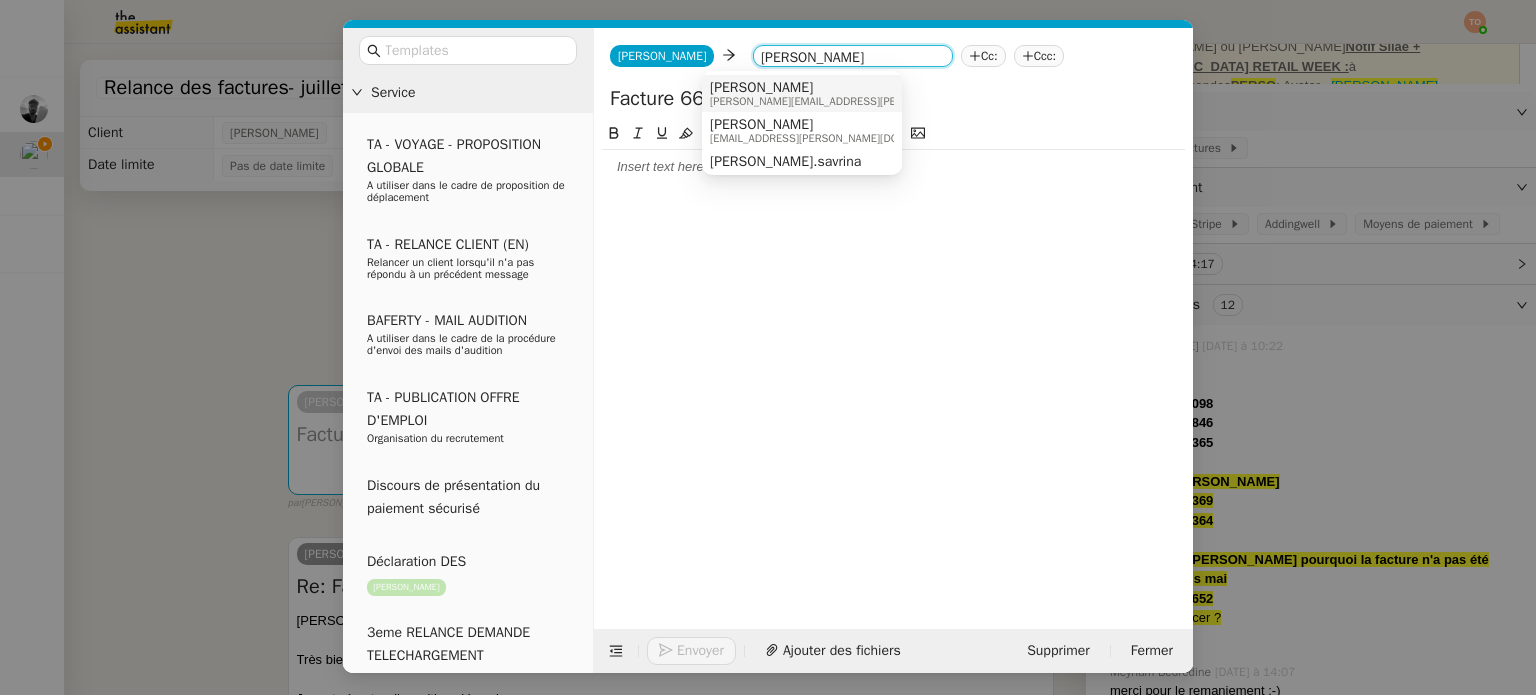 type on "[PERSON_NAME]" 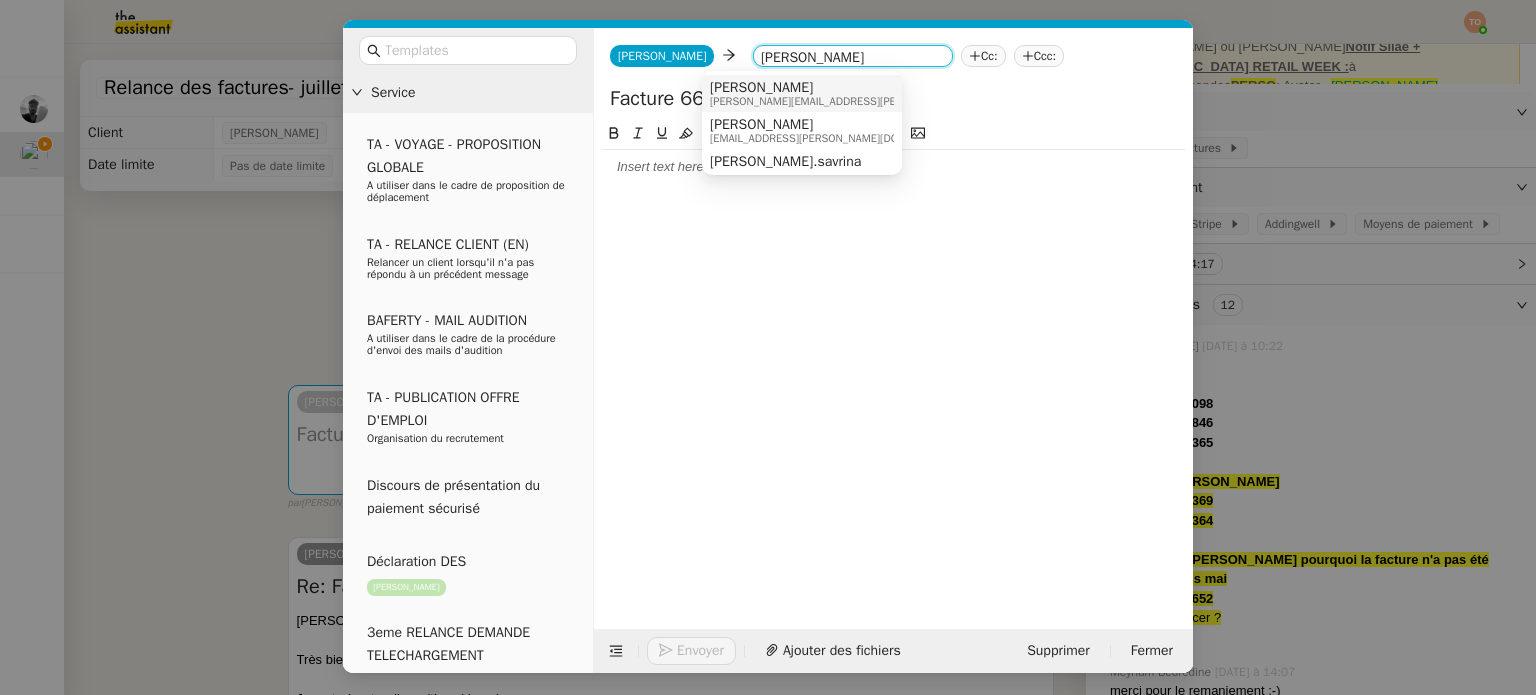 click on "[PERSON_NAME]" at bounding box center (876, 88) 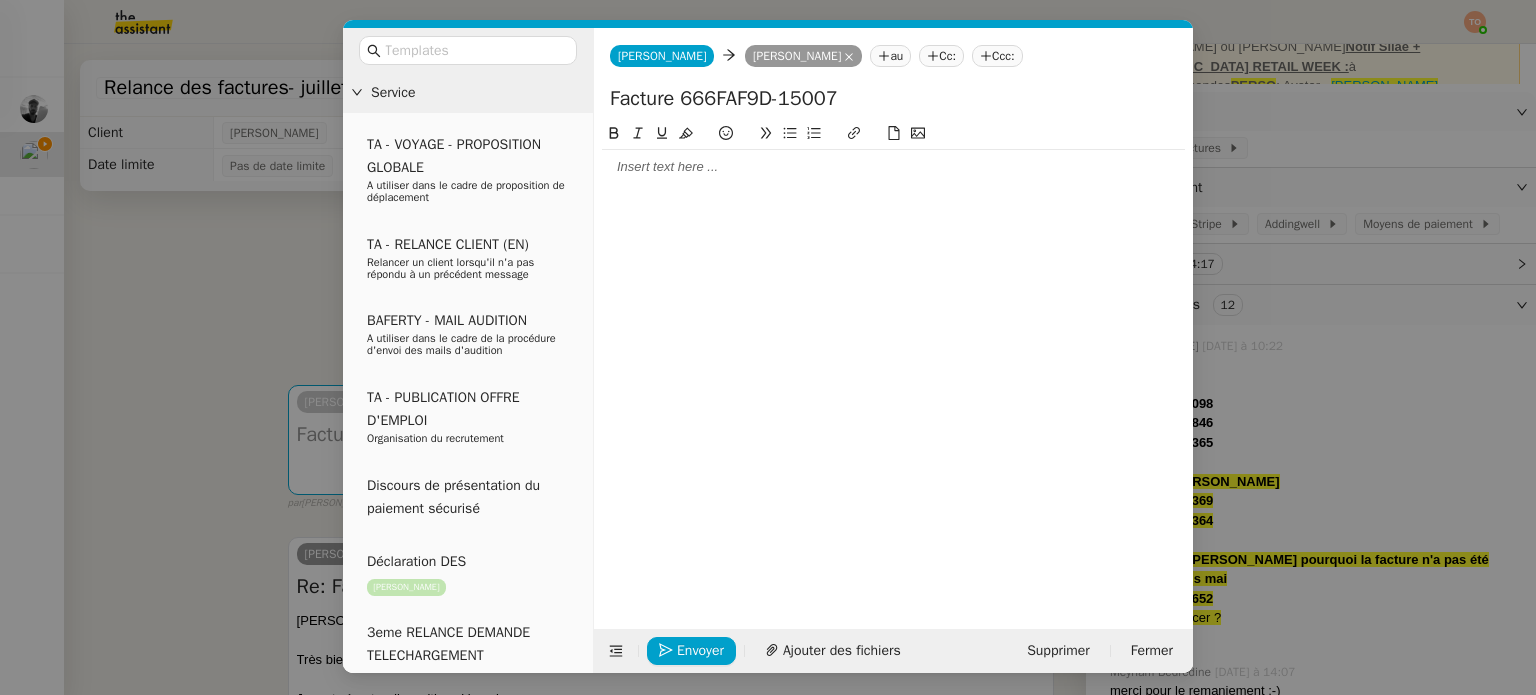 click 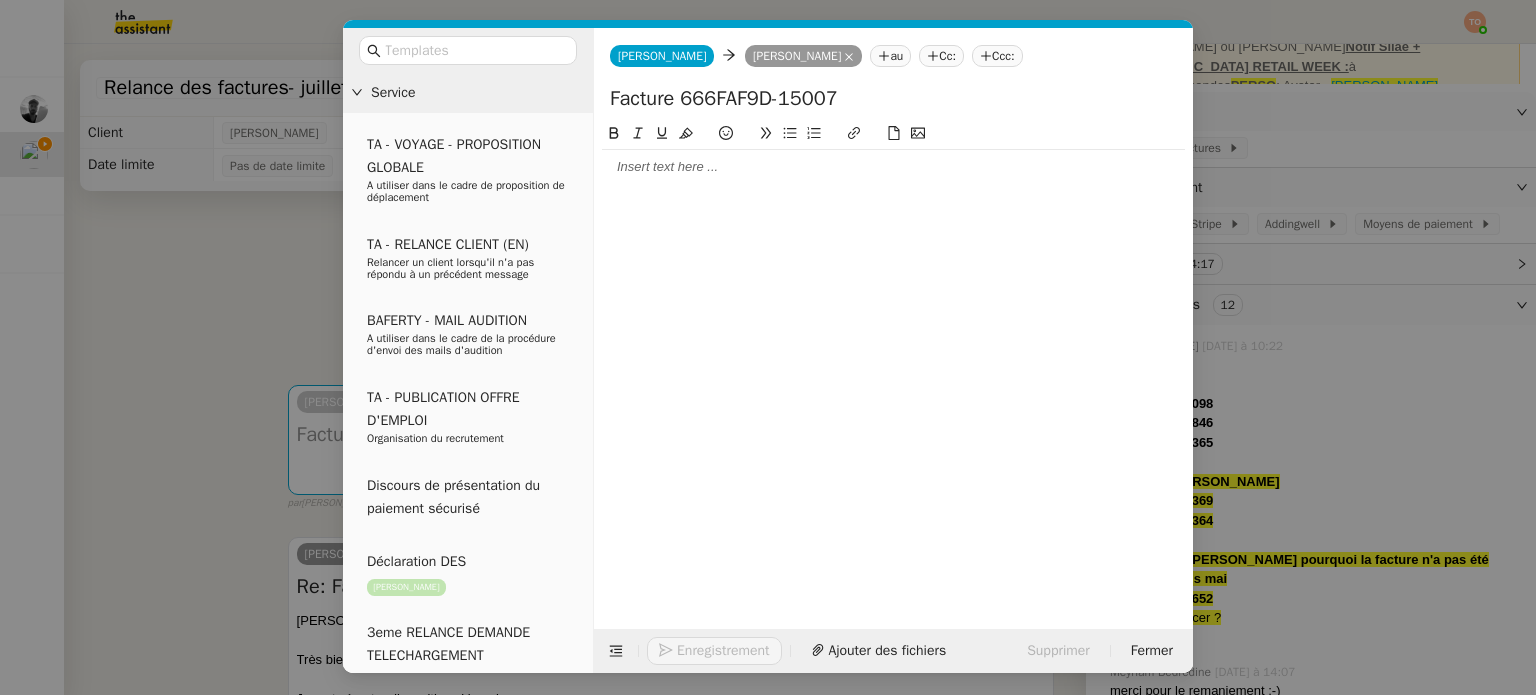 type 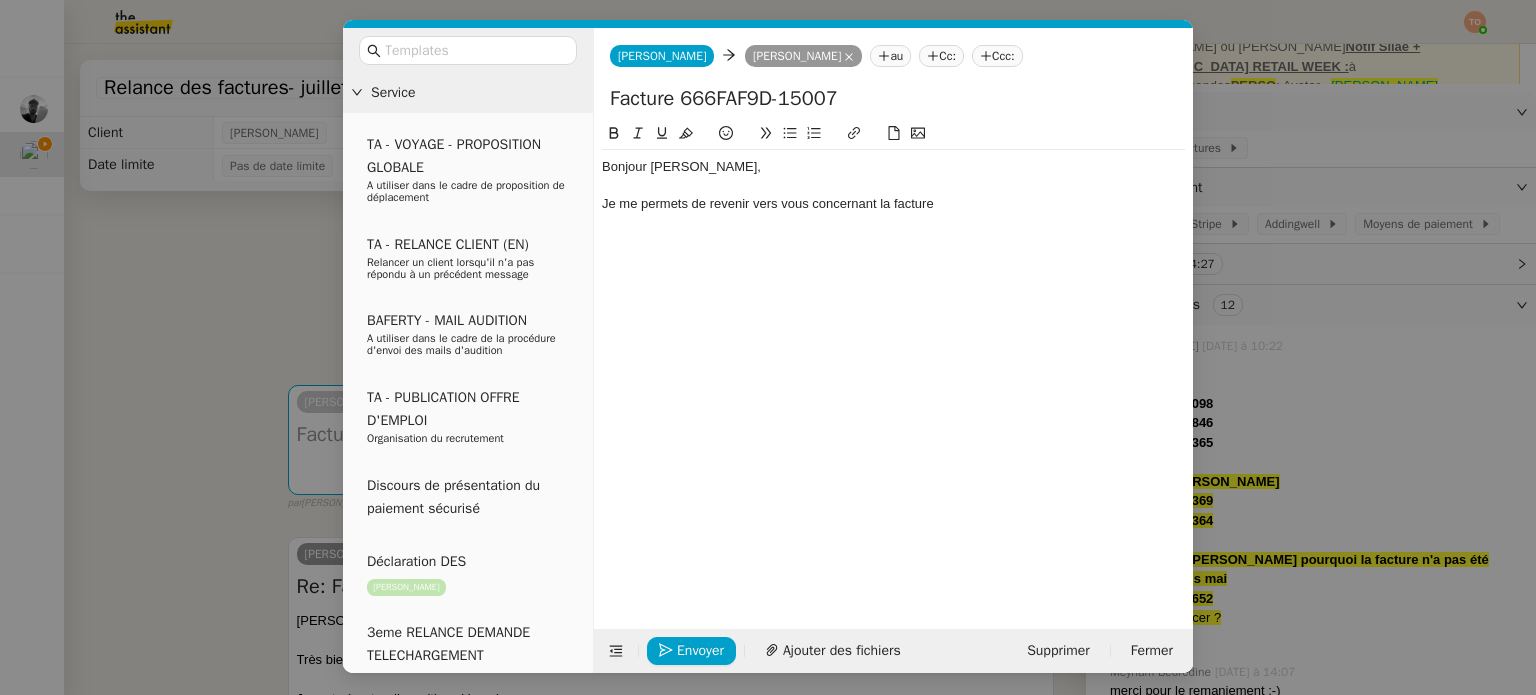 paste 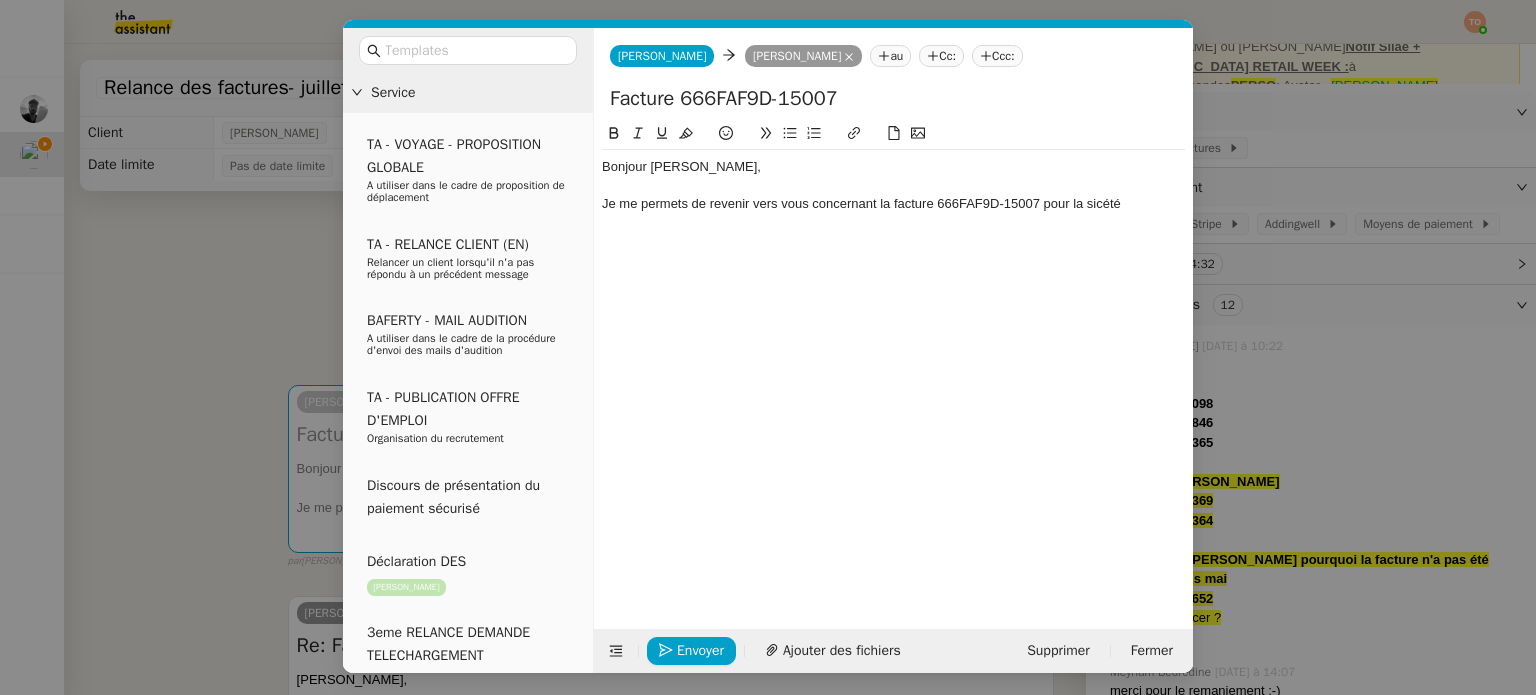 click on "Je me permets de revenir vers vous concernant la facture 666FAF9D-15007 pour la sicété" 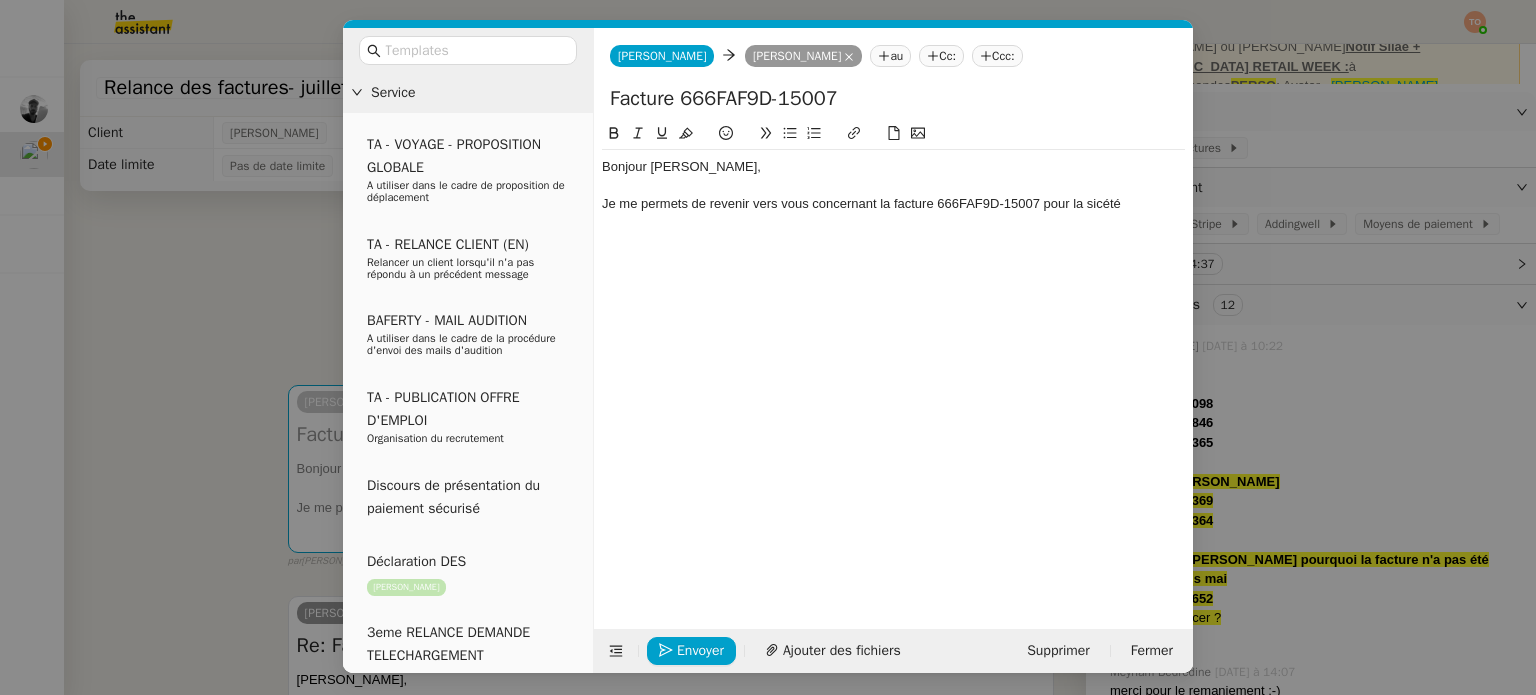 click 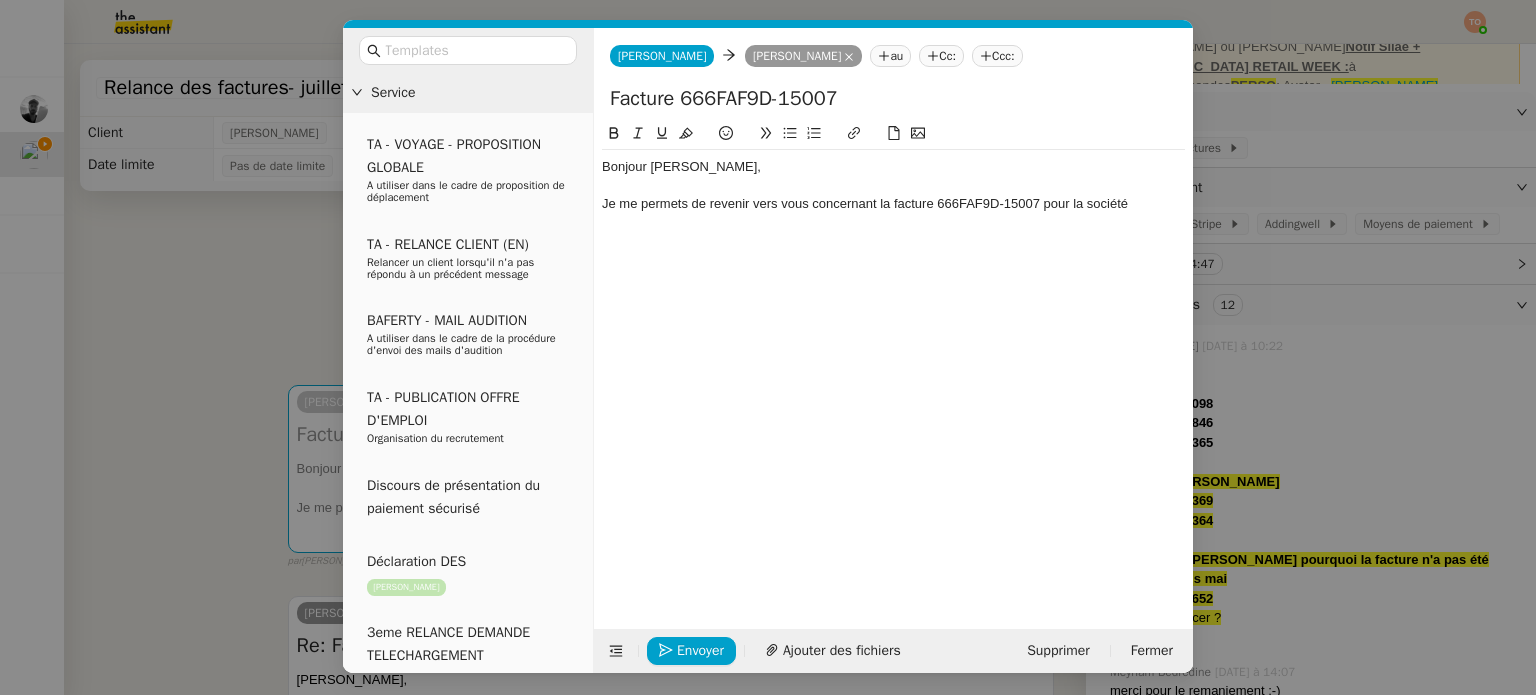scroll, scrollTop: 0, scrollLeft: 0, axis: both 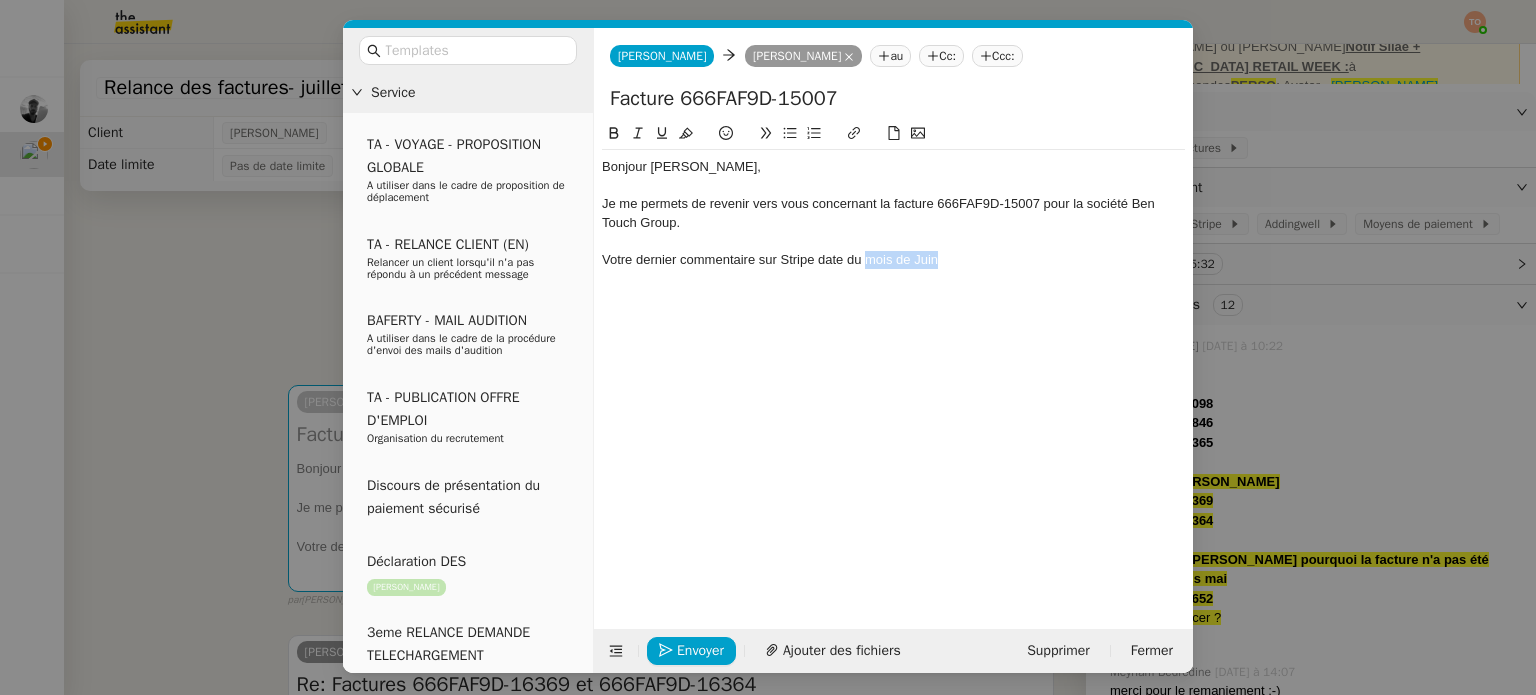 drag, startPoint x: 941, startPoint y: 258, endPoint x: 868, endPoint y: 259, distance: 73.00685 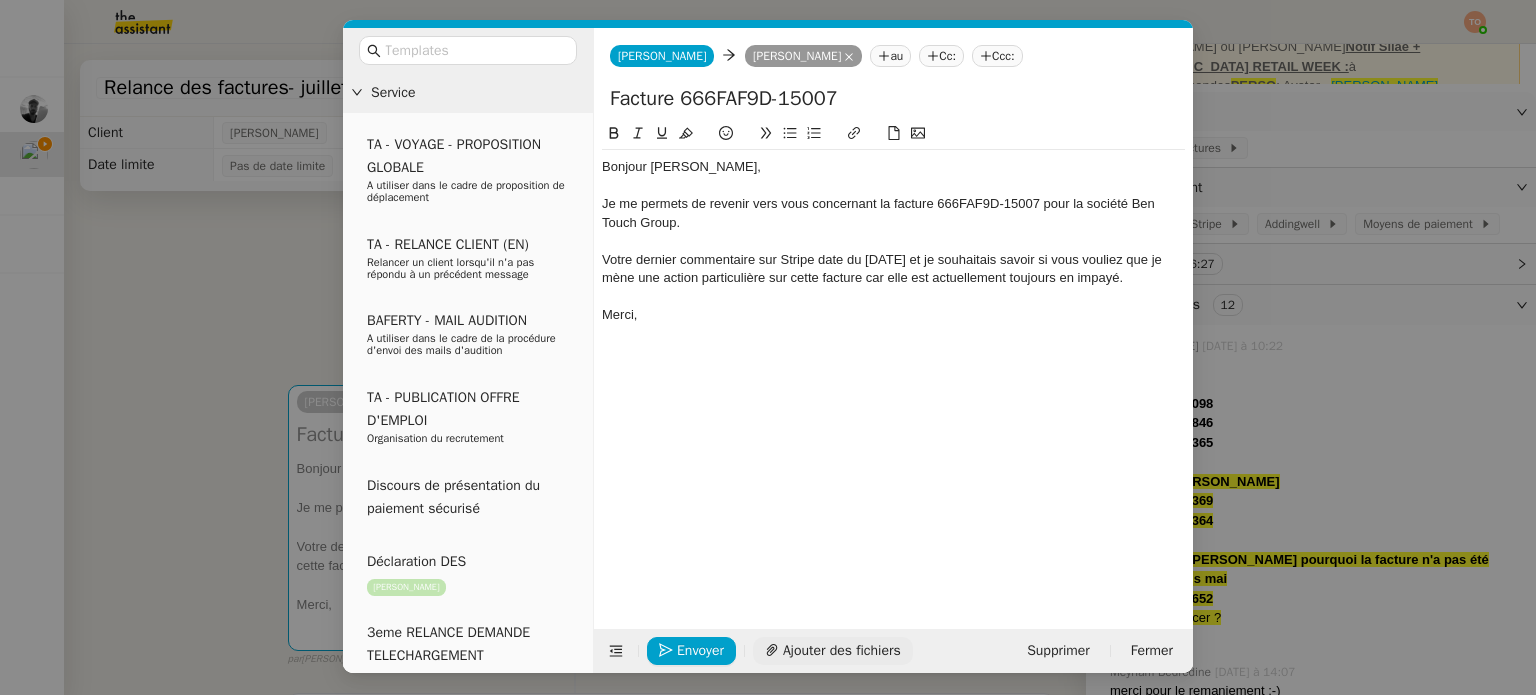 click on "Ajouter des fichiers" 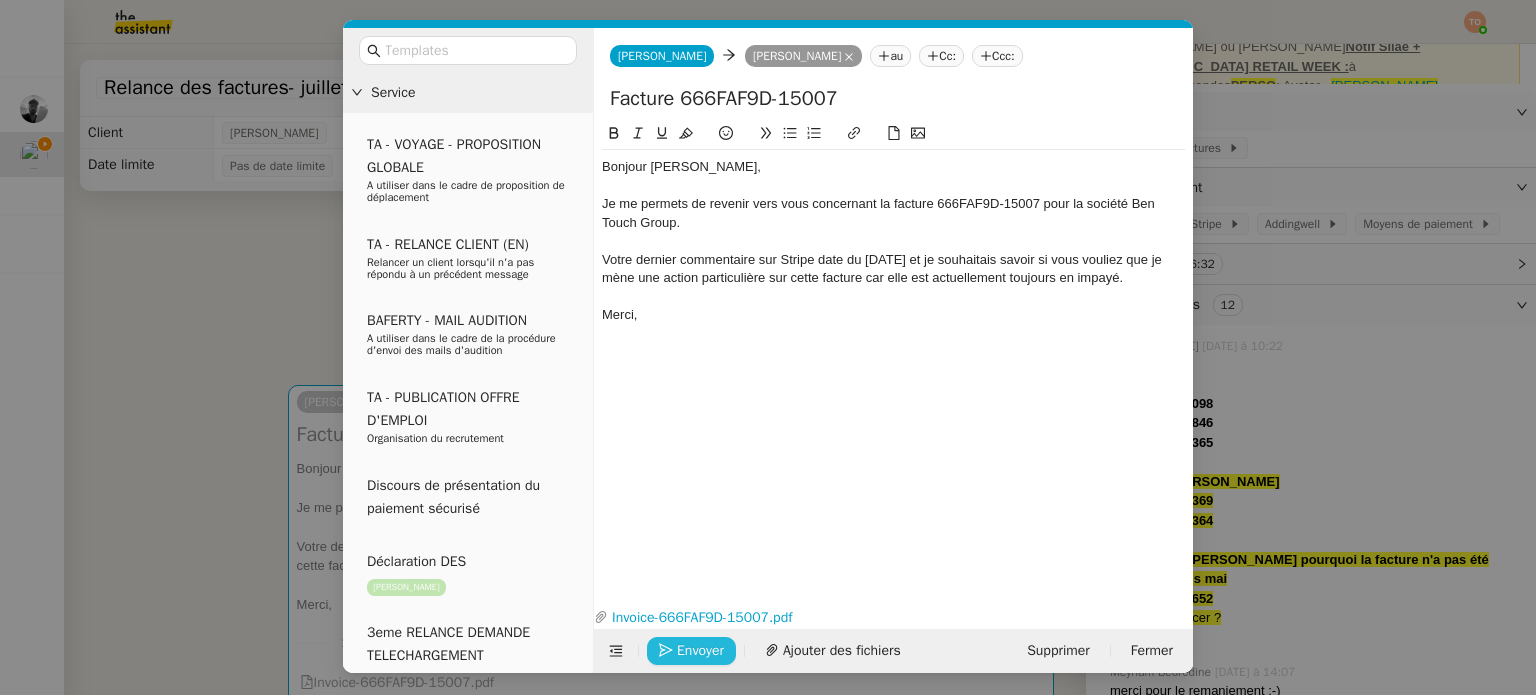 click on "Envoyer" 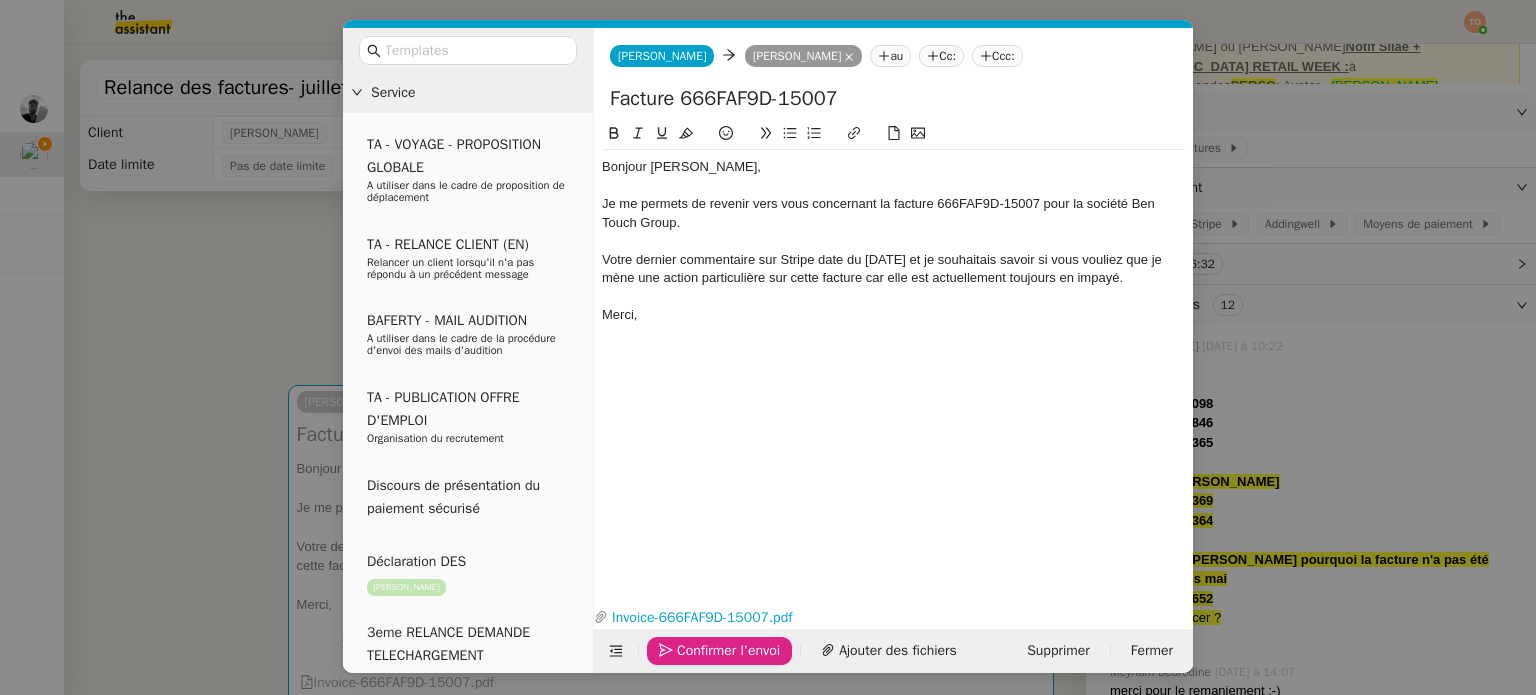 click on "Confirmer l'envoi" 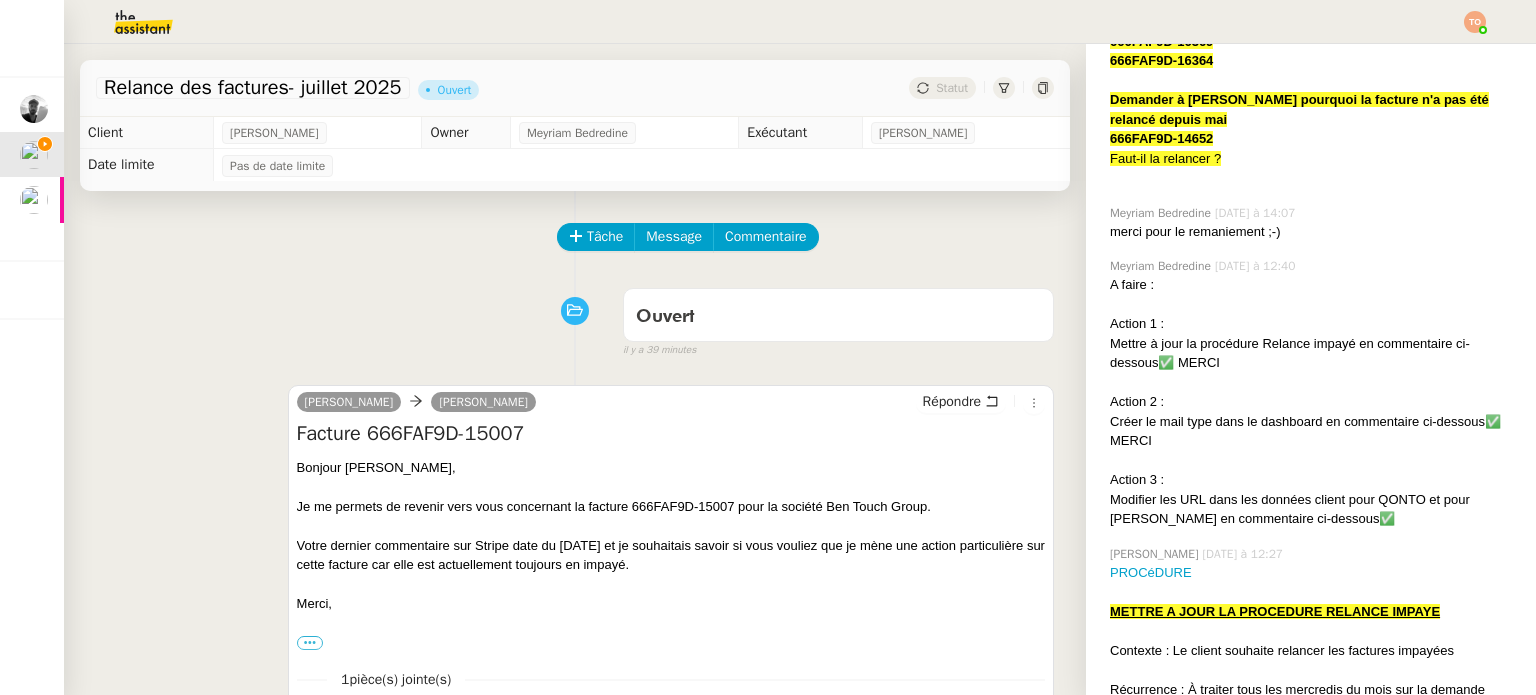 scroll, scrollTop: 0, scrollLeft: 0, axis: both 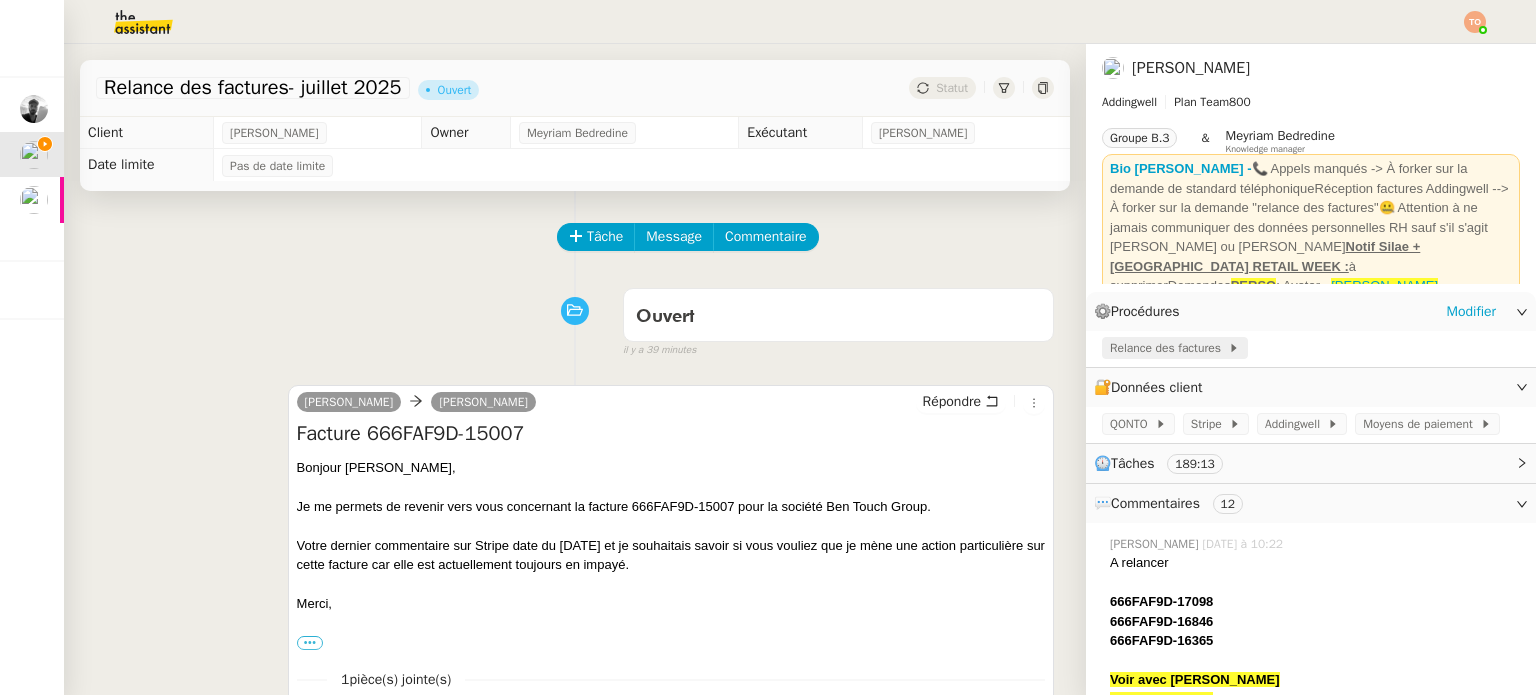 click 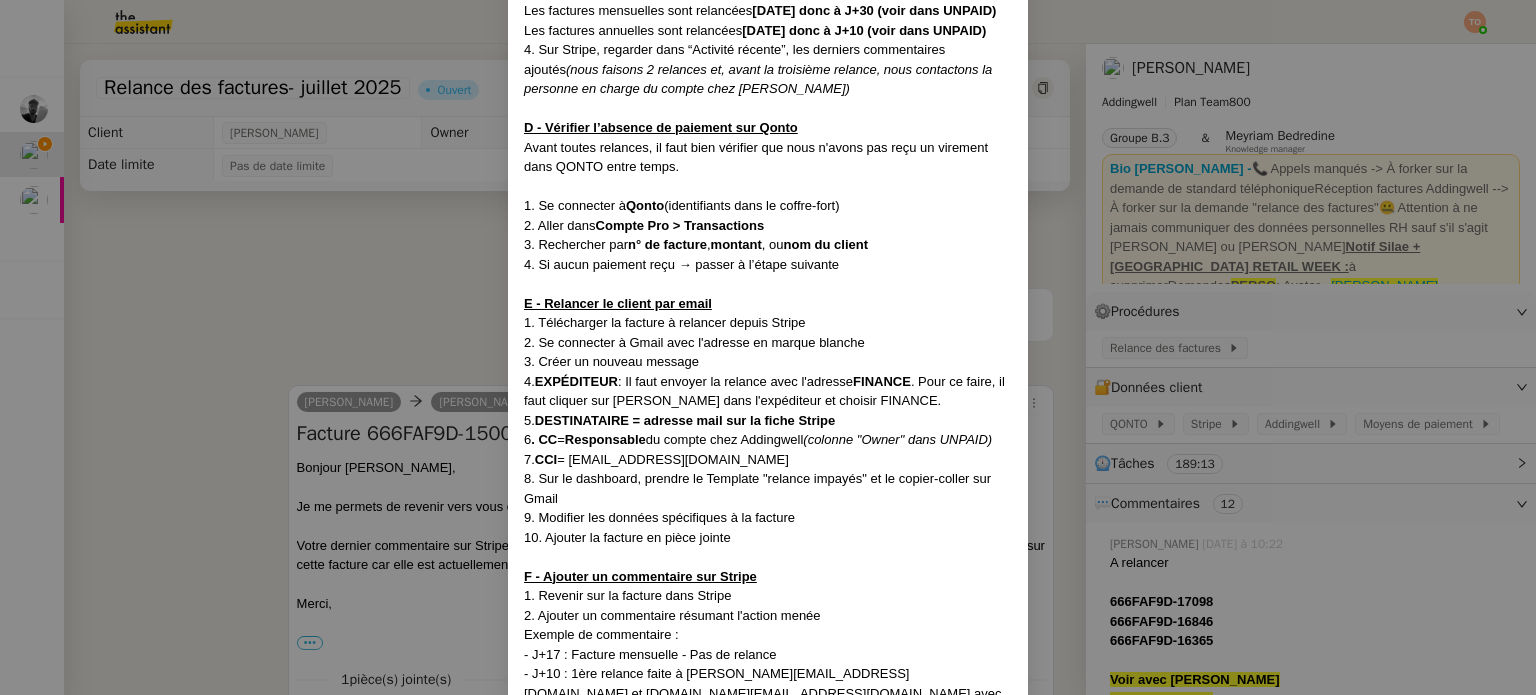 scroll, scrollTop: 800, scrollLeft: 0, axis: vertical 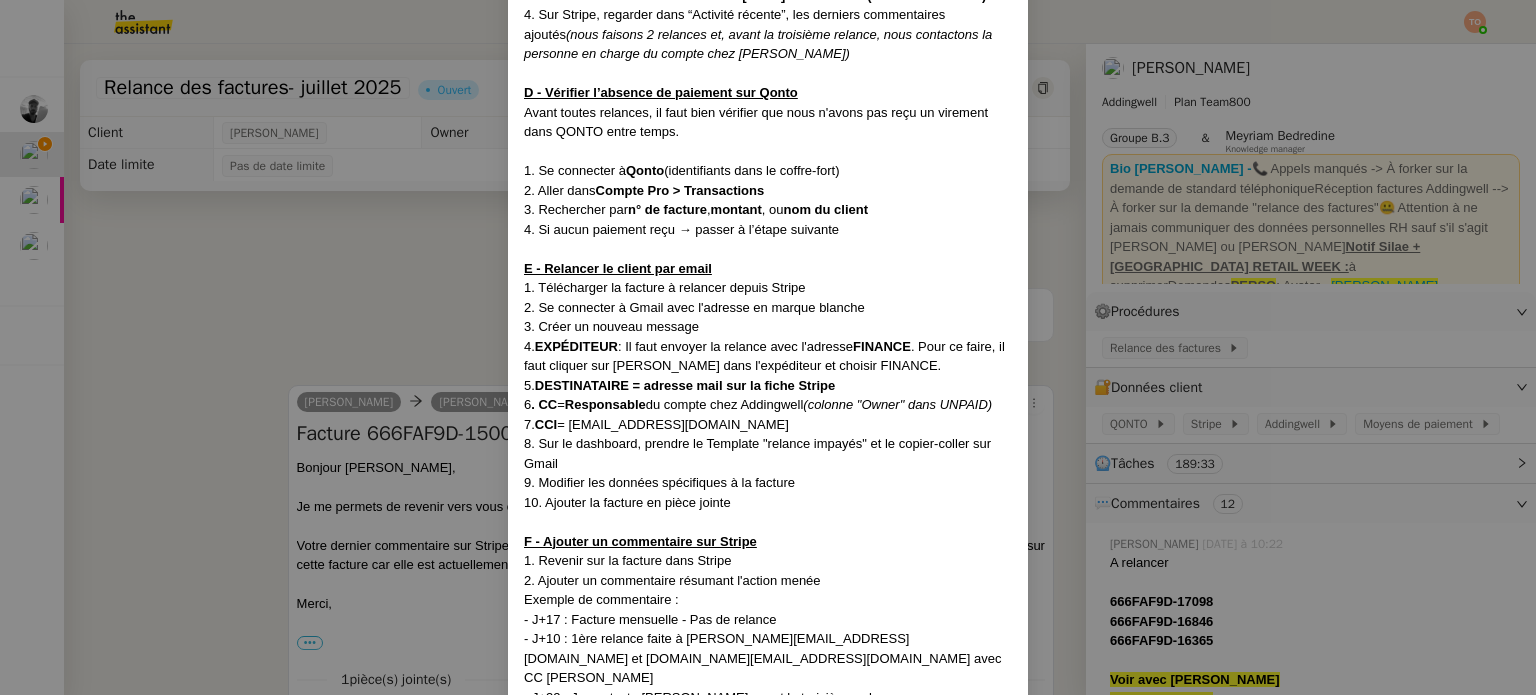 copy on "[EMAIL_ADDRESS][DOMAIN_NAME]" 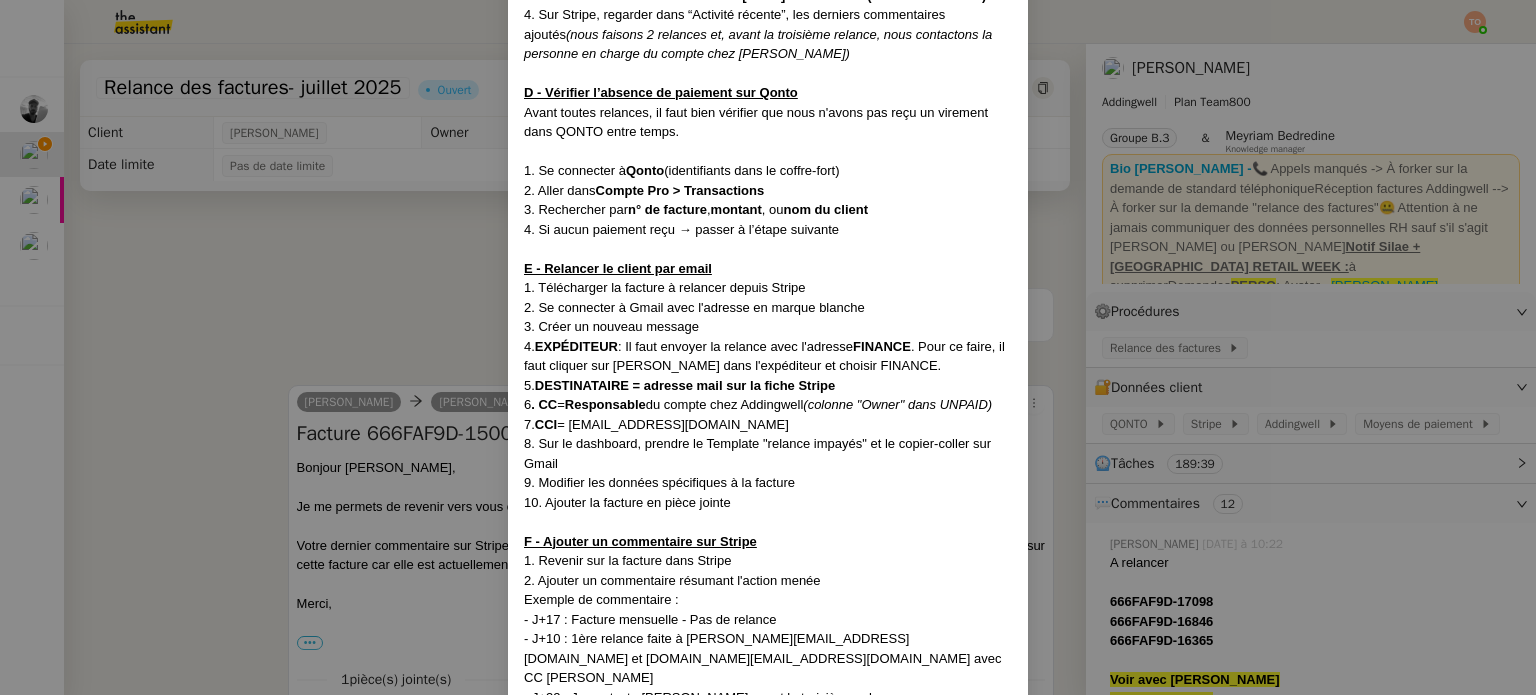 click on "8. Sur le dashboard, prendre le Template "relance impayés" et le copier-coller sur Gmail" at bounding box center (768, 453) 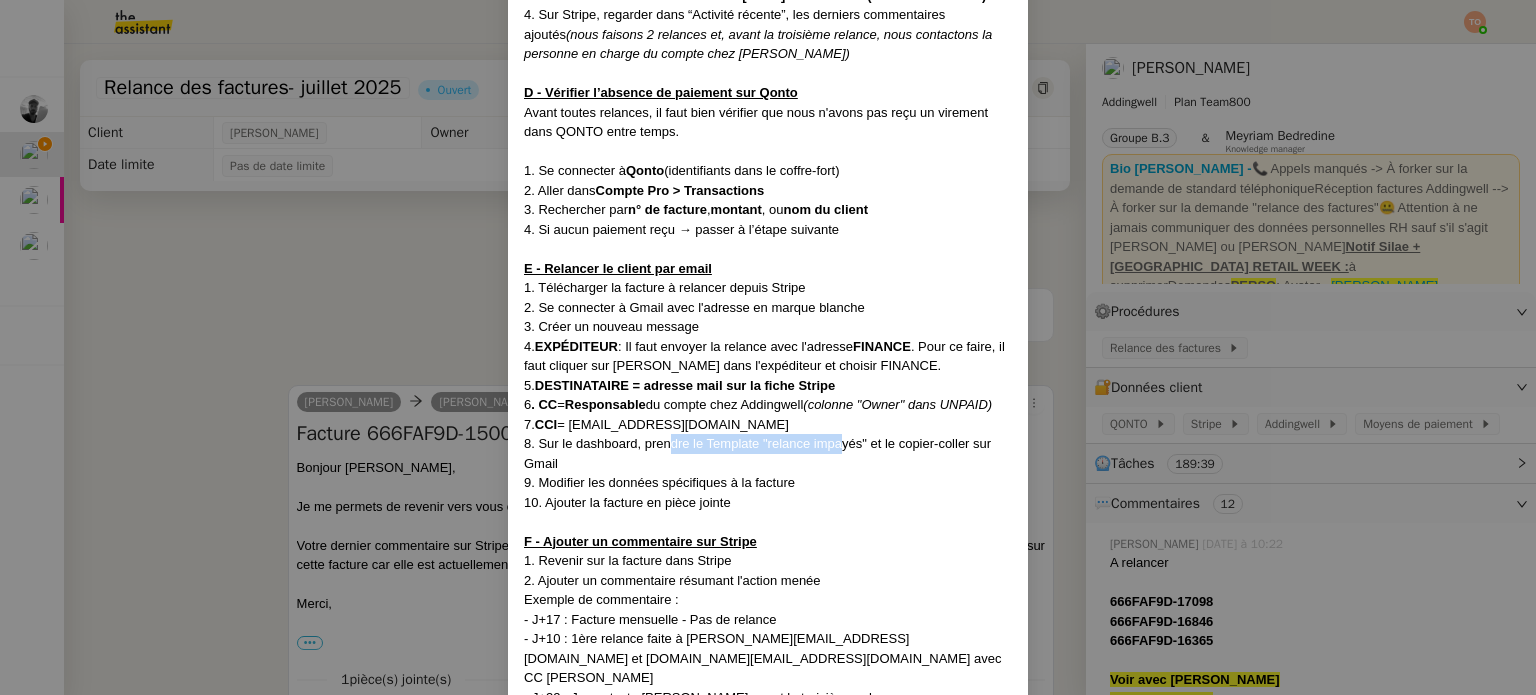 drag, startPoint x: 706, startPoint y: 503, endPoint x: 865, endPoint y: 507, distance: 159.05031 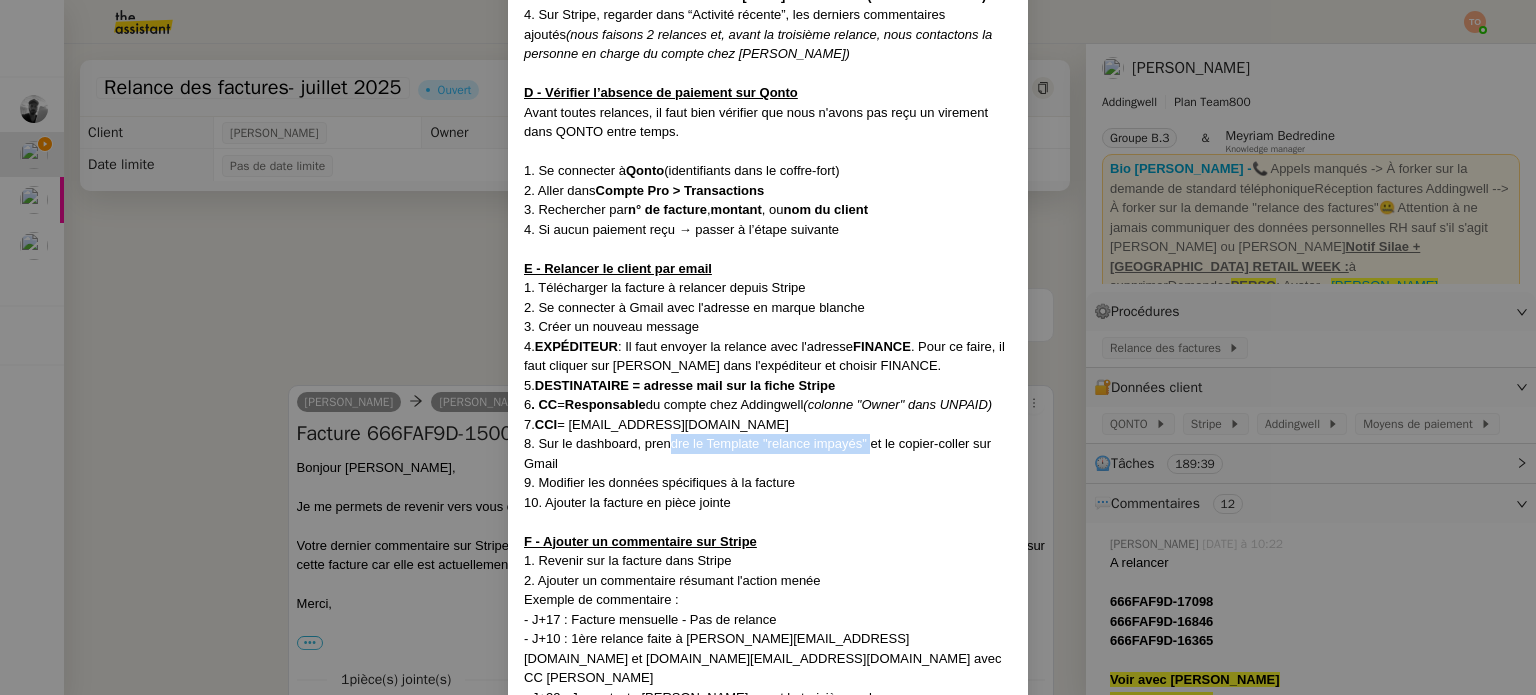 click on "8. Sur le dashboard, prendre le Template "relance impayés" et le copier-coller sur Gmail" at bounding box center (757, 453) 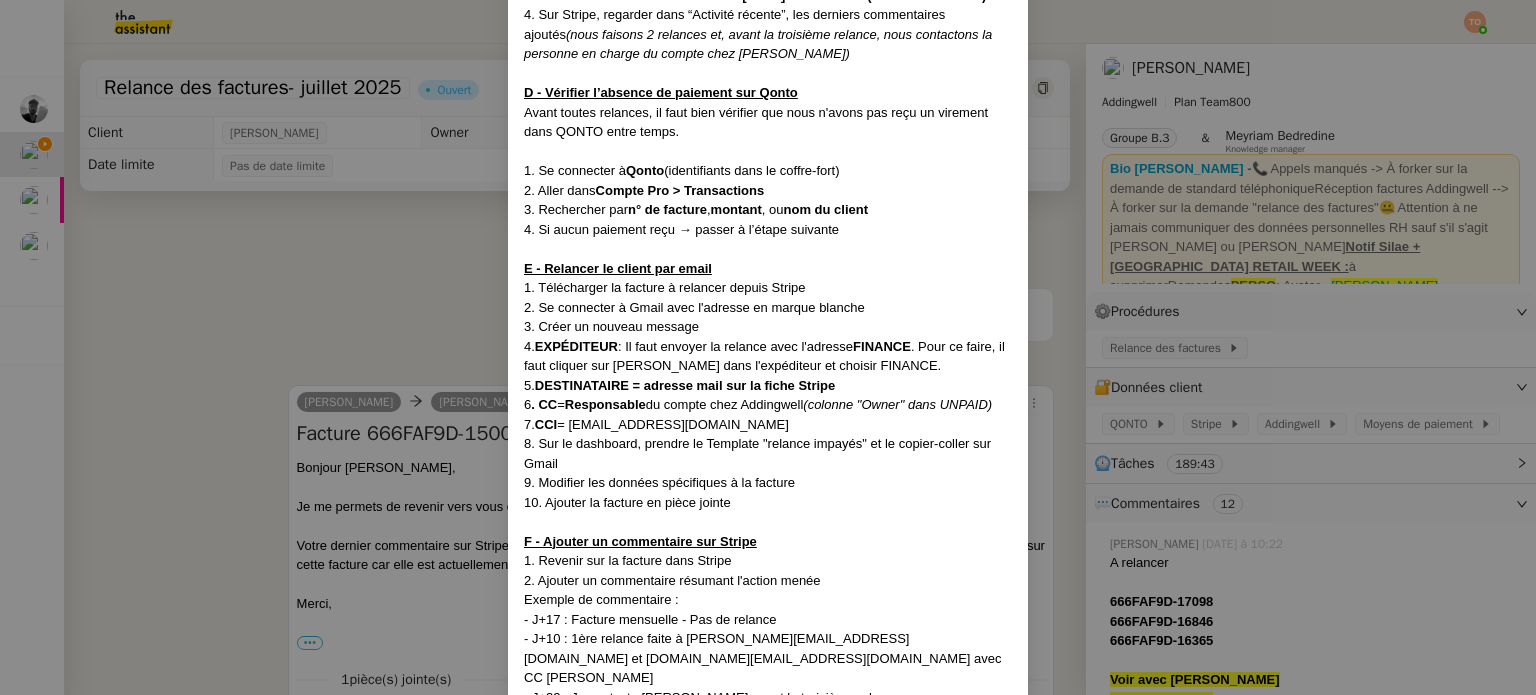 click on "MAJ le [DATE]  Contexte :  Le client souhaite relancer les factures impayées Récurrence :  À traiter tous les mercredis du mois sur la demande mensuelle. Remarque importante :  on ne doit plus relancer les factures pour le fournisseur Wethenew PROCÉDURE A - Se connecter à Addingwell 1. Se connecter à [GEOGRAPHIC_DATA] (dans les données clients) 2. Dans le menu à gauche, cliquer sur  UNPAID  pour accéder aux factures impayées. B - Identifier les factures à relancer 1. Ne traiter que les factures  avec l’icône "attachée caisse"  devant le nom du compte comme  ICI . 2. La facture doit être à J+10 pour les factures annuelles  ( voir dernière colonne) 3. La facture doit être à J+30 pour les factures mensuelles  ( voir dernière colonne) Toutes les factures en dessous de J+10 ne nécessitent aucune action. C - Rechercher la facture 1. Cliquer sur le numéro de facture (ex:666FAF9D-16365) 2. Vous allez être redirigé sur Stripe  (se connecter avec les identifiants du coffre-fort) Résumé ," at bounding box center (768, 347) 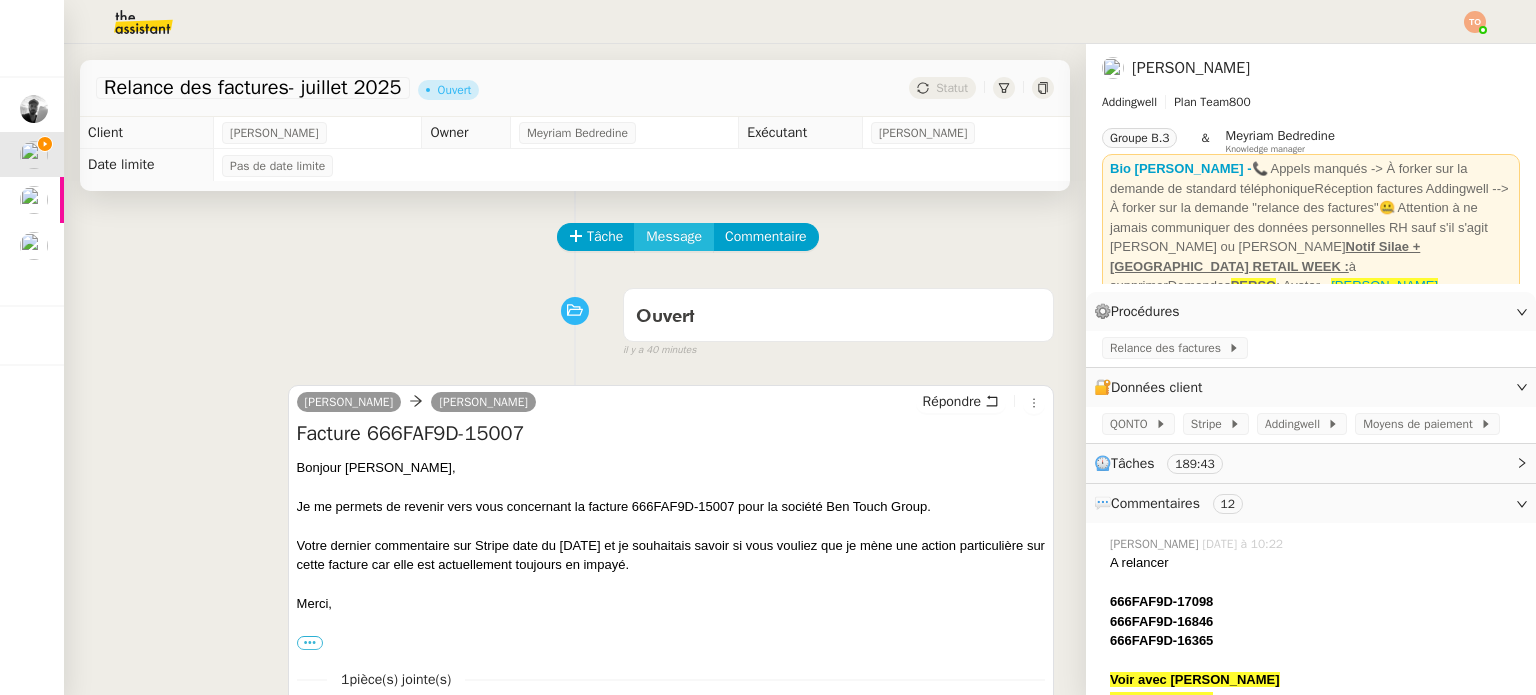 click on "Message" 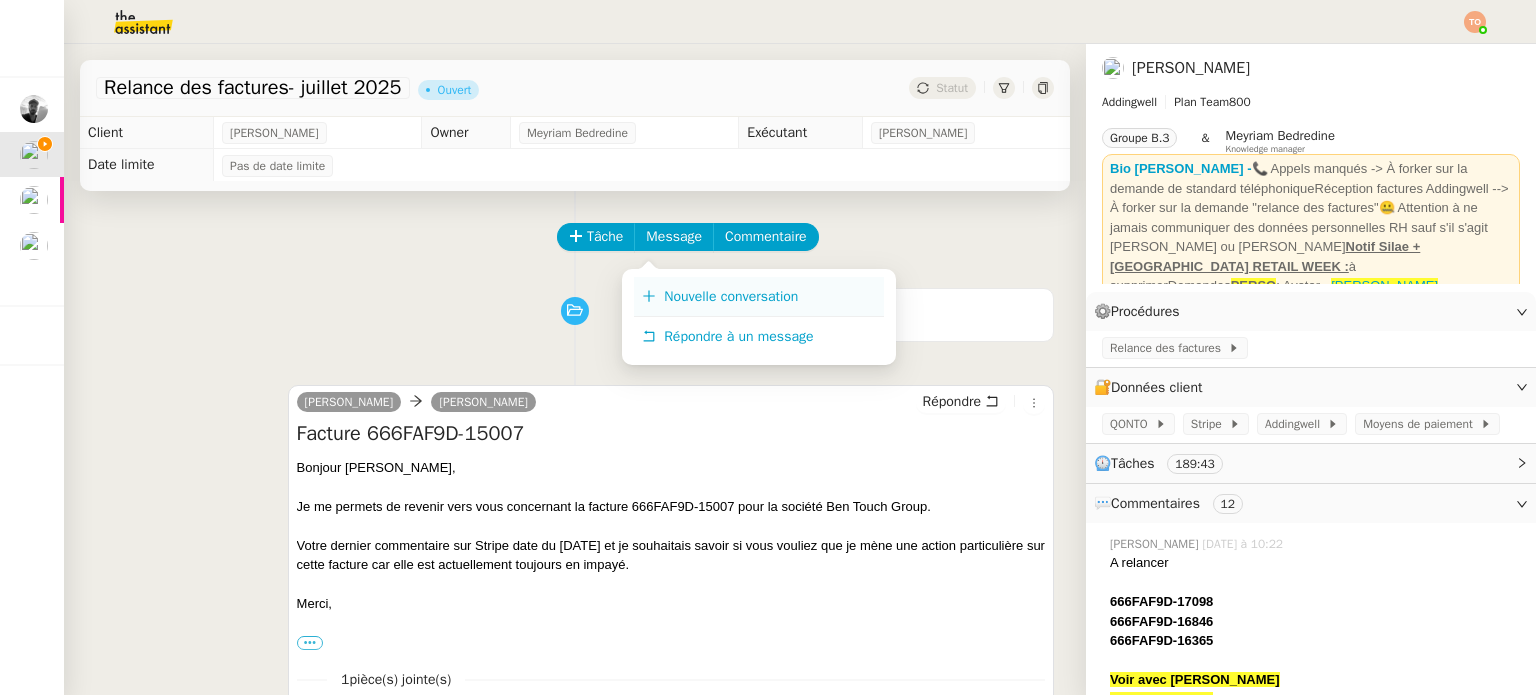 click on "Nouvelle conversation" at bounding box center (759, 297) 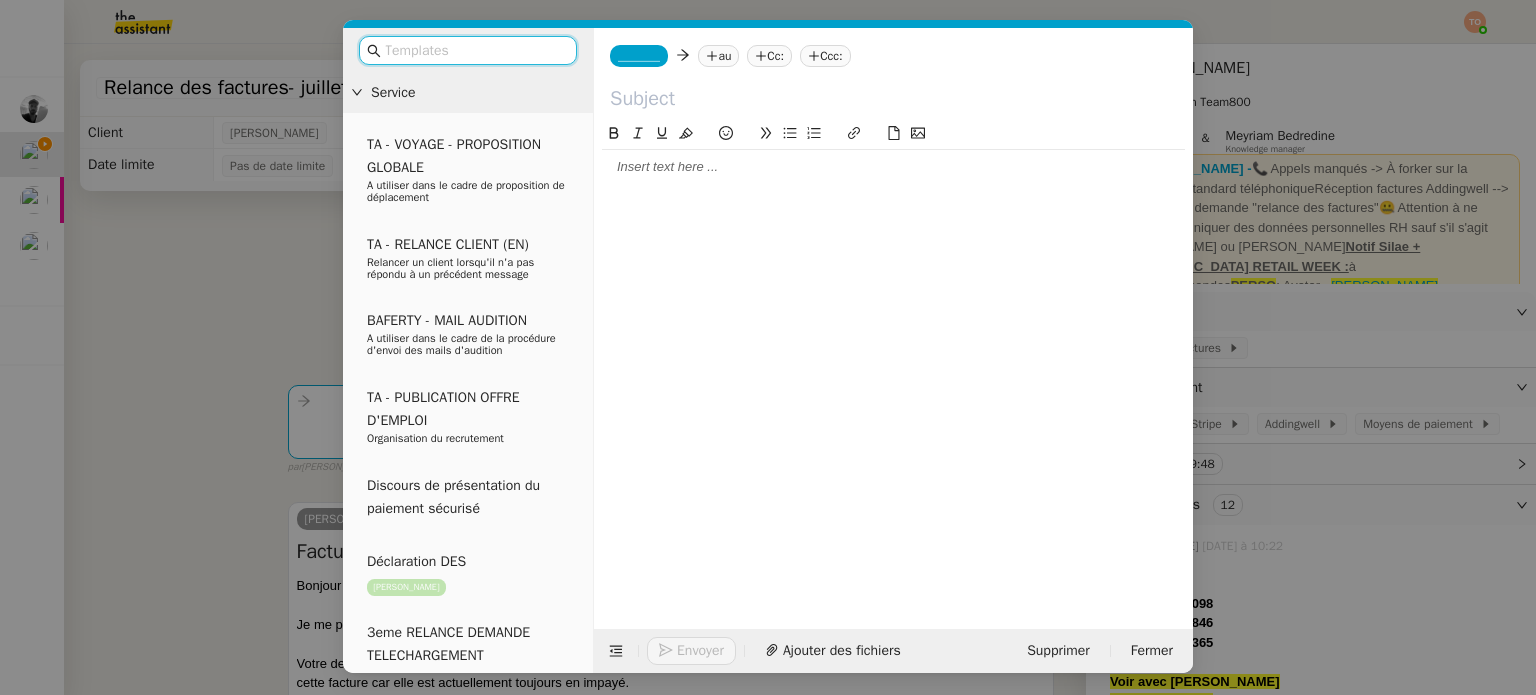 click at bounding box center (475, 50) 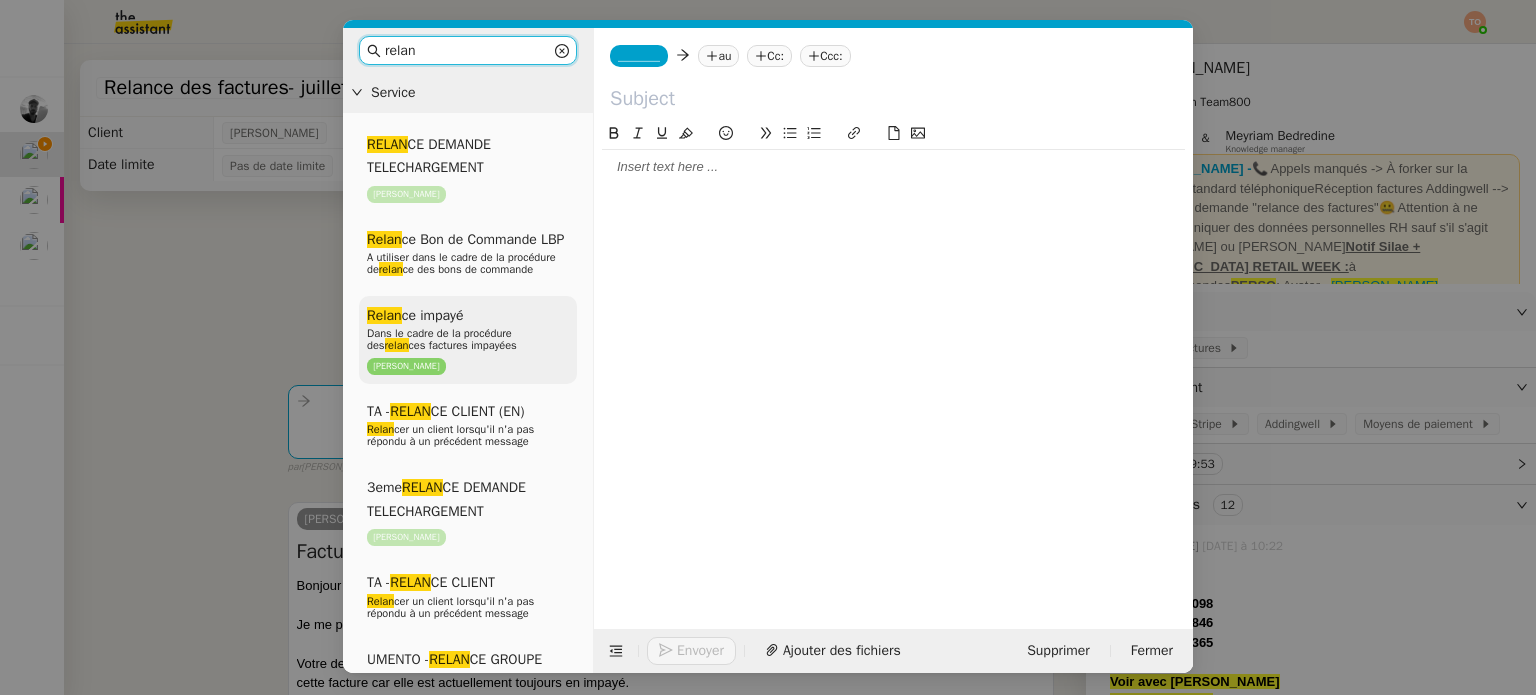 type on "relan" 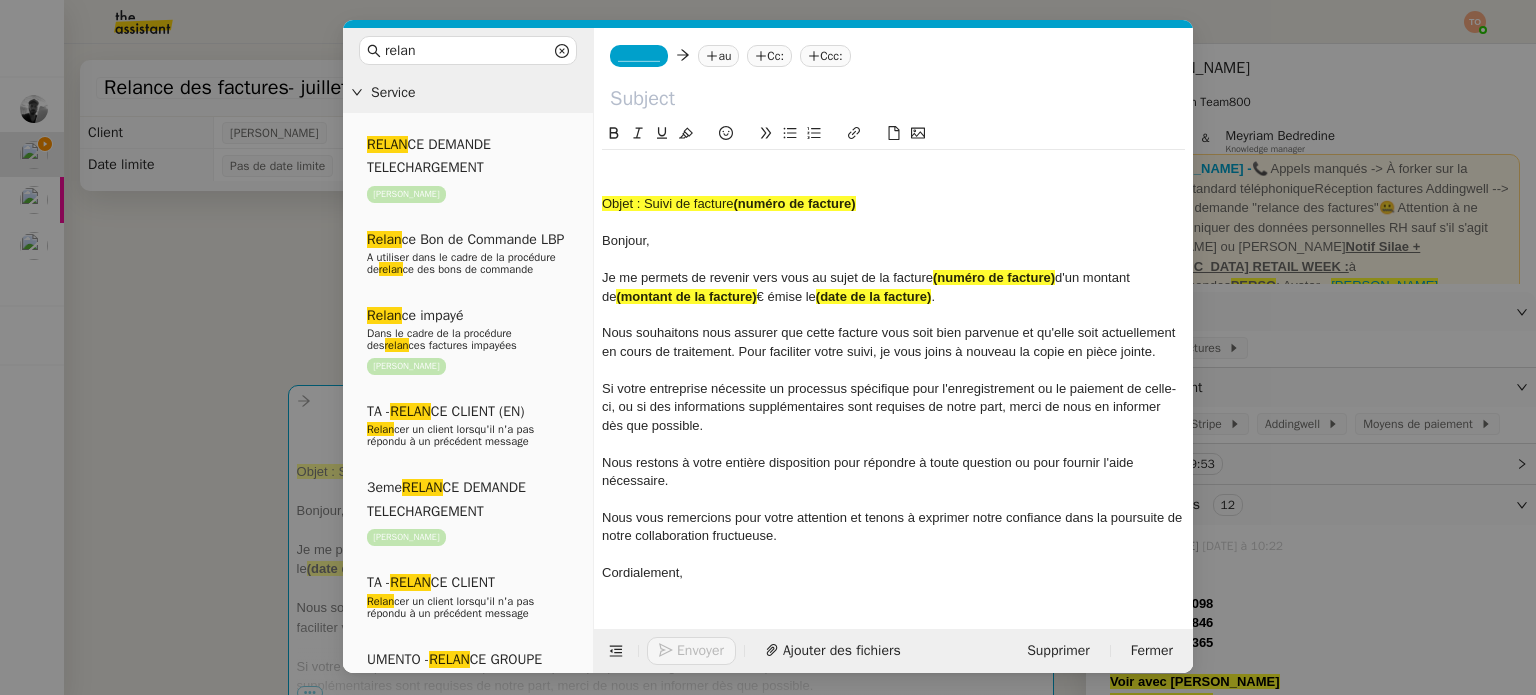 copy on "Suivi de facture  (numéro de facture)" 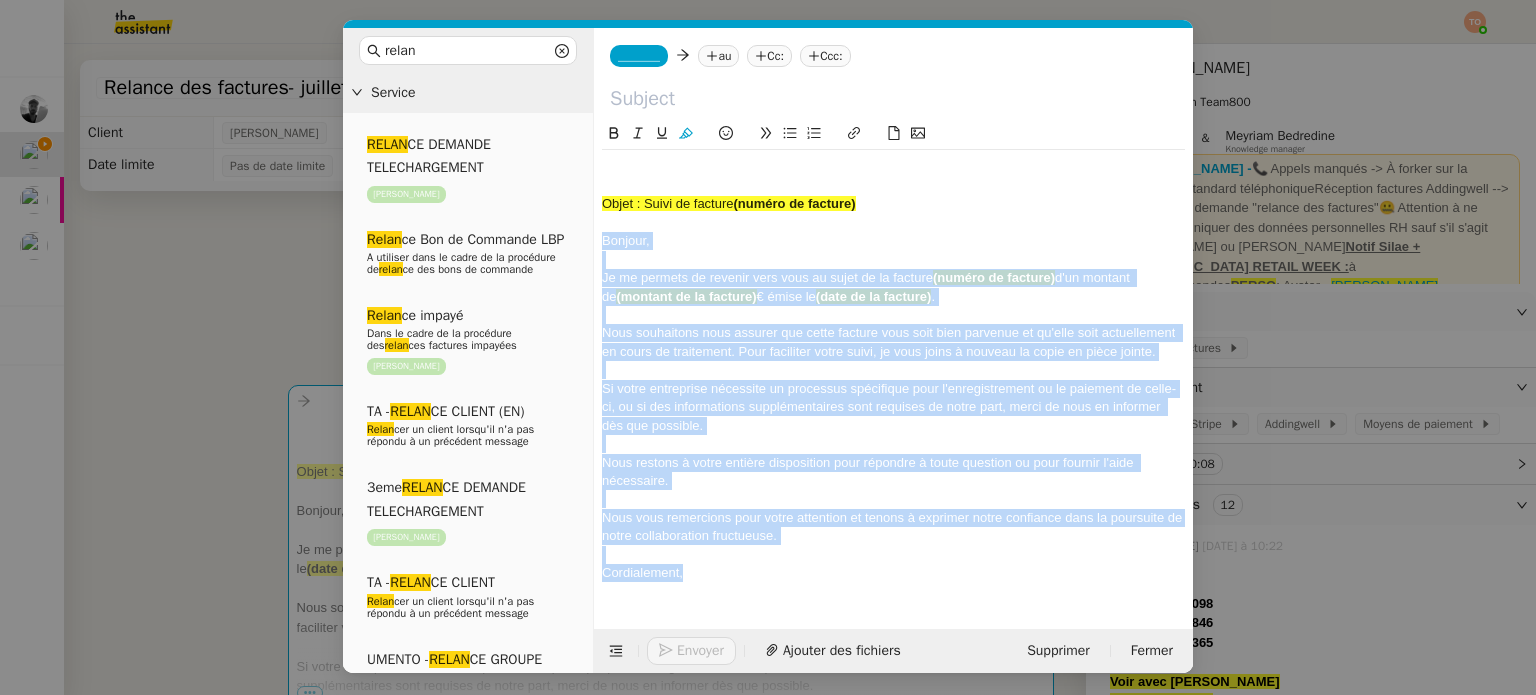 copy on "Bonjour, Je me permets de revenir vers vous au sujet de la facture   (numéro de facture)  d'un montant de   (montant de la facture)  € émise le  (date de la facture) . Nous souhaitons nous assurer que cette facture vous soit bien parvenue et qu'elle soit actuellement en cours de traitement. Pour faciliter votre suivi, je vous joins à nouveau la copie en pièce jointe. Si votre entreprise nécessite un processus spécifique pour l'enregistrement ou le paiement de celle-ci, ou si des informations supplémentaires sont requises de notre part, merci de nous en informer dès que possible. Nous restons à votre entière disposition pour répondre à toute question ou pour fournir l'aide nécessaire. Nous vous remercions pour votre attention et tenons à exprimer notre confiance dans la poursuite de notre collaboration fructueuse. Cordialement," 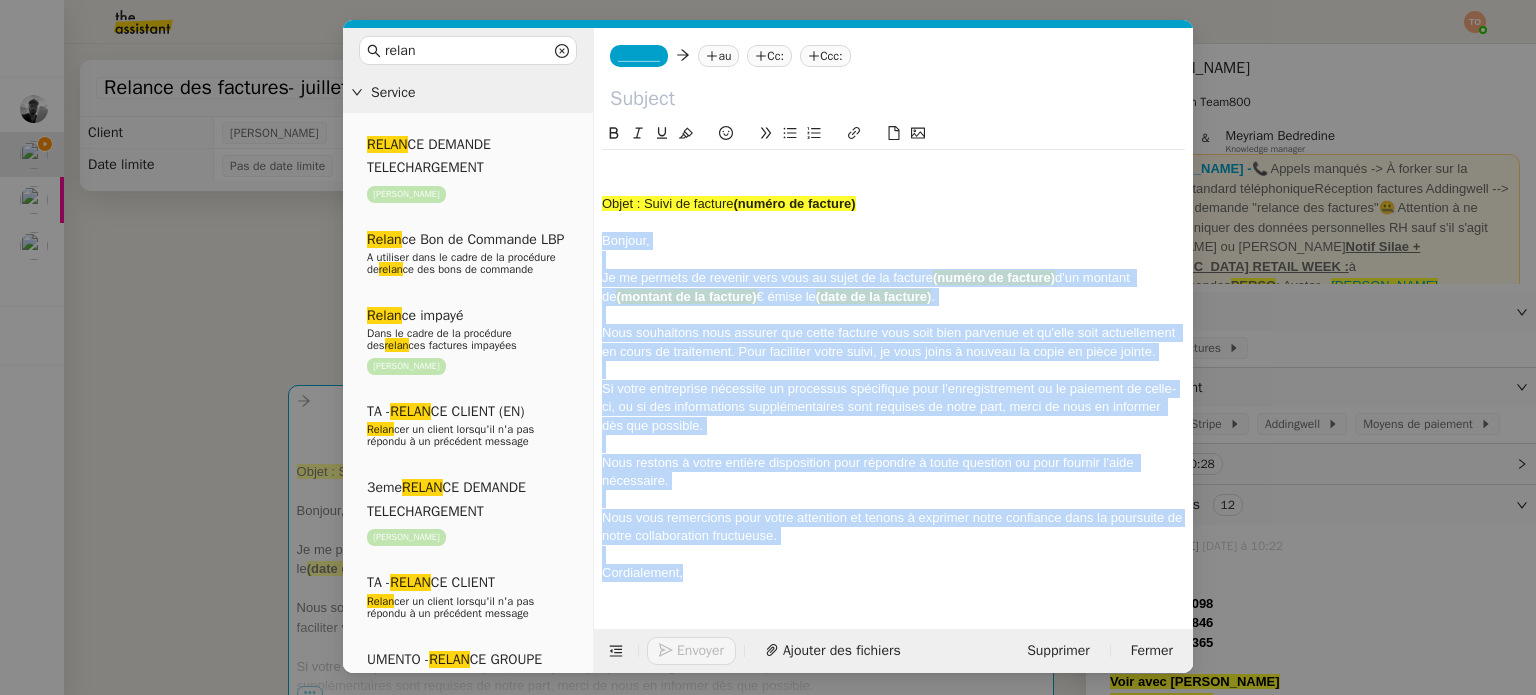 copy on "Bonjour, Je me permets de revenir vers vous au sujet de la facture   (numéro de facture)  d'un montant de   (montant de la facture)  € émise le  (date de la facture) . Nous souhaitons nous assurer que cette facture vous soit bien parvenue et qu'elle soit actuellement en cours de traitement. Pour faciliter votre suivi, je vous joins à nouveau la copie en pièce jointe. Si votre entreprise nécessite un processus spécifique pour l'enregistrement ou le paiement de celle-ci, ou si des informations supplémentaires sont requises de notre part, merci de nous en informer dès que possible. Nous restons à votre entière disposition pour répondre à toute question ou pour fournir l'aide nécessaire. Nous vous remercions pour votre attention et tenons à exprimer notre confiance dans la poursuite de notre collaboration fructueuse. Cordialement," 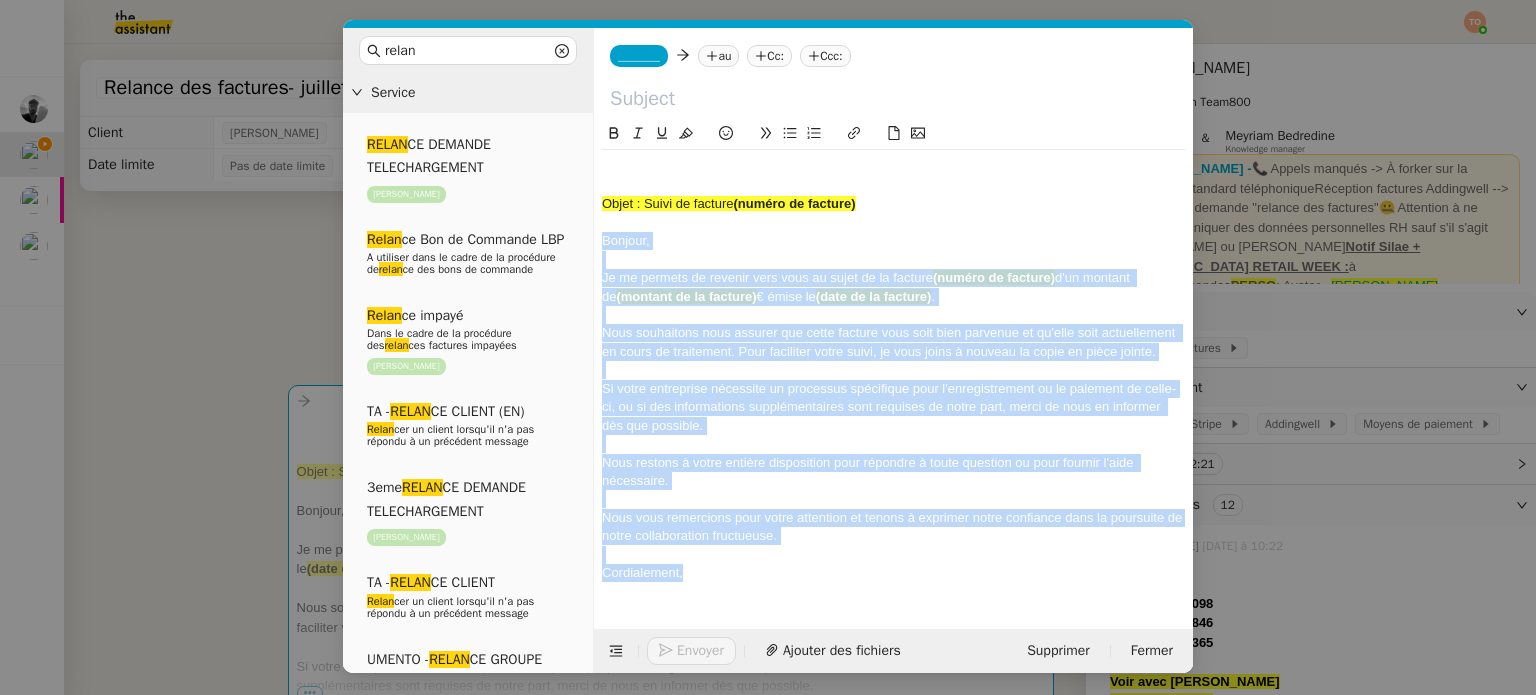 click on "relan Service RELAN CE DEMANDE TELECHARGEMENT     [PERSON_NAME] Relan ce Bon de Commande LBP    A utiliser dans le cadre de la procédure de  relan ce des bons de commande   Relan ce impayé    Dans le cadre de la procédure des  relan ces factures impayées   [PERSON_NAME] TA -  RELAN CE CLIENT (EN)    Relan cer un client lorsqu'il n'a pas répondu à un précédent message 3eme  RELAN CE DEMANDE TELECHARGEMENT     [PERSON_NAME] TA -  RELAN CE CLIENT    Relan cer un client lorsqu'il n'a pas répondu à un précédent message UMENTO -  RELAN CE GROUPE J+7    A utiliser dans le cadre de la procédure d'organisation de dîner MENTO -  RELAN CE GROUPE J+14    A utiliser dans le cadre de la procédure d'organisation de dîner TA - FIN  RELAN CES (EN)    À utiliser après 3  relan ces sans réponse en anglais  TA - FIN  RELAN CES     À utiliser après 3  relan ces sans réponse  Planification - Emissions    À utiliser lorsqu'il nous faut  relan TA - AR PROCEDURES    relat Common RELAN    Relan" at bounding box center (768, 347) 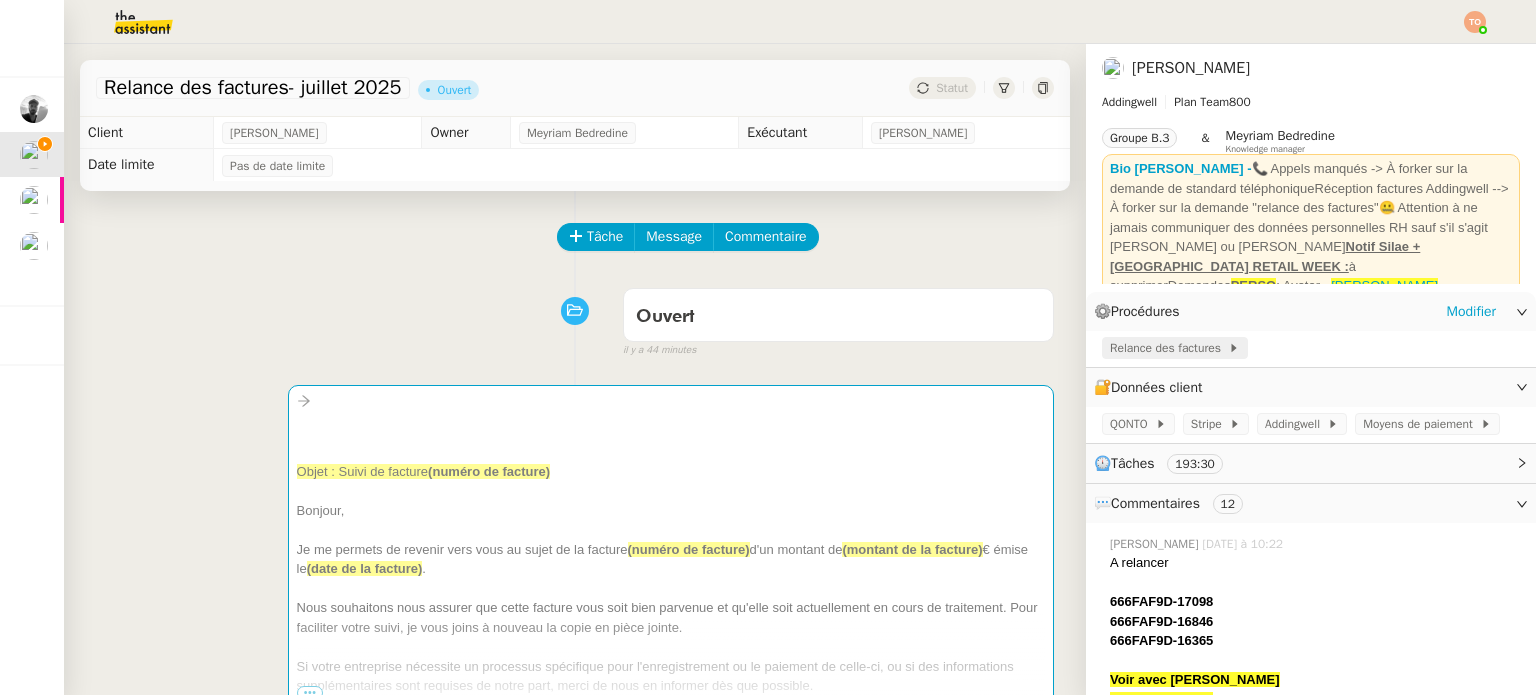 click on "Relance des factures" 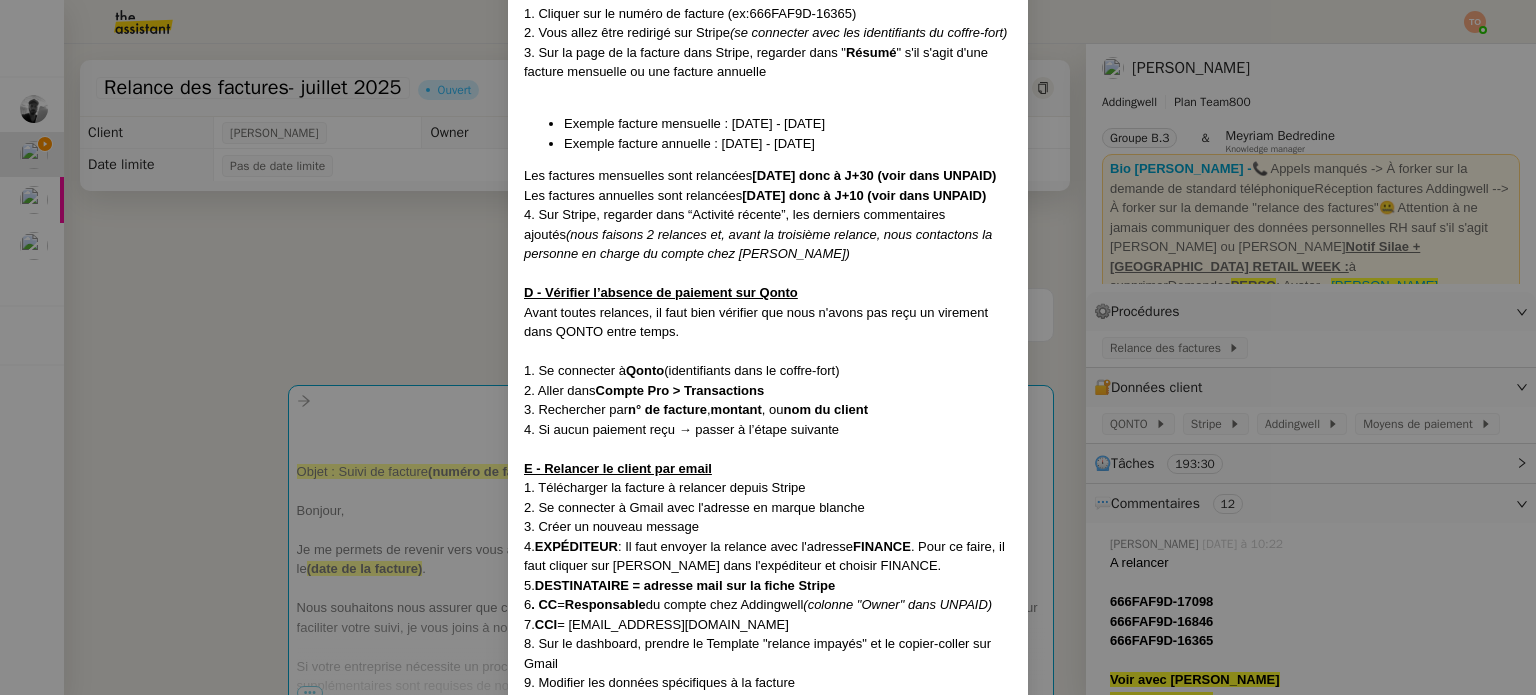 scroll, scrollTop: 1000, scrollLeft: 0, axis: vertical 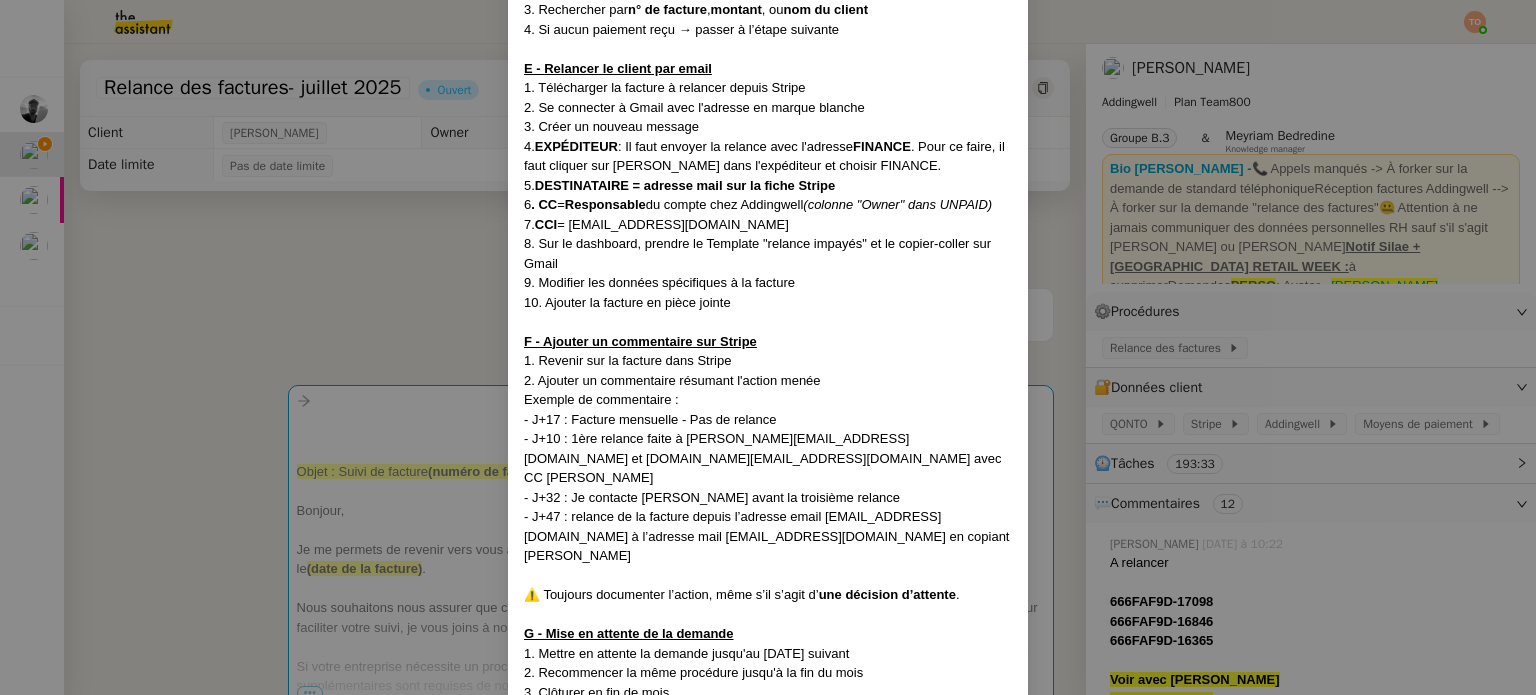 drag, startPoint x: 572, startPoint y: 280, endPoint x: 753, endPoint y: 291, distance: 181.33394 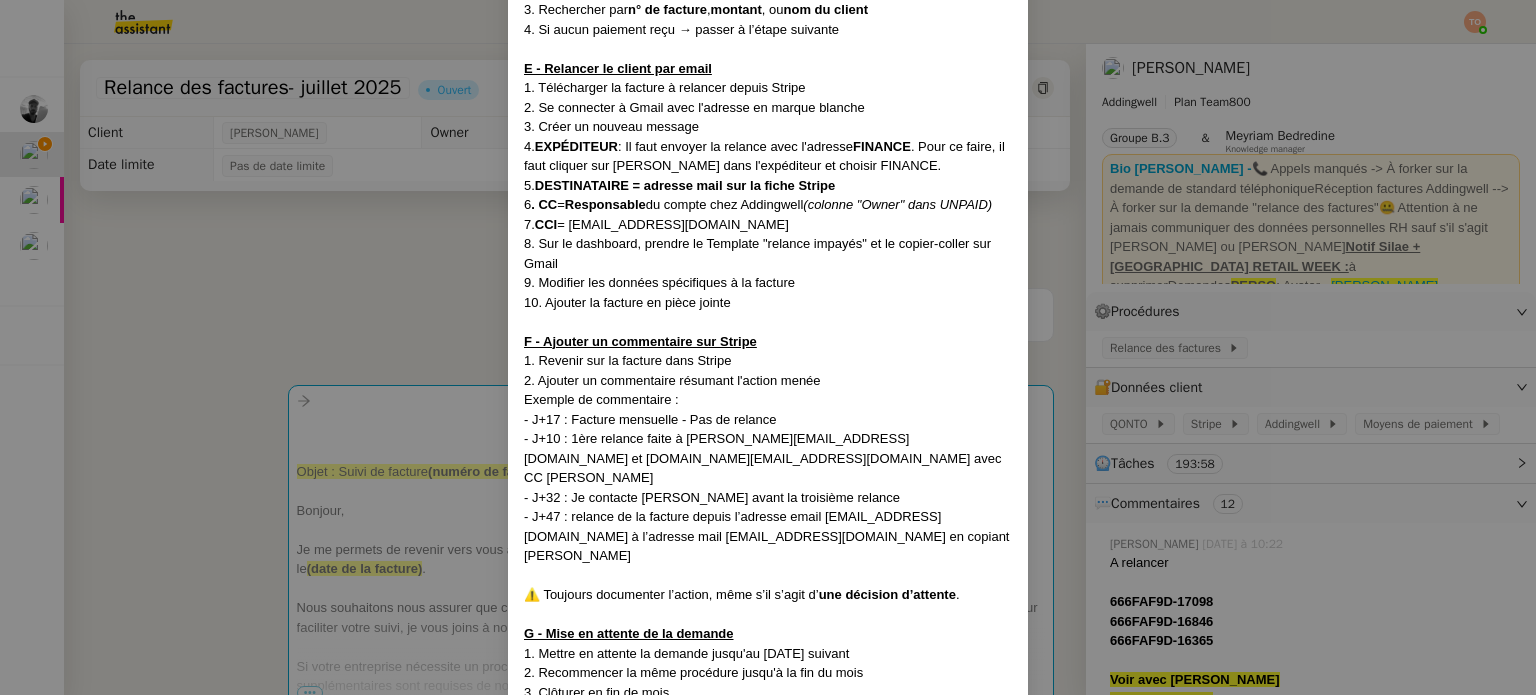 click on "MAJ le [DATE]  Contexte :  Le client souhaite relancer les factures impayées Récurrence :  À traiter tous les mercredis du mois sur la demande mensuelle. Remarque importante :  on ne doit plus relancer les factures pour le fournisseur Wethenew PROCÉDURE A - Se connecter à Addingwell 1. Se connecter à [GEOGRAPHIC_DATA] (dans les données clients) 2. Dans le menu à gauche, cliquer sur  UNPAID  pour accéder aux factures impayées. B - Identifier les factures à relancer 1. Ne traiter que les factures  avec l’icône "attachée caisse"  devant le nom du compte comme  ICI . 2. La facture doit être à J+10 pour les factures annuelles  ( voir dernière colonne) 3. La facture doit être à J+30 pour les factures mensuelles  ( voir dernière colonne) Toutes les factures en dessous de J+10 ne nécessitent aucune action. C - Rechercher la facture 1. Cliquer sur le numéro de facture (ex:666FAF9D-16365) 2. Vous allez être redirigé sur Stripe  (se connecter avec les identifiants du coffre-fort) Résumé ," at bounding box center (768, 347) 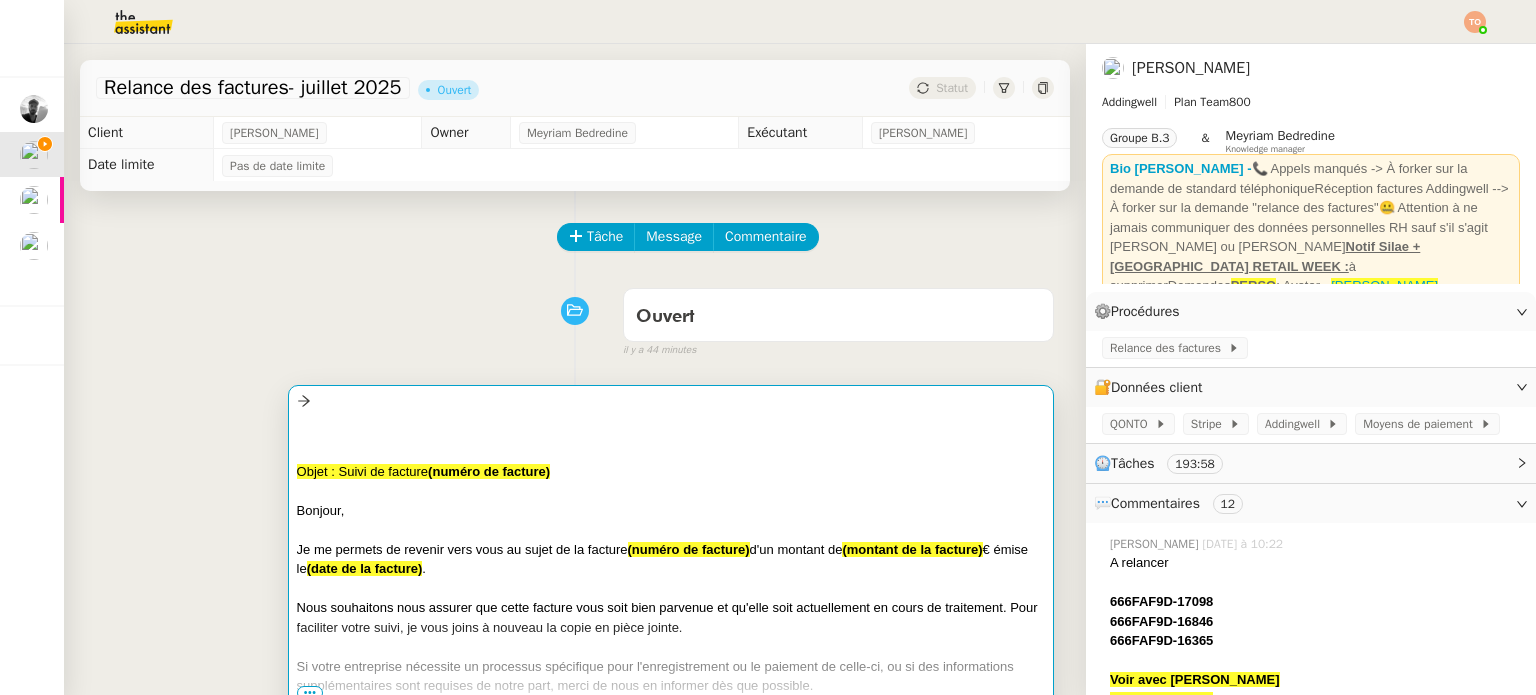 scroll, scrollTop: 966, scrollLeft: 0, axis: vertical 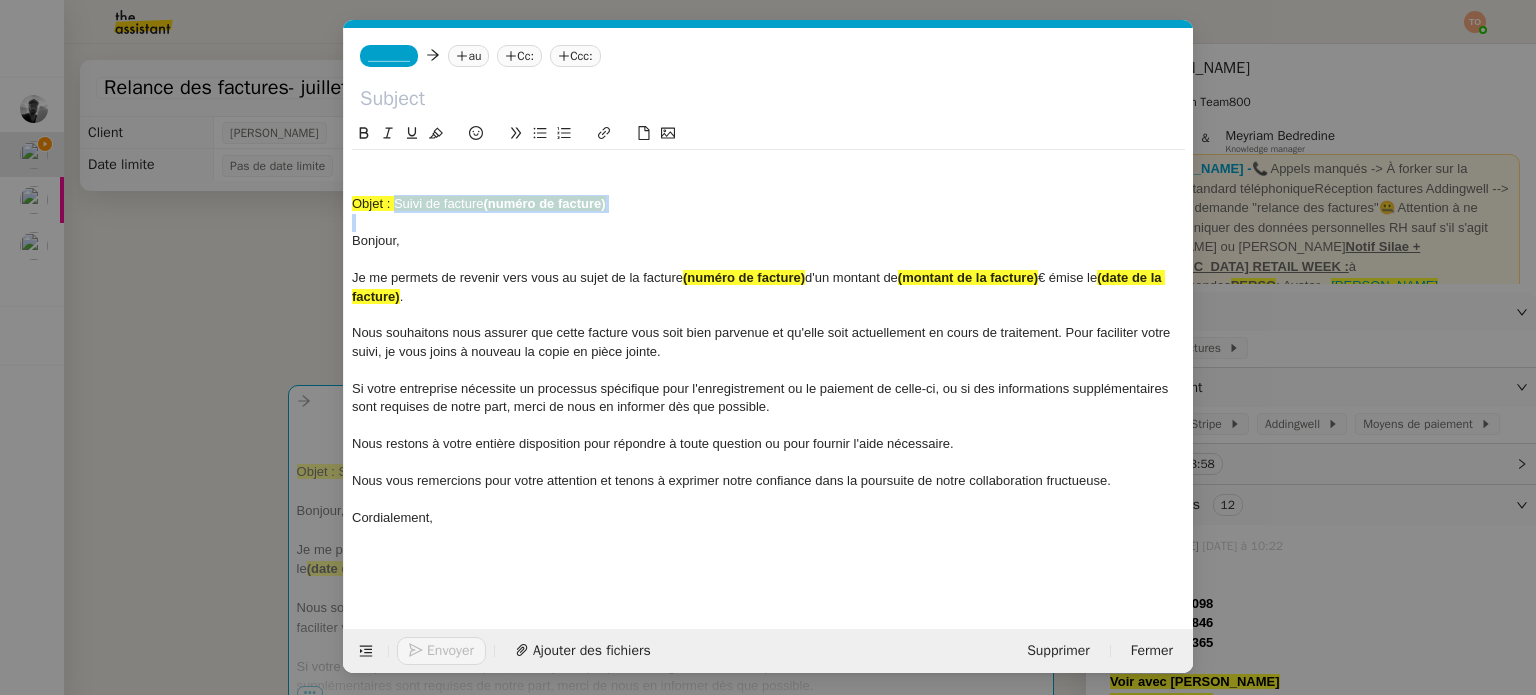 drag, startPoint x: 396, startPoint y: 201, endPoint x: 713, endPoint y: 215, distance: 317.309 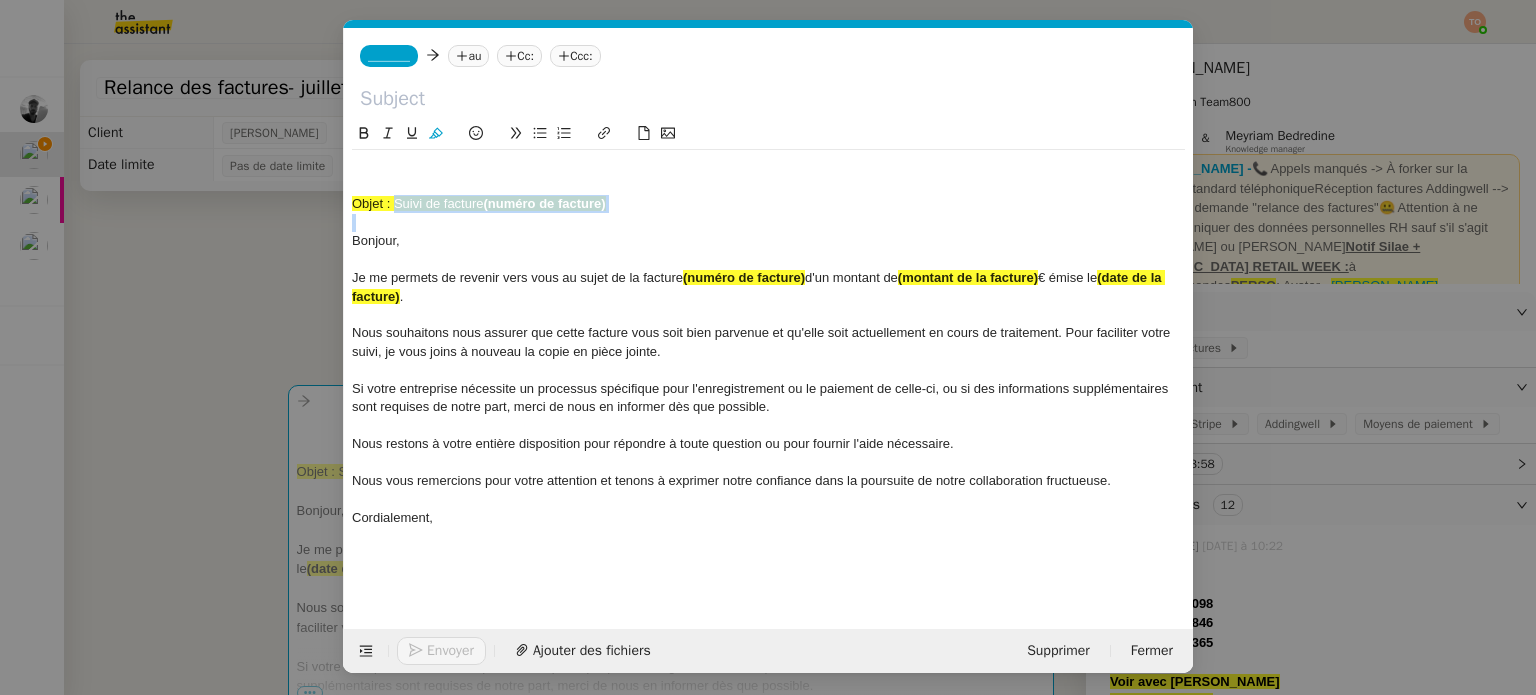 copy on "Suivi de facture  (numéro de facture)" 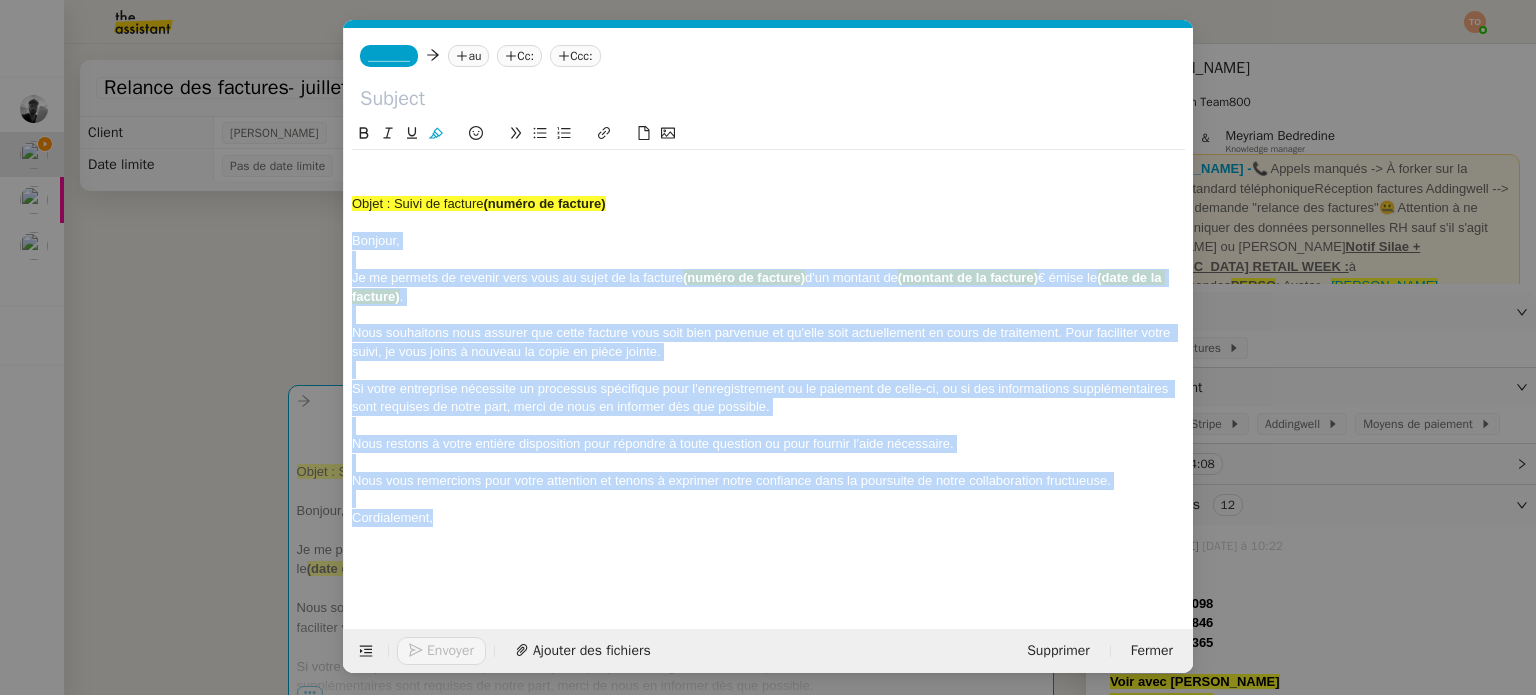 drag, startPoint x: 351, startPoint y: 236, endPoint x: 478, endPoint y: 535, distance: 324.85382 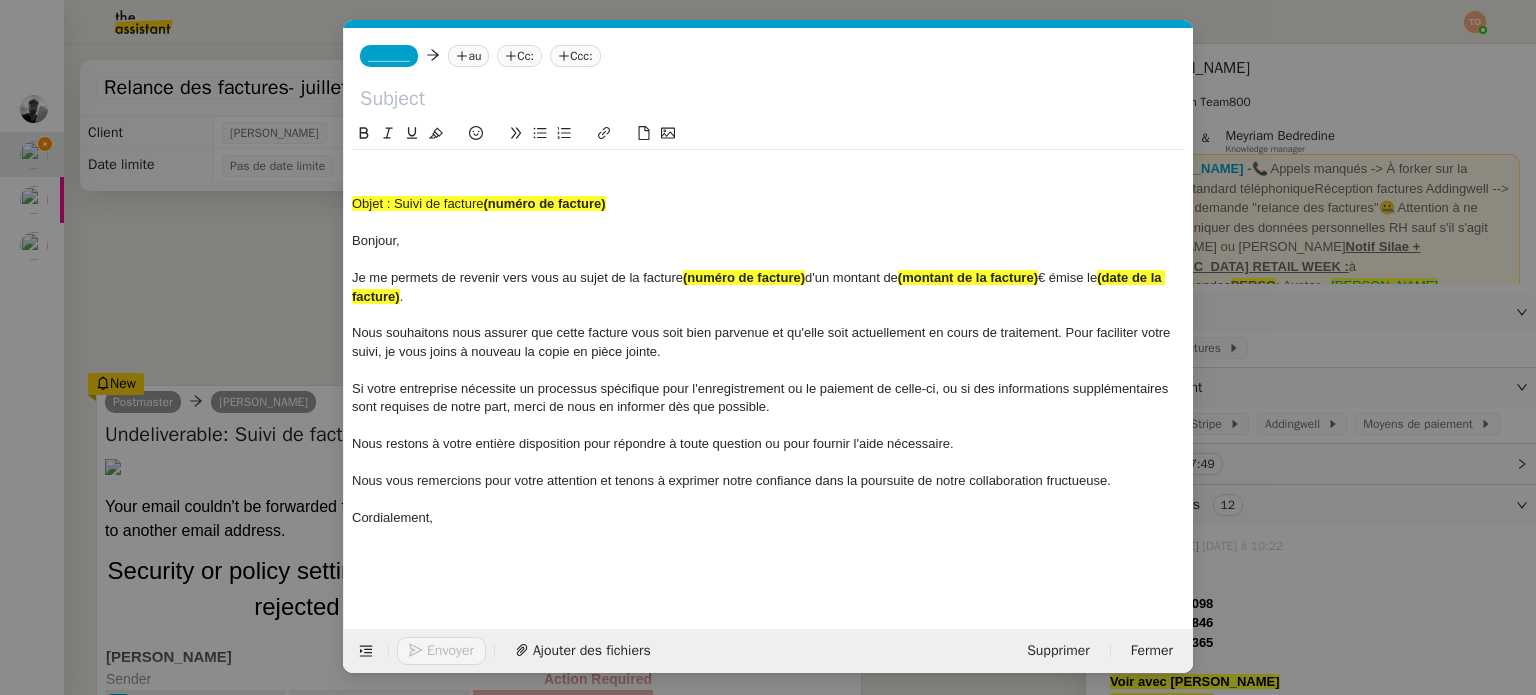 click on "relan Service RELAN CE DEMANDE TELECHARGEMENT     [PERSON_NAME] Relan ce Bon de Commande LBP    A utiliser dans le cadre de la procédure de  relan ce des bons de commande   Relan ce impayé    Dans le cadre de la procédure des  relan ces factures impayées   [PERSON_NAME] TA -  RELAN CE CLIENT (EN)    Relan cer un client lorsqu'il n'a pas répondu à un précédent message 3eme  RELAN CE DEMANDE TELECHARGEMENT     [PERSON_NAME] TA -  RELAN CE CLIENT    Relan cer un client lorsqu'il n'a pas répondu à un précédent message UMENTO -  RELAN CE GROUPE J+7    A utiliser dans le cadre de la procédure d'organisation de dîner MENTO -  RELAN CE GROUPE J+14    A utiliser dans le cadre de la procédure d'organisation de dîner TA - FIN  RELAN CES (EN)    À utiliser après 3  relan ces sans réponse en anglais  TA - FIN  RELAN CES     À utiliser après 3  relan ces sans réponse  Planification - Emissions    À utiliser lorsqu'il nous faut  relan TA - AR PROCEDURES    relat Common RELAN    Relan" at bounding box center [768, 347] 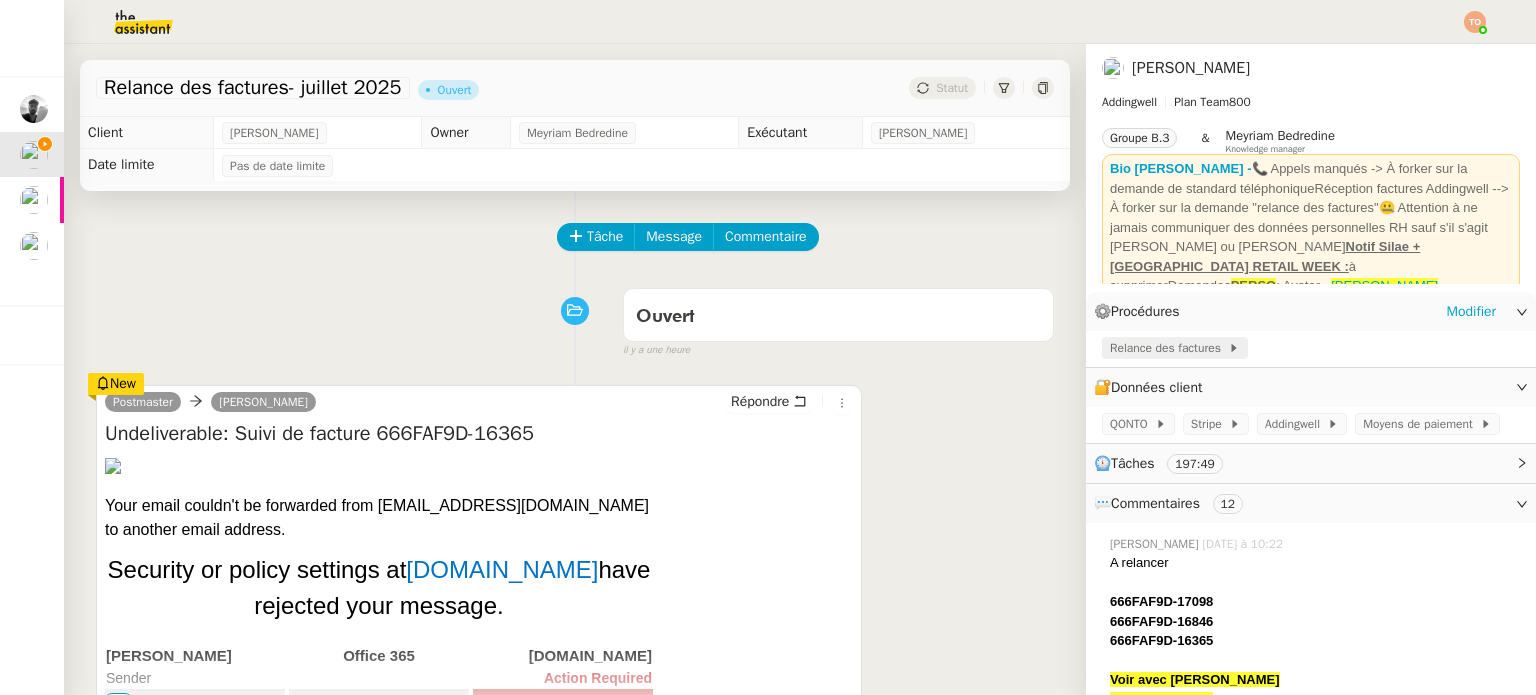 click 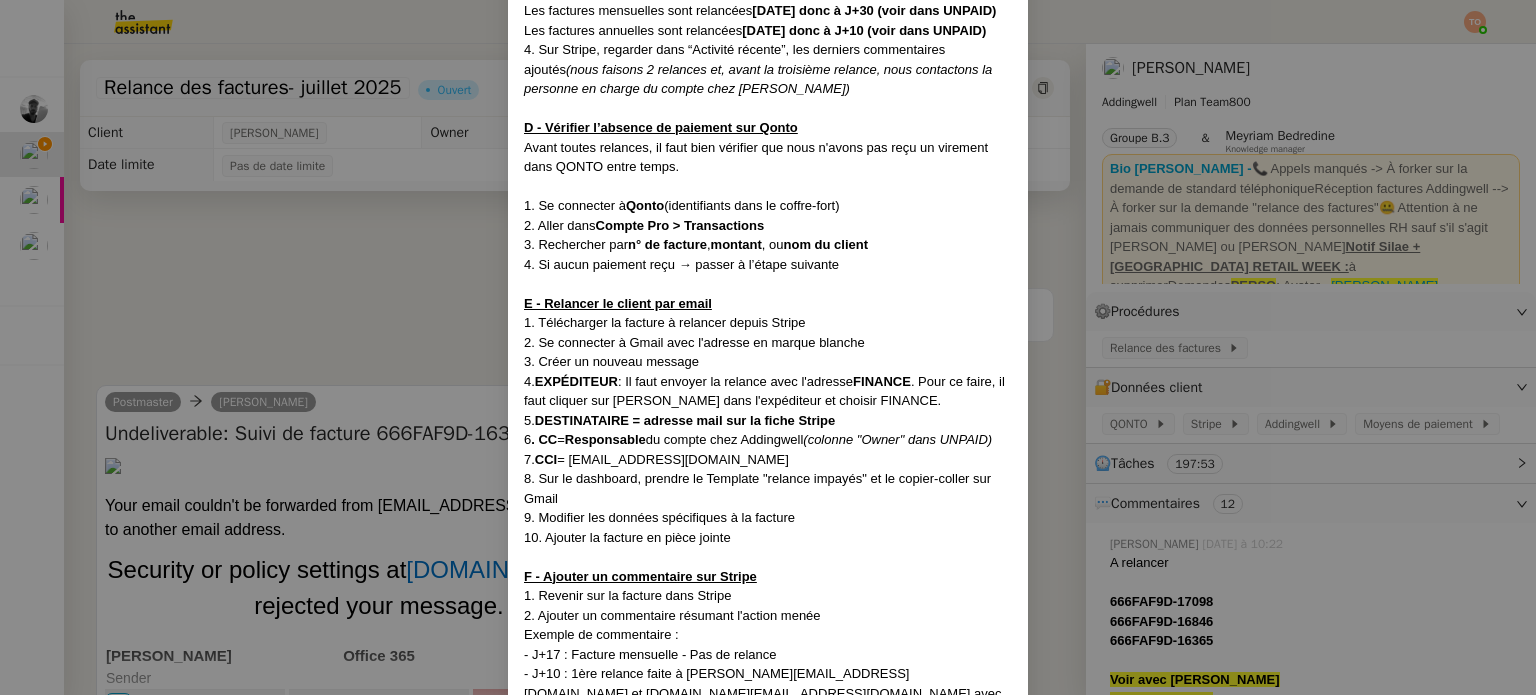 scroll, scrollTop: 800, scrollLeft: 0, axis: vertical 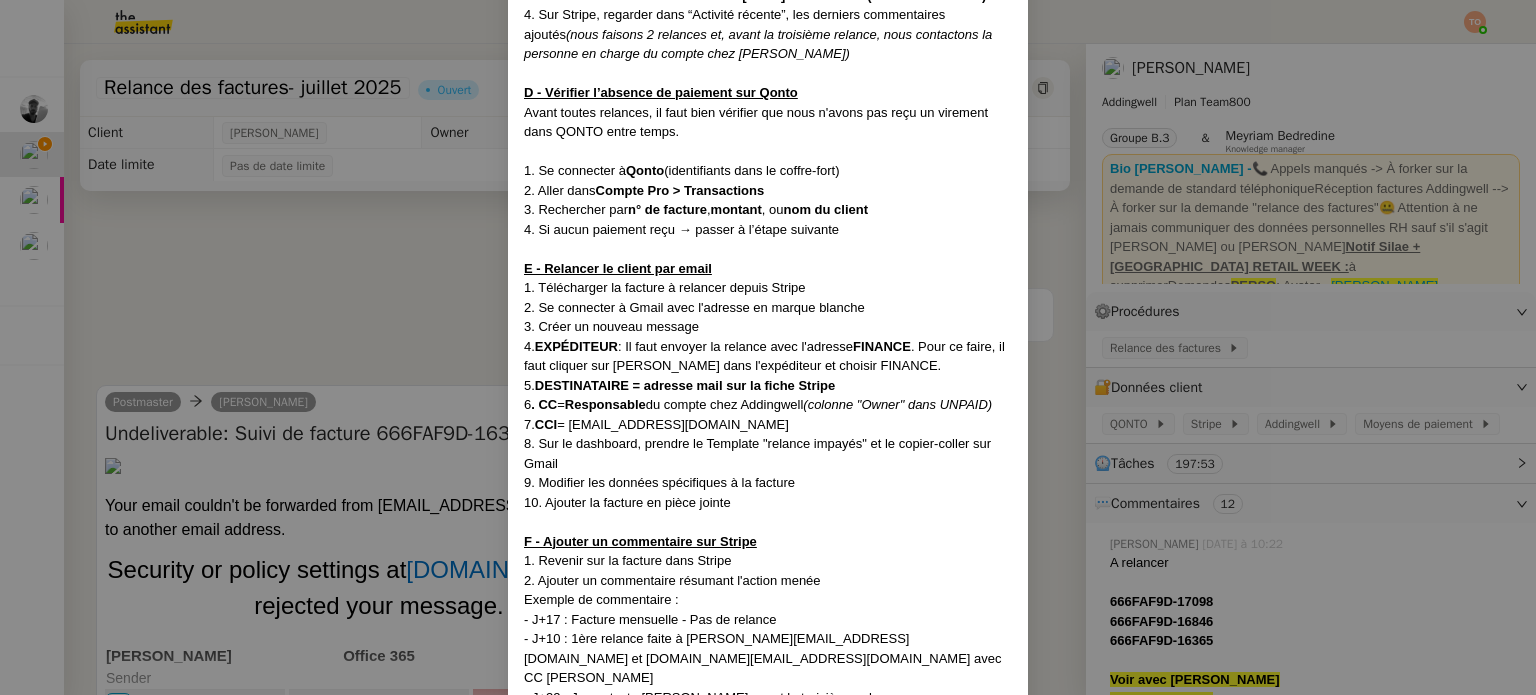 click on "= [EMAIL_ADDRESS][DOMAIN_NAME]" at bounding box center (673, 424) 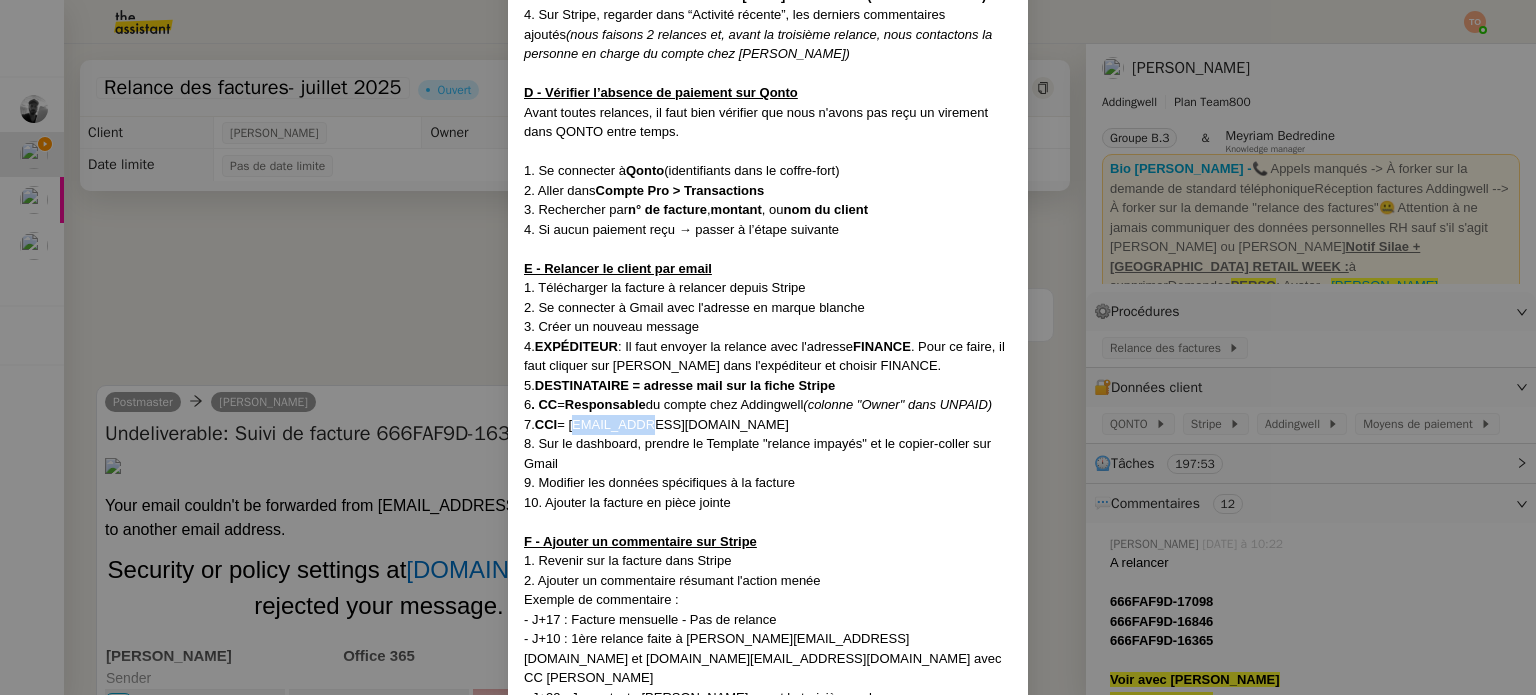 click on "= [EMAIL_ADDRESS][DOMAIN_NAME]" at bounding box center (673, 424) 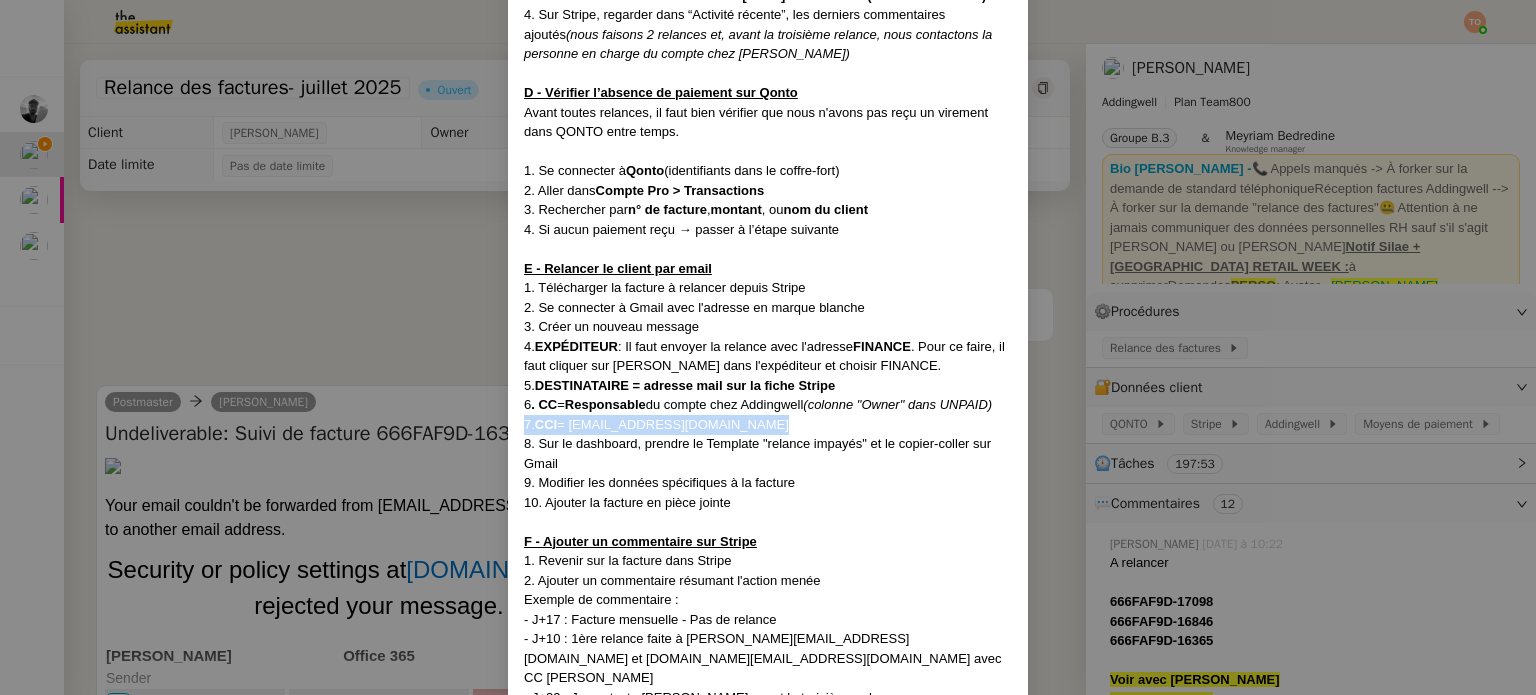 click on "= [EMAIL_ADDRESS][DOMAIN_NAME]" at bounding box center [673, 424] 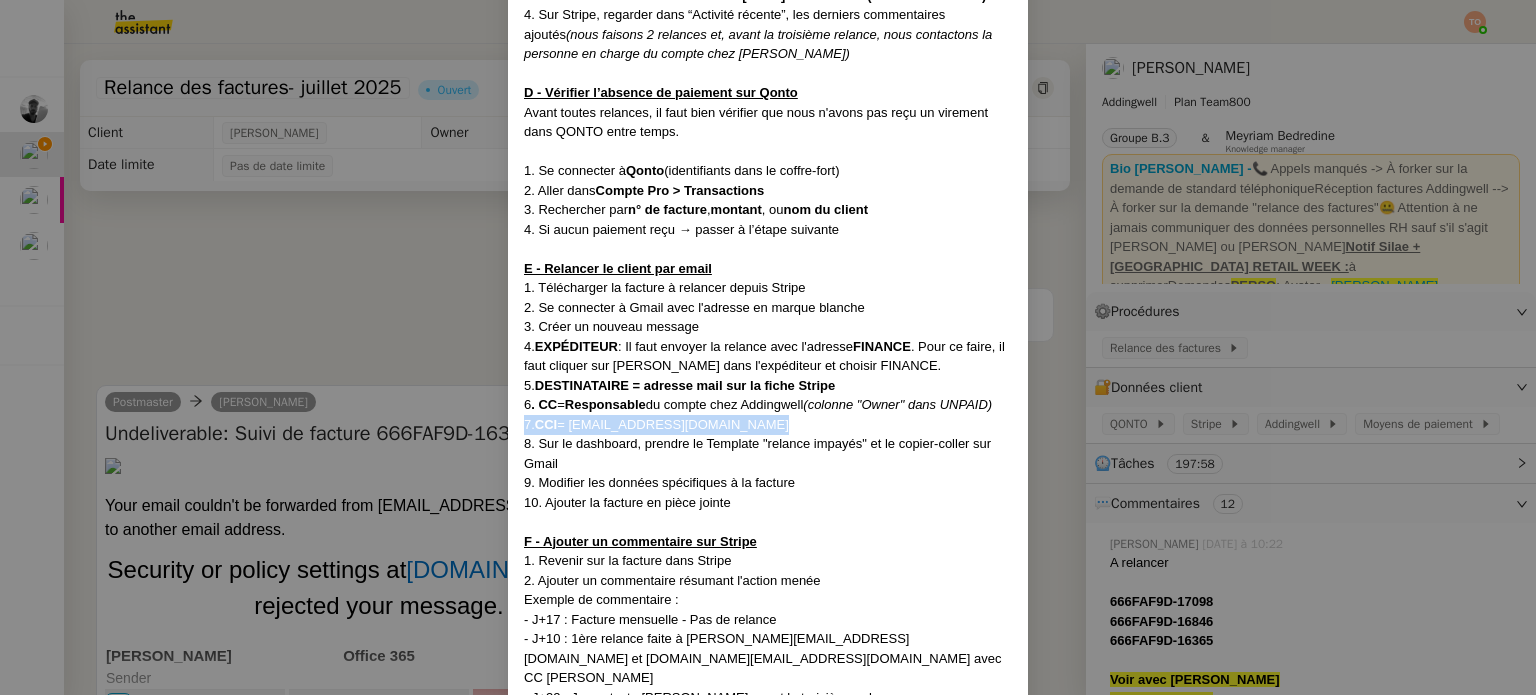 click on "7.  CCI  = [EMAIL_ADDRESS][DOMAIN_NAME]" at bounding box center [768, 425] 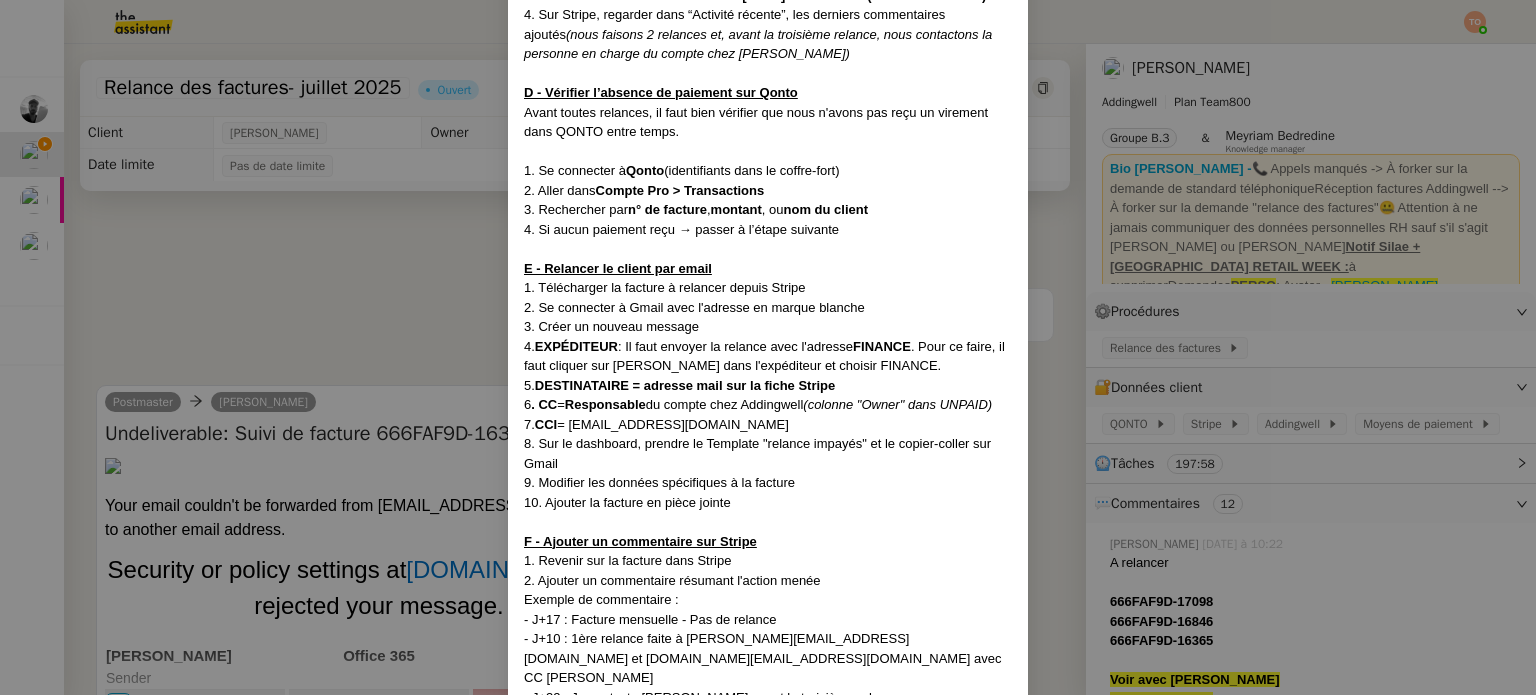 drag, startPoint x: 768, startPoint y: 485, endPoint x: 570, endPoint y: 484, distance: 198.00252 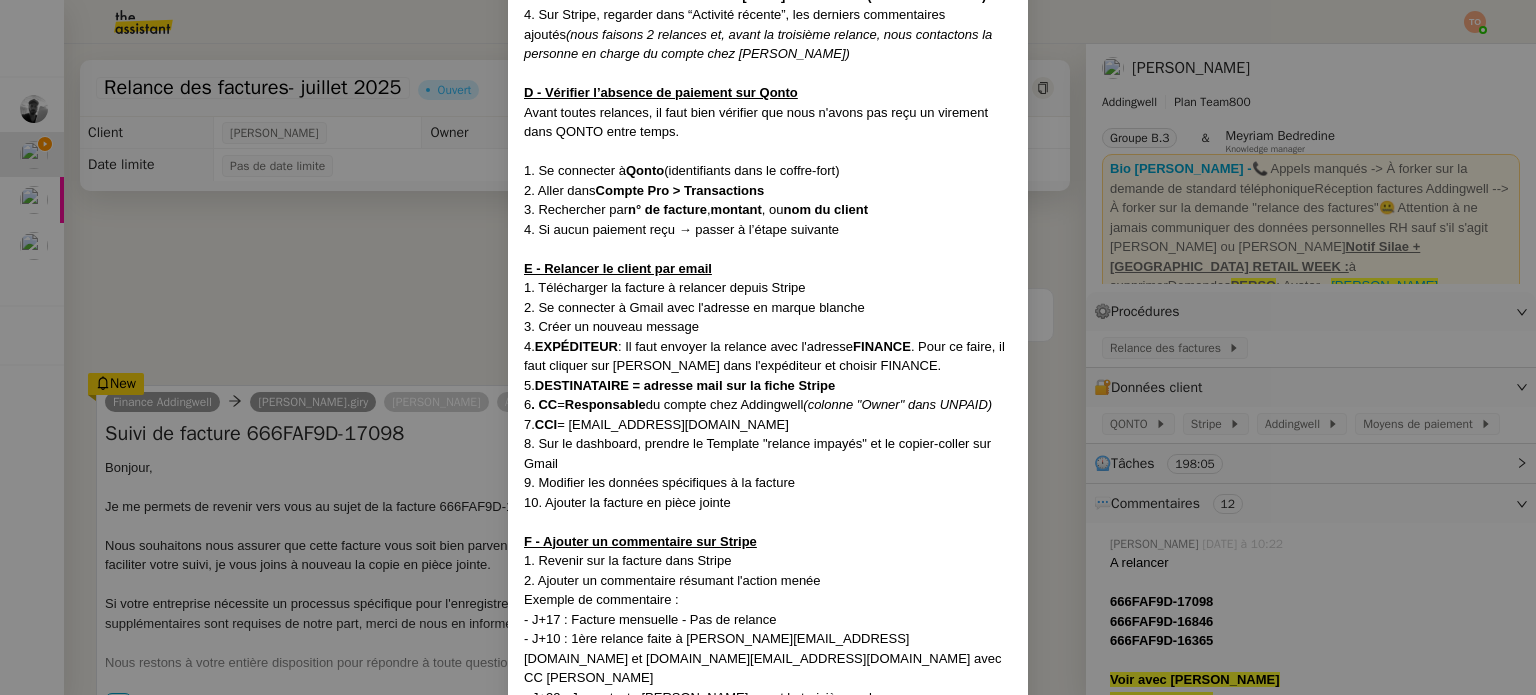 click on "MAJ le [DATE]  Contexte :  Le client souhaite relancer les factures impayées Récurrence :  À traiter tous les mercredis du mois sur la demande mensuelle. Remarque importante :  on ne doit plus relancer les factures pour le fournisseur Wethenew PROCÉDURE A - Se connecter à Addingwell 1. Se connecter à [GEOGRAPHIC_DATA] (dans les données clients) 2. Dans le menu à gauche, cliquer sur  UNPAID  pour accéder aux factures impayées. B - Identifier les factures à relancer 1. Ne traiter que les factures  avec l’icône "attachée caisse"  devant le nom du compte comme  ICI . 2. La facture doit être à J+10 pour les factures annuelles  ( voir dernière colonne) 3. La facture doit être à J+30 pour les factures mensuelles  ( voir dernière colonne) Toutes les factures en dessous de J+10 ne nécessitent aucune action. C - Rechercher la facture 1. Cliquer sur le numéro de facture (ex:666FAF9D-16365) 2. Vous allez être redirigé sur Stripe  (se connecter avec les identifiants du coffre-fort) Résumé ," at bounding box center (768, 347) 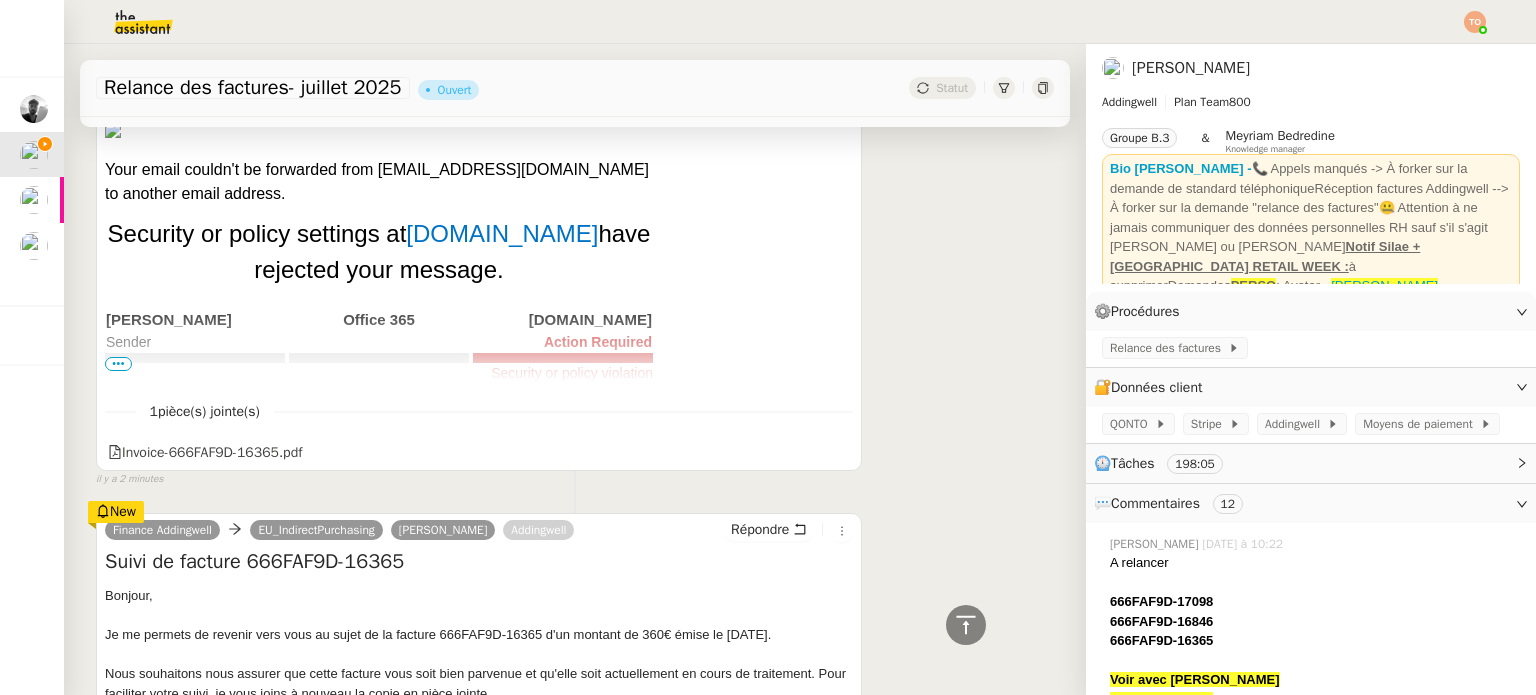 scroll, scrollTop: 1000, scrollLeft: 0, axis: vertical 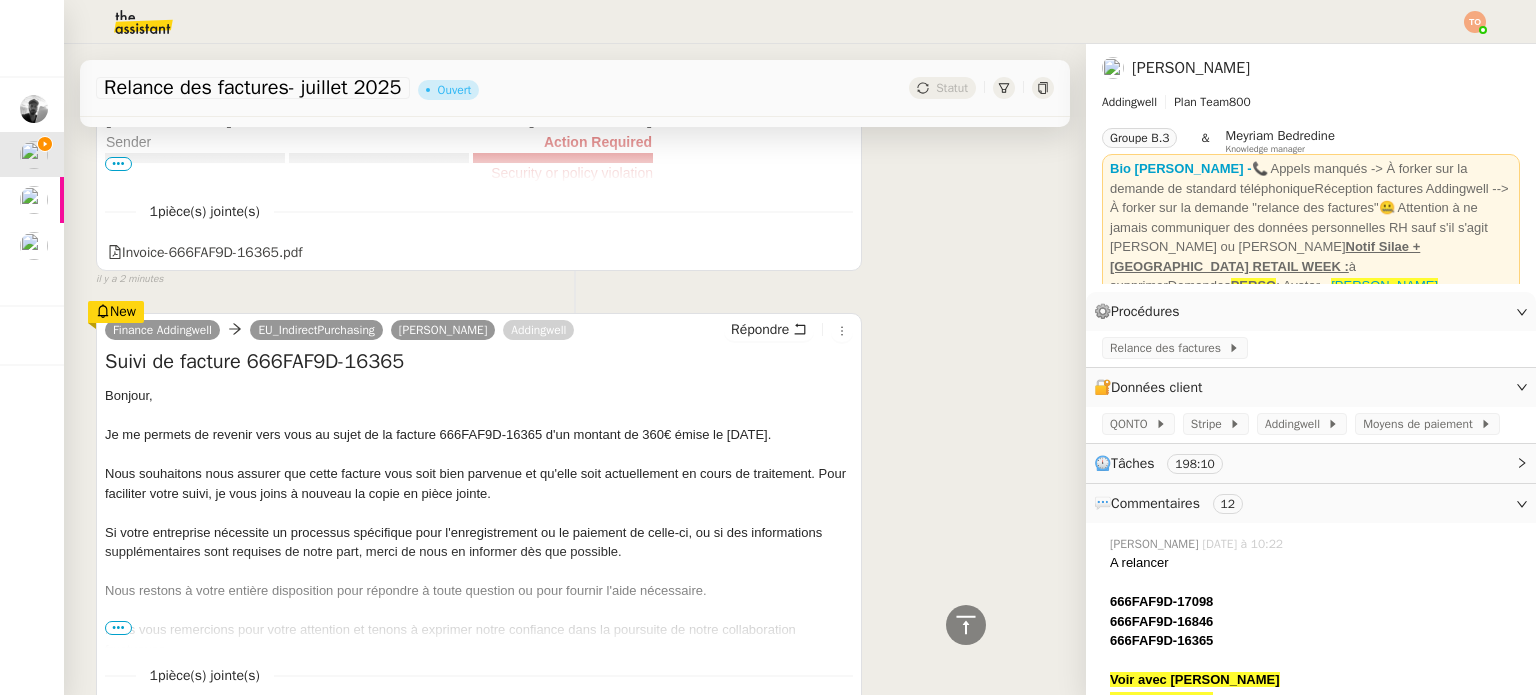 click on "•••" at bounding box center [118, 628] 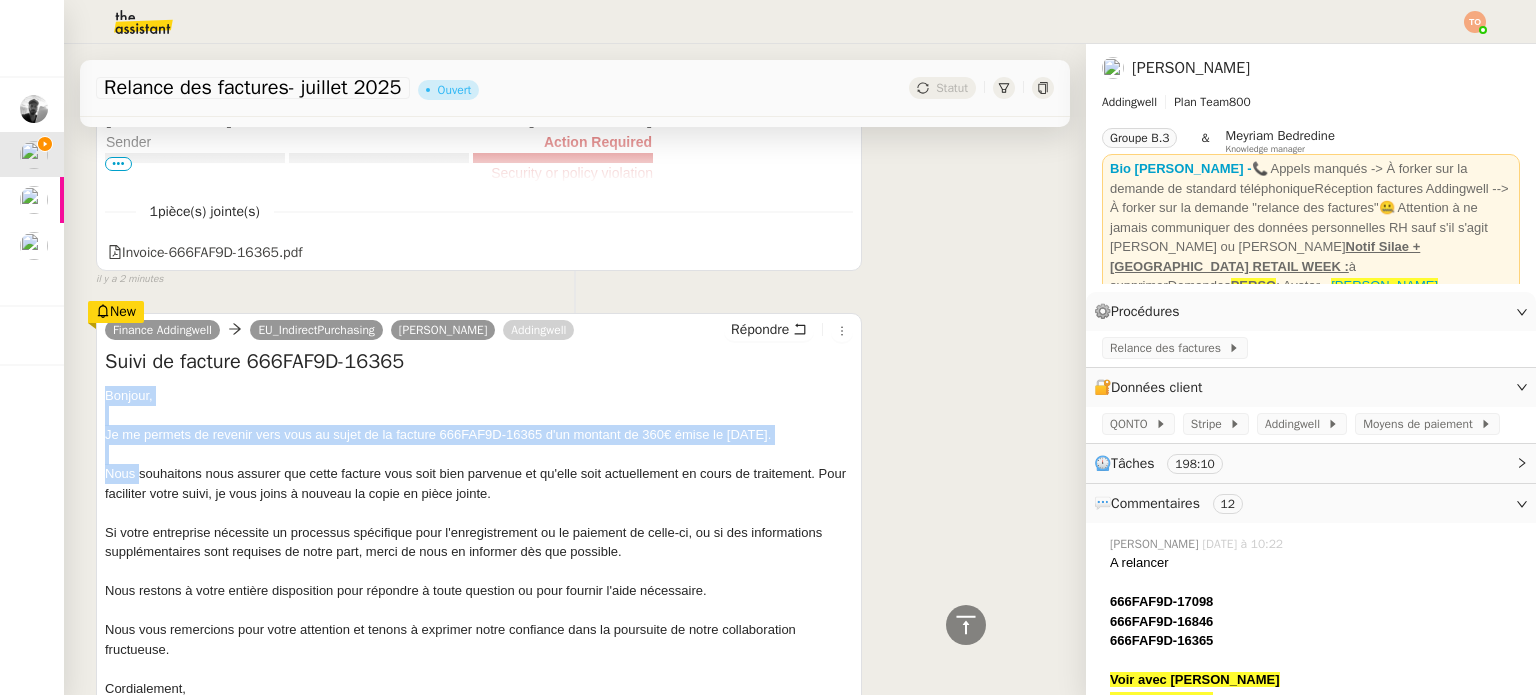 scroll, scrollTop: 1100, scrollLeft: 0, axis: vertical 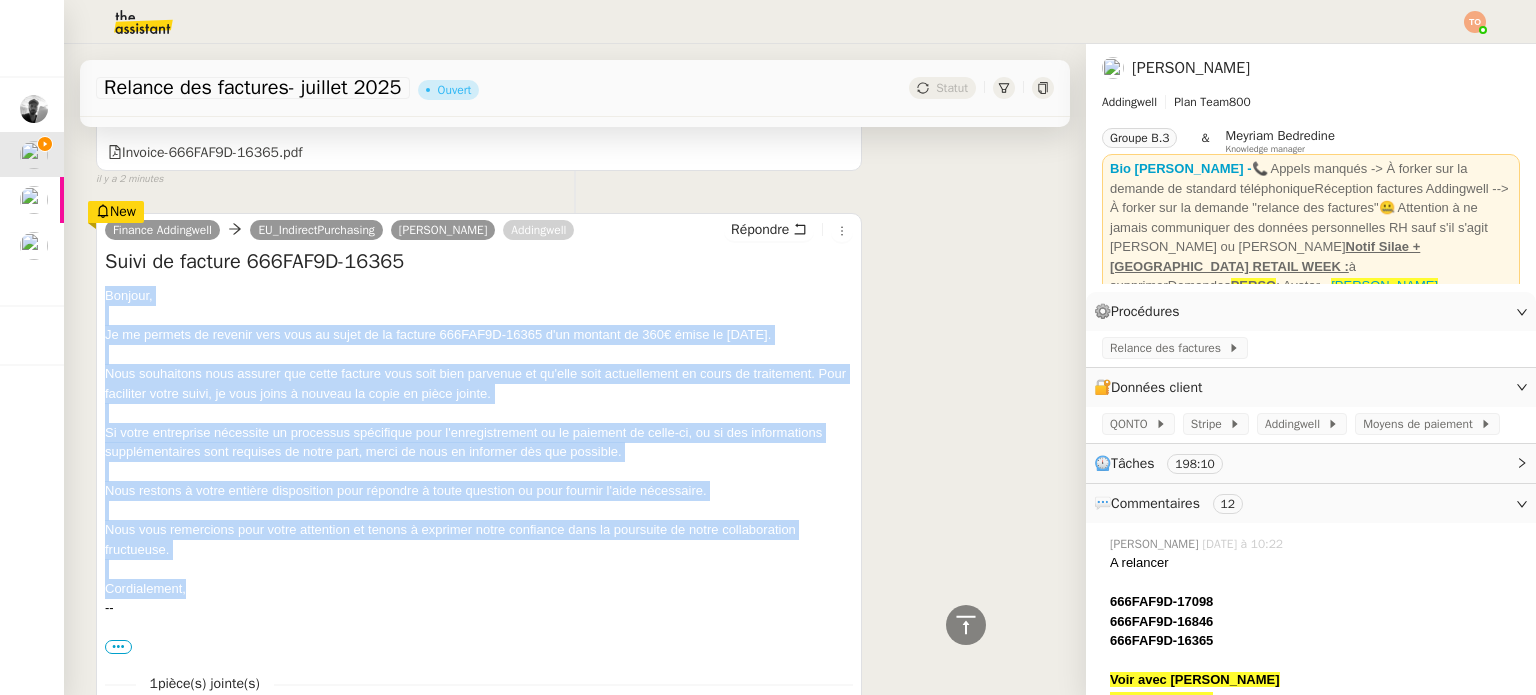 drag, startPoint x: 105, startPoint y: 395, endPoint x: 197, endPoint y: 597, distance: 221.96396 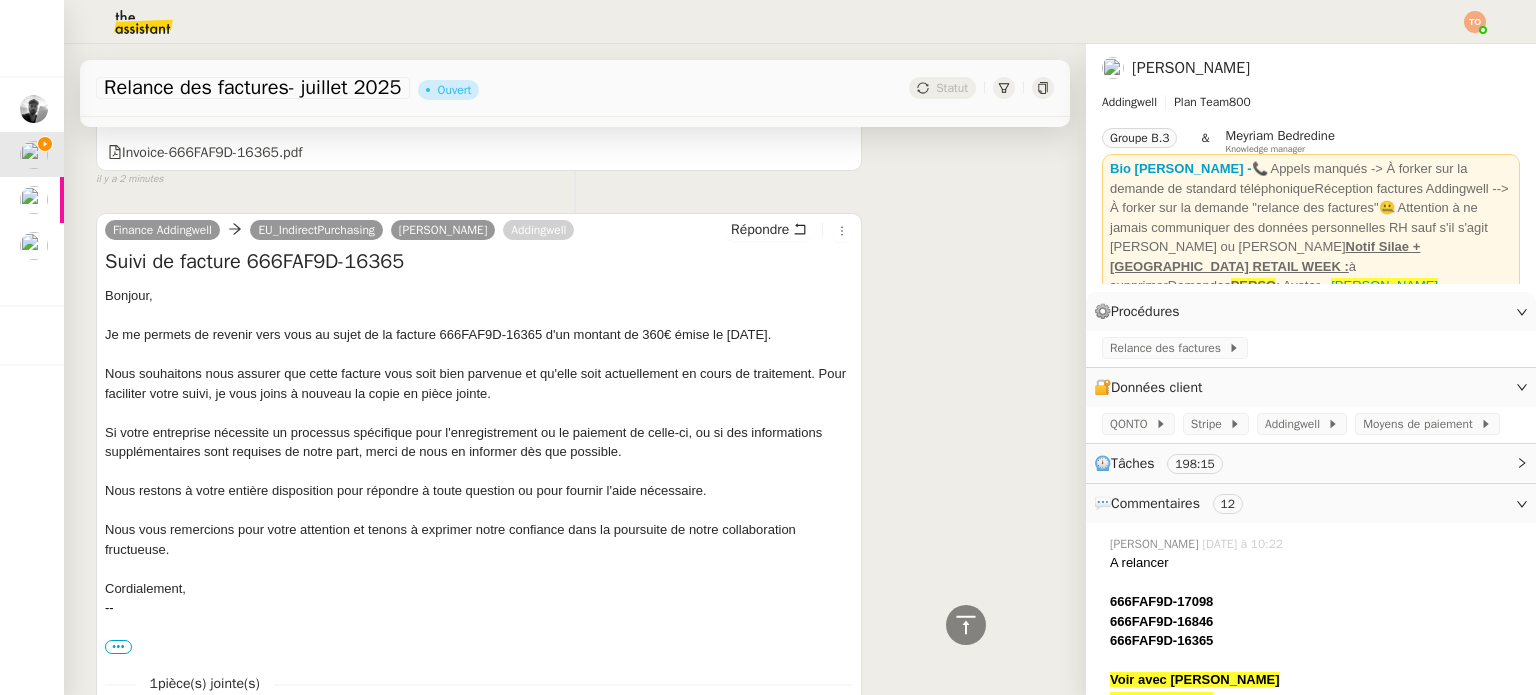 click on "Suivi de facture 666FAF9D-16365" at bounding box center (479, 262) 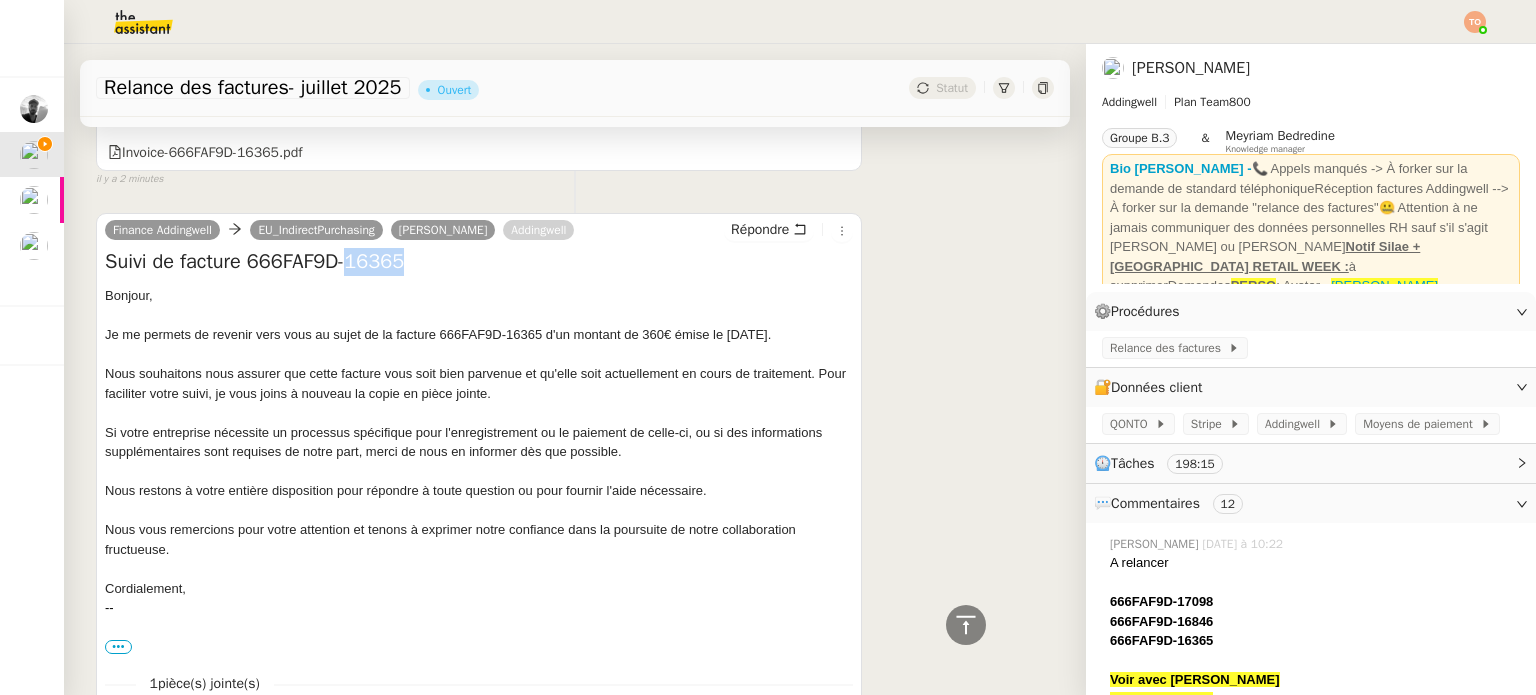 click on "Suivi de facture 666FAF9D-16365" at bounding box center [479, 262] 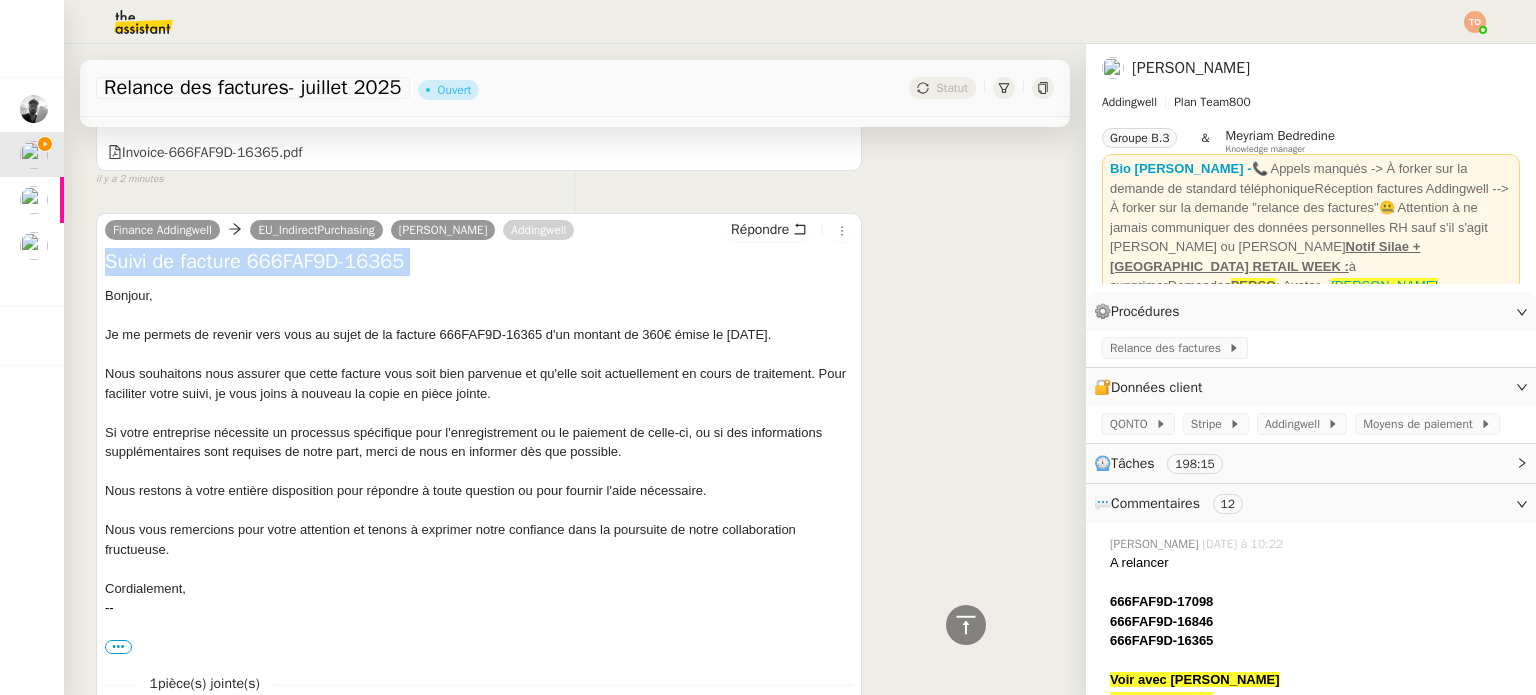 click on "Suivi de facture 666FAF9D-16365" at bounding box center (479, 262) 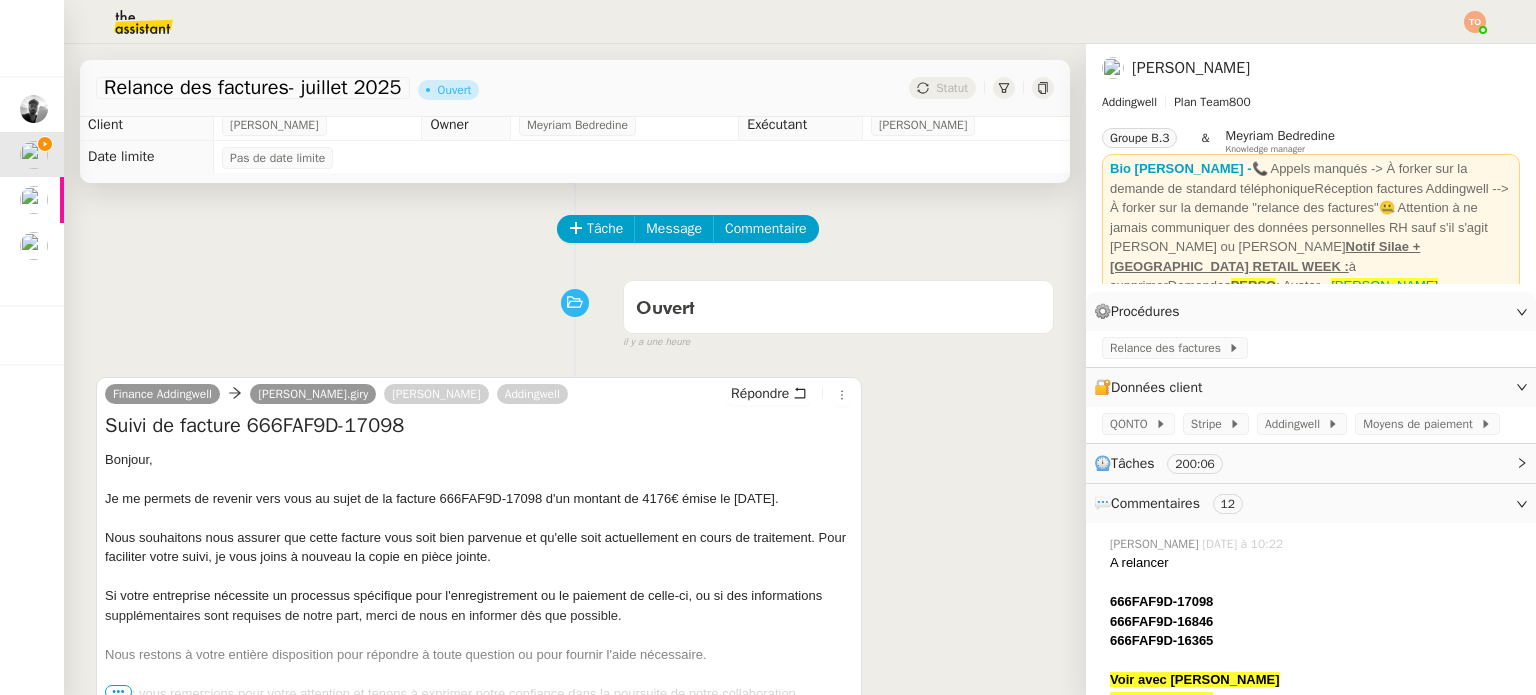 scroll, scrollTop: 0, scrollLeft: 0, axis: both 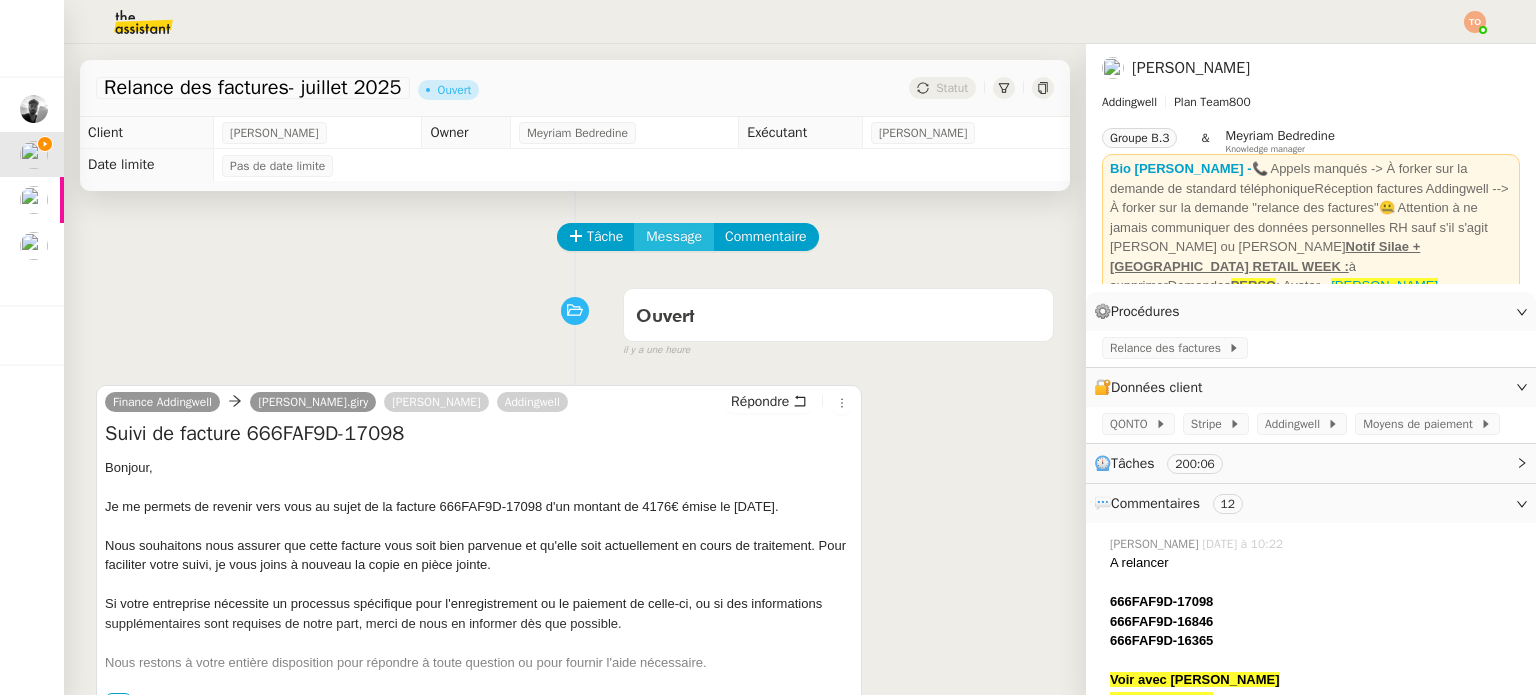 click on "Message" 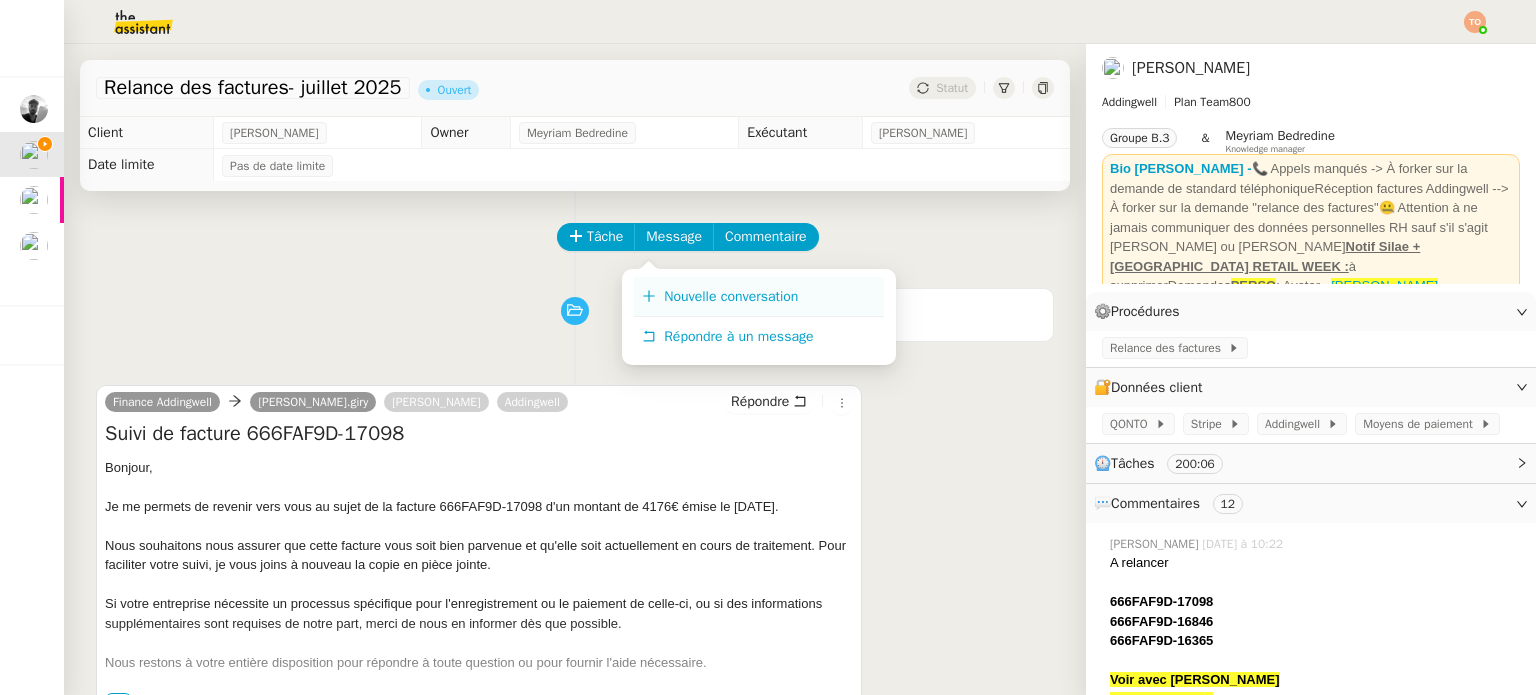click on "Nouvelle conversation" at bounding box center [731, 296] 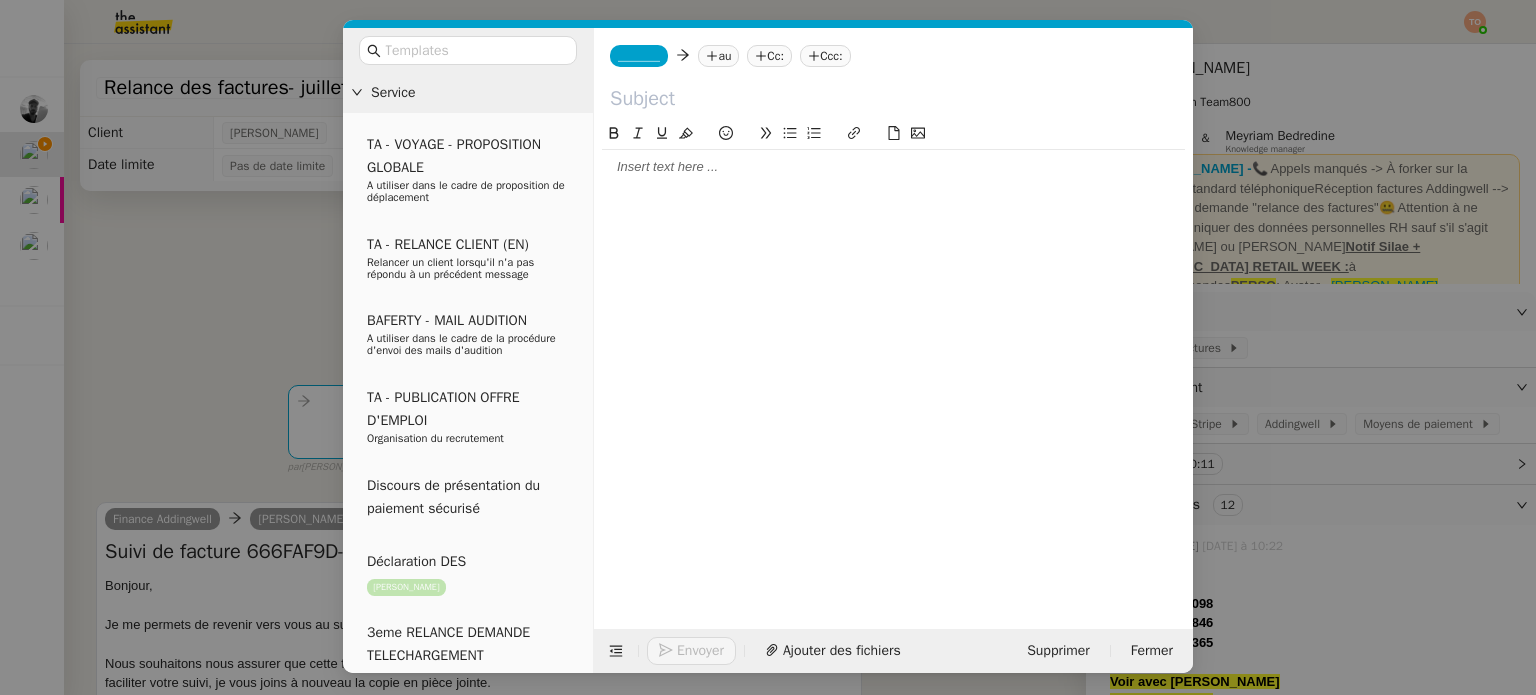 click on "_______" 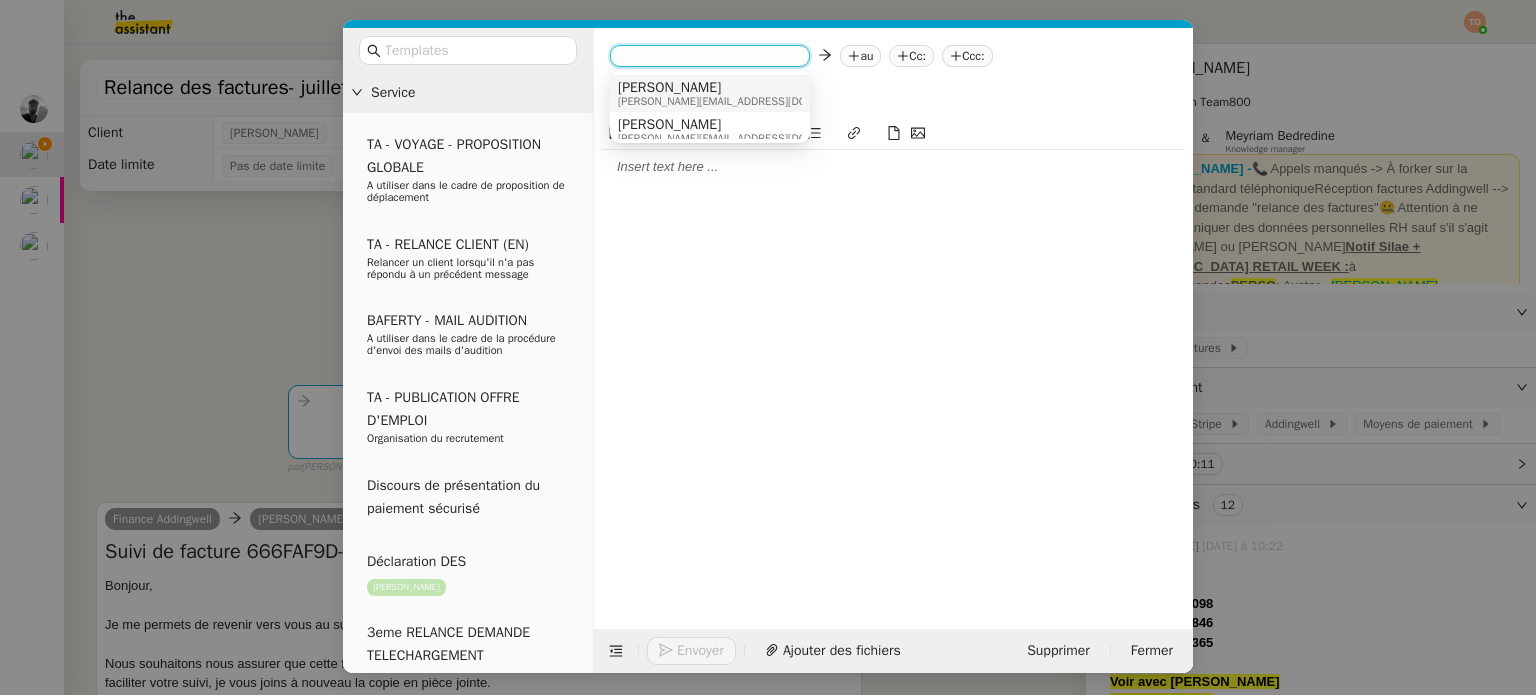 click on "[PERSON_NAME][EMAIL_ADDRESS][DOMAIN_NAME]" at bounding box center [743, 101] 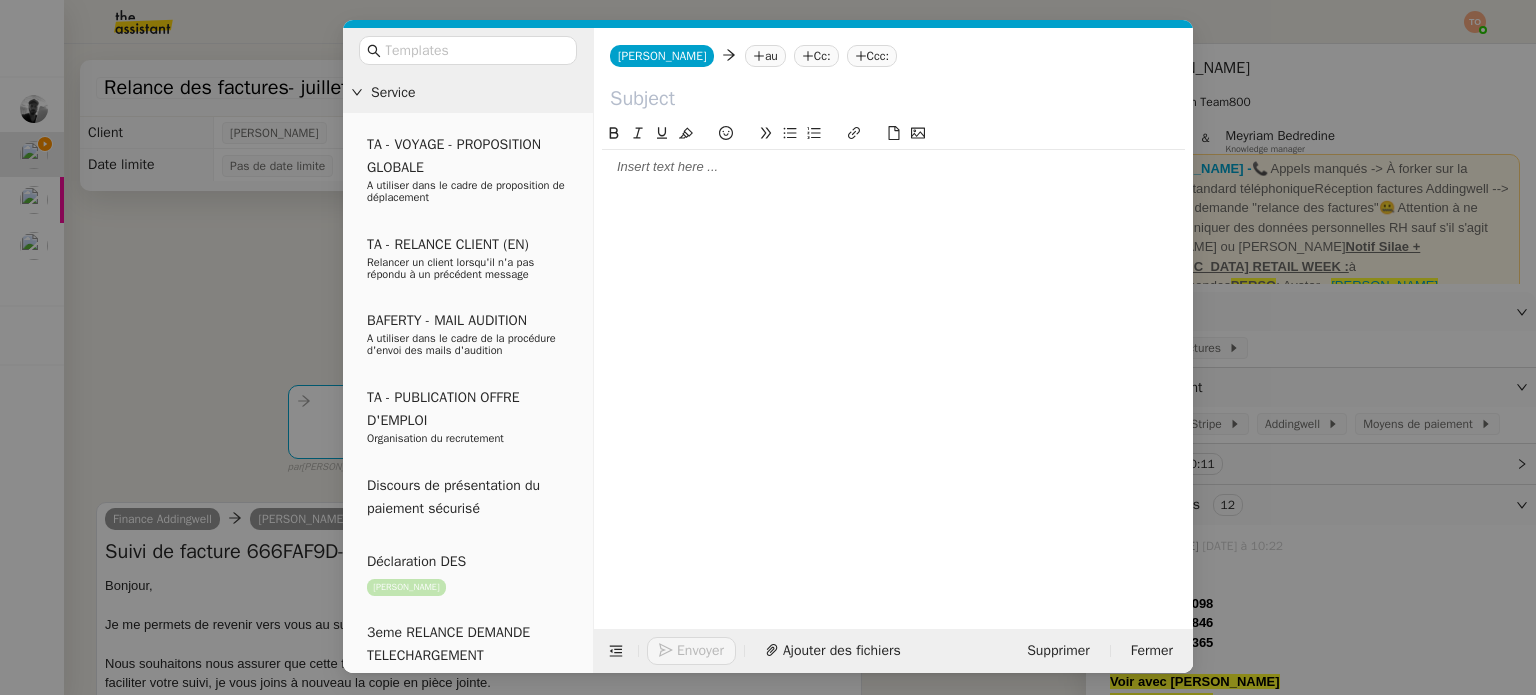 click on "au" 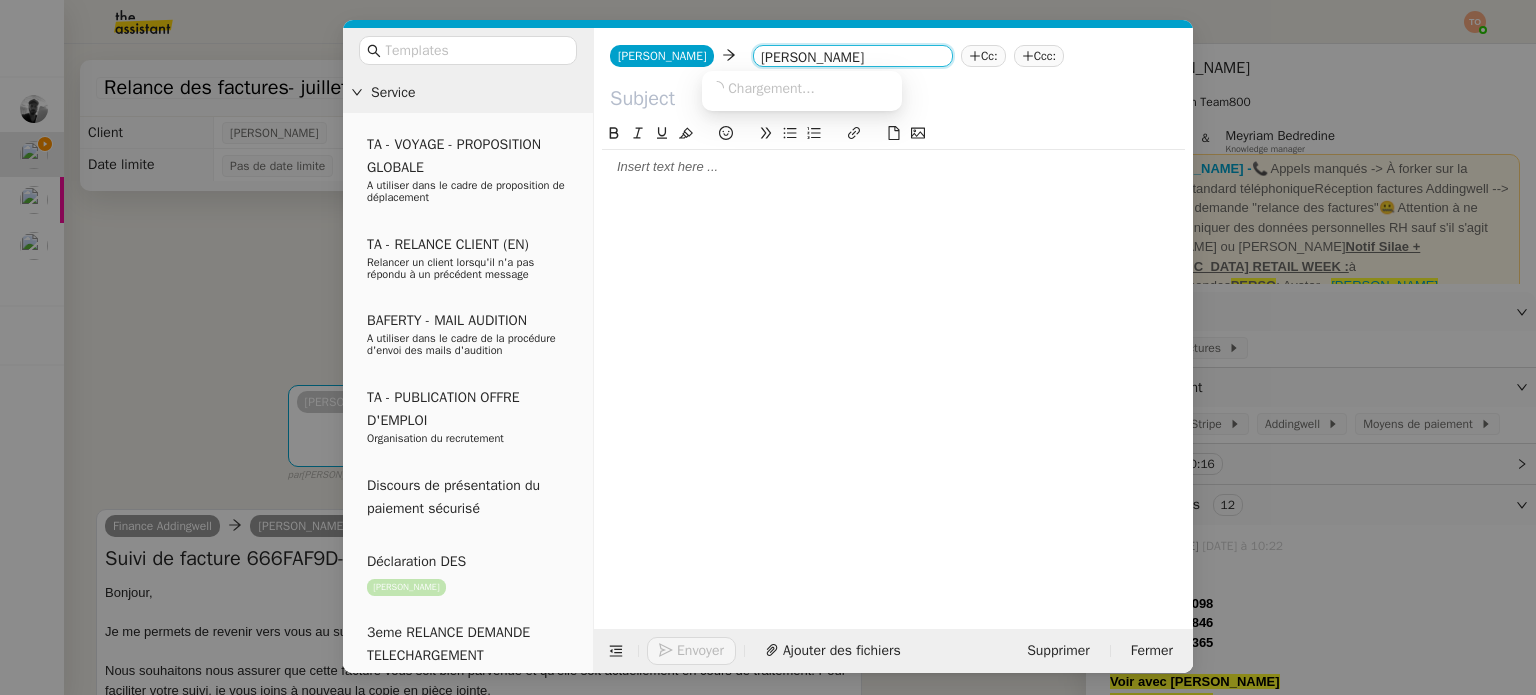 type on "[PERSON_NAME]" 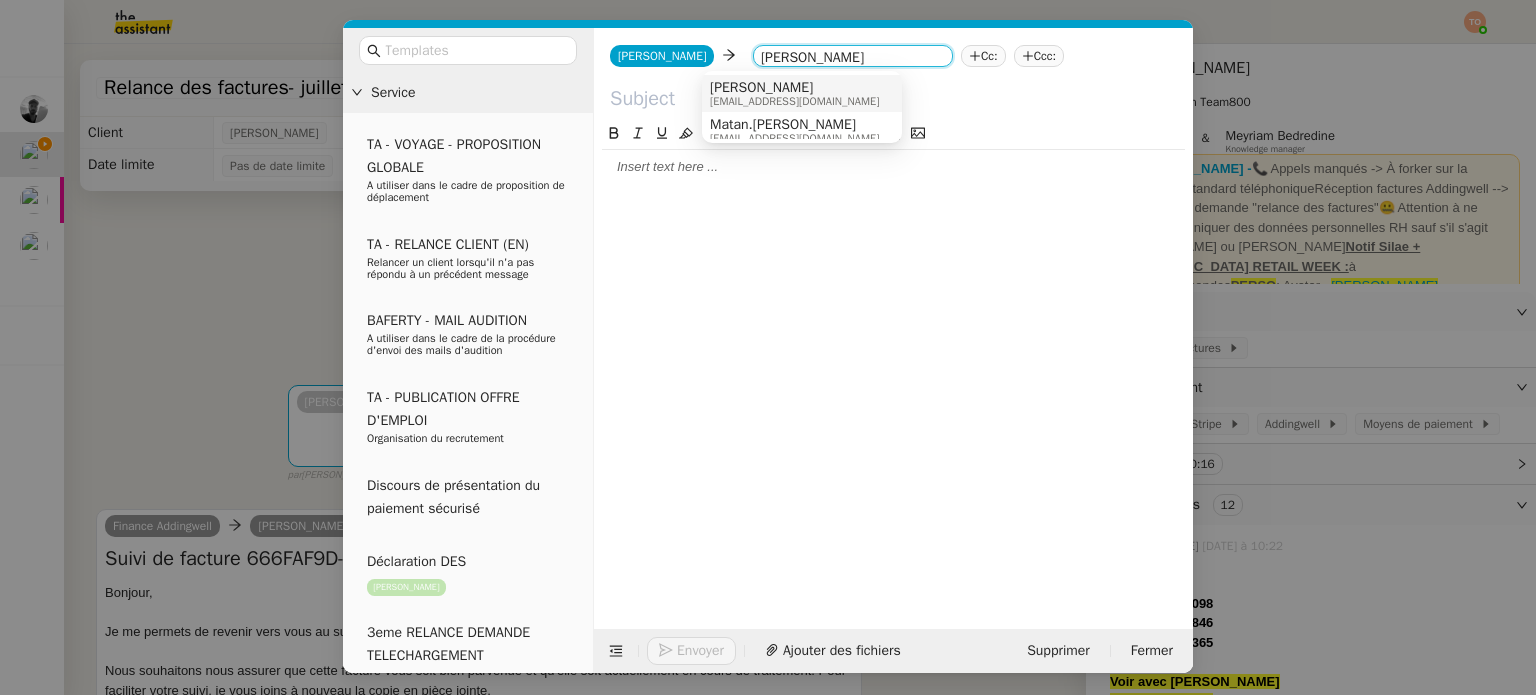 click on "[PERSON_NAME]" at bounding box center (794, 88) 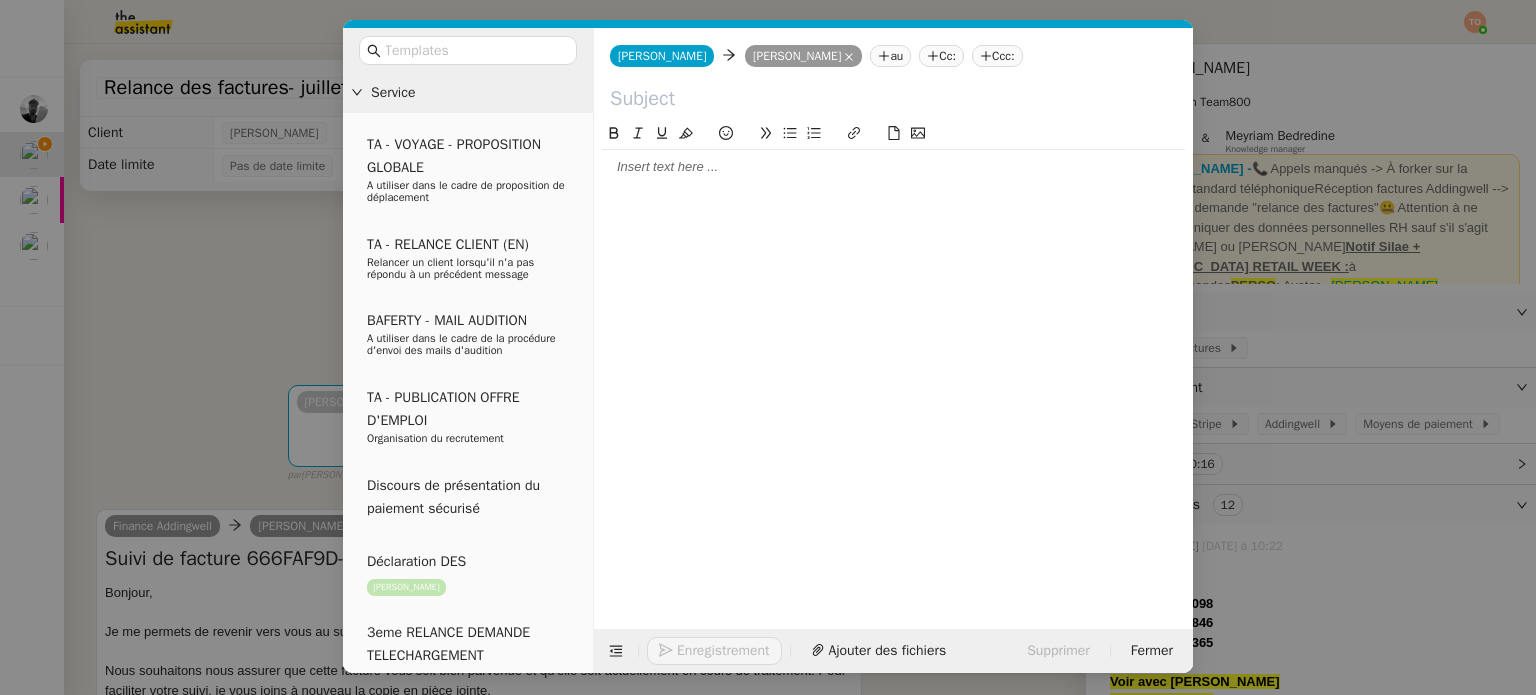 click 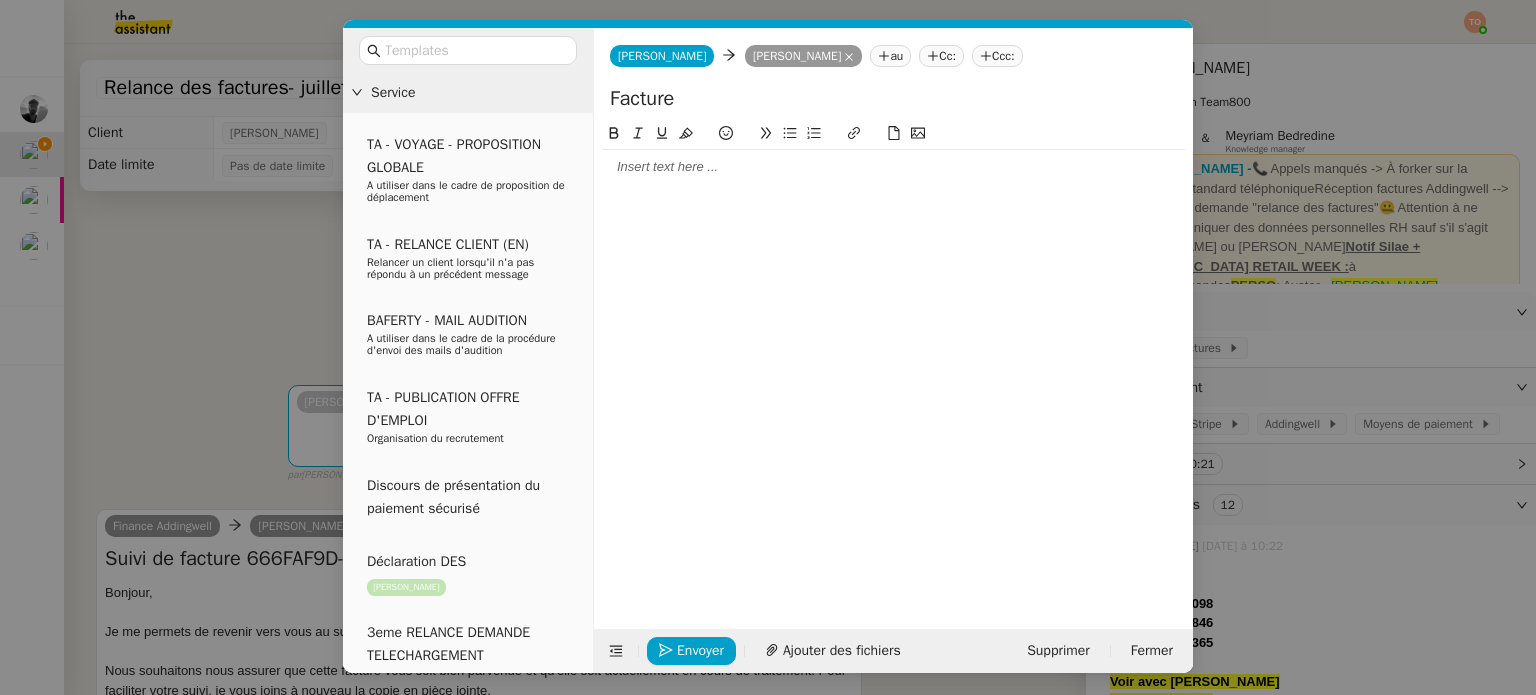 paste on "666FAF9D-15825" 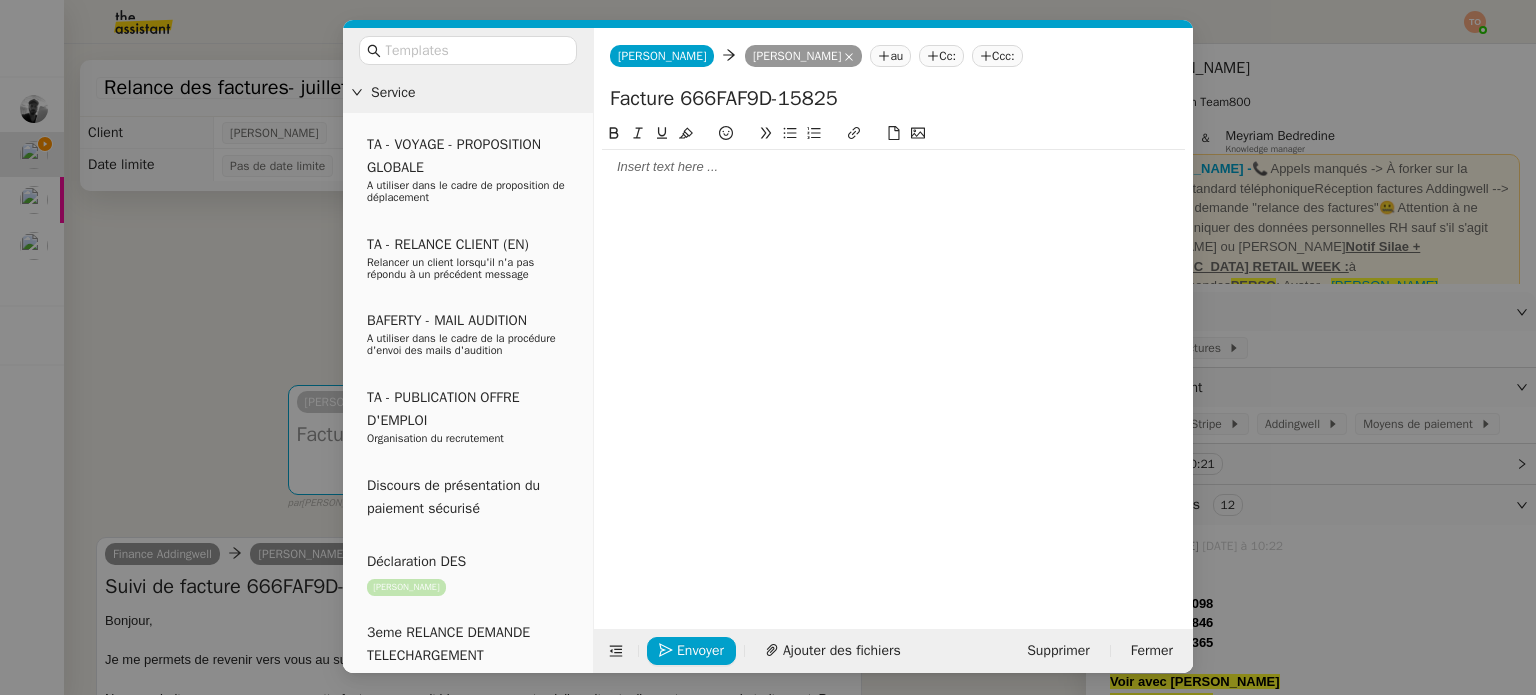 type on "Facture 666FAF9D-15825" 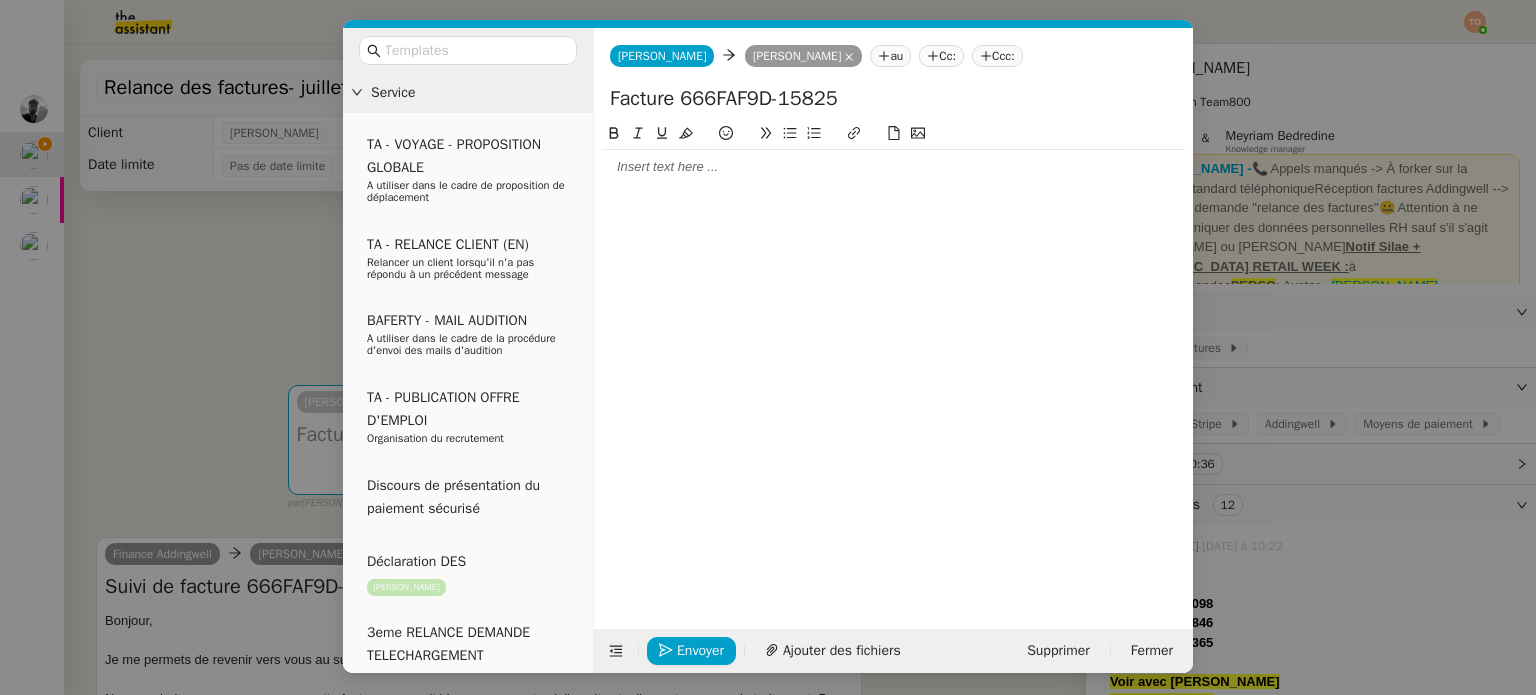 click 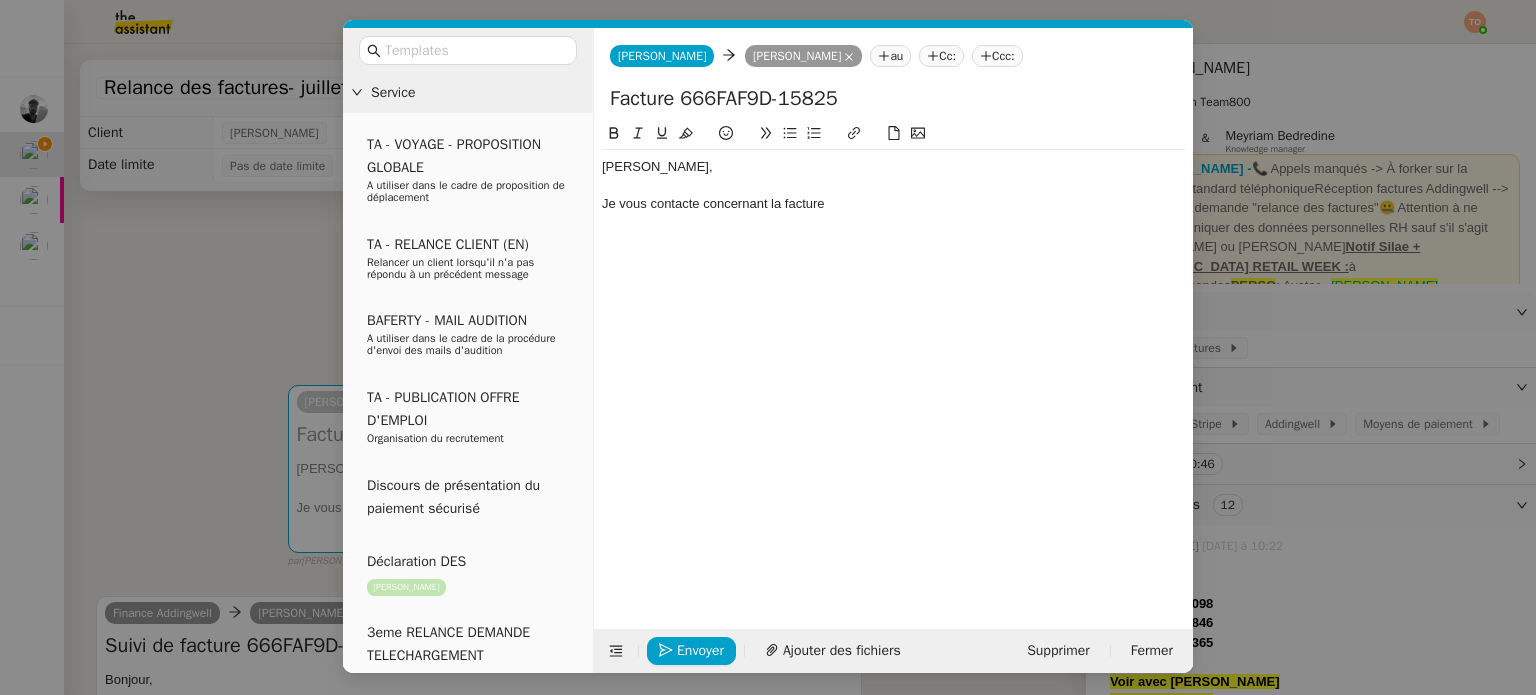 scroll, scrollTop: 0, scrollLeft: 0, axis: both 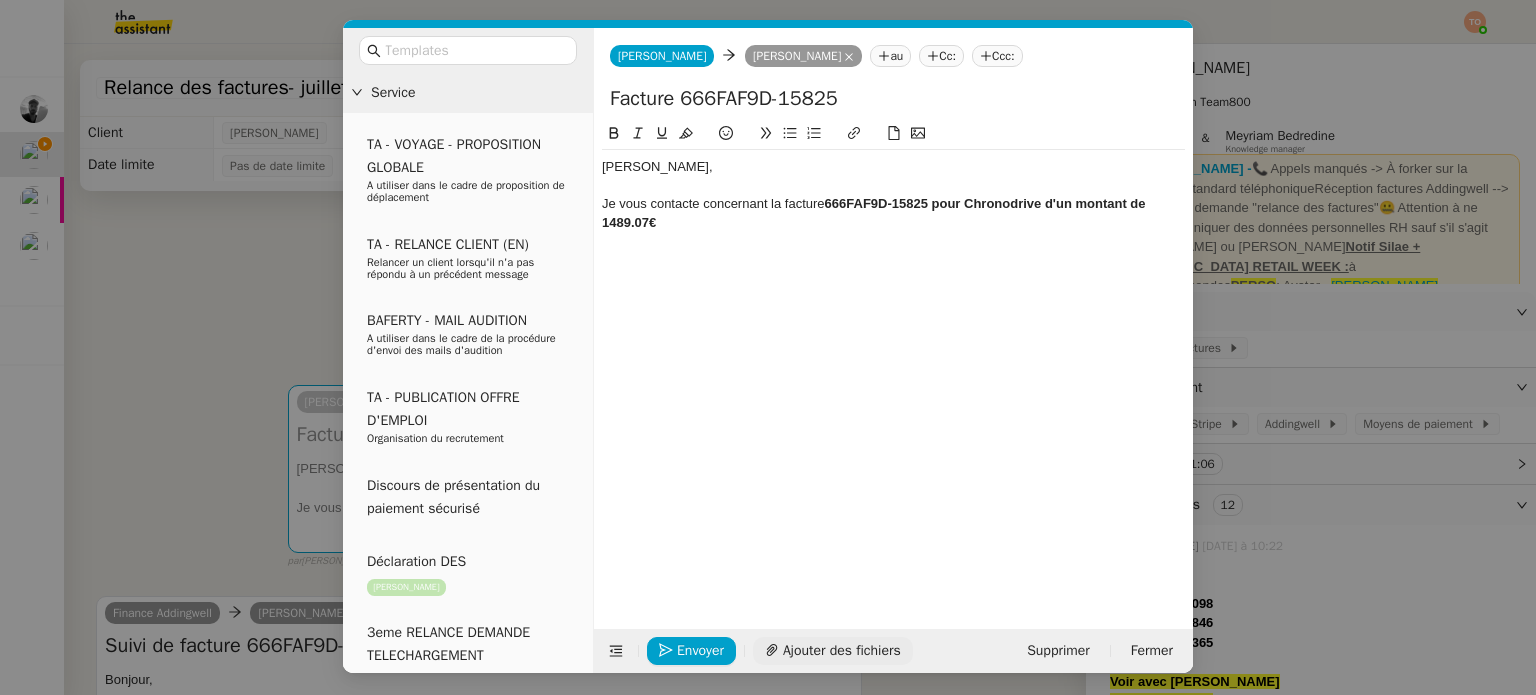 click on "Ajouter des fichiers" 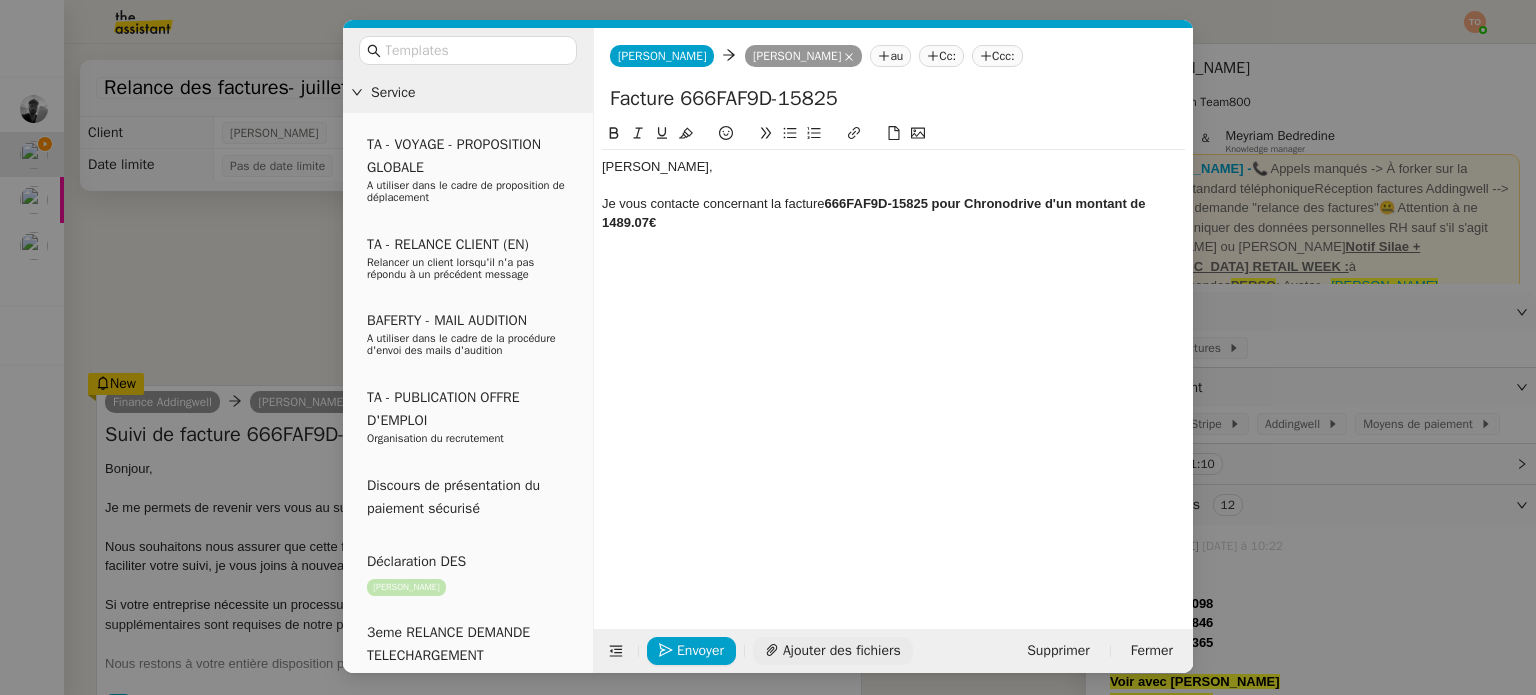 click on "Je vous contacte concernant la facture  666FAF9D-15825 pour Chronodrive d'un montant de 1489.07€" 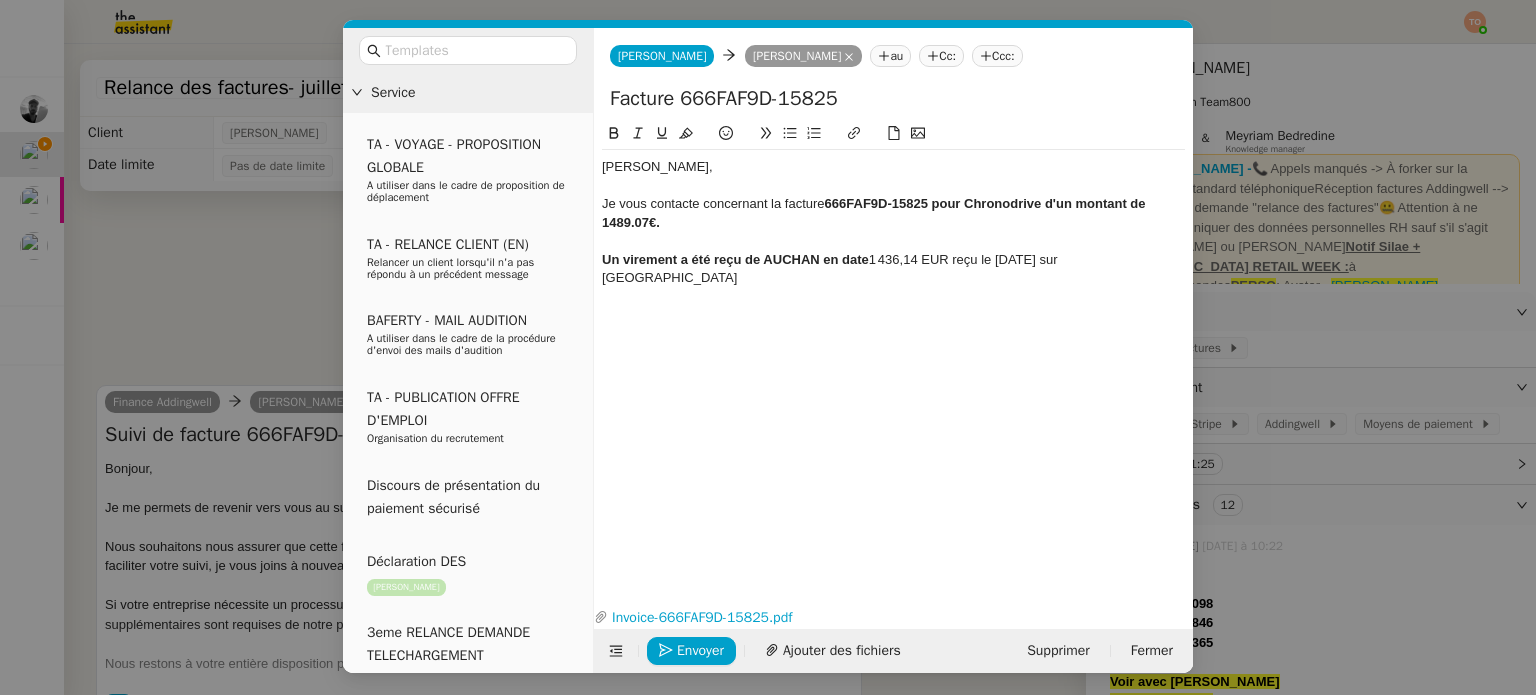 scroll, scrollTop: 0, scrollLeft: 0, axis: both 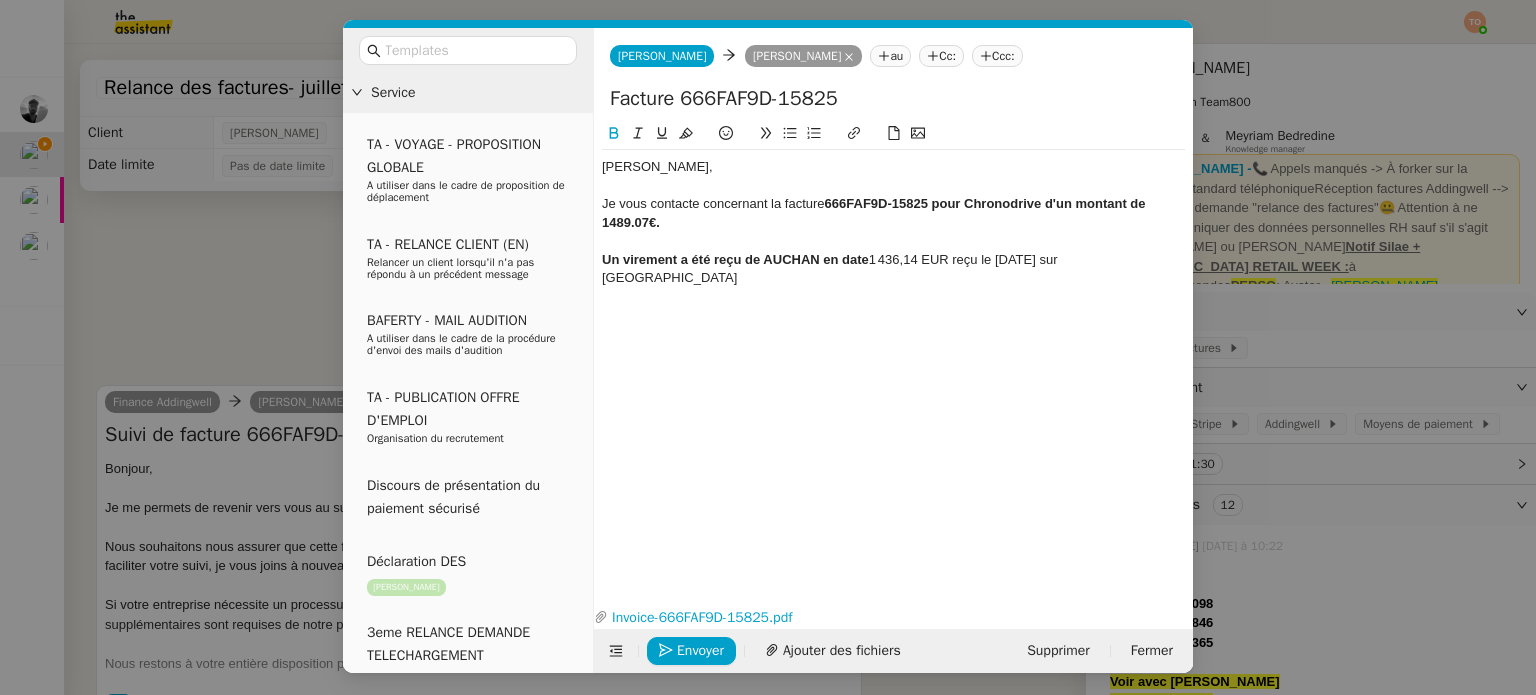 click on "Un virement a été reçu de AUCHAN en date" 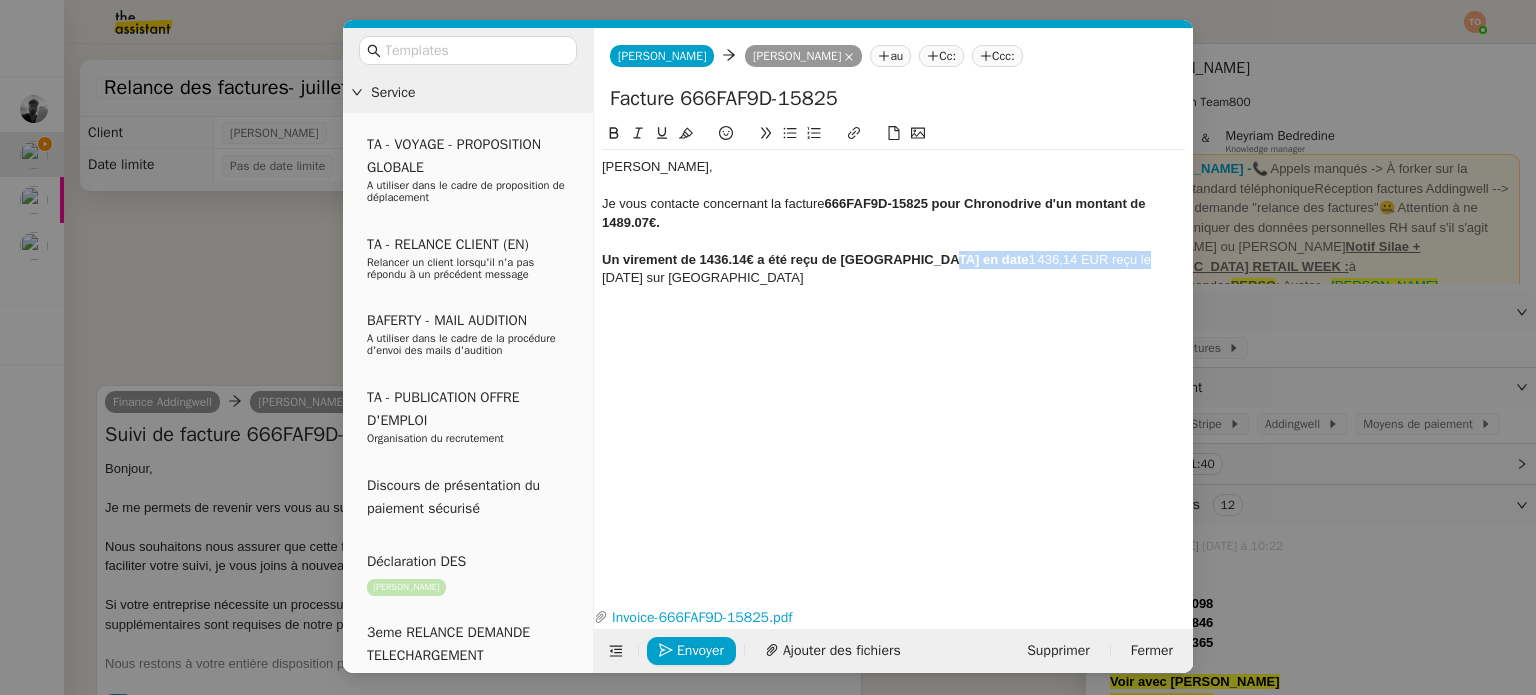 drag, startPoint x: 1072, startPoint y: 259, endPoint x: 942, endPoint y: 264, distance: 130.09612 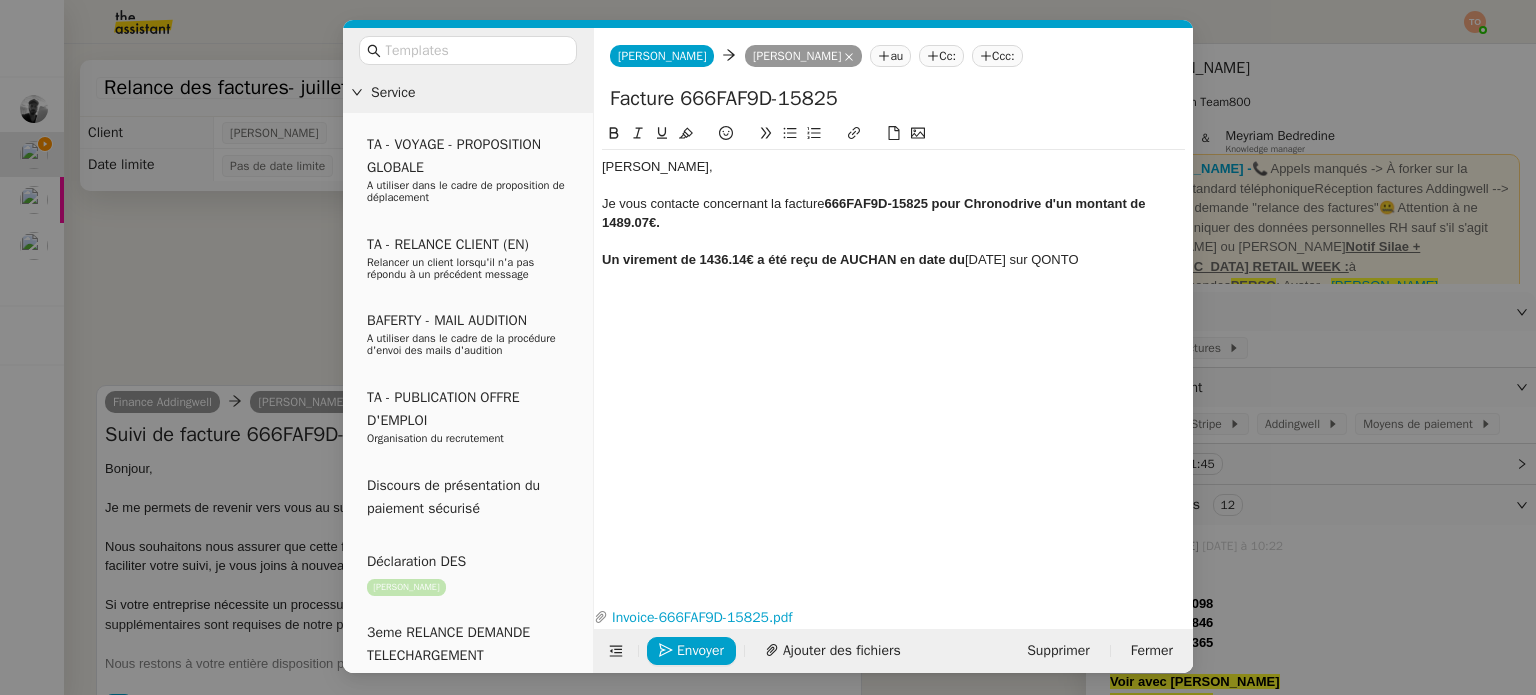 click on "Un virement de 1436.14€ a été reçu de [GEOGRAPHIC_DATA] en date du  [DATE] sur [GEOGRAPHIC_DATA]" 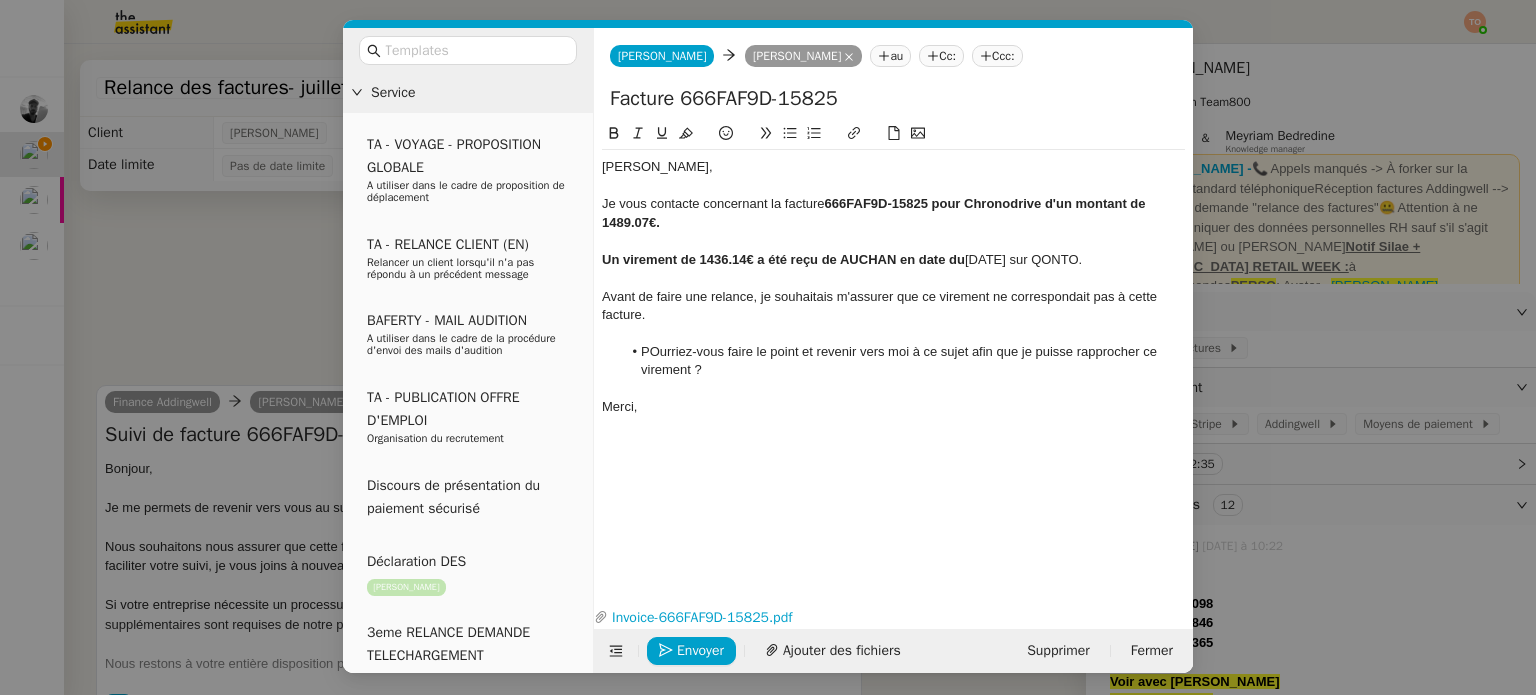 click on "Cc:" 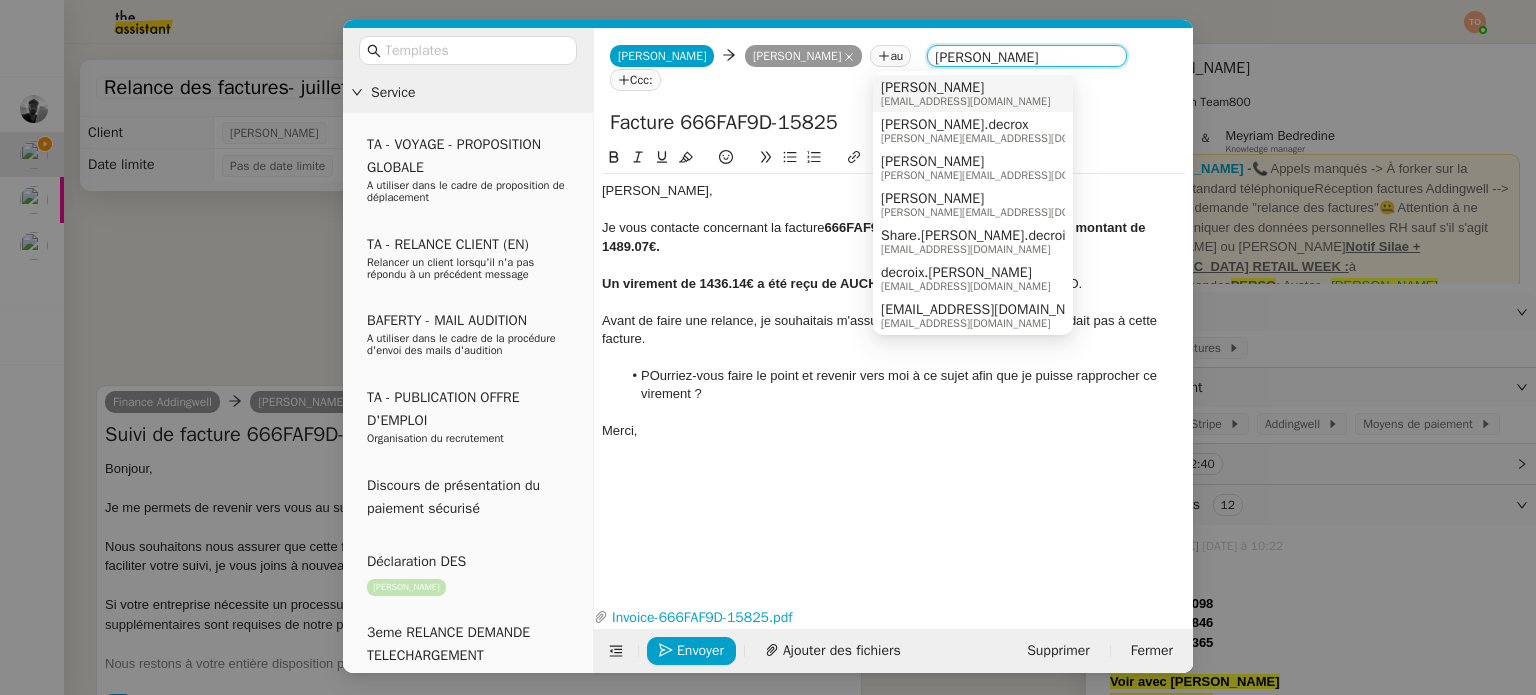 type on "[PERSON_NAME]" 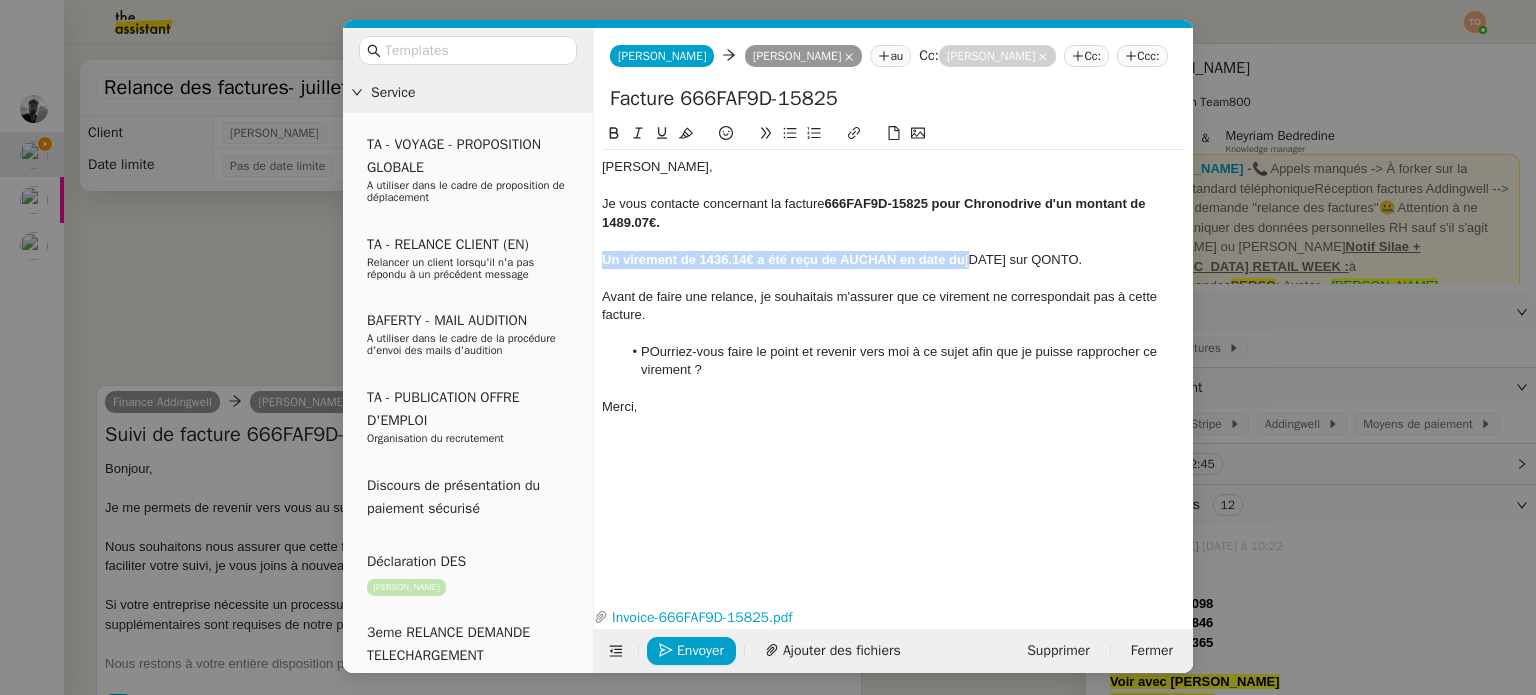 drag, startPoint x: 967, startPoint y: 257, endPoint x: 589, endPoint y: 268, distance: 378.16003 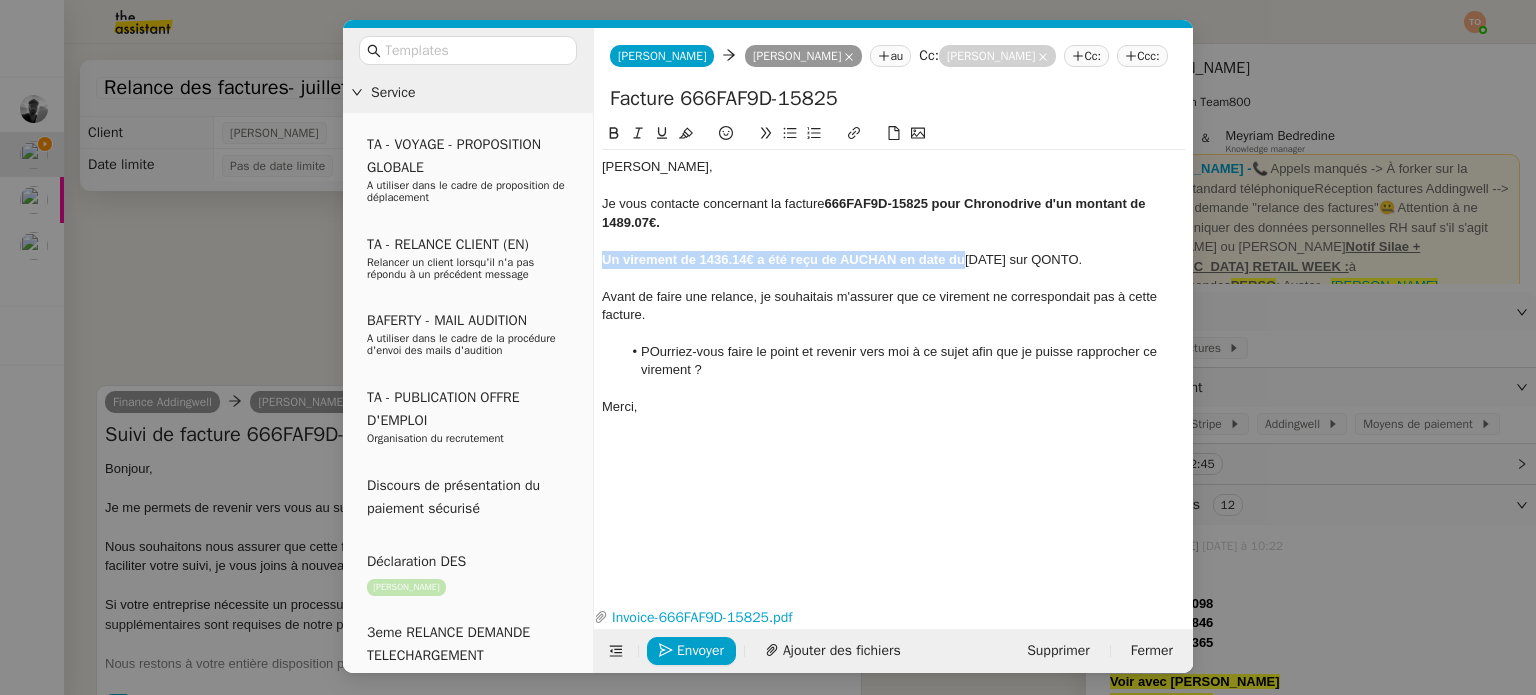 click on "Un virement de 1436.14€ a été reçu de AUCHAN en date du" 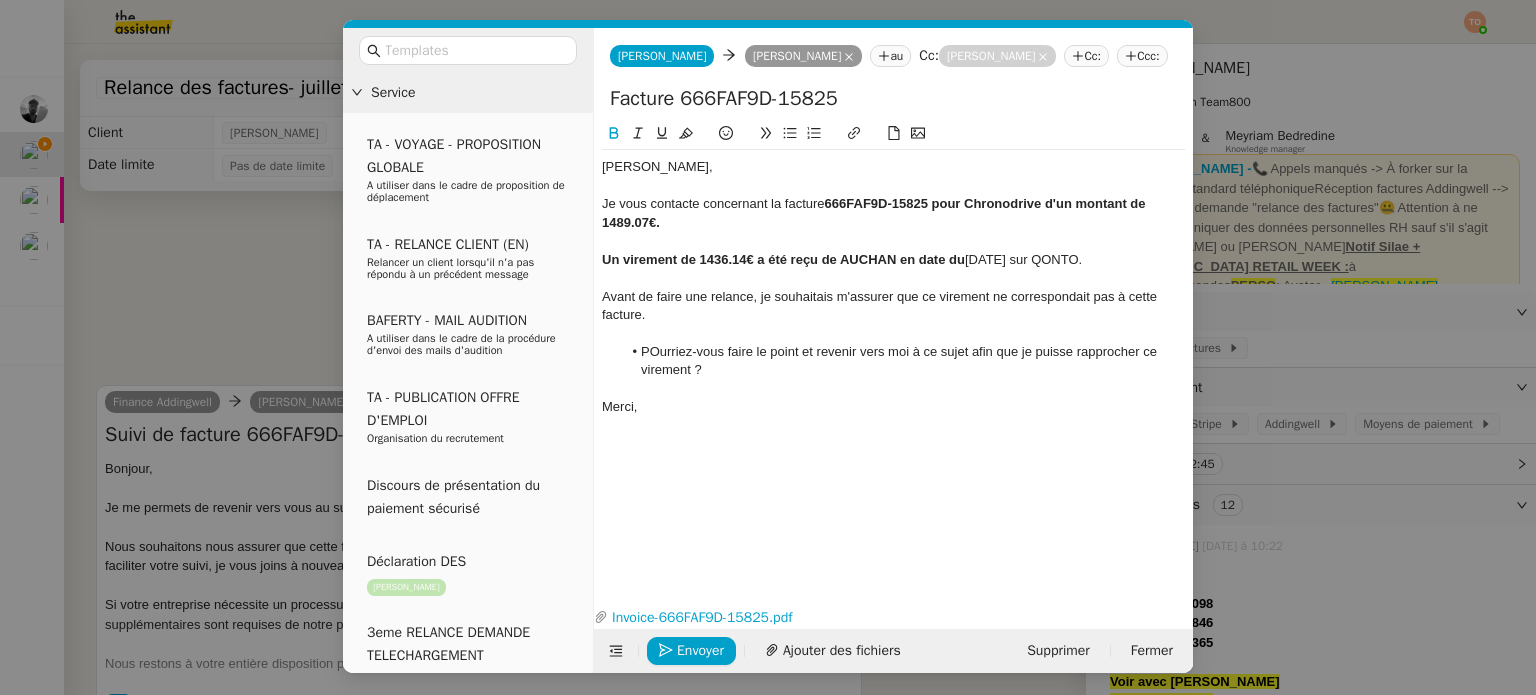 drag, startPoint x: 968, startPoint y: 257, endPoint x: 598, endPoint y: 260, distance: 370.01218 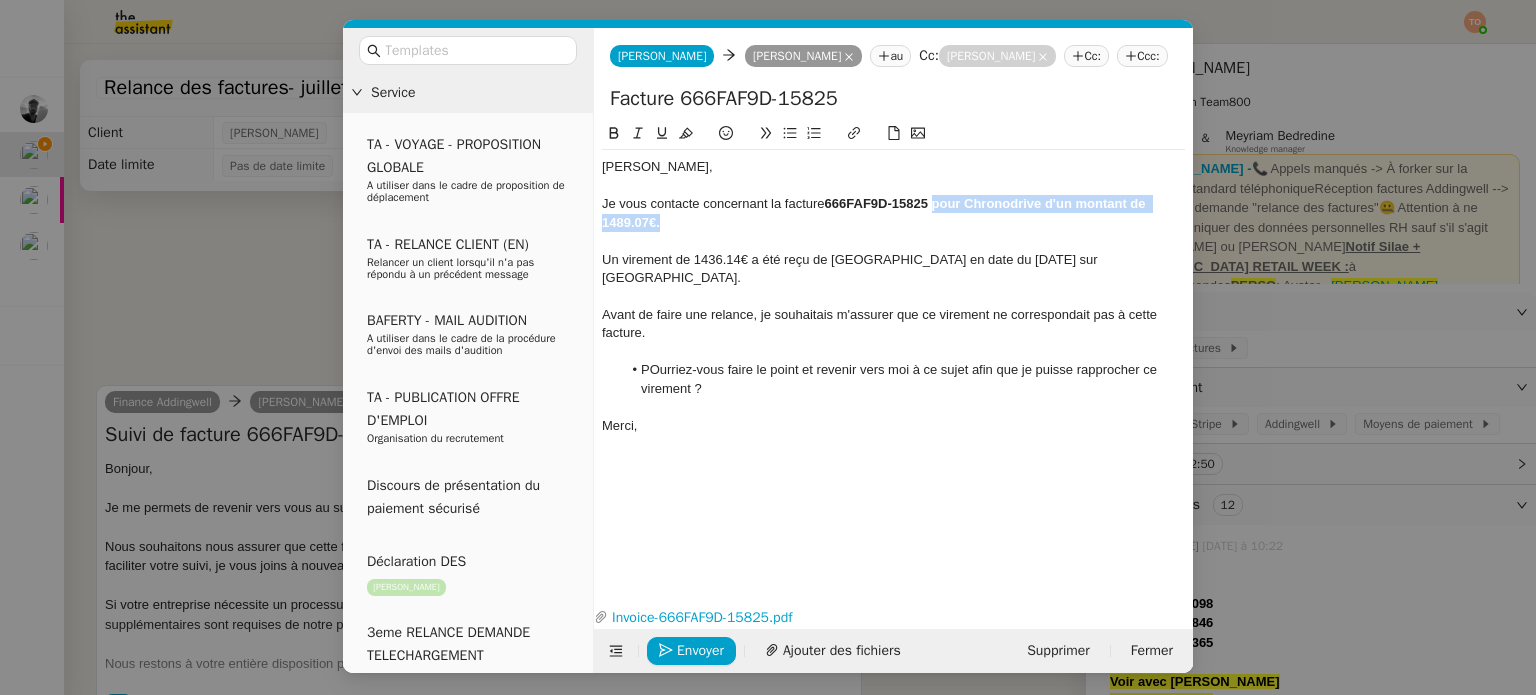 drag, startPoint x: 786, startPoint y: 224, endPoint x: 935, endPoint y: 205, distance: 150.20653 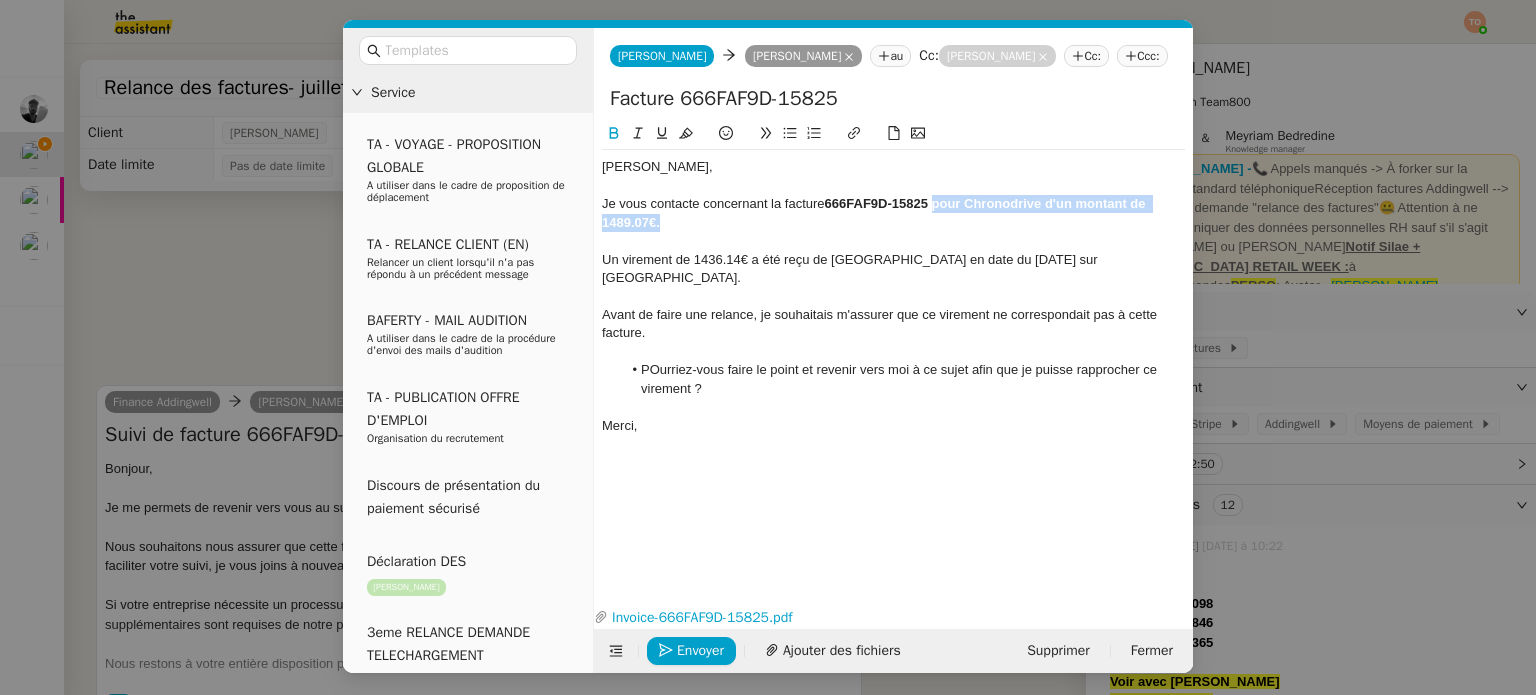 click 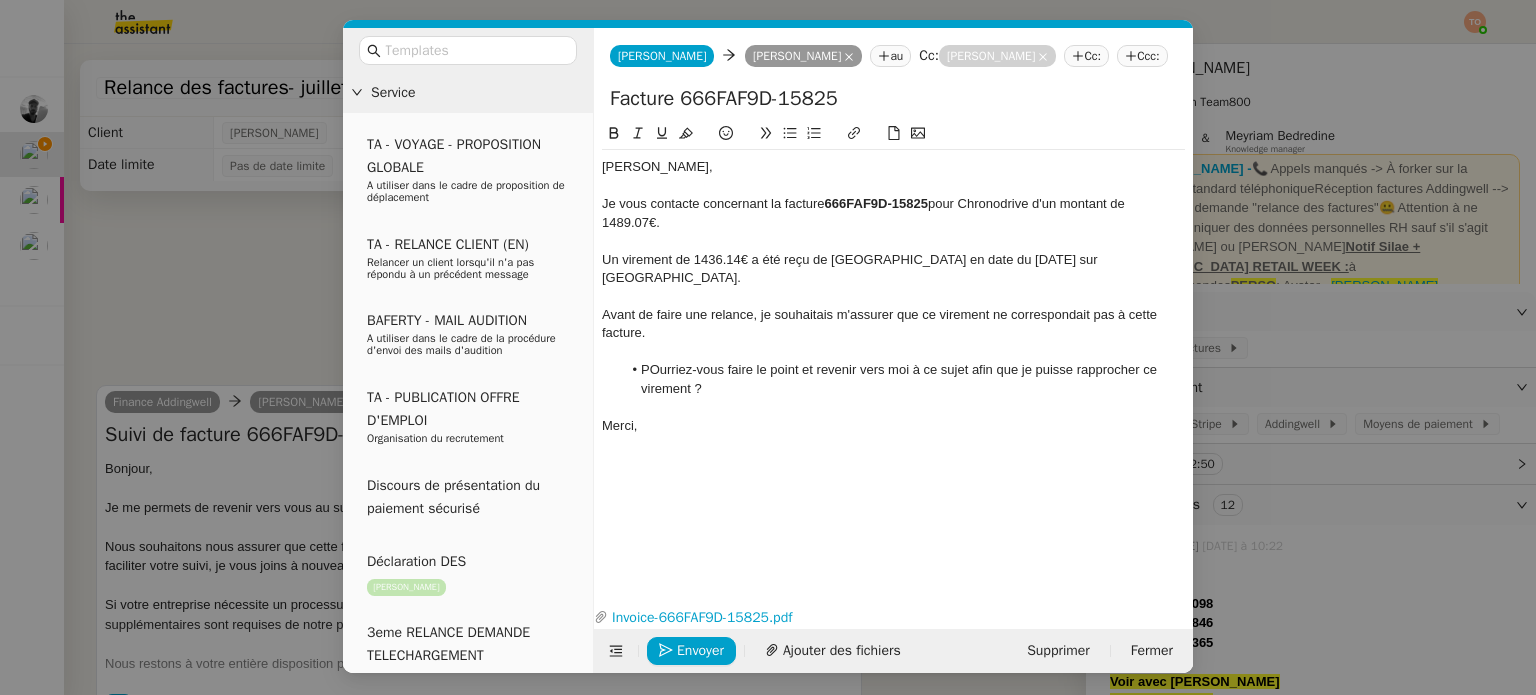 click 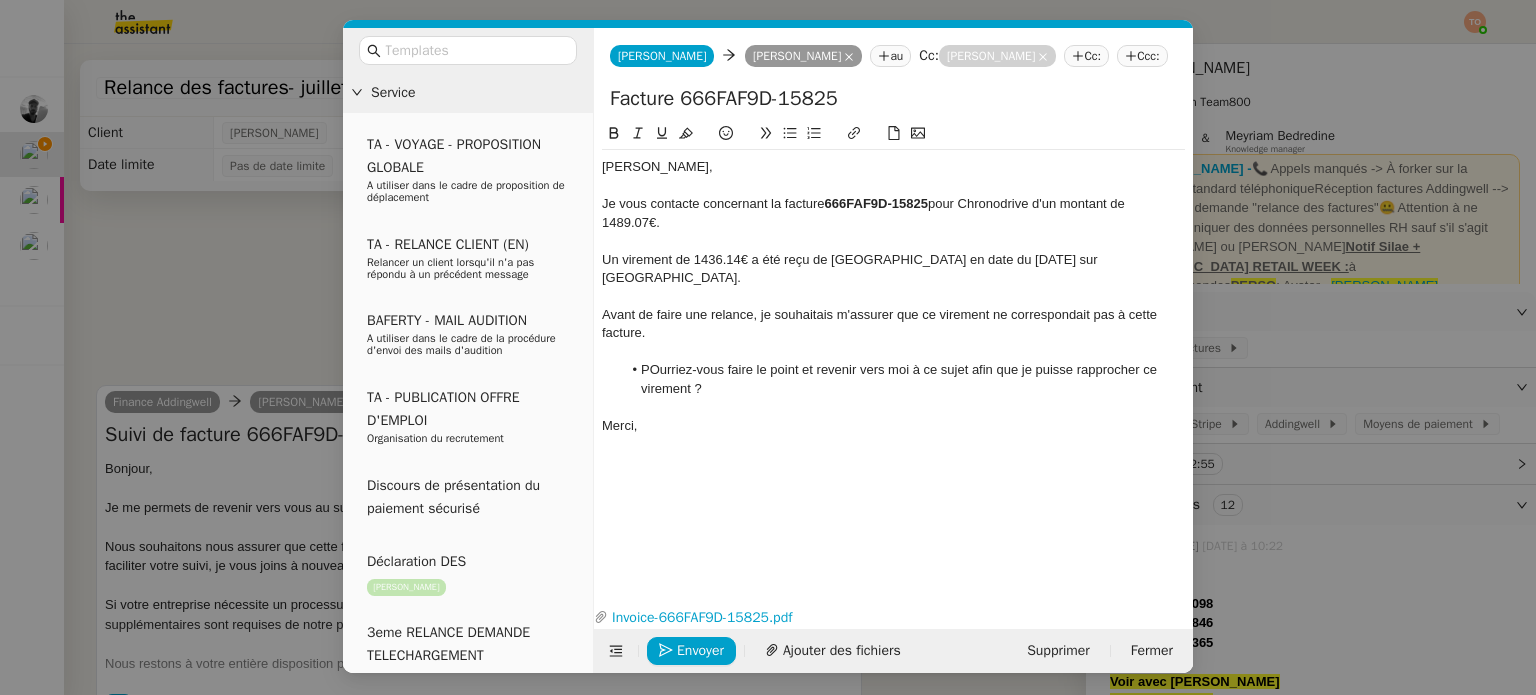 click on "POurriez-vous faire le point et revenir vers moi à ce sujet afin que je puisse rapprocher ce virement ?" 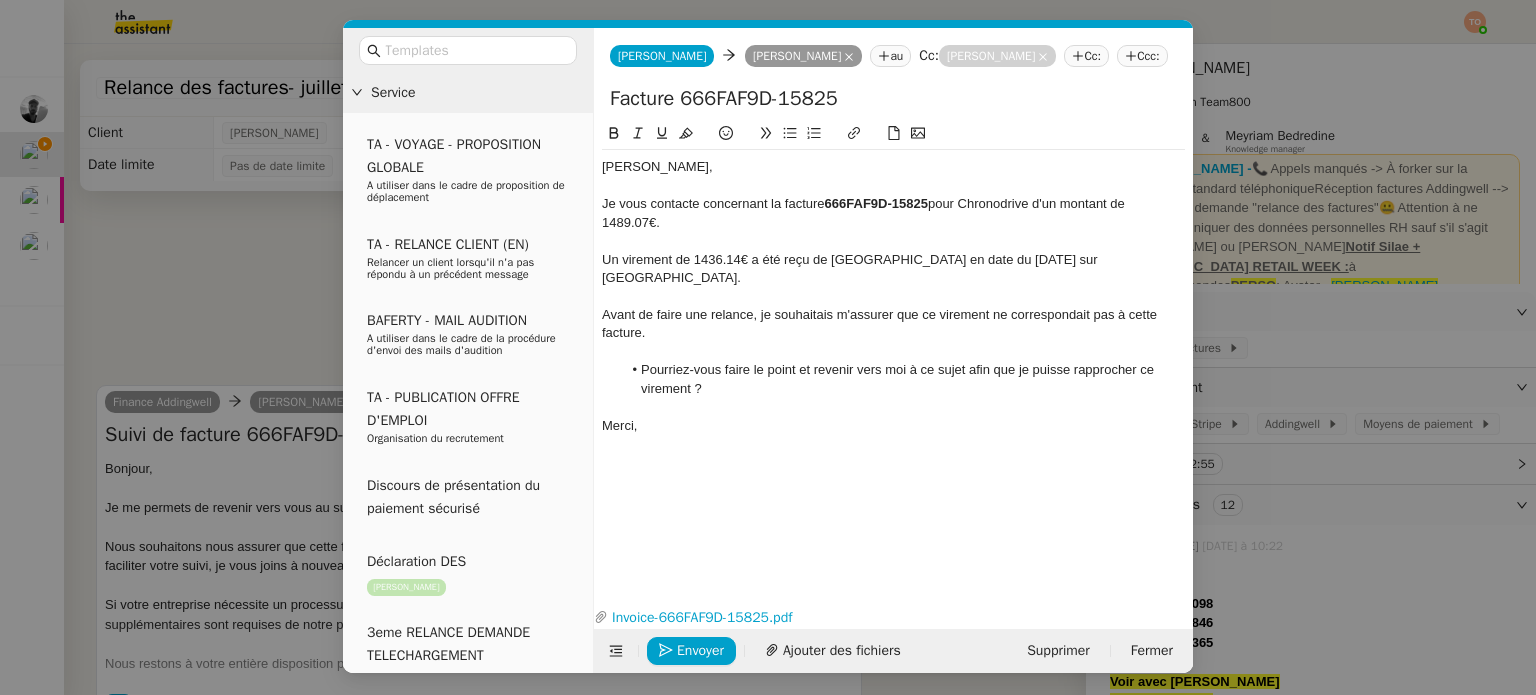 click on "Un virement de 1436.14€ a été reçu de [GEOGRAPHIC_DATA] en date du [DATE] sur [GEOGRAPHIC_DATA]." 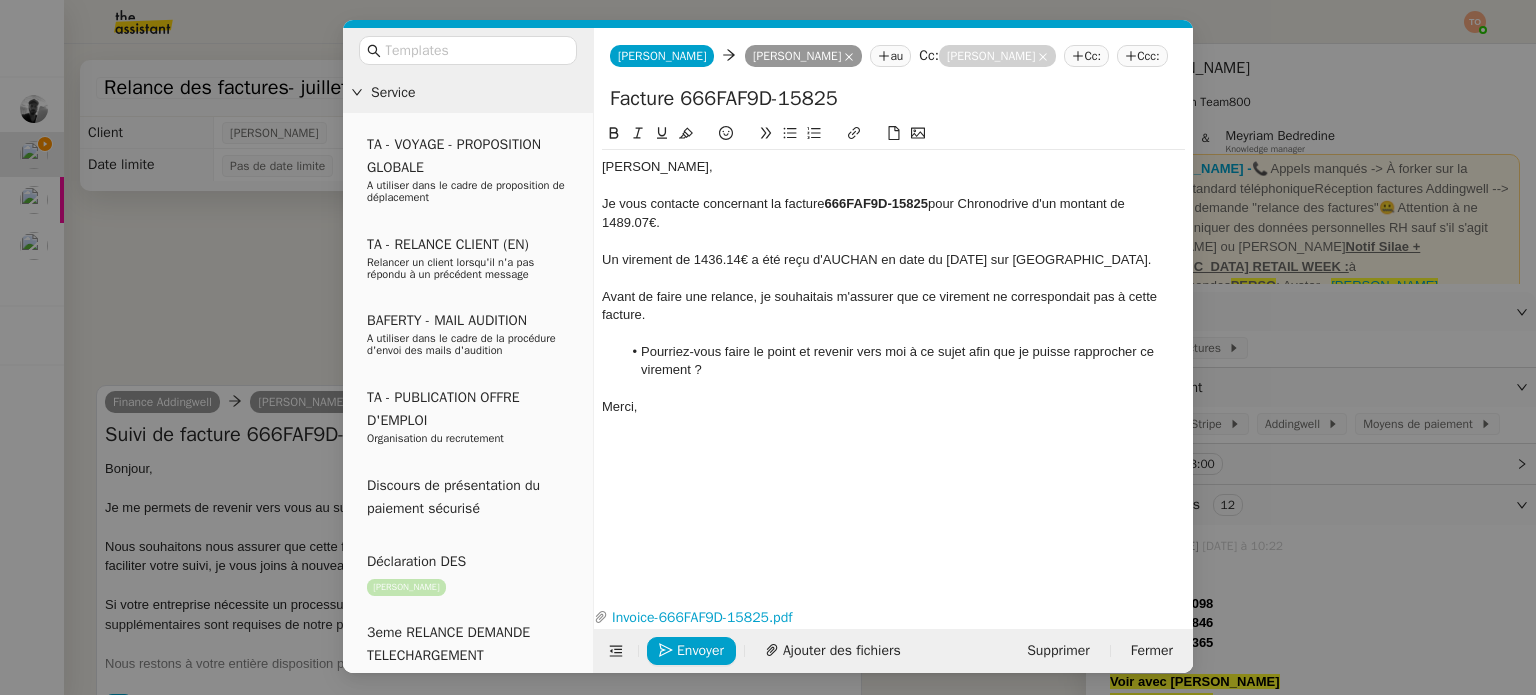 click on "Un virement de 1436.14€ a été reçu d'AUCHAN en date du [DATE] sur [GEOGRAPHIC_DATA]." 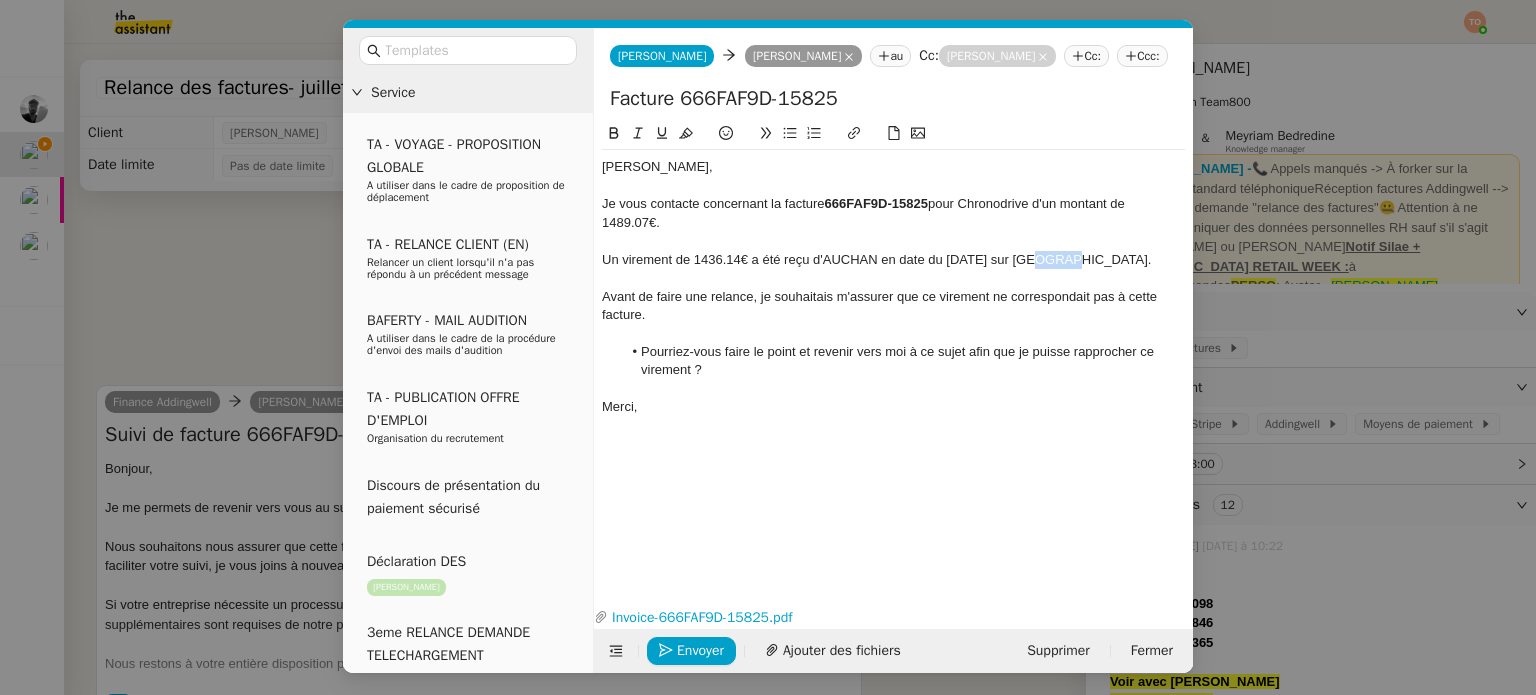 click on "Un virement de 1436.14€ a été reçu d'AUCHAN en date du [DATE] sur [GEOGRAPHIC_DATA]." 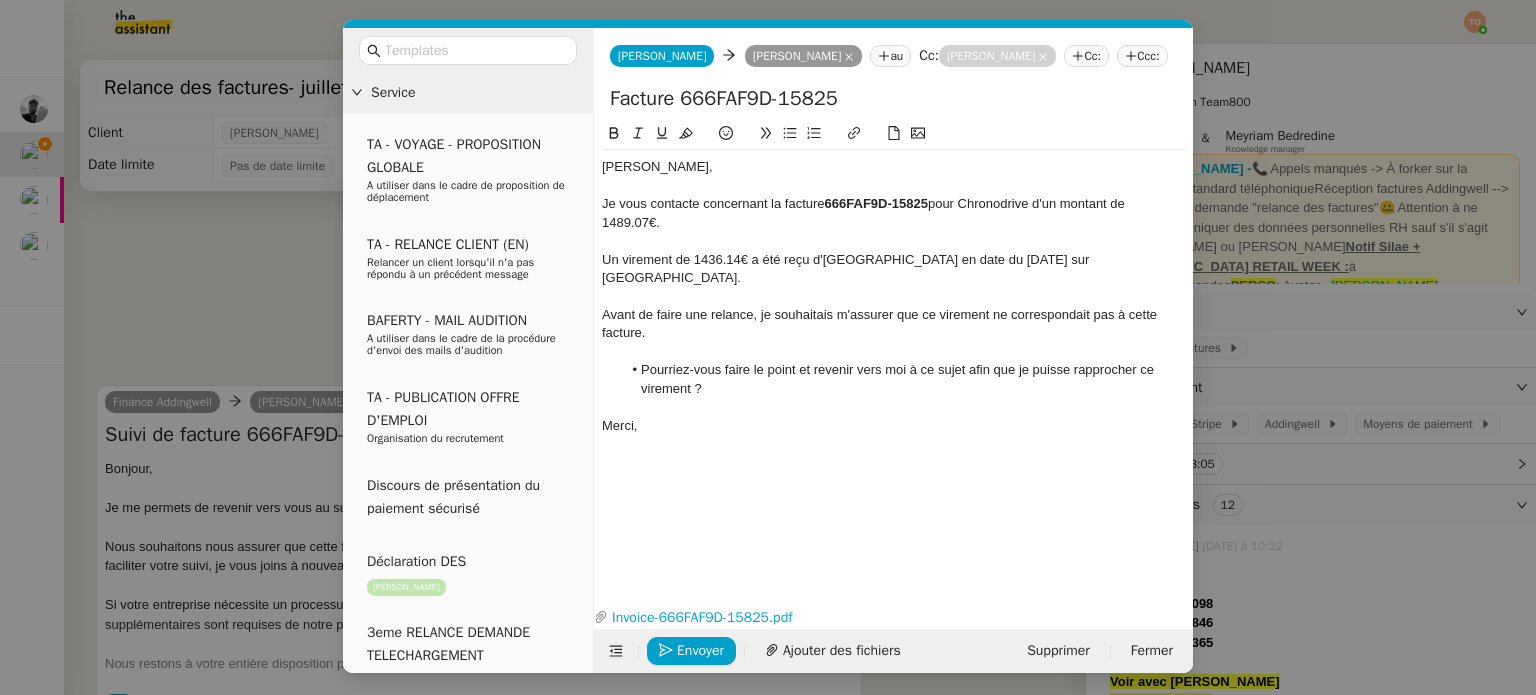 click on "Envoyer Ajouter des fichiers" 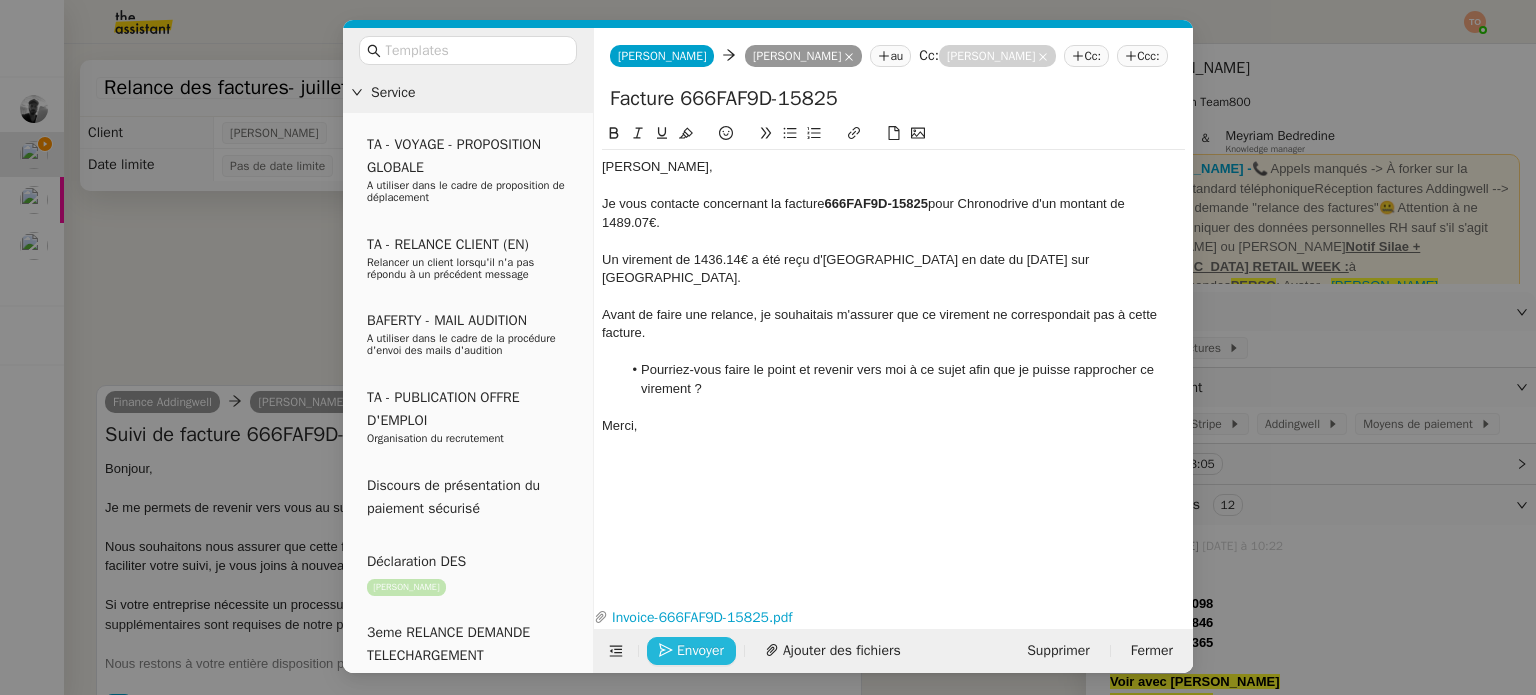 click on "Envoyer" 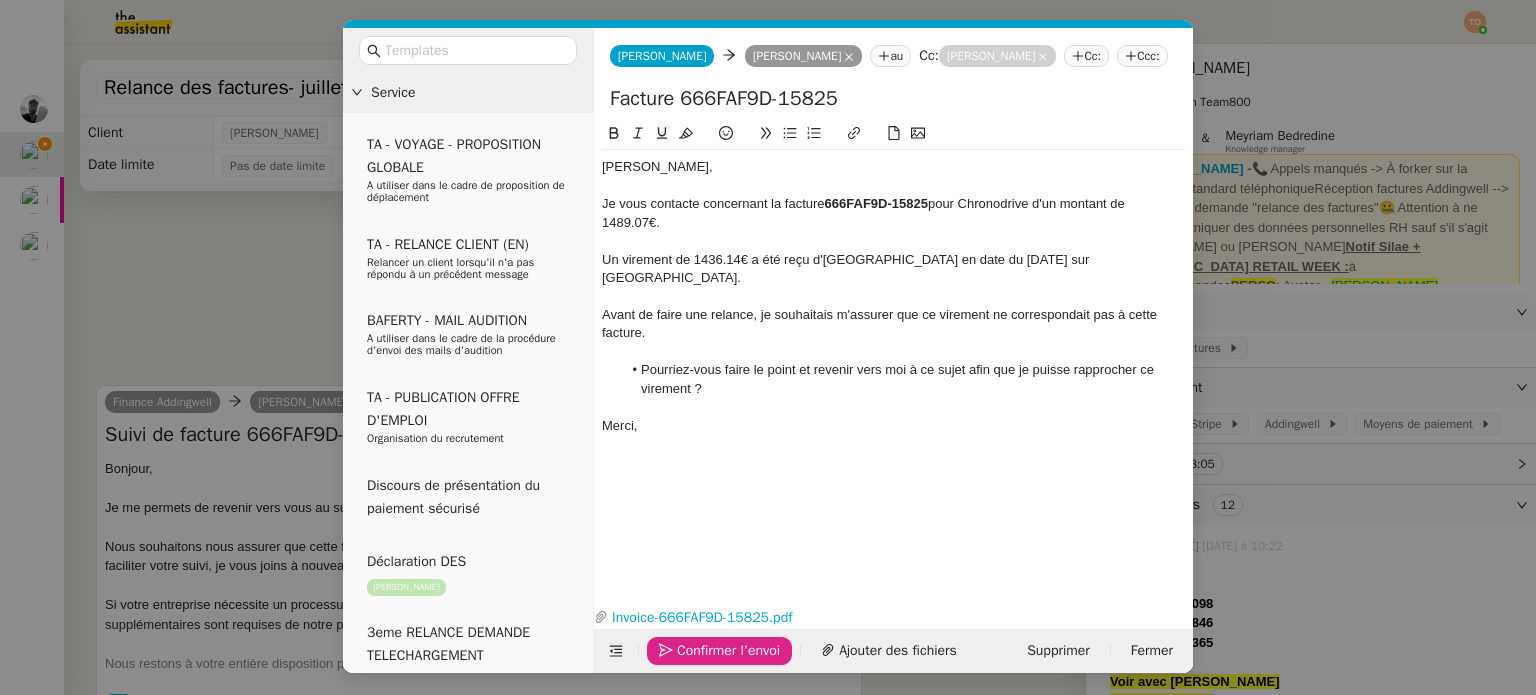 click on "Confirmer l'envoi" 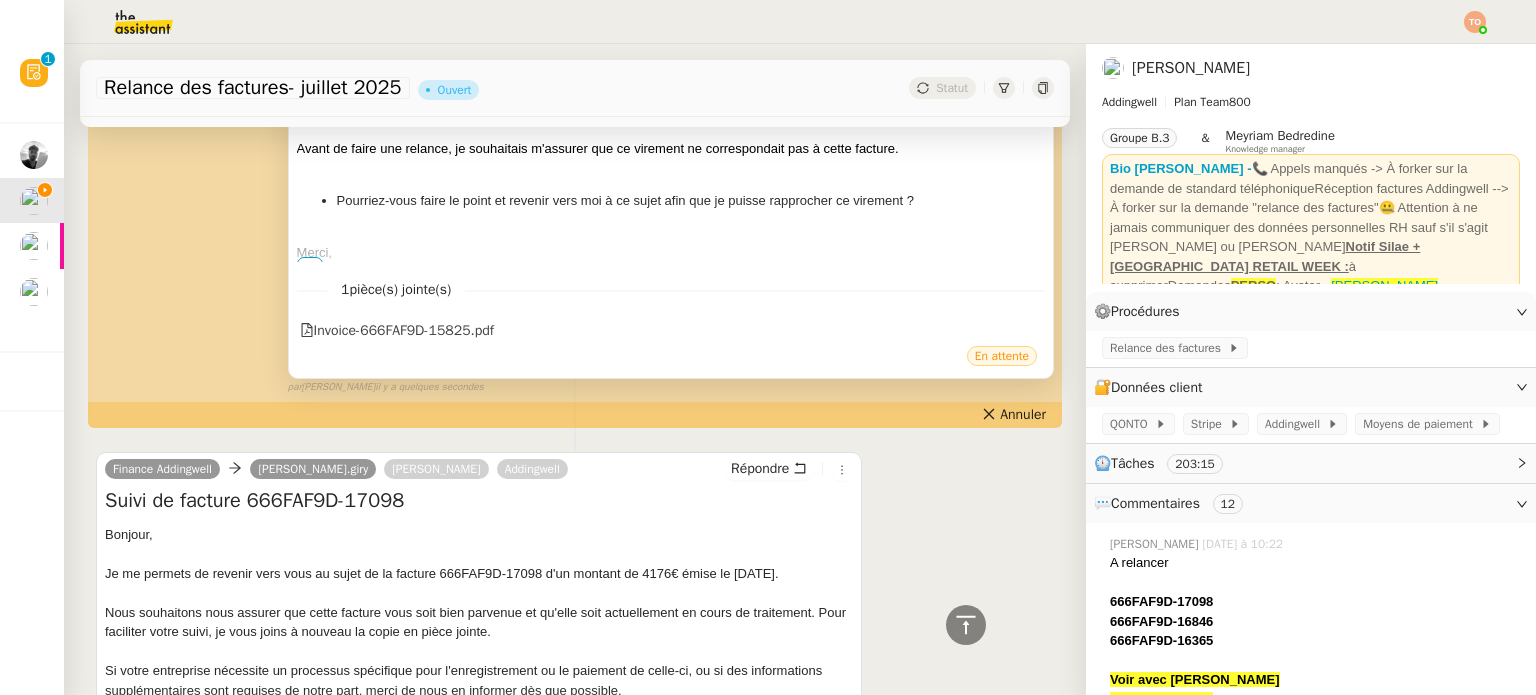 scroll, scrollTop: 400, scrollLeft: 0, axis: vertical 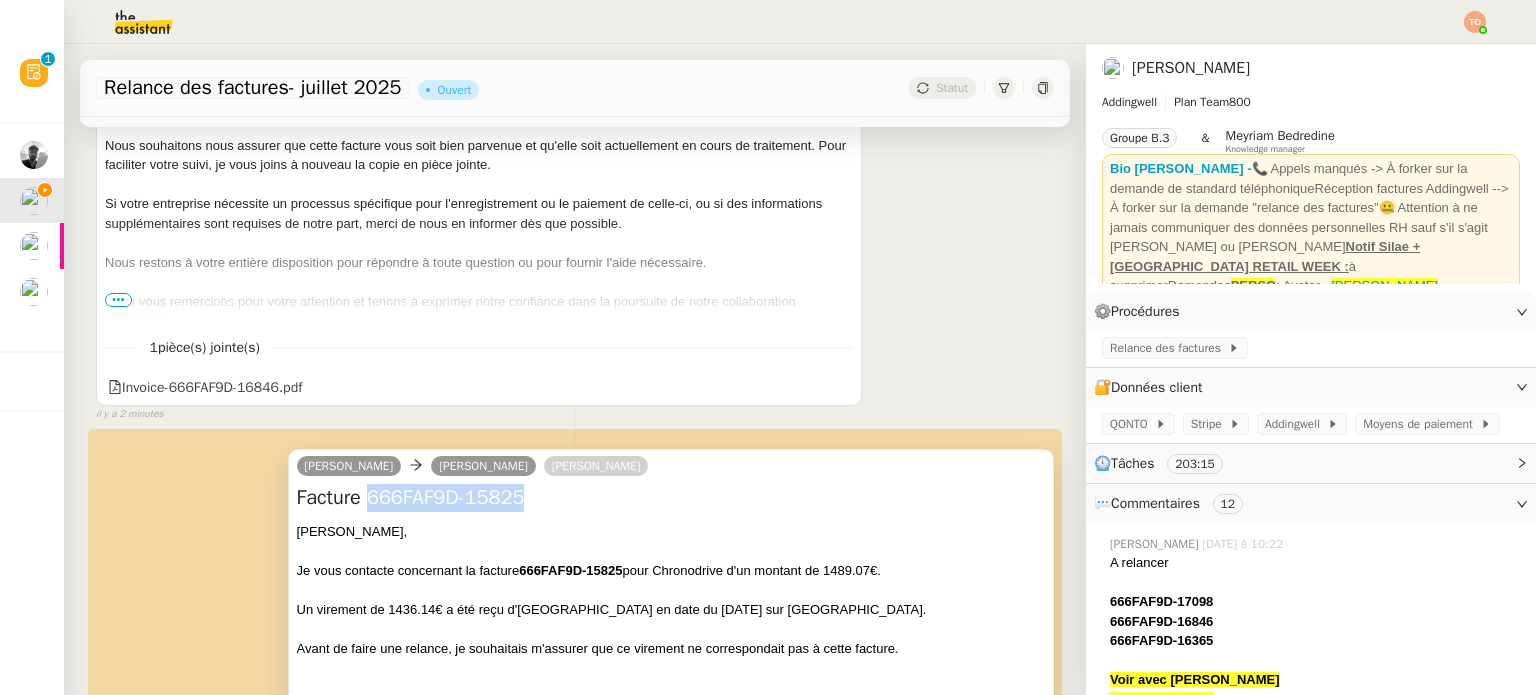 drag, startPoint x: 514, startPoint y: 504, endPoint x: 367, endPoint y: 499, distance: 147.085 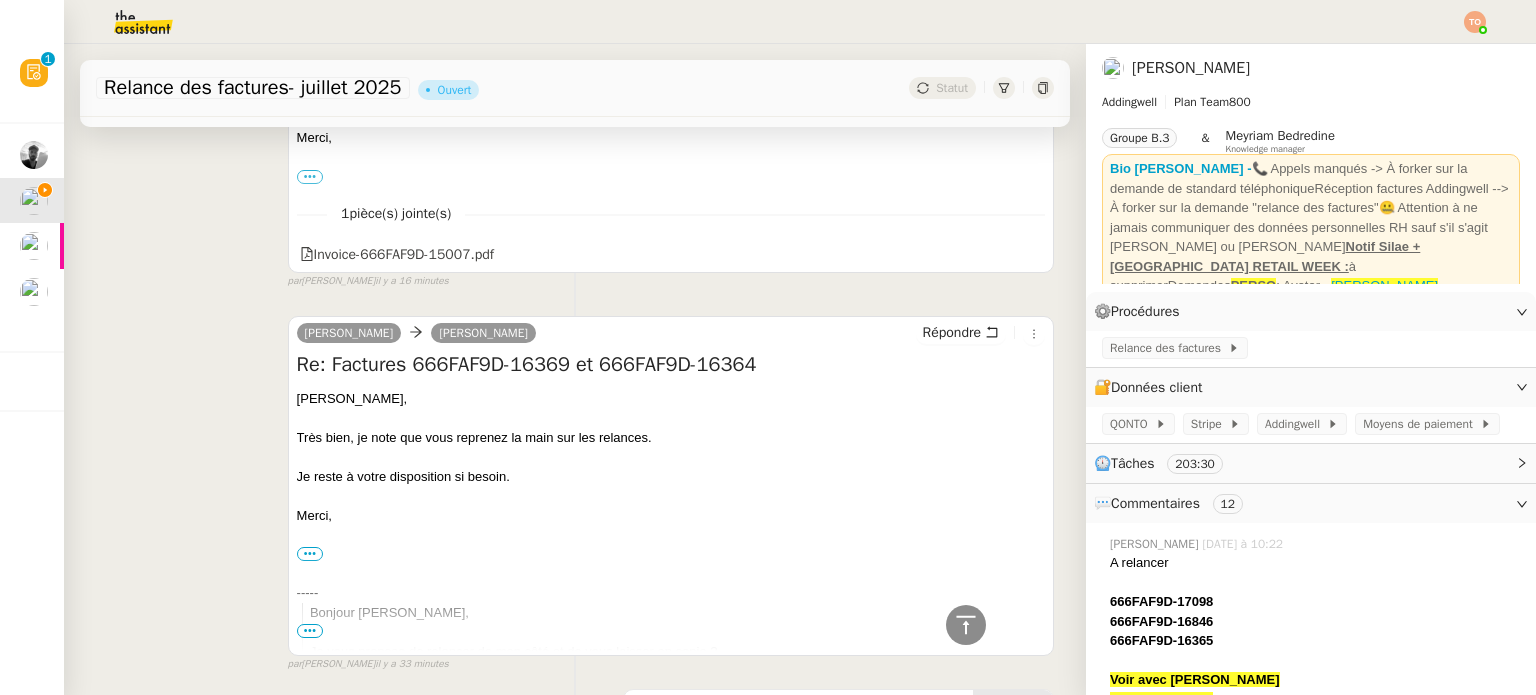 scroll, scrollTop: 3600, scrollLeft: 0, axis: vertical 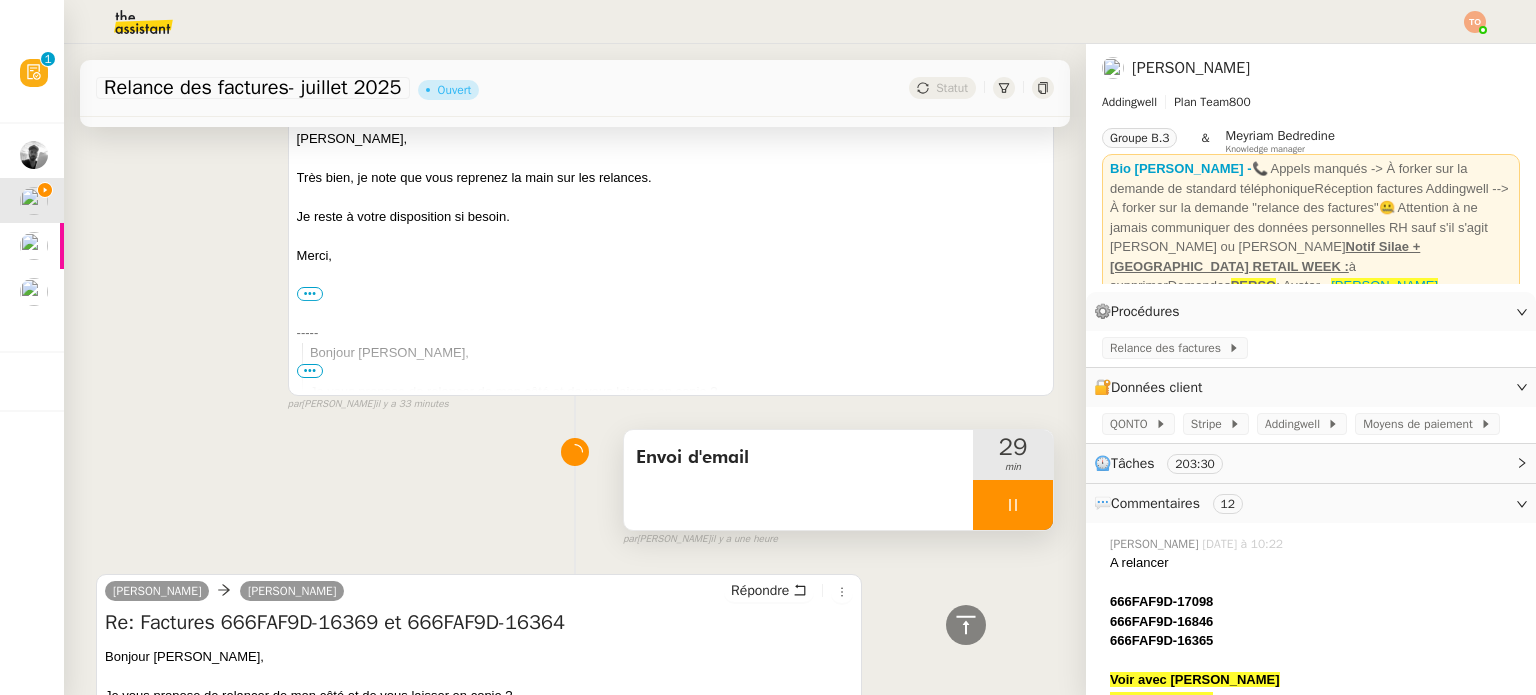 click on "Envoi d'email" at bounding box center [798, 480] 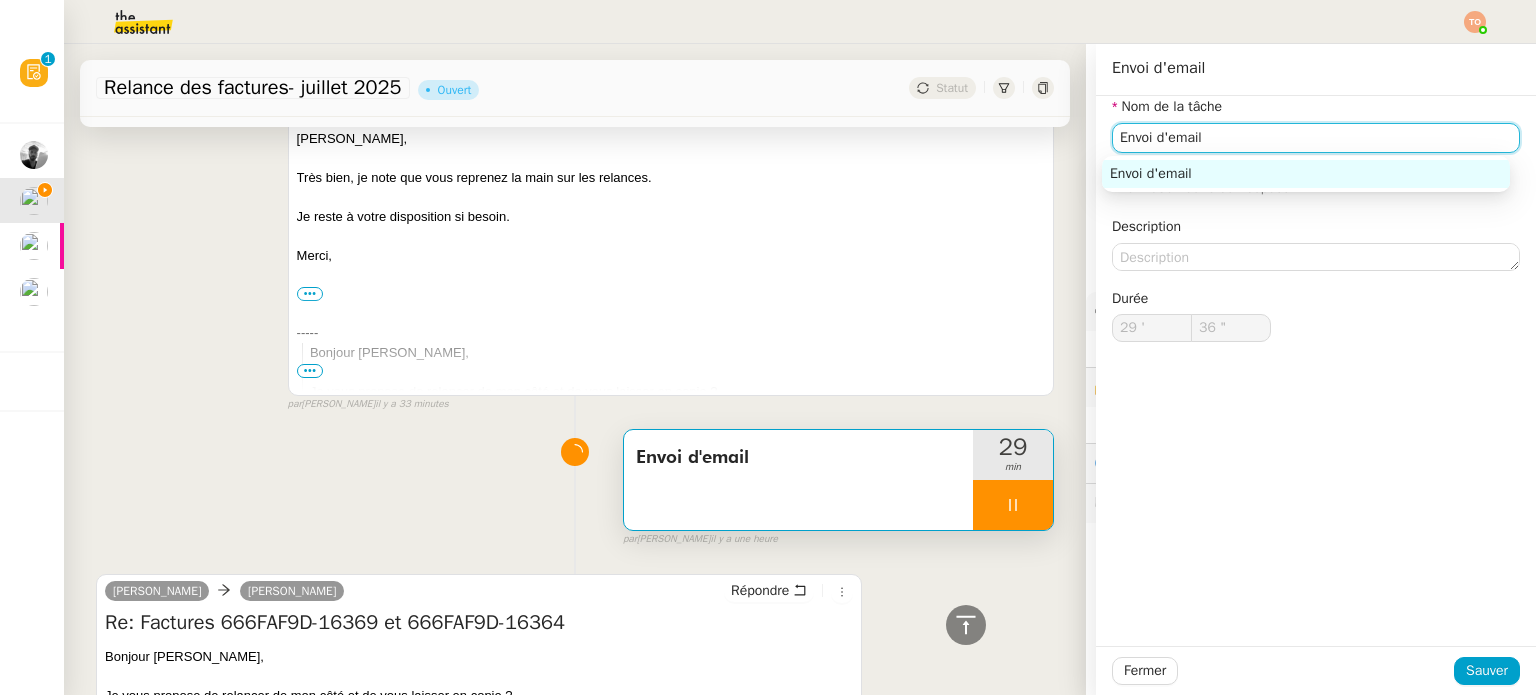 drag, startPoint x: 1176, startPoint y: 139, endPoint x: 964, endPoint y: 122, distance: 212.68051 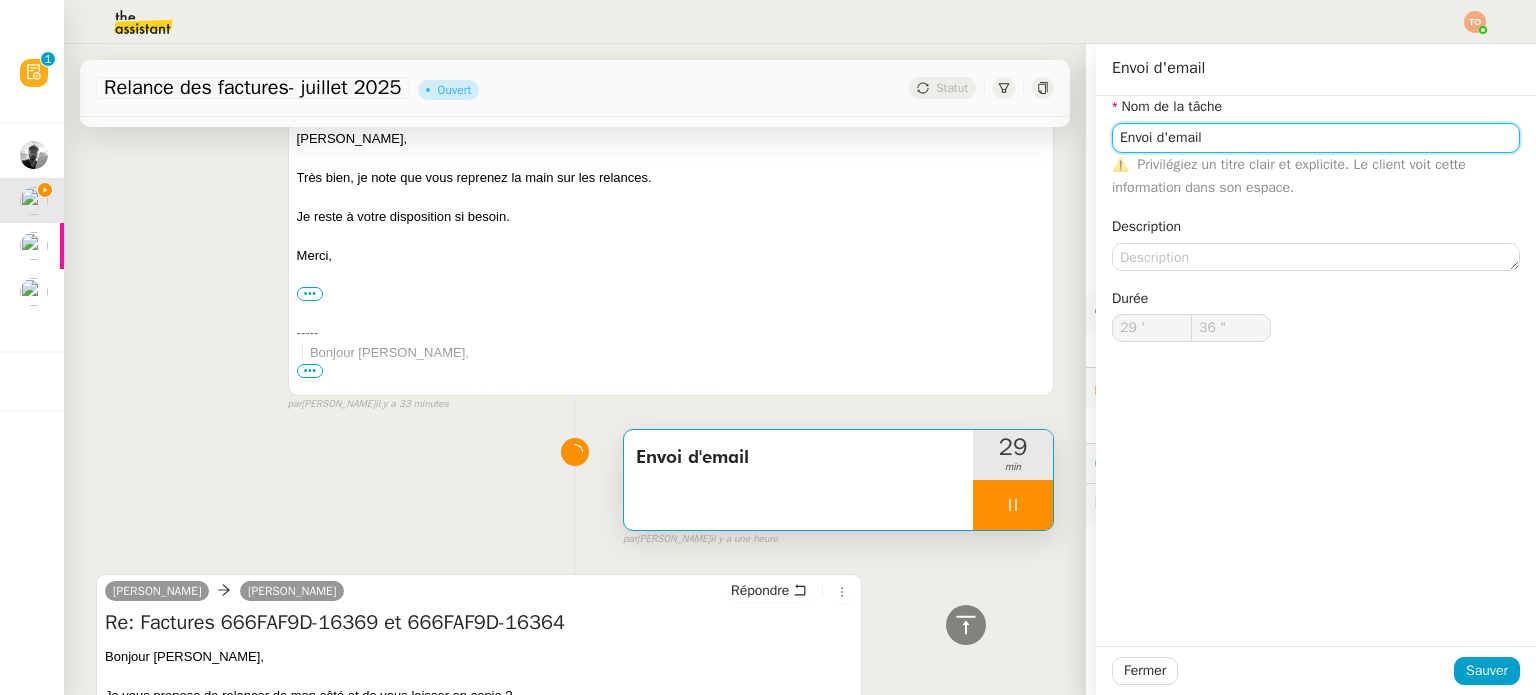 type on "37 "" 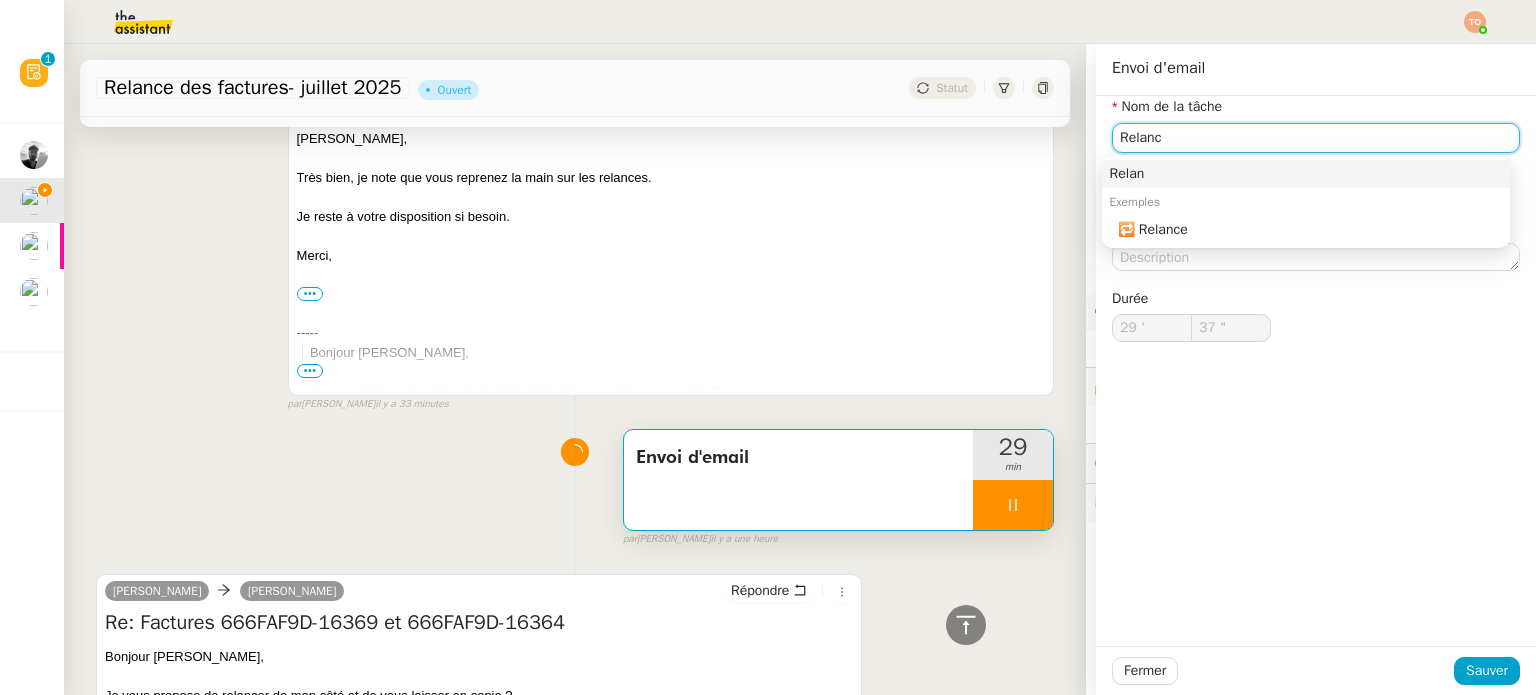 type on "Relance" 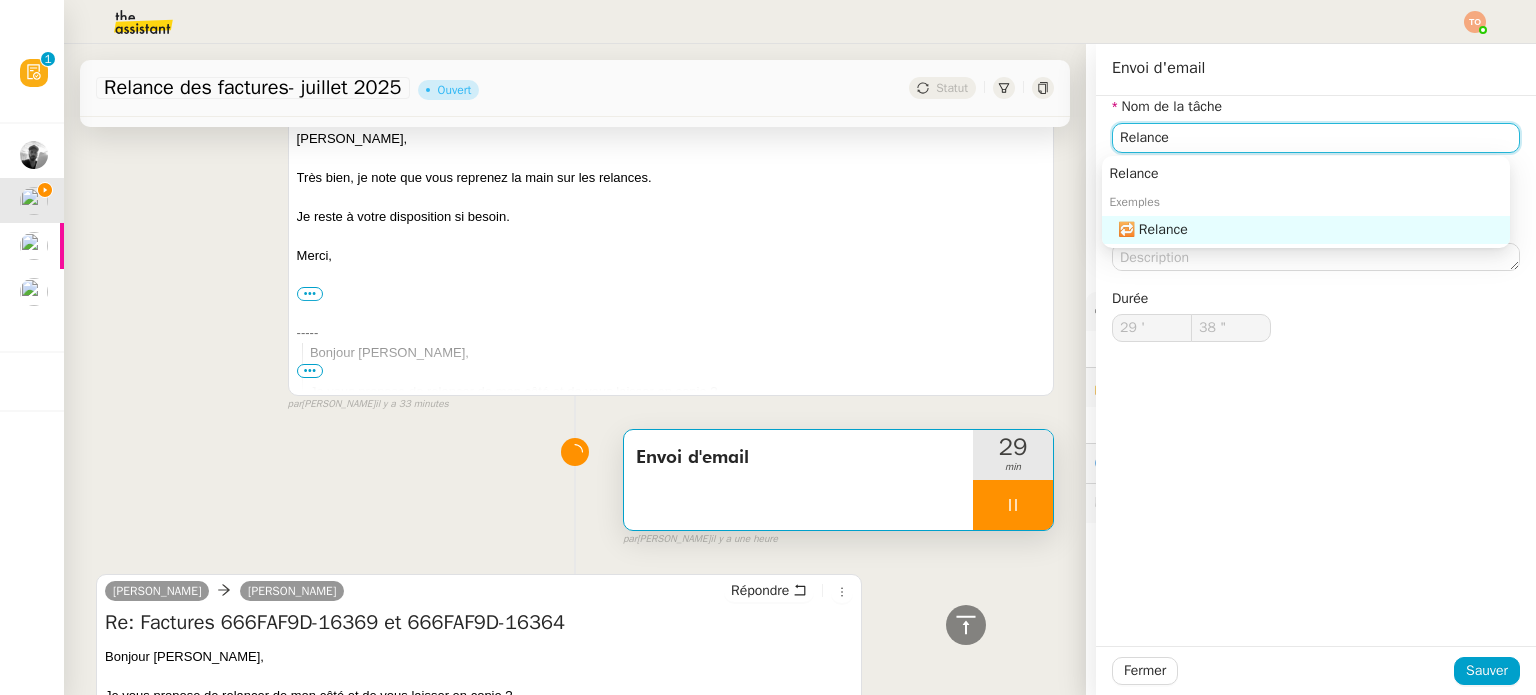 type on "39 "" 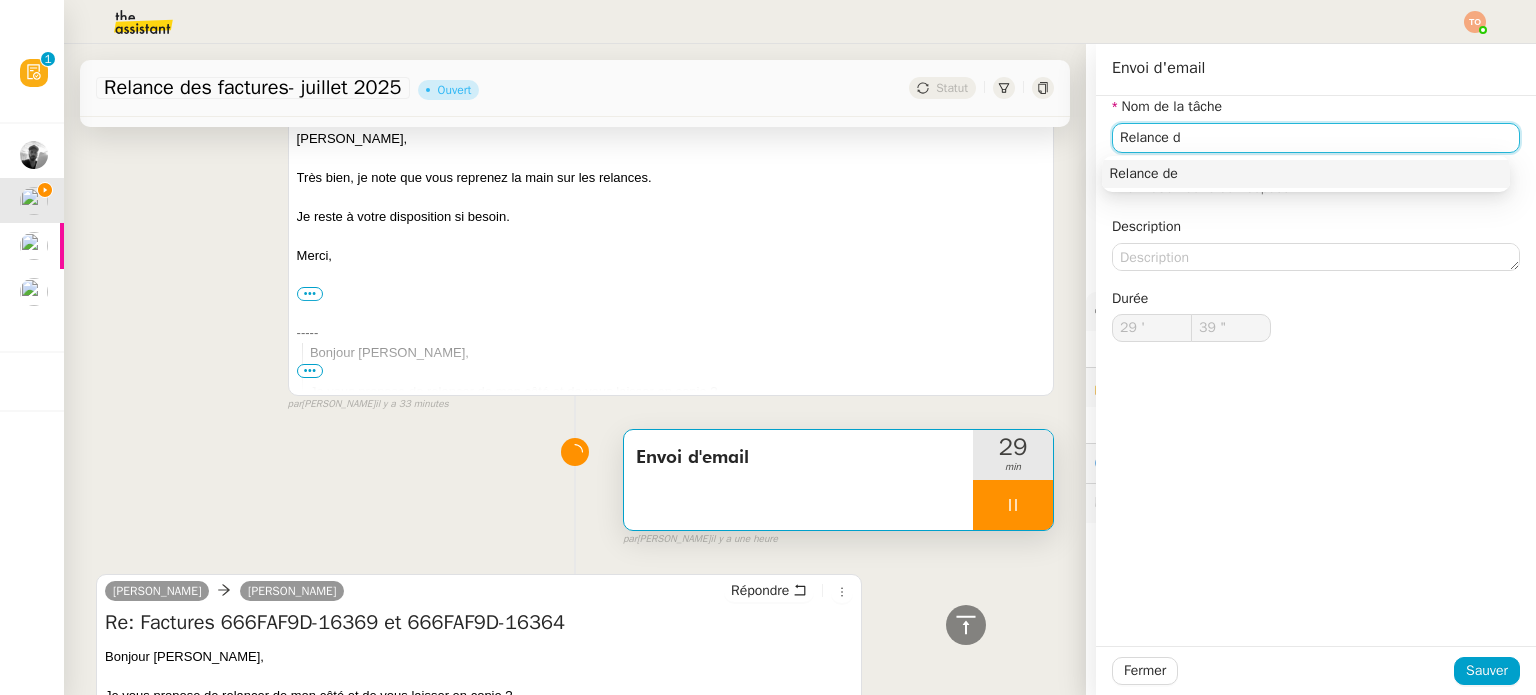 type on "Relance" 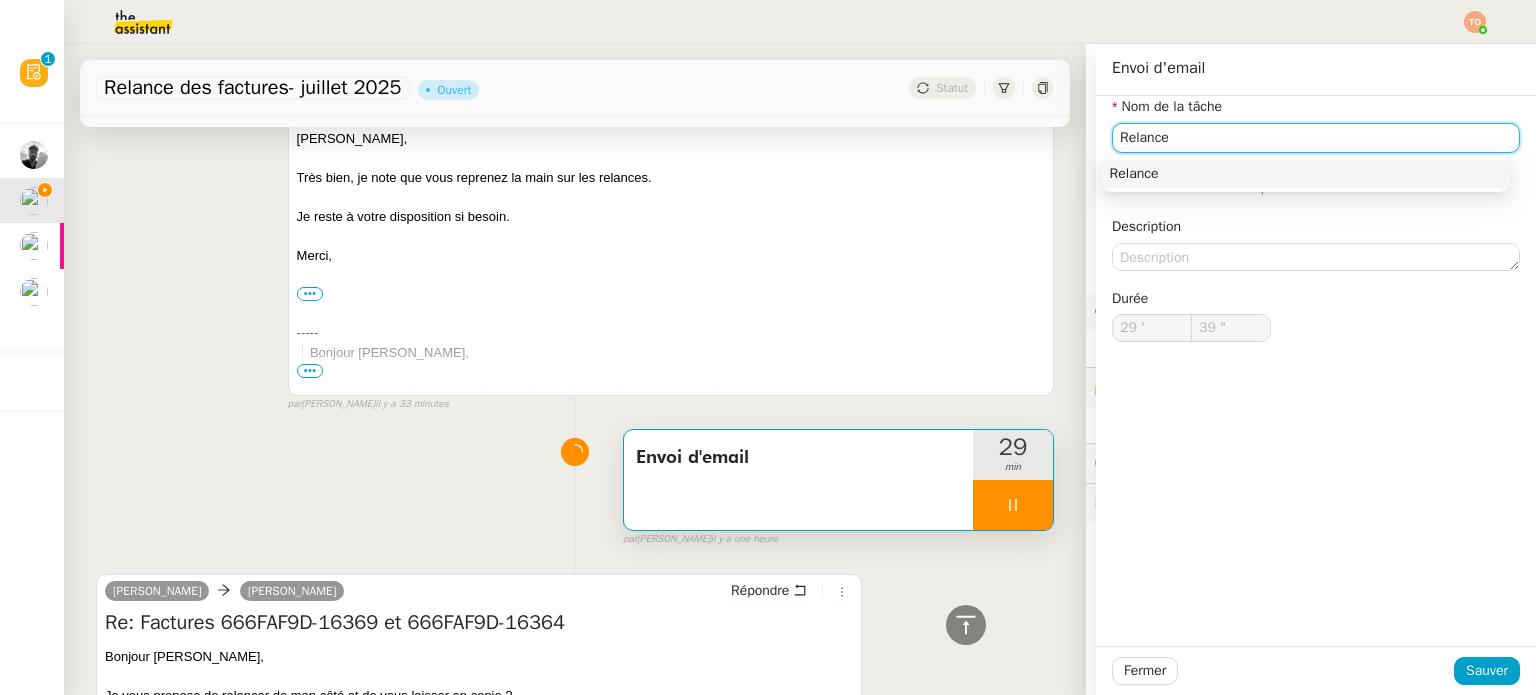type on "40 "" 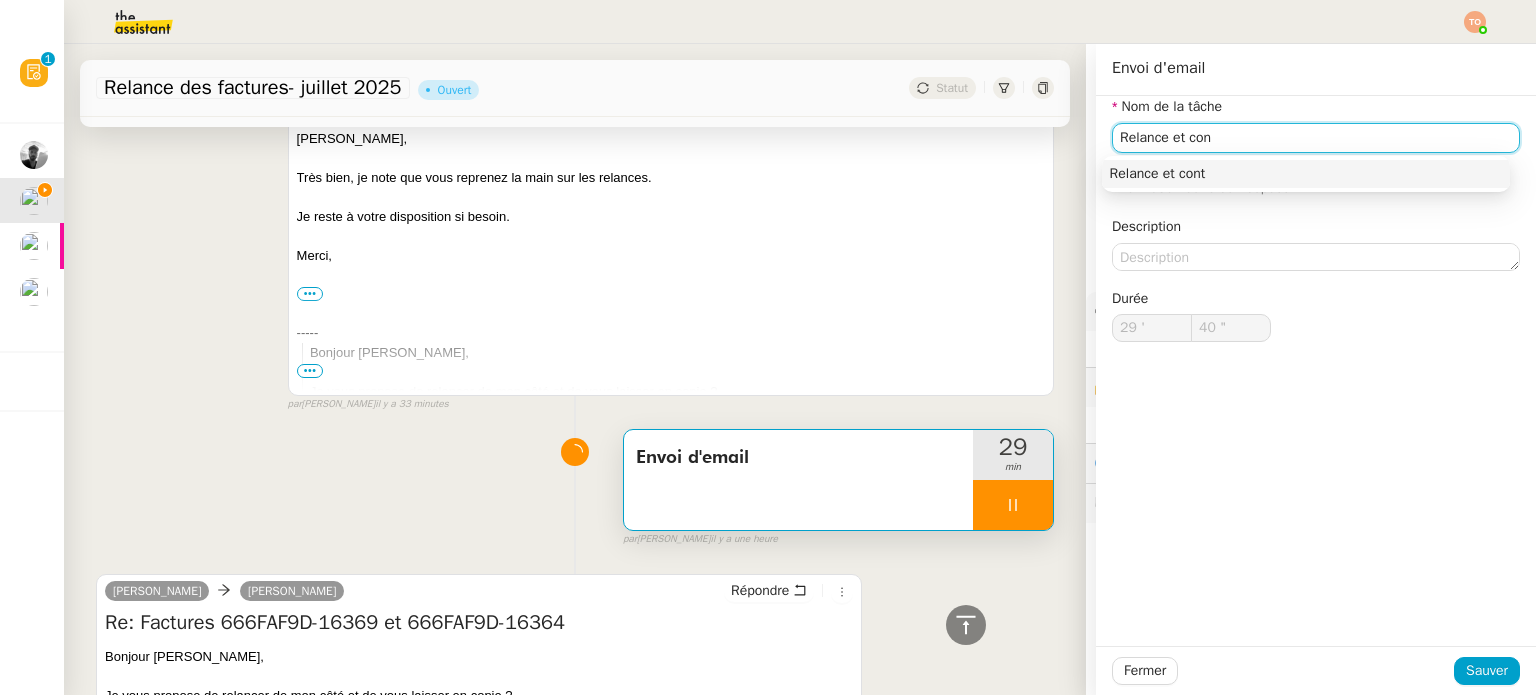 type on "Relance et cont" 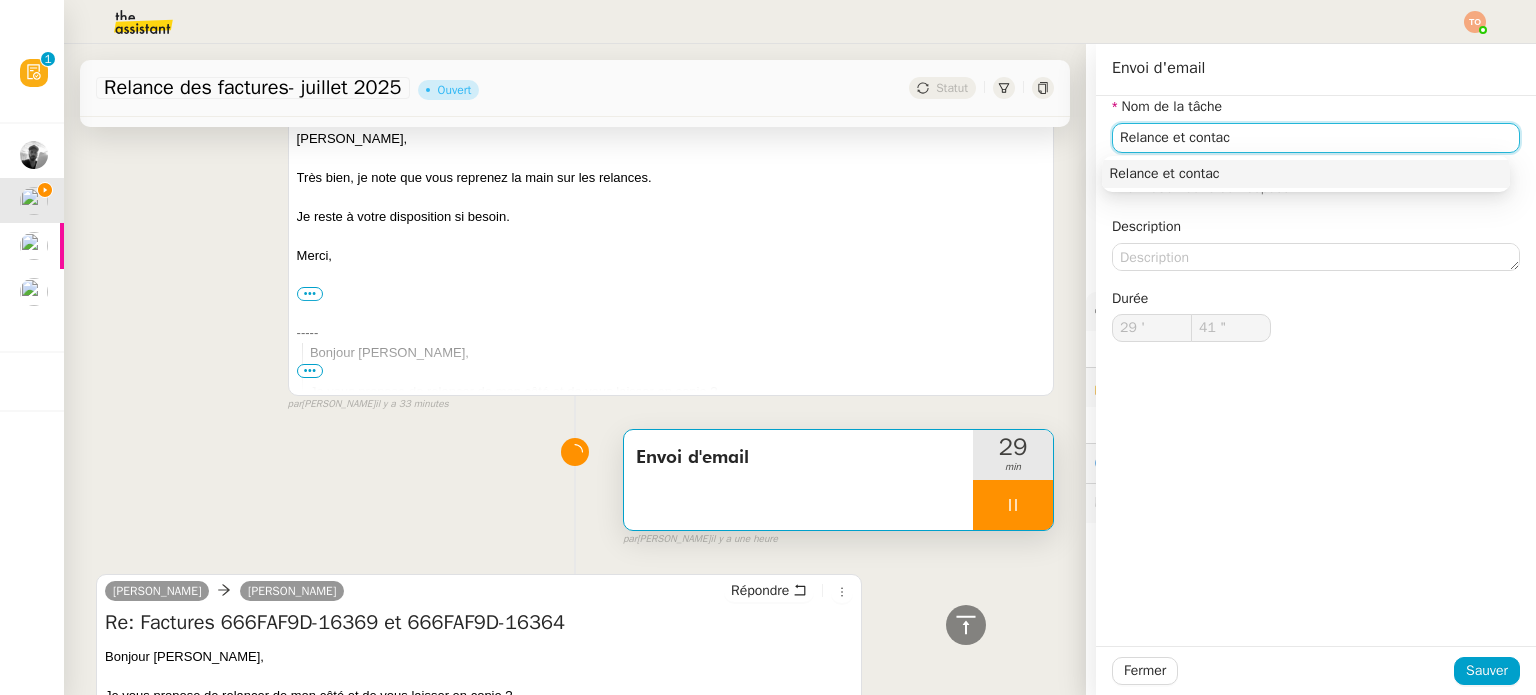 type on "Relance et contact" 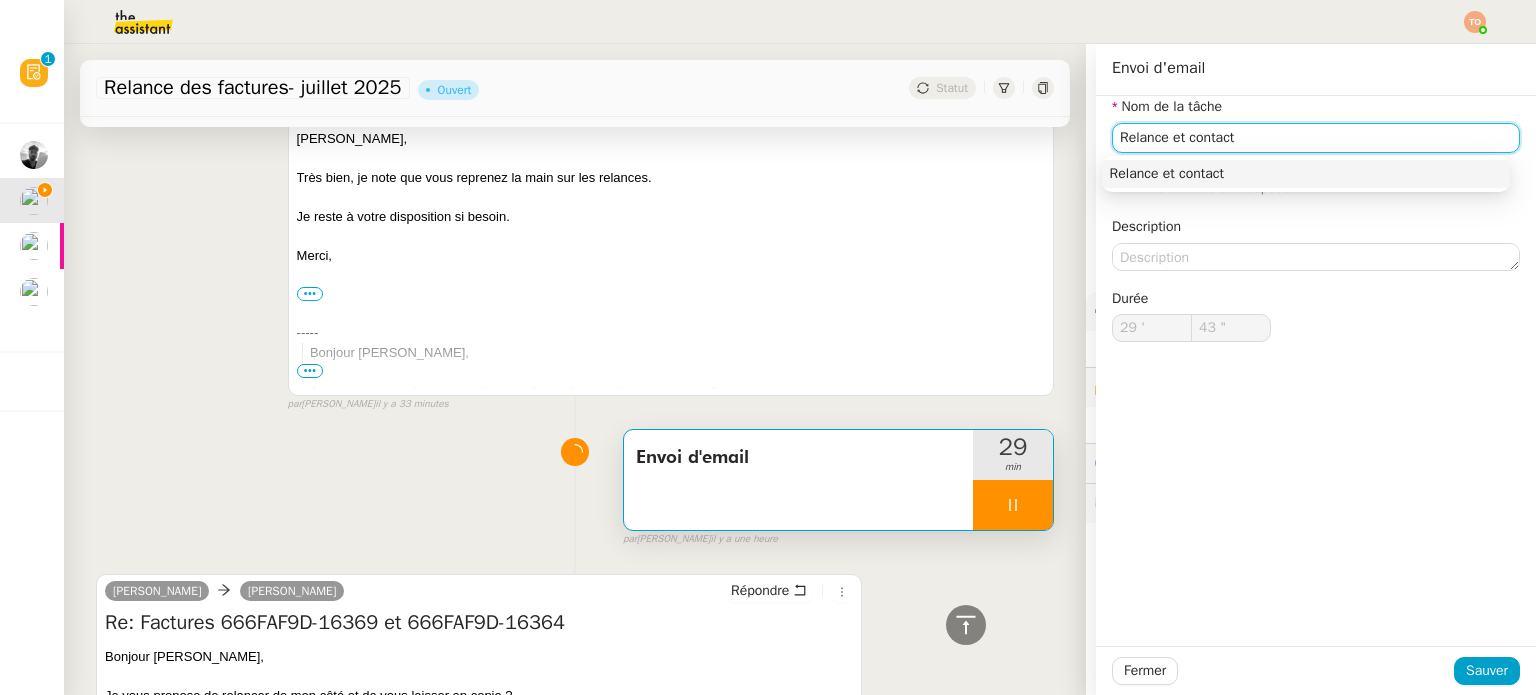 type on "44 "" 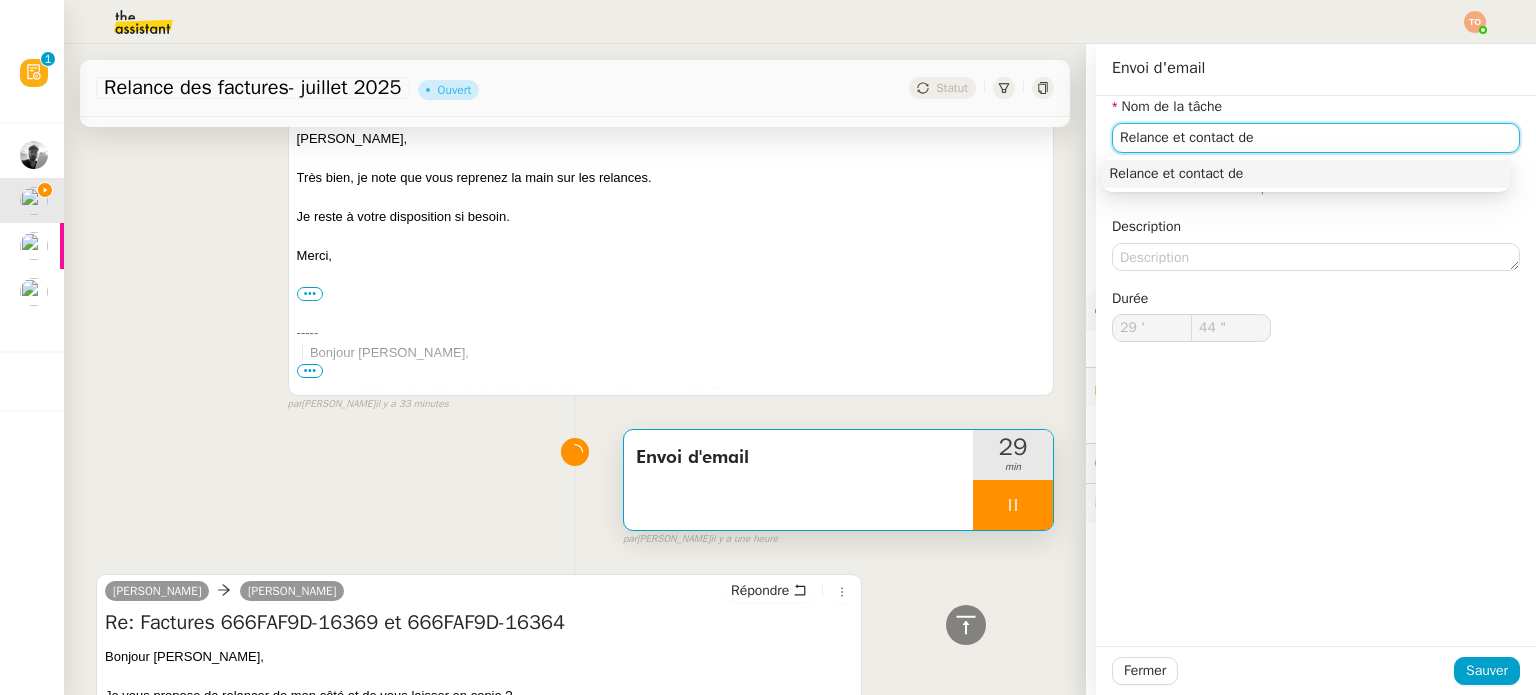 type on "Relance et contact des" 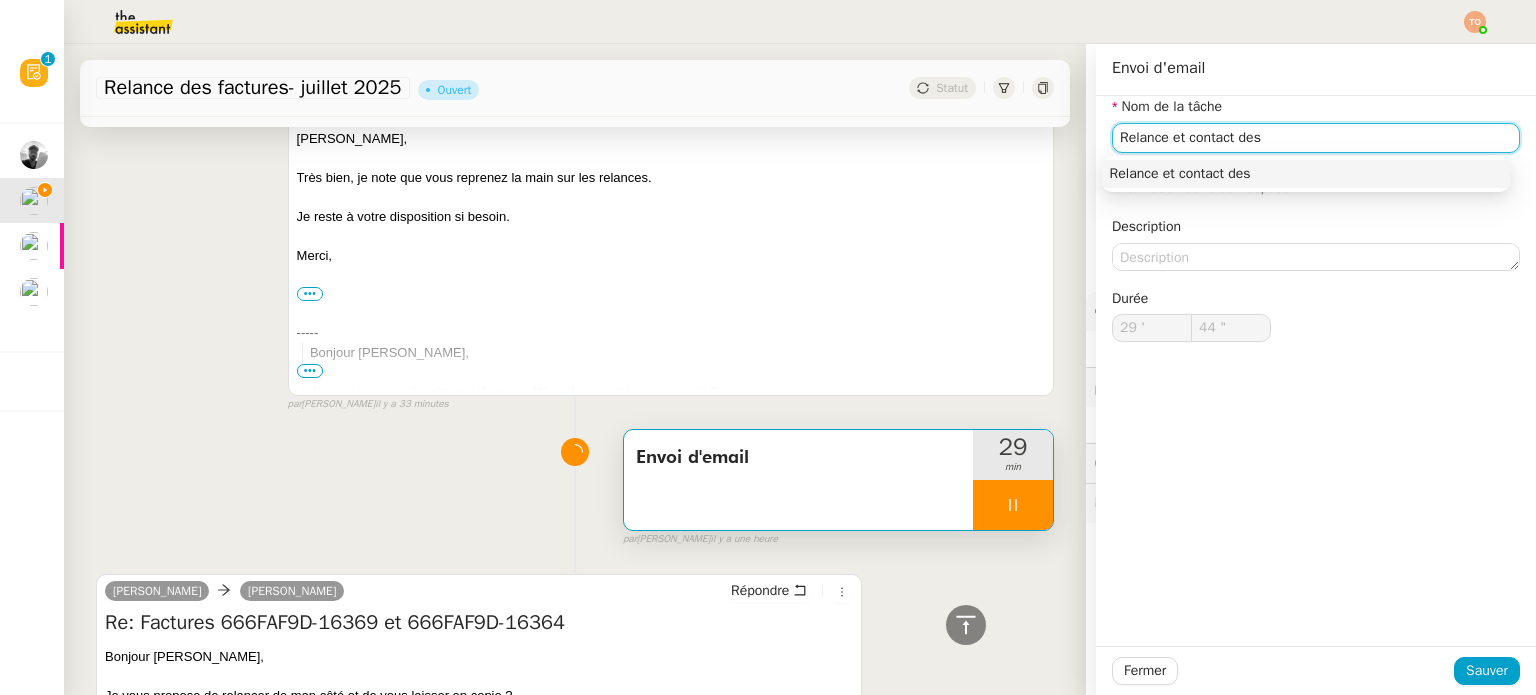 type on "45 "" 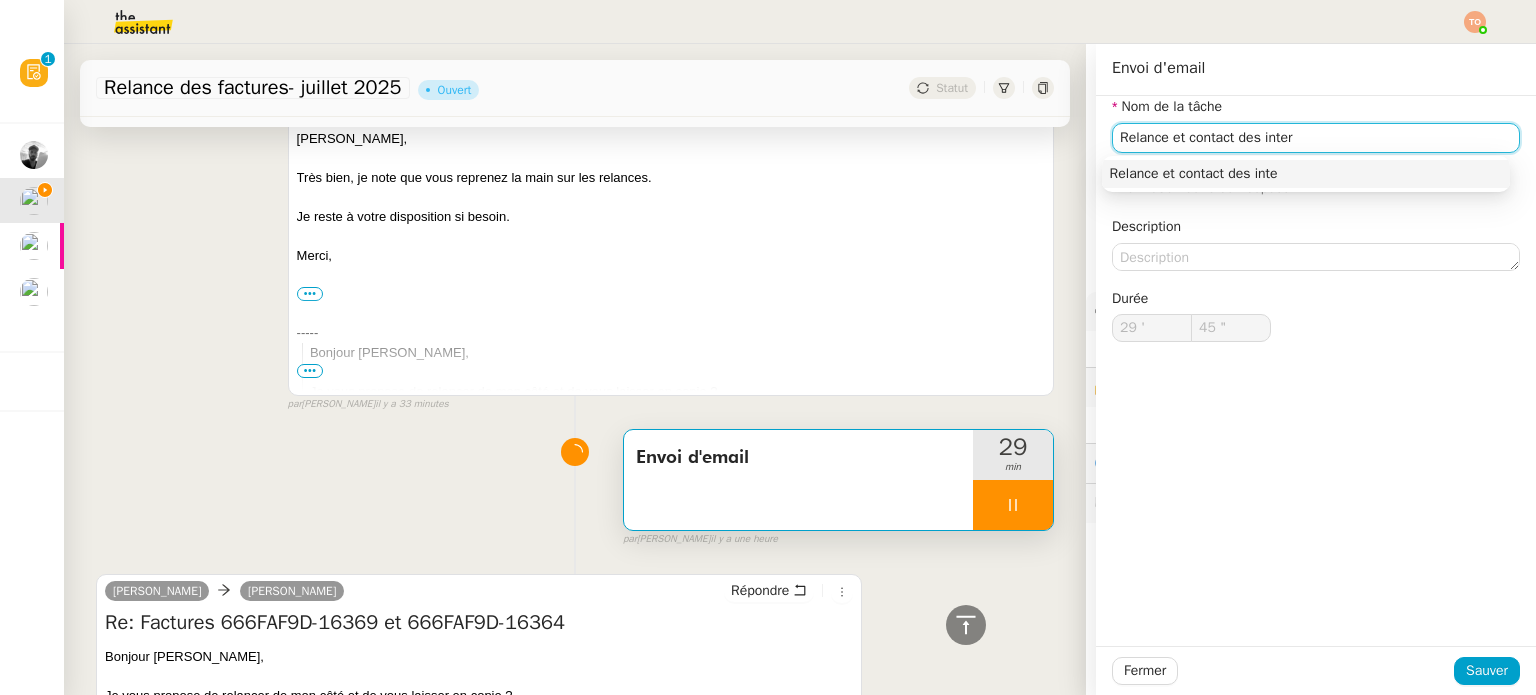 type on "Relance et contact des interl" 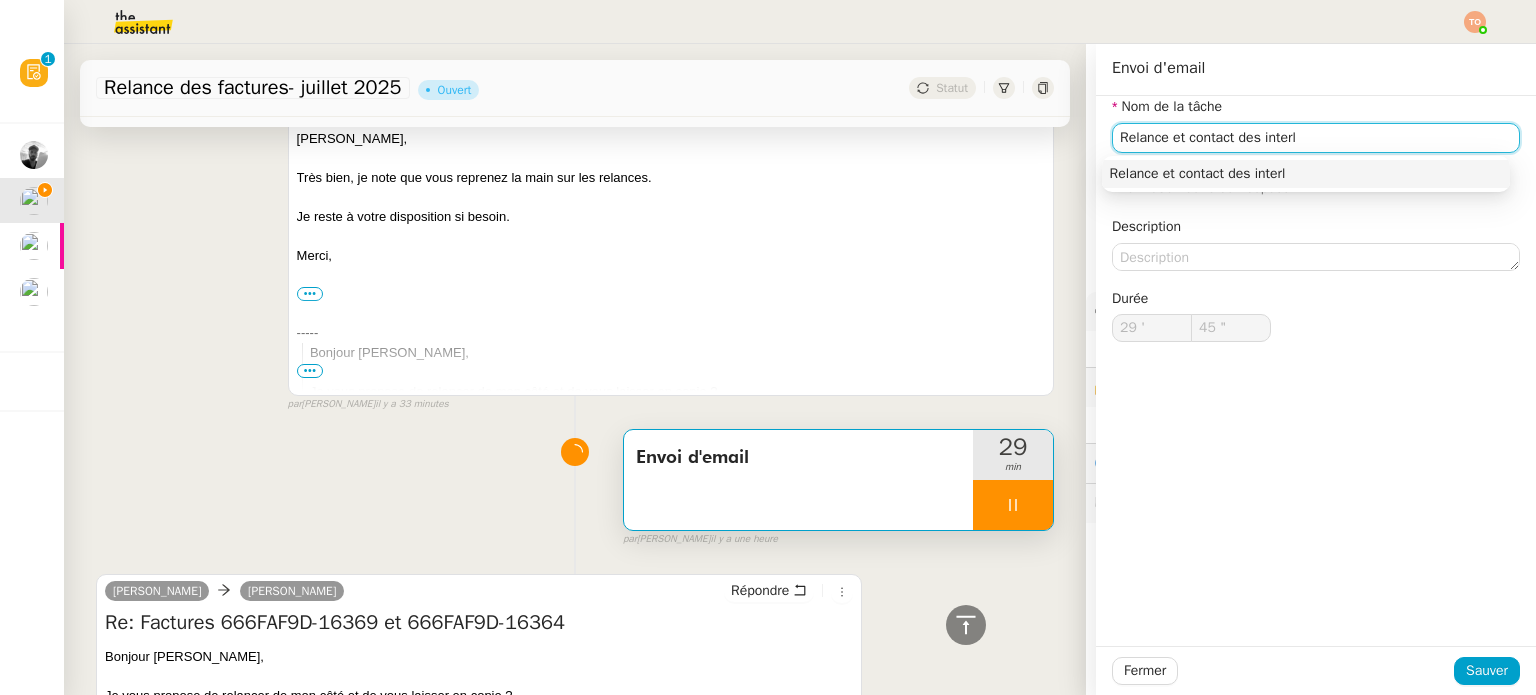 type on "46 "" 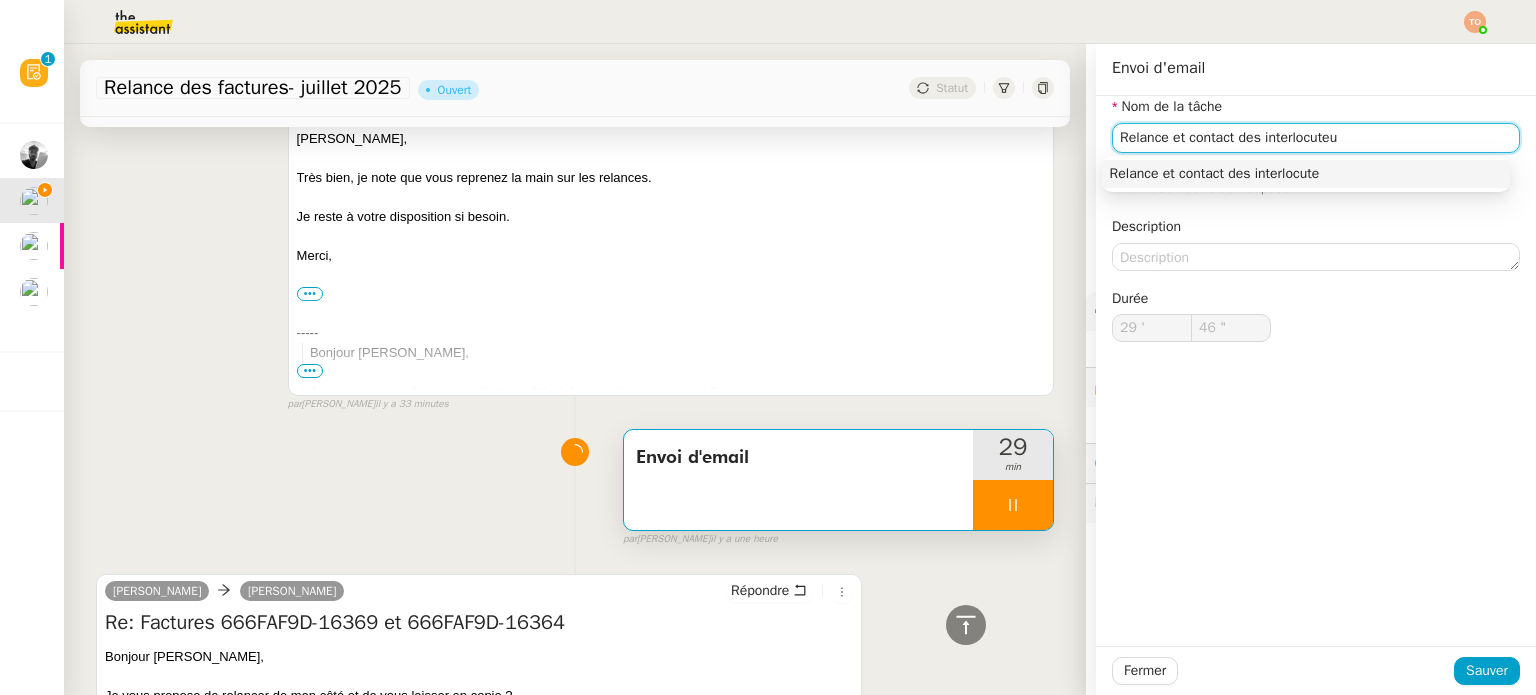 type on "Relance et contact des interlocuteur" 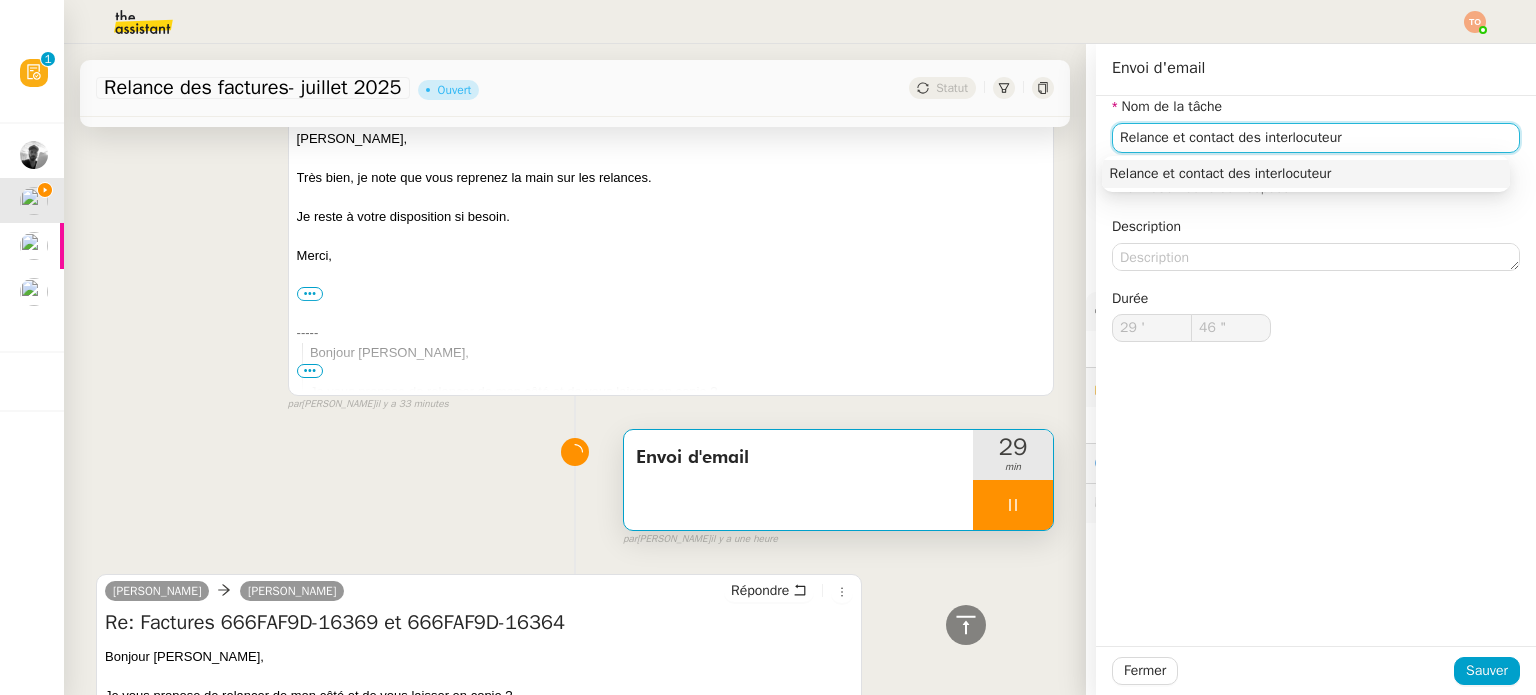 type on "47 "" 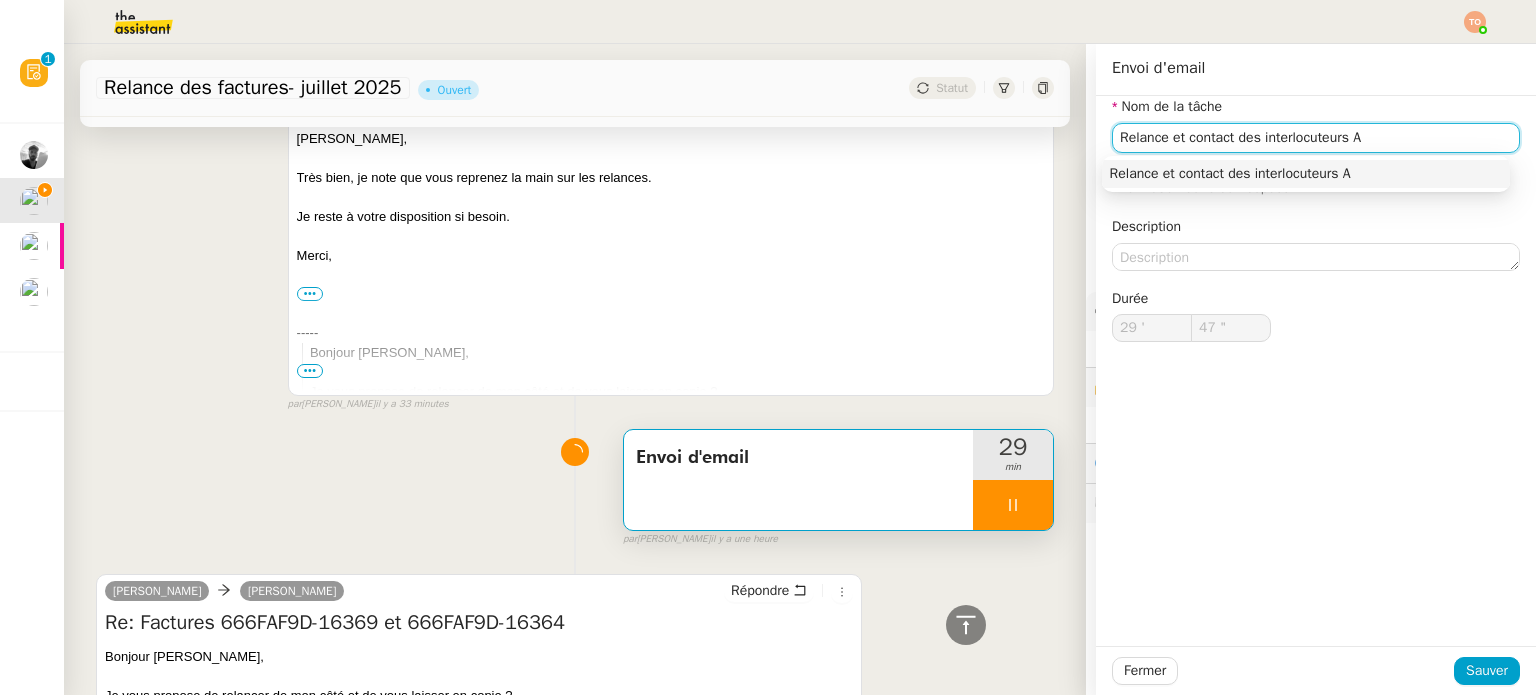 type on "Relance et contact des interlocuteurs Ad" 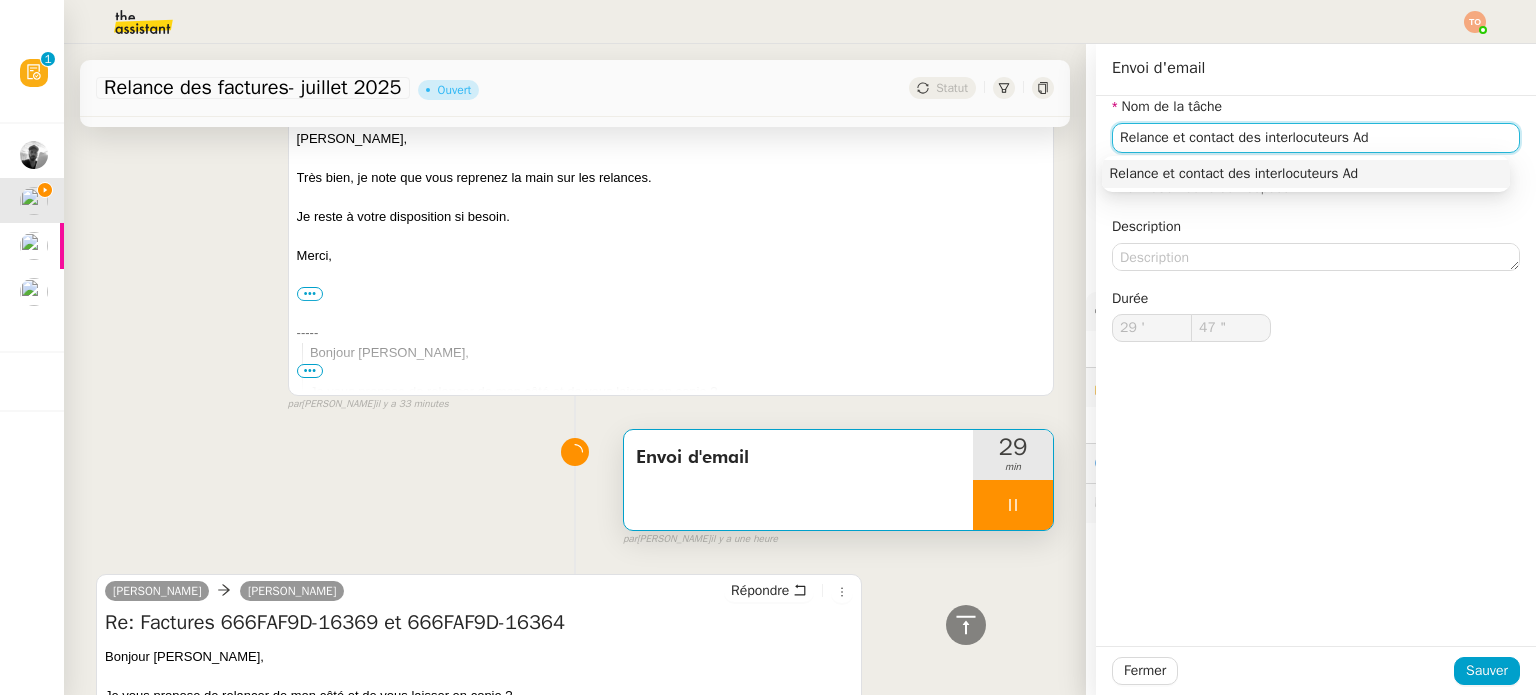 type on "48 "" 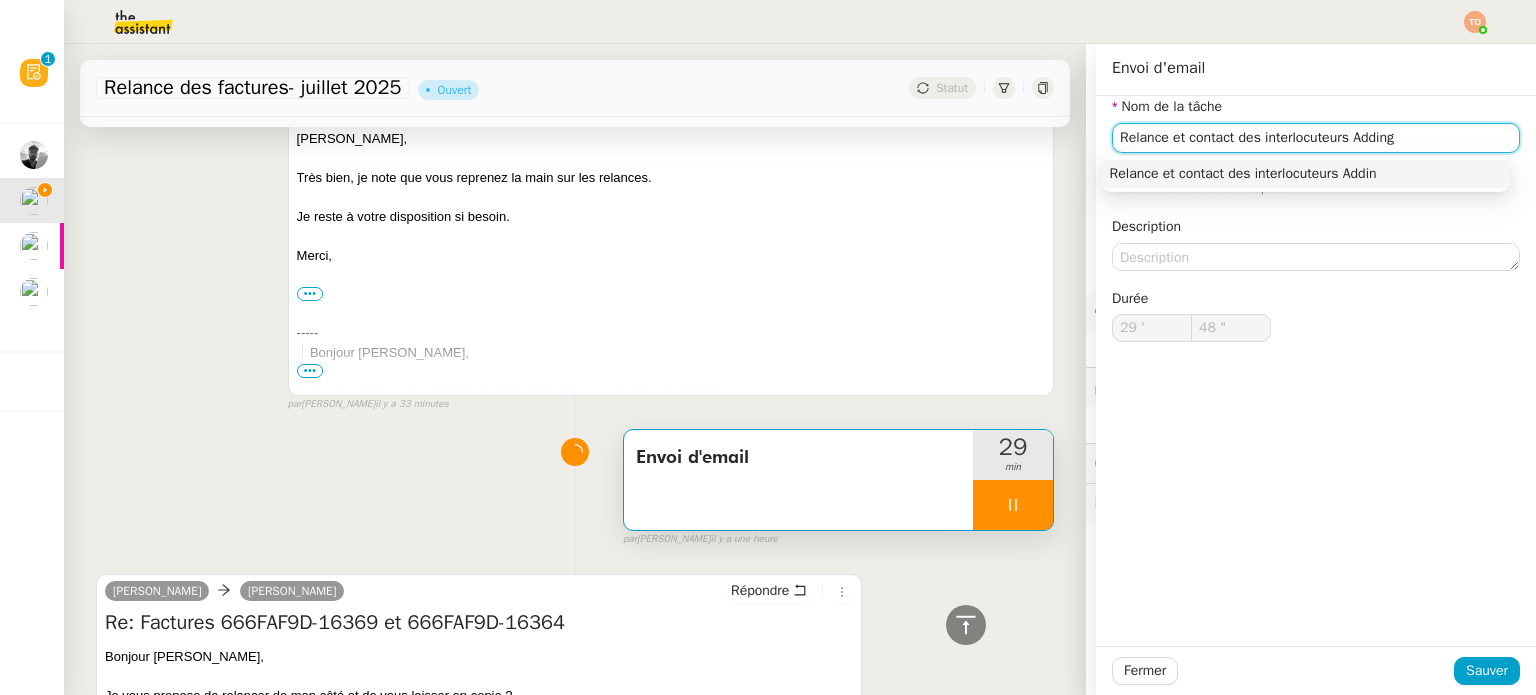 type on "Relance et contact des interlocuteurs Addingw" 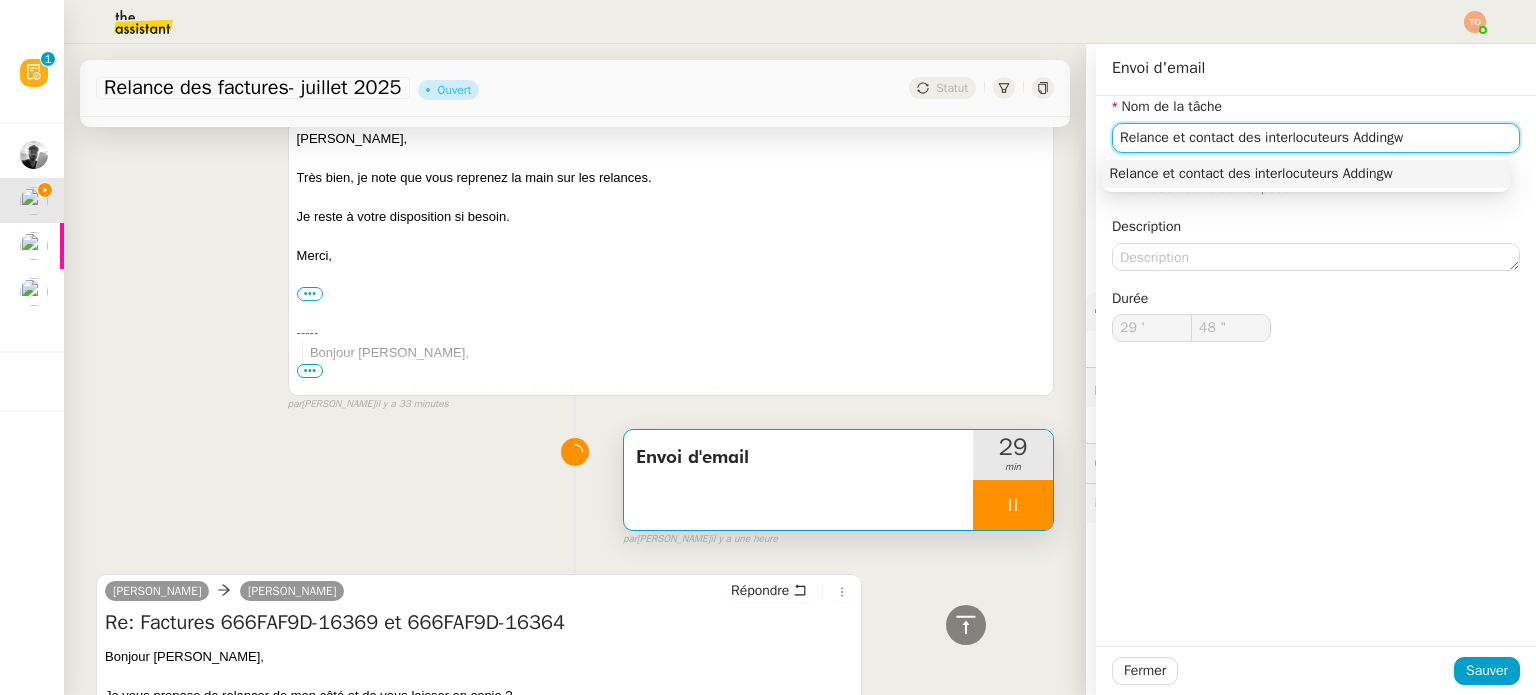 type on "49 "" 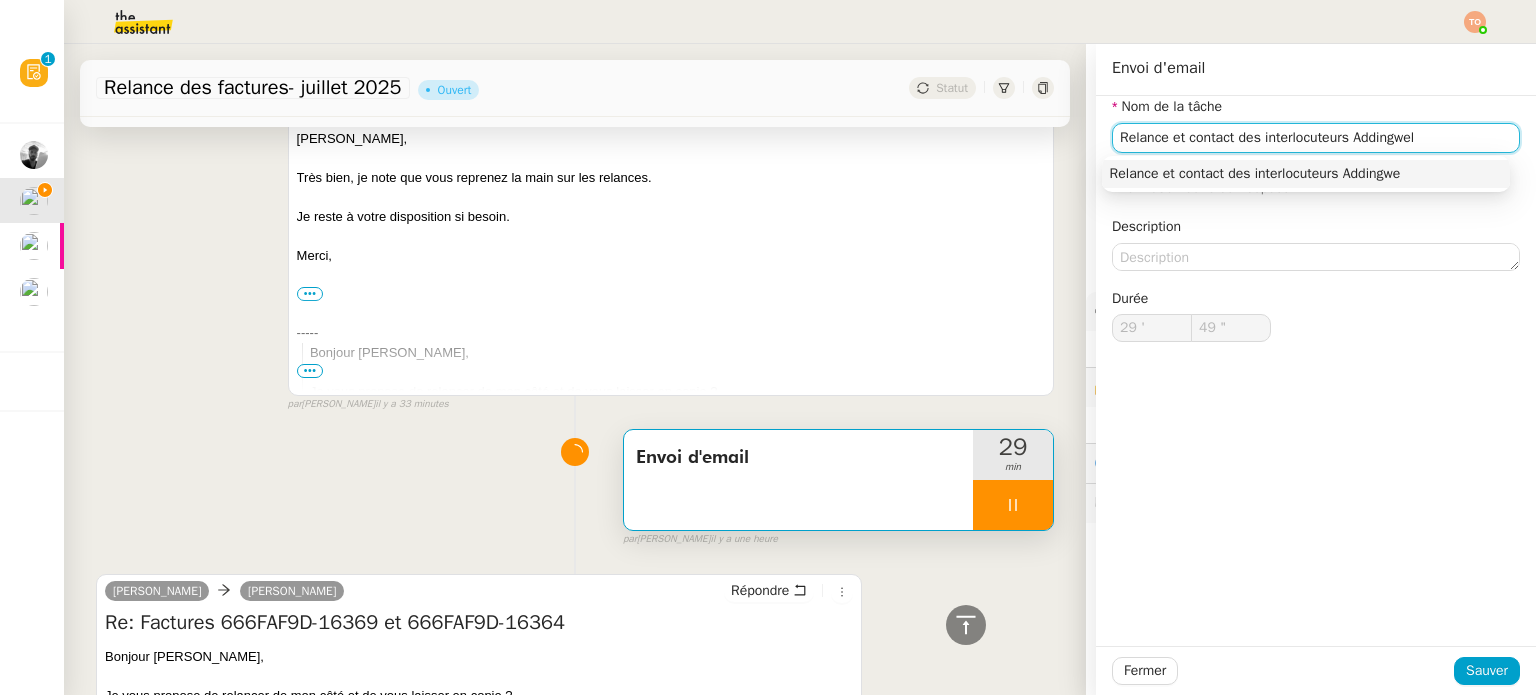 type on "Relance et contact des interlocuteurs Addingwell" 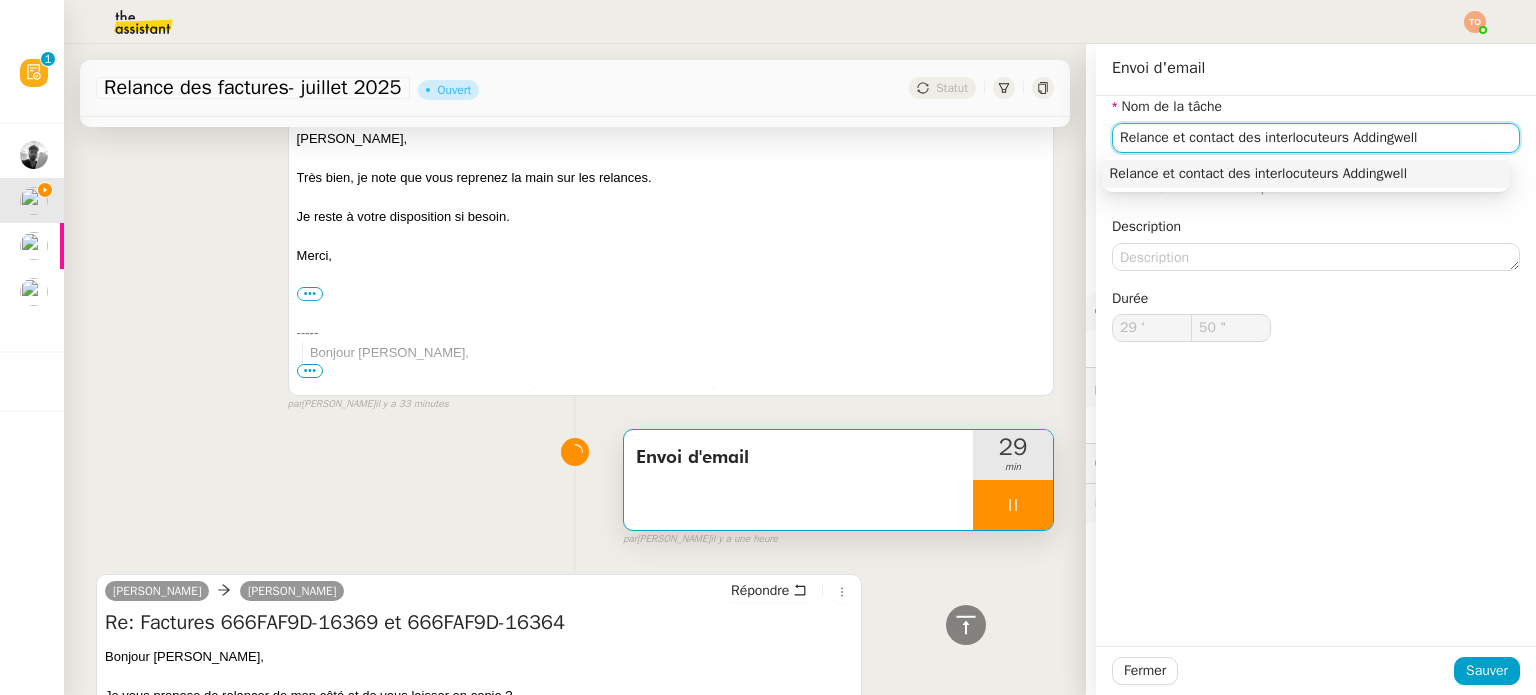 type on "51 "" 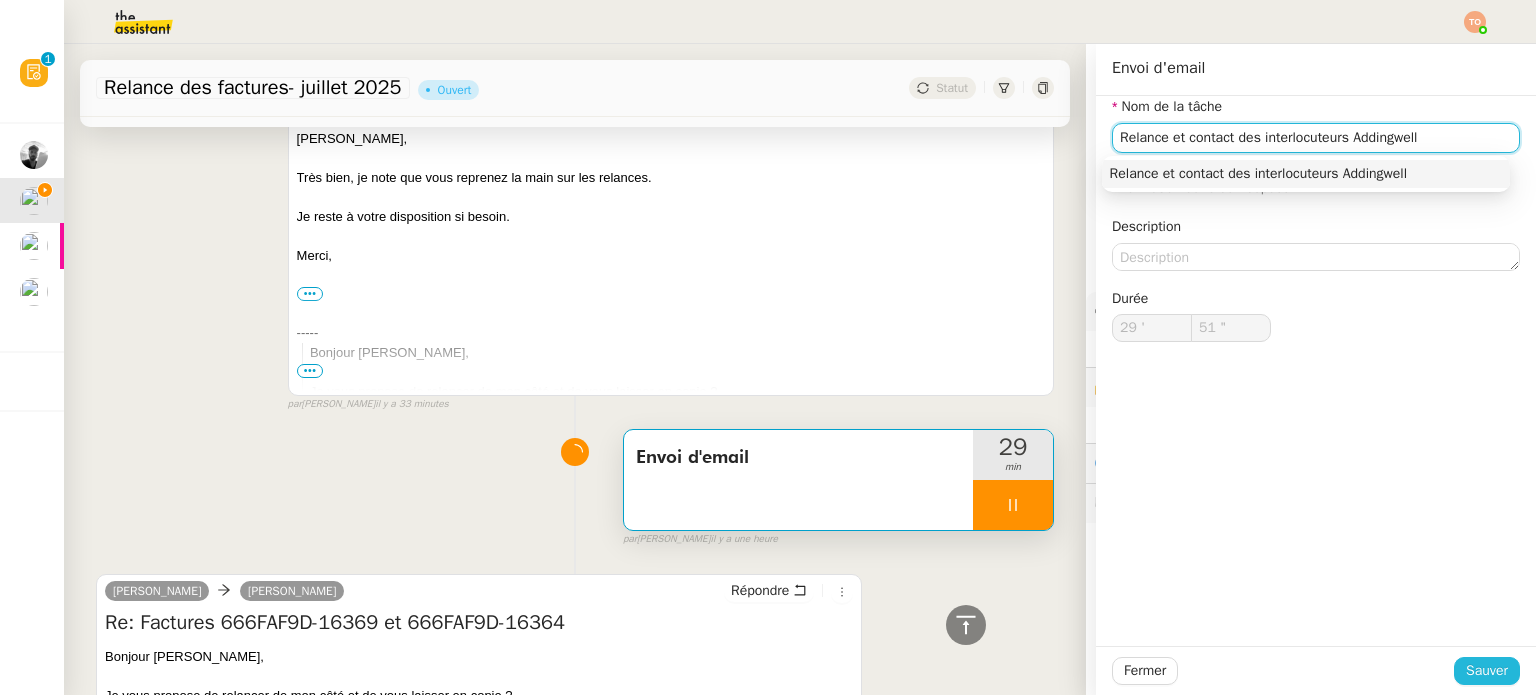 type on "Relance et contact des interlocuteurs Addingwell" 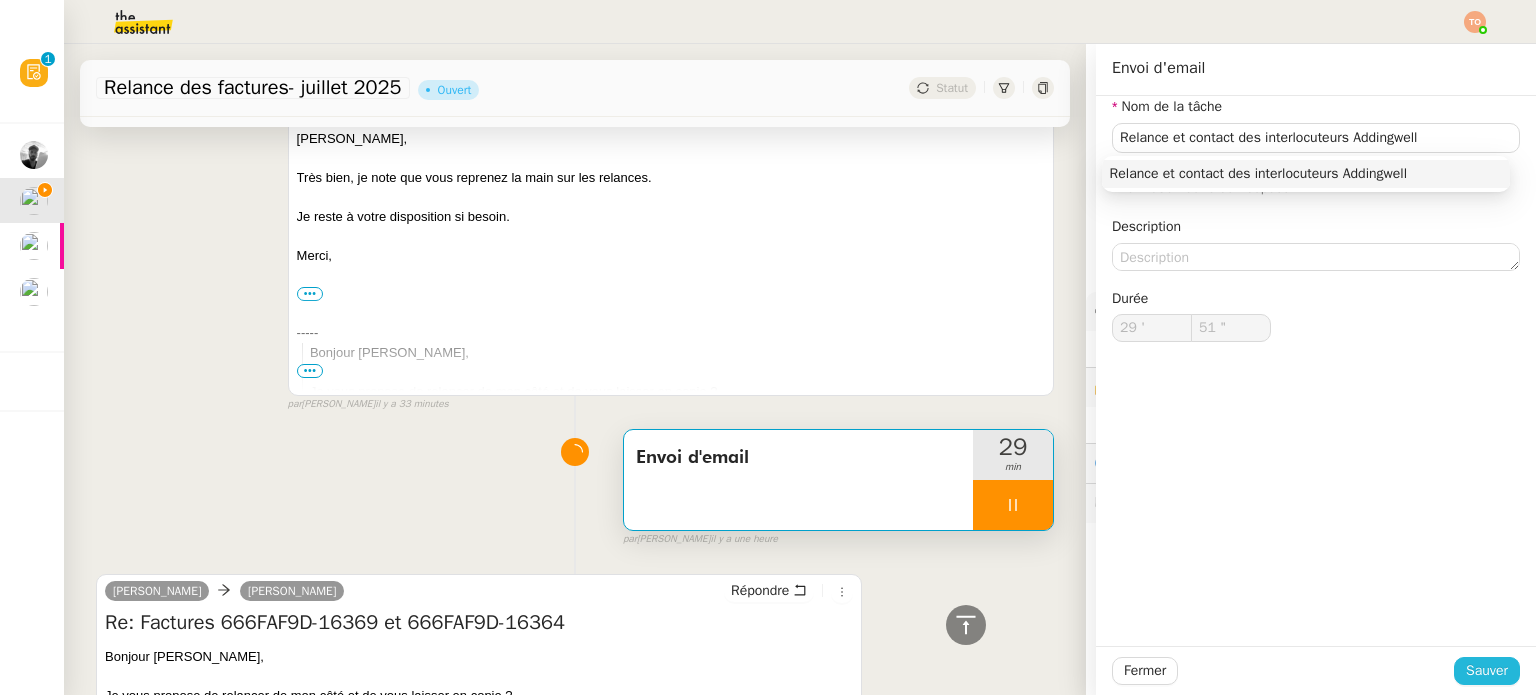 click on "Sauver" 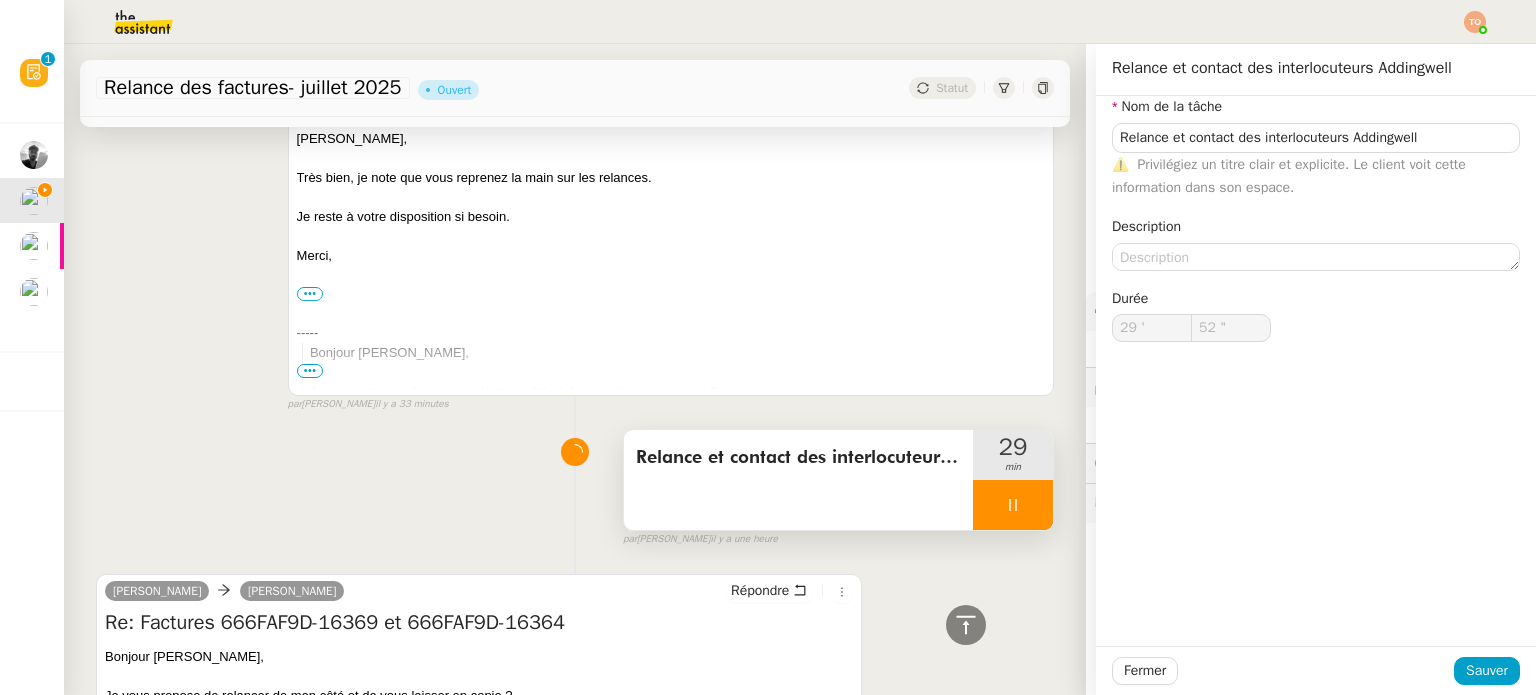 click at bounding box center [1013, 505] 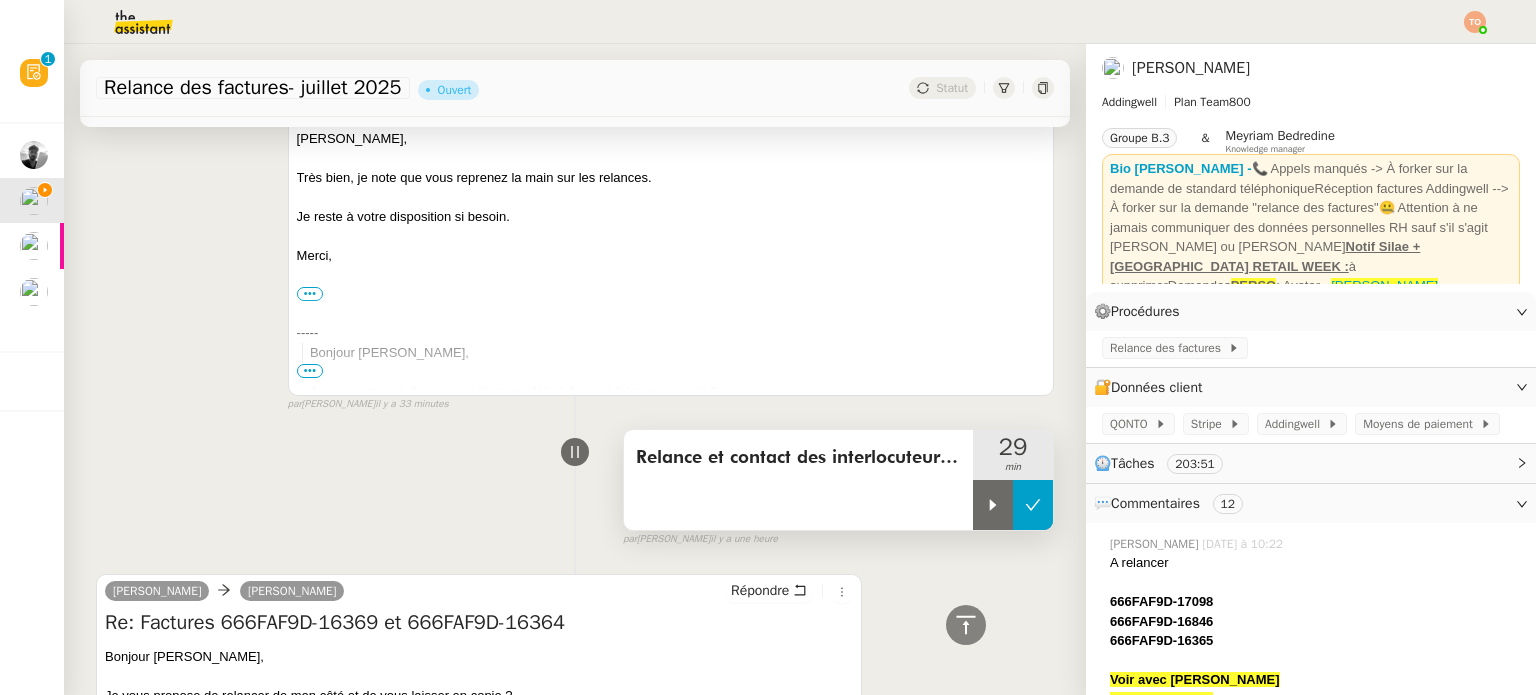 click 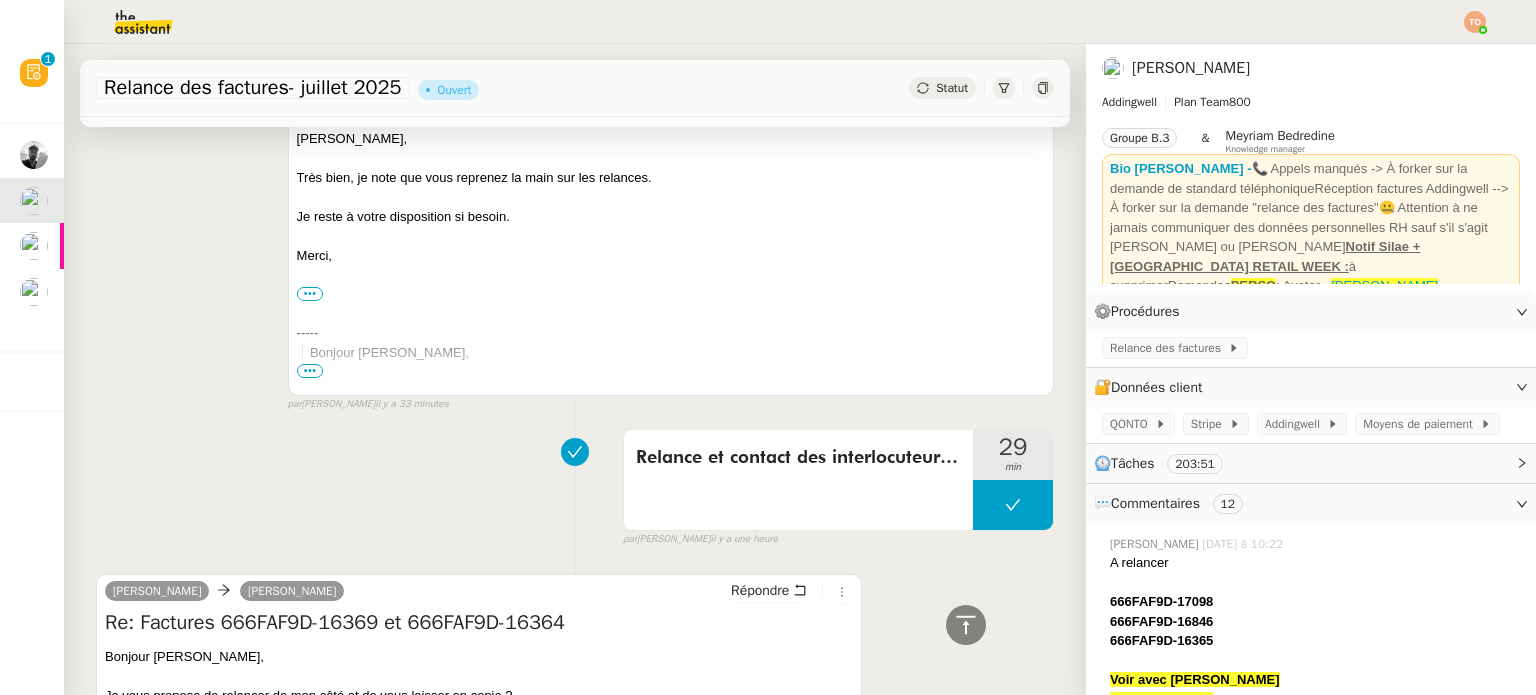 click on "Statut" 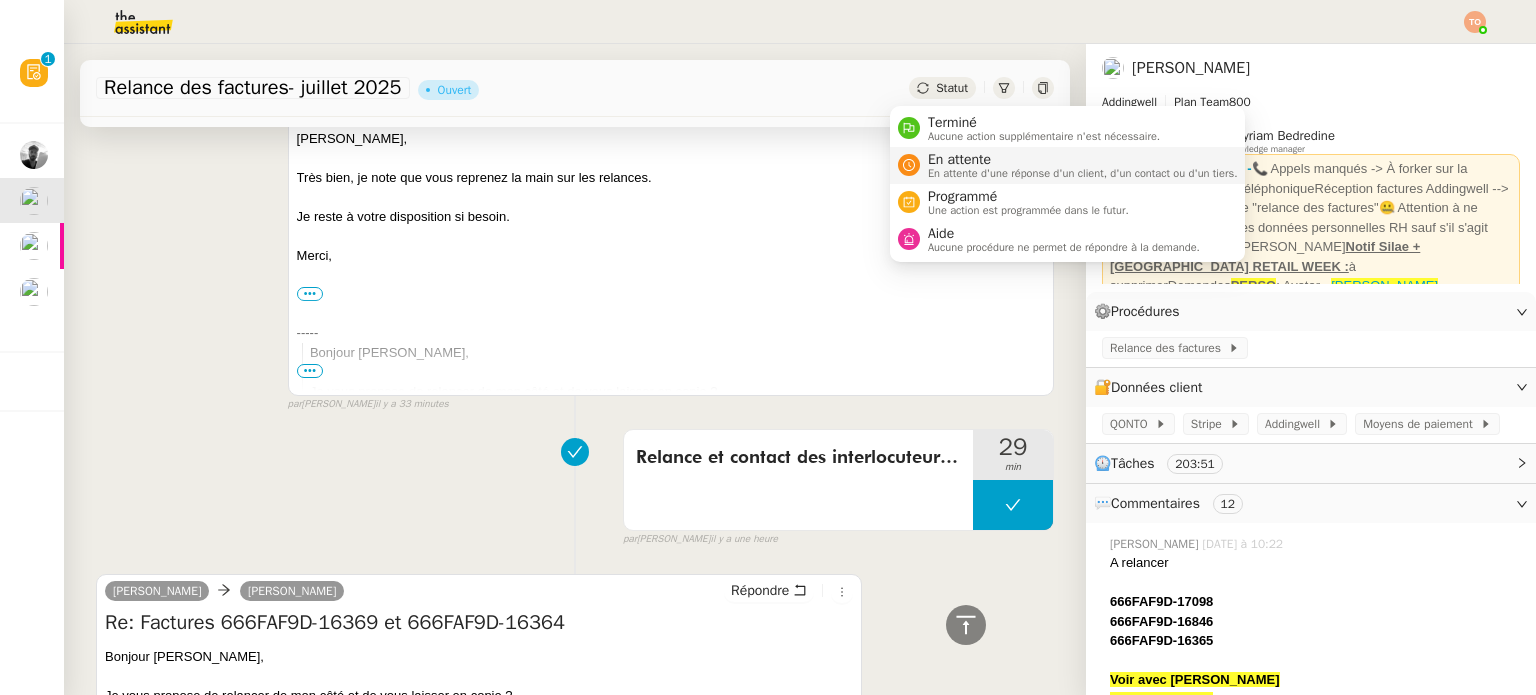 click on "En attente d'une réponse d'un client, d'un contact ou d'un tiers." at bounding box center (1083, 173) 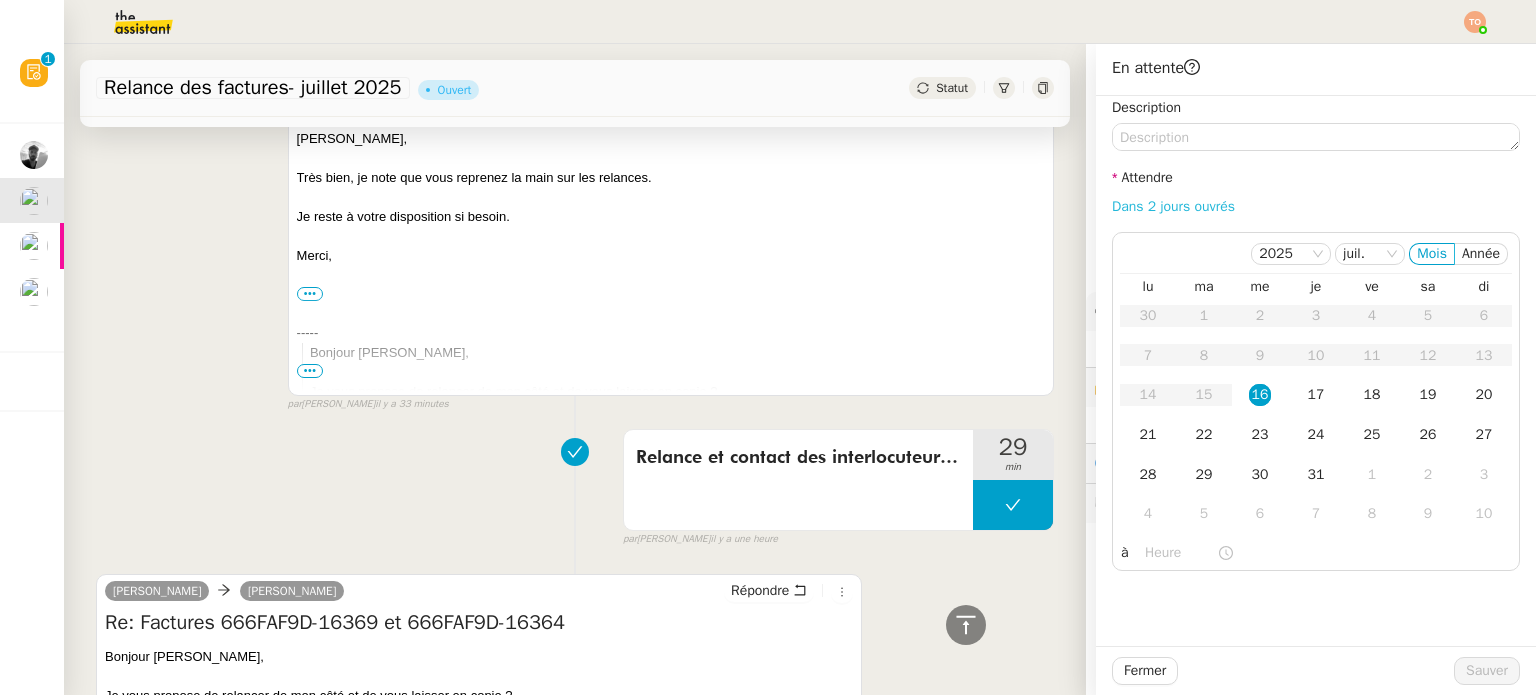 click on "Dans 2 jours ouvrés" 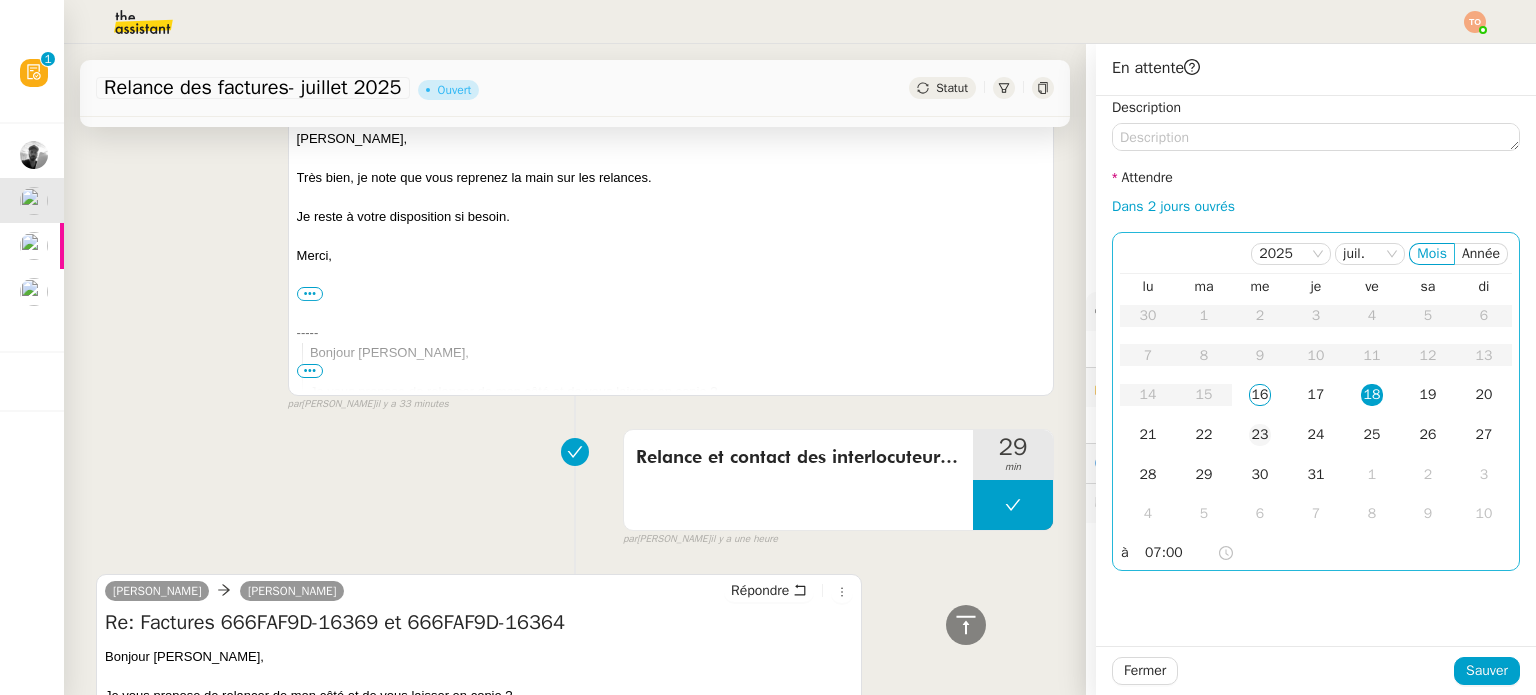 click on "23" 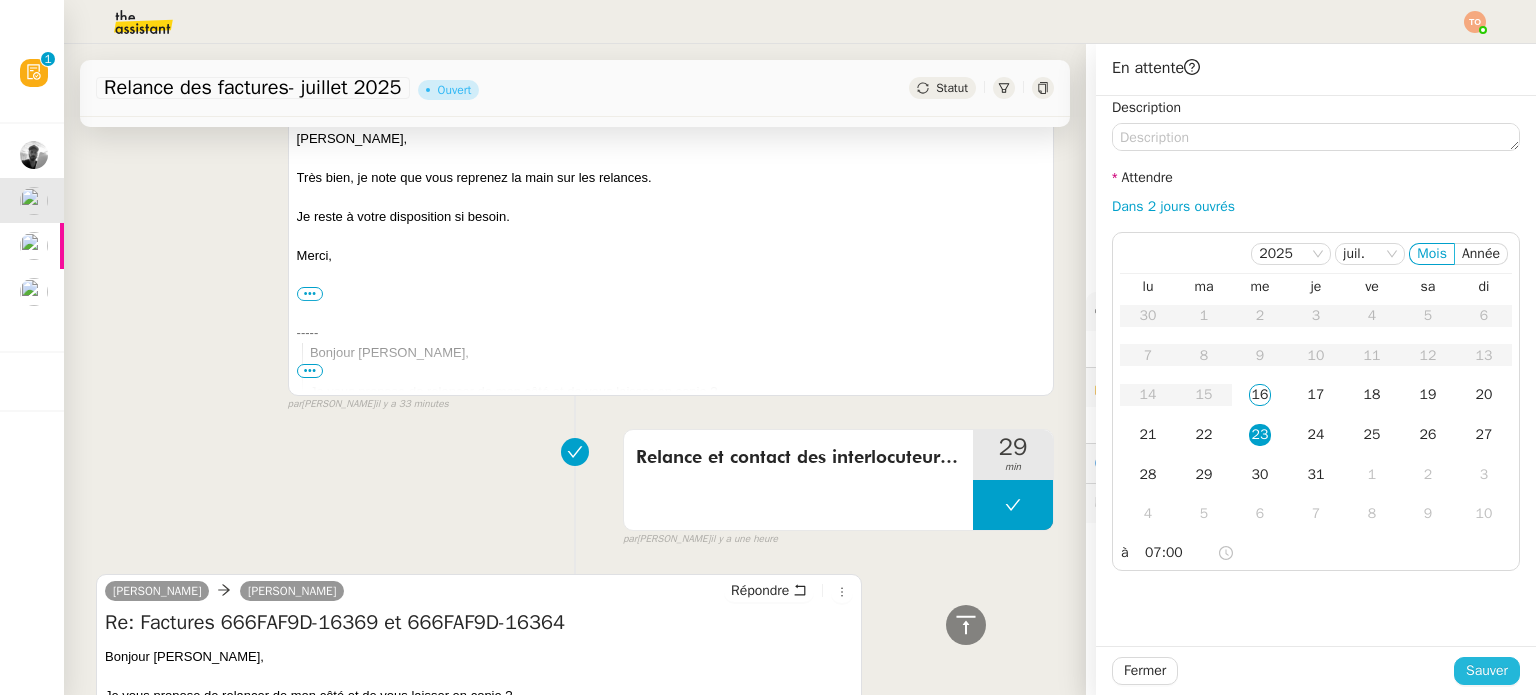 click on "Sauver" 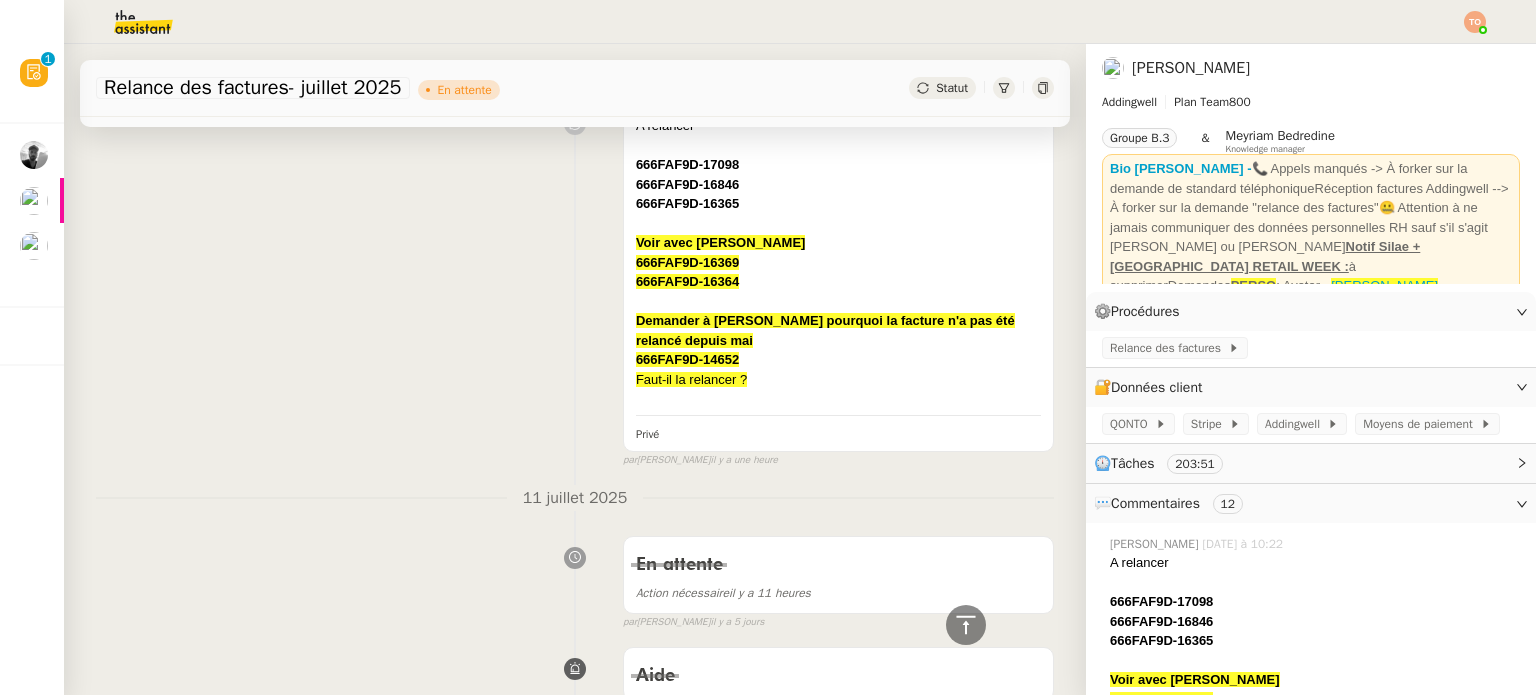 scroll, scrollTop: 5100, scrollLeft: 0, axis: vertical 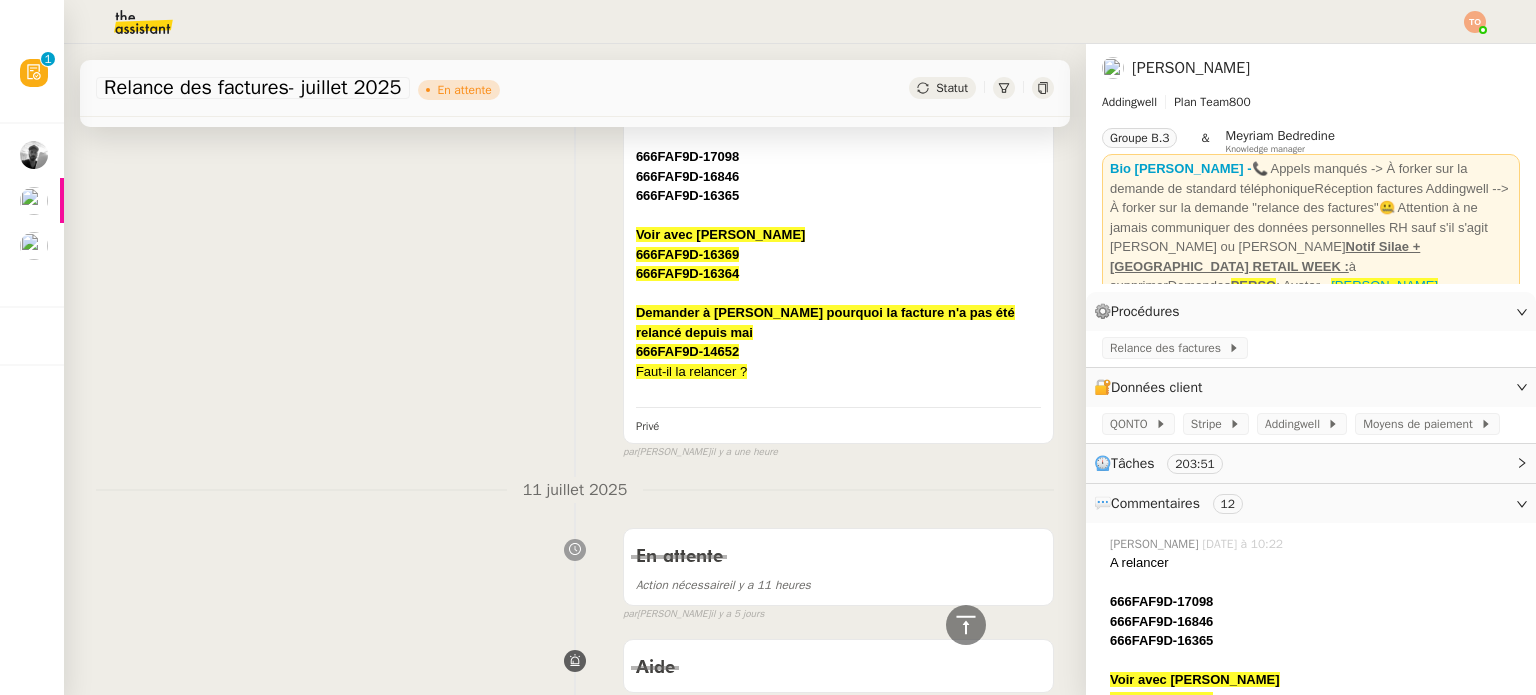 click on "666FAF9D-14652" at bounding box center (838, 352) 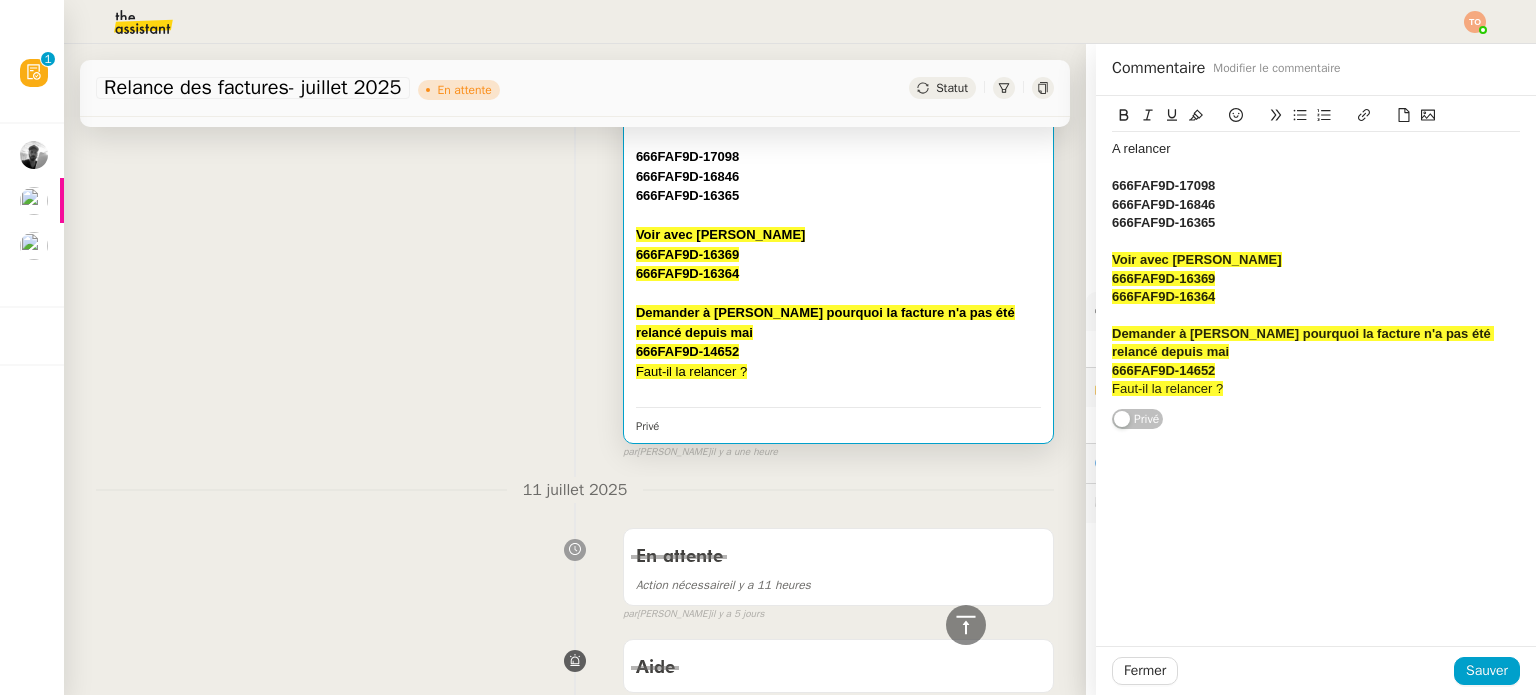 drag, startPoint x: 1227, startPoint y: 299, endPoint x: 967, endPoint y: 55, distance: 356.56134 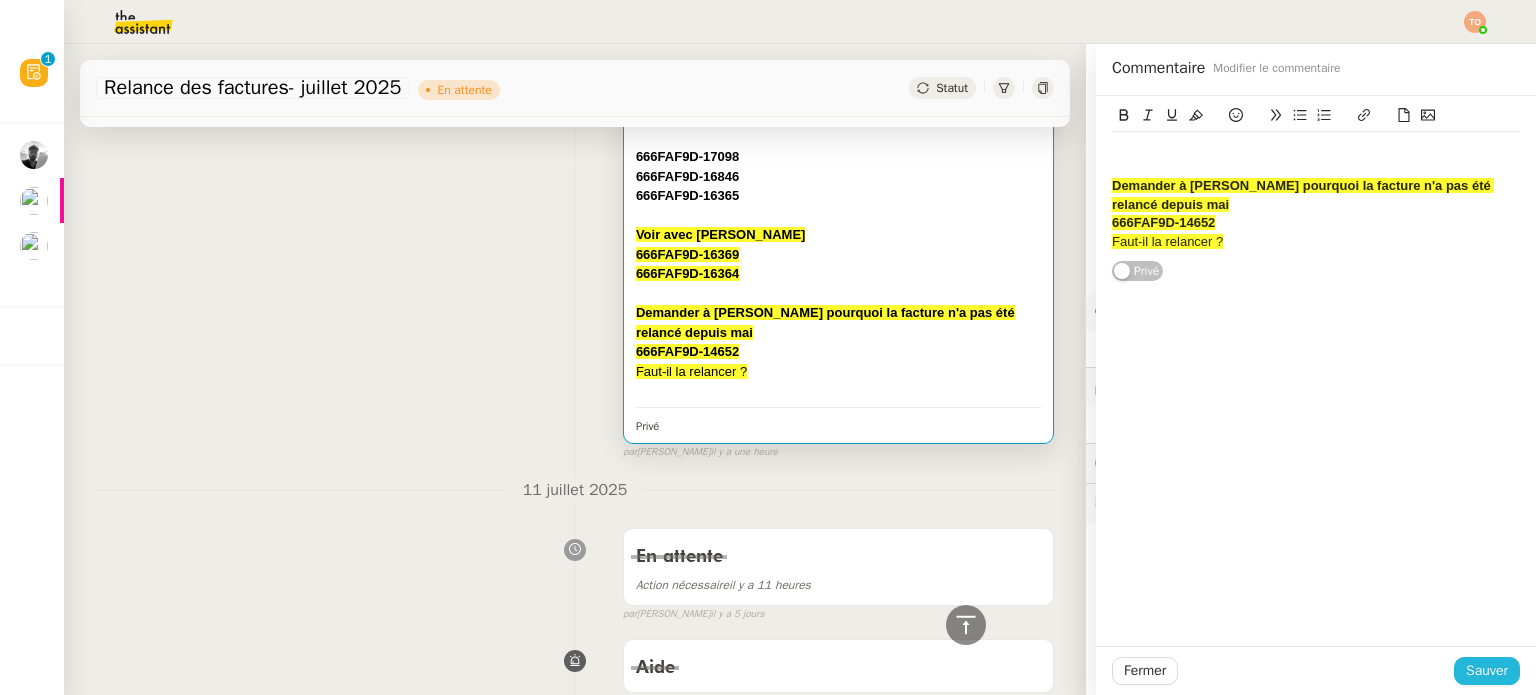 click on "Sauver" 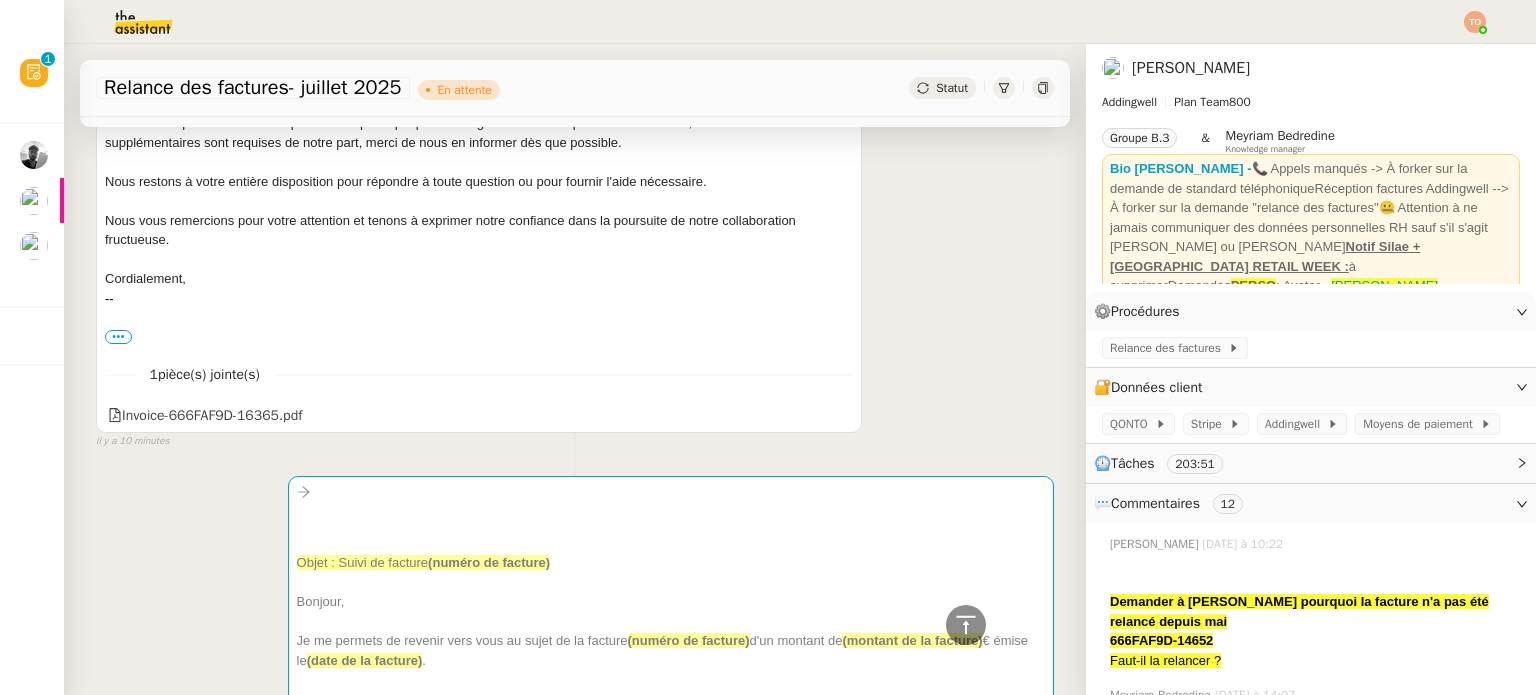 scroll, scrollTop: 2900, scrollLeft: 0, axis: vertical 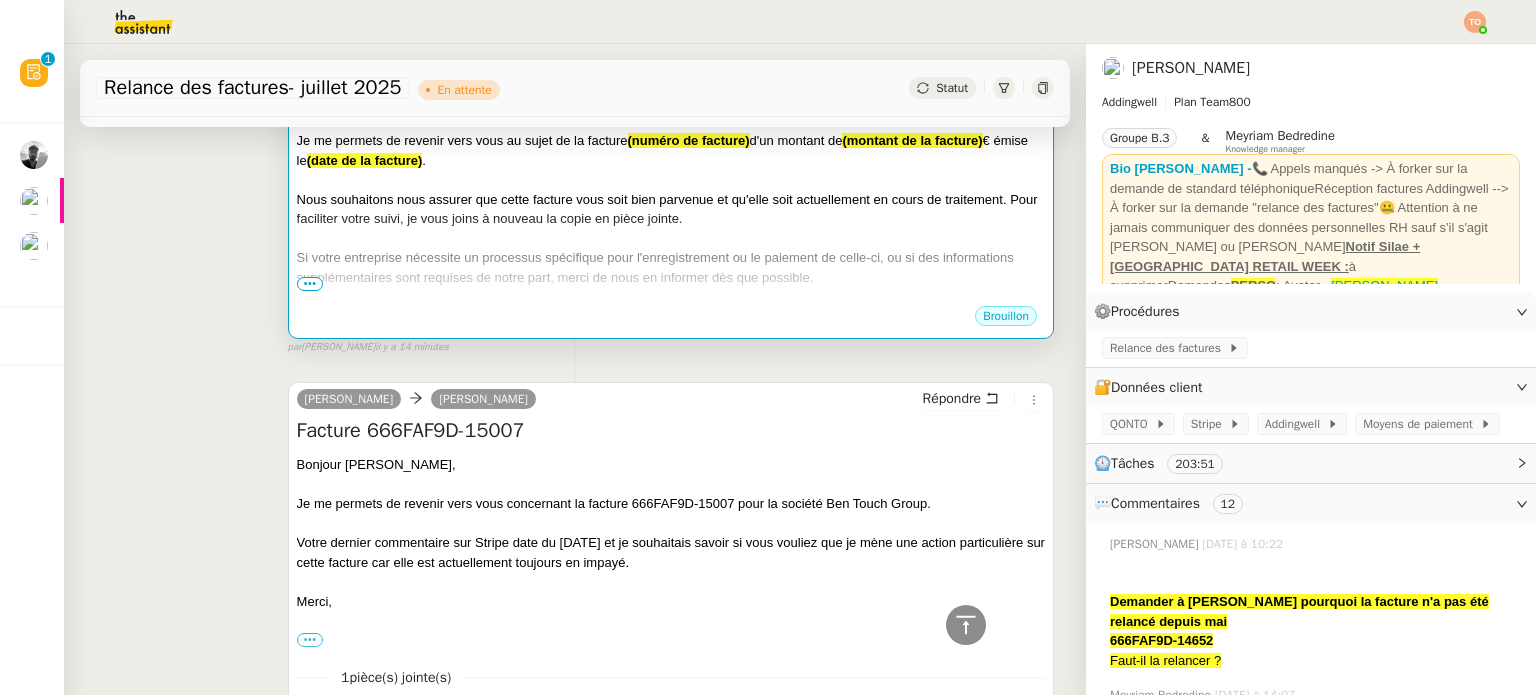 click at bounding box center (671, 297) 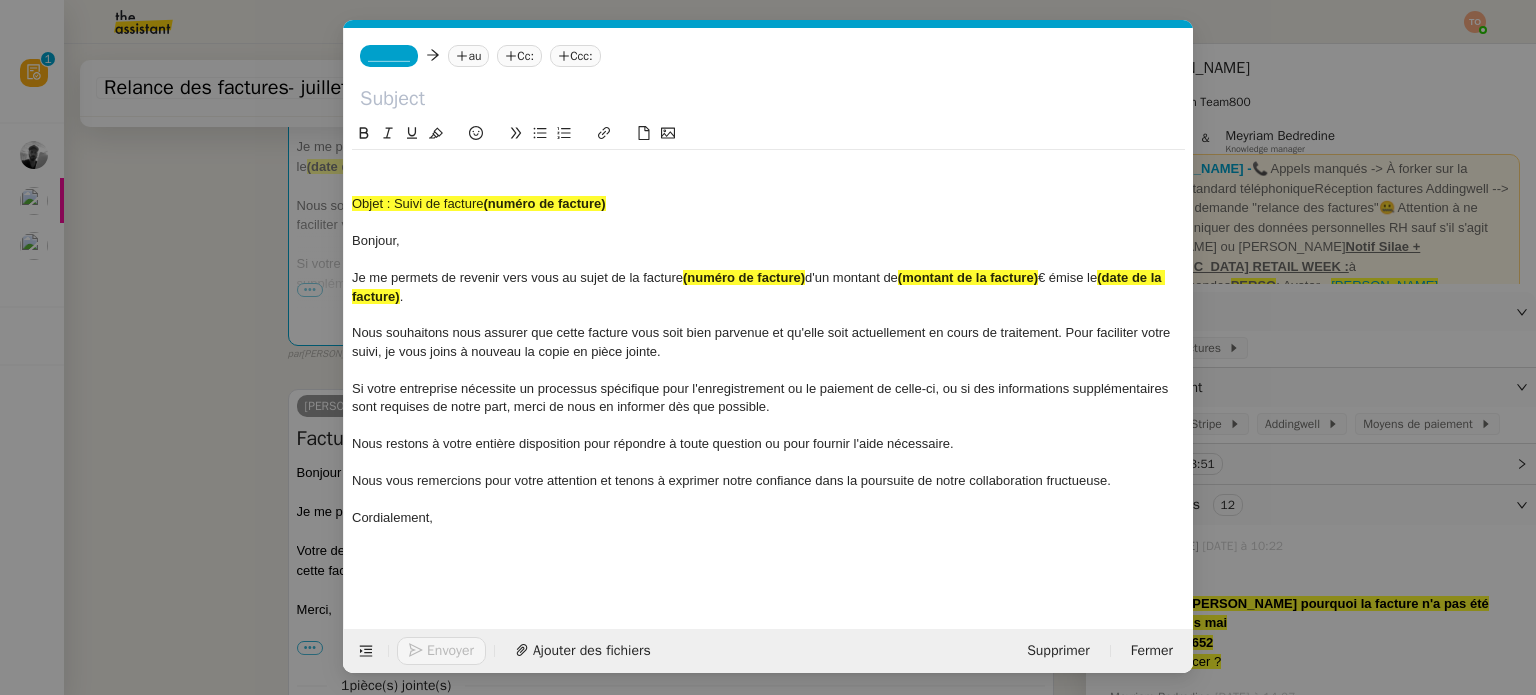 scroll, scrollTop: 2905, scrollLeft: 0, axis: vertical 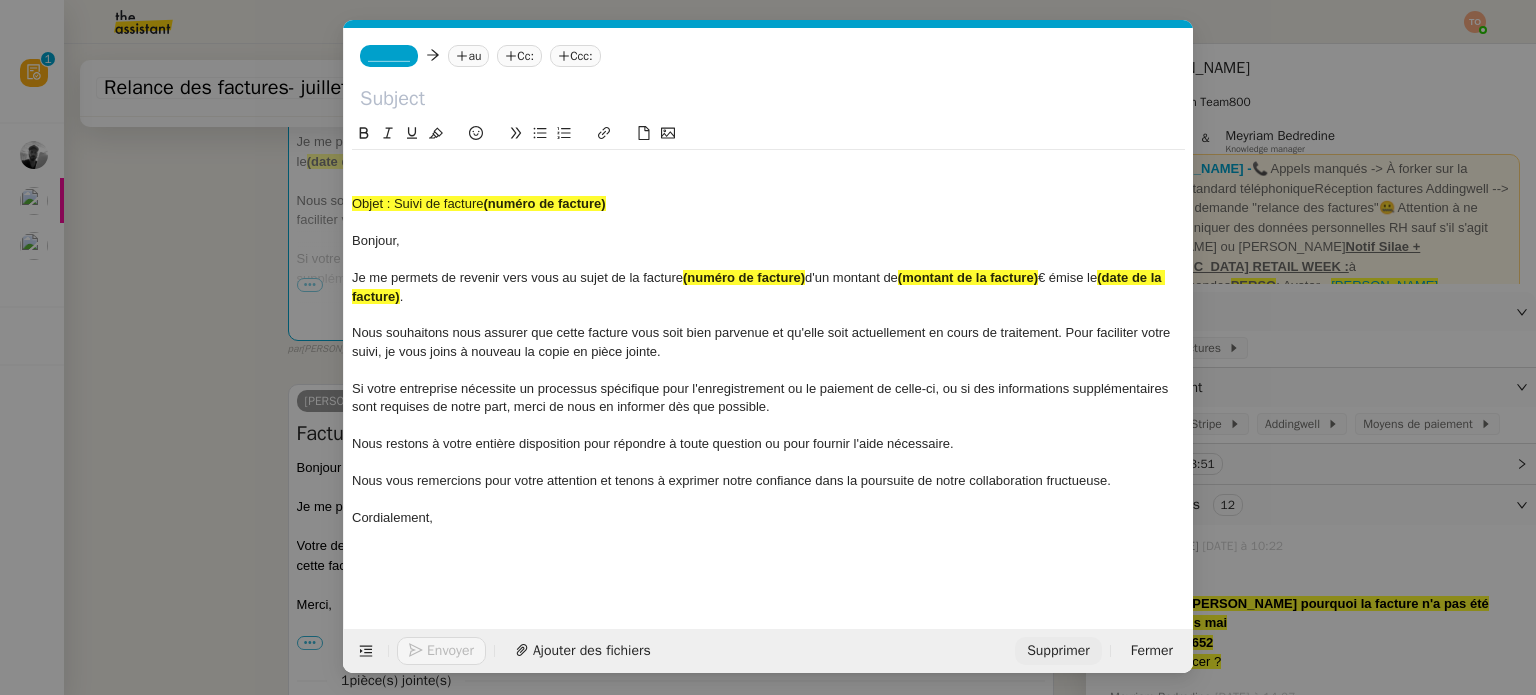 click on "Supprimer" 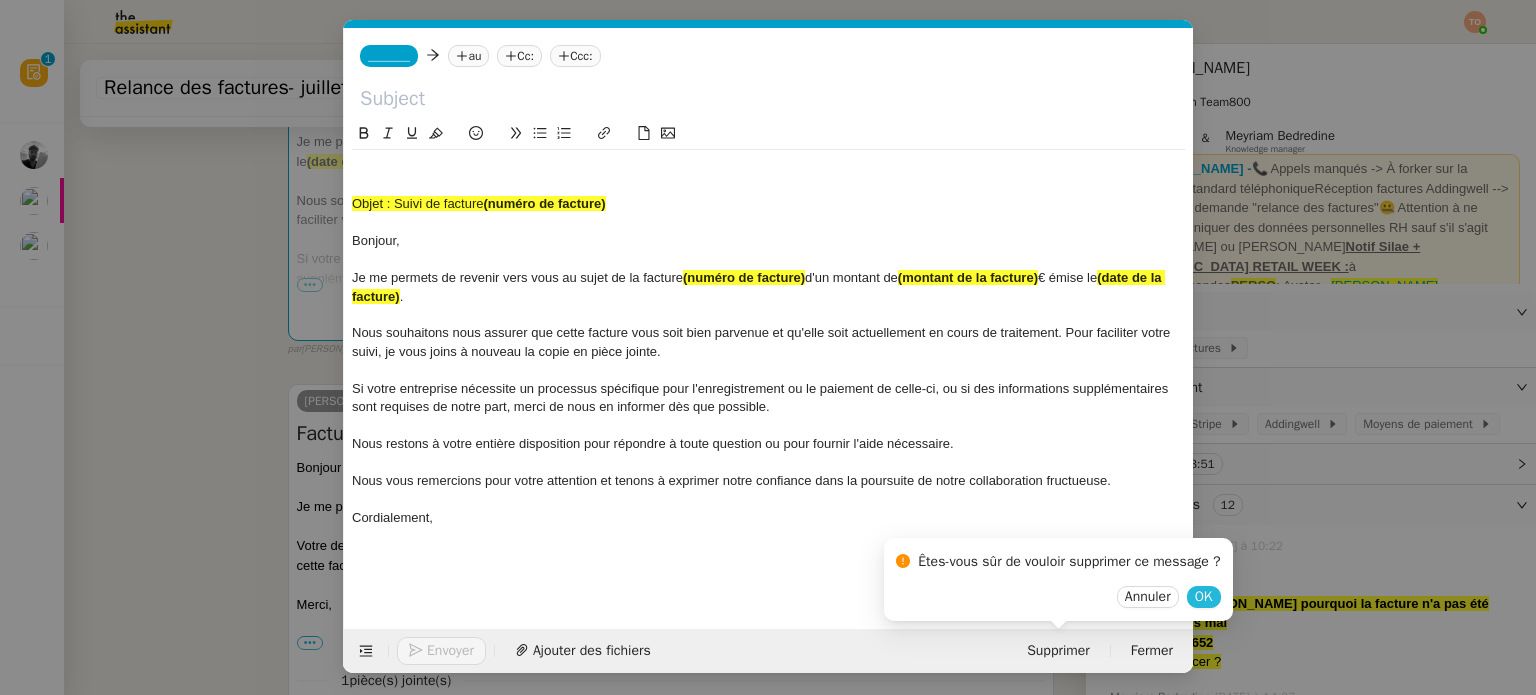 click on "OK" at bounding box center (1204, 597) 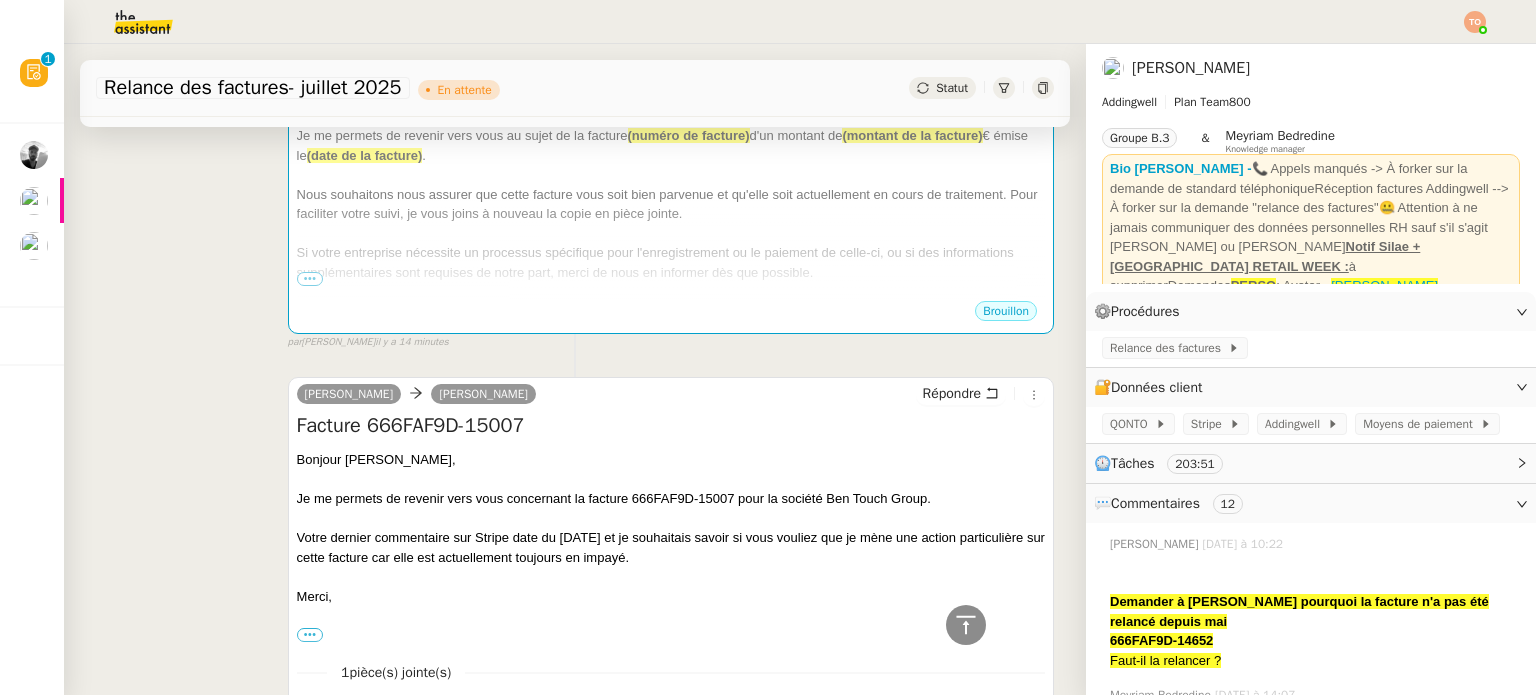 scroll, scrollTop: 2900, scrollLeft: 0, axis: vertical 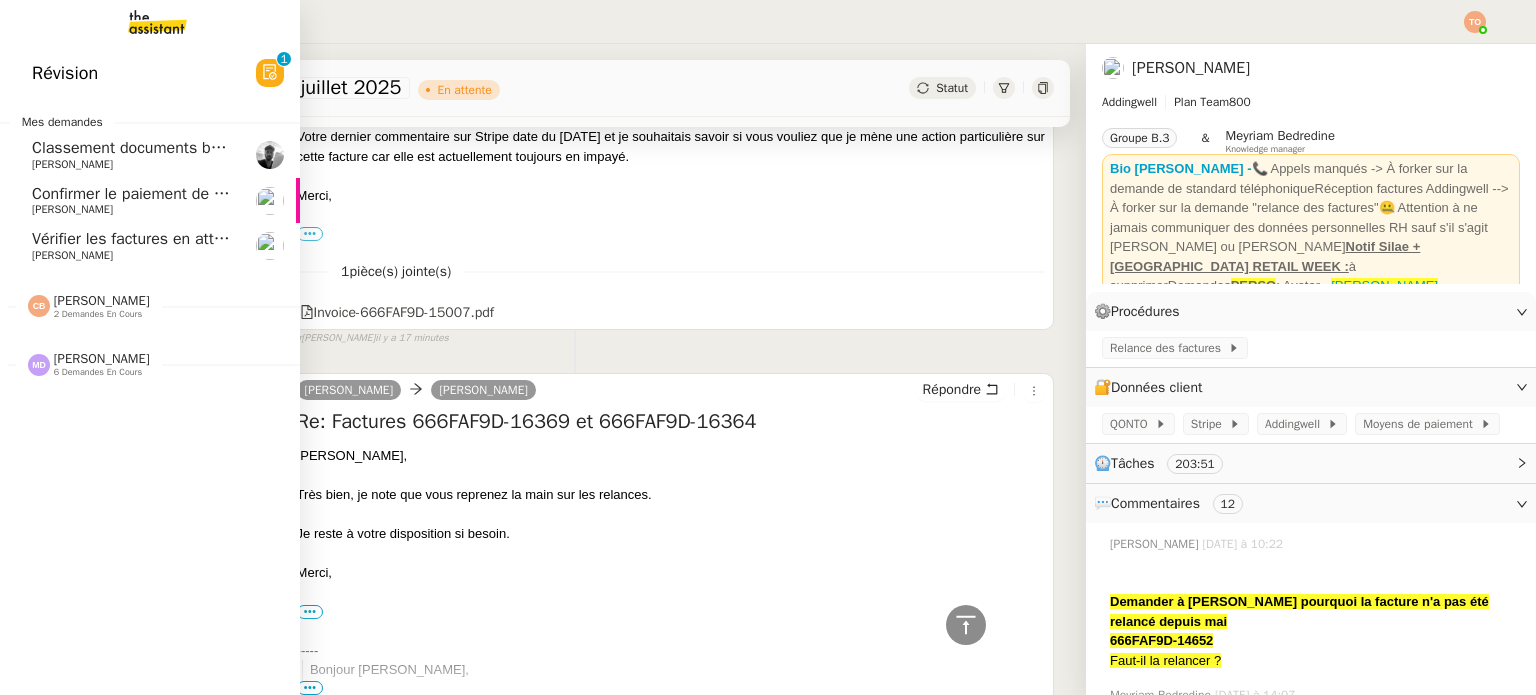 click on "[PERSON_NAME]" 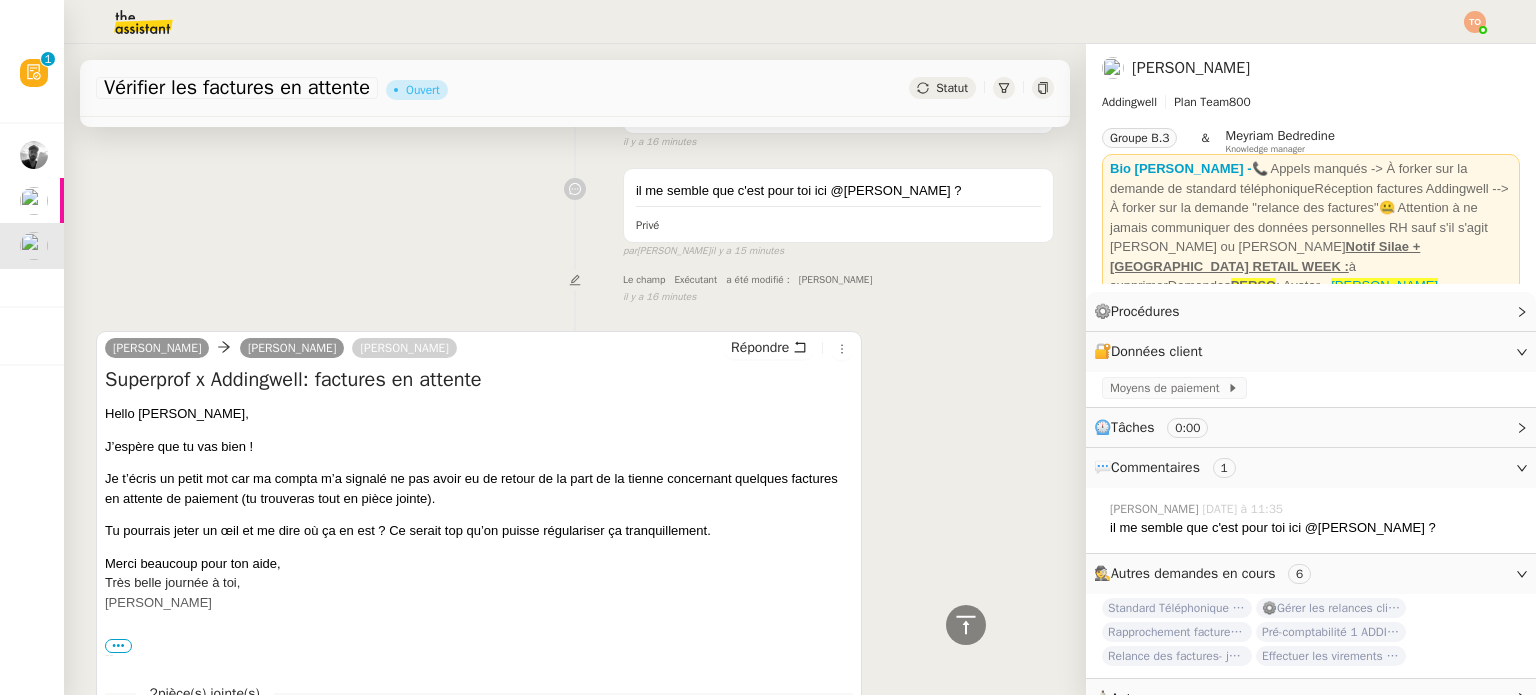 scroll, scrollTop: 0, scrollLeft: 0, axis: both 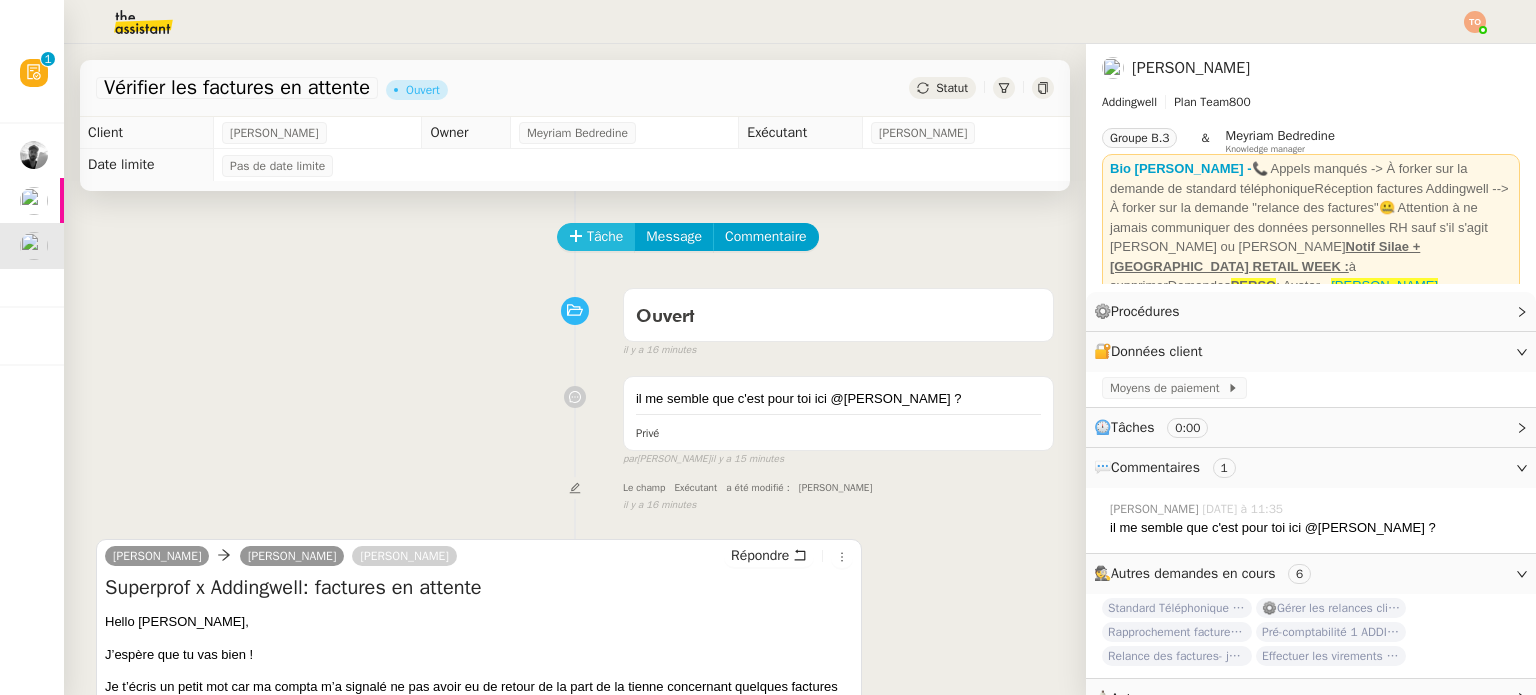 click on "Tâche" 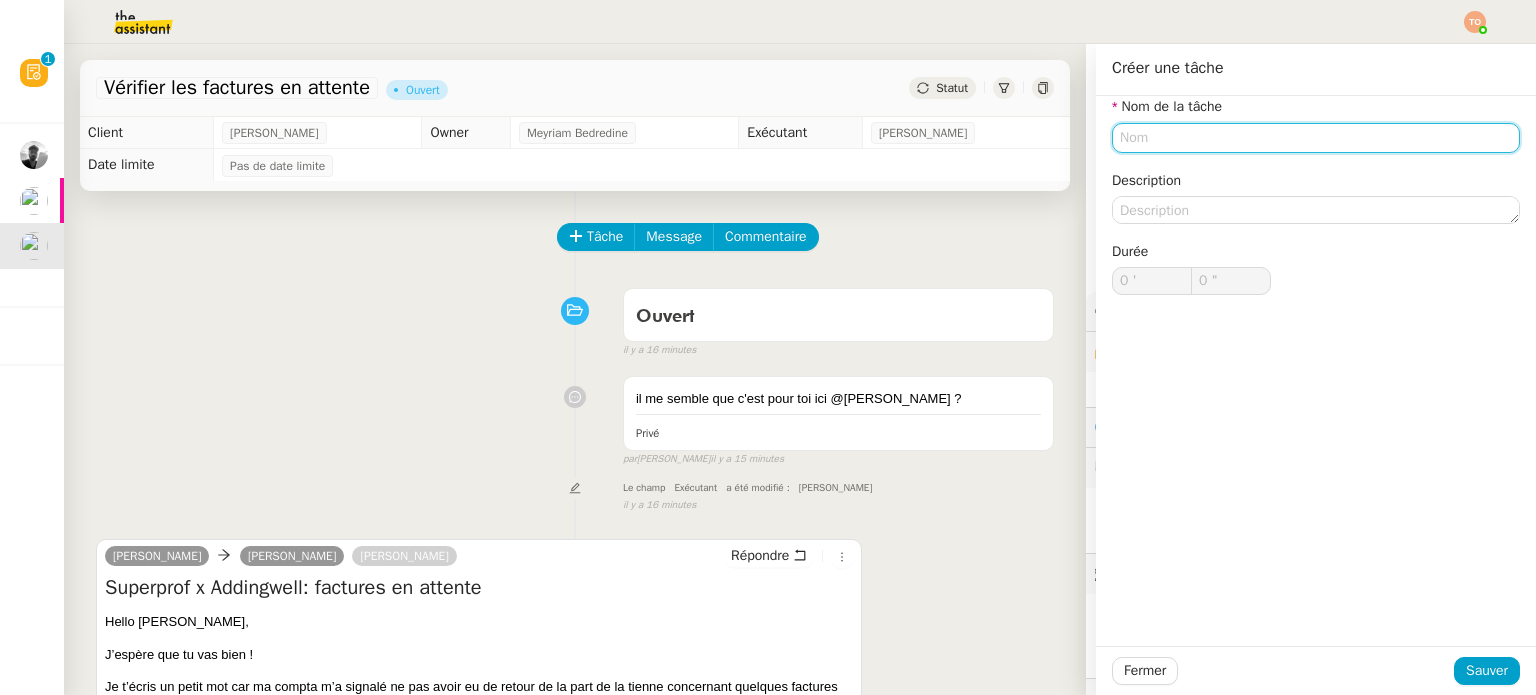 click 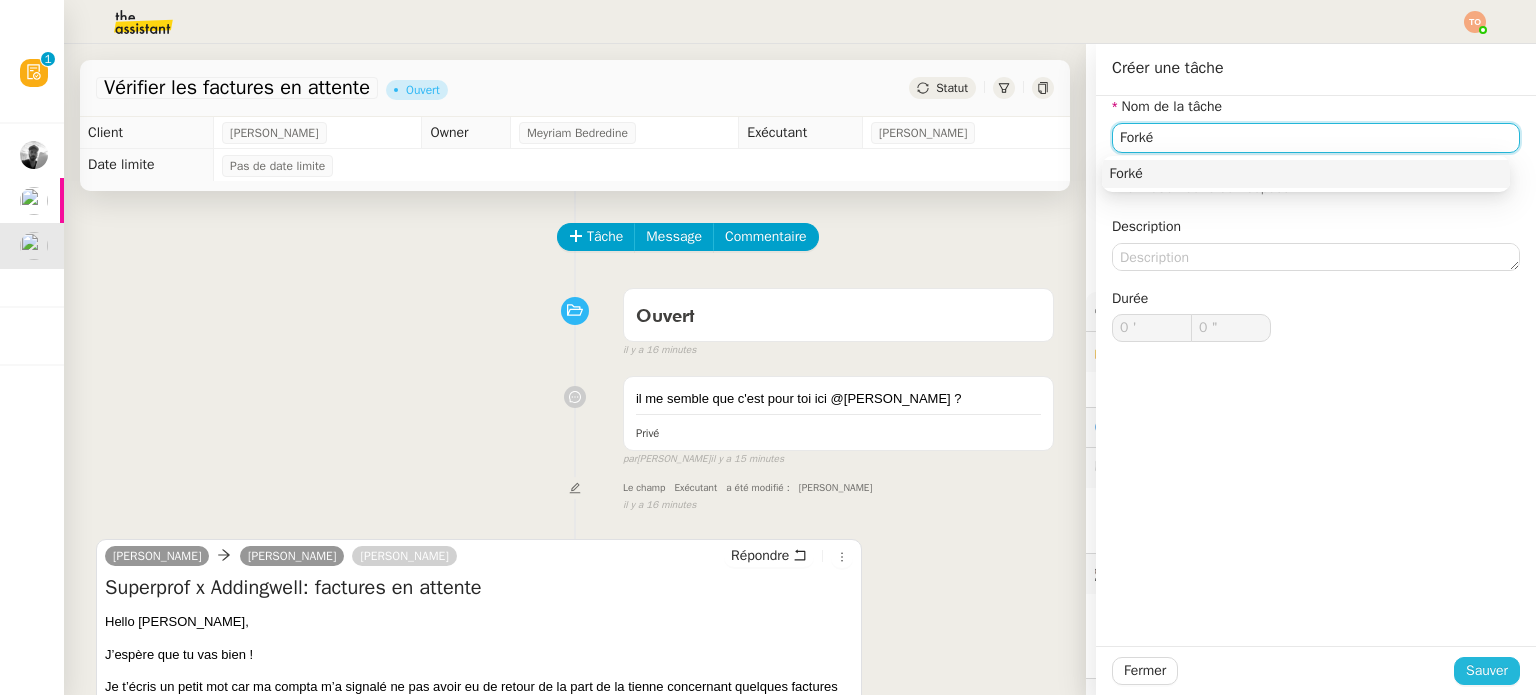 type on "Forké" 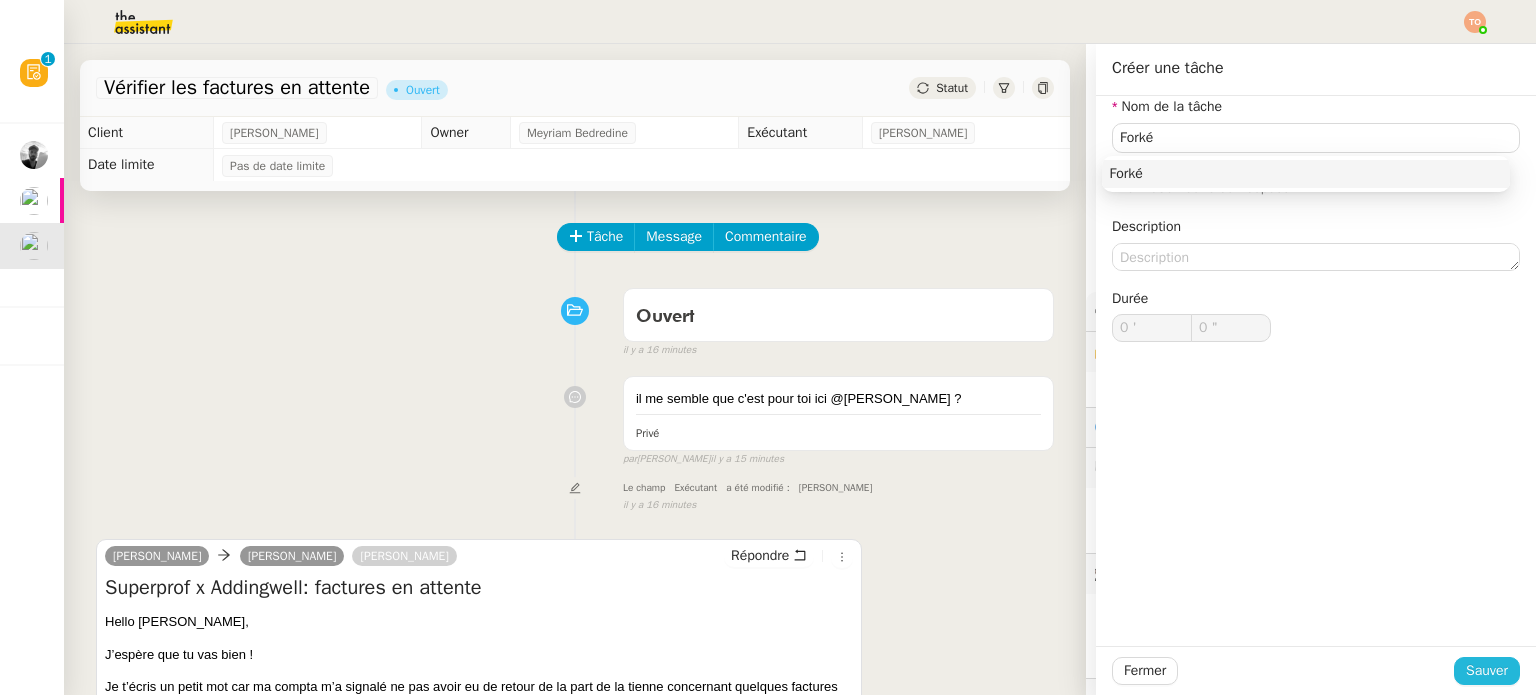 click on "Sauver" 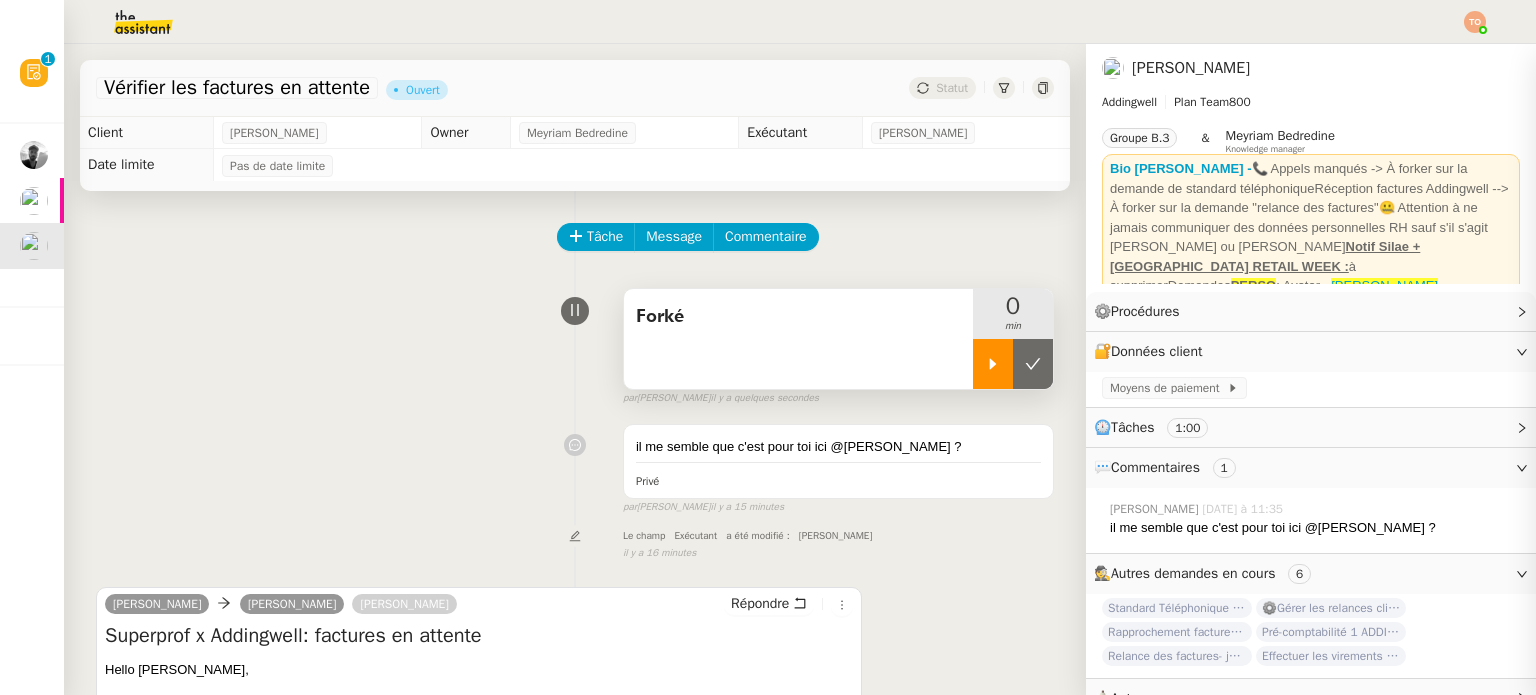 click at bounding box center [993, 364] 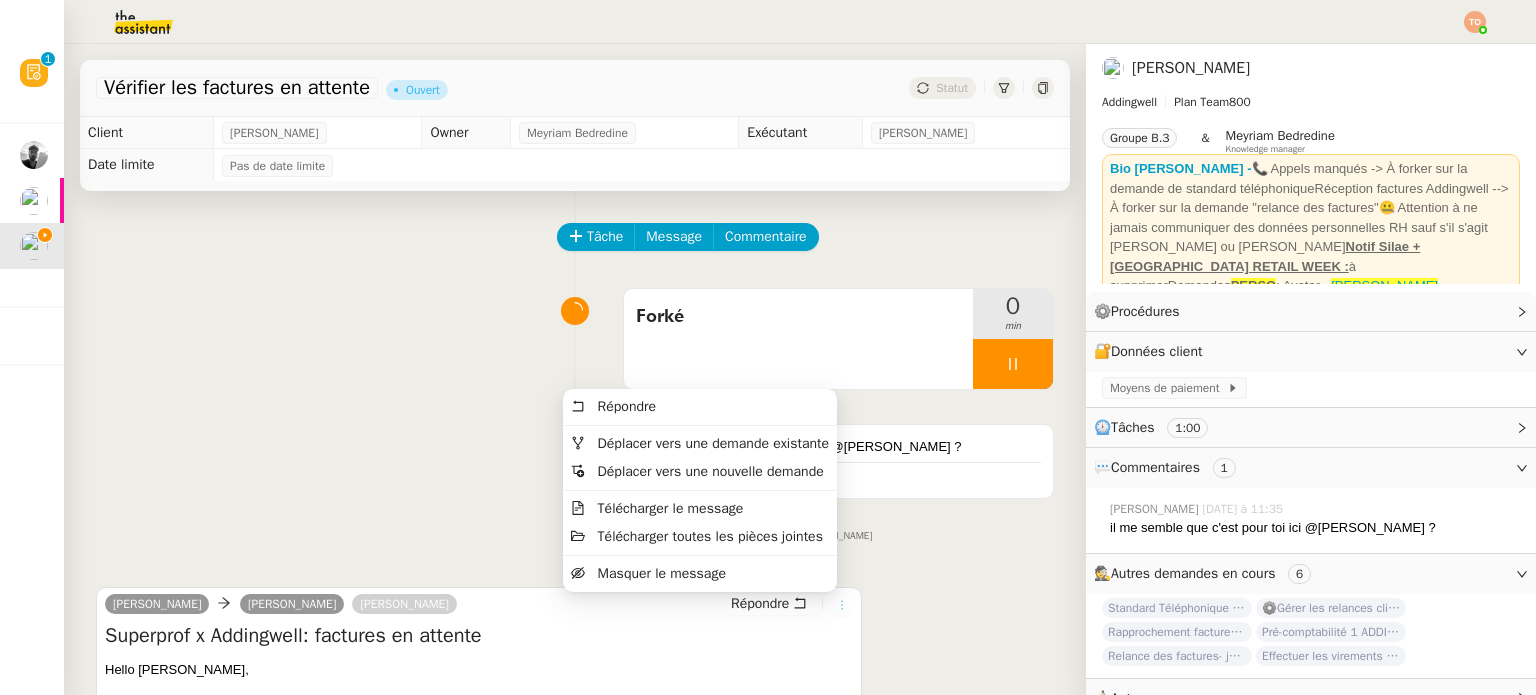click 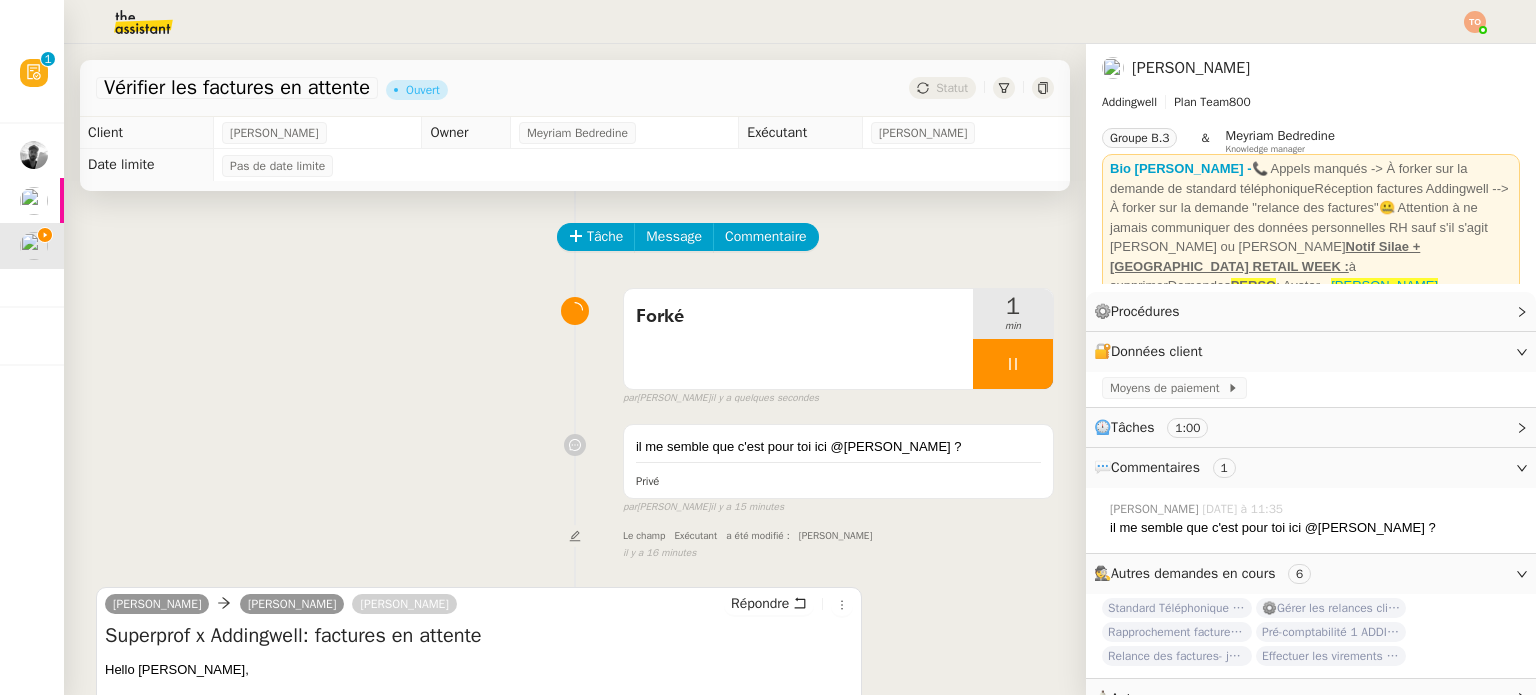 click on "Le champ     Exécutant     a été modifié :     [PERSON_NAME]" at bounding box center (838, 536) 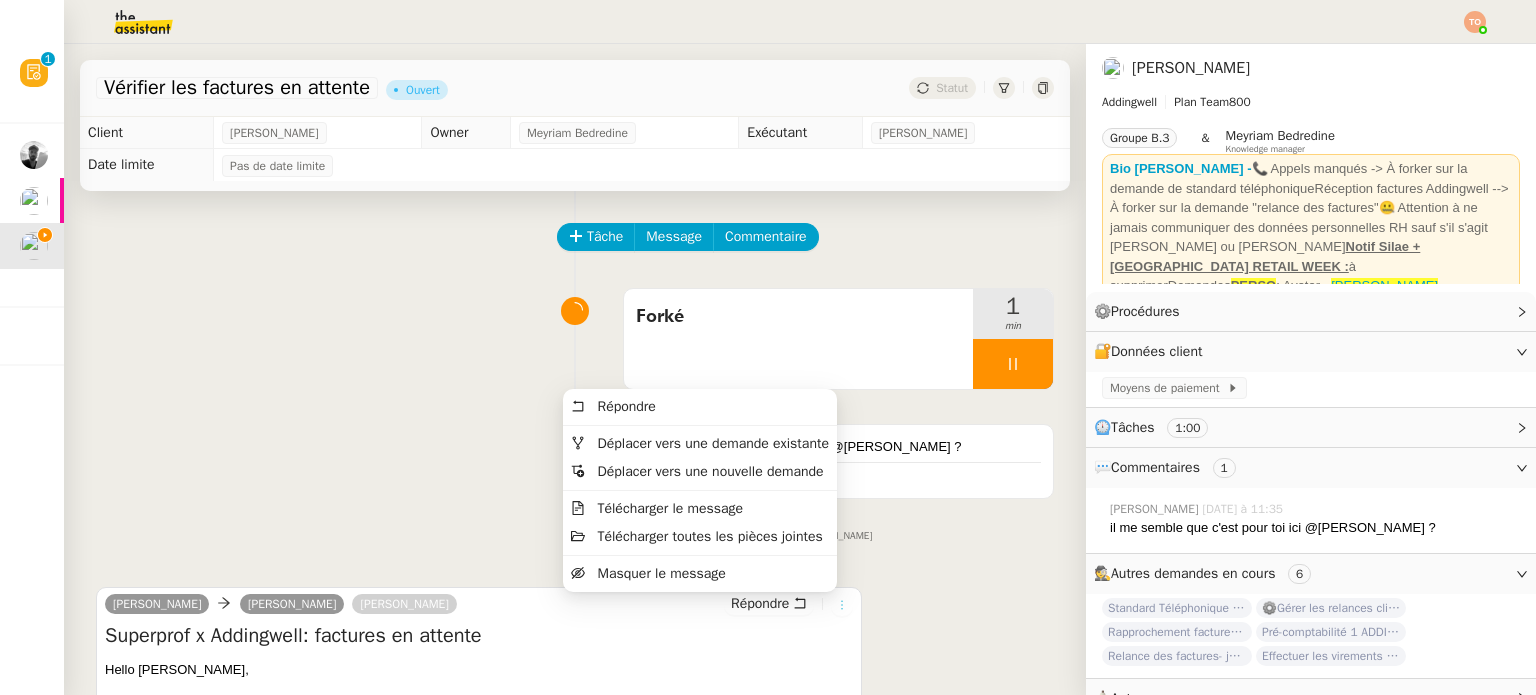 click 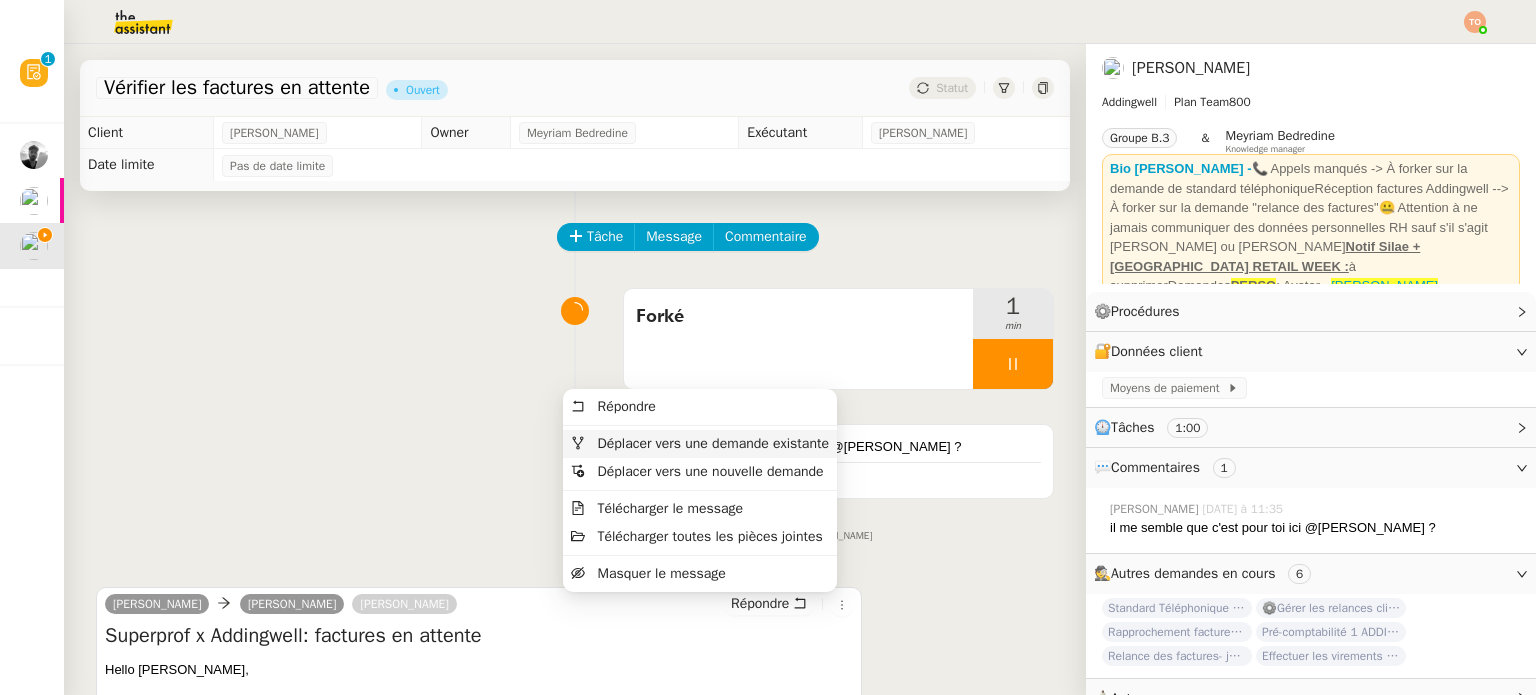 click on "Déplacer vers une demande existante" at bounding box center (700, 444) 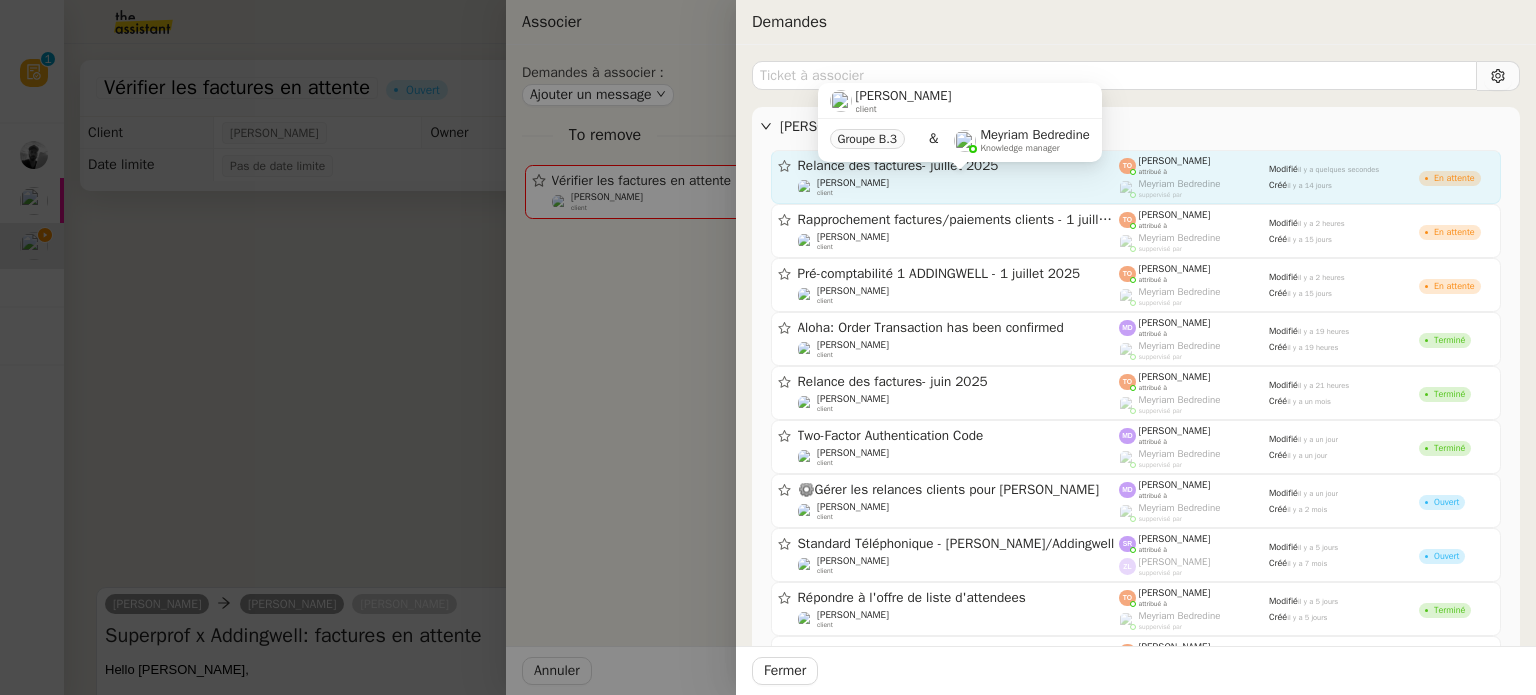 click on "[PERSON_NAME]    client" 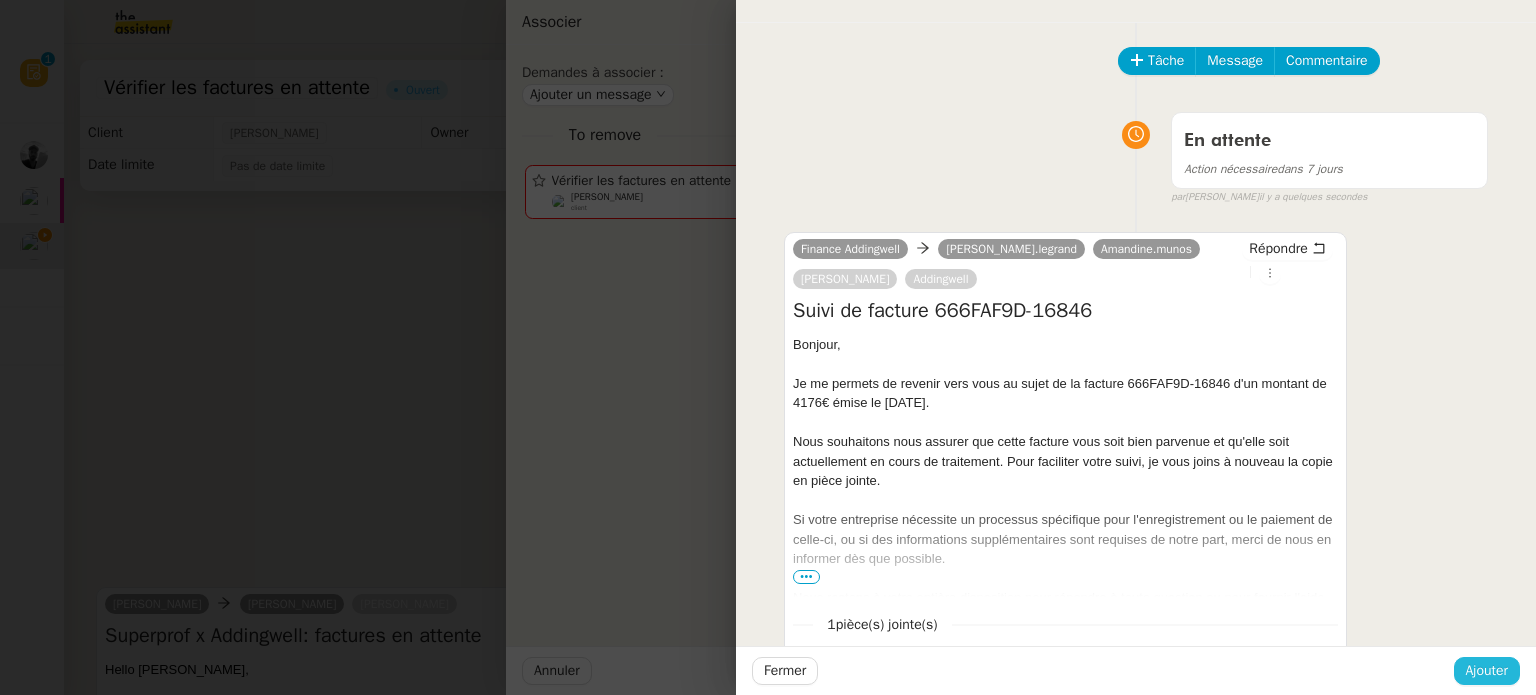 click on "Ajouter" at bounding box center (1487, 670) 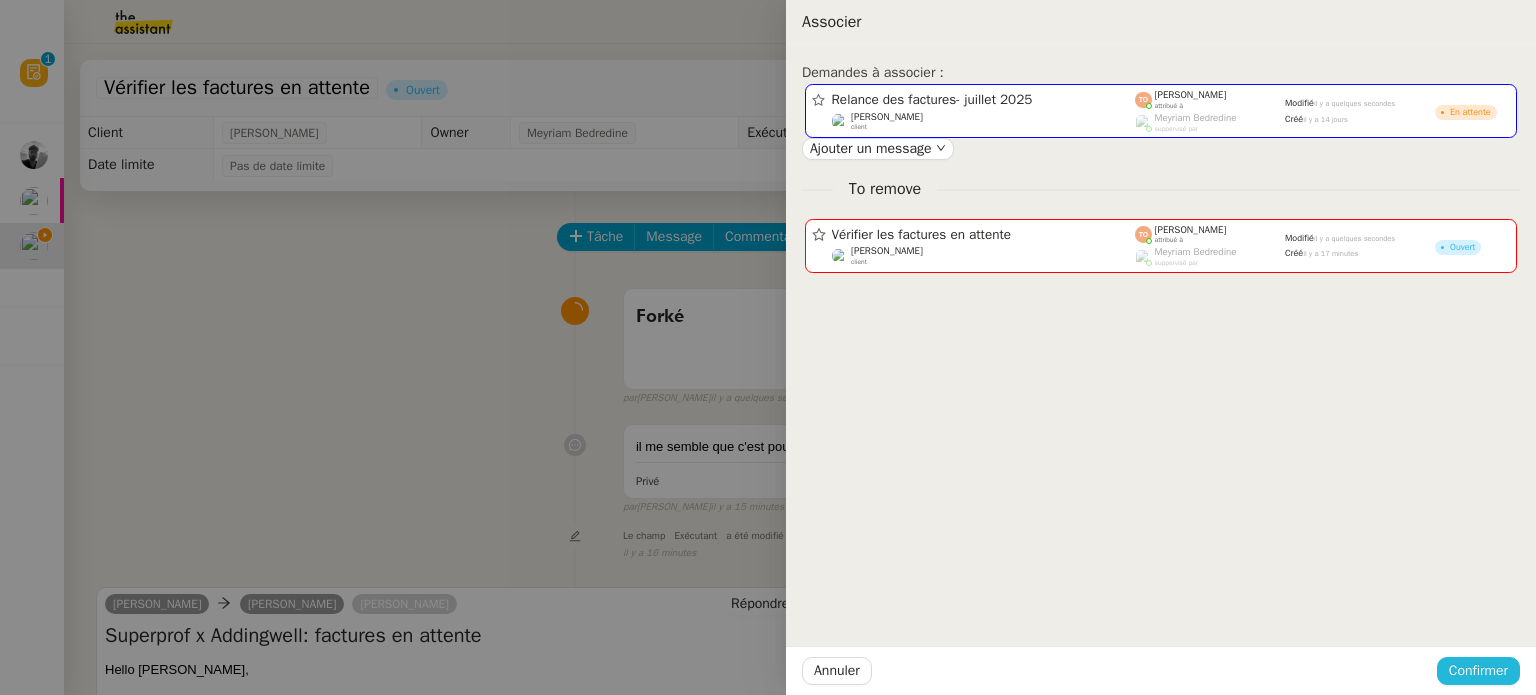 click on "Confirmer" at bounding box center [1478, 671] 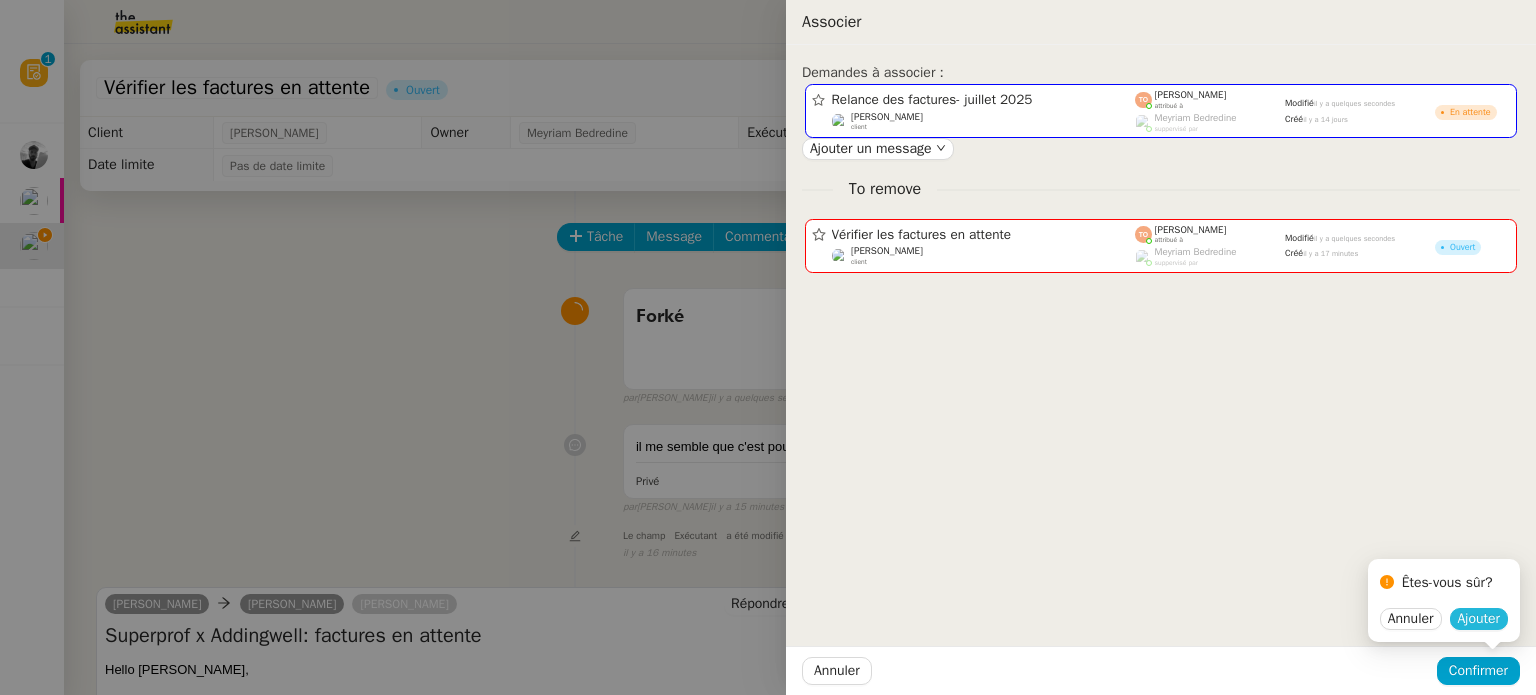 click on "Ajouter" at bounding box center (1479, 619) 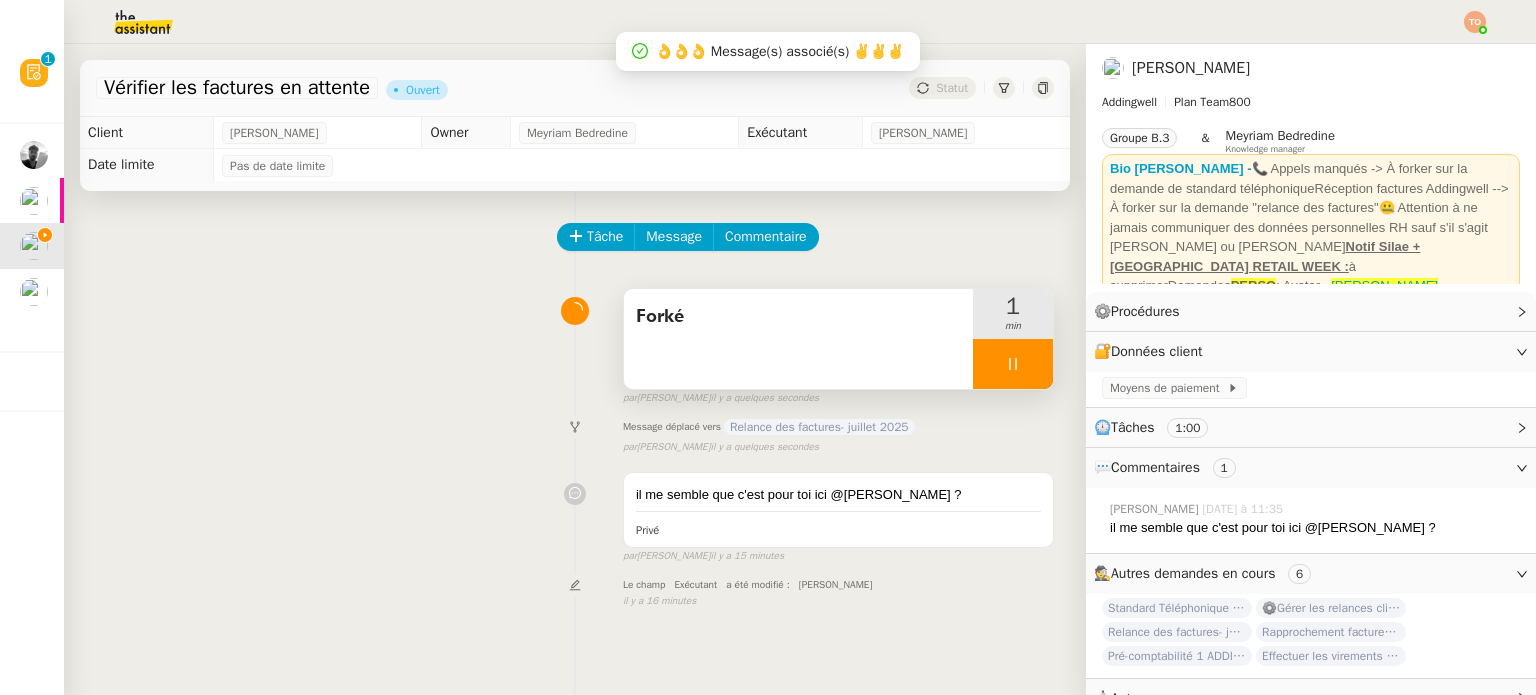 click at bounding box center [1013, 364] 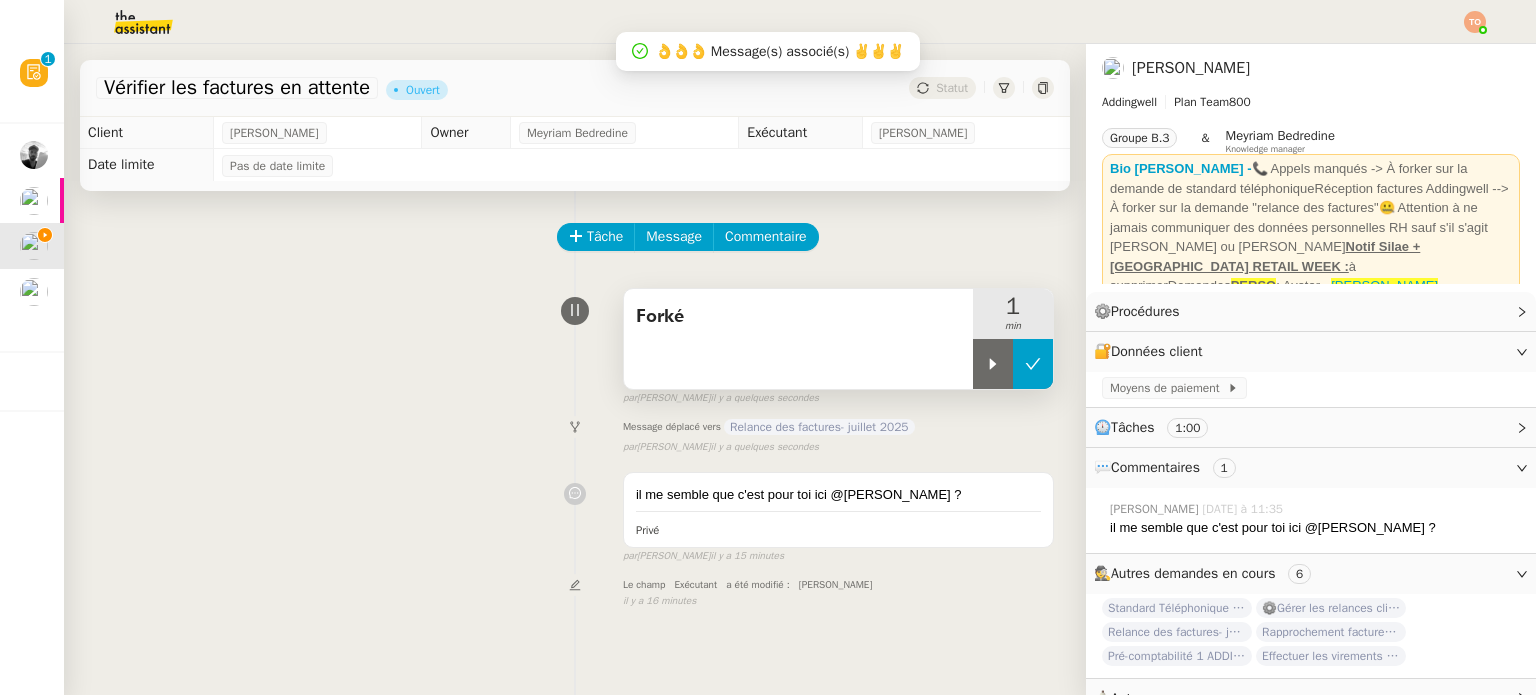 click at bounding box center (1033, 364) 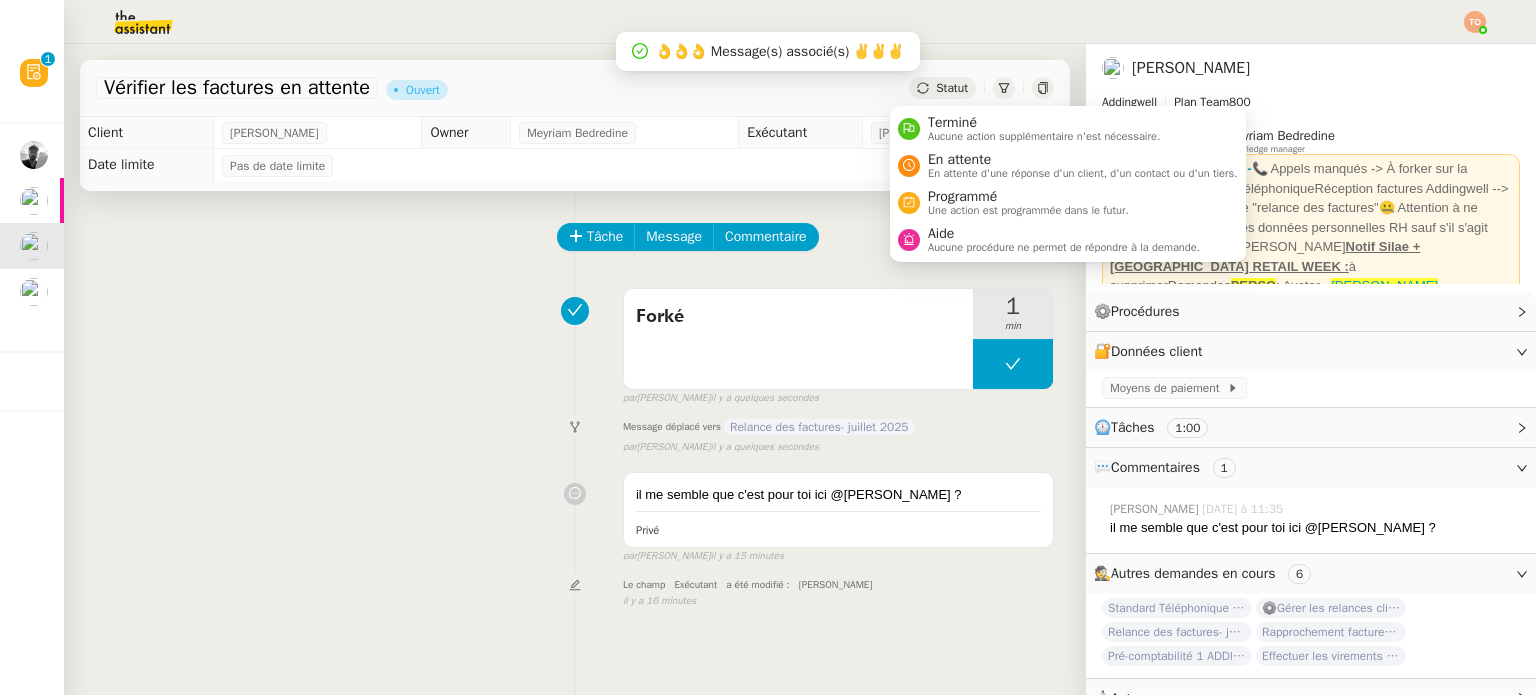 click on "Statut" 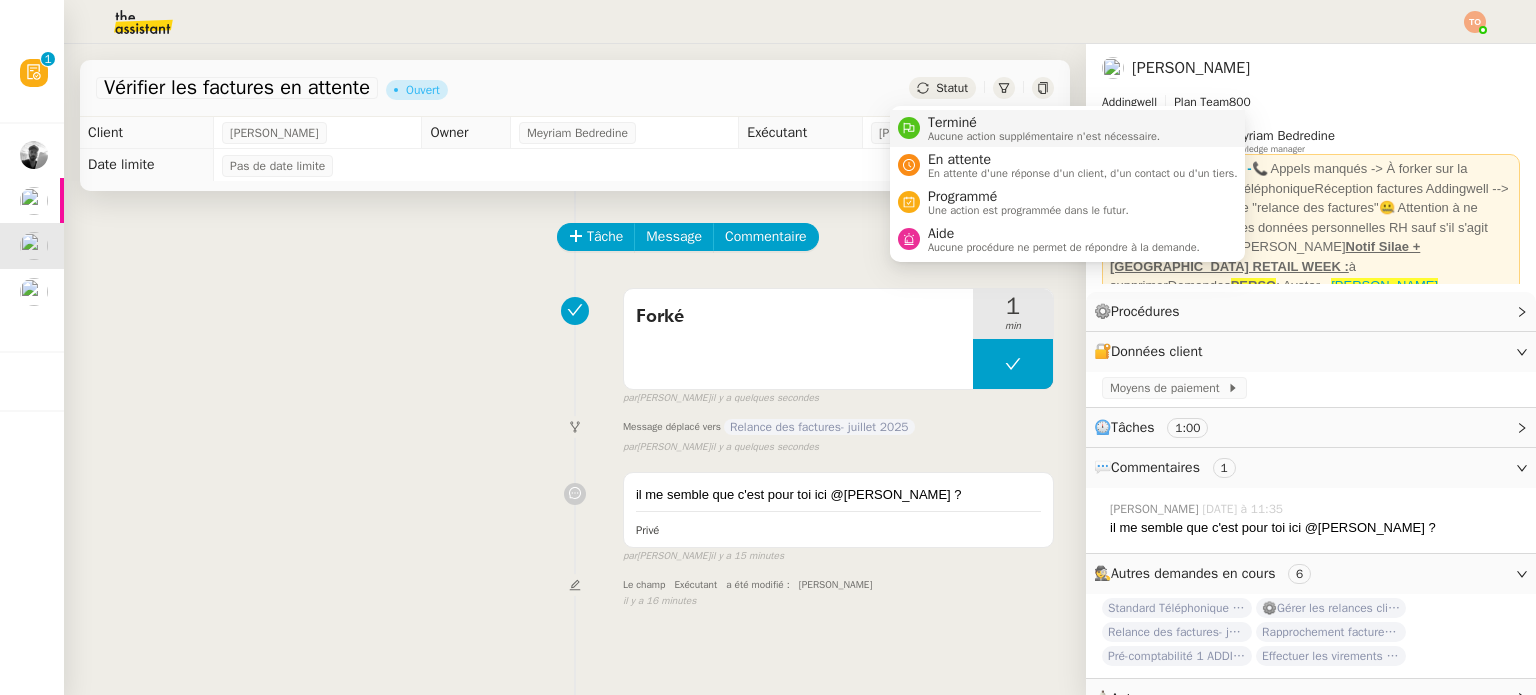 click on "Terminé" at bounding box center (1044, 123) 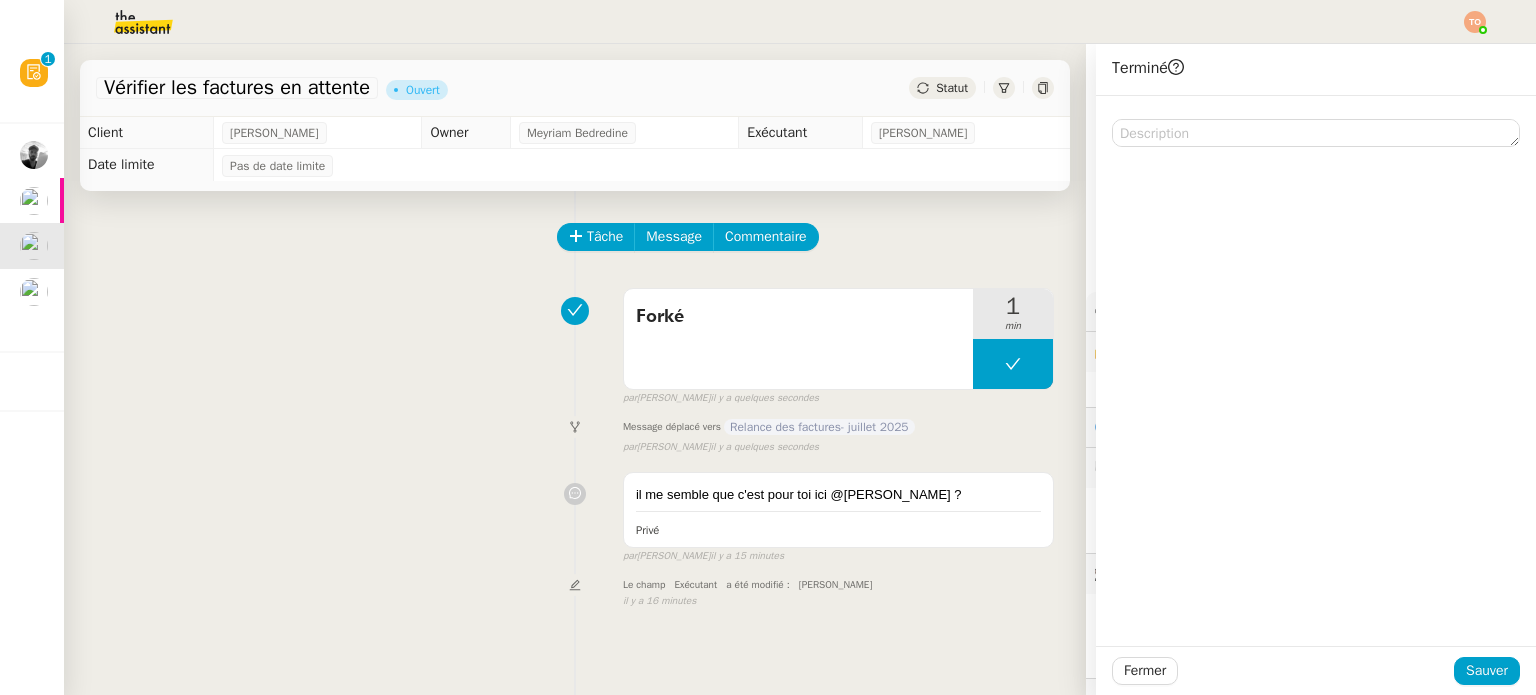 drag, startPoint x: 1420, startPoint y: 667, endPoint x: 1432, endPoint y: 668, distance: 12.0415945 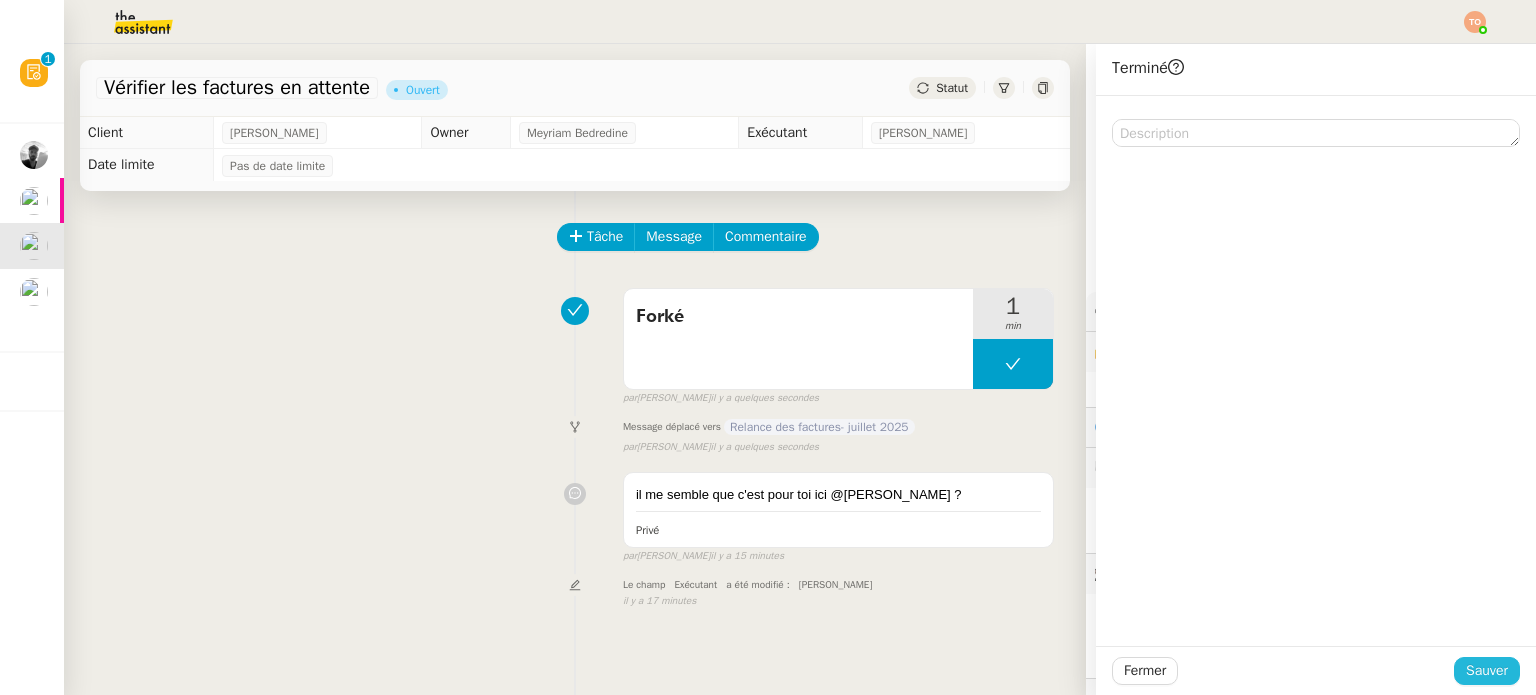 click on "Sauver" 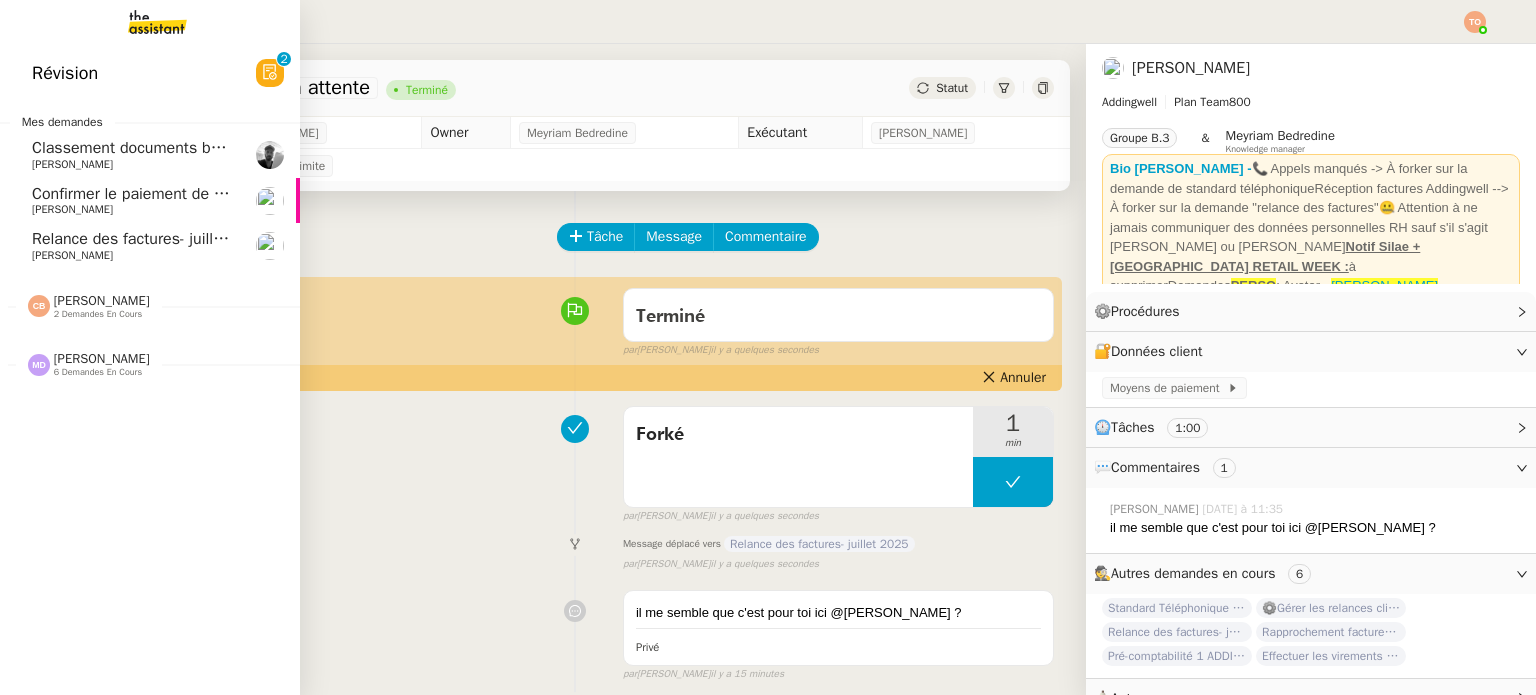 click on "Relance des factures- [DATE]     [PERSON_NAME]" 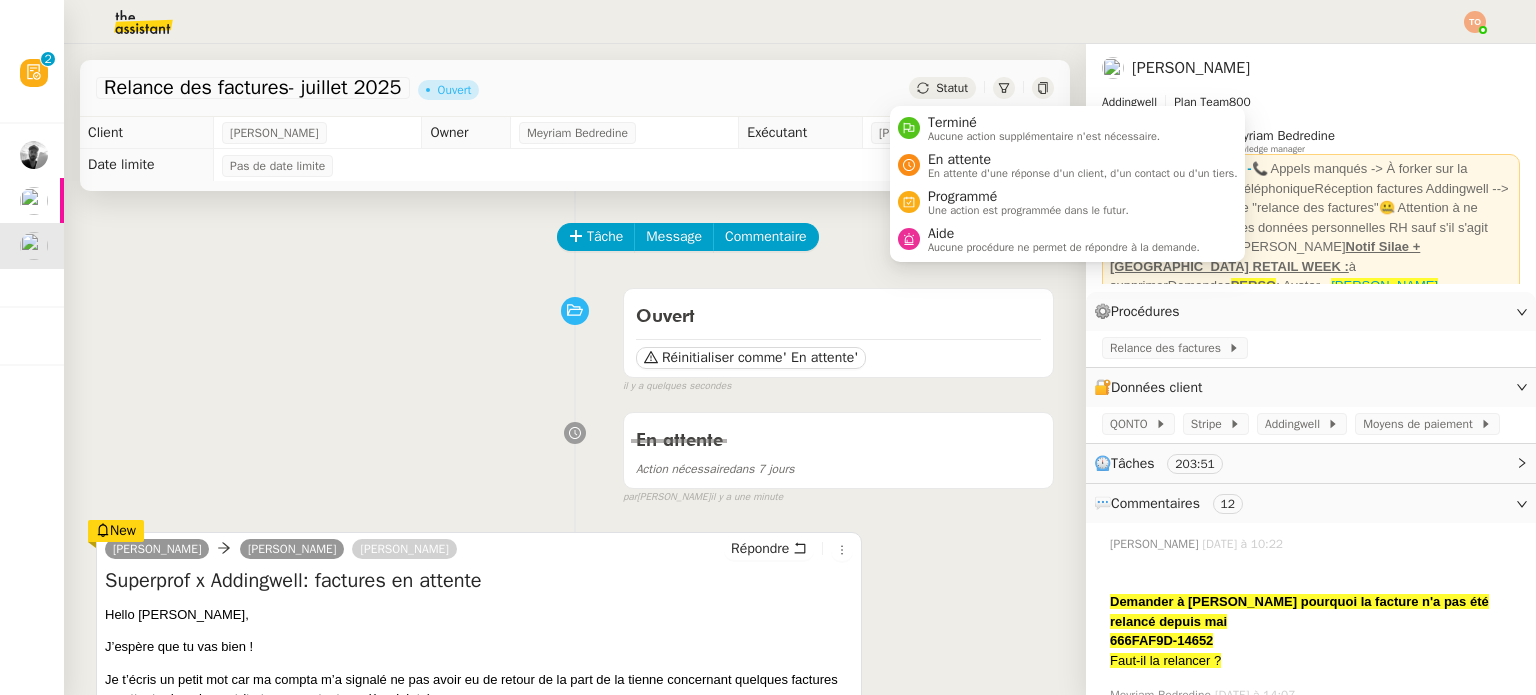 click on "Statut" 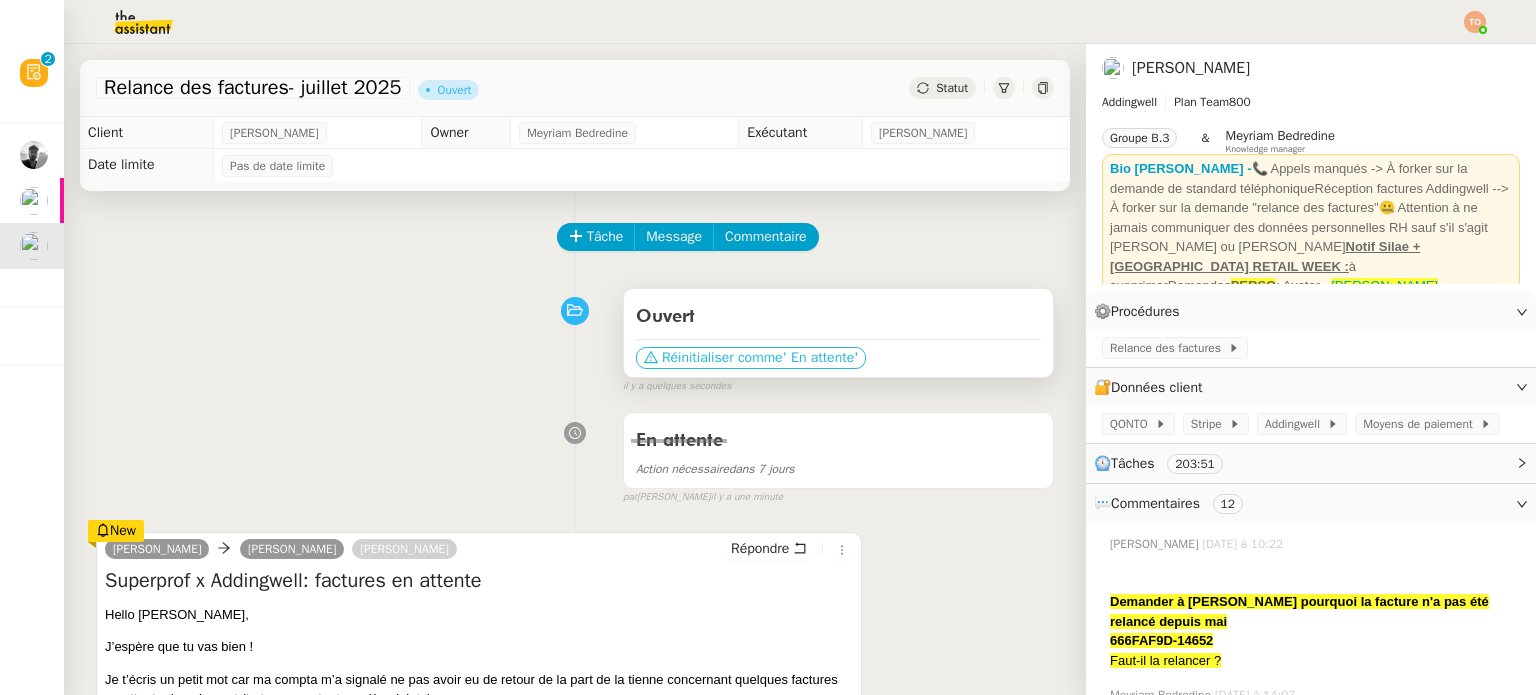 click on "' En attente'" at bounding box center (821, 358) 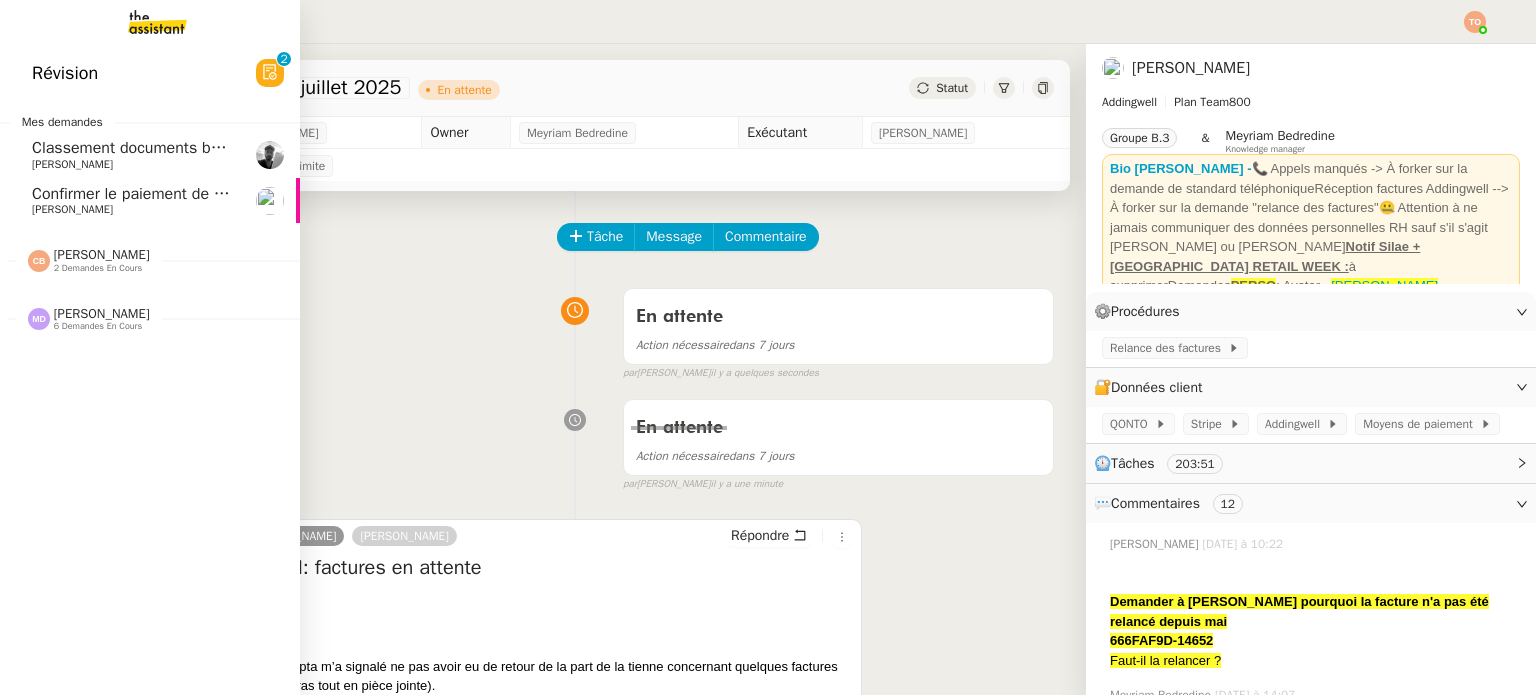 click on "Confirmer le paiement de la facture" 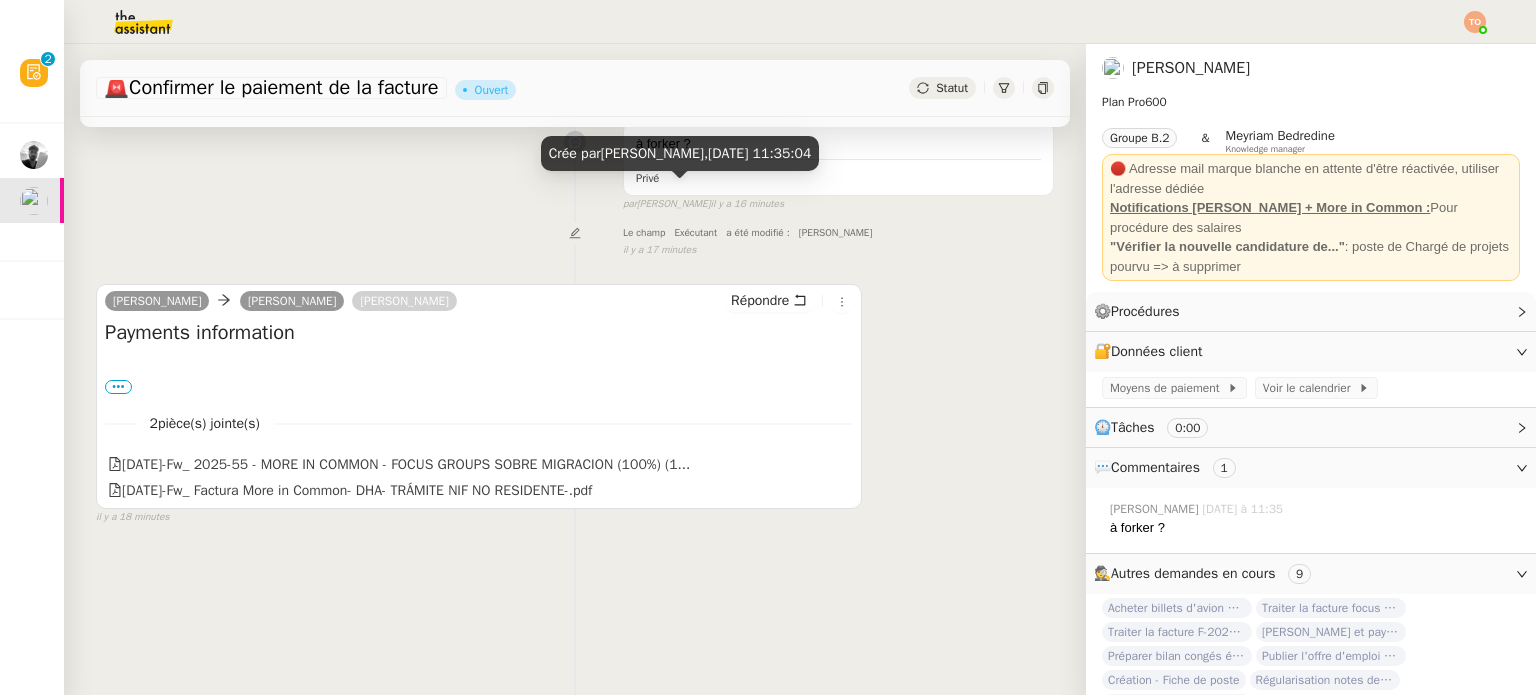 scroll, scrollTop: 0, scrollLeft: 0, axis: both 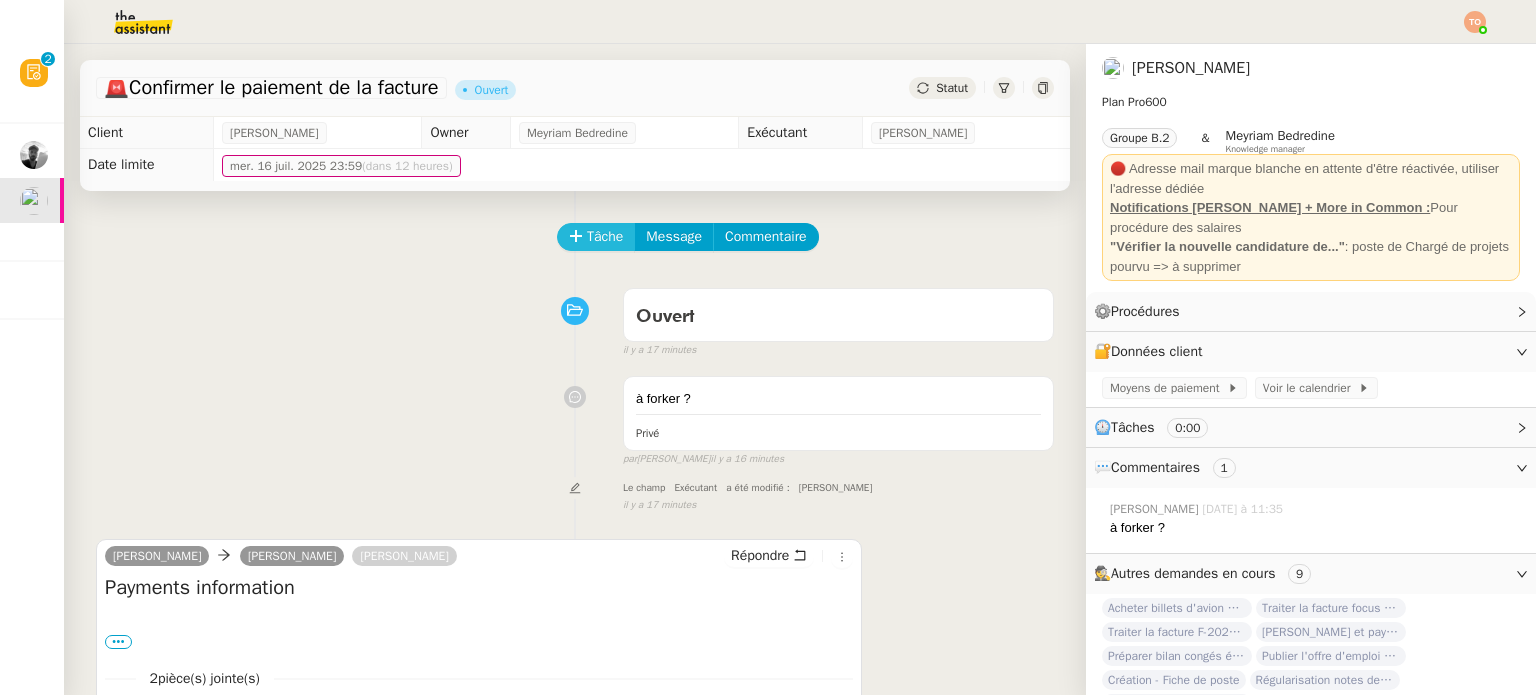click on "Tâche" 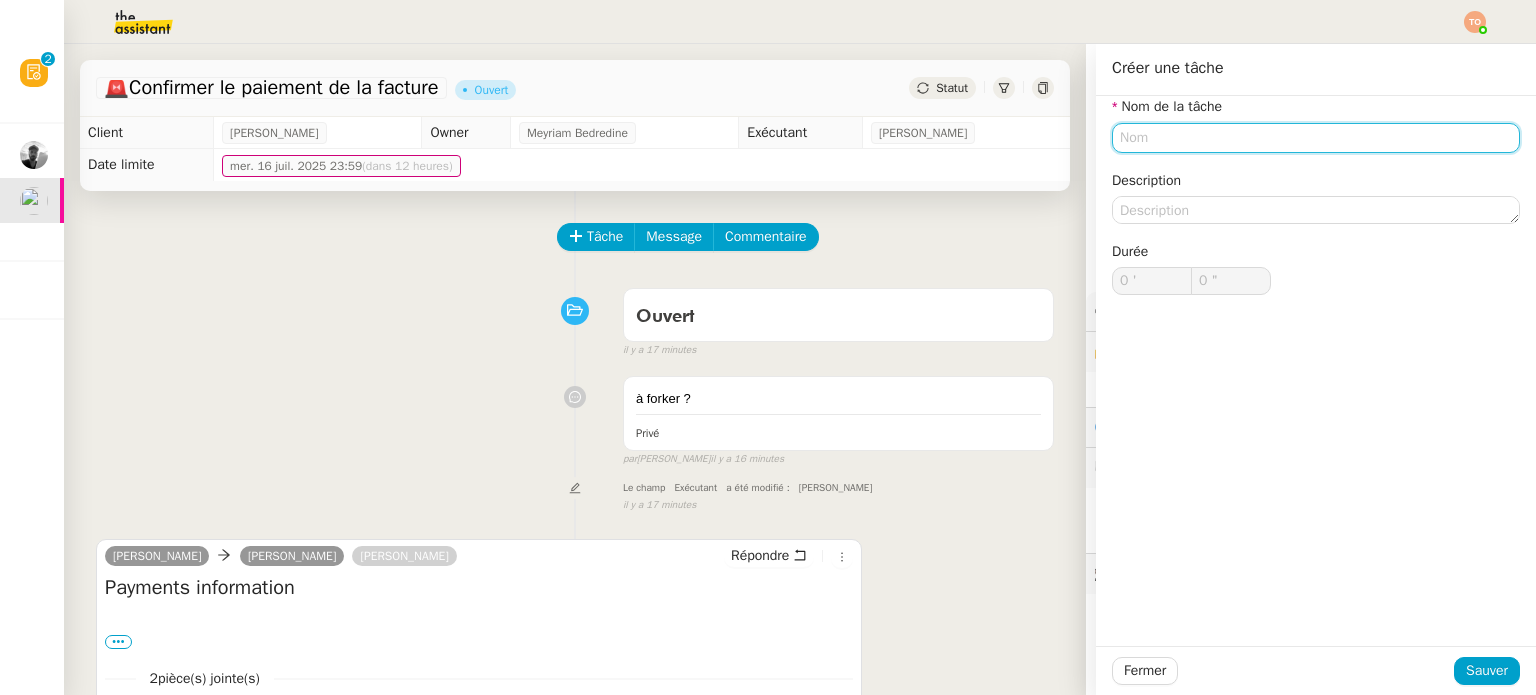 click 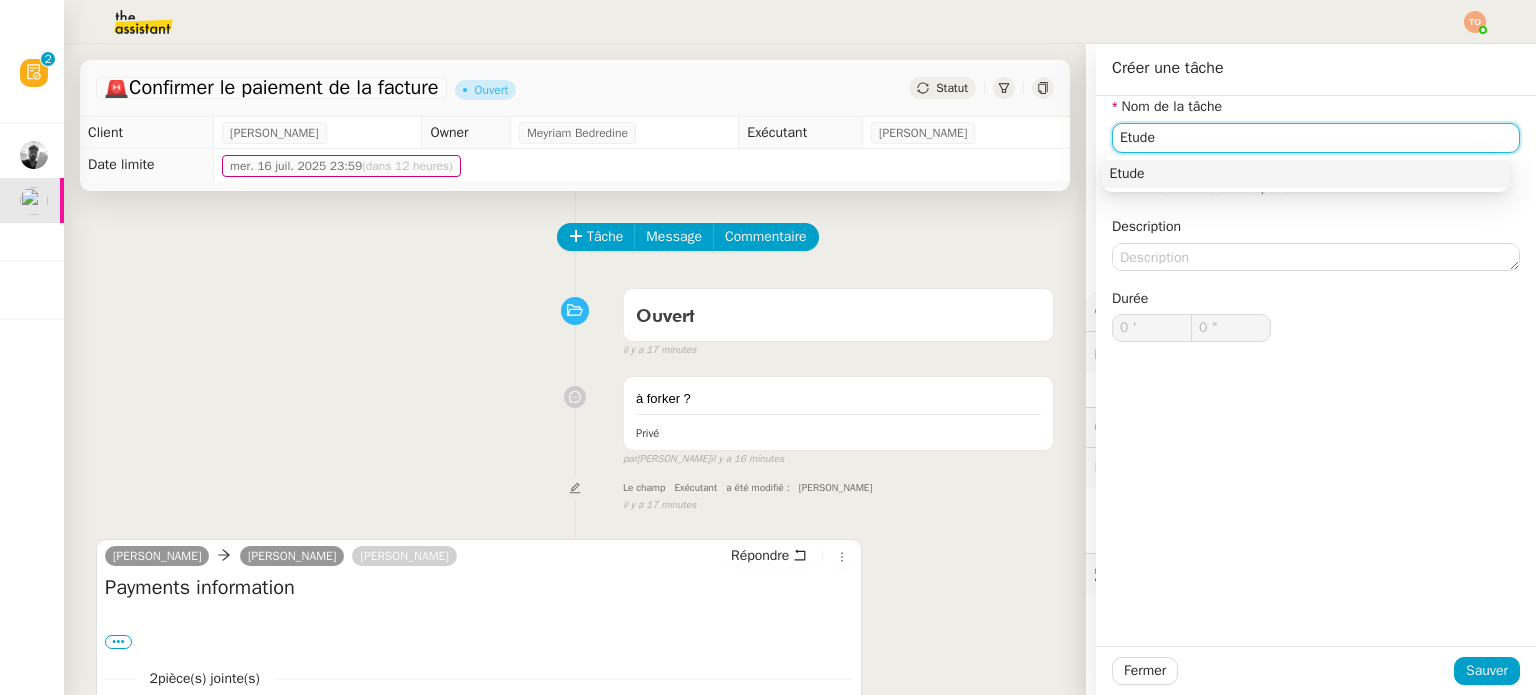 type on "Etude" 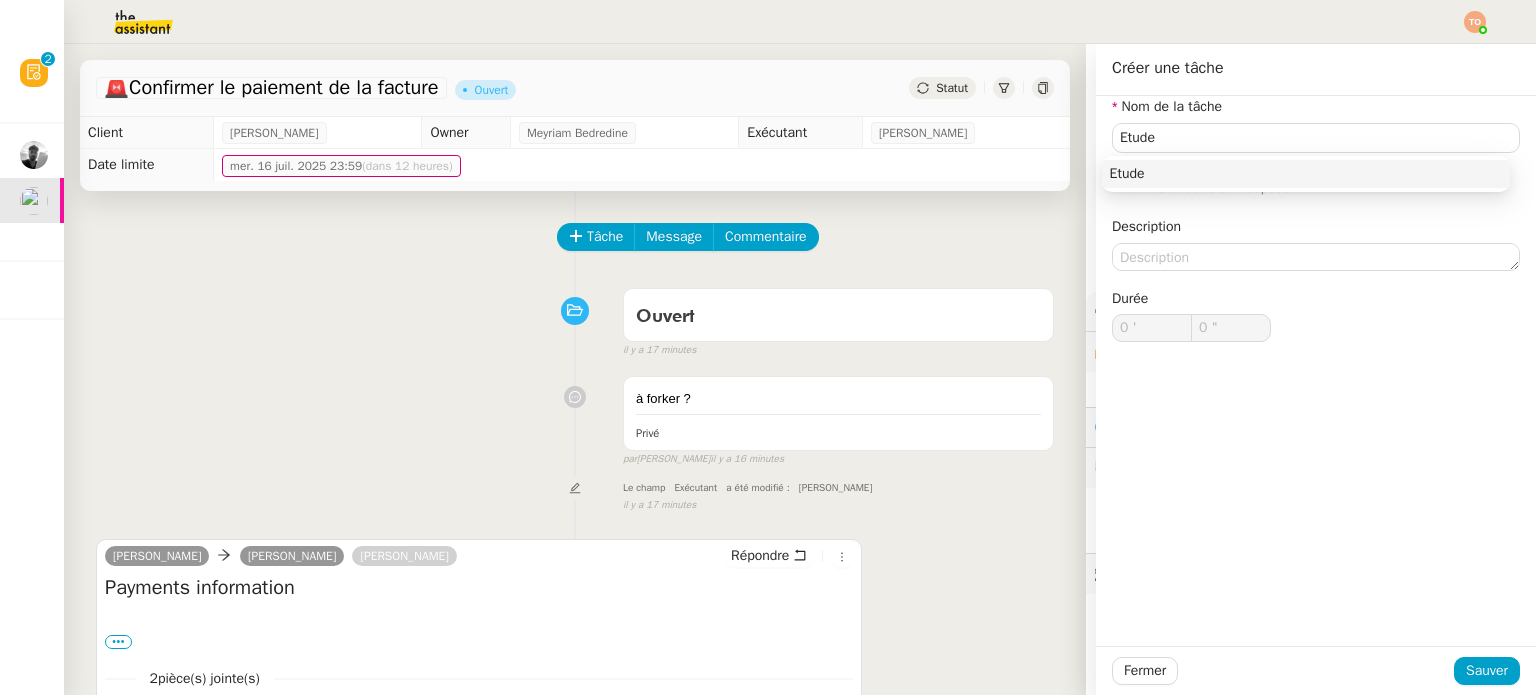 click on "Fermer Sauver" 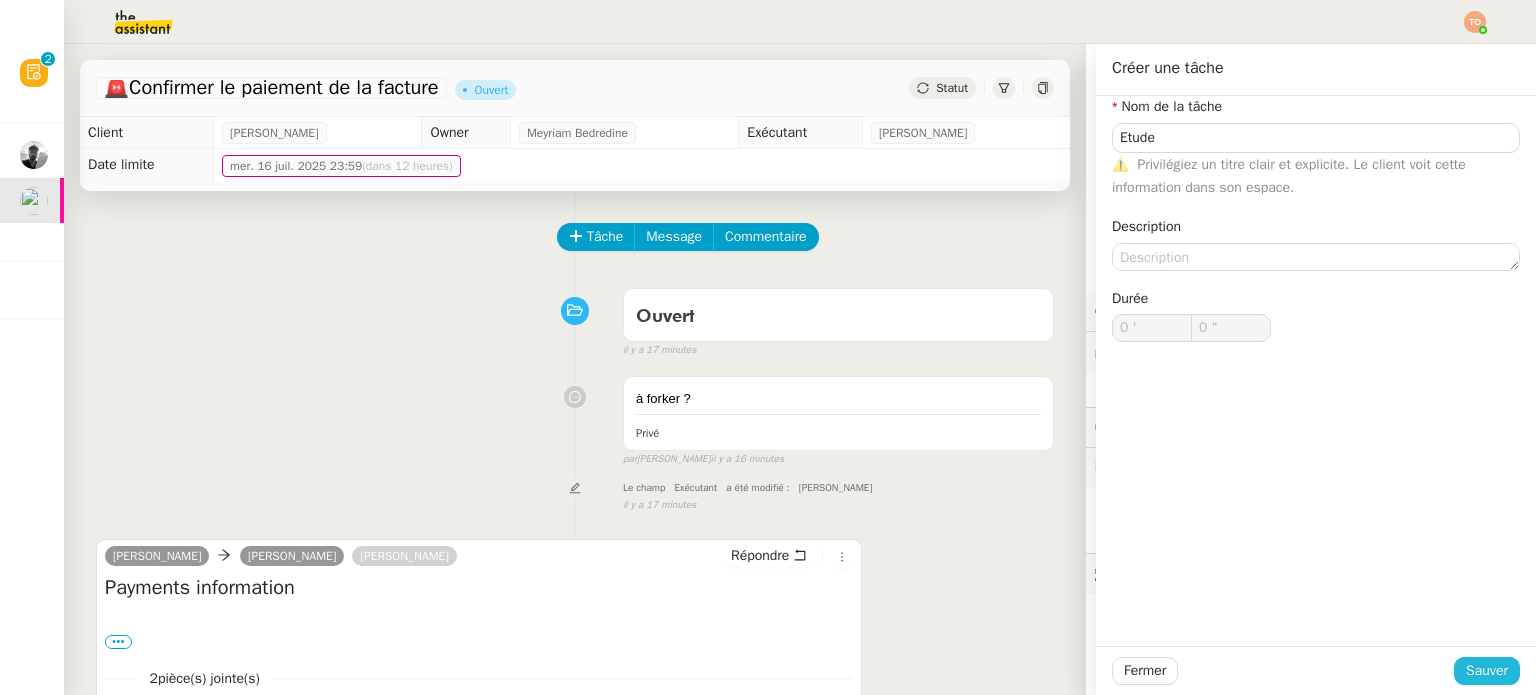click on "Sauver" 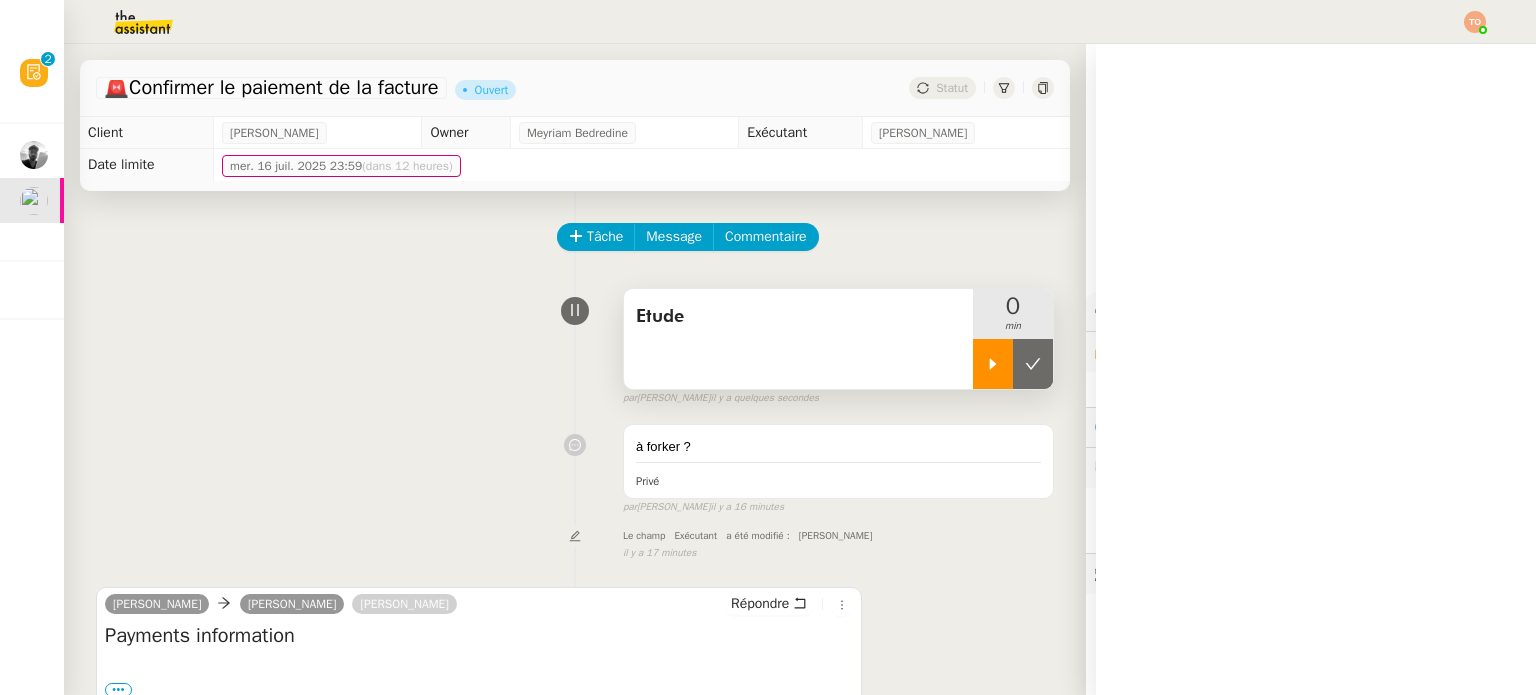 click 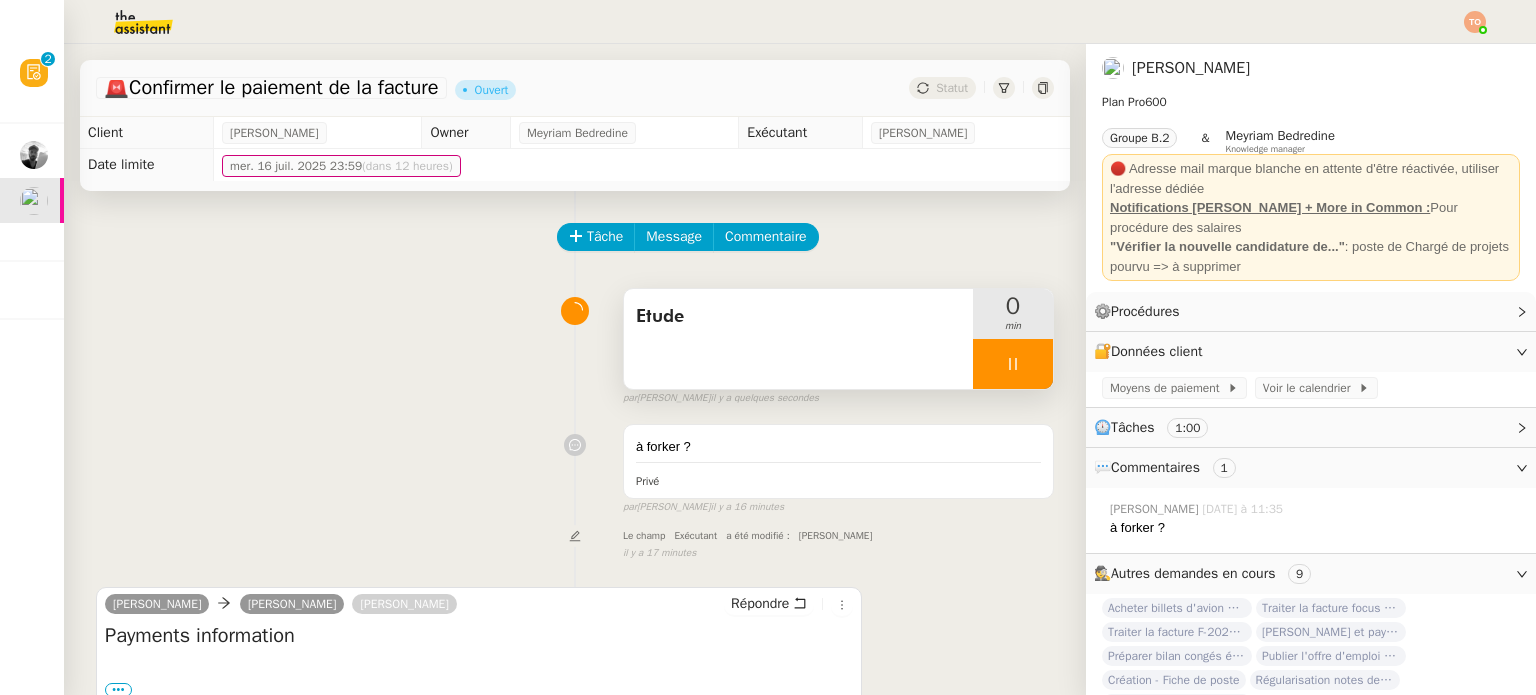 scroll, scrollTop: 268, scrollLeft: 0, axis: vertical 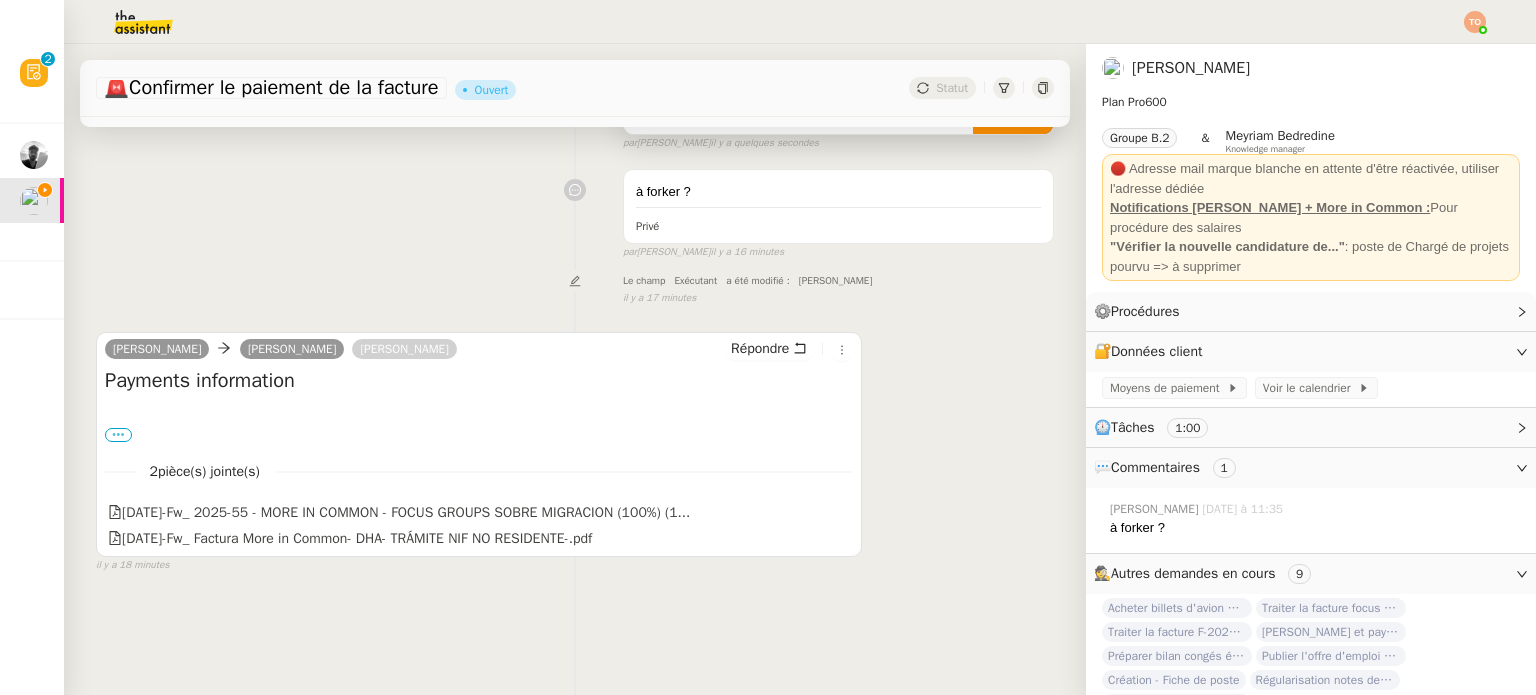 click on "•••" at bounding box center [118, 435] 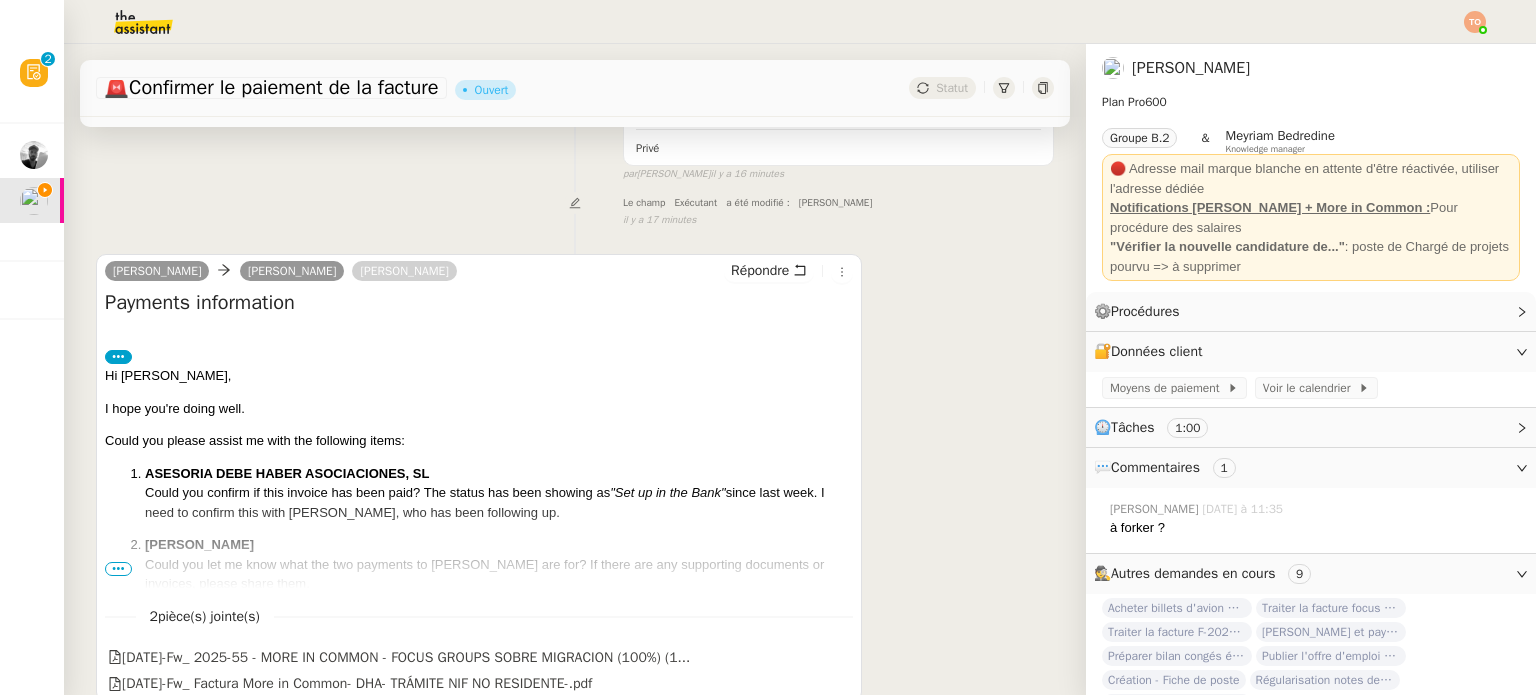 scroll, scrollTop: 368, scrollLeft: 0, axis: vertical 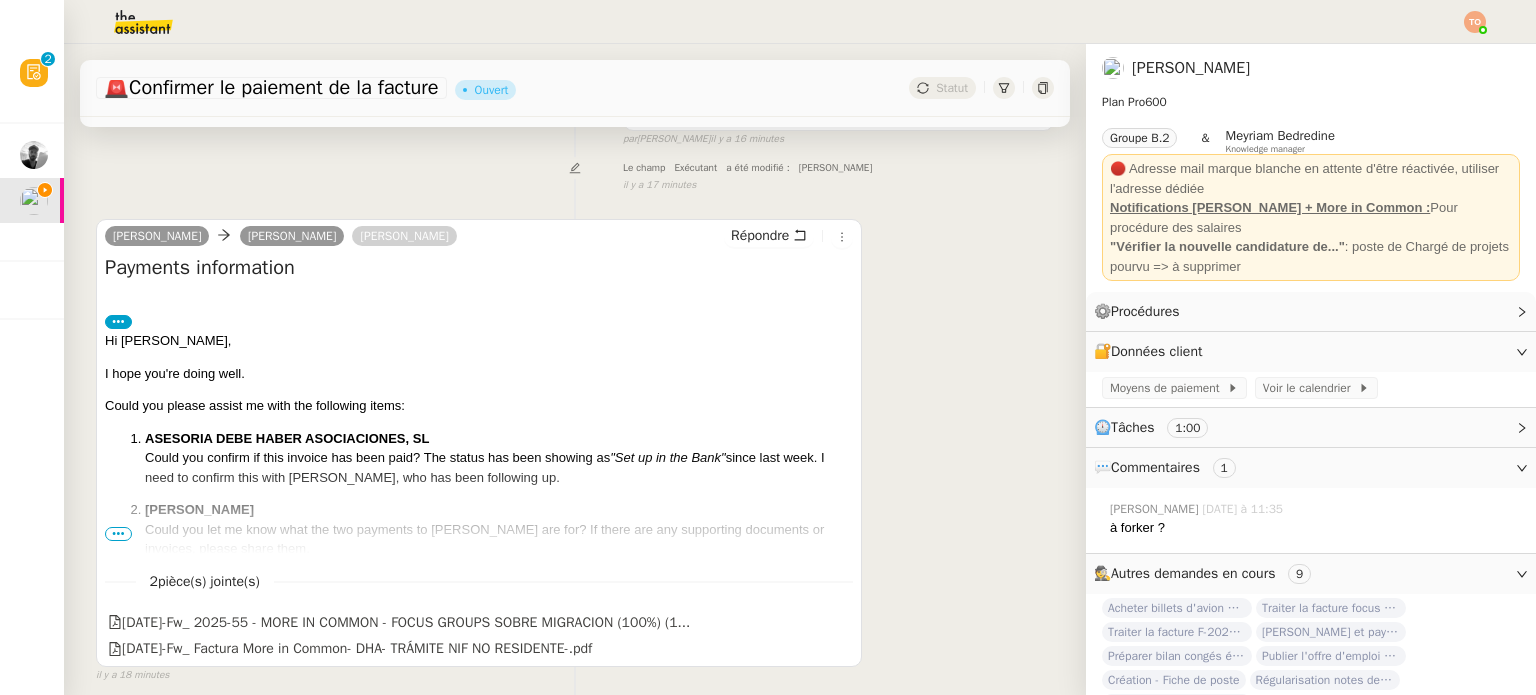click on "•••" at bounding box center [118, 534] 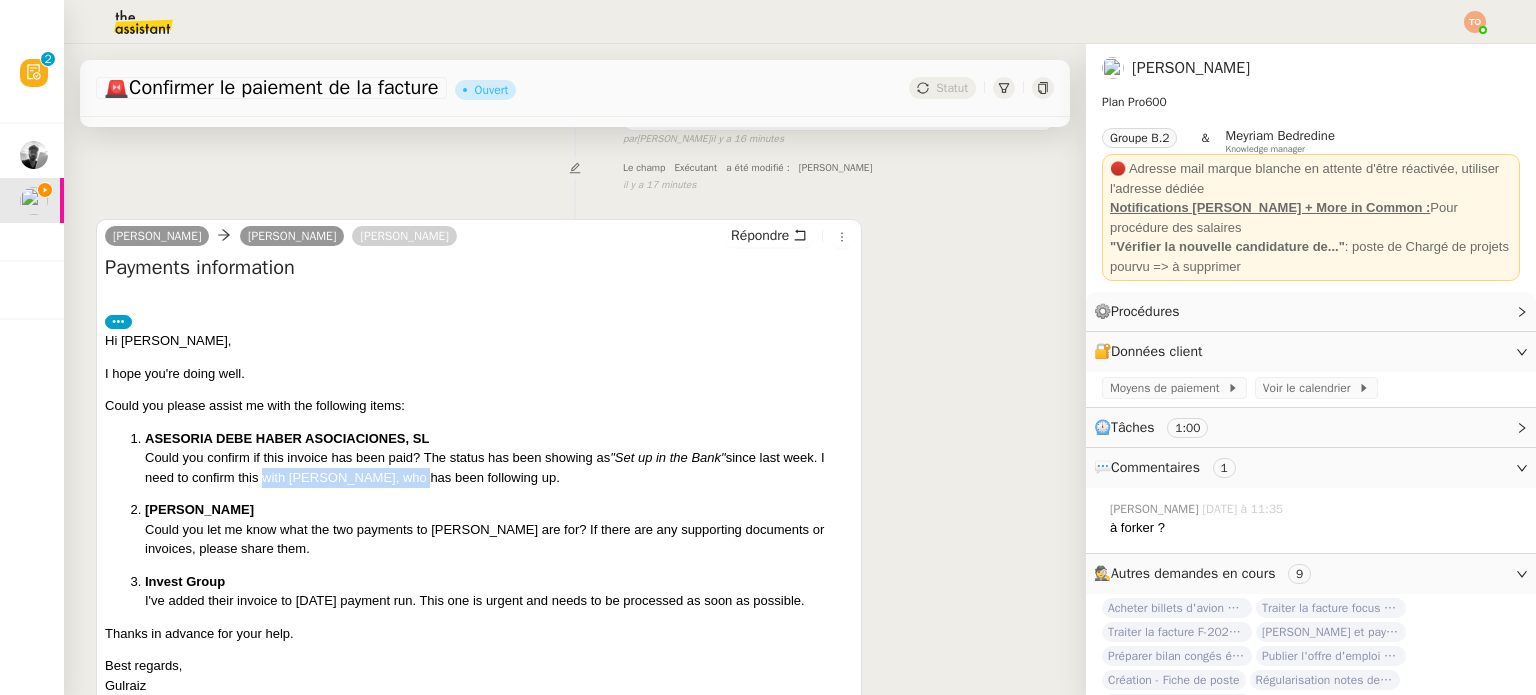 drag, startPoint x: 260, startPoint y: 477, endPoint x: 416, endPoint y: 480, distance: 156.02884 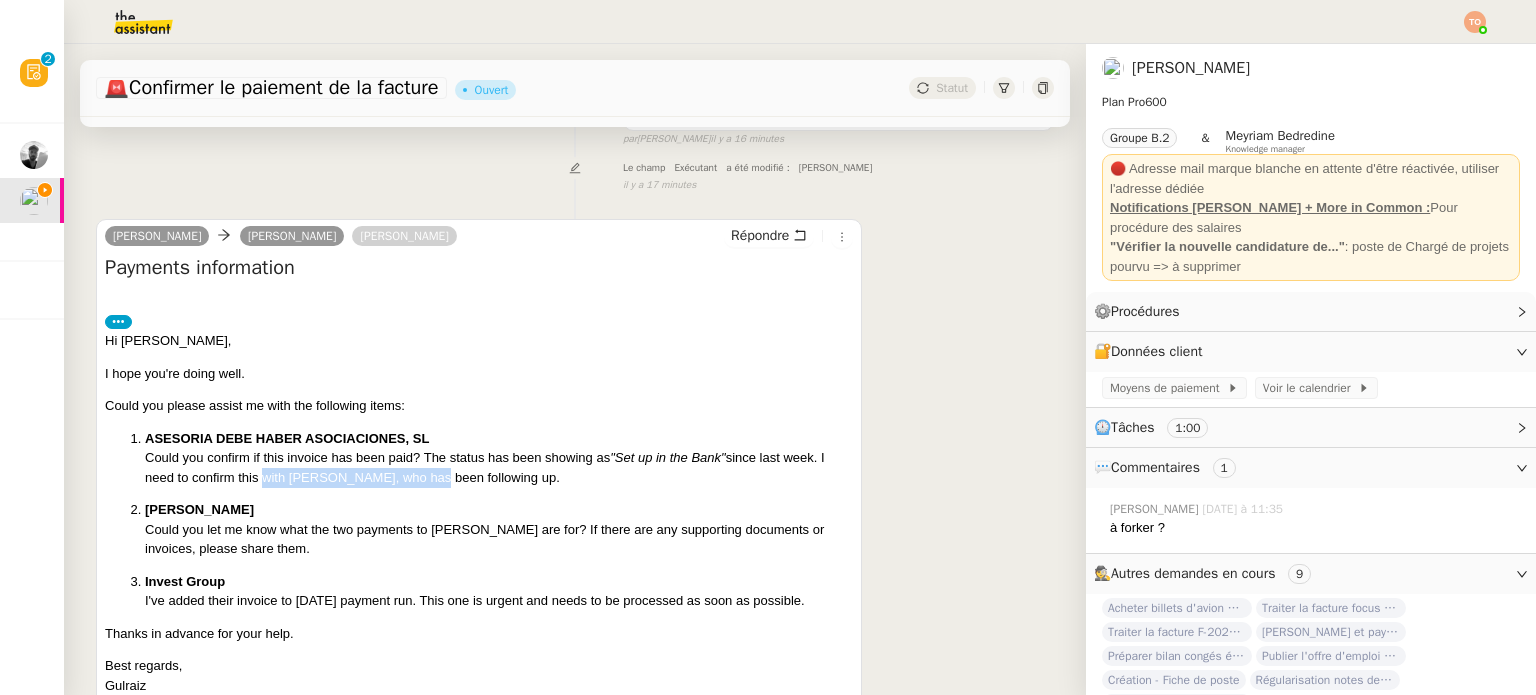 click on "ASESORIA DEBE HABER ASOCIACIONES, SL
Could you confirm if this invoice has been paid? The status has been showing as  "Set up in the Bank"  since last week. I need to confirm this with [PERSON_NAME], who has been following up." at bounding box center [499, 458] 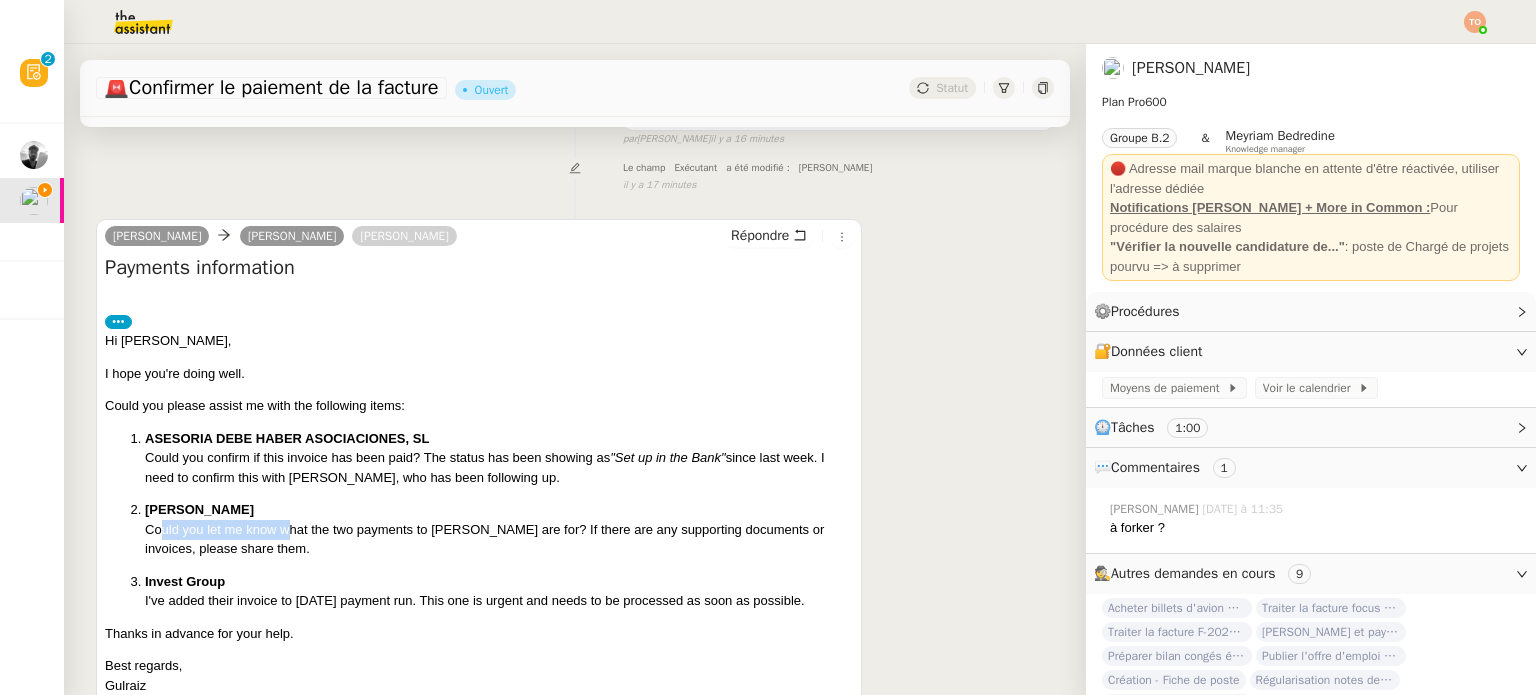 drag, startPoint x: 153, startPoint y: 531, endPoint x: 336, endPoint y: 524, distance: 183.13383 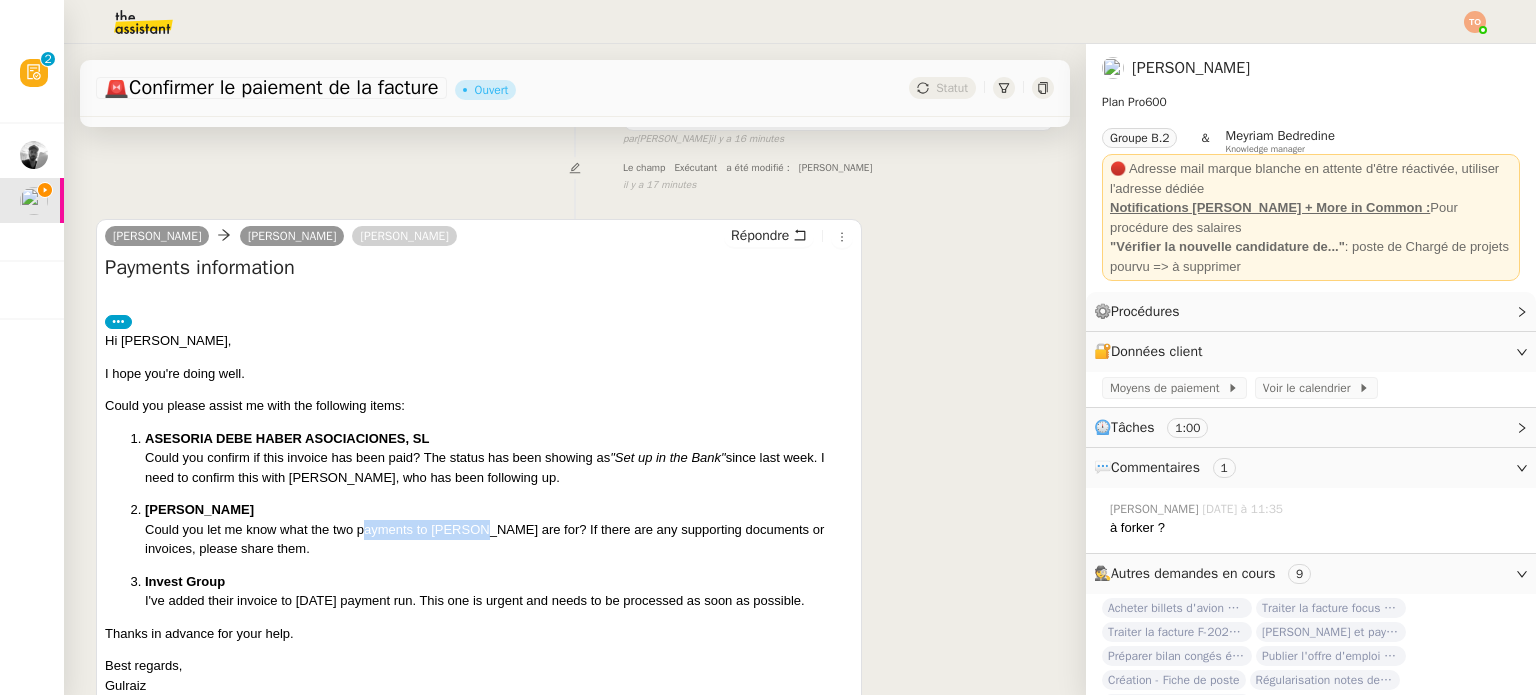 drag, startPoint x: 375, startPoint y: 527, endPoint x: 480, endPoint y: 537, distance: 105.47511 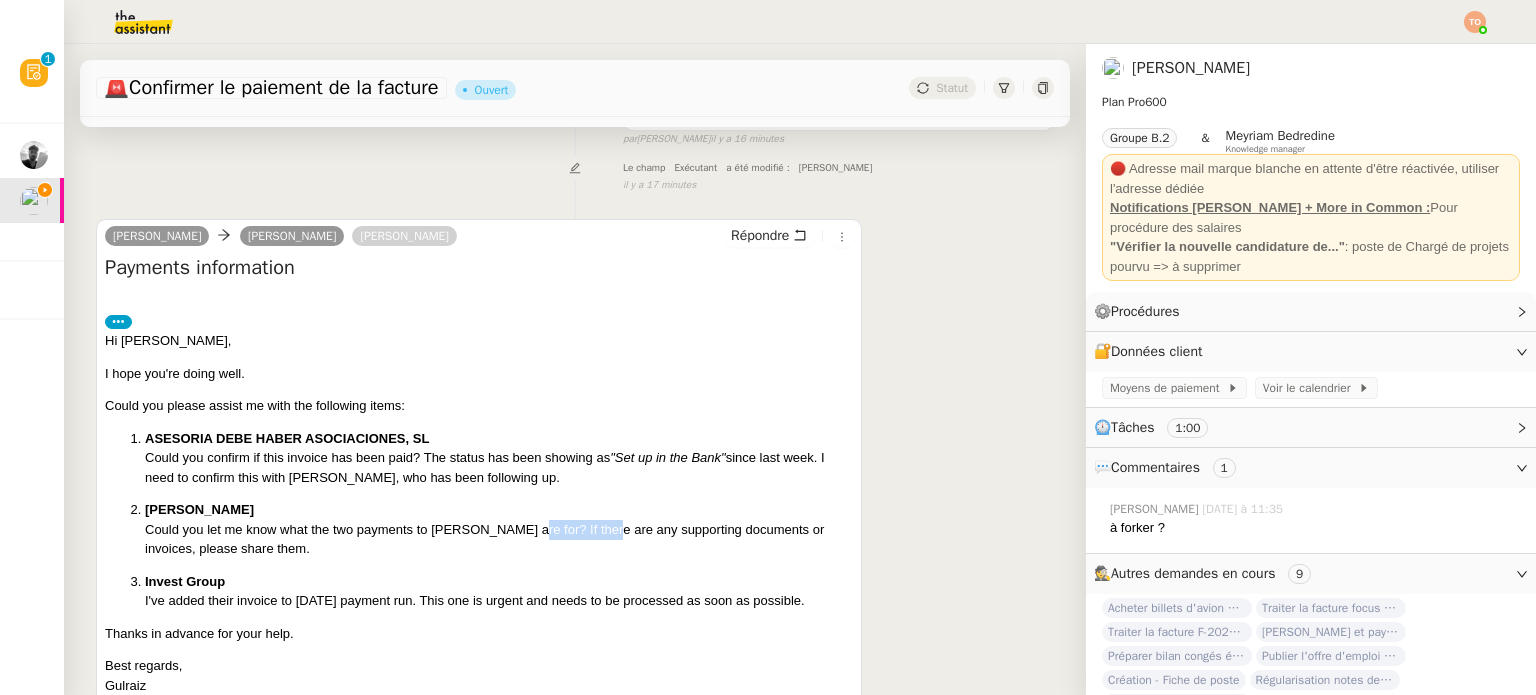 drag, startPoint x: 544, startPoint y: 534, endPoint x: 632, endPoint y: 531, distance: 88.051125 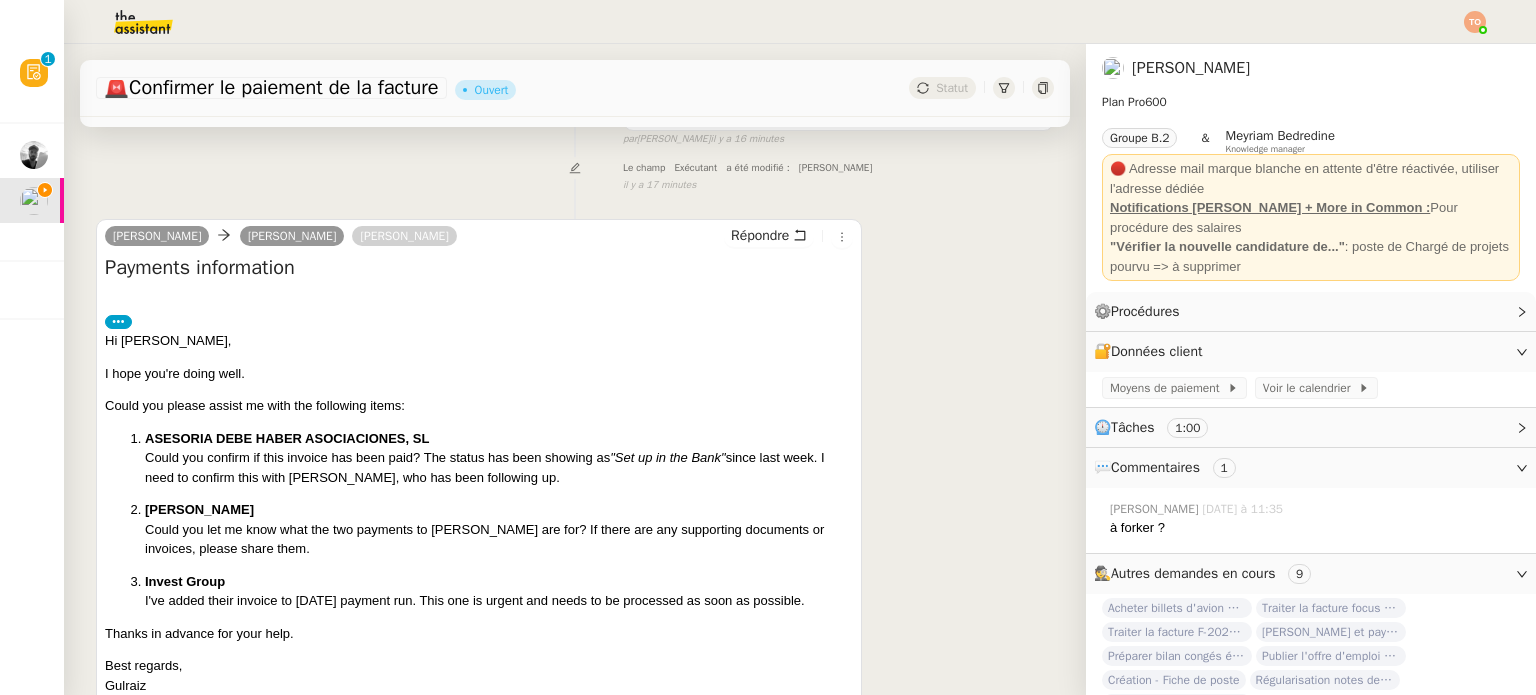 click on "[PERSON_NAME]
Could you let me know what the two payments to [PERSON_NAME] are for? If there are any supporting documents or invoices, please share them." at bounding box center [499, 529] 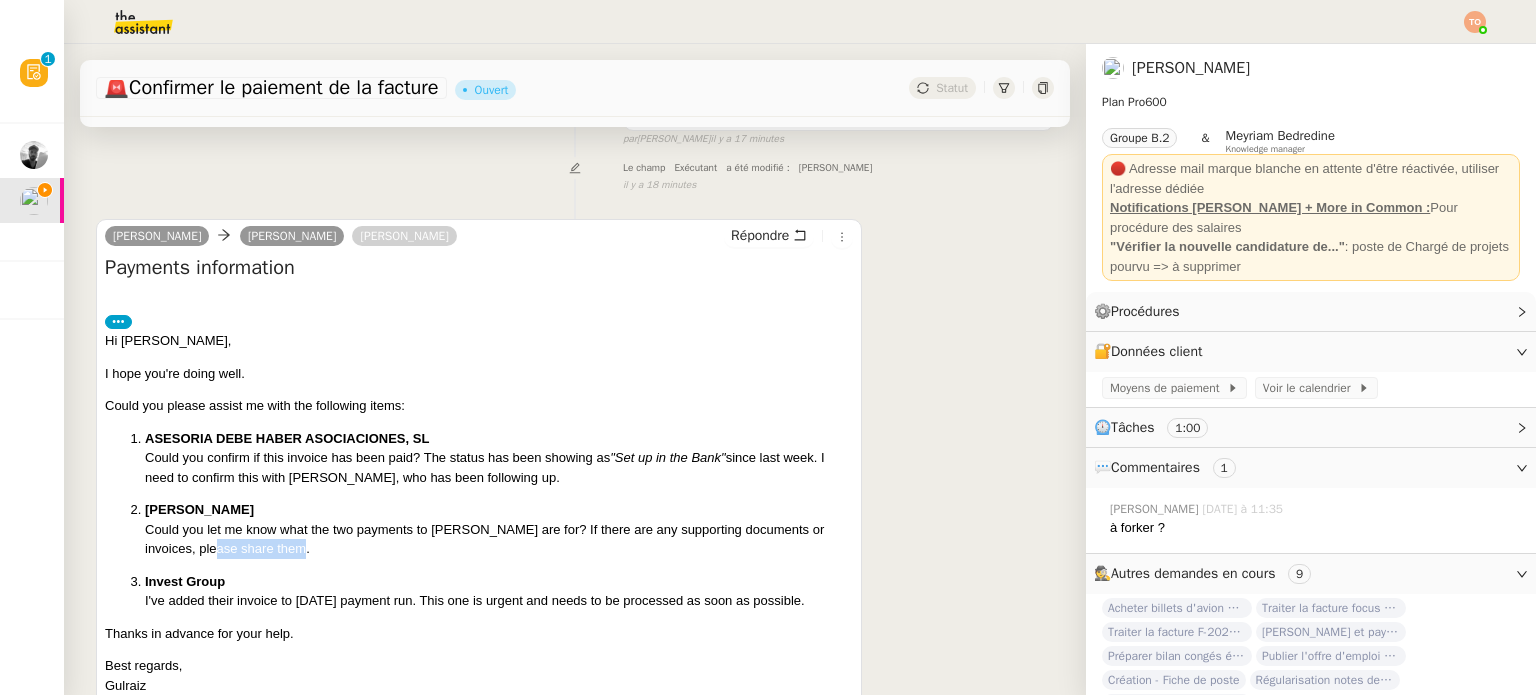 drag, startPoint x: 200, startPoint y: 550, endPoint x: 284, endPoint y: 543, distance: 84.29116 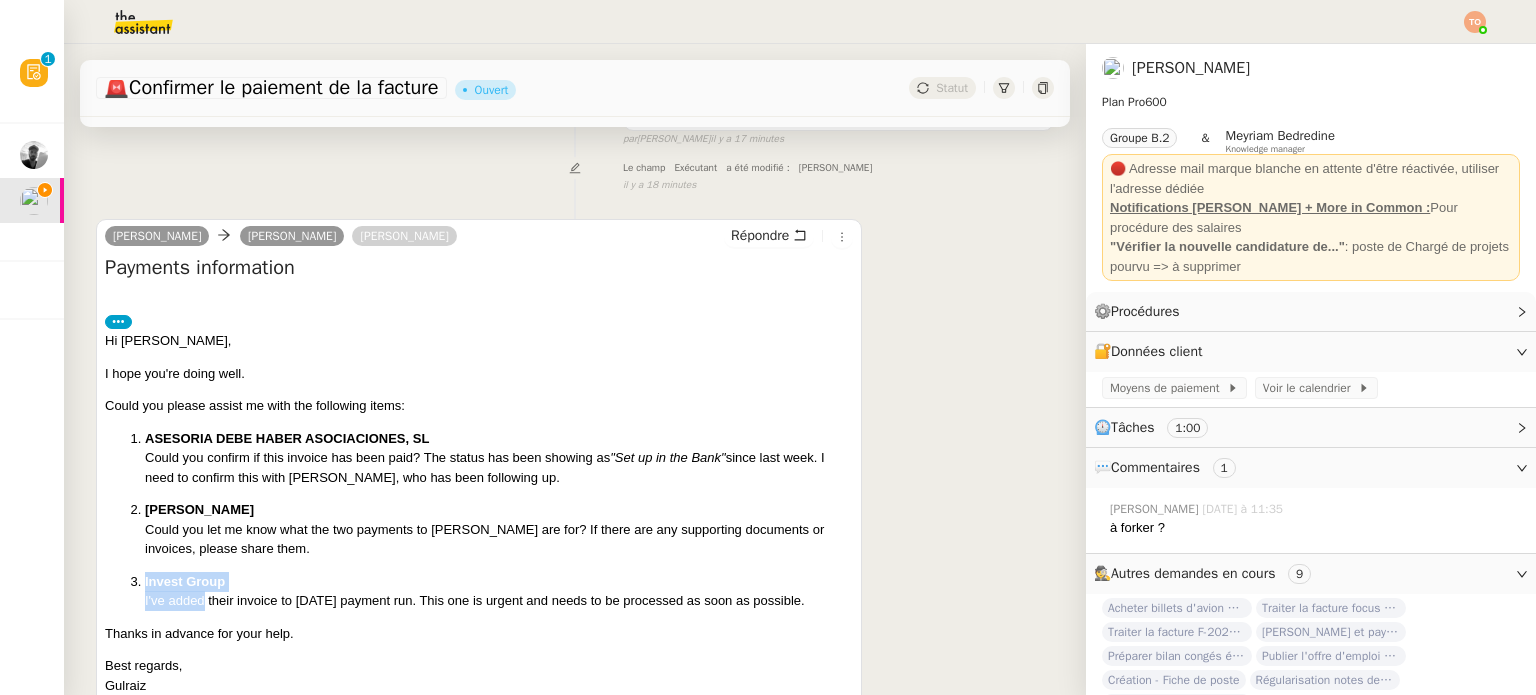 drag, startPoint x: 240, startPoint y: 599, endPoint x: 392, endPoint y: 592, distance: 152.1611 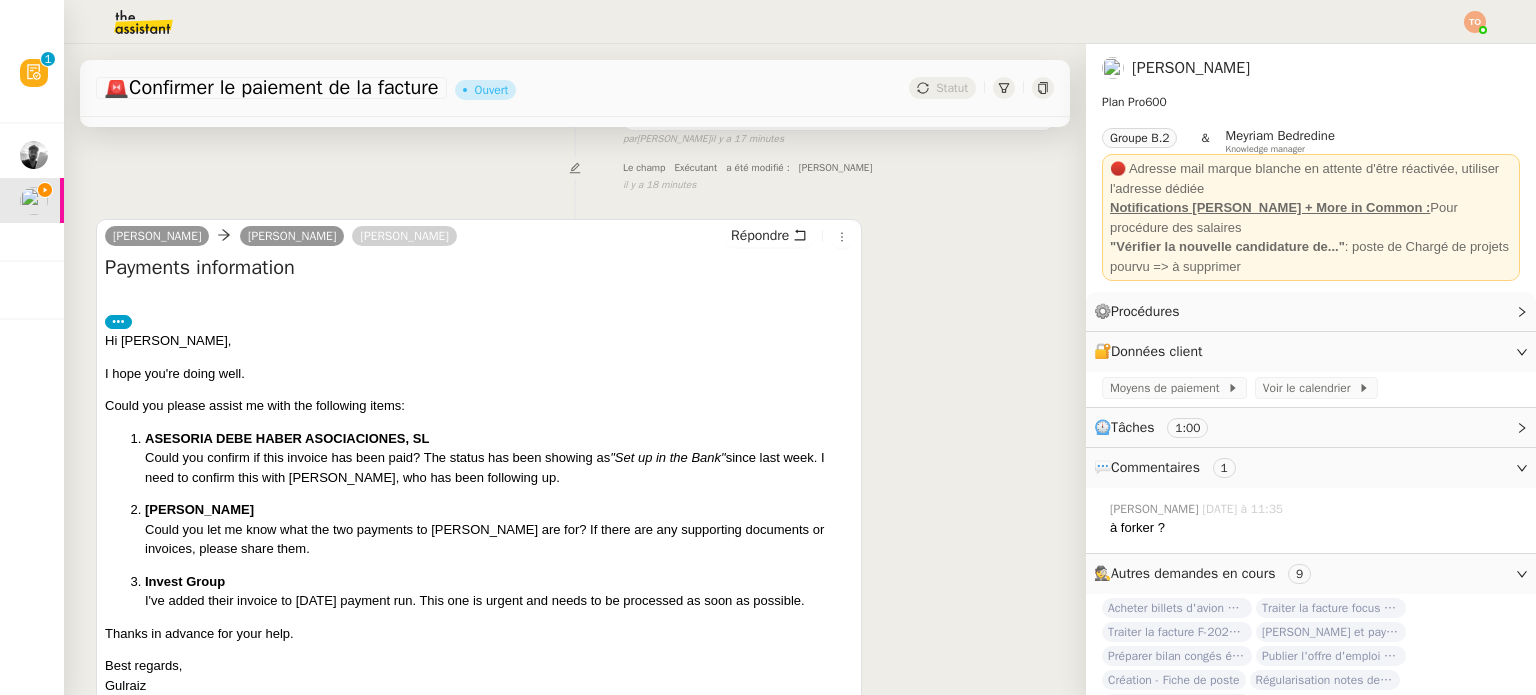 click on "Invest Group
I've added their invoice to [DATE] payment run. This one is urgent and needs to be processed as soon as possible." at bounding box center [499, 591] 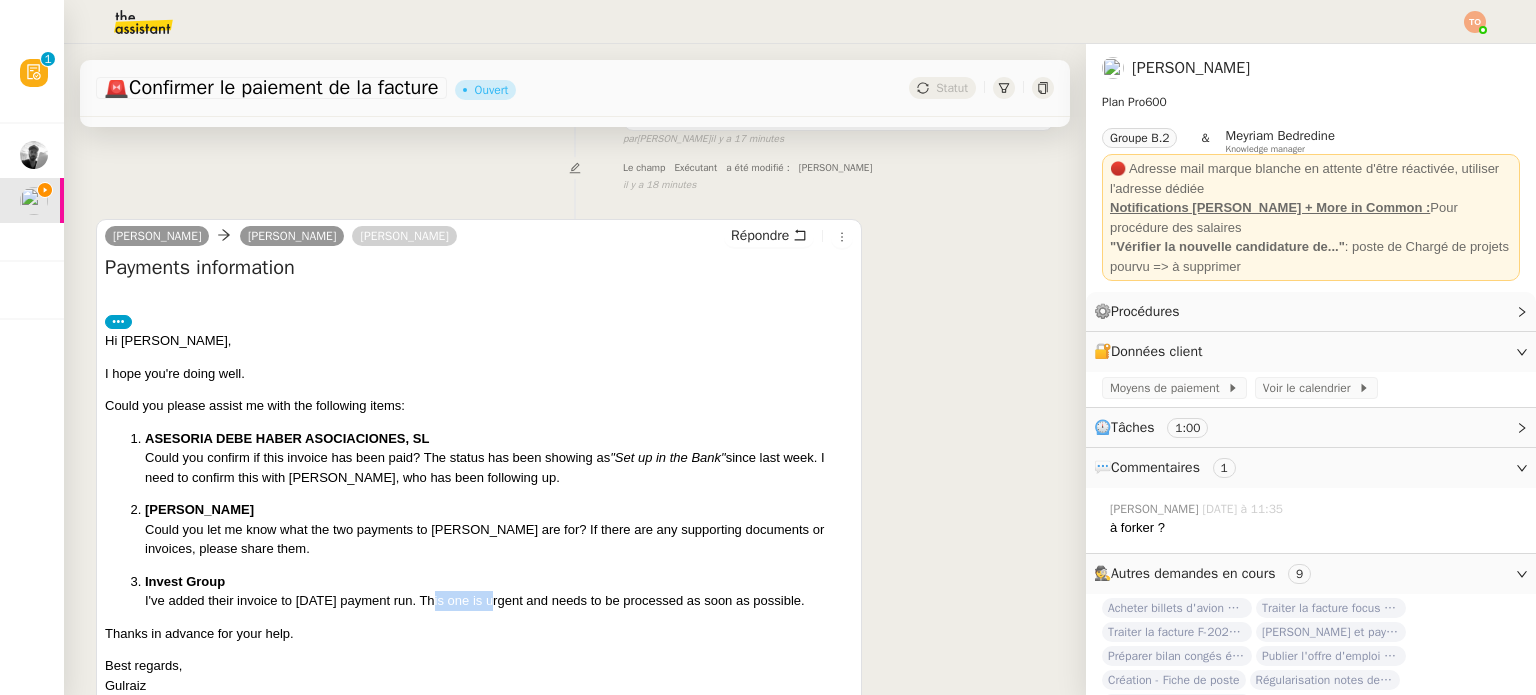 drag, startPoint x: 447, startPoint y: 602, endPoint x: 510, endPoint y: 600, distance: 63.03174 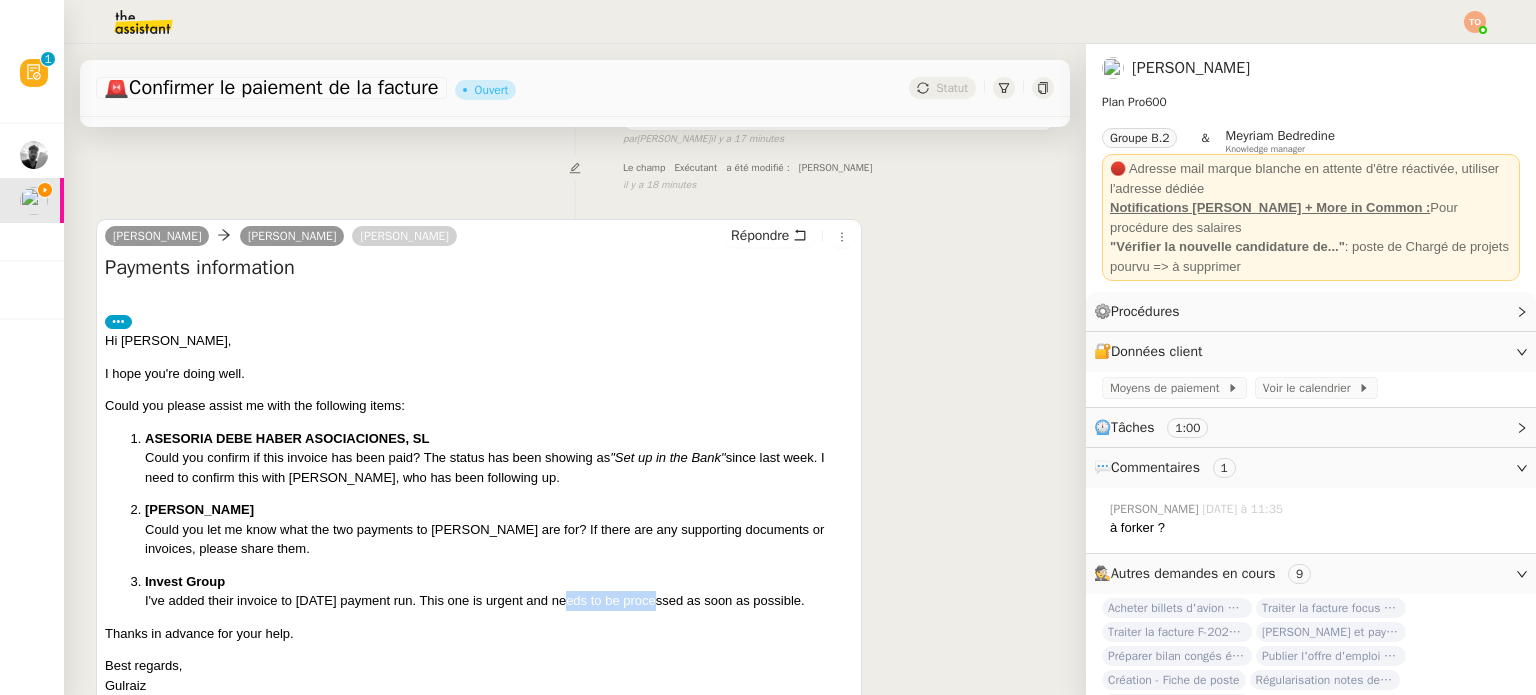 drag, startPoint x: 550, startPoint y: 599, endPoint x: 699, endPoint y: 603, distance: 149.05368 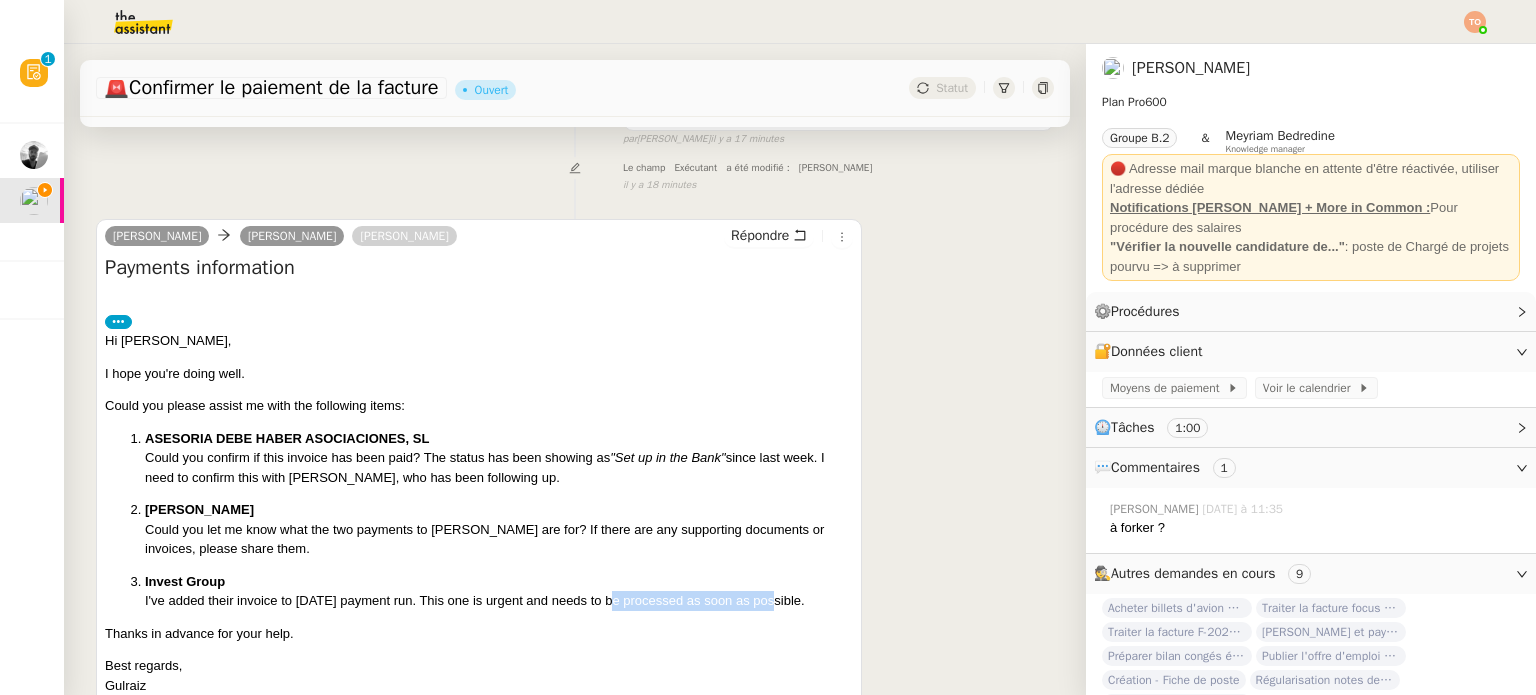drag, startPoint x: 740, startPoint y: 604, endPoint x: 580, endPoint y: 601, distance: 160.02812 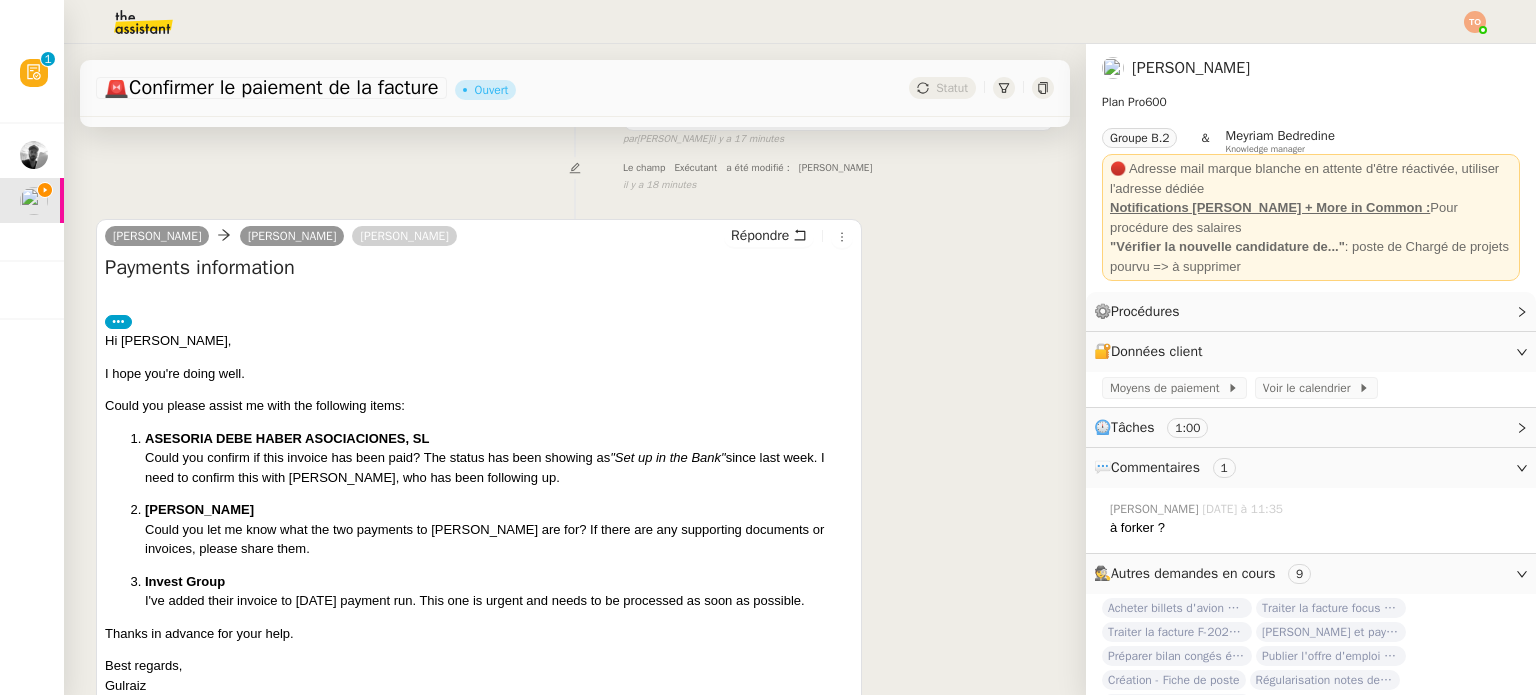 click on "Invest Group
I've added their invoice to [DATE] payment run. This one is urgent and needs to be processed as soon as possible." at bounding box center (499, 591) 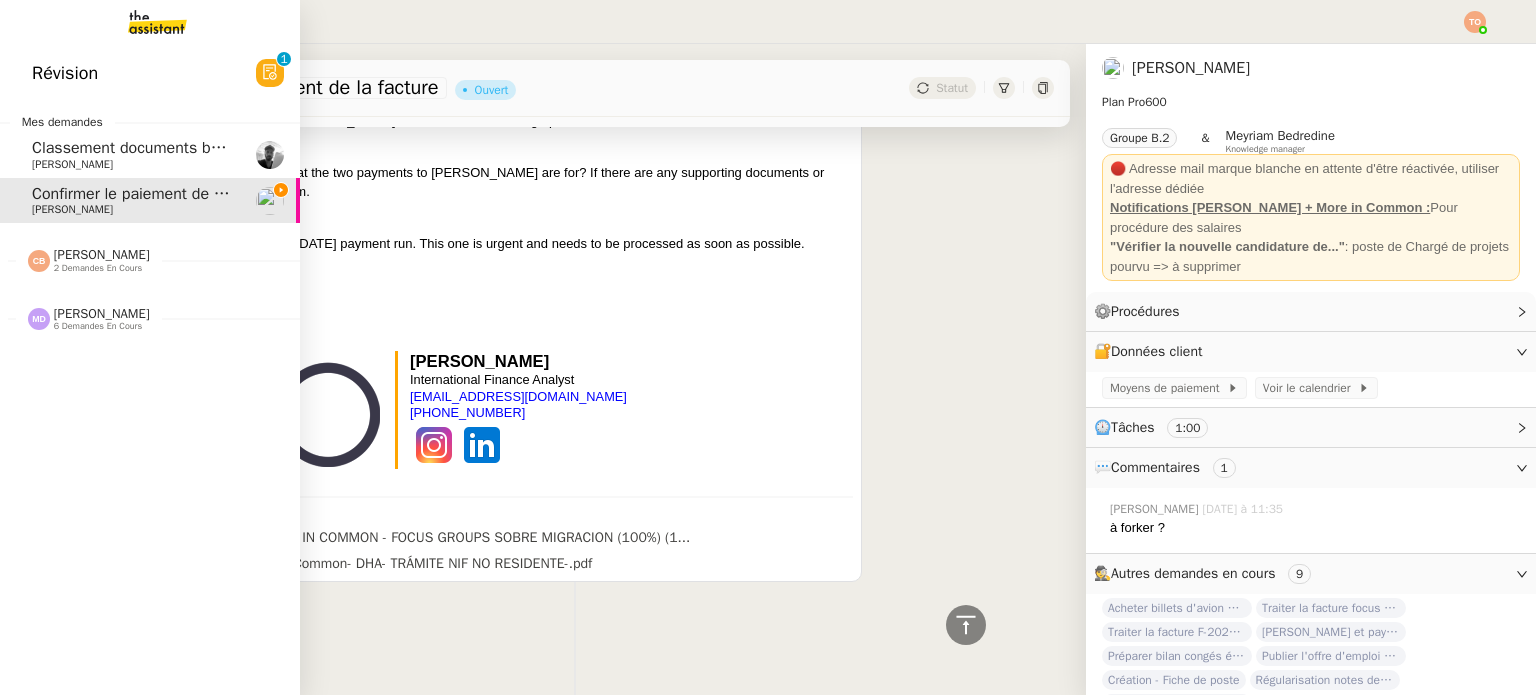 click on "[PERSON_NAME]    2 demandes en cours" 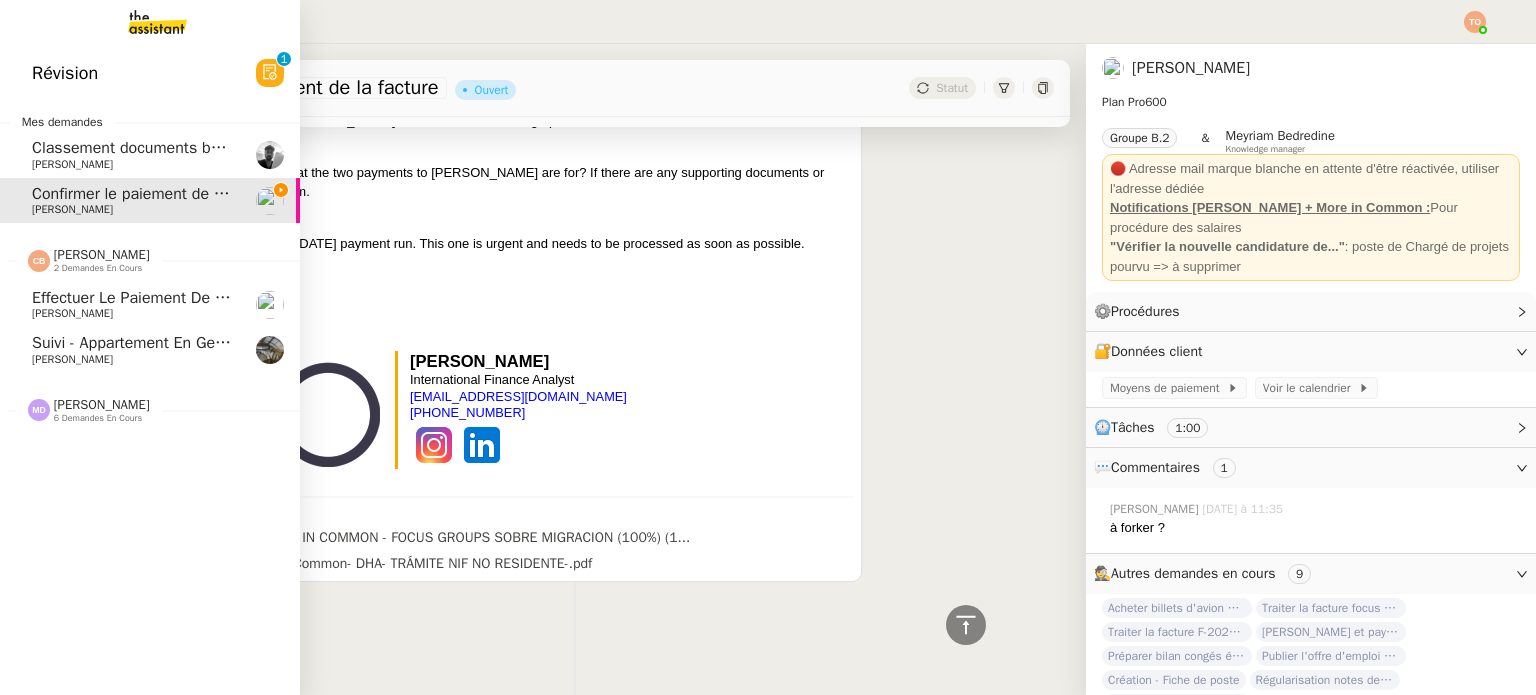 click on "Effectuer le paiement de la facture de juin" 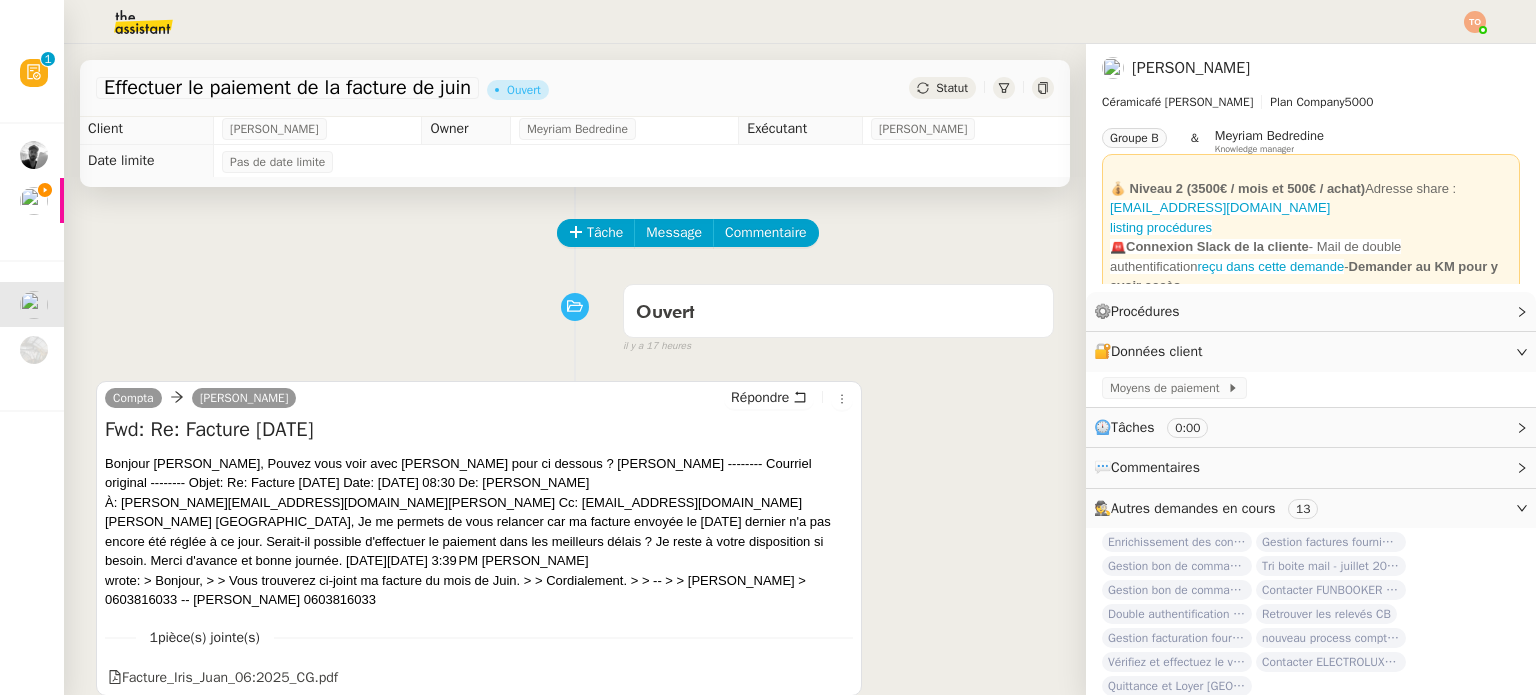 scroll, scrollTop: 0, scrollLeft: 0, axis: both 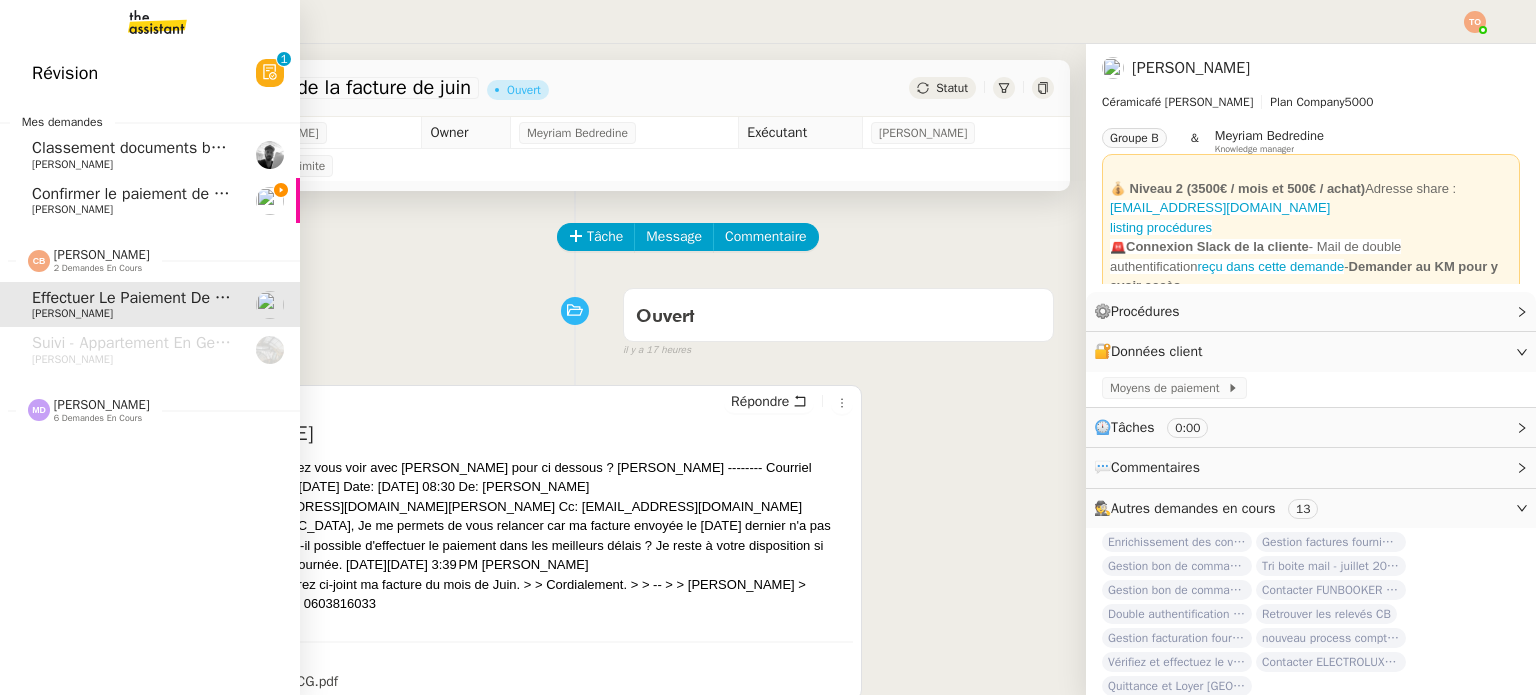 click on "Confirmer le paiement de la facture" 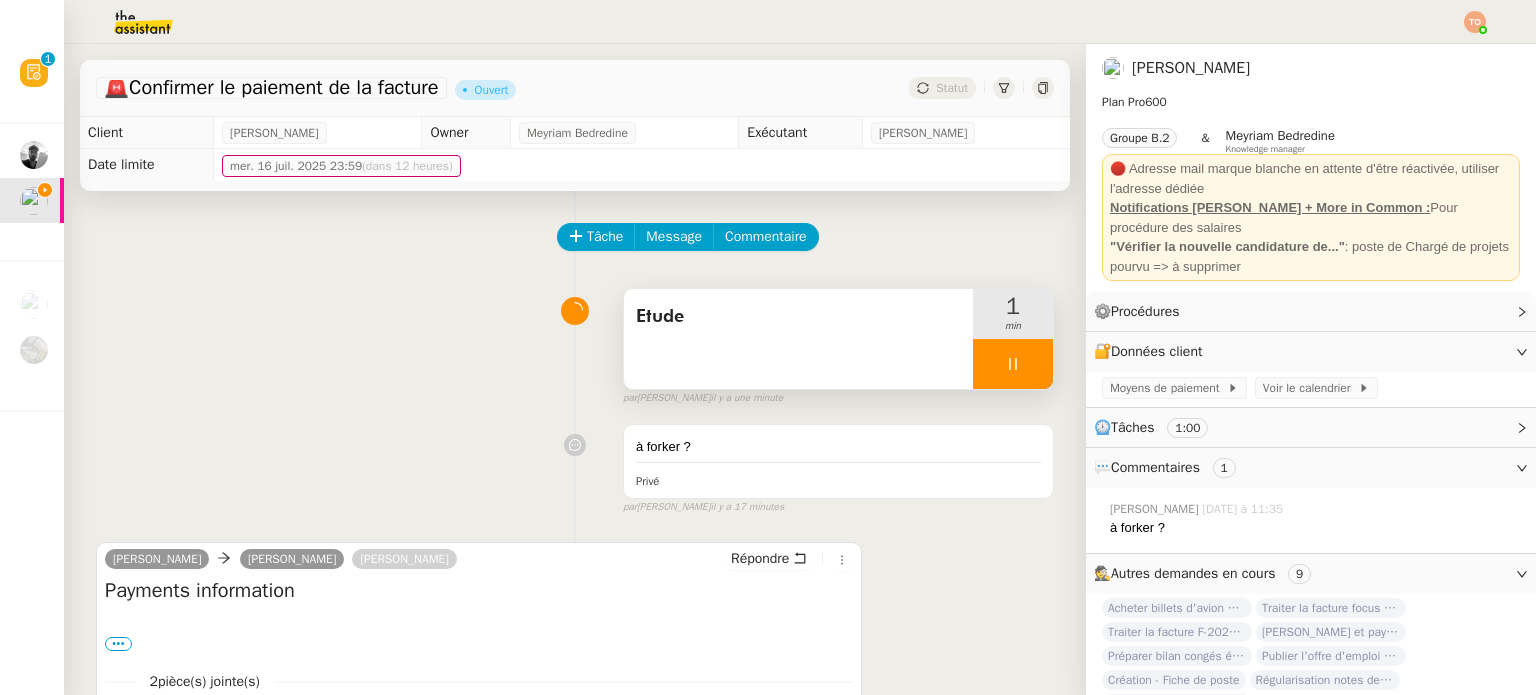 click at bounding box center [1013, 364] 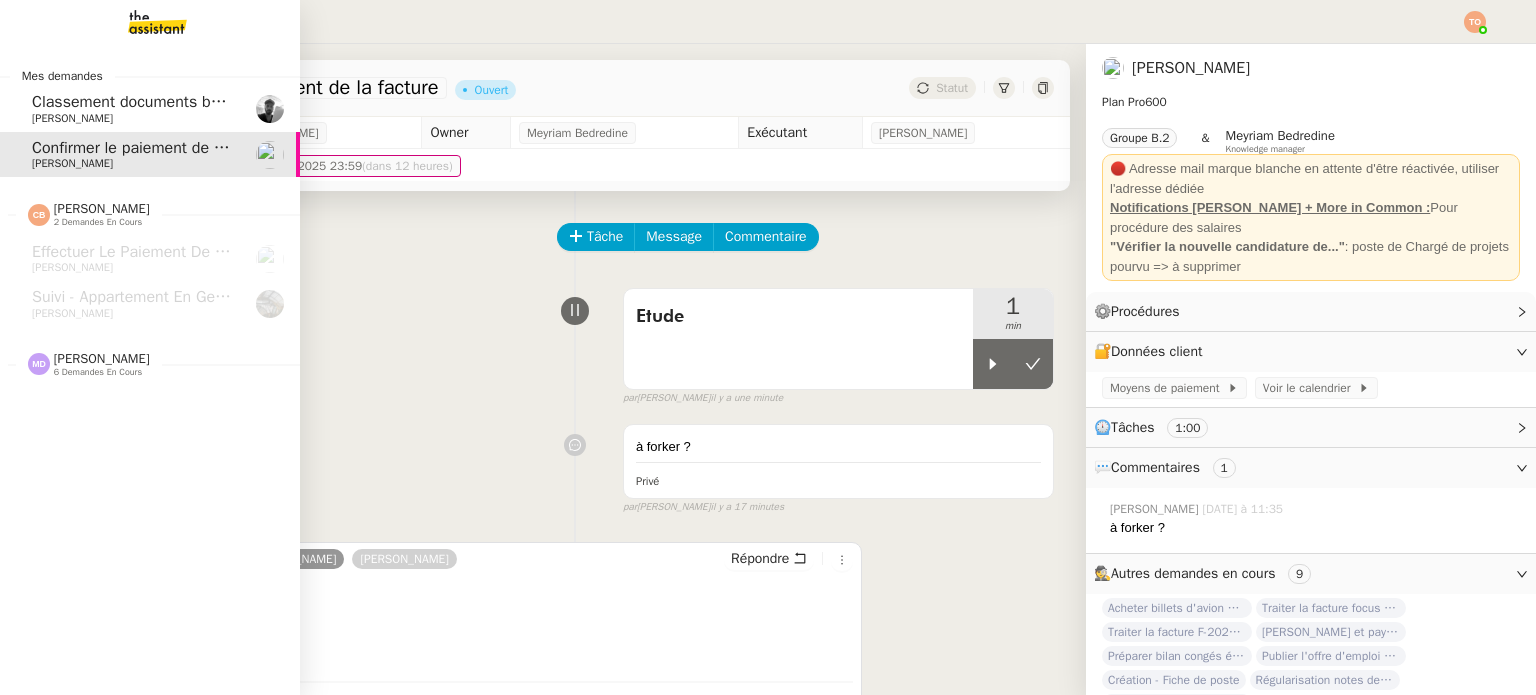 click on "6 demandes en cours" 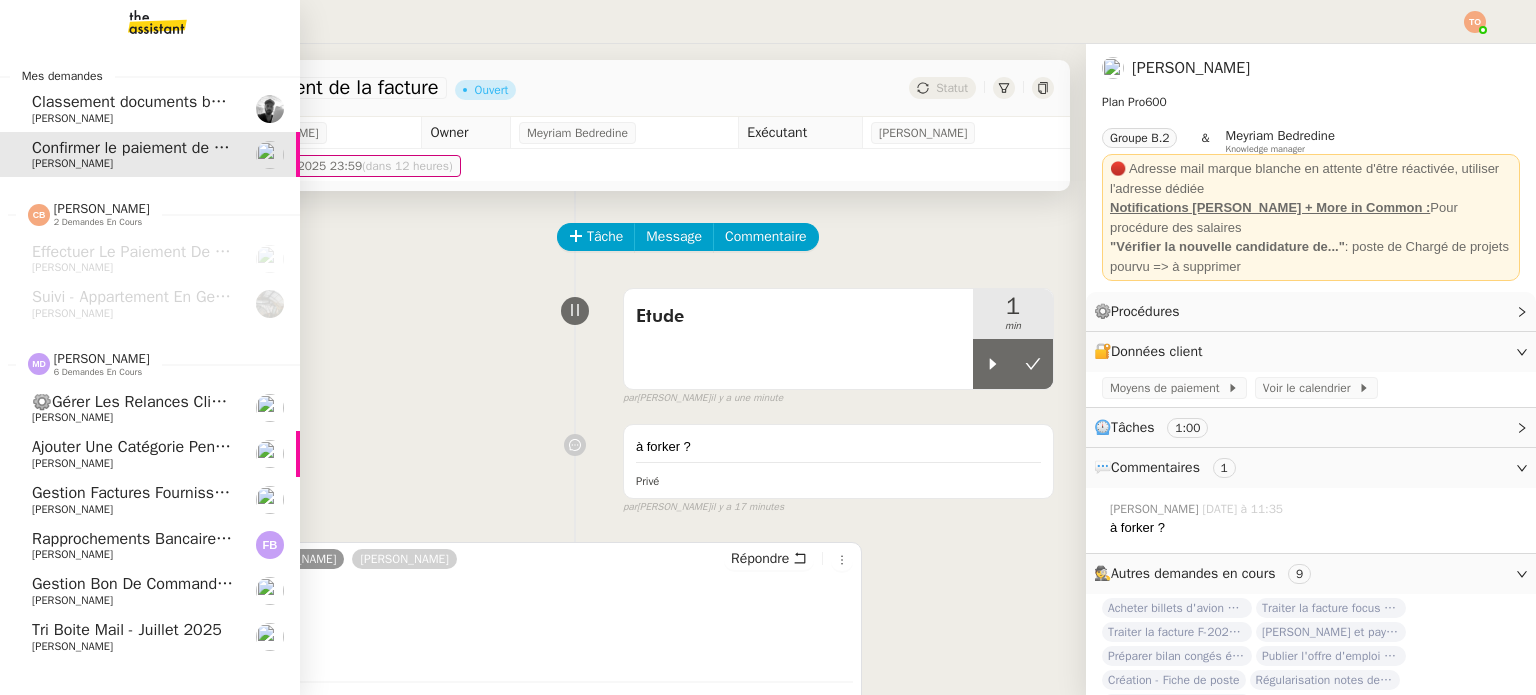 click on "Tri boite mail - juillet 2025" 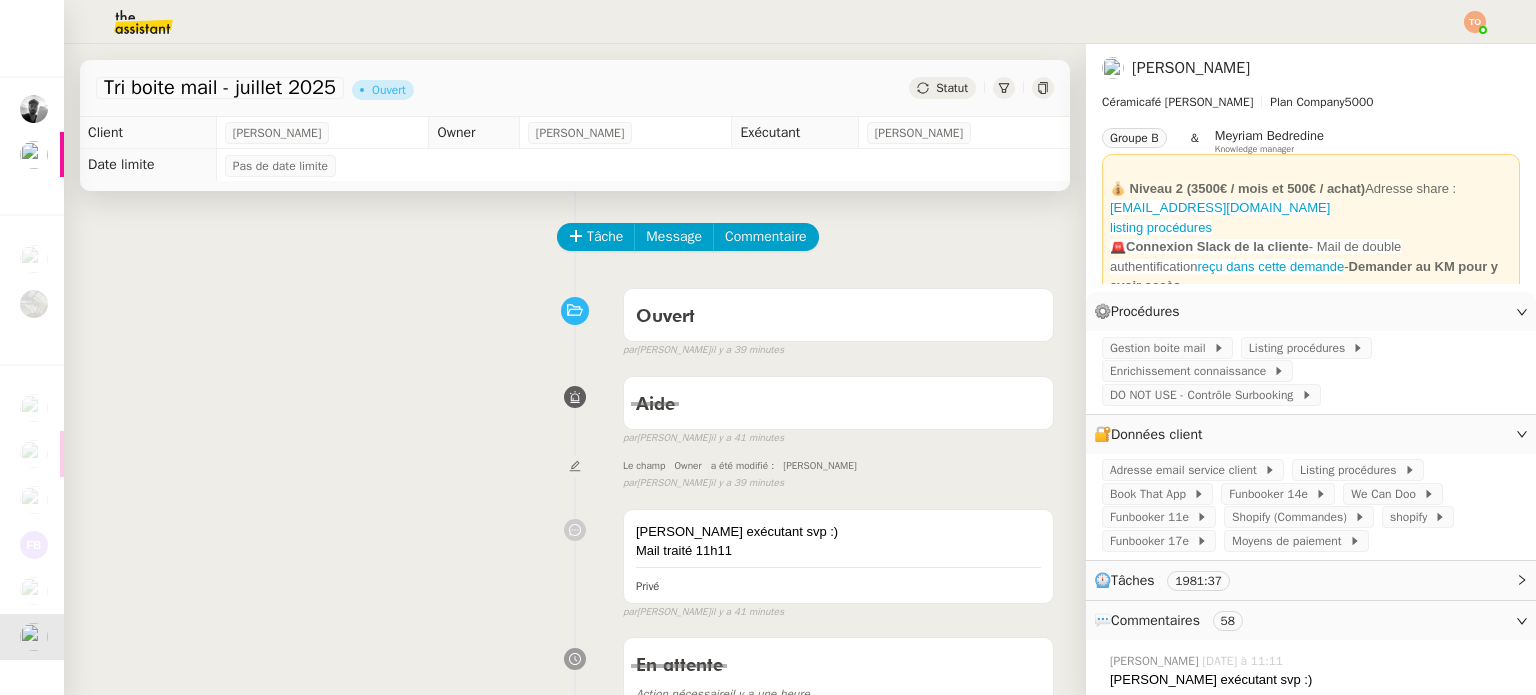 scroll, scrollTop: 200, scrollLeft: 0, axis: vertical 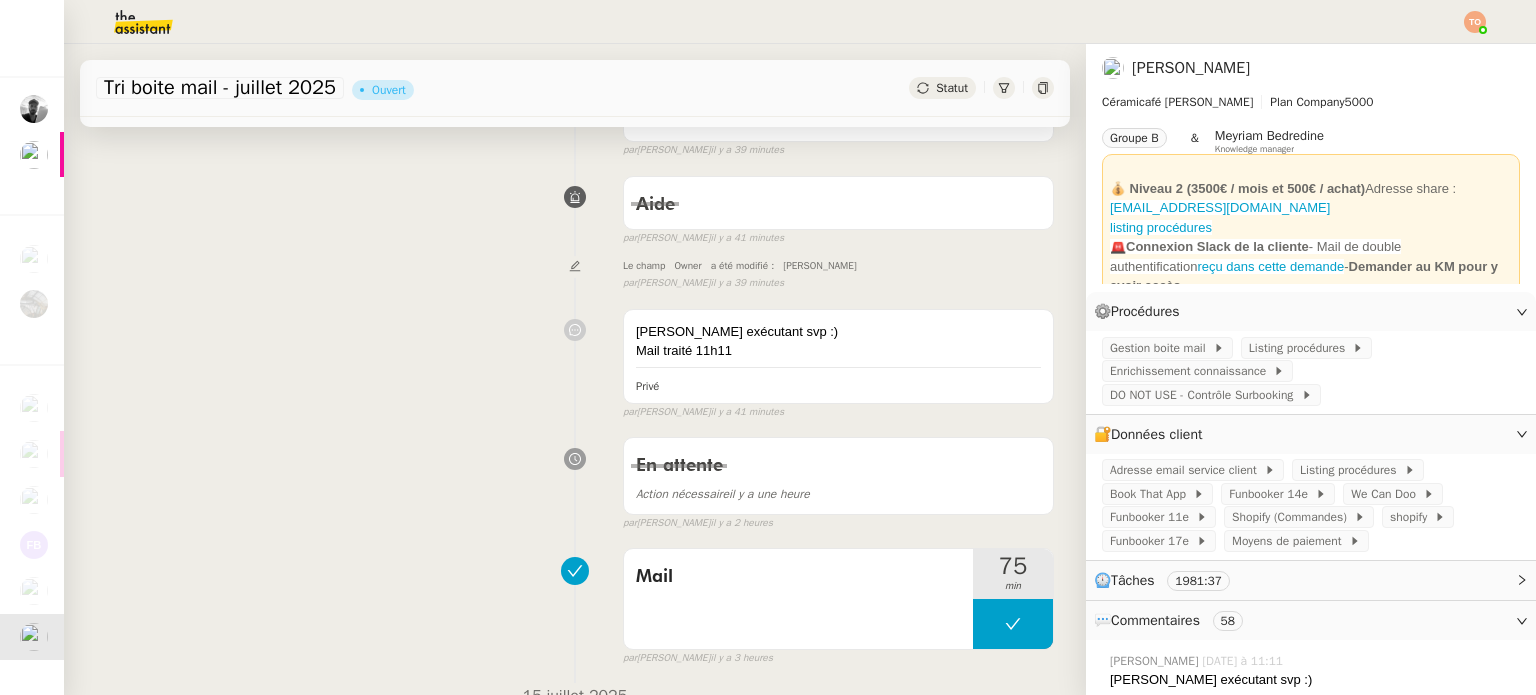 click on "Tâche Message Commentaire Veuillez patienter une erreur s'est produite 👌👌👌 message envoyé ✌️✌️✌️ [PERSON_NAME] d'abord attribuer un client Une erreur s'est produite, veuillez réessayer Ouvert false par   [PERSON_NAME]   il y a 39 minutes 👌👌👌 message envoyé ✌️✌️✌️ une erreur s'est produite 👌👌👌 message envoyé ✌️✌️✌️ Votre message va être revu ✌️✌️✌️ une erreur s'est produite La taille des fichiers doit être de 10Mb au maximum. Aide false par   [PERSON_NAME]   il y a 41 minutes 👌👌👌 message envoyé ✌️✌️✌️ une erreur s'est produite 👌👌👌 message envoyé ✌️✌️✌️ Votre message va être revu ✌️✌️✌️ une erreur s'est produite La taille des fichiers doit être de 10Mb au maximum. Le champ     Owner     a été modifié :     [PERSON_NAME] Orec false par   [PERSON_NAME]   il y a 39 minutes 👌👌👌 message envoyé ✌️✌️✌️ une erreur s'est produite une erreur s'est produite
Privé" 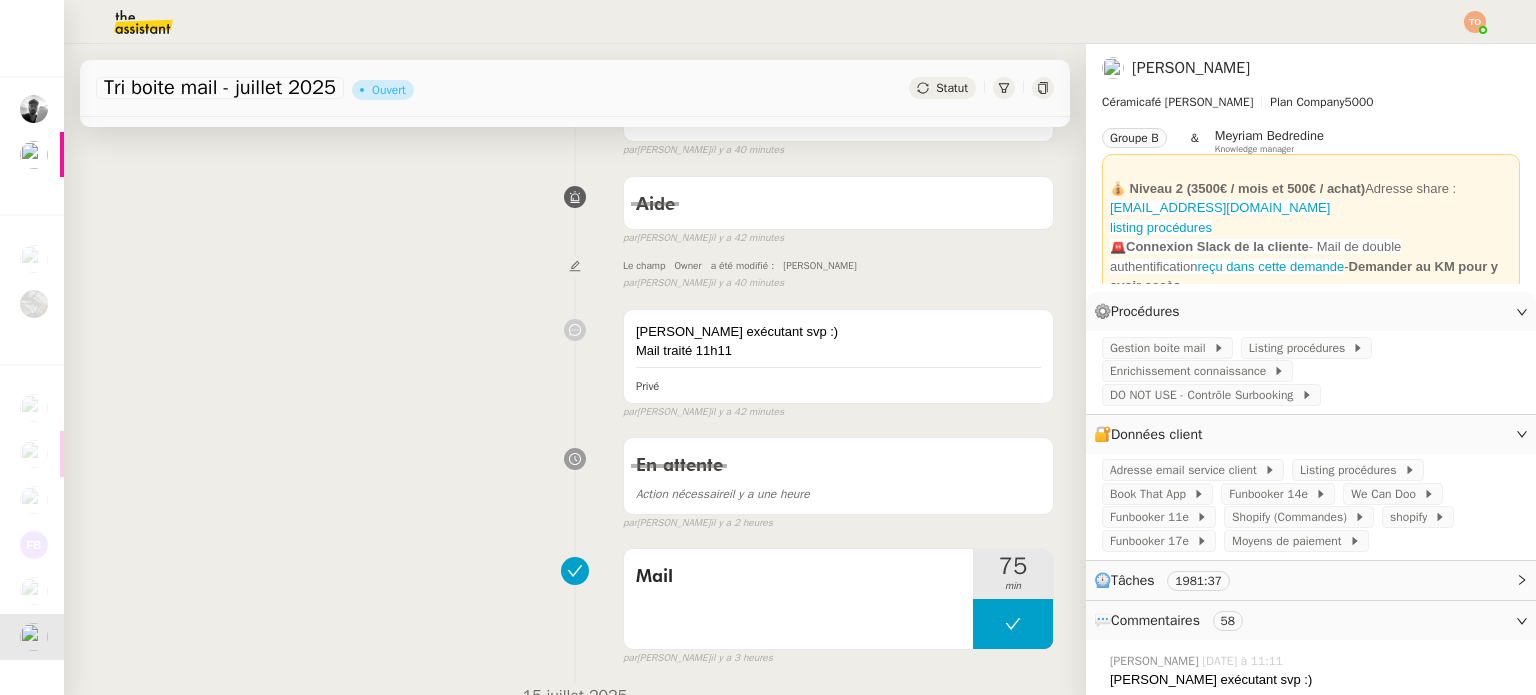 click on "Le champ     Owner     a été modifié :     [PERSON_NAME] false par   [PERSON_NAME]   il y a 40 minutes" at bounding box center [575, 272] 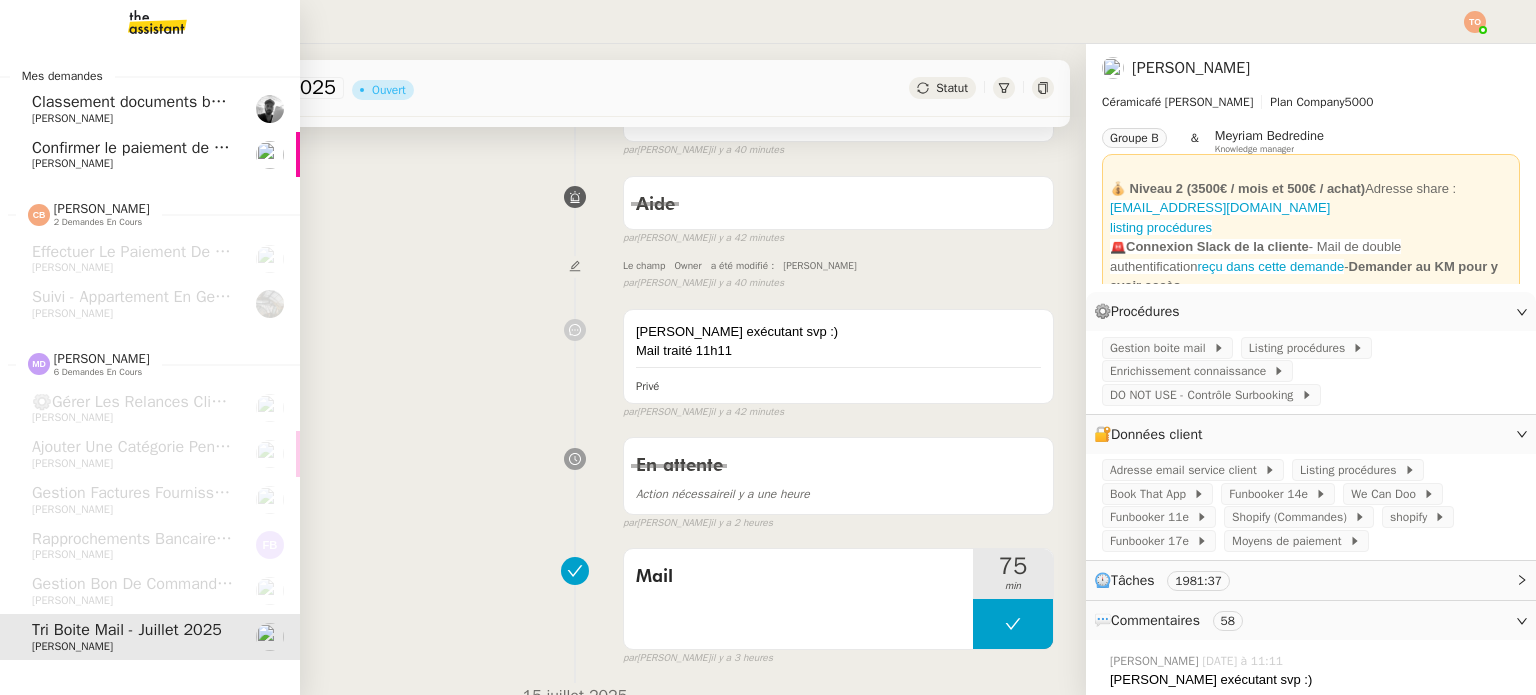 click on "Confirmer le paiement de la facture" 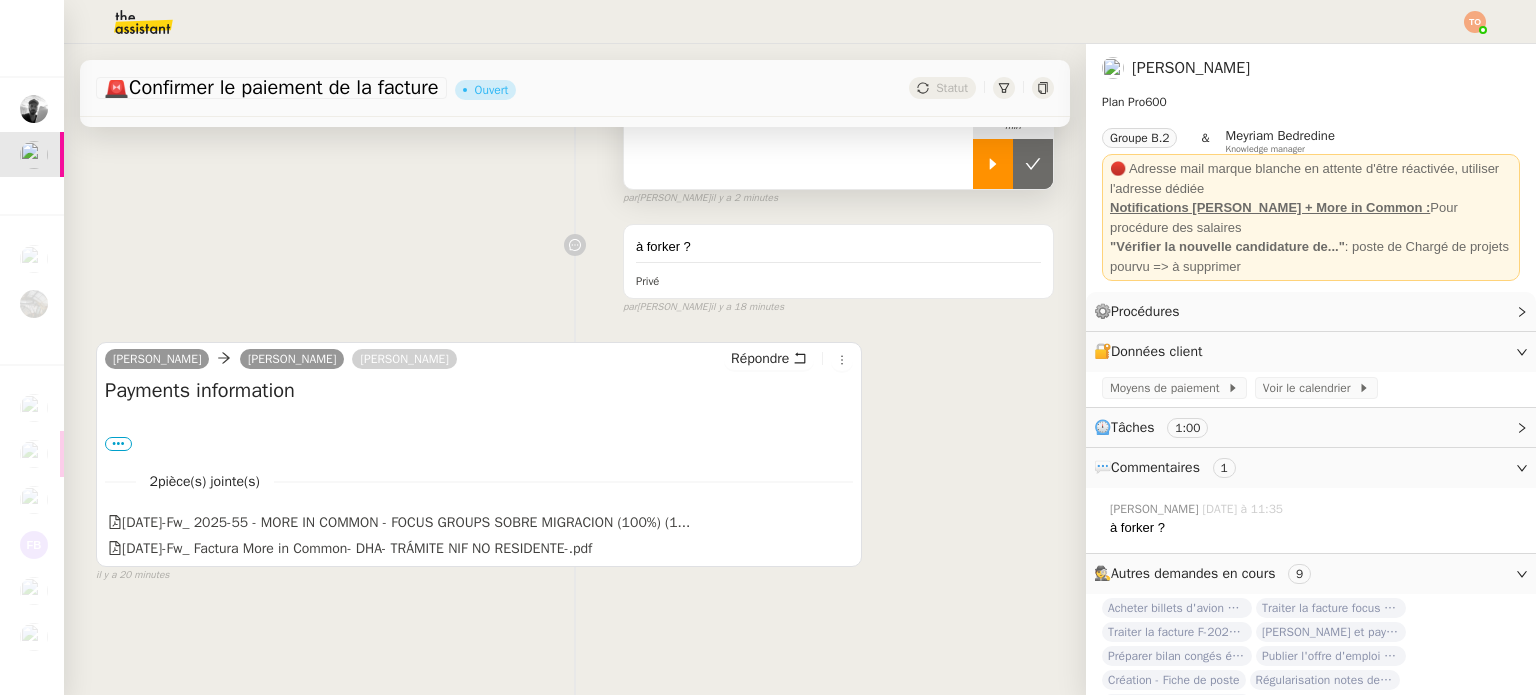 click at bounding box center (993, 164) 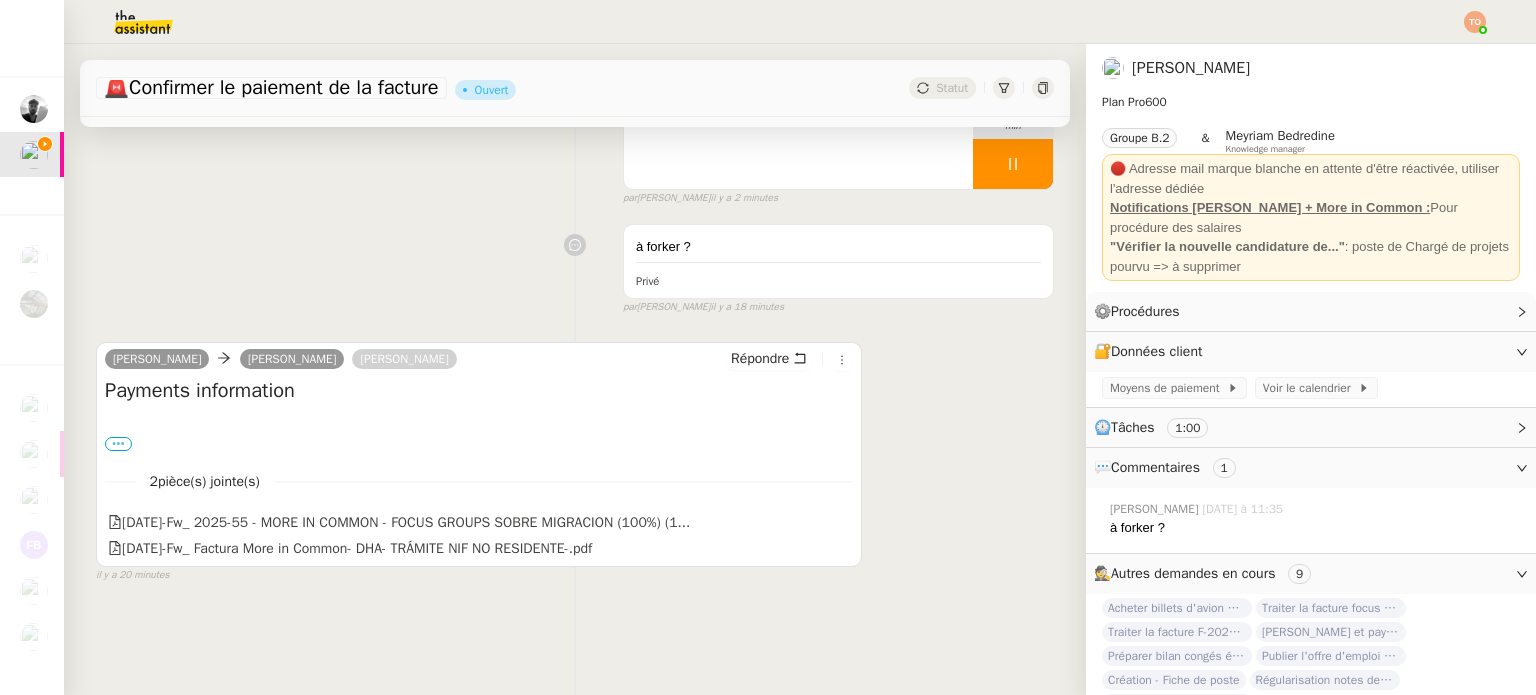 click on "•••" at bounding box center (118, 444) 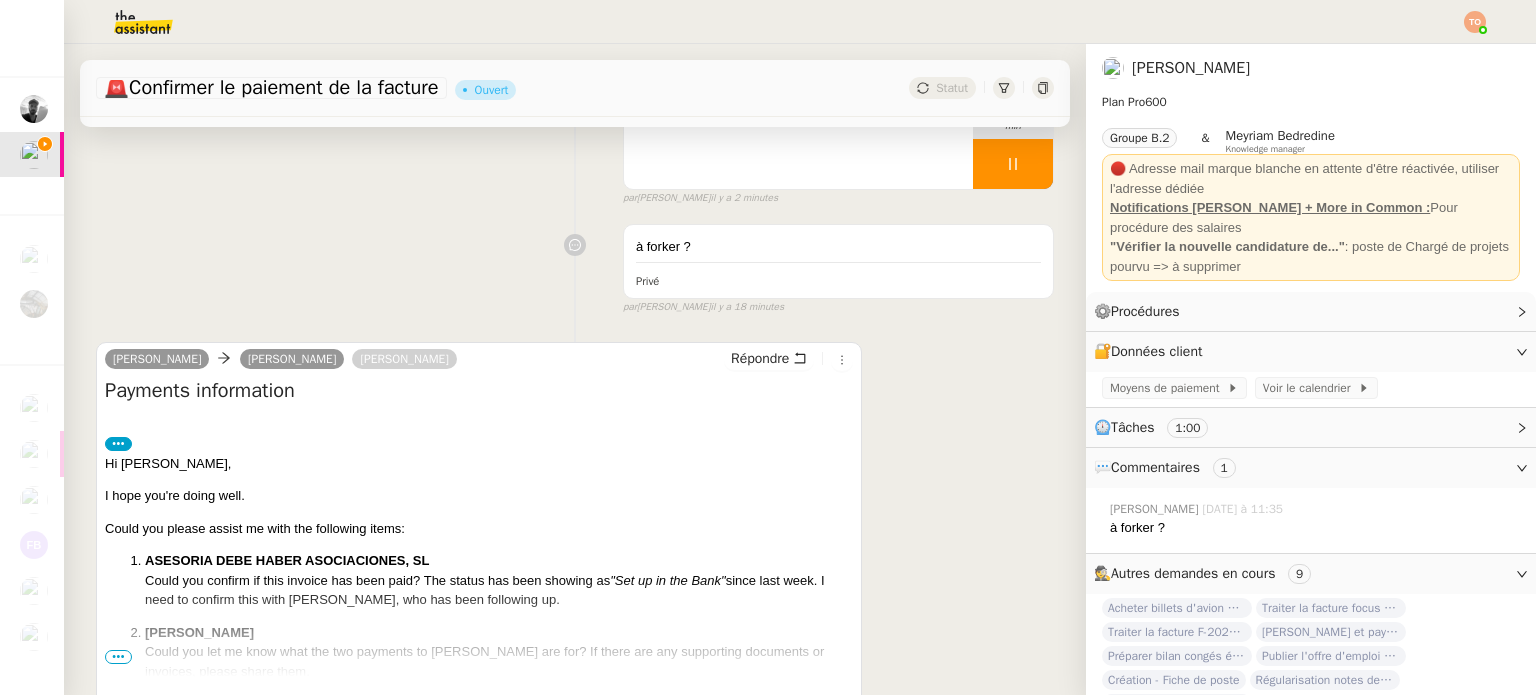 click on "•••" at bounding box center (118, 657) 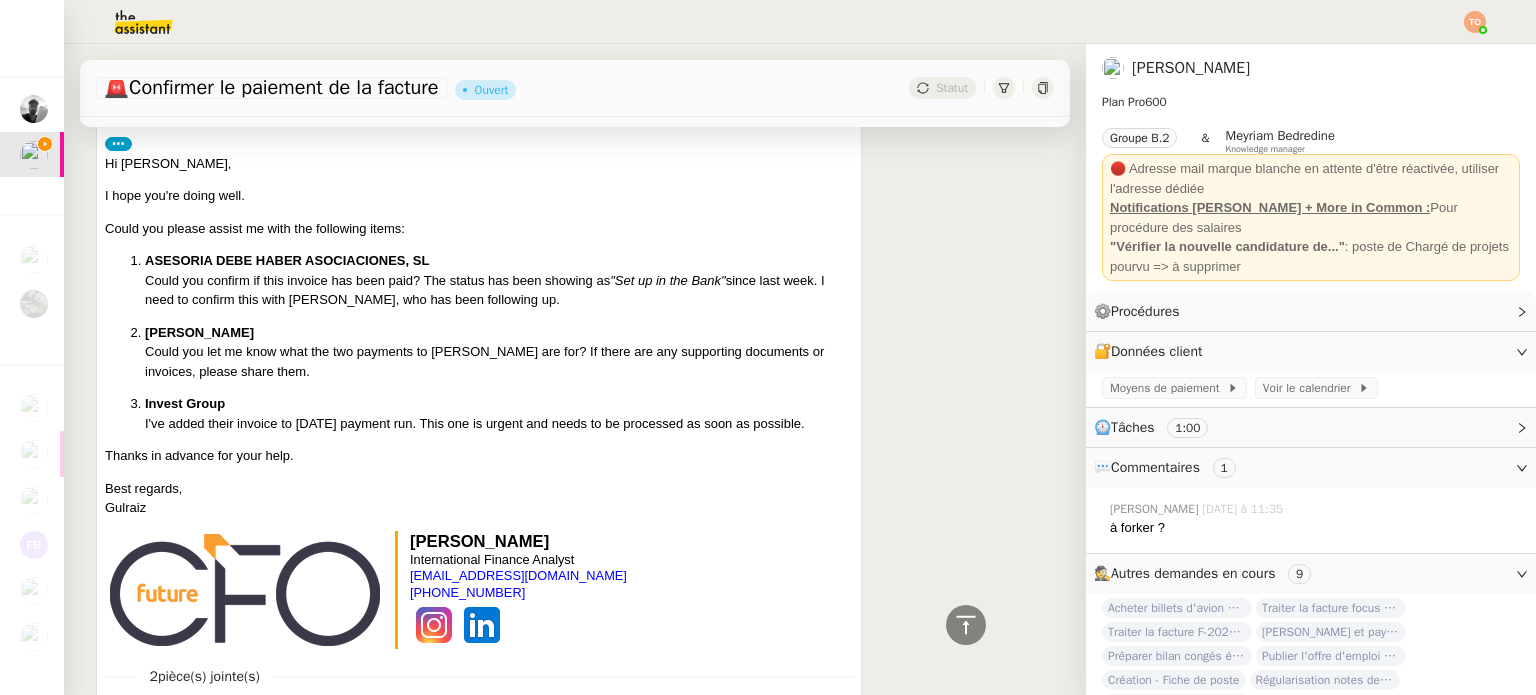scroll, scrollTop: 0, scrollLeft: 0, axis: both 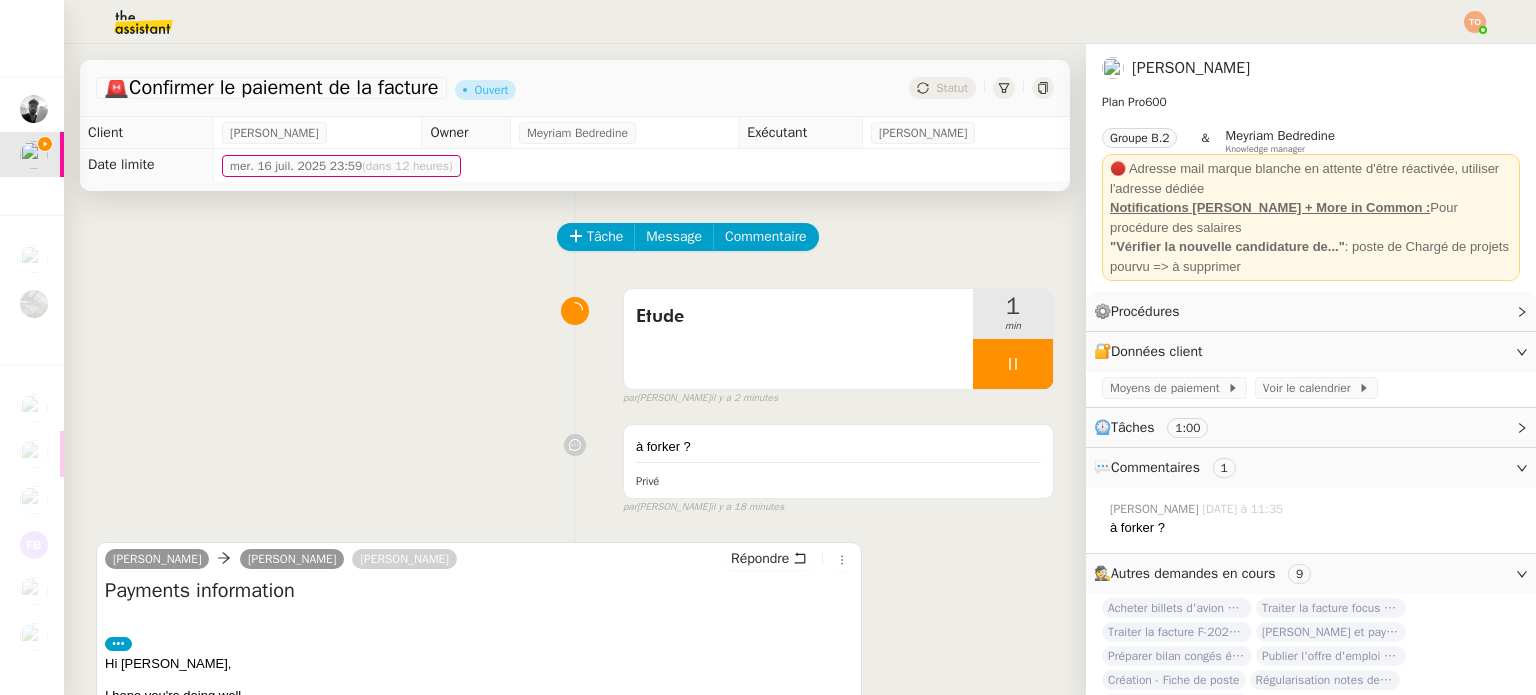 click on "Tâche Message Commentaire Veuillez patienter une erreur s'est produite 👌👌👌 message envoyé ✌️✌️✌️ [PERSON_NAME] d'abord attribuer un client Une erreur s'est produite, veuillez réessayer  Etude     1 min false par   [PERSON_NAME].   il y a 2 minutes 👌👌👌 message envoyé ✌️✌️✌️ une erreur s'est produite 👌👌👌 message envoyé ✌️✌️✌️ Votre message va être revu ✌️✌️✌️ une erreur s'est produite La taille des fichiers doit être de 10Mb au maximum.
à forker ? Privé false par   [PERSON_NAME]   il y a 18 minutes 👌👌👌 message envoyé ✌️✌️✌️ une erreur s'est produite 👌👌👌 message envoyé ✌️✌️✌️ Votre message va être revu ✌️✌️✌️ une erreur s'est produite La taille des fichiers doit être de 10Mb au maximum.  [PERSON_NAME] Beau  [PERSON_NAME]  Répondre Payments information
•••
Hi [PERSON_NAME],
I hope you're doing well." 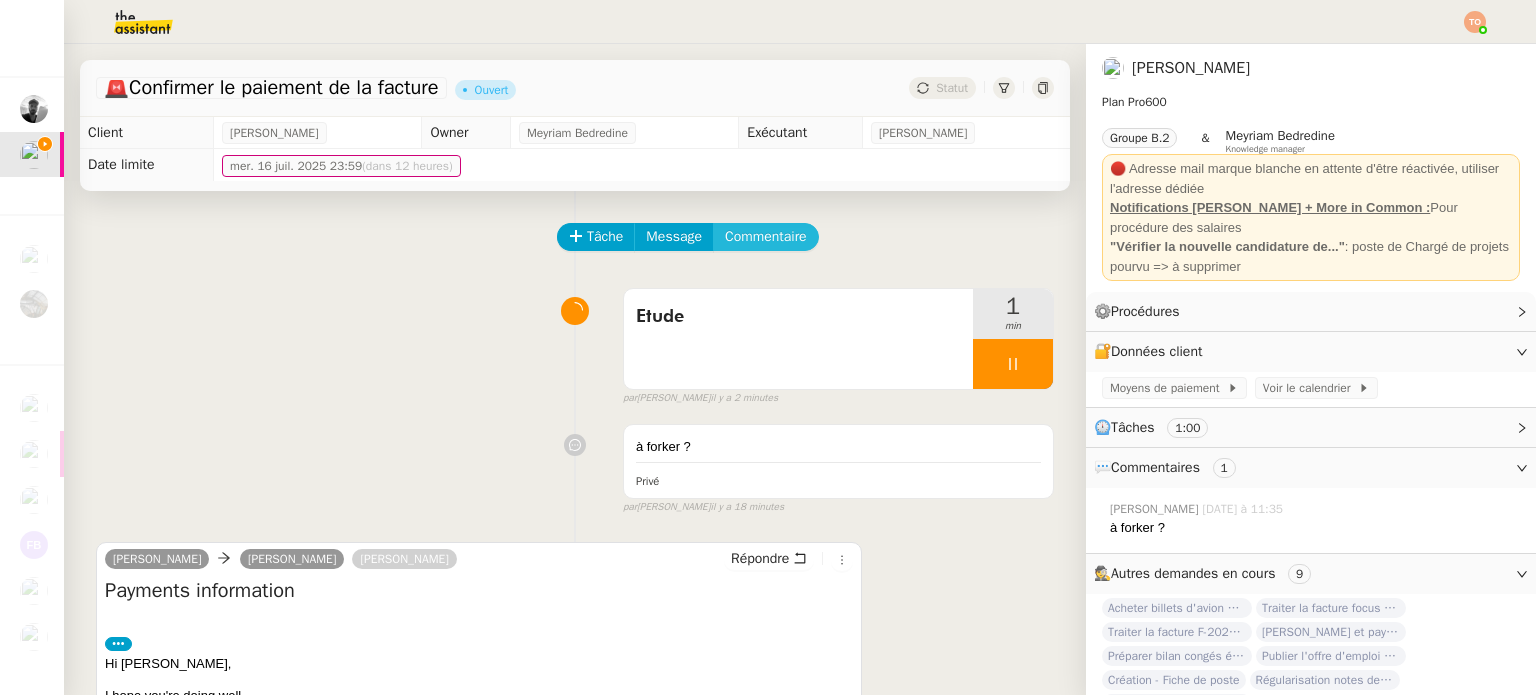 click on "Commentaire" 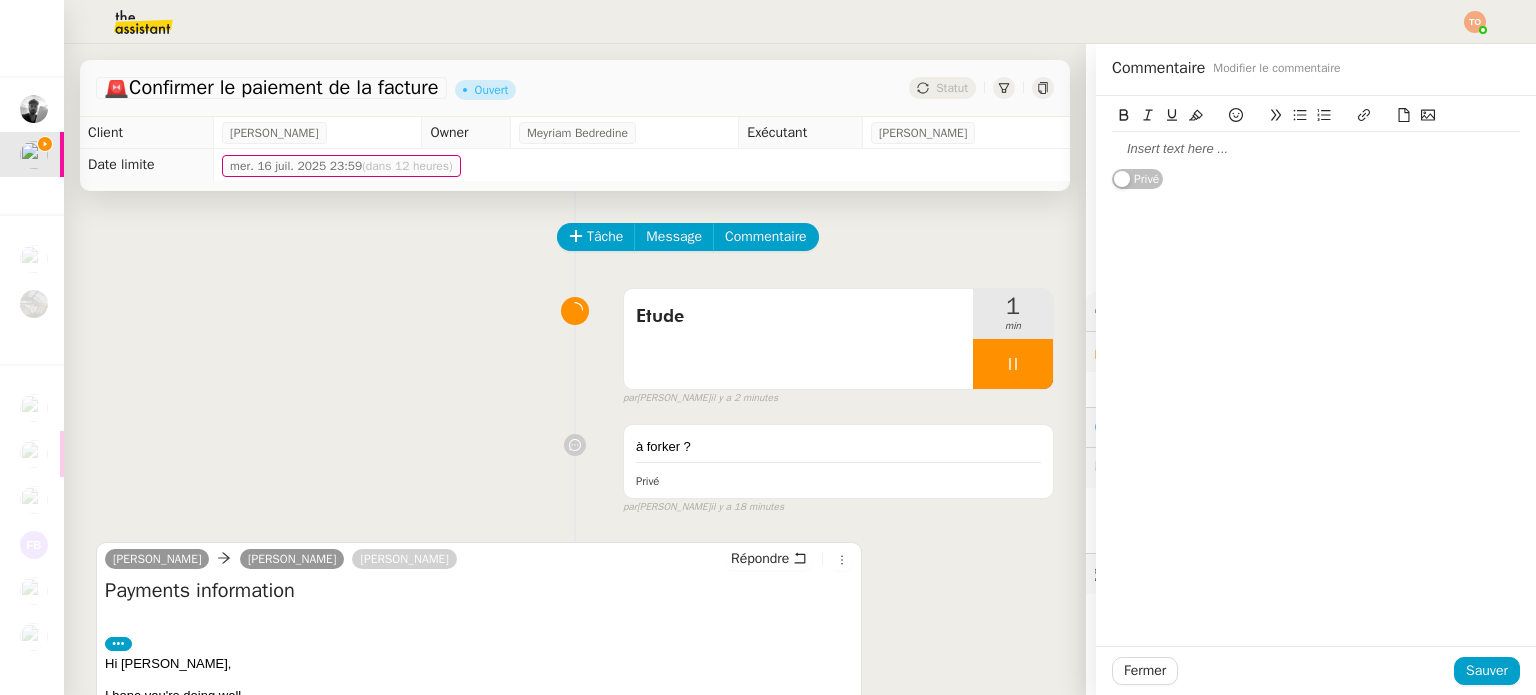 click 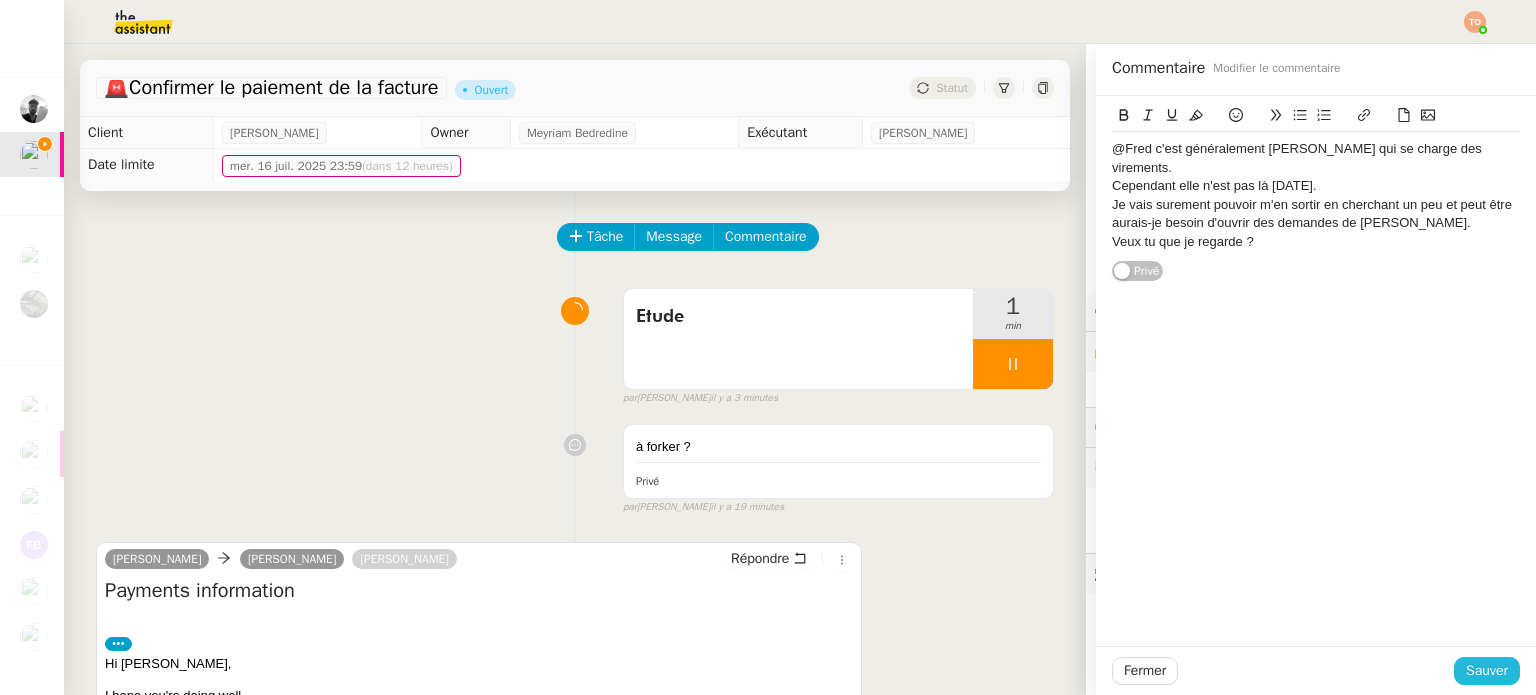 click on "Sauver" 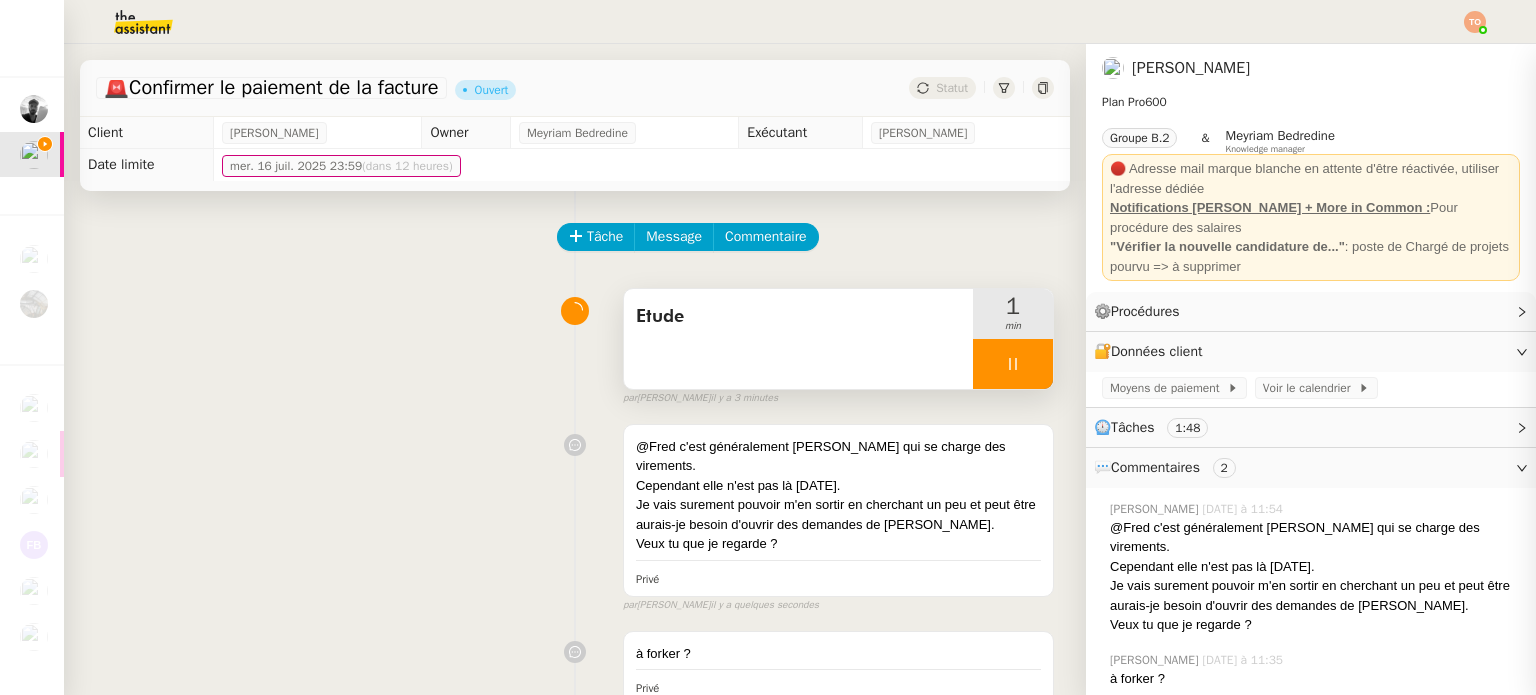 click 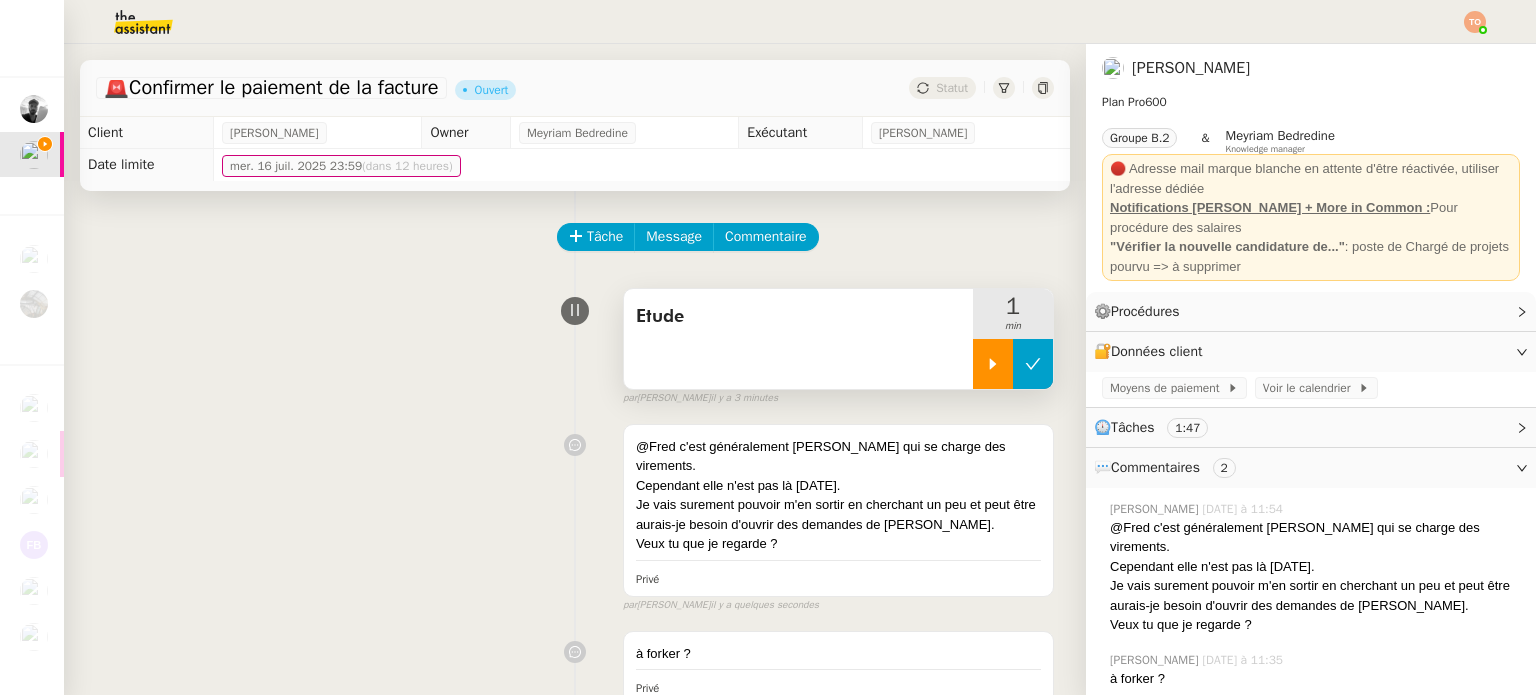 click 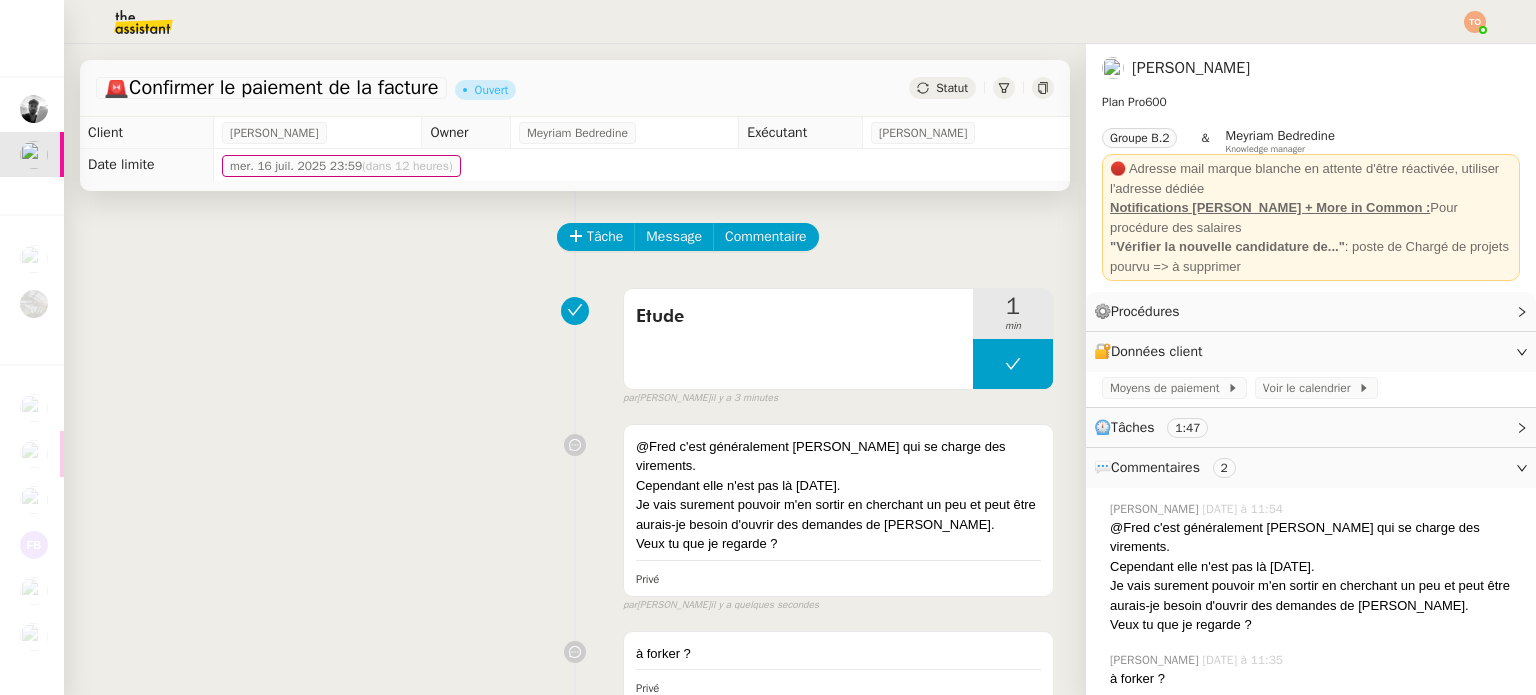 click on "Statut" 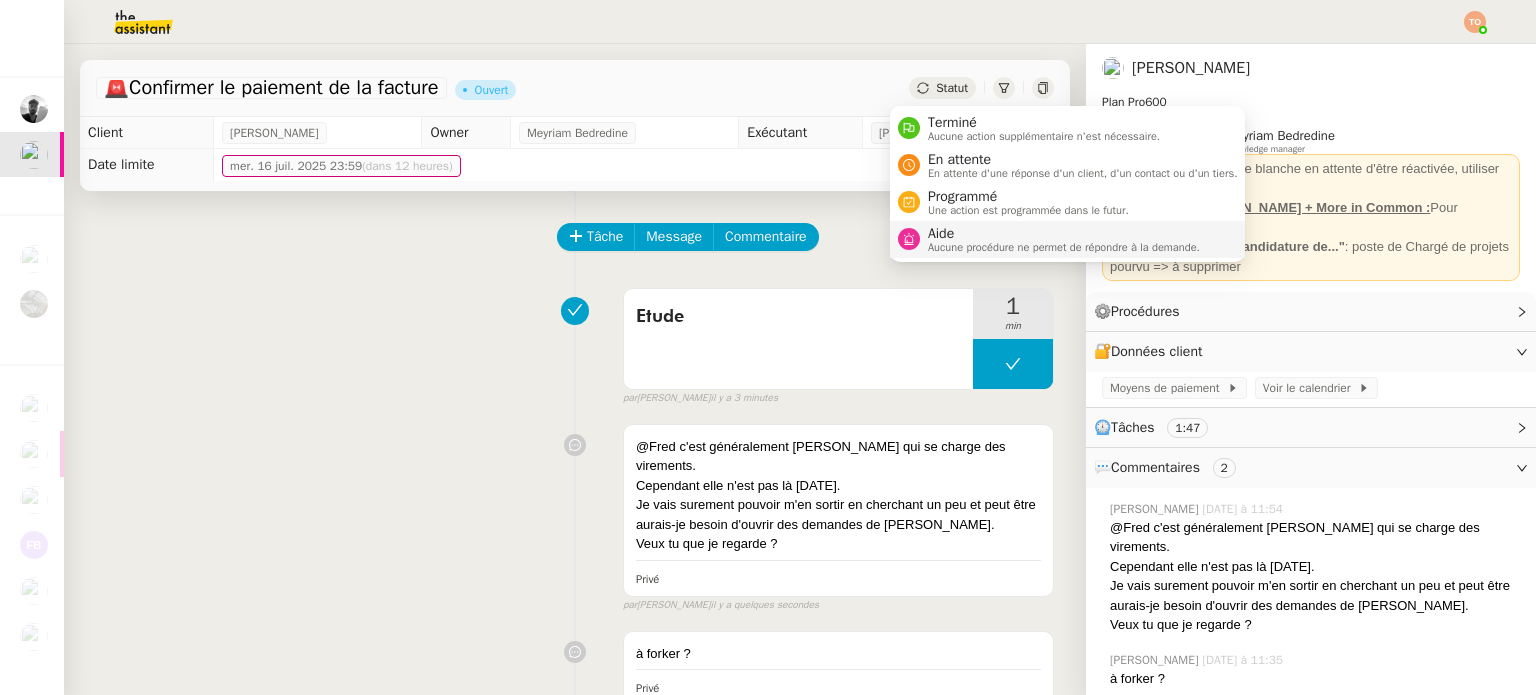click on "Aide Aucune procédure ne permet de répondre à la demande." at bounding box center (1068, 239) 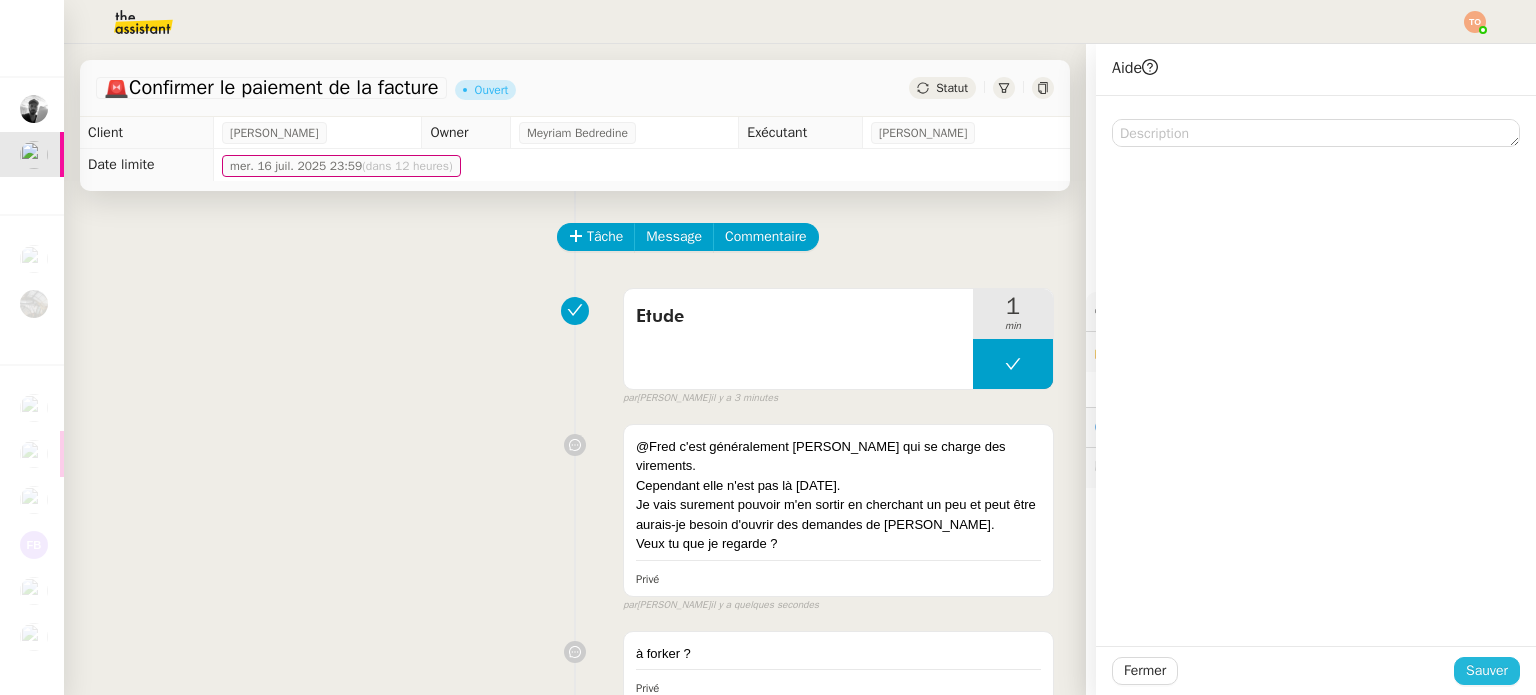 click on "Sauver" 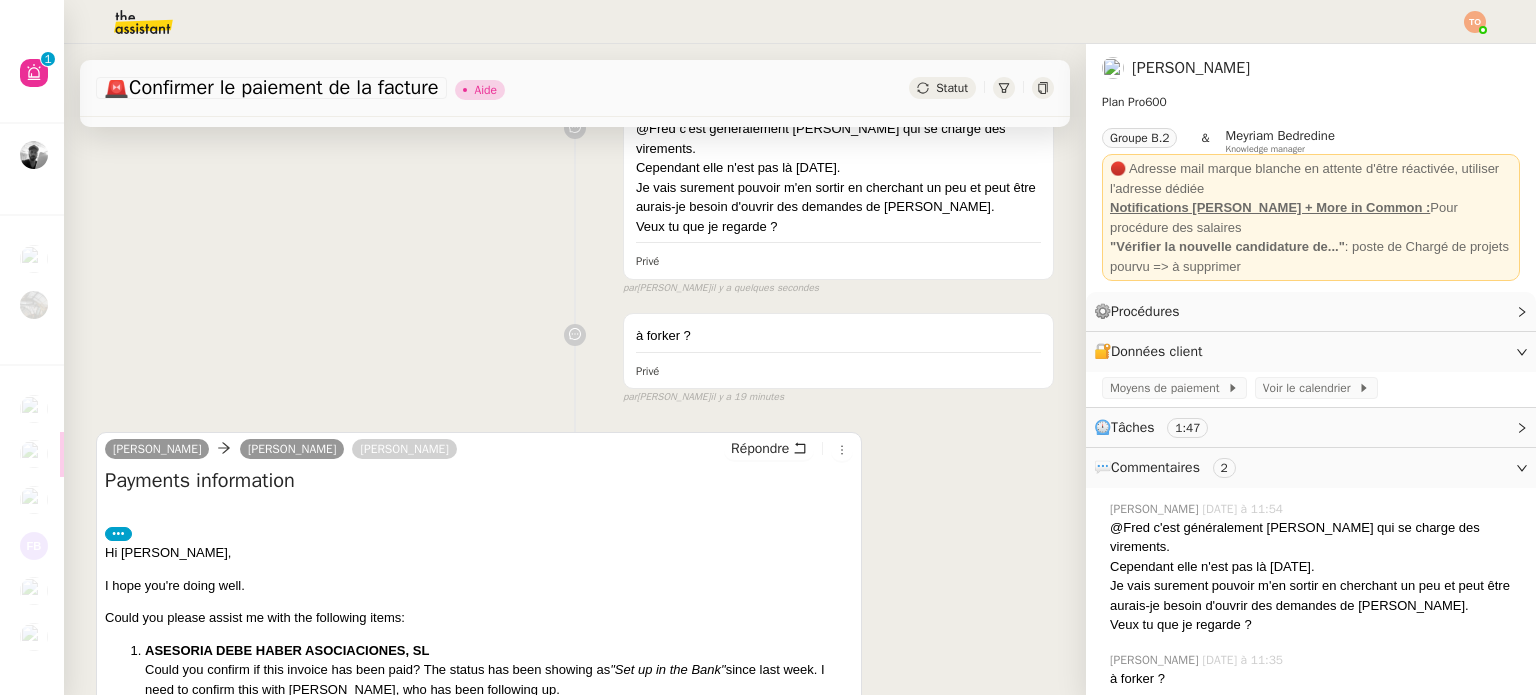 scroll, scrollTop: 100, scrollLeft: 0, axis: vertical 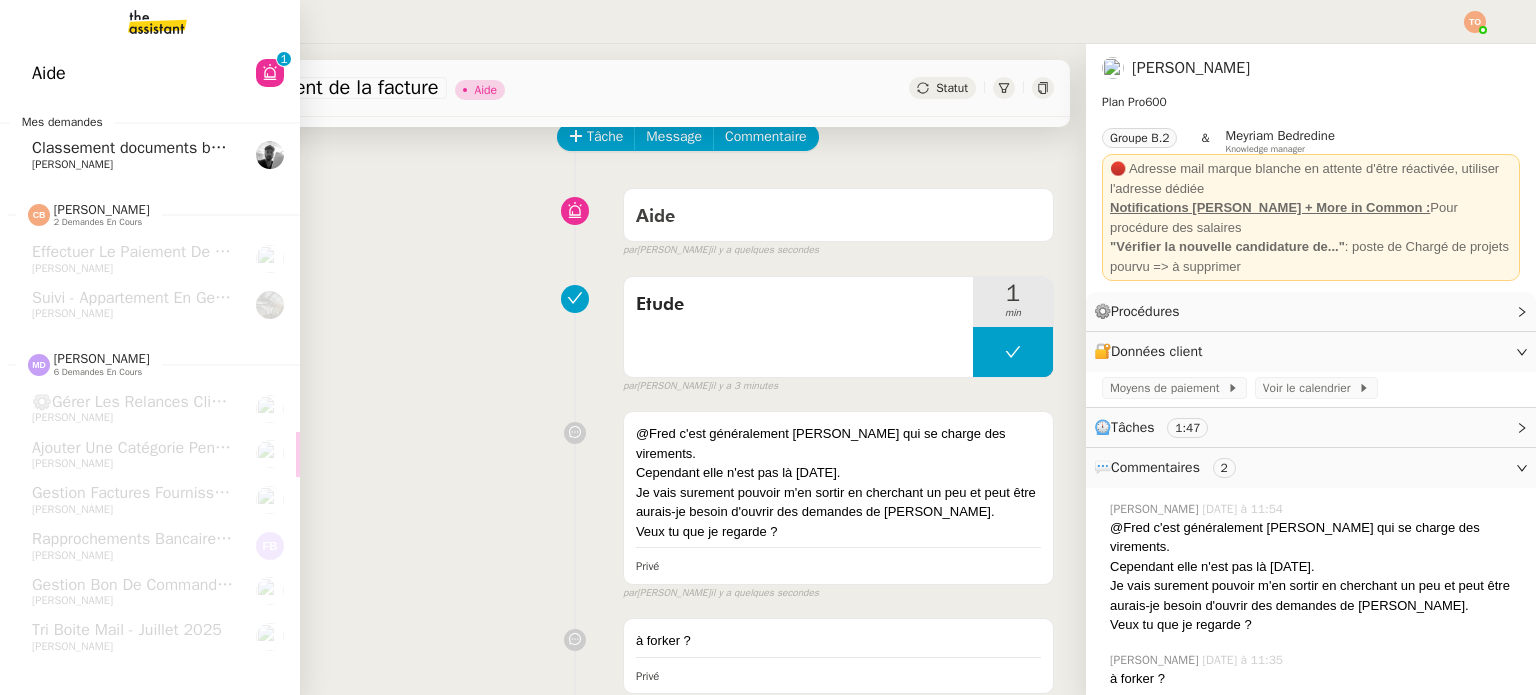 click on "Classement documents bancaires - [DATE]    [PERSON_NAME]" 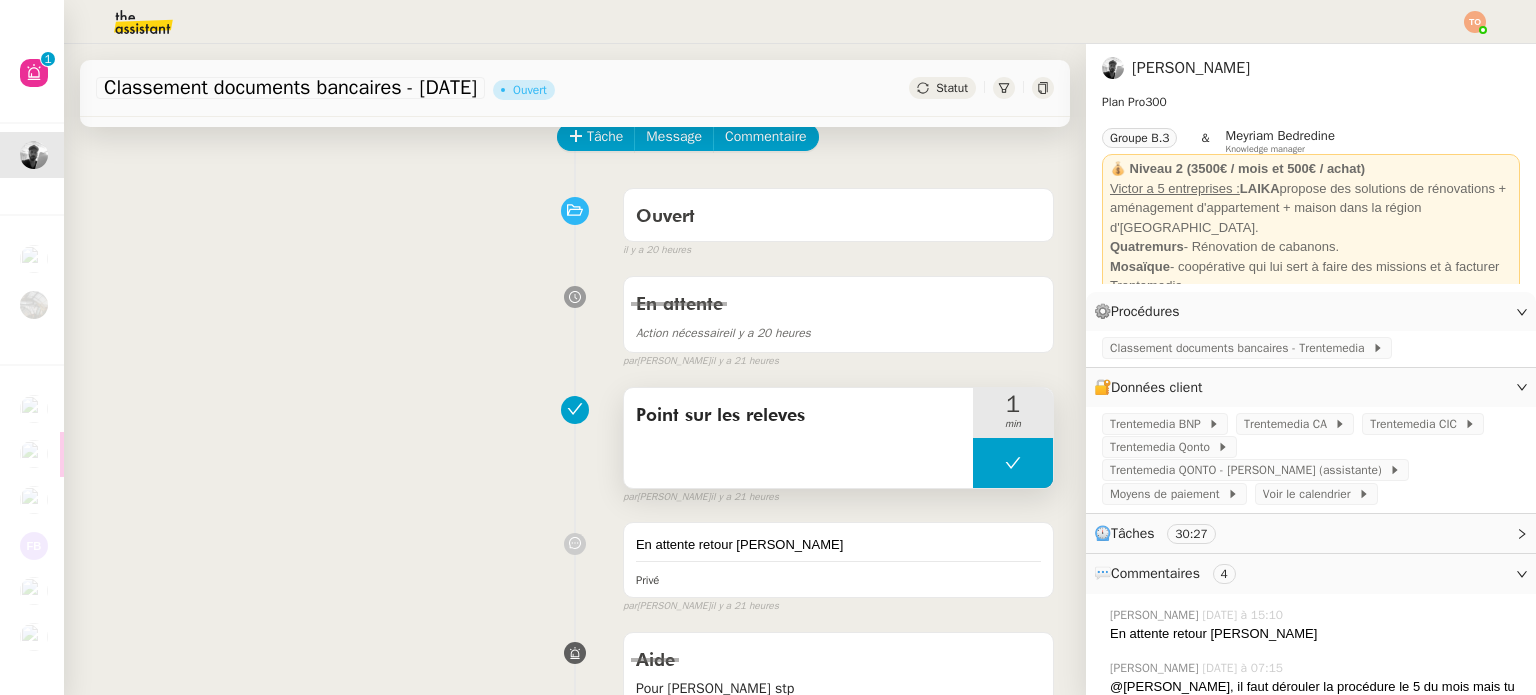 click at bounding box center [1013, 463] 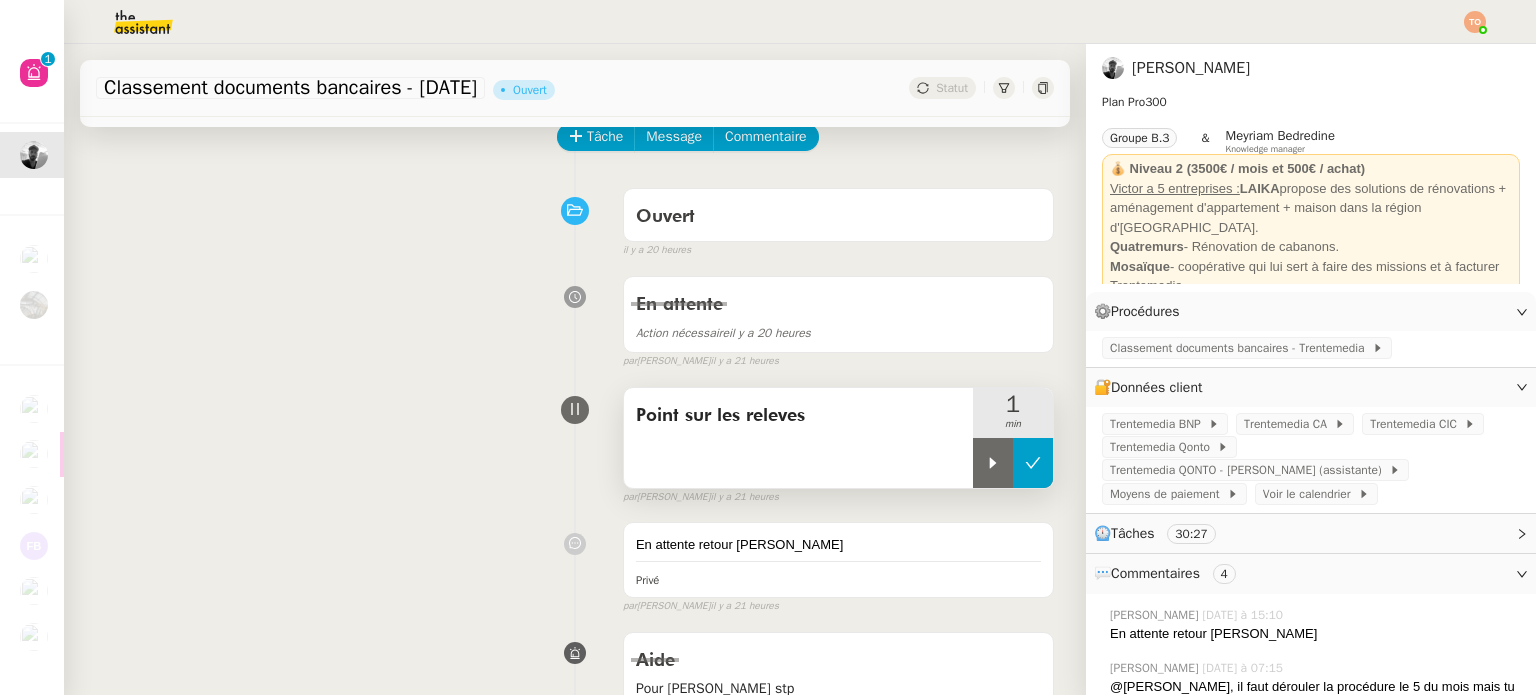 click 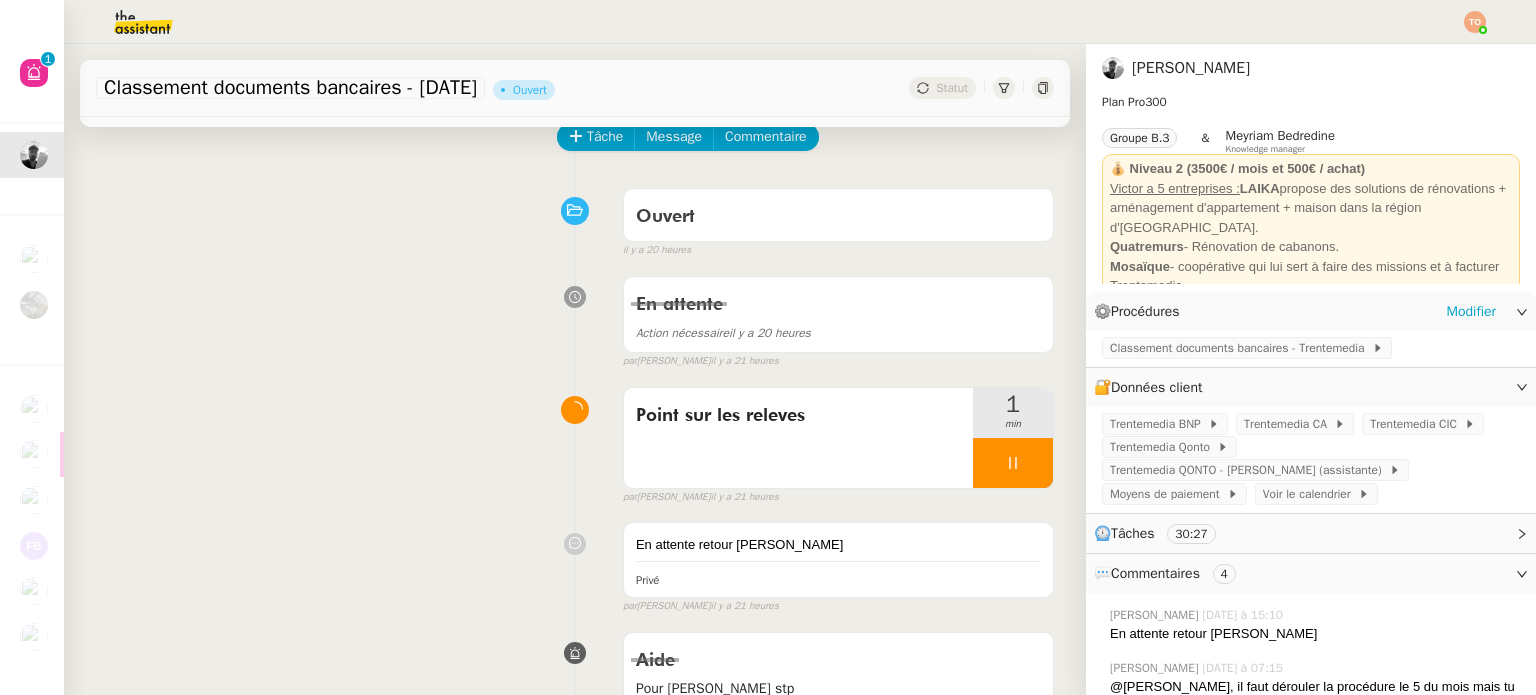 click on "Classement documents bancaires - Trentemedia" 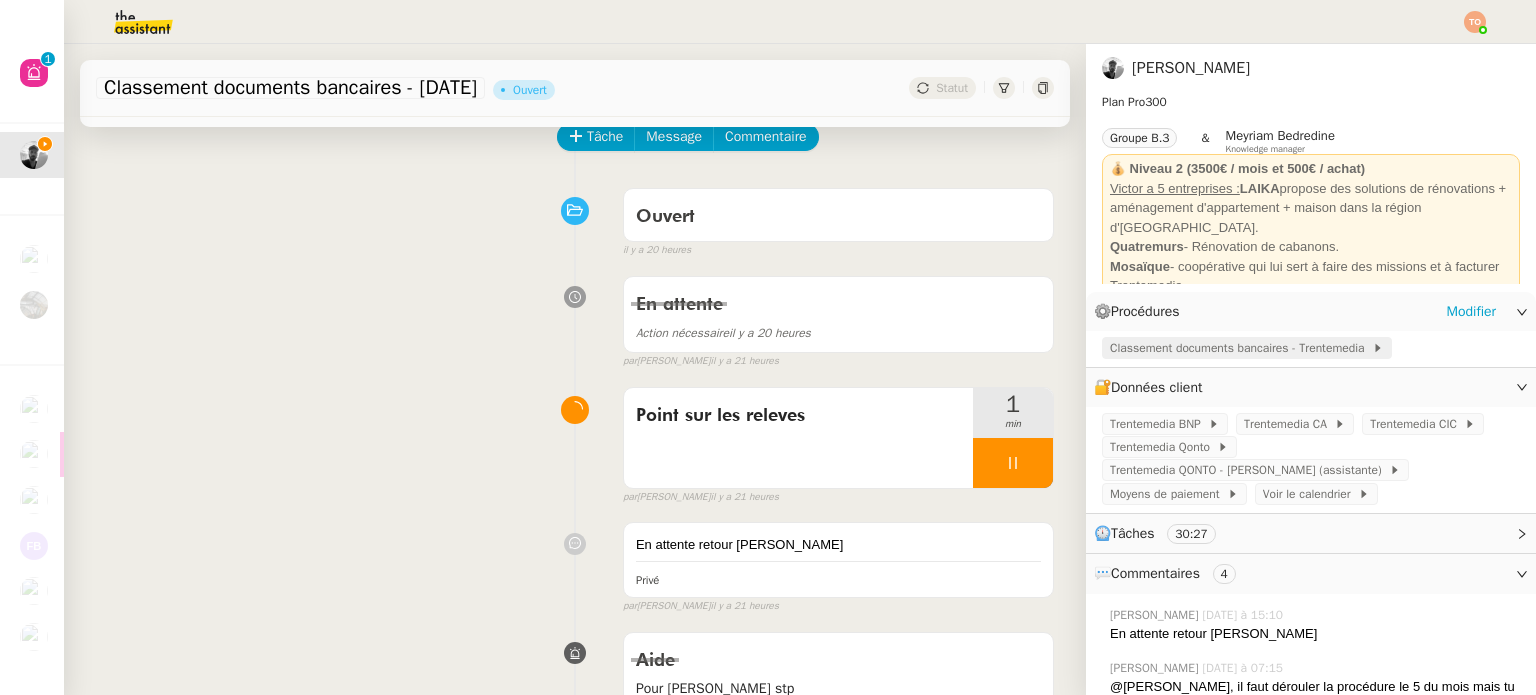 click on "Classement documents bancaires - Trentemedia" 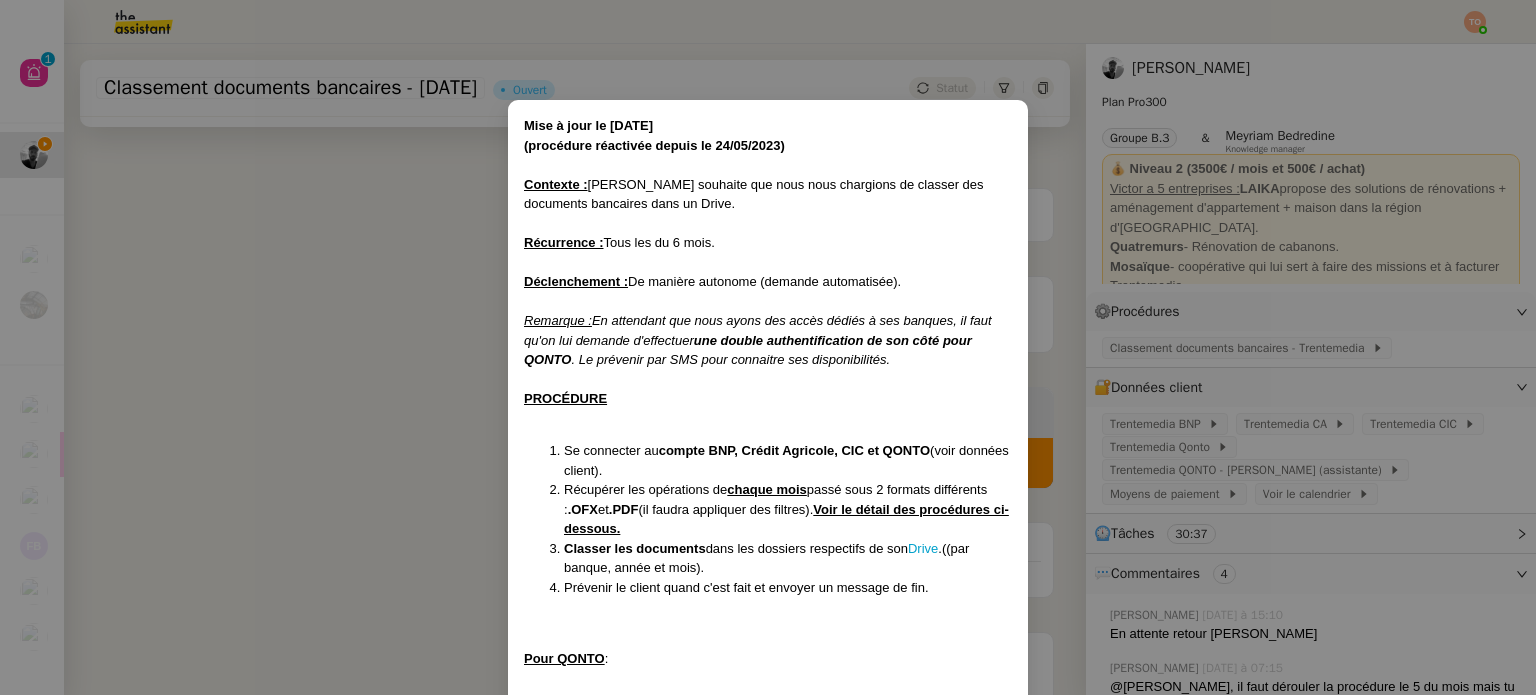 click on "Mise à jour le [DATE] ﻿(procédure réactivée depuis le [DATE]) Contexte :  [PERSON_NAME] souhaite que nous nous chargions de classer des documents bancaires dans un Drive. Récurrence :  Tous les du 6 mois. Déclenchement :  De manière autonome (demande automatisée). Remarque :  En attendant que nous ayons des accès dédiés à ses banques, il faut qu'on lui demande d'effectuer  une double authentification de son côté pour [PERSON_NAME] . Le prévenir par SMS pour connaitre ses disponibilités. PROCÉDURE Se connecter au  compte BNP, Crédit Agricole, CIC et QONTO  (voir données client). Récupérer les opérations de  chaque mois  passé sous 2 formats différents :  .OFX  et  .PDF  (il faudra appliquer des filtres).  Voir le détail des procédures ci-dessous. Classer les documents  dans les dossiers respectifs de son  Drive .((par banque, année et mois). Prévenir le client quand c'est fait et envoyer un message de fin. Pour QONTO  : Il faut récupérer le  relevé PDF (sur le QONTO de [PERSON_NAME]). .   ." at bounding box center [768, 347] 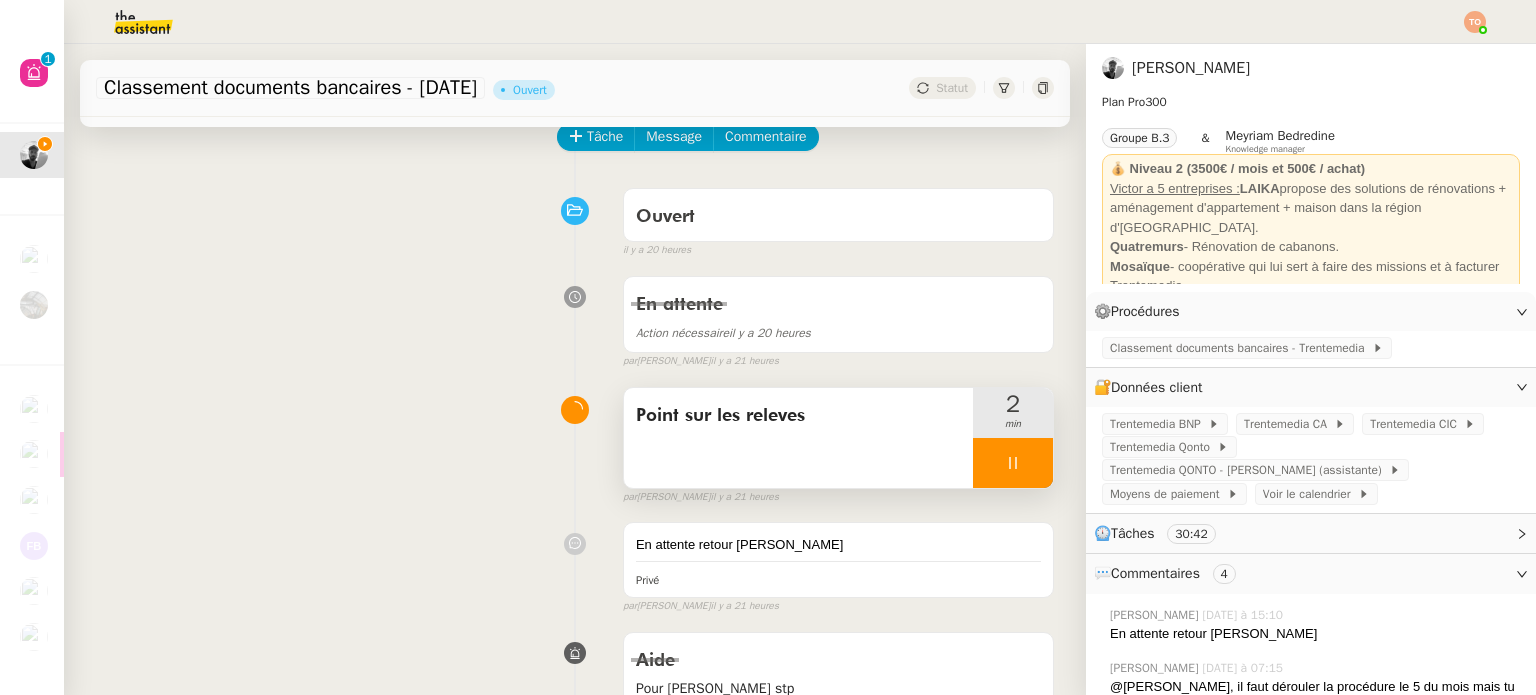 click at bounding box center (1013, 463) 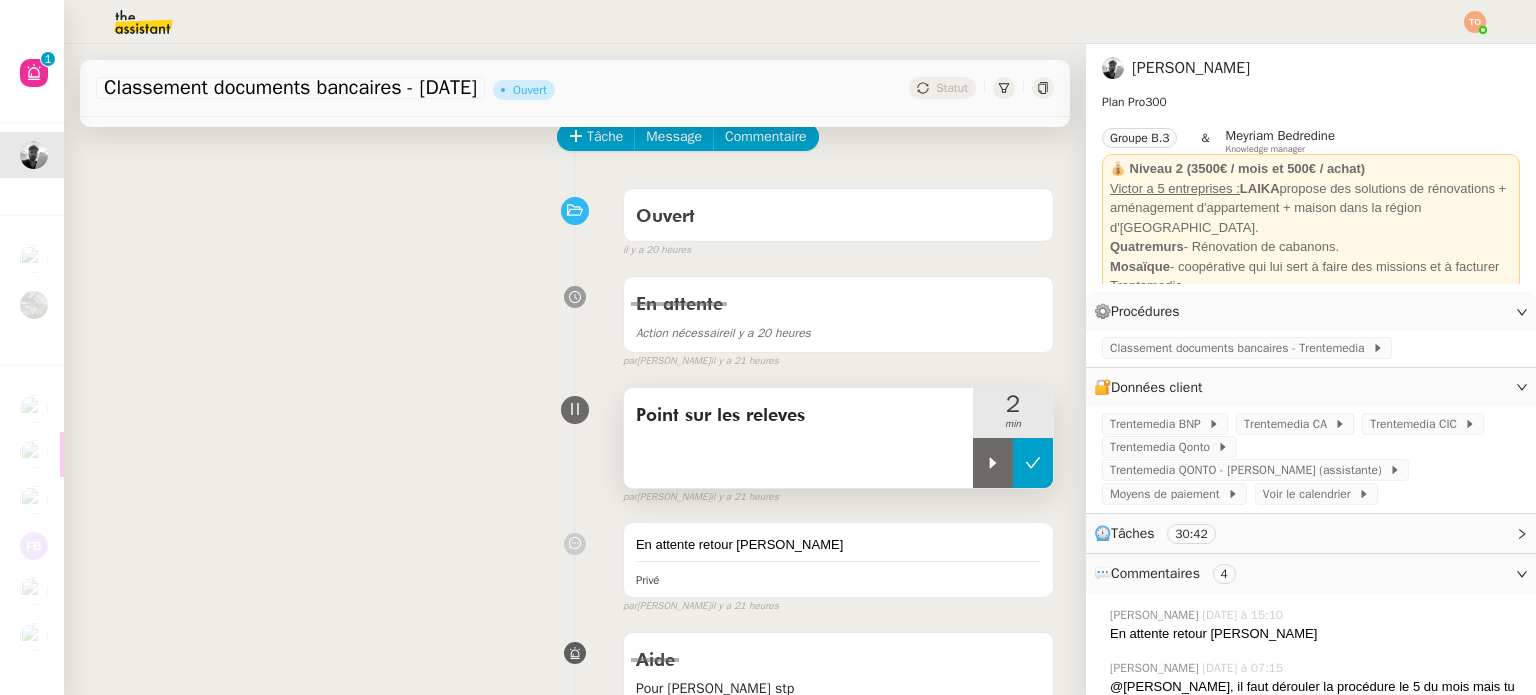 click at bounding box center (1033, 463) 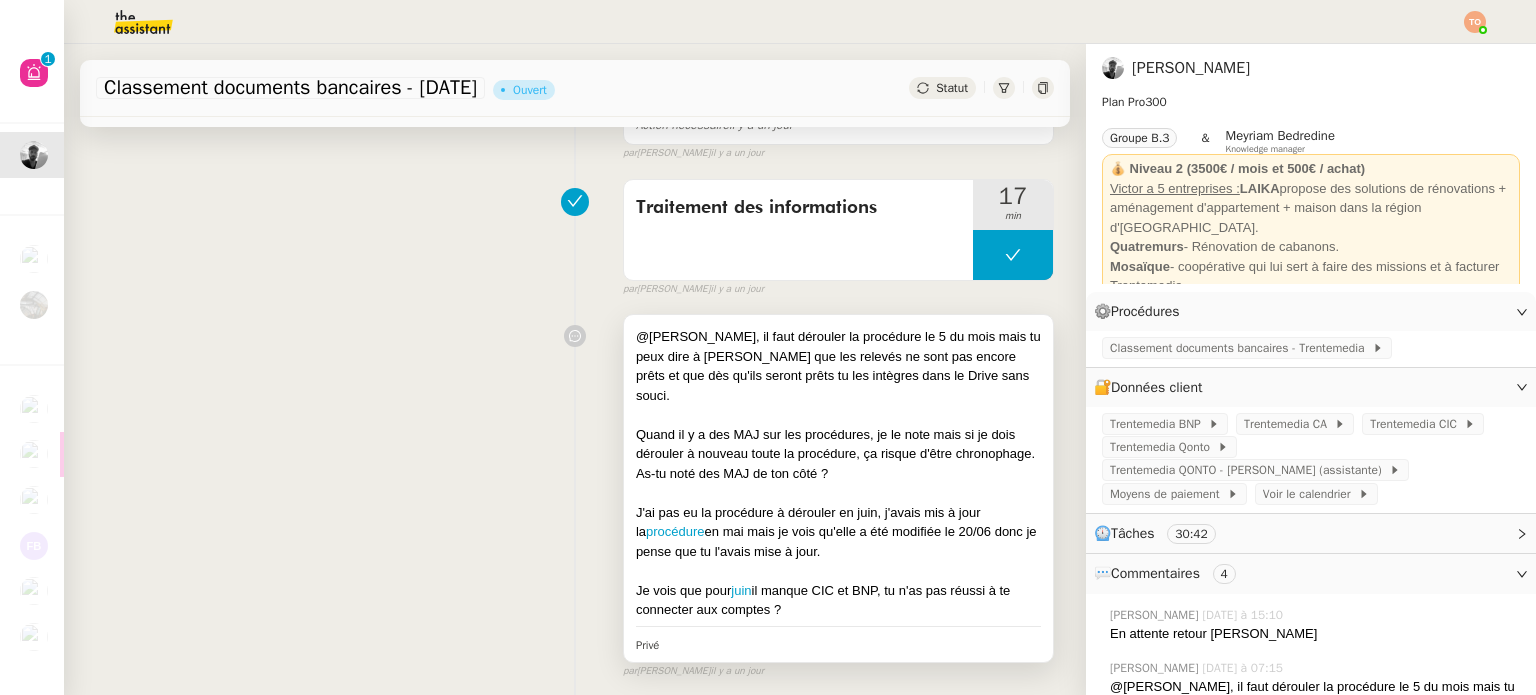 scroll, scrollTop: 800, scrollLeft: 0, axis: vertical 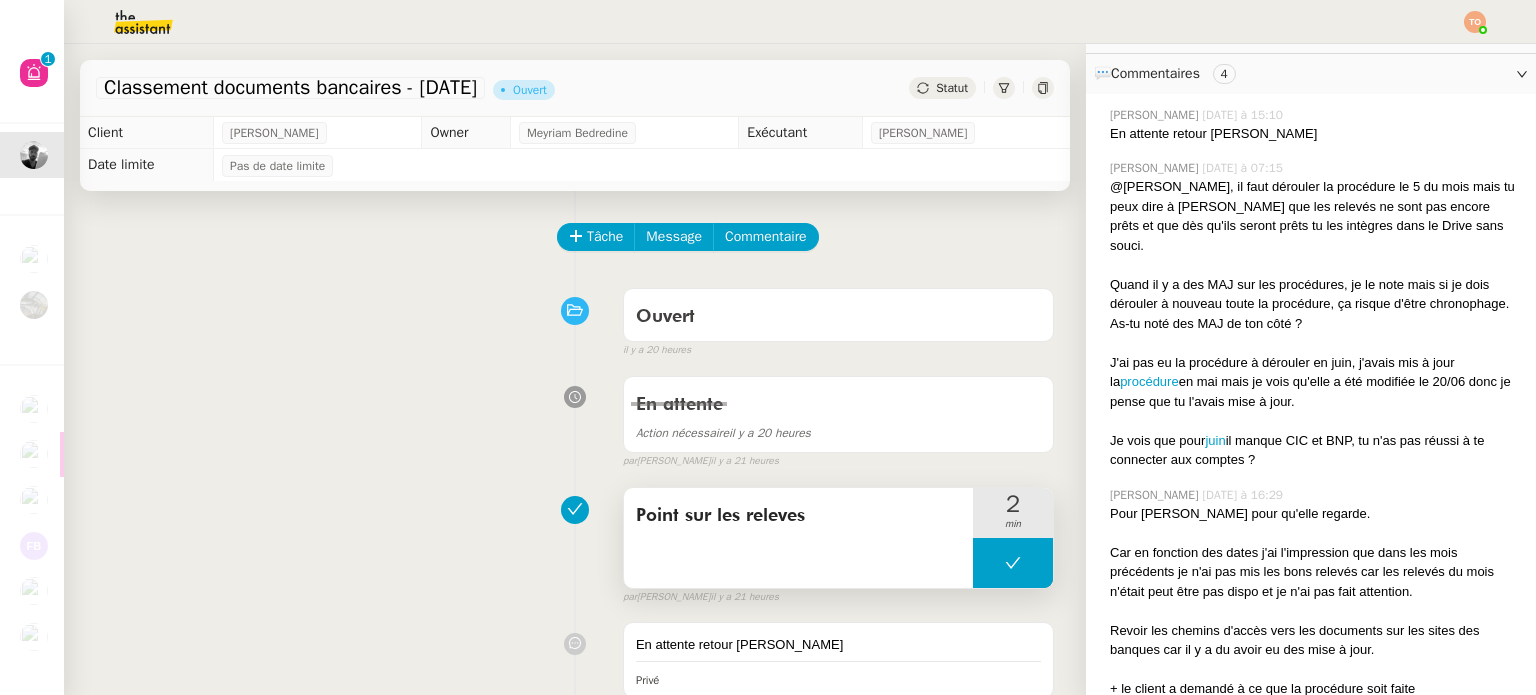click at bounding box center (1013, 563) 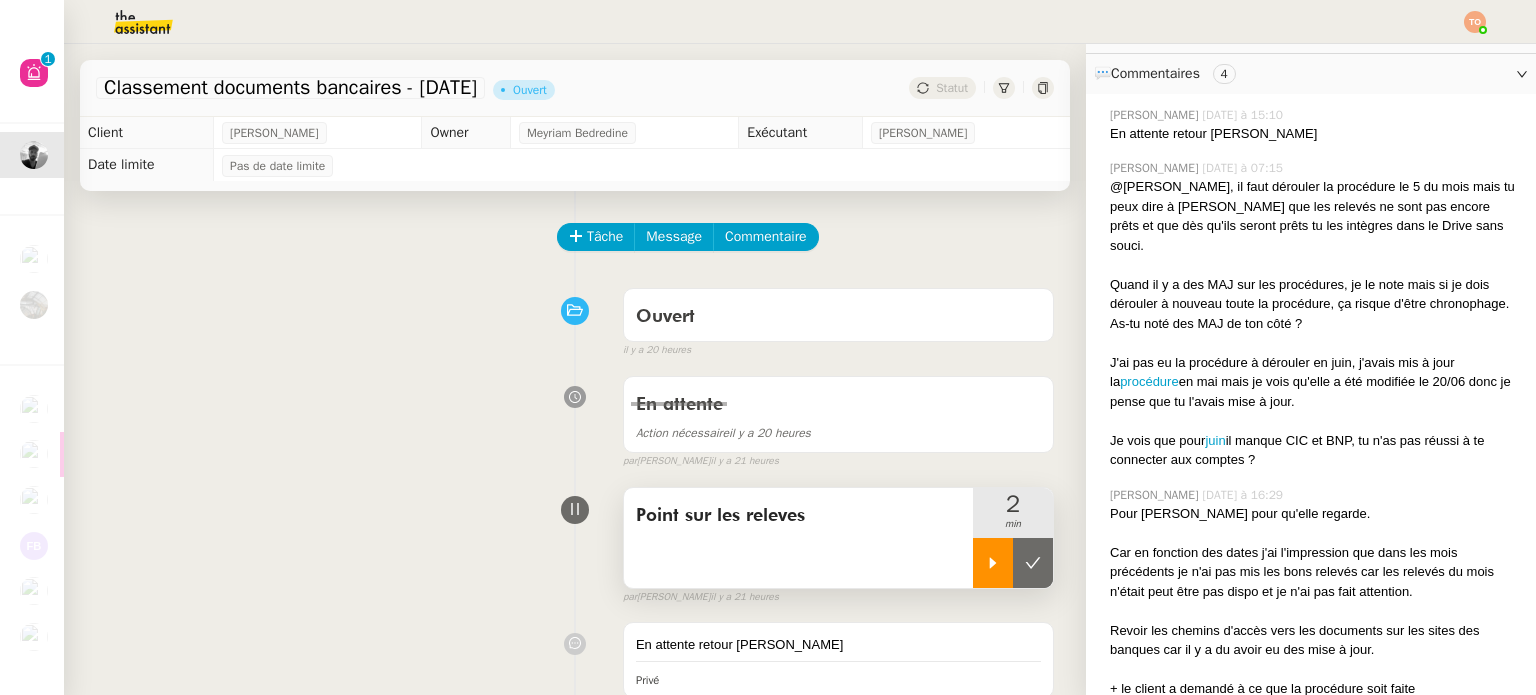 click 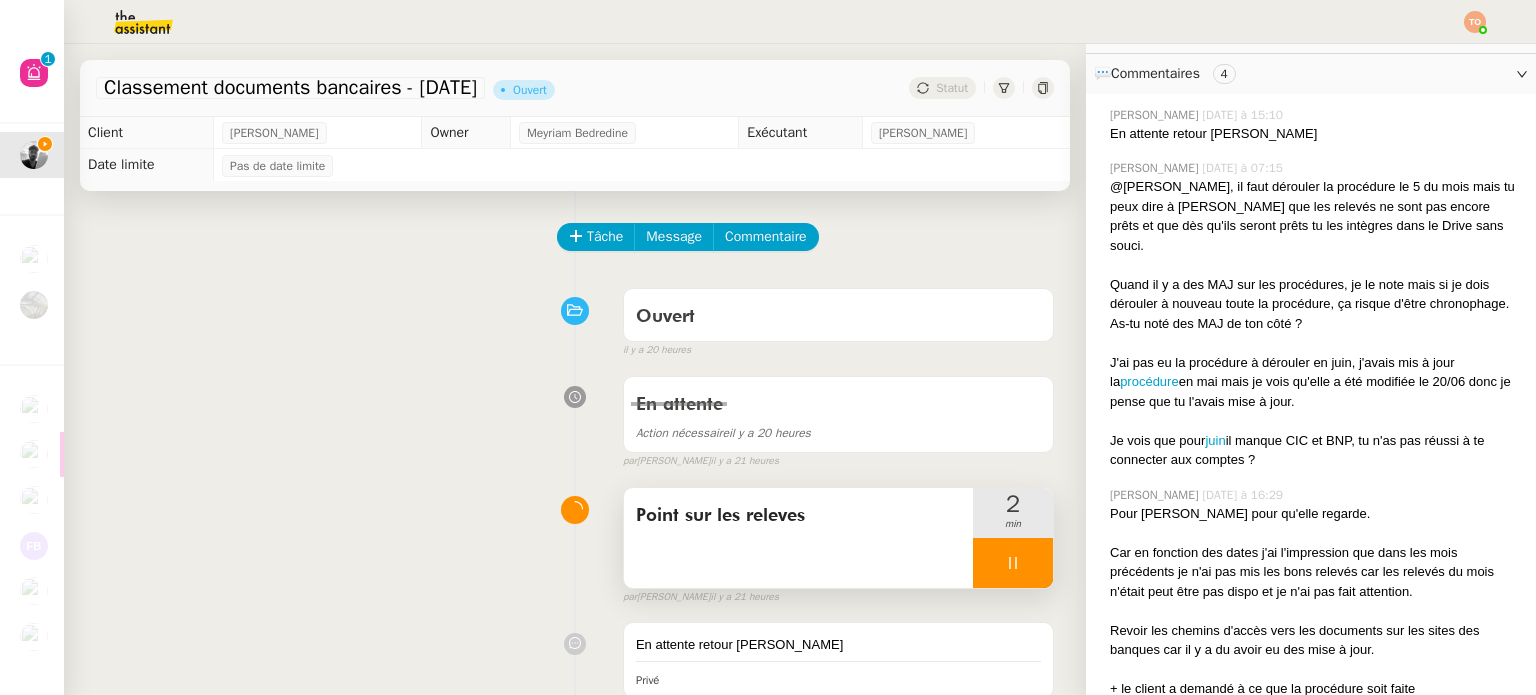 scroll, scrollTop: 1046, scrollLeft: 0, axis: vertical 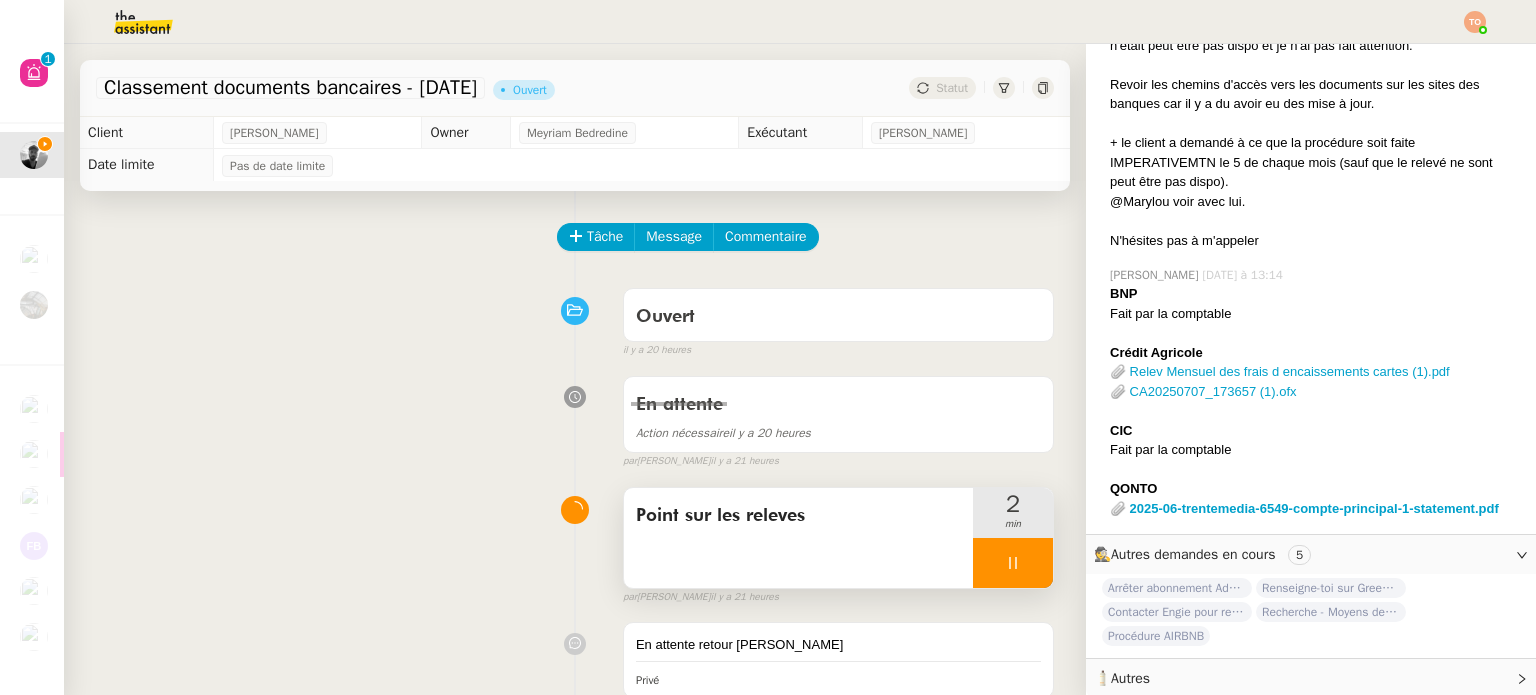 click on "[PERSON_NAME]" 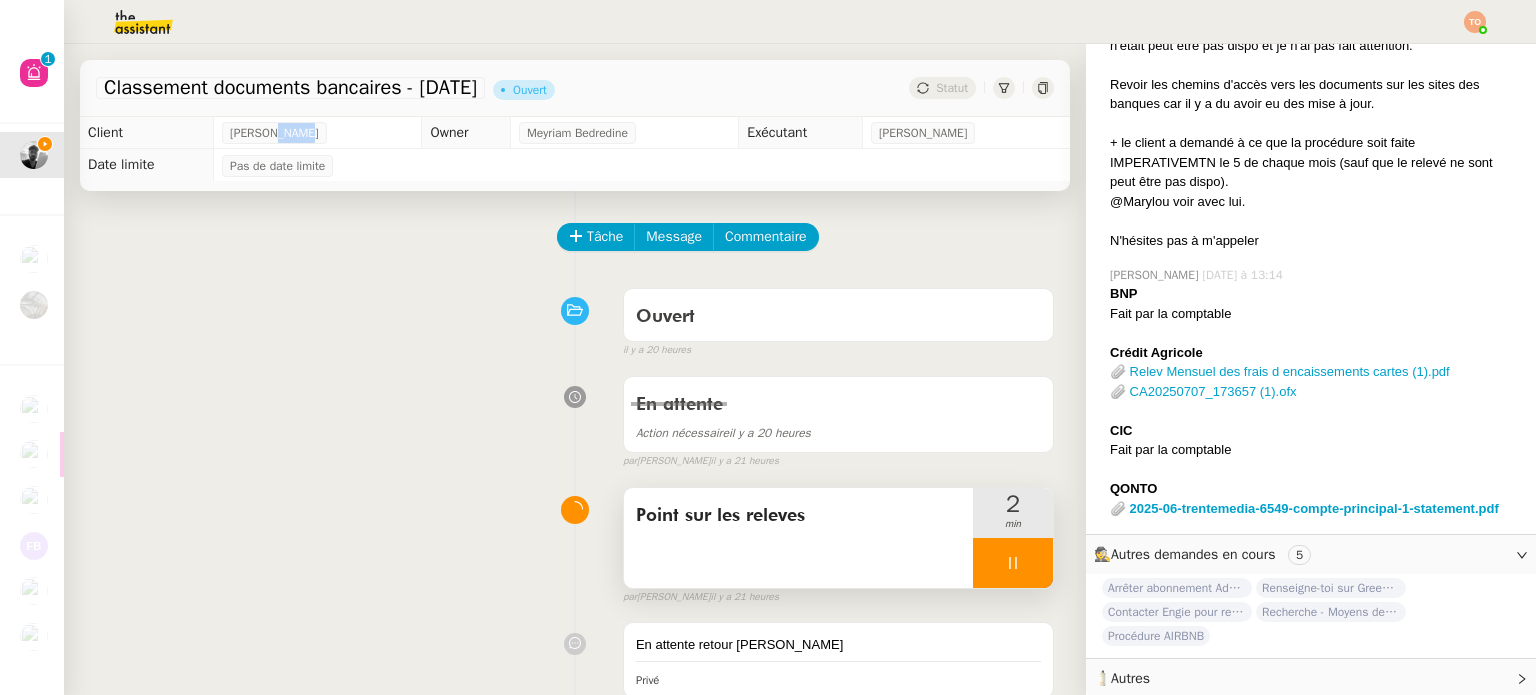 click on "[PERSON_NAME]" 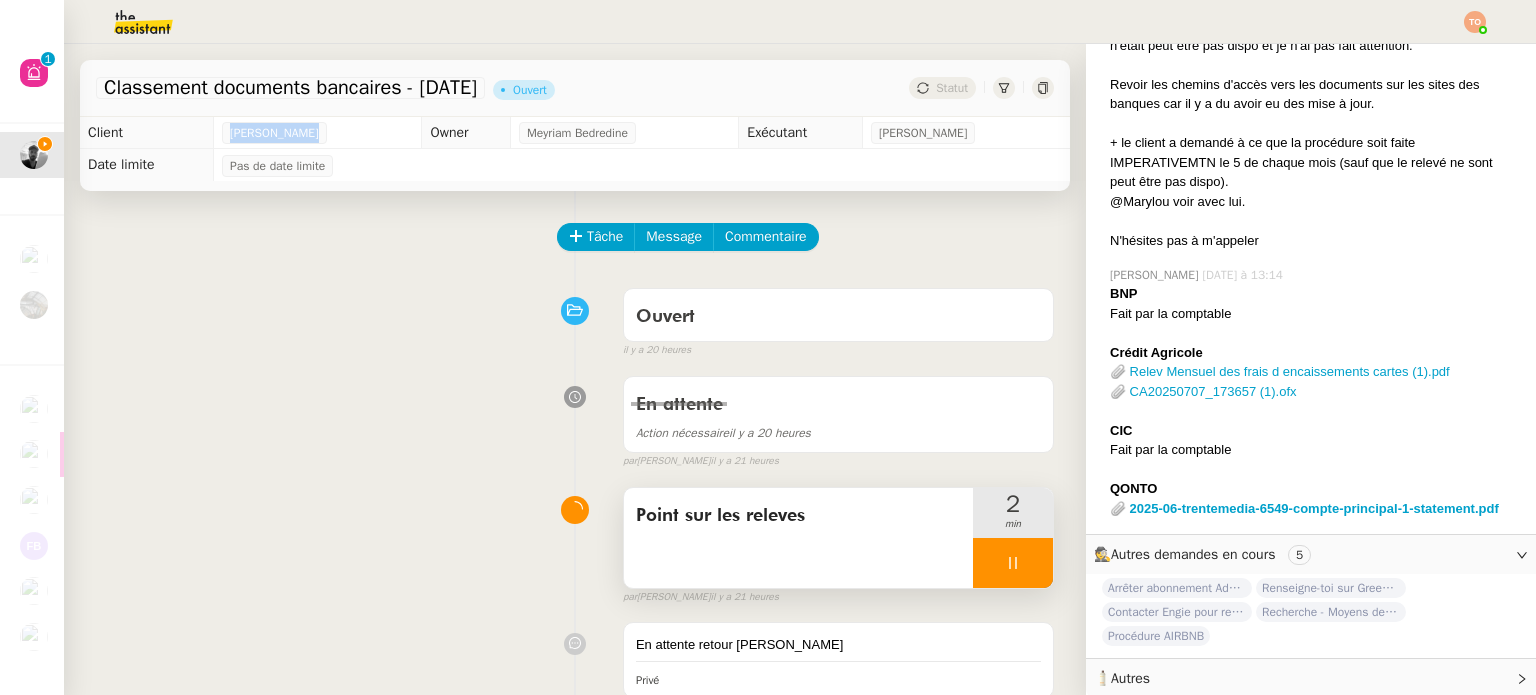 click on "[PERSON_NAME]" 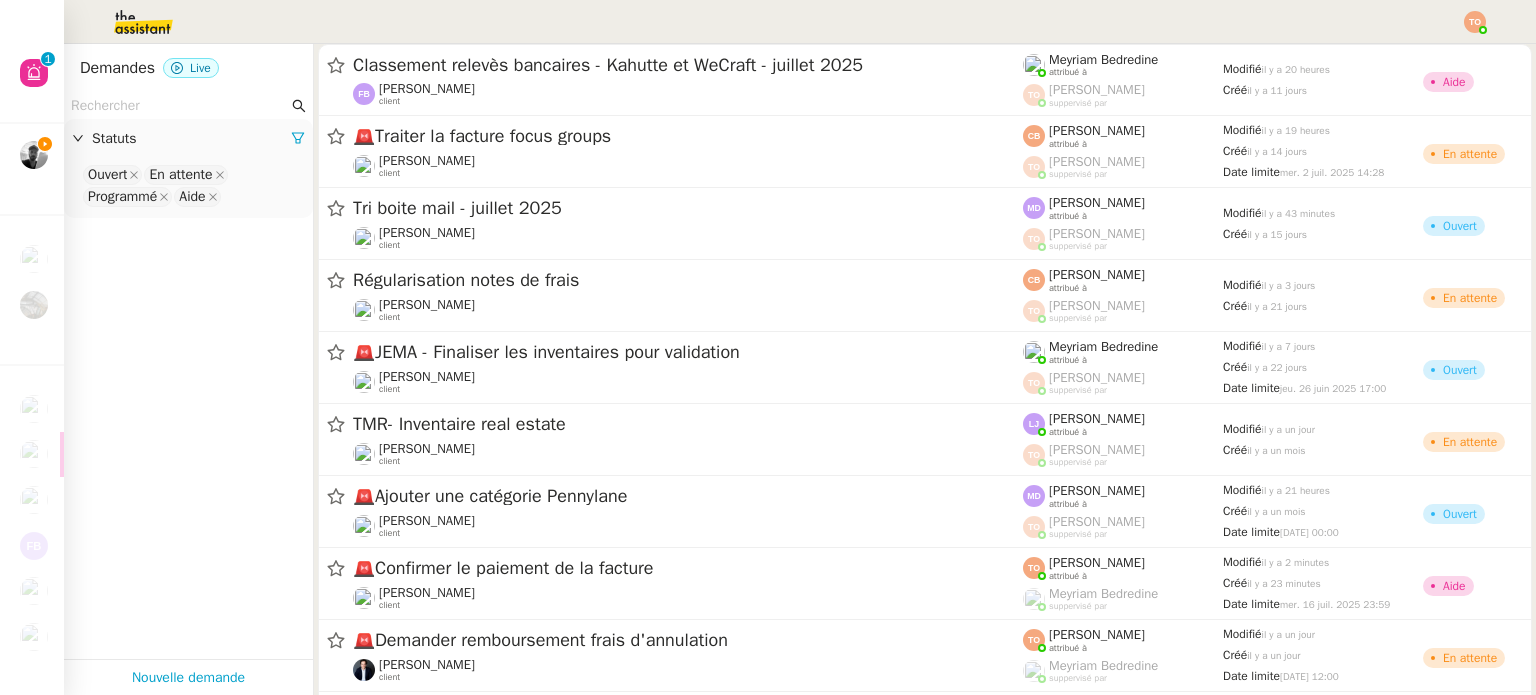 click 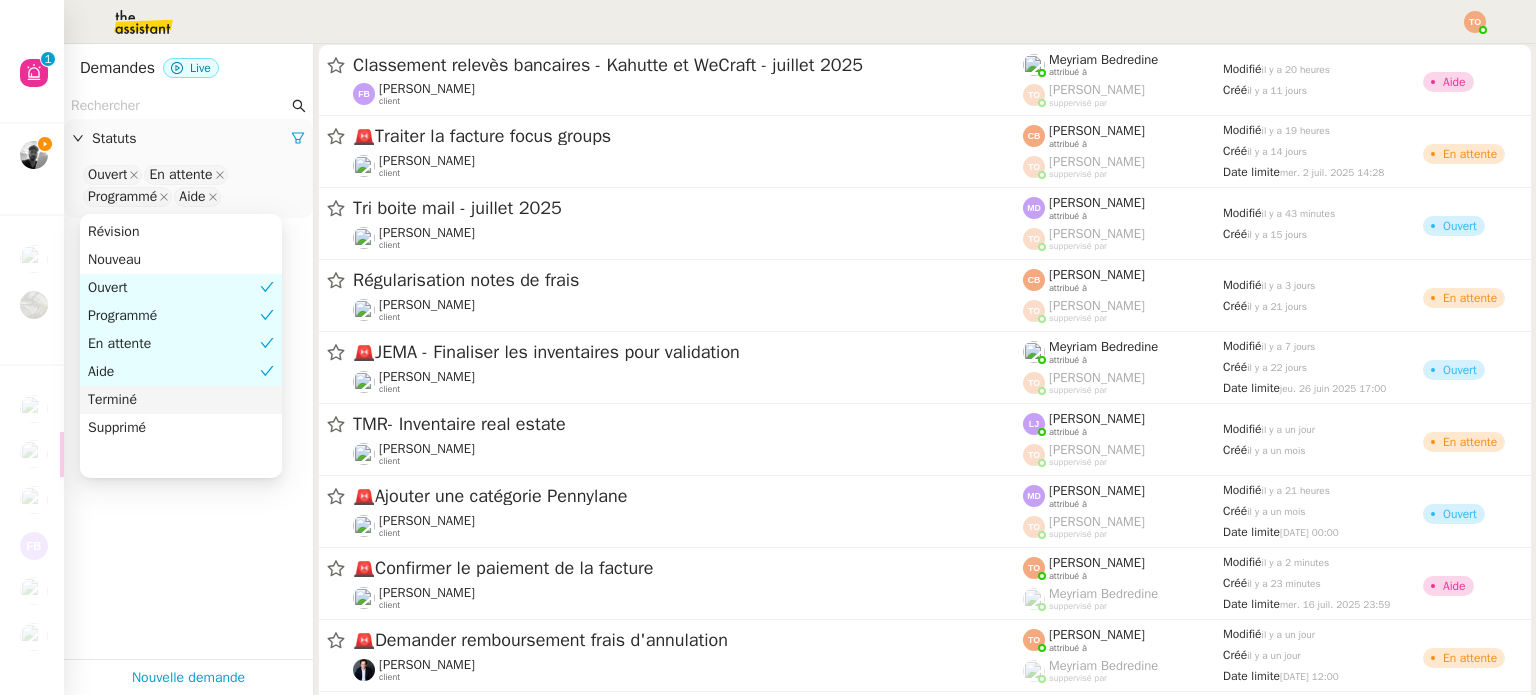 click on "Terminé" at bounding box center [181, 400] 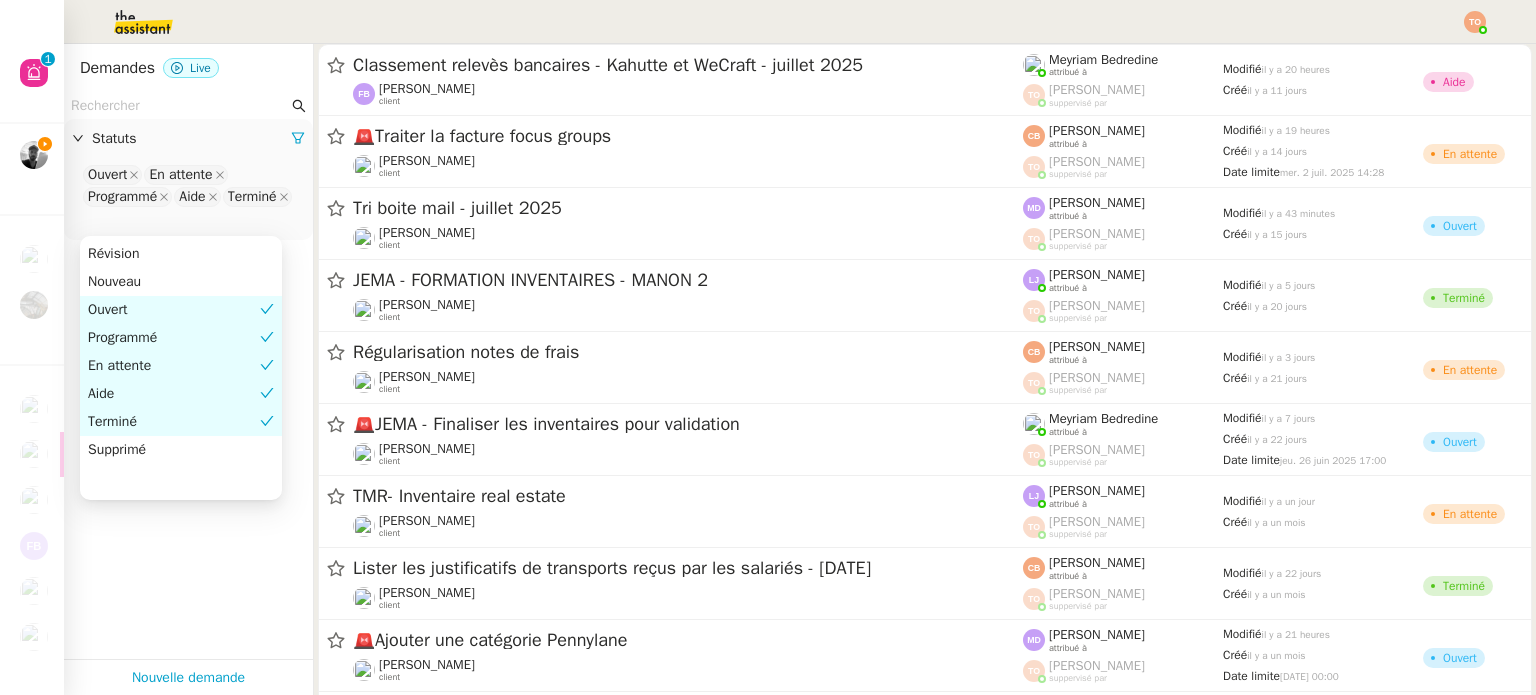 click 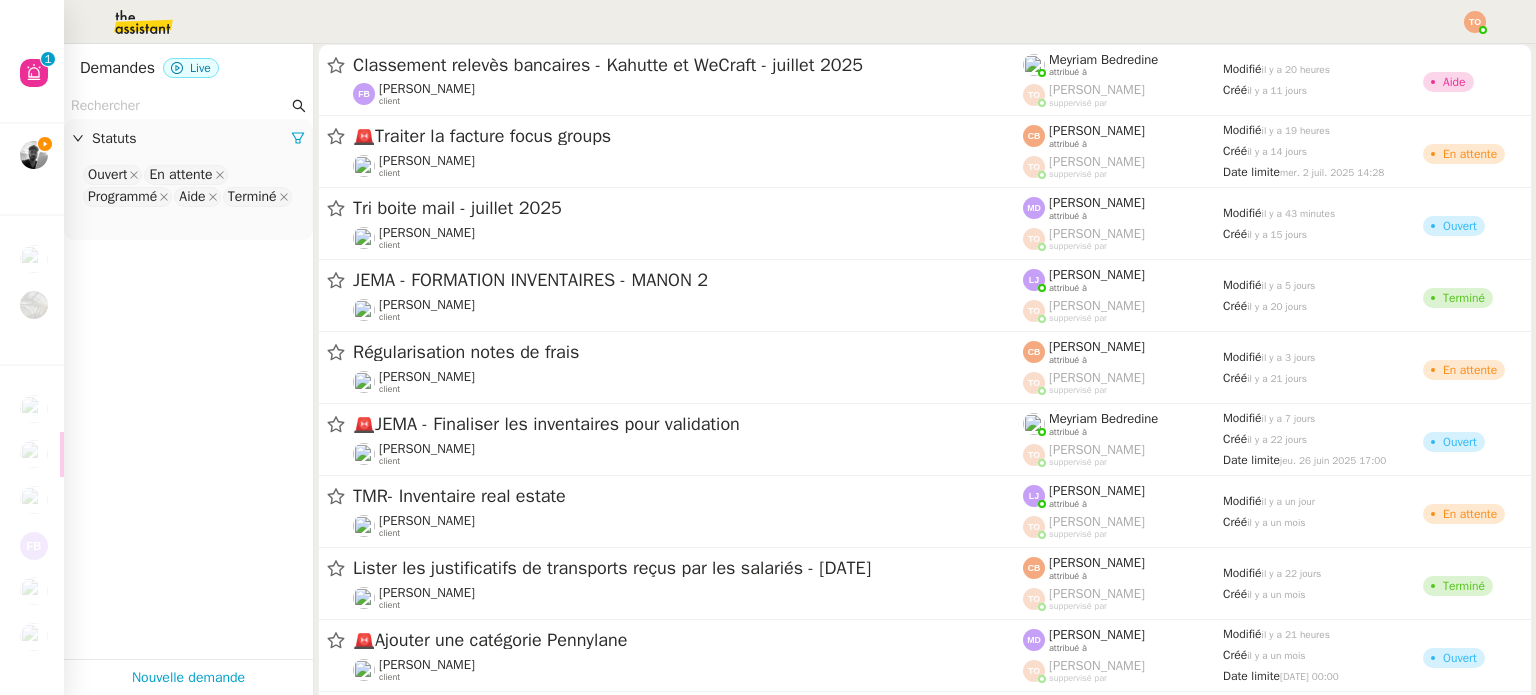paste on "[PERSON_NAME]" 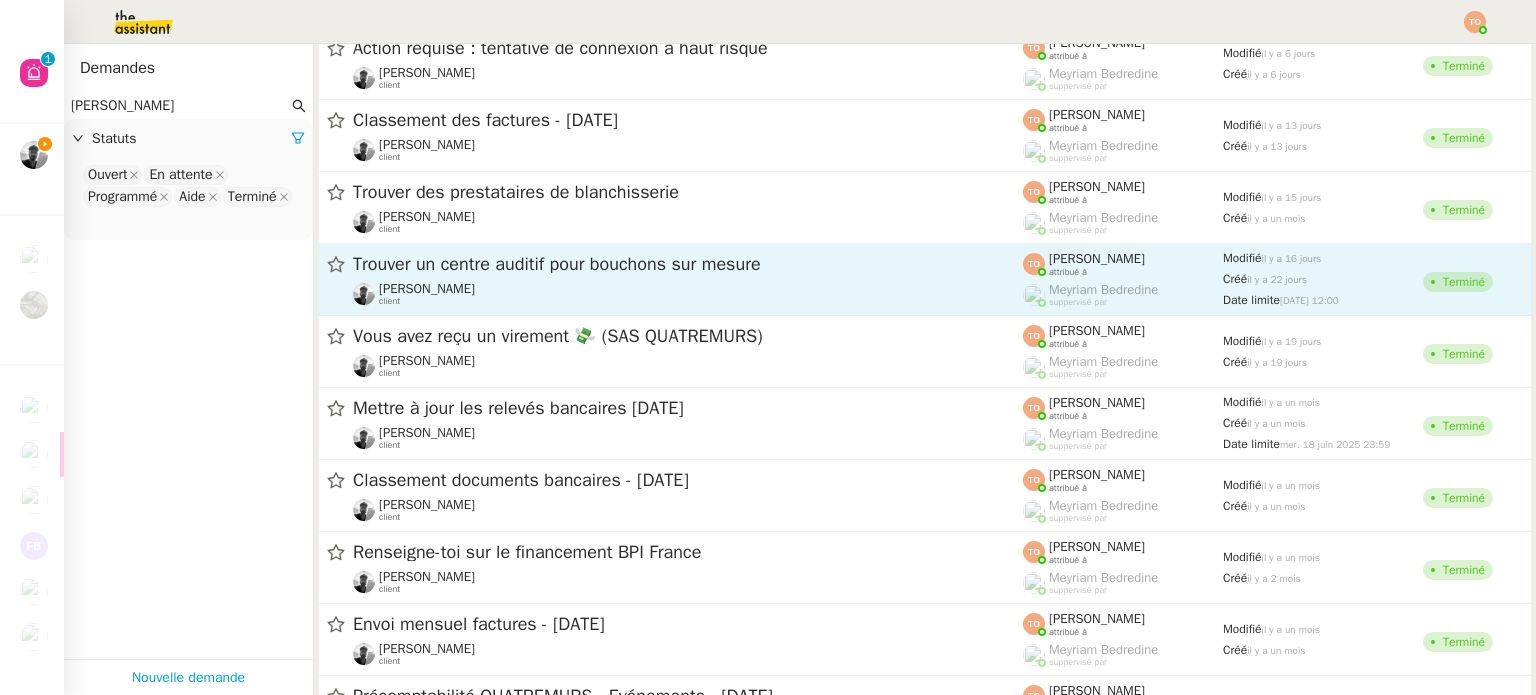 scroll, scrollTop: 600, scrollLeft: 0, axis: vertical 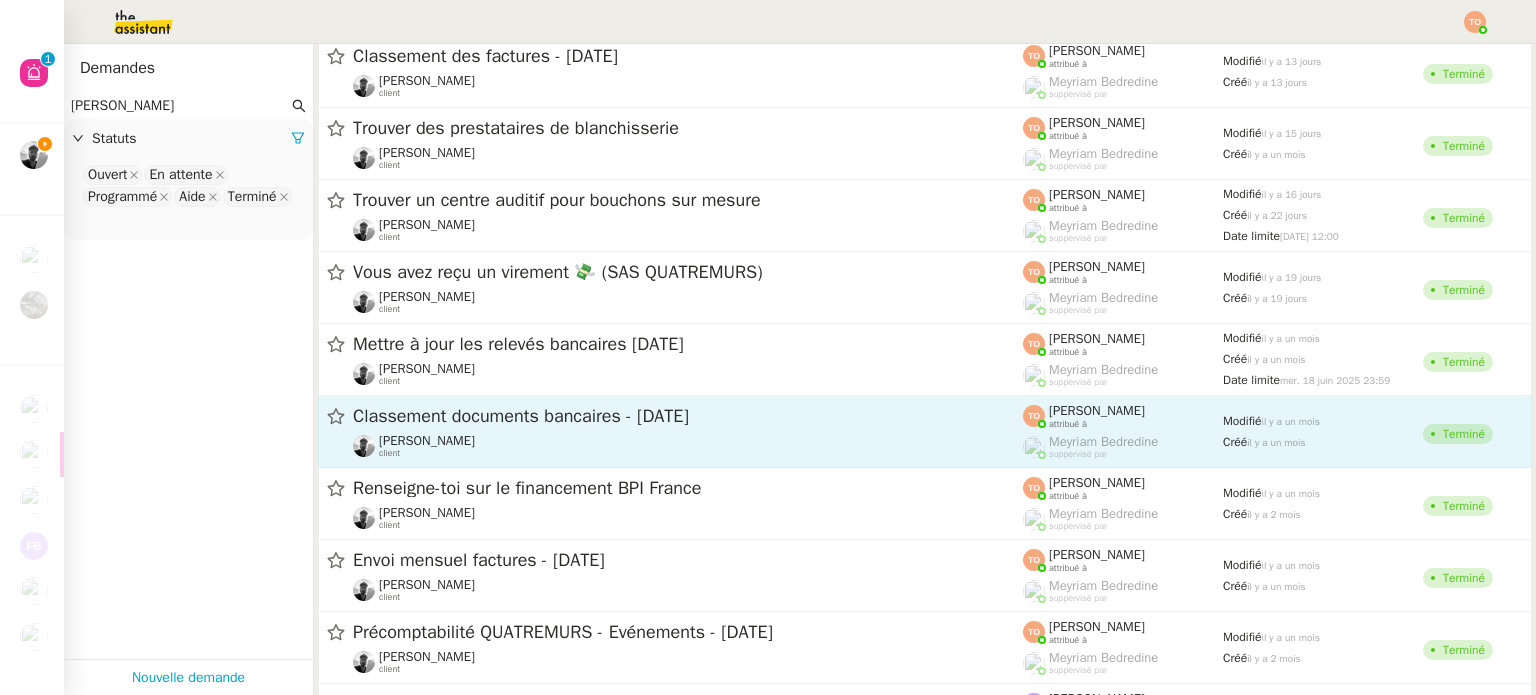 type on "[PERSON_NAME]" 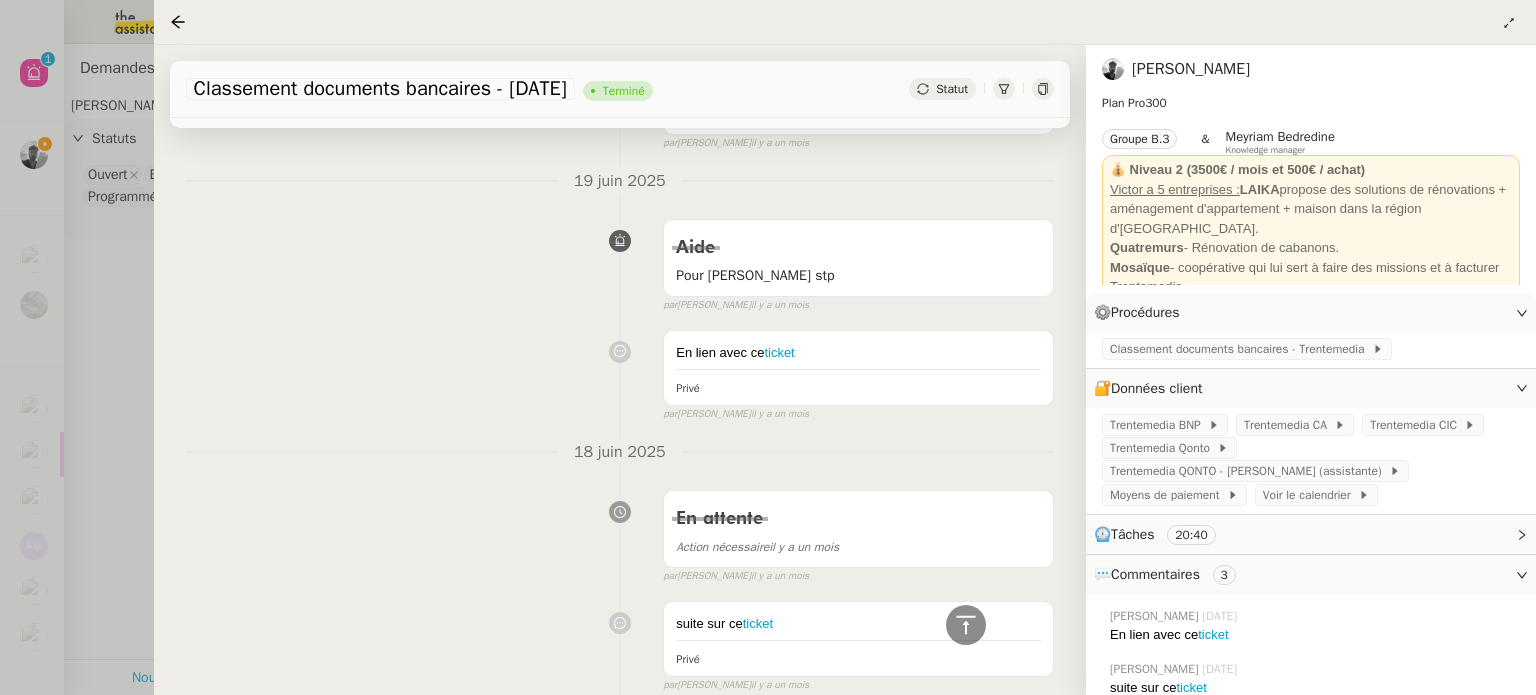 scroll, scrollTop: 0, scrollLeft: 0, axis: both 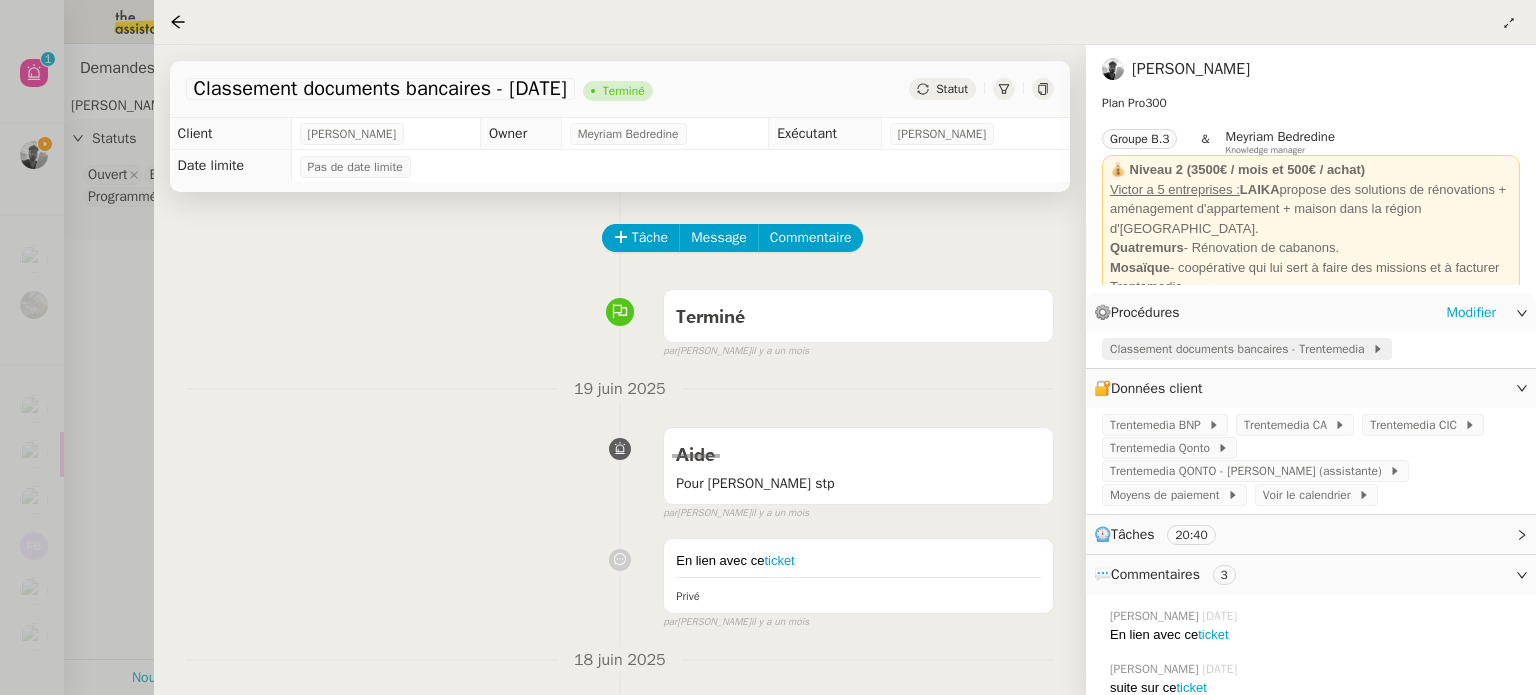 click on "Classement documents bancaires - Trentemedia" 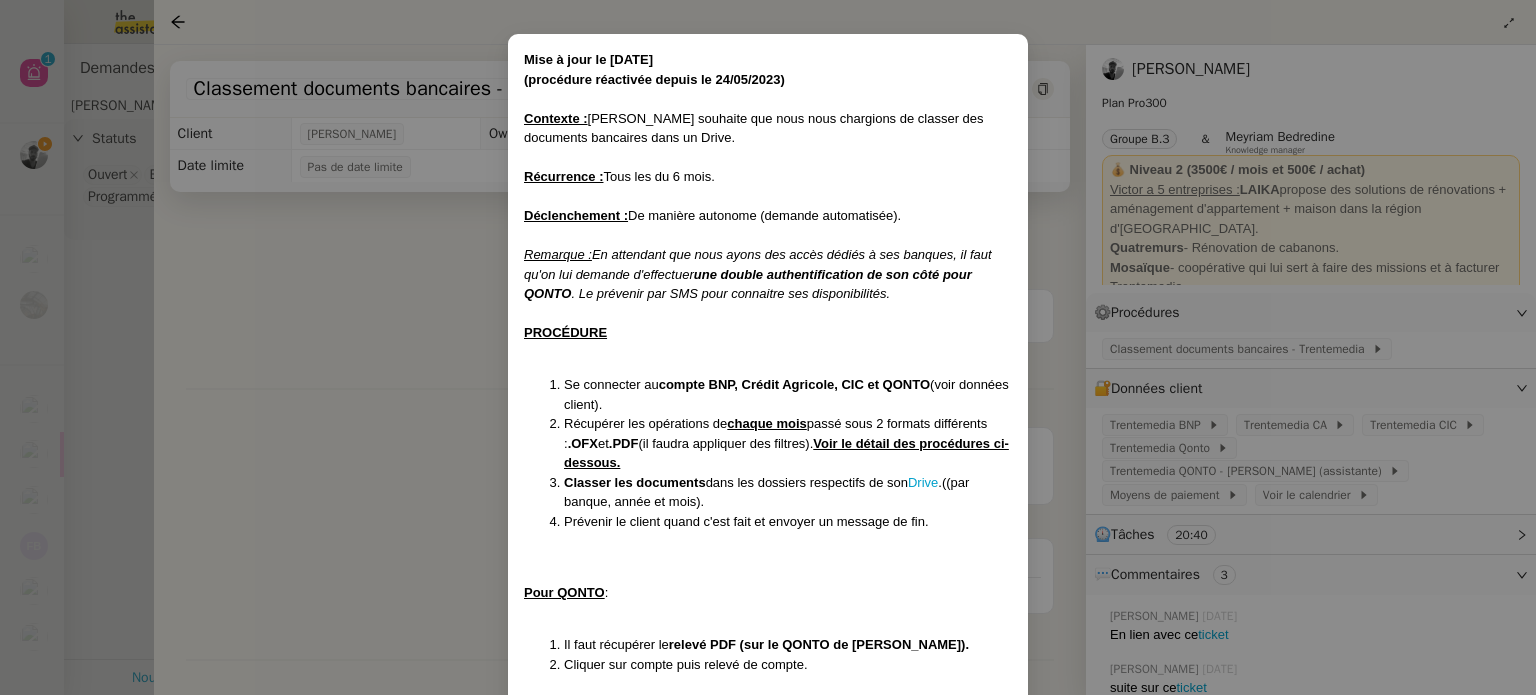 scroll, scrollTop: 100, scrollLeft: 0, axis: vertical 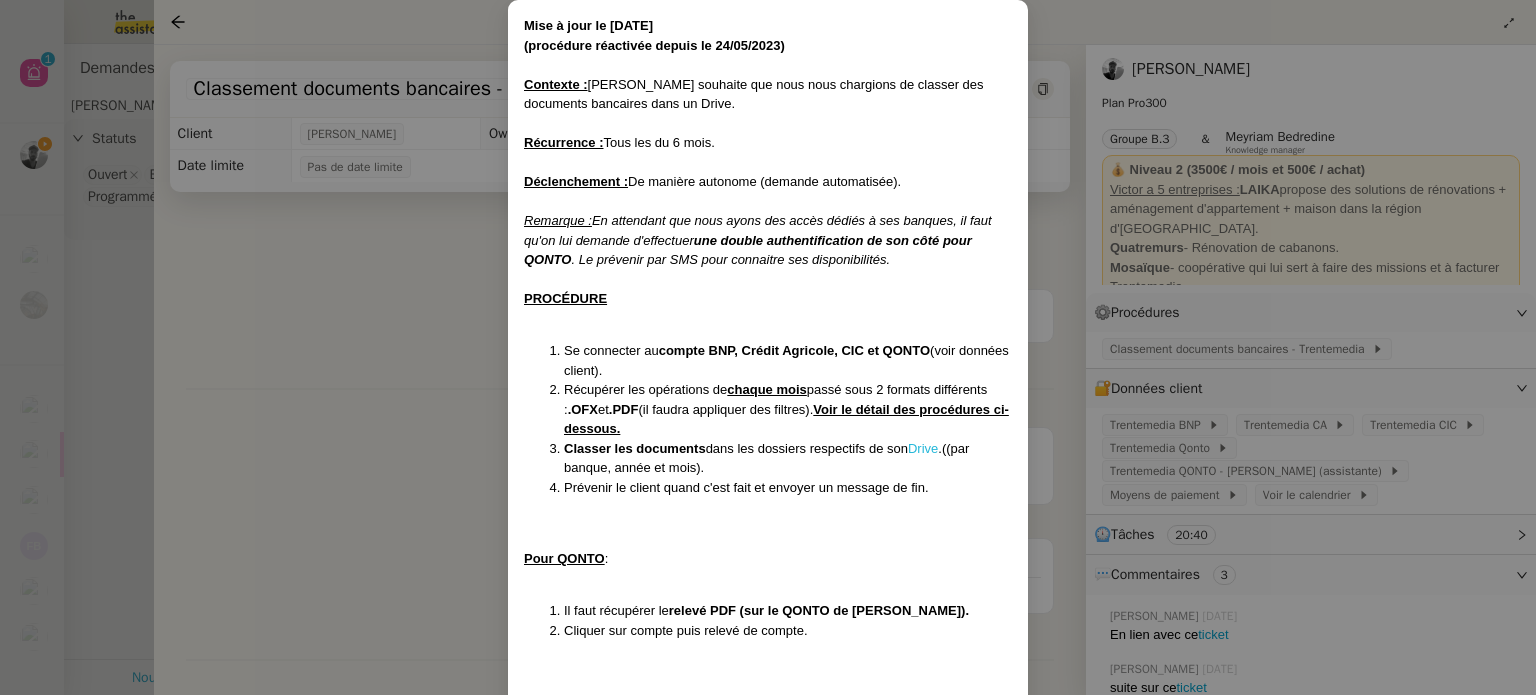 click on "Drive" at bounding box center [923, 448] 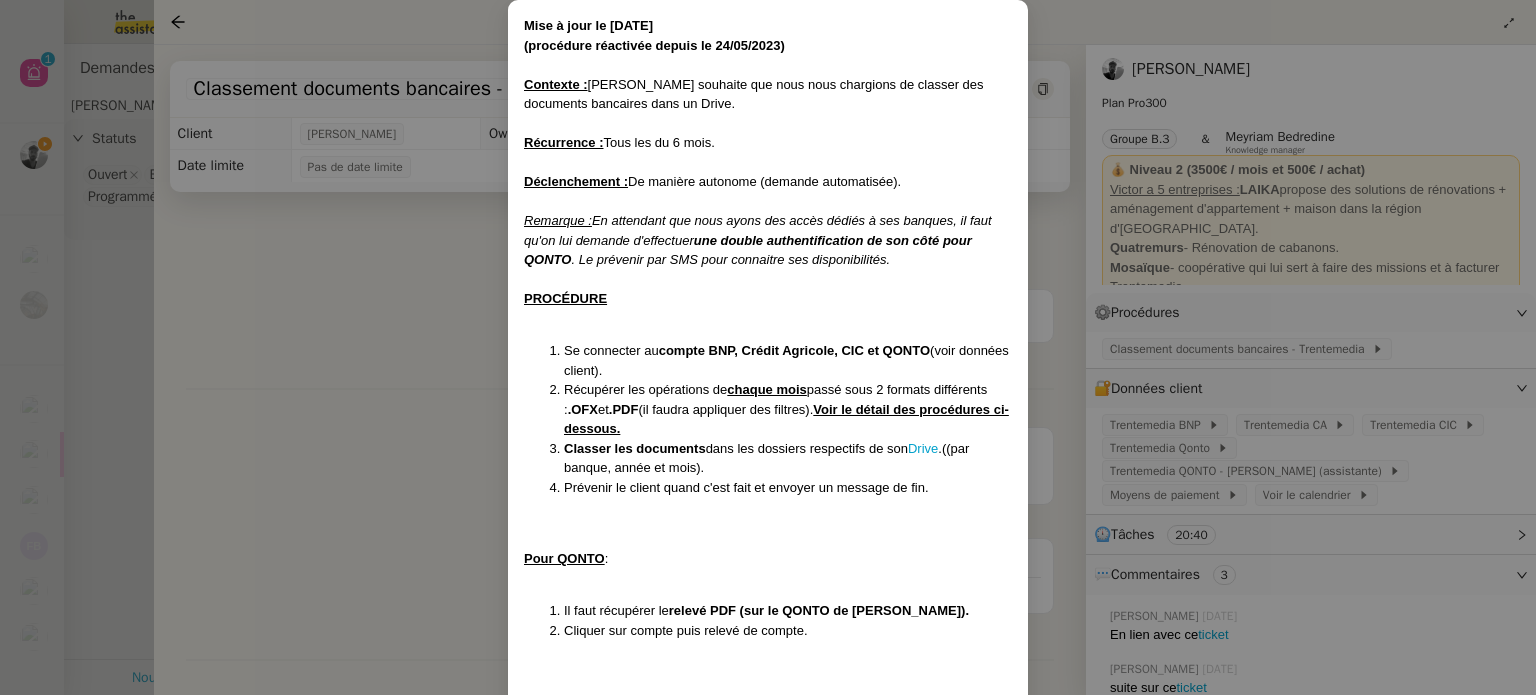 click on "Mise à jour le [DATE] ﻿(procédure réactivée depuis le [DATE]) Contexte :  [PERSON_NAME] souhaite que nous nous chargions de classer des documents bancaires dans un Drive. Récurrence :  Tous les du 6 mois. Déclenchement :  De manière autonome (demande automatisée). Remarque :  En attendant que nous ayons des accès dédiés à ses banques, il faut qu'on lui demande d'effectuer  une double authentification de son côté pour [PERSON_NAME] . Le prévenir par SMS pour connaitre ses disponibilités. PROCÉDURE Se connecter au  compte BNP, Crédit Agricole, CIC et QONTO  (voir données client). Récupérer les opérations de  chaque mois  passé sous 2 formats différents :  .OFX  et  .PDF  (il faudra appliquer des filtres).  Voir le détail des procédures ci-dessous. Classer les documents  dans les dossiers respectifs de son  Drive .((par banque, année et mois). Prévenir le client quand c'est fait et envoyer un message de fin. Pour QONTO  : Il faut récupérer le  relevé PDF (sur le QONTO de [PERSON_NAME]). .   ." at bounding box center [768, 347] 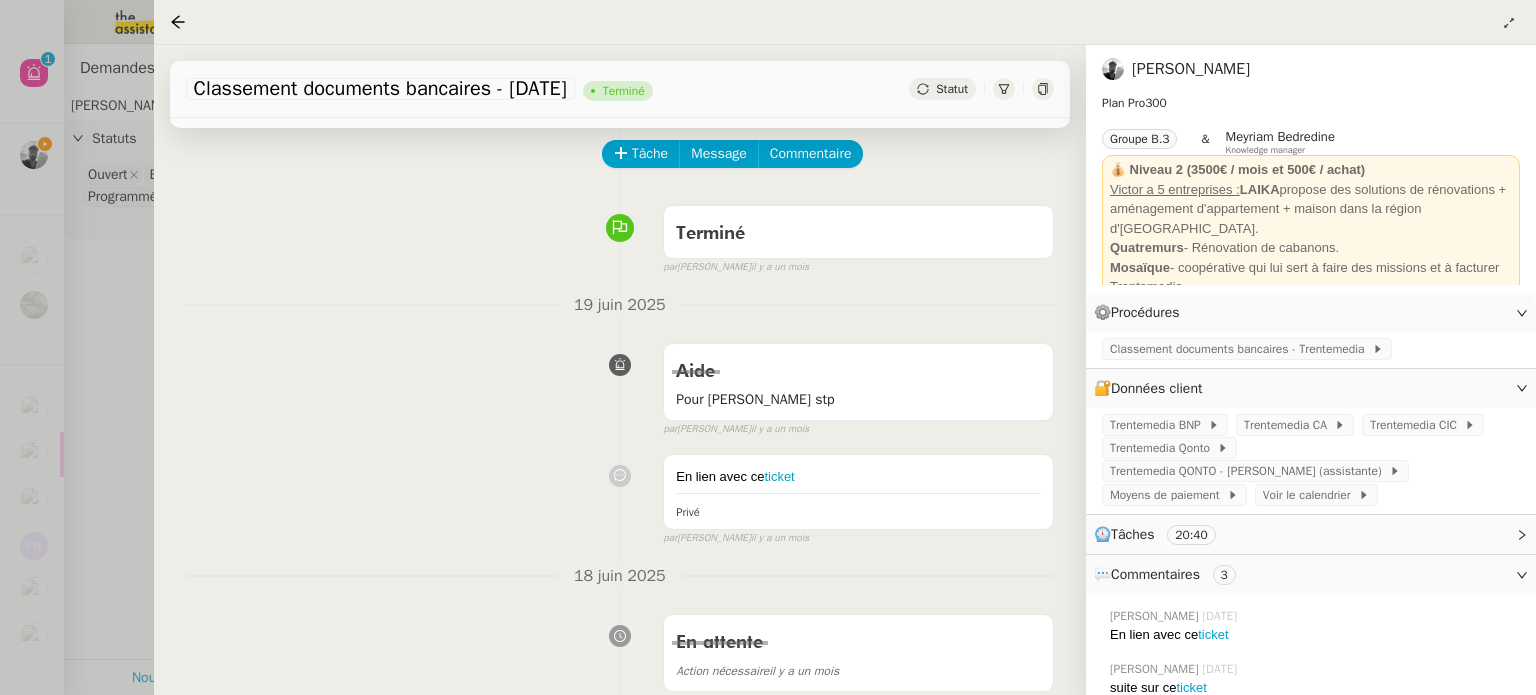 scroll, scrollTop: 0, scrollLeft: 0, axis: both 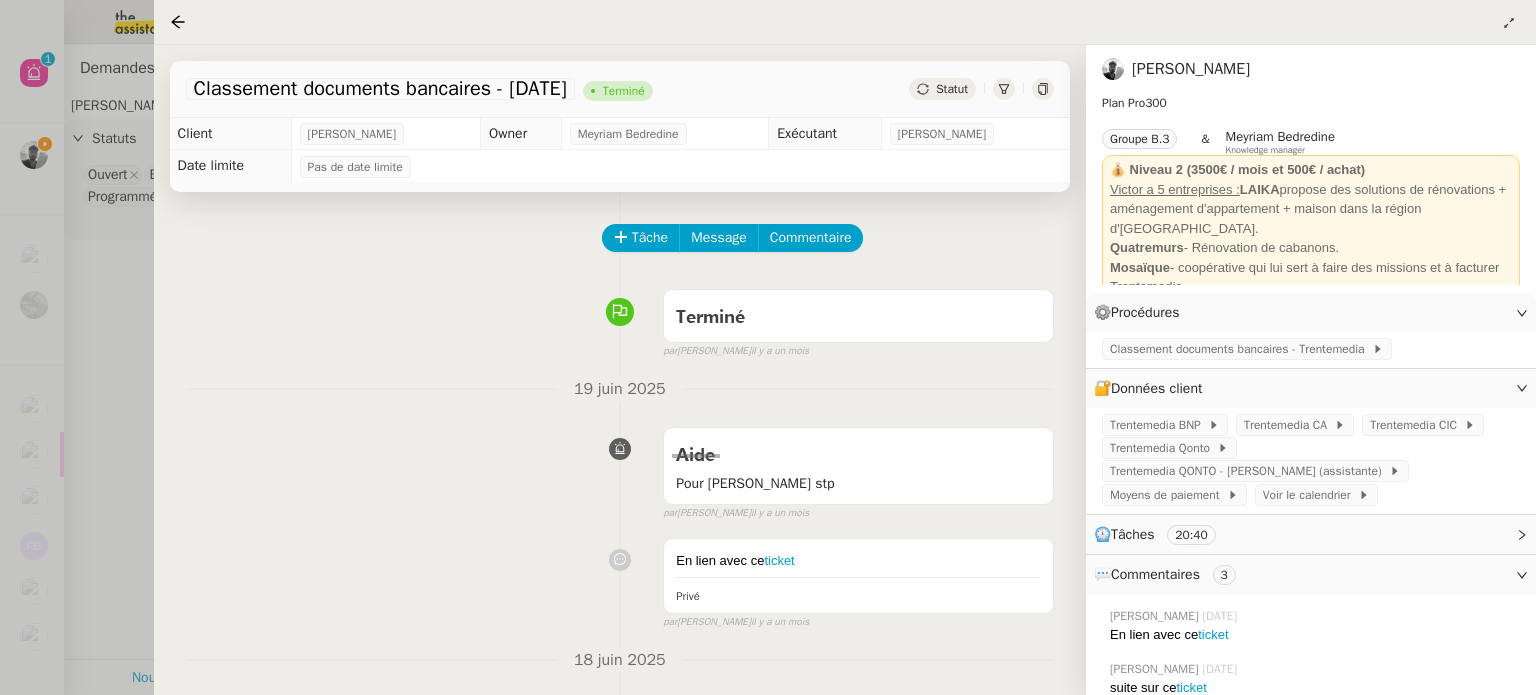 click at bounding box center (768, 347) 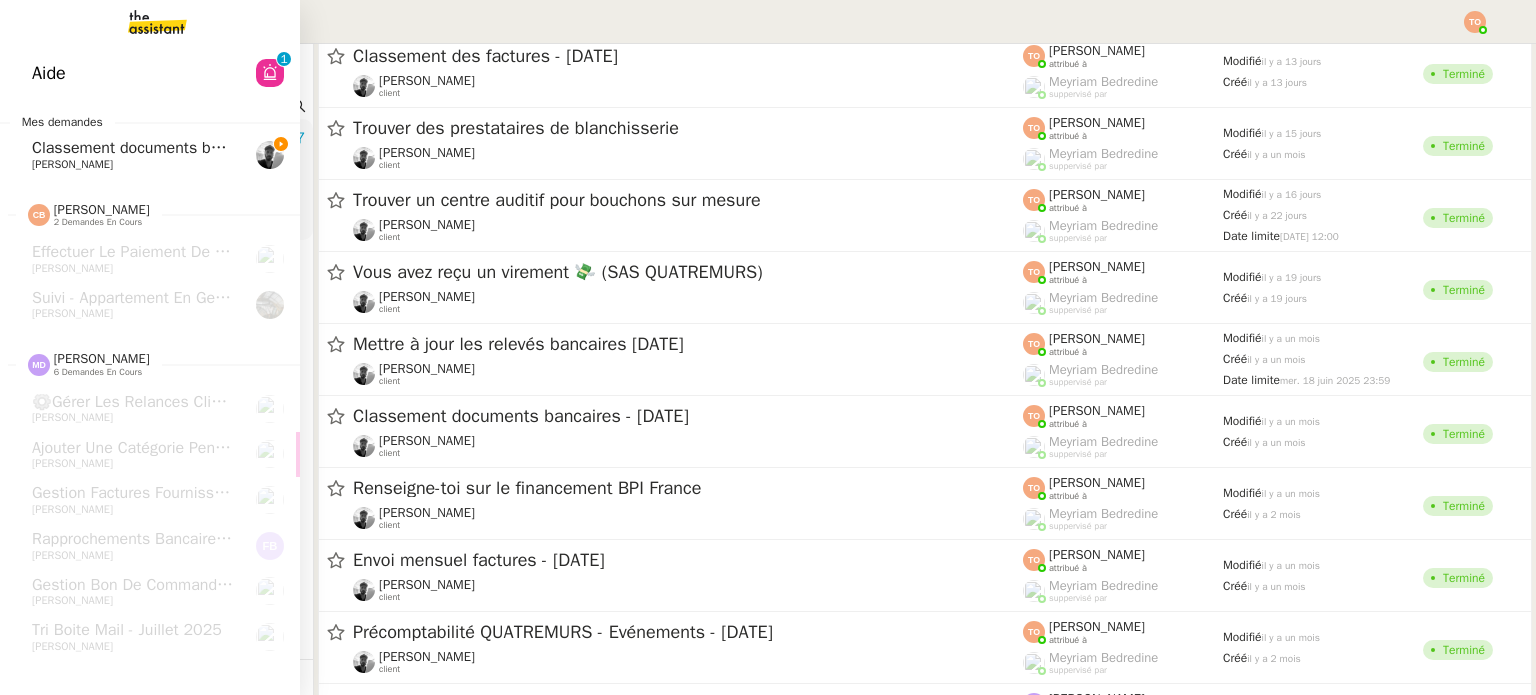 click on "[PERSON_NAME]" 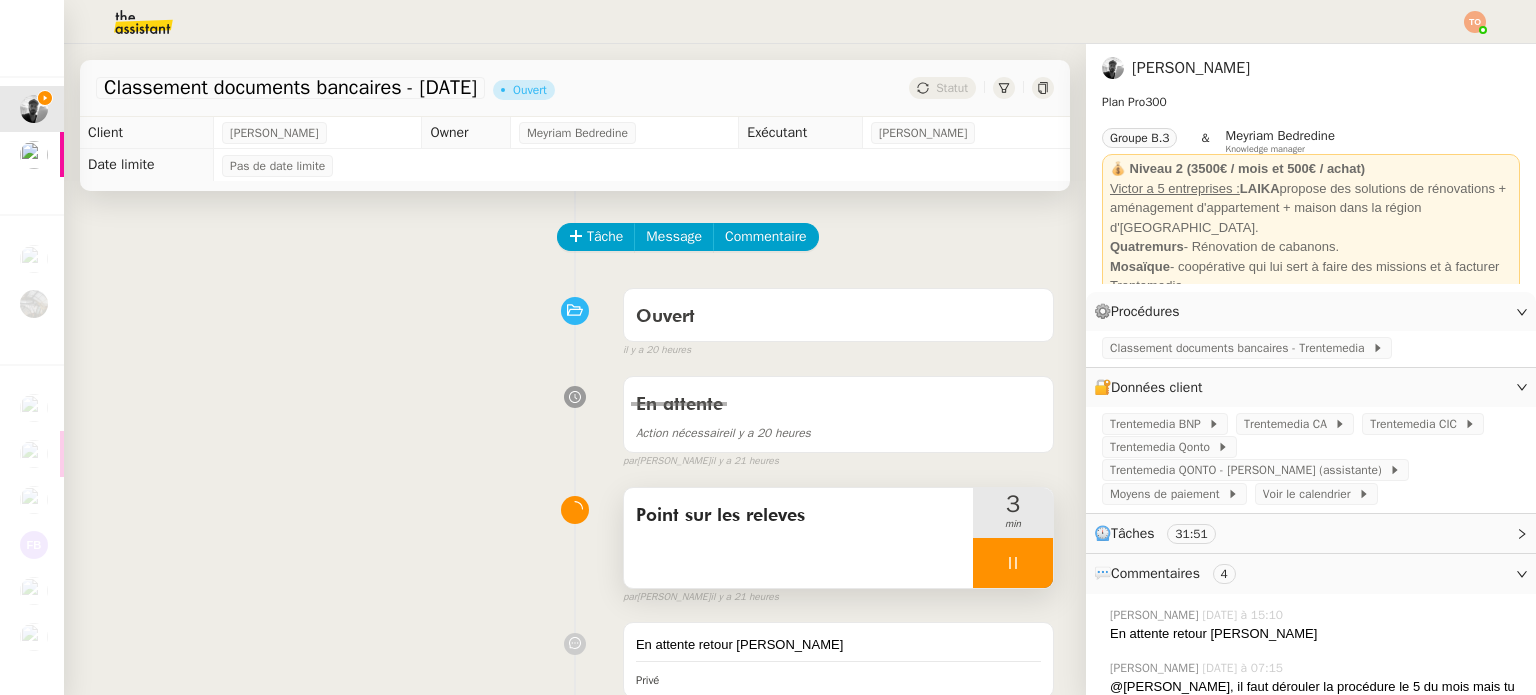 click at bounding box center [1013, 563] 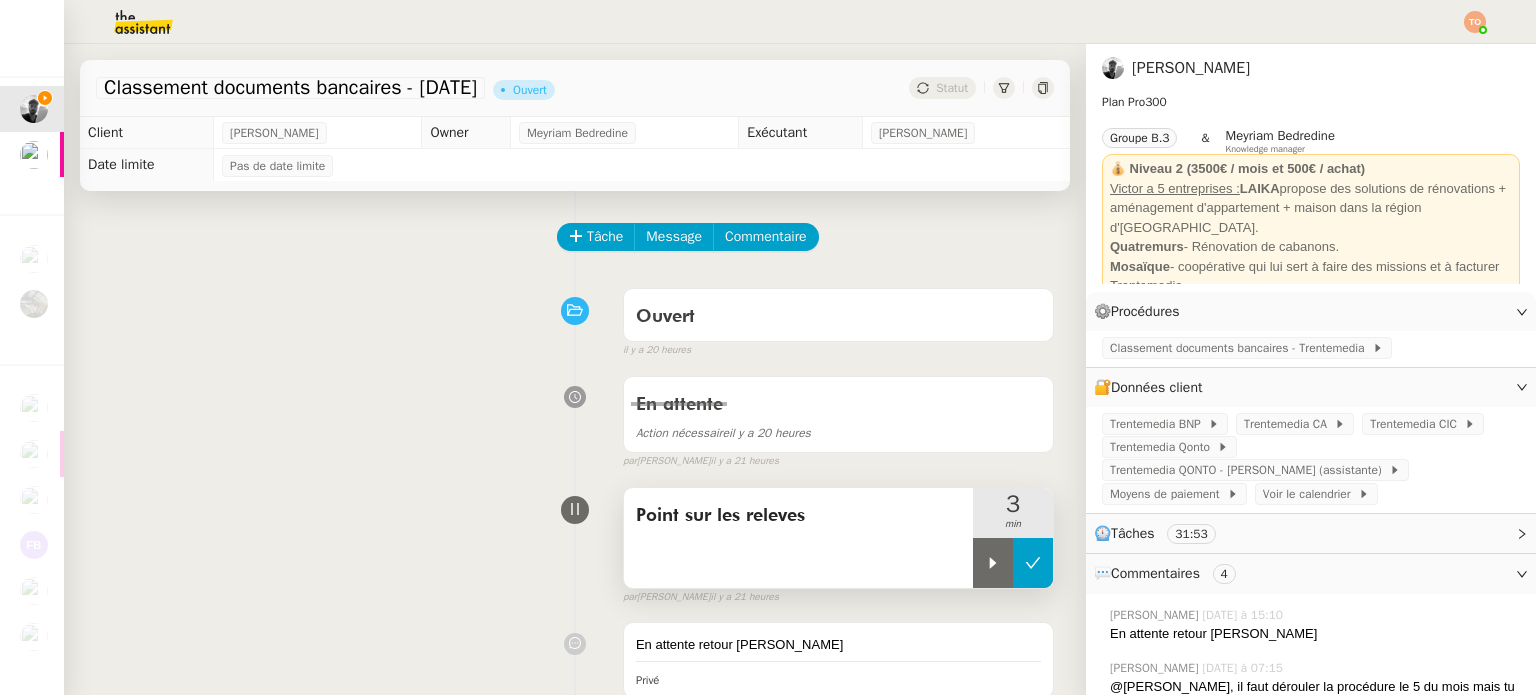 click 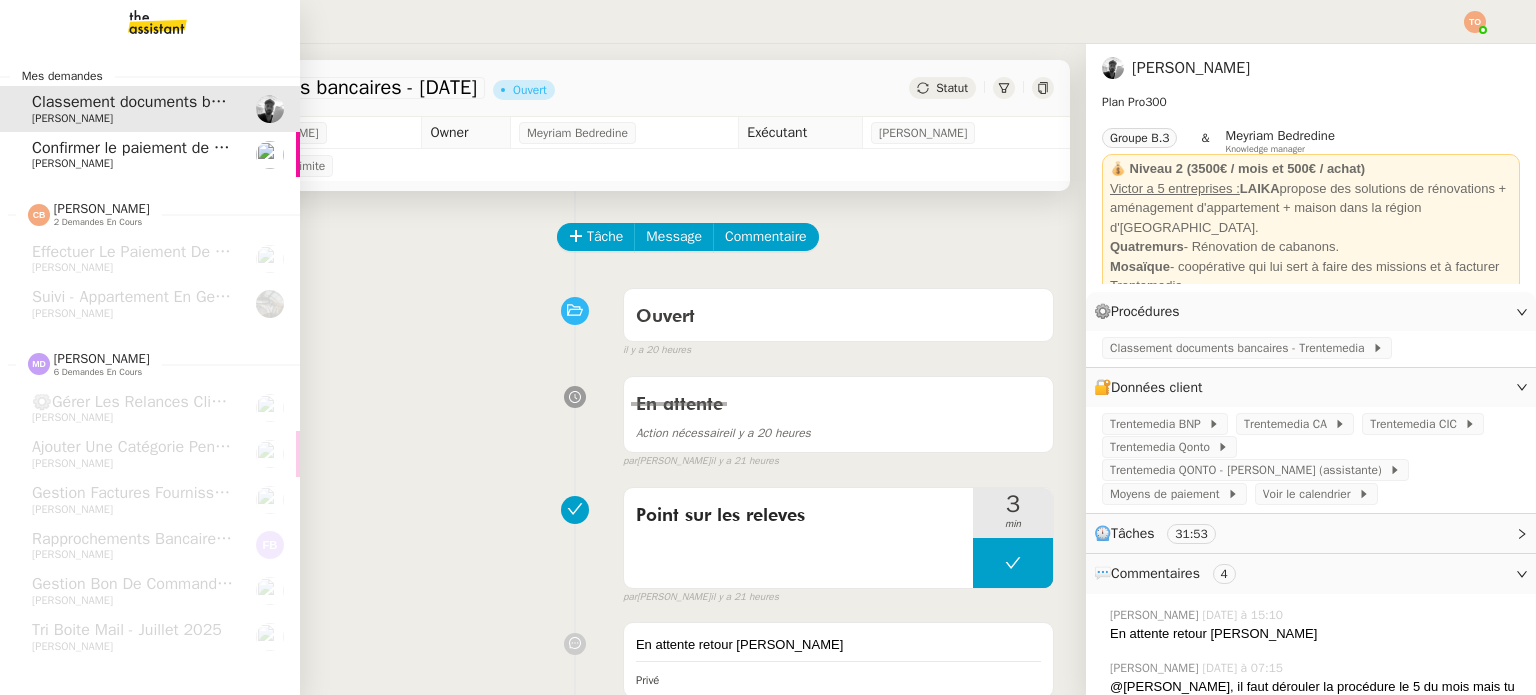 click on "Confirmer le paiement de la facture" 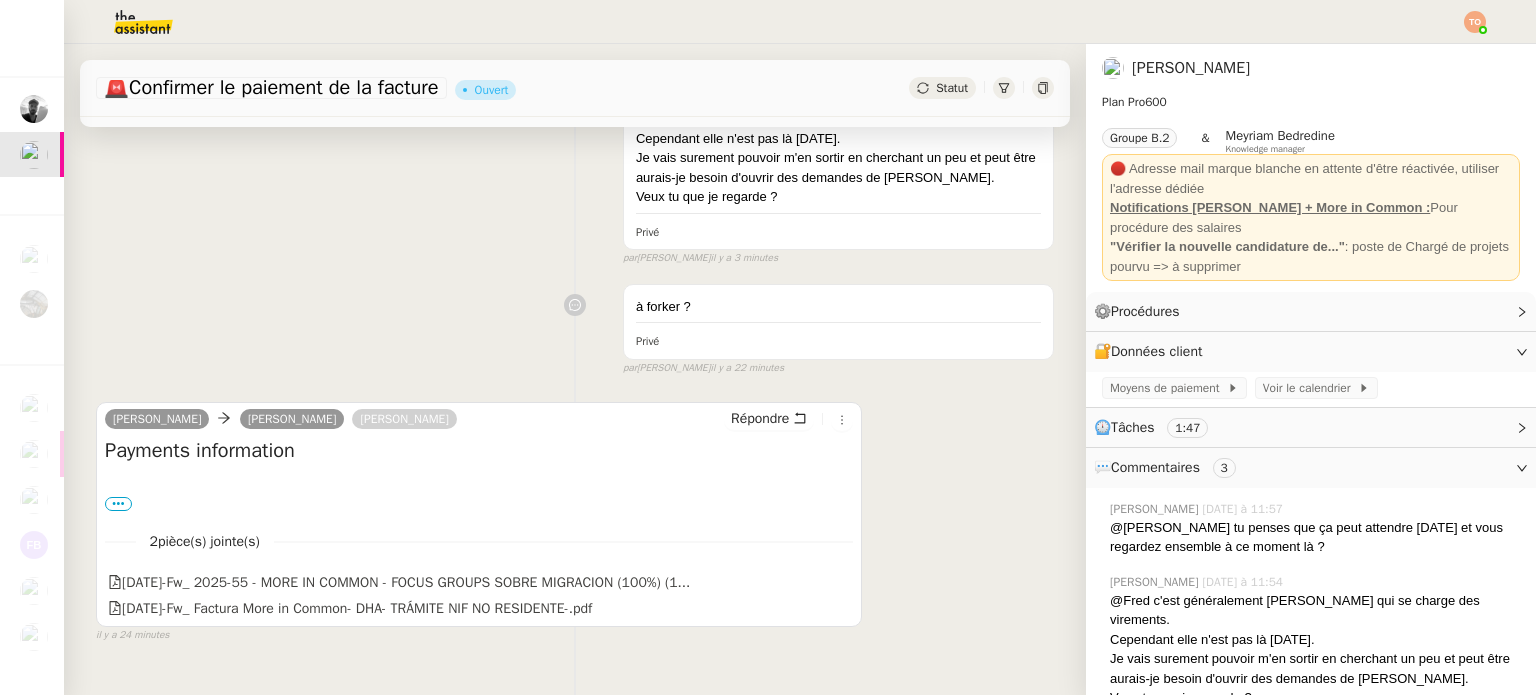 scroll, scrollTop: 687, scrollLeft: 0, axis: vertical 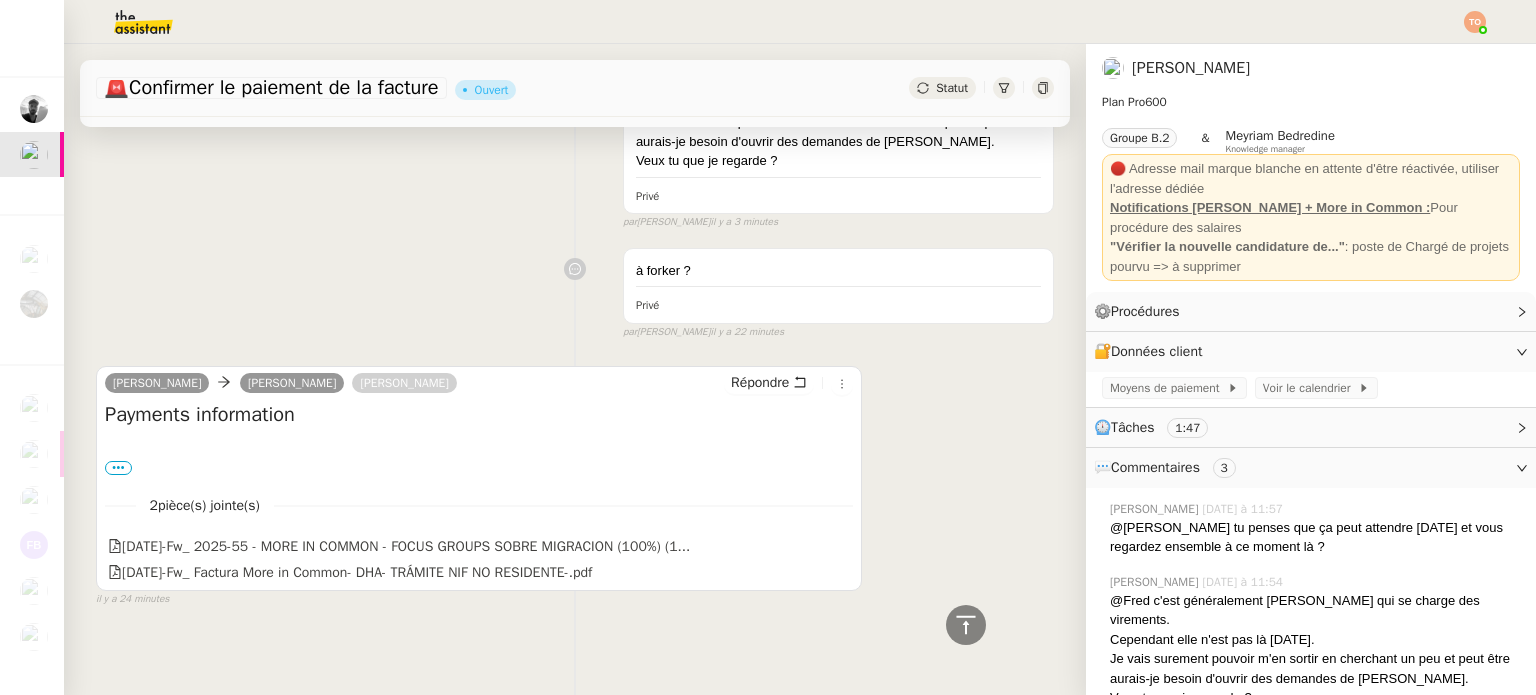 click on "•••
Hi [PERSON_NAME],
I hope you're doing well.
Could you please assist me with the following items:
ASESORIA DEBE HABER ASOCIACIONES, SL
Could you confirm if this invoice has been paid? The status has been showing as  "Set up in the Bank"  since last week. I need to confirm this with [PERSON_NAME], who has been following up.
[PERSON_NAME]
Could you let me know what the two payments to [PERSON_NAME] are for? If there are any supporting documents or invoices, please share them.
Invest Group
I've added their invoice to [DATE] payment run. This one is urgent and needs to be processed as soon as possible.
Thanks in advance for your help.
Best regards,
[PERSON_NAME] International Finance Analyst [EMAIL_ADDRESS][DOMAIN_NAME] [PHONE_NUMBER]" at bounding box center (479, 468) 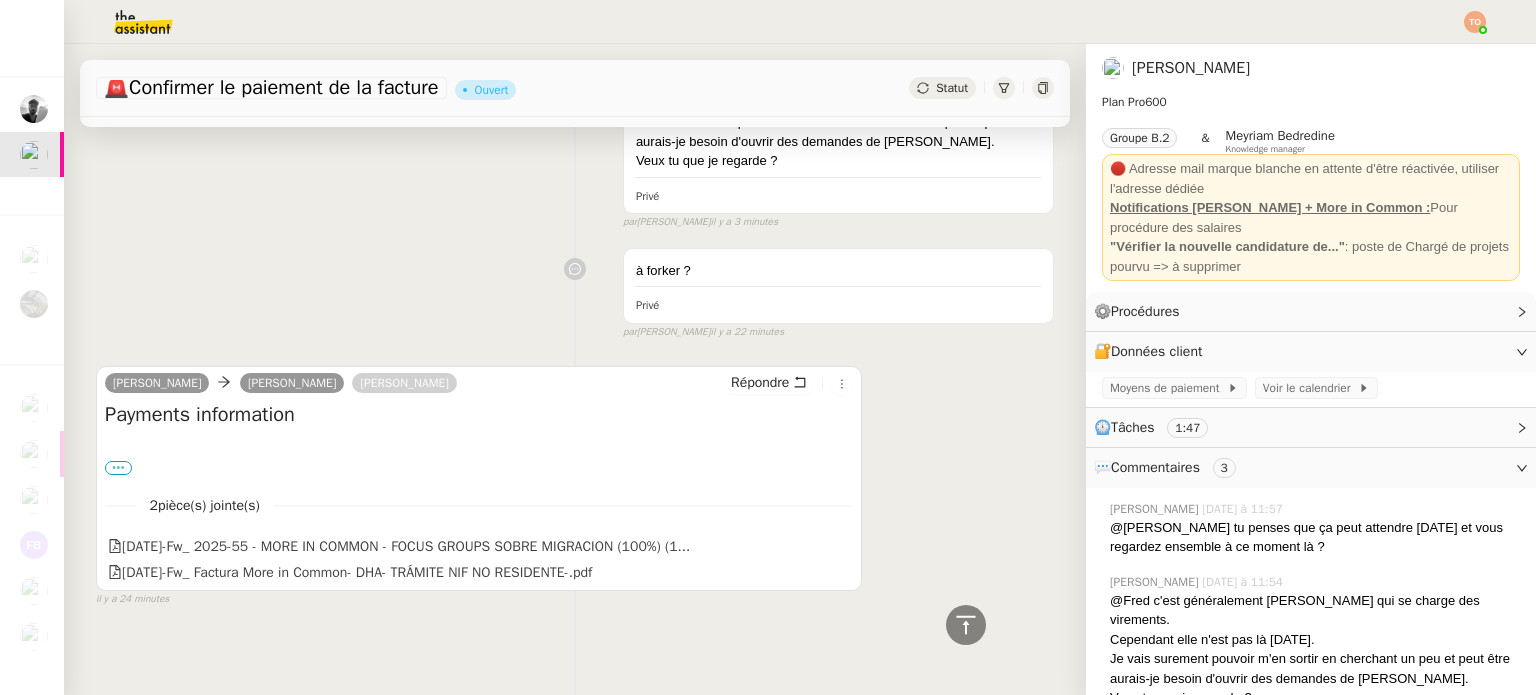 click on "•••" at bounding box center [118, 468] 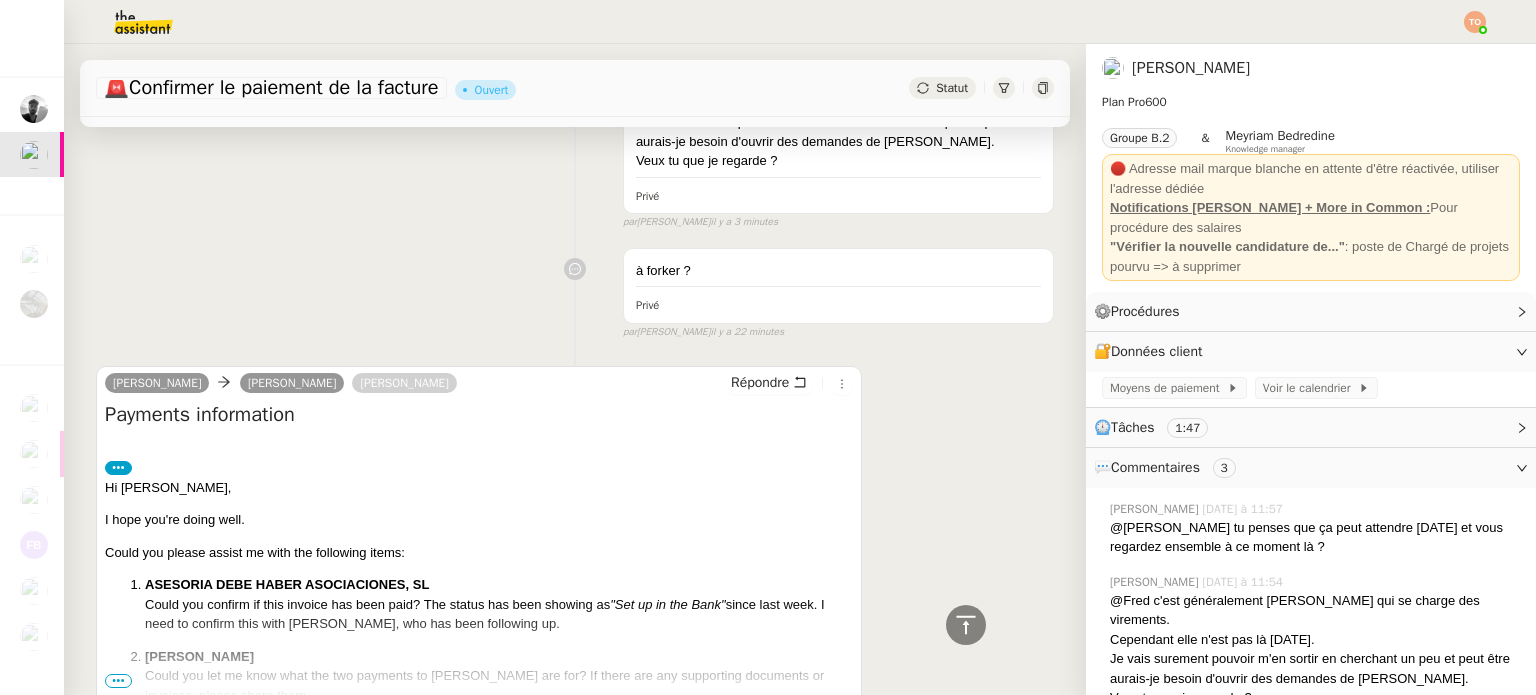 scroll, scrollTop: 787, scrollLeft: 0, axis: vertical 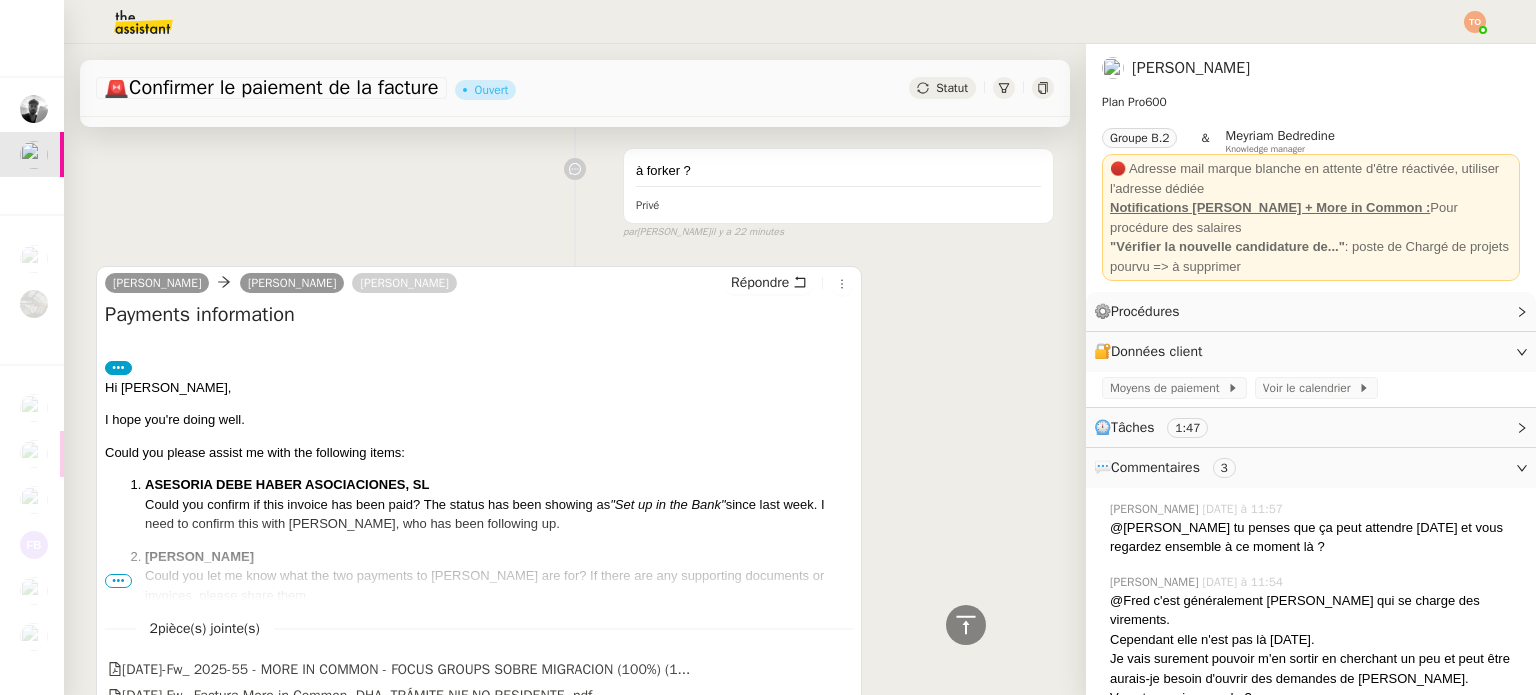click on "•••" at bounding box center (118, 581) 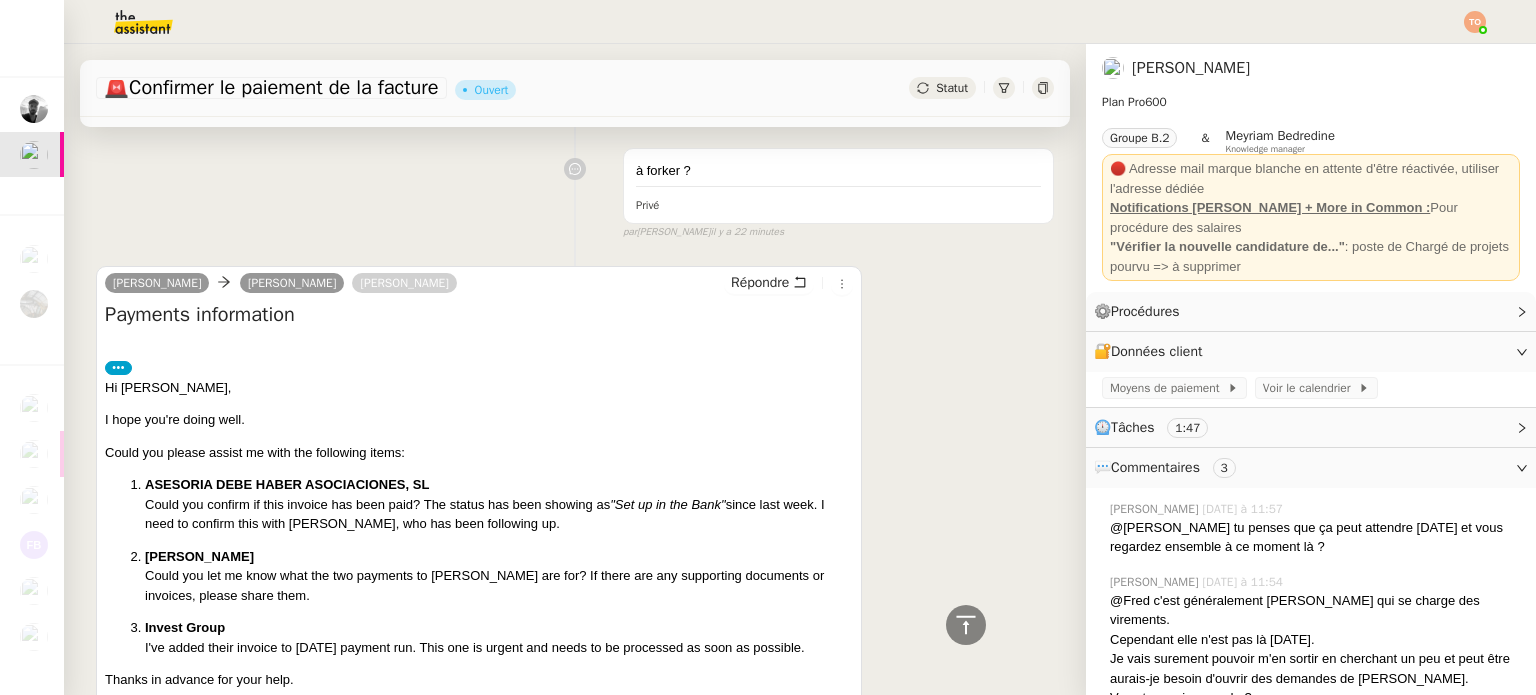 scroll, scrollTop: 1182, scrollLeft: 0, axis: vertical 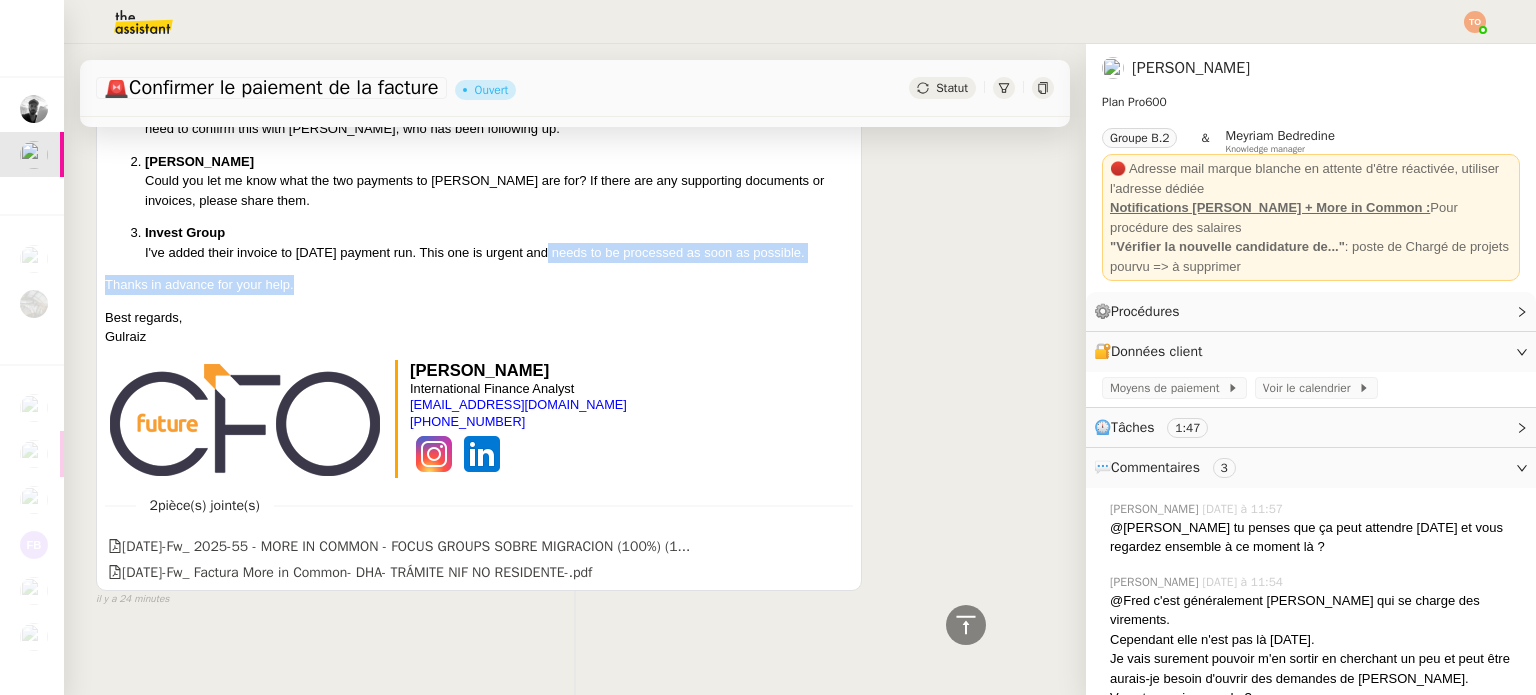 drag, startPoint x: 537, startPoint y: 237, endPoint x: 740, endPoint y: 247, distance: 203.24615 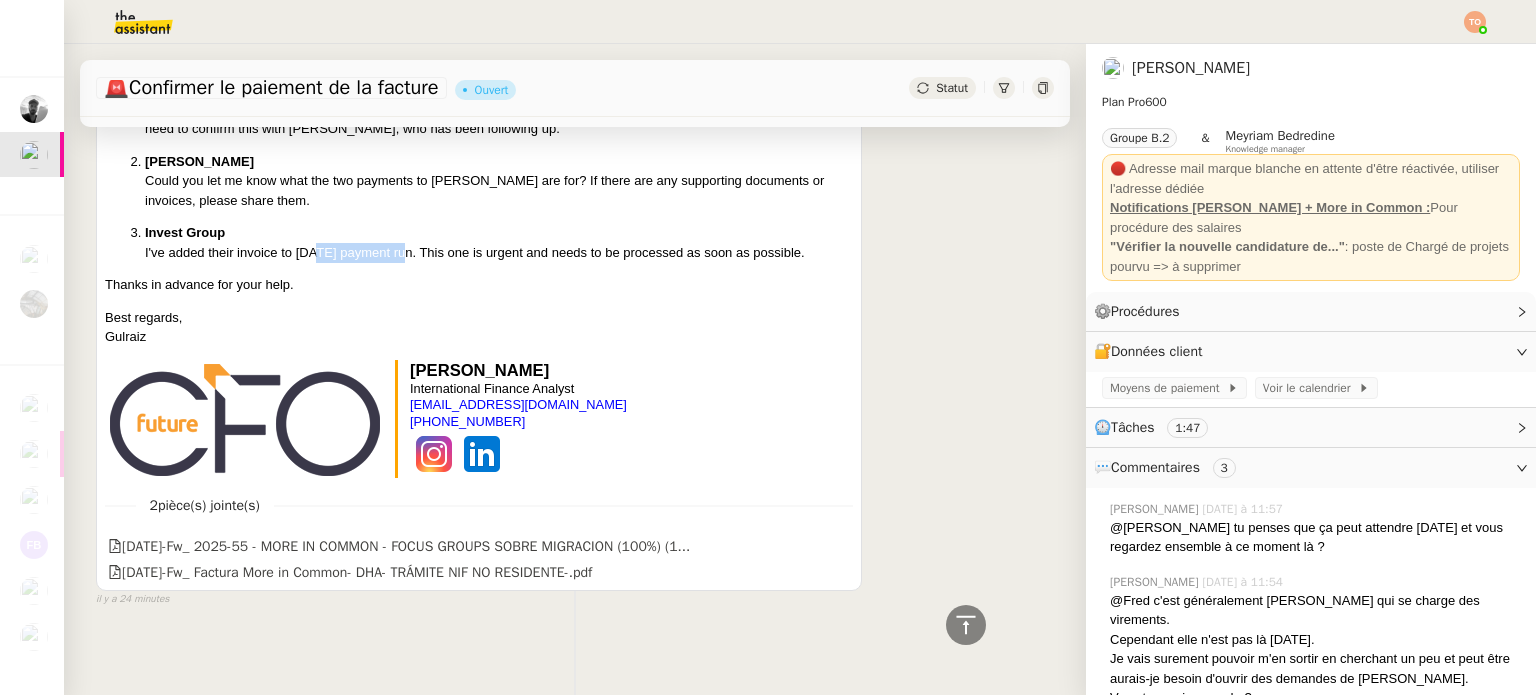 drag, startPoint x: 308, startPoint y: 233, endPoint x: 424, endPoint y: 242, distance: 116.34862 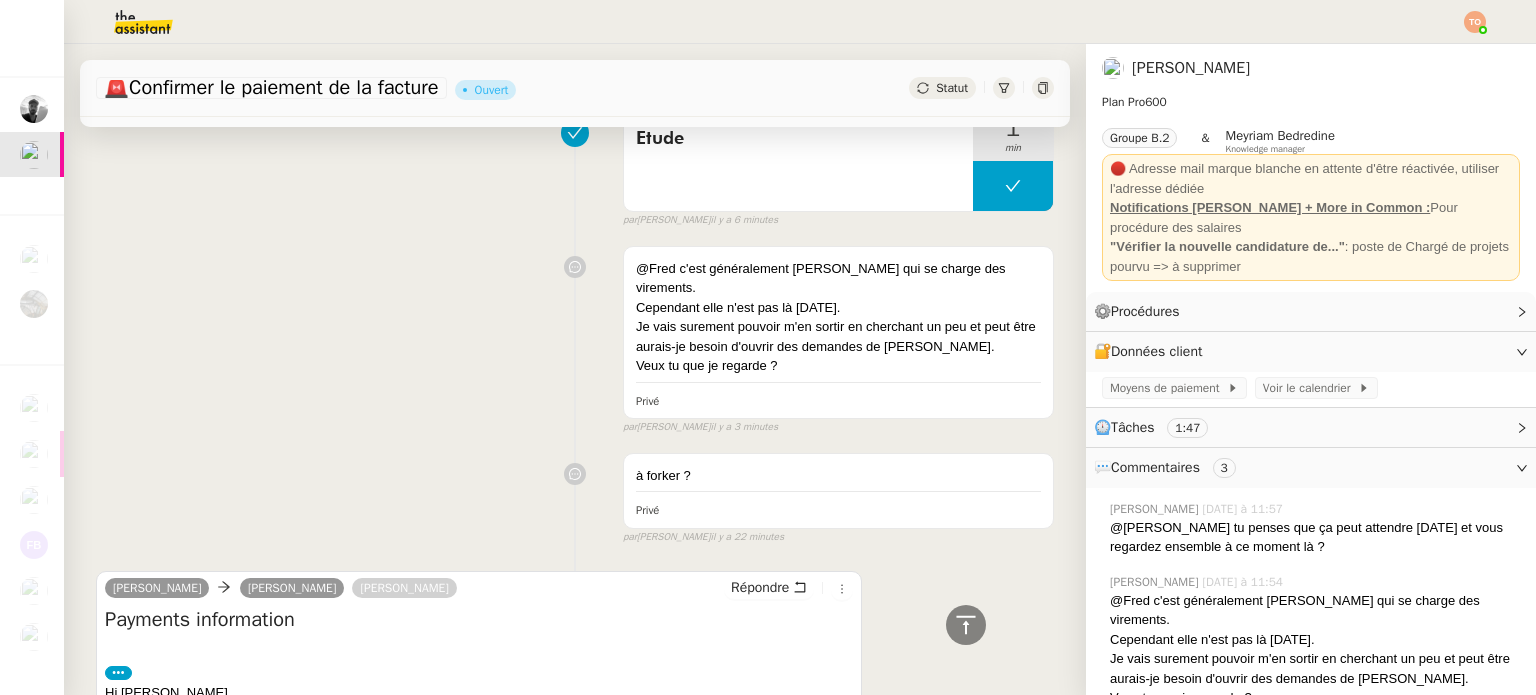 scroll, scrollTop: 0, scrollLeft: 0, axis: both 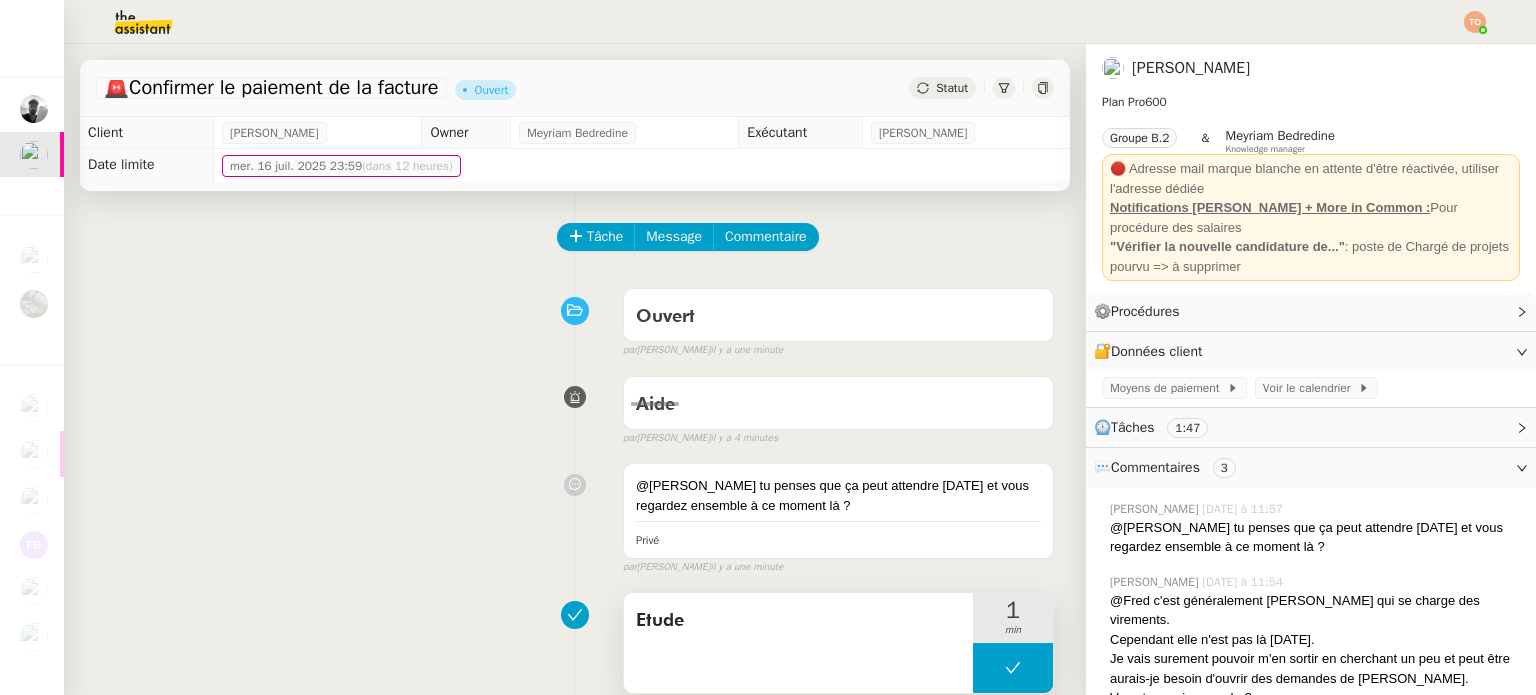click at bounding box center (1013, 668) 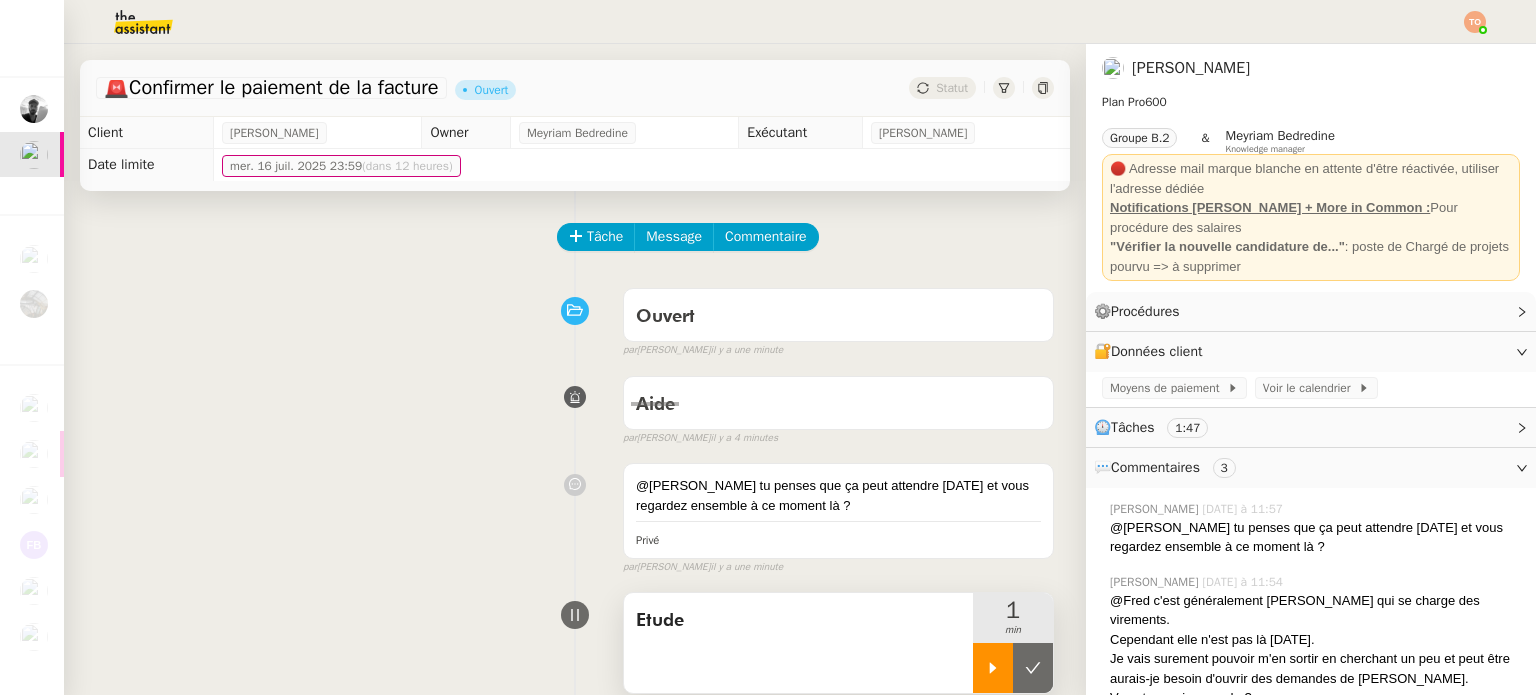 click 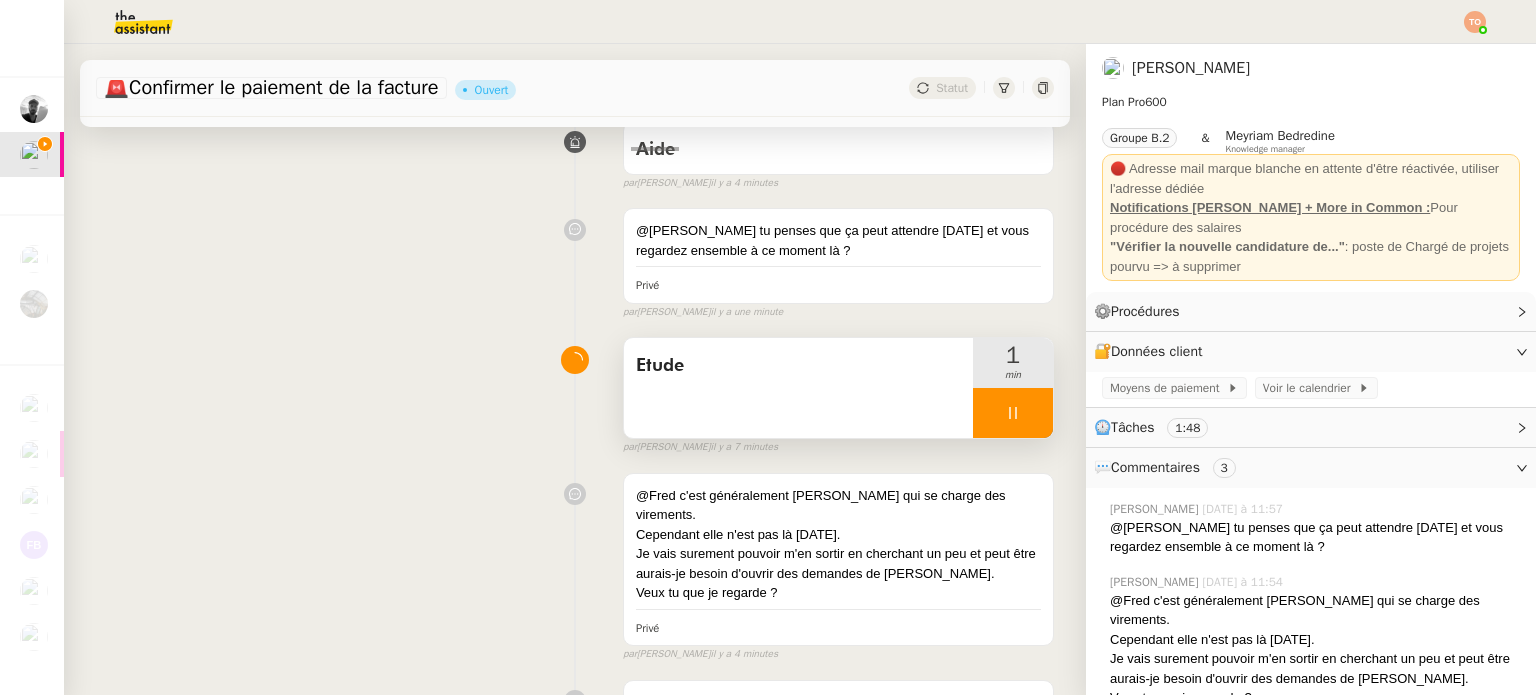 scroll, scrollTop: 300, scrollLeft: 0, axis: vertical 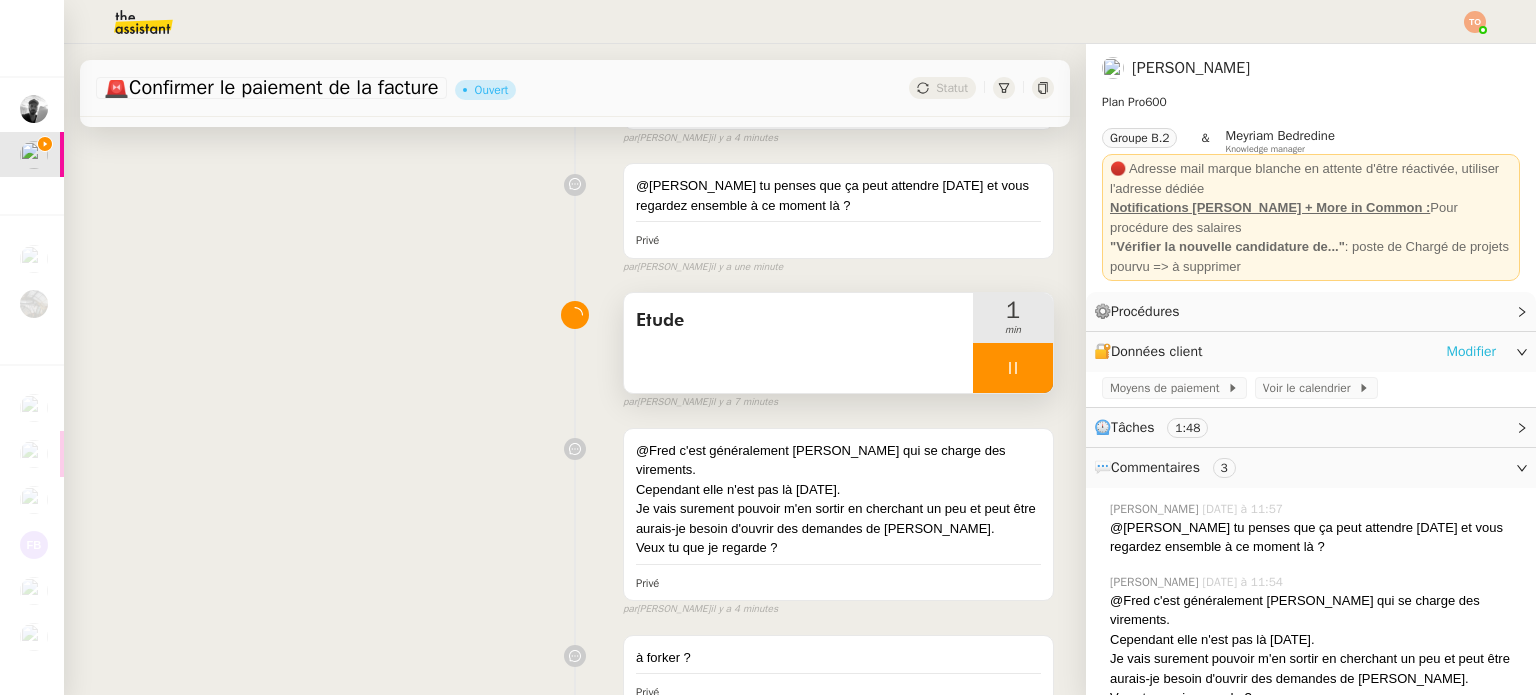 click on "Modifier" 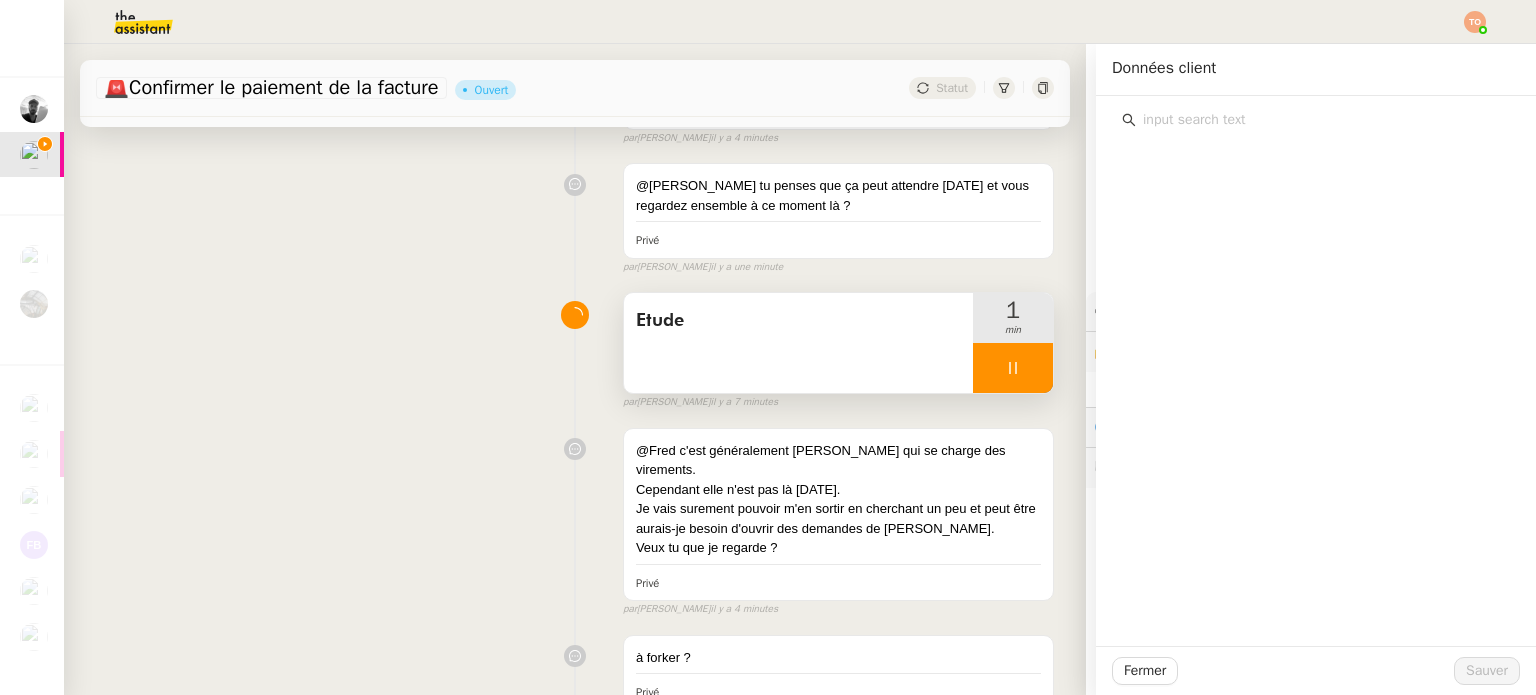 click 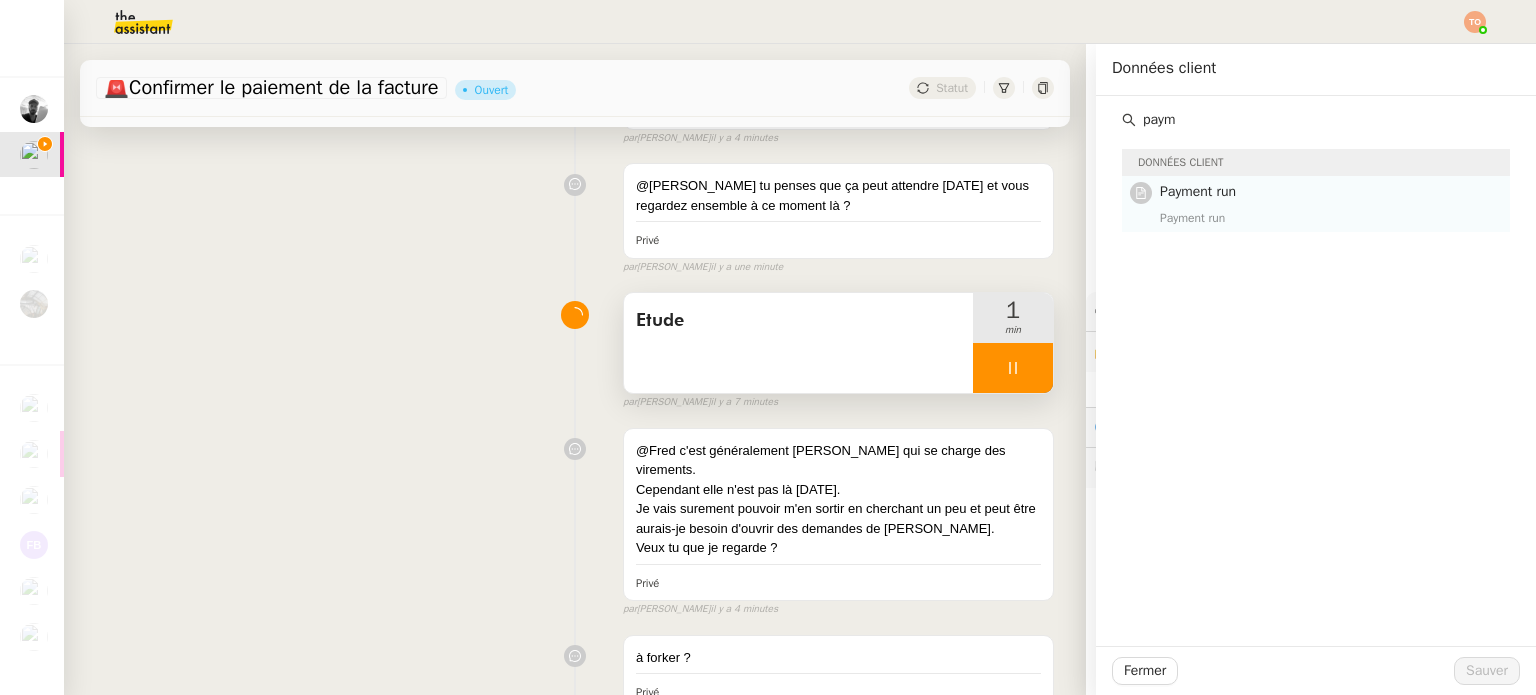 type on "paym" 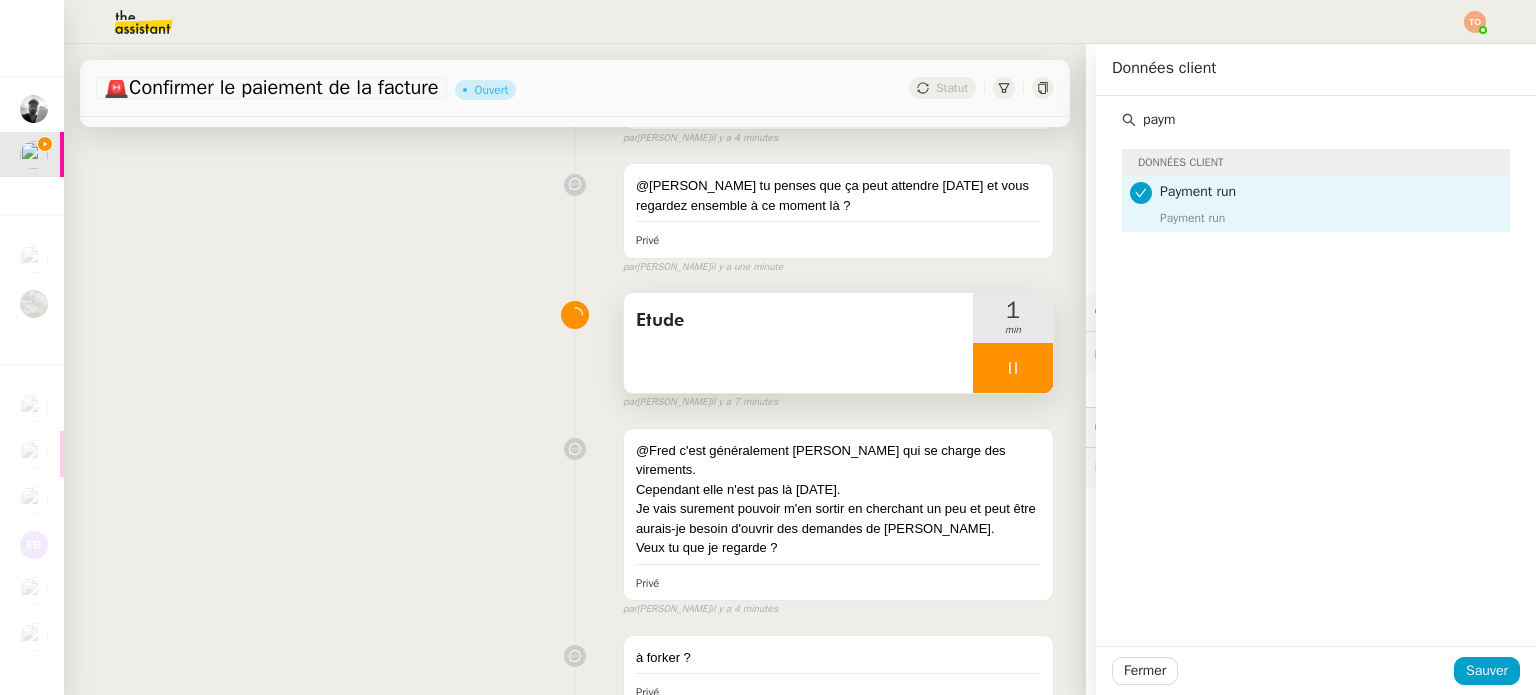 click on "Fermer Sauver" 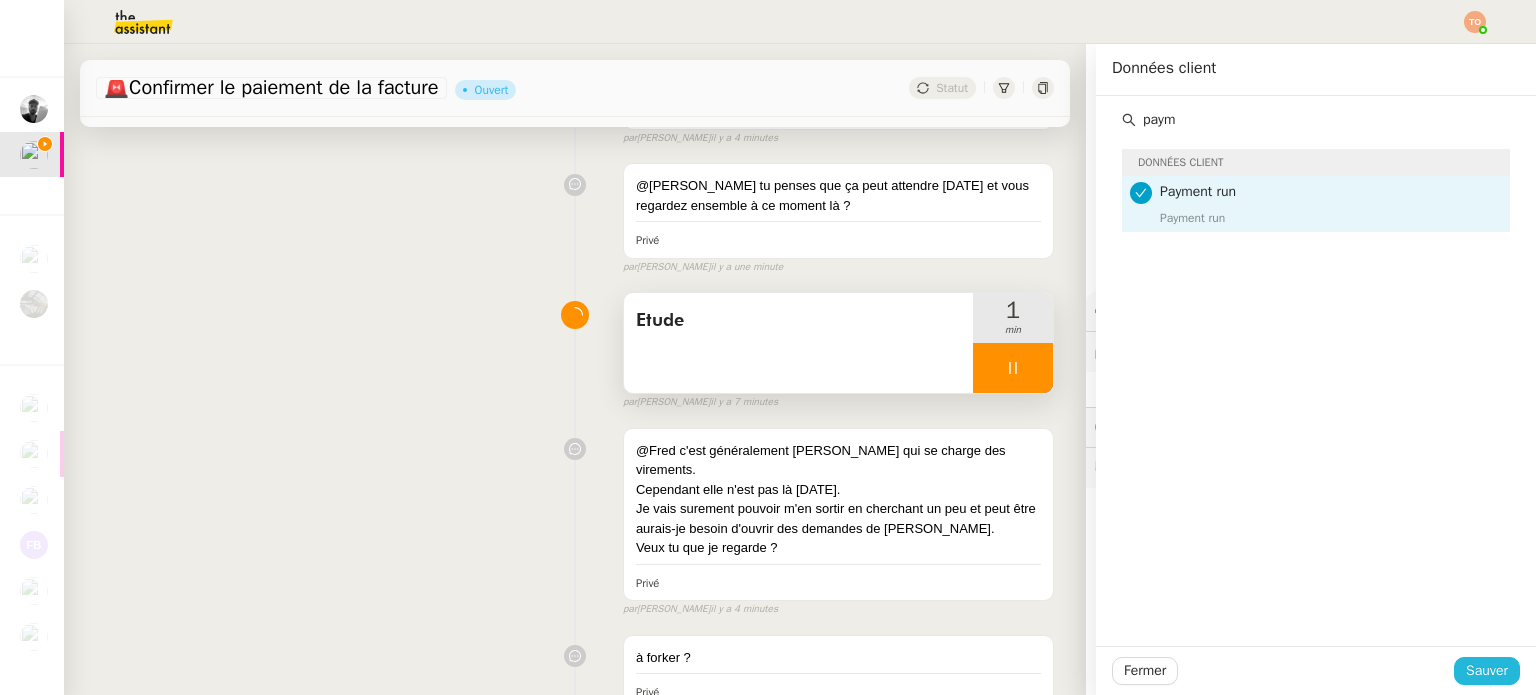 click on "Fermer Sauver" 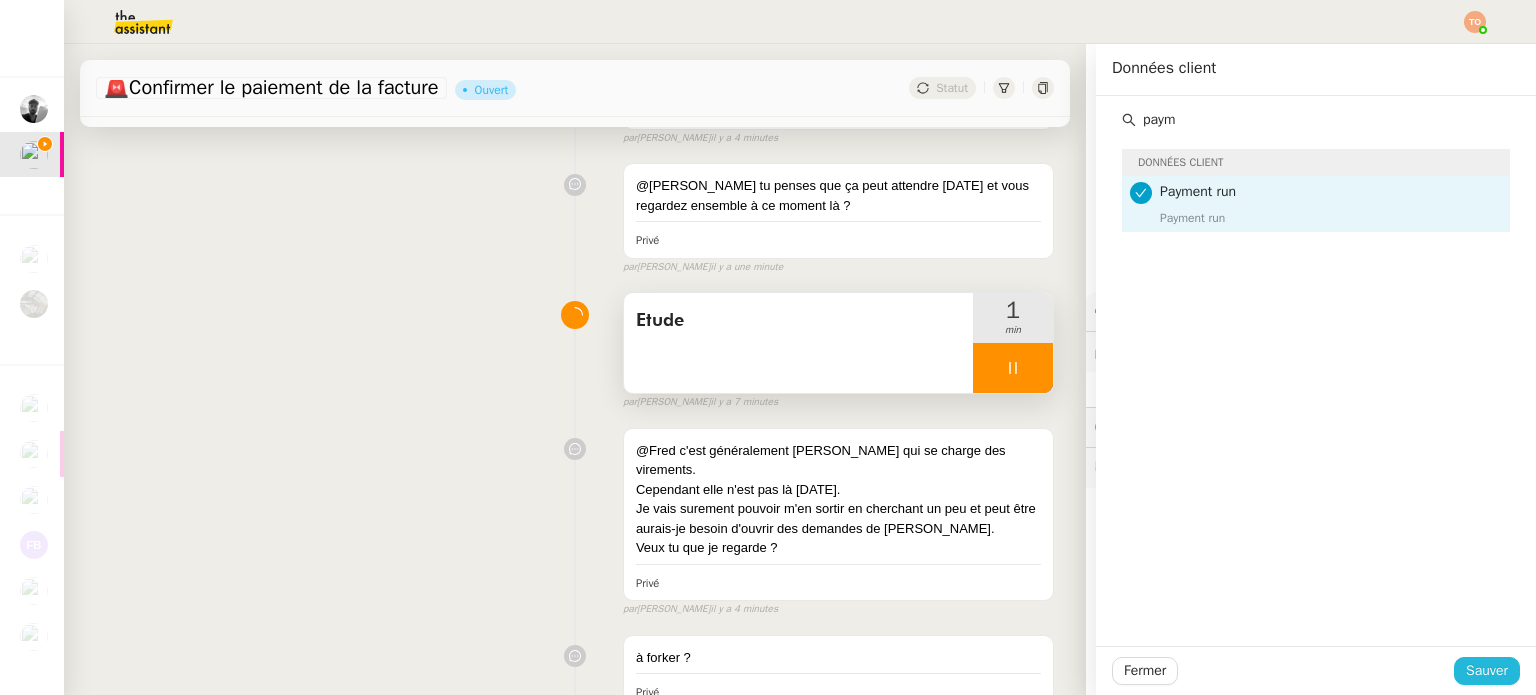 click on "Sauver" 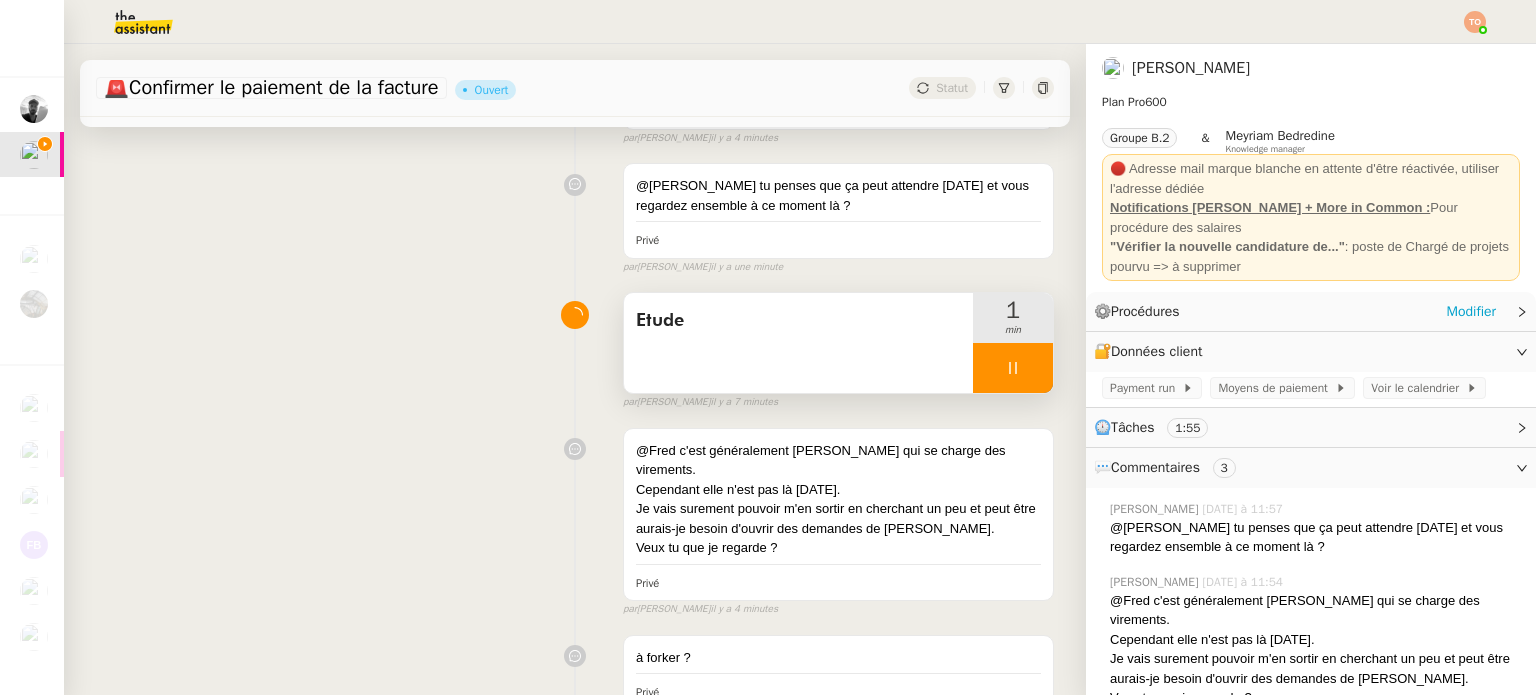 click on "⚙️  Procédures     Modifier" 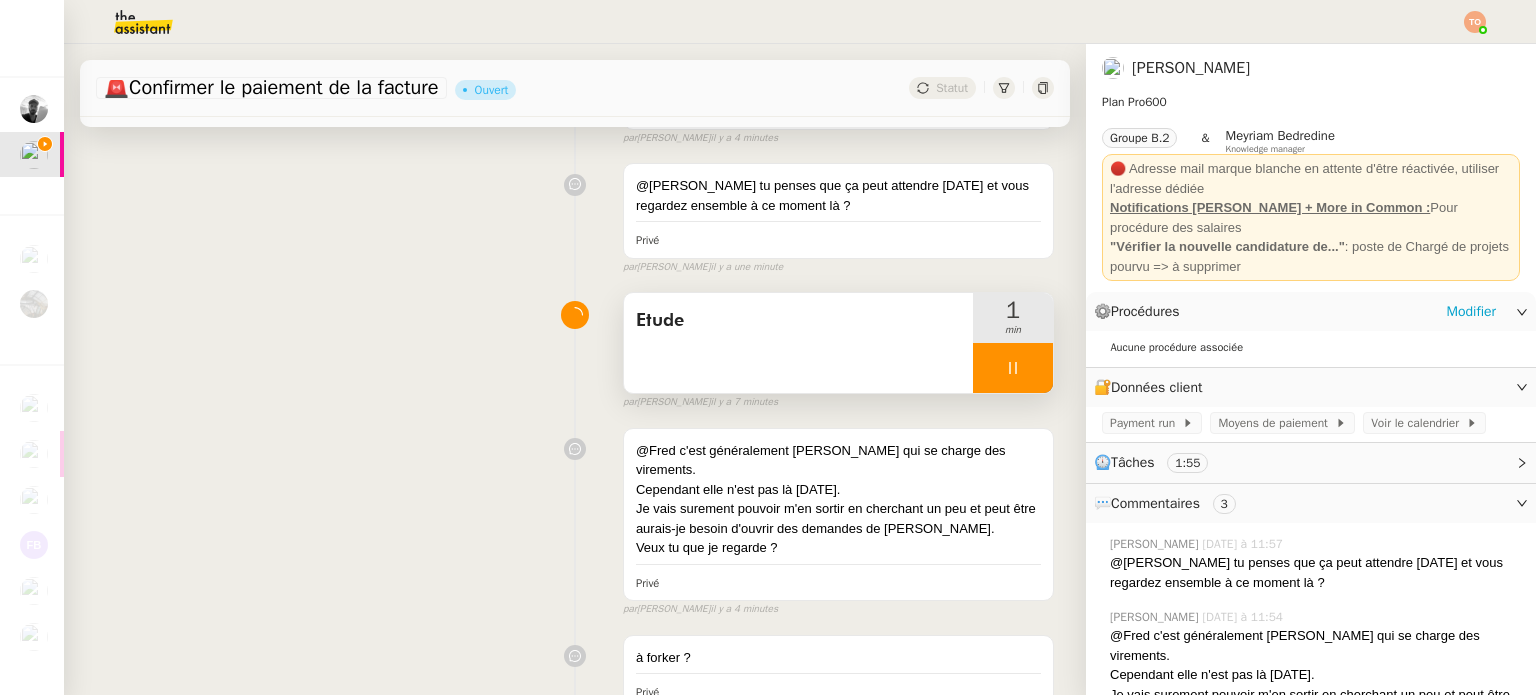 click on "Aucune procédure associée" 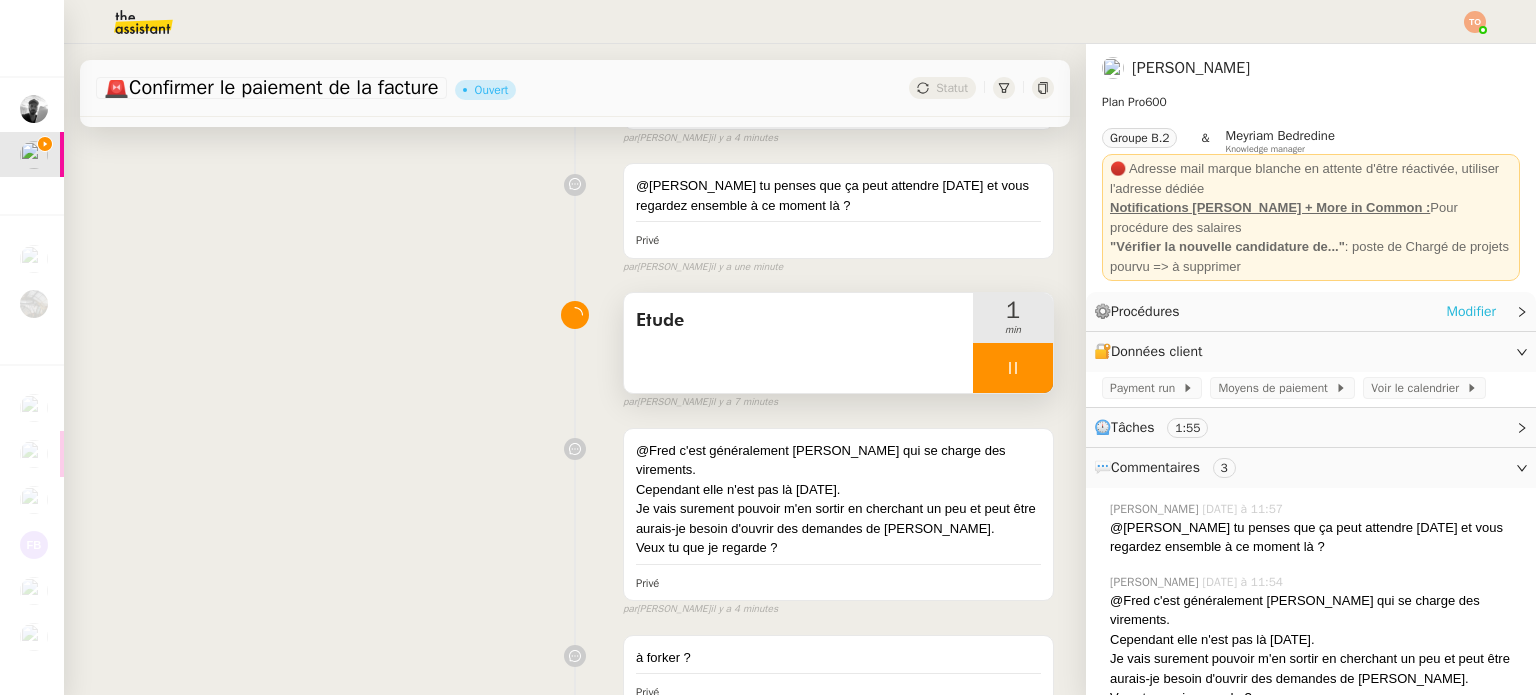 click on "Modifier" 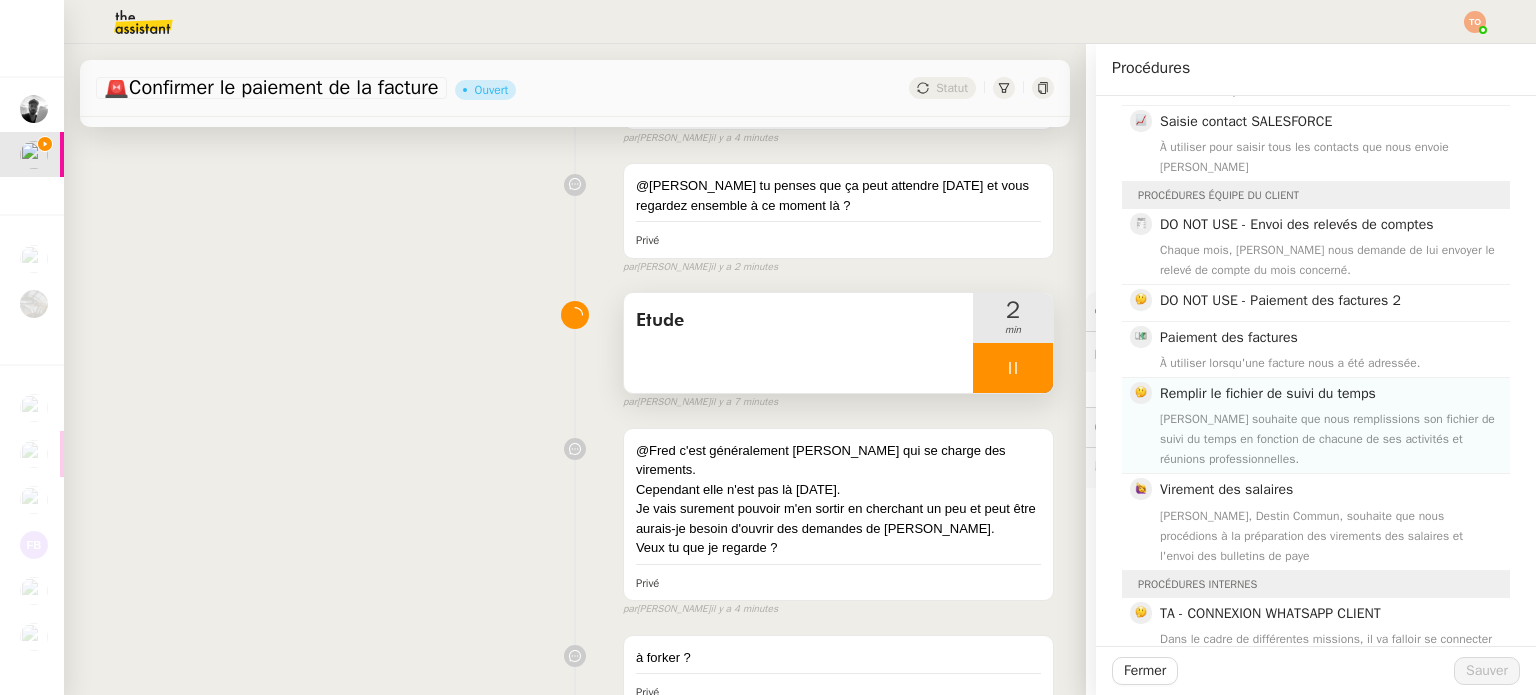 scroll, scrollTop: 300, scrollLeft: 0, axis: vertical 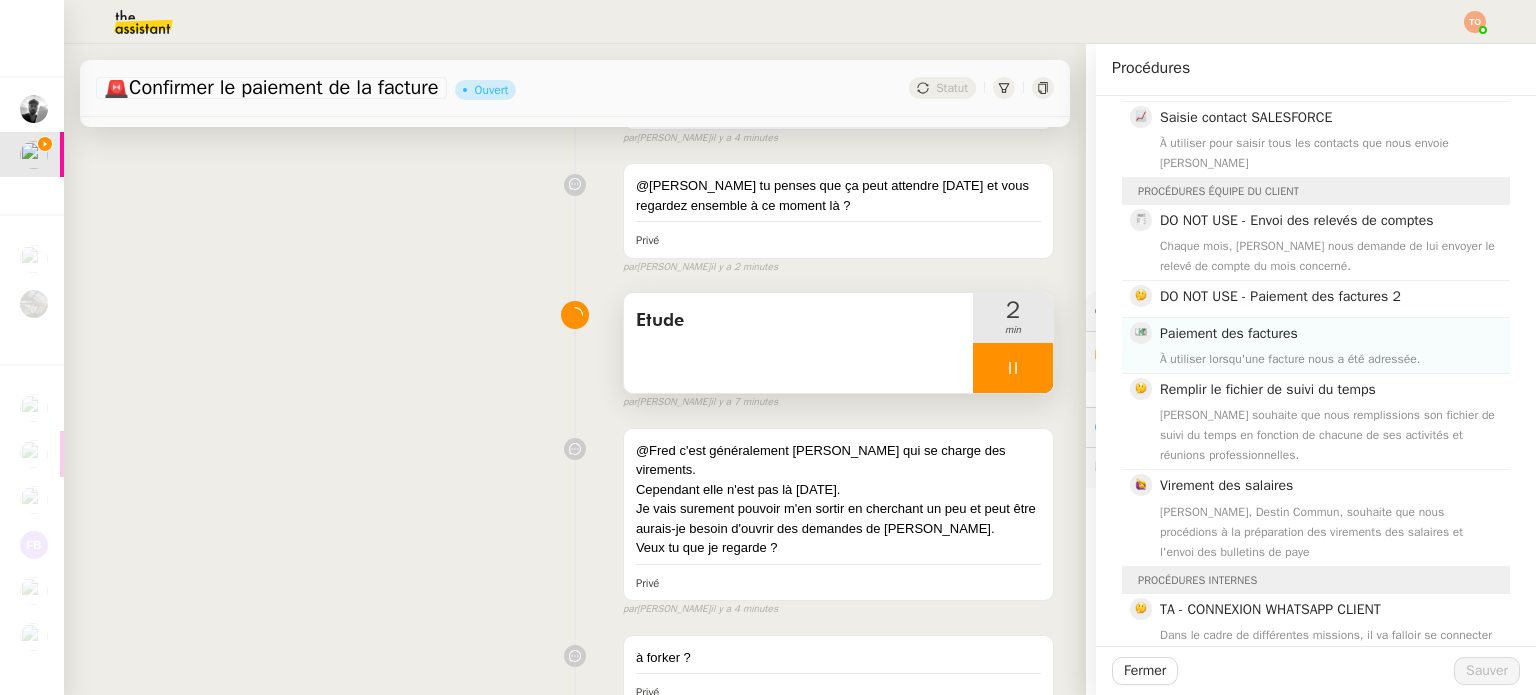 click on "À utiliser lorsqu'une facture nous a été adressée." 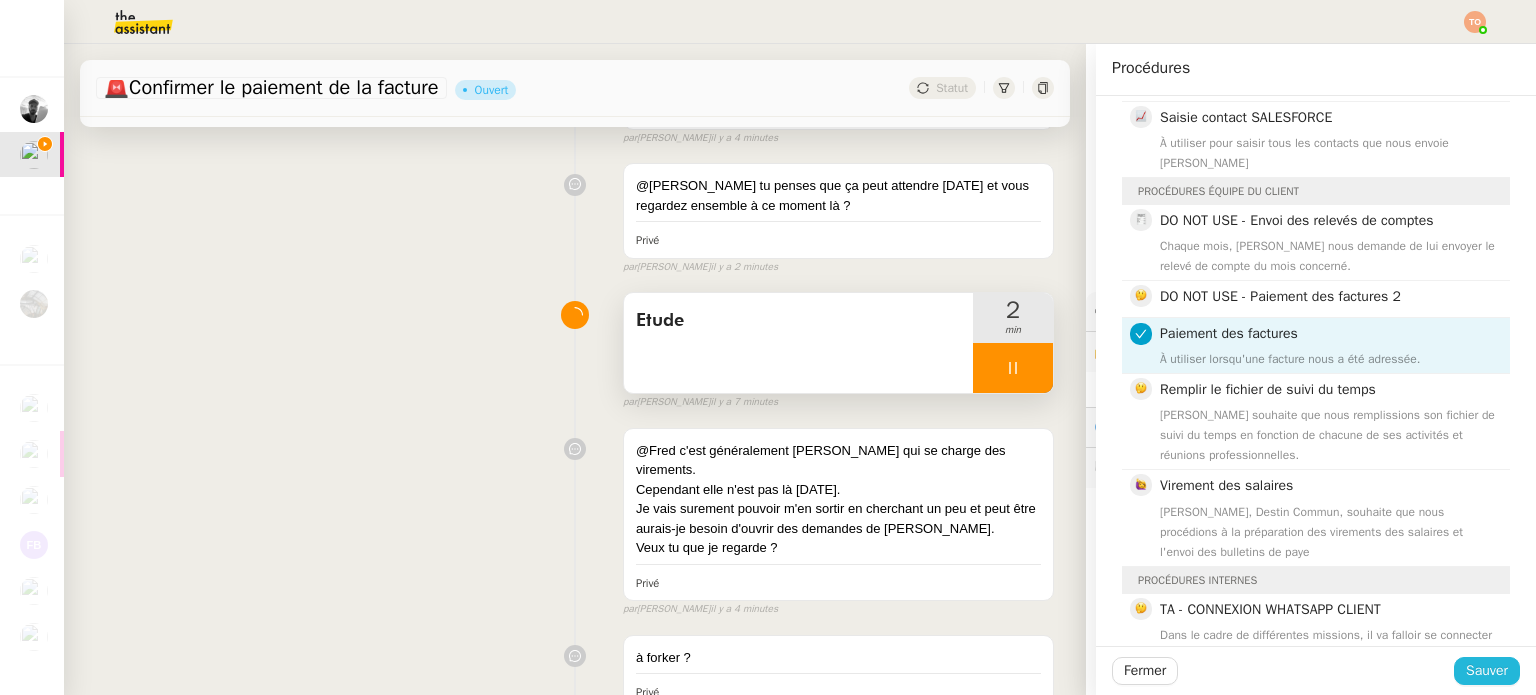 click on "Sauver" 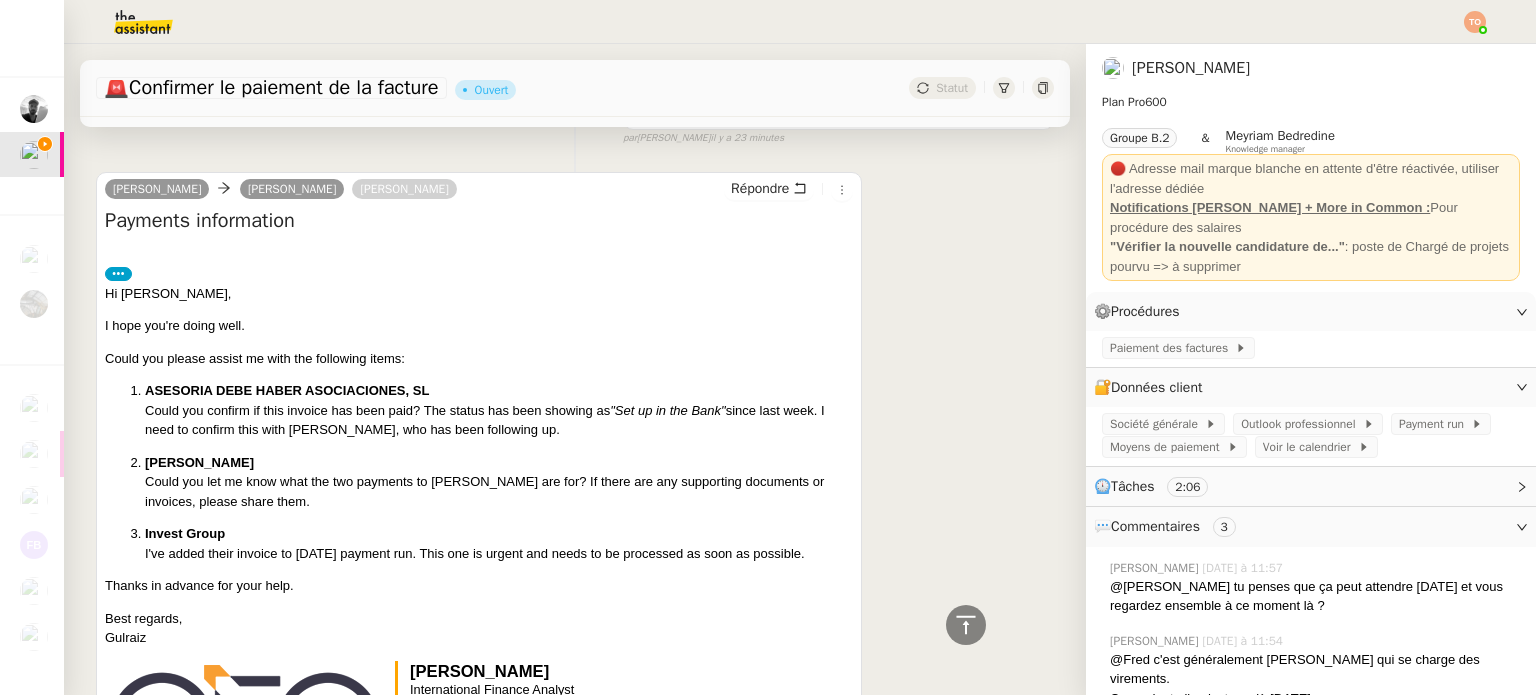 scroll, scrollTop: 782, scrollLeft: 0, axis: vertical 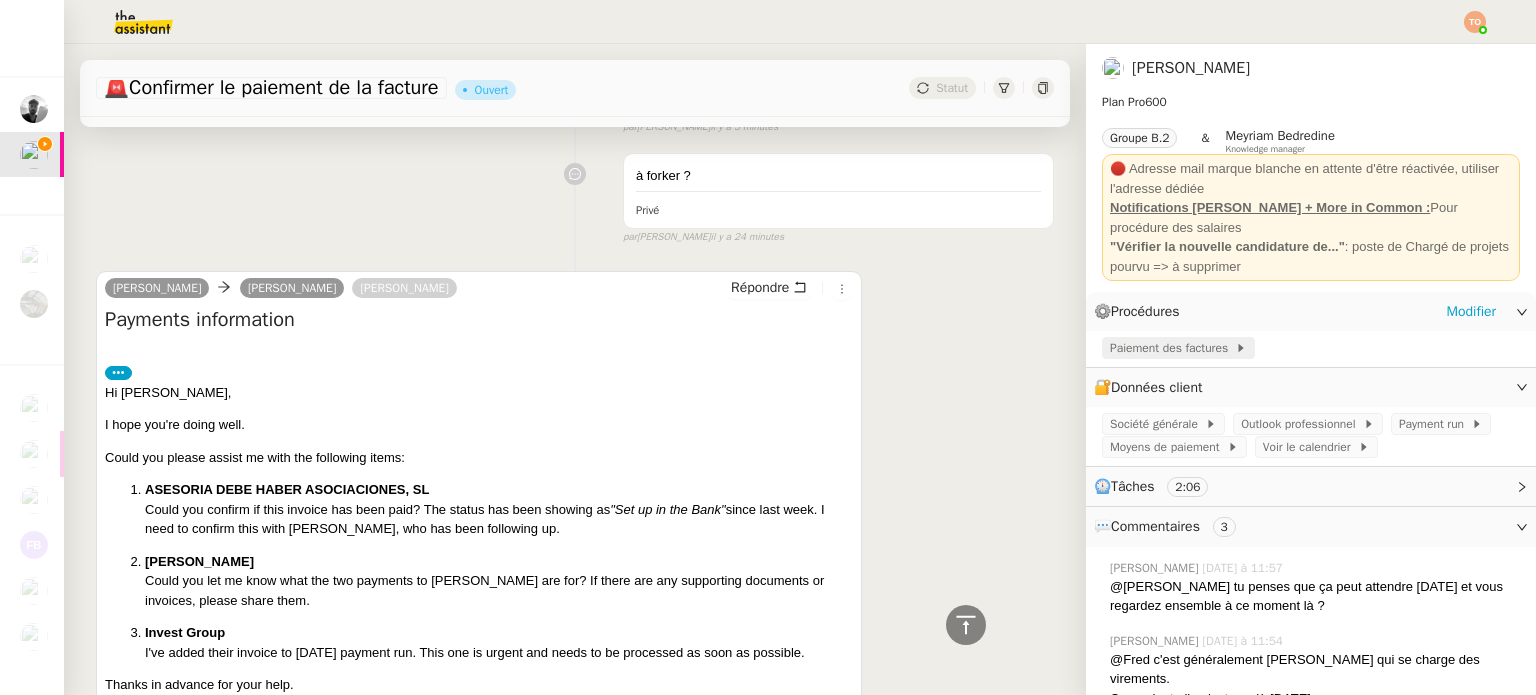 click 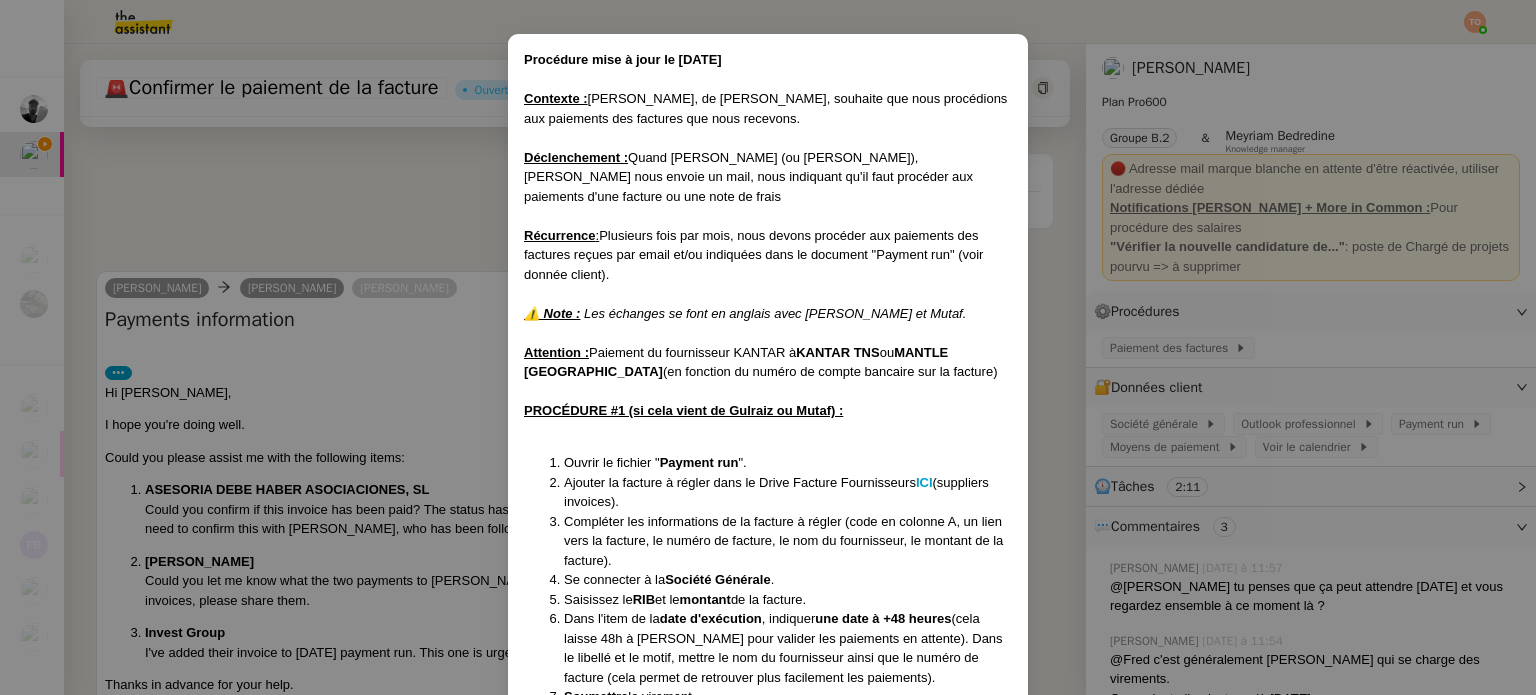 scroll, scrollTop: 100, scrollLeft: 0, axis: vertical 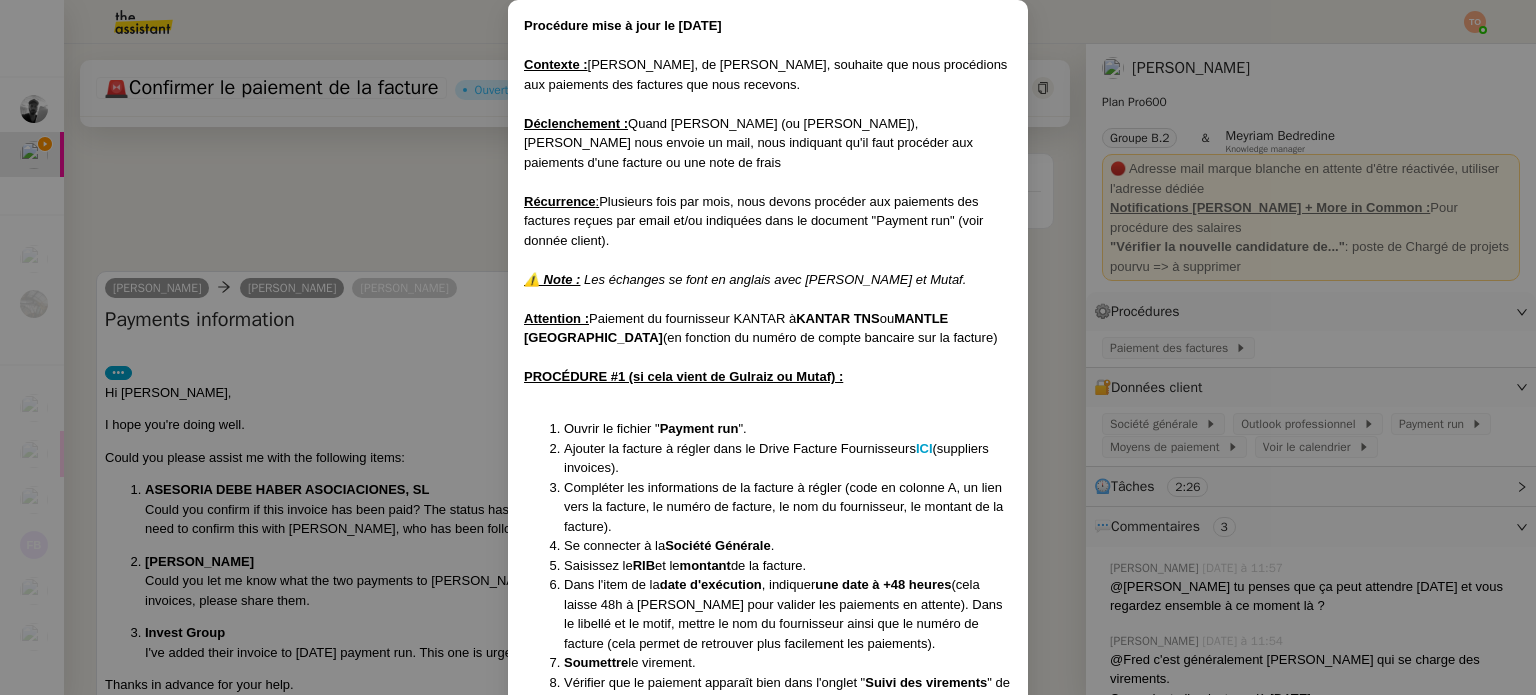 click on "Procédure mise à jour le [DATE] Contexte :  [PERSON_NAME], de Destin Commun, souhaite que nous procédions aux paiements des factures que nous recevons. Déclenchement :  Quand [PERSON_NAME] (ou [PERSON_NAME]), [PERSON_NAME] nous envoie un mail, nous indiquant qu'il faut procéder aux paiements d'une facture ou une note de frais Récurrence  :  Plusieurs fois par mois, nous devons procéder aux paiements des factures reçues par email et/ou indiquées dans le document "Payment run" (voir donnée client). ⚠️ Note :   Les échanges se font en anglais avec [PERSON_NAME] et Mutaf. Attention :  Paiement du fournisseur KANTAR à  KANTAR TNS  ou  MANTLE FRANCE  (en fonction du numéro de compte bancaire sur la facture) PROCÉDURE #1 (si cela vient de Gulraiz ou Mutaf) : Ouvrir le fichier " Payment run ". Ajouter la facture à régler dans le Drive Facture Fournisseurs  ICI  (suppliers invoices). Se connecter à la  Société Générale . Saisissez le  RIB  et le  montant  de la facture. Dans l'item de la  ." at bounding box center (768, 347) 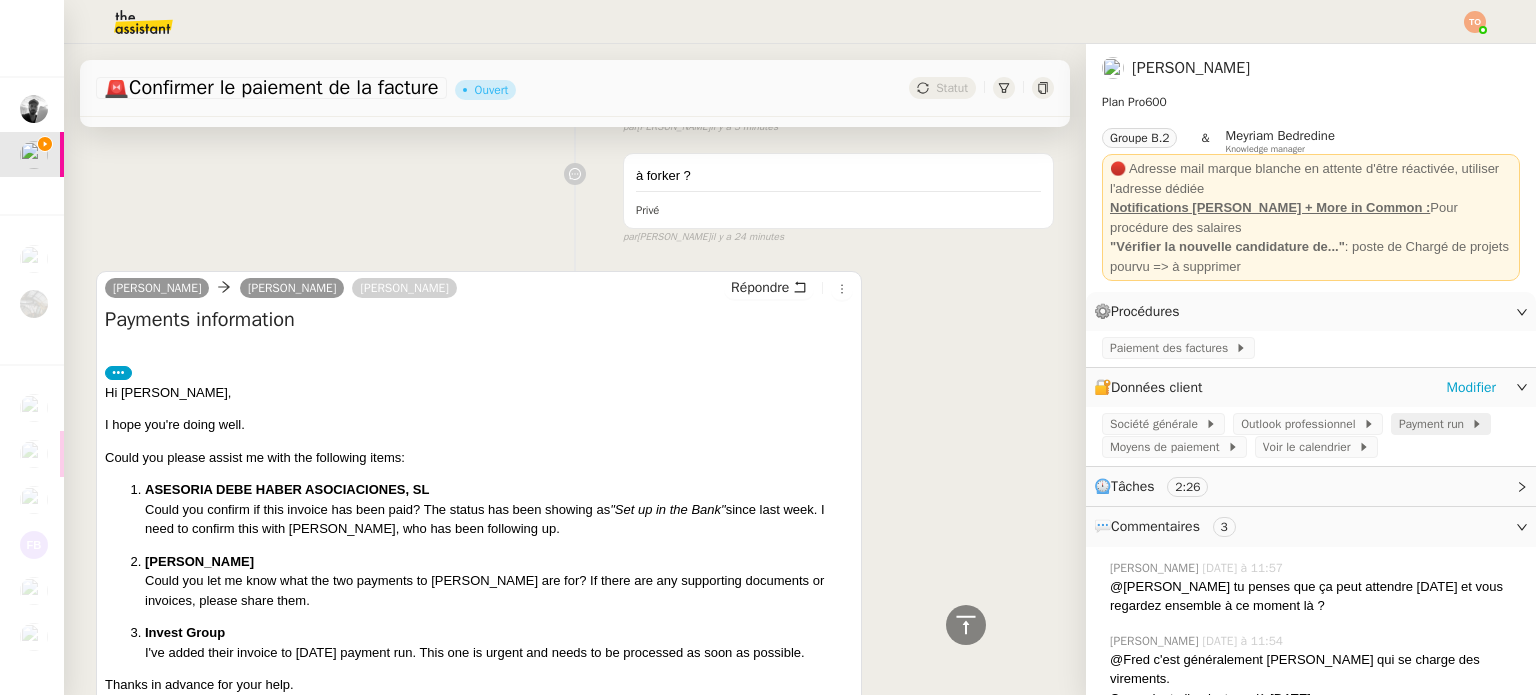 click on "Payment run" 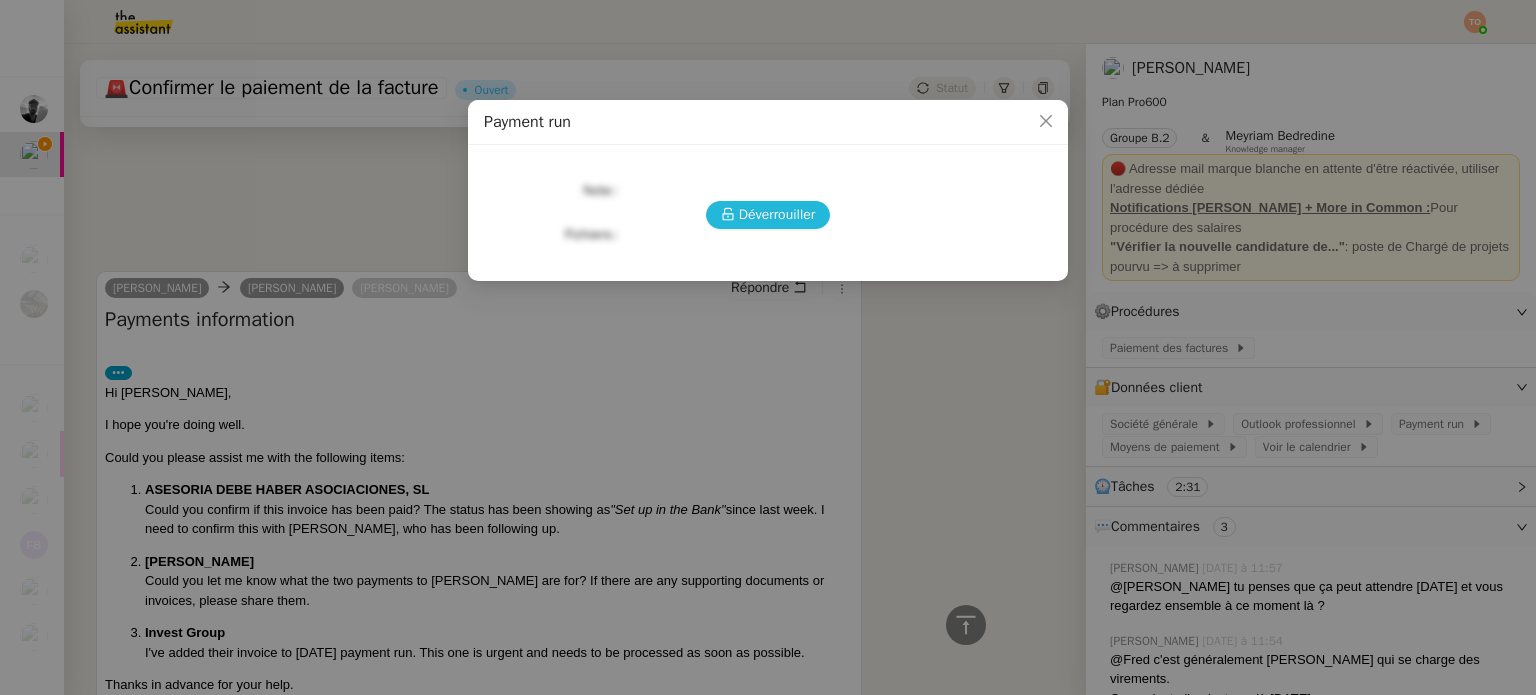click on "Déverrouiller" at bounding box center (777, 214) 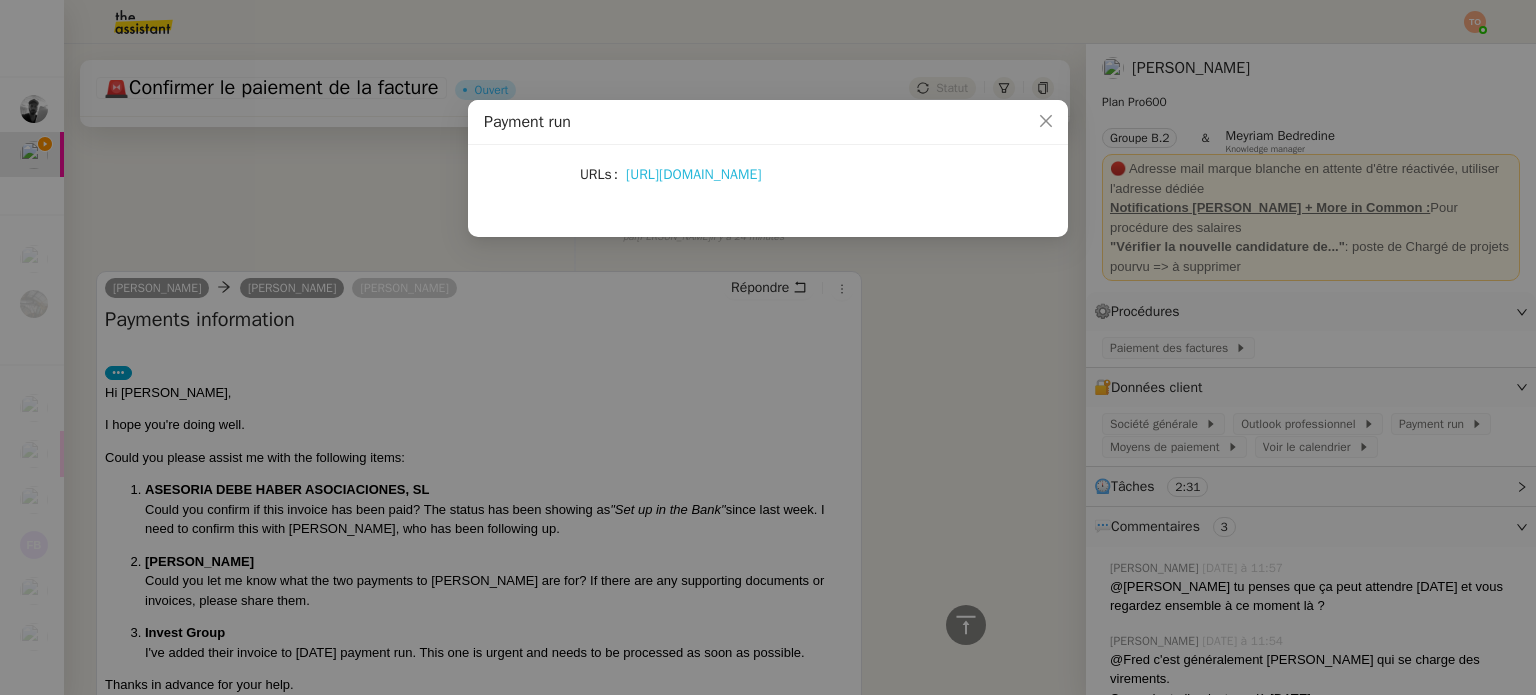 click on "[URL][DOMAIN_NAME]" 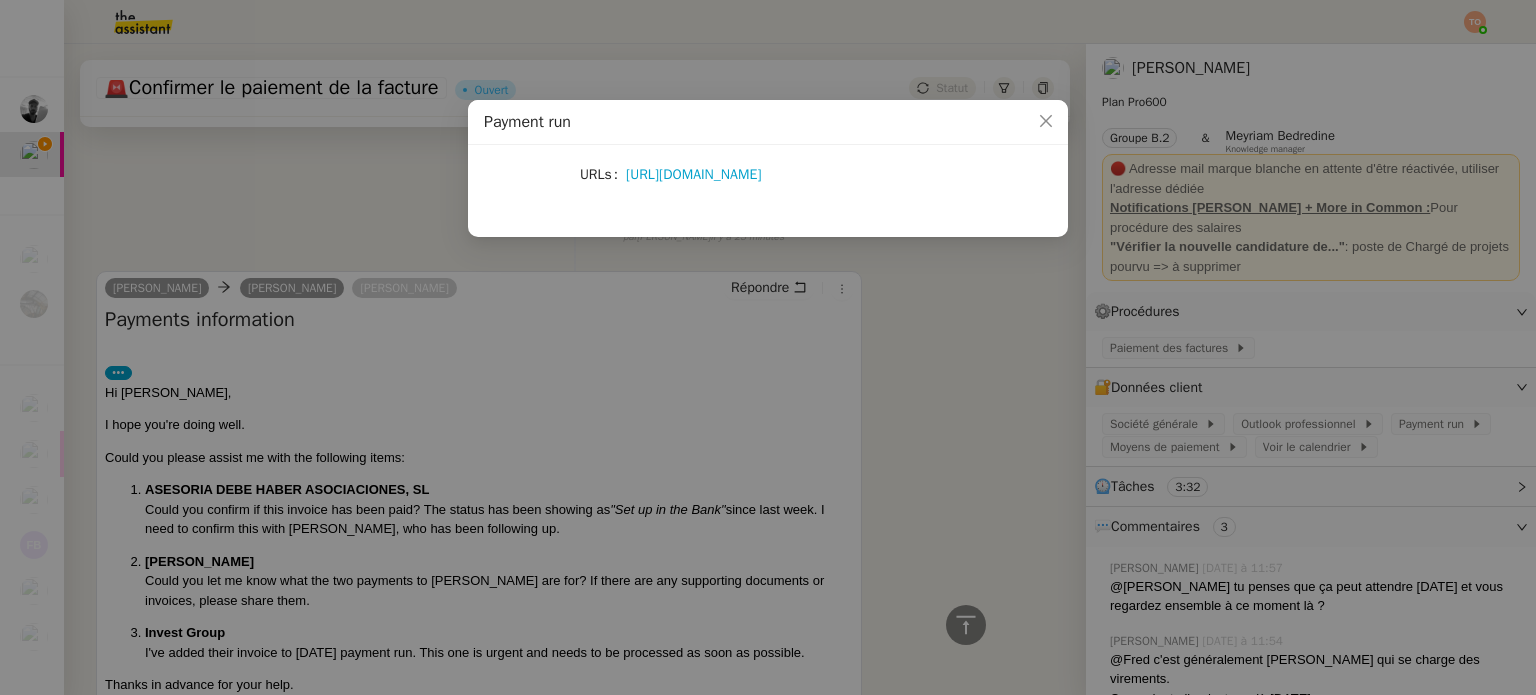 click on "Payment run URLs [URL][DOMAIN_NAME]" at bounding box center (768, 347) 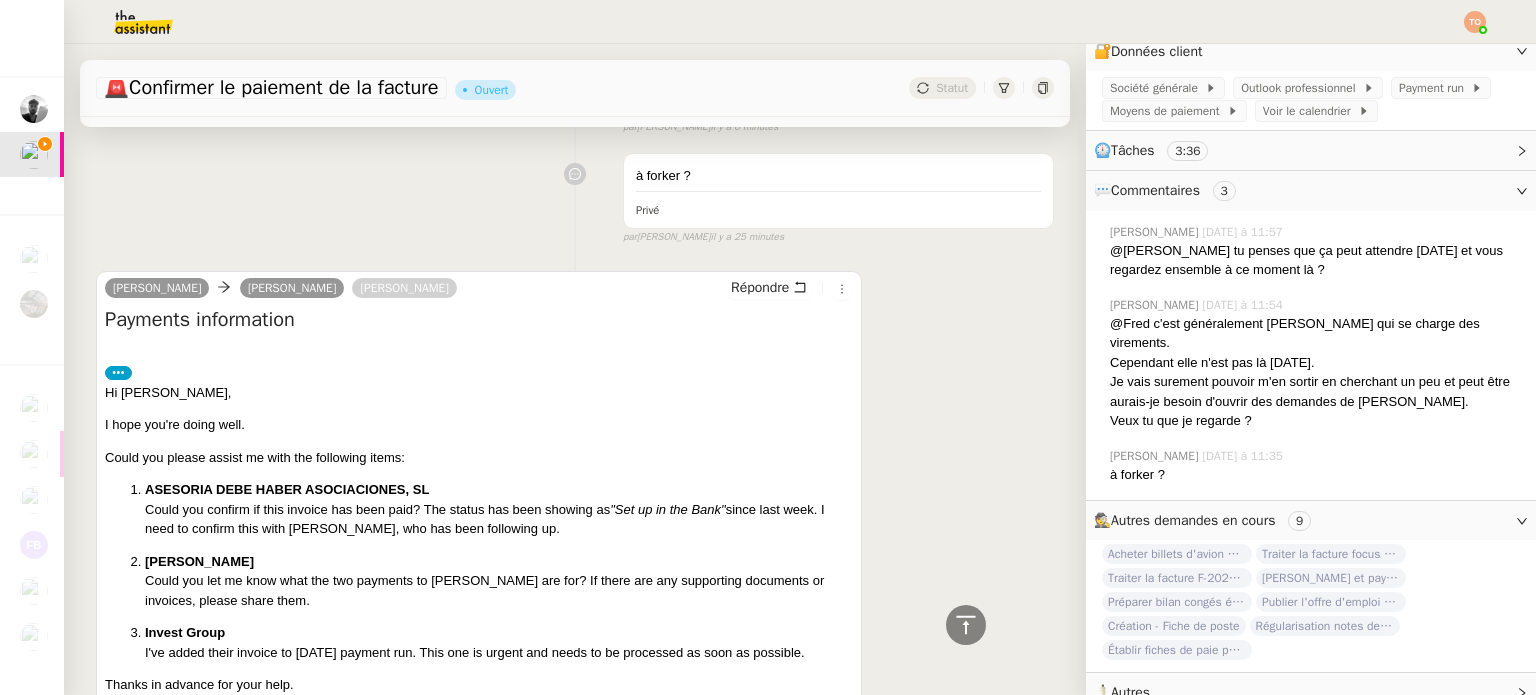 scroll, scrollTop: 348, scrollLeft: 0, axis: vertical 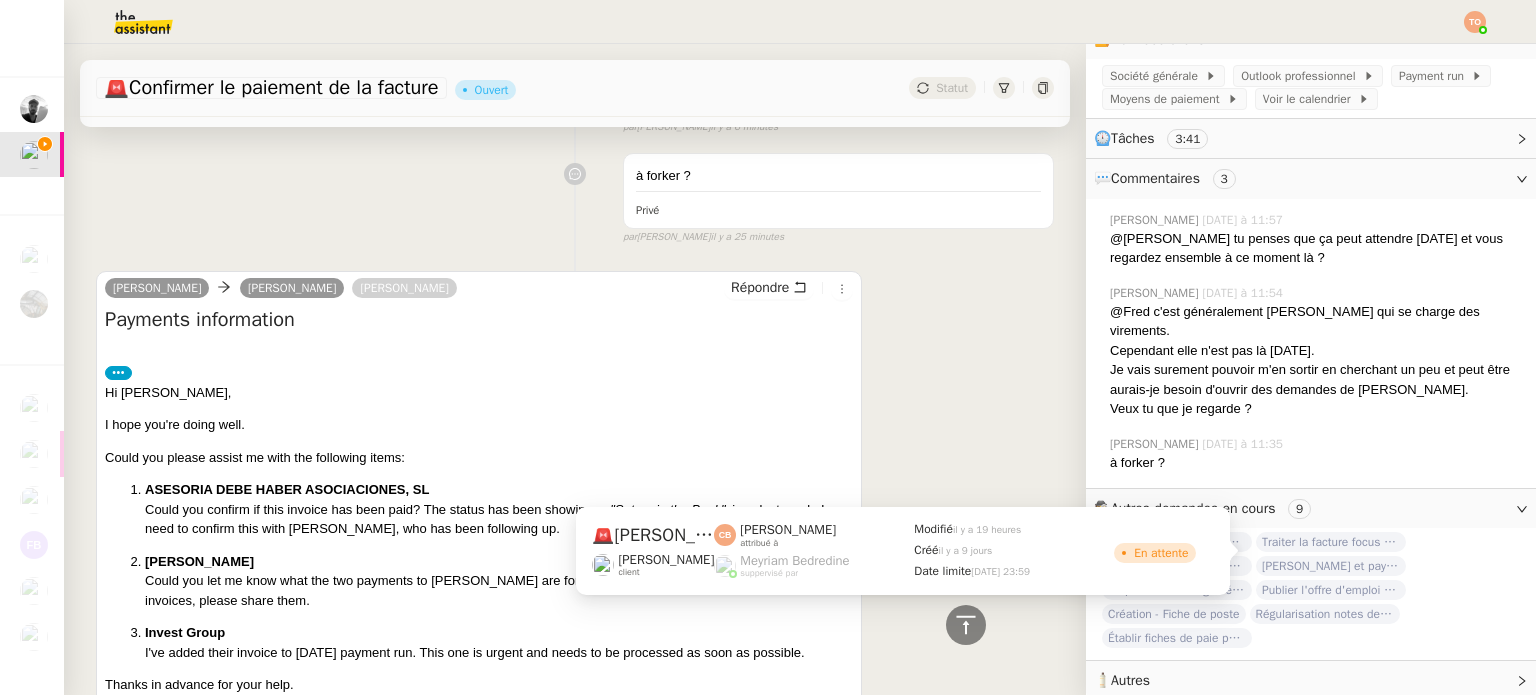 click on "[PERSON_NAME] et payez la facture" 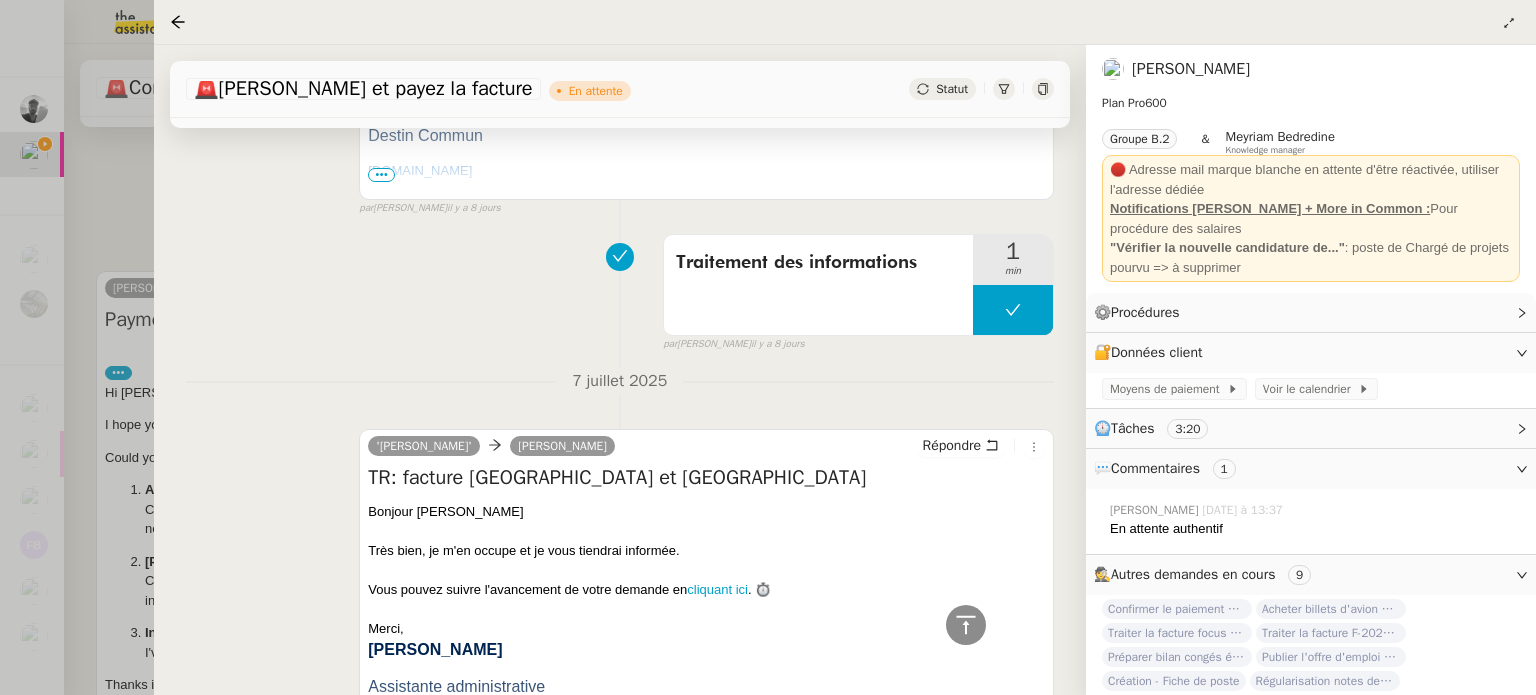 scroll, scrollTop: 2164, scrollLeft: 0, axis: vertical 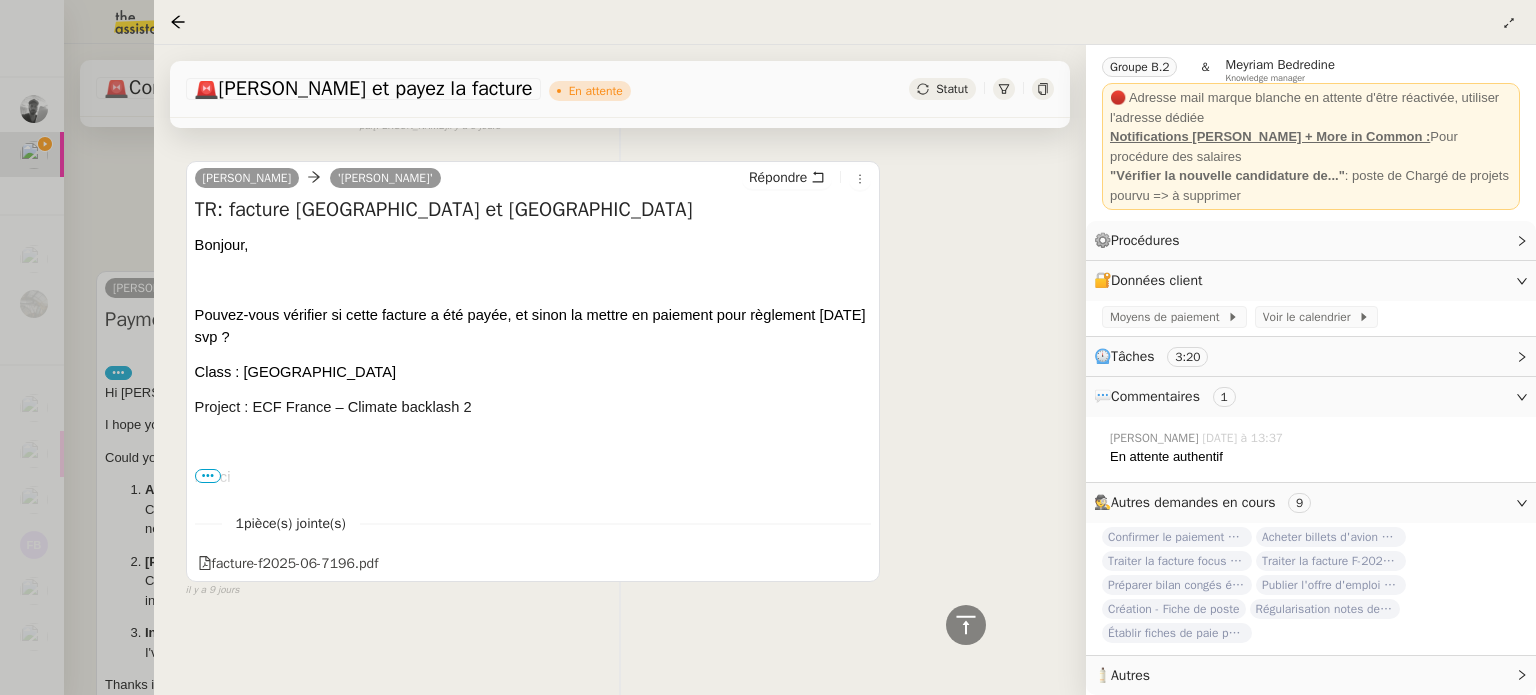 click at bounding box center [768, 347] 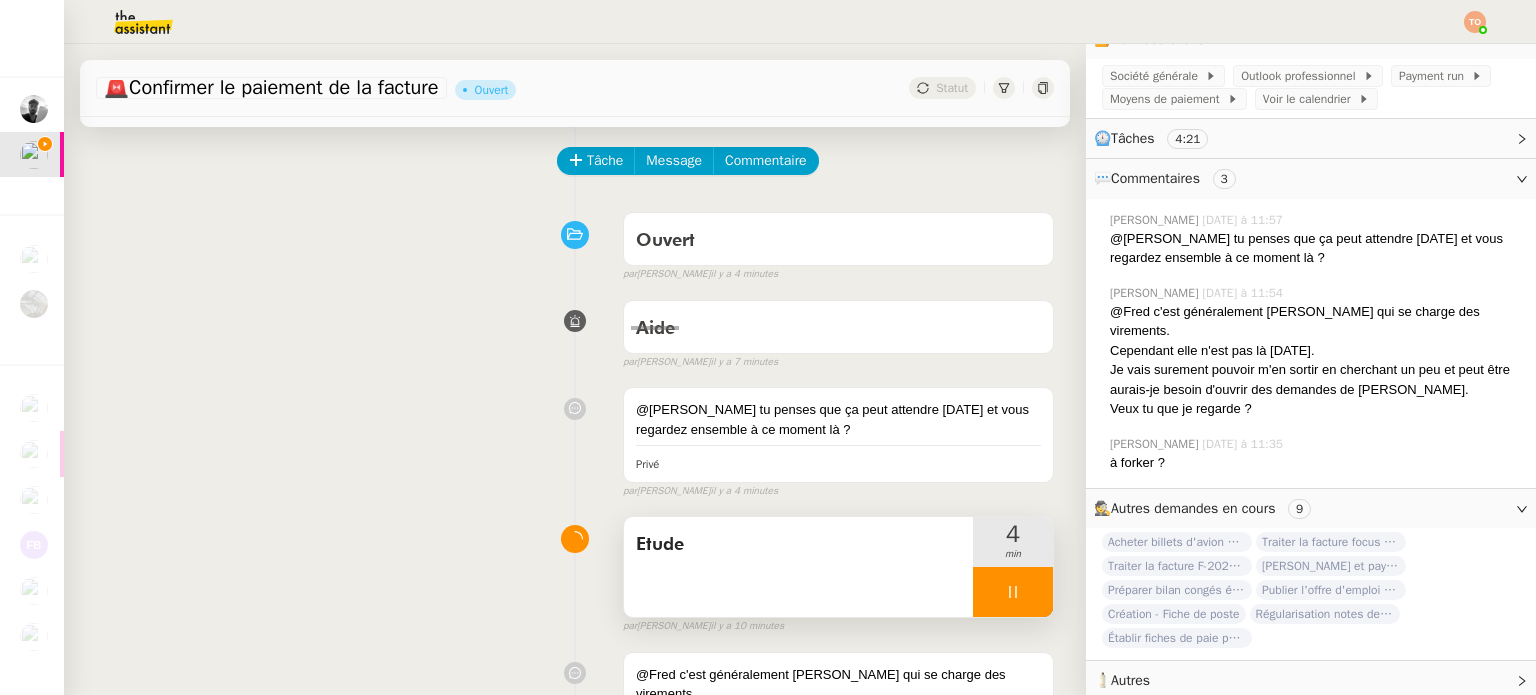 scroll, scrollTop: 0, scrollLeft: 0, axis: both 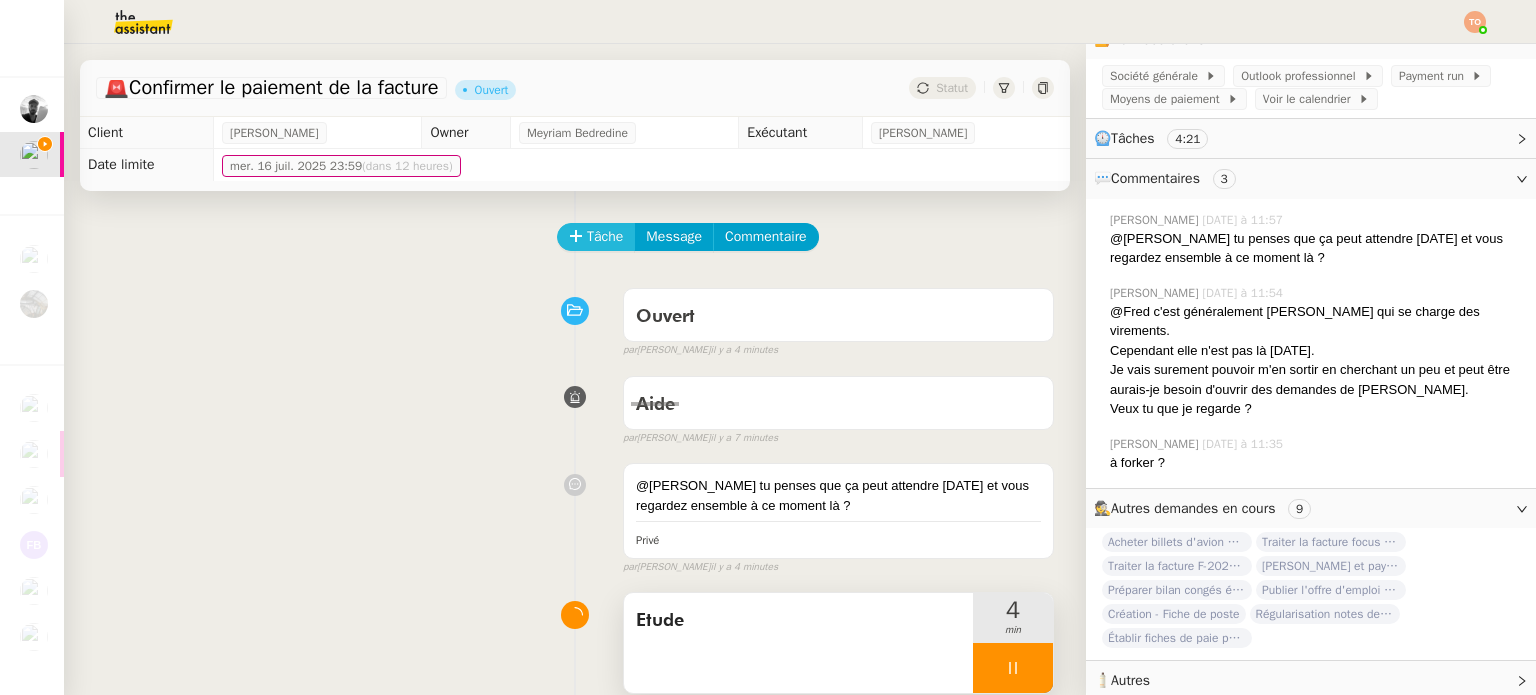click on "Tâche" 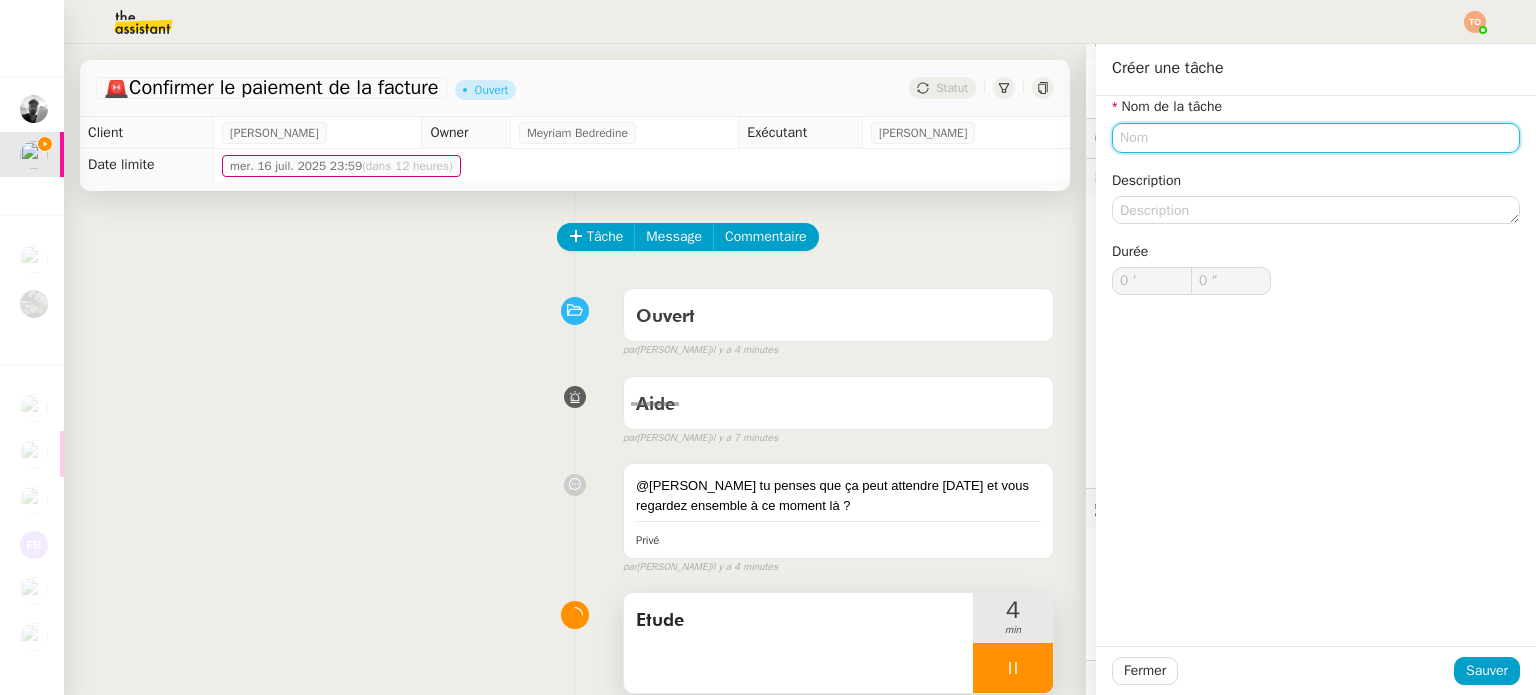 click 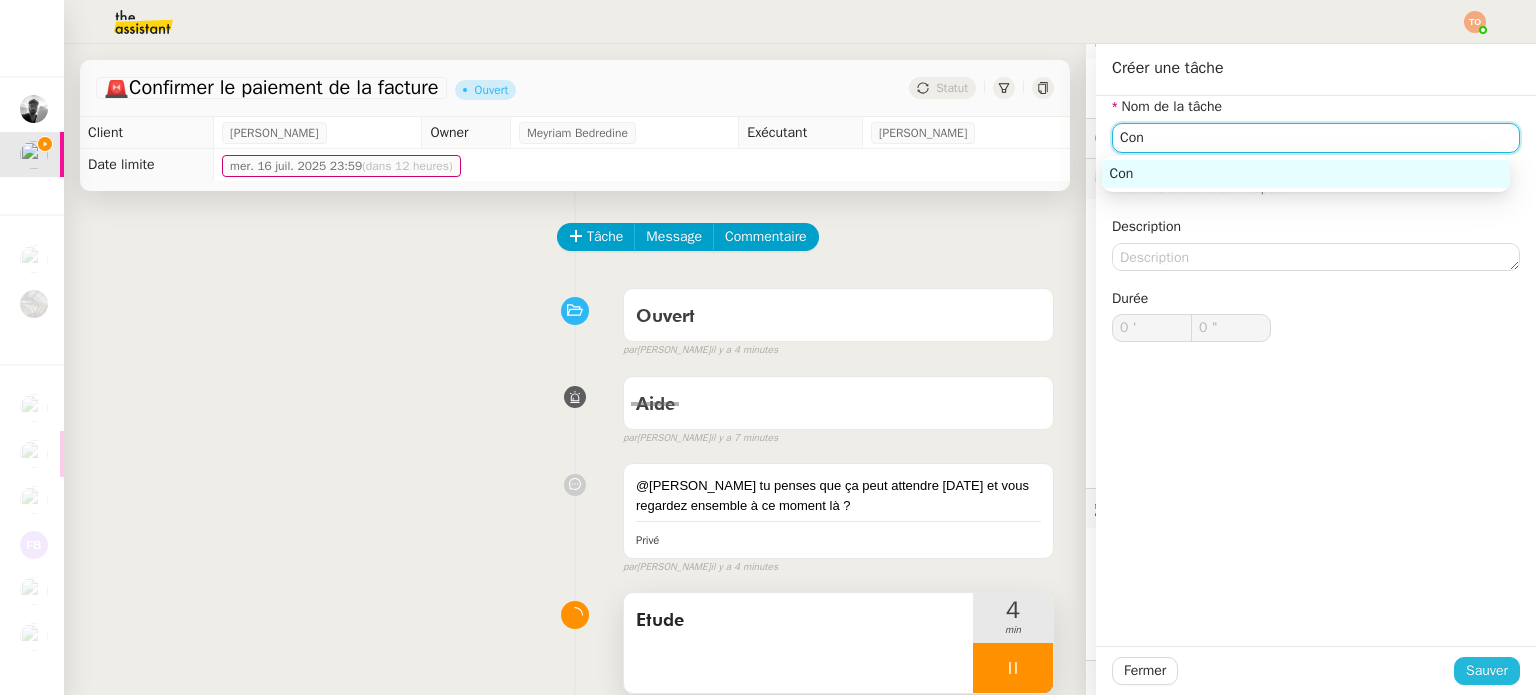 type on "Con" 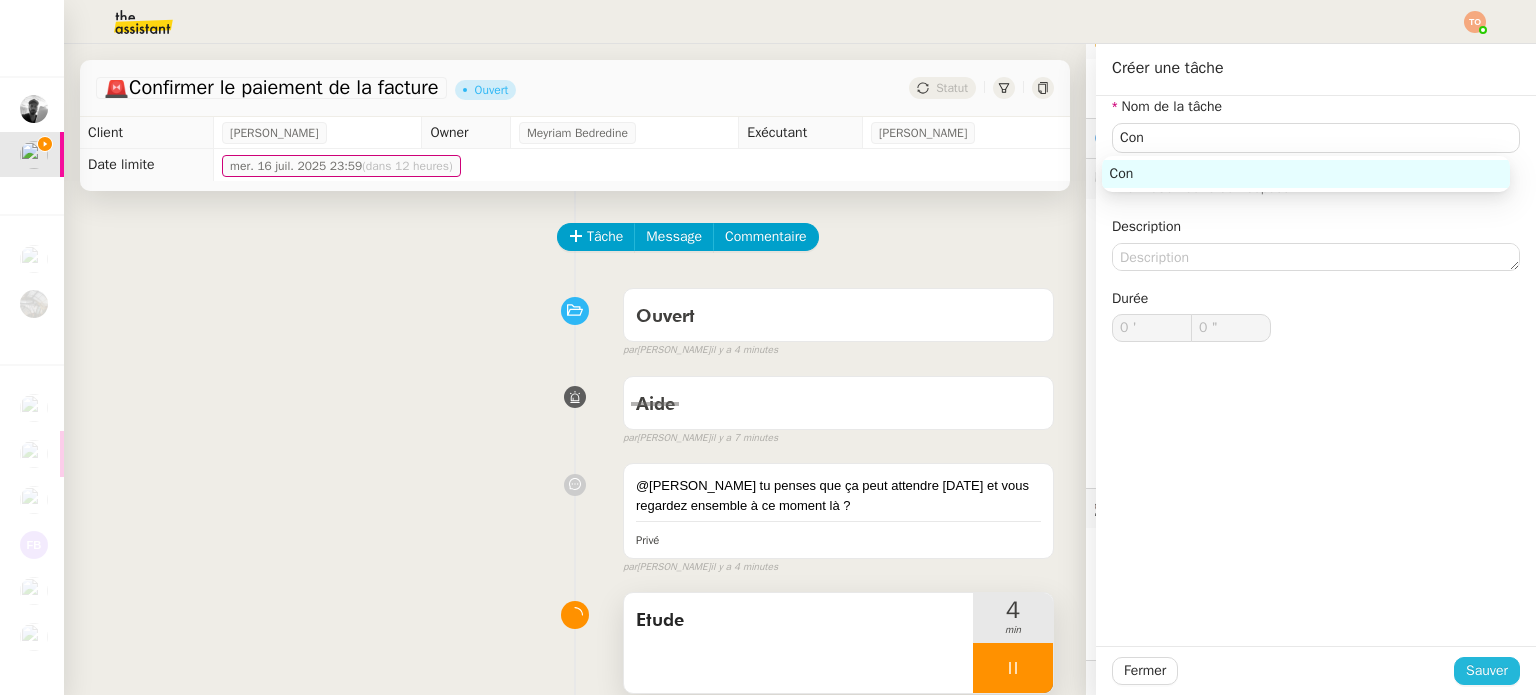 click on "Sauver" 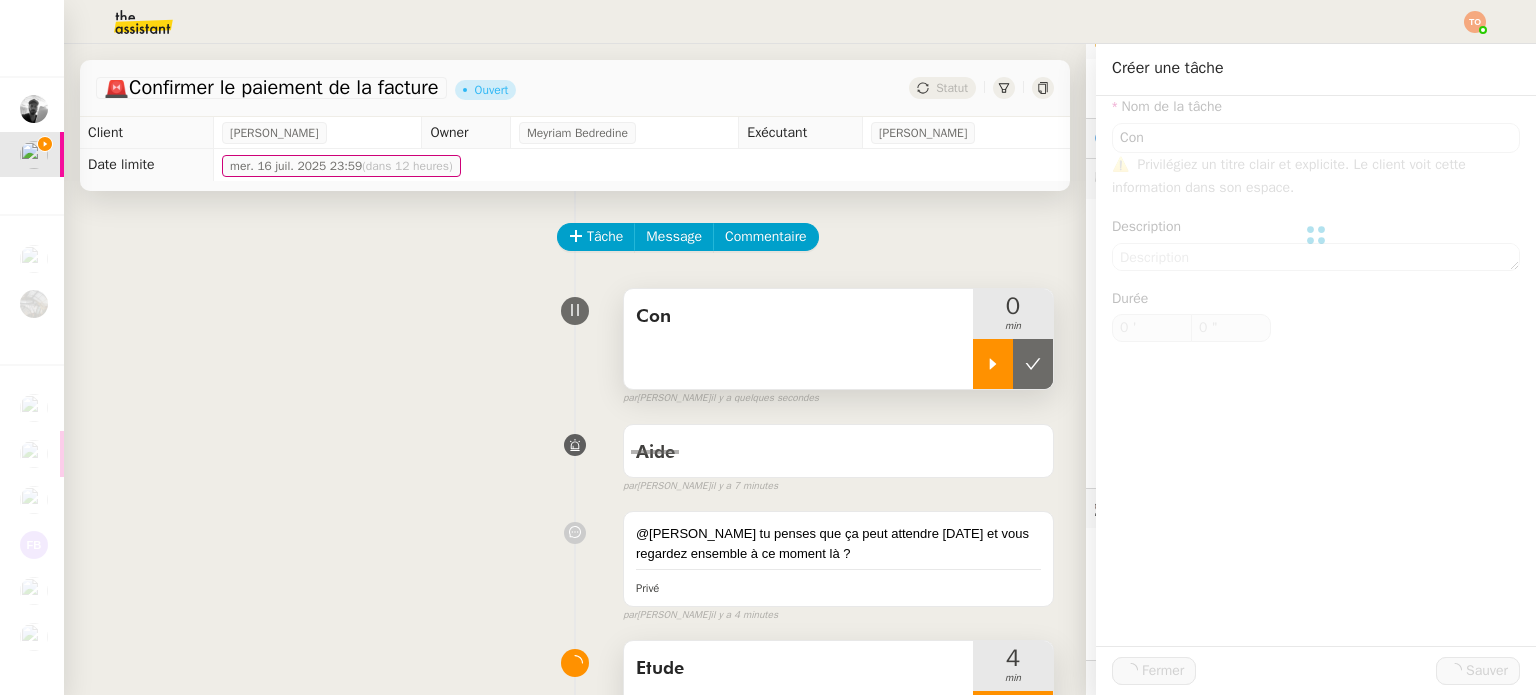 click 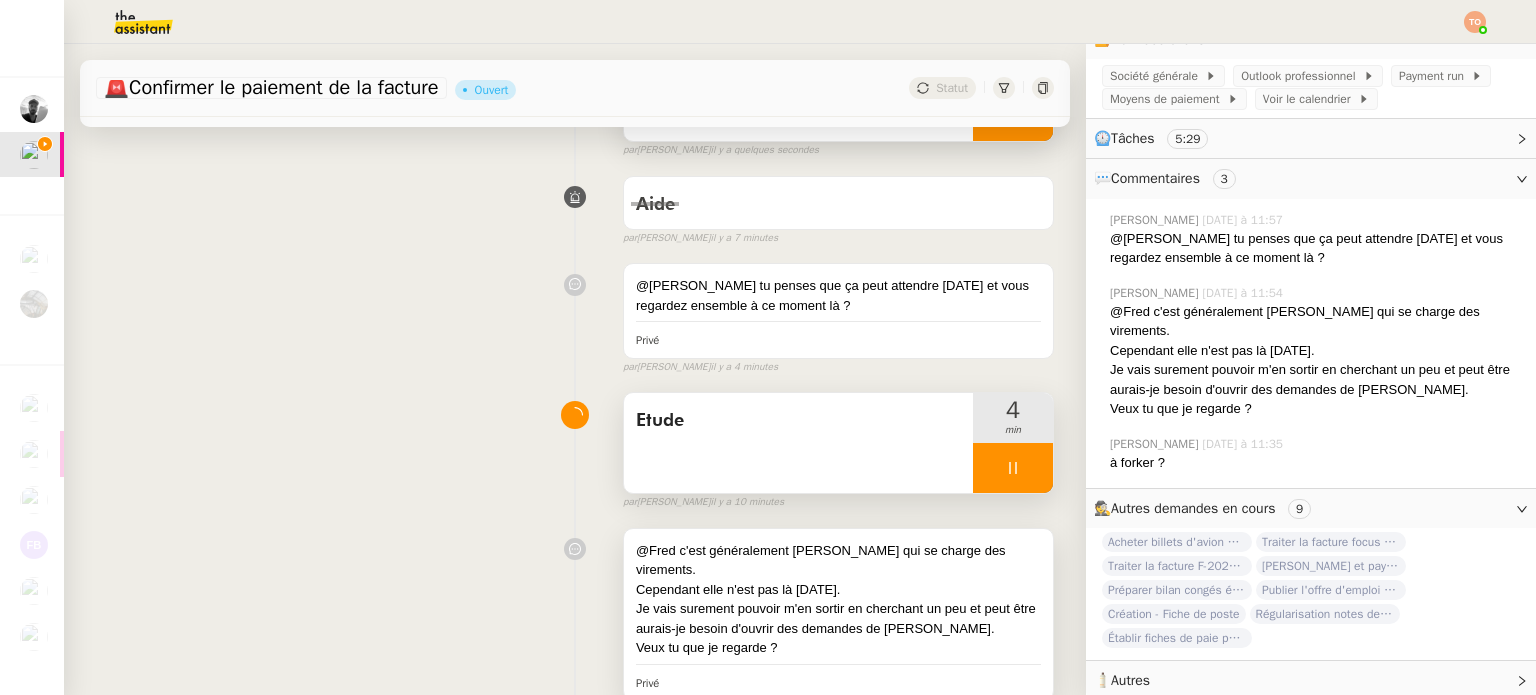 scroll, scrollTop: 300, scrollLeft: 0, axis: vertical 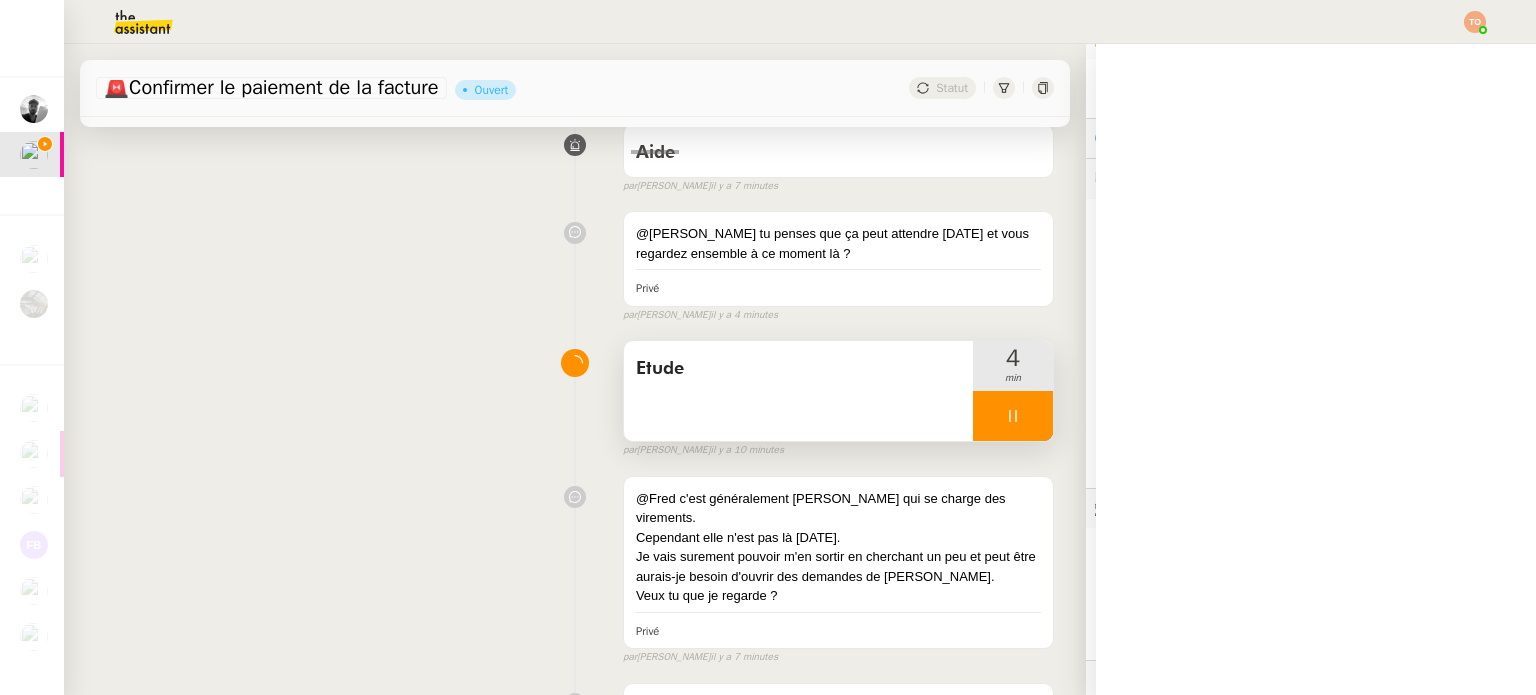 click at bounding box center (1013, 416) 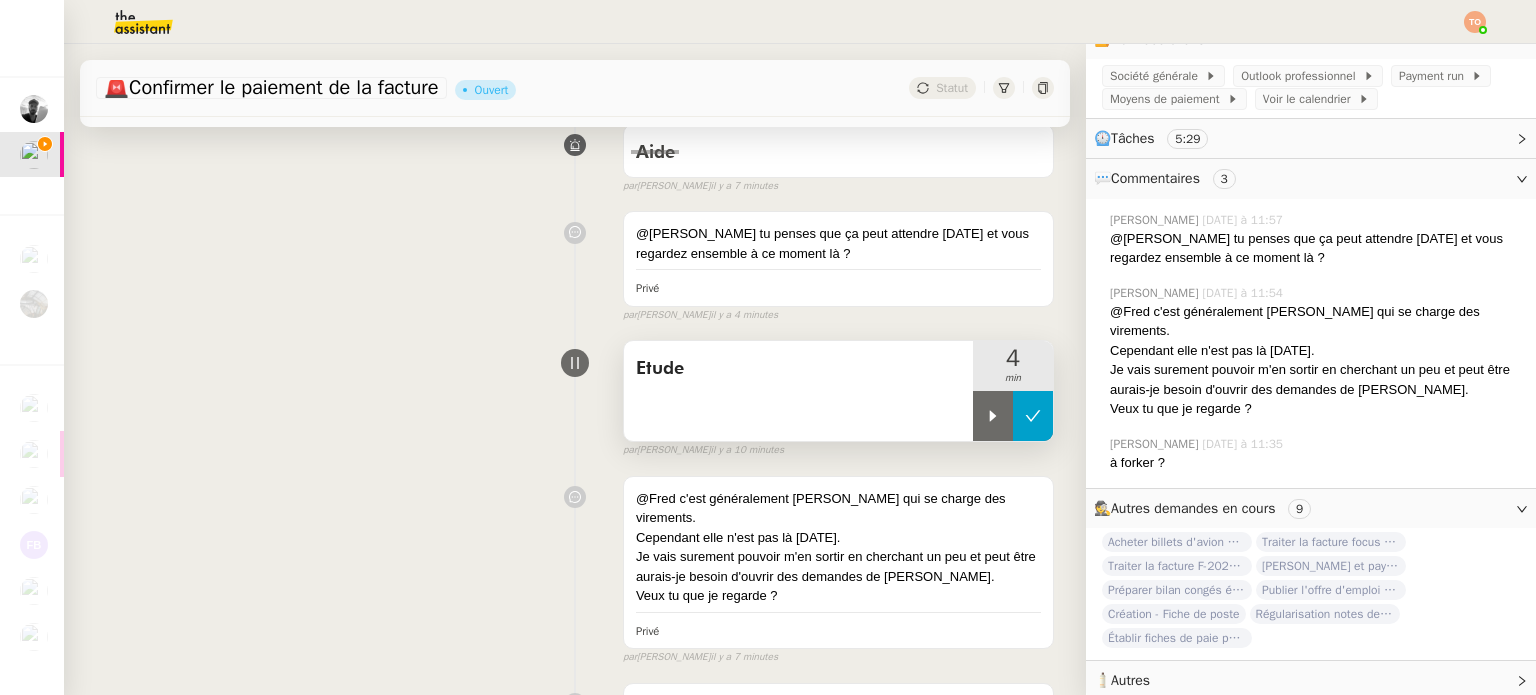 click at bounding box center [1033, 416] 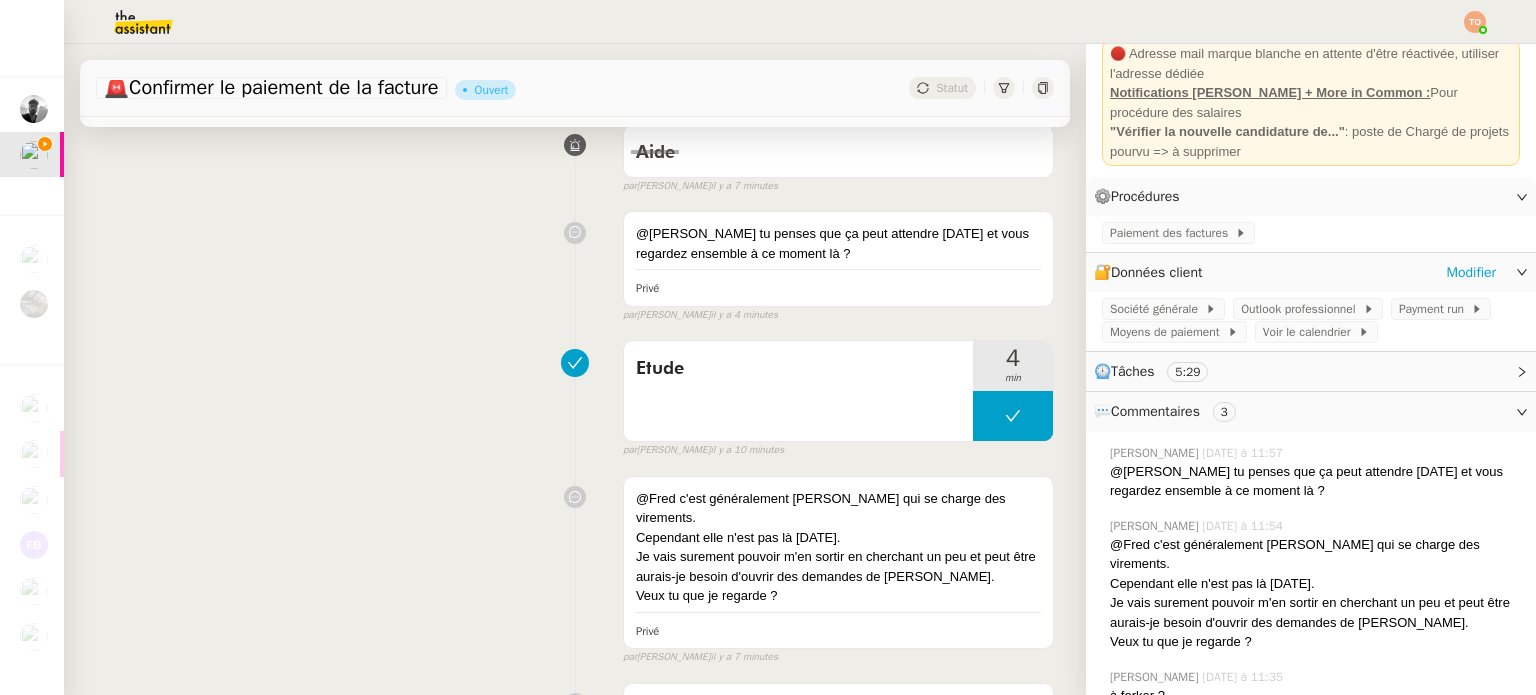 scroll, scrollTop: 0, scrollLeft: 0, axis: both 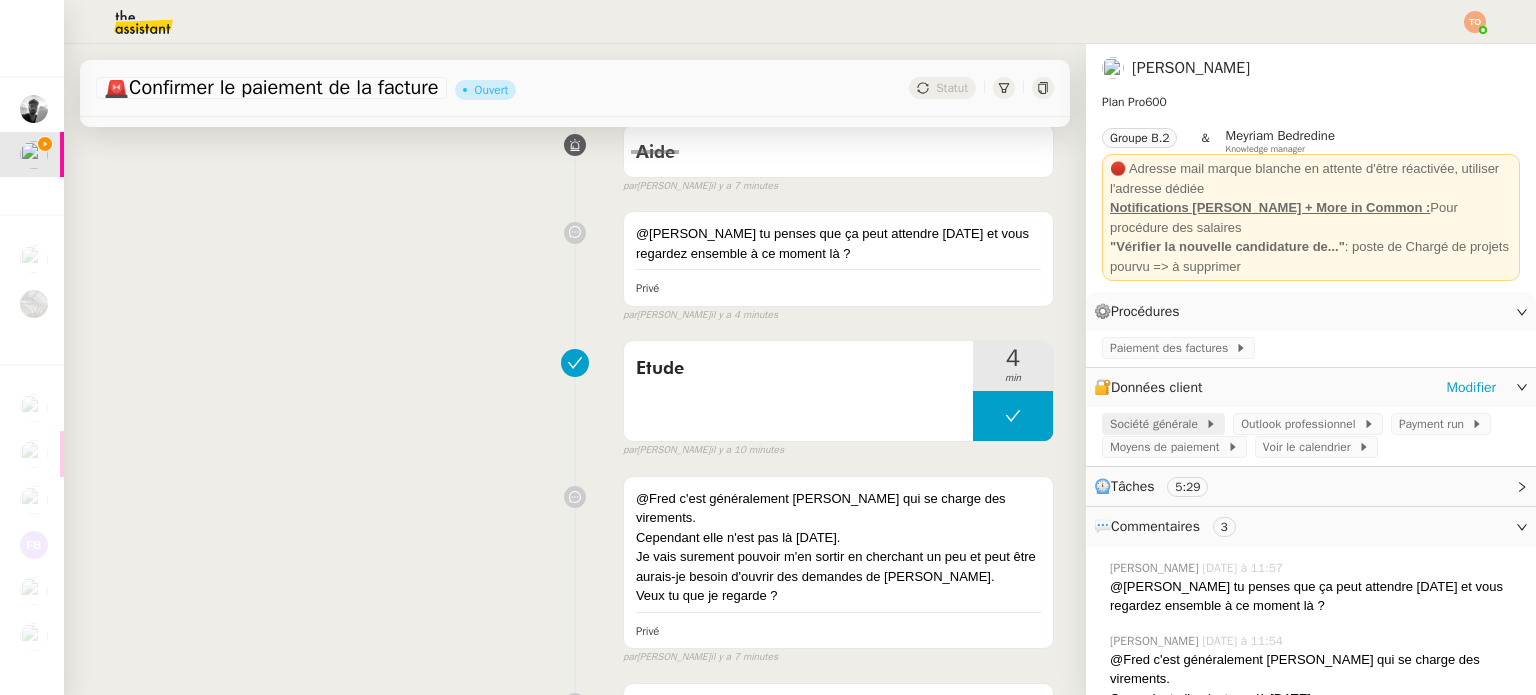 click 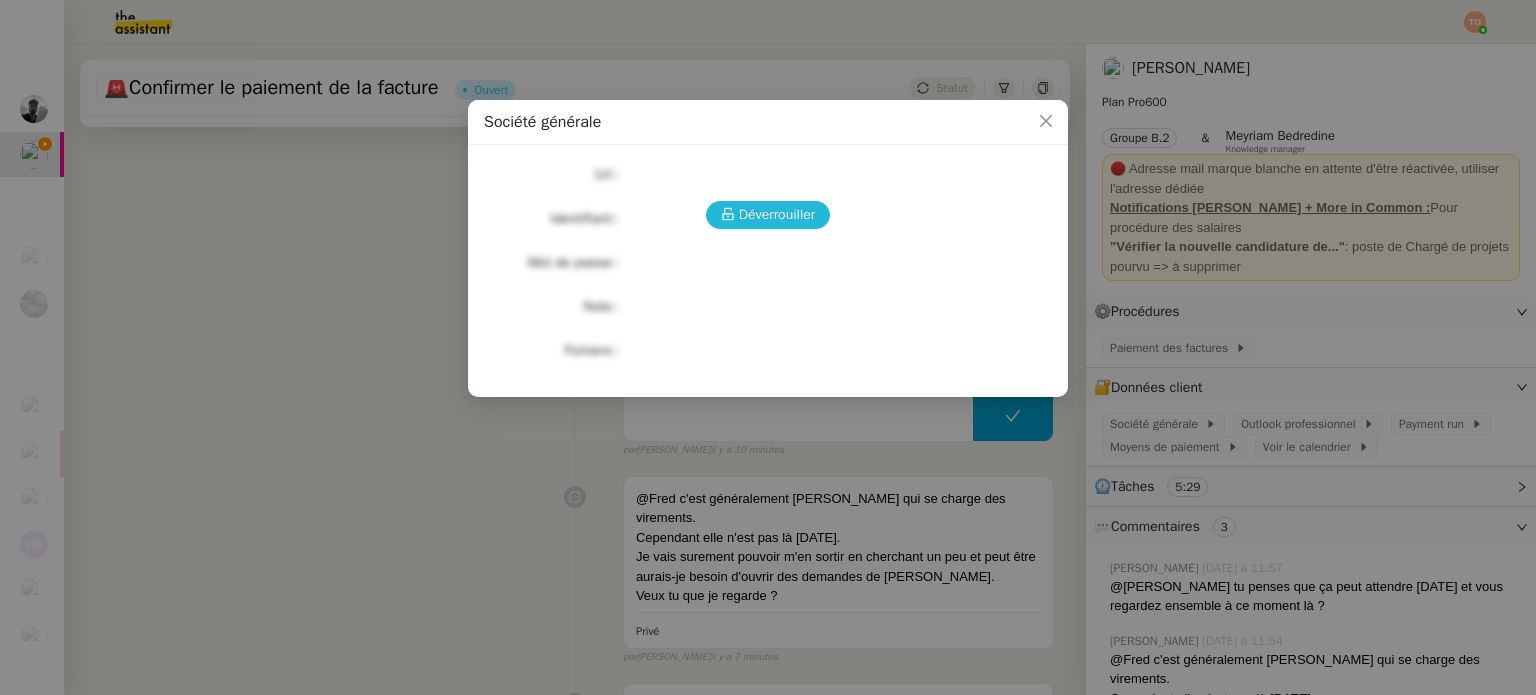 click on "Déverrouiller" at bounding box center (777, 214) 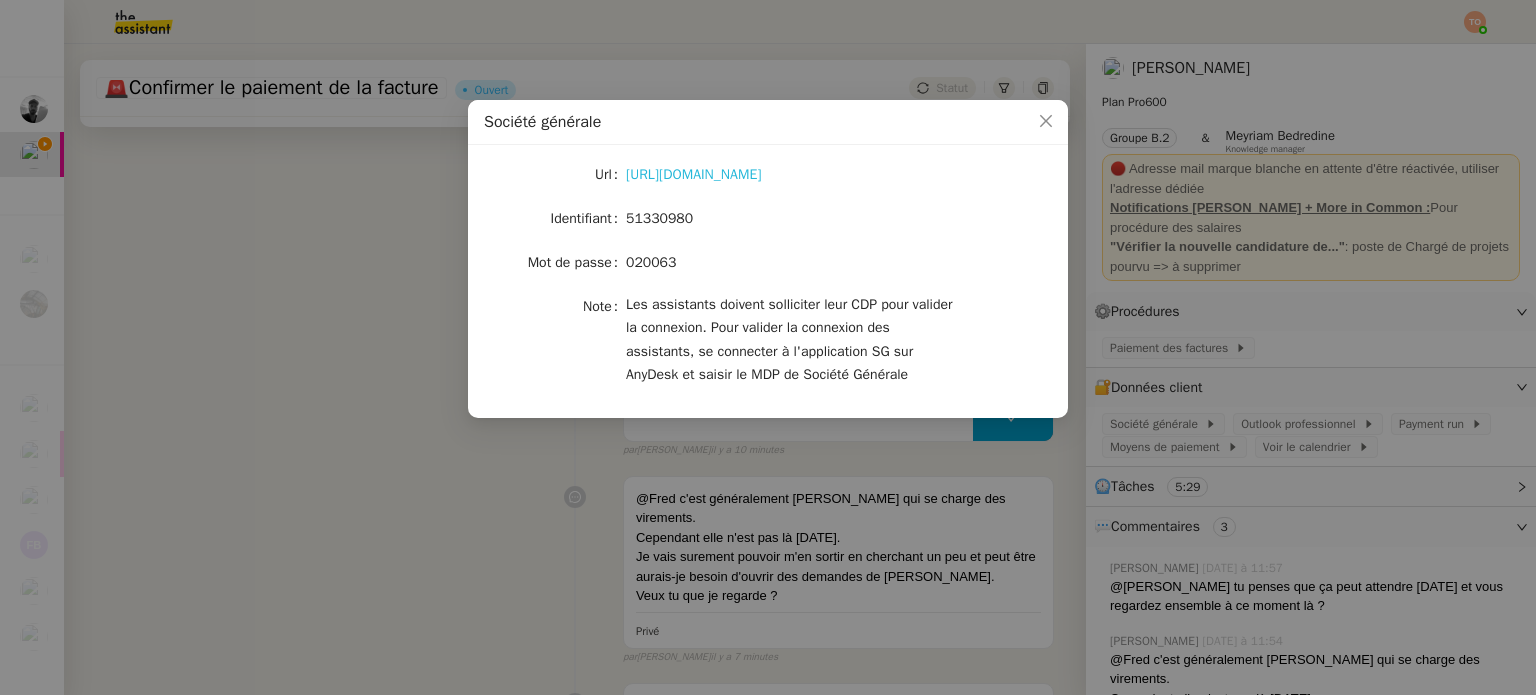click on "[URL][DOMAIN_NAME]" 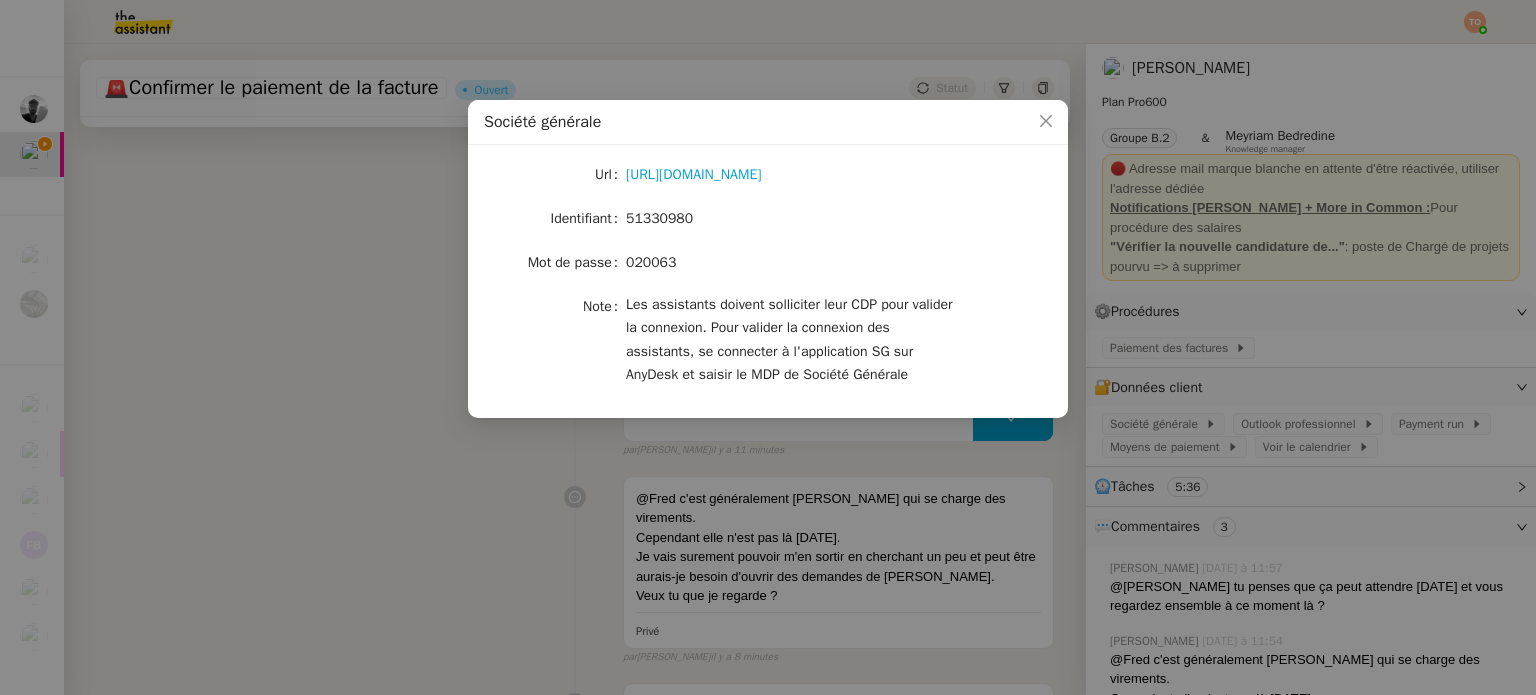 click on "Société générale Url [URL][DOMAIN_NAME]    Identifiant 51330980 Mot de passe [SECURITY_DATA] Note Les assistants doivent solliciter leur CDP pour valider la connexion.
Pour valider la connexion des assistants, se connecter à l'application SG sur AnyDesk et saisir le MDP de Société Générale" at bounding box center [768, 347] 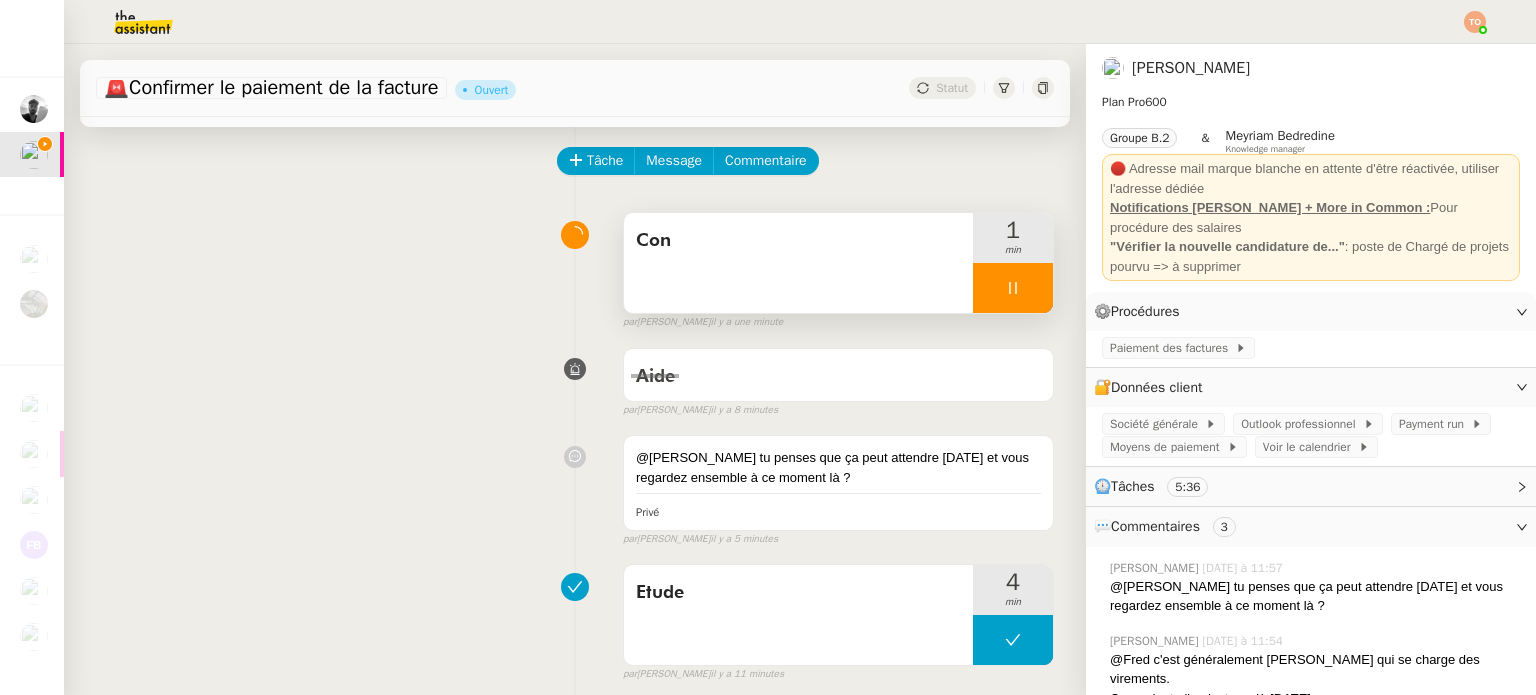 scroll, scrollTop: 0, scrollLeft: 0, axis: both 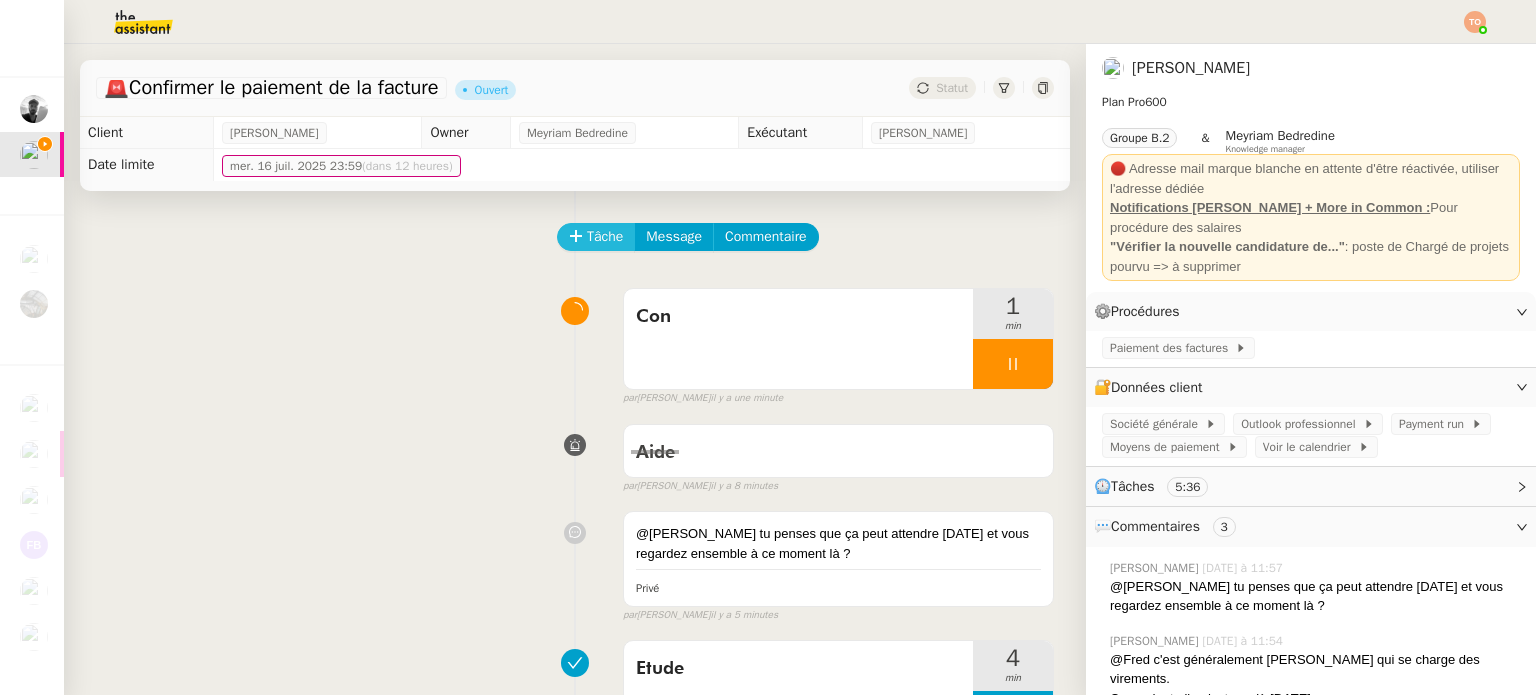 click on "Tâche" 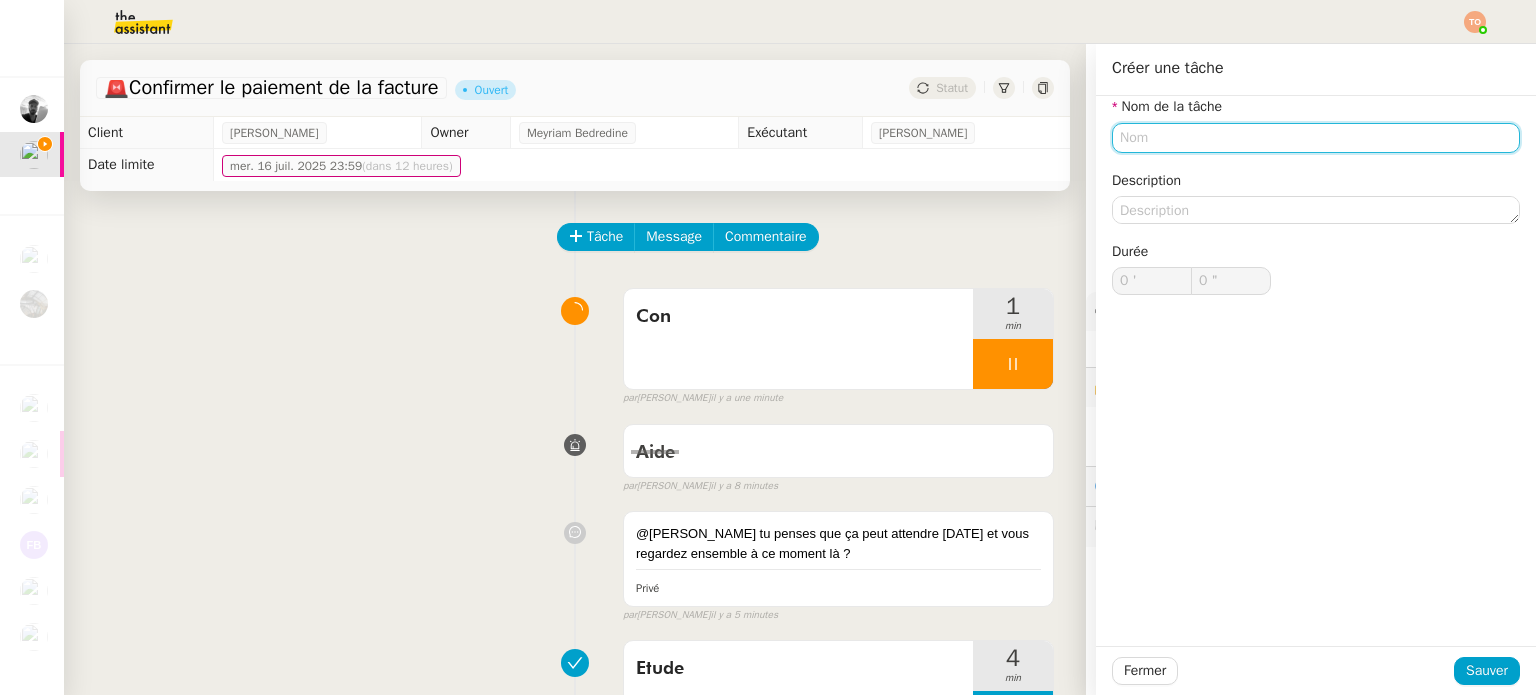 click 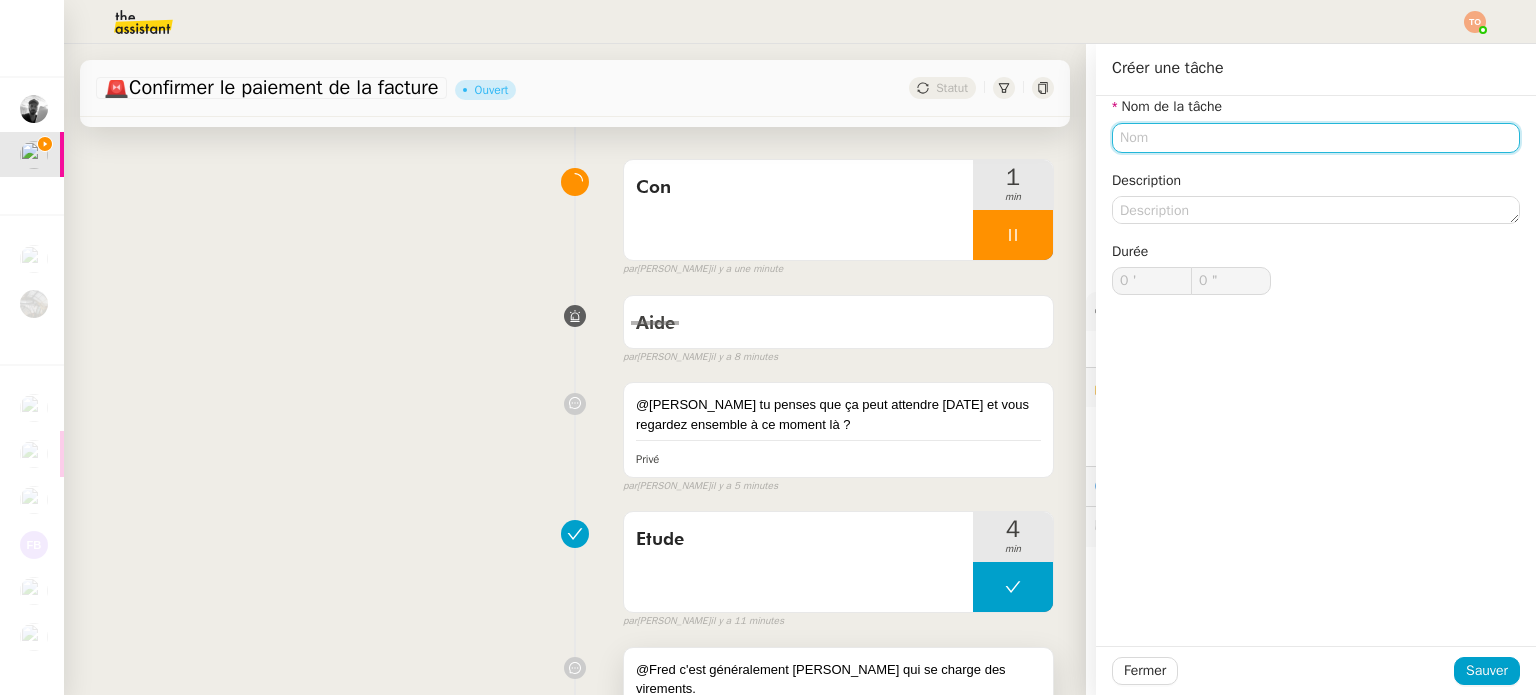 scroll, scrollTop: 400, scrollLeft: 0, axis: vertical 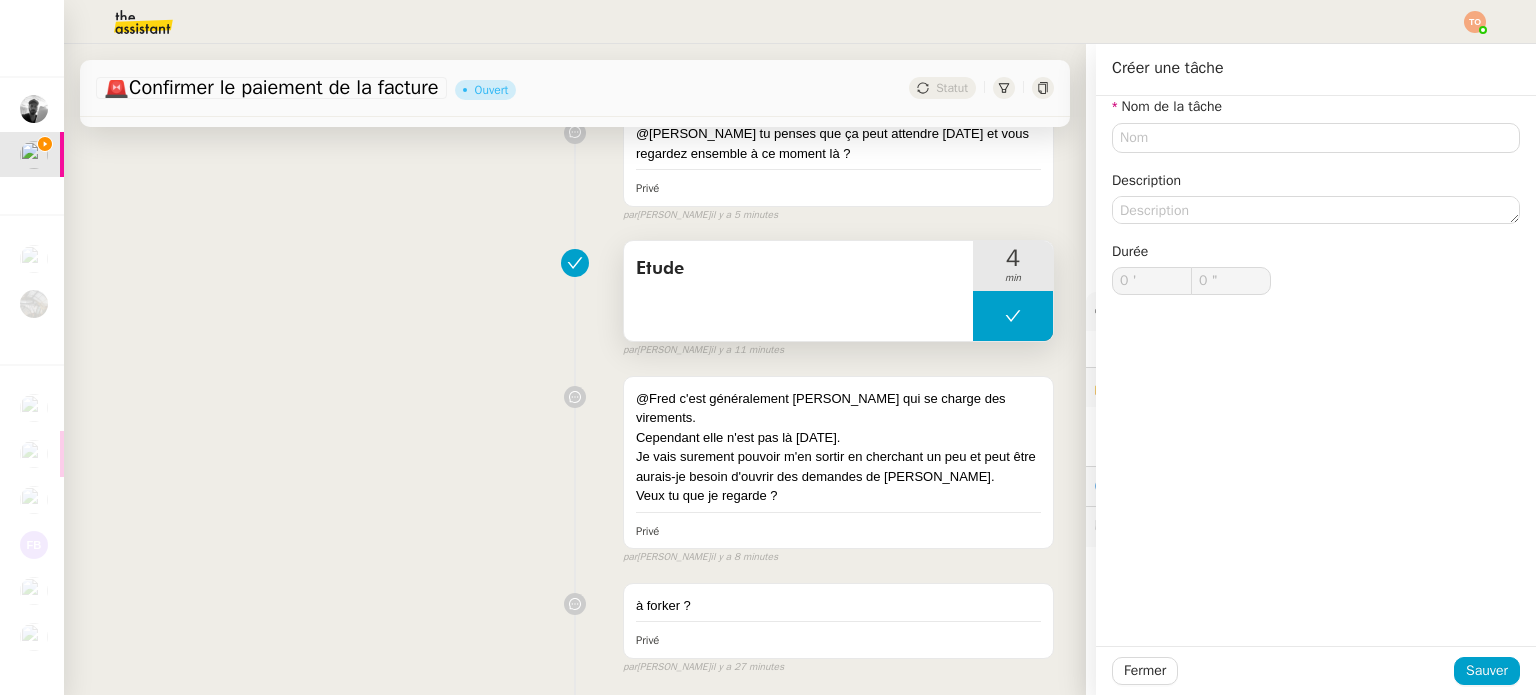 click on "Etude" at bounding box center (798, 291) 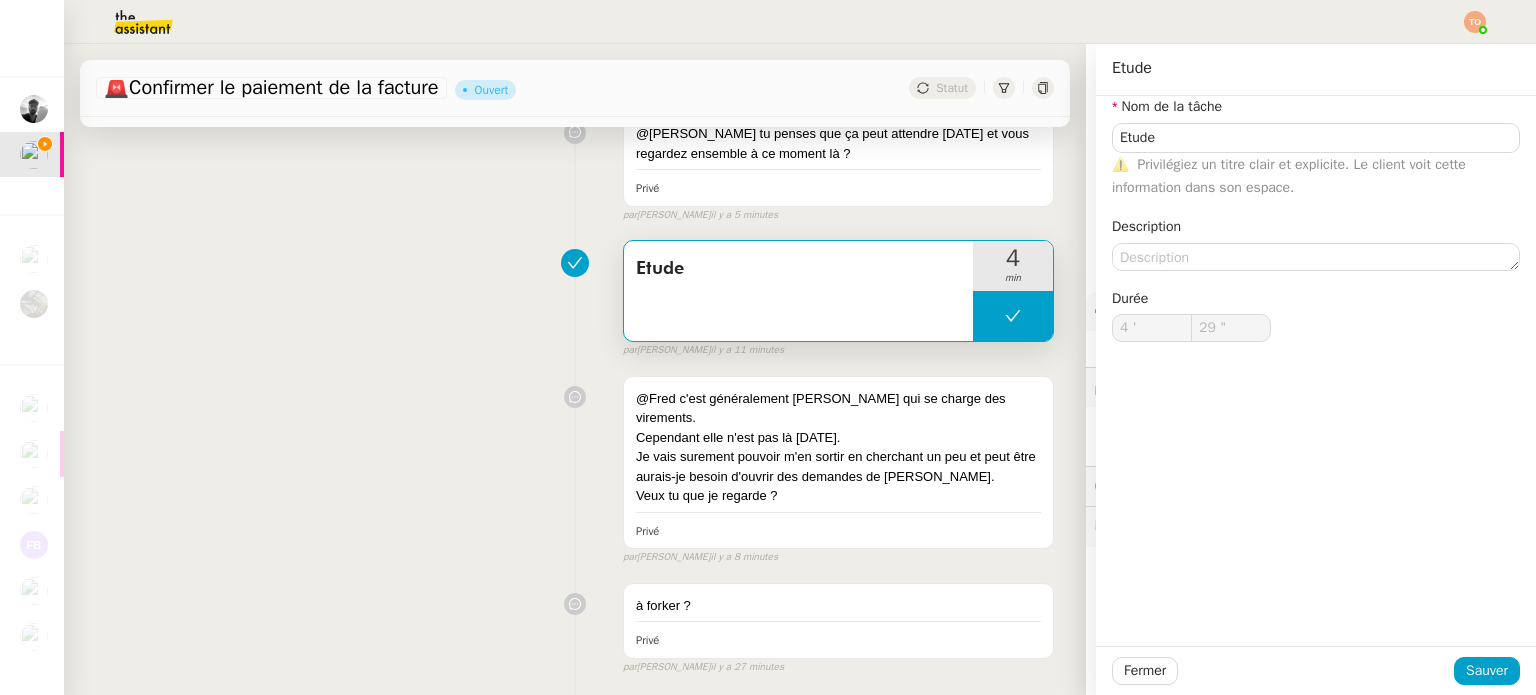 click on "Nom de la tâche Etude ⚠️    Privilégiez un titre clair et explicite. Le client voit cette information dans son espace." 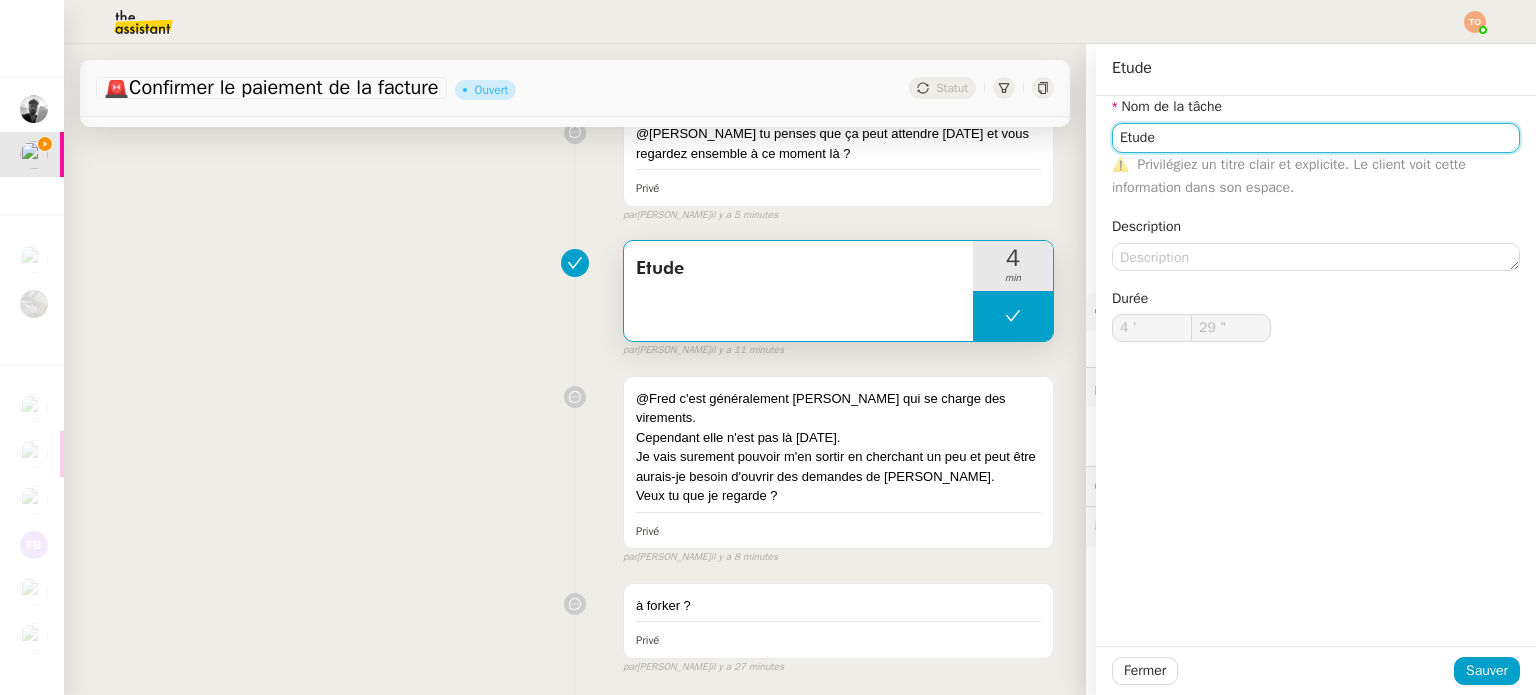 click on "Etude" 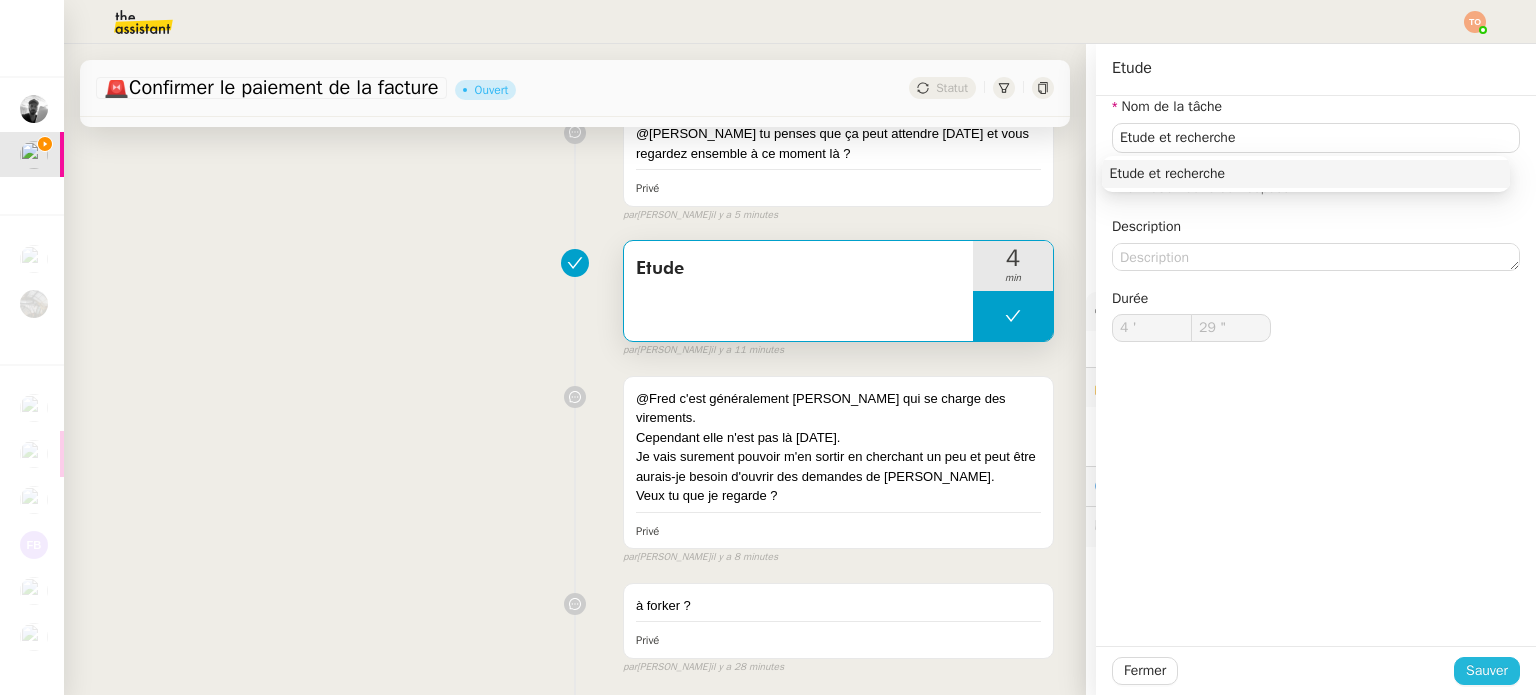 click on "Sauver" 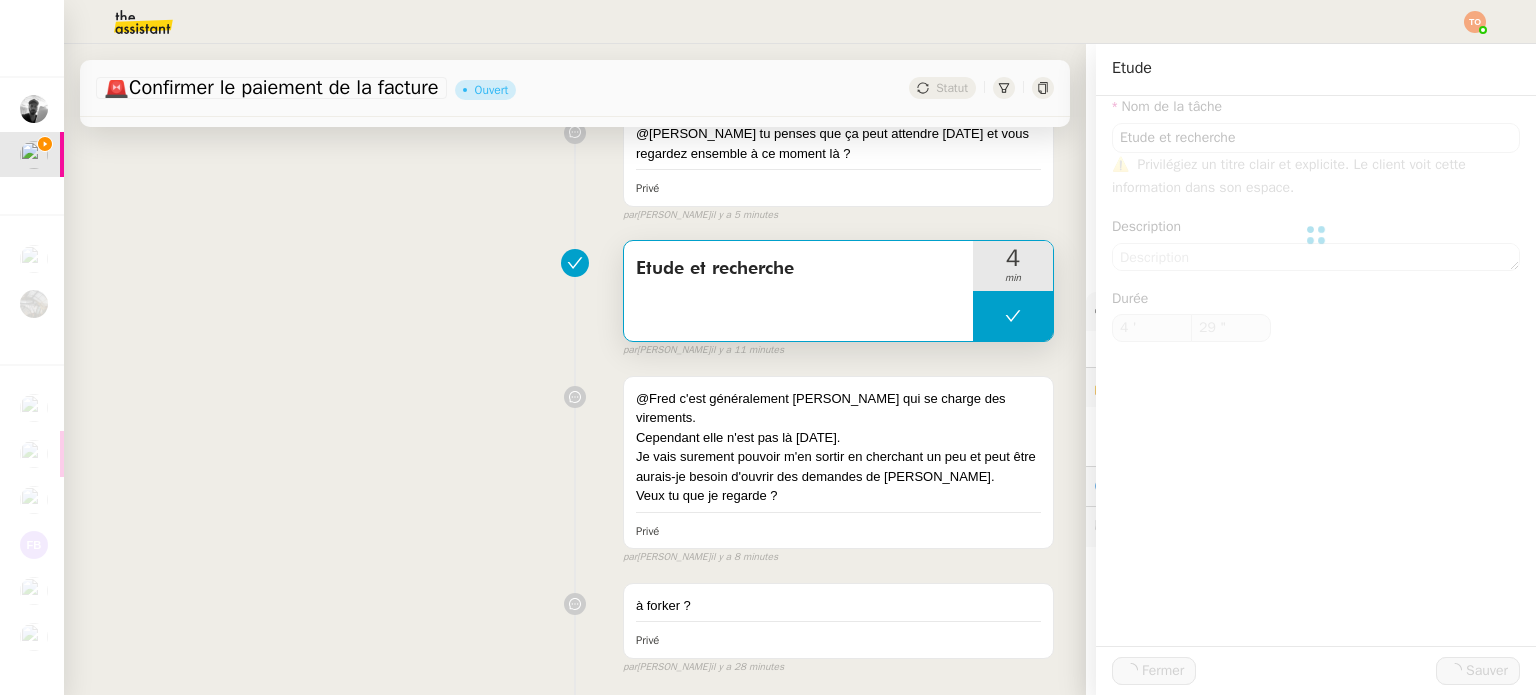 type on "Etude et recherche" 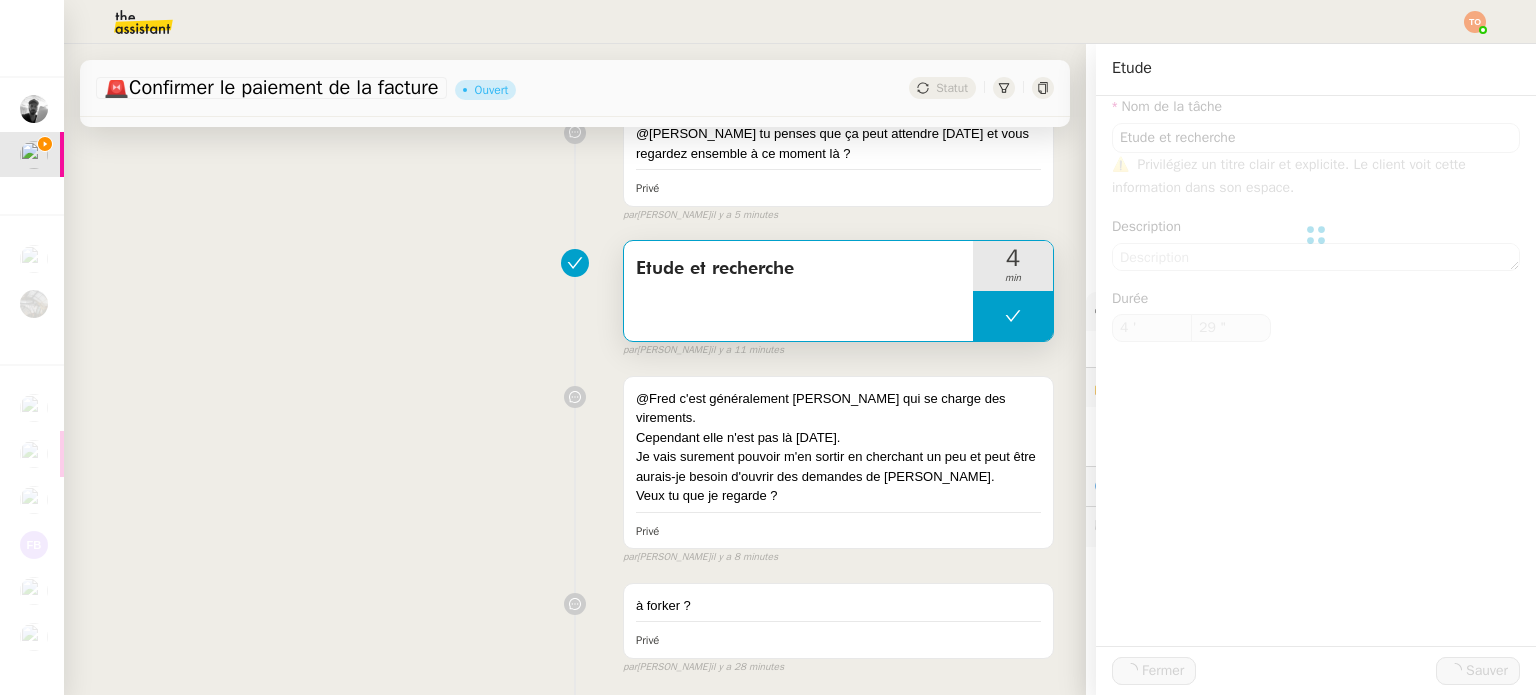 type on "4 '" 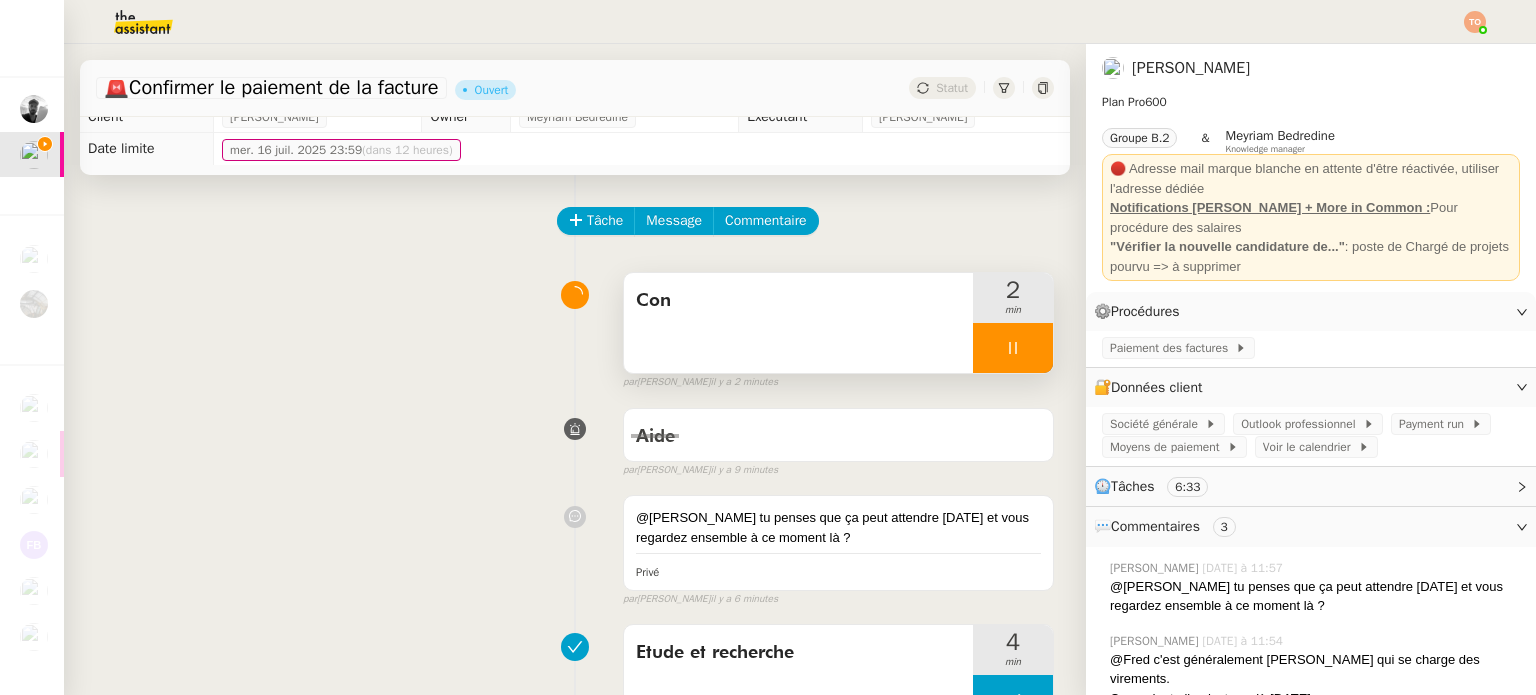 scroll, scrollTop: 0, scrollLeft: 0, axis: both 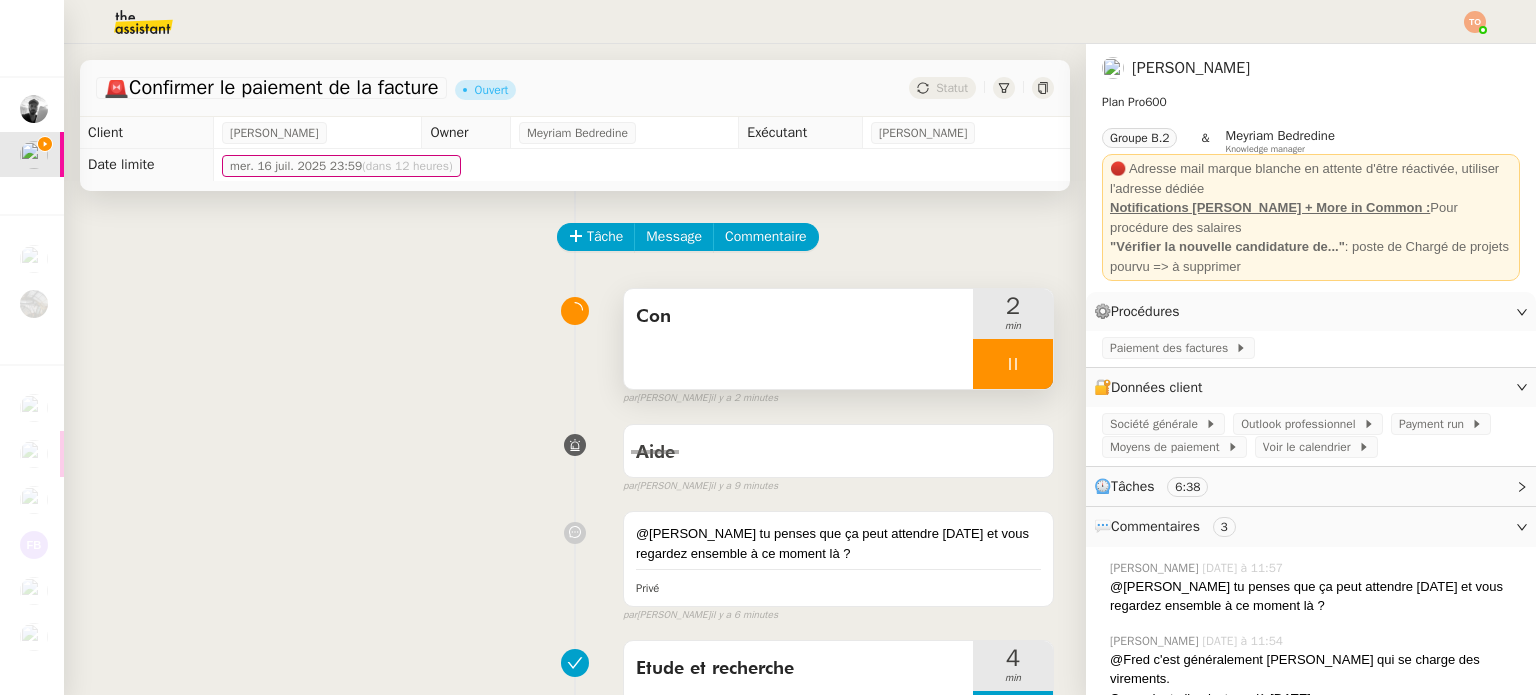 click on "Con" at bounding box center [798, 339] 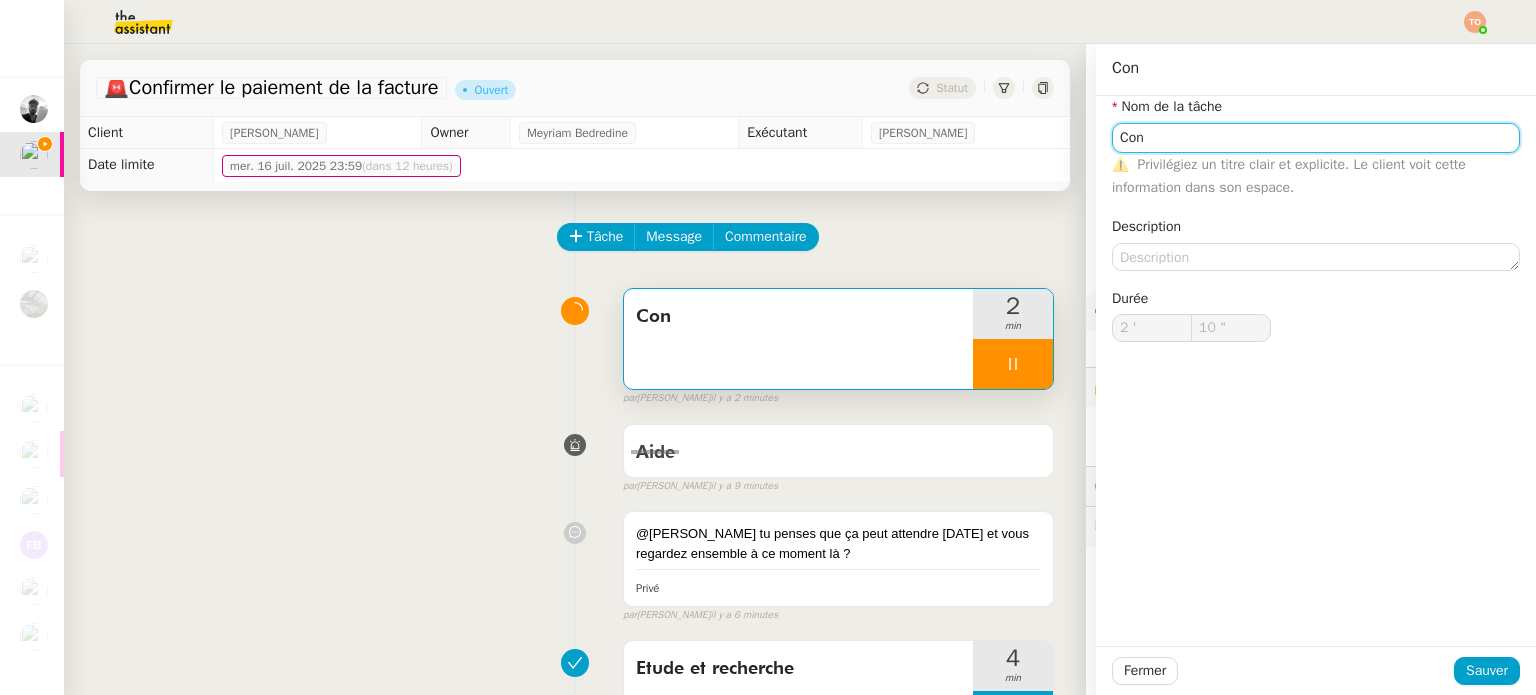 click on "Con" 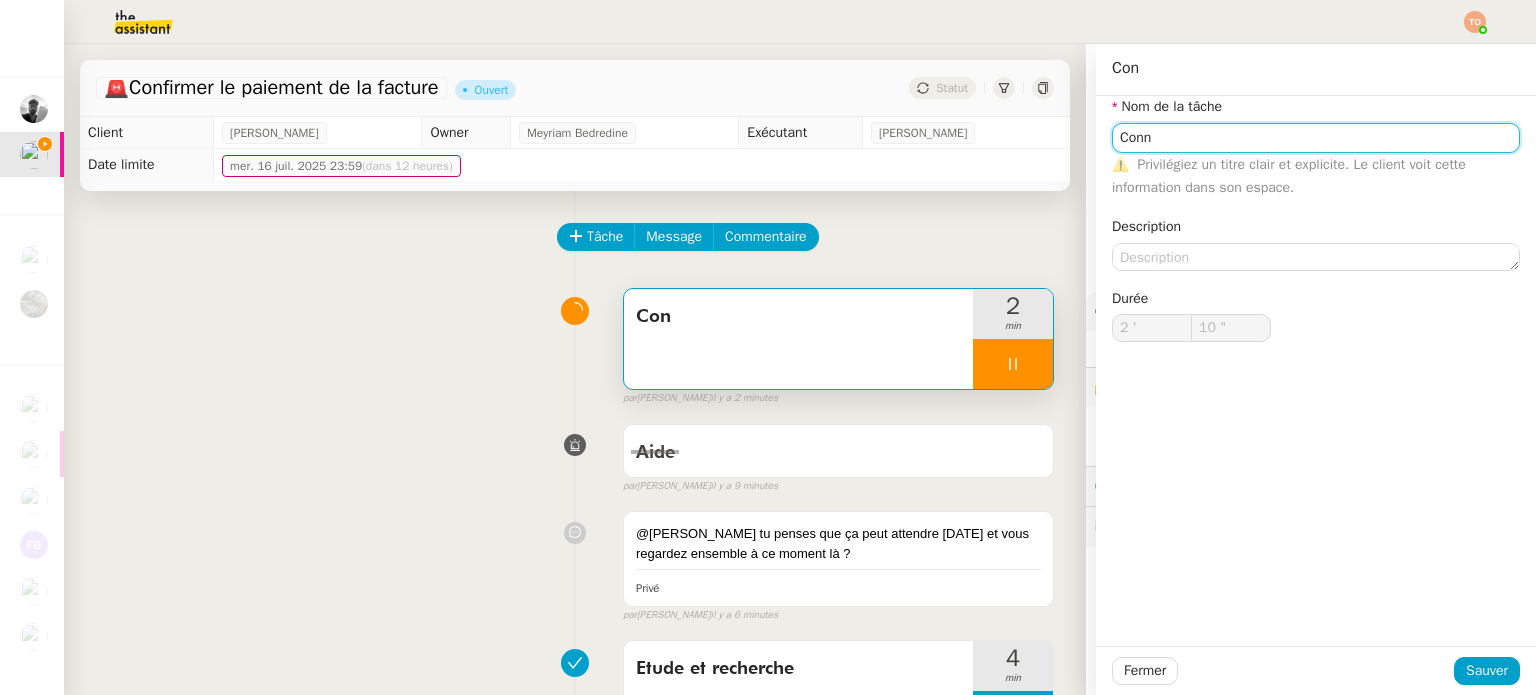 type on "11 "" 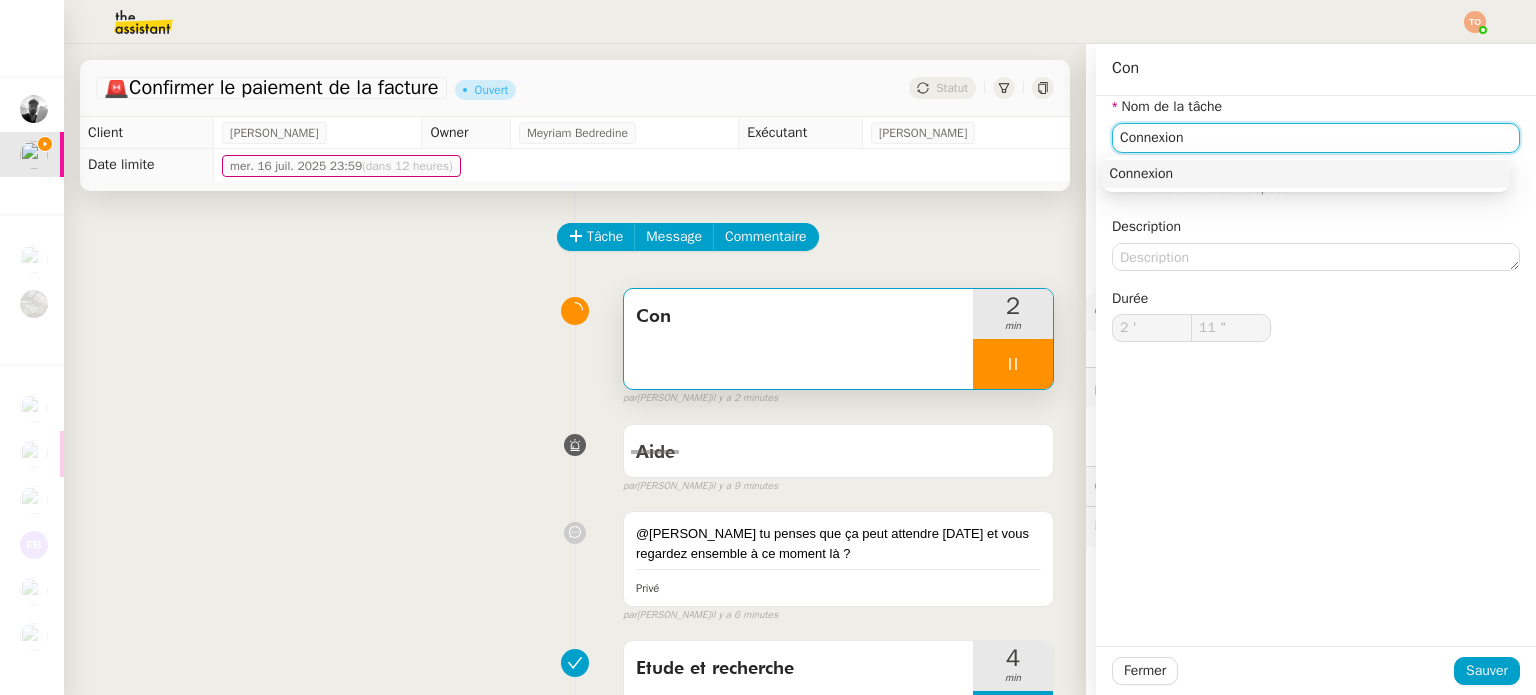 type on "Connexion B" 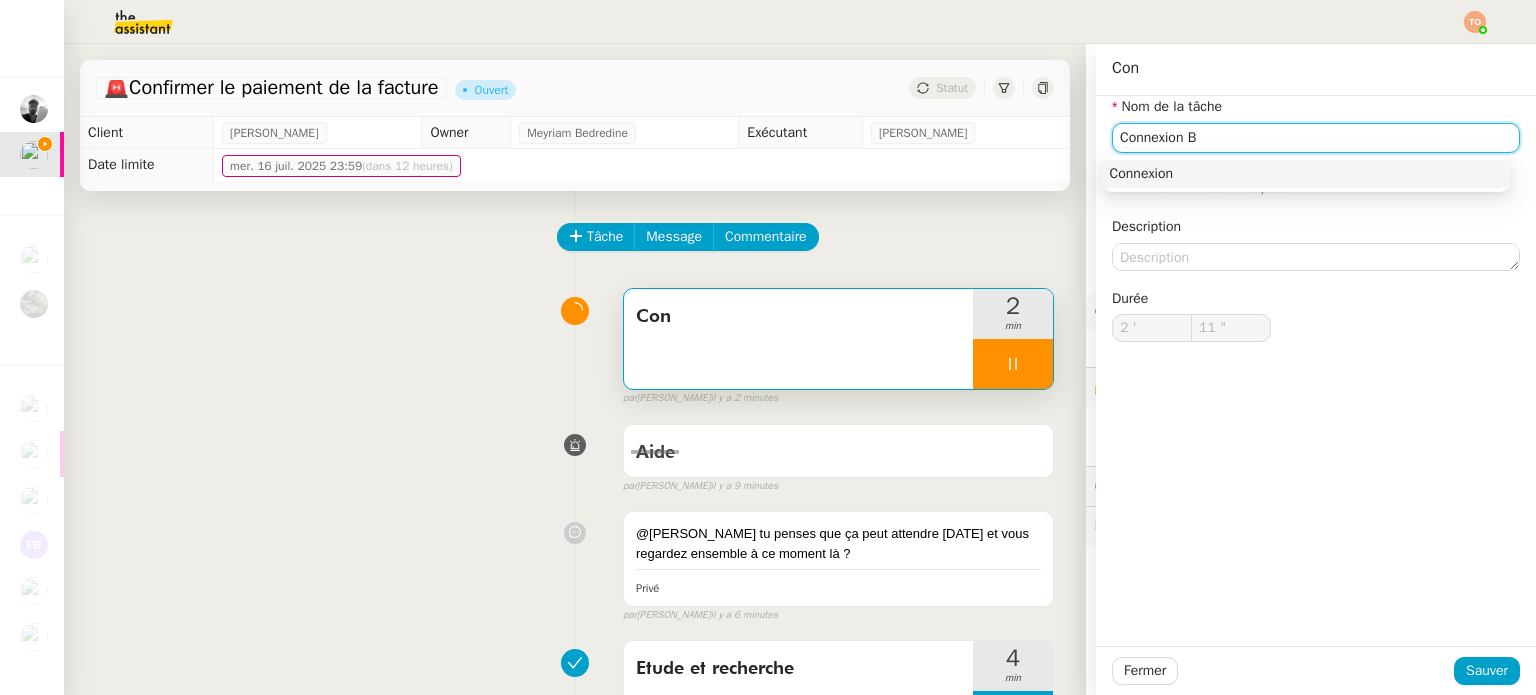 type on "12 "" 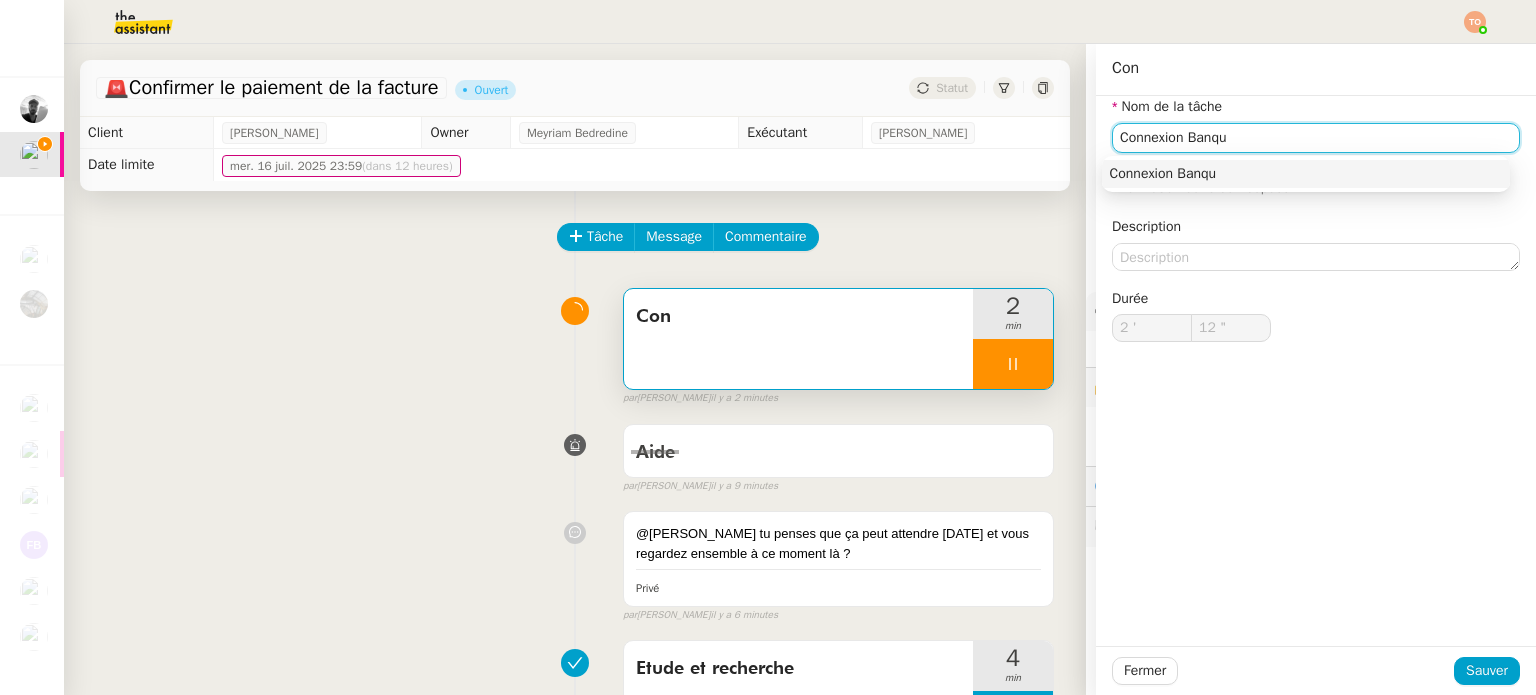 type on "Connexion Banque" 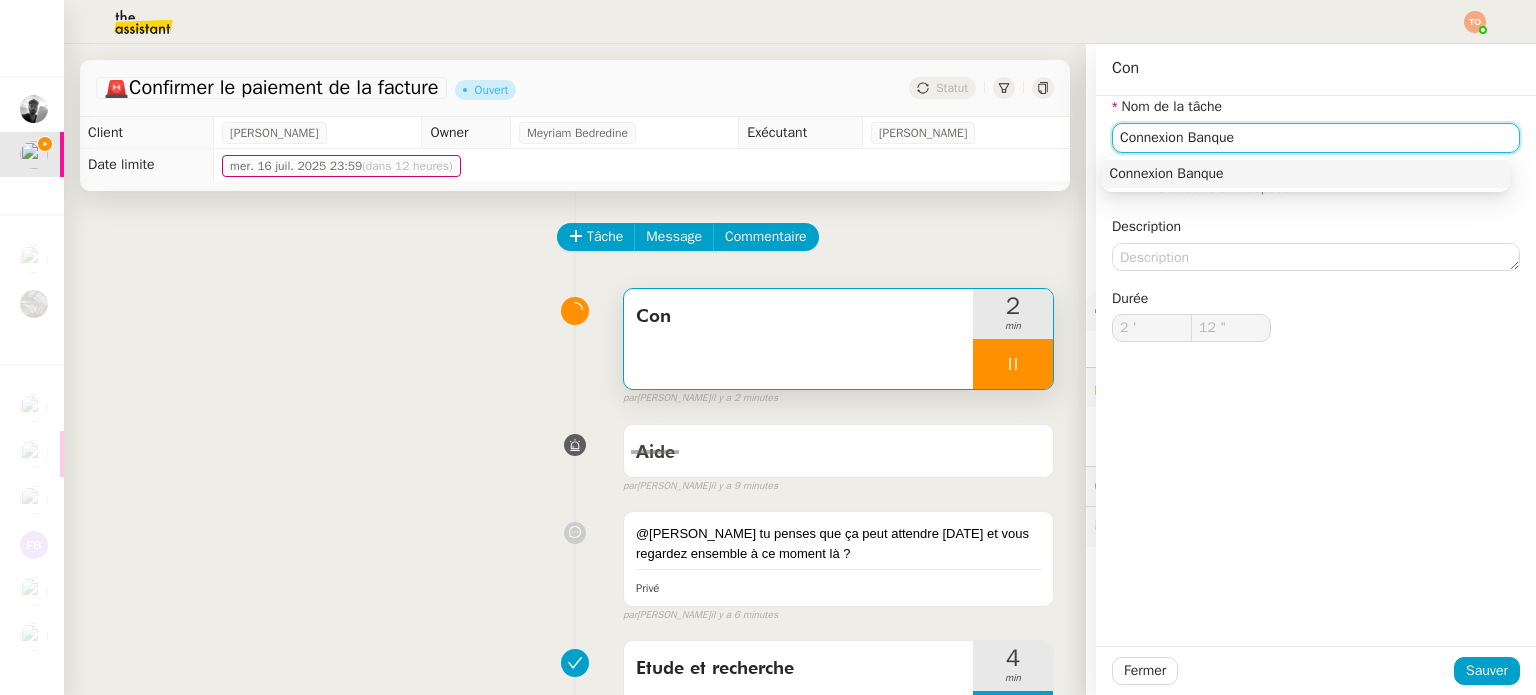 type on "13 "" 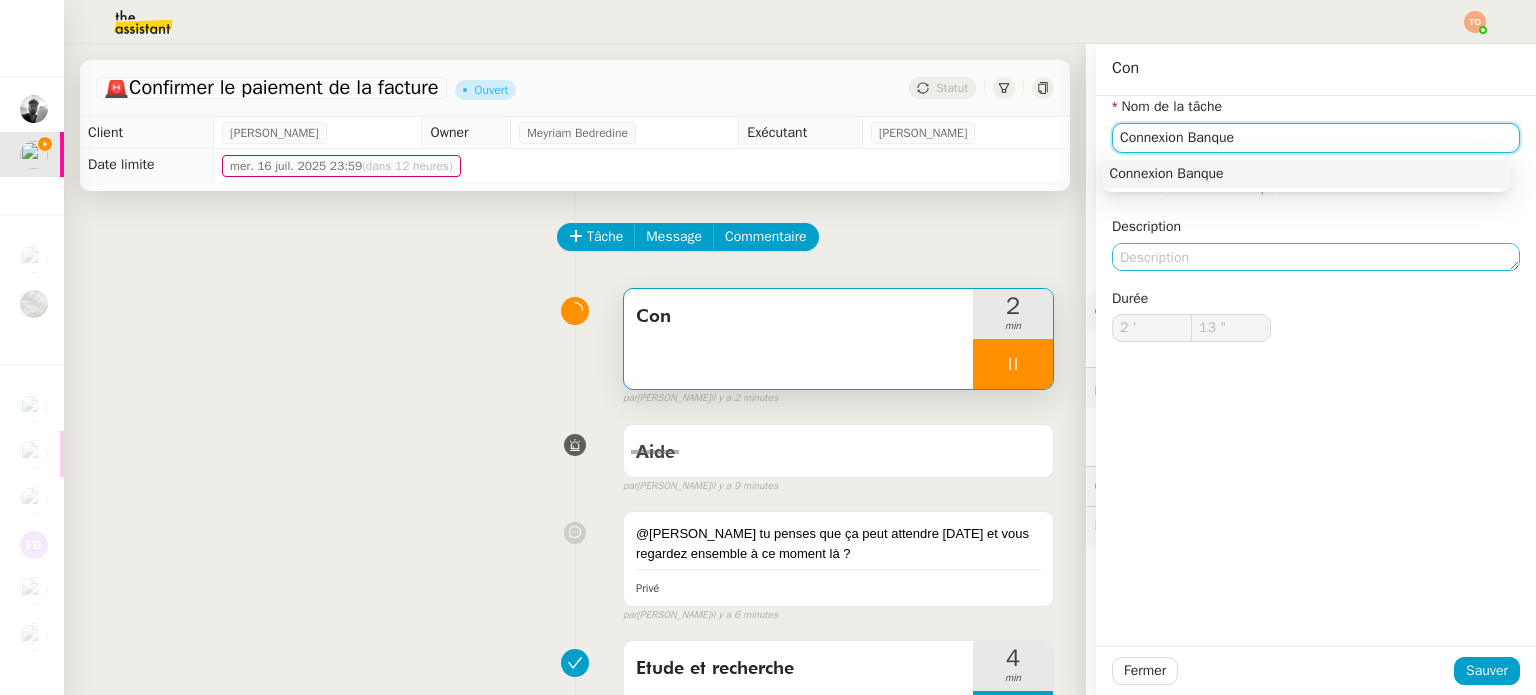 type on "Connexion Banque" 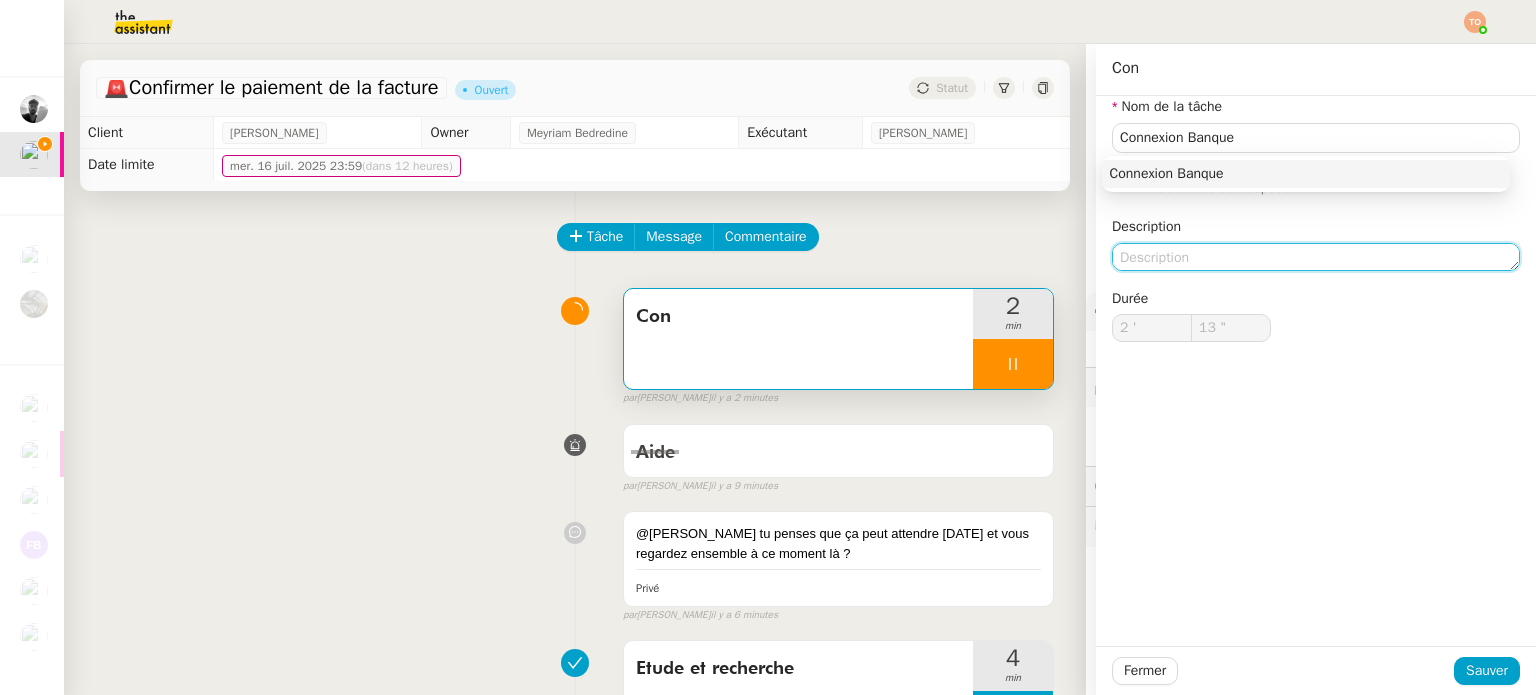 click 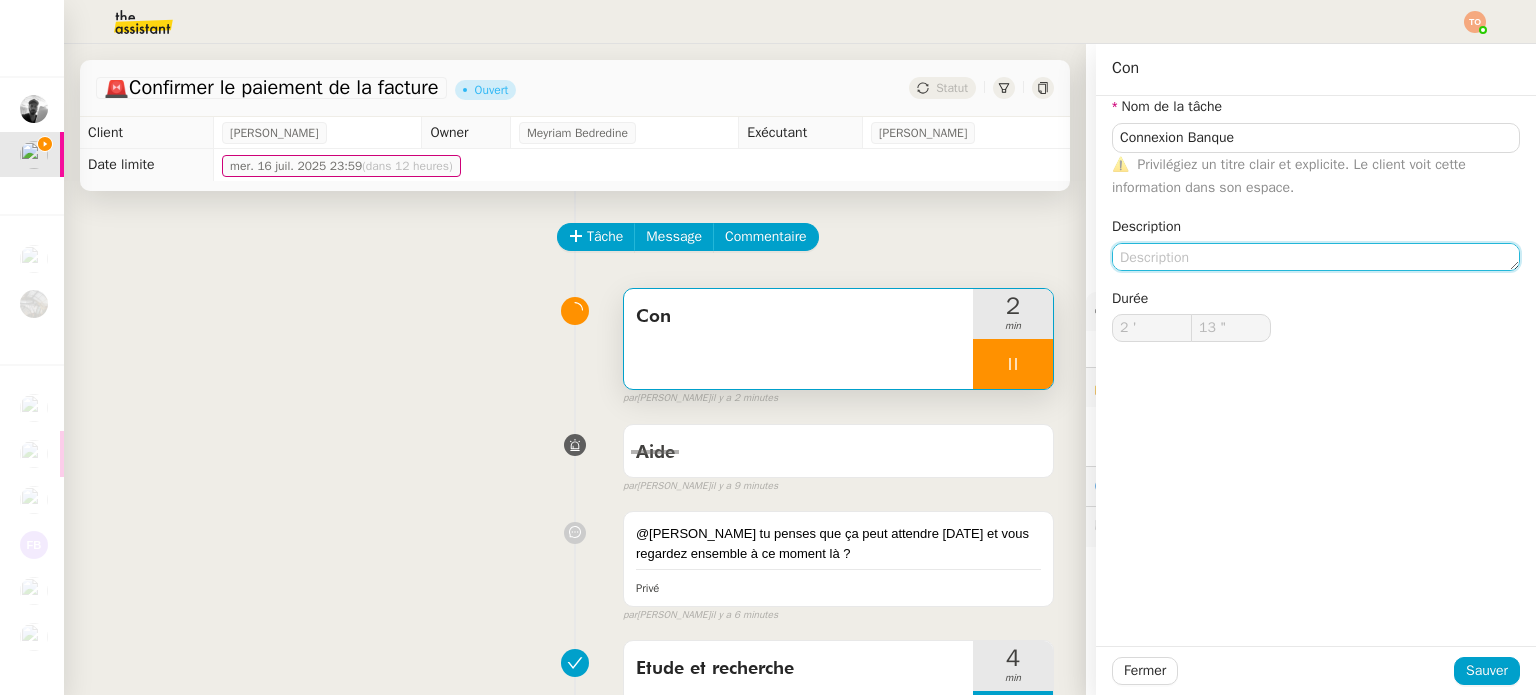 type on "14 "" 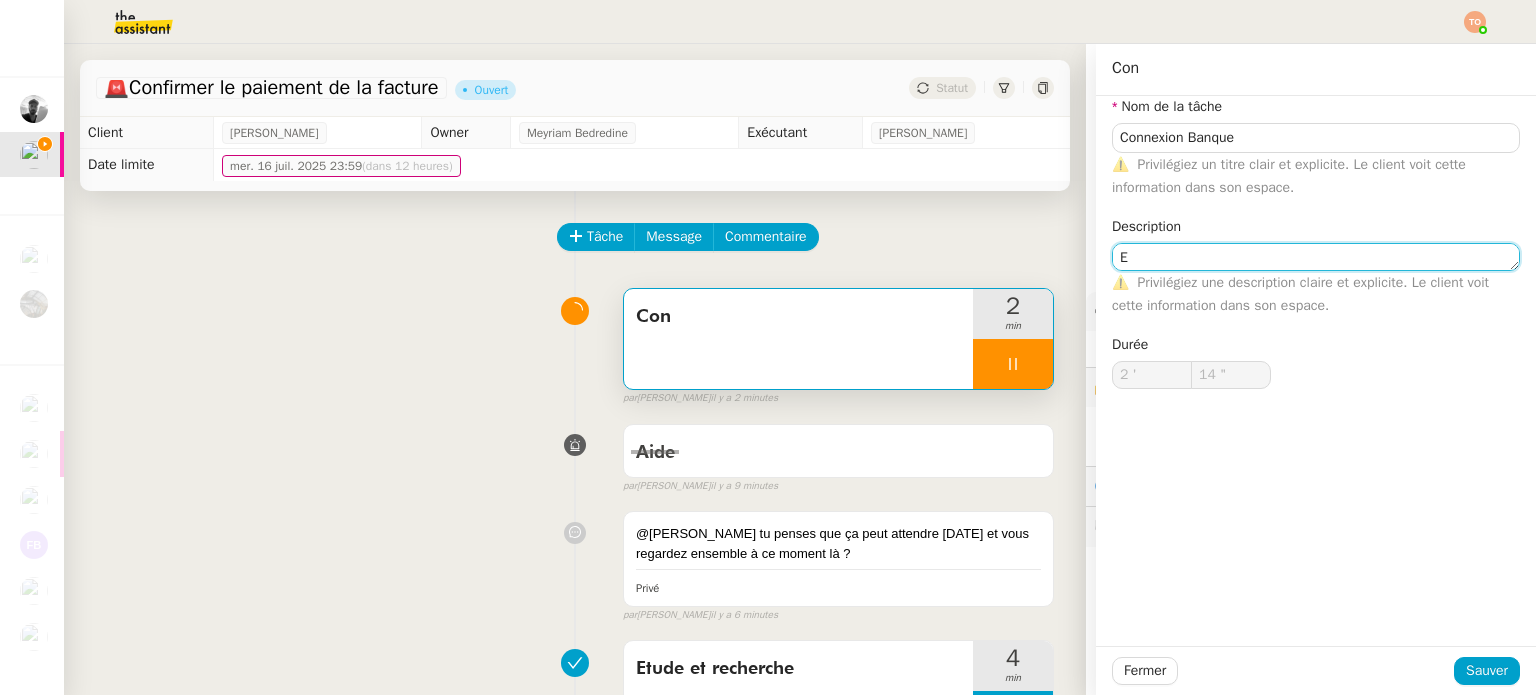 type on "Ec" 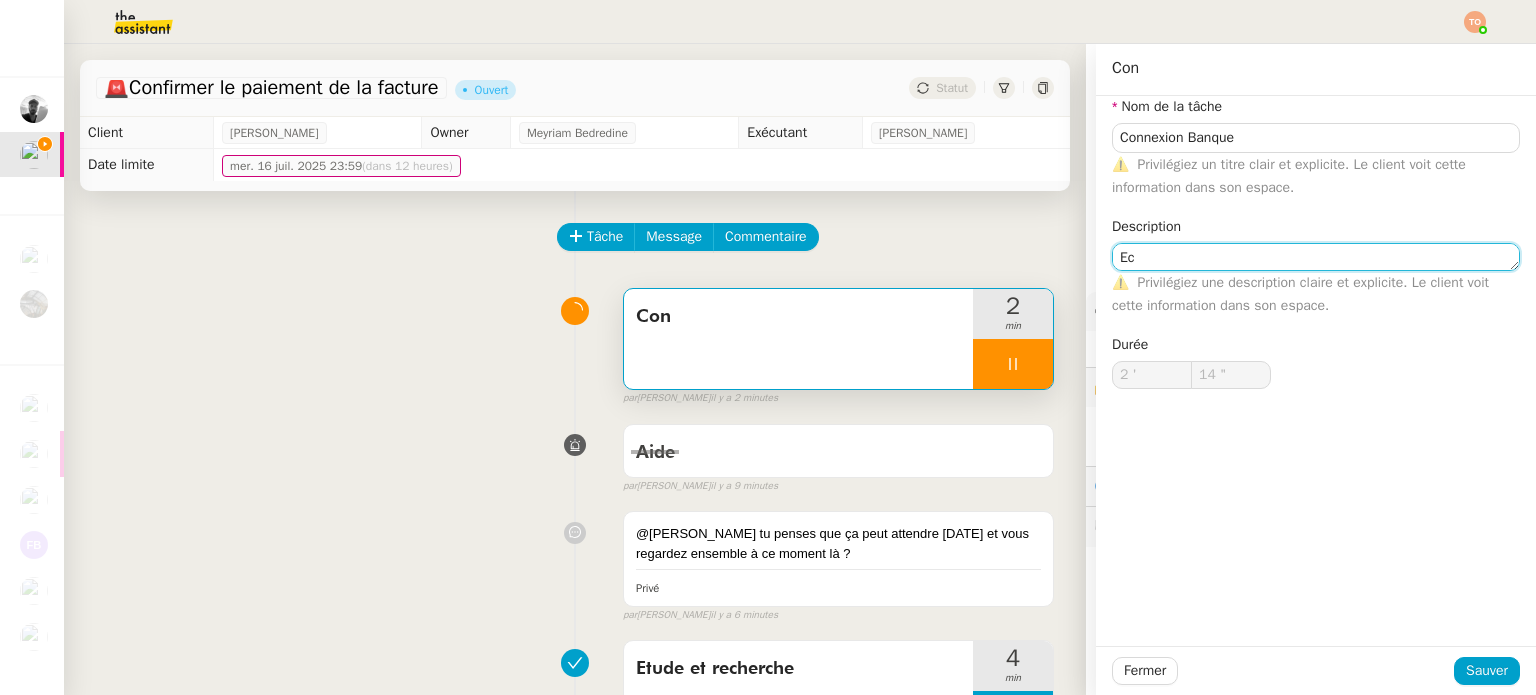 type on "15 "" 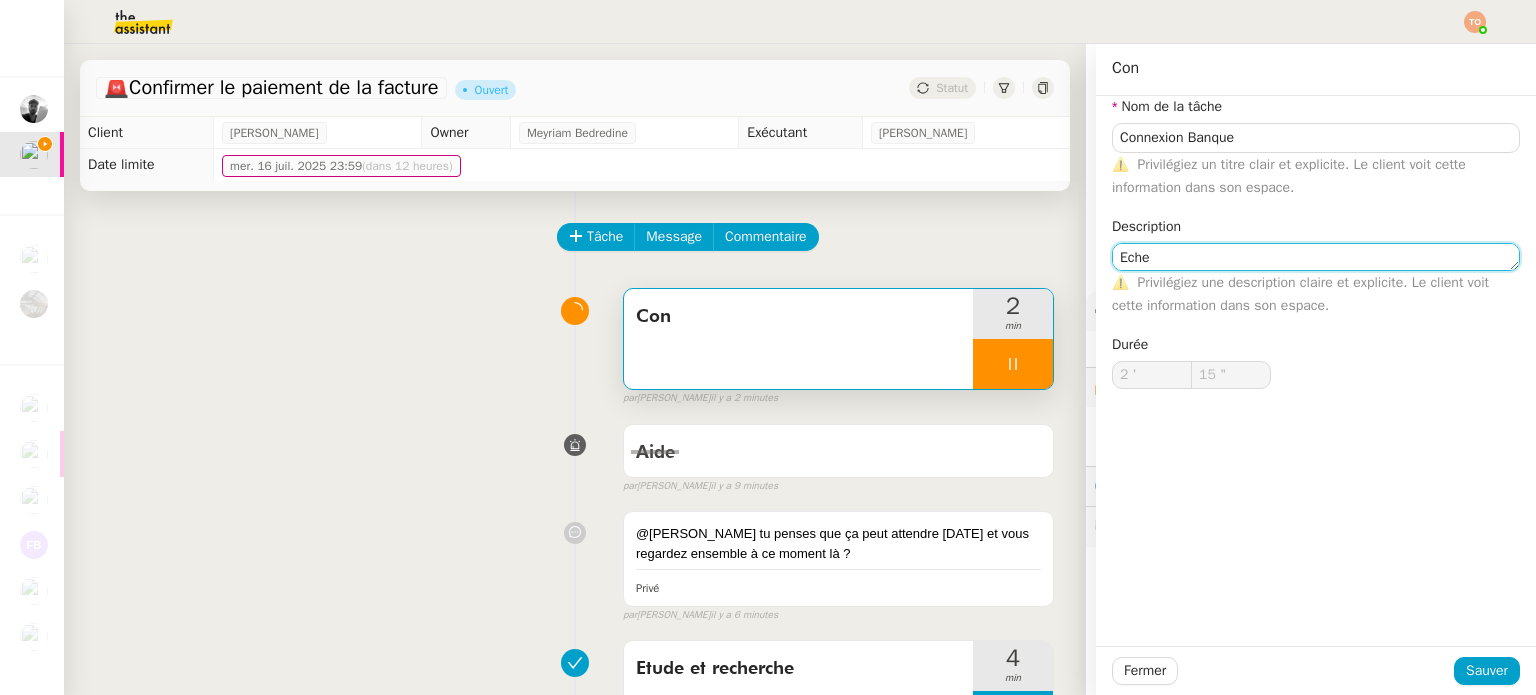 type on "Echec" 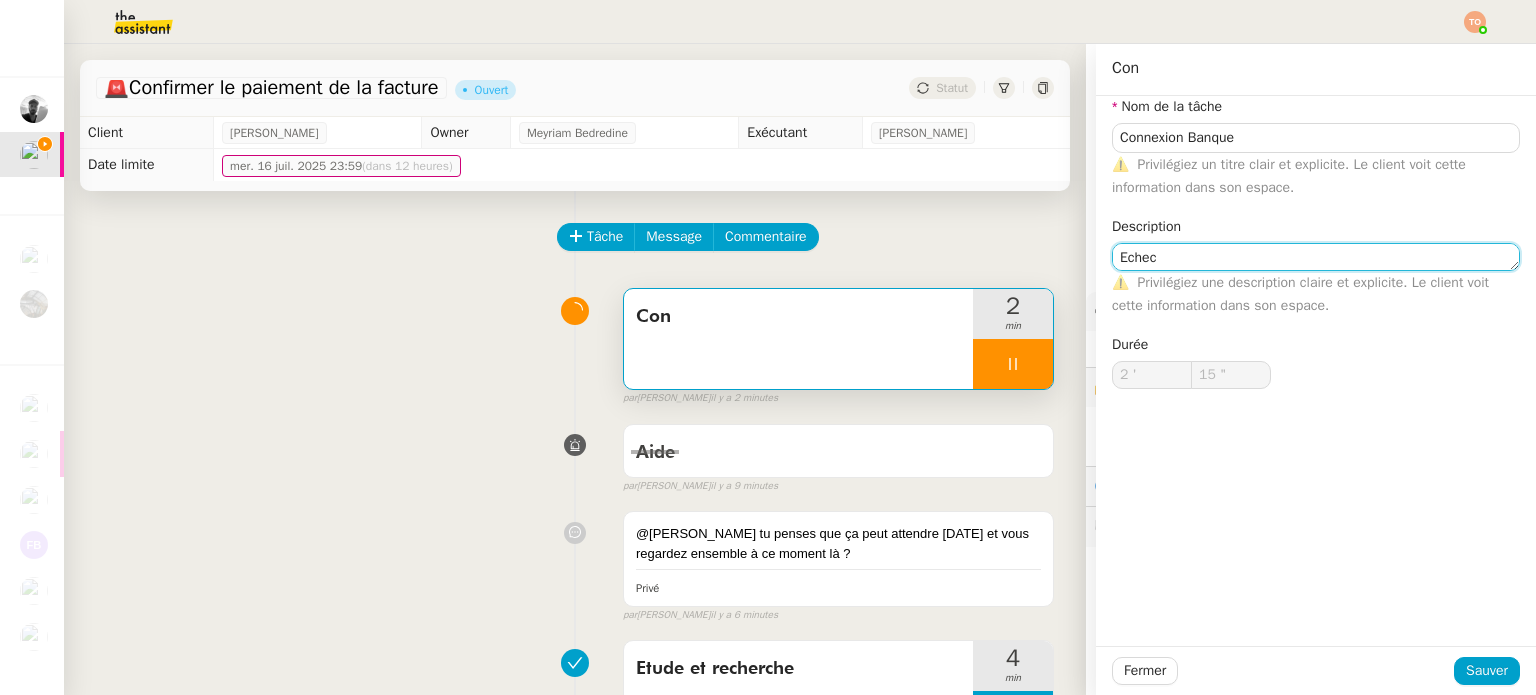 type on "16 "" 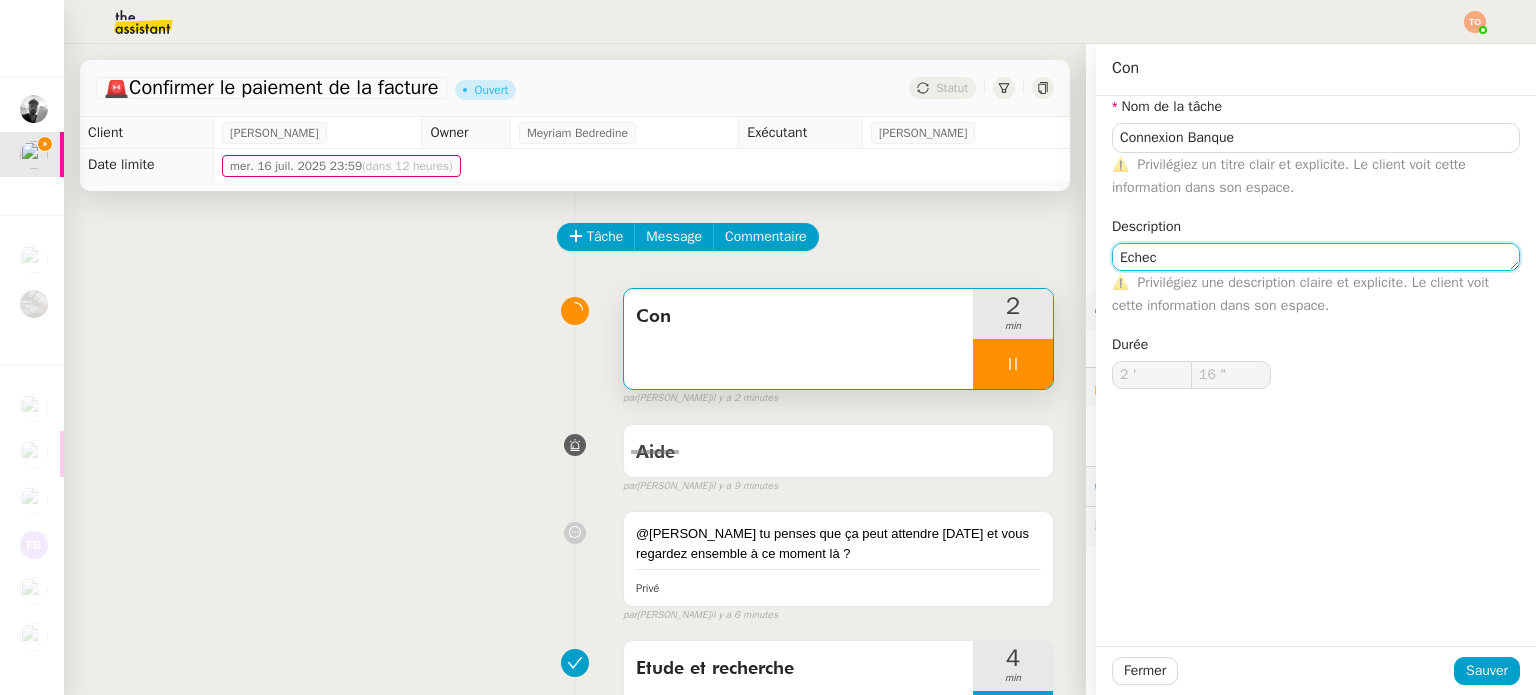 type on "Echec" 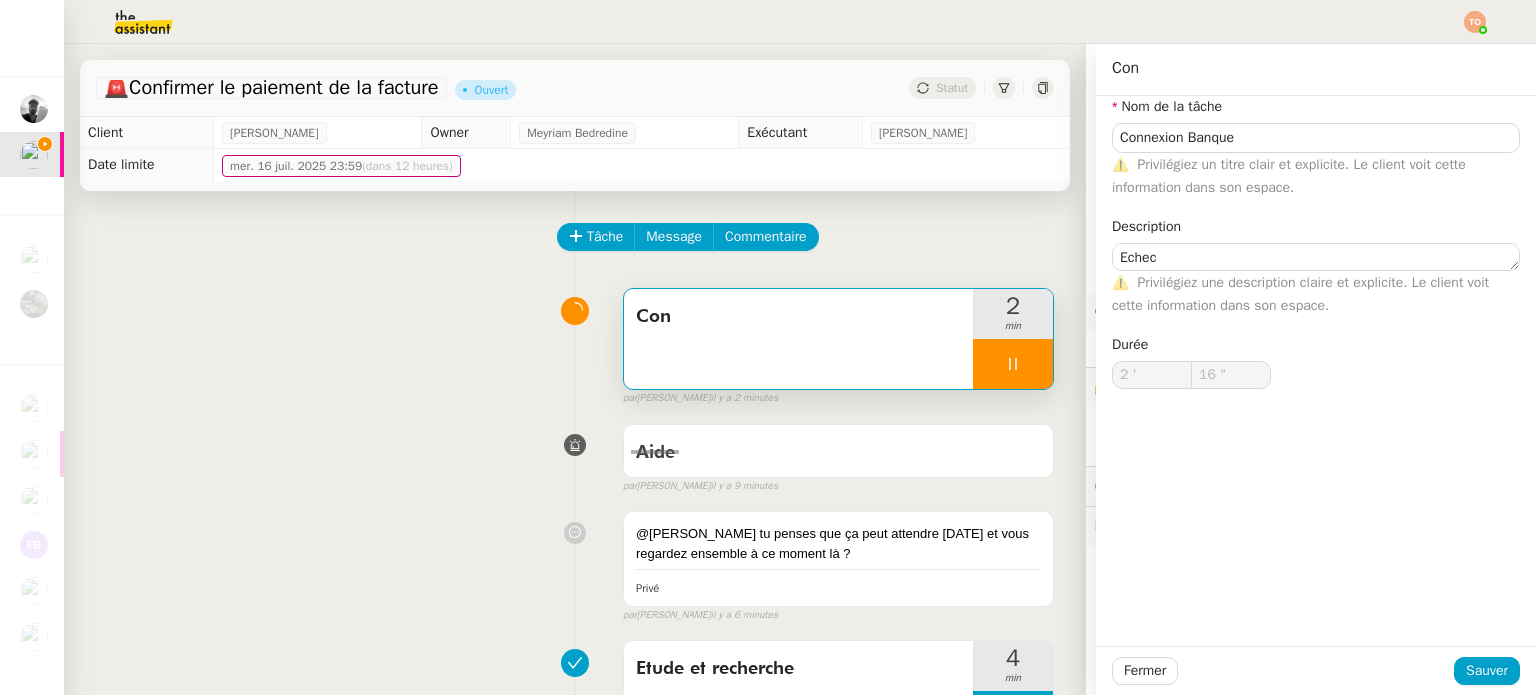 click on "Fermer Sauver" 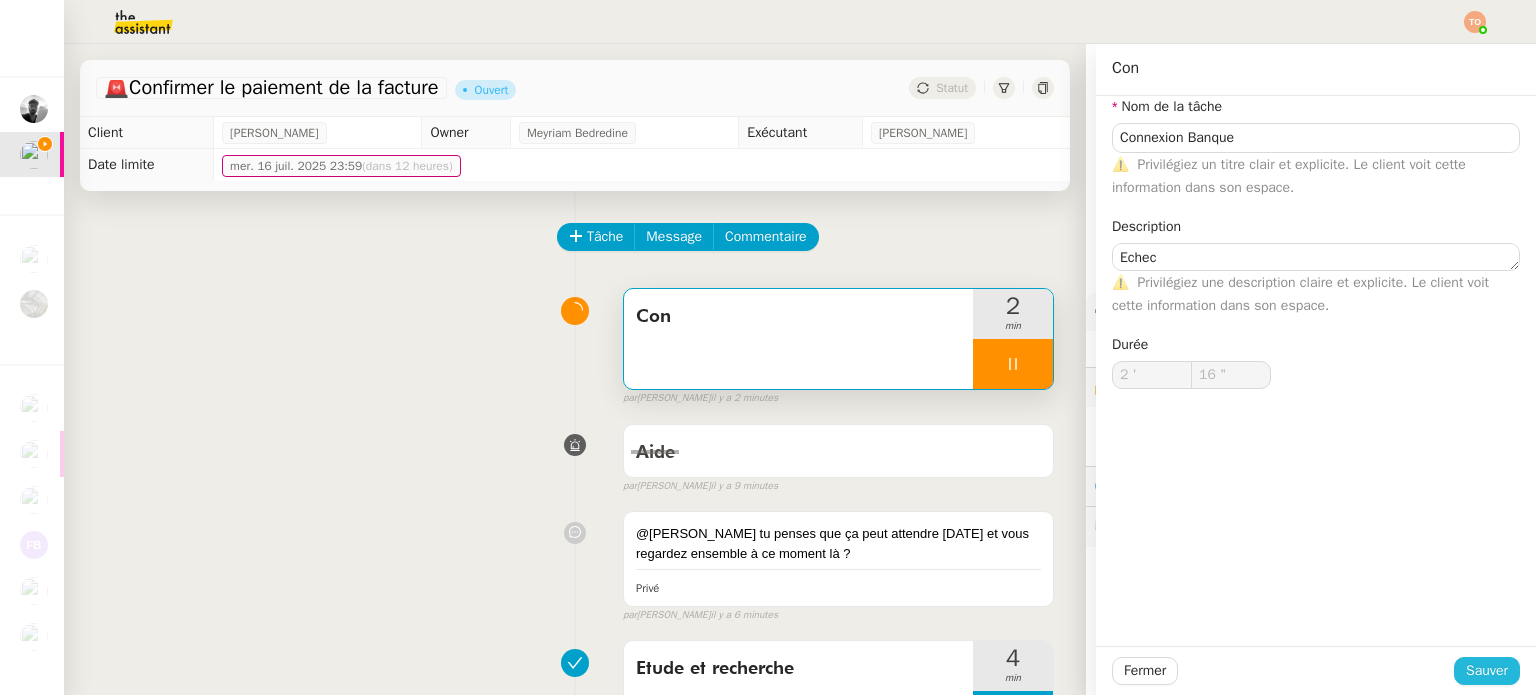 click on "Sauver" 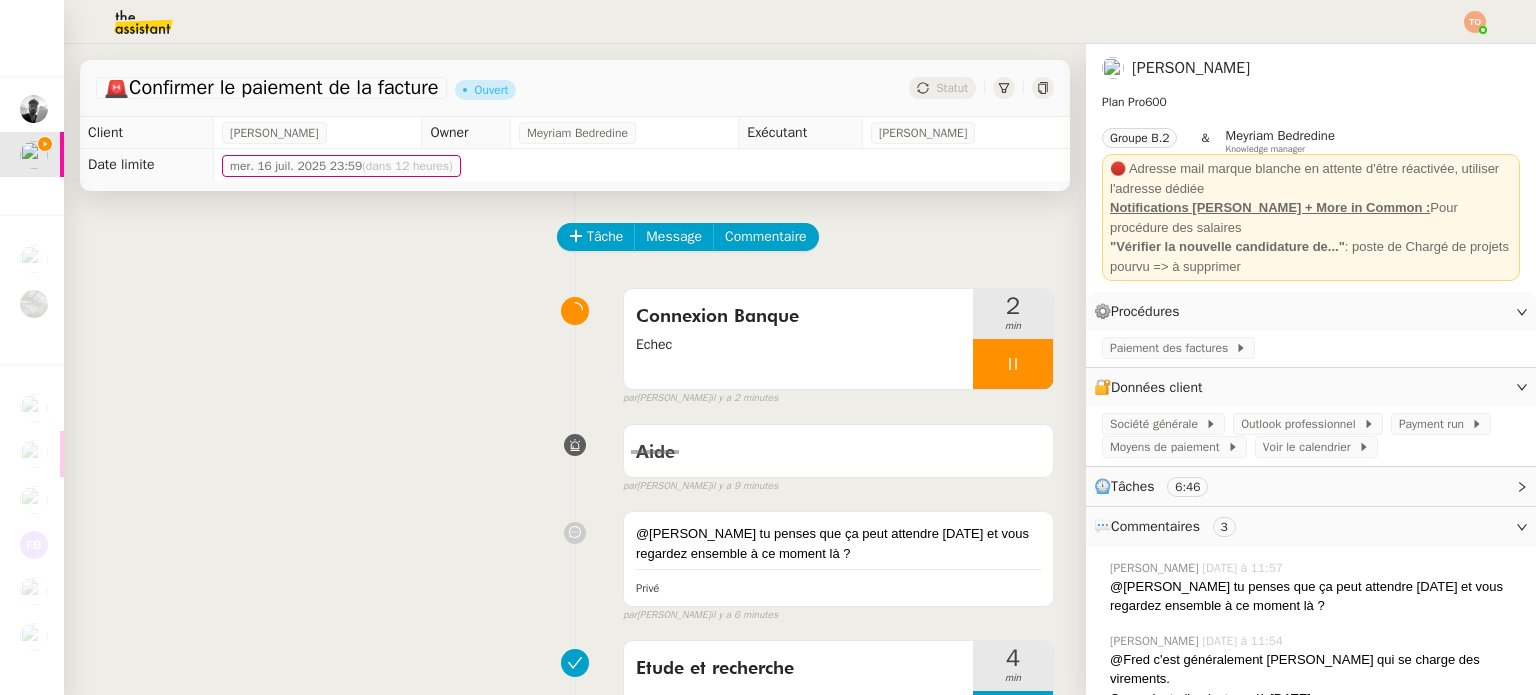 click at bounding box center (1013, 364) 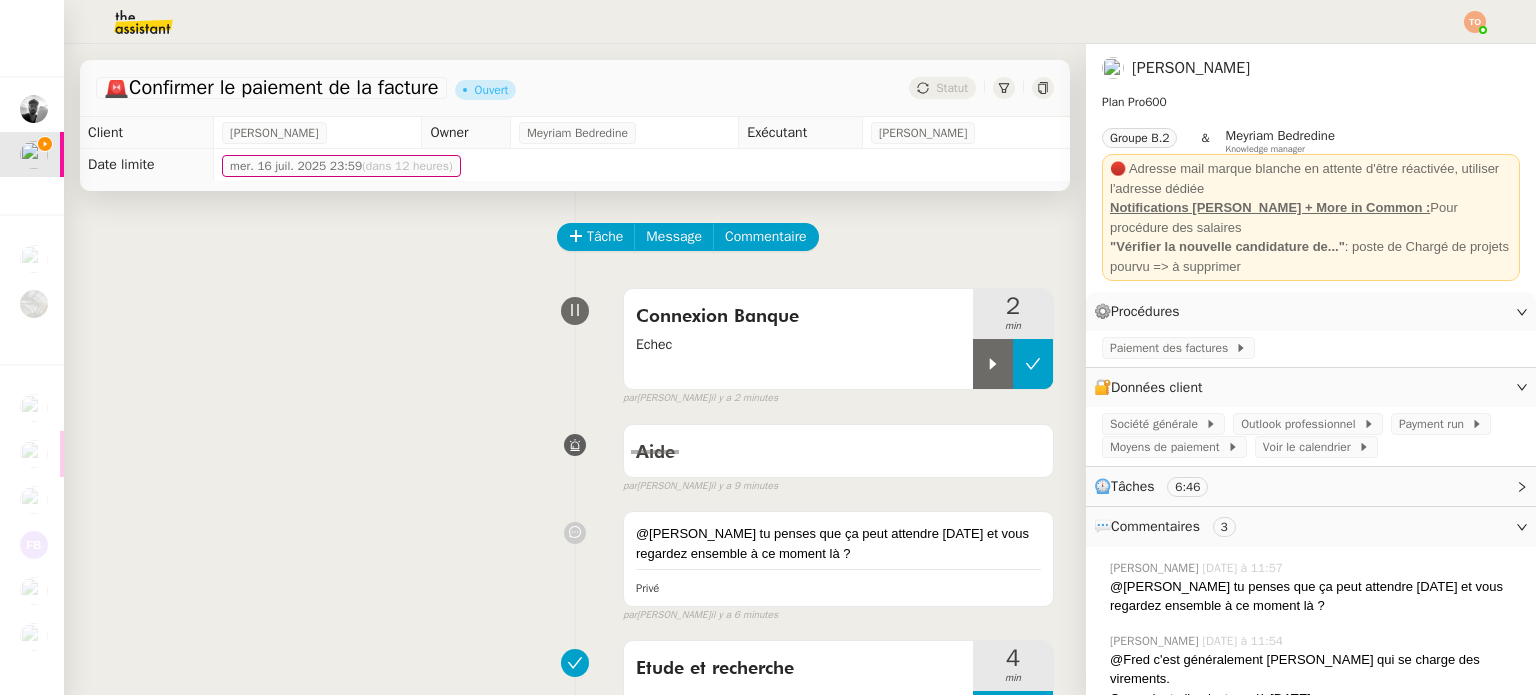 click at bounding box center (1033, 364) 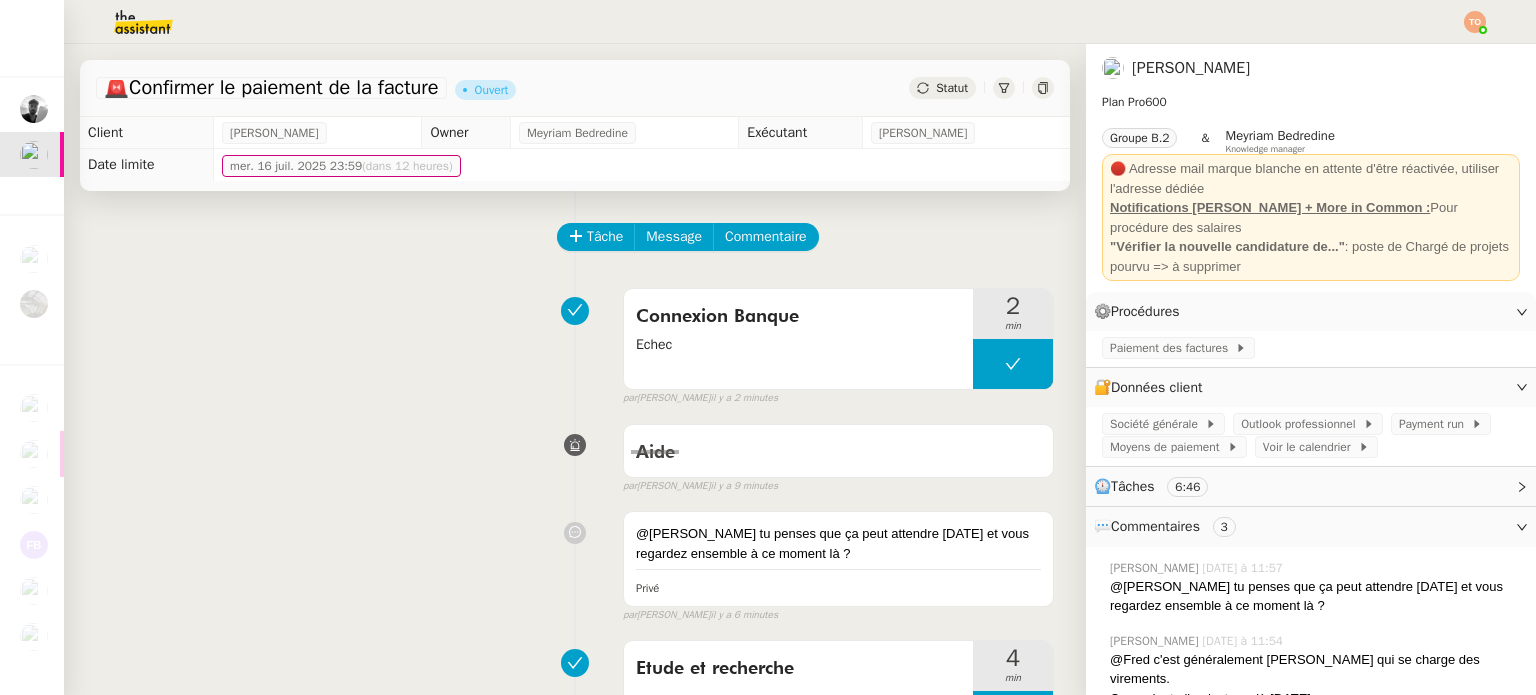click on "Statut" 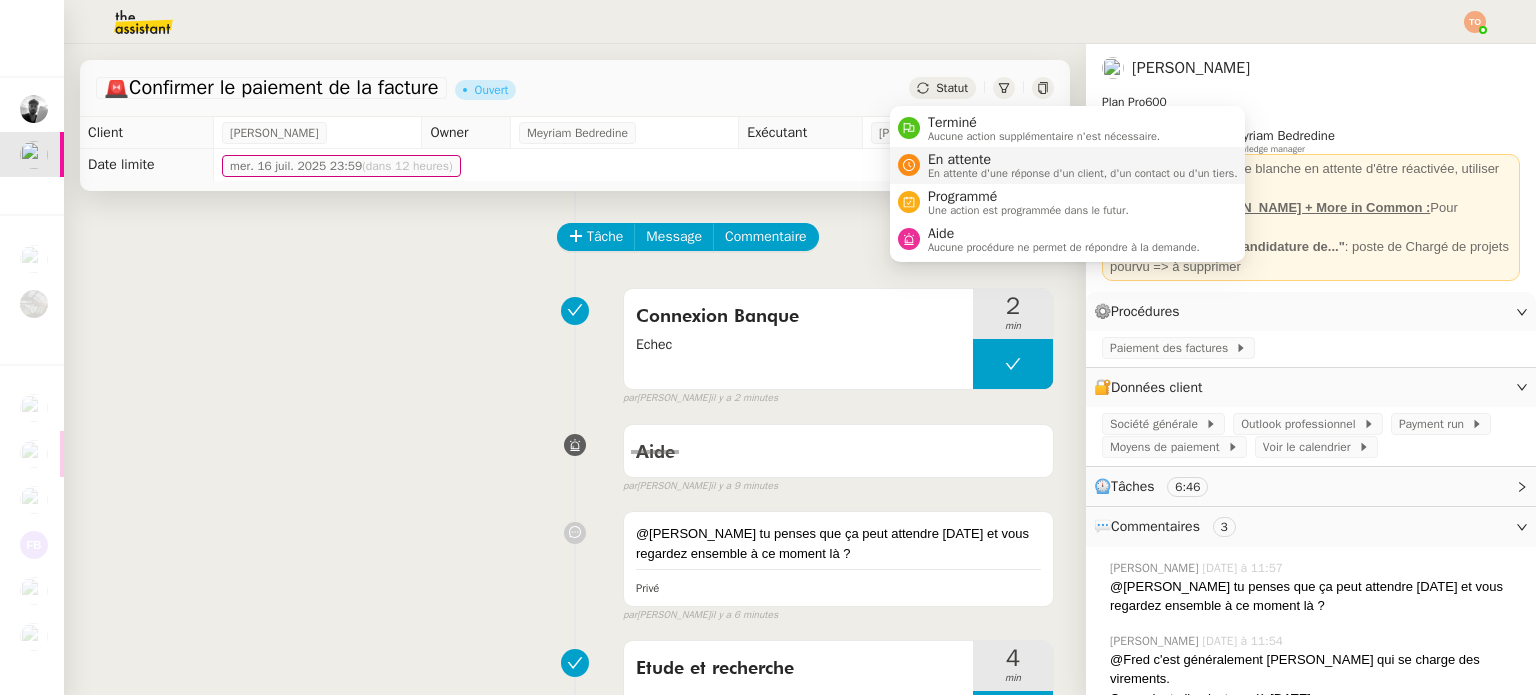 click on "En attente d'une réponse d'un client, d'un contact ou d'un tiers." at bounding box center (1083, 173) 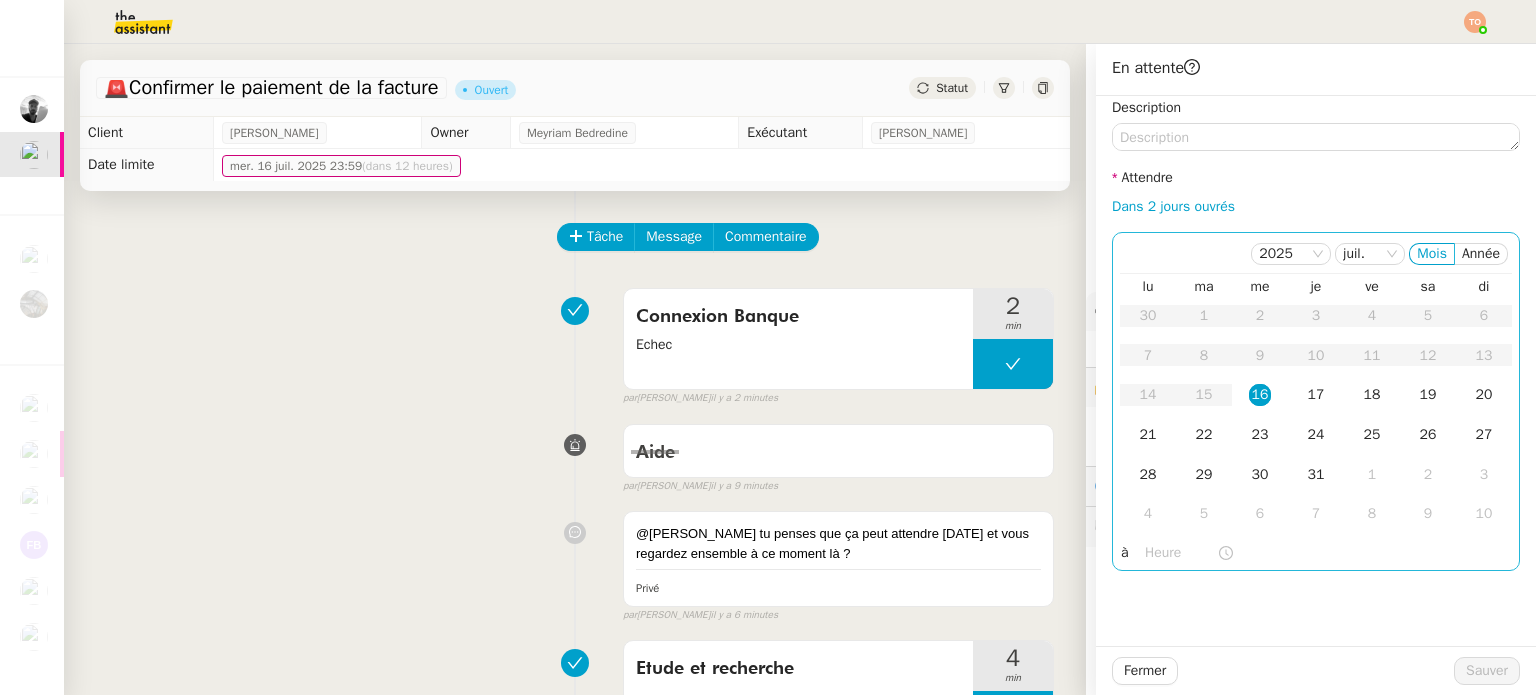 click on "16" 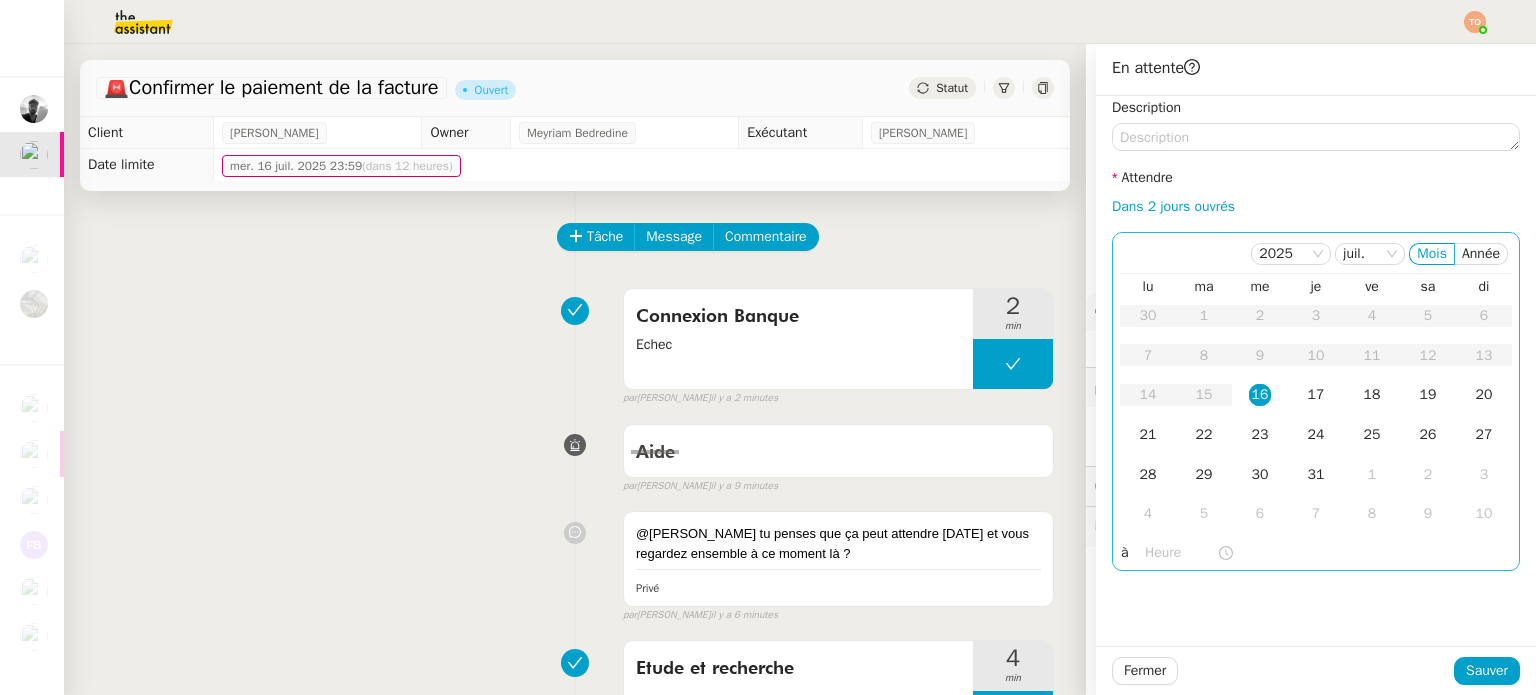 click 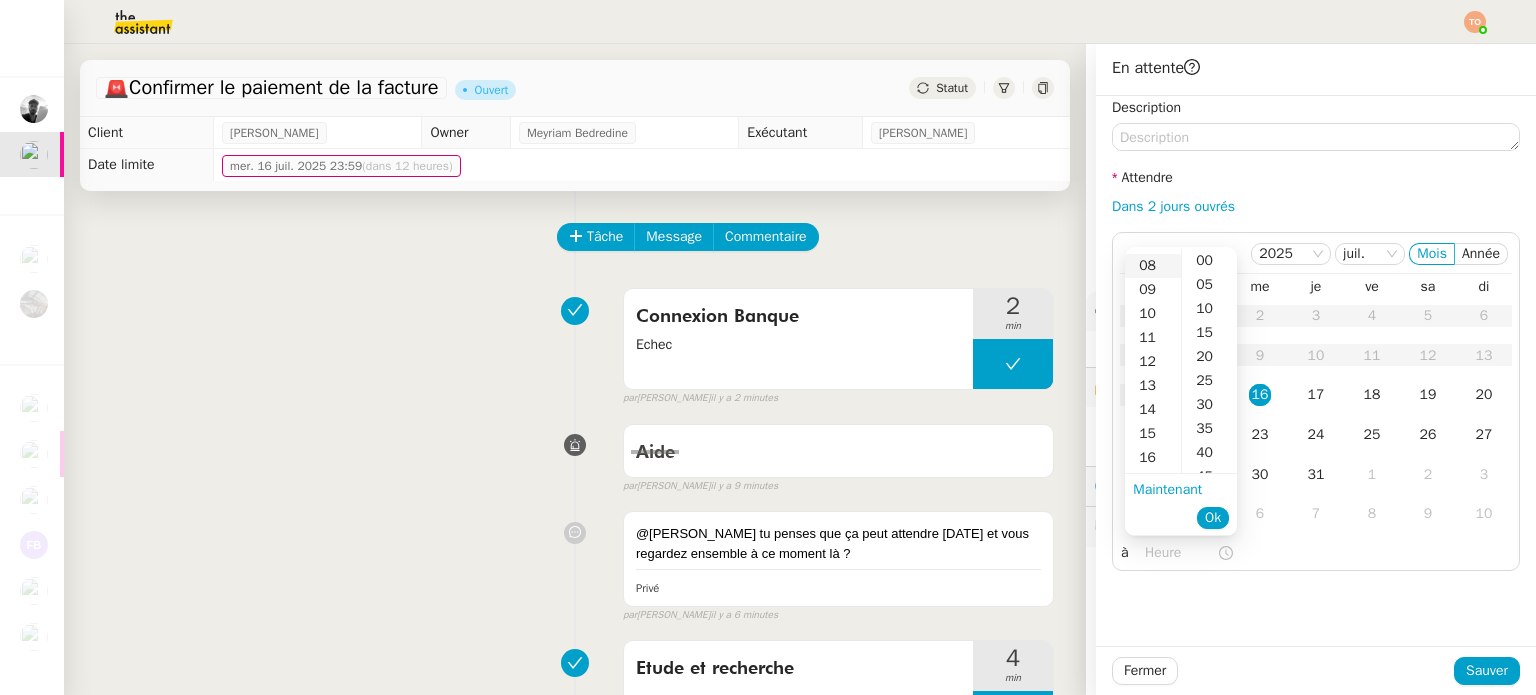 scroll, scrollTop: 200, scrollLeft: 0, axis: vertical 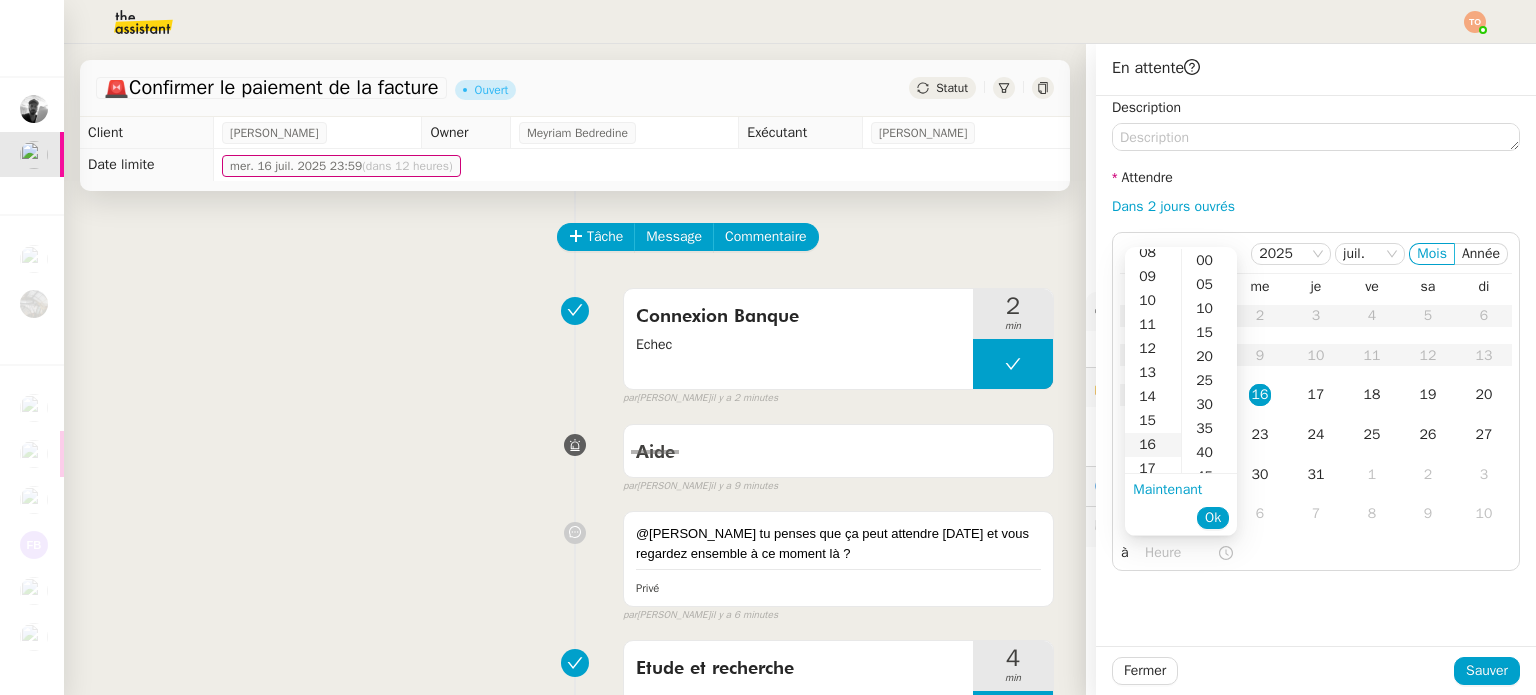 click on "16" at bounding box center (1153, 445) 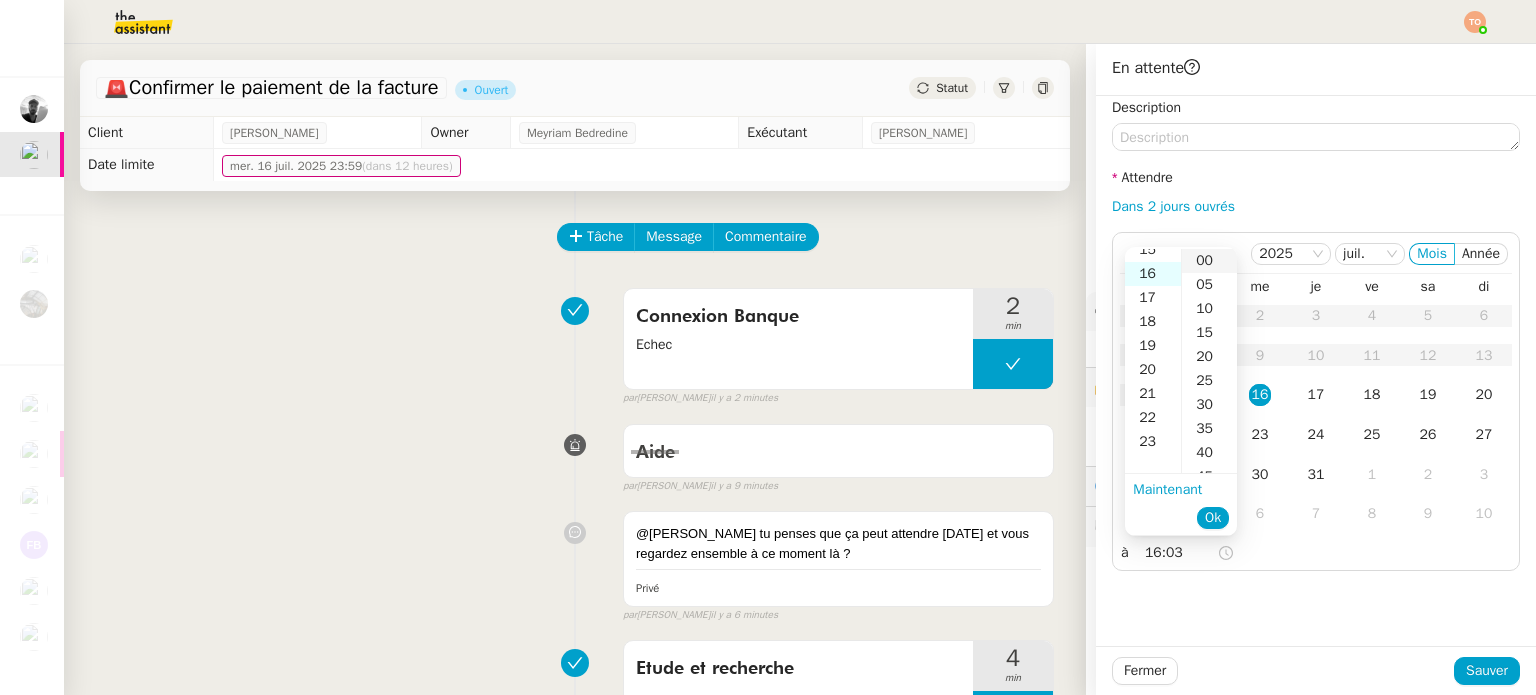 scroll, scrollTop: 384, scrollLeft: 0, axis: vertical 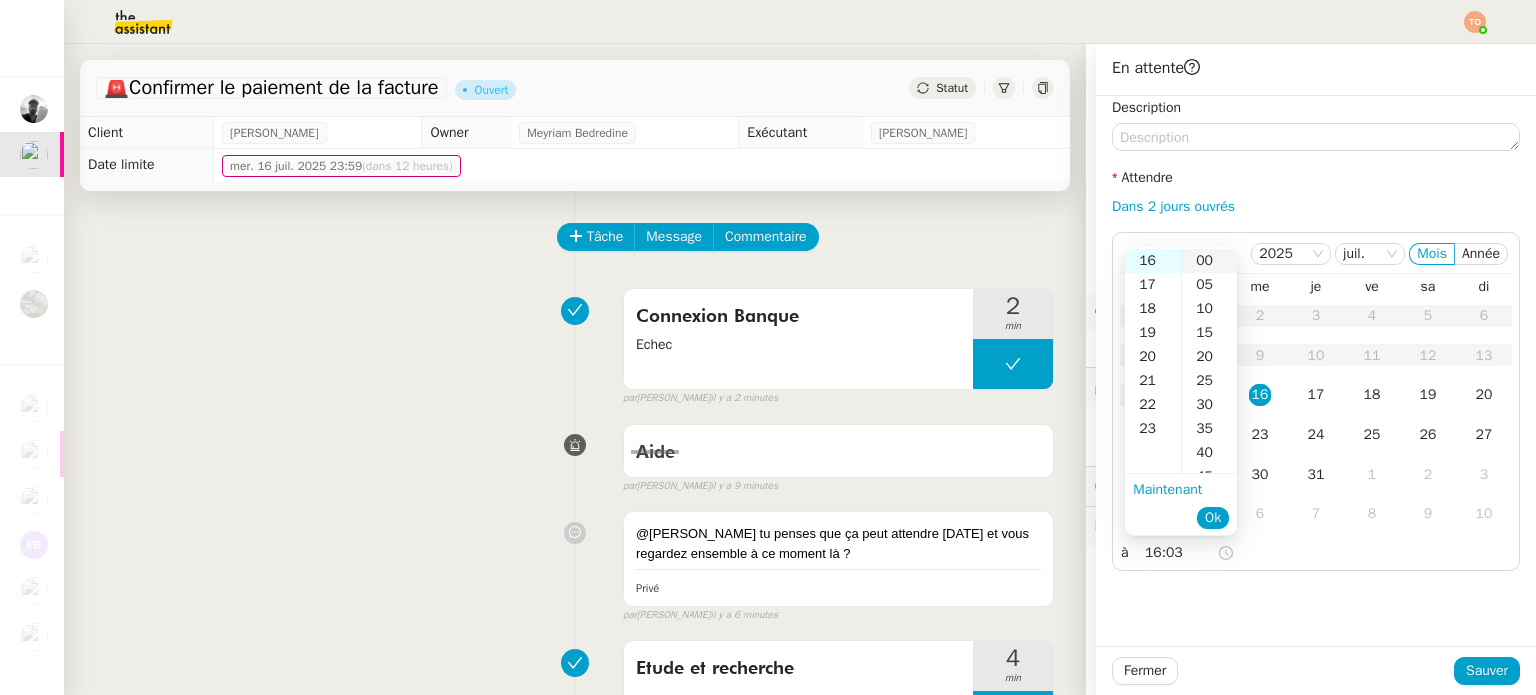 click on "00" at bounding box center [1209, 261] 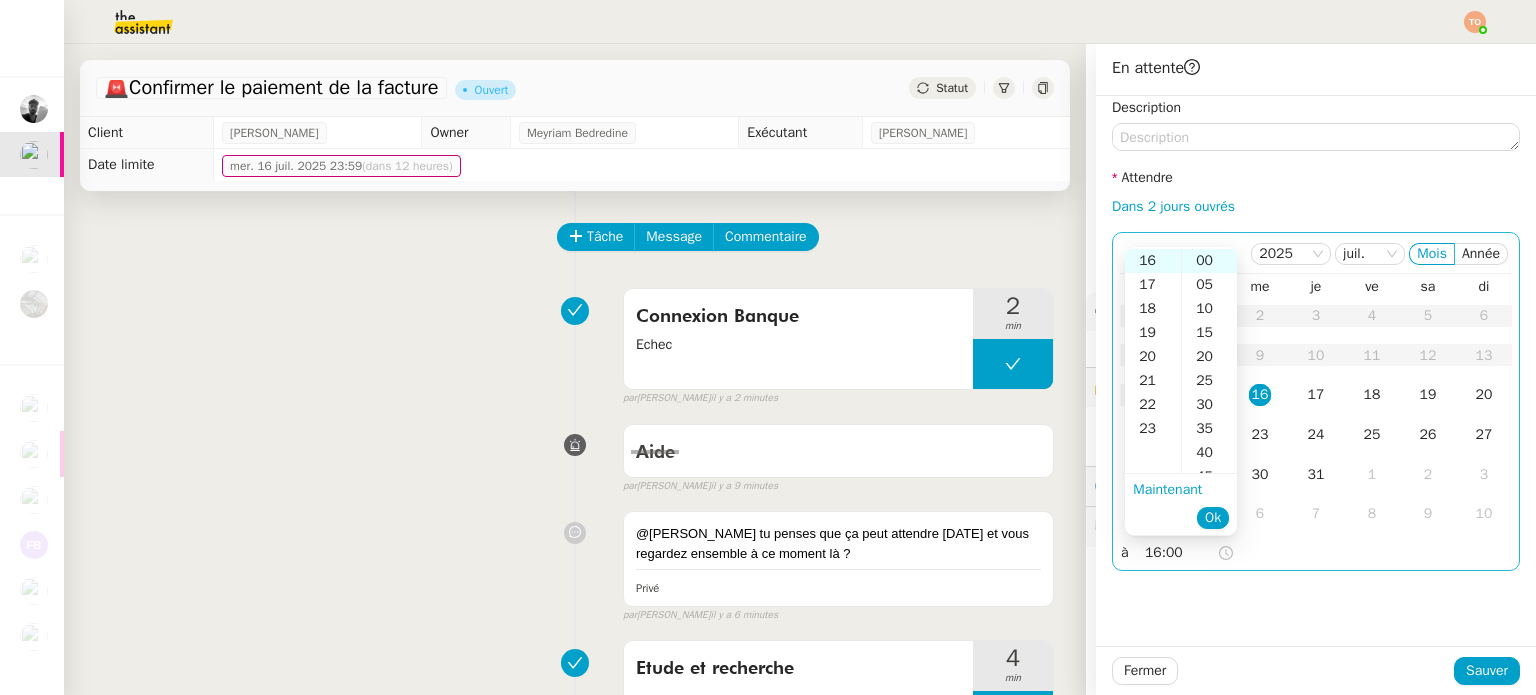 click on "Ok" at bounding box center [1213, 518] 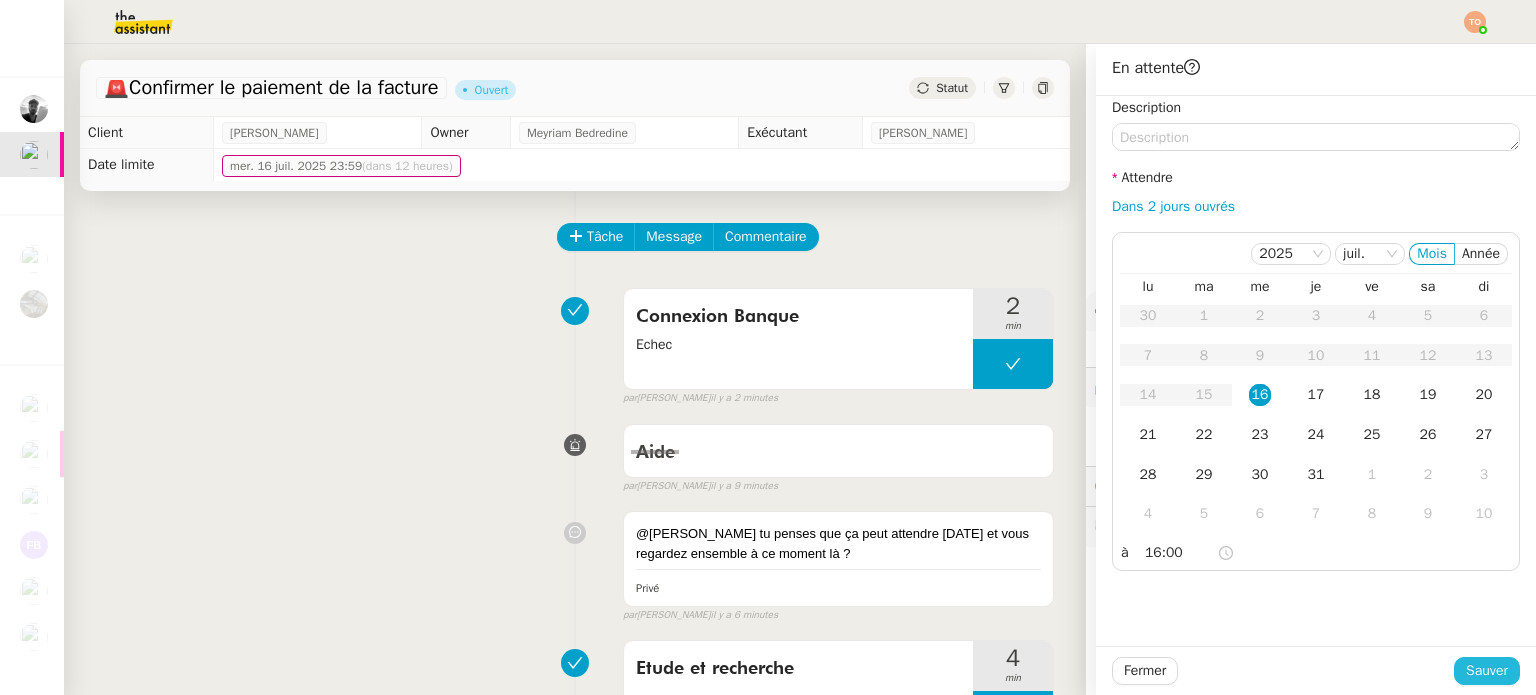 click on "Sauver" 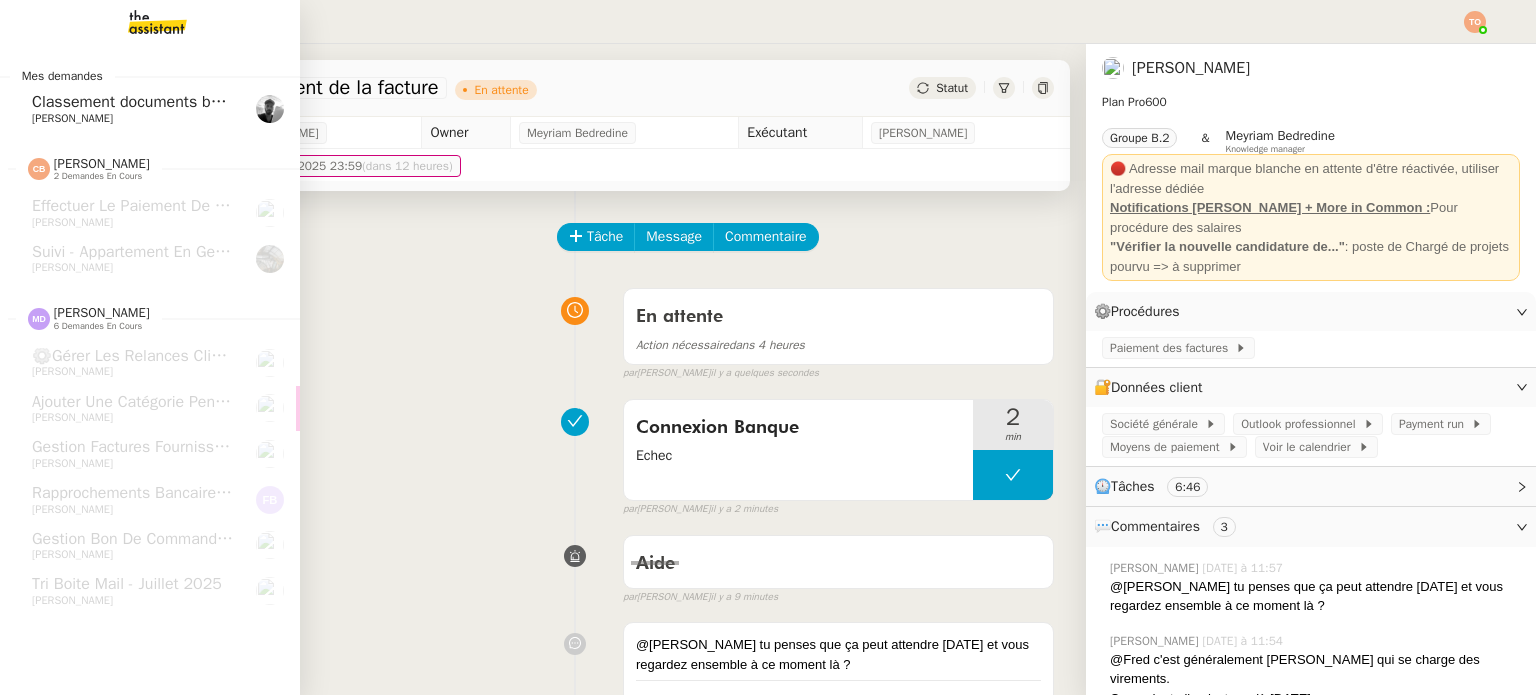 click on "Classement documents bancaires - [DATE]" 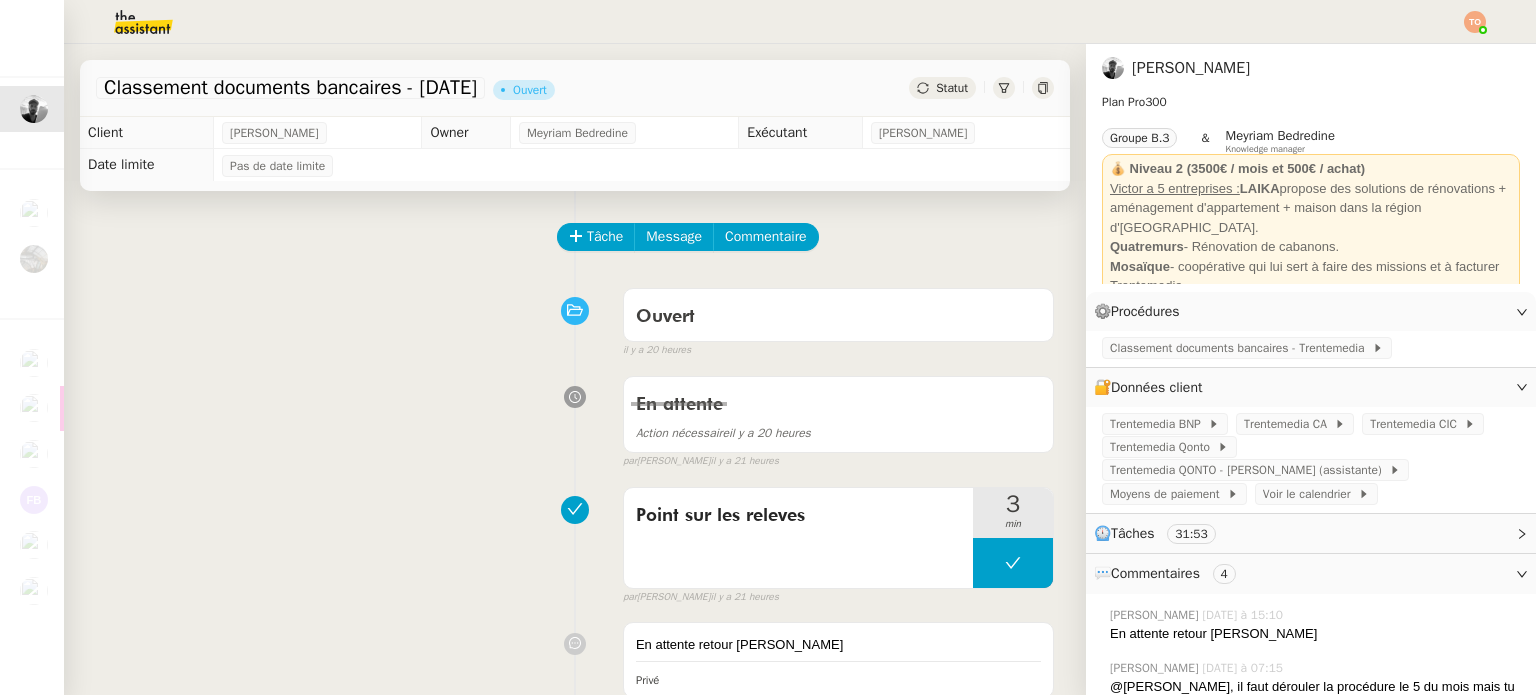 scroll, scrollTop: 100, scrollLeft: 0, axis: vertical 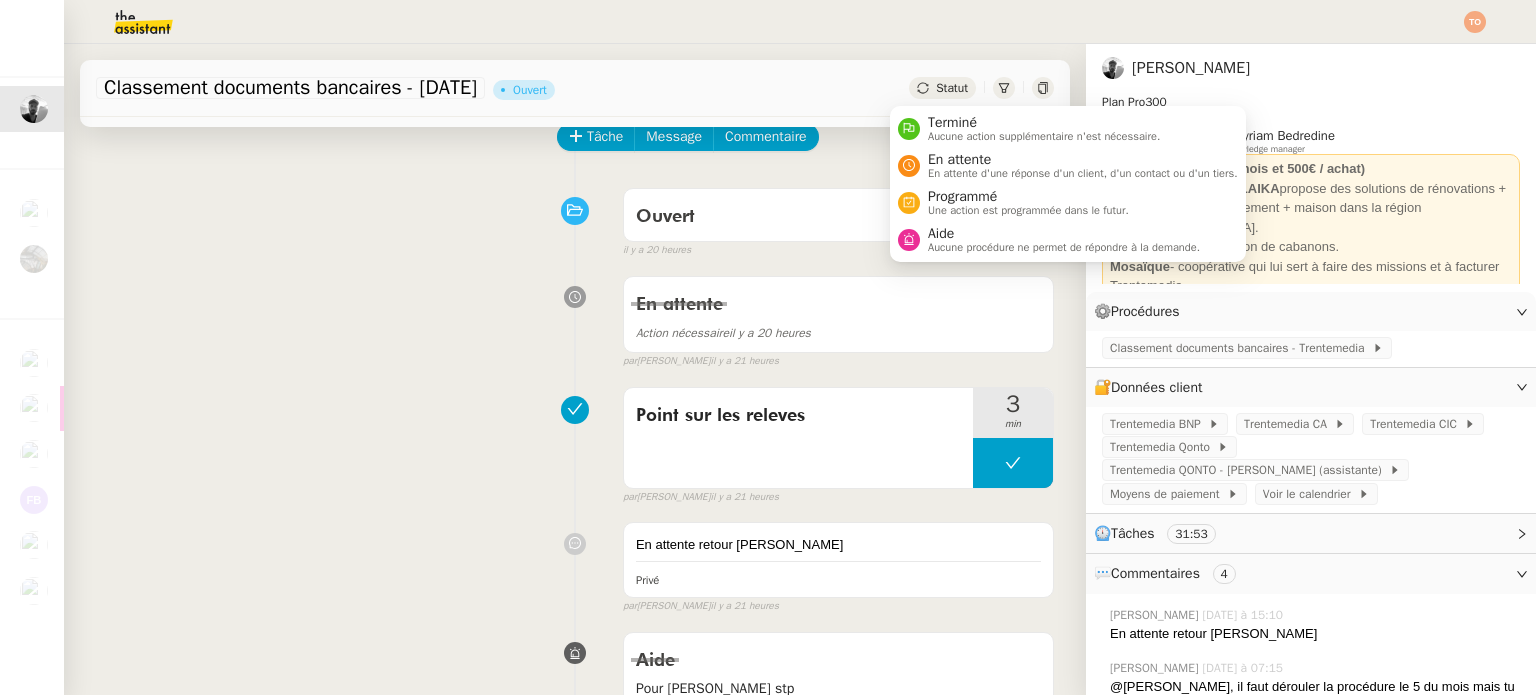 click on "Statut" 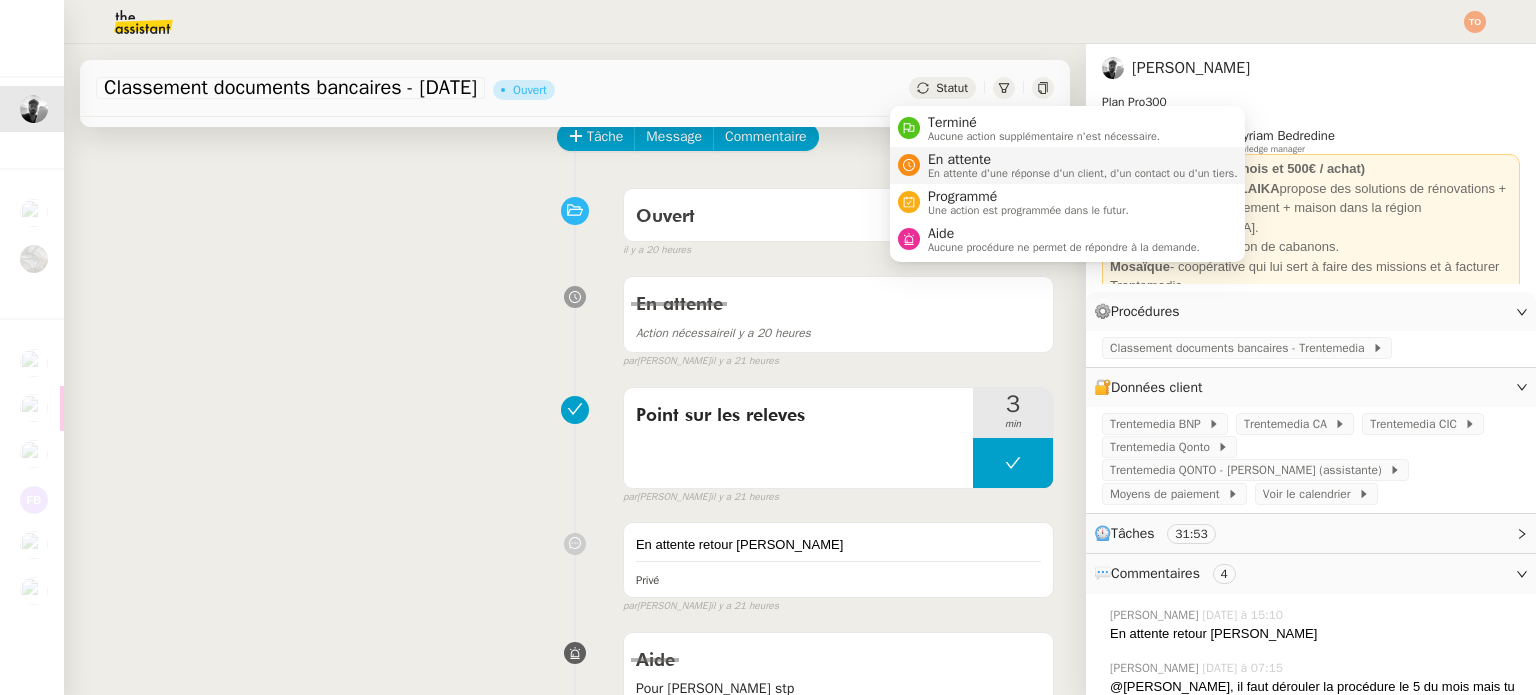 click on "En attente" at bounding box center (1083, 160) 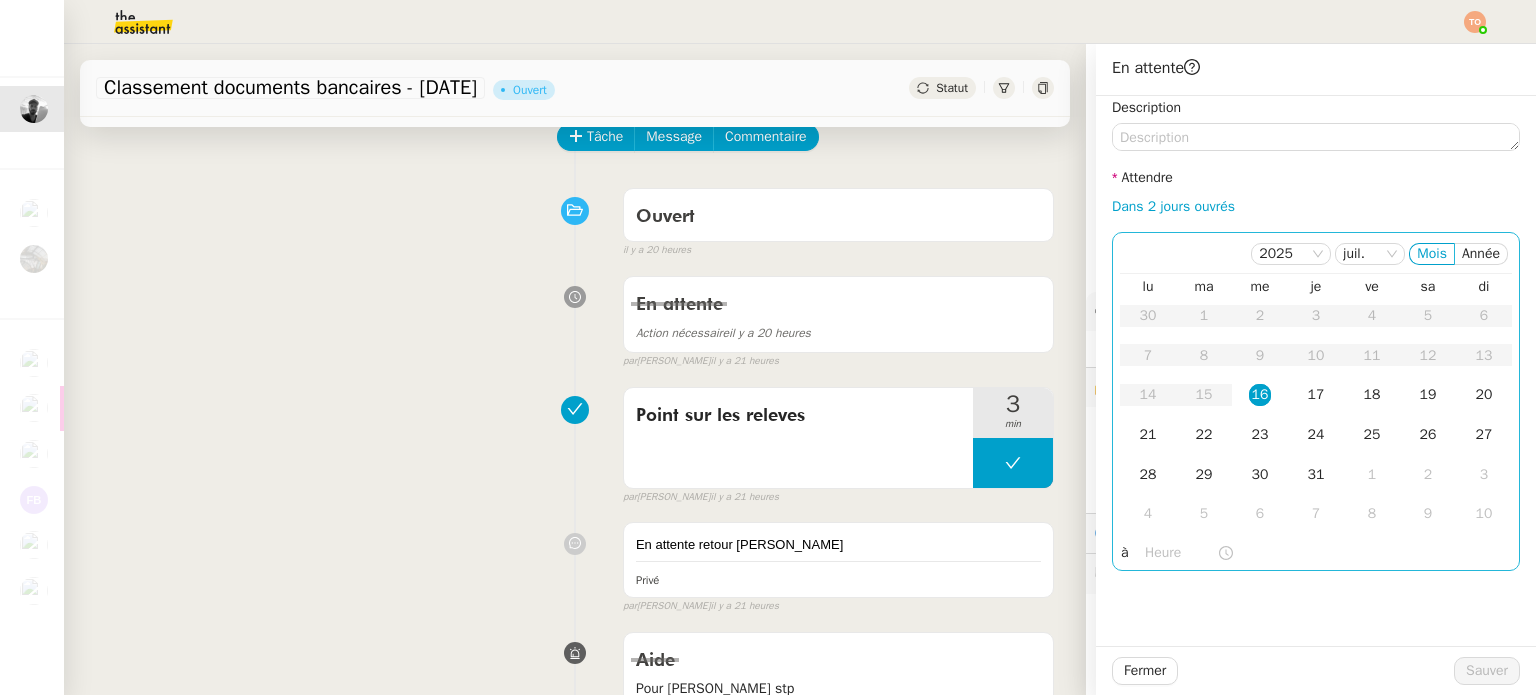 click on "16" 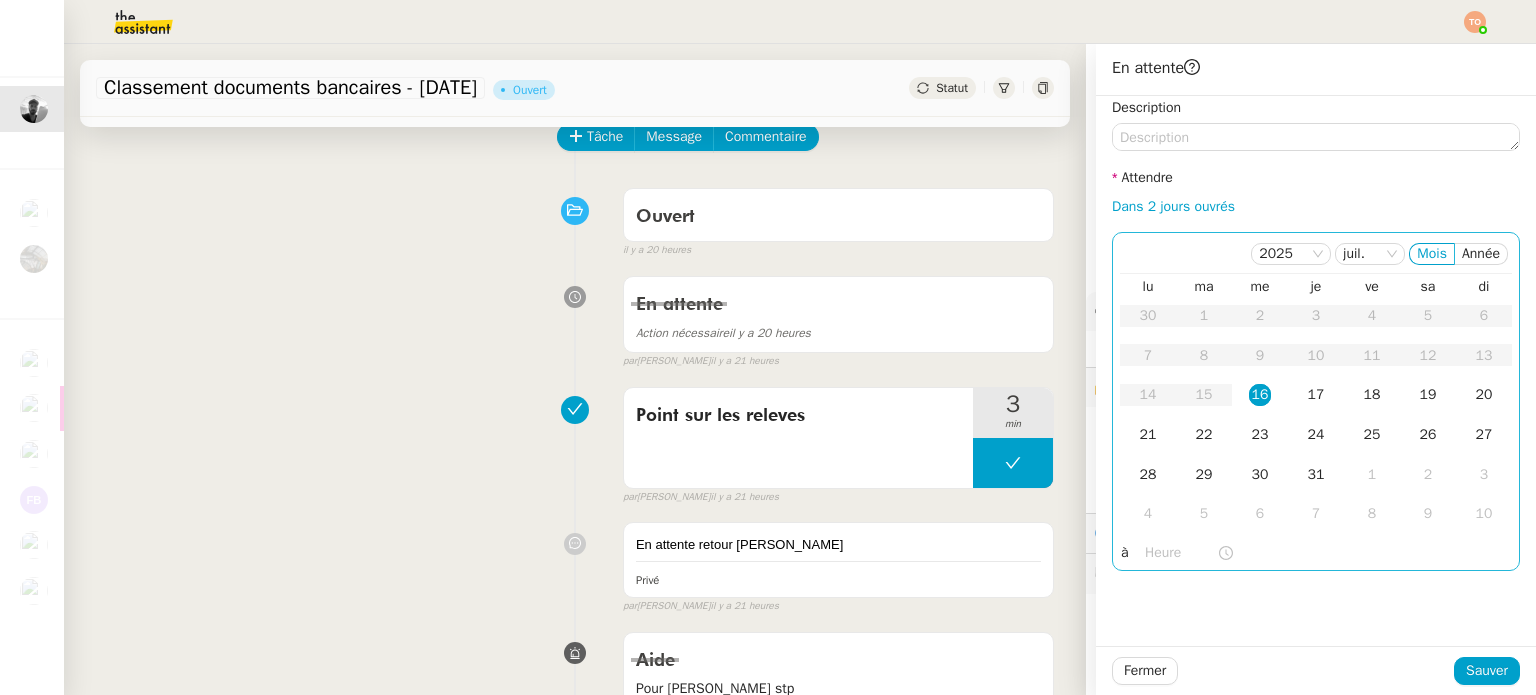 click 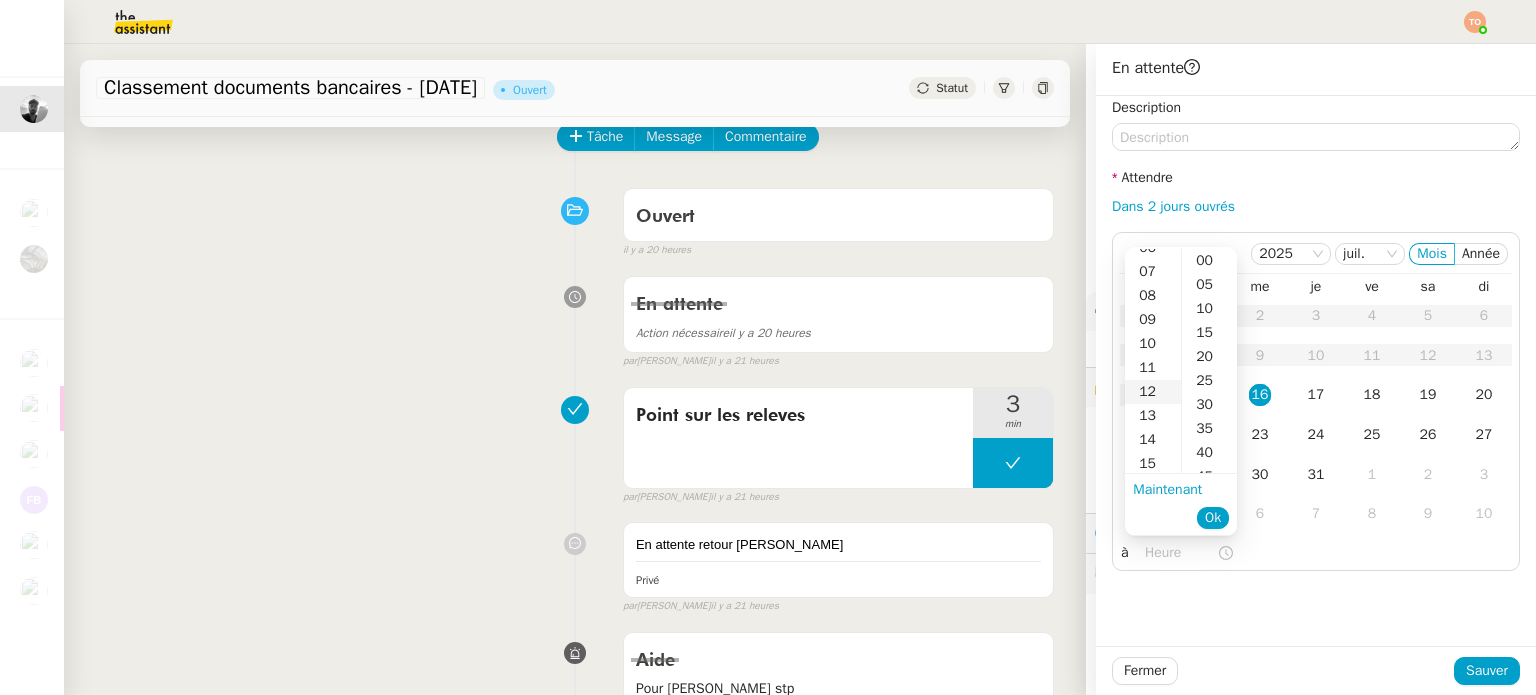 scroll, scrollTop: 200, scrollLeft: 0, axis: vertical 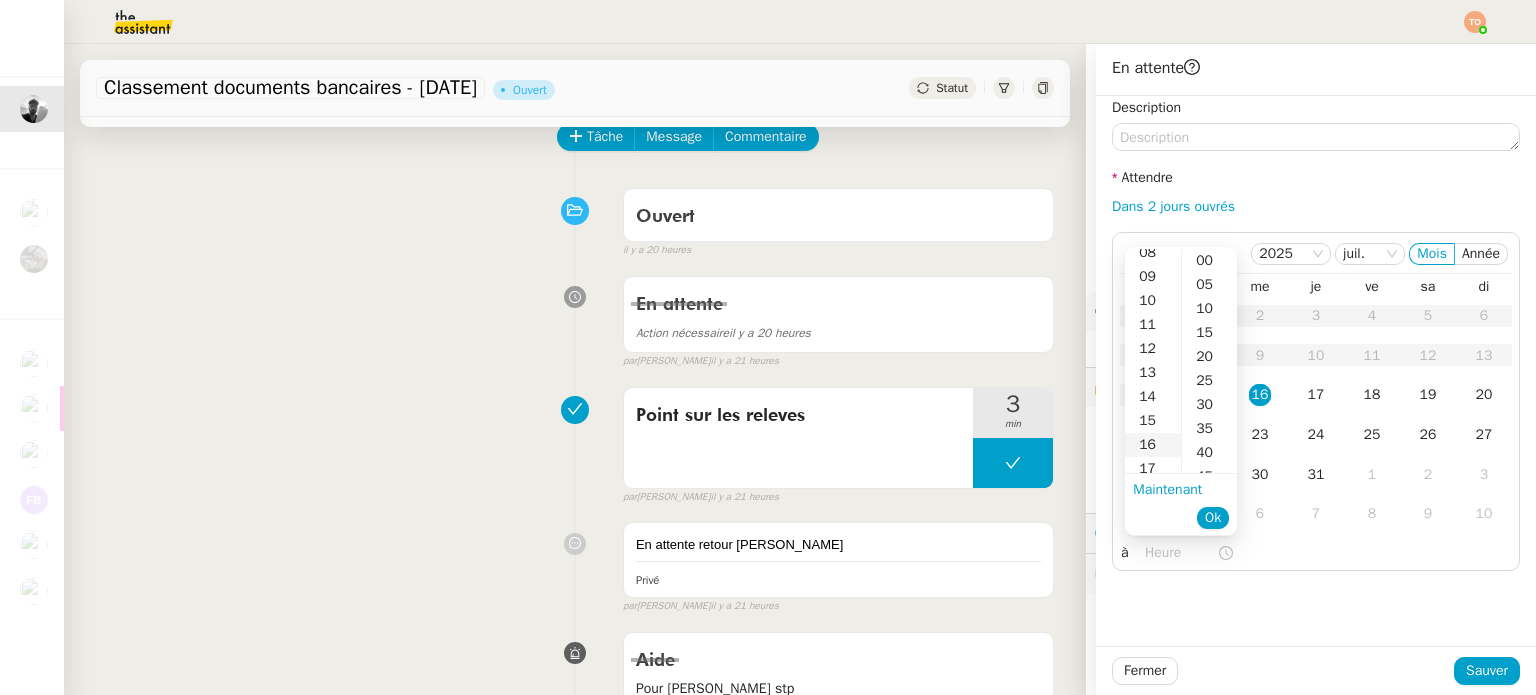 click on "16" at bounding box center [1153, 445] 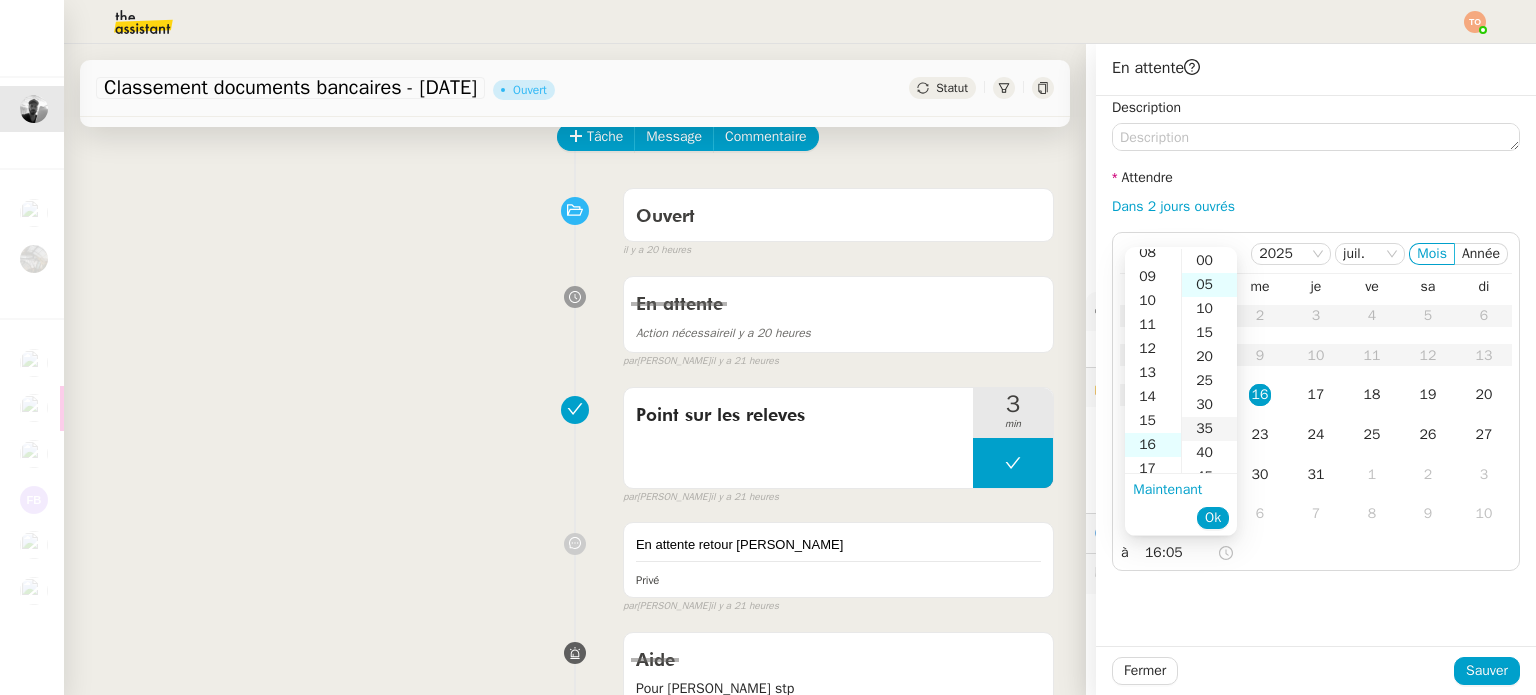scroll, scrollTop: 360, scrollLeft: 0, axis: vertical 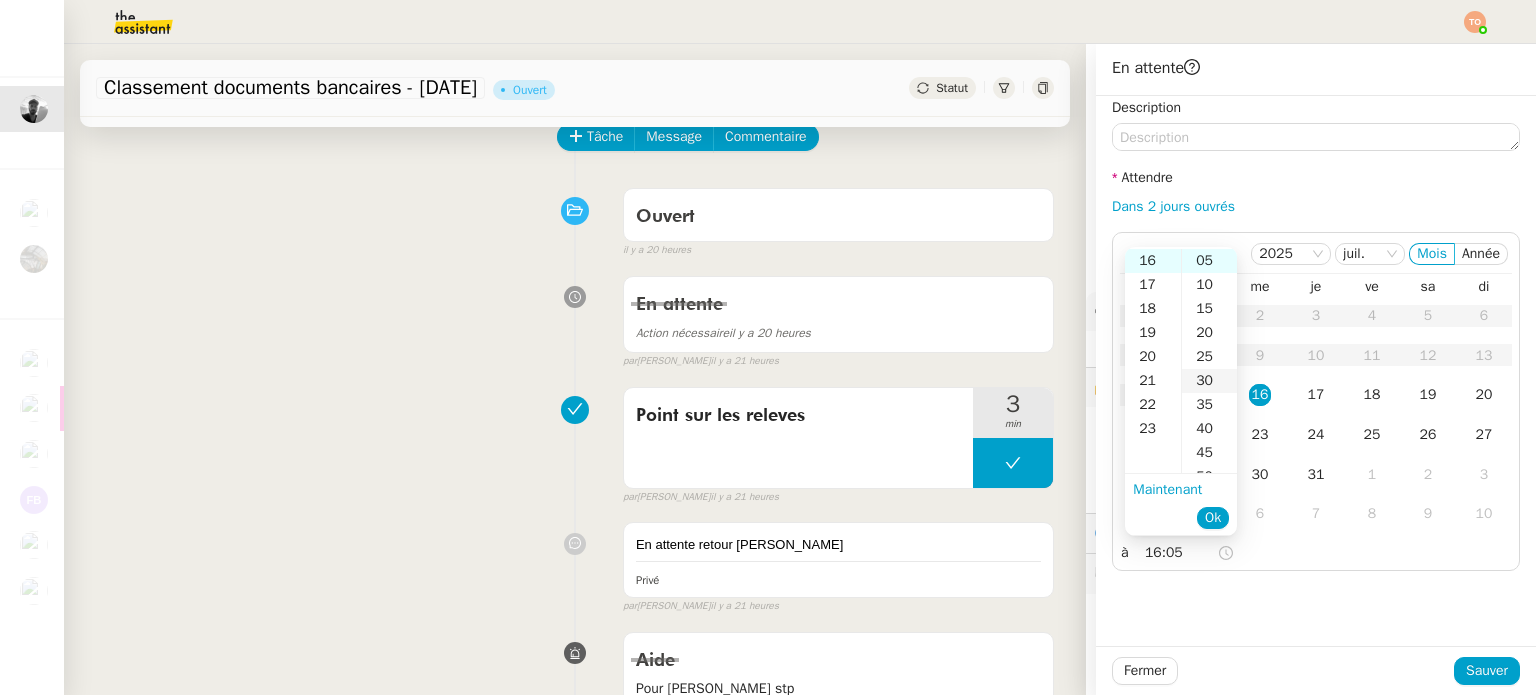 click on "30" at bounding box center [1209, 381] 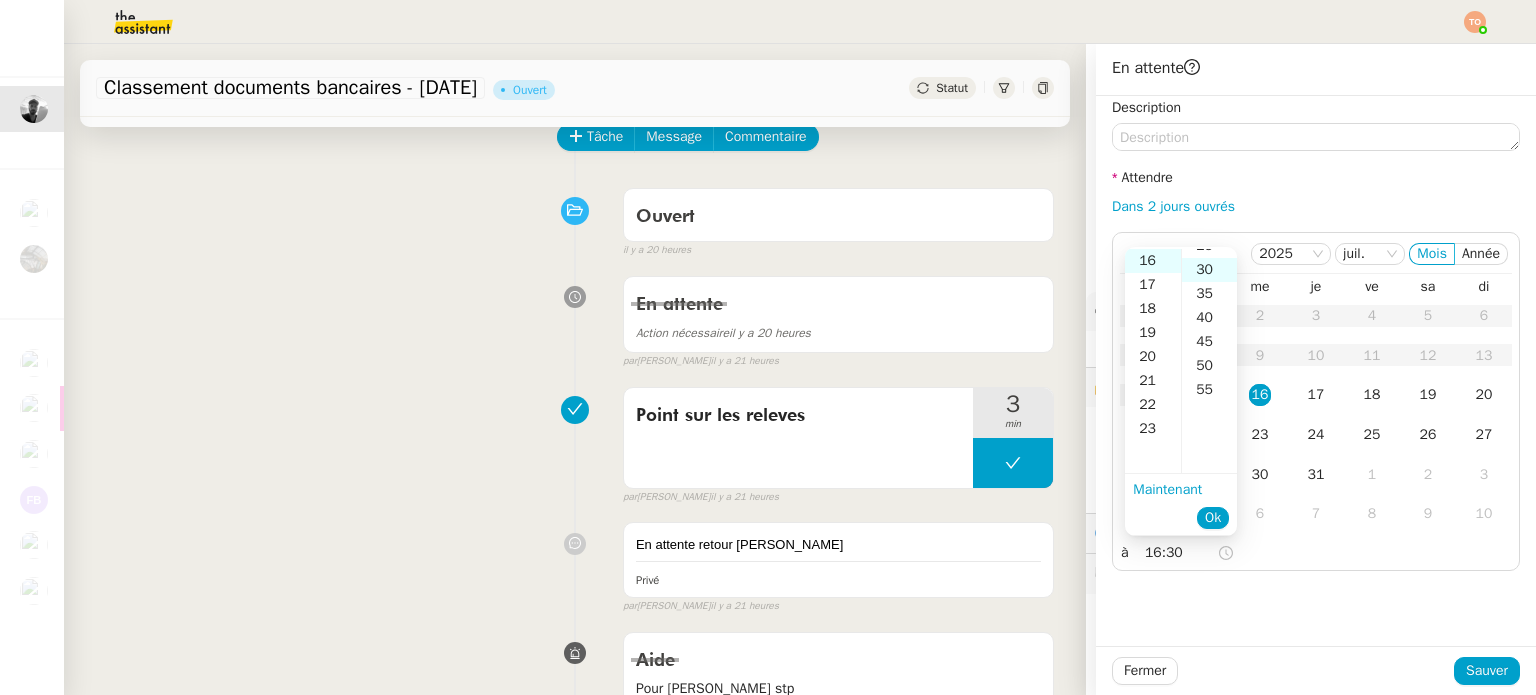 scroll, scrollTop: 144, scrollLeft: 0, axis: vertical 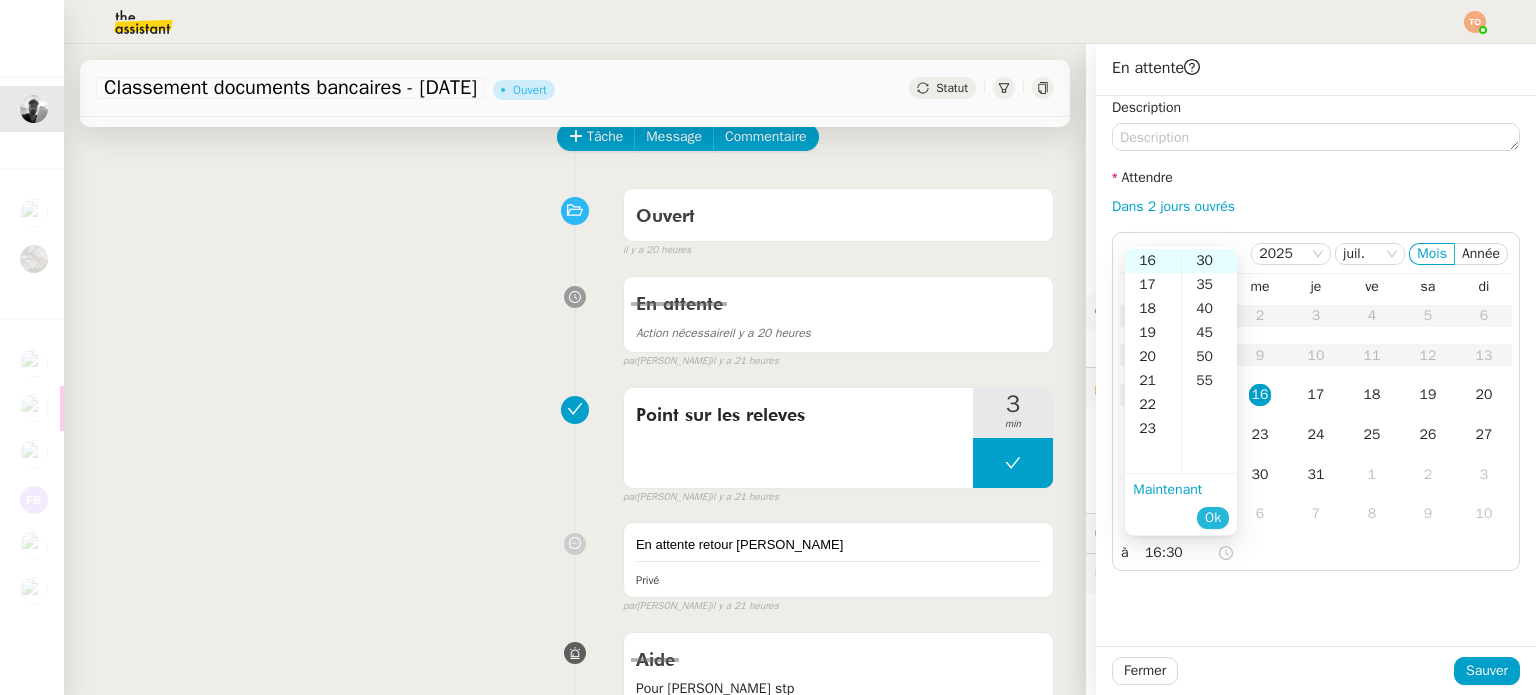 click on "Ok" at bounding box center (1213, 518) 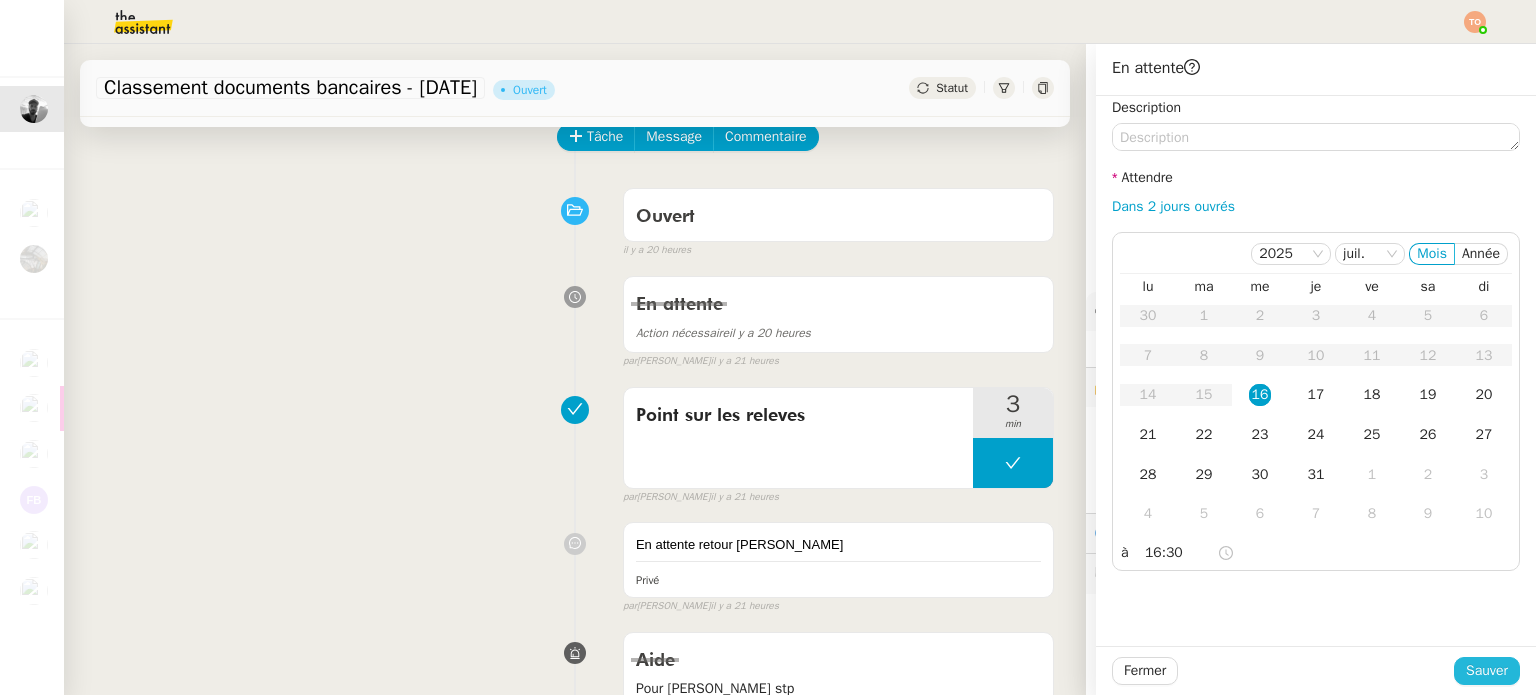 click on "Sauver" 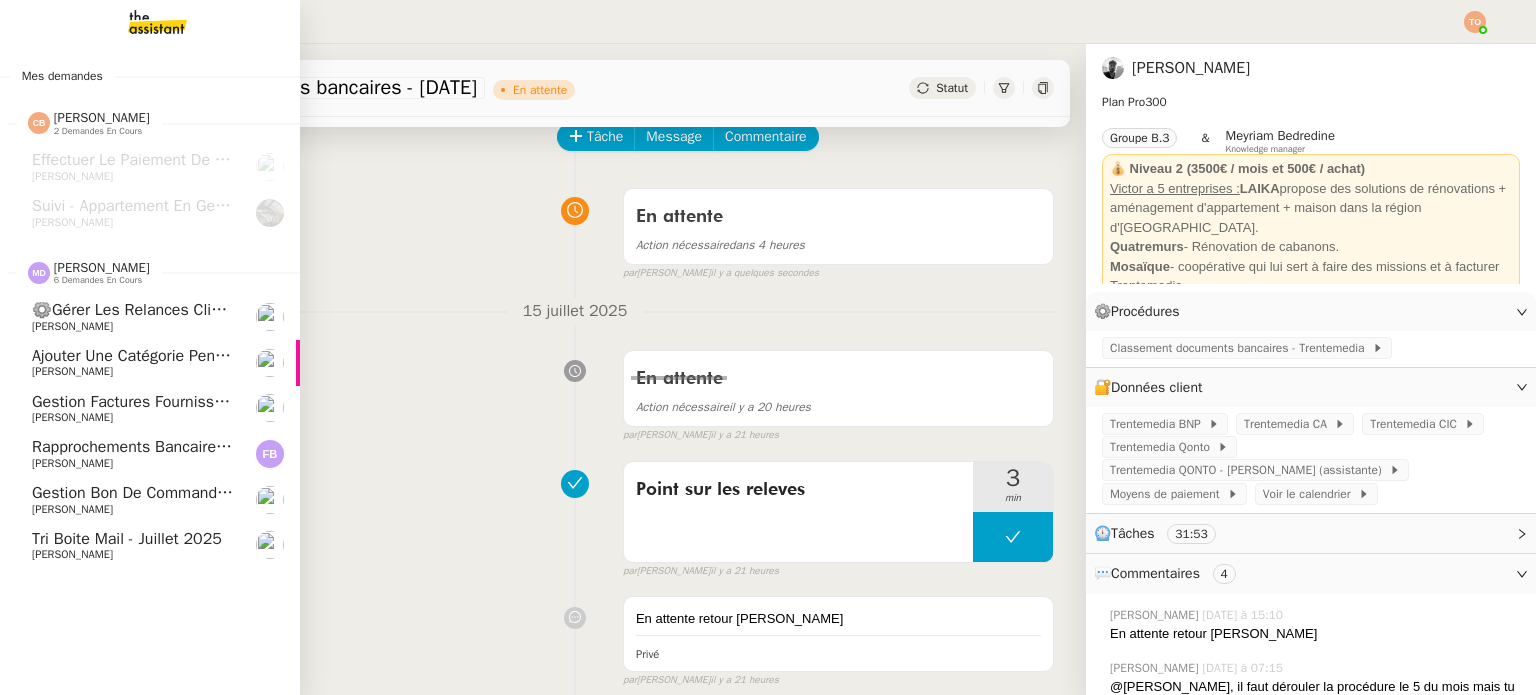 click on "Ajouter une catégorie Pennylane    [PERSON_NAME]" 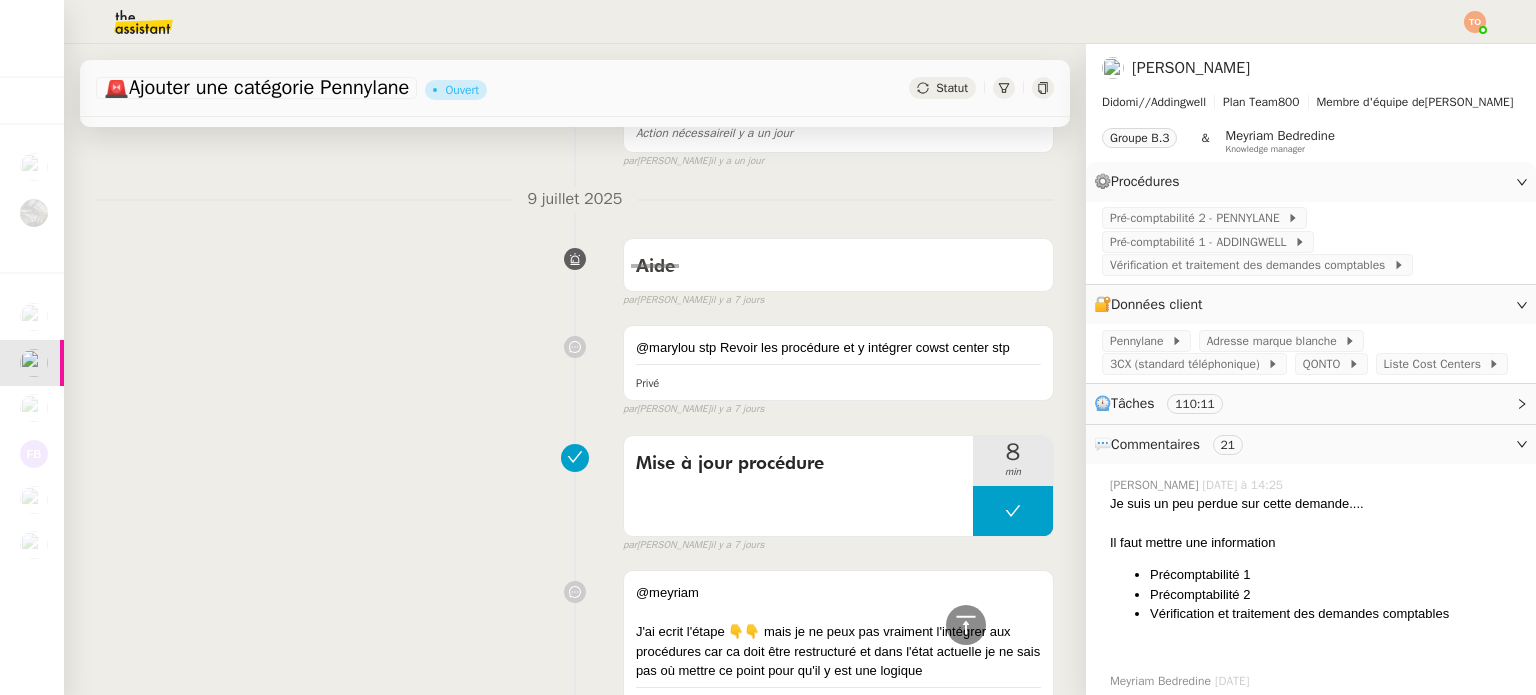 scroll, scrollTop: 1200, scrollLeft: 0, axis: vertical 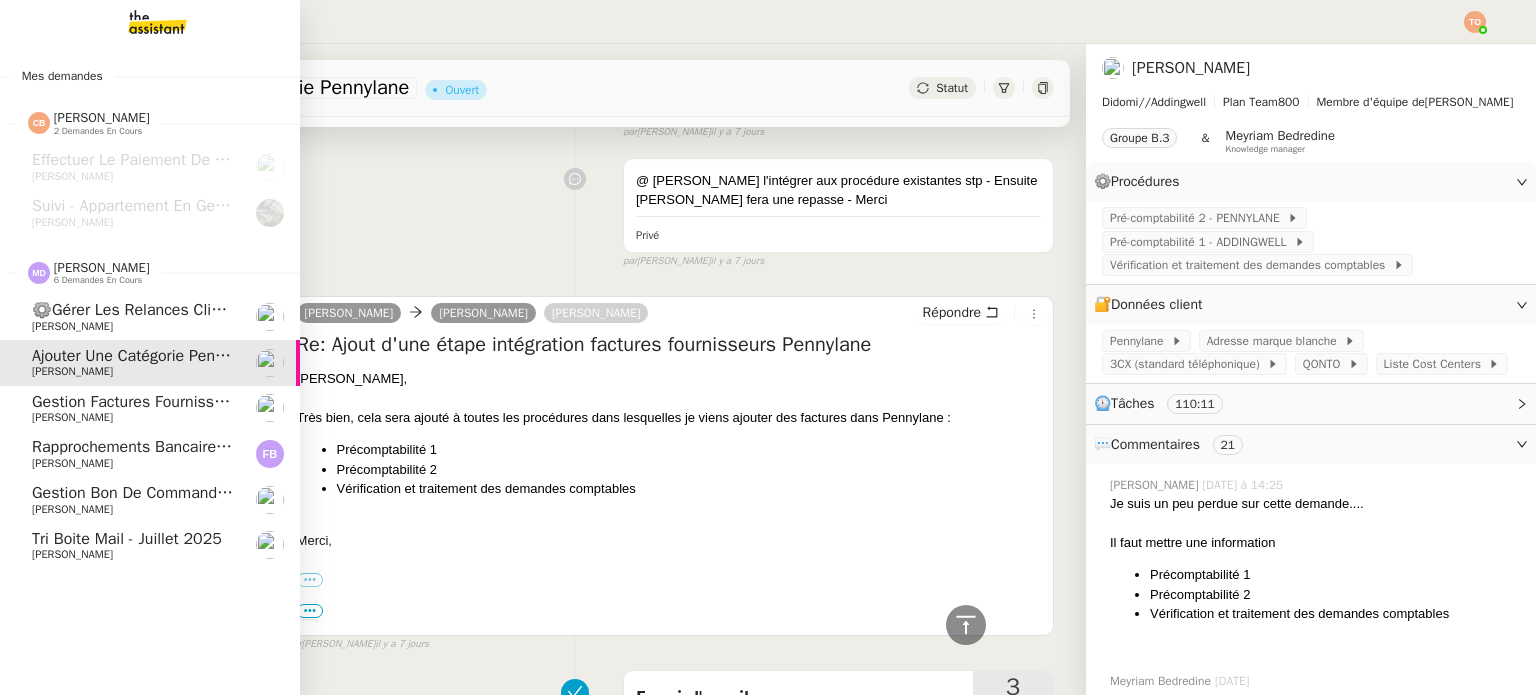 click on "[PERSON_NAME]" 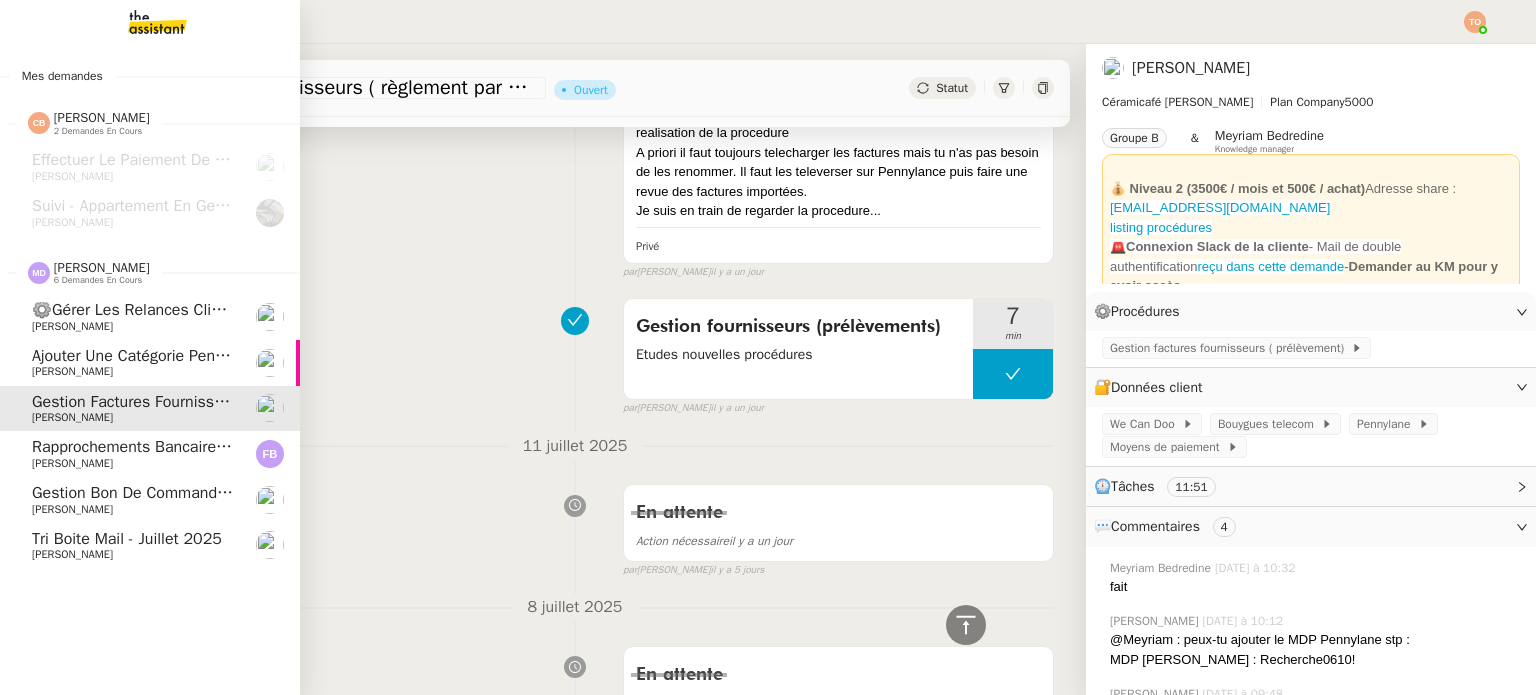 click on "Rapprochements Bancaire - juillet 2025" 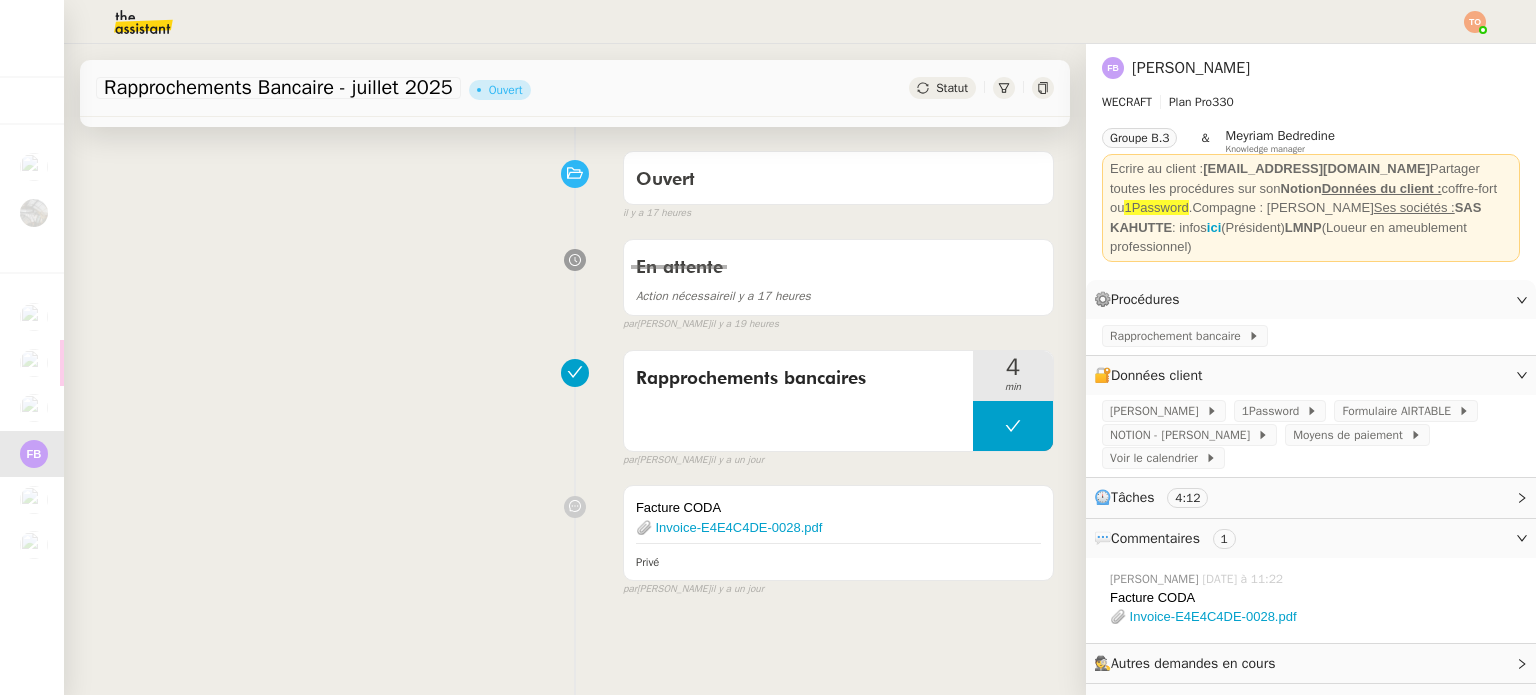 scroll, scrollTop: 0, scrollLeft: 0, axis: both 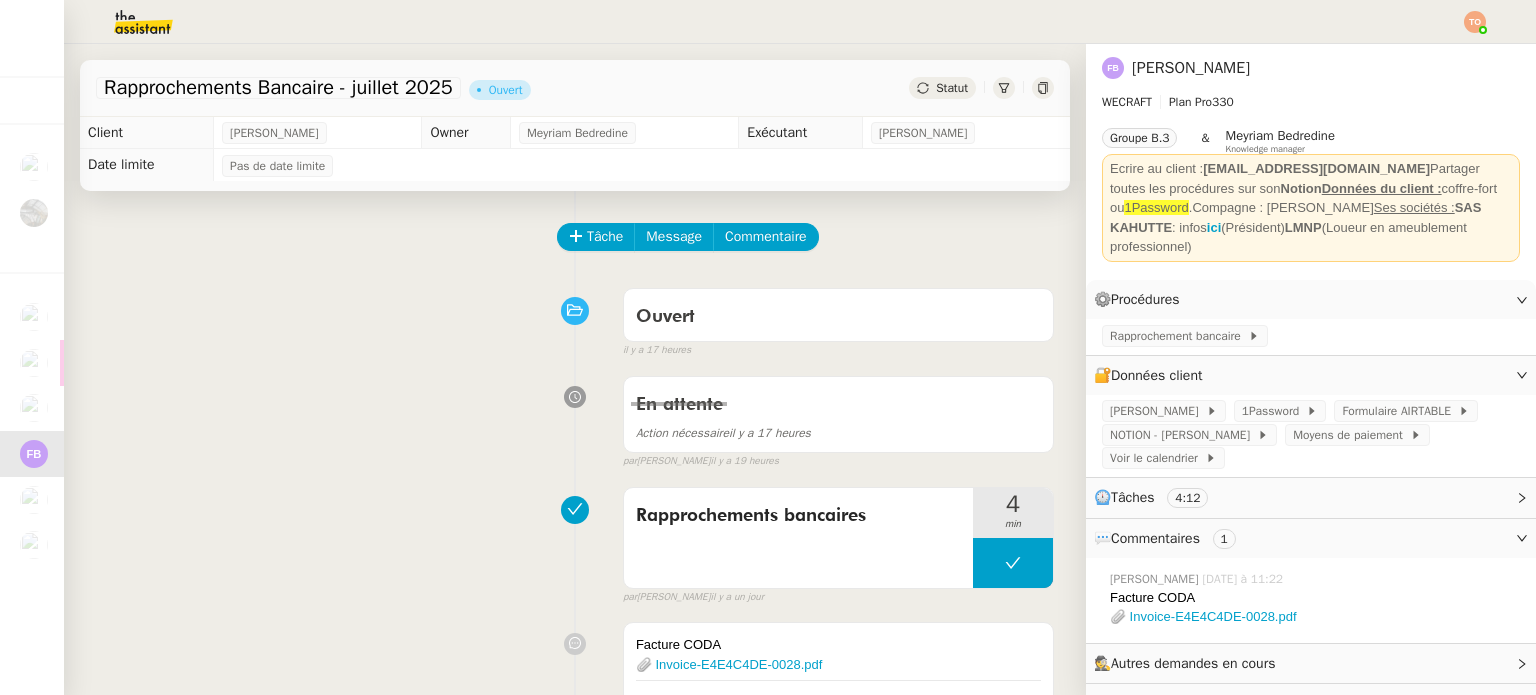 click 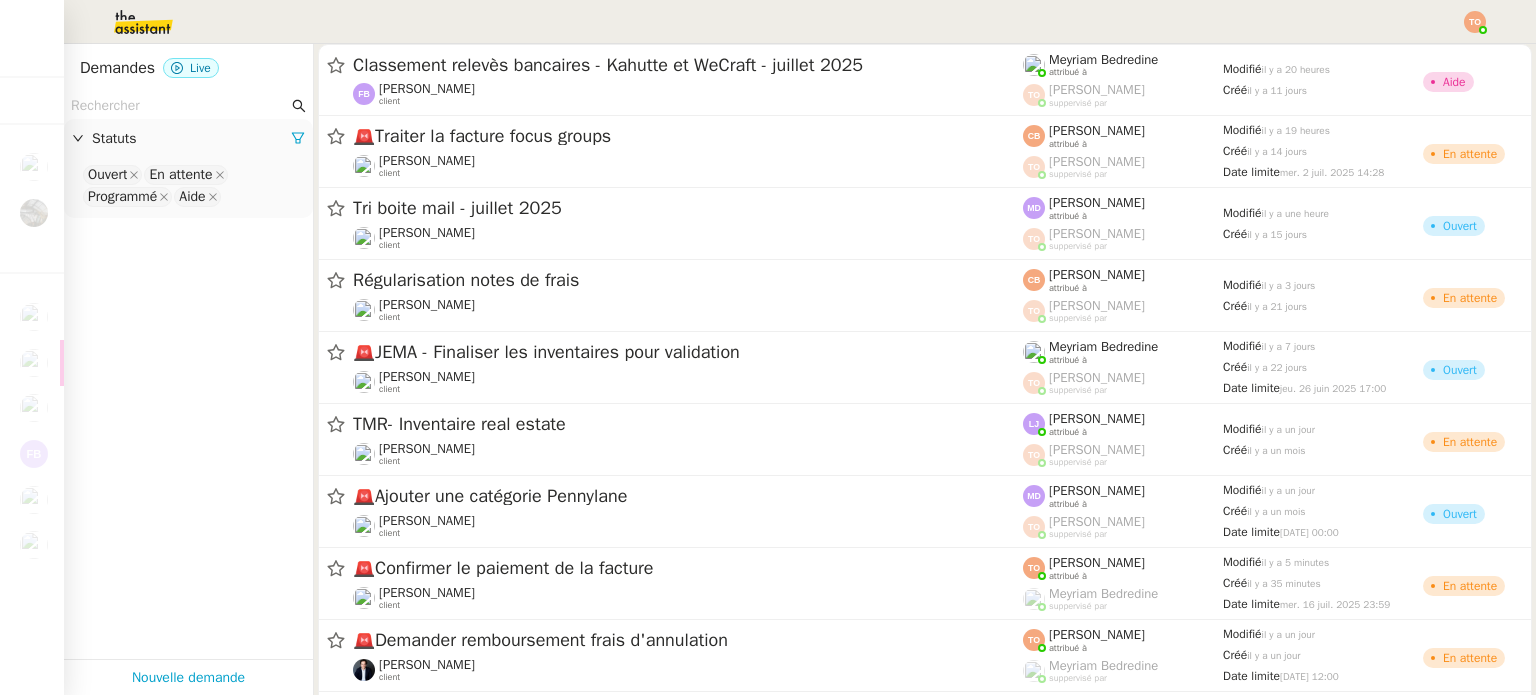 click on "Ouvert En attente Programmé Aide" 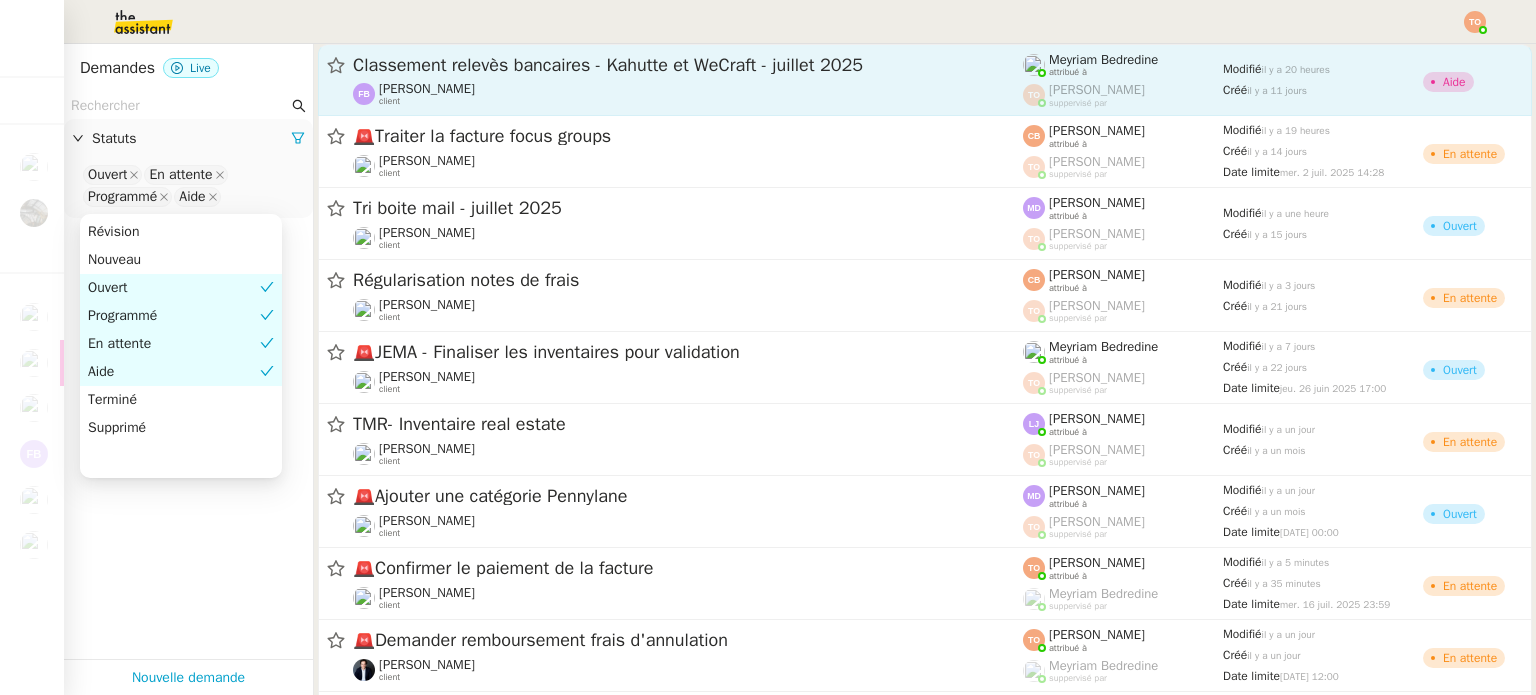 click on "Classement relevès bancaires - Kahutte et WeCraft - juillet 2025" 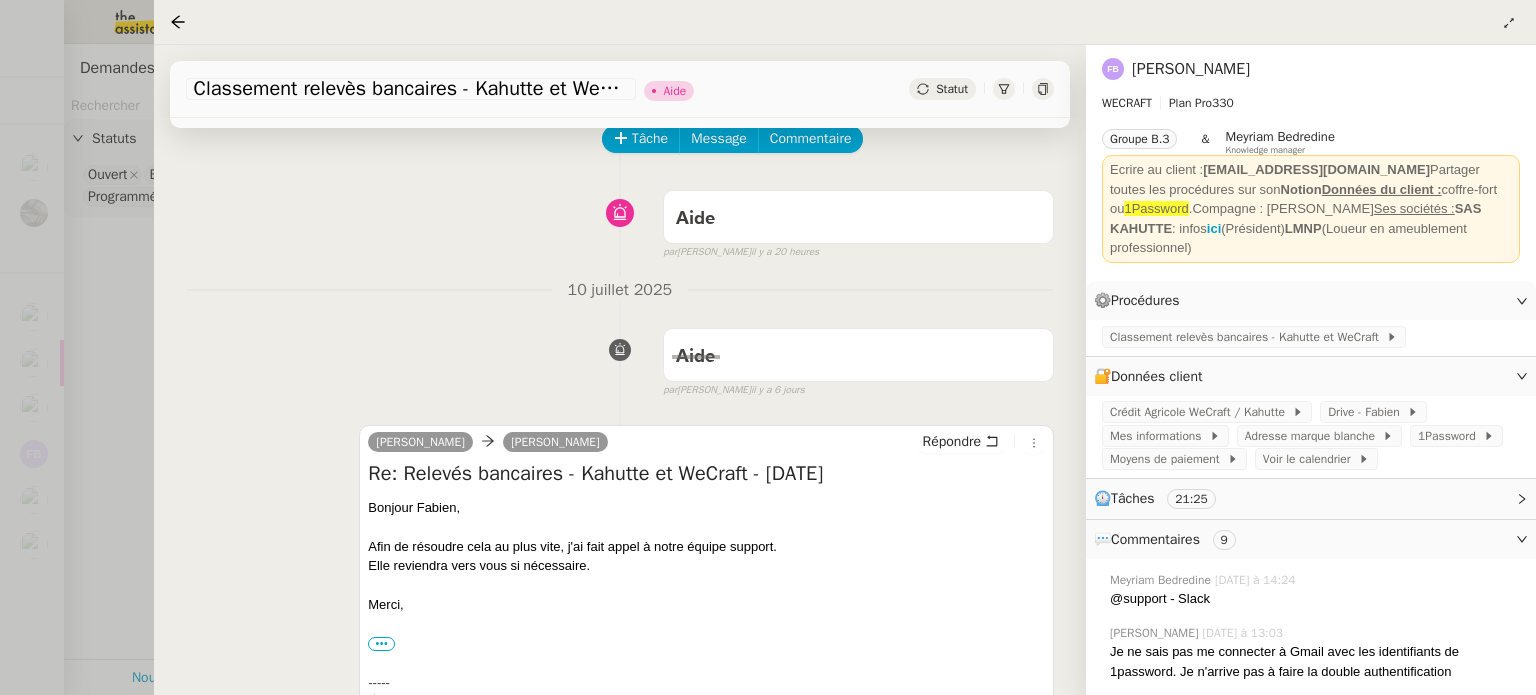 scroll, scrollTop: 100, scrollLeft: 0, axis: vertical 